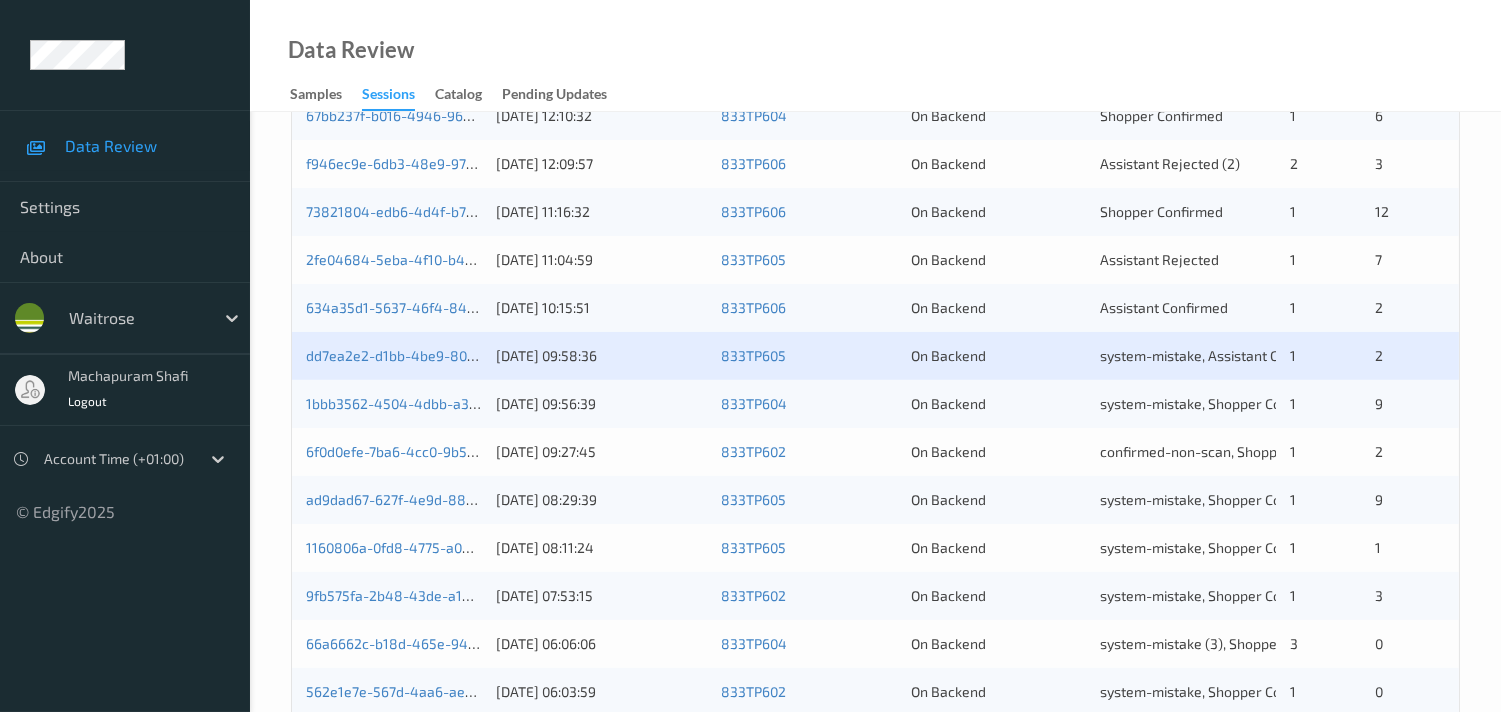 scroll, scrollTop: 777, scrollLeft: 0, axis: vertical 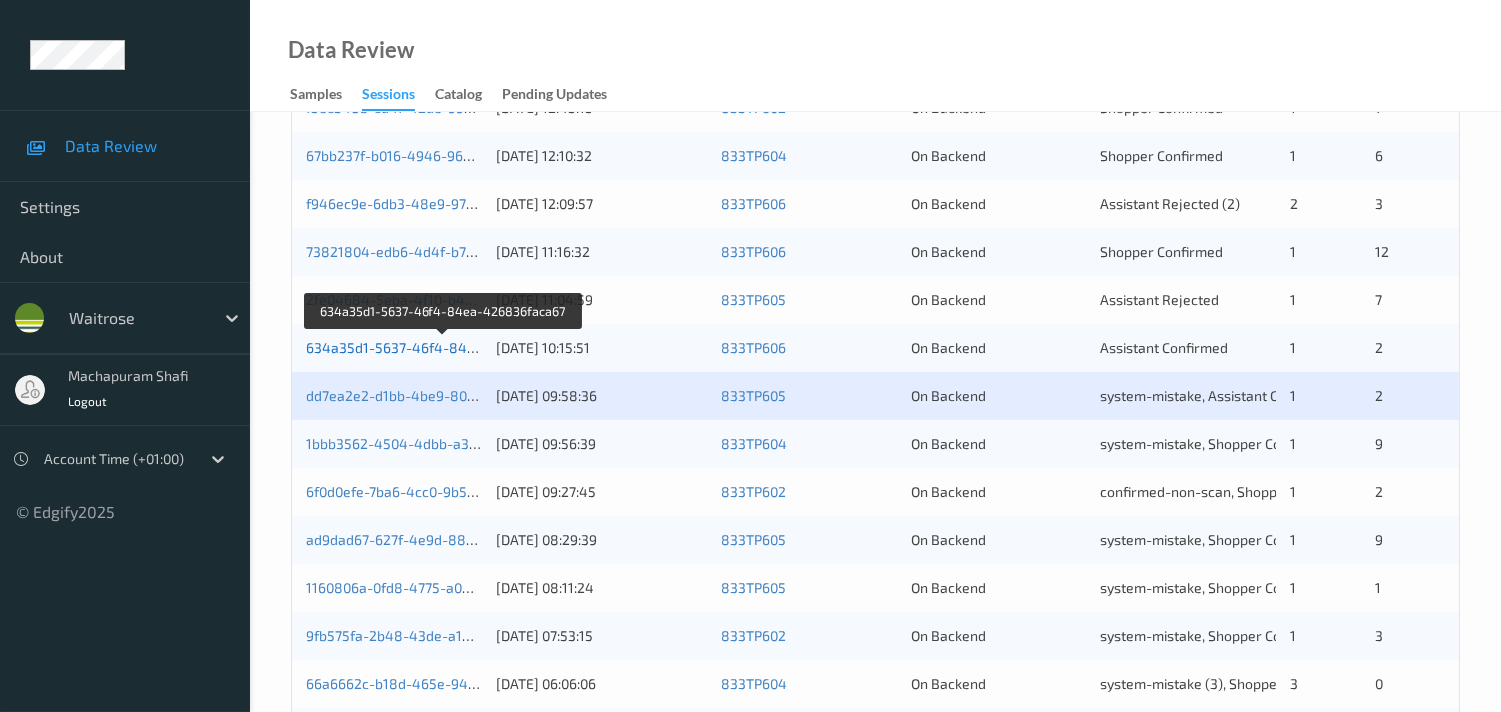 click on "634a35d1-5637-46f4-84ea-426836faca67" at bounding box center [444, 347] 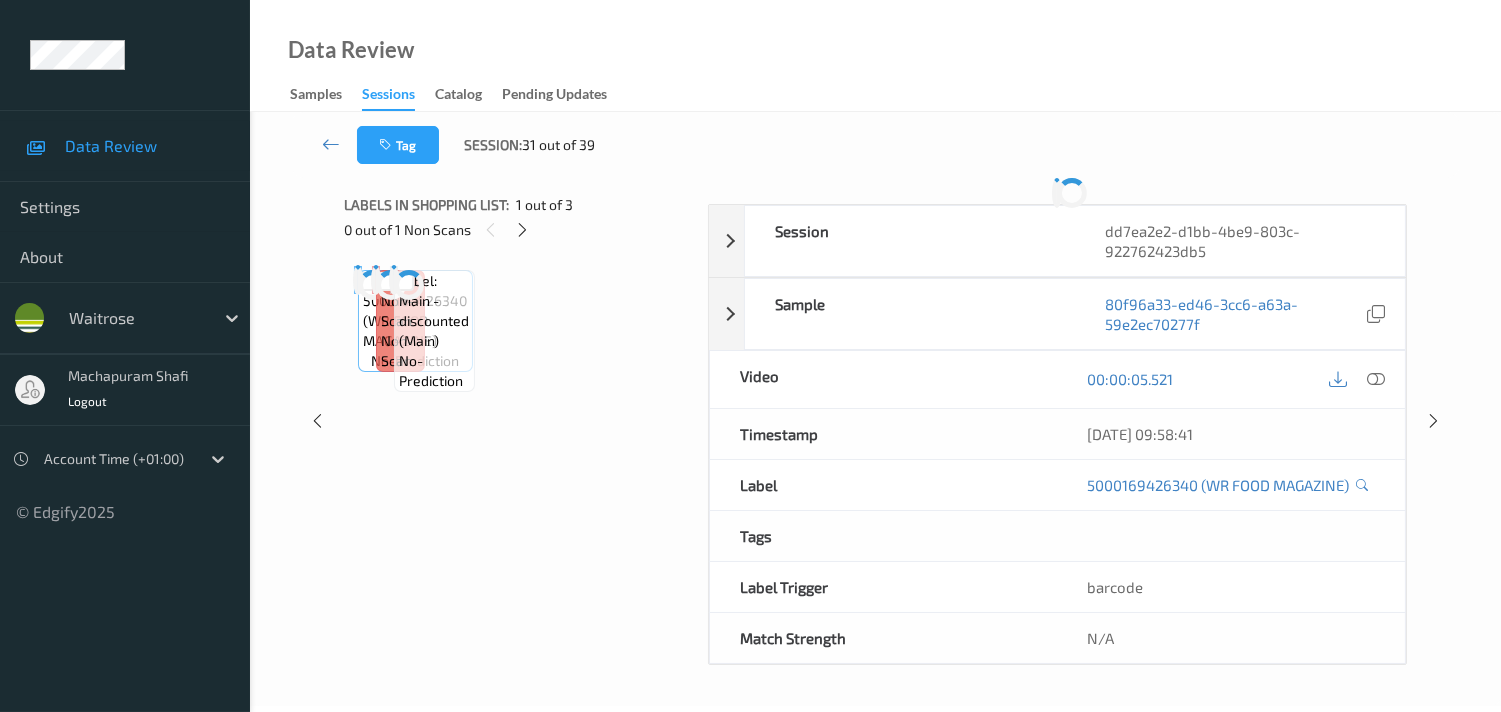 scroll, scrollTop: 280, scrollLeft: 0, axis: vertical 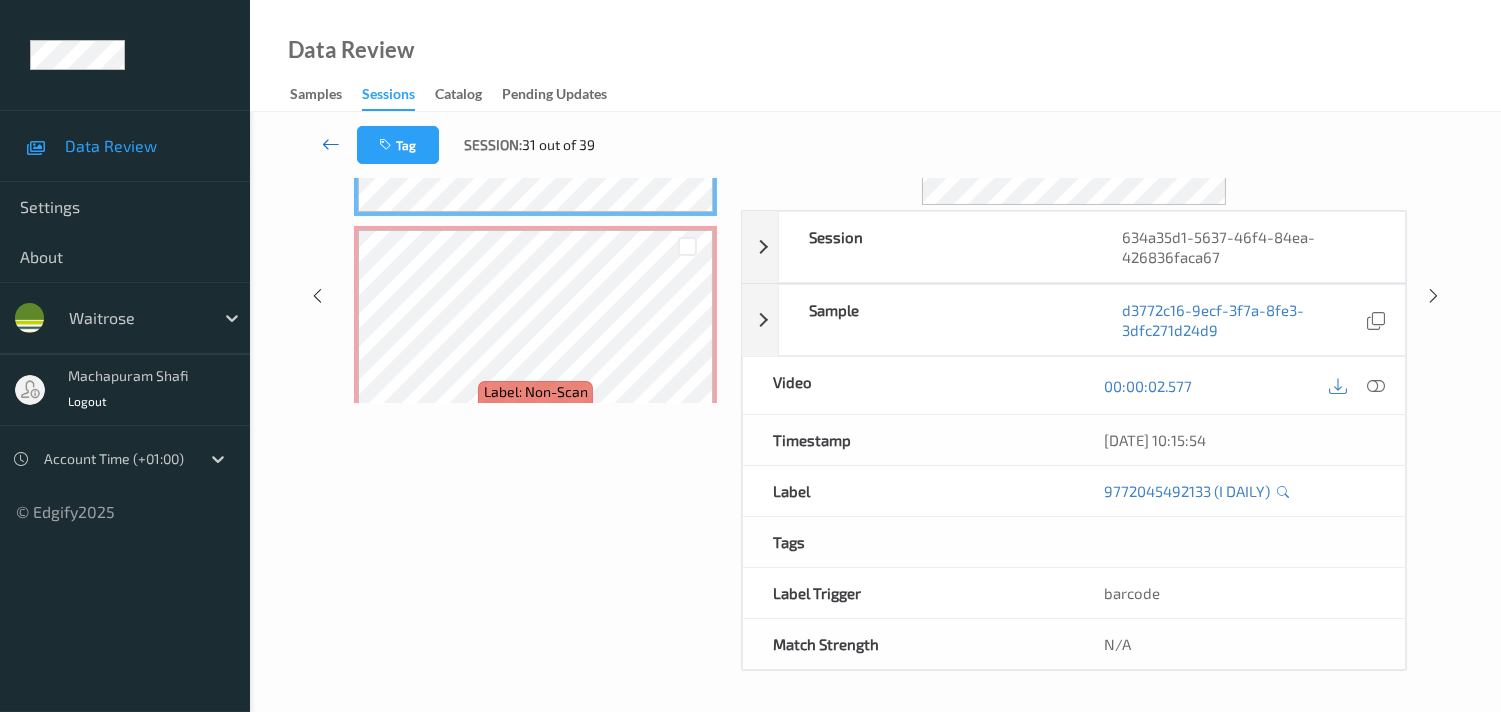 click at bounding box center [331, 145] 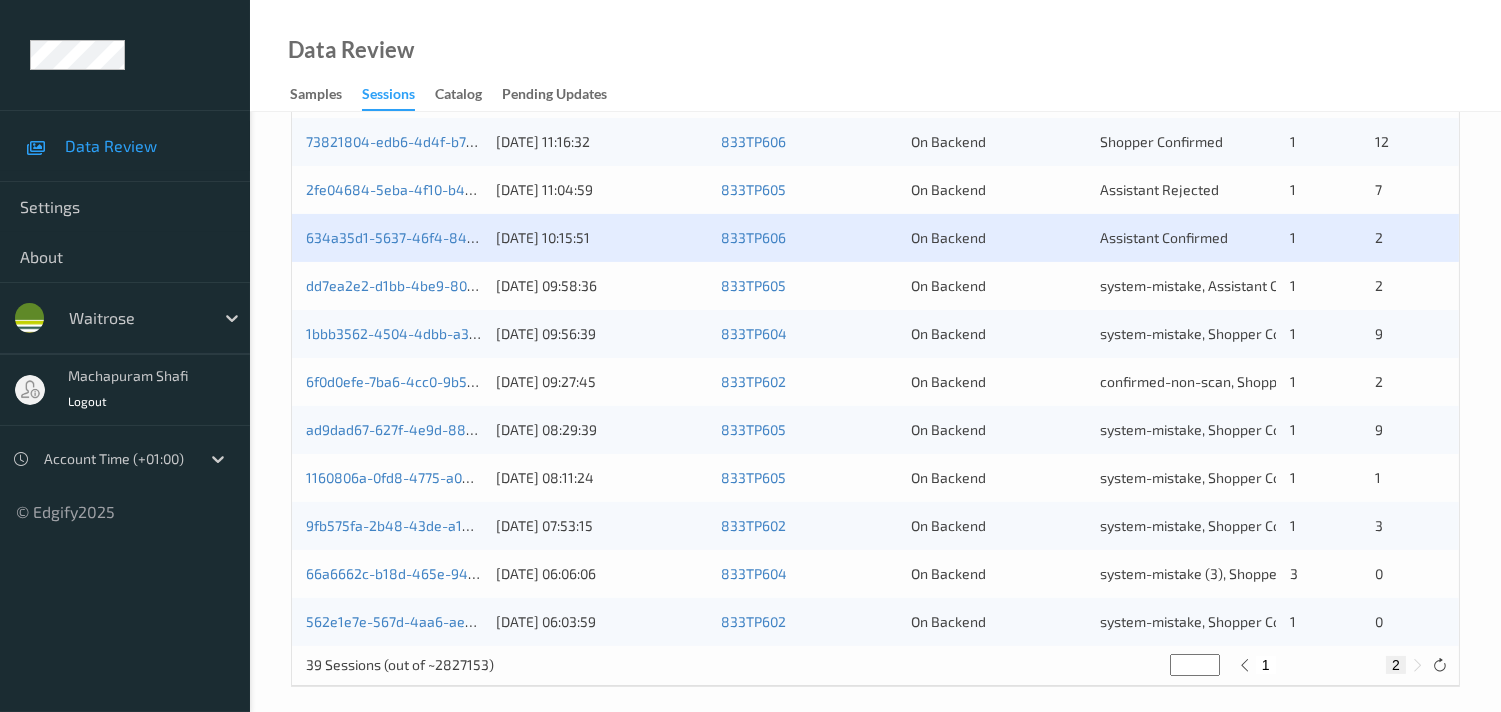 scroll, scrollTop: 888, scrollLeft: 0, axis: vertical 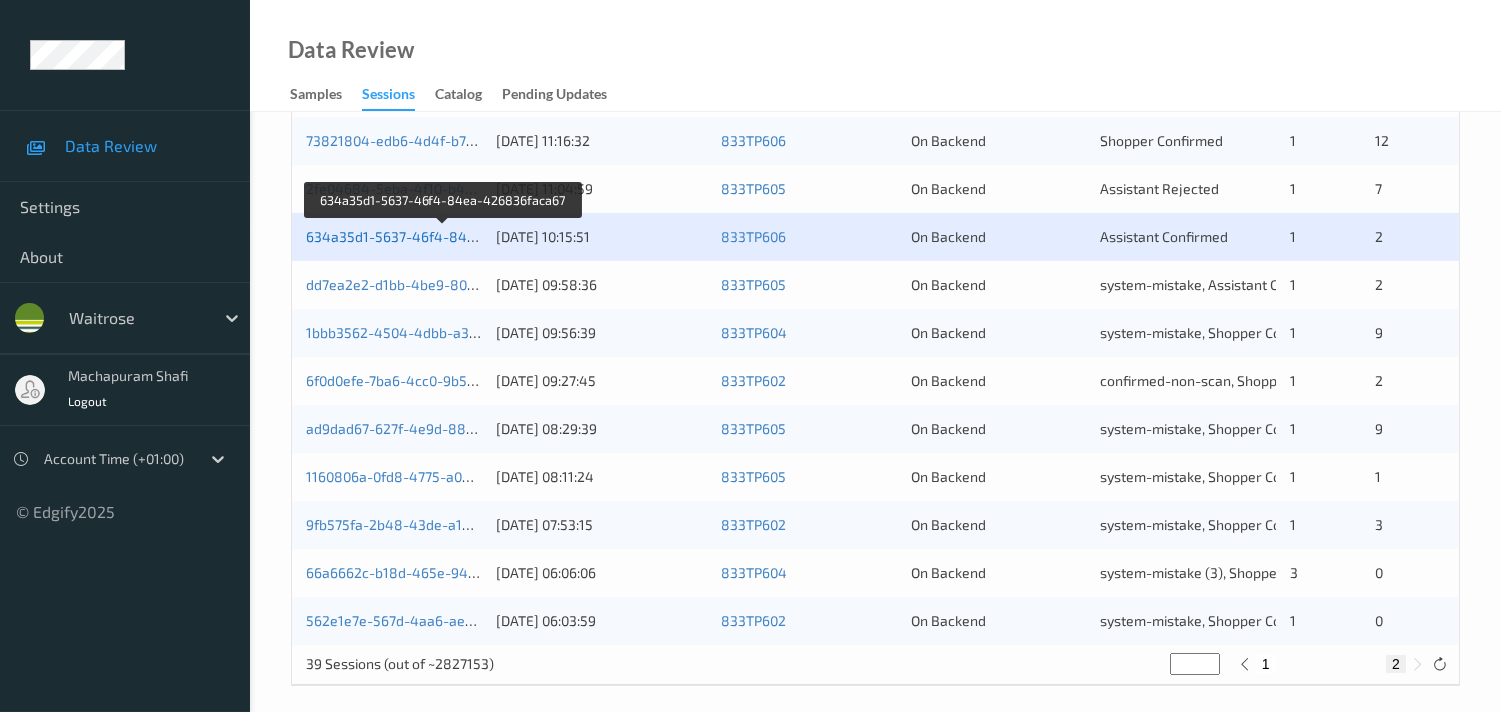 click on "634a35d1-5637-46f4-84ea-426836faca67" at bounding box center [444, 236] 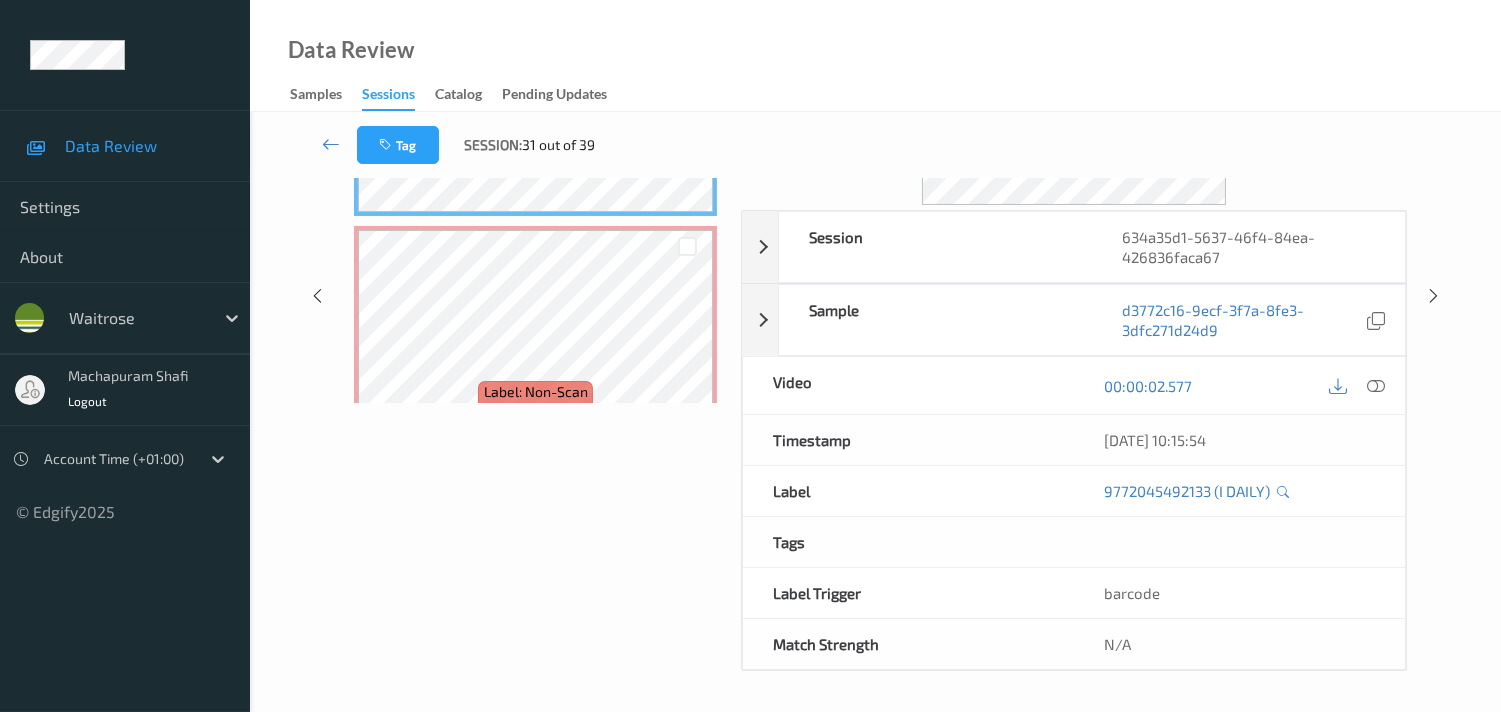 scroll, scrollTop: 260, scrollLeft: 0, axis: vertical 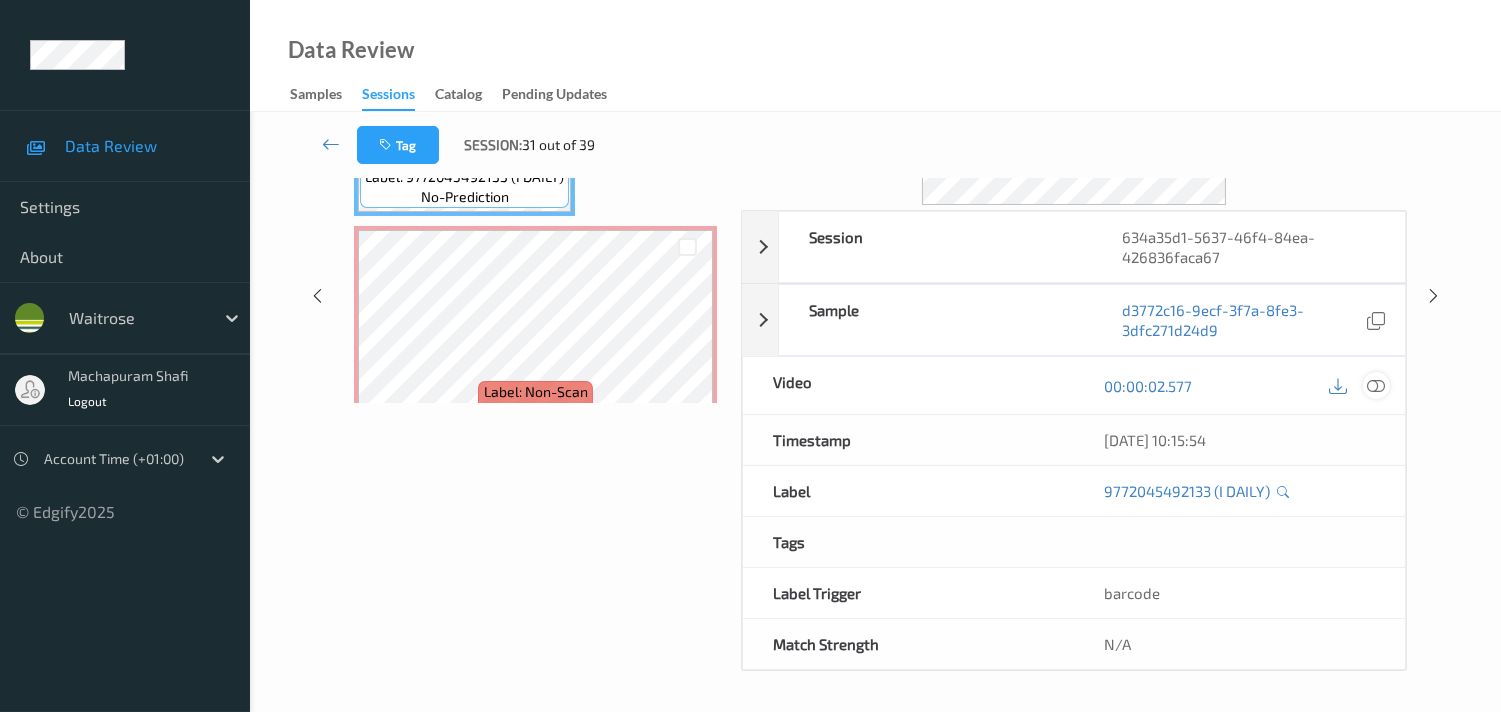 click at bounding box center [1376, 386] 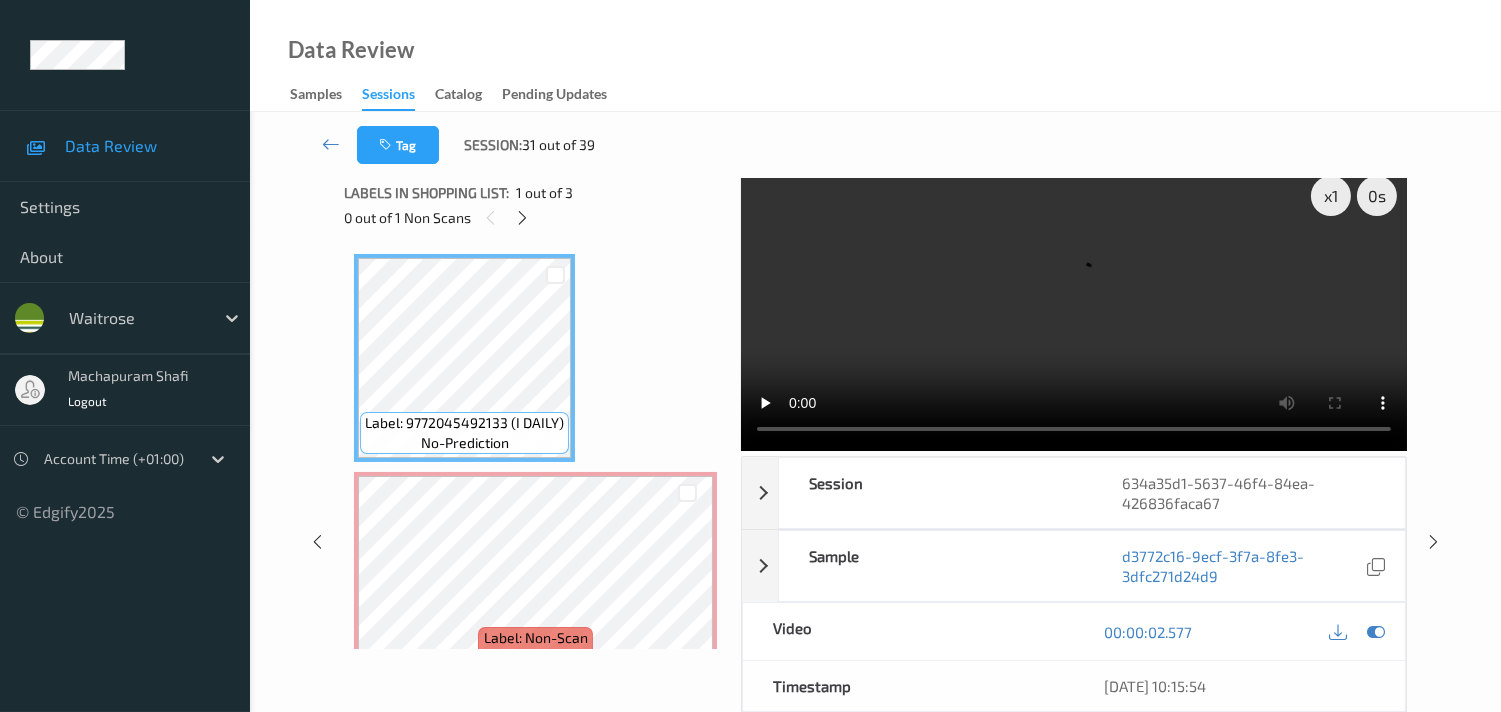 scroll, scrollTop: 0, scrollLeft: 0, axis: both 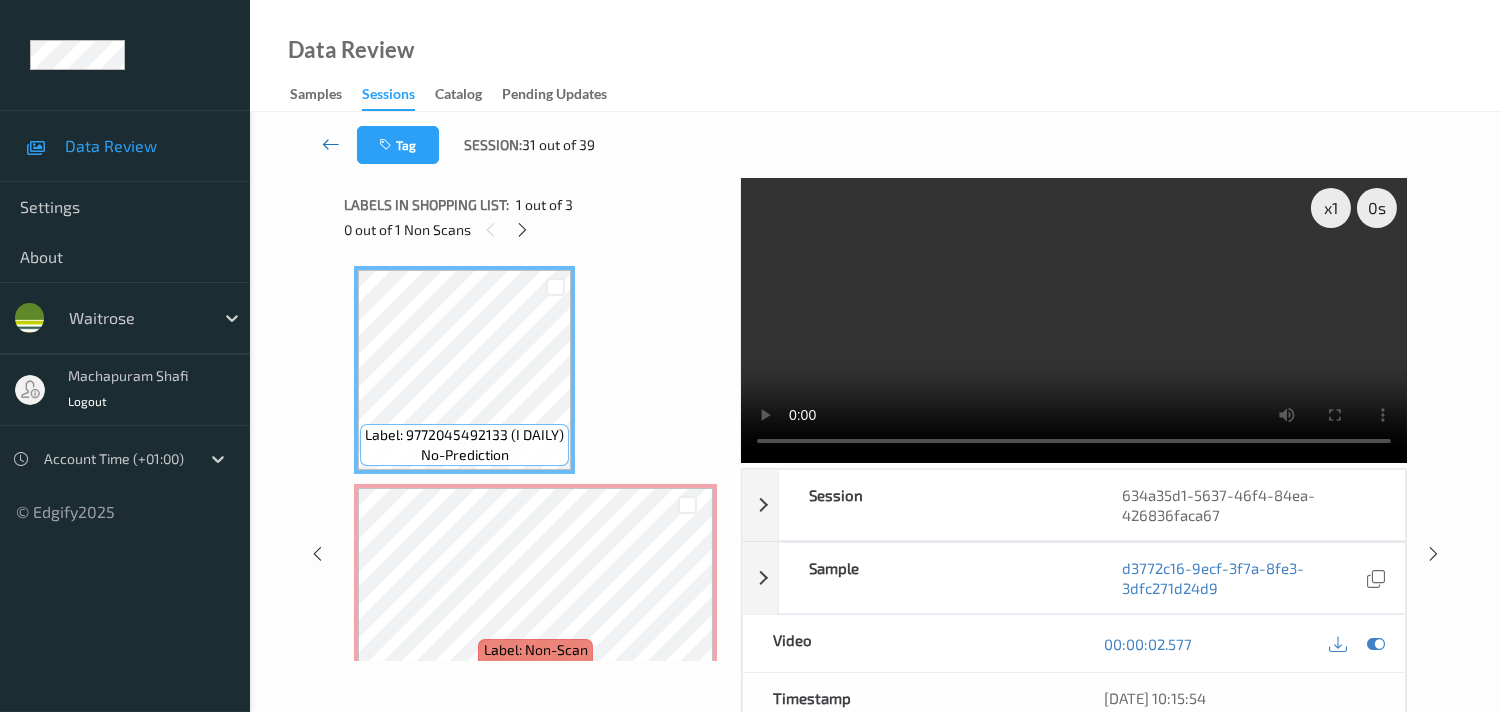 click at bounding box center [331, 144] 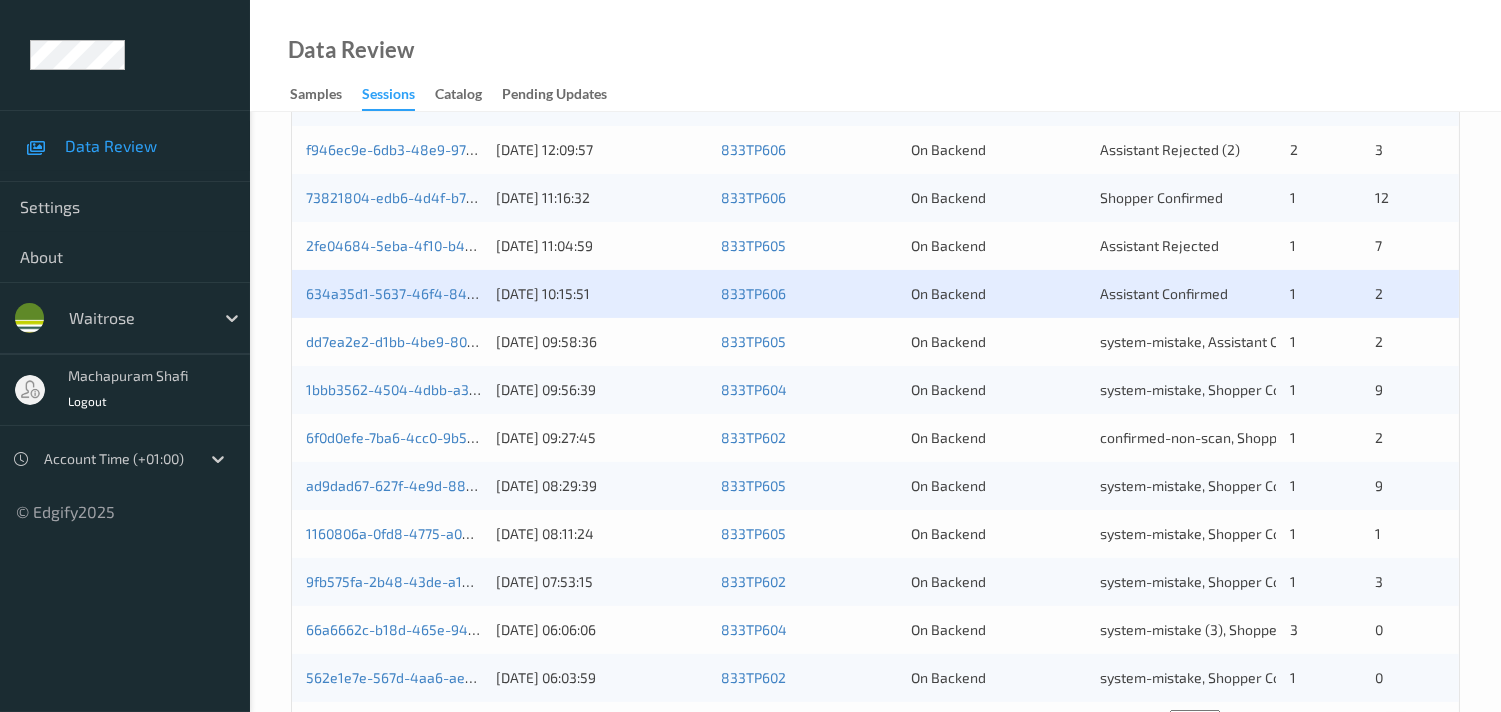 scroll, scrollTop: 792, scrollLeft: 0, axis: vertical 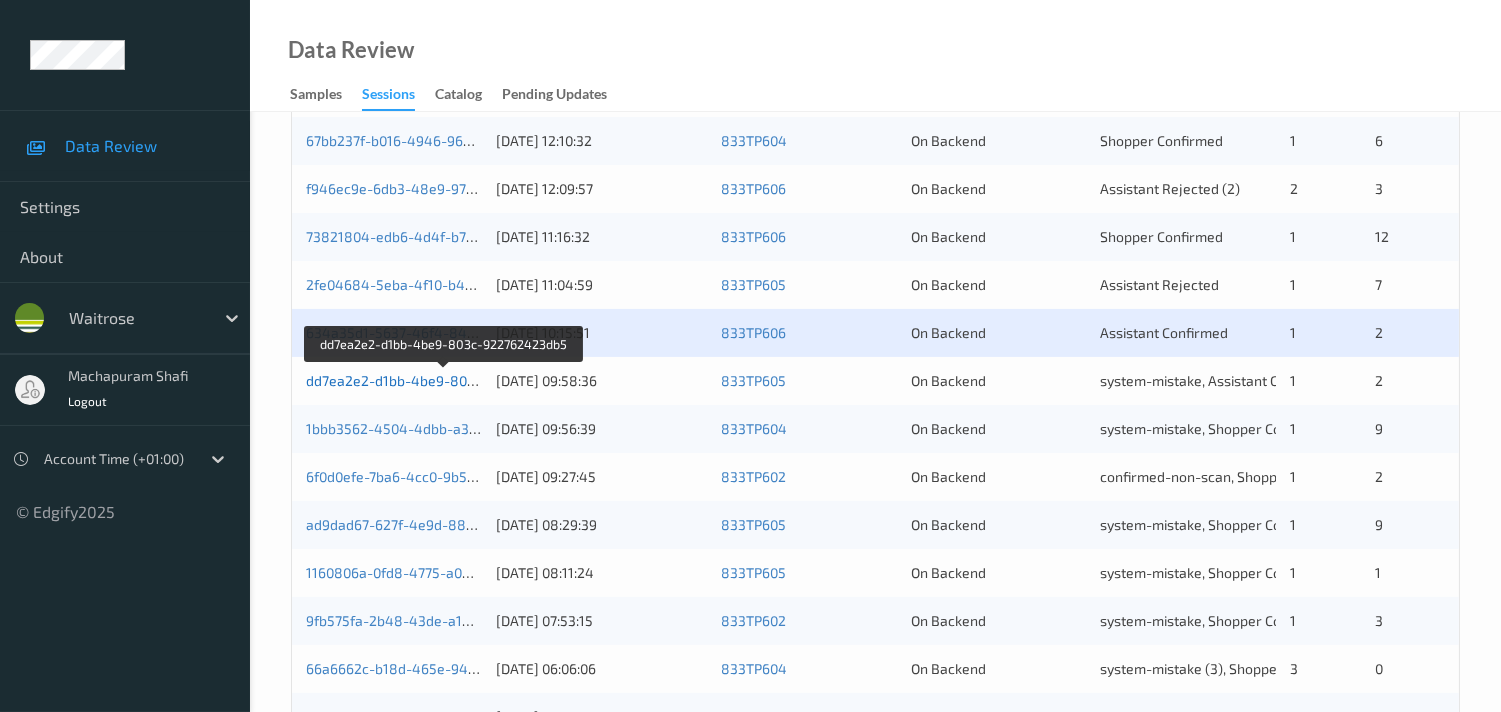 click on "dd7ea2e2-d1bb-4be9-803c-922762423db5" at bounding box center (445, 380) 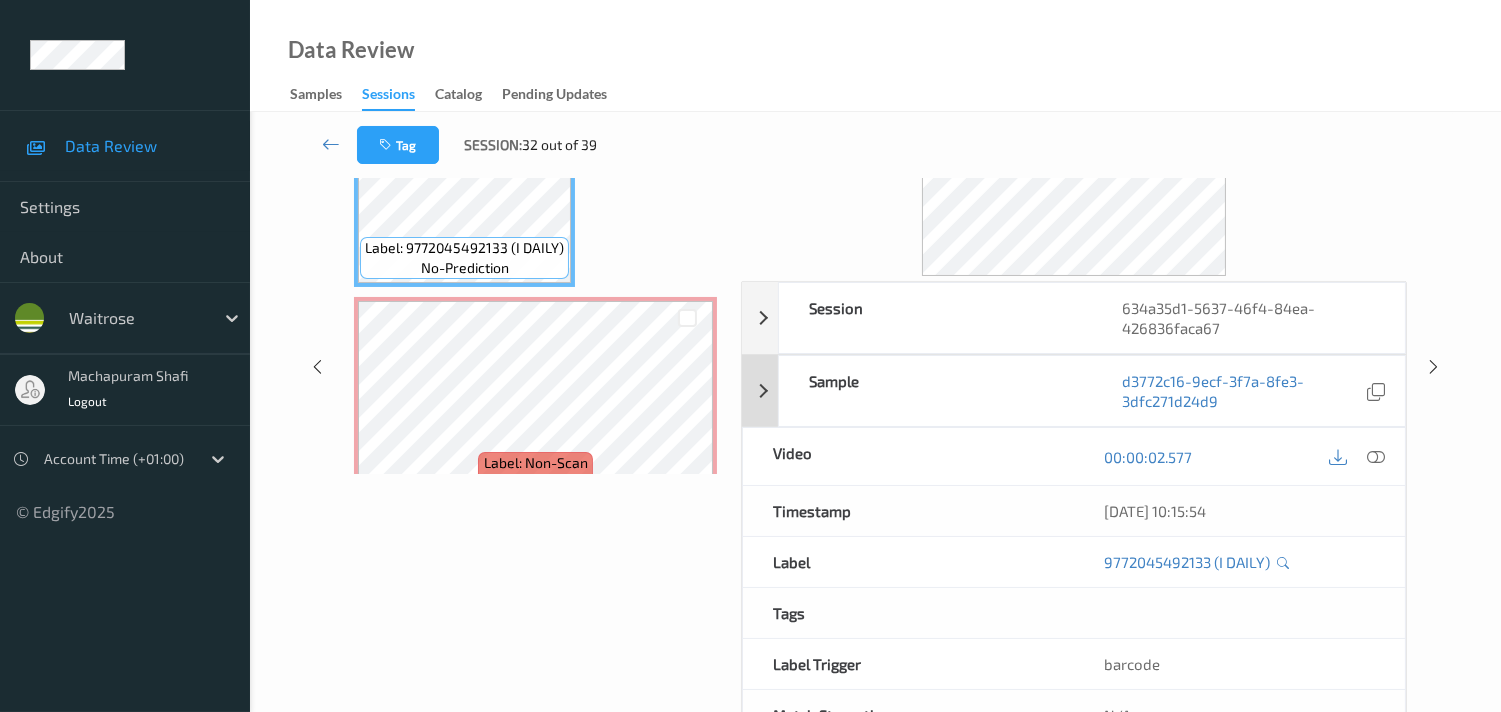 scroll, scrollTop: 148, scrollLeft: 0, axis: vertical 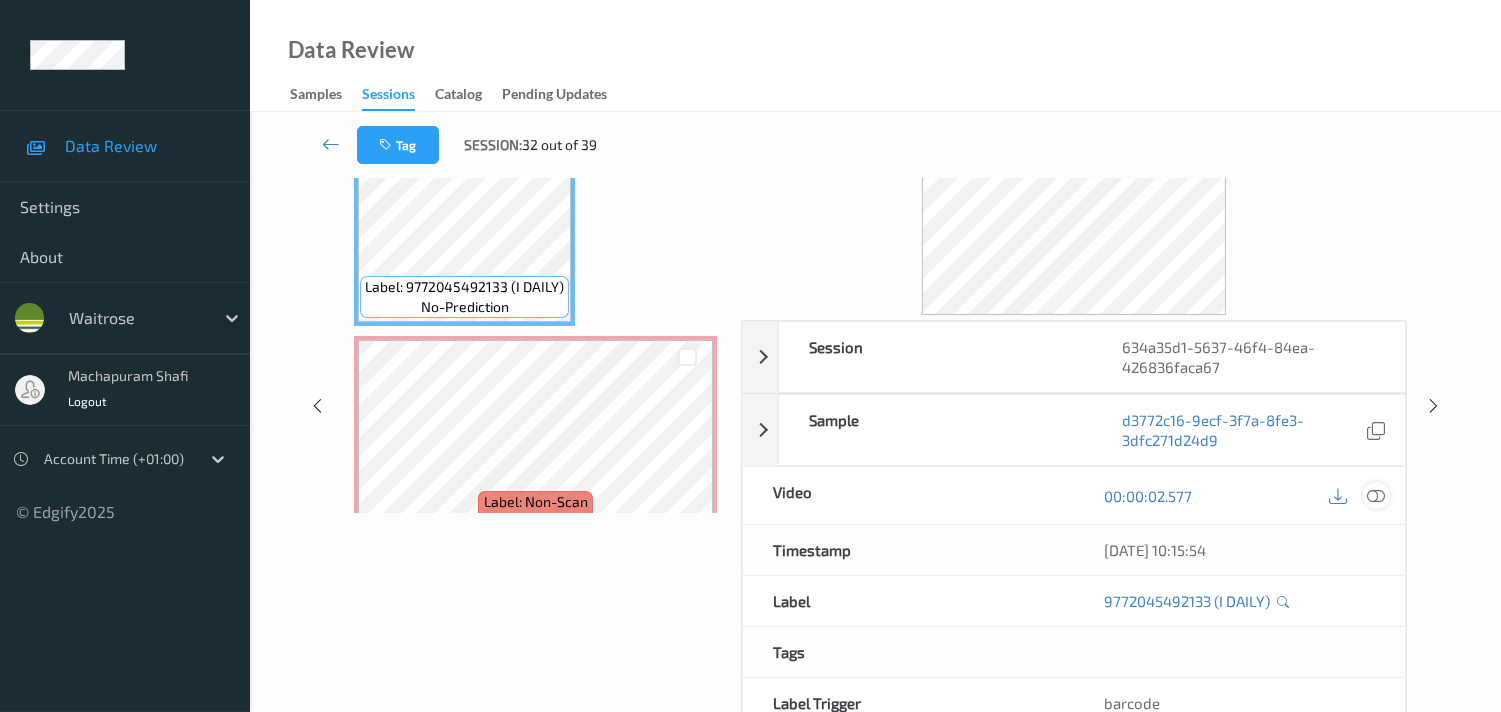 click at bounding box center (1376, 496) 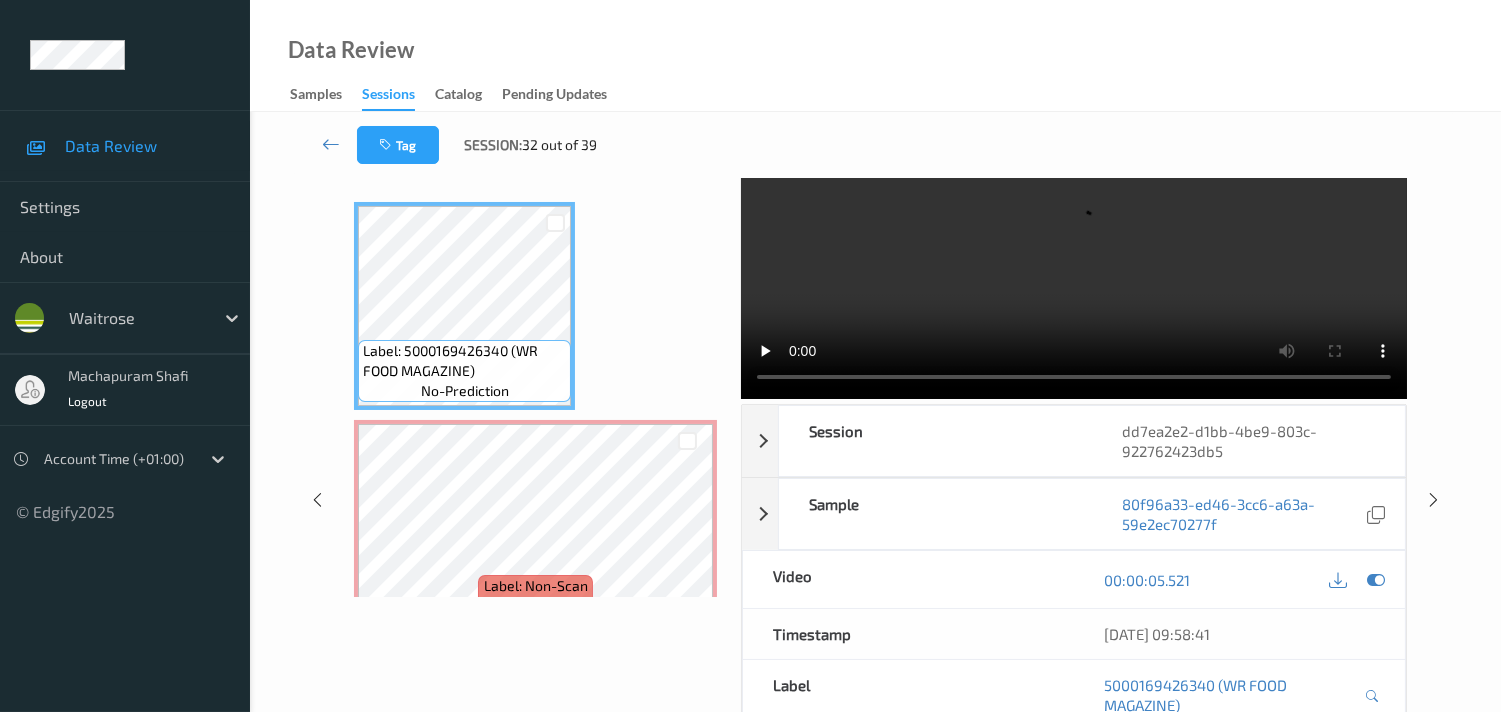 scroll, scrollTop: 0, scrollLeft: 0, axis: both 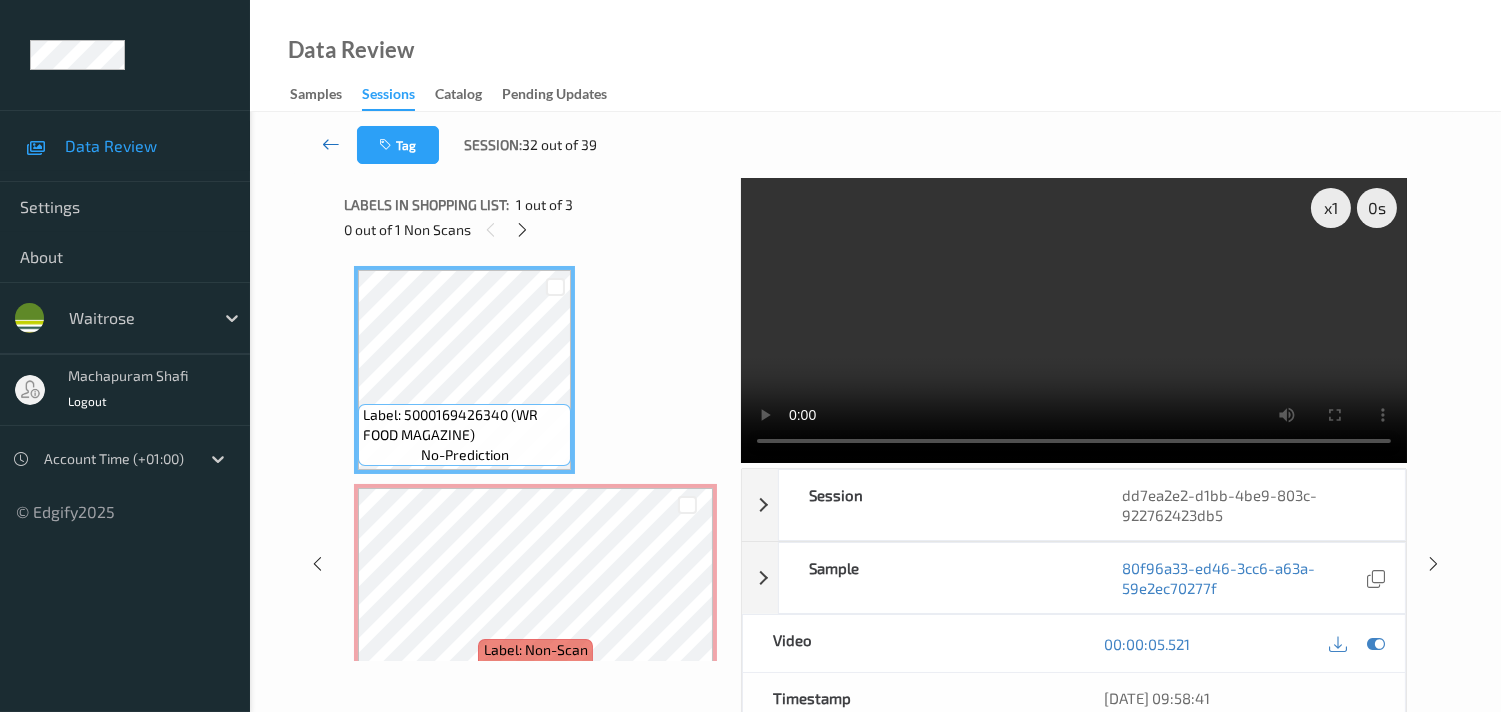 click at bounding box center [331, 144] 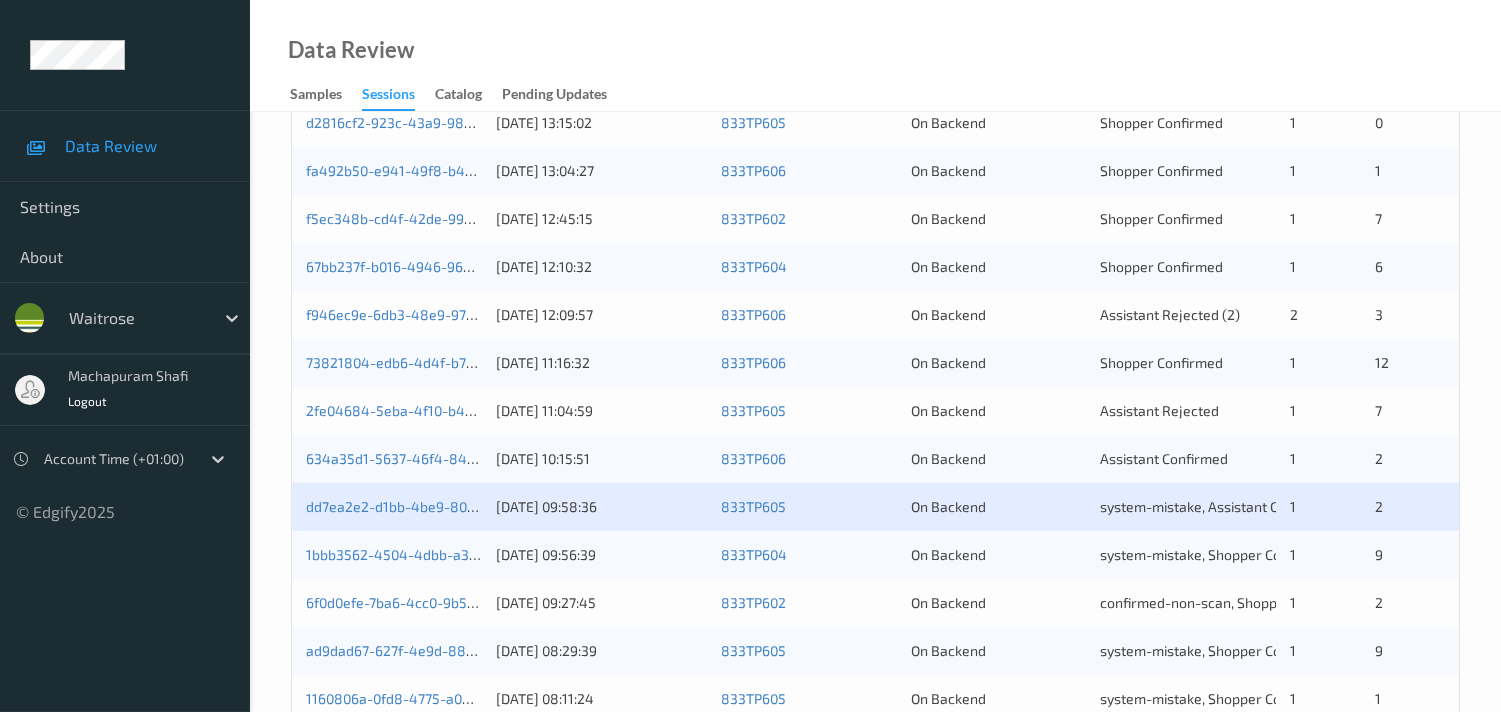 scroll, scrollTop: 903, scrollLeft: 0, axis: vertical 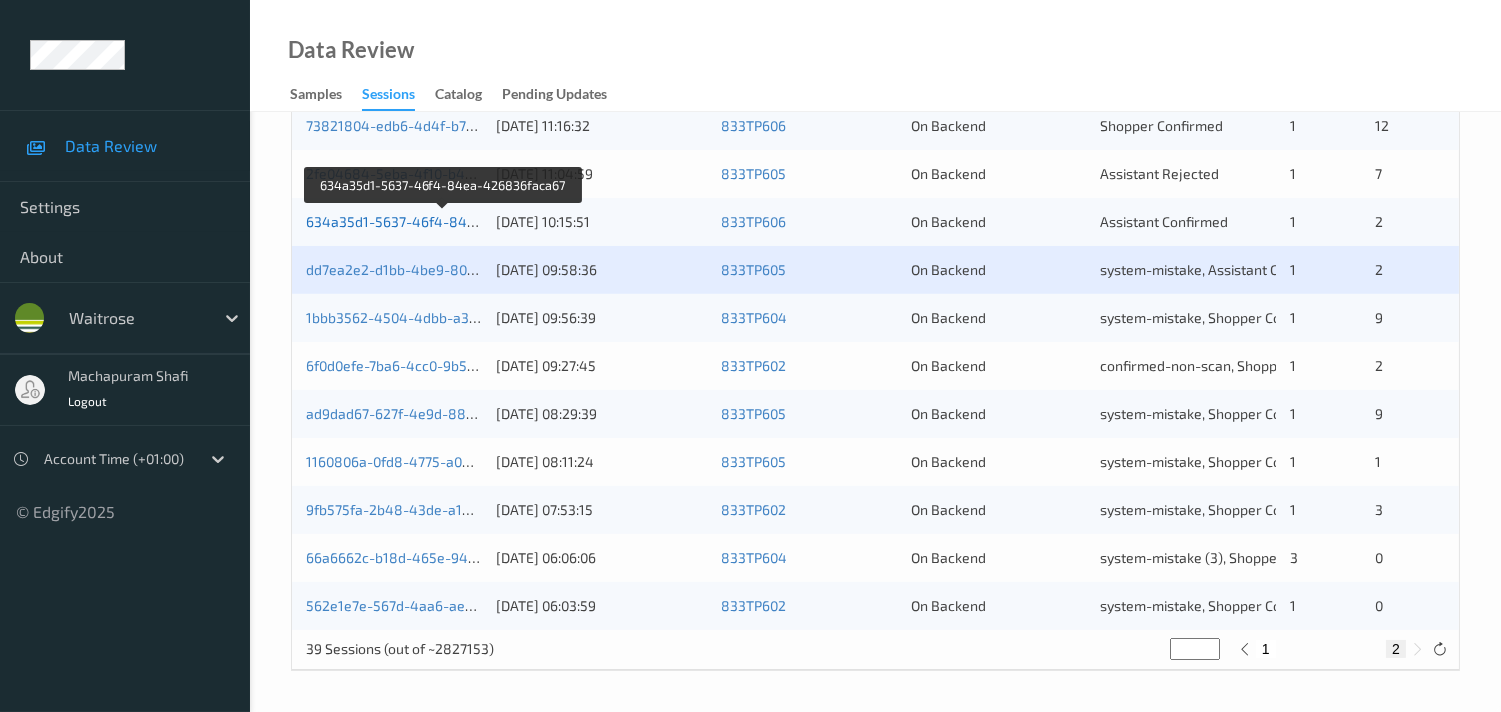 click on "634a35d1-5637-46f4-84ea-426836faca67" at bounding box center [444, 221] 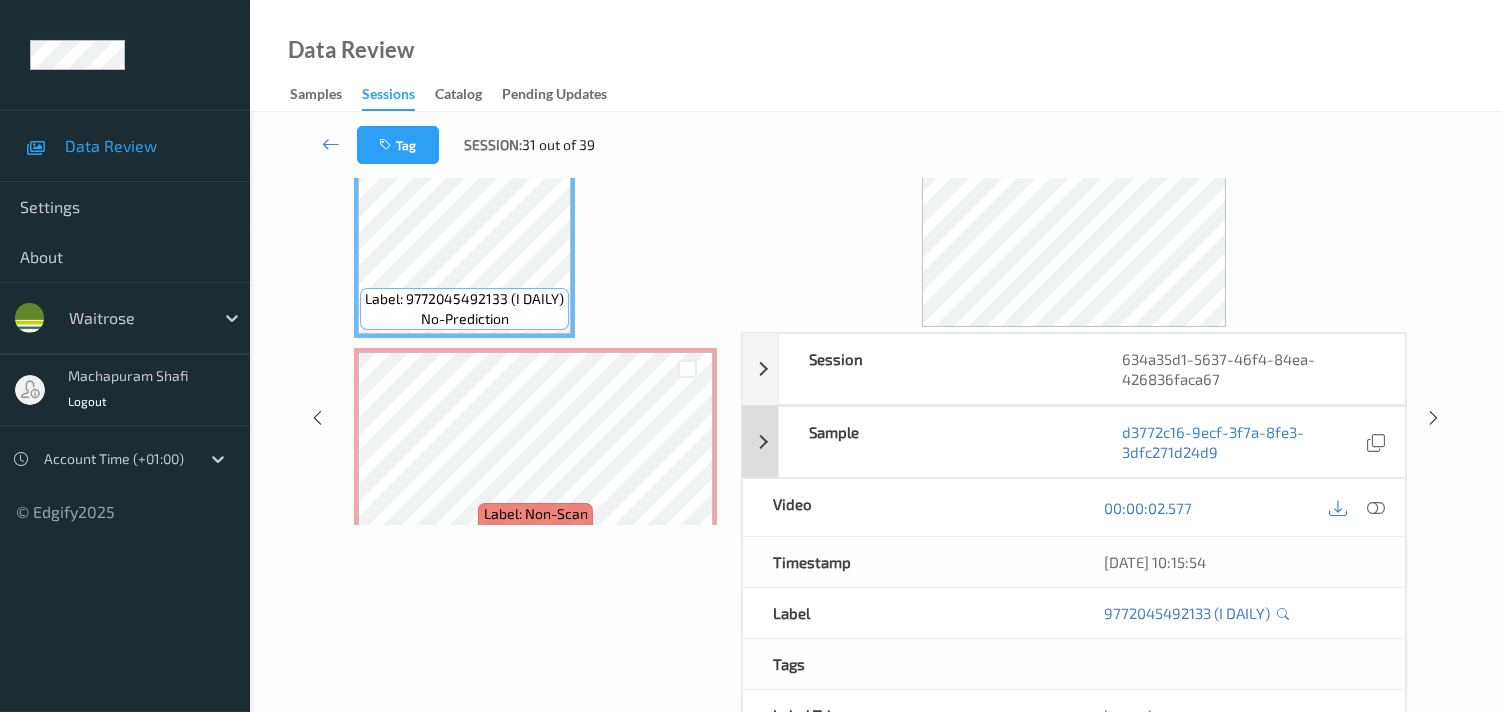 scroll, scrollTop: 222, scrollLeft: 0, axis: vertical 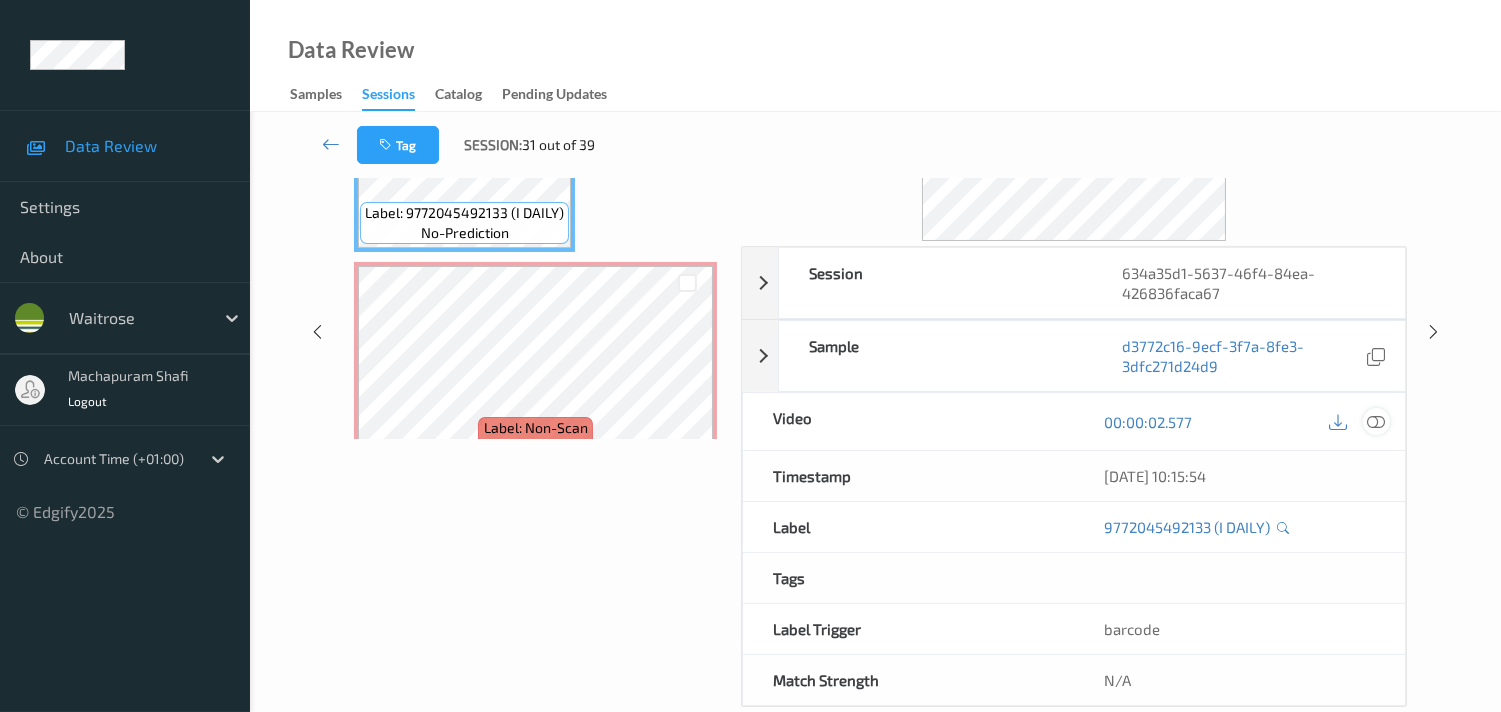 click at bounding box center (1376, 421) 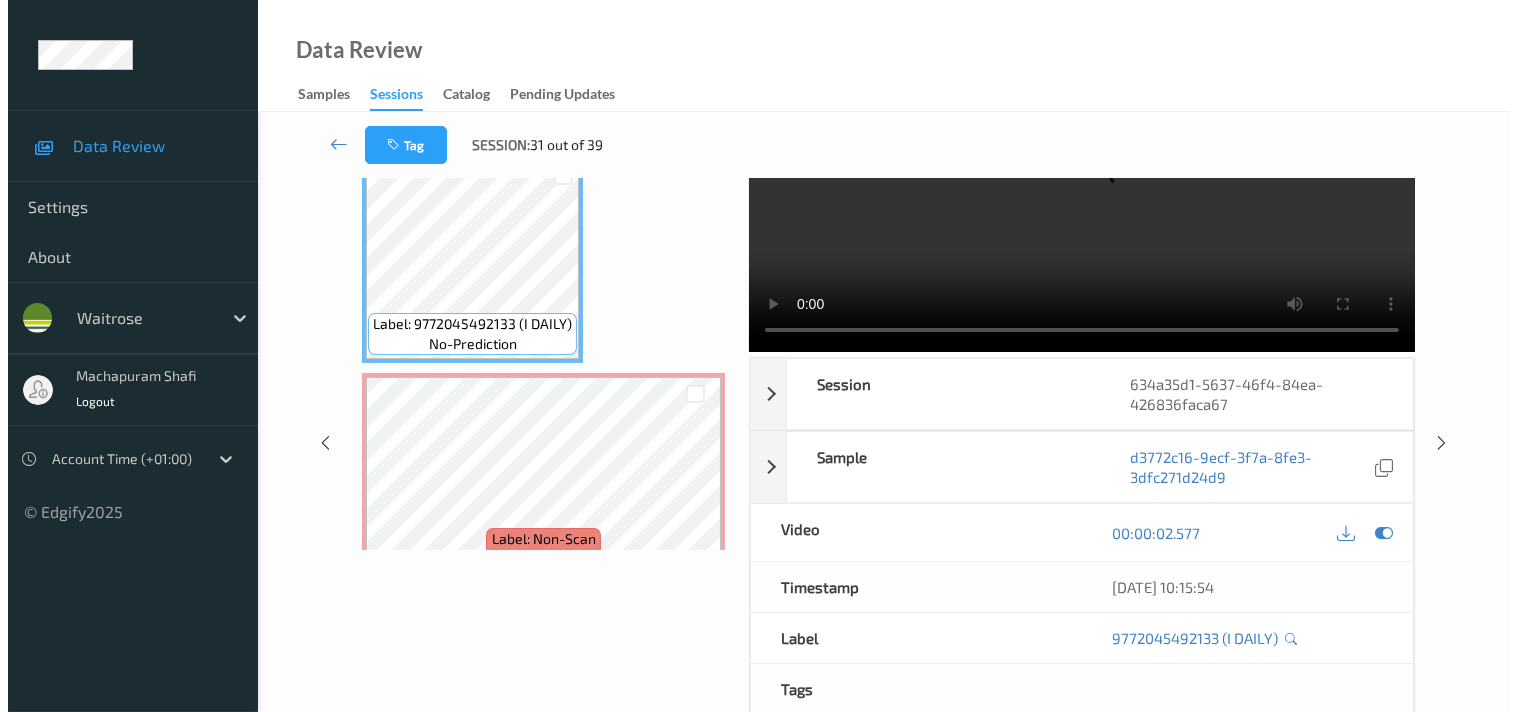 scroll, scrollTop: 0, scrollLeft: 0, axis: both 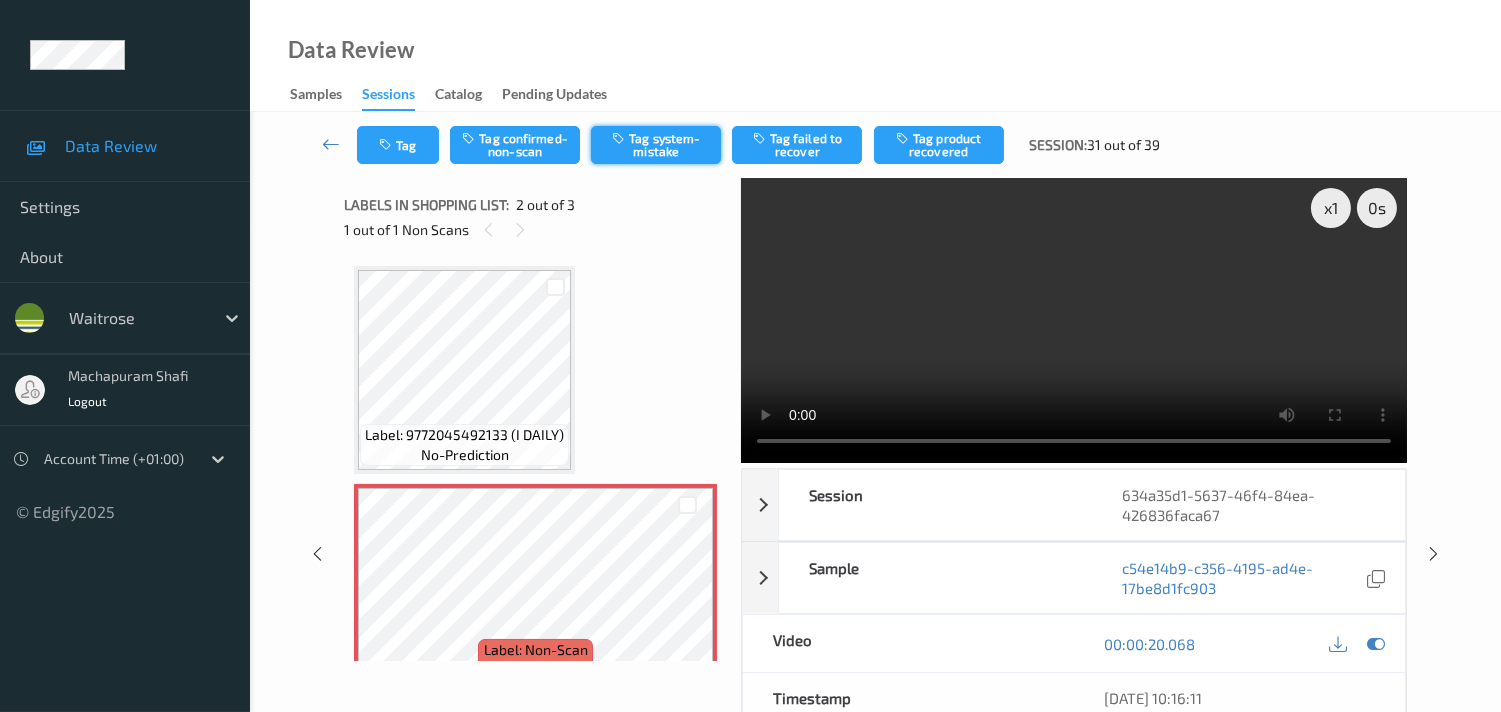 click on "Tag   system-mistake" at bounding box center [656, 145] 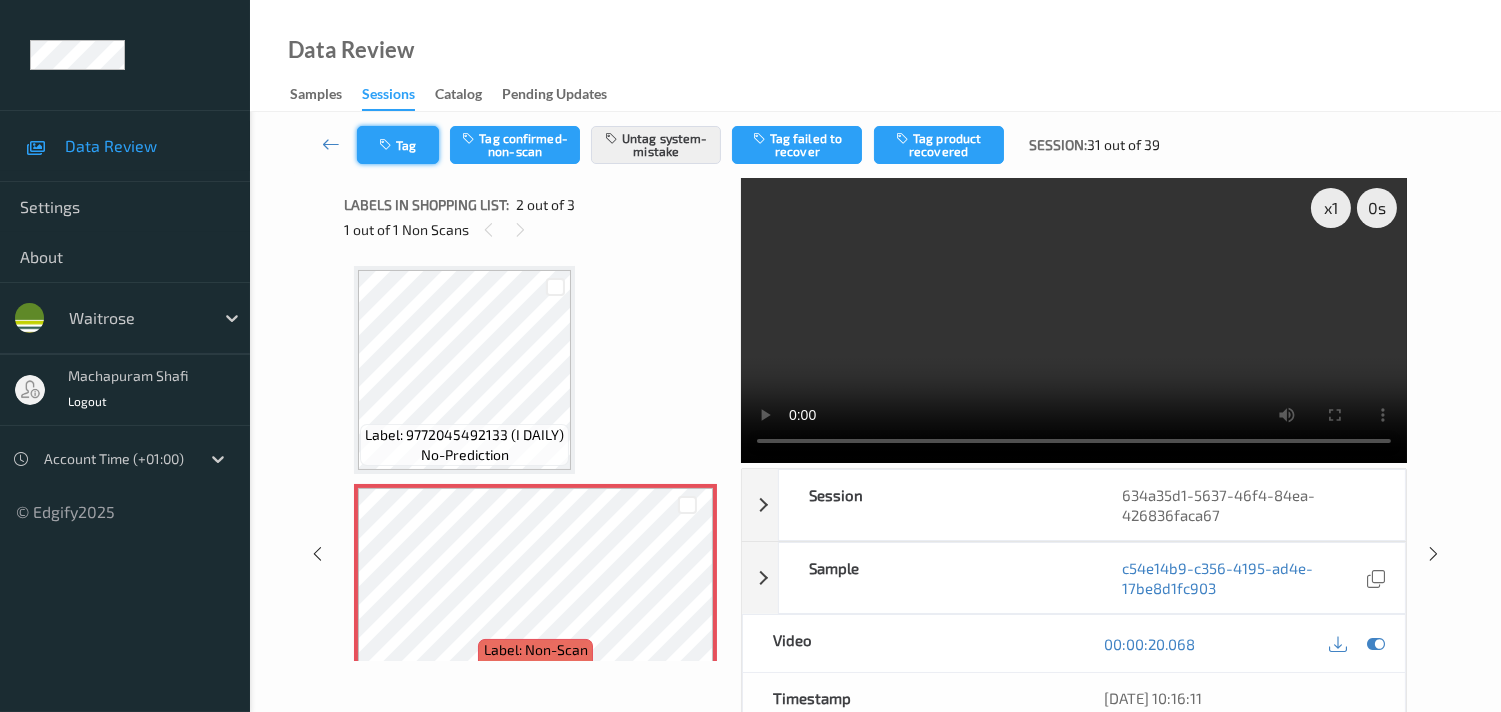 click on "Tag" at bounding box center [398, 145] 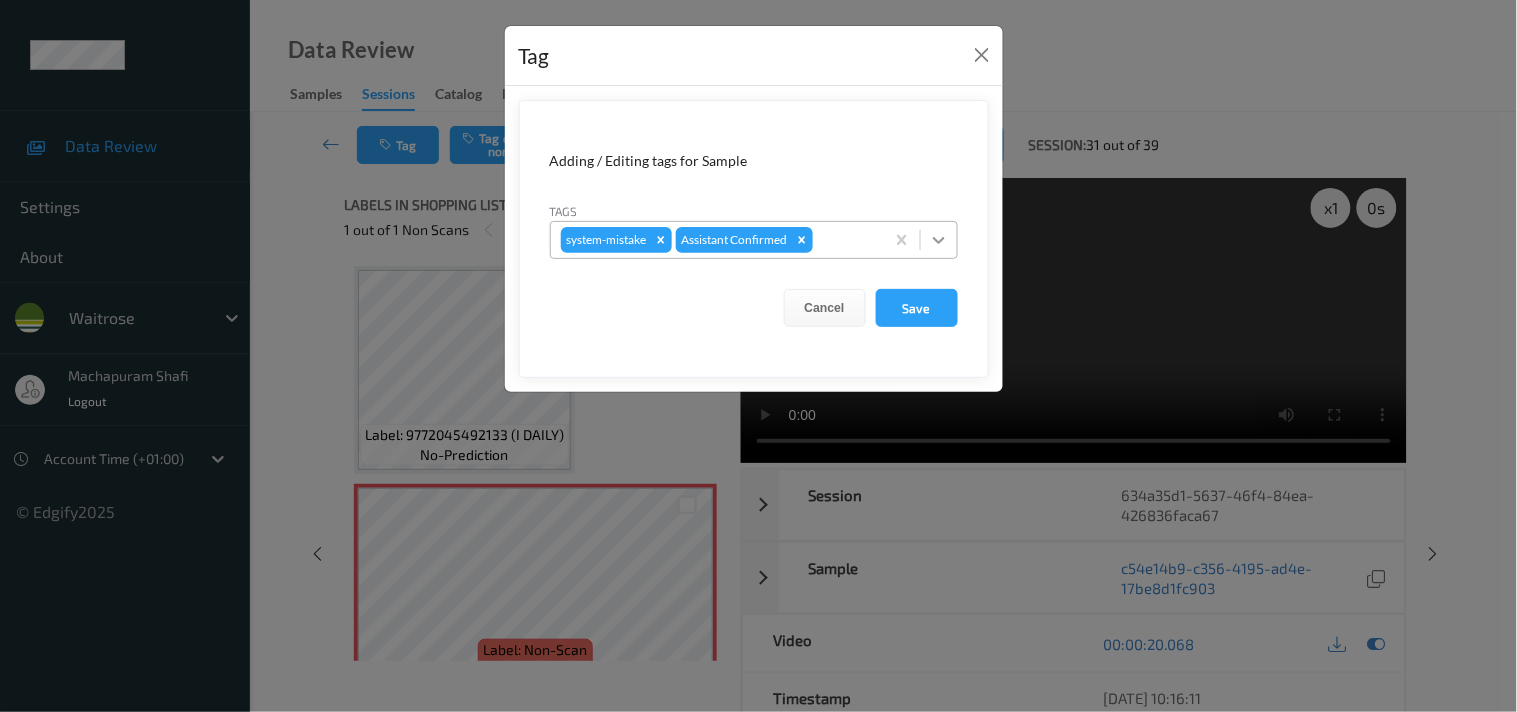 click 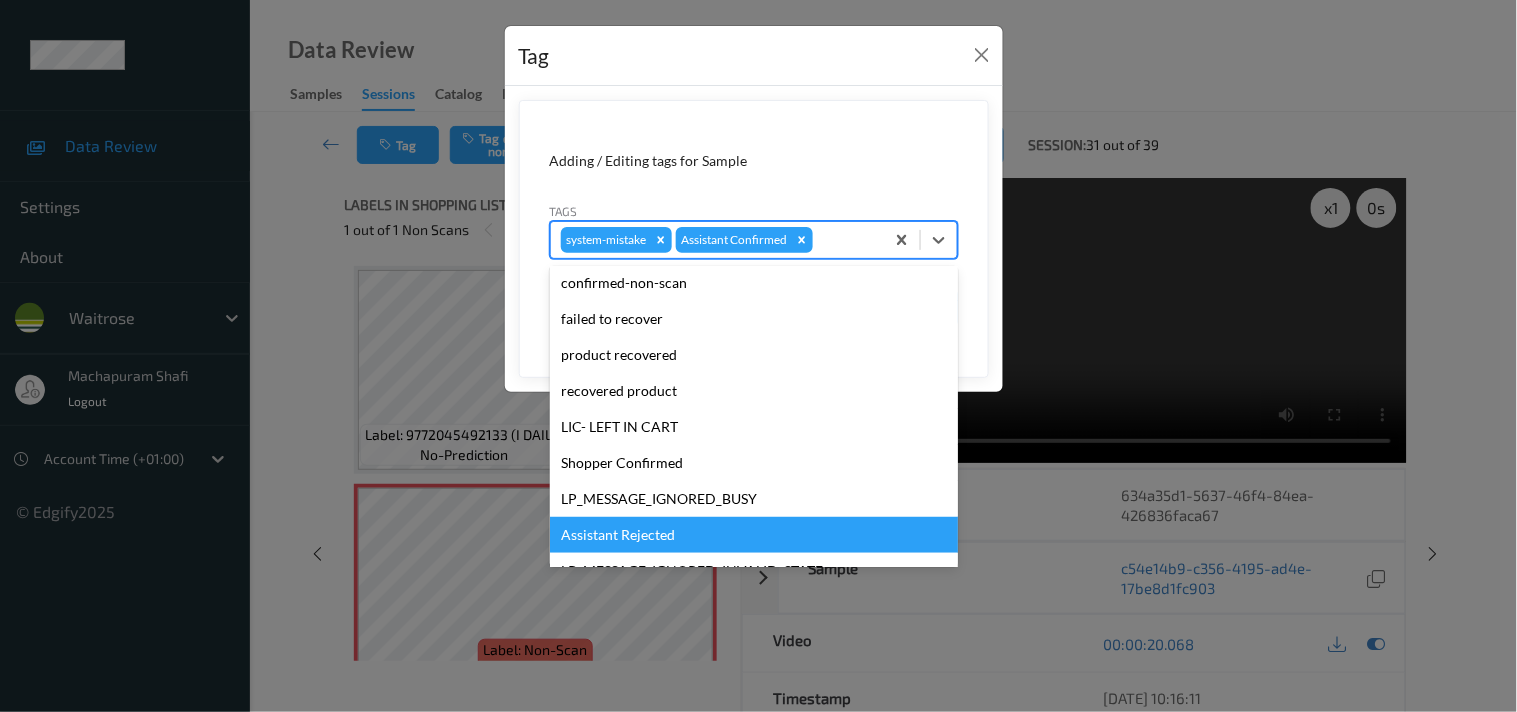 scroll, scrollTop: 320, scrollLeft: 0, axis: vertical 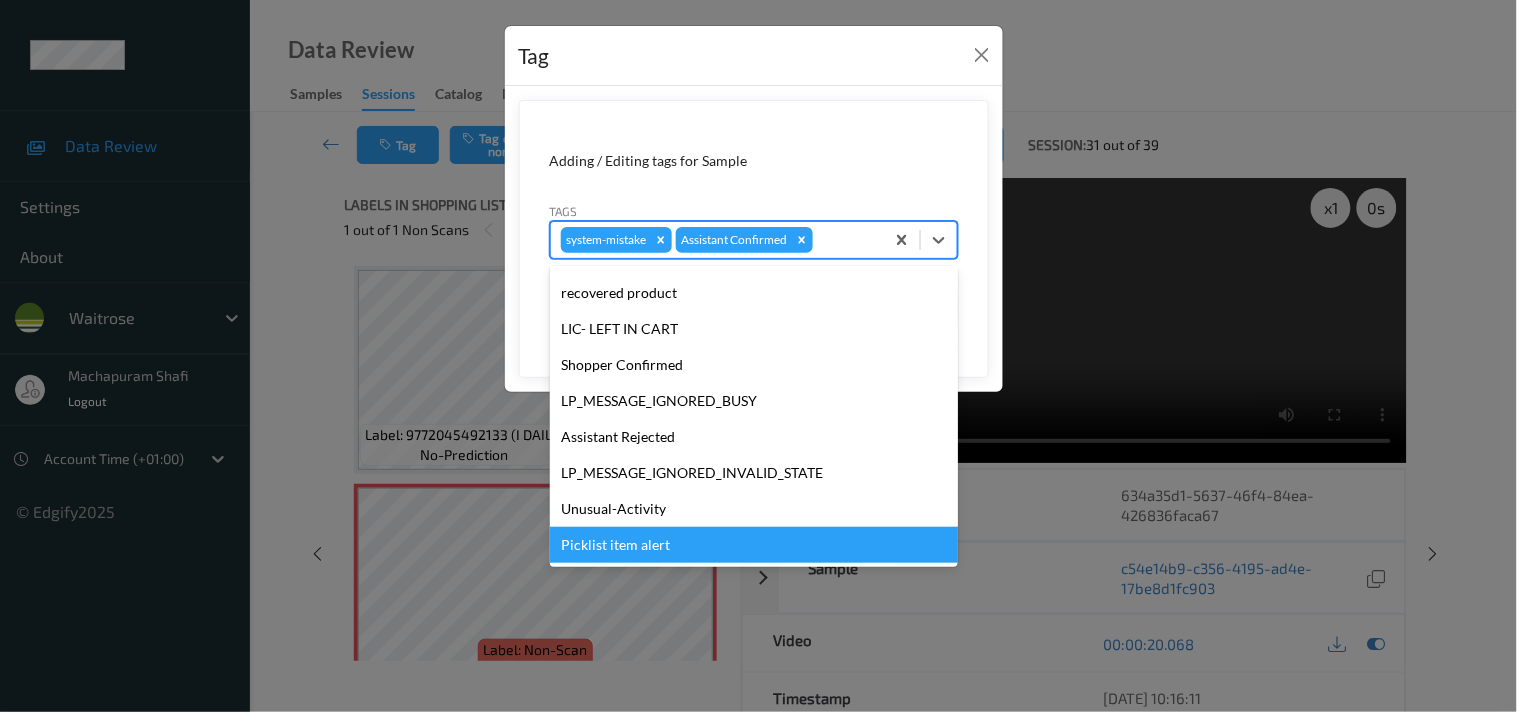 click on "Picklist item alert" at bounding box center [754, 545] 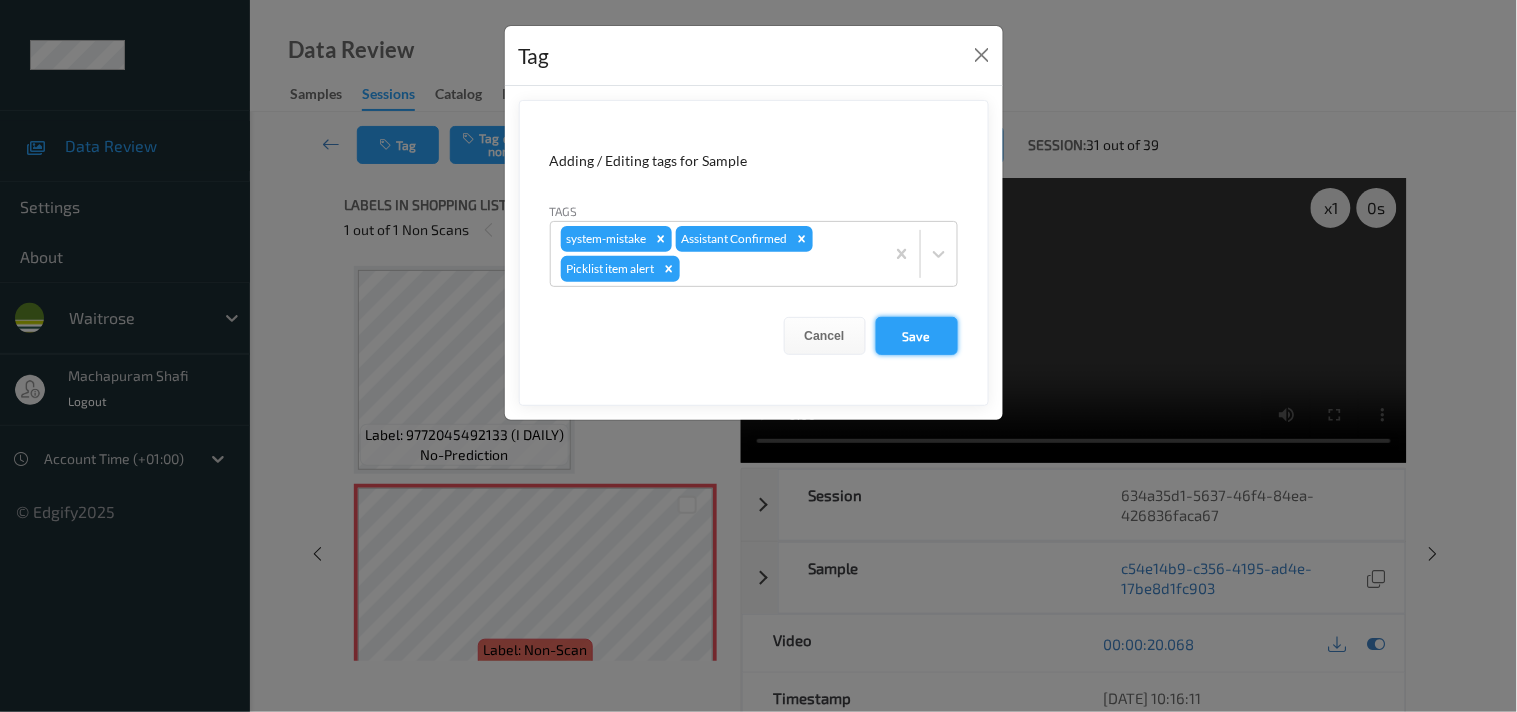 click on "Save" at bounding box center [917, 336] 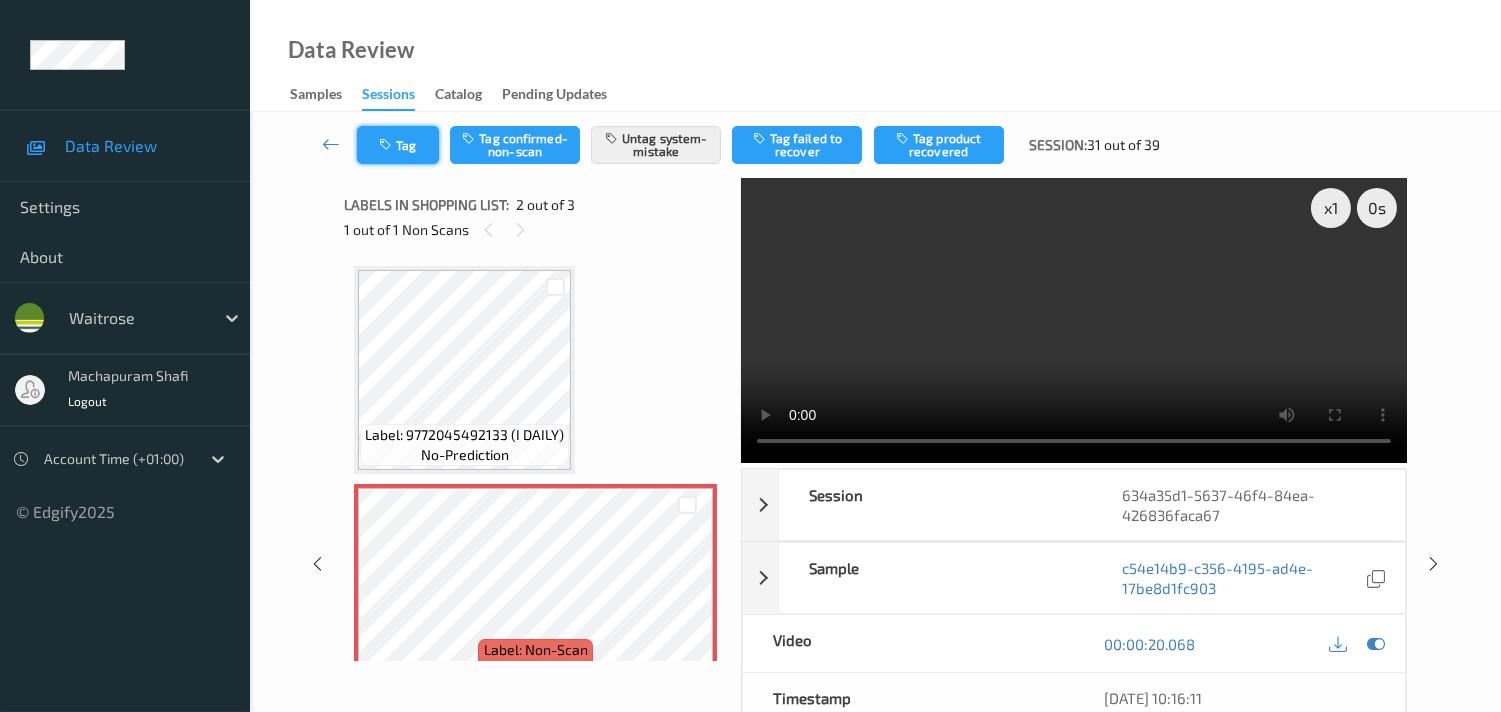 click at bounding box center [387, 145] 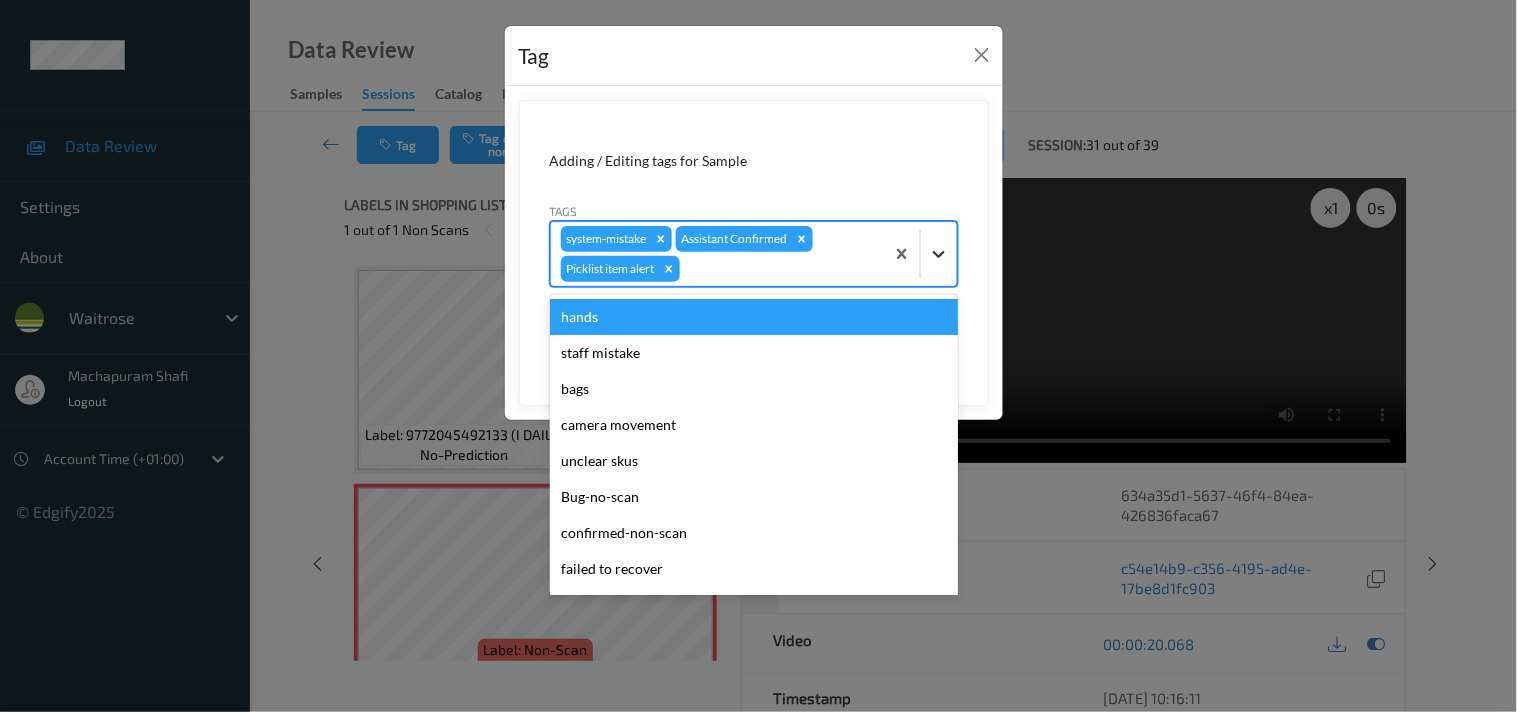 click at bounding box center [939, 254] 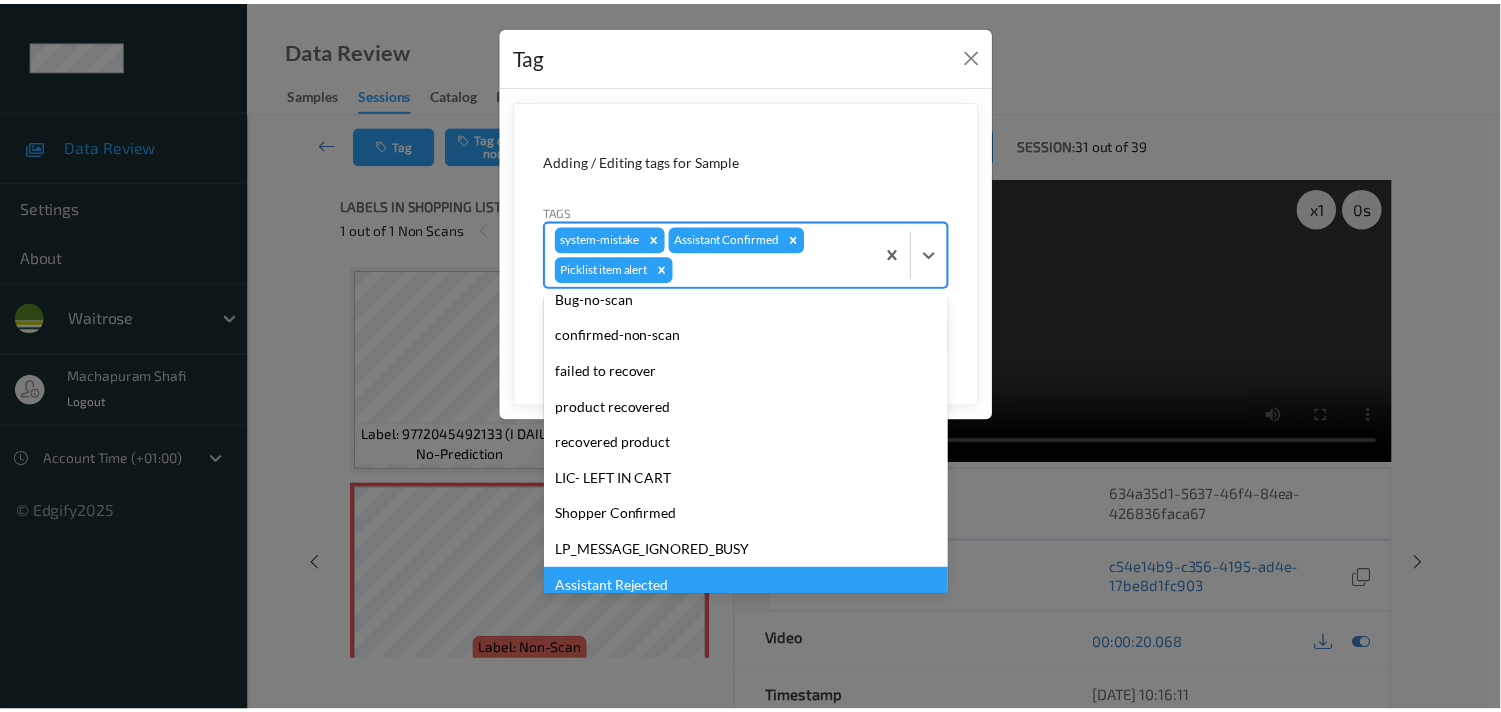 scroll, scrollTop: 283, scrollLeft: 0, axis: vertical 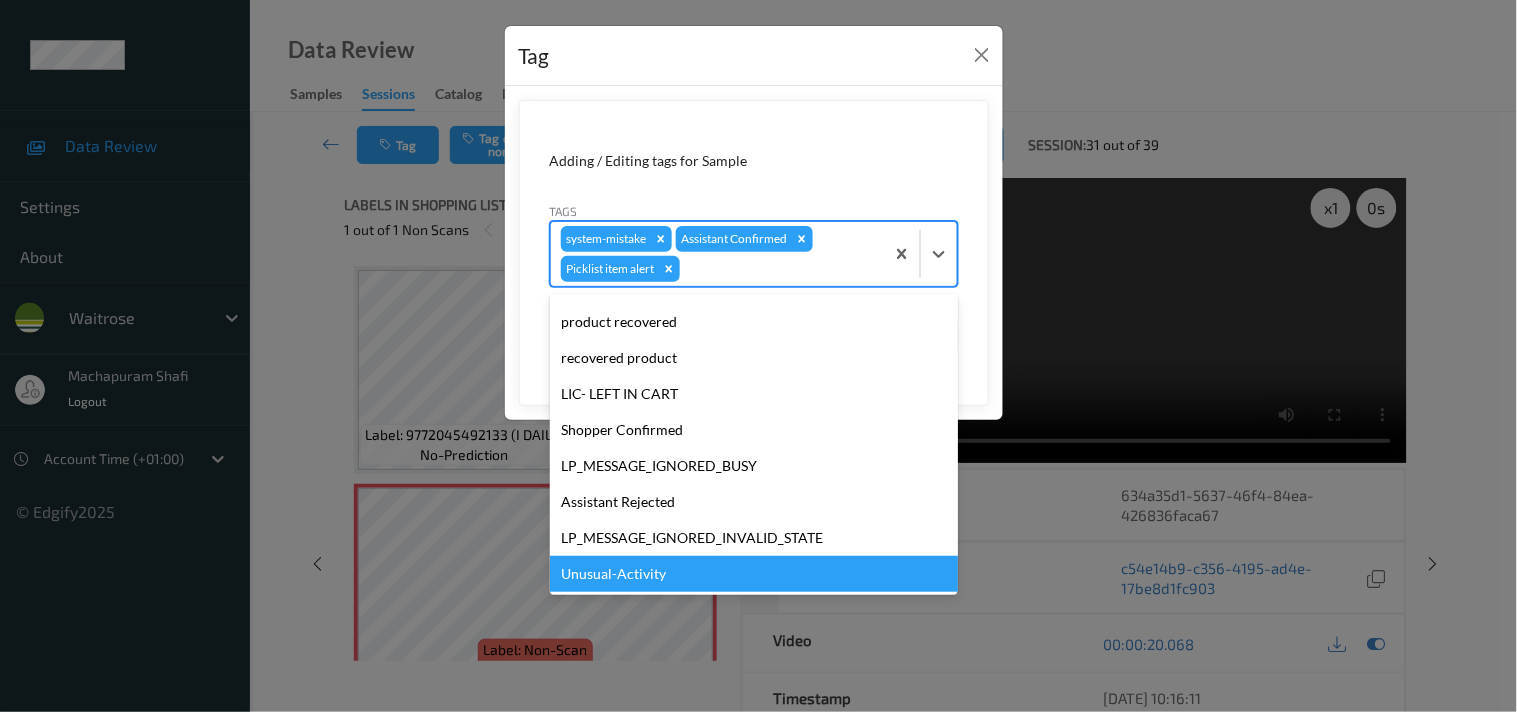 click on "Unusual-Activity" at bounding box center (754, 574) 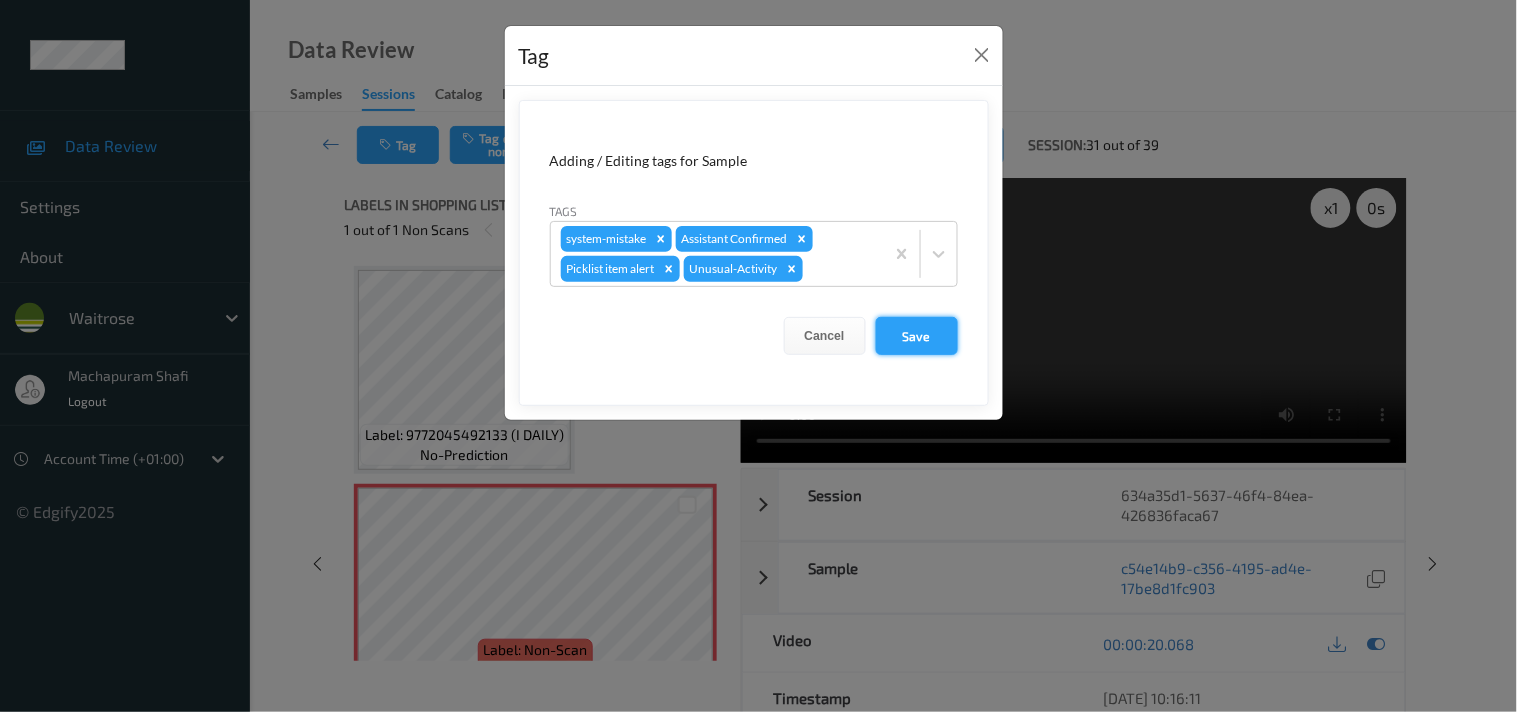 click on "Save" at bounding box center (917, 336) 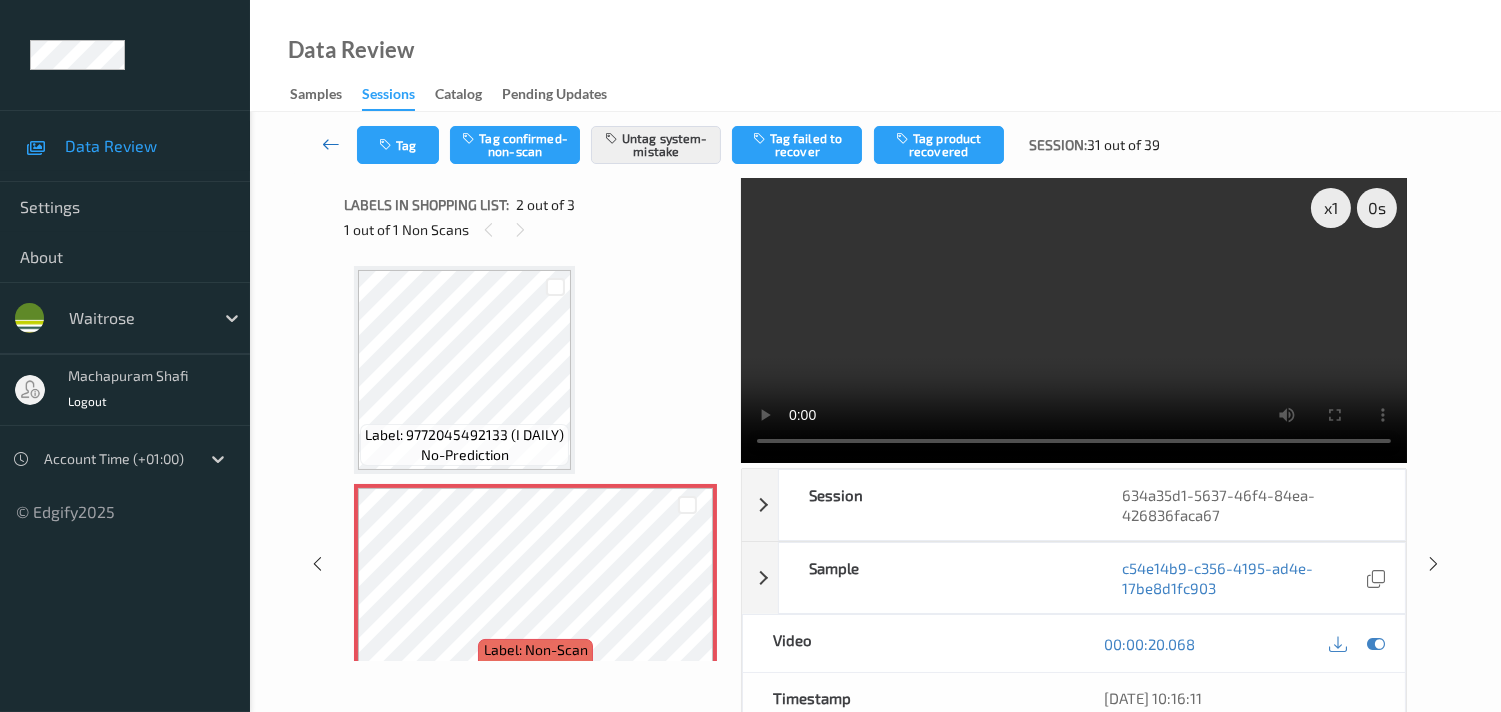 click at bounding box center (331, 144) 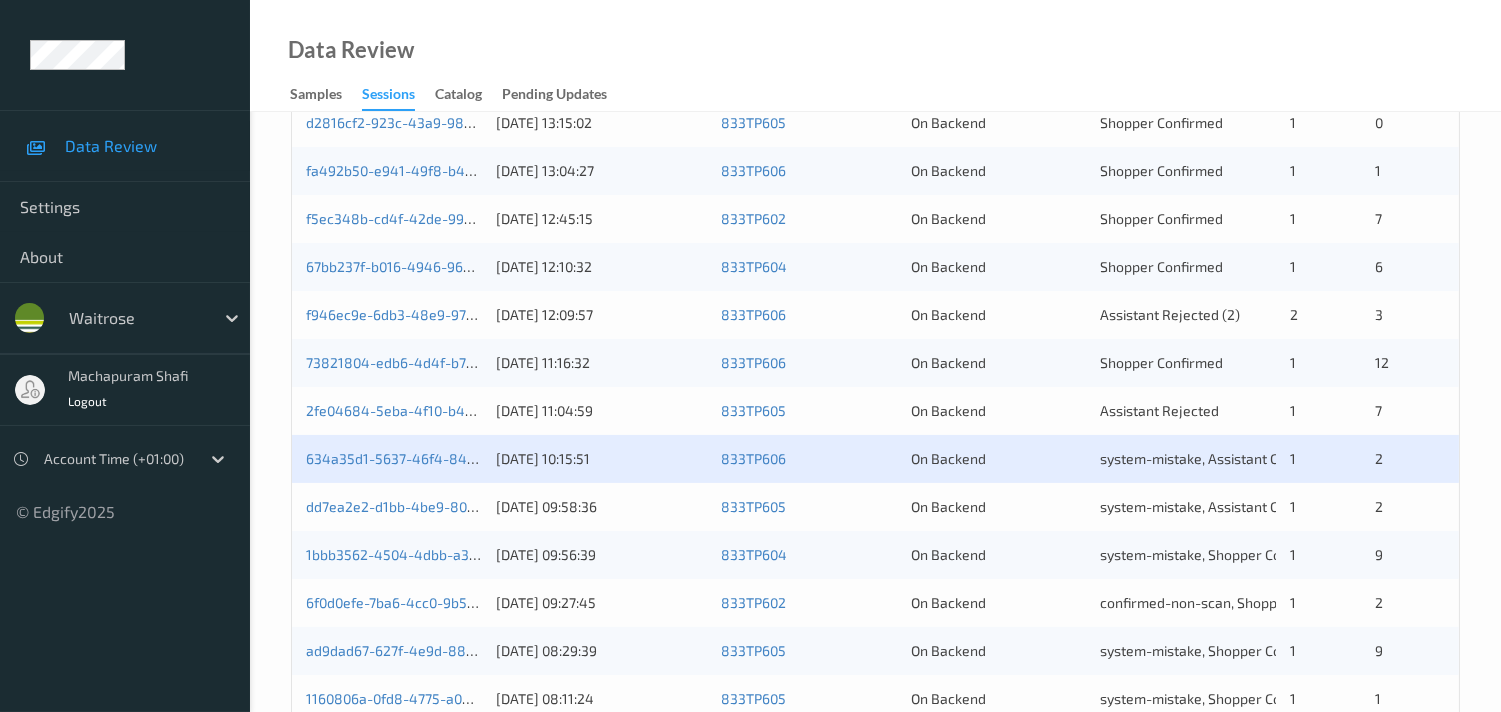 scroll, scrollTop: 888, scrollLeft: 0, axis: vertical 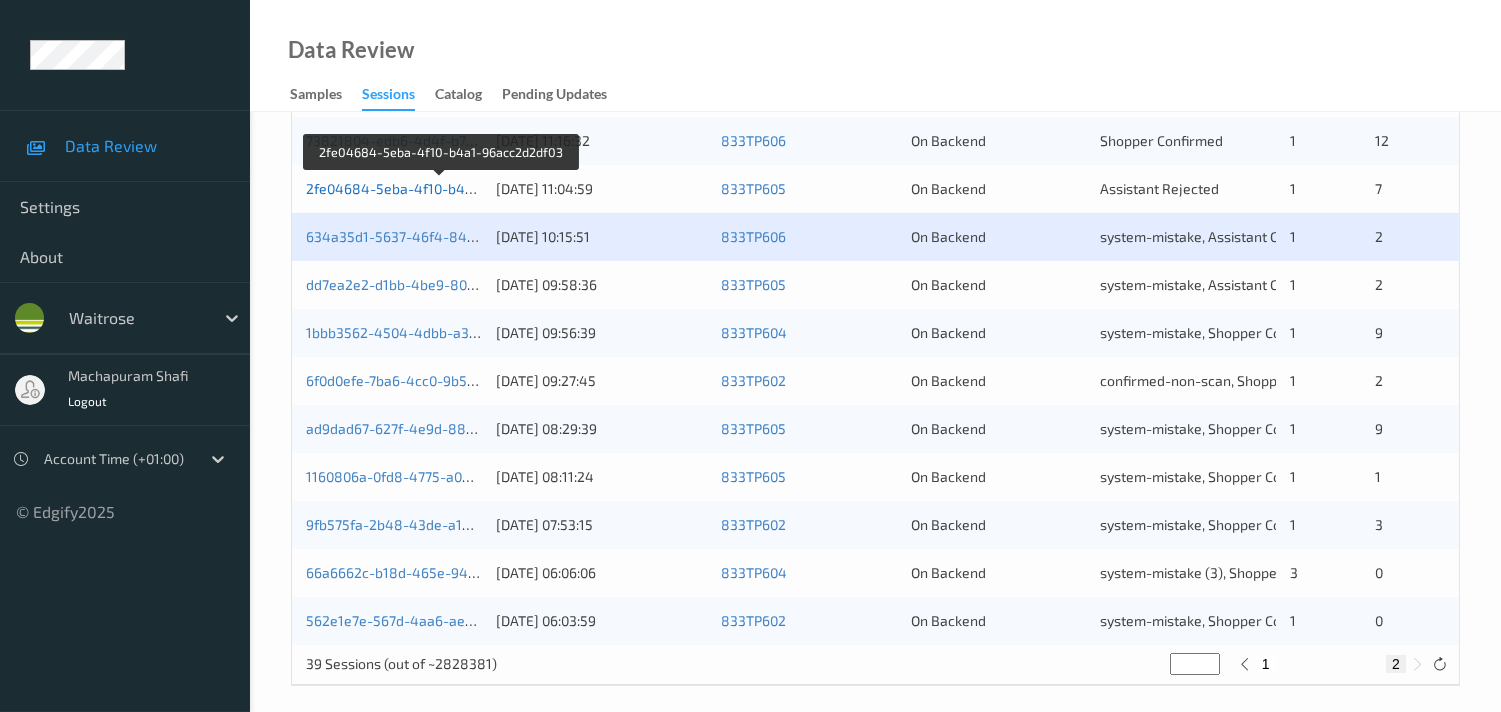 click on "2fe04684-5eba-4f10-b4a1-96acc2d2df03" at bounding box center (441, 188) 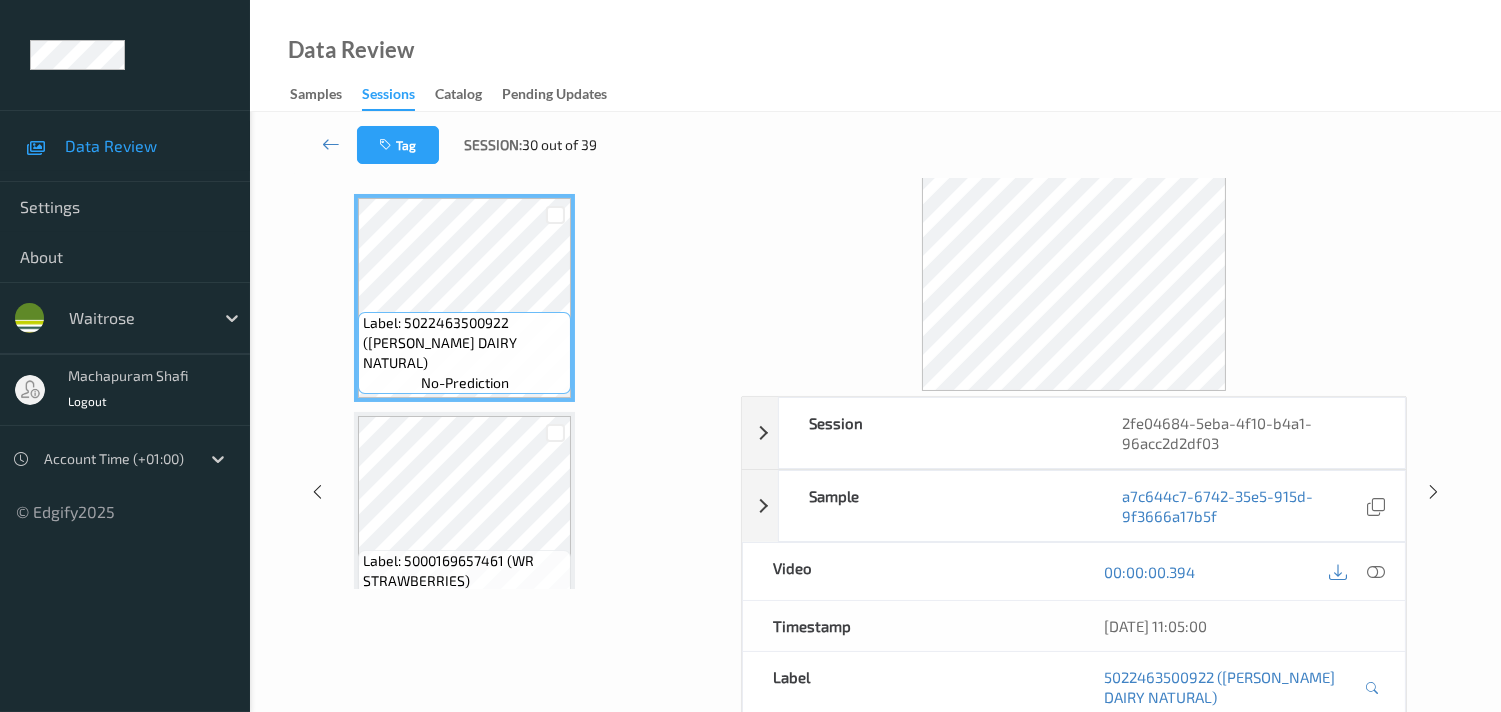 scroll, scrollTop: 111, scrollLeft: 0, axis: vertical 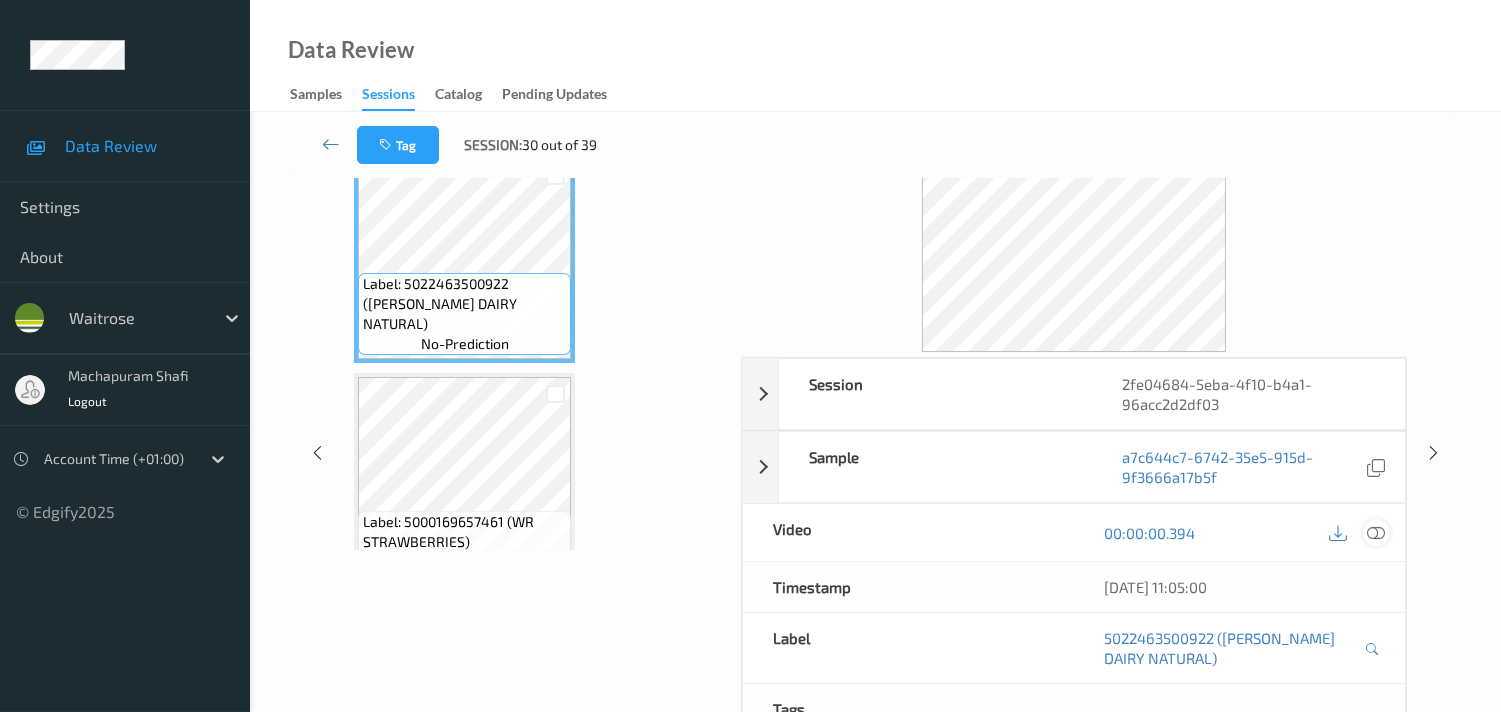 click at bounding box center [1376, 533] 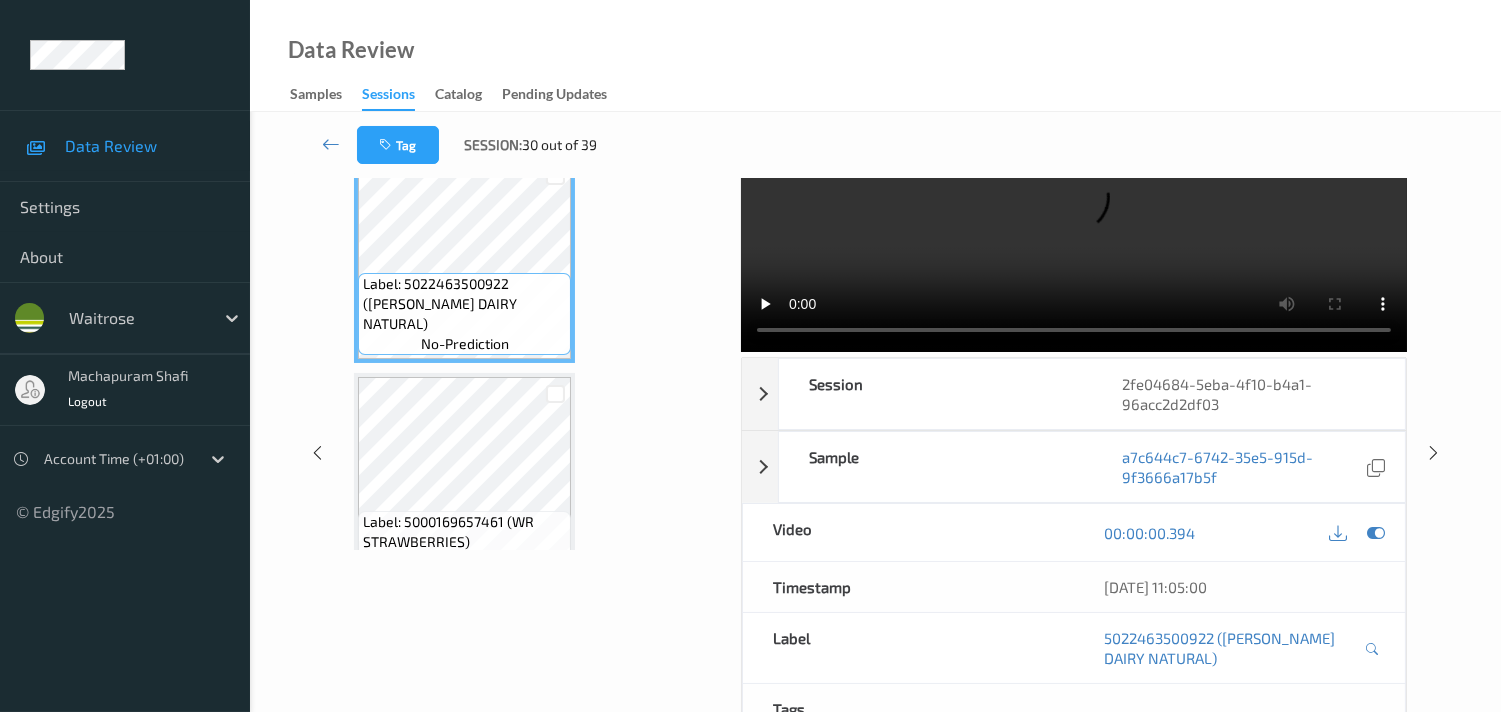 scroll, scrollTop: 0, scrollLeft: 0, axis: both 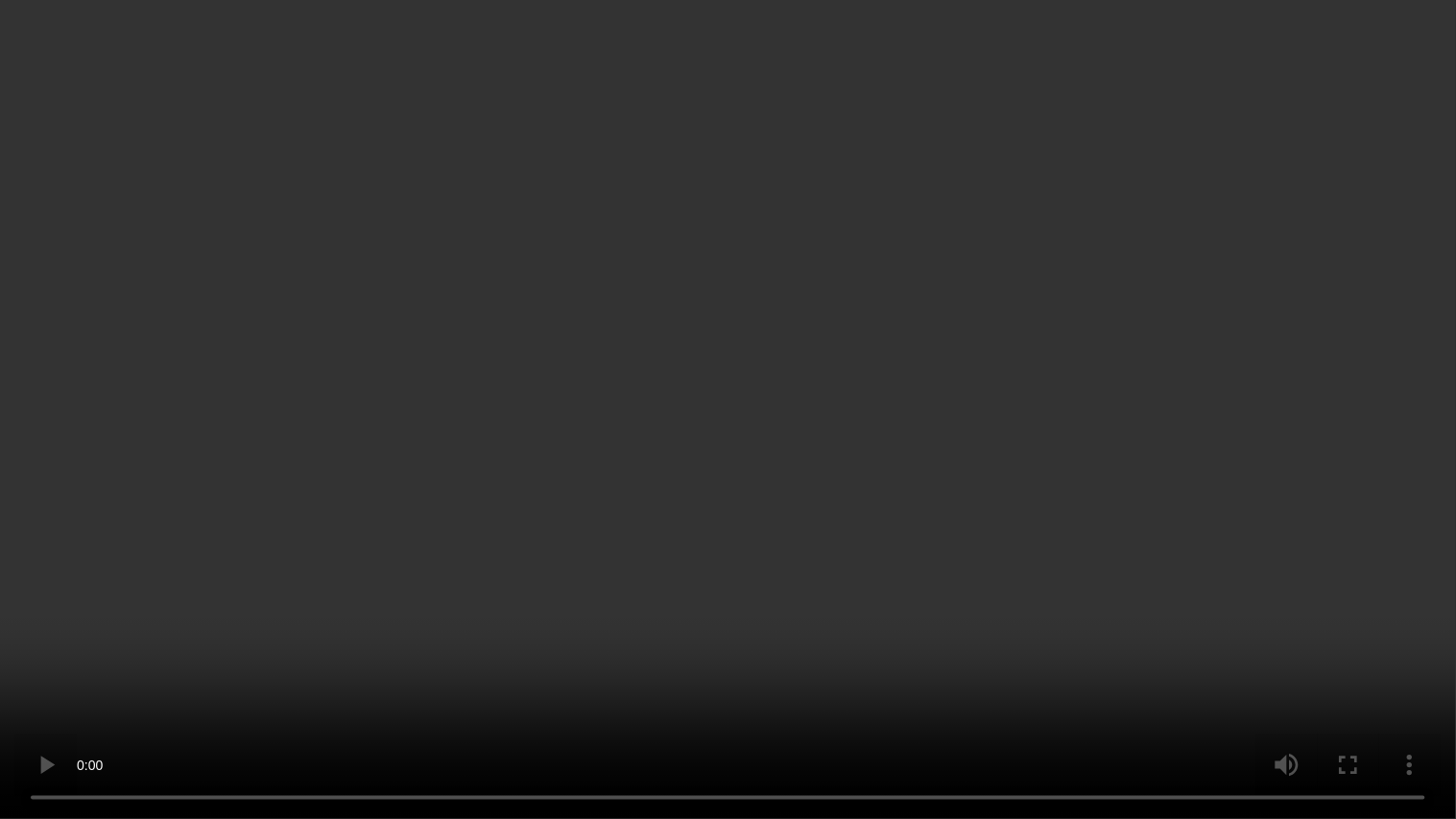 type 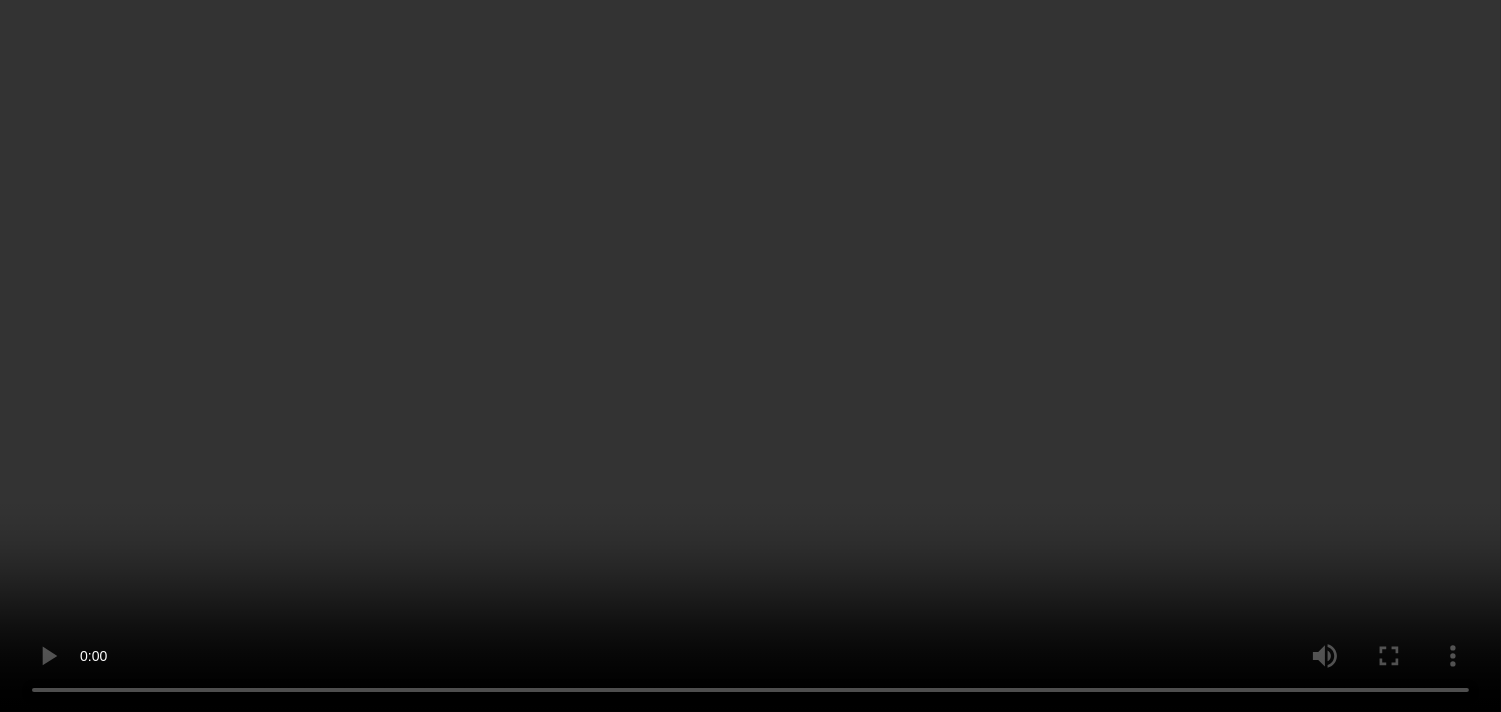 scroll, scrollTop: 1000, scrollLeft: 0, axis: vertical 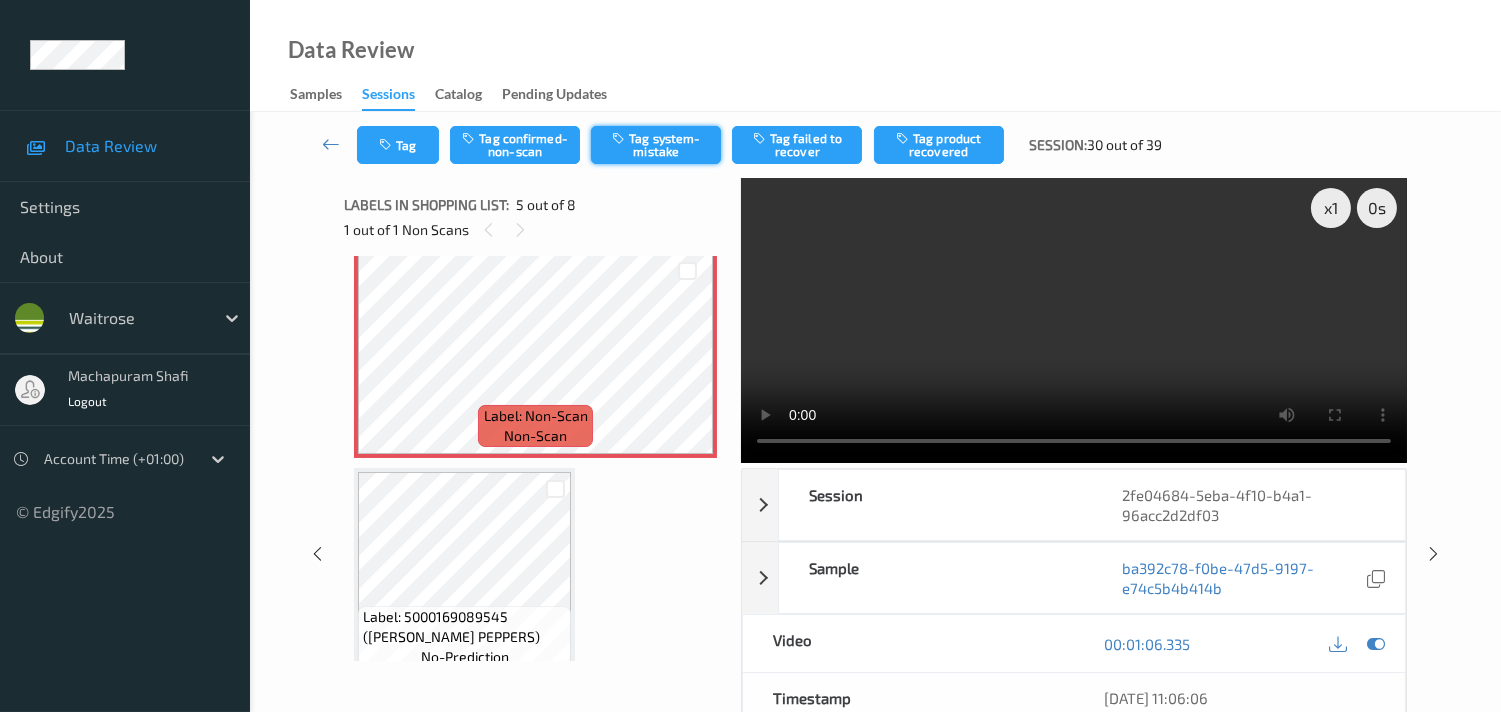 click on "Tag   system-mistake" at bounding box center (656, 145) 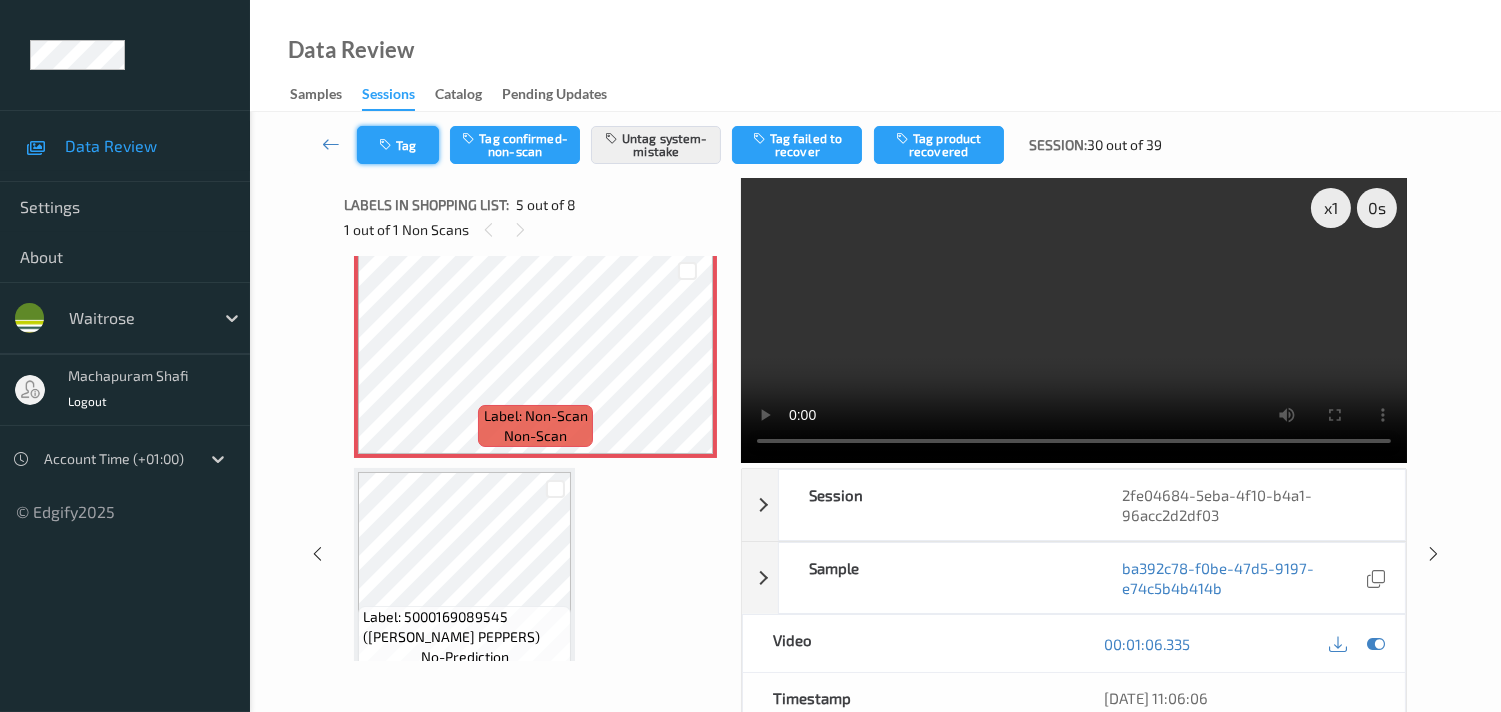 click on "Tag" at bounding box center [398, 145] 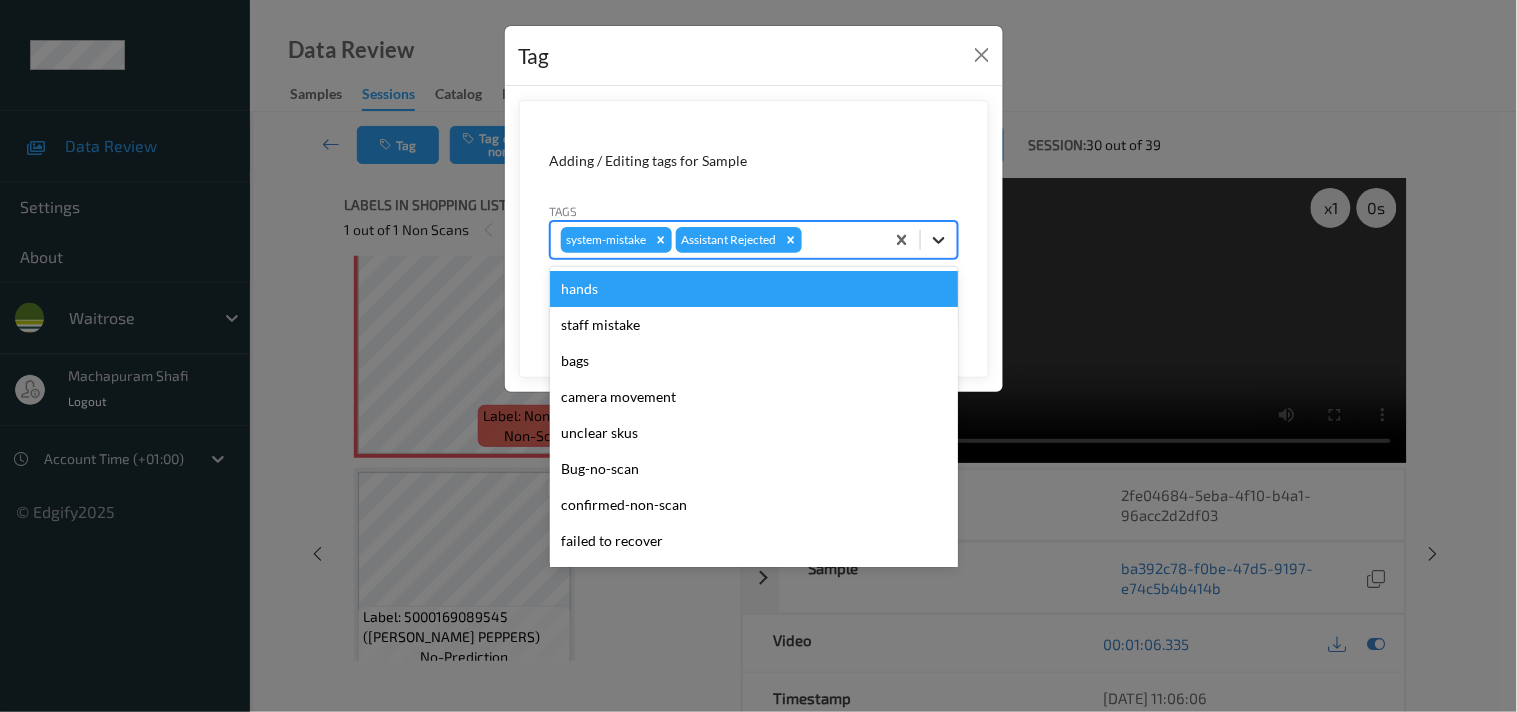 click 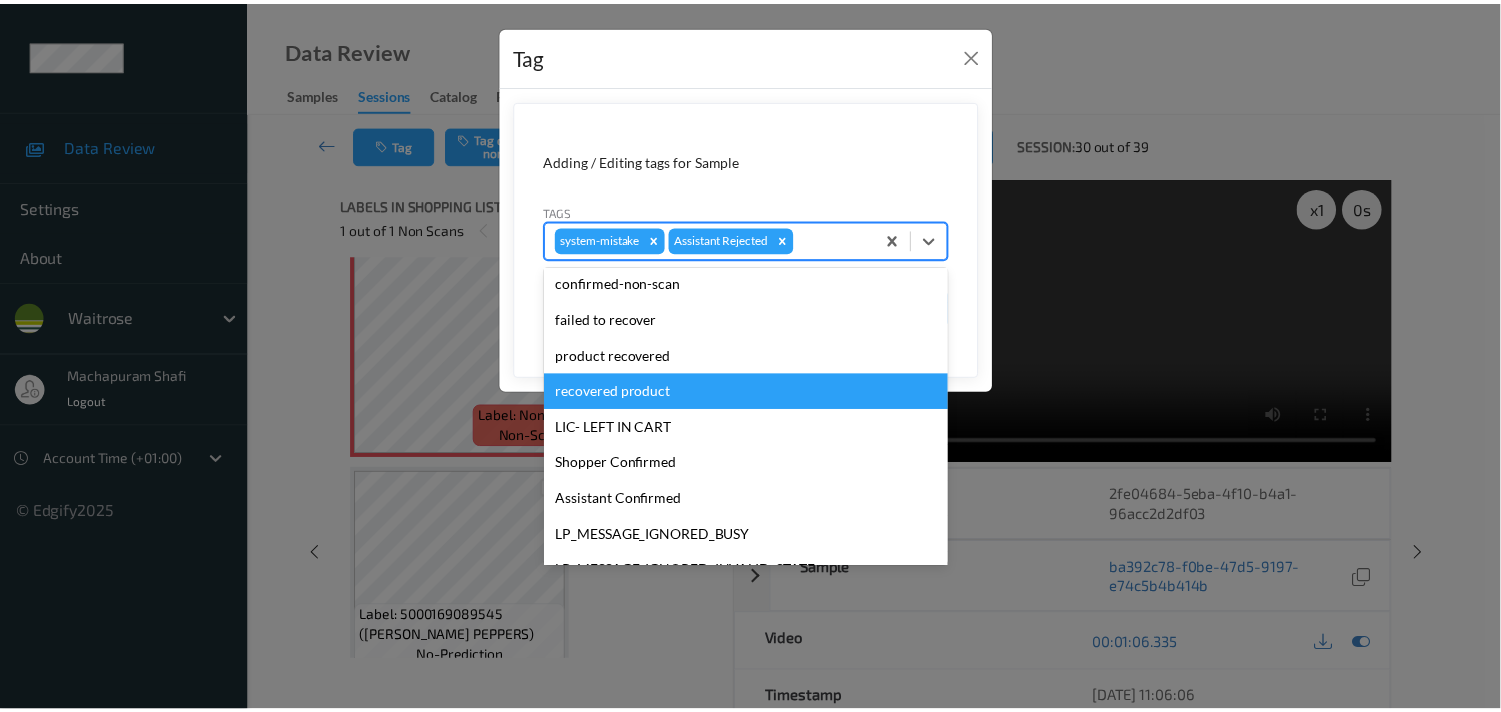 scroll, scrollTop: 320, scrollLeft: 0, axis: vertical 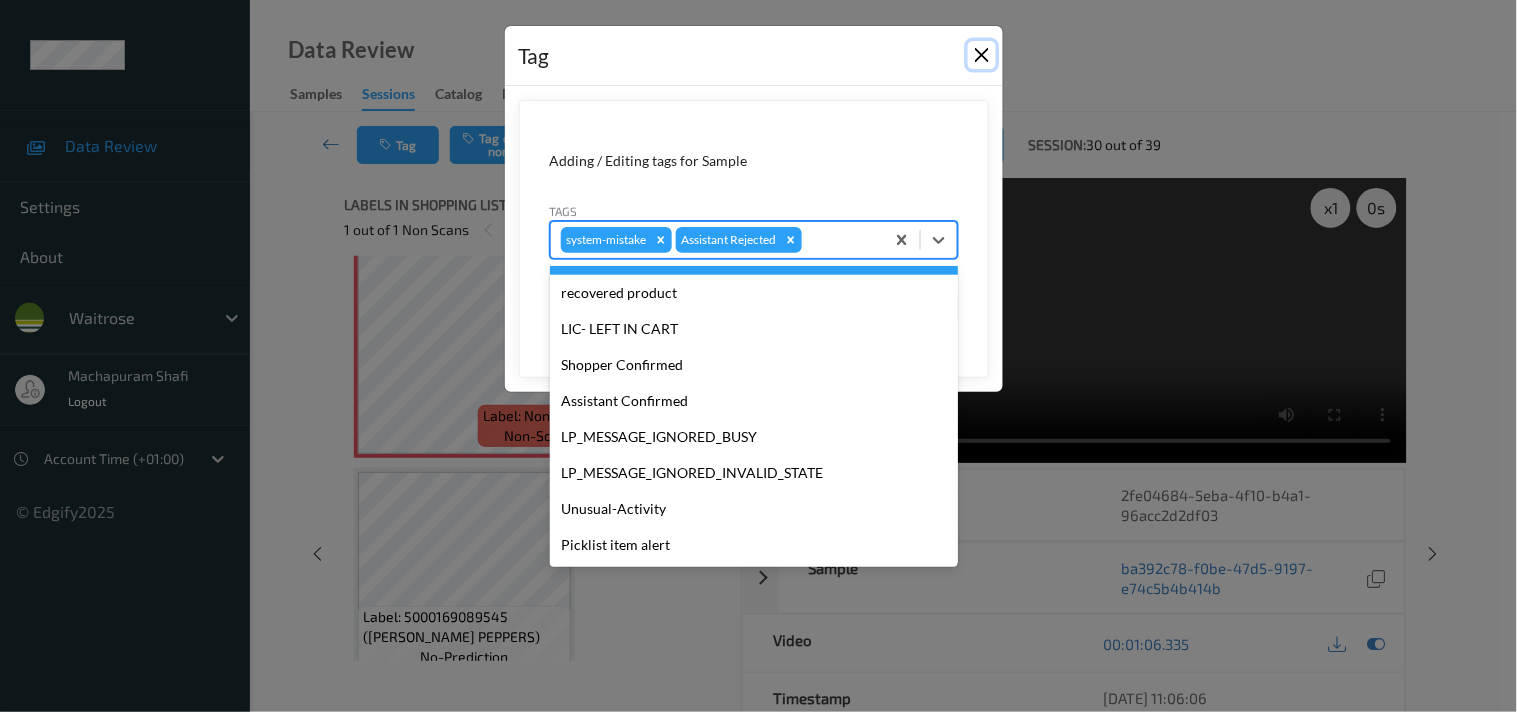 click at bounding box center (982, 55) 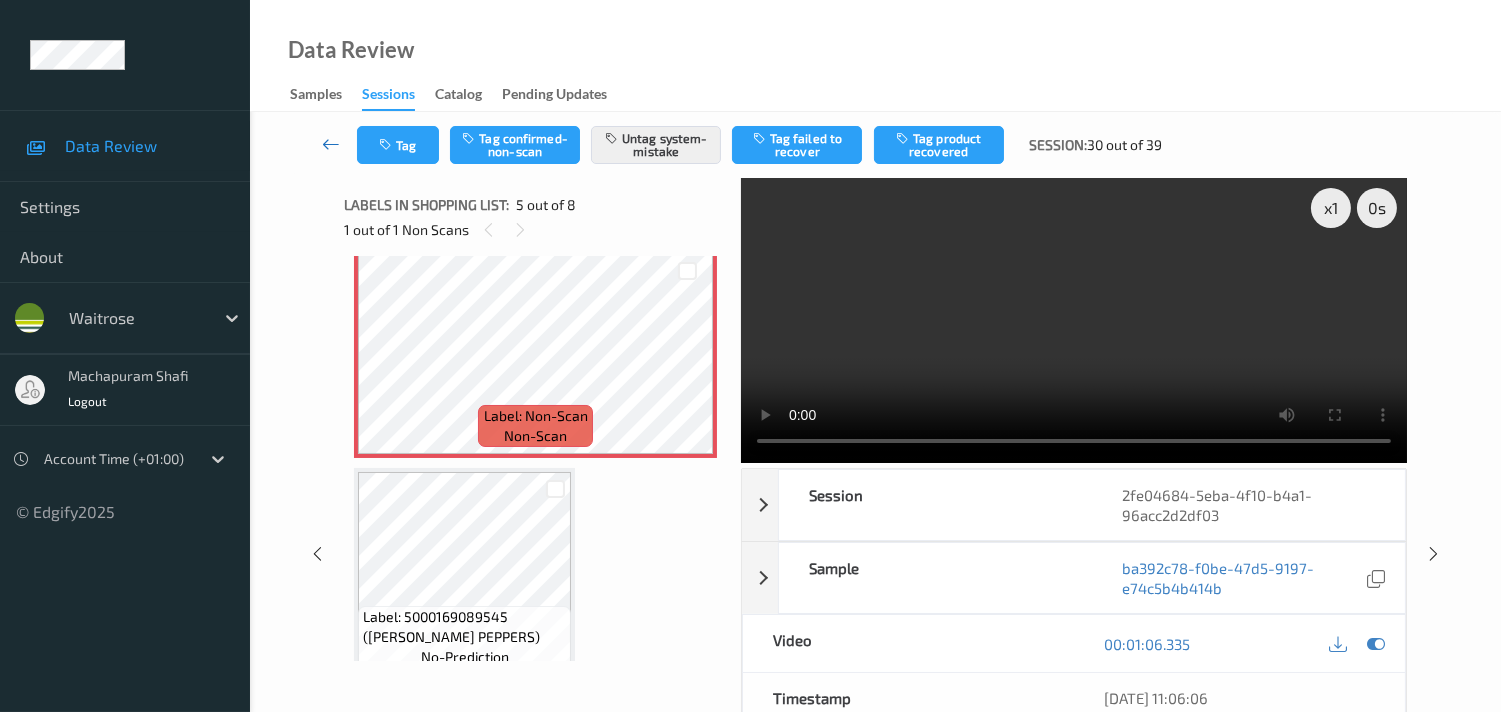 click at bounding box center [331, 144] 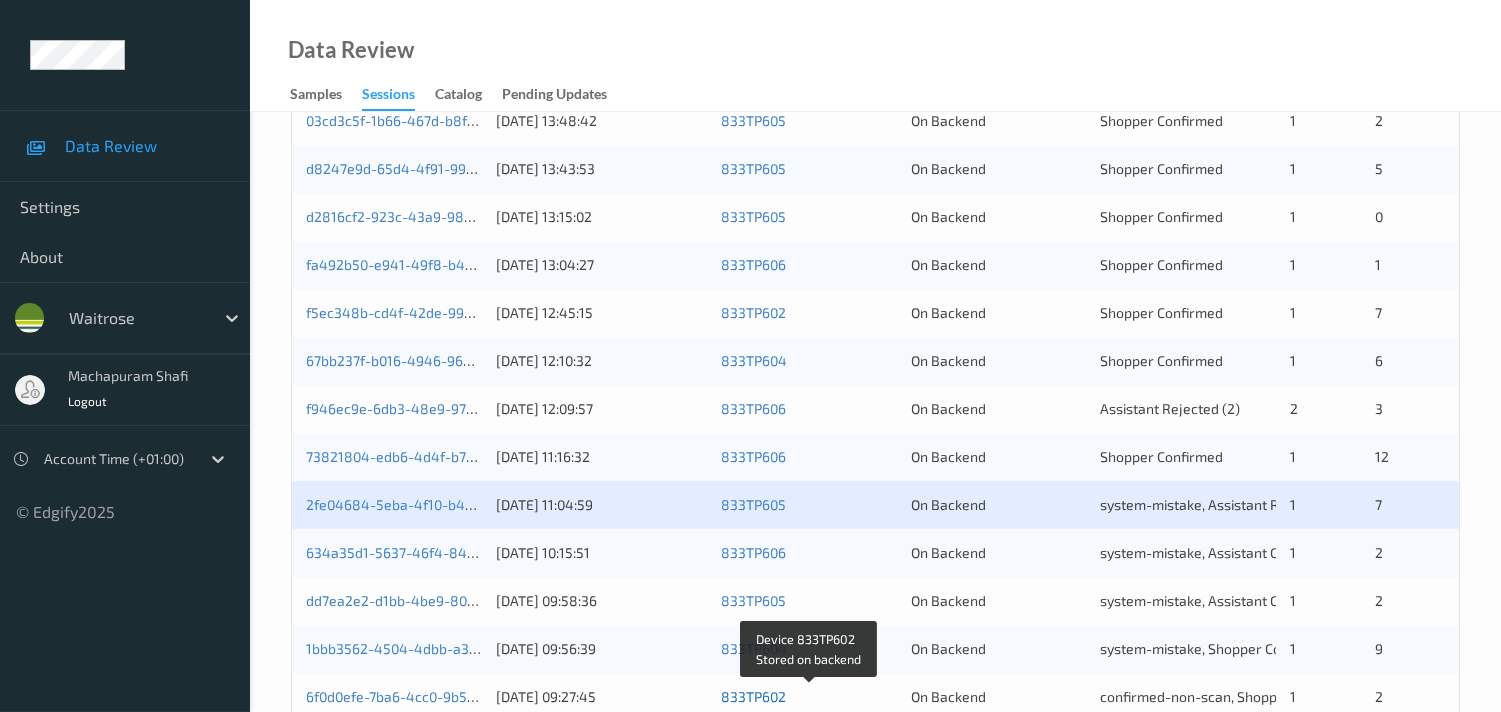 scroll, scrollTop: 570, scrollLeft: 0, axis: vertical 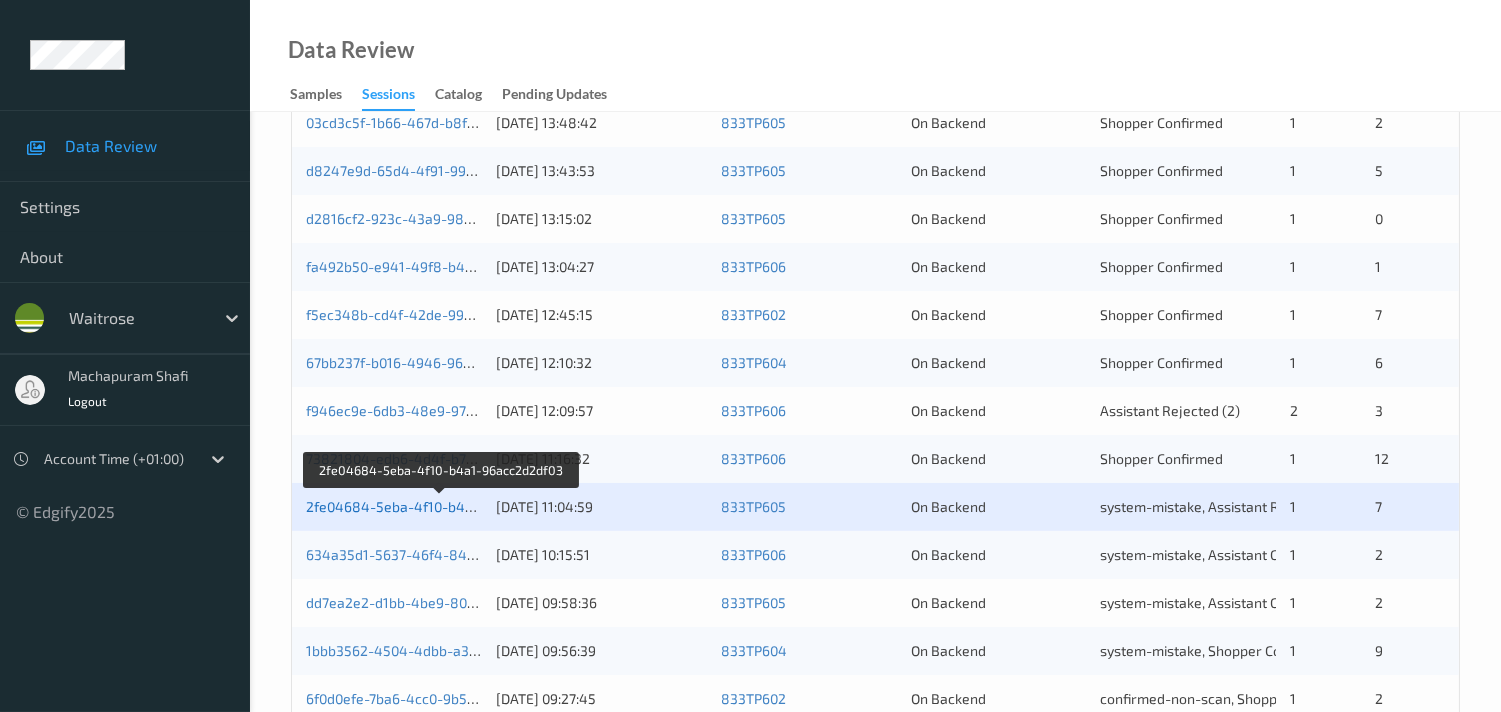 click on "2fe04684-5eba-4f10-b4a1-96acc2d2df03" at bounding box center [441, 506] 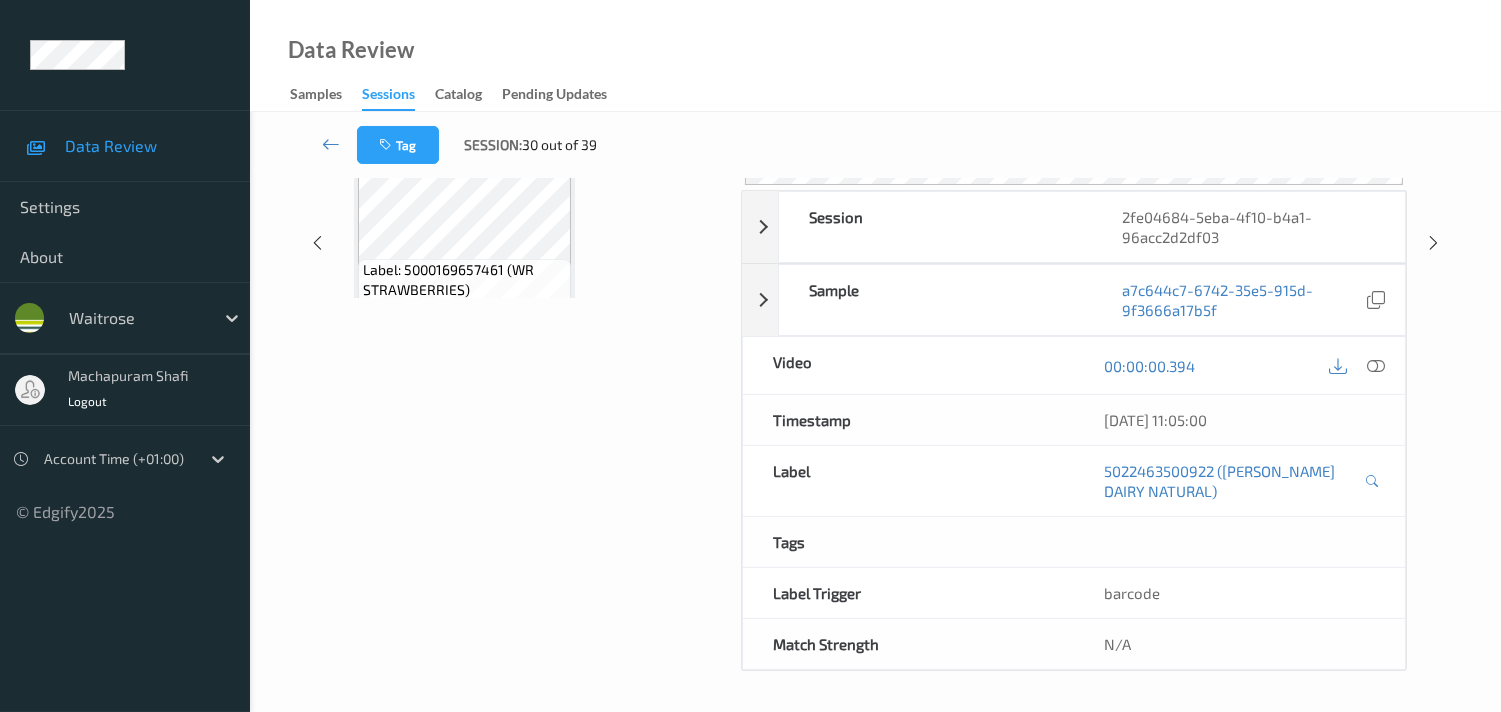 scroll, scrollTop: 280, scrollLeft: 0, axis: vertical 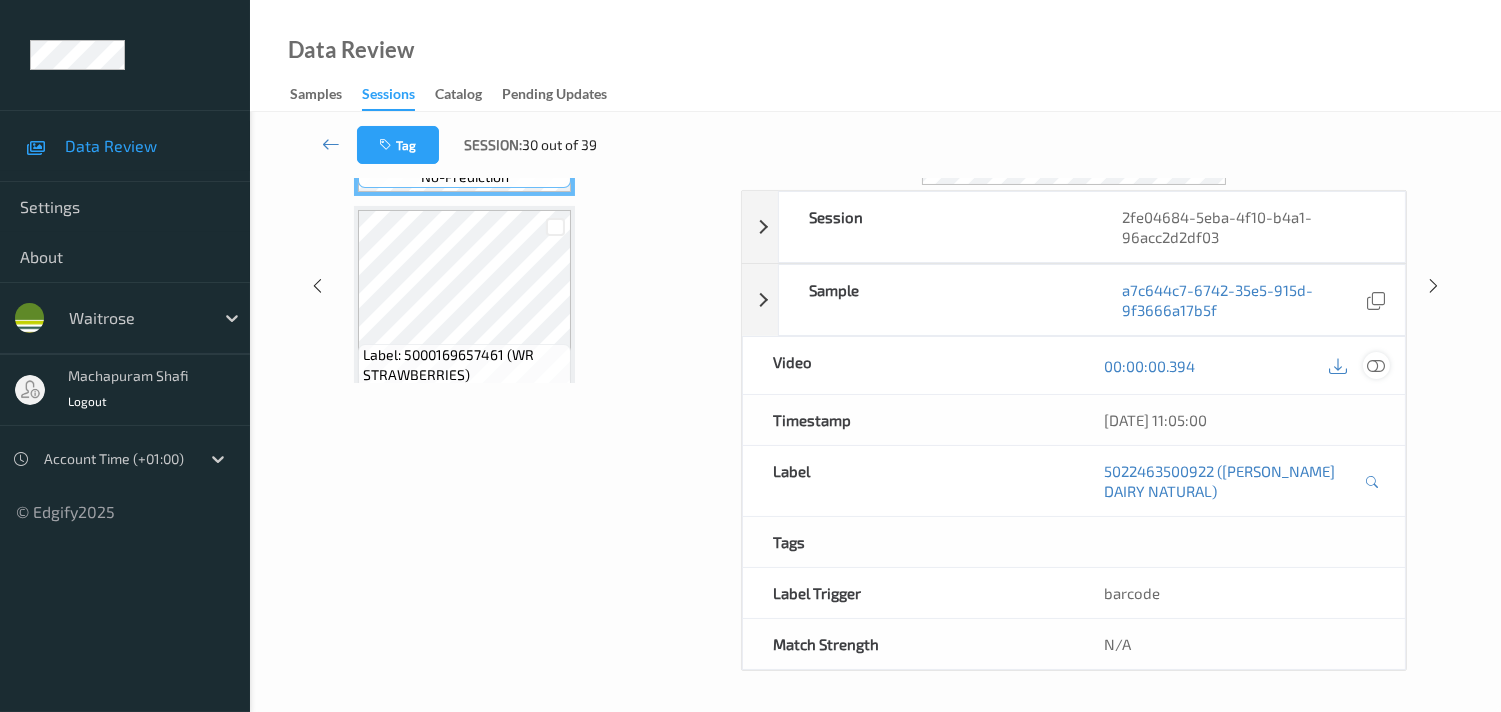 click at bounding box center (1376, 366) 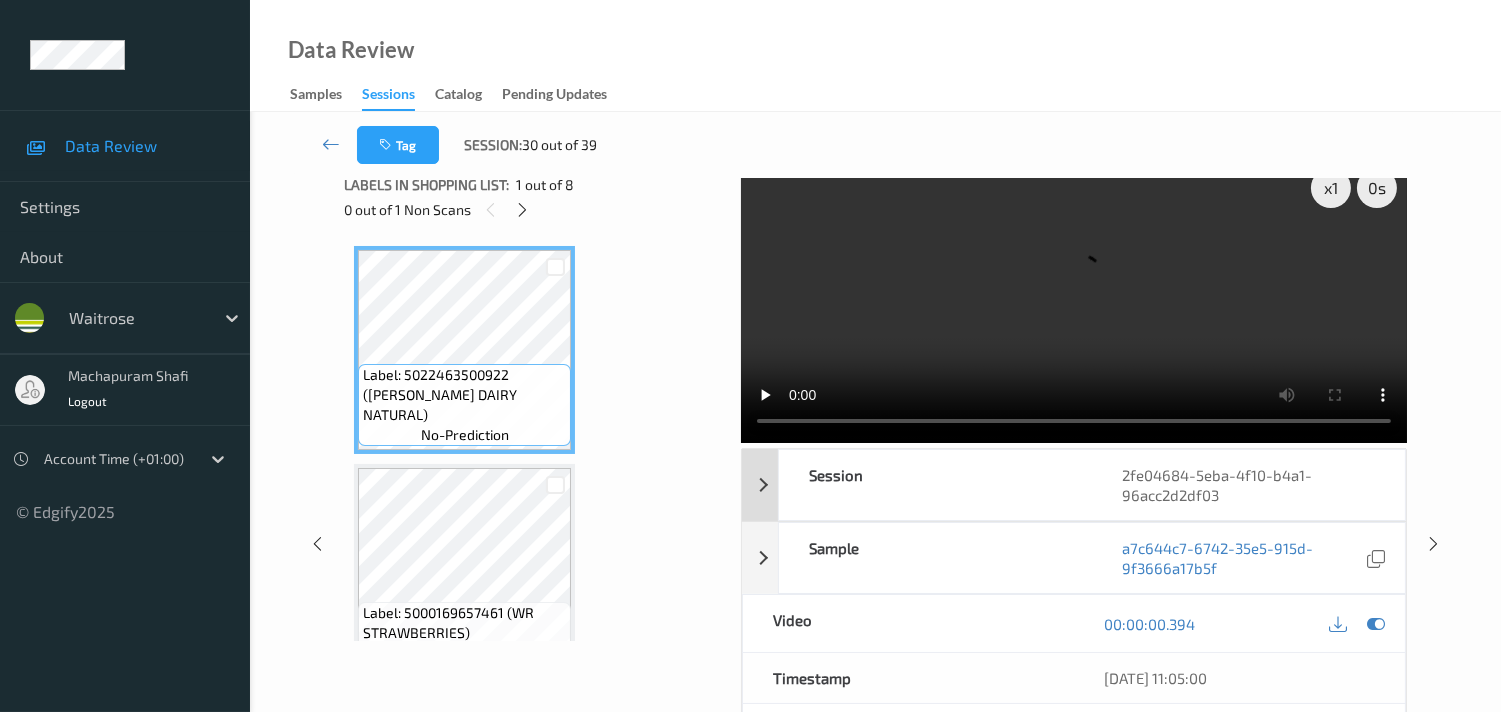 scroll, scrollTop: 0, scrollLeft: 0, axis: both 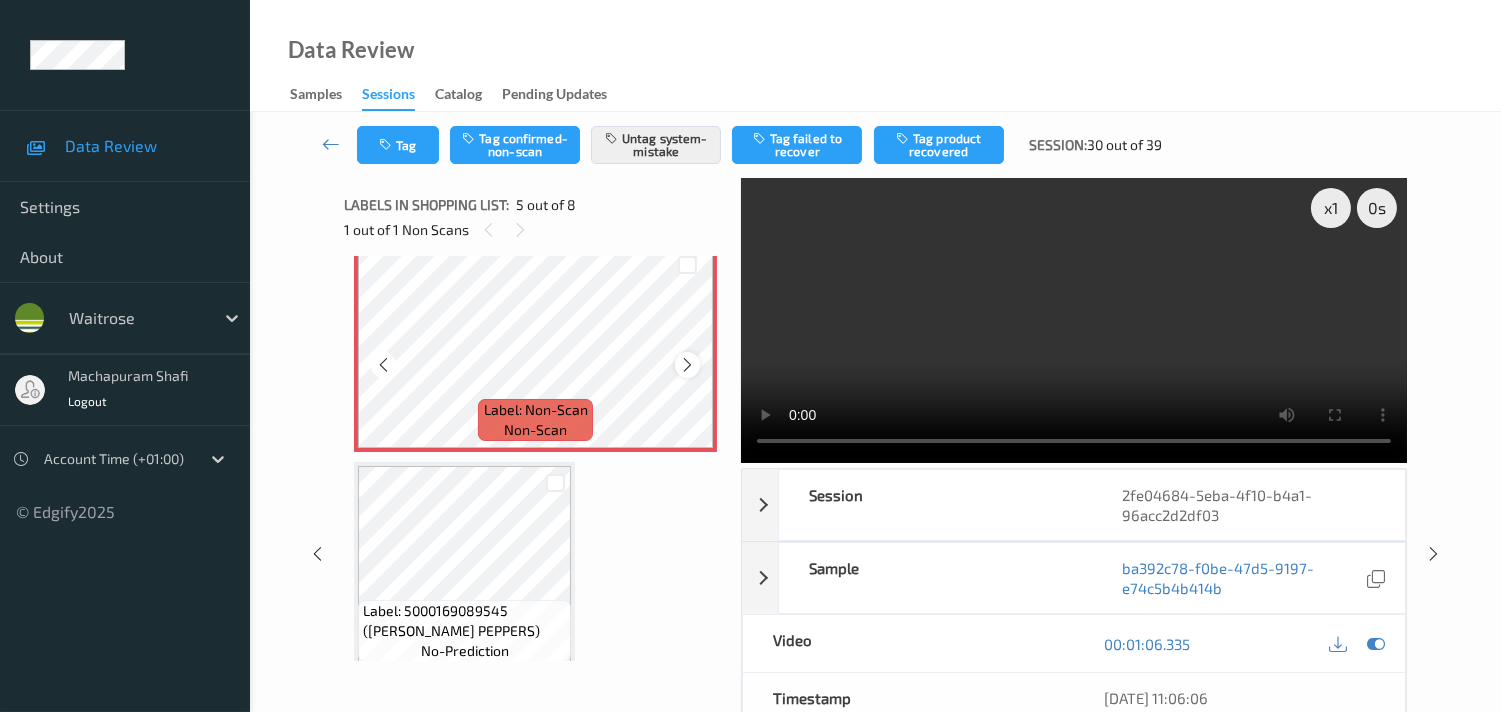 click at bounding box center (687, 364) 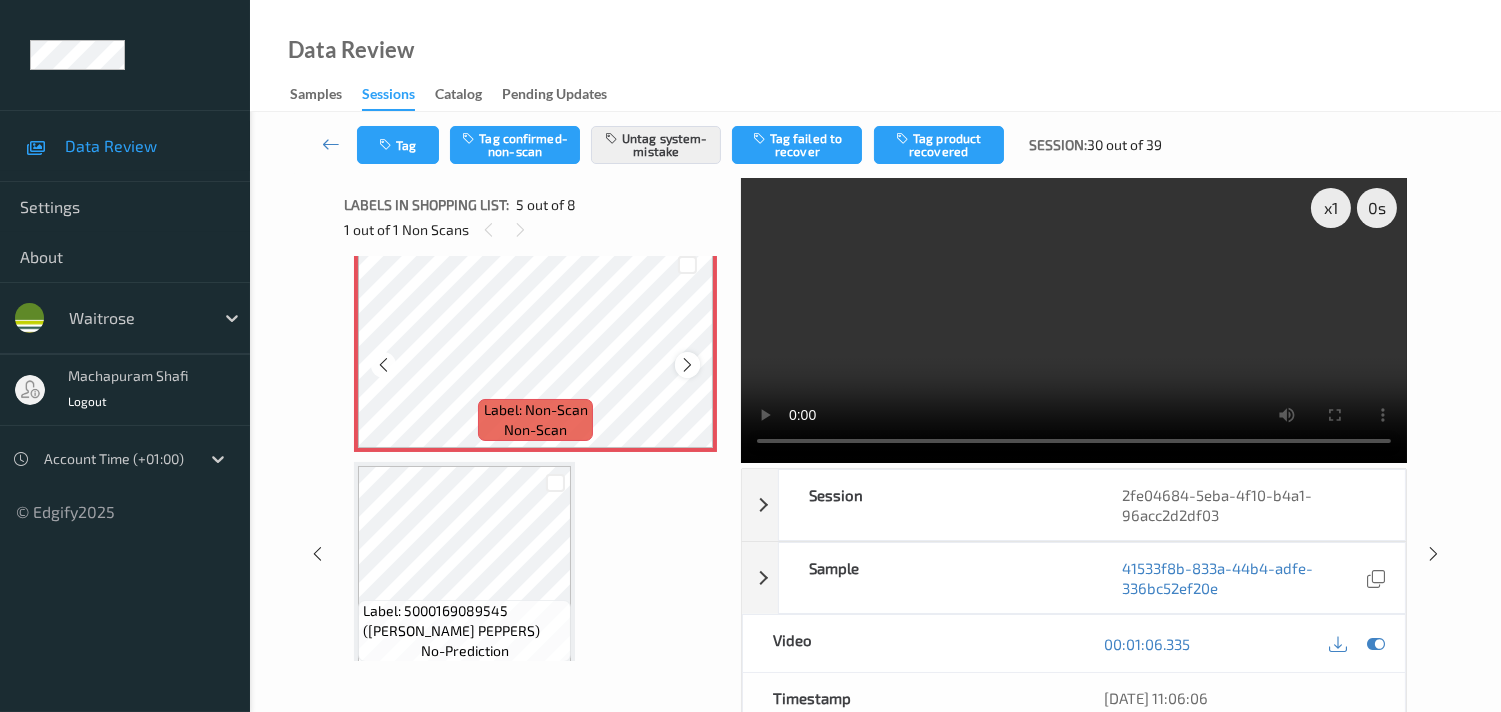 click at bounding box center [687, 365] 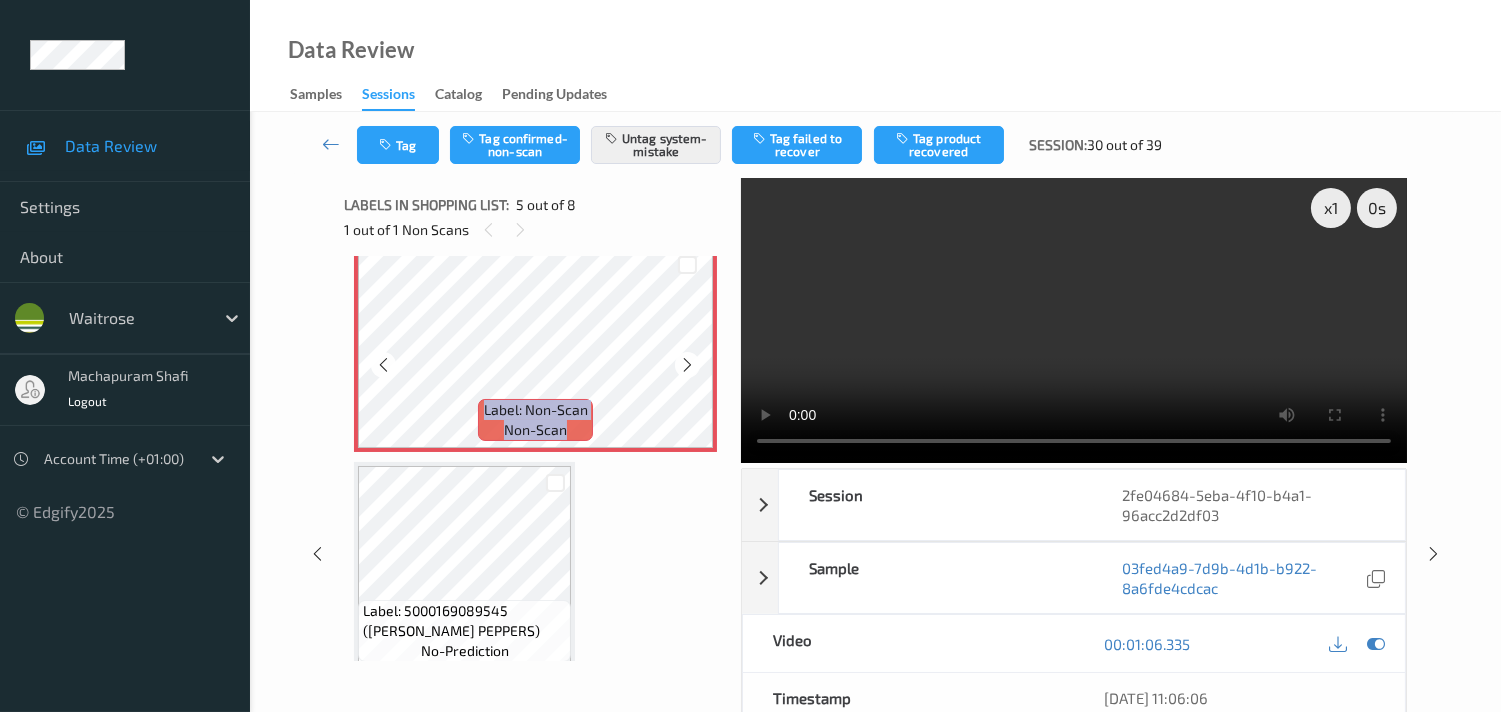 click at bounding box center [687, 365] 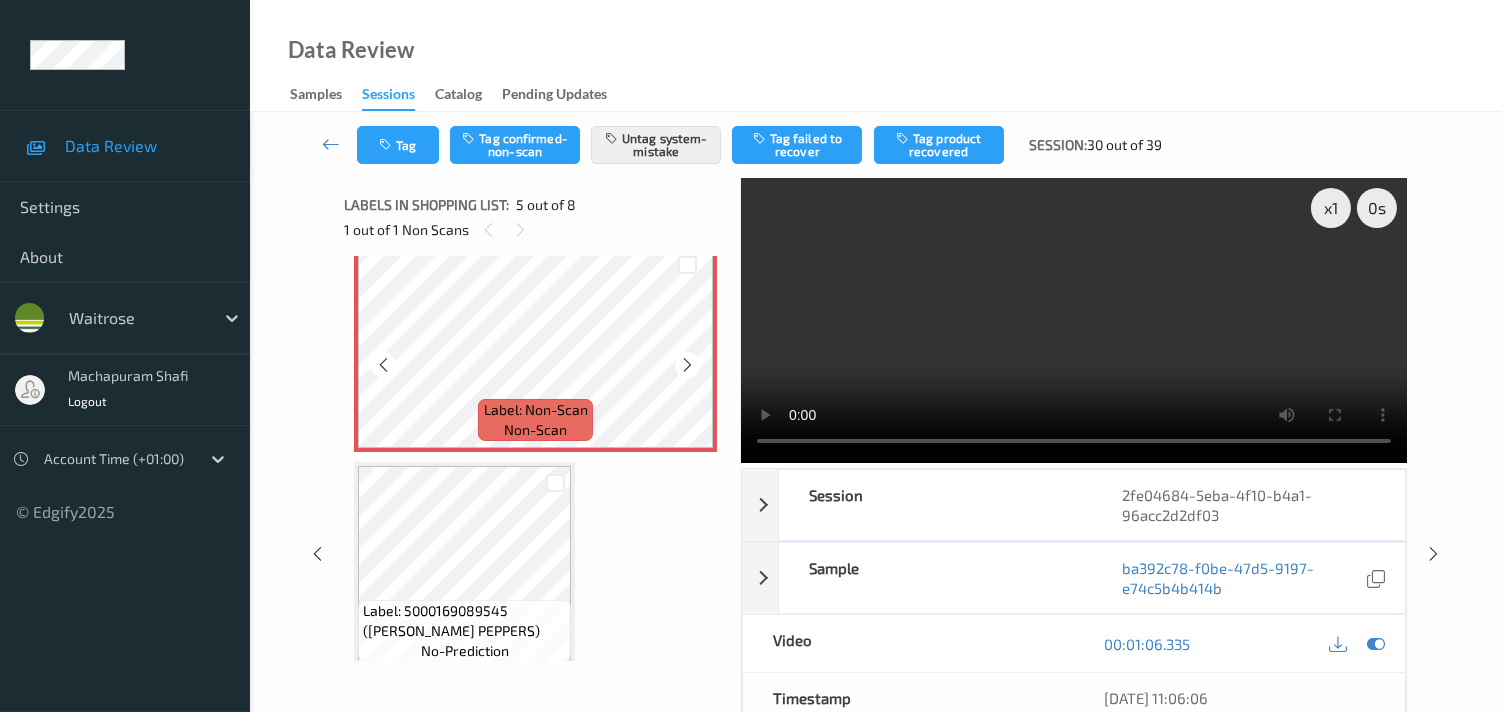 click at bounding box center [687, 365] 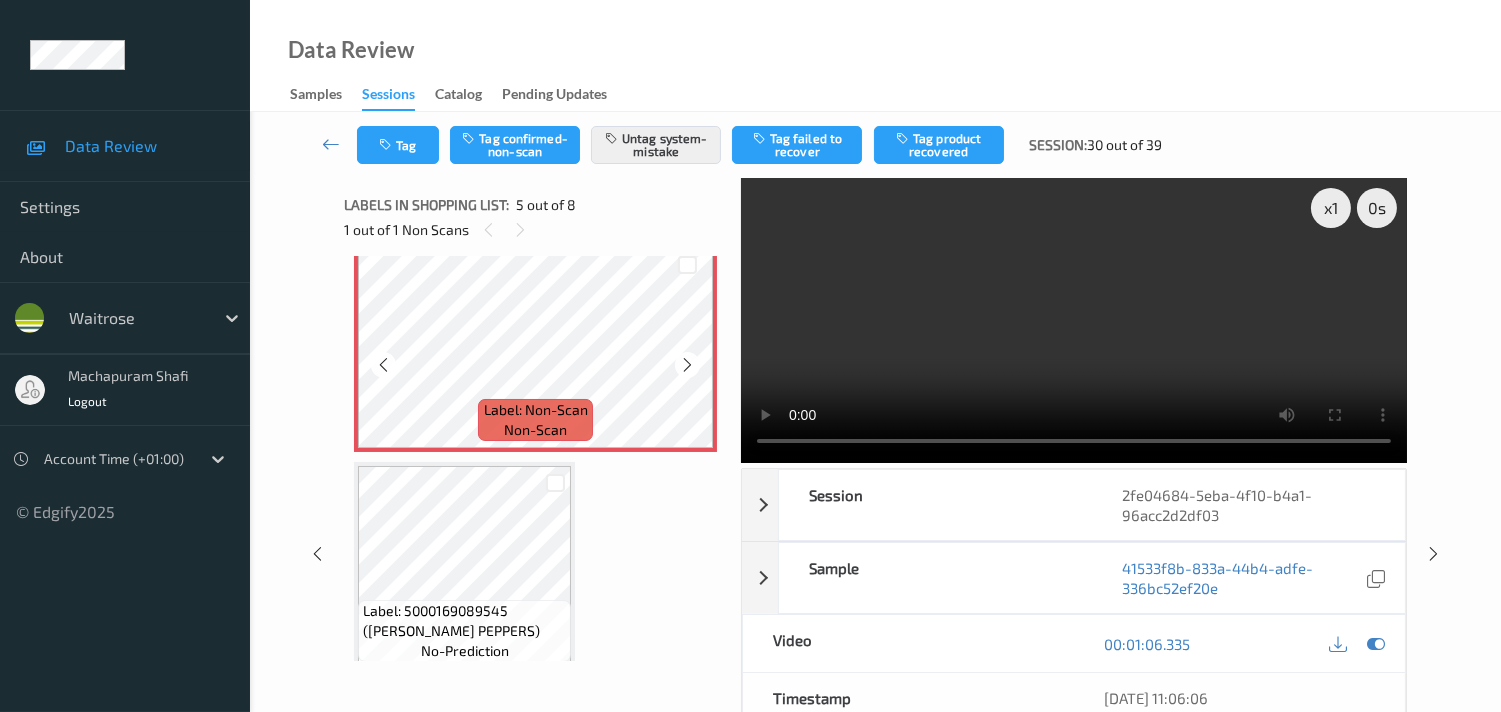 click at bounding box center [687, 365] 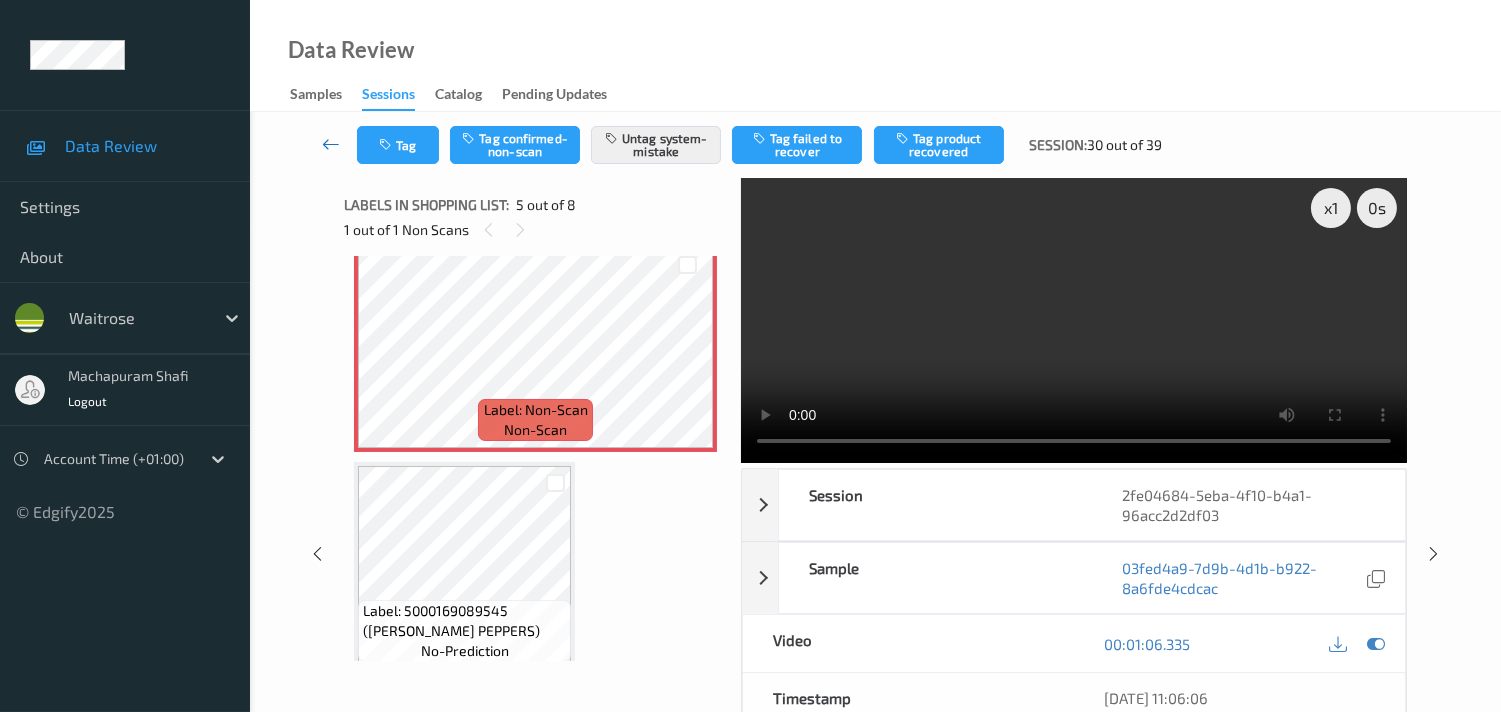 click at bounding box center (331, 144) 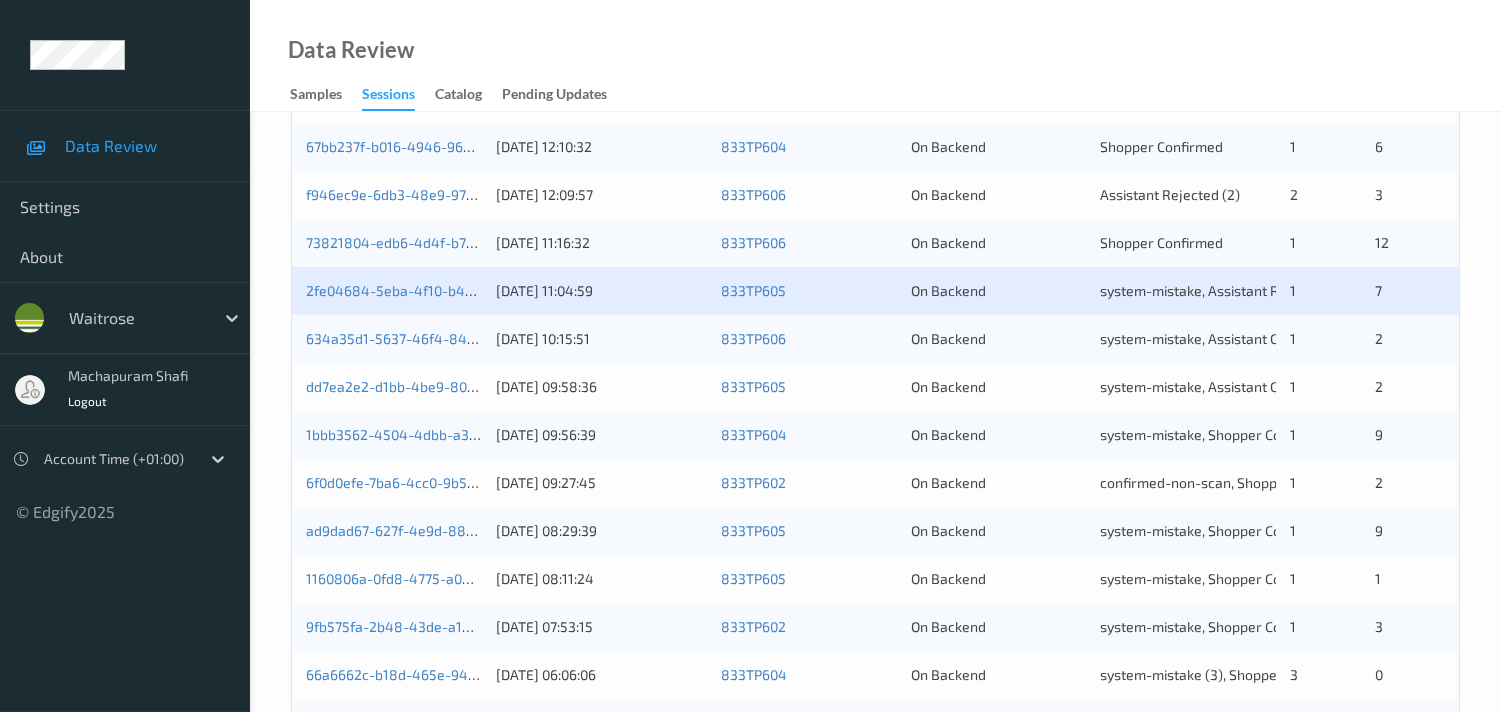 scroll, scrollTop: 570, scrollLeft: 0, axis: vertical 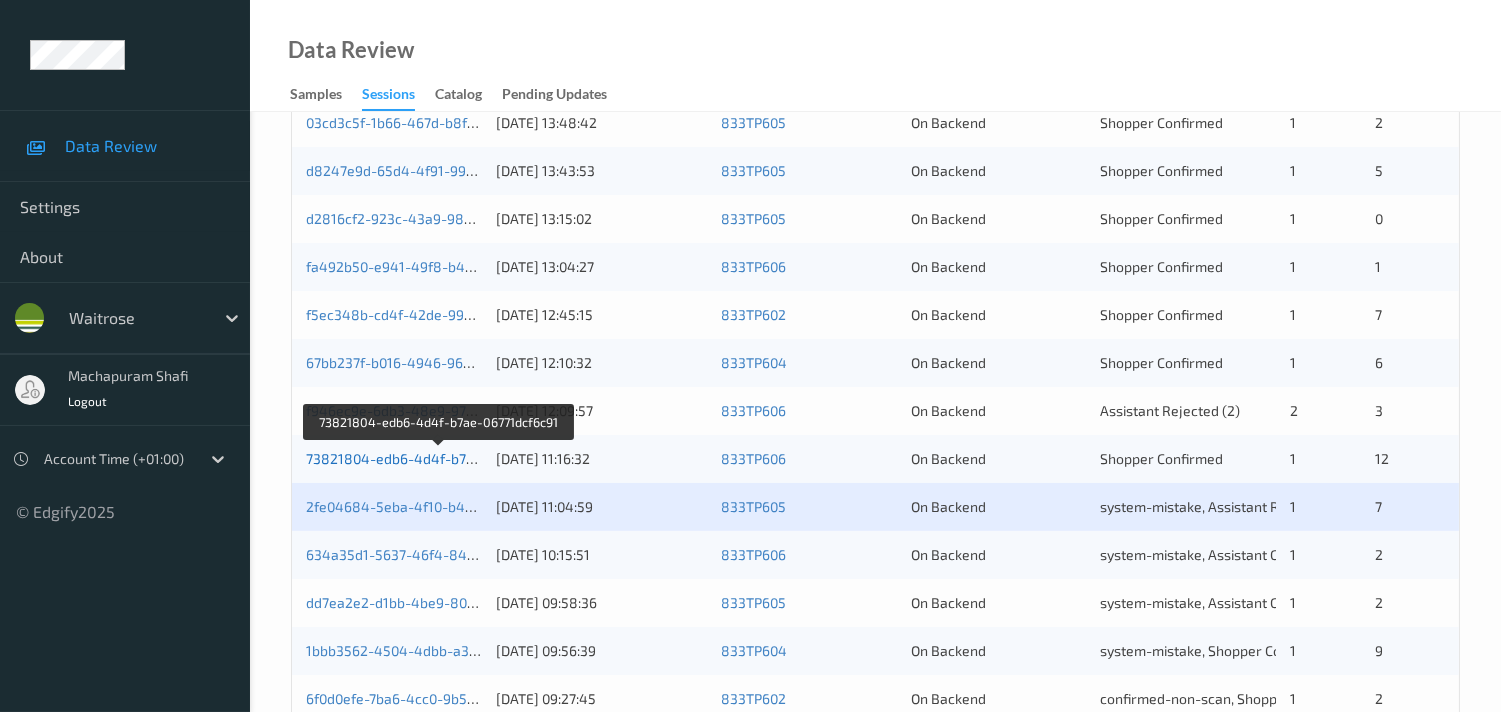 click on "73821804-edb6-4d4f-b7ae-06771dcf6c91" at bounding box center (439, 458) 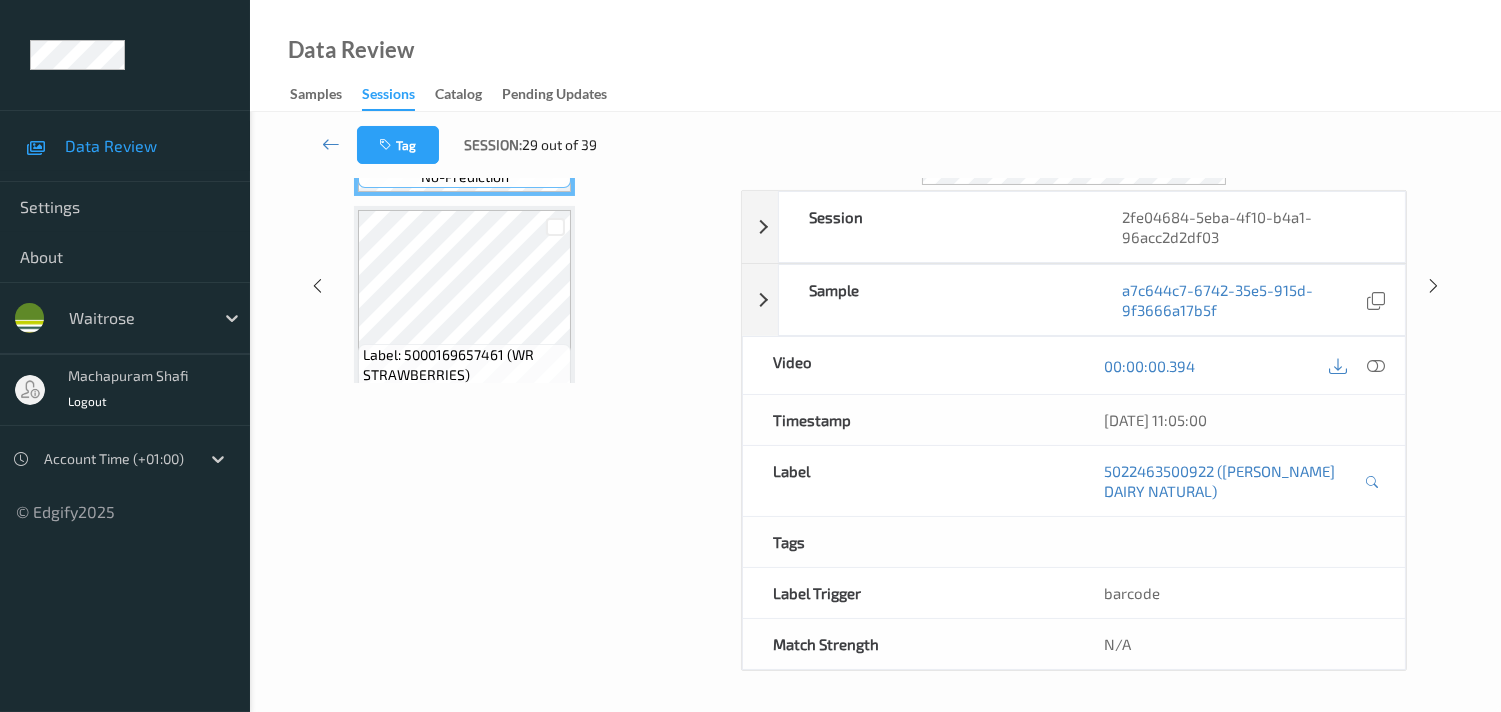 scroll, scrollTop: 346, scrollLeft: 0, axis: vertical 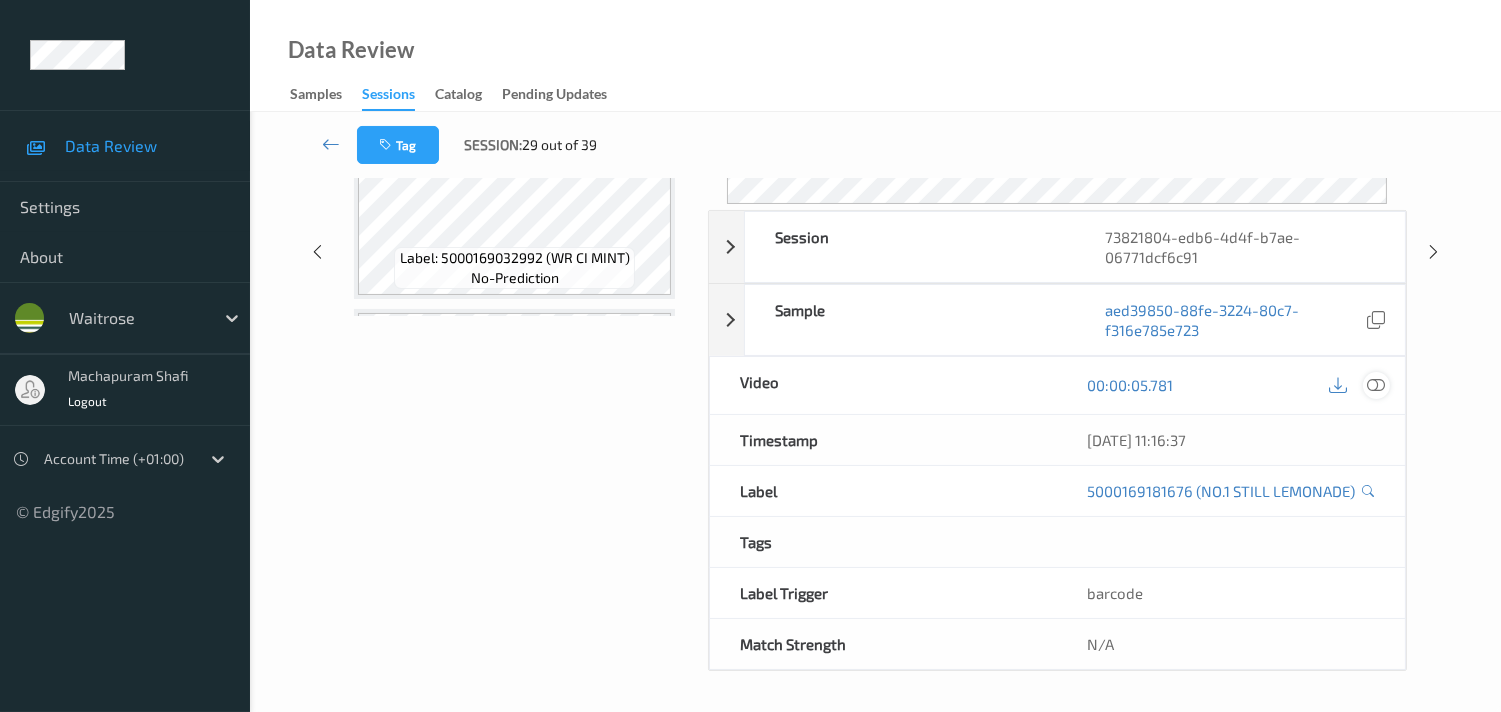 click at bounding box center (1376, 385) 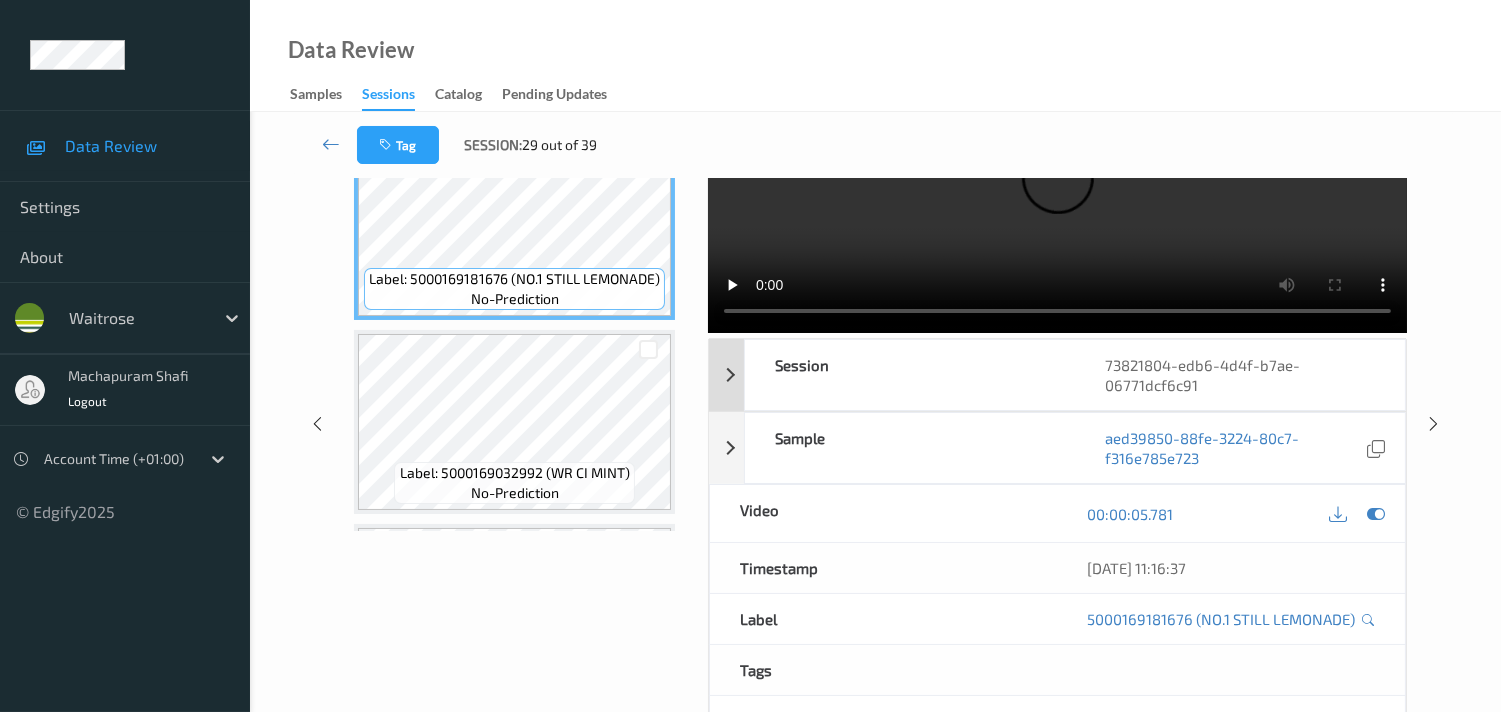 scroll, scrollTop: 0, scrollLeft: 0, axis: both 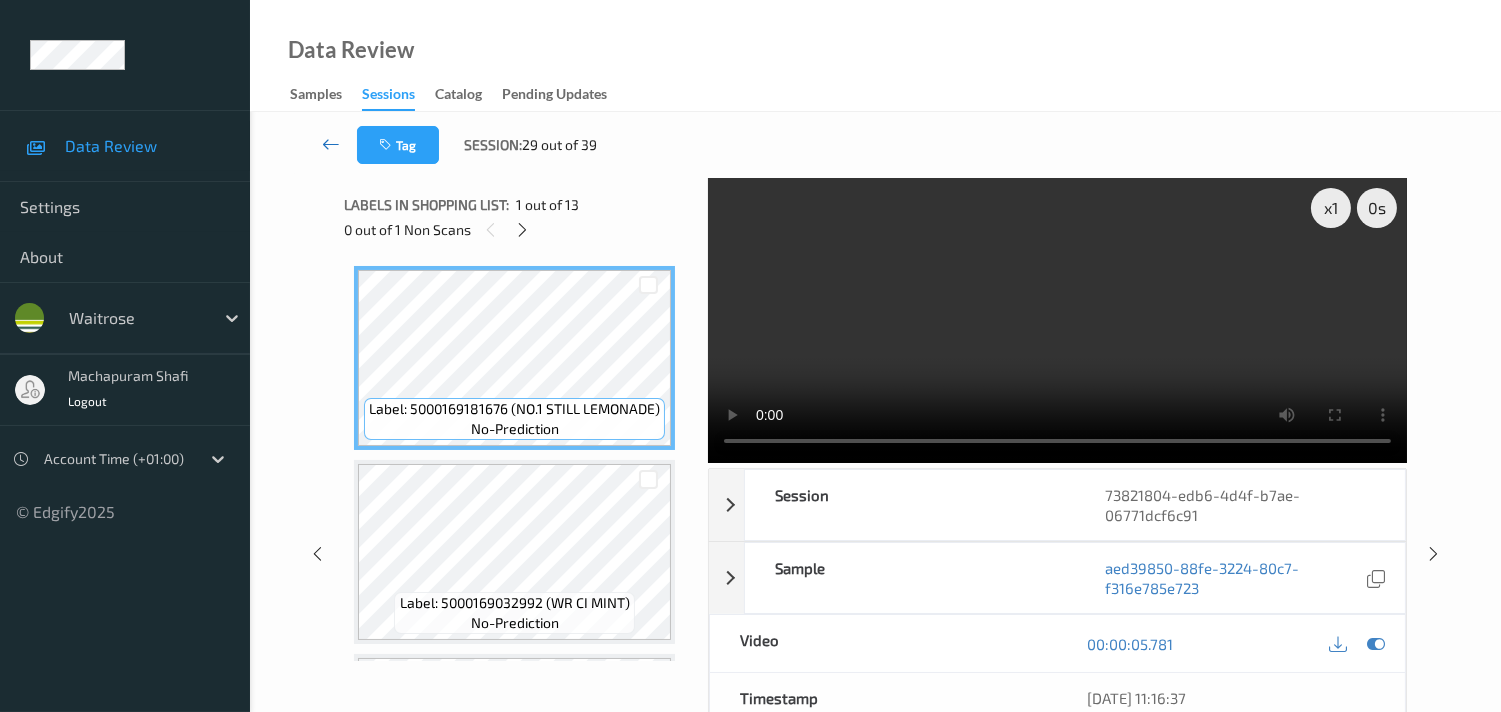 click at bounding box center (331, 144) 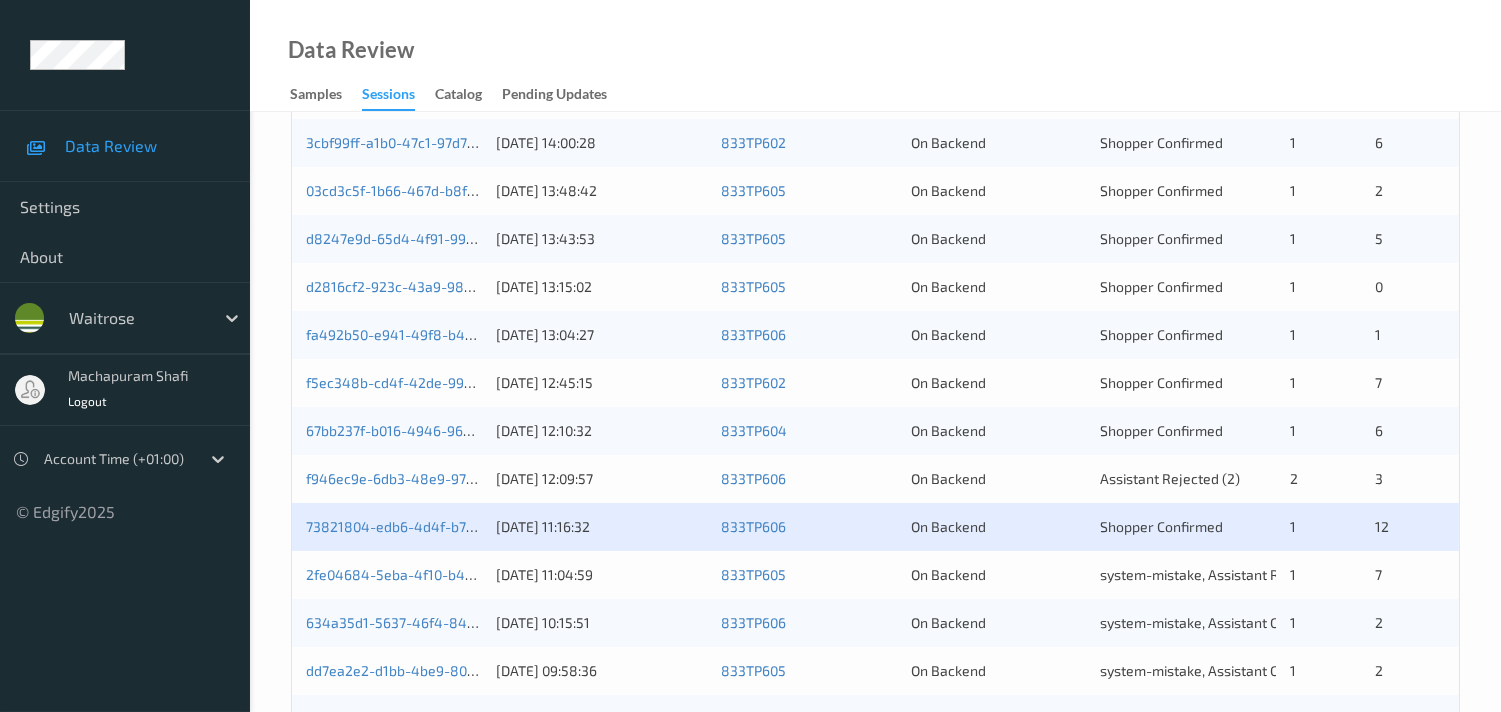 scroll, scrollTop: 555, scrollLeft: 0, axis: vertical 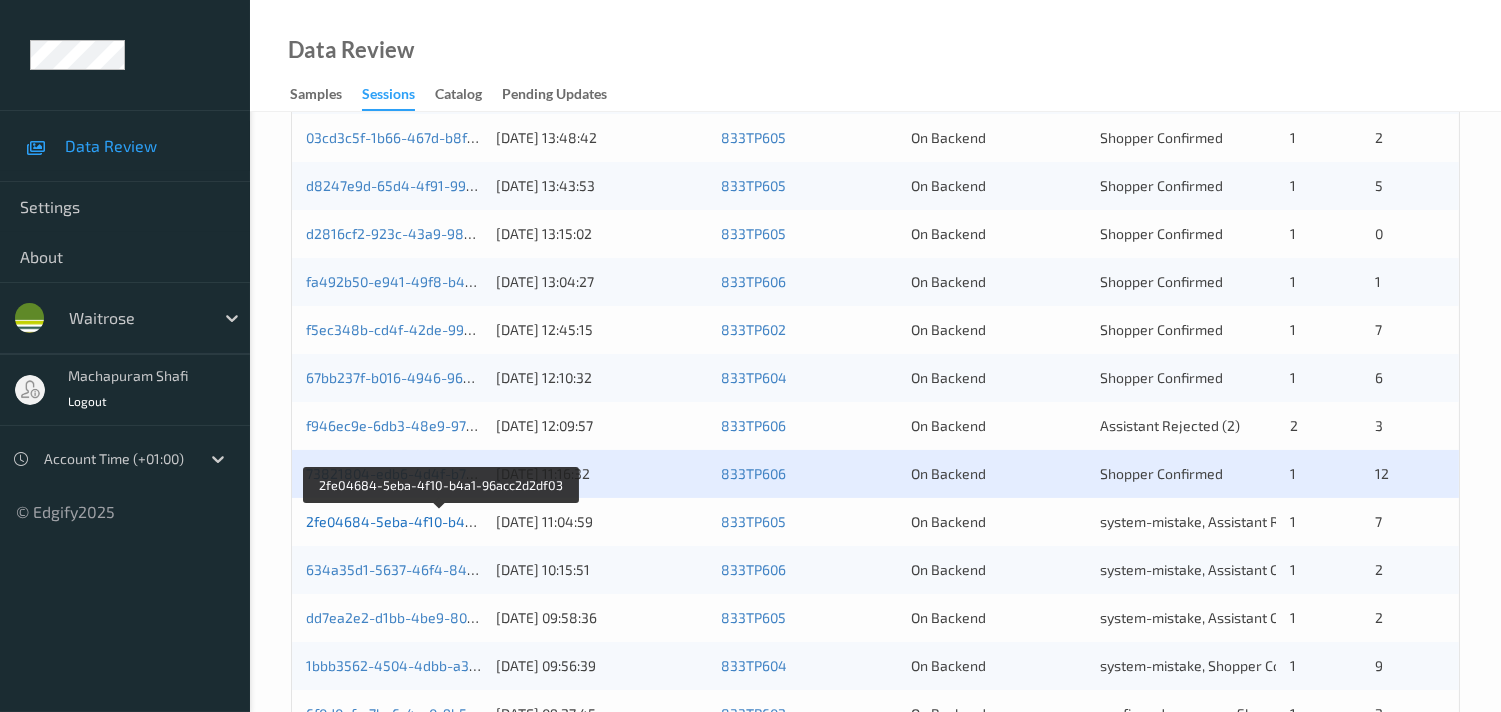 click on "2fe04684-5eba-4f10-b4a1-96acc2d2df03" at bounding box center [441, 521] 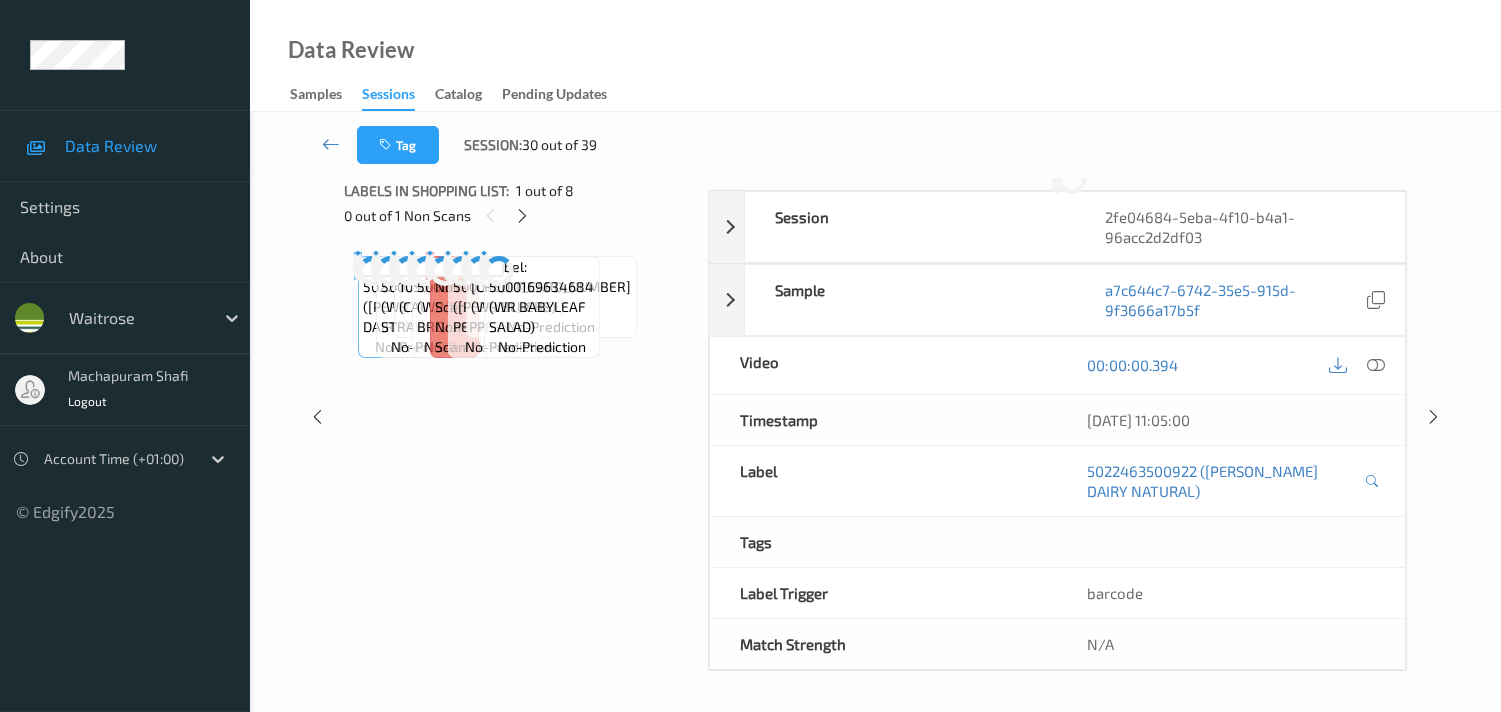scroll, scrollTop: 280, scrollLeft: 0, axis: vertical 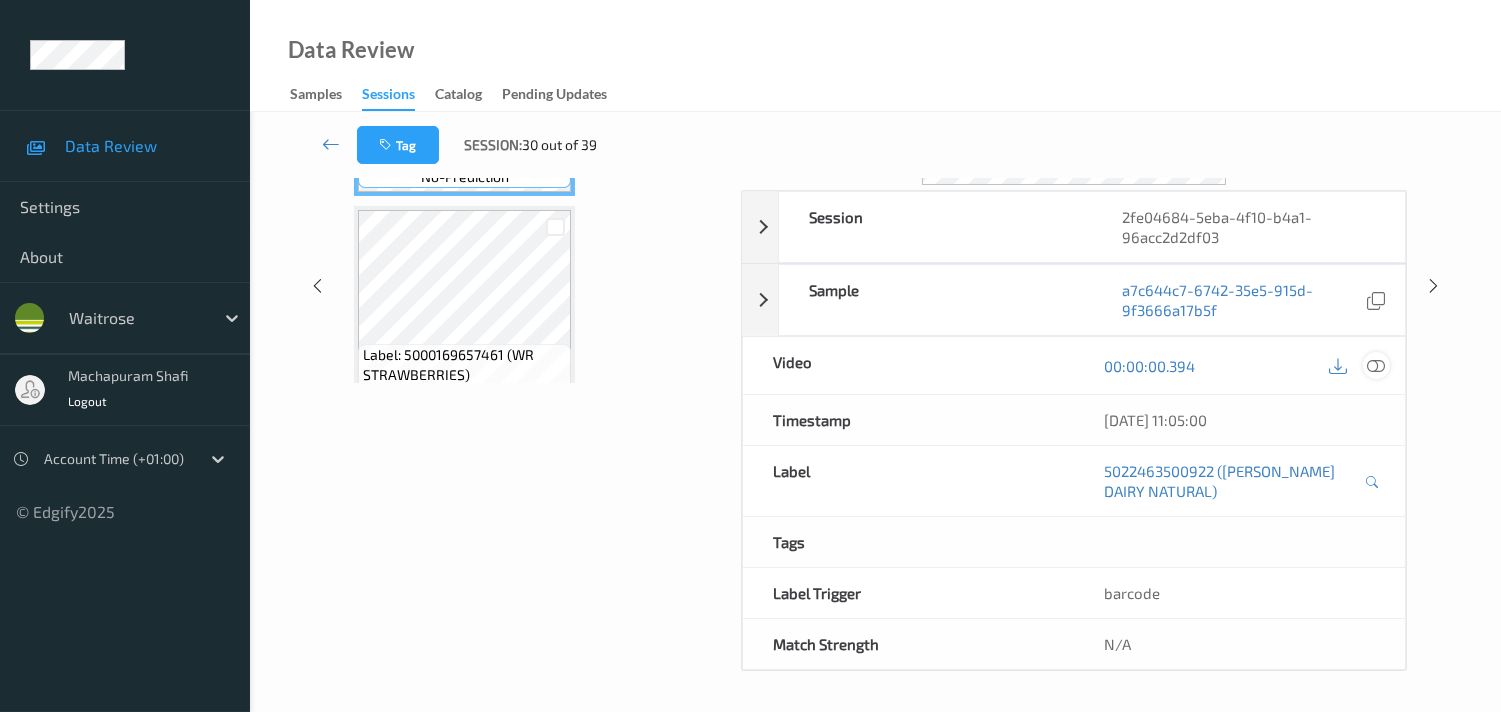 click at bounding box center (1376, 366) 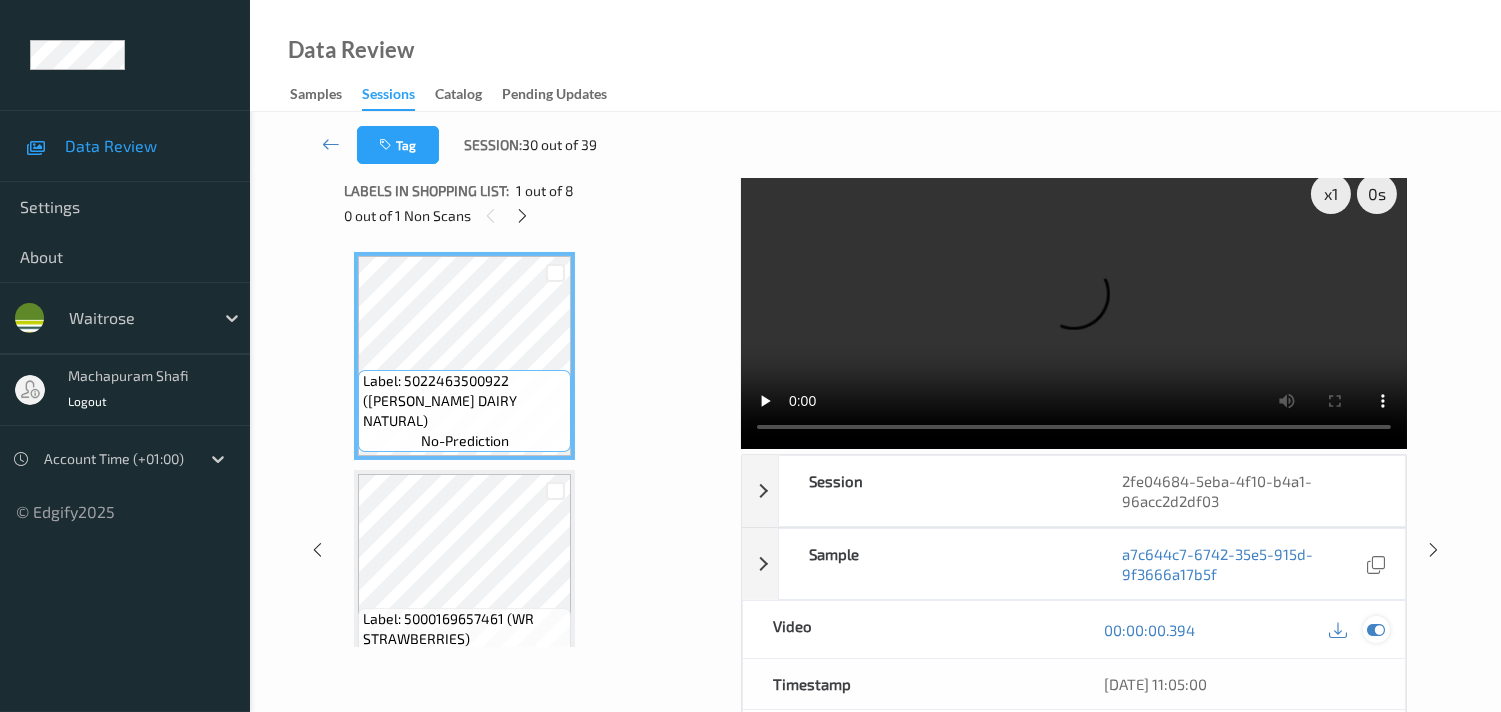 scroll, scrollTop: 0, scrollLeft: 0, axis: both 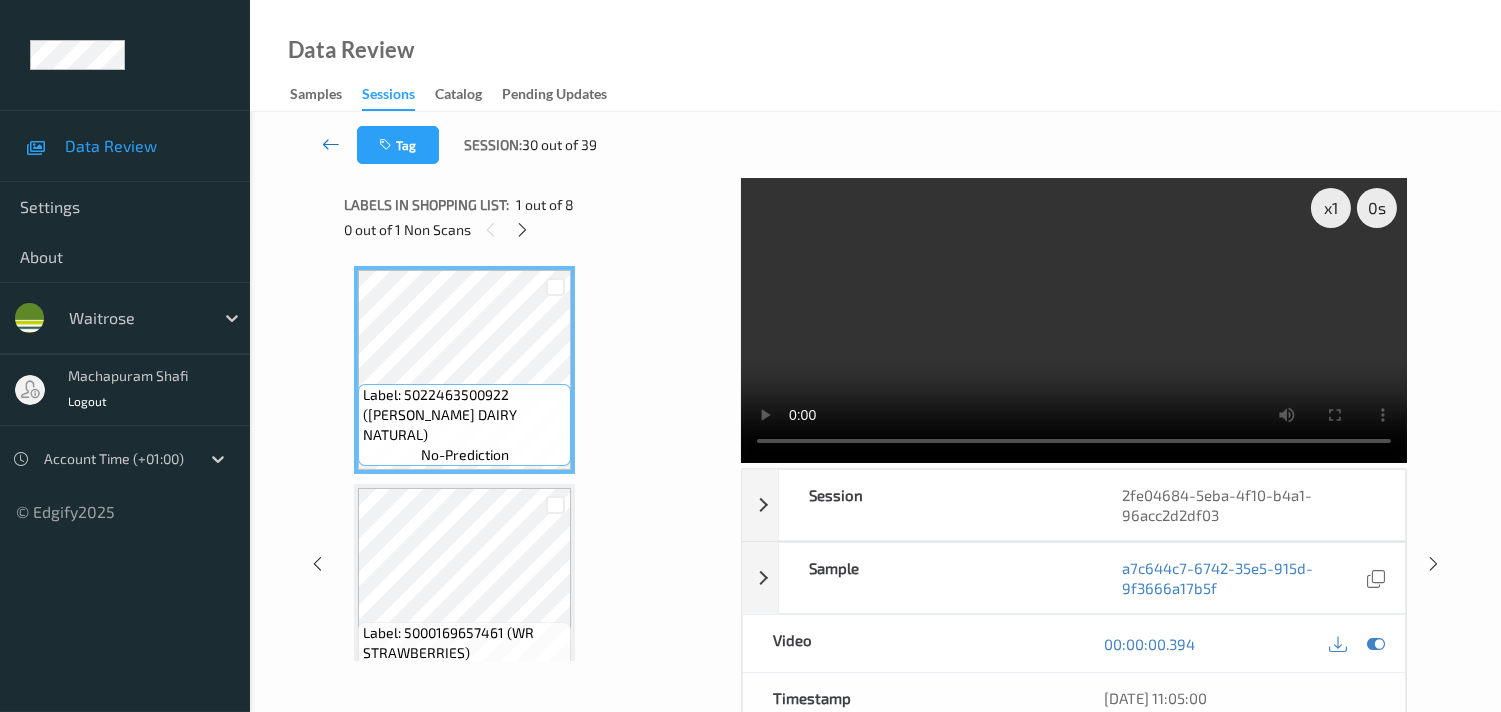 click at bounding box center (331, 145) 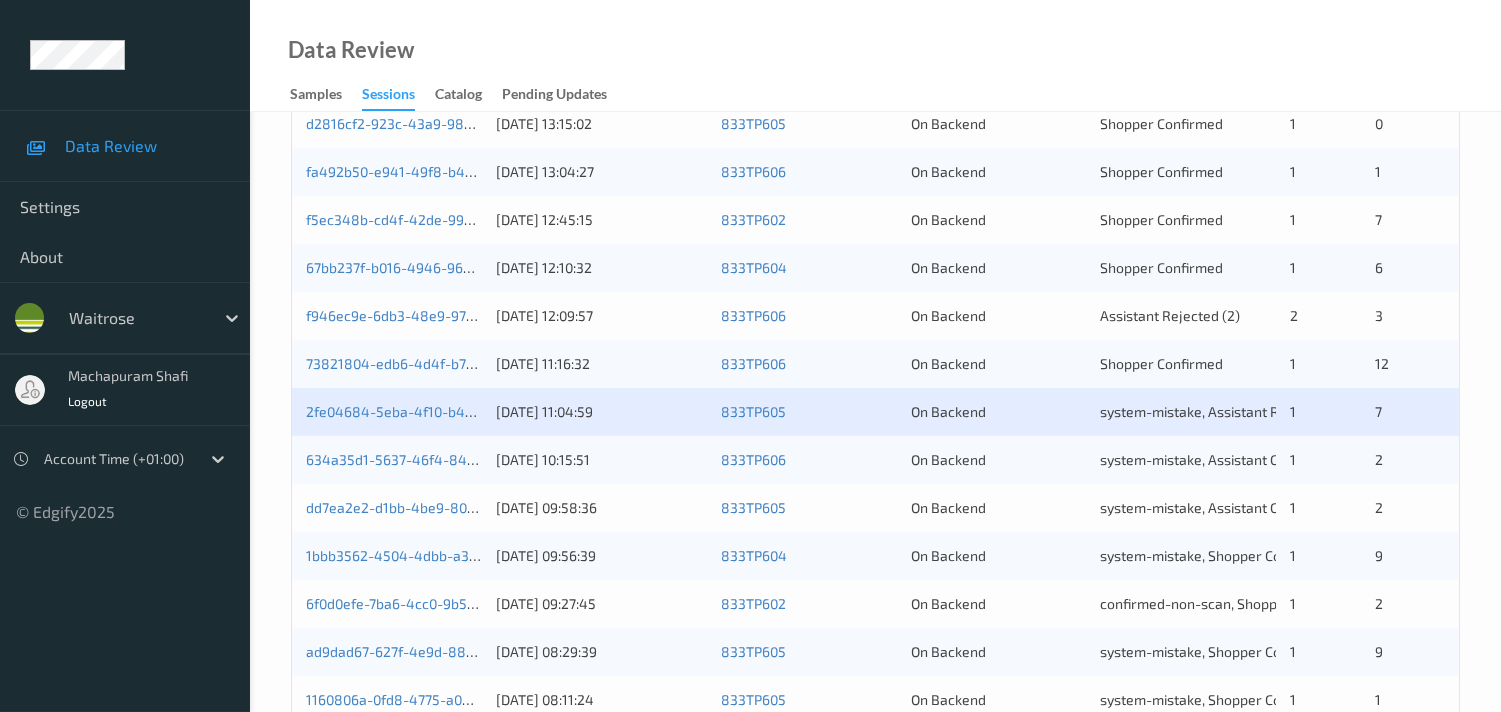scroll, scrollTop: 666, scrollLeft: 0, axis: vertical 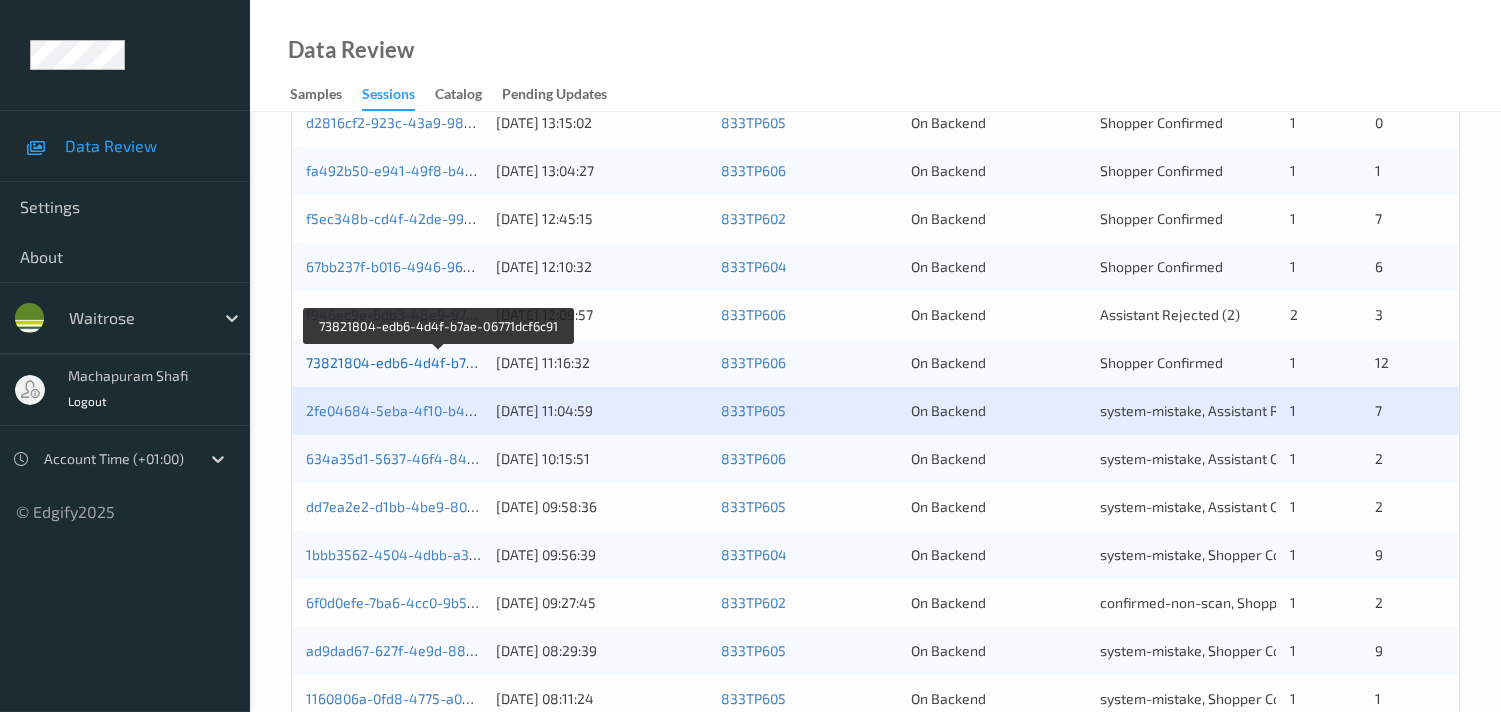 click on "73821804-edb6-4d4f-b7ae-06771dcf6c91" at bounding box center [439, 362] 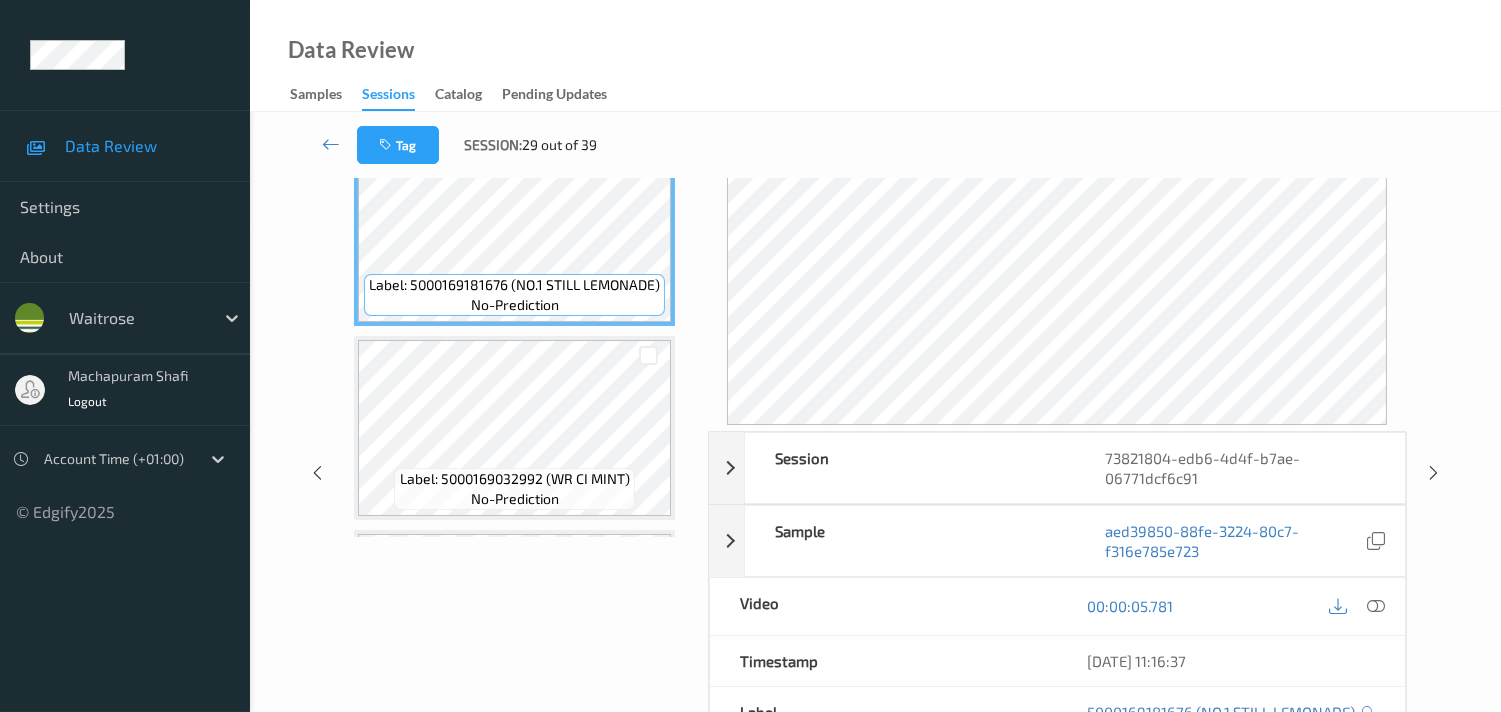 scroll, scrollTop: 0, scrollLeft: 0, axis: both 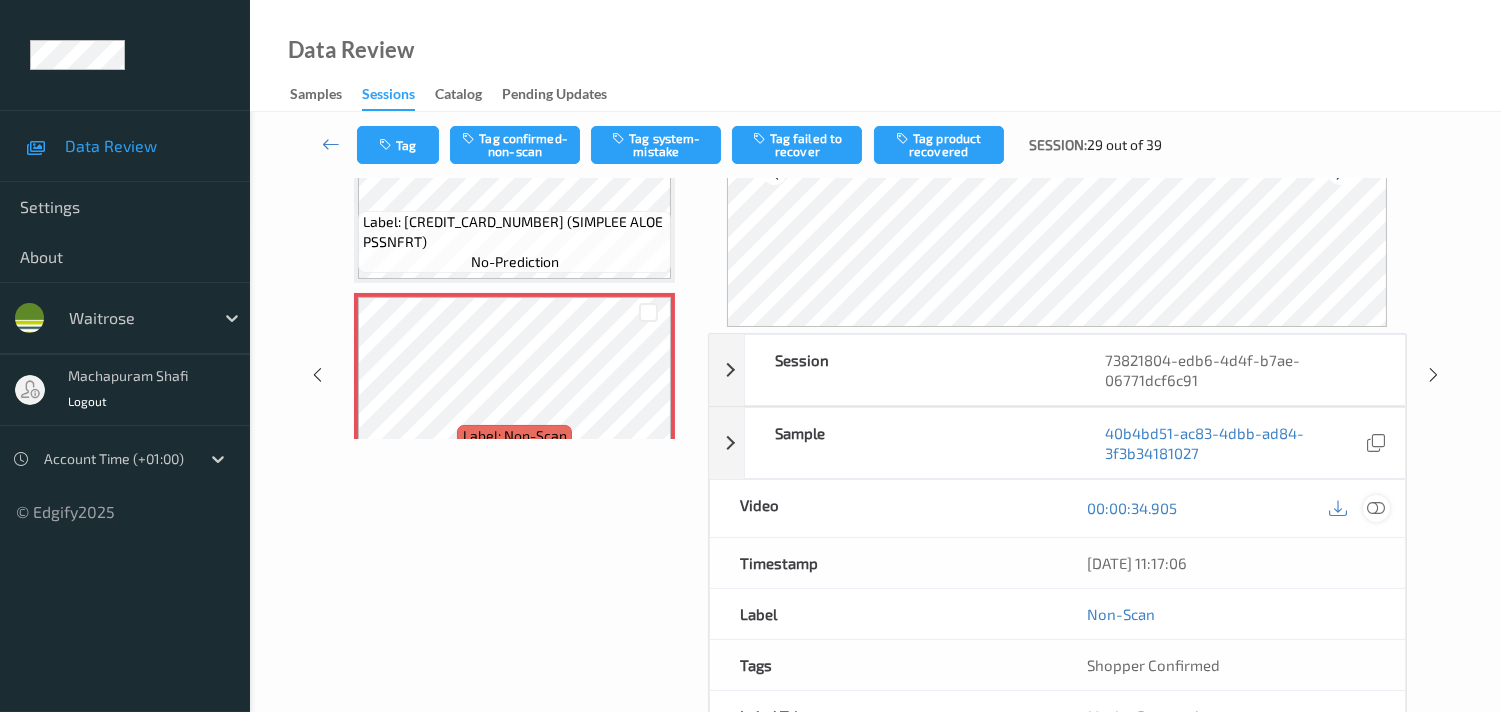 click at bounding box center [1376, 508] 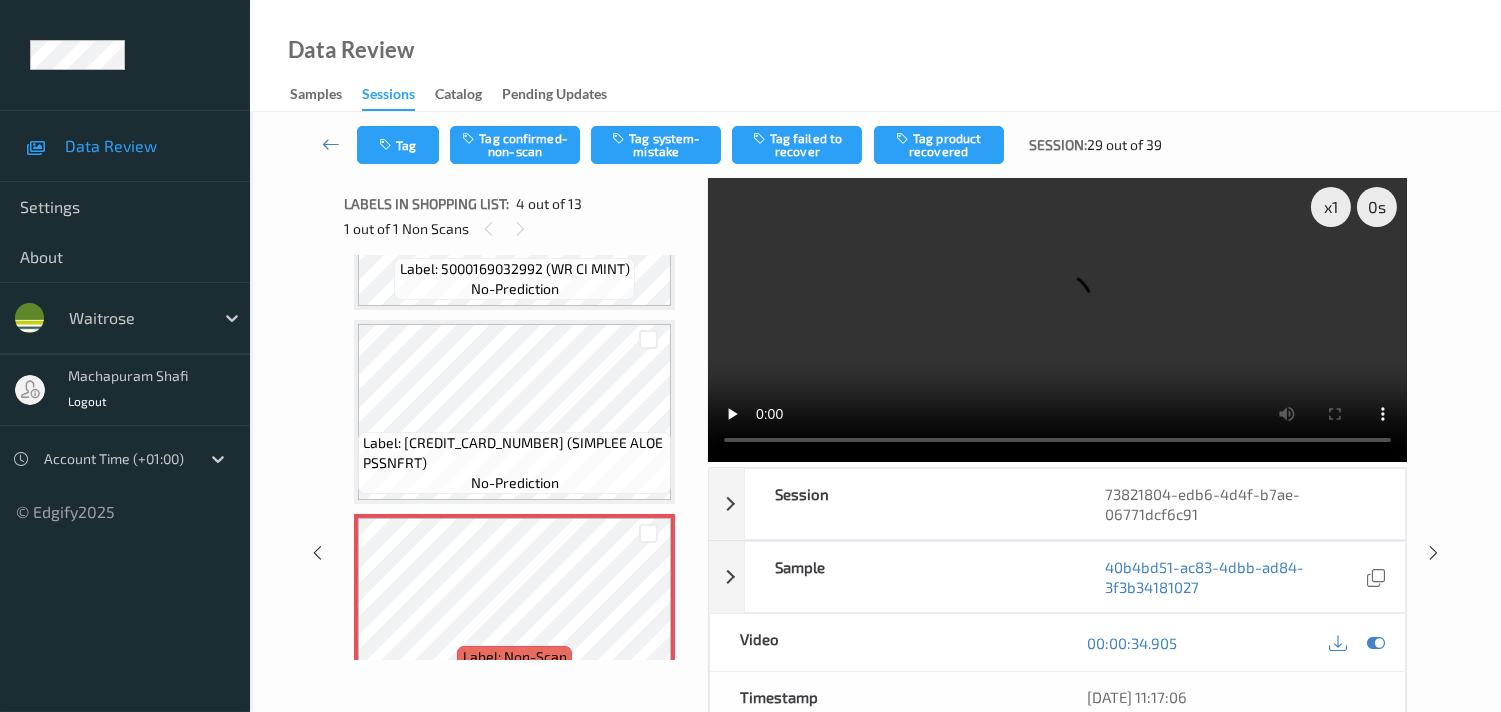 scroll, scrollTop: 0, scrollLeft: 0, axis: both 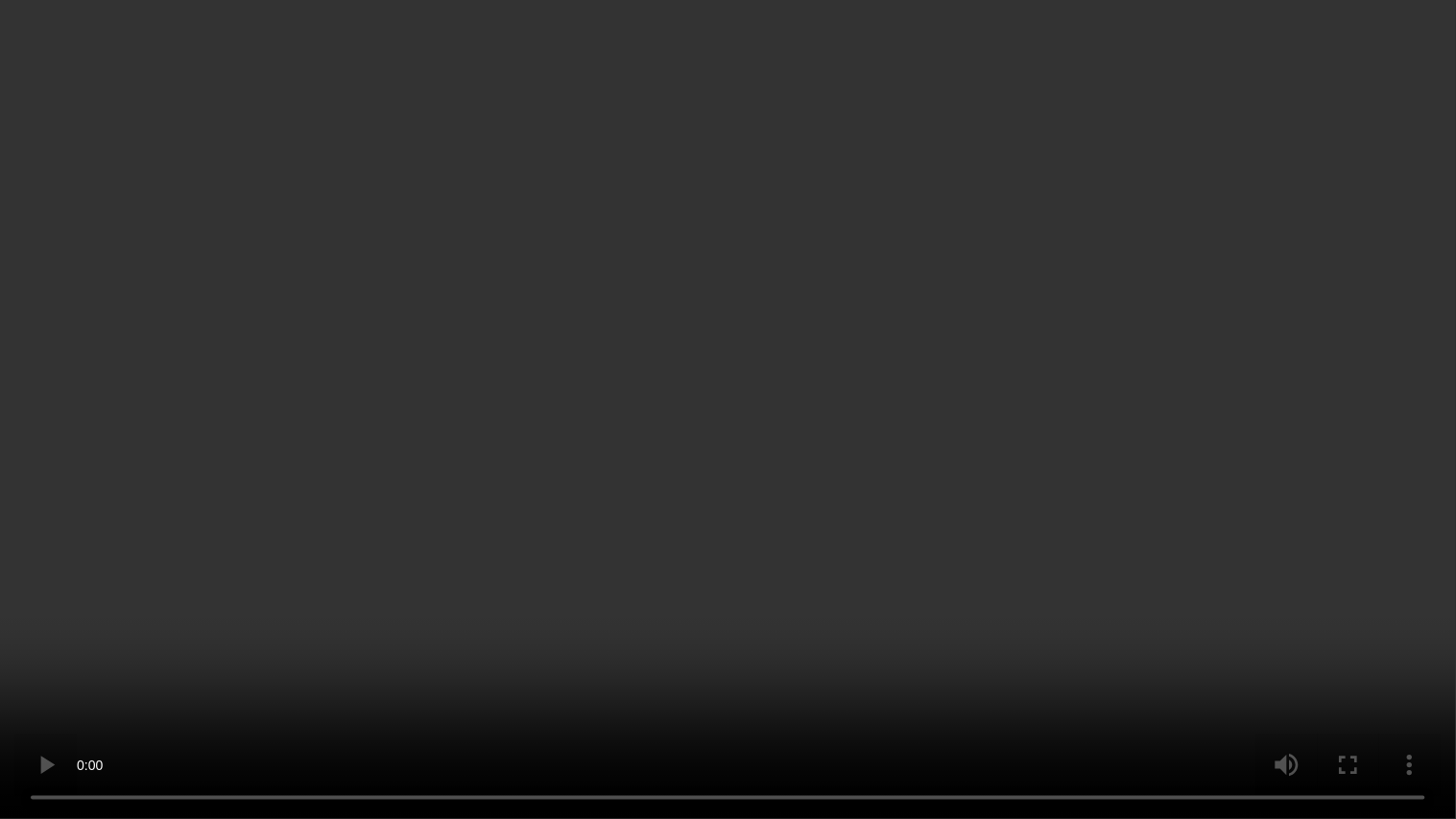 click at bounding box center (728, 409) 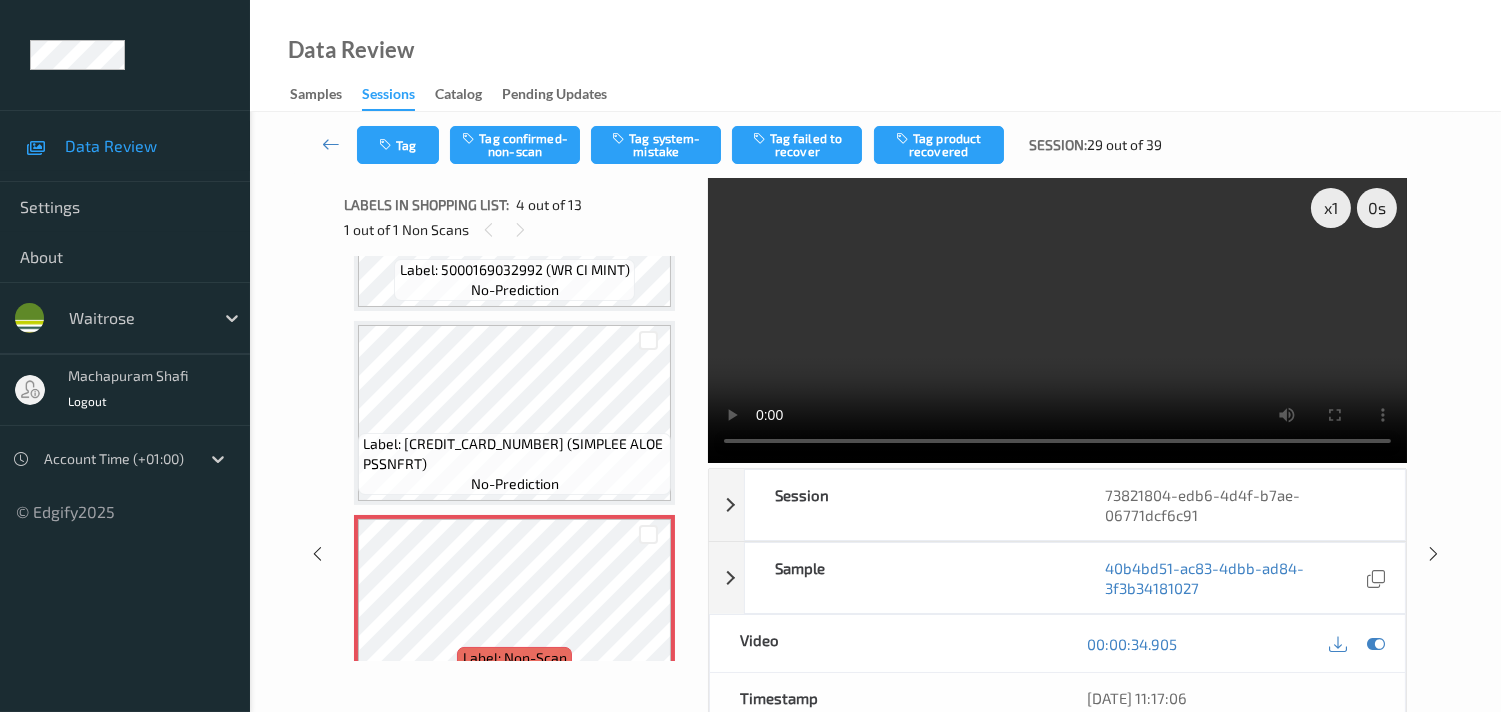 click at bounding box center (1057, 320) 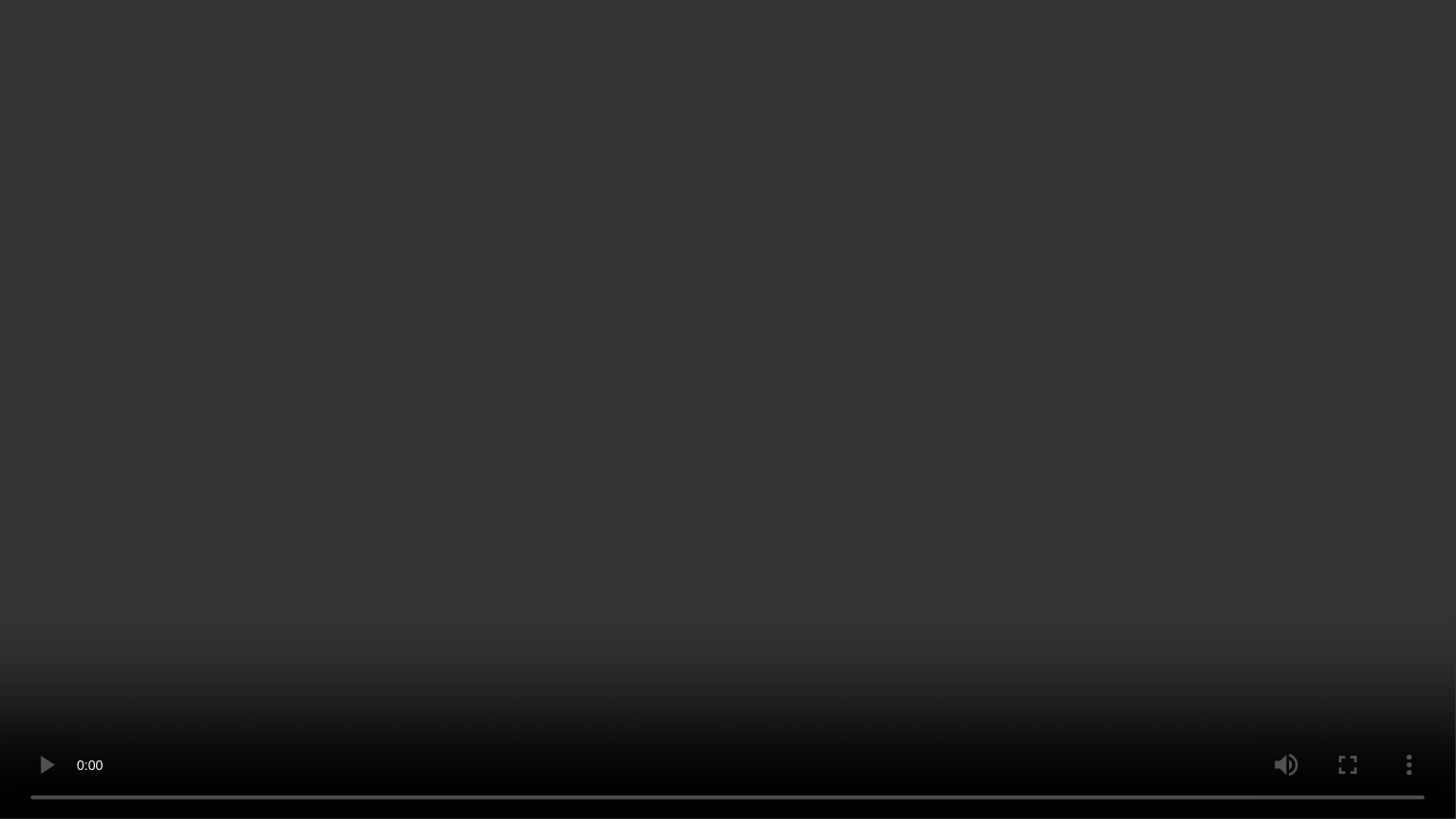 click at bounding box center (728, 409) 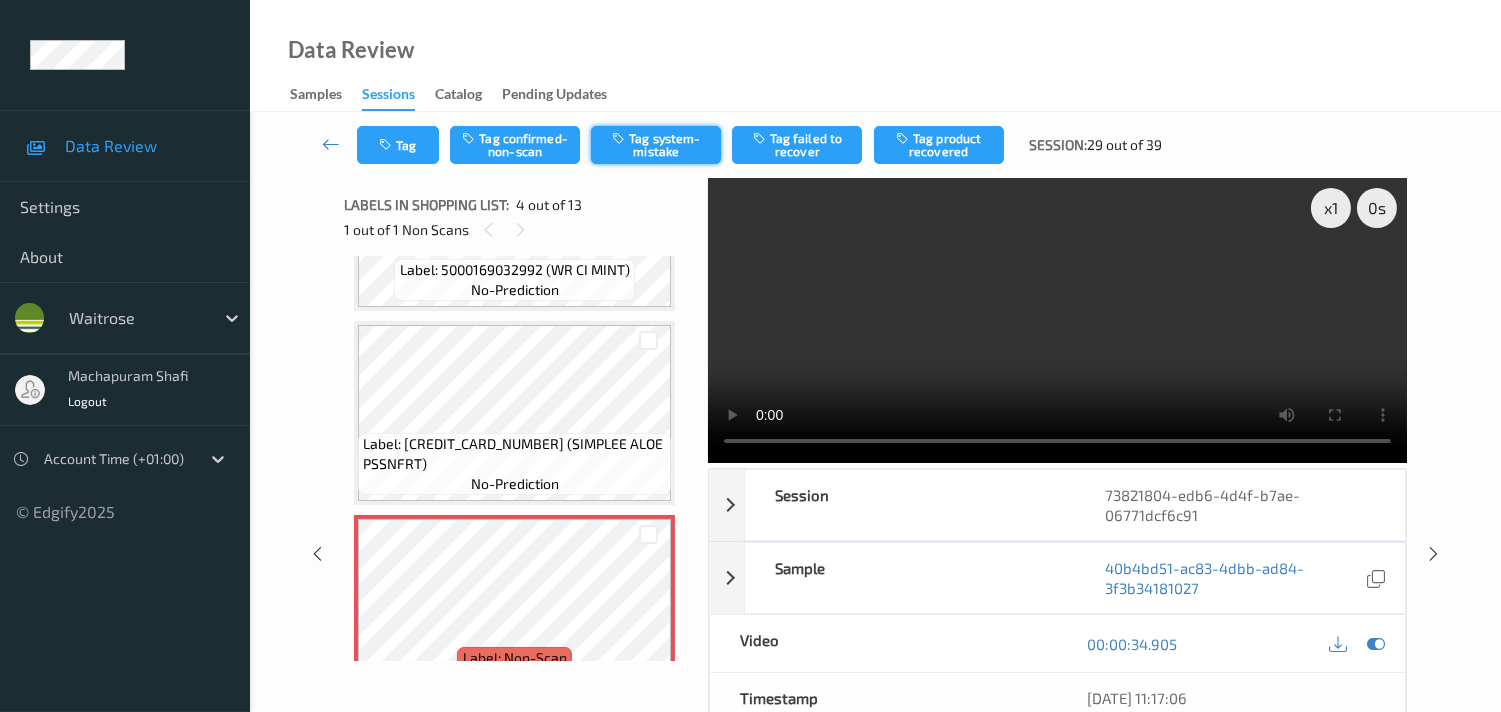 click on "Tag   system-mistake" at bounding box center (656, 145) 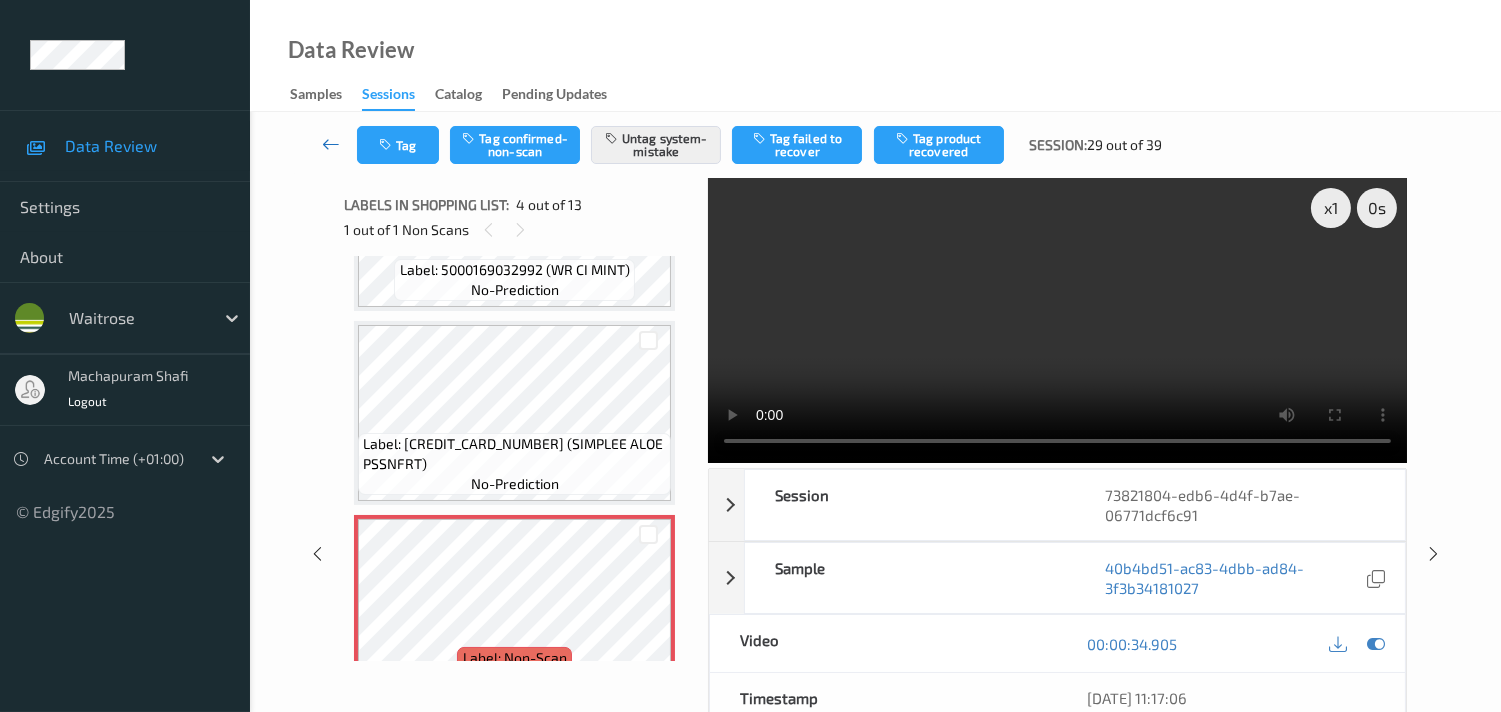 click at bounding box center [331, 144] 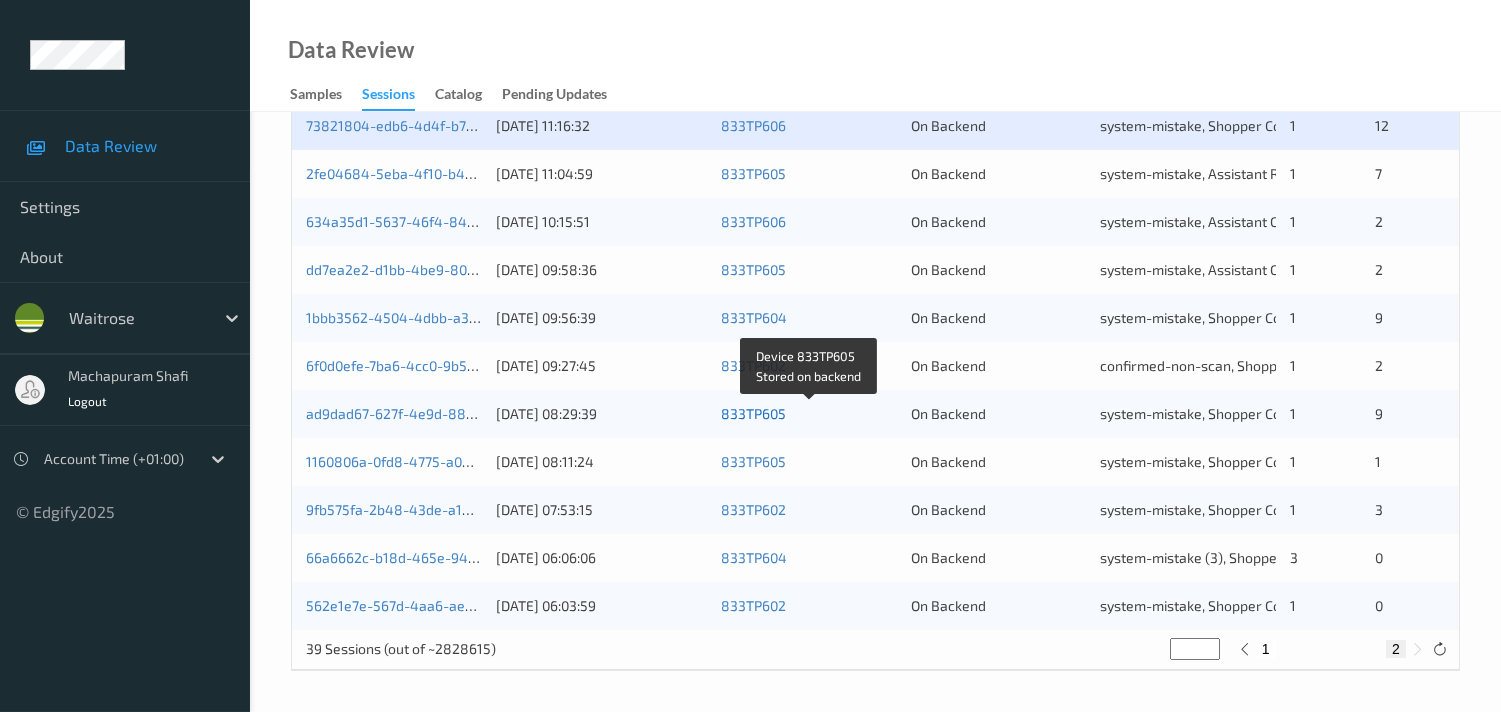 scroll, scrollTop: 570, scrollLeft: 0, axis: vertical 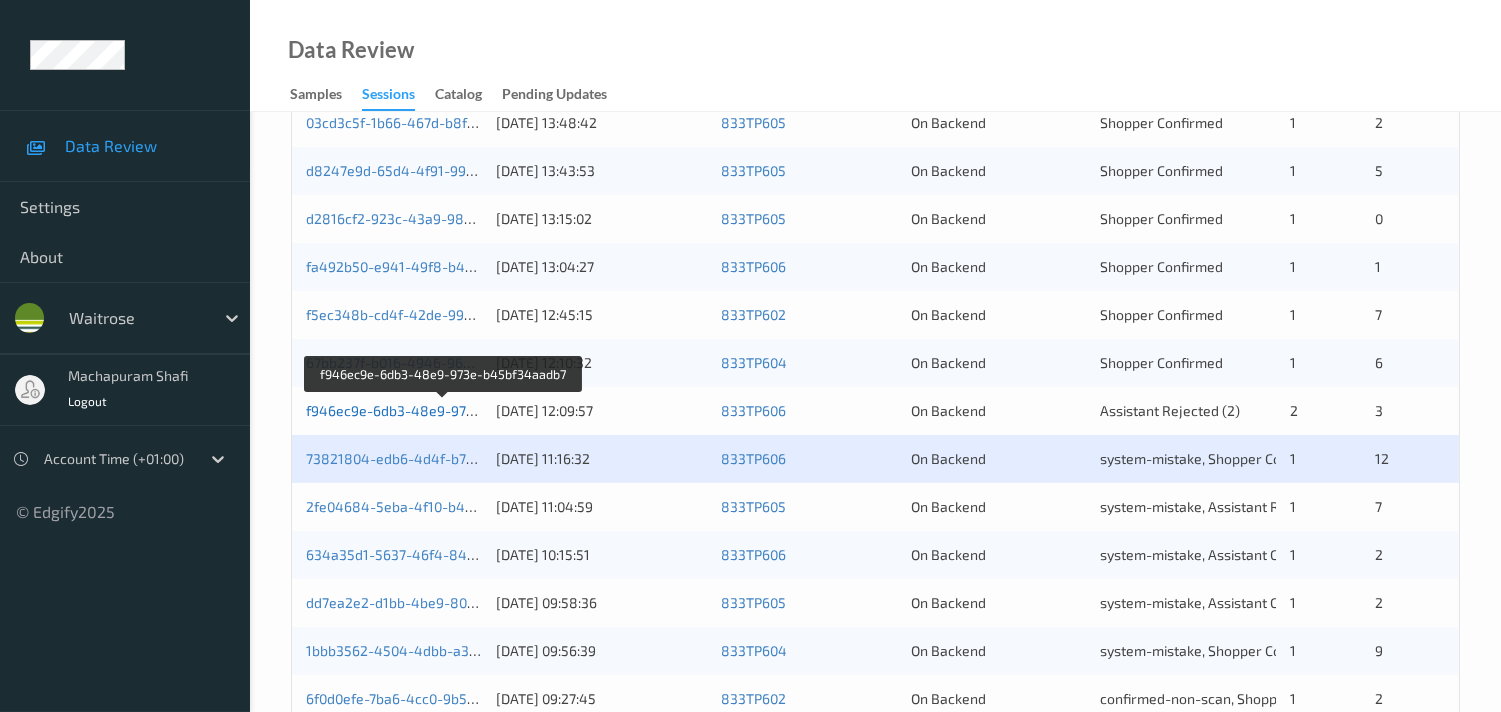 click on "f946ec9e-6db3-48e9-973e-b45bf34aadb7" at bounding box center (444, 410) 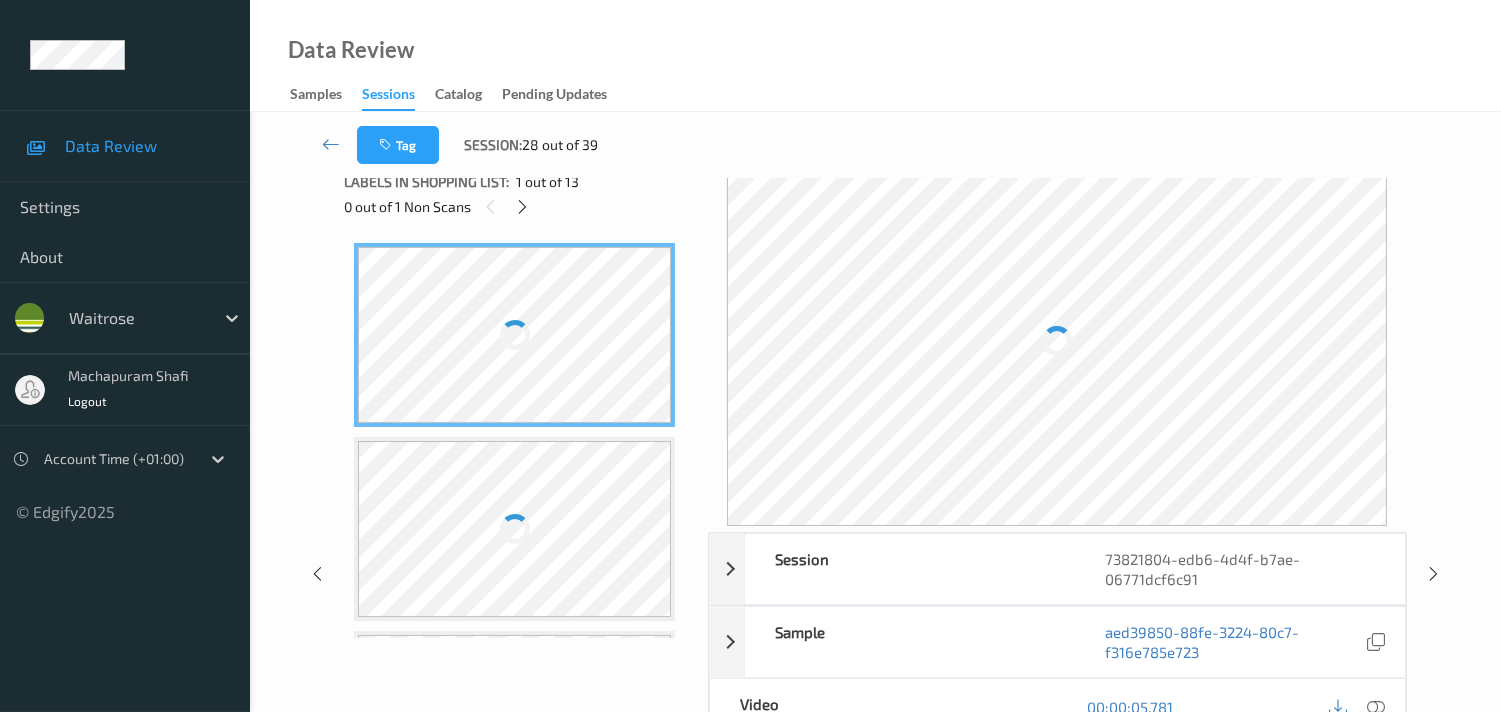 scroll, scrollTop: 0, scrollLeft: 0, axis: both 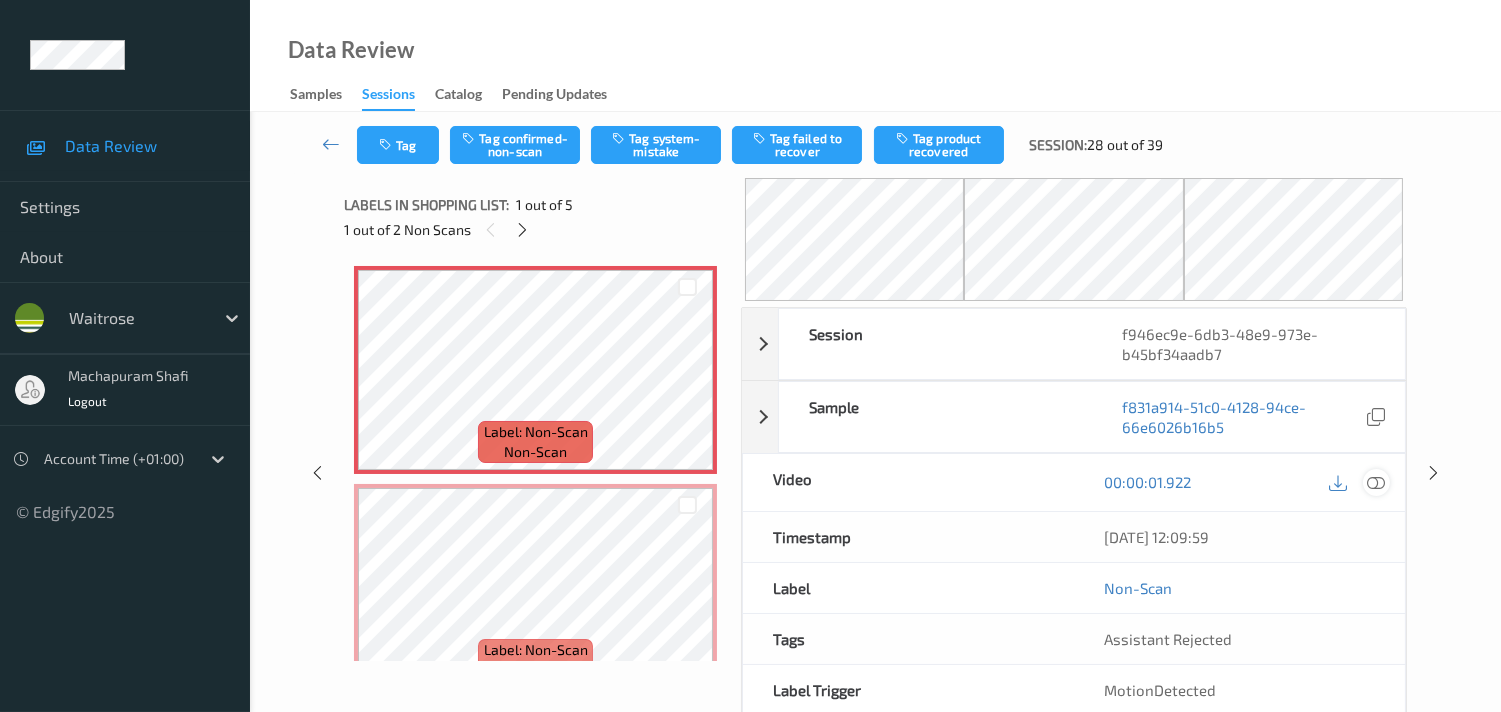 click at bounding box center (1376, 482) 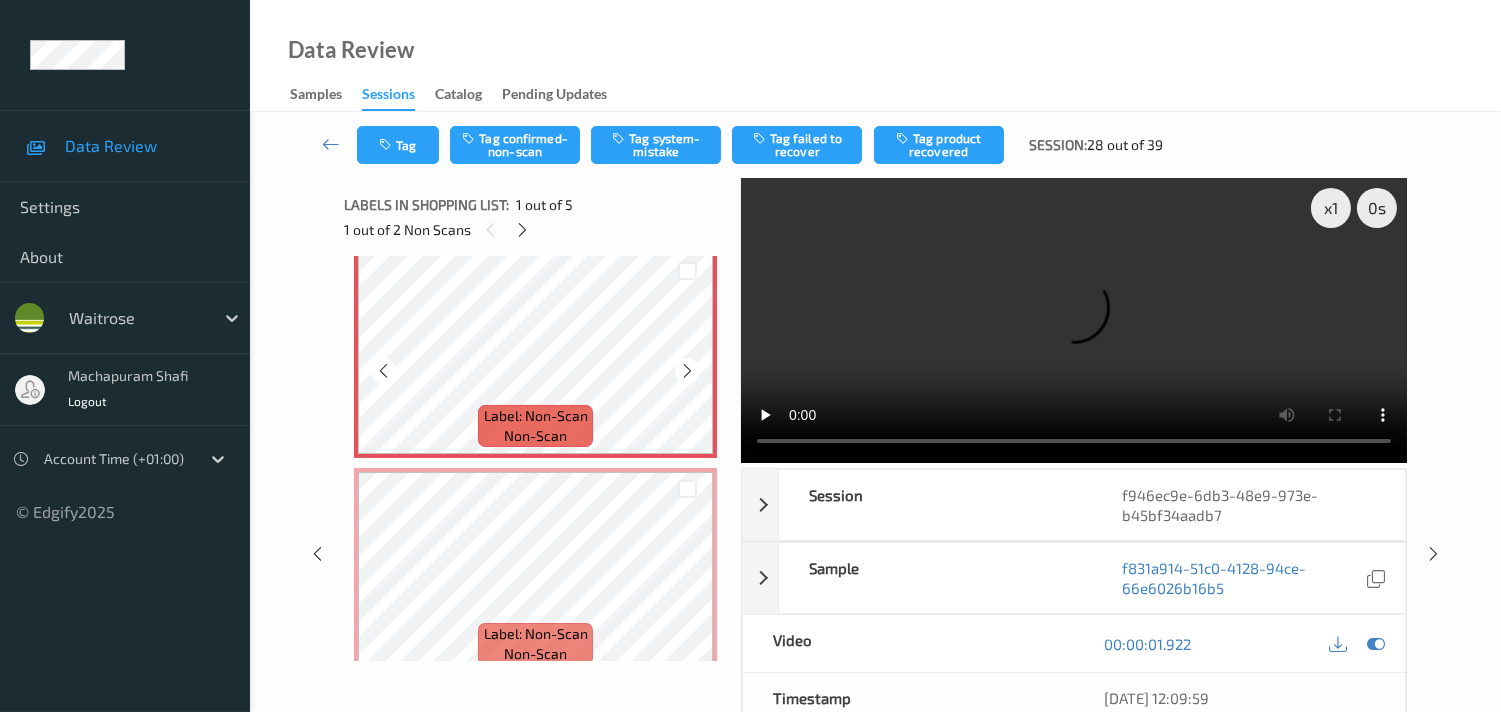 scroll, scrollTop: 0, scrollLeft: 0, axis: both 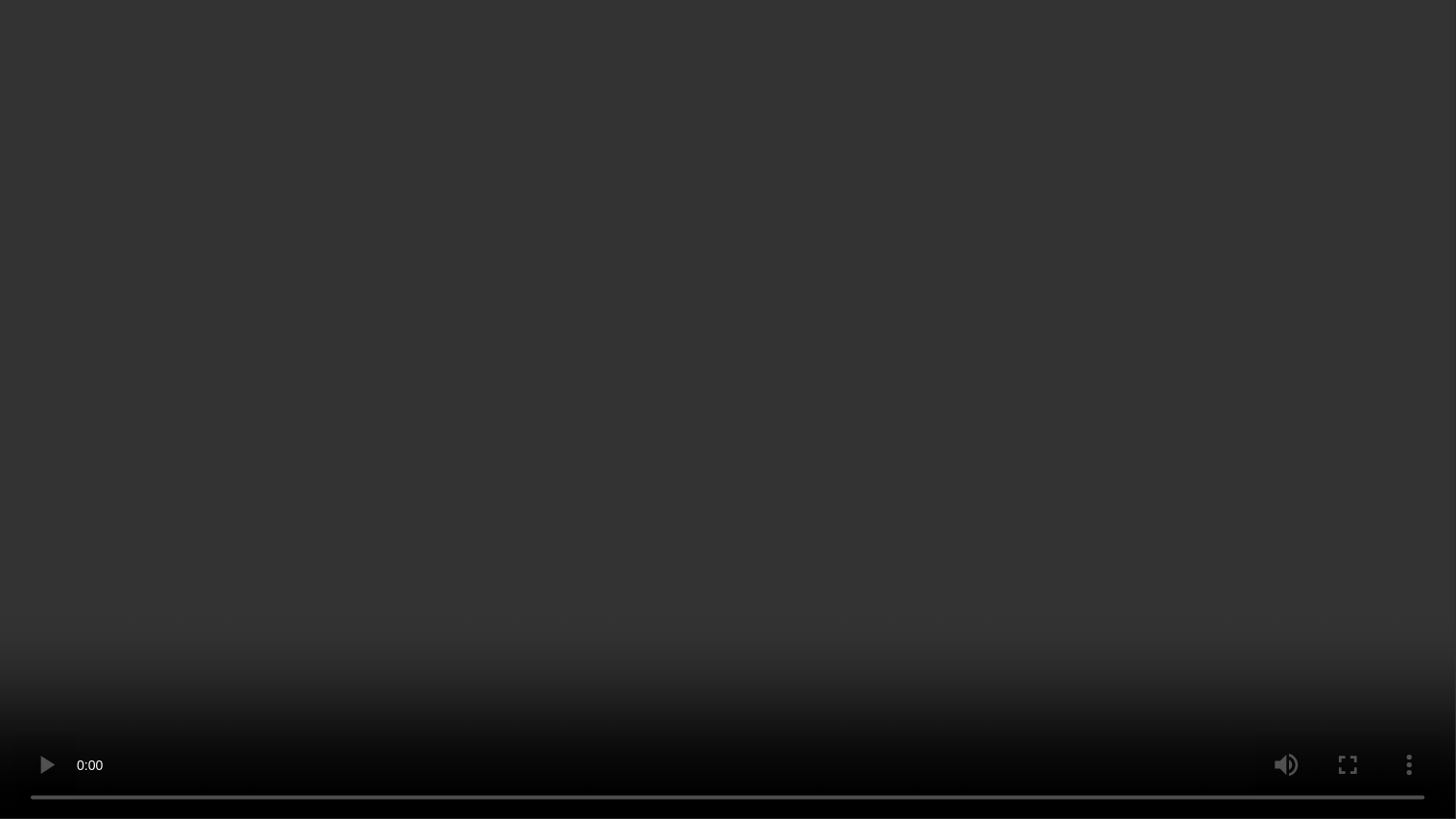 click at bounding box center (728, 409) 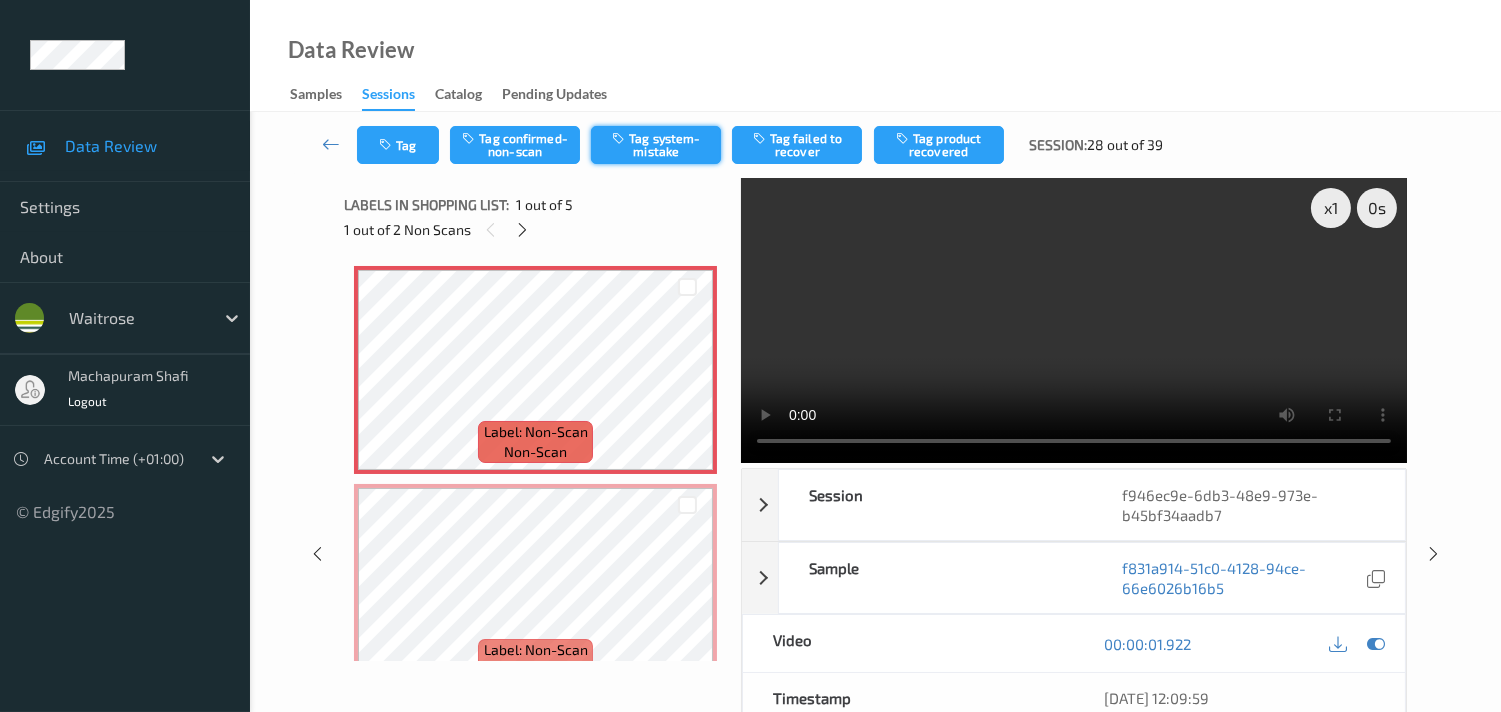click on "Tag   system-mistake" at bounding box center (656, 145) 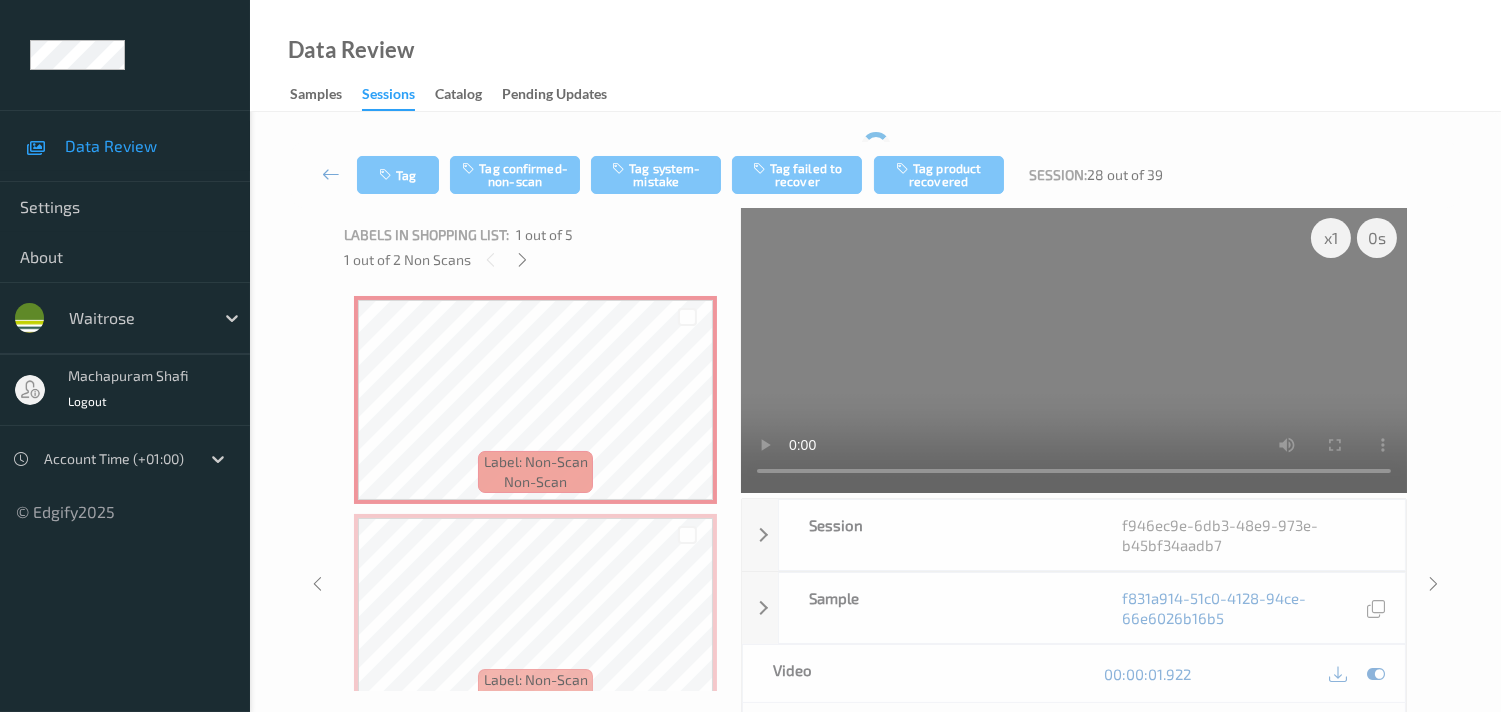 click at bounding box center [331, 174] 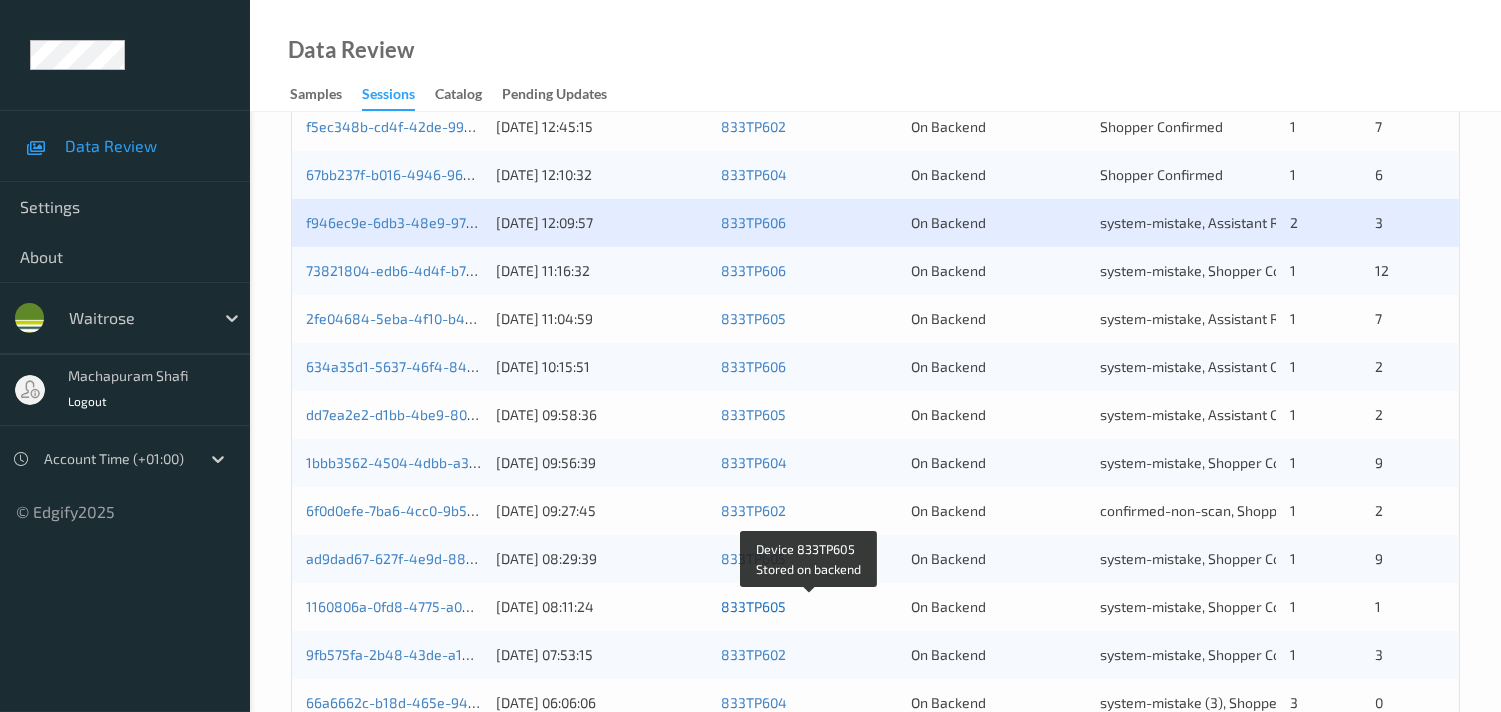 scroll, scrollTop: 570, scrollLeft: 0, axis: vertical 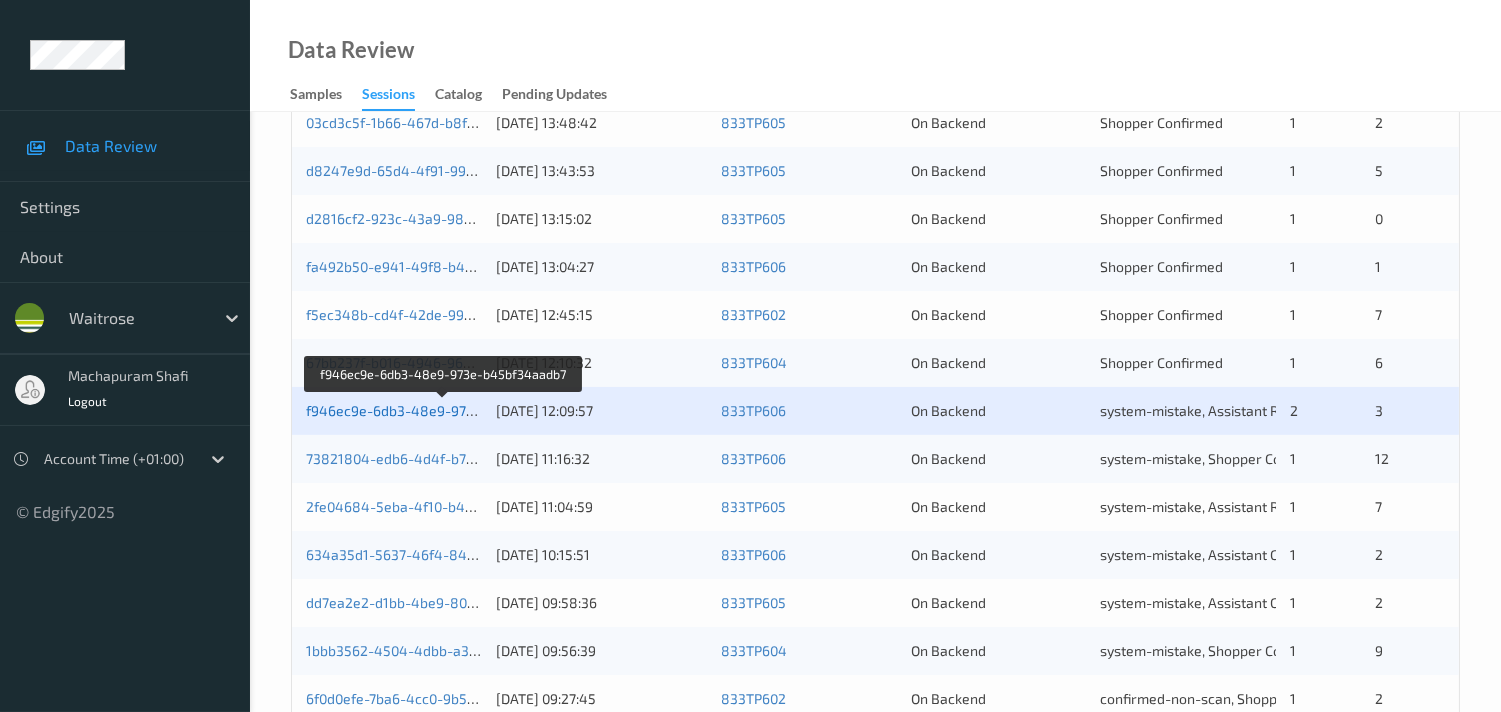 click on "f946ec9e-6db3-48e9-973e-b45bf34aadb7" at bounding box center [444, 410] 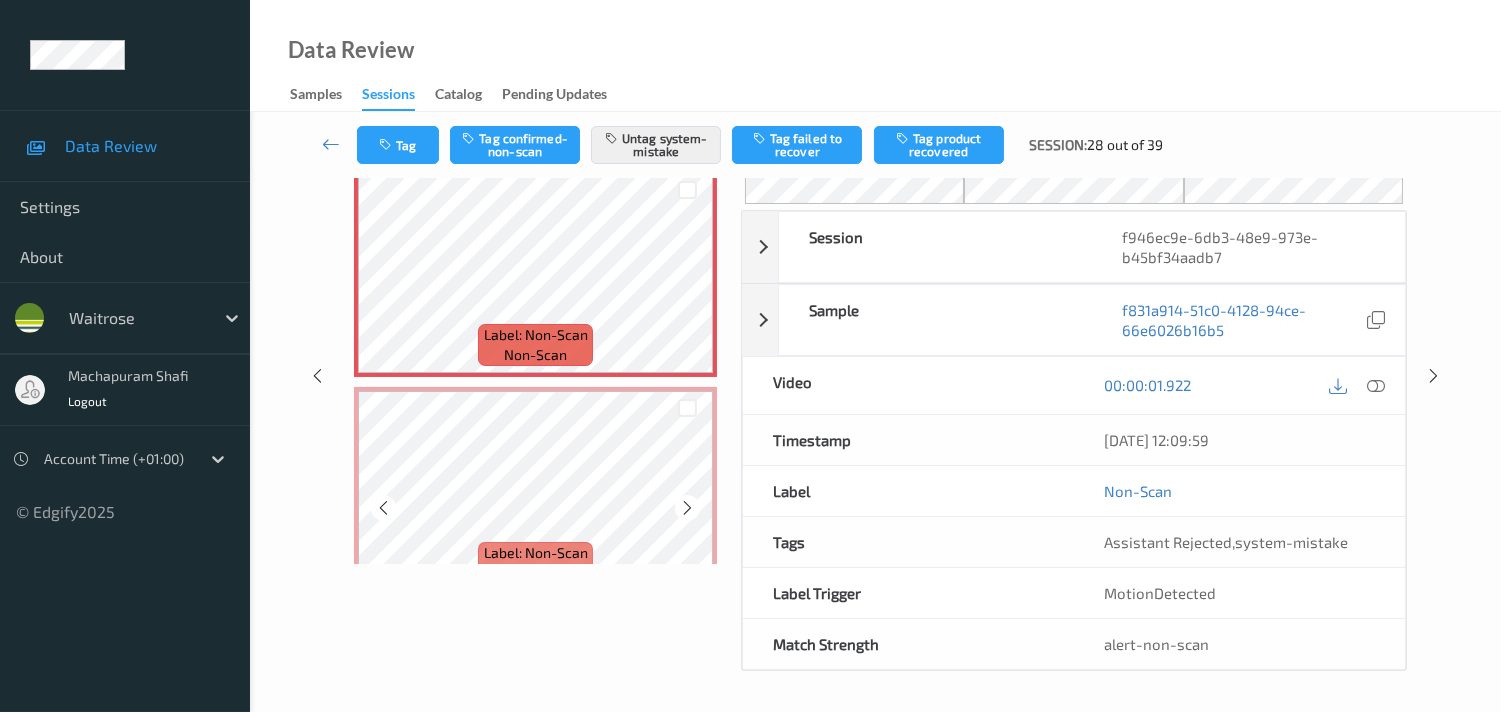 scroll, scrollTop: 344, scrollLeft: 0, axis: vertical 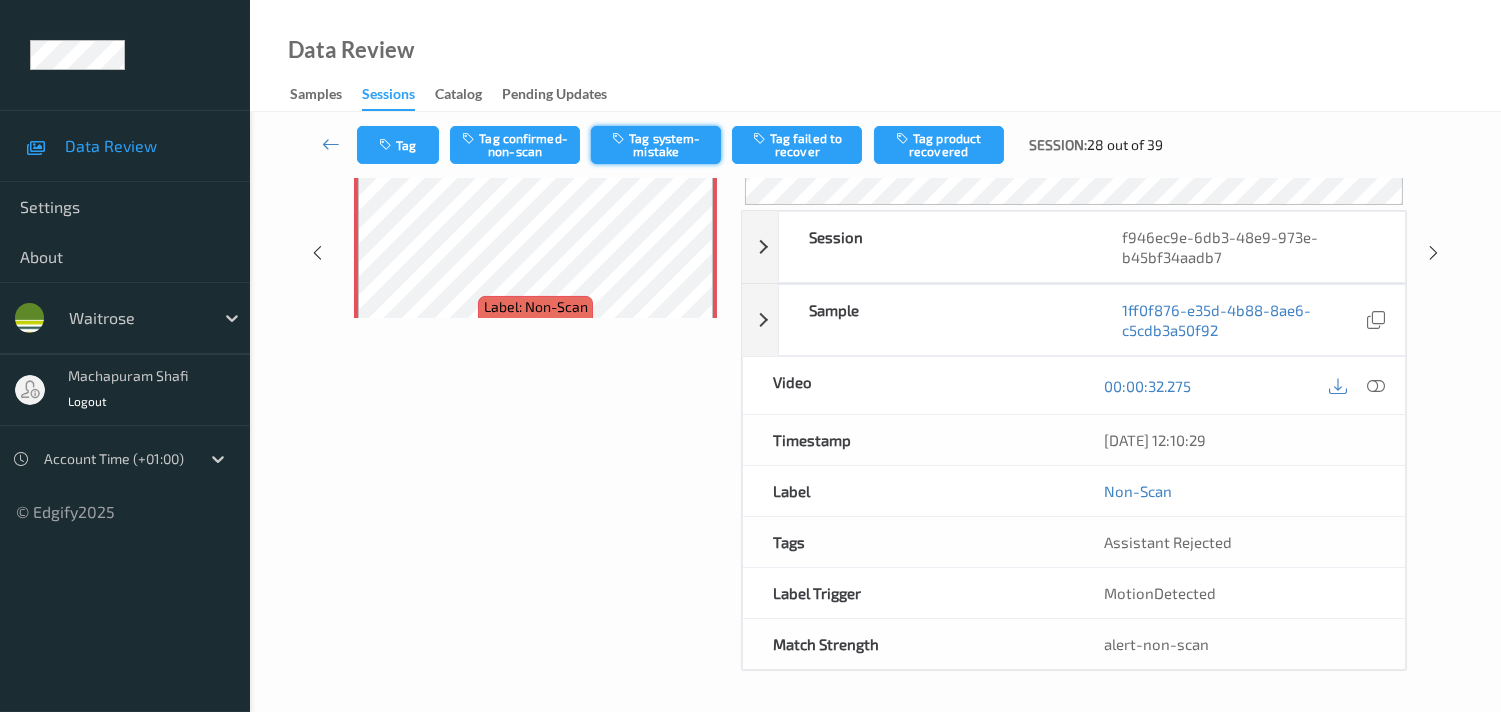 click on "Tag   system-mistake" at bounding box center (656, 145) 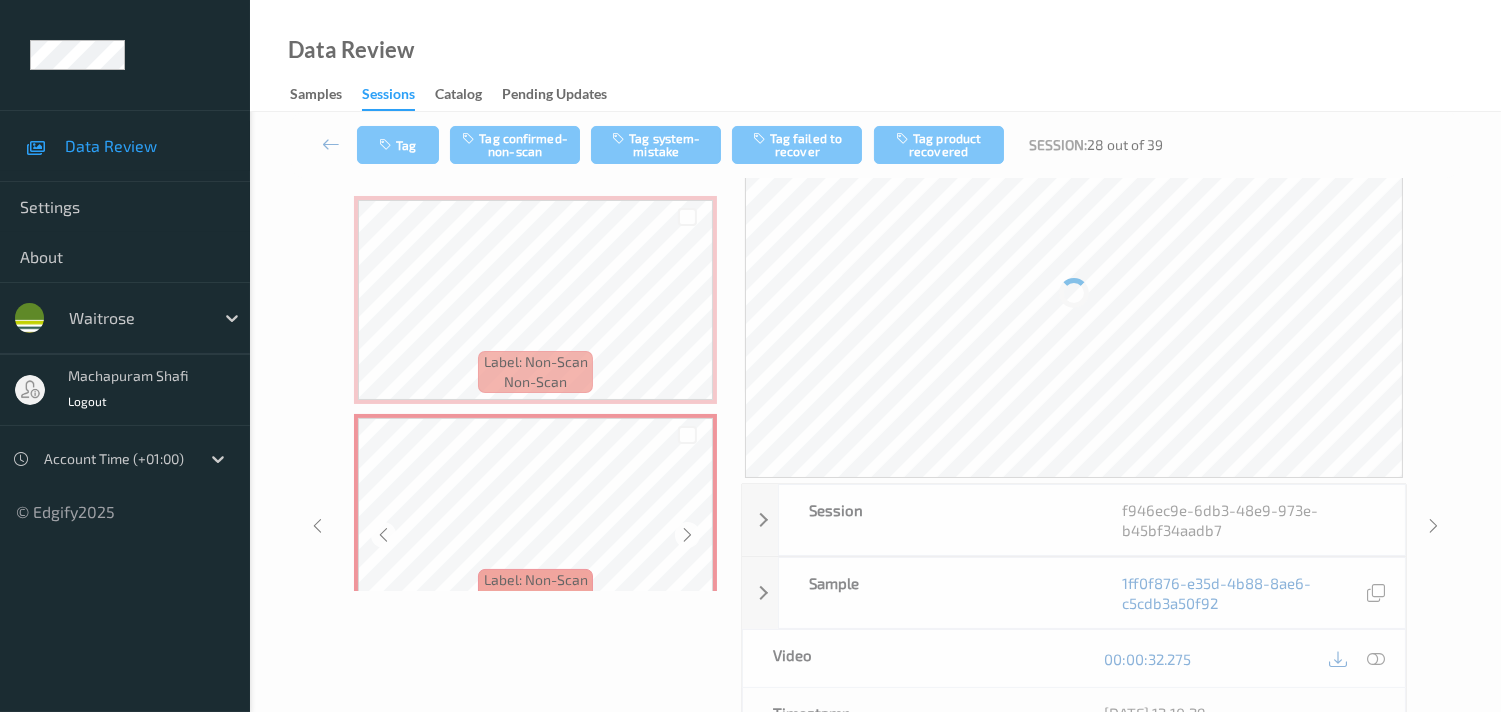 scroll, scrollTop: 11, scrollLeft: 0, axis: vertical 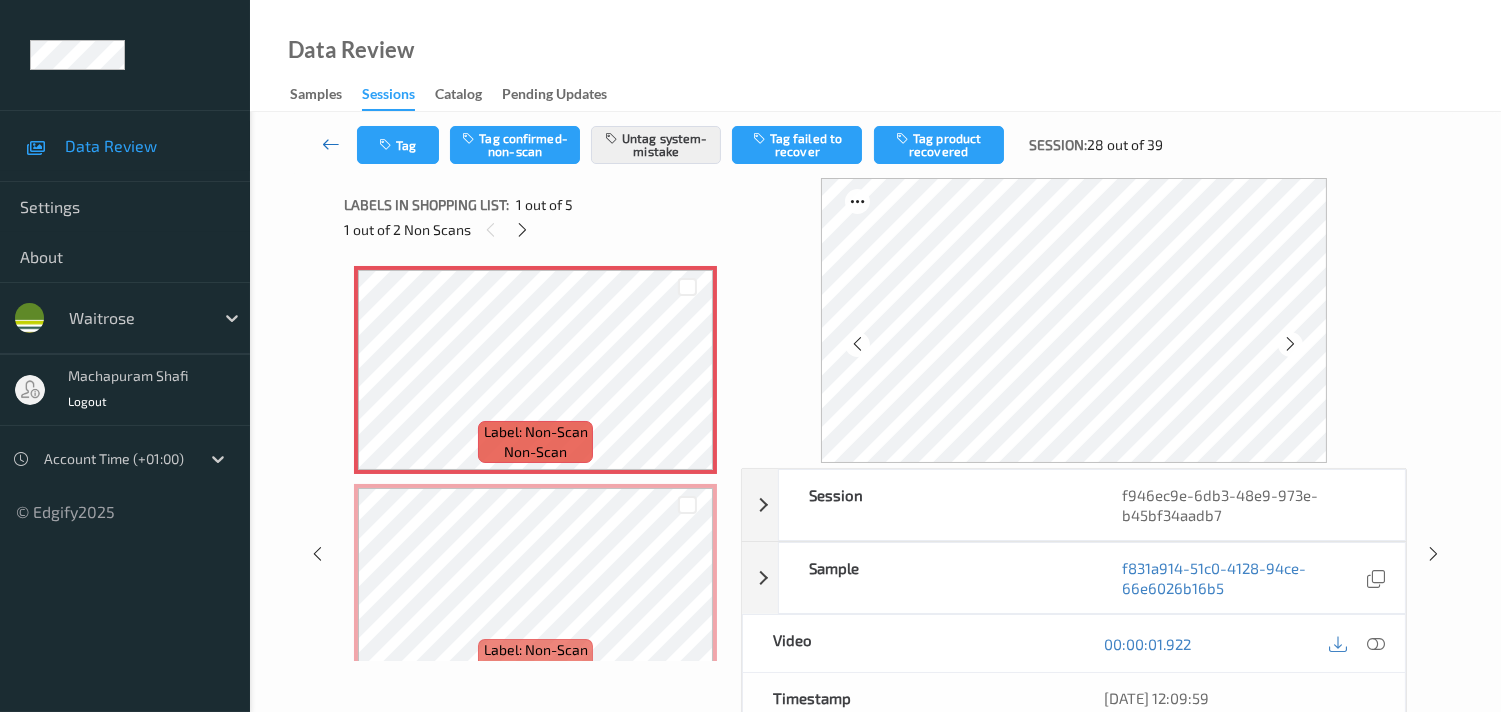 click at bounding box center (331, 144) 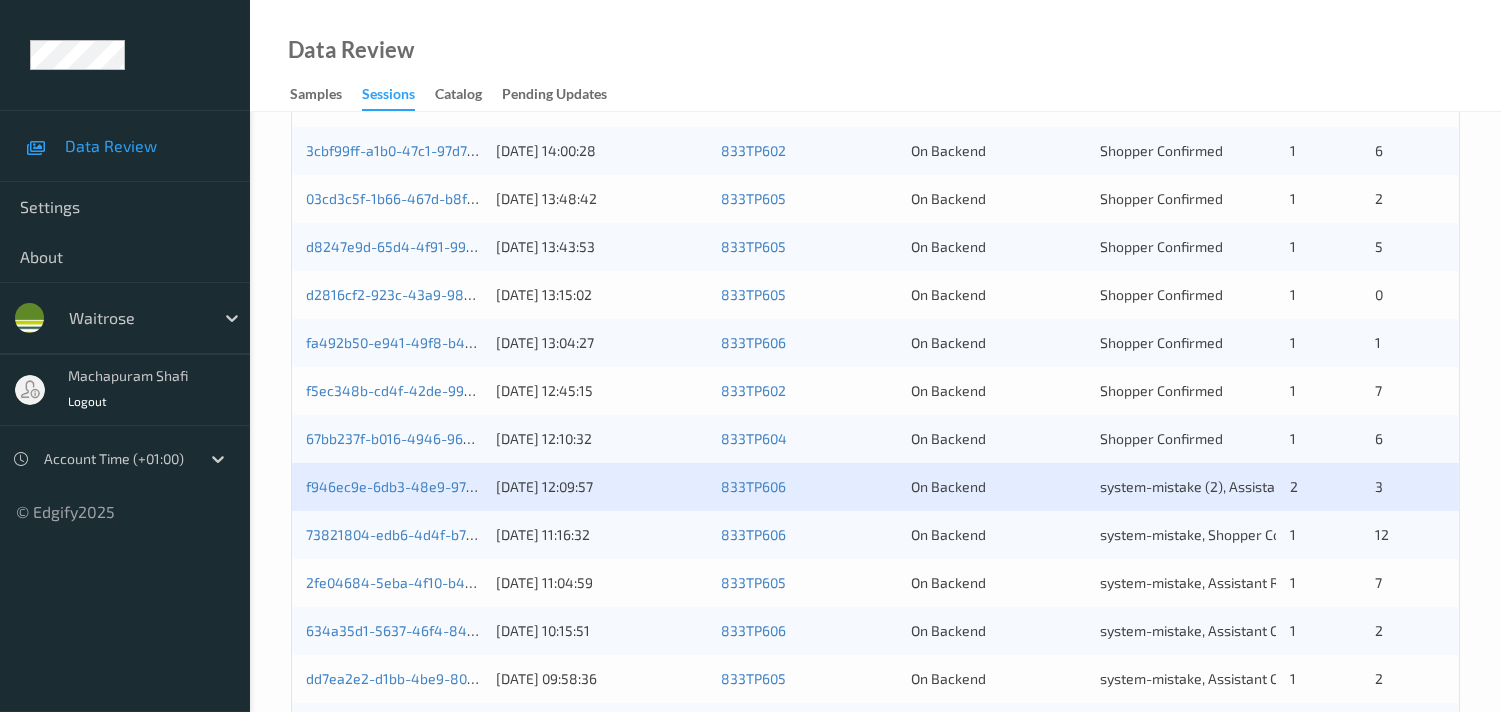 scroll, scrollTop: 666, scrollLeft: 0, axis: vertical 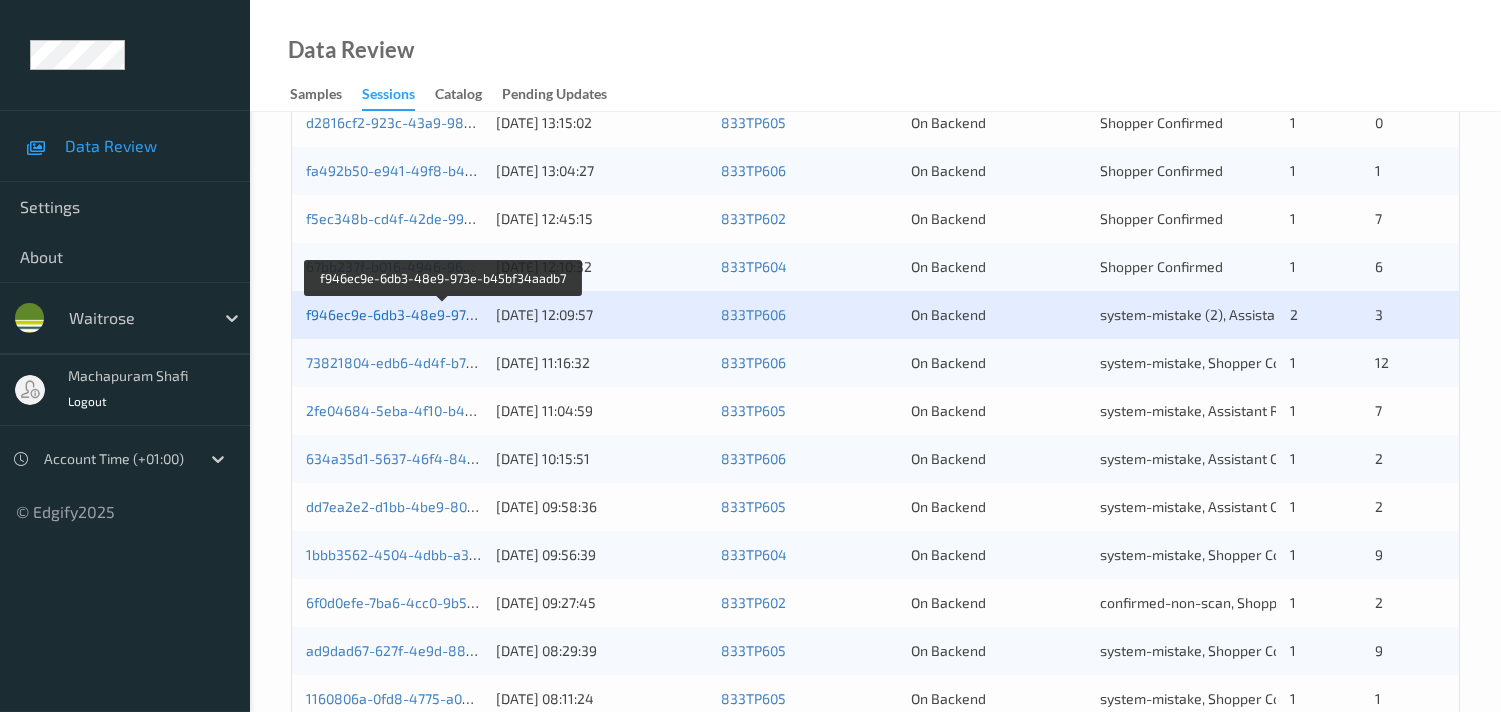 click on "f946ec9e-6db3-48e9-973e-b45bf34aadb7" at bounding box center (444, 314) 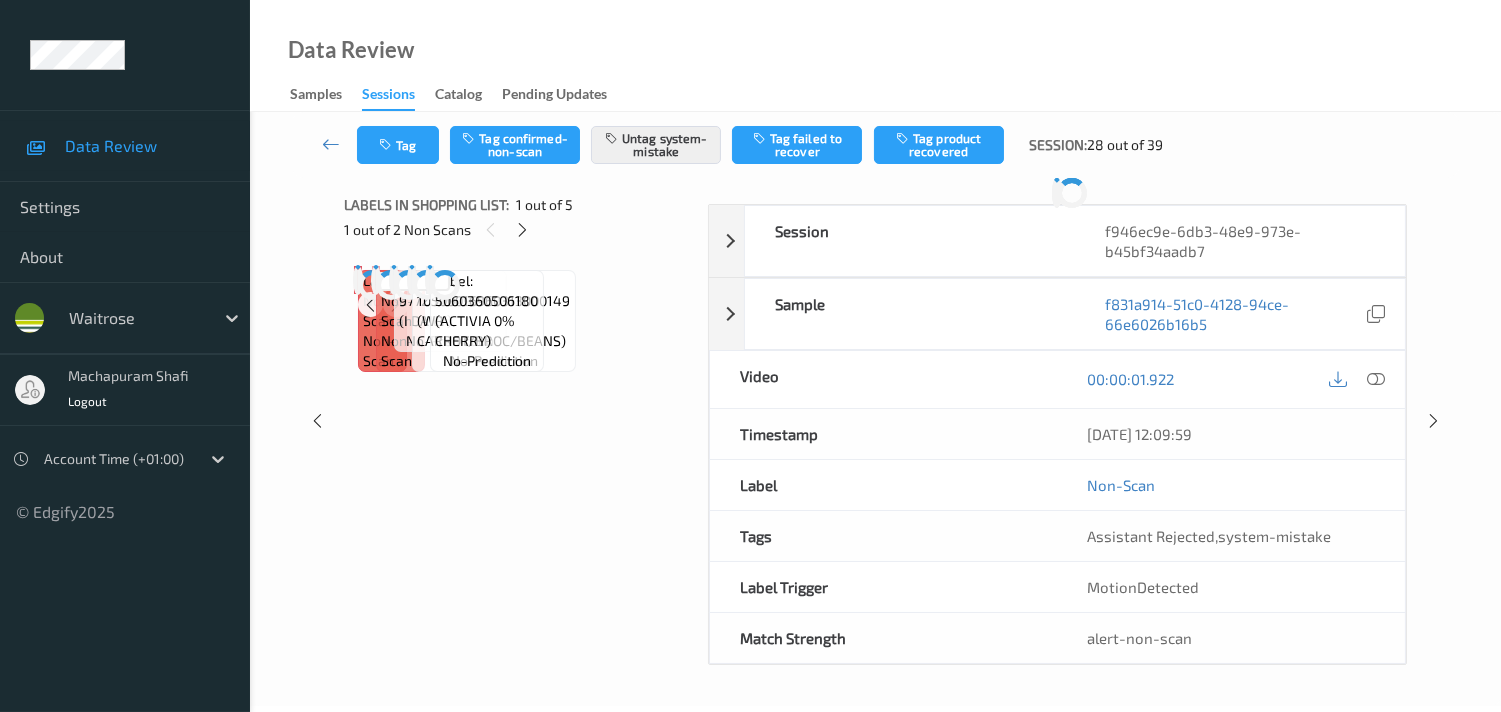 scroll, scrollTop: 97, scrollLeft: 0, axis: vertical 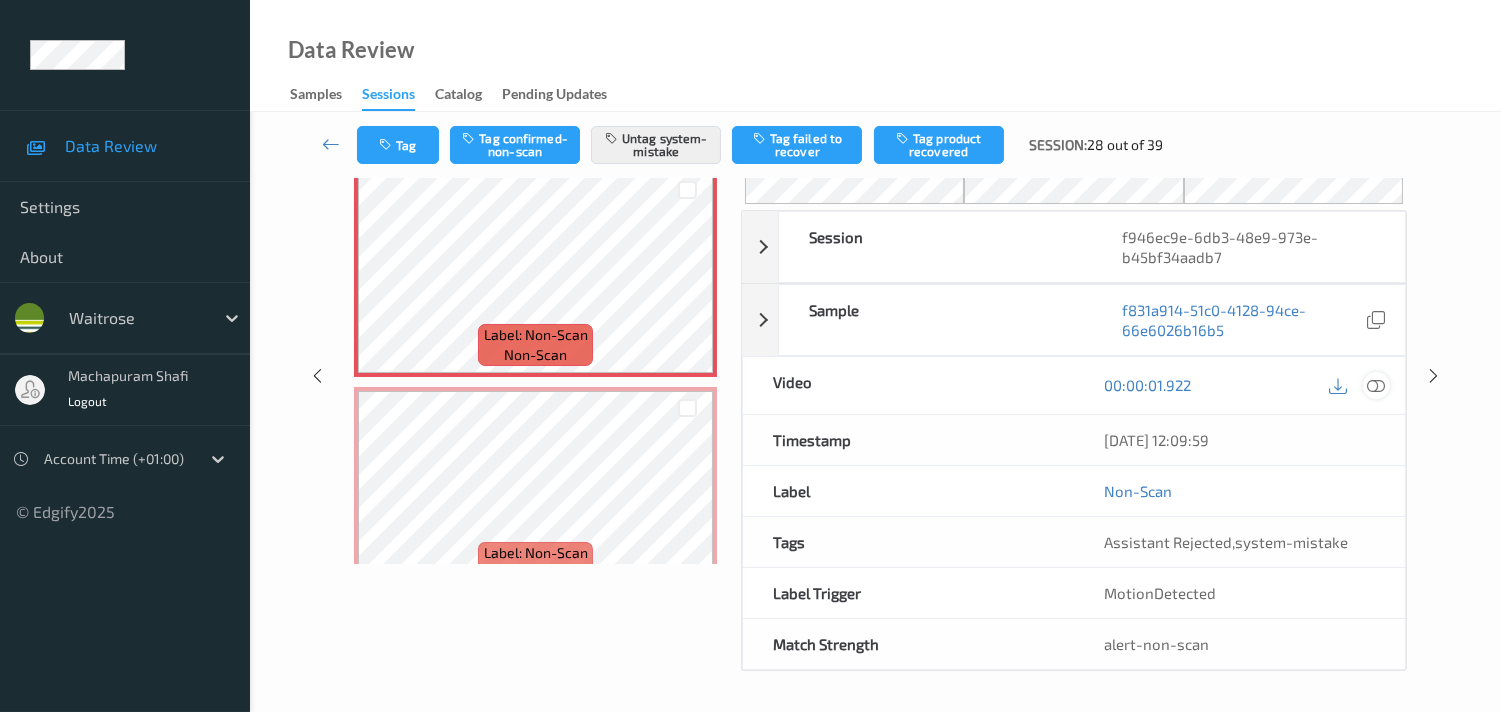 click at bounding box center (1376, 385) 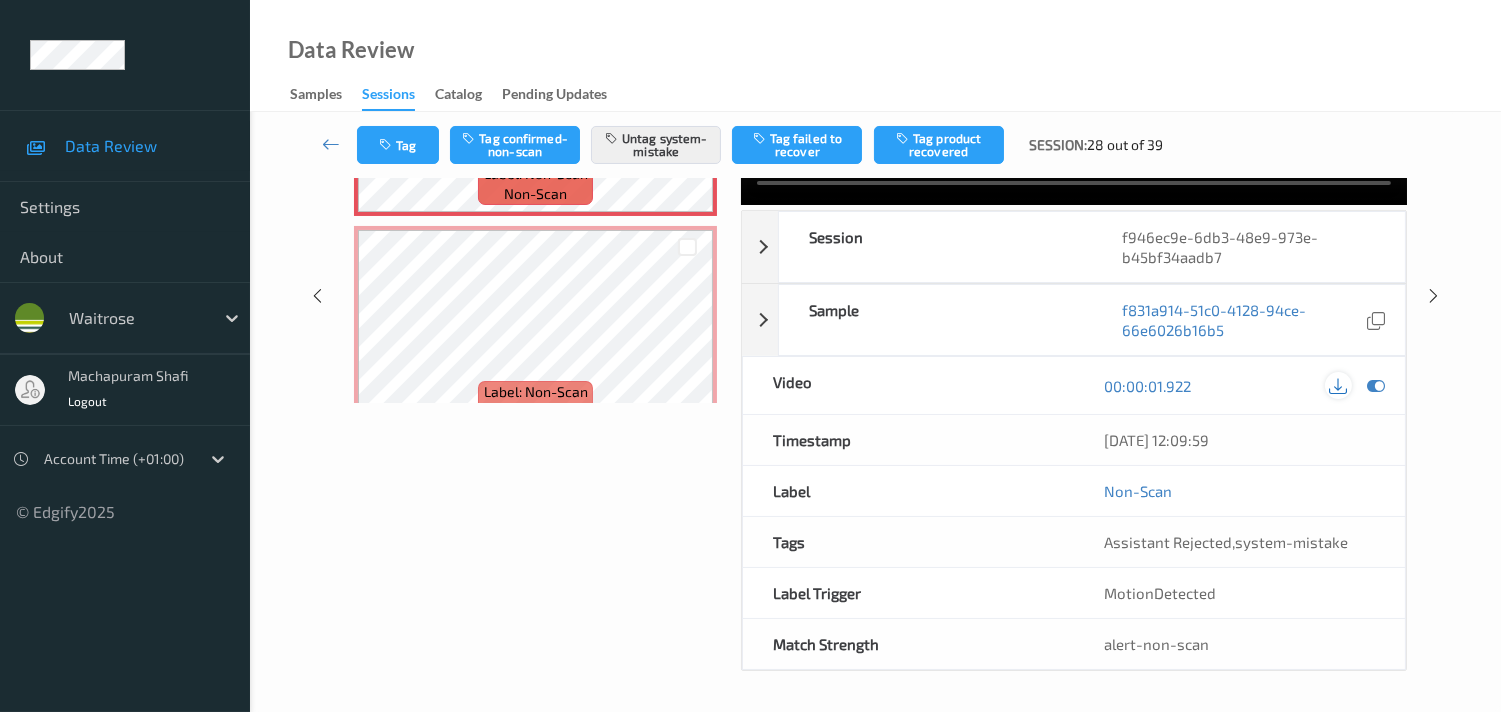 scroll, scrollTop: 0, scrollLeft: 0, axis: both 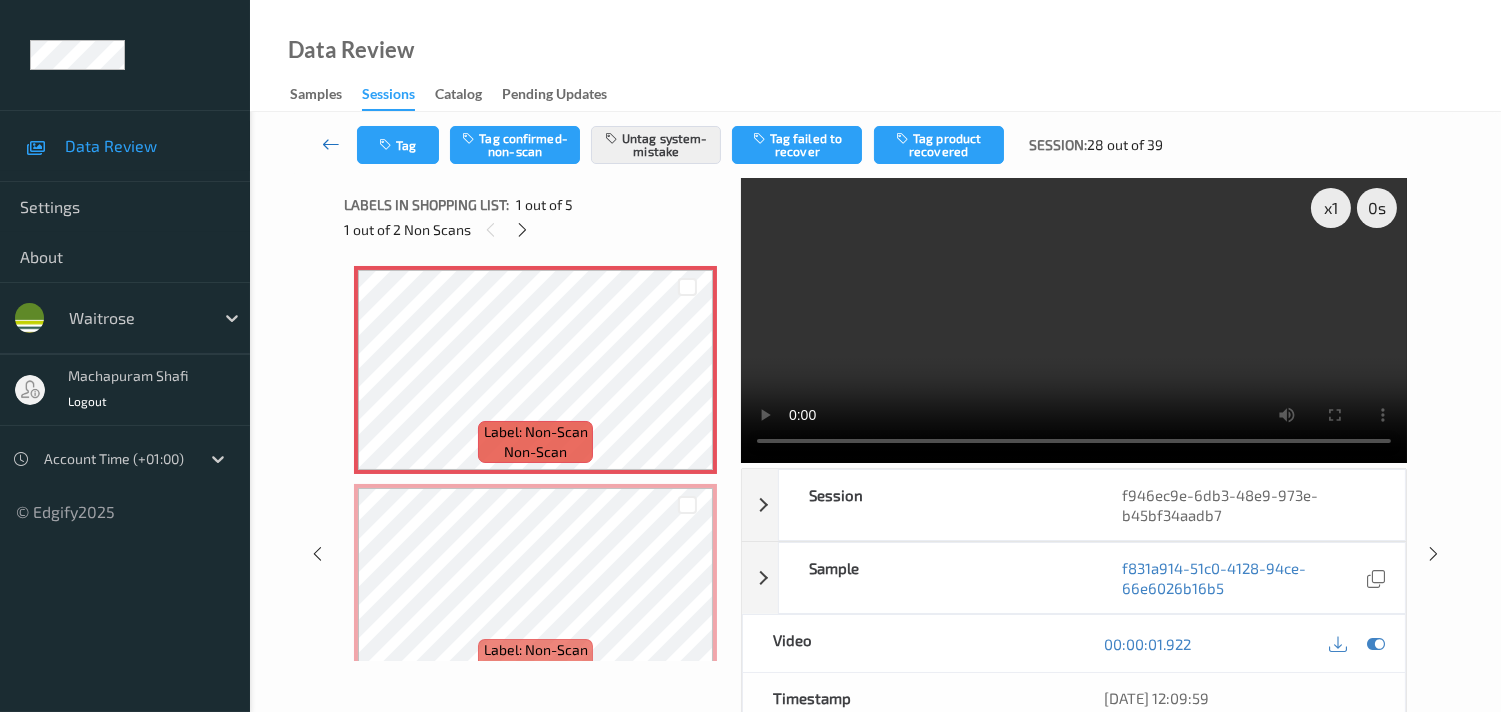 click at bounding box center (331, 144) 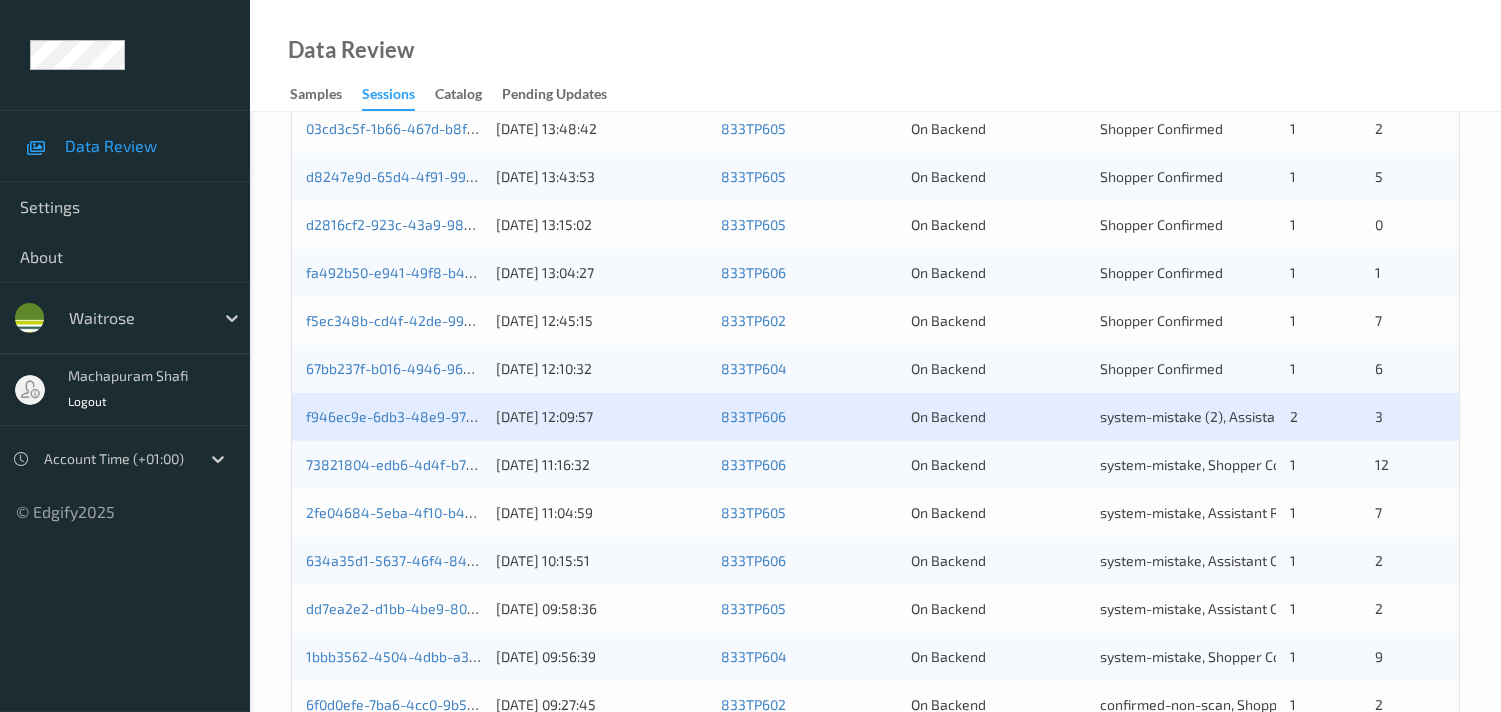 scroll, scrollTop: 555, scrollLeft: 0, axis: vertical 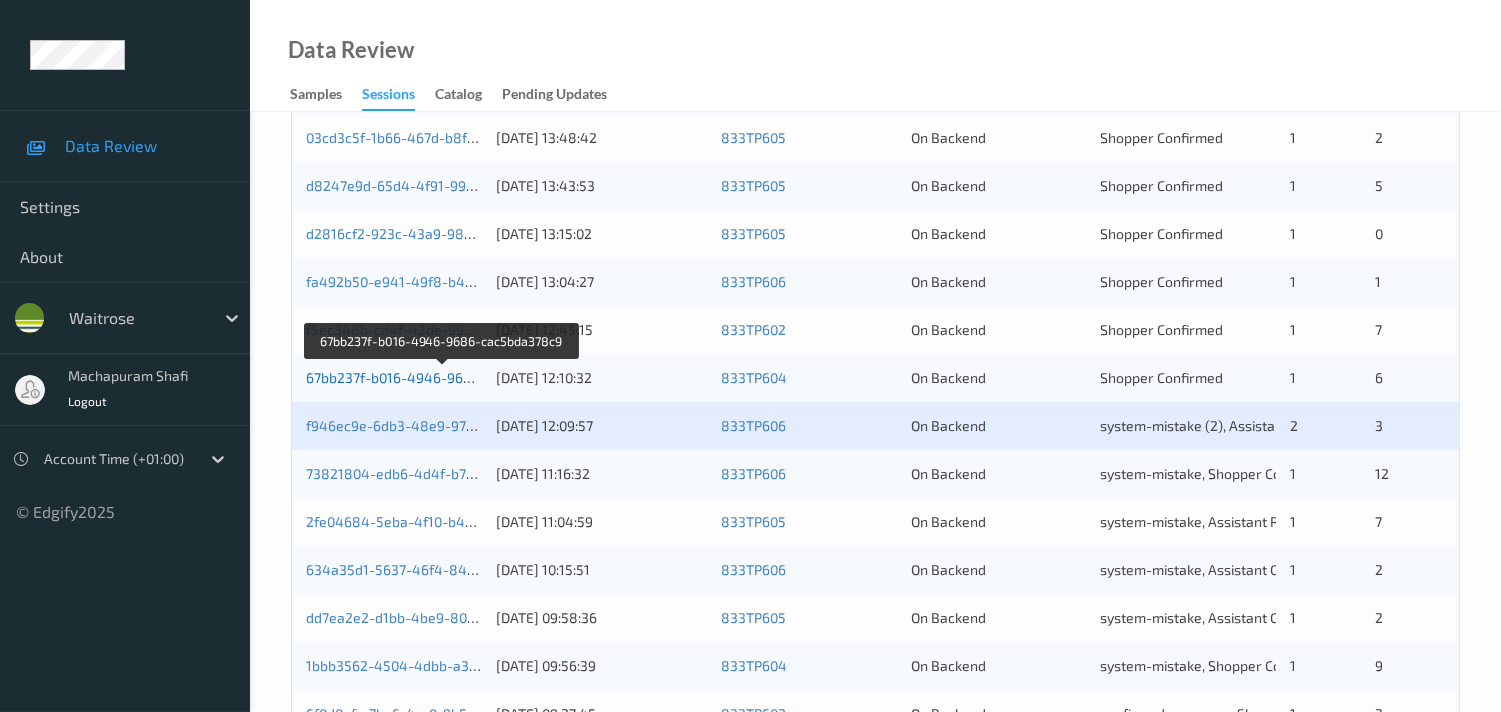 click on "67bb237f-b016-4946-9686-cac5bda378c9" at bounding box center (442, 377) 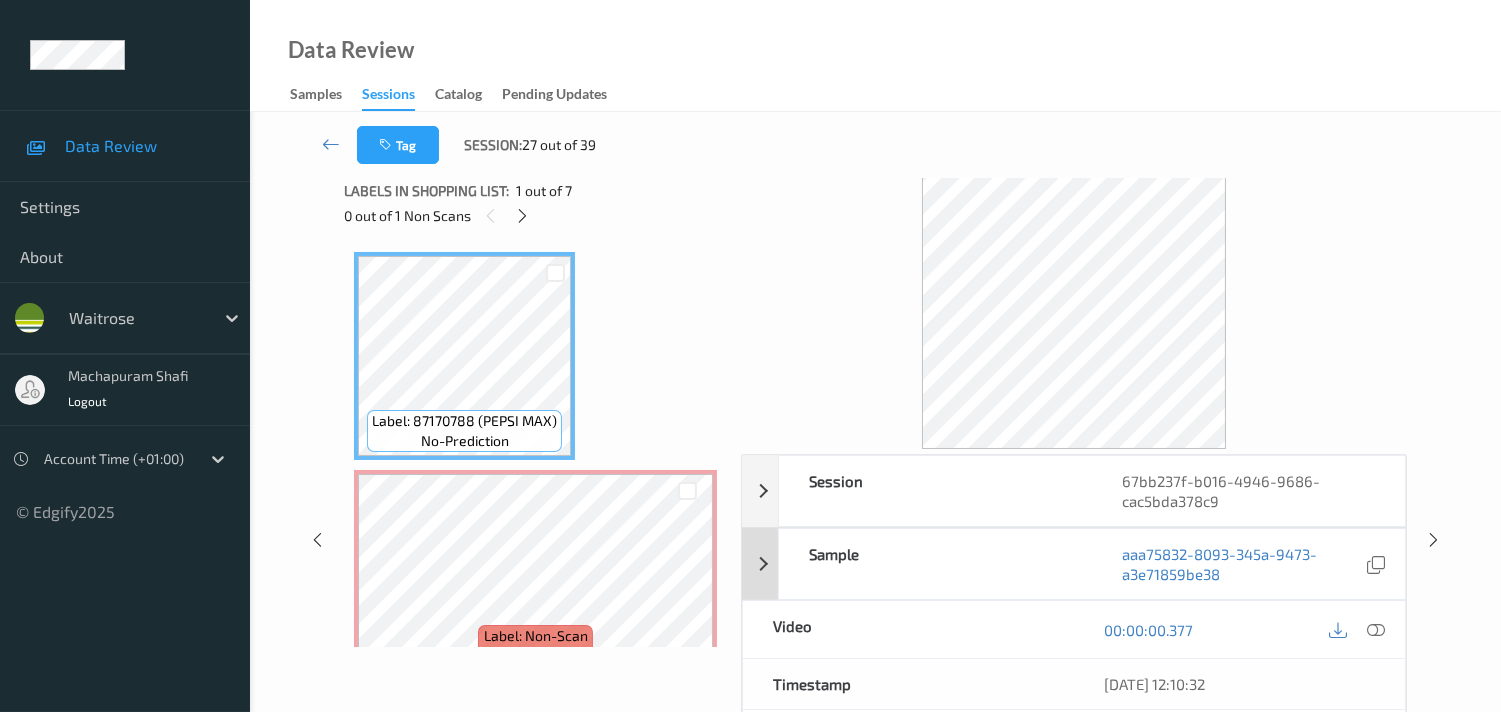 scroll, scrollTop: 0, scrollLeft: 0, axis: both 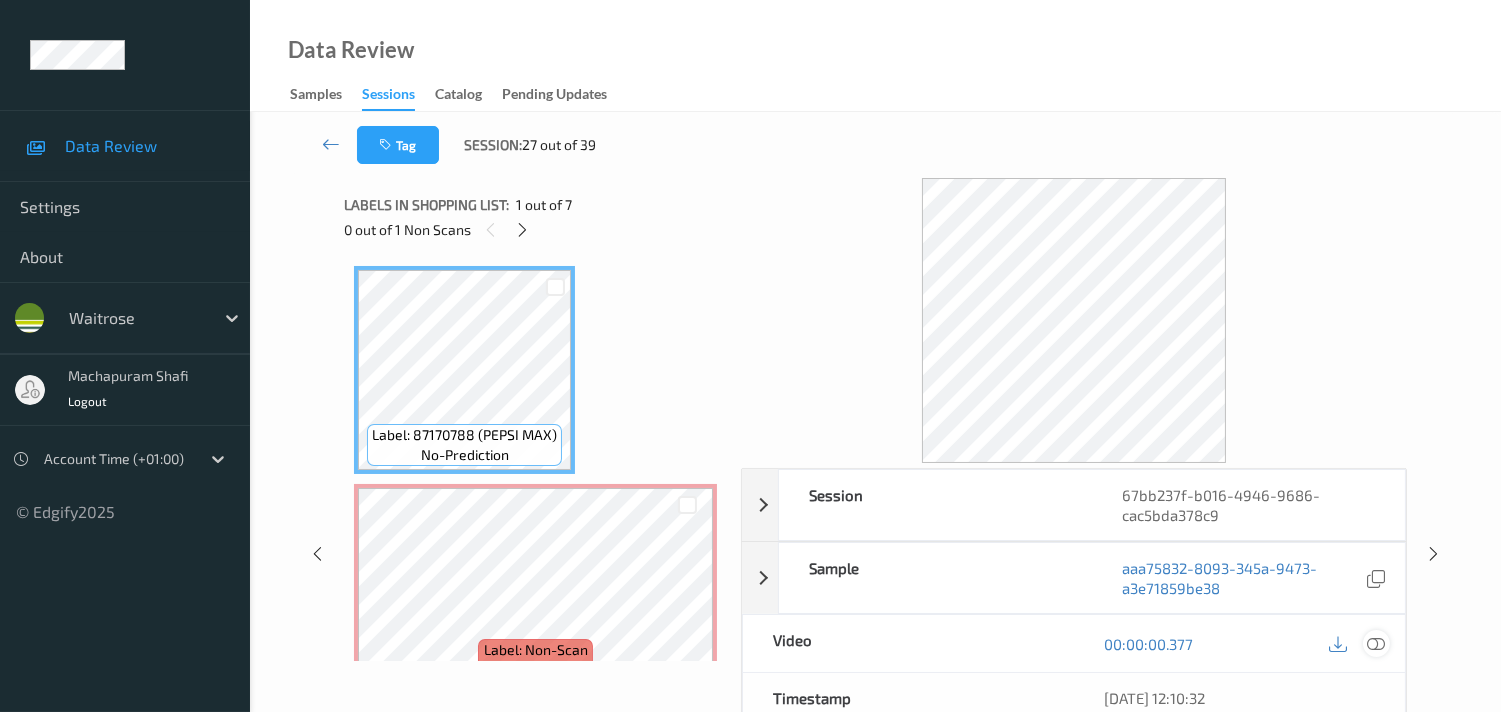 click at bounding box center [1376, 644] 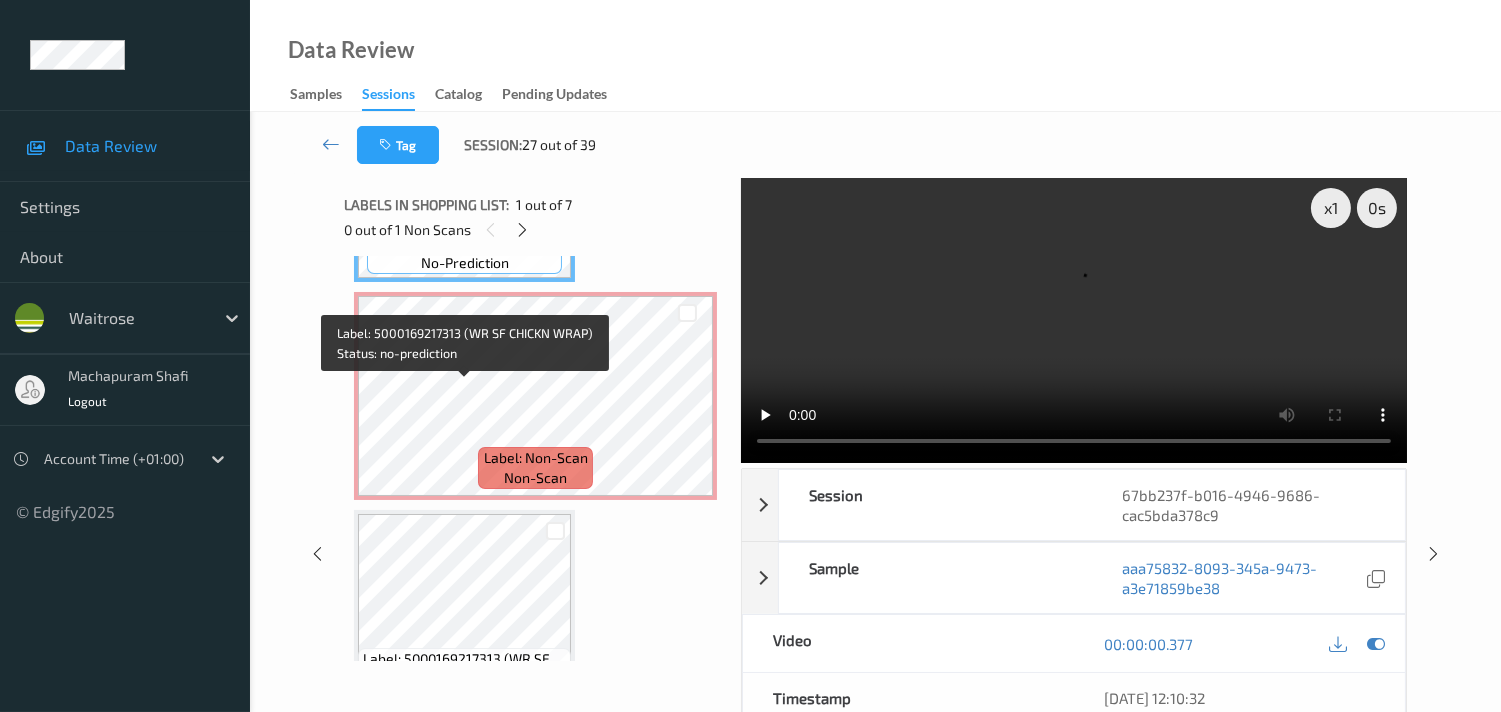 scroll, scrollTop: 11, scrollLeft: 0, axis: vertical 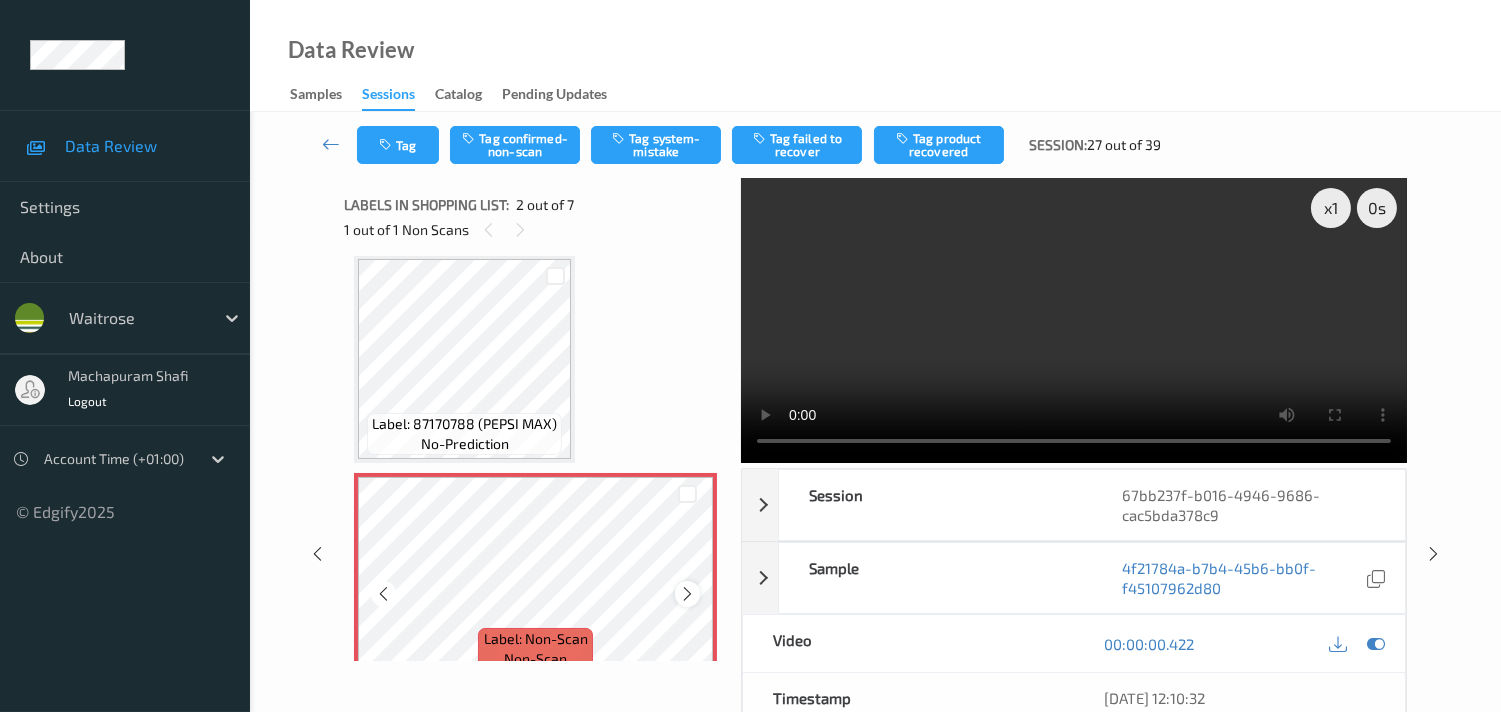 click at bounding box center (687, 594) 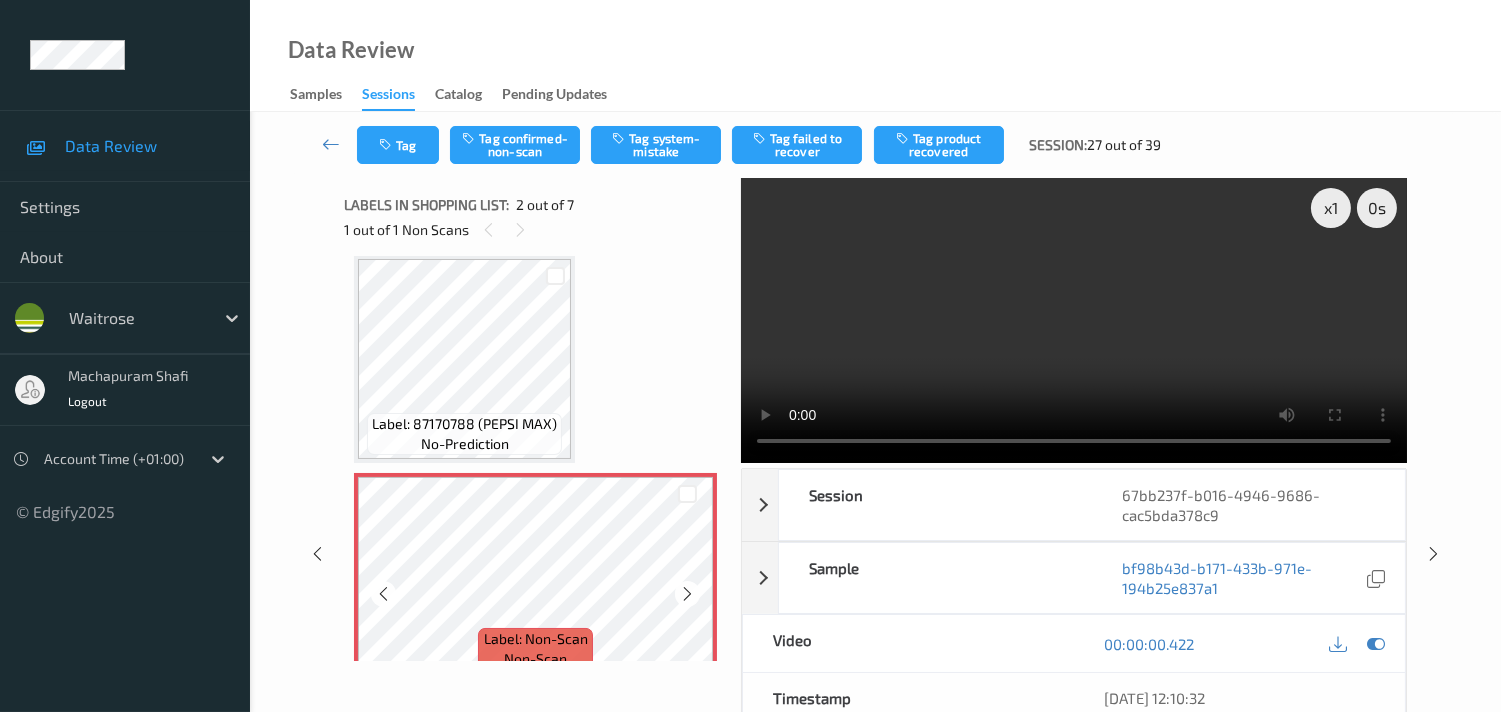 click at bounding box center [687, 594] 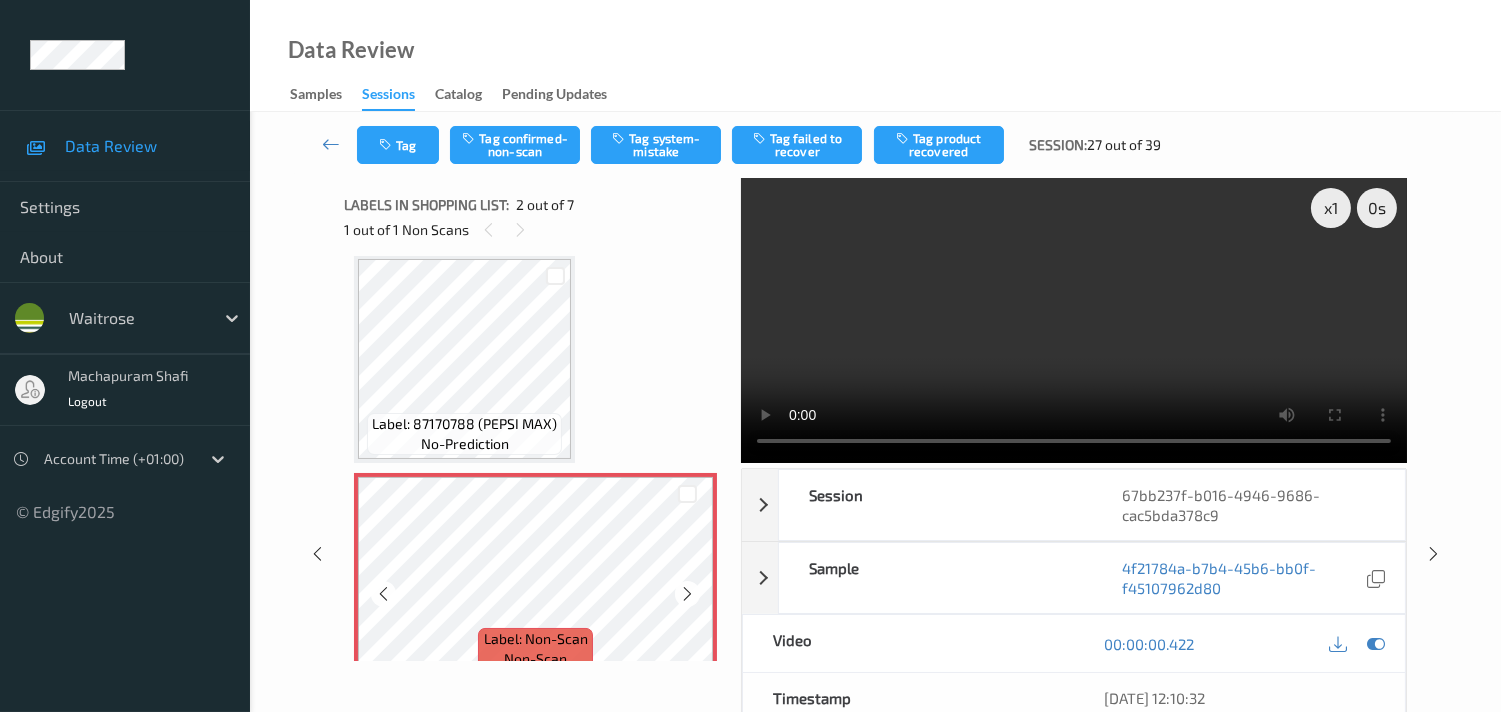 click at bounding box center (687, 594) 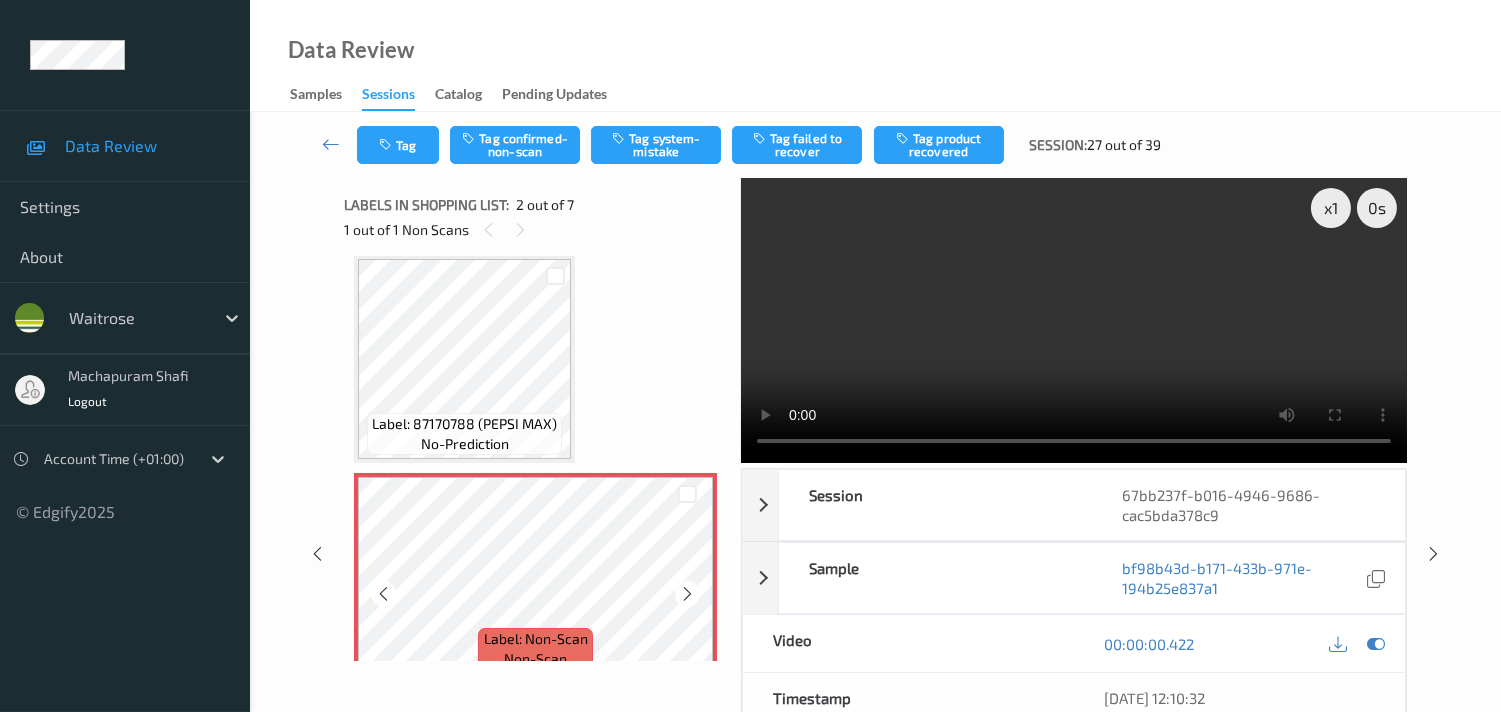 click at bounding box center (687, 594) 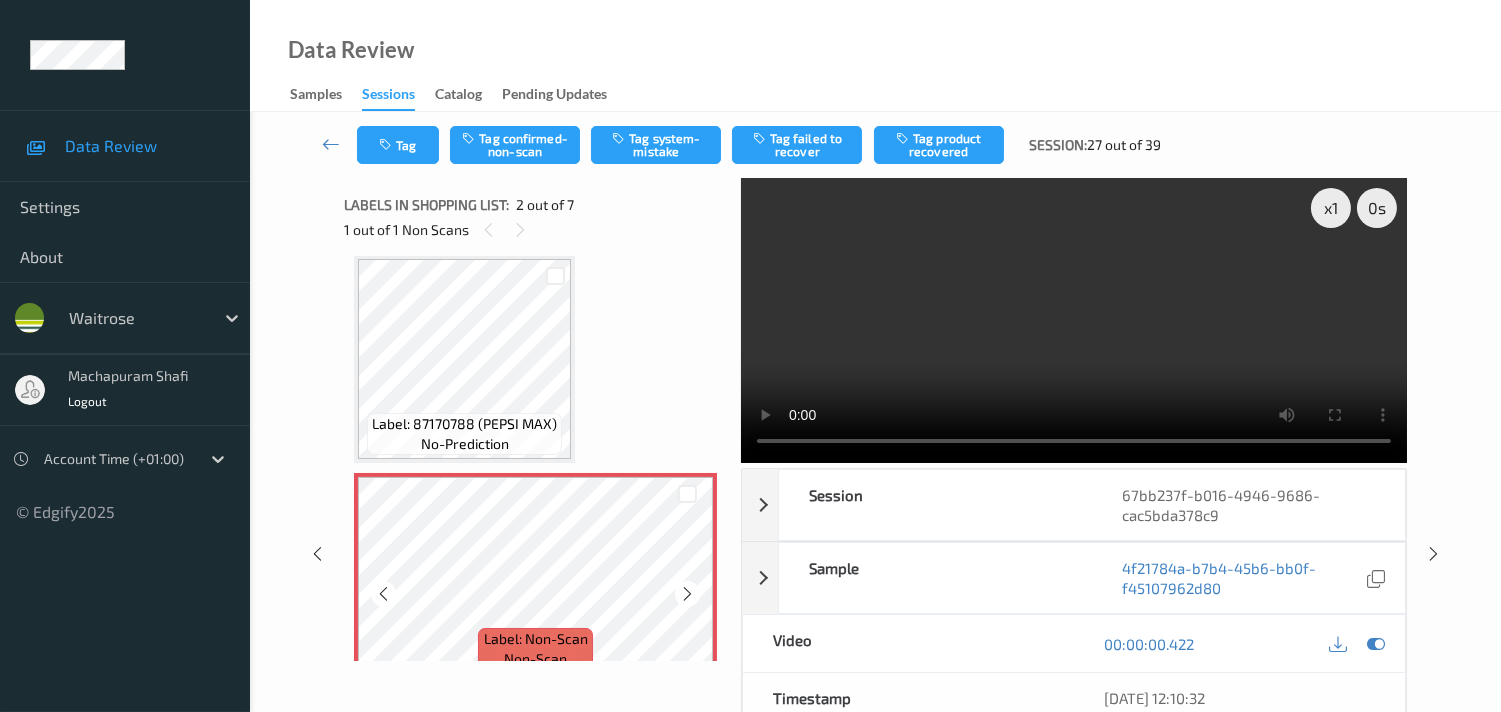 click at bounding box center [687, 594] 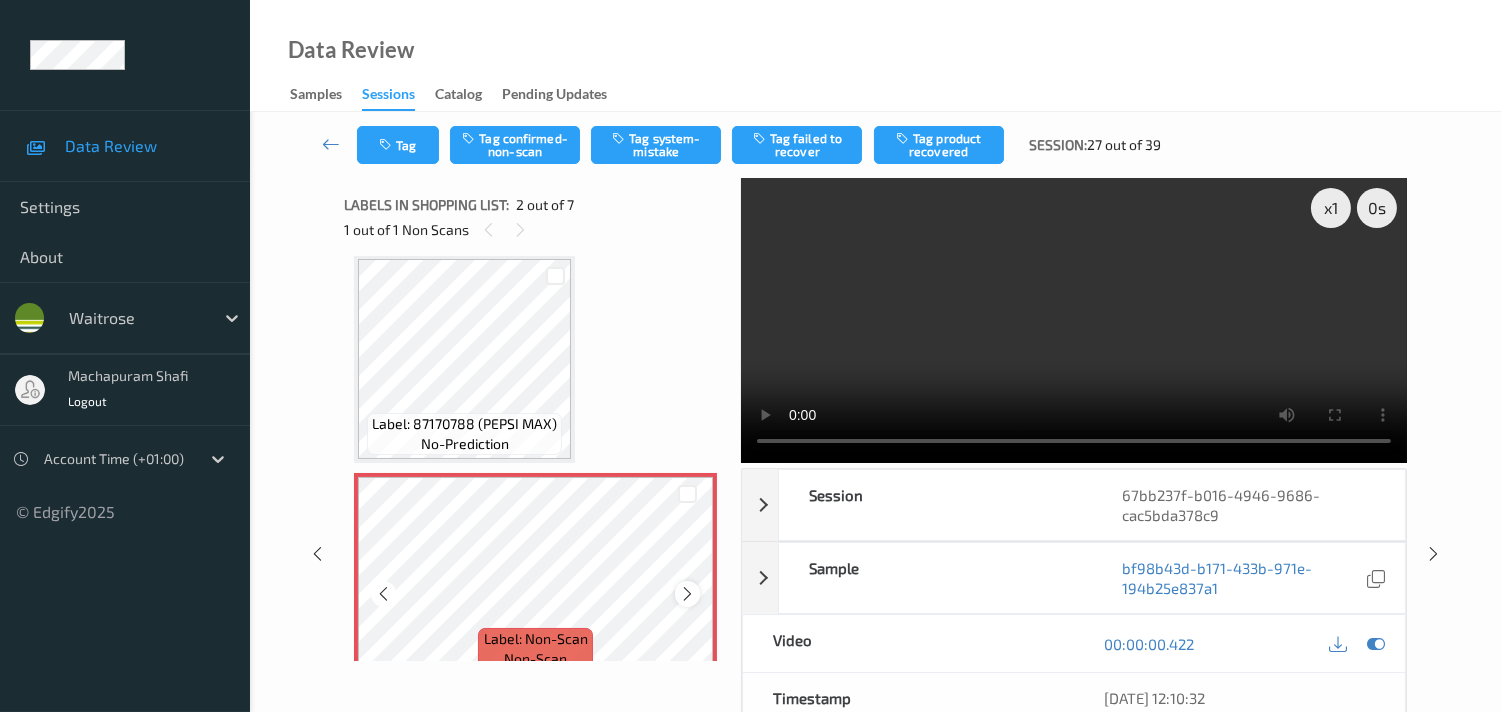 click at bounding box center [687, 594] 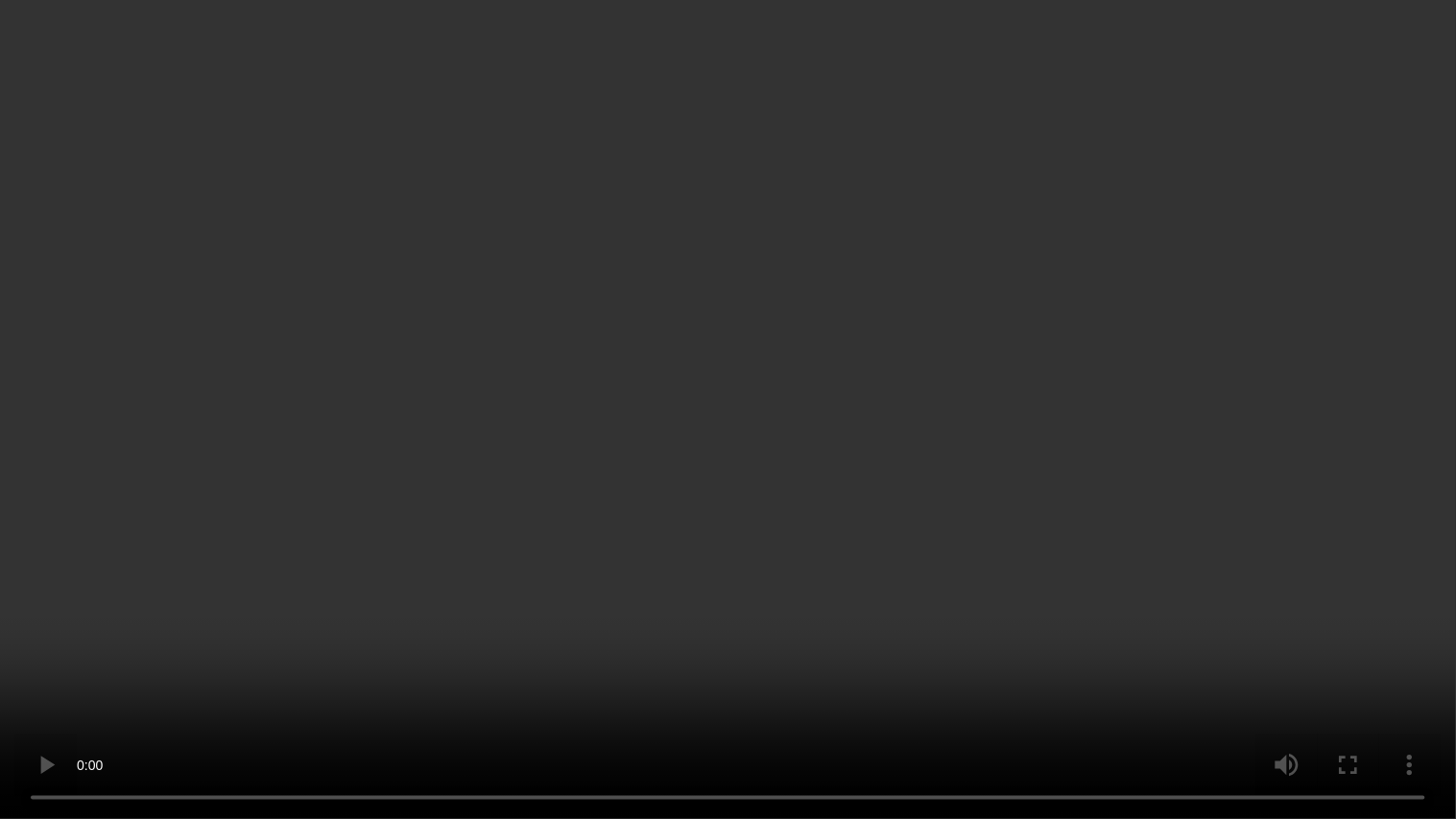 click at bounding box center (728, 409) 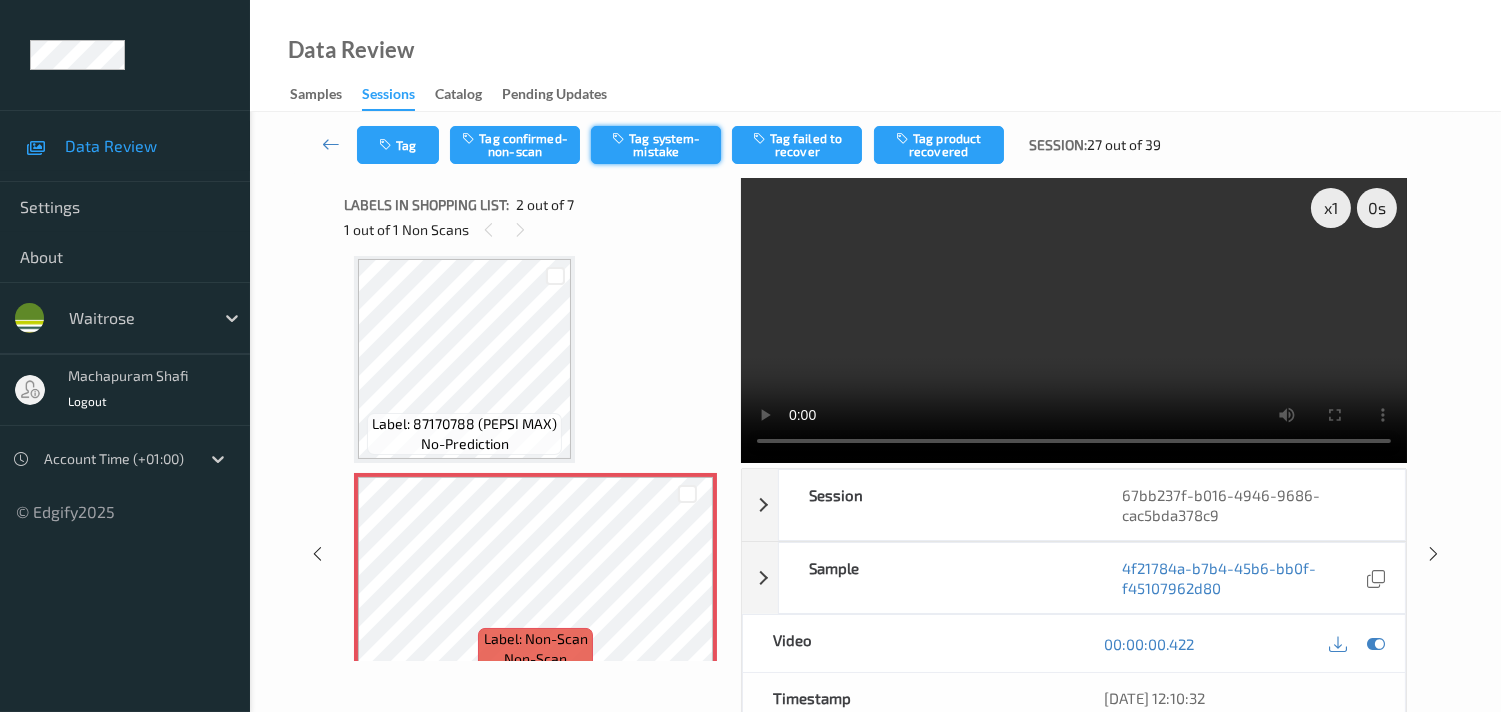 click on "Tag   system-mistake" at bounding box center [656, 145] 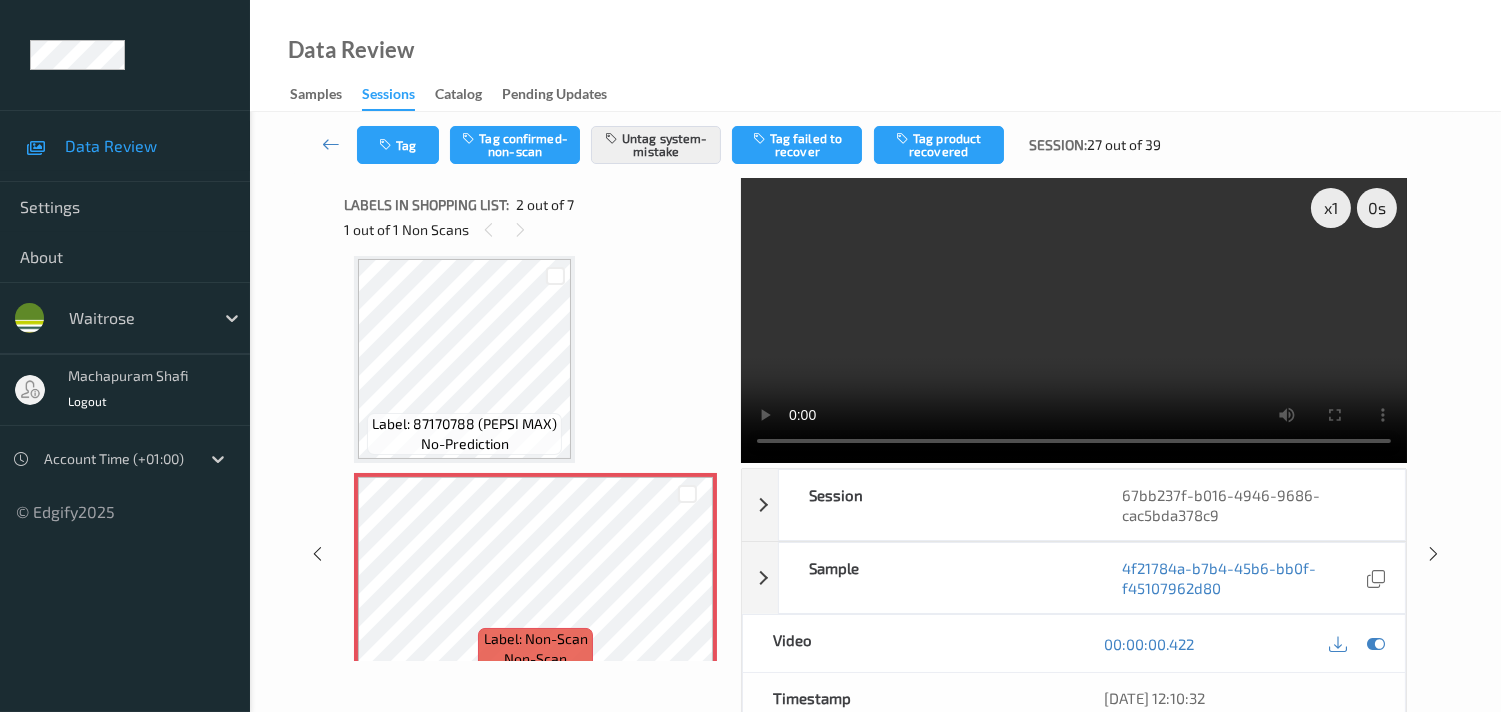 click at bounding box center (1074, 320) 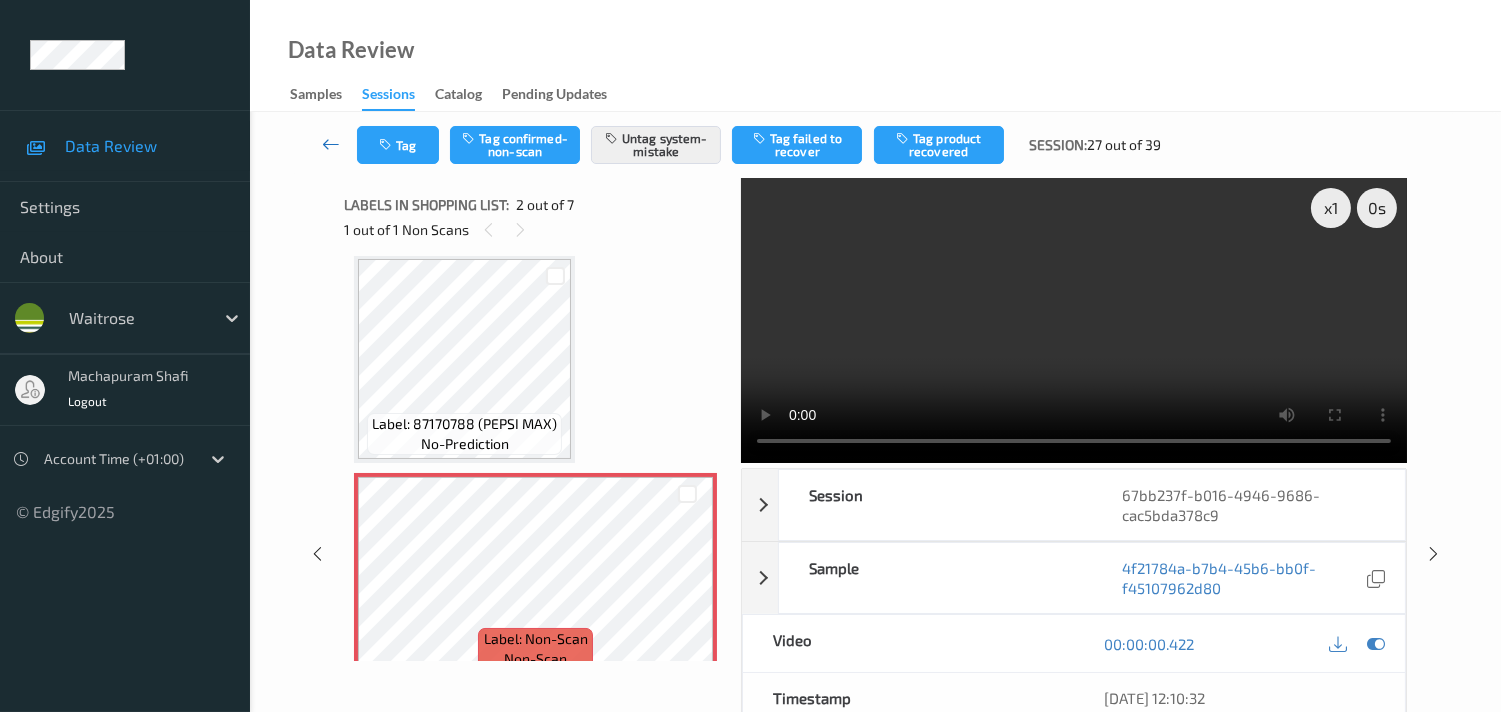 click at bounding box center [331, 144] 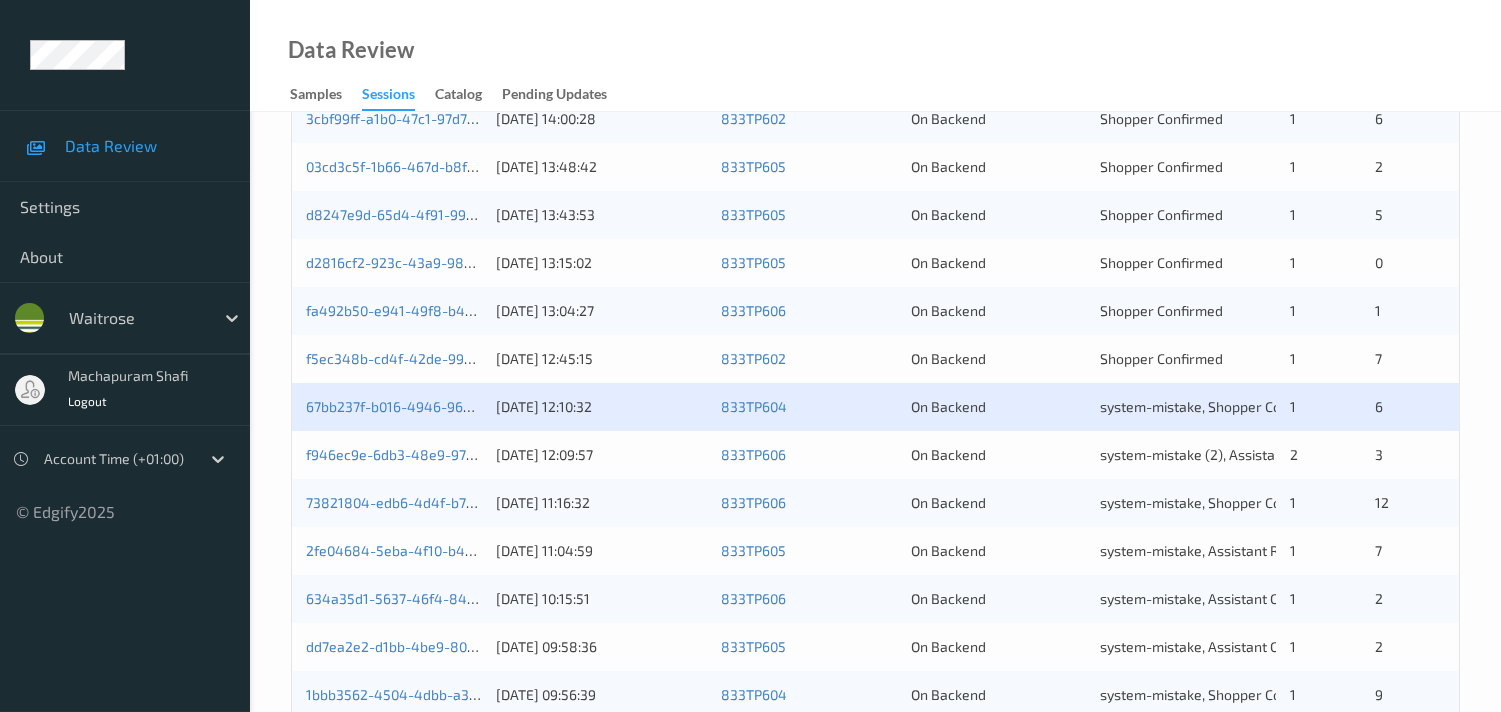 scroll, scrollTop: 458, scrollLeft: 0, axis: vertical 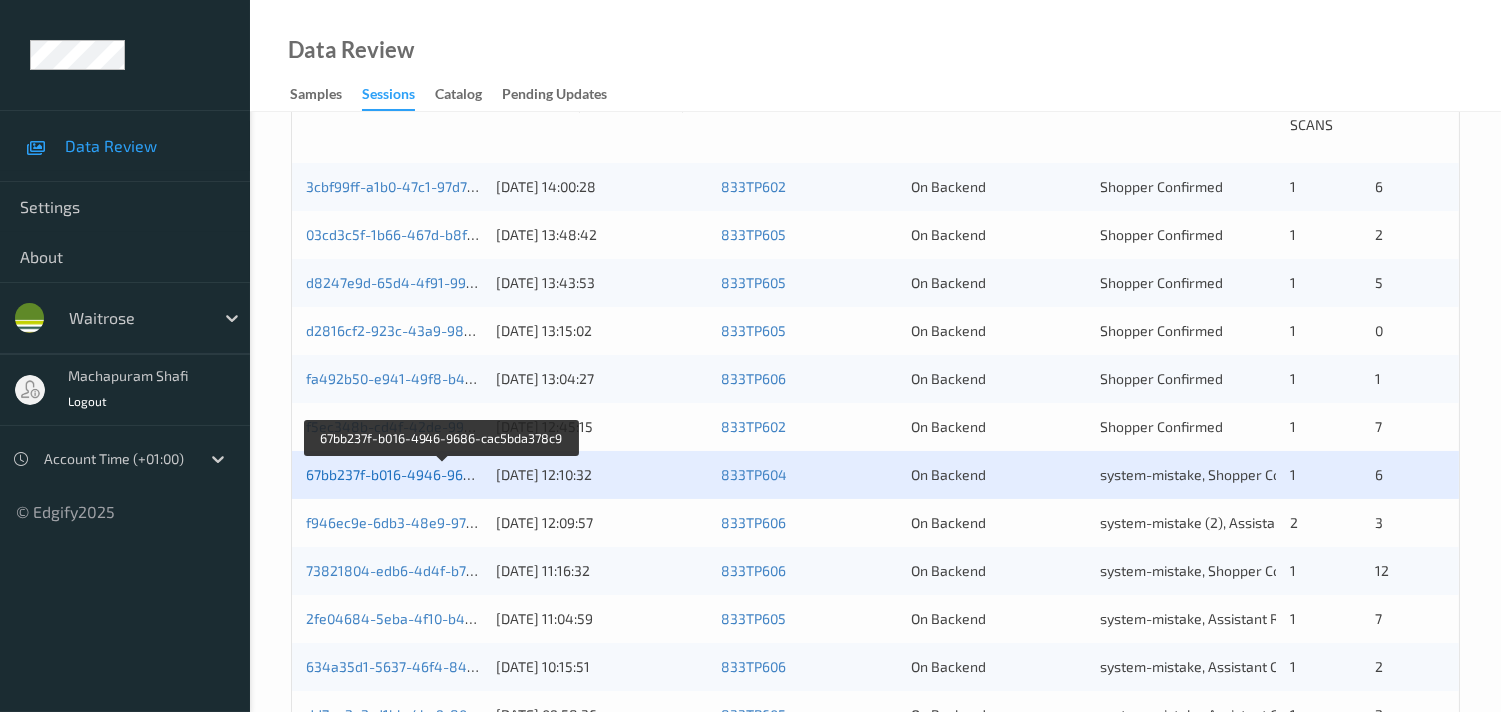 click on "67bb237f-b016-4946-9686-cac5bda378c9" at bounding box center (442, 474) 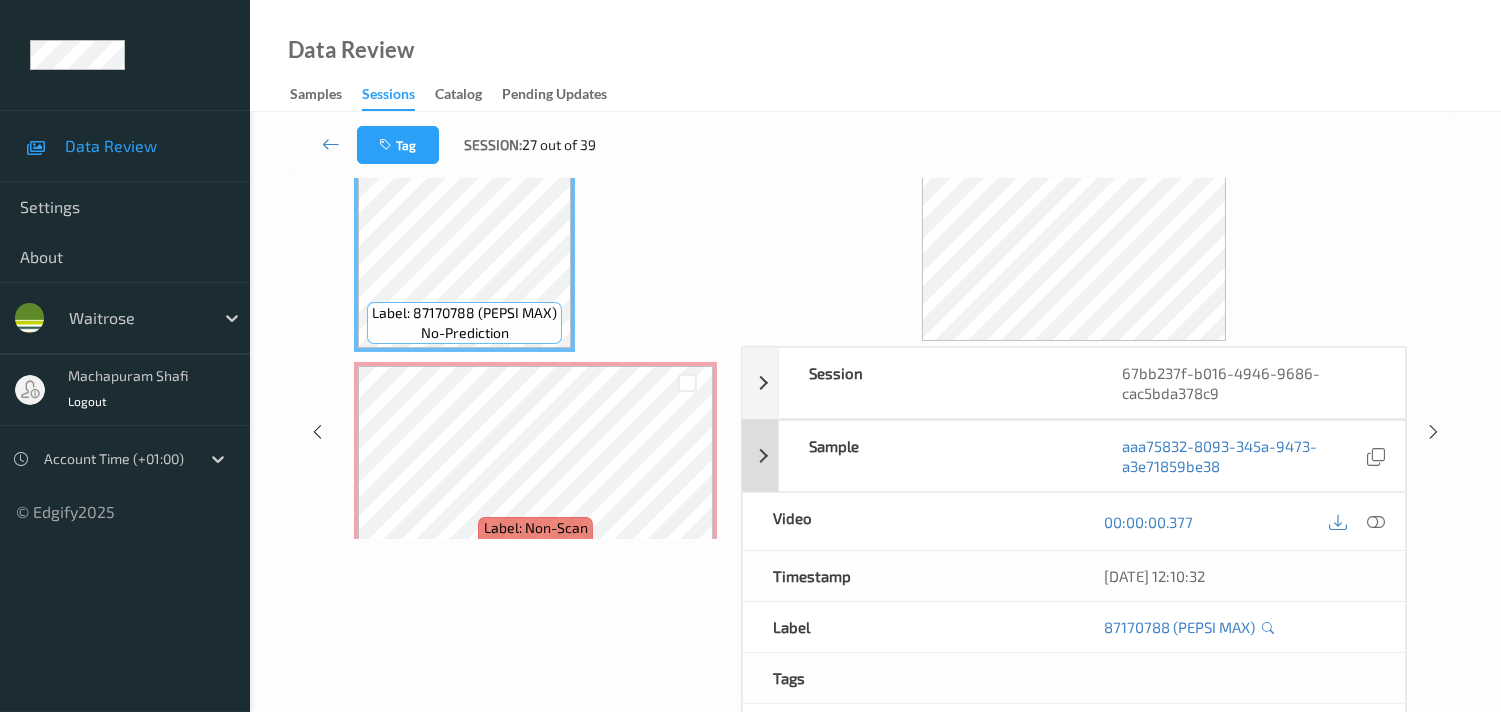 scroll, scrollTop: 0, scrollLeft: 0, axis: both 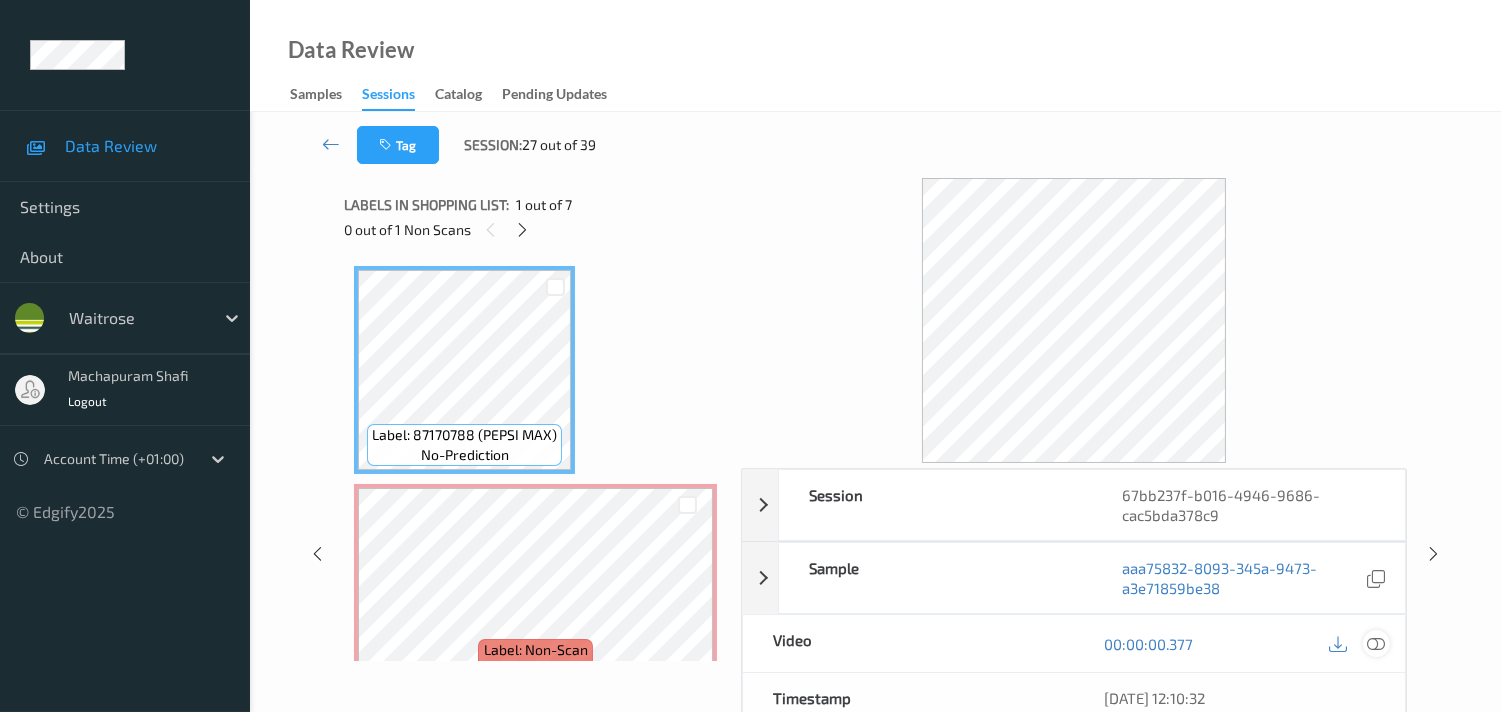 click at bounding box center (1376, 644) 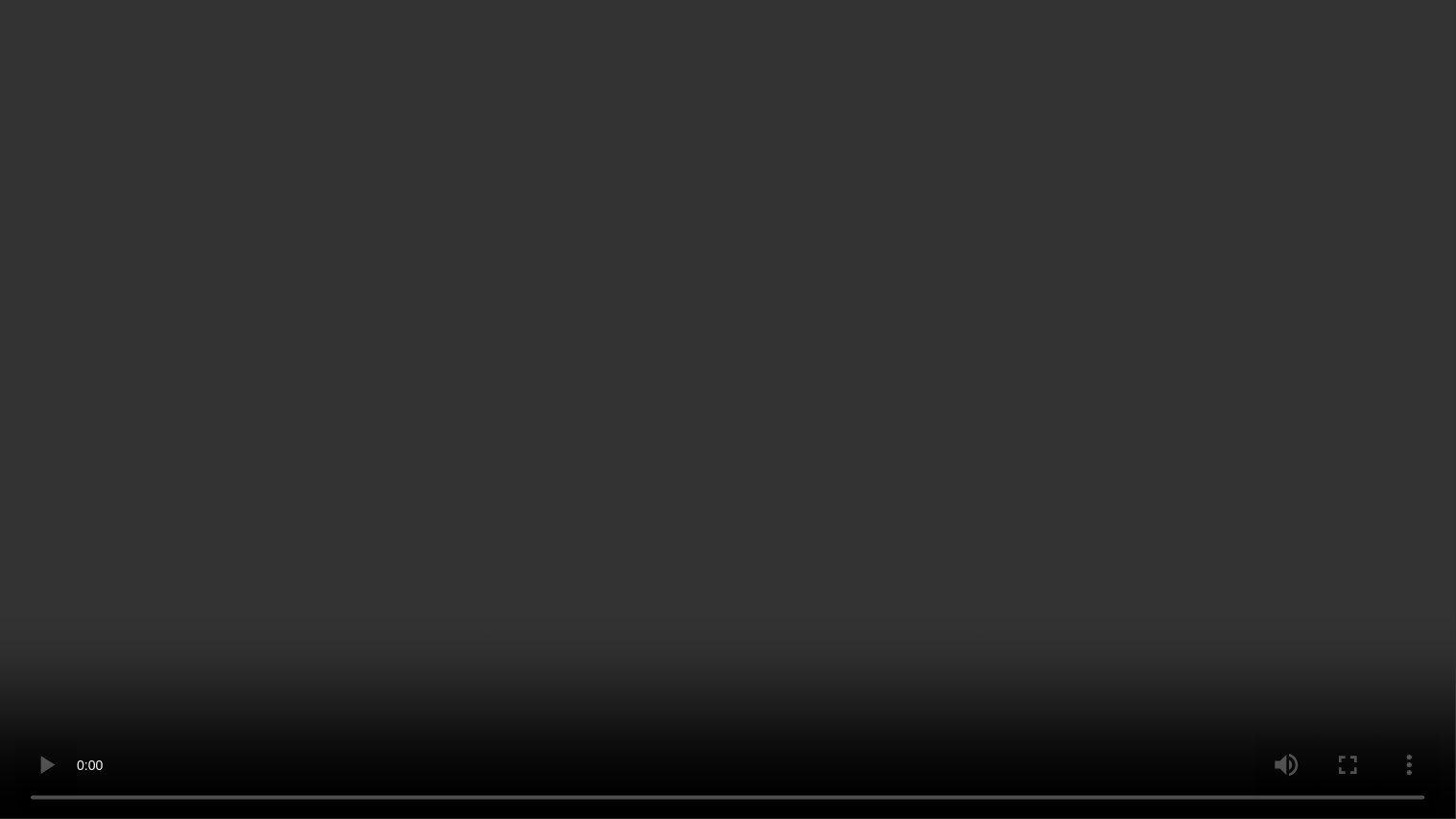 click at bounding box center (728, 409) 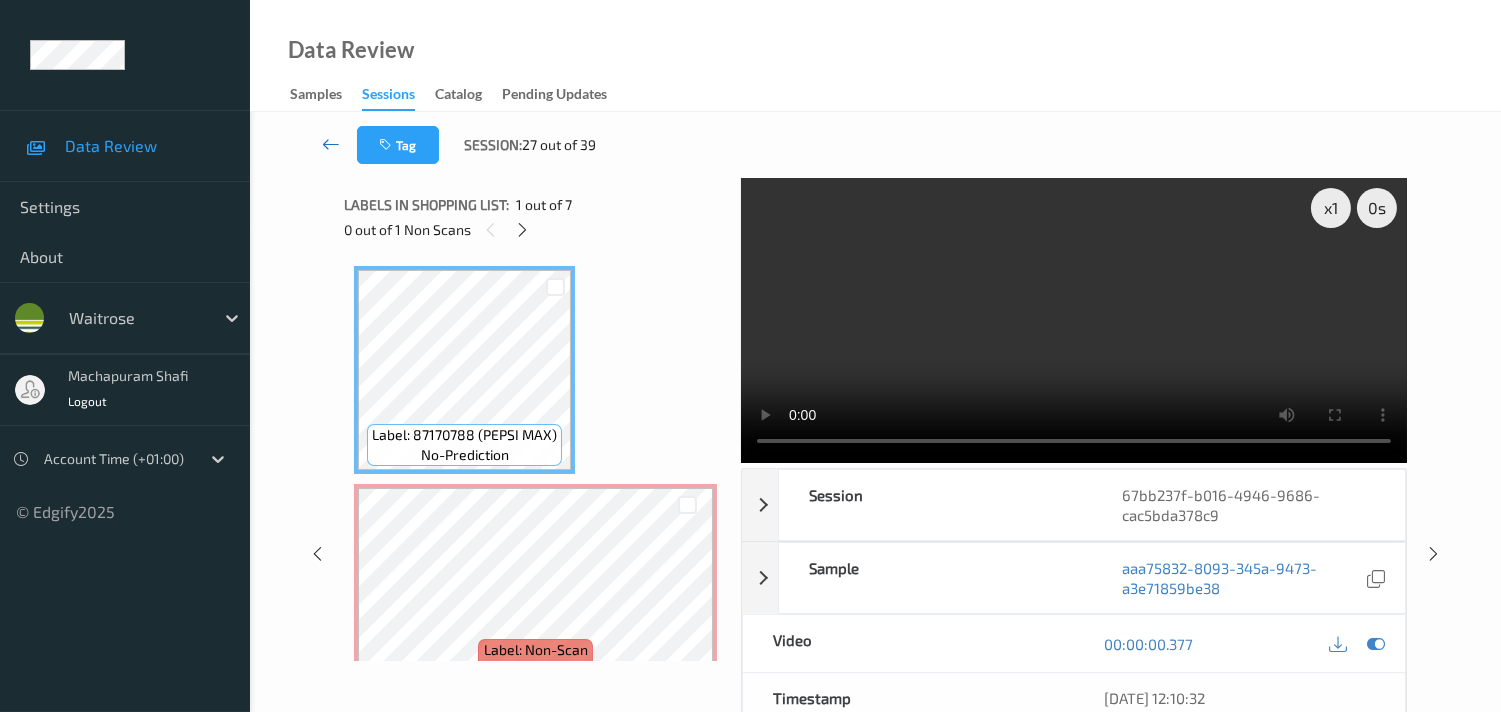 click at bounding box center [331, 144] 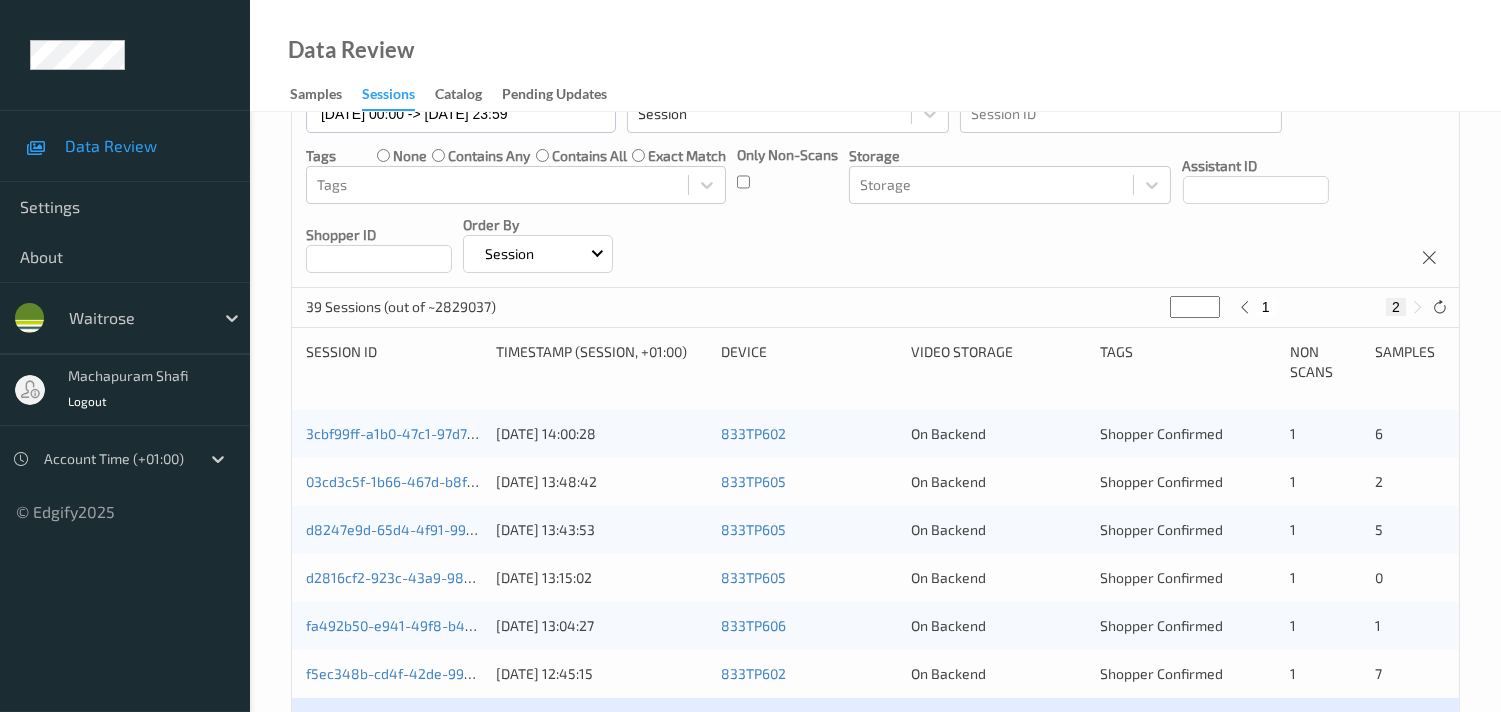 scroll, scrollTop: 444, scrollLeft: 0, axis: vertical 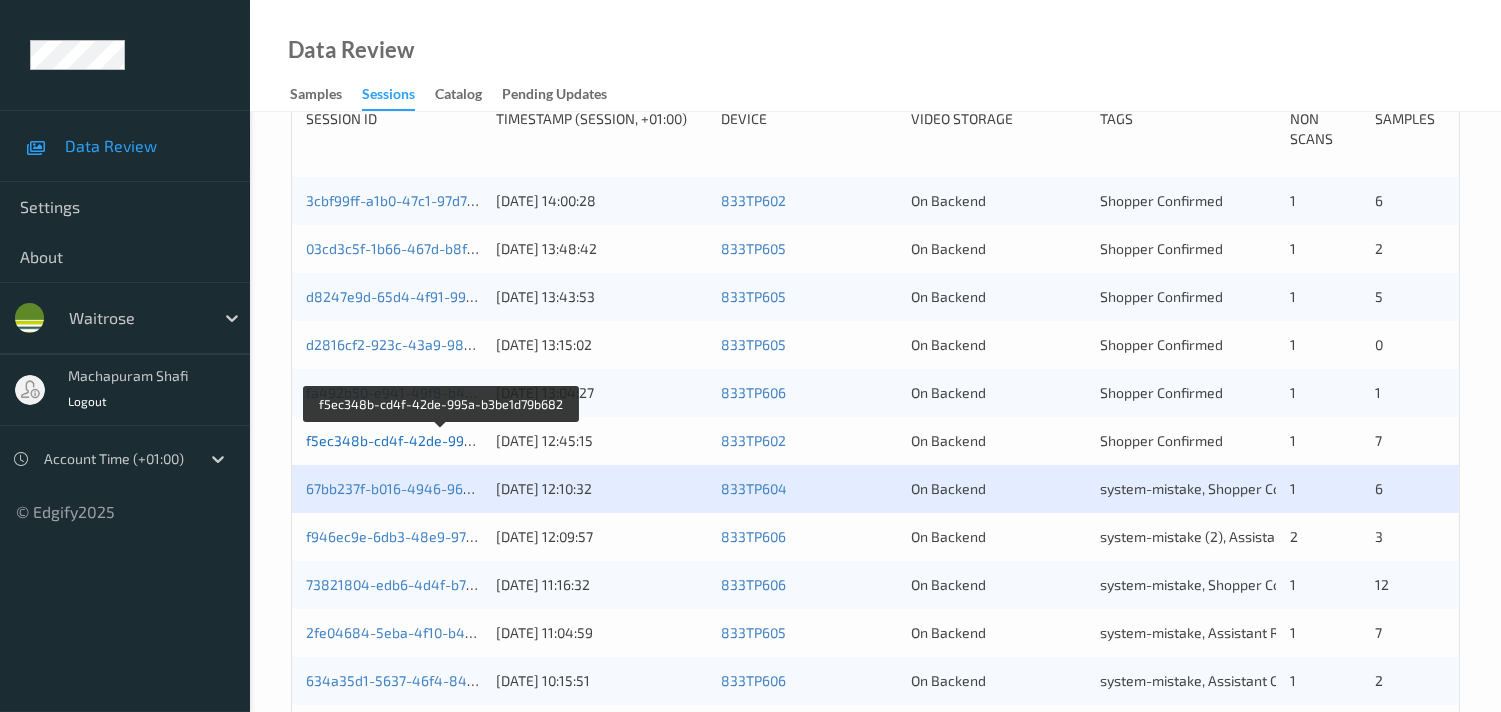 click on "f5ec348b-cd4f-42de-995a-b3be1d79b682" at bounding box center (443, 440) 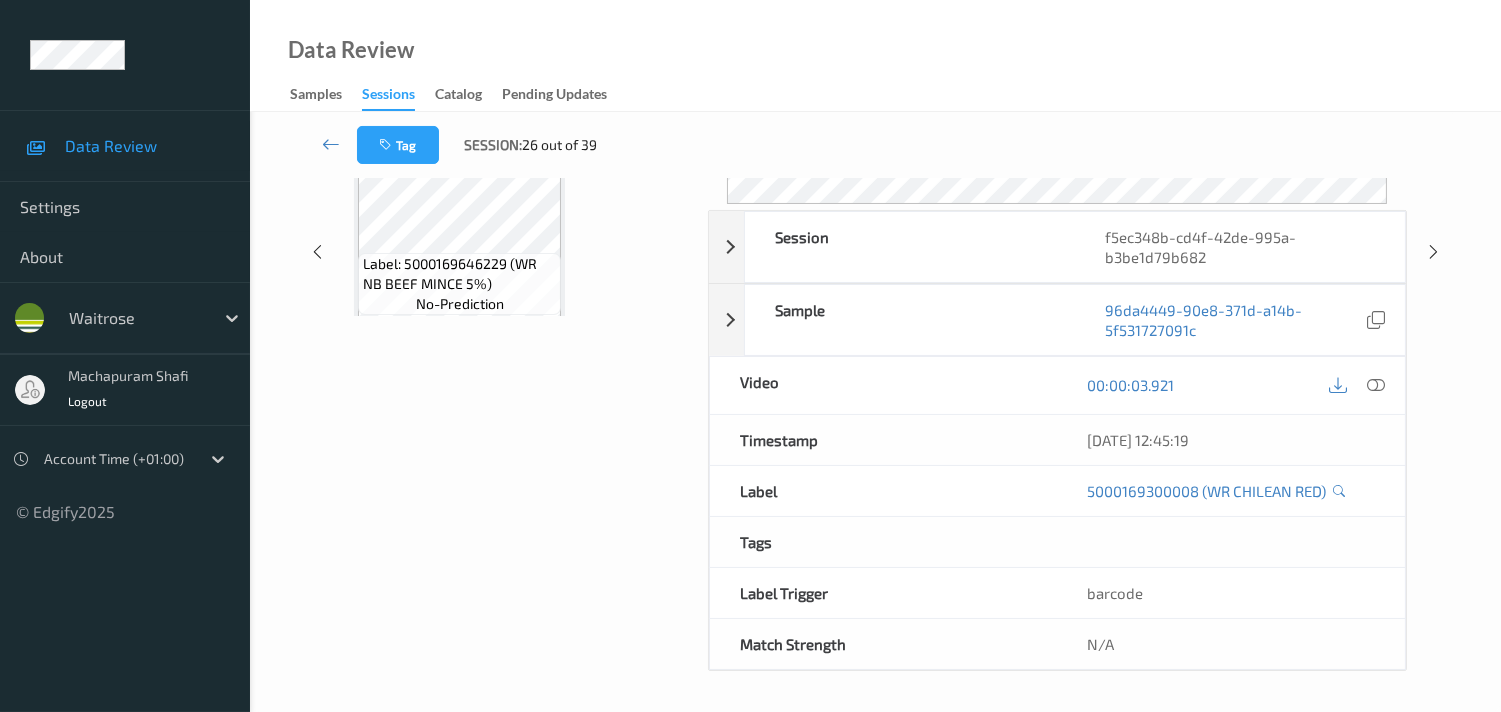 scroll, scrollTop: 260, scrollLeft: 0, axis: vertical 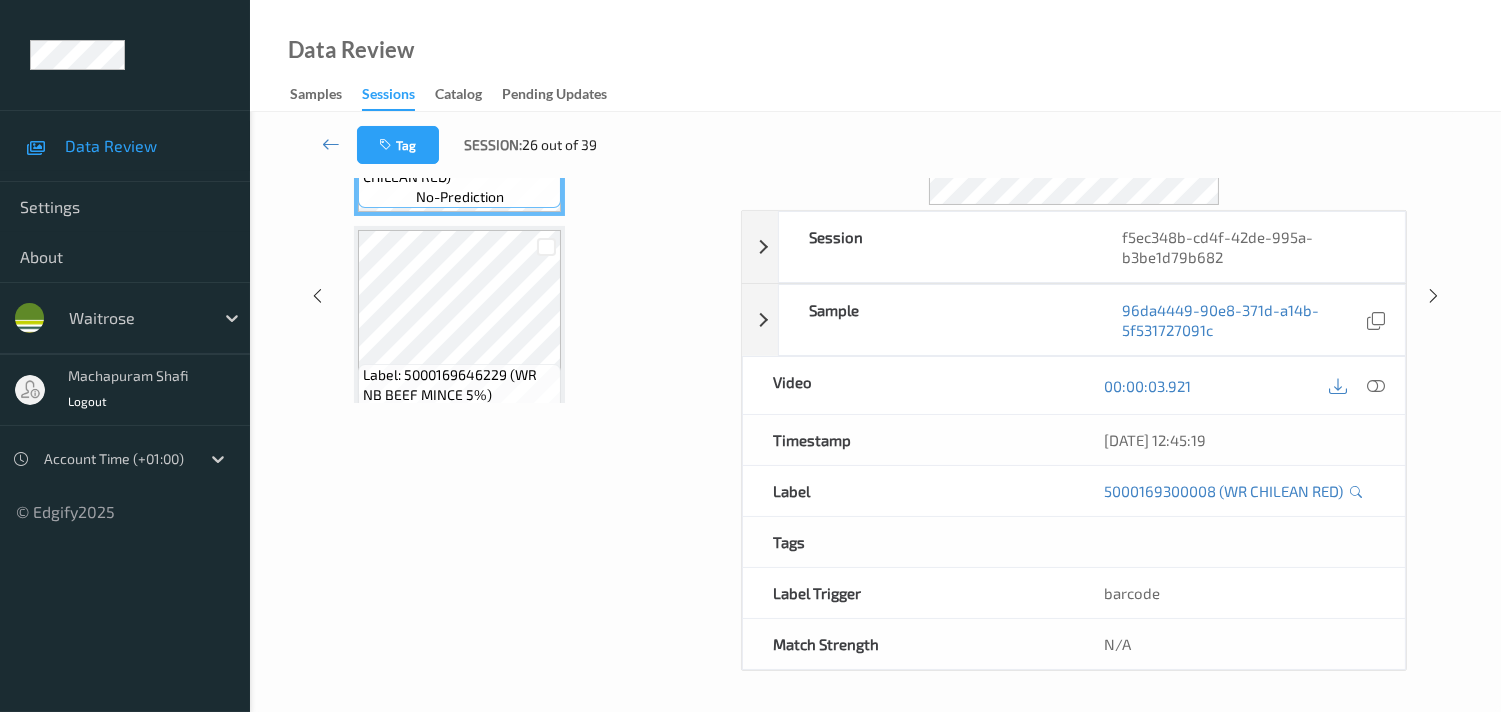 click on "Data Review Samples Sessions Catalog Pending Updates" at bounding box center [875, 56] 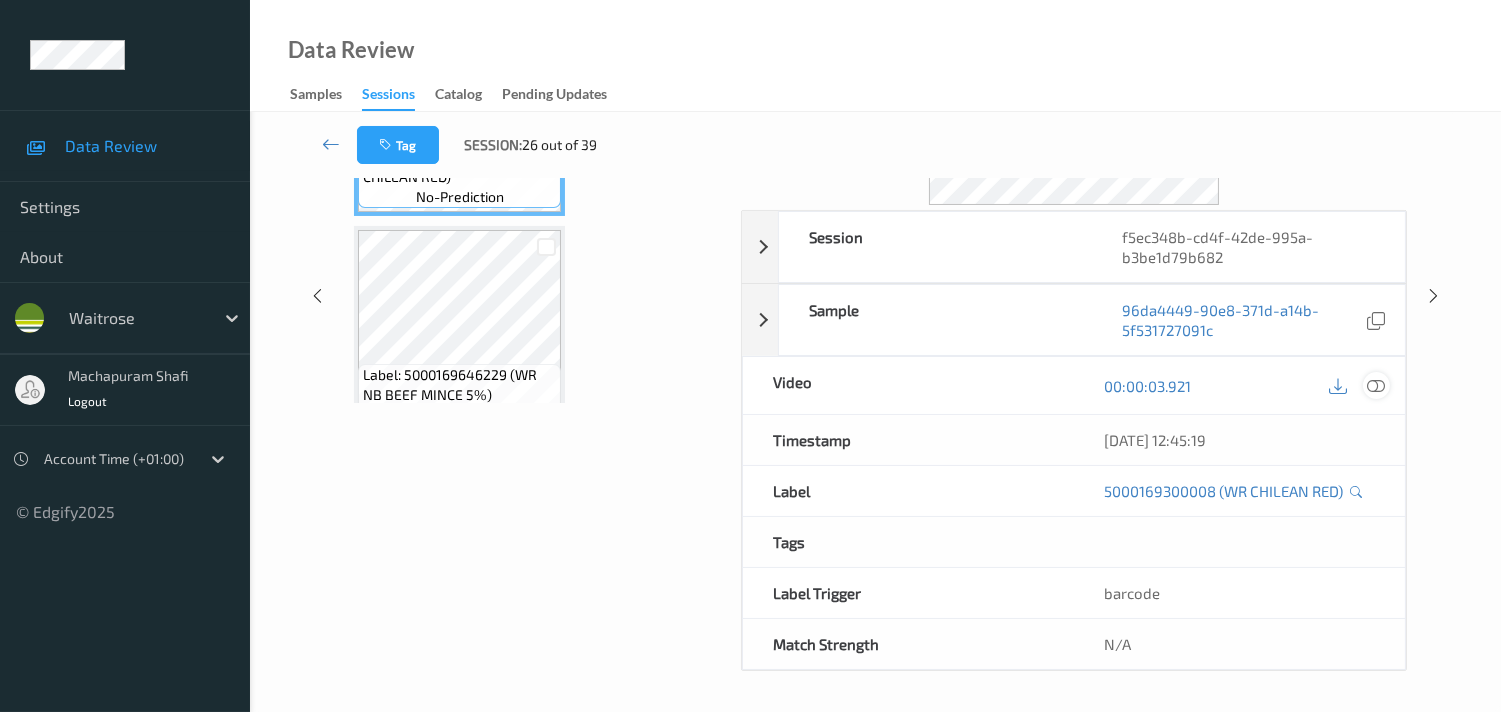 click at bounding box center (1376, 386) 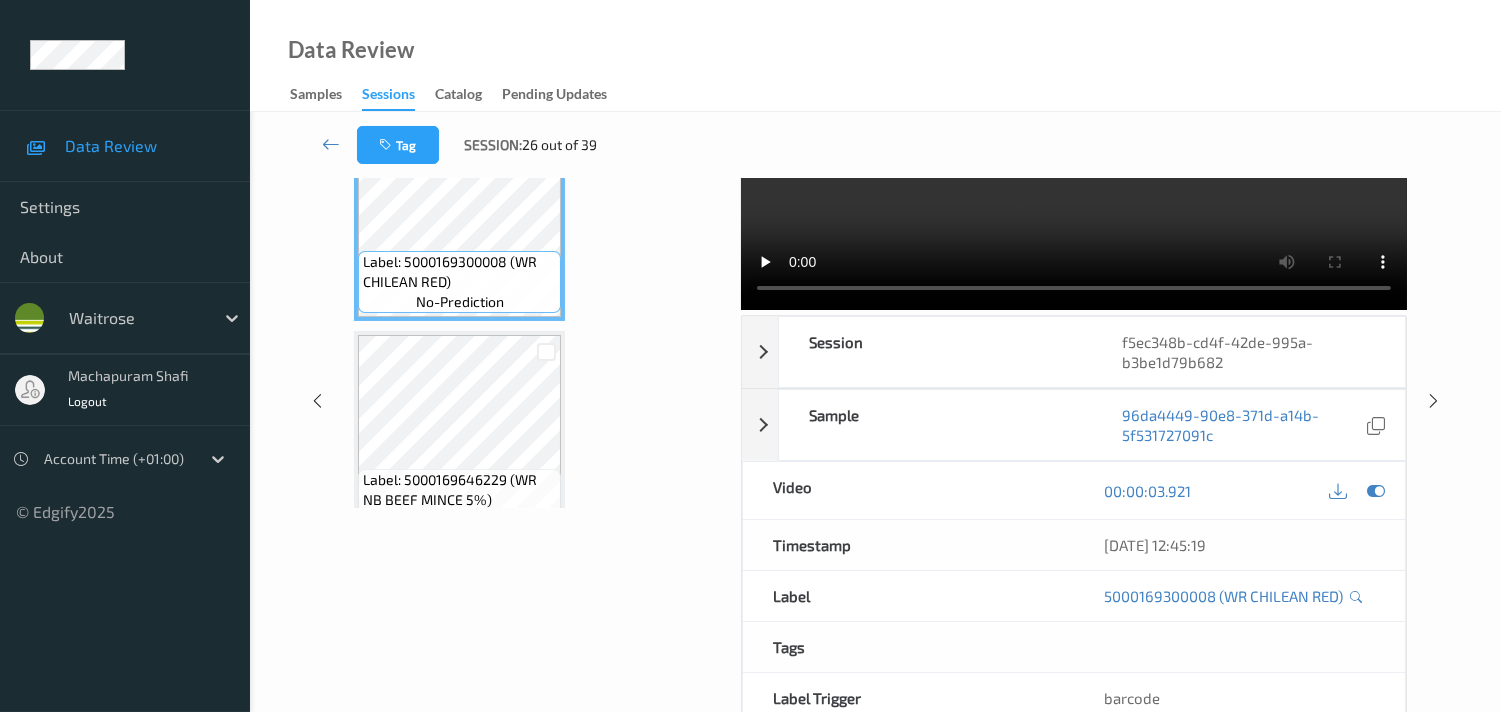 scroll, scrollTop: 0, scrollLeft: 0, axis: both 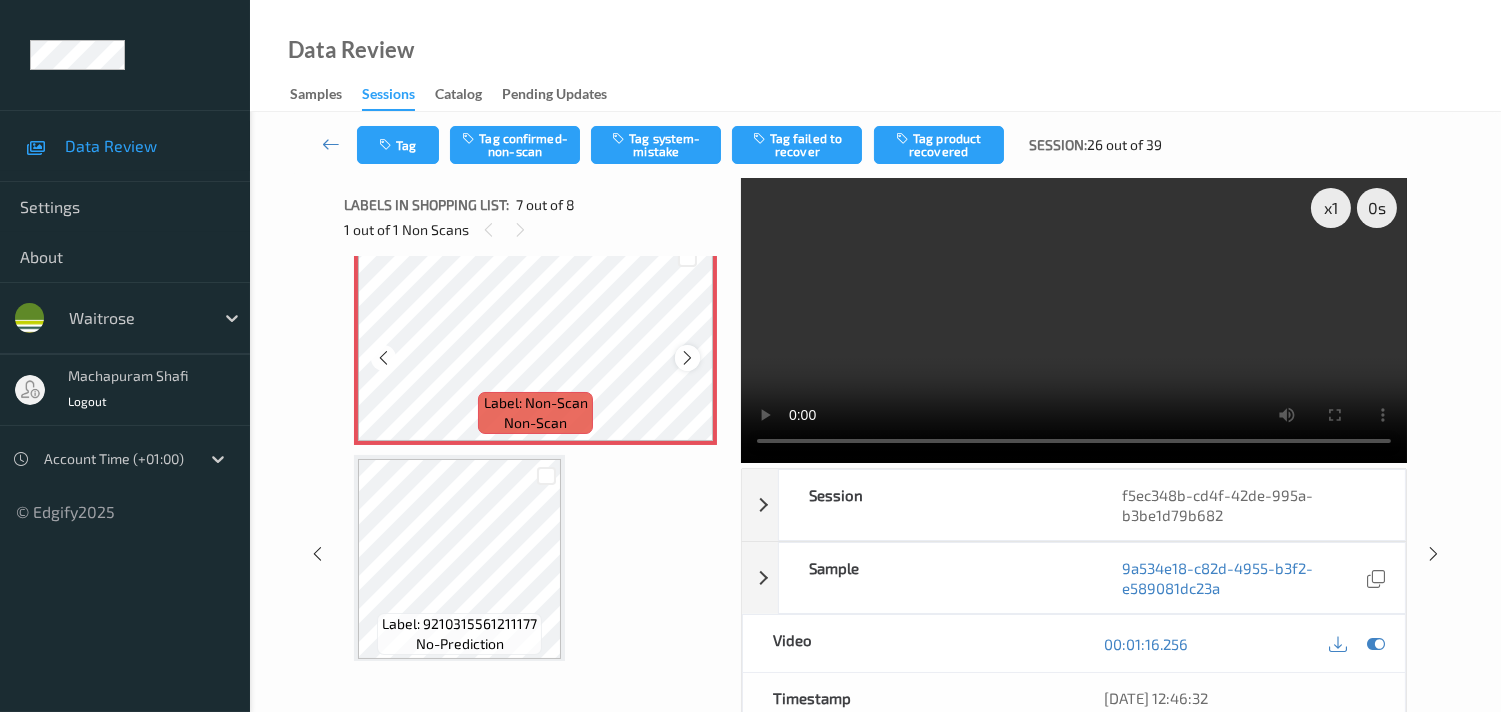 click at bounding box center (687, 358) 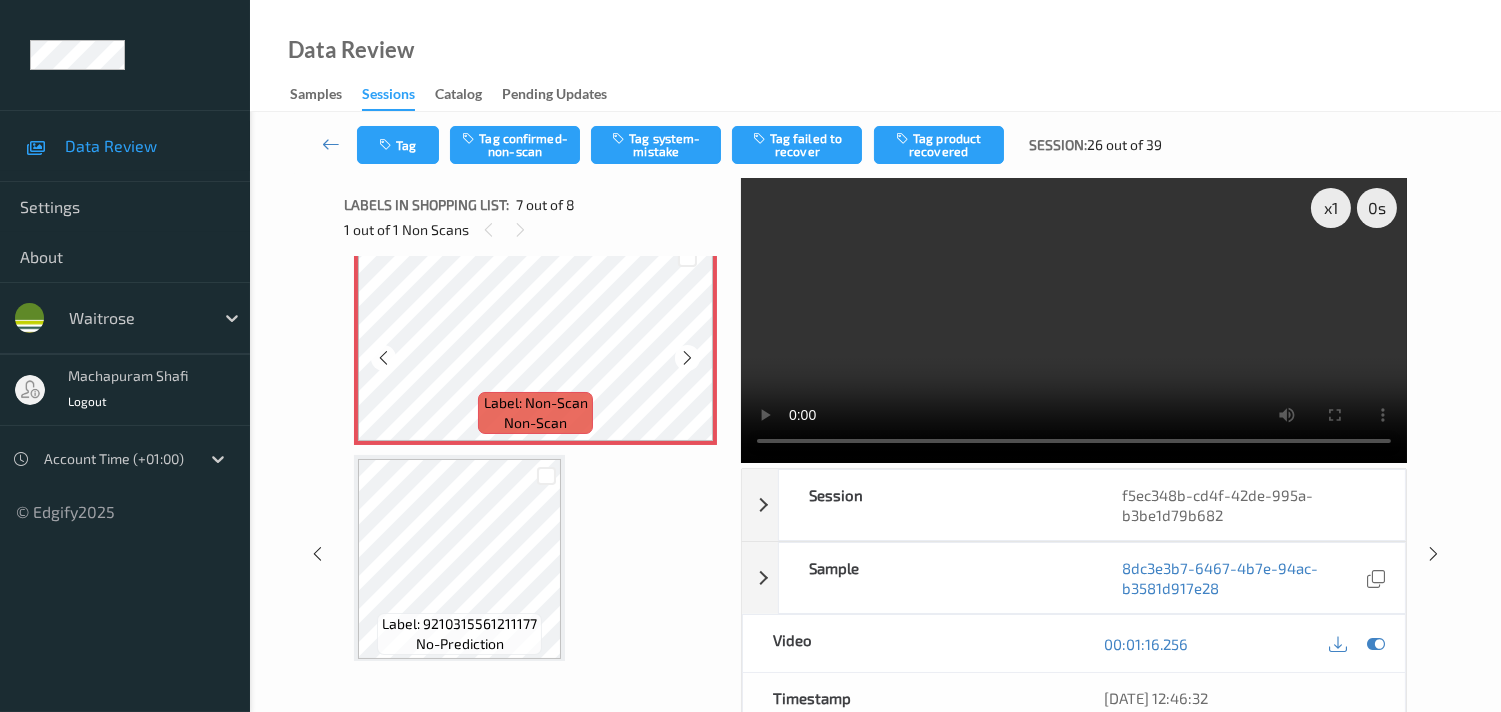 click at bounding box center [687, 358] 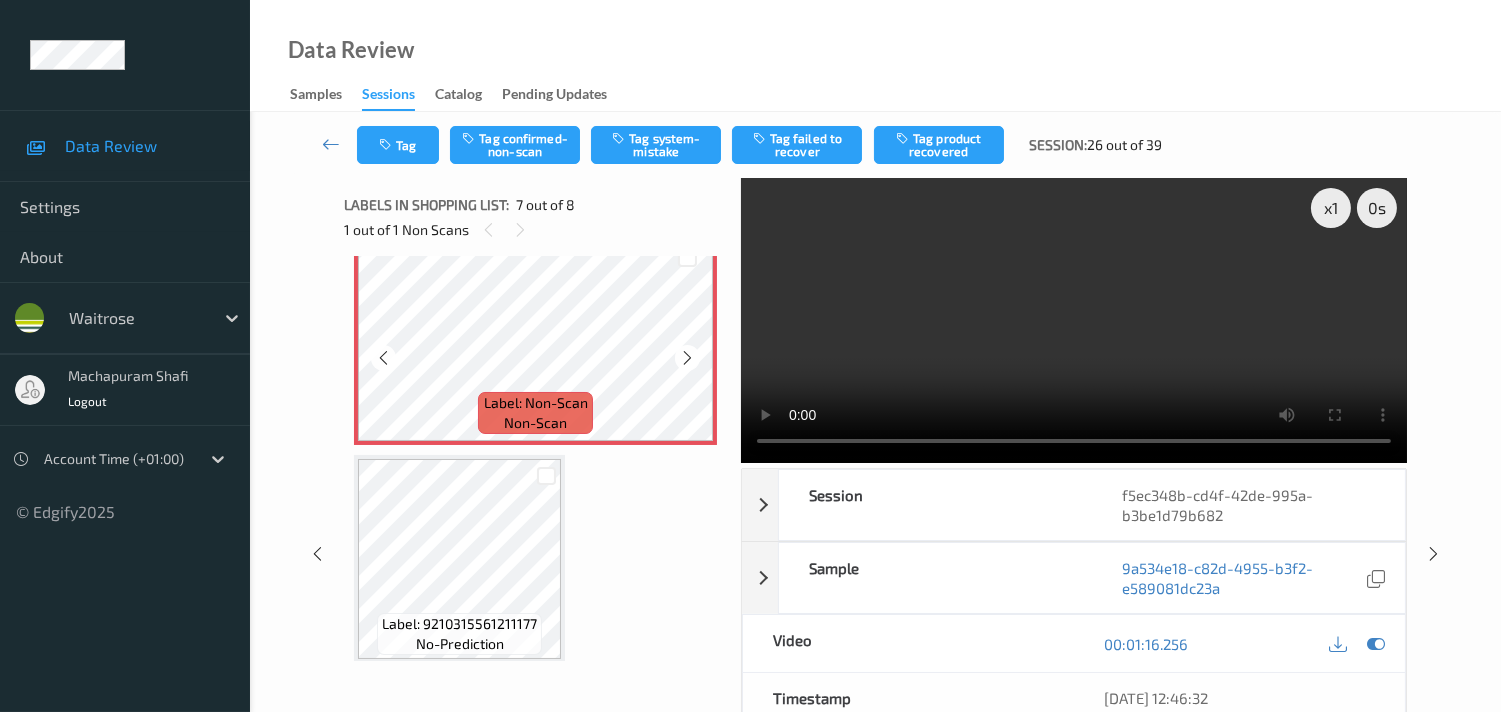 click at bounding box center [687, 358] 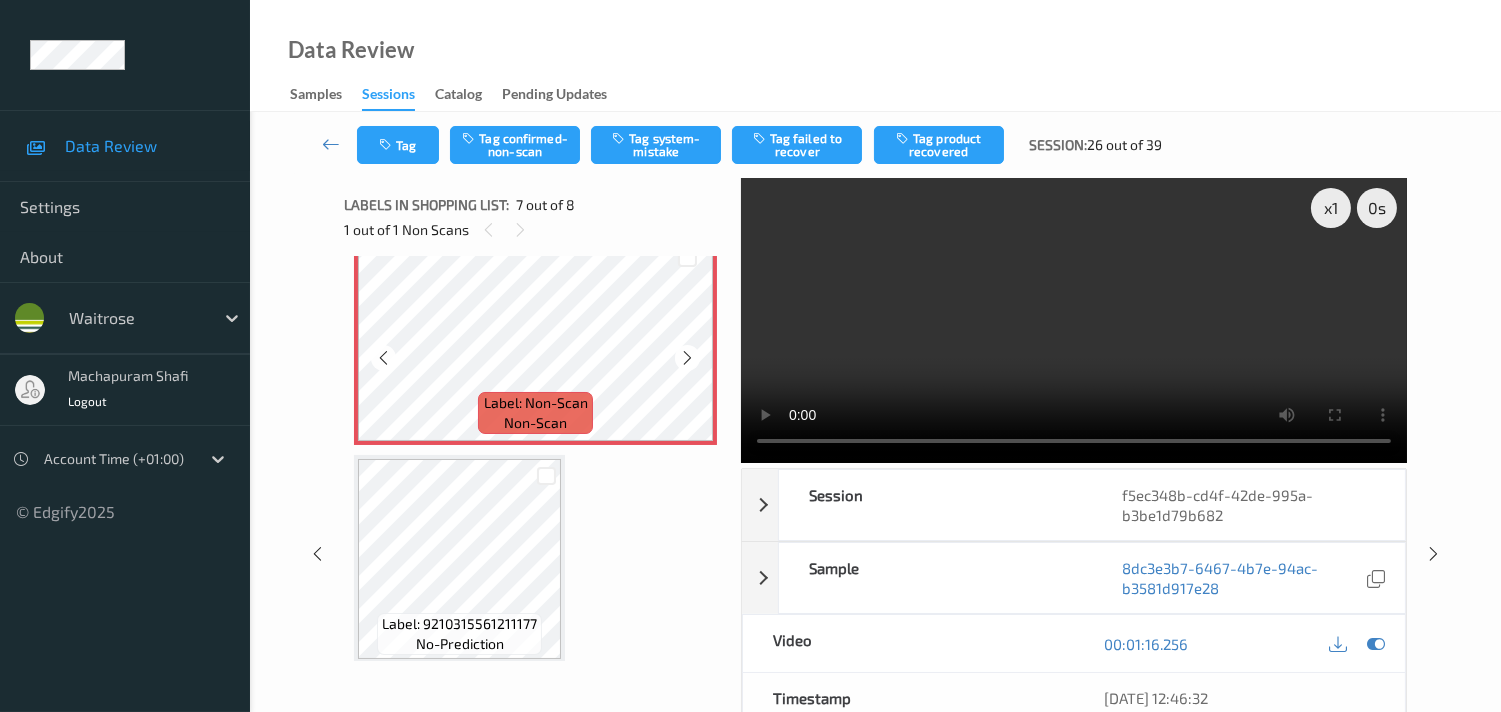 click at bounding box center [687, 358] 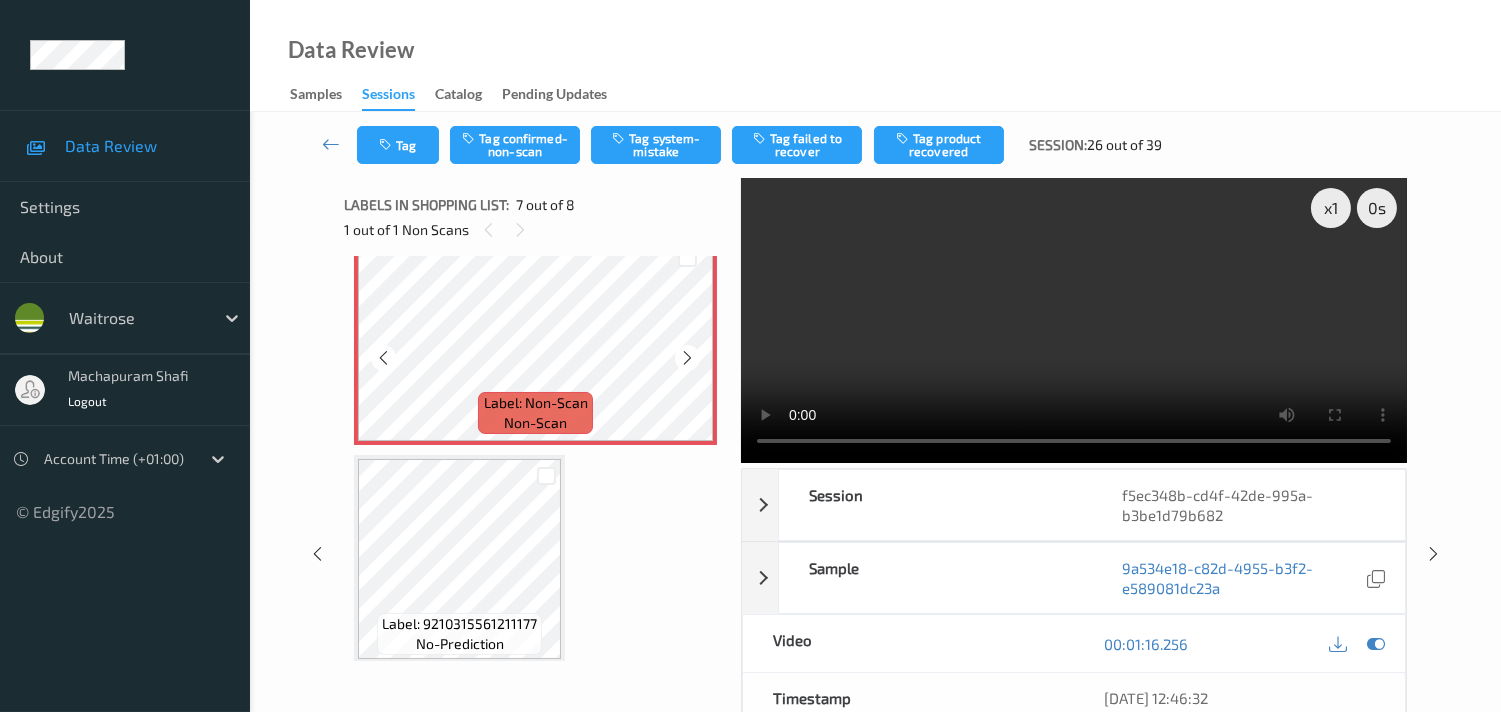 click at bounding box center [687, 358] 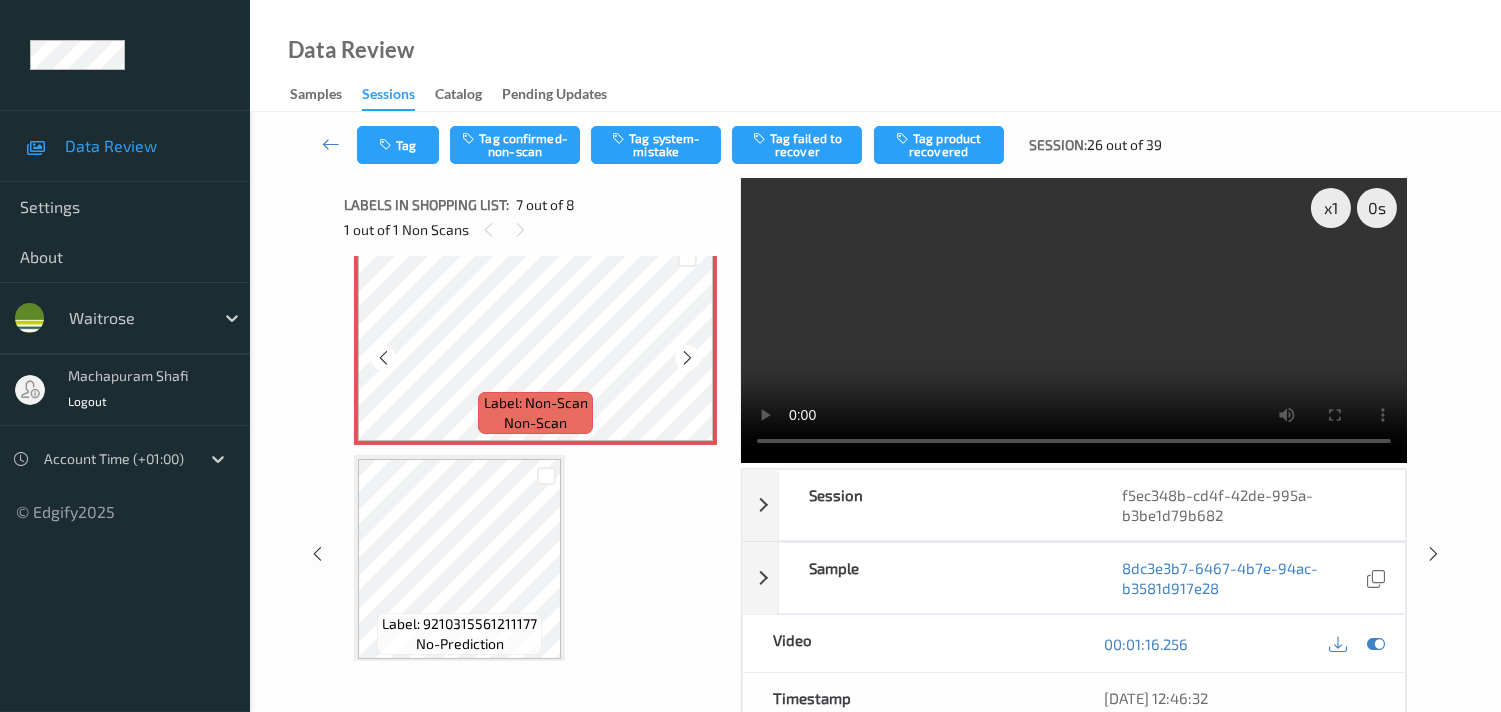 click at bounding box center (687, 358) 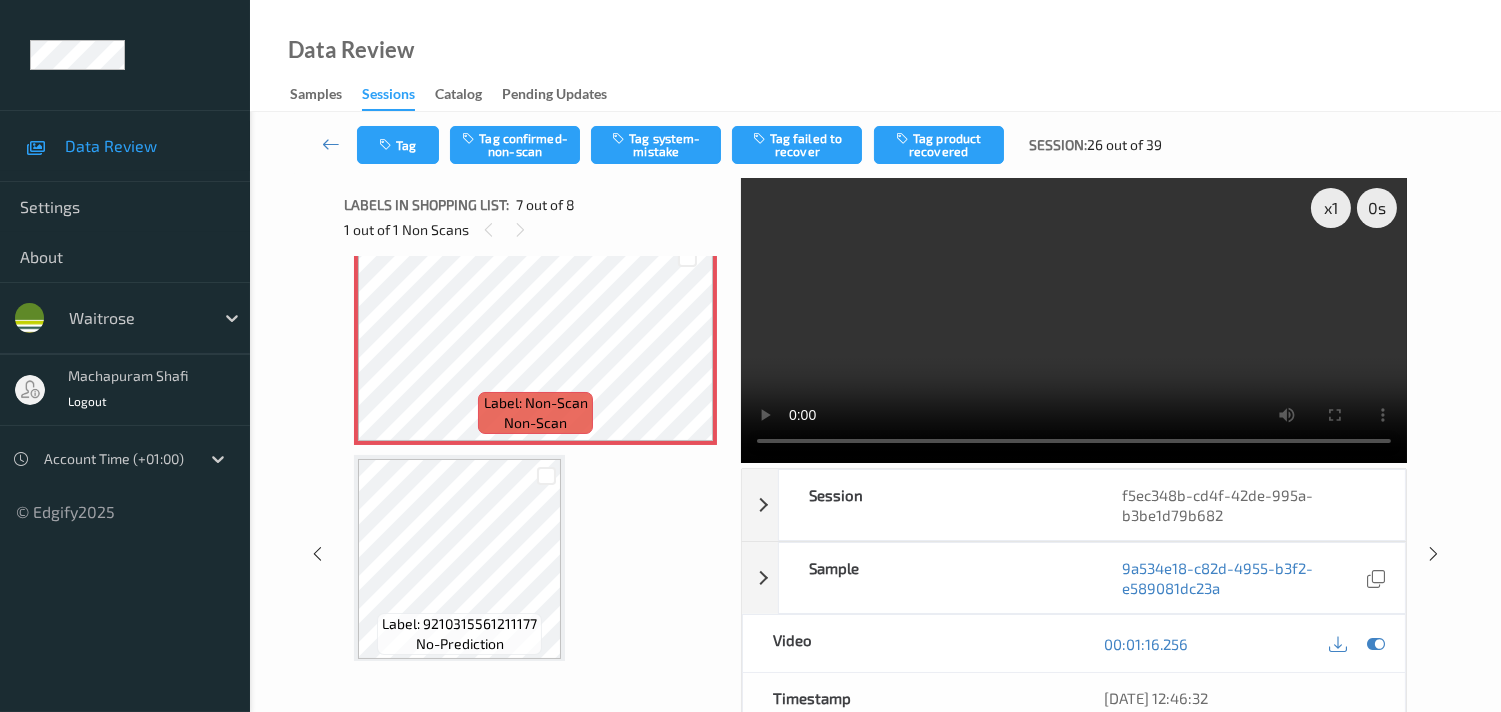 scroll, scrollTop: 1196, scrollLeft: 0, axis: vertical 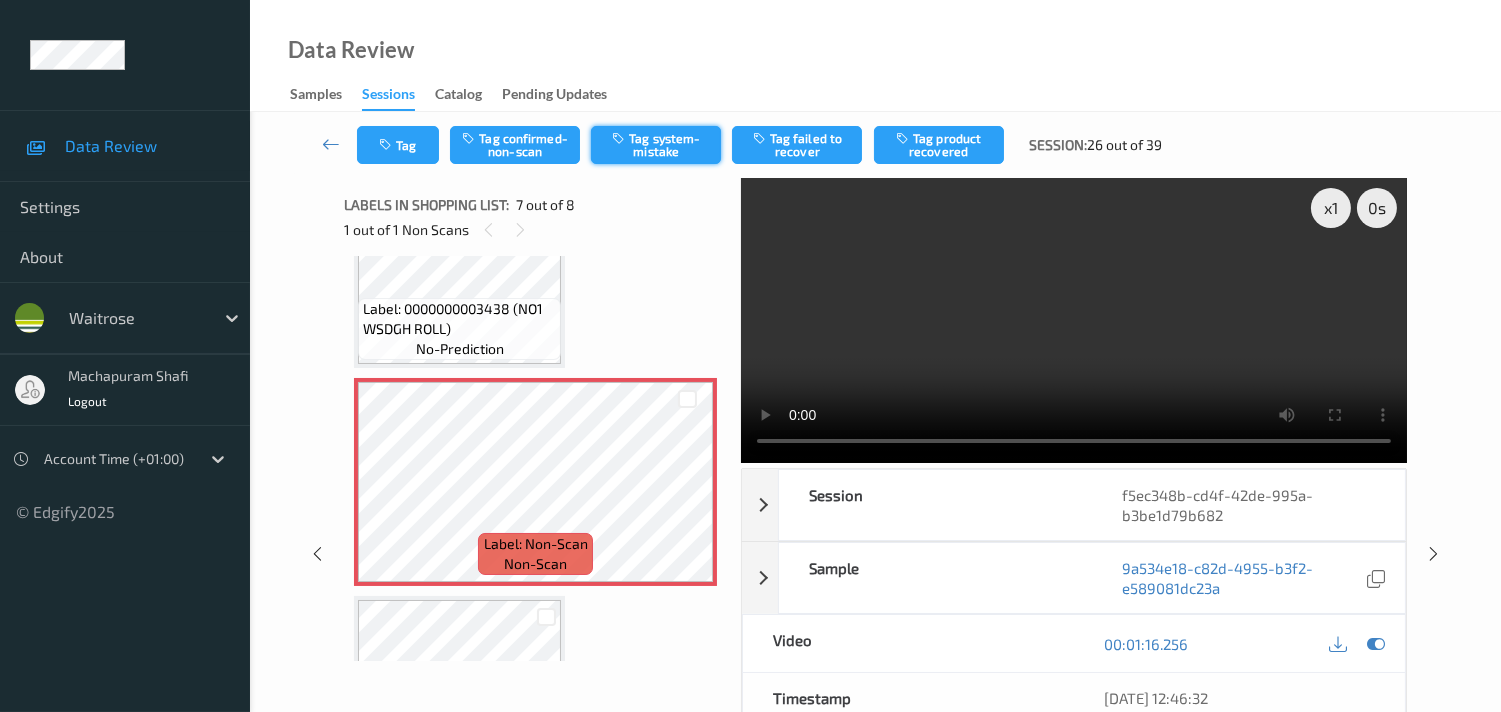 click on "Tag   system-mistake" at bounding box center [656, 145] 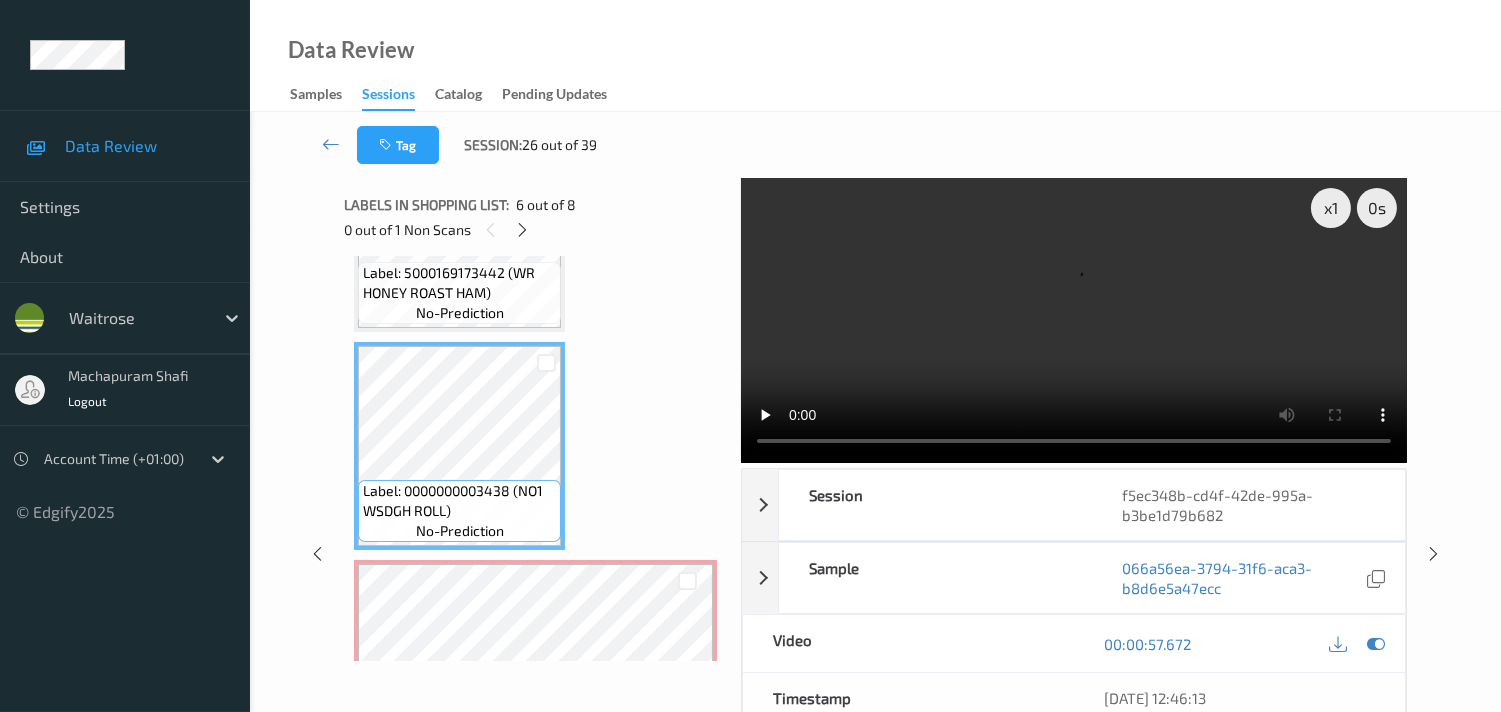 scroll, scrollTop: 1196, scrollLeft: 0, axis: vertical 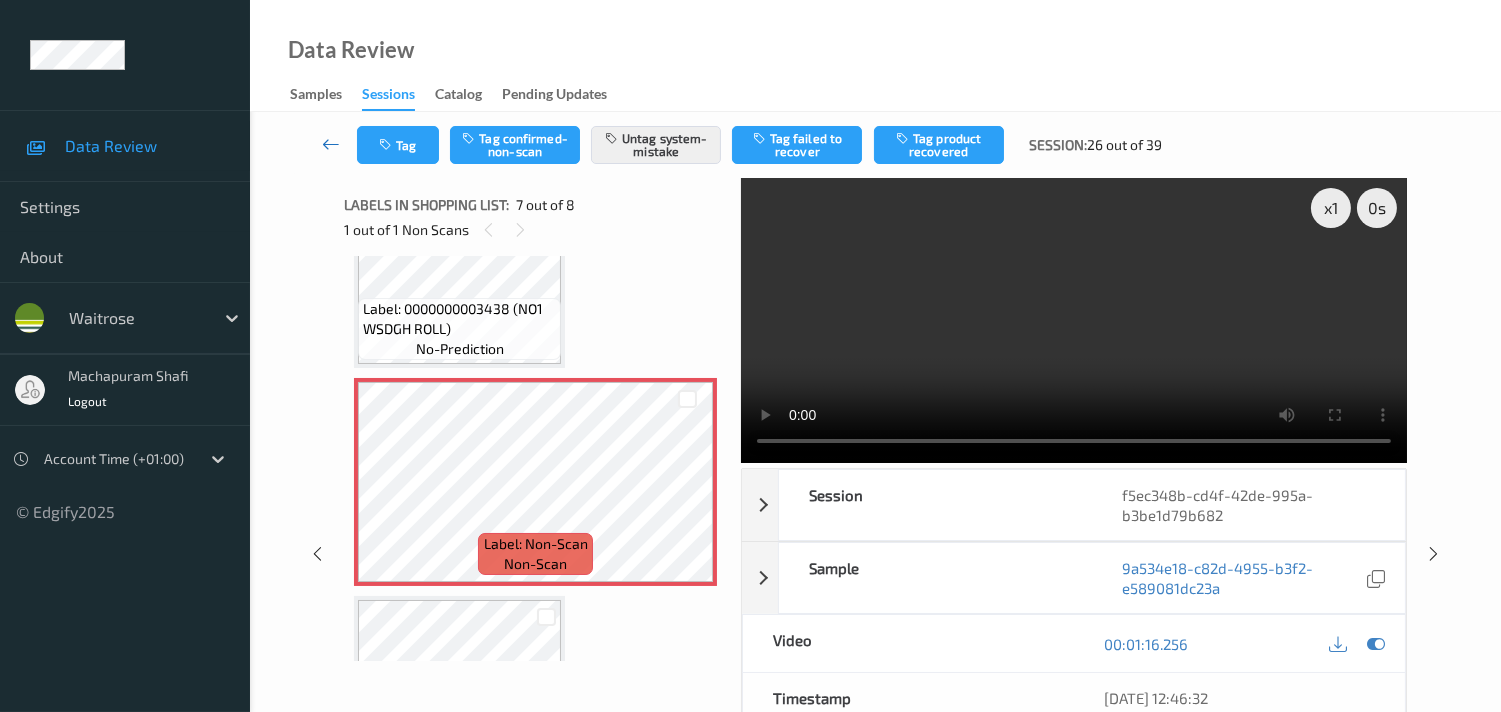 click at bounding box center (331, 145) 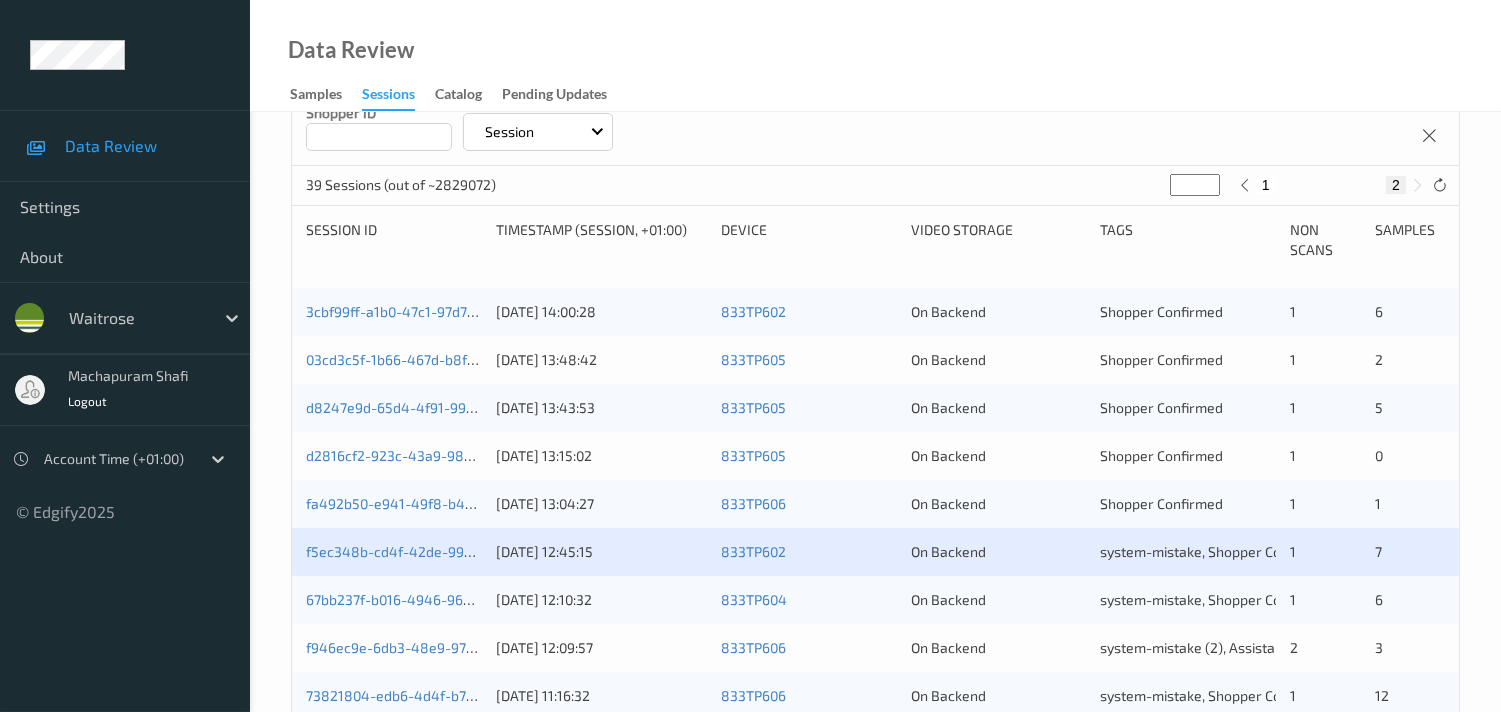 scroll, scrollTop: 444, scrollLeft: 0, axis: vertical 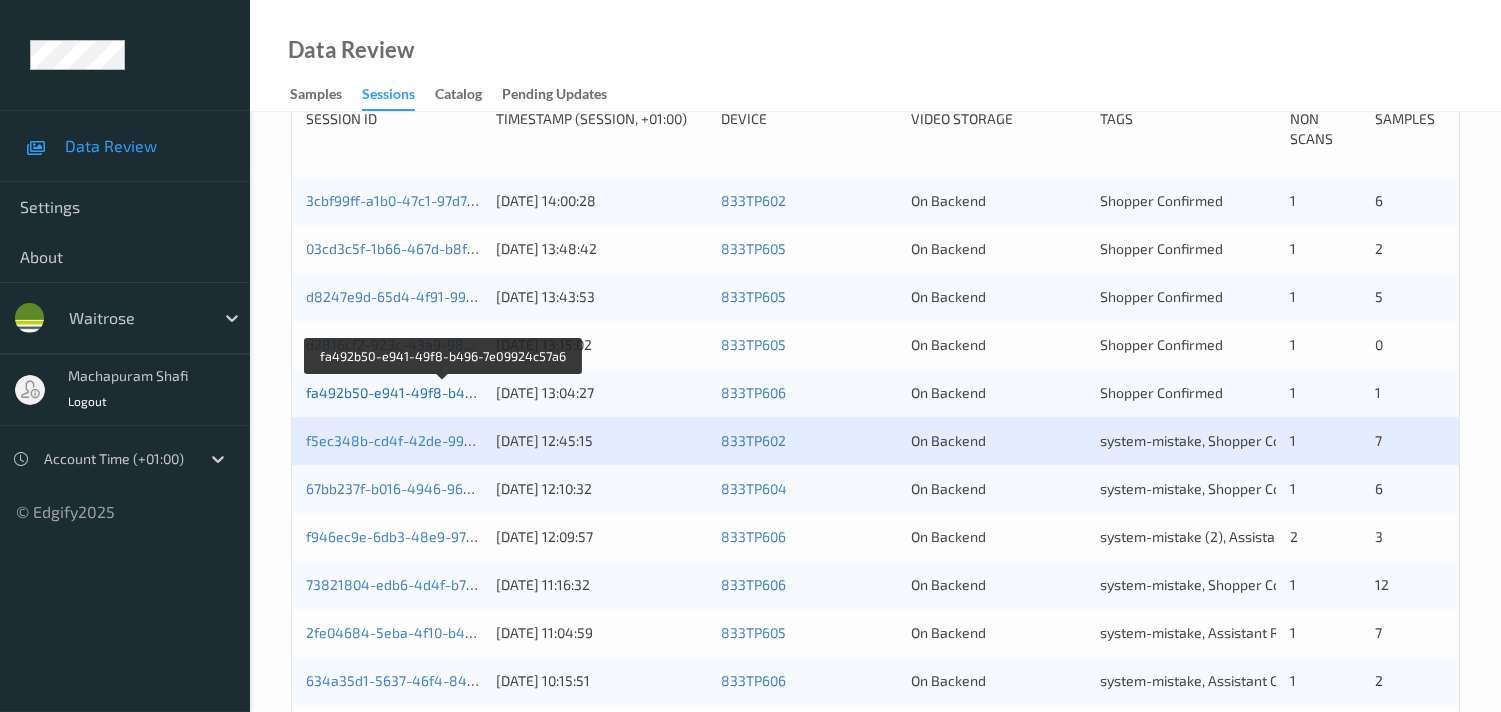 click on "fa492b50-e941-49f8-b496-7e09924c57a6" at bounding box center [443, 392] 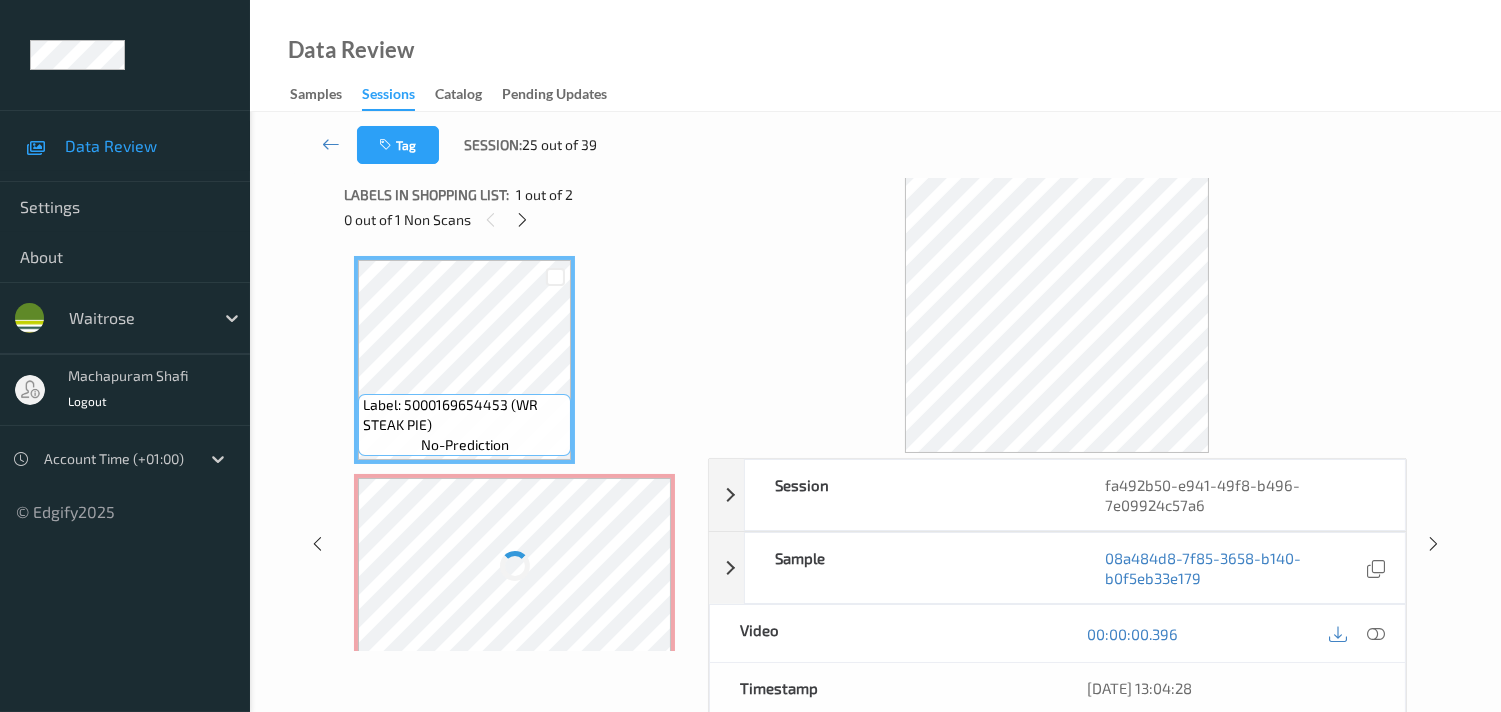 scroll, scrollTop: 0, scrollLeft: 0, axis: both 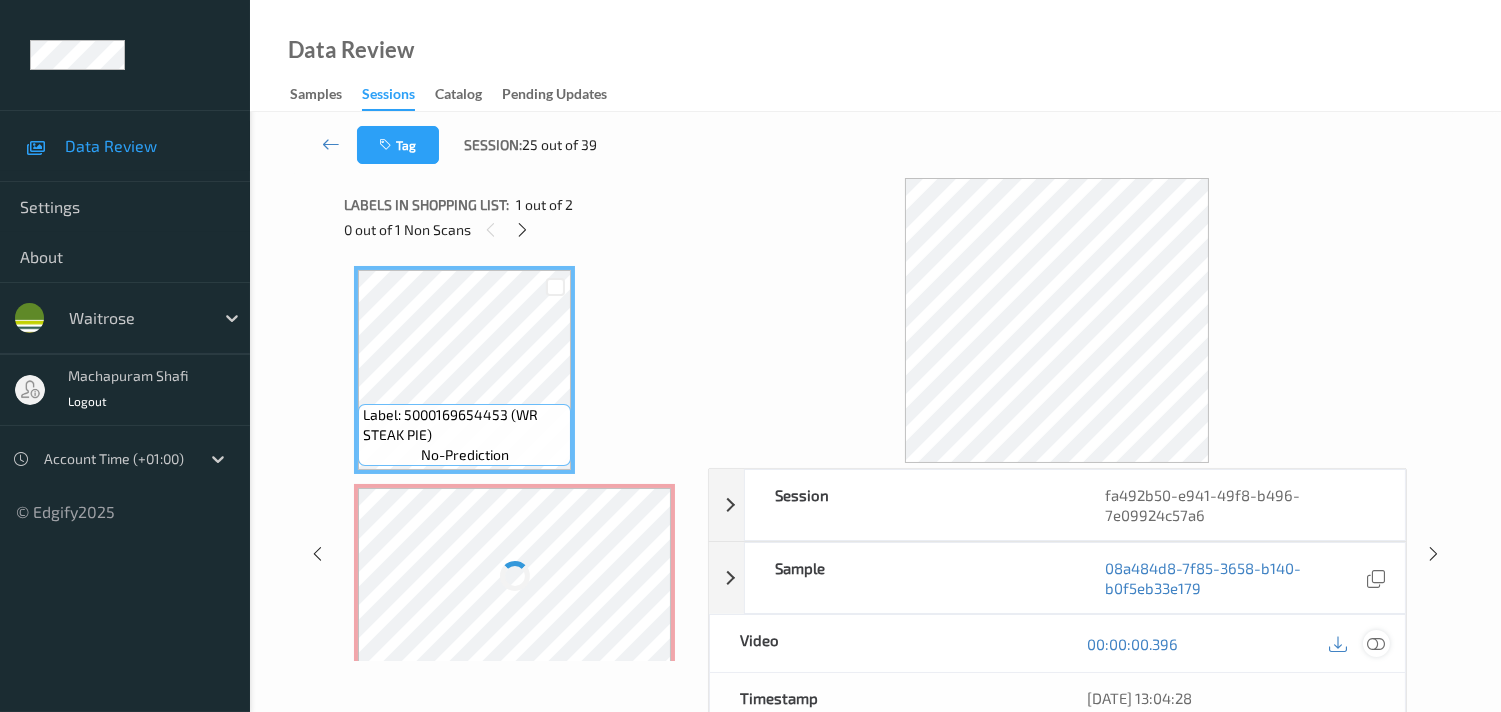 click at bounding box center [1376, 644] 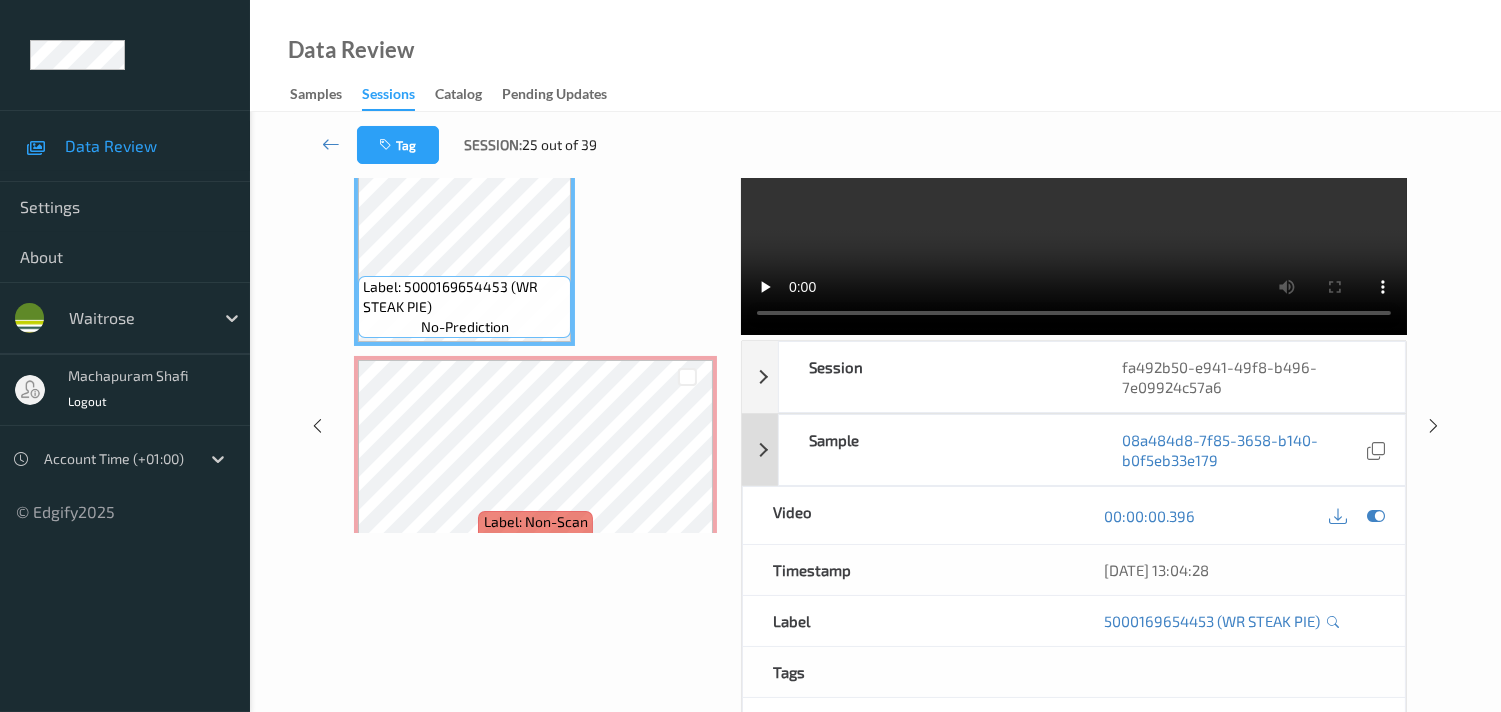 scroll, scrollTop: 0, scrollLeft: 0, axis: both 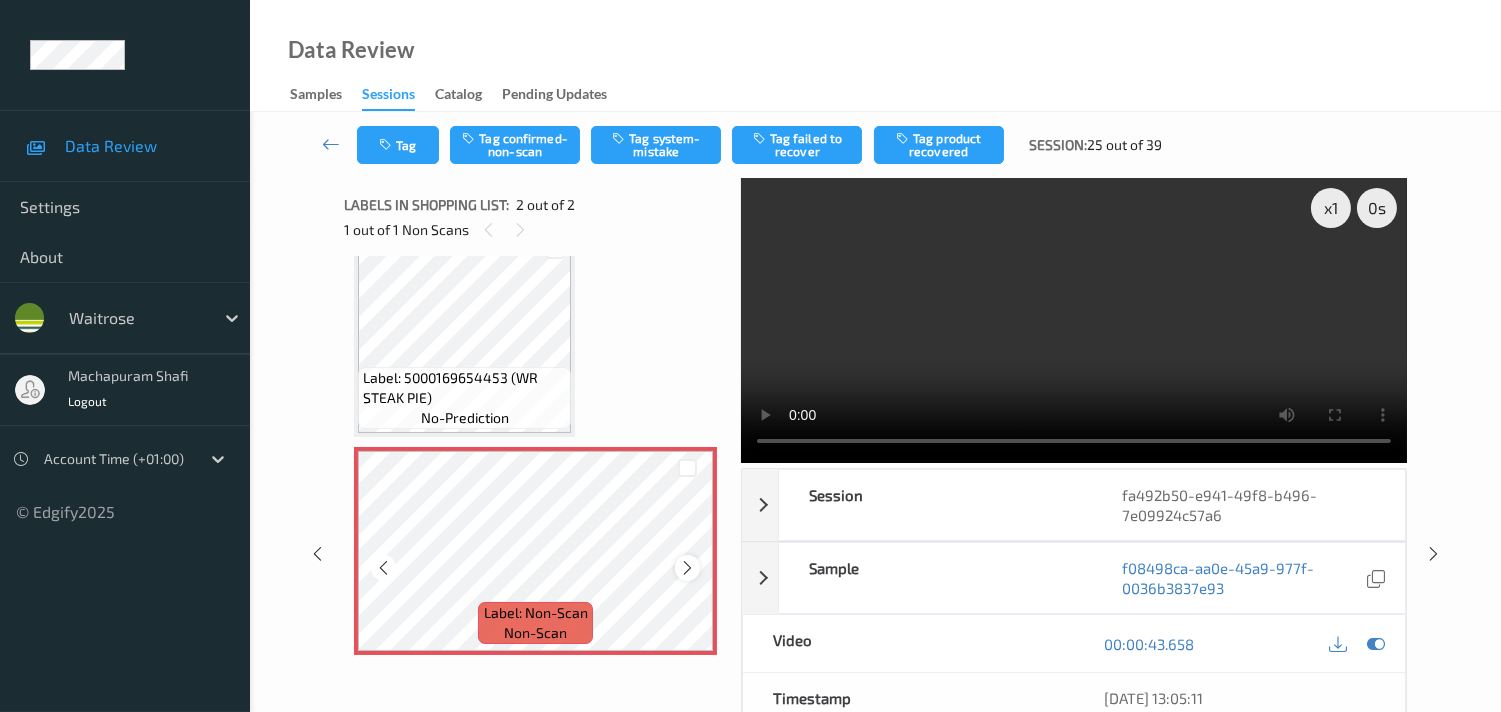click at bounding box center [687, 568] 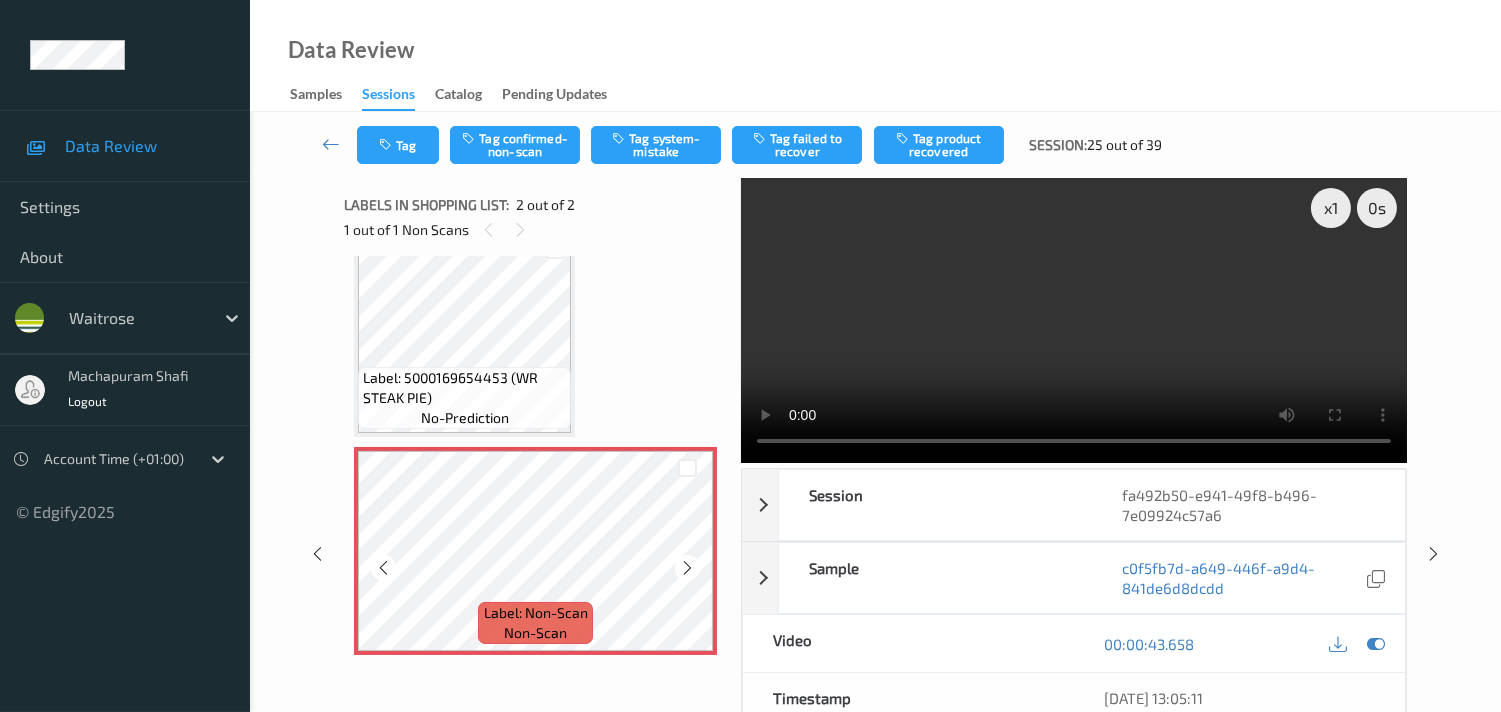 click at bounding box center (687, 568) 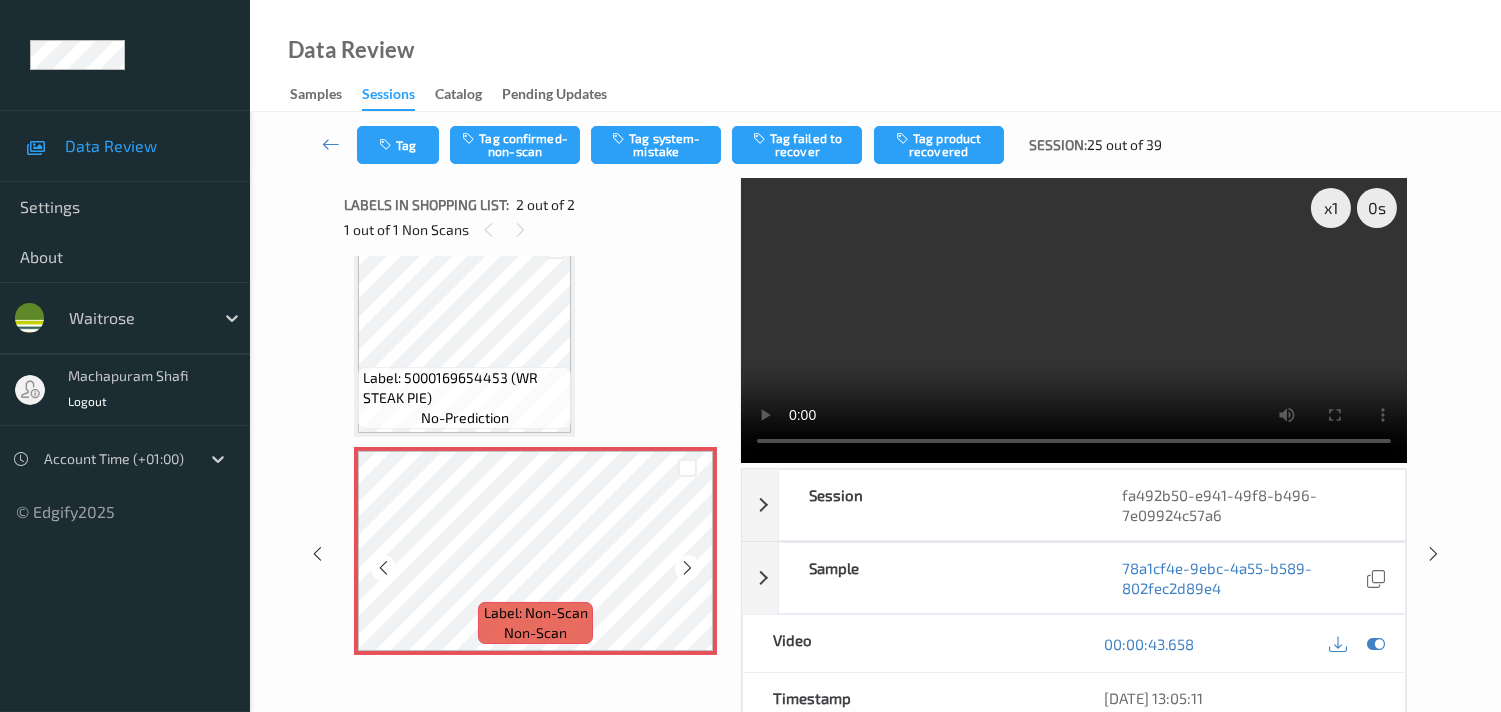 click at bounding box center (687, 568) 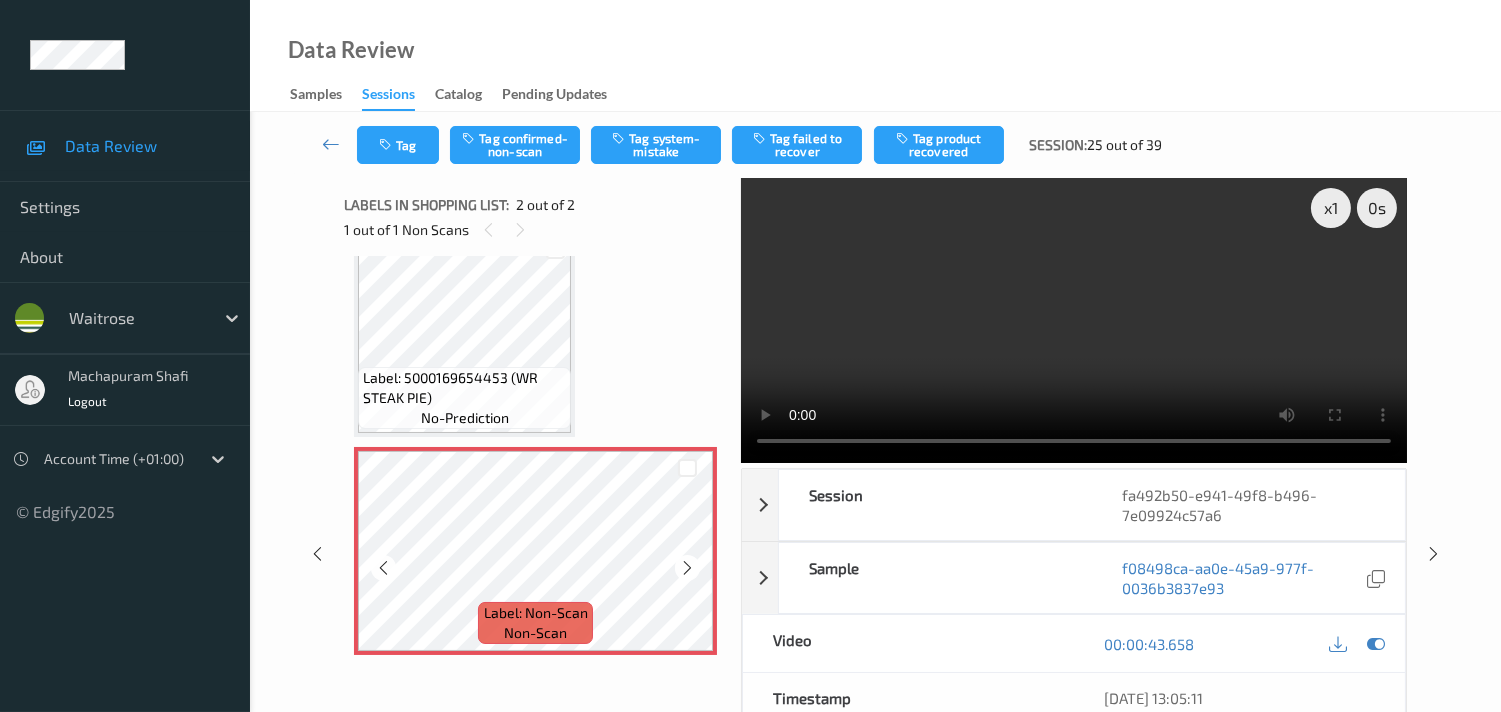 click at bounding box center (687, 568) 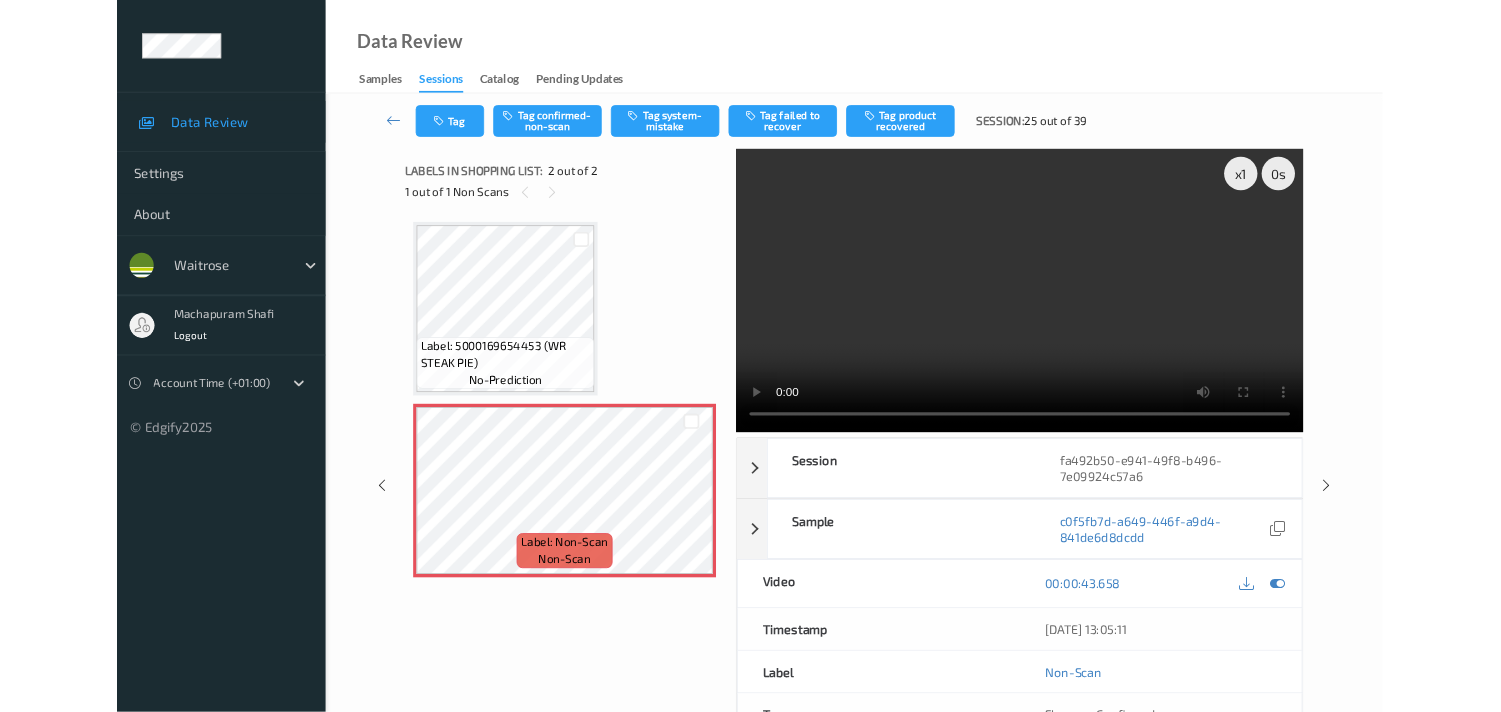 scroll, scrollTop: 0, scrollLeft: 0, axis: both 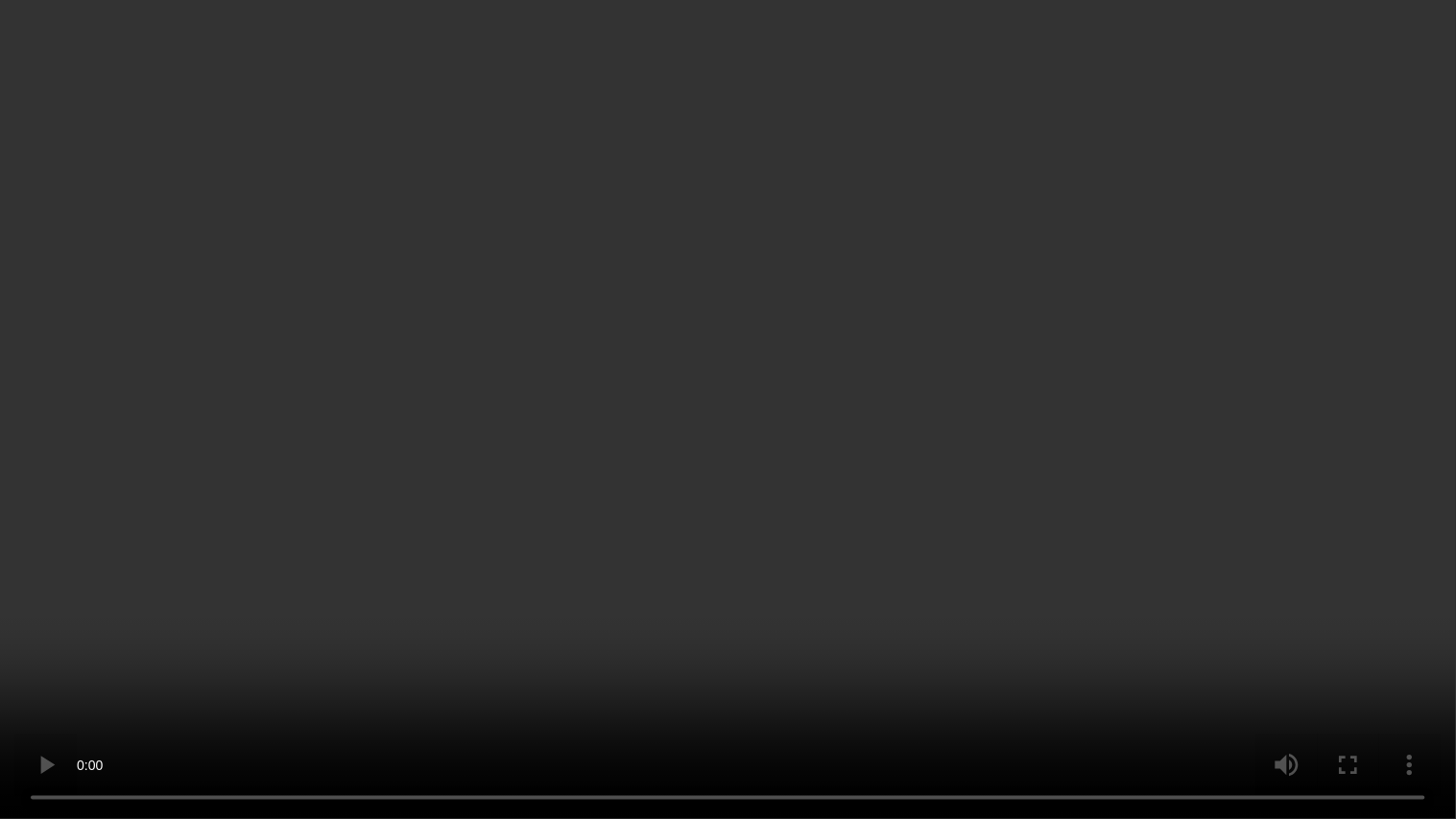 click at bounding box center (728, 409) 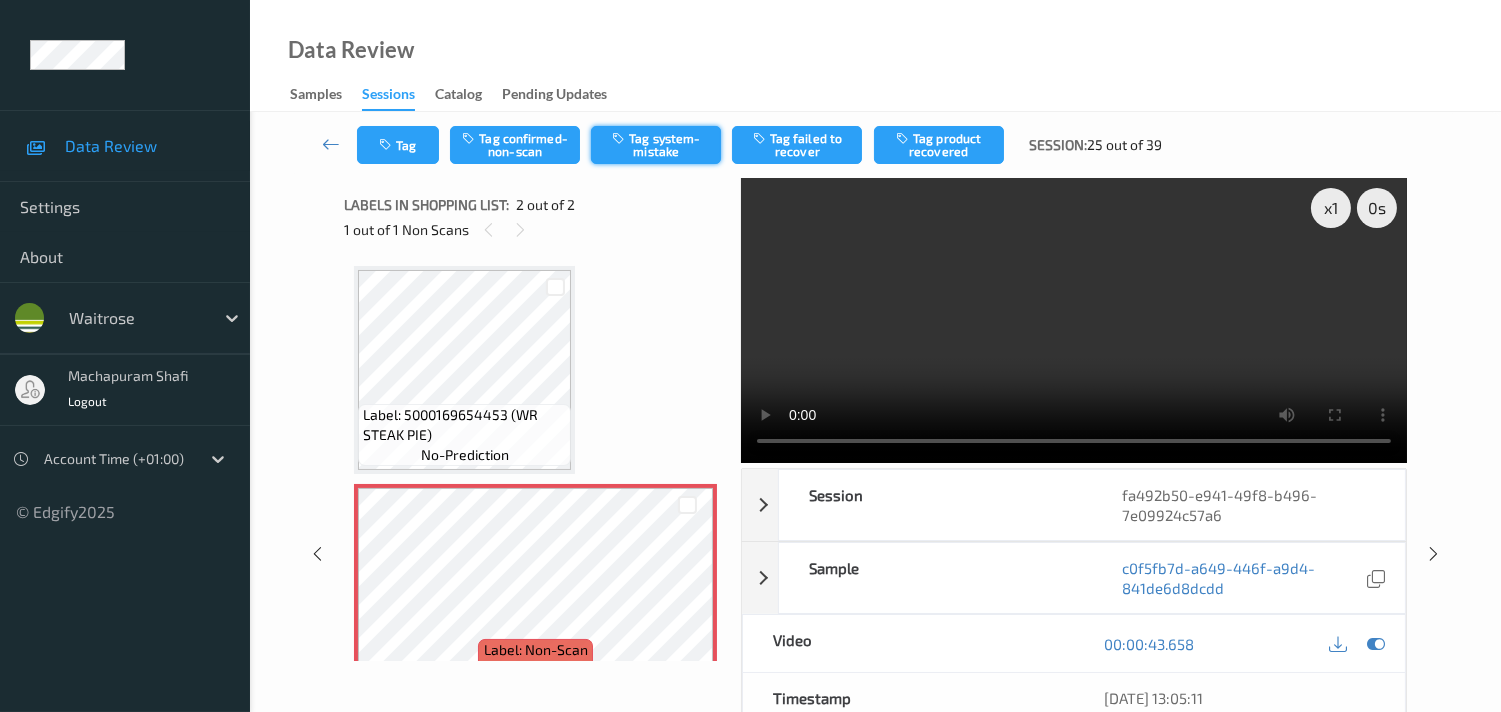 click on "Tag   system-mistake" at bounding box center (656, 145) 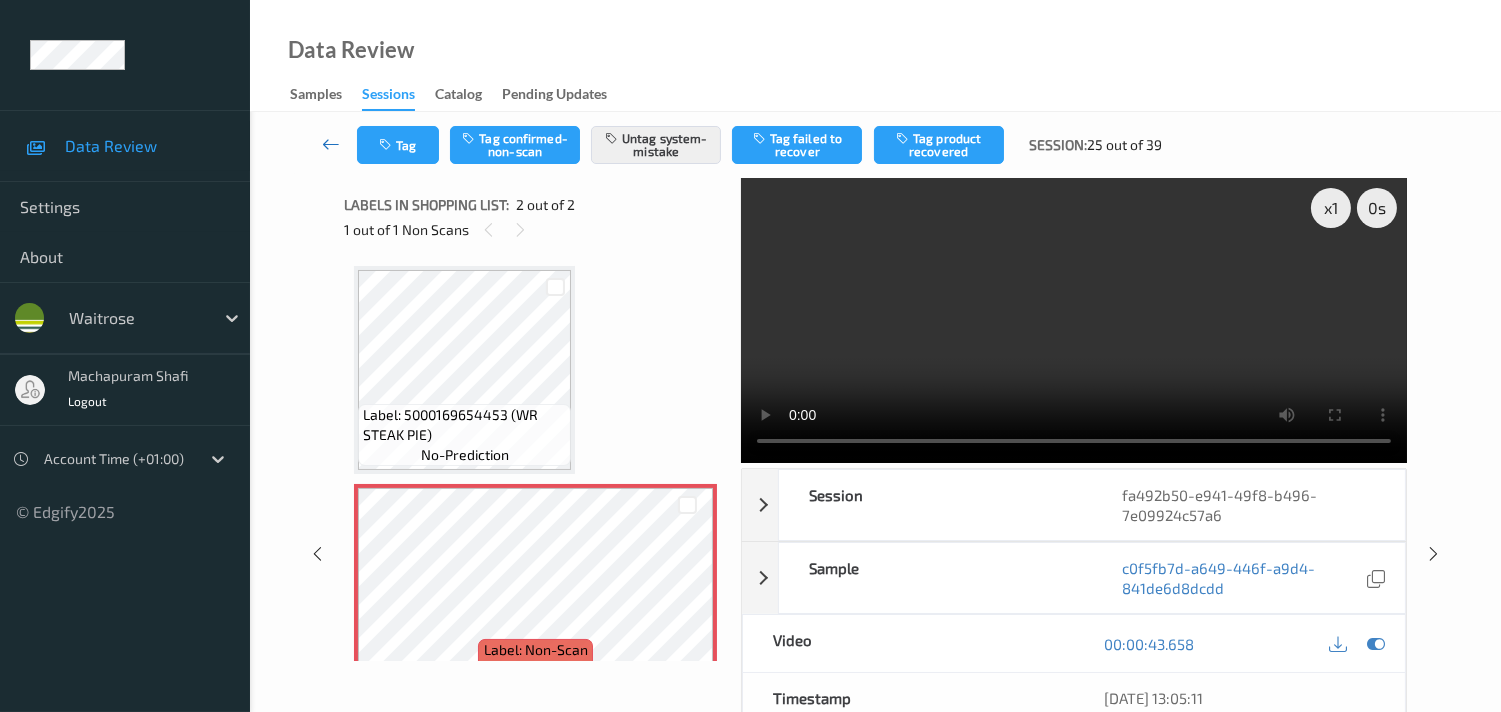 click at bounding box center [331, 144] 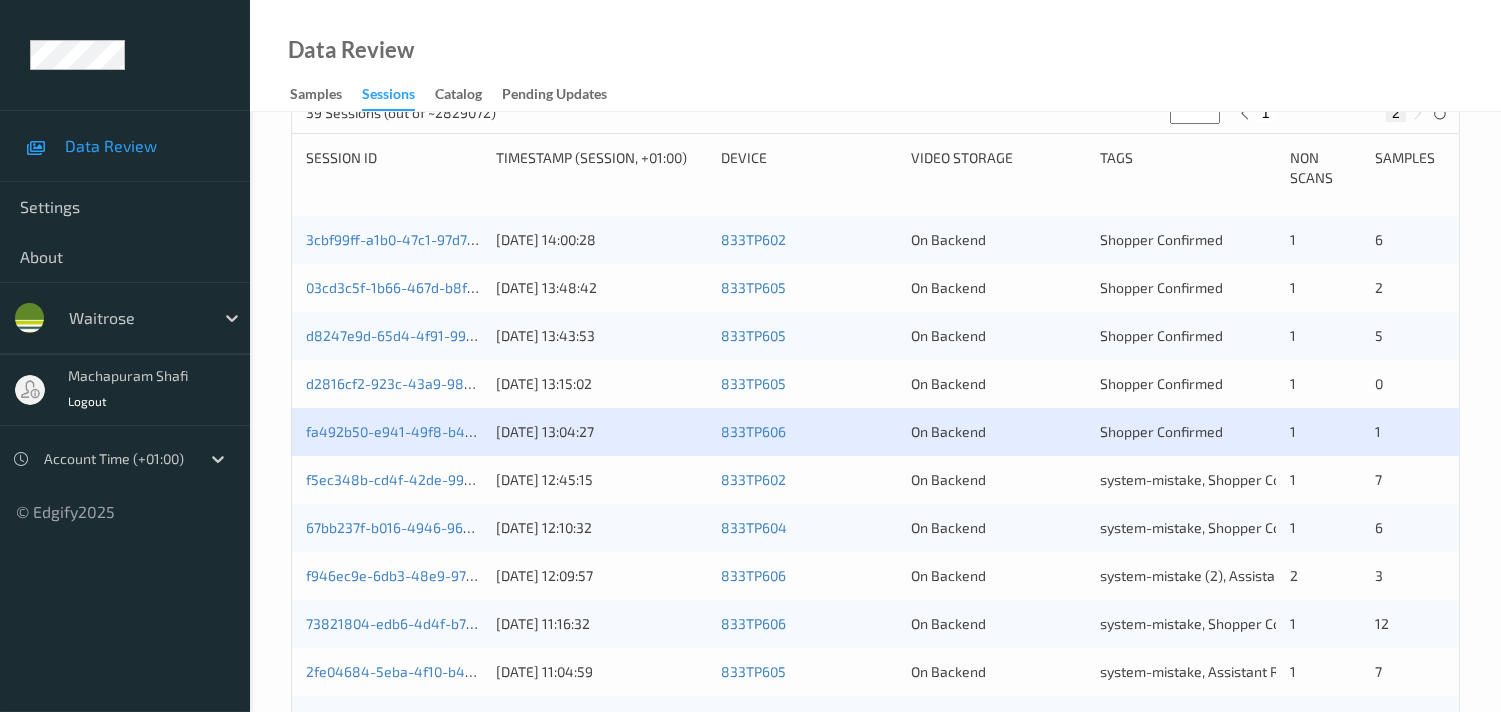 scroll, scrollTop: 444, scrollLeft: 0, axis: vertical 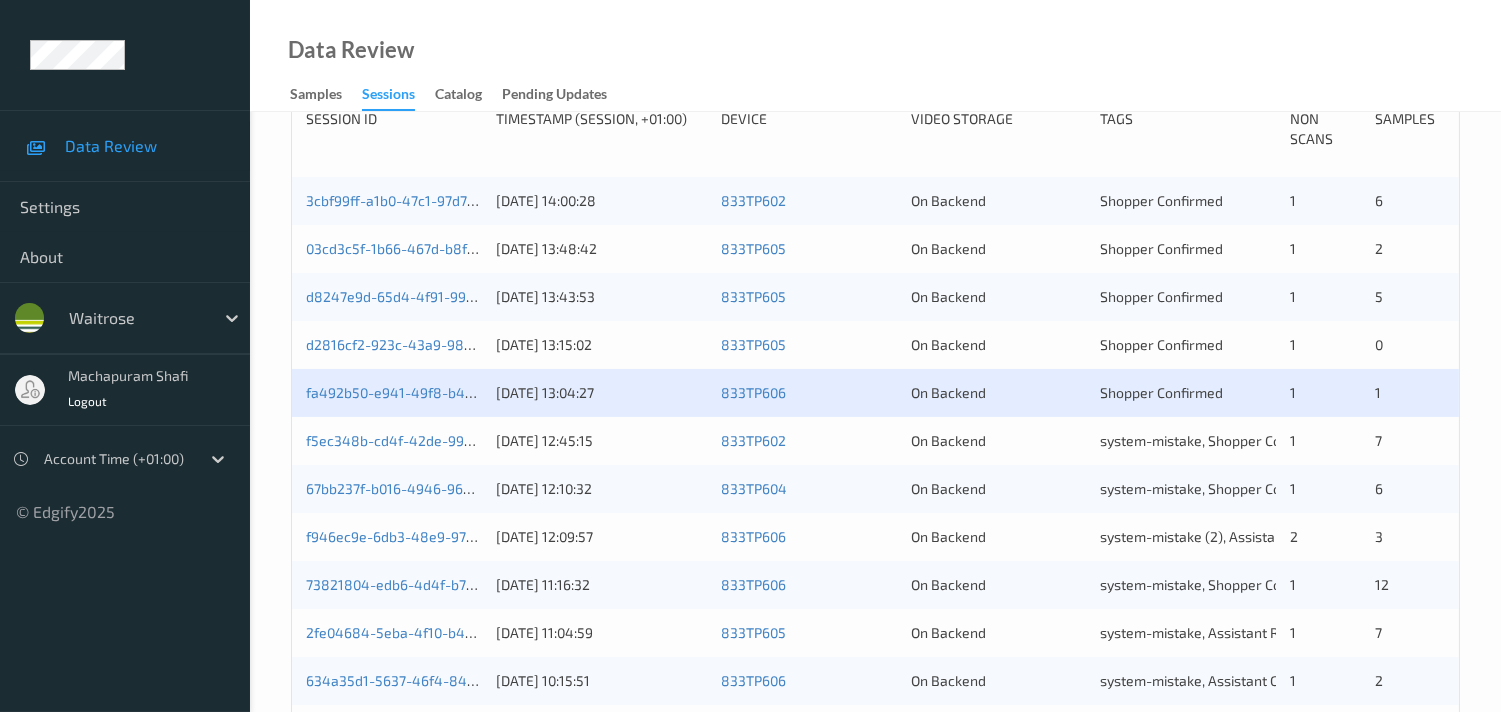 click on "fa492b50-e941-49f8-b496-7e09924c57a6 [DATE] 13:04:27 833TP606 On Backend Shopper Confirmed 1 1" at bounding box center [875, 393] 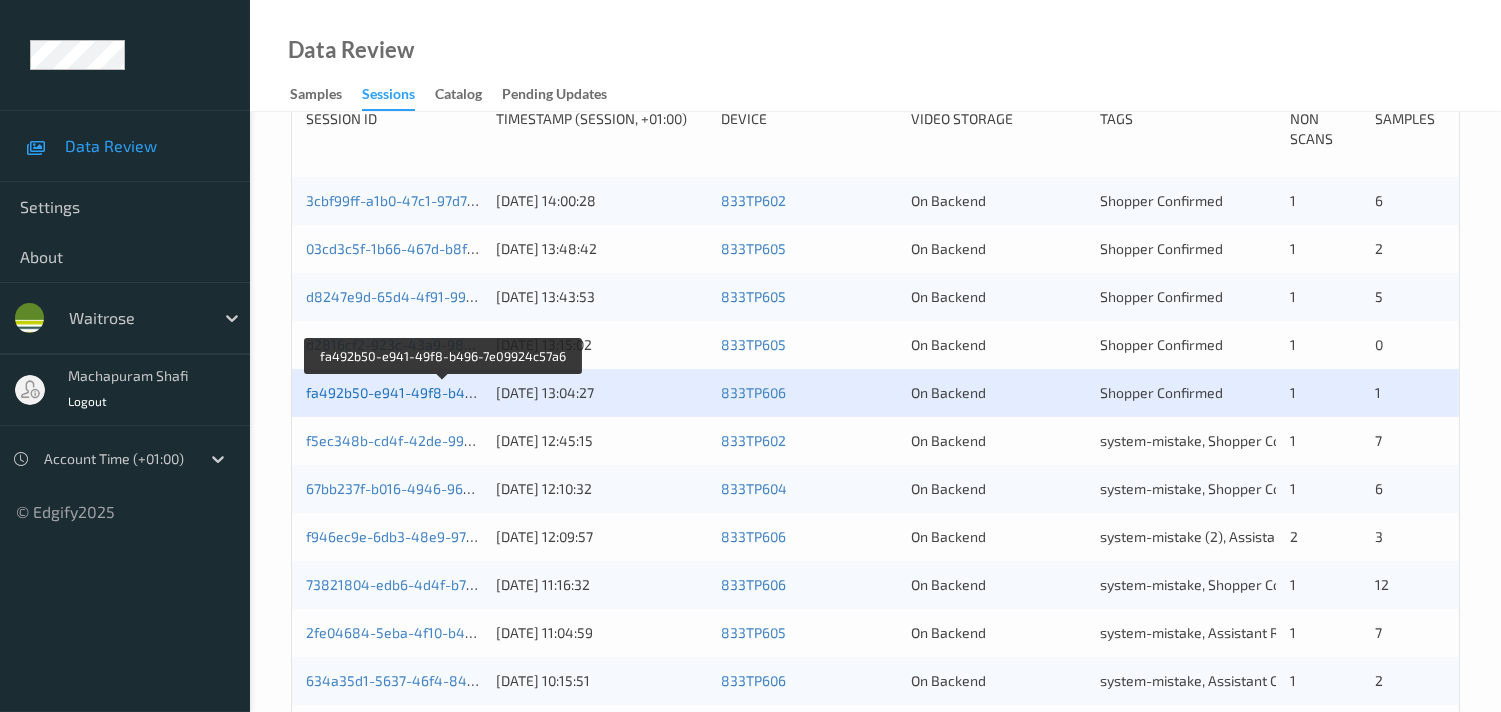 click on "fa492b50-e941-49f8-b496-7e09924c57a6" at bounding box center [443, 392] 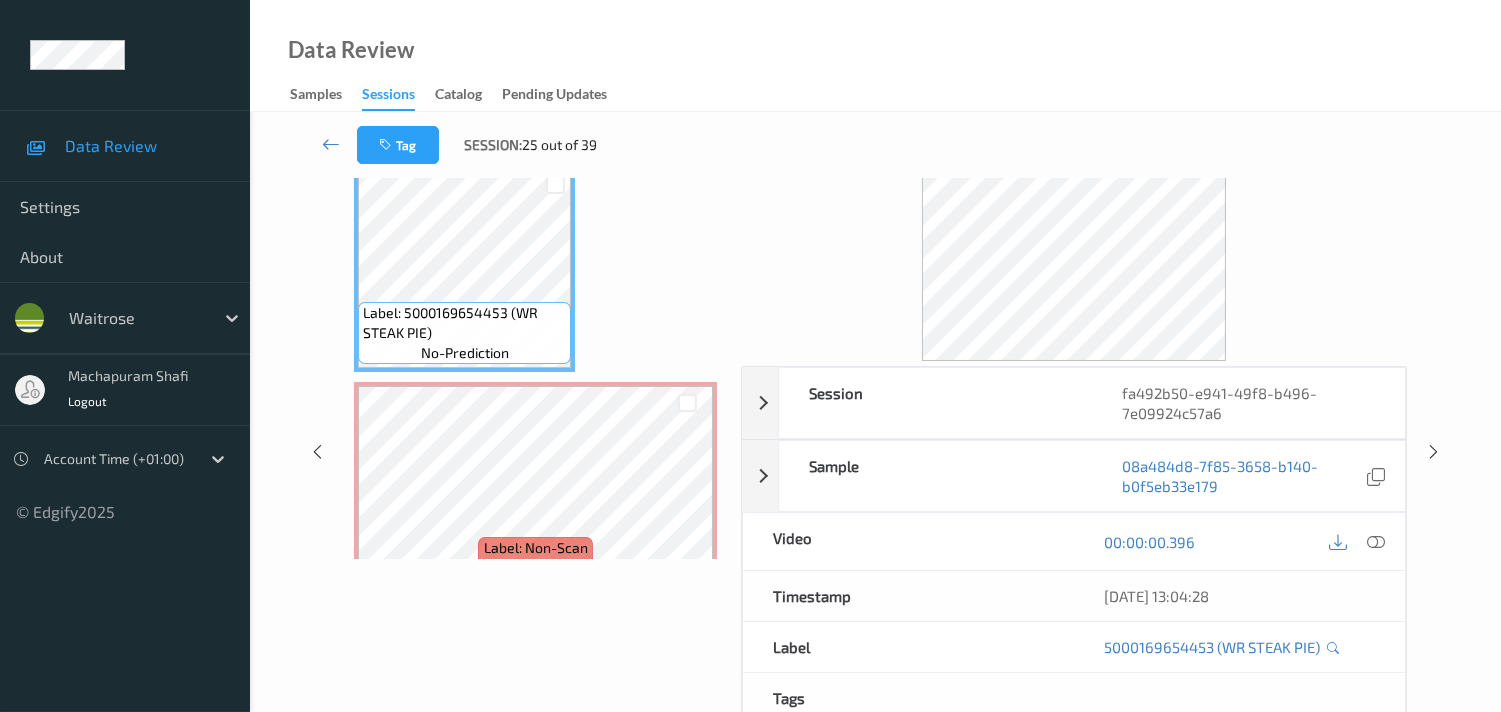scroll, scrollTop: 37, scrollLeft: 0, axis: vertical 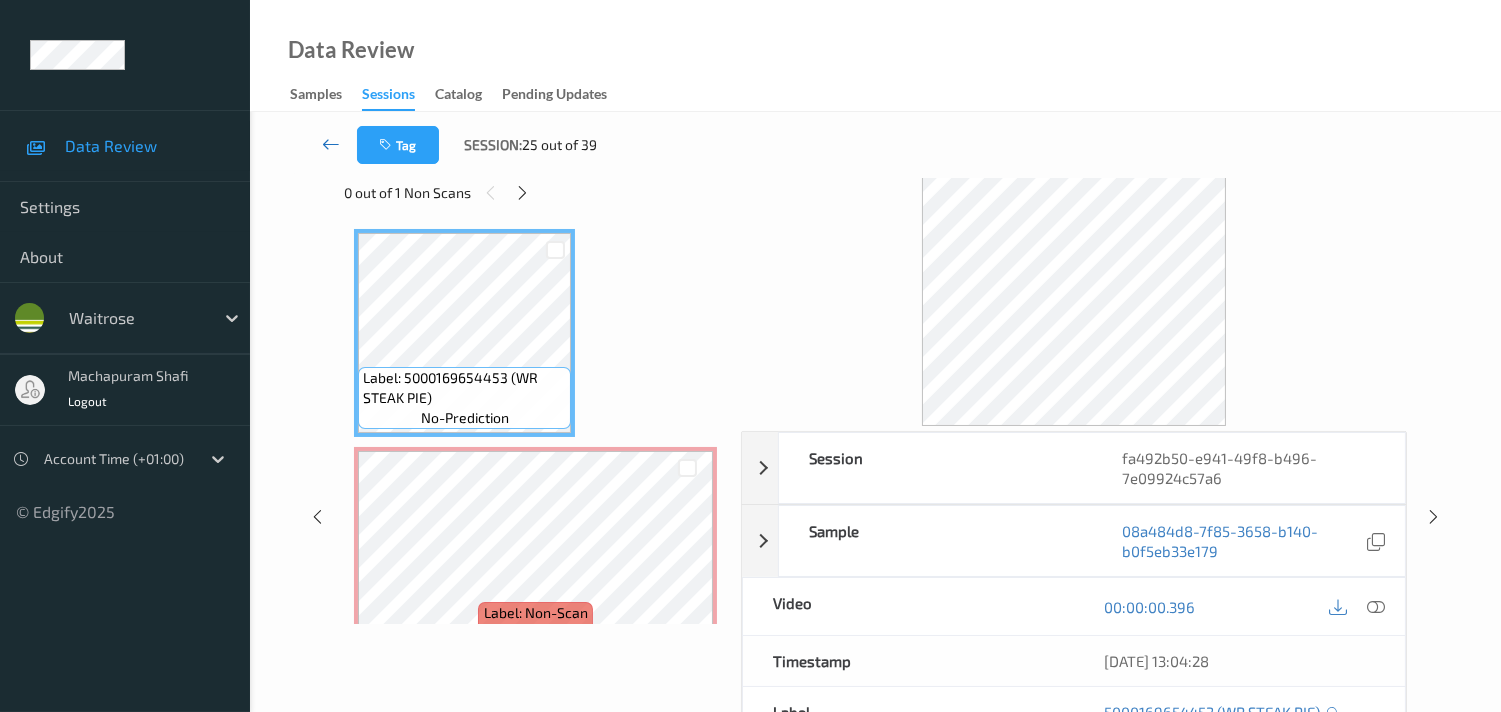 click at bounding box center [331, 144] 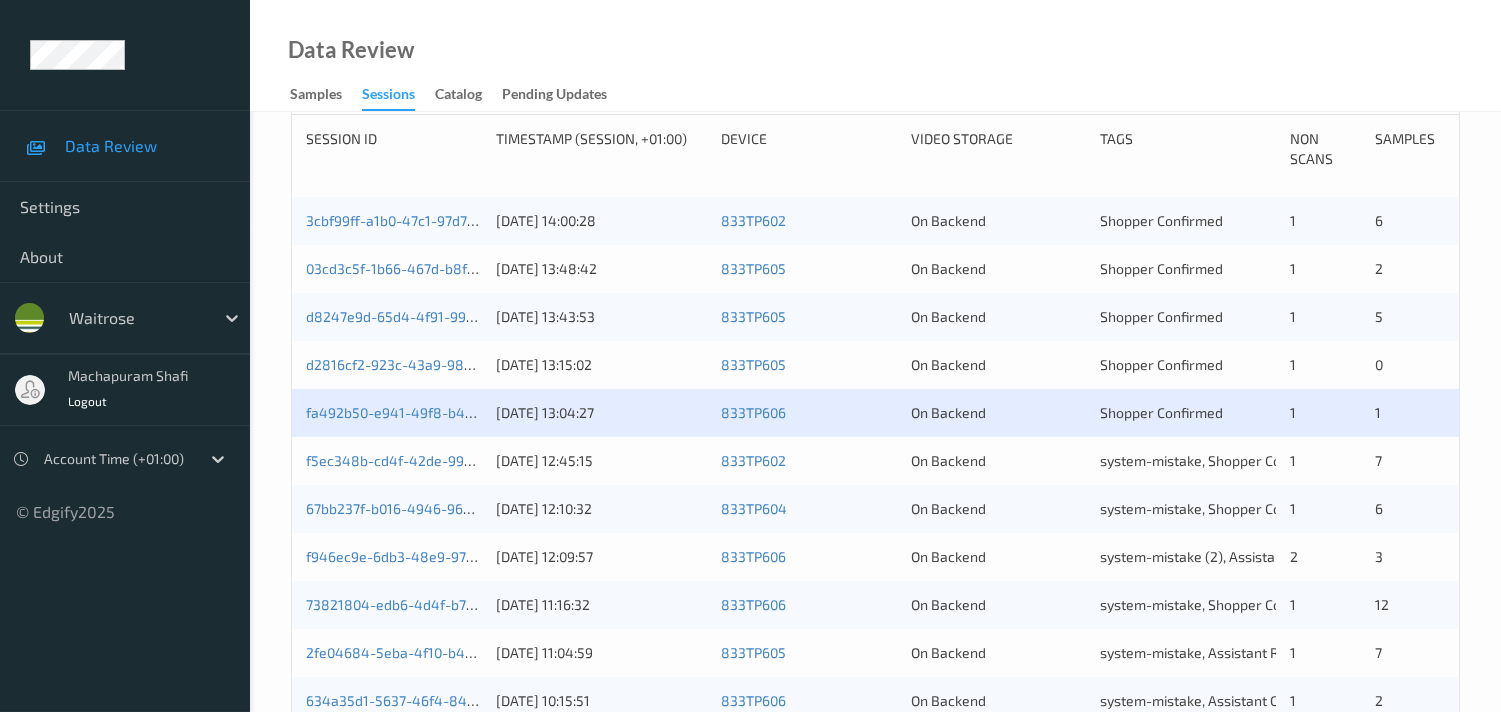 scroll, scrollTop: 444, scrollLeft: 0, axis: vertical 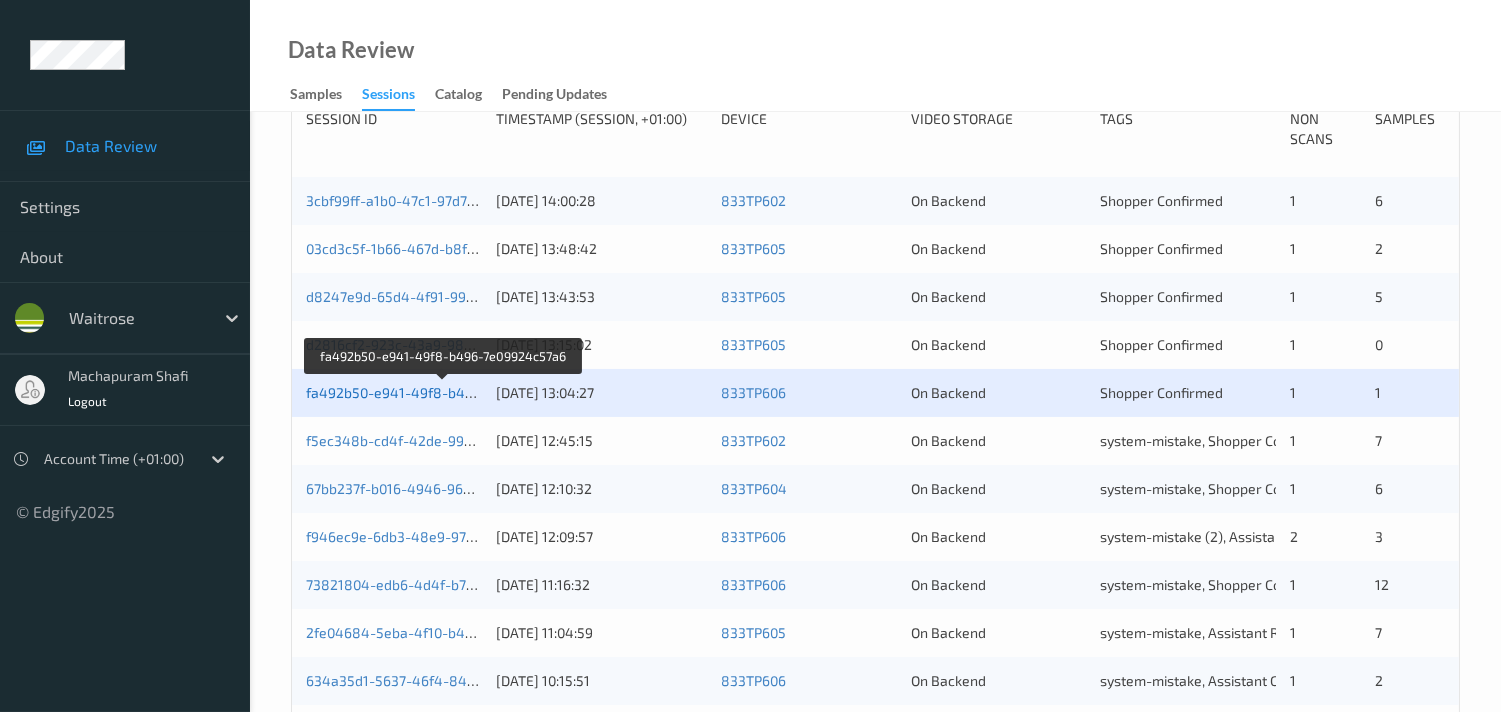 click on "fa492b50-e941-49f8-b496-7e09924c57a6" at bounding box center [443, 392] 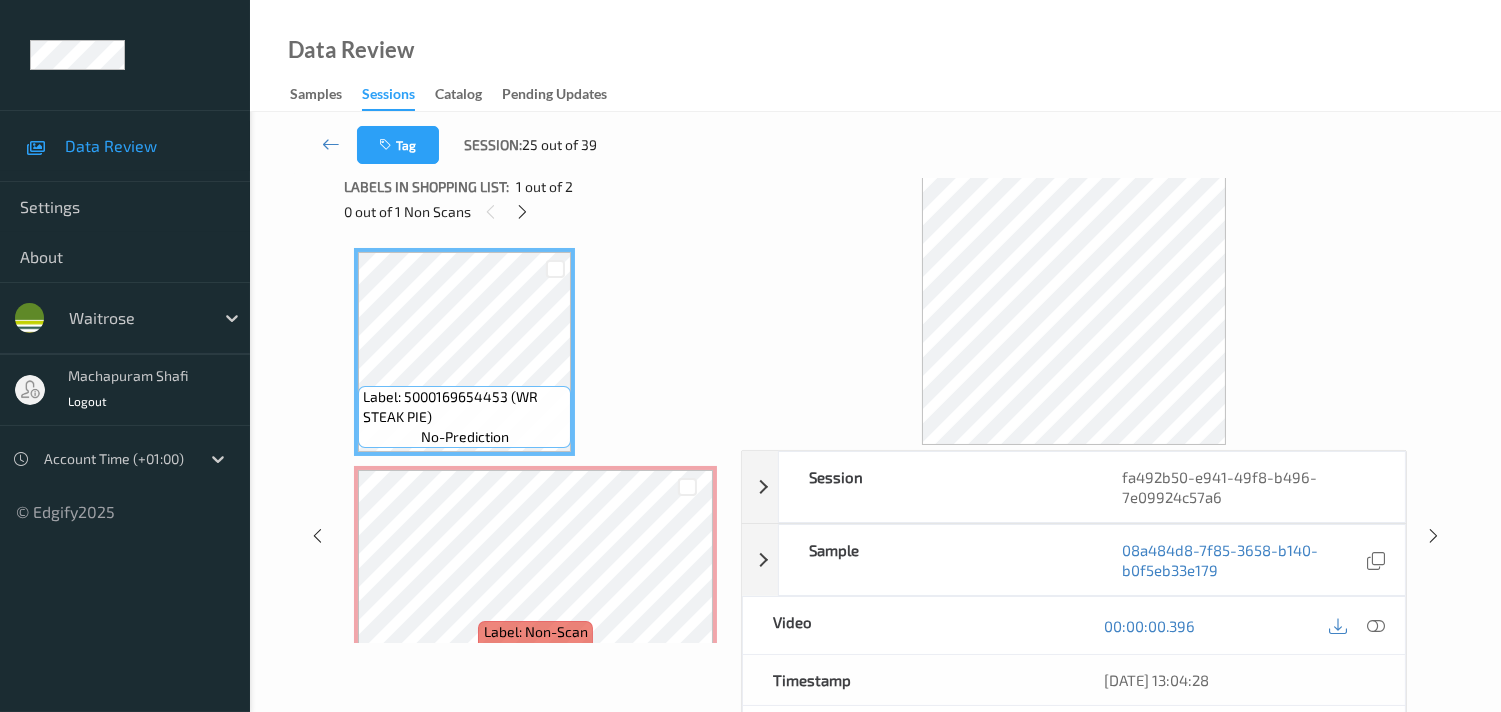 scroll, scrollTop: 0, scrollLeft: 0, axis: both 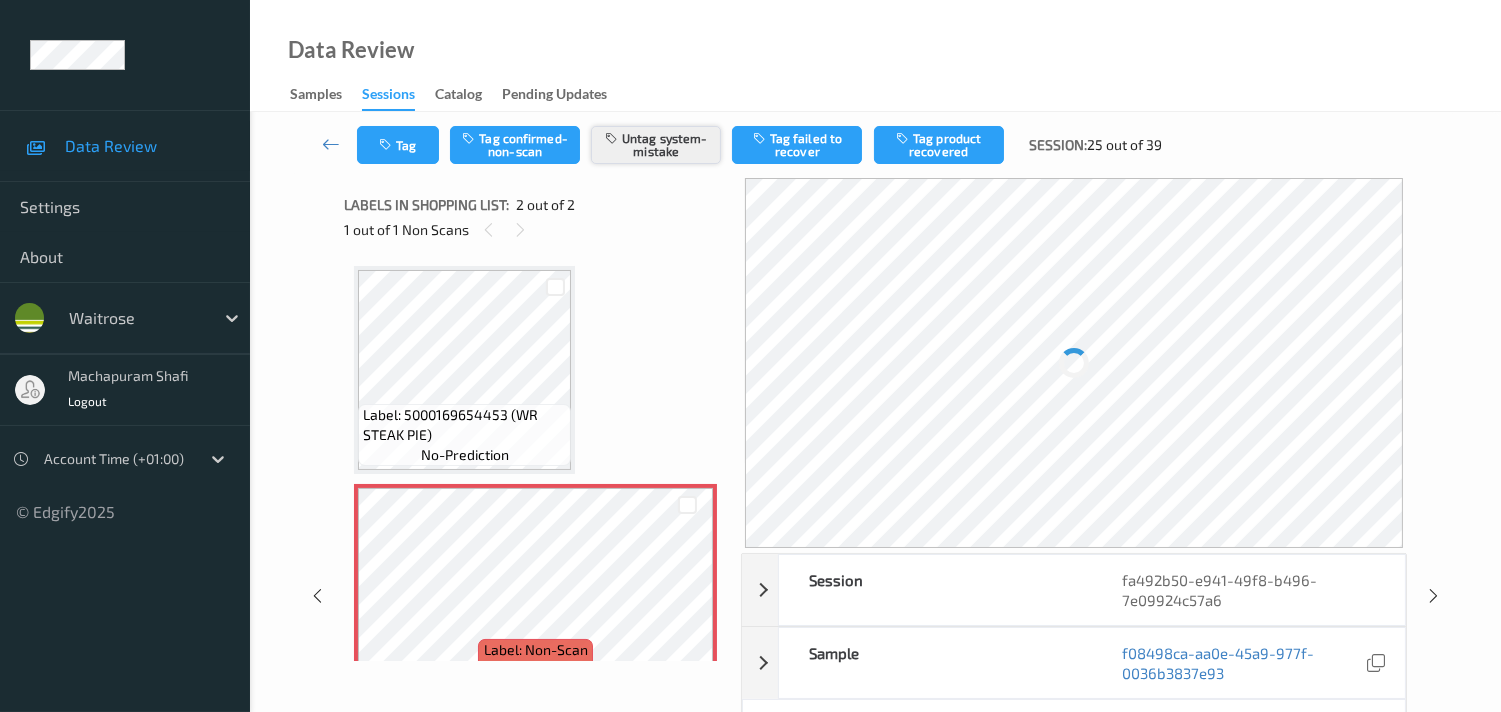 click on "Untag   system-mistake" at bounding box center (656, 145) 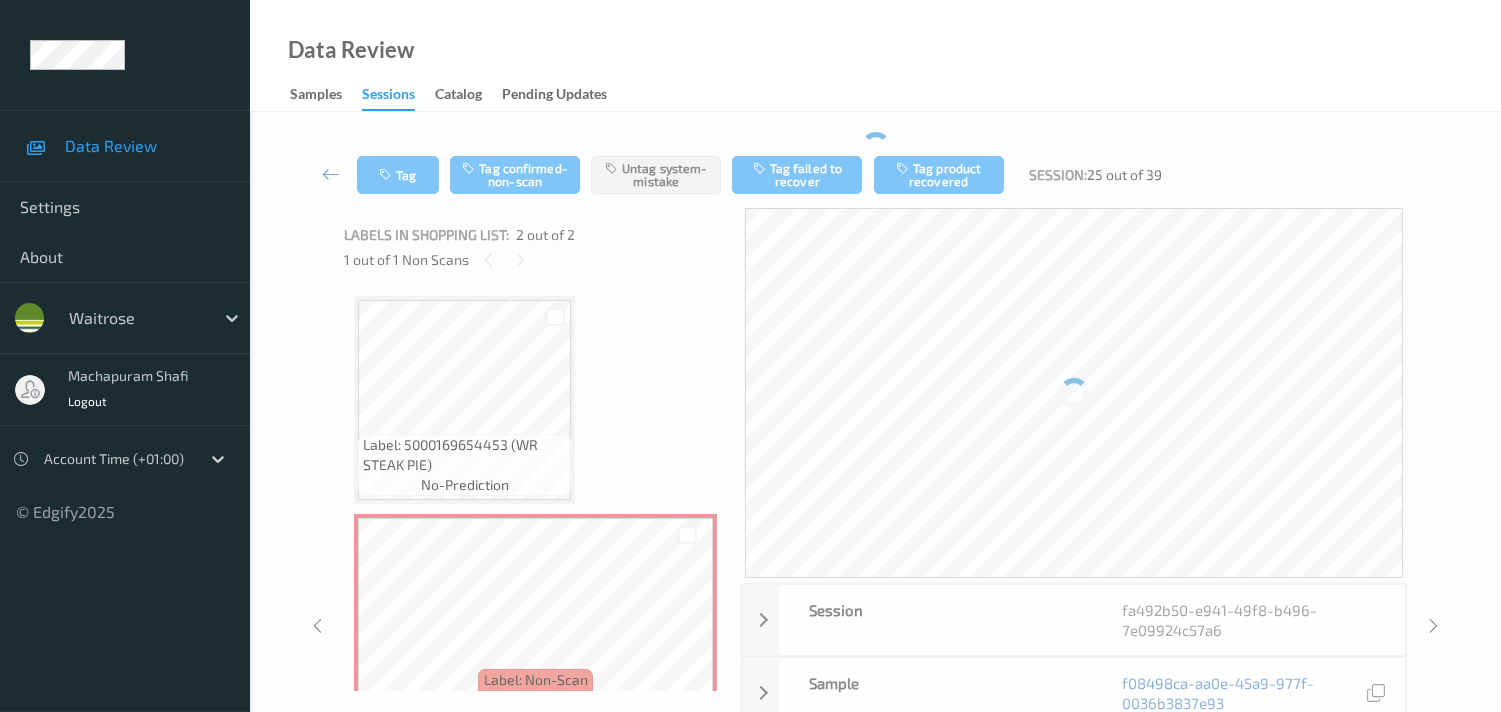 click at bounding box center [331, 175] 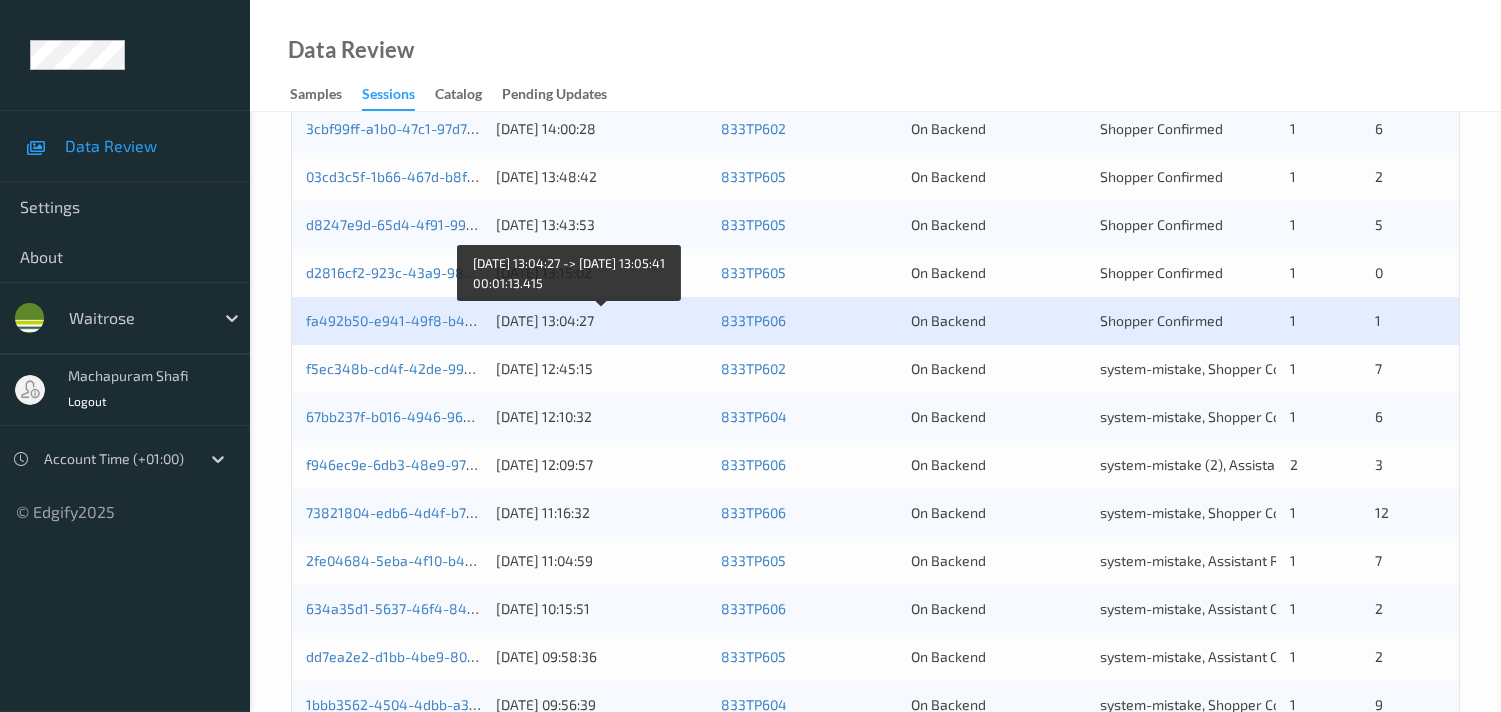 scroll, scrollTop: 555, scrollLeft: 0, axis: vertical 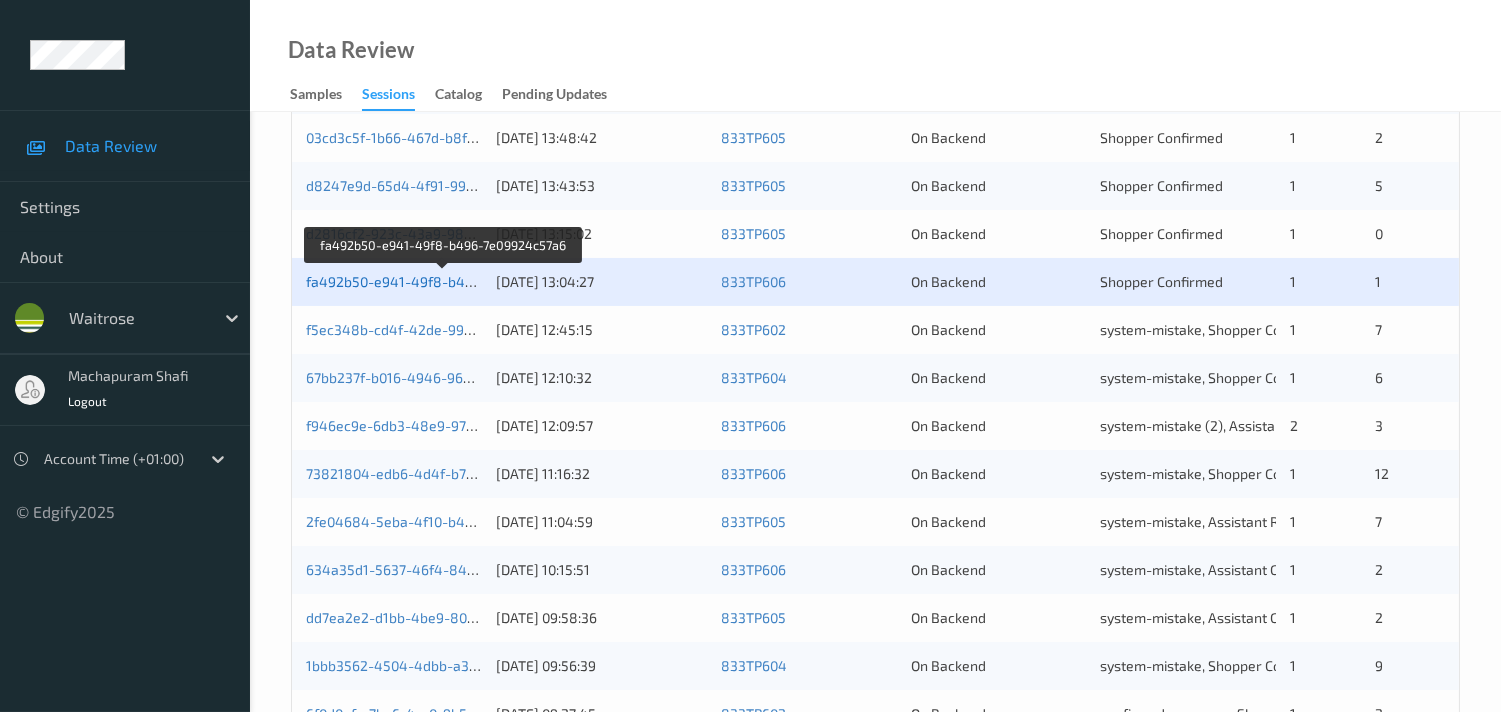 click on "fa492b50-e941-49f8-b496-7e09924c57a6" at bounding box center (443, 281) 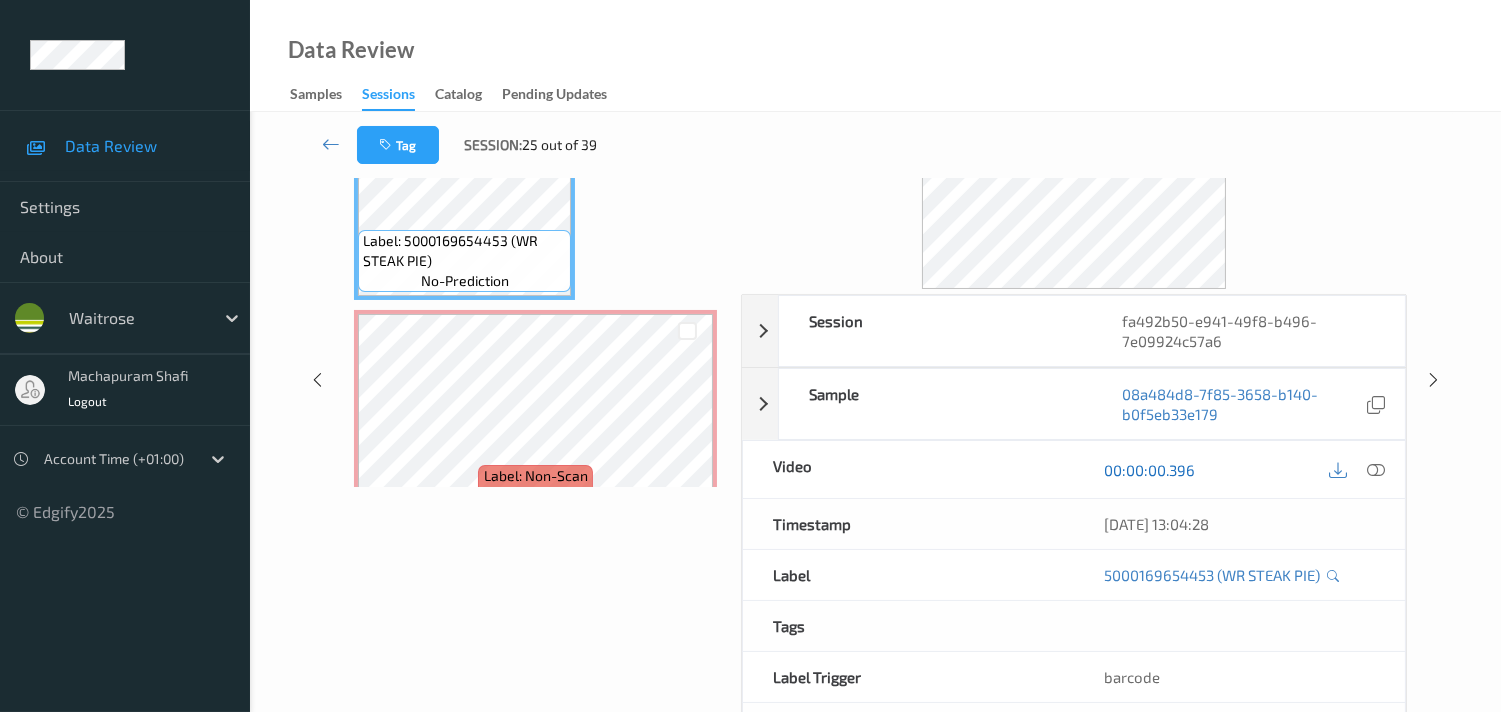 scroll, scrollTop: 37, scrollLeft: 0, axis: vertical 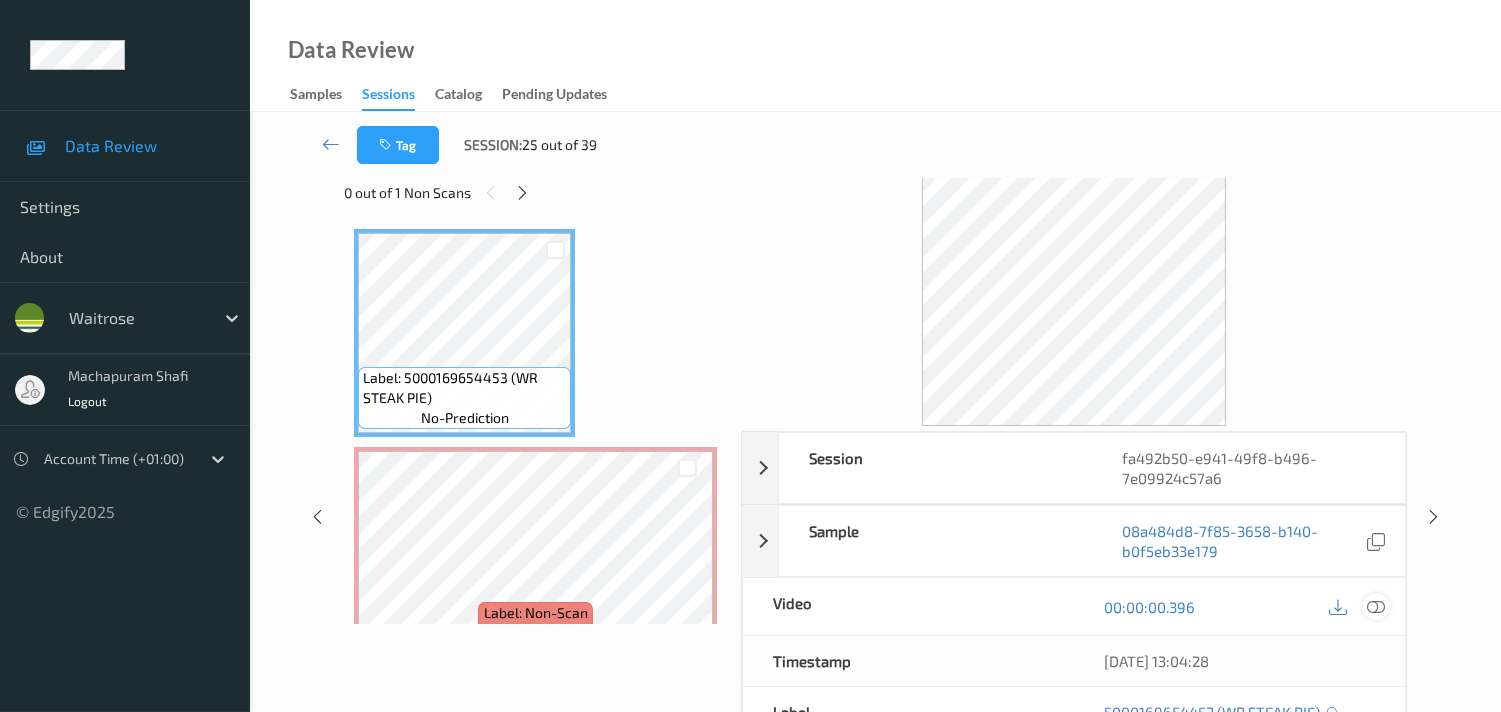 click at bounding box center (1376, 607) 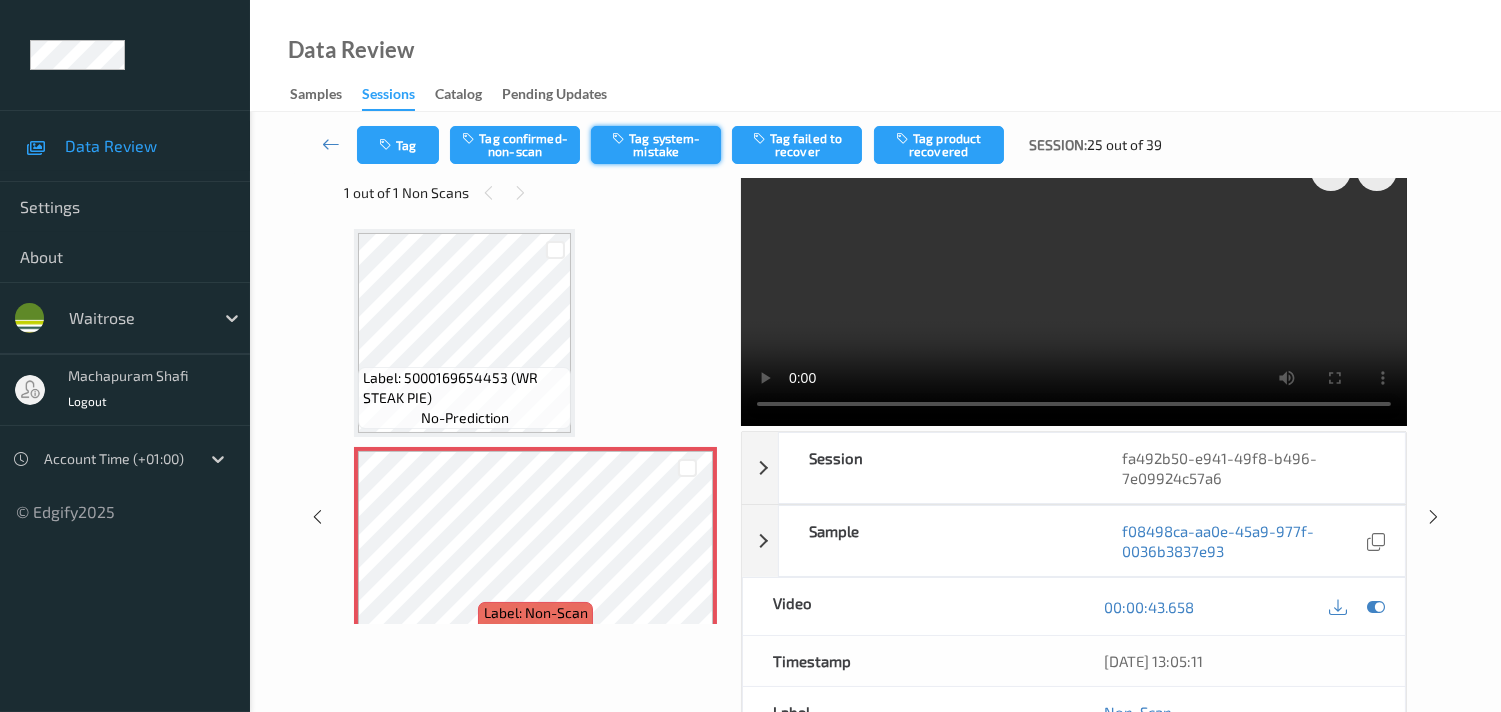 click on "Tag   system-mistake" at bounding box center [656, 145] 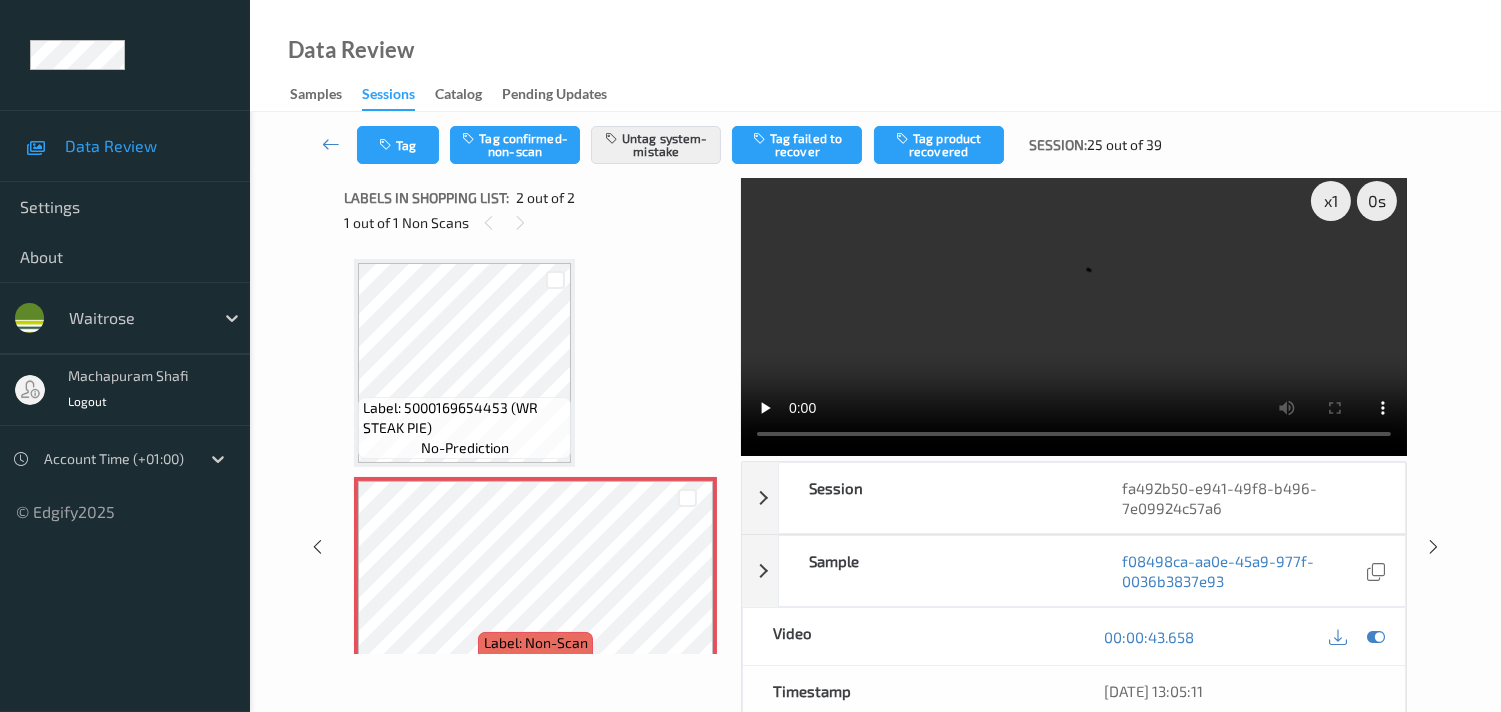 scroll, scrollTop: 0, scrollLeft: 0, axis: both 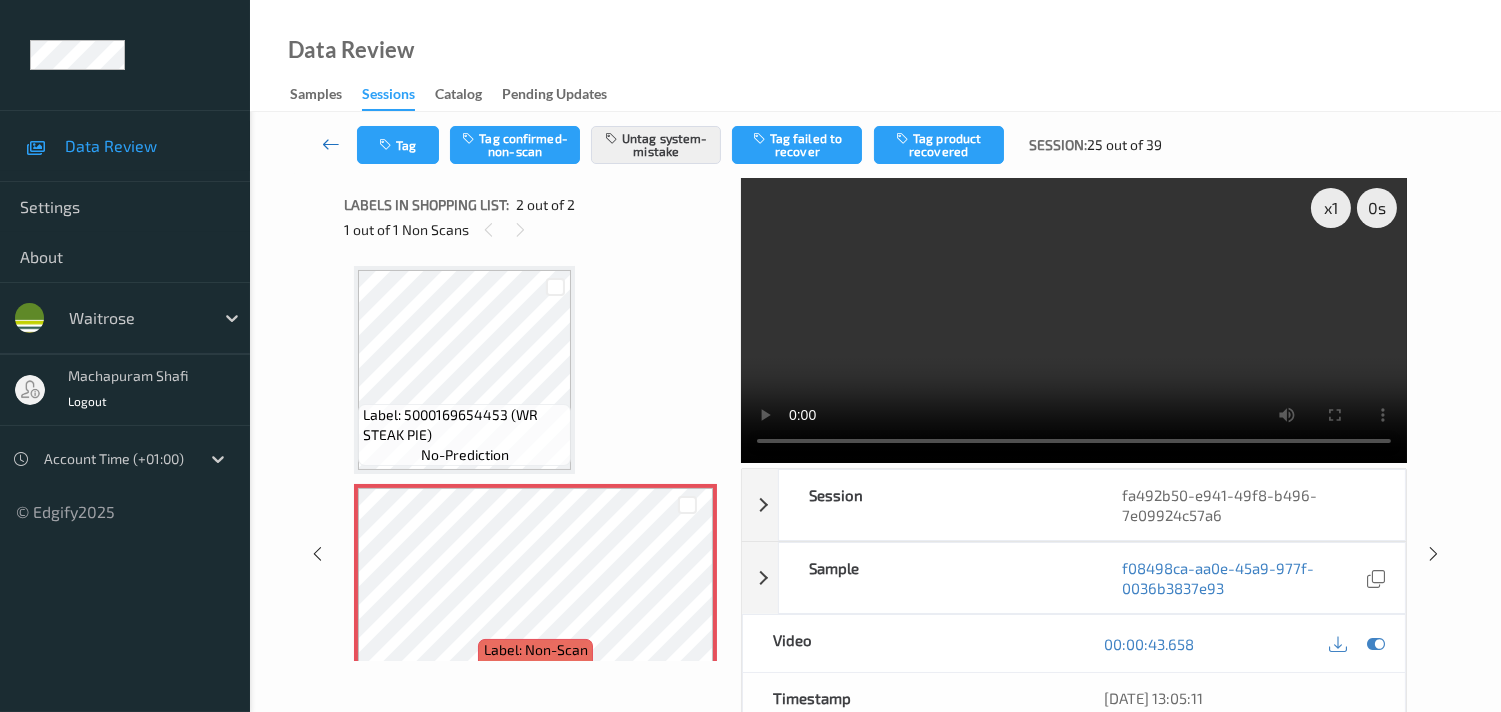 click at bounding box center [331, 144] 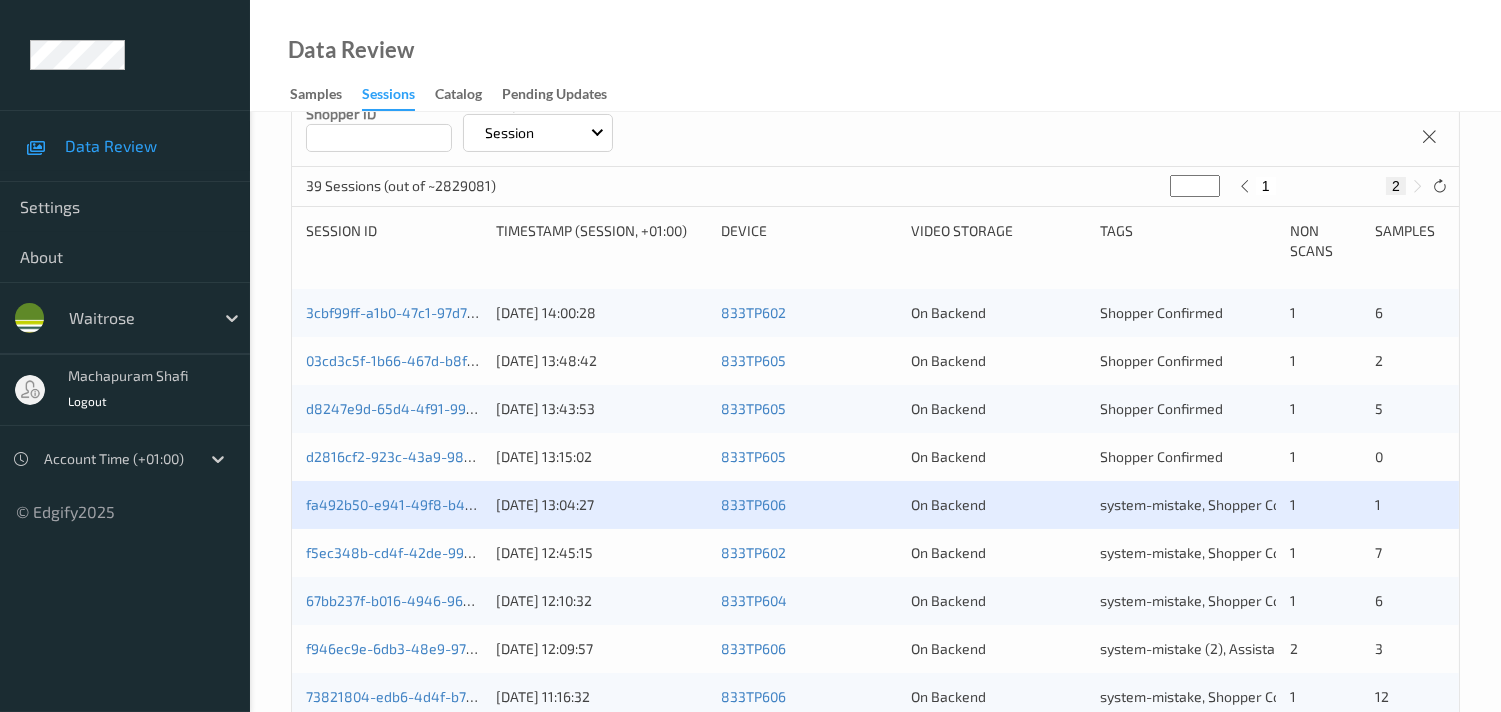 scroll, scrollTop: 333, scrollLeft: 0, axis: vertical 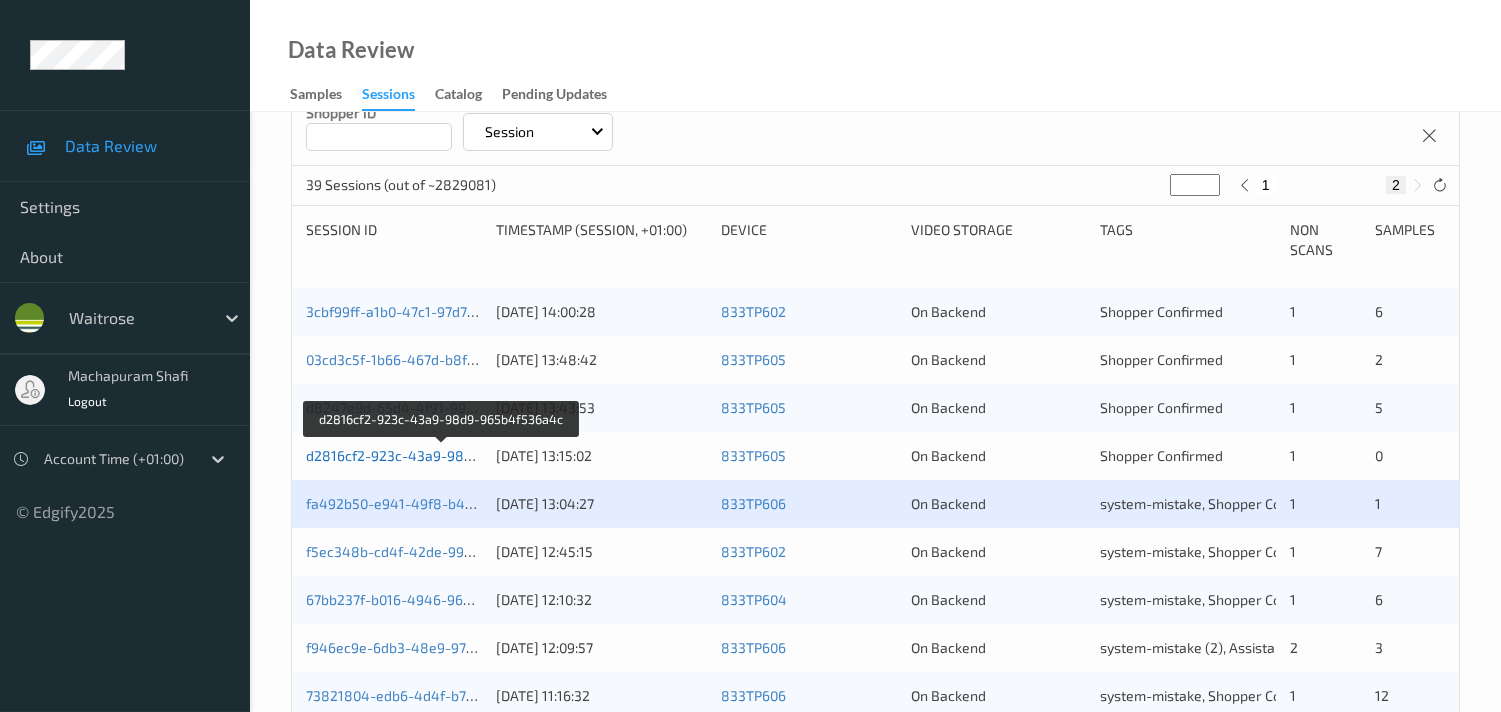 click on "d2816cf2-923c-43a9-98d9-965b4f536a4c" at bounding box center (443, 455) 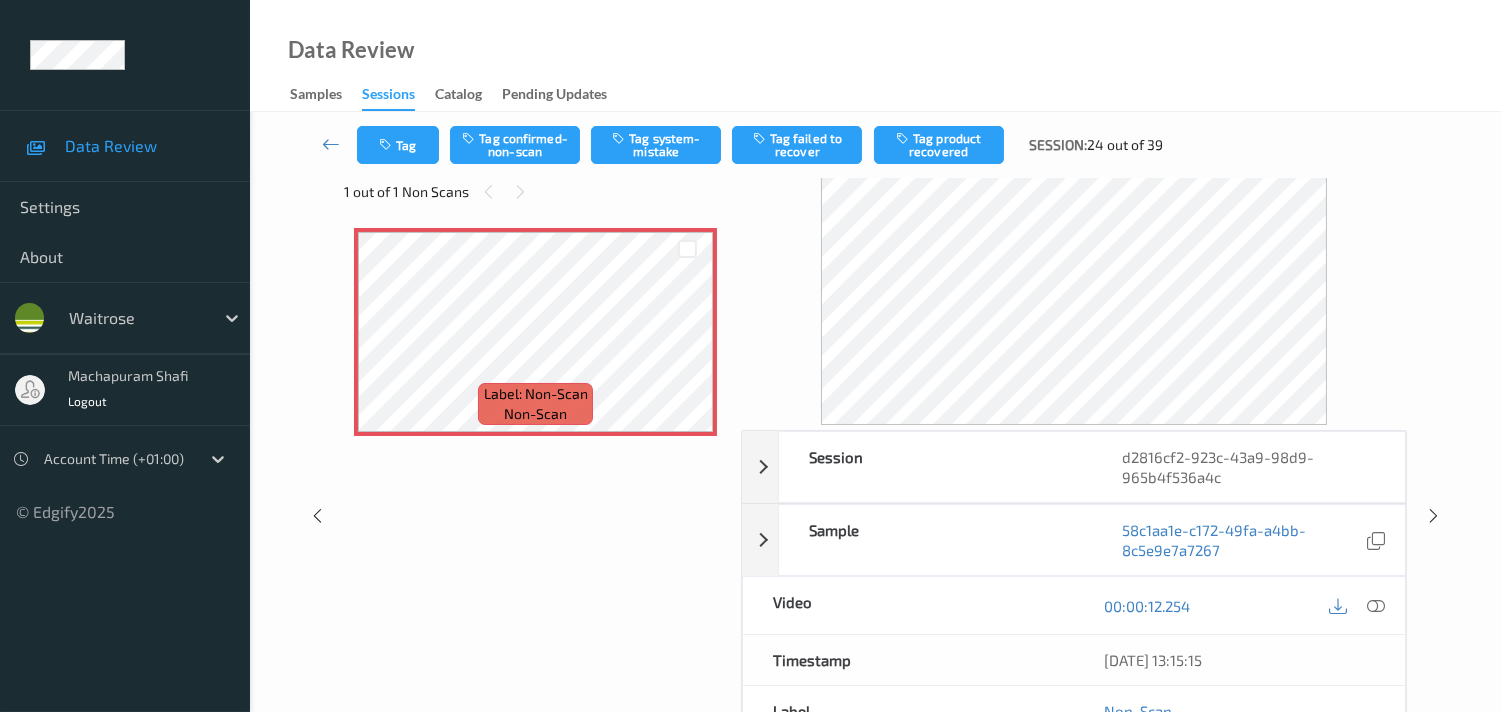 scroll, scrollTop: 0, scrollLeft: 0, axis: both 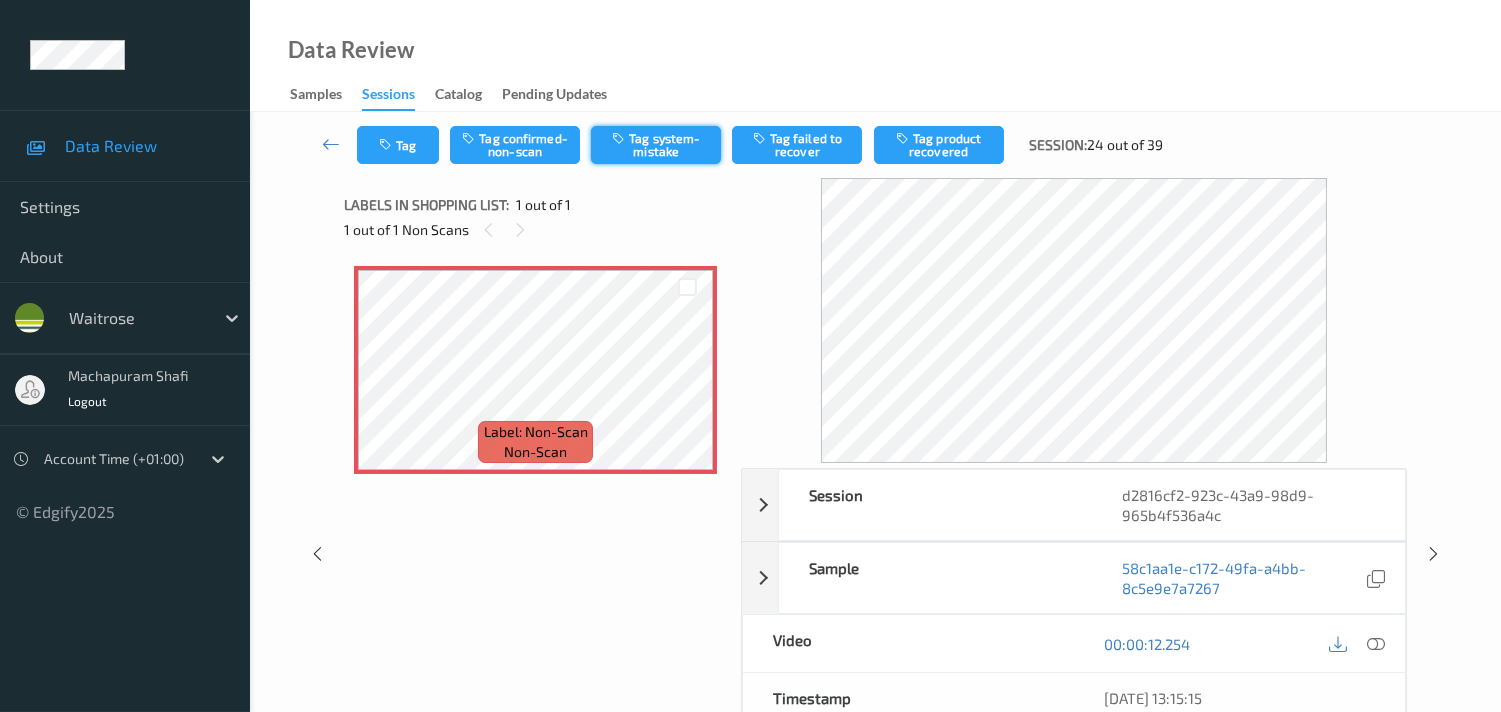 click on "Tag   system-mistake" at bounding box center (656, 145) 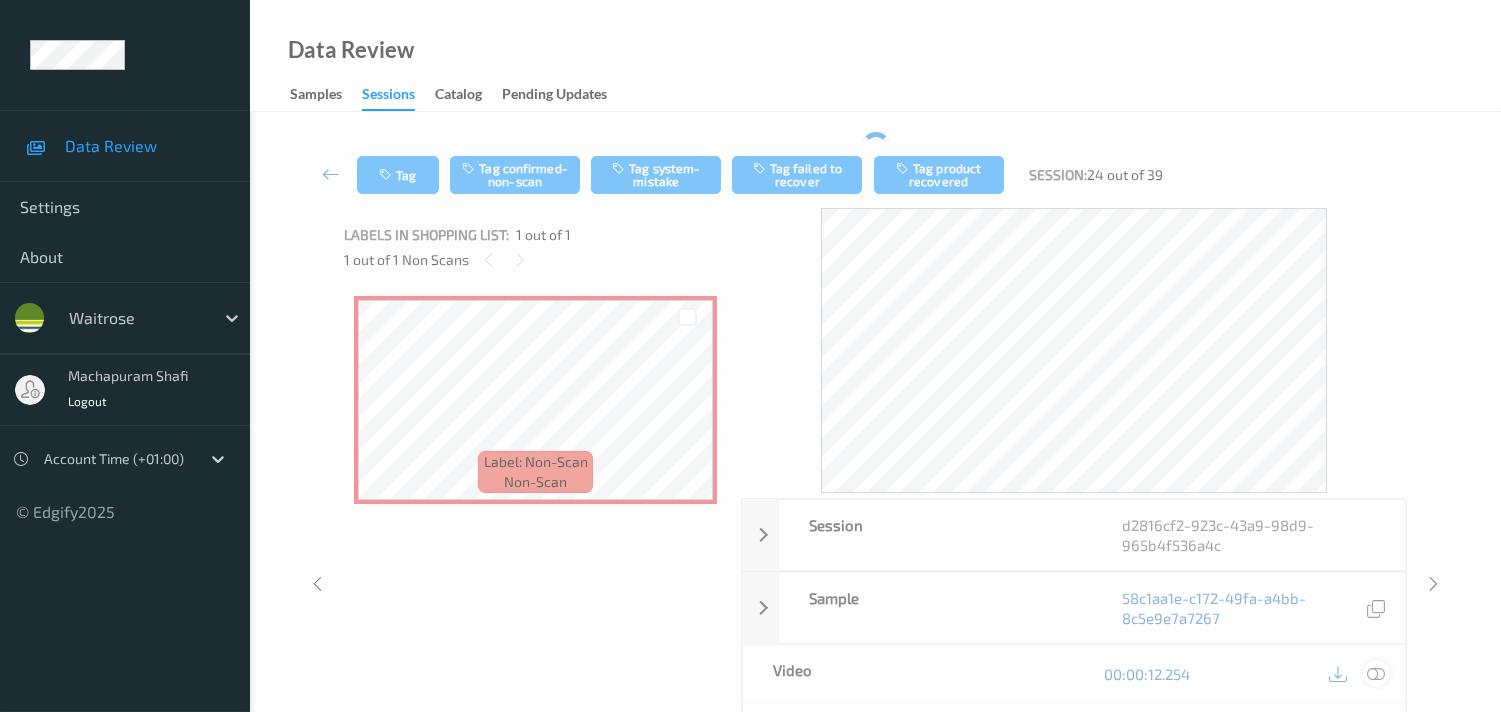 click at bounding box center (1376, 674) 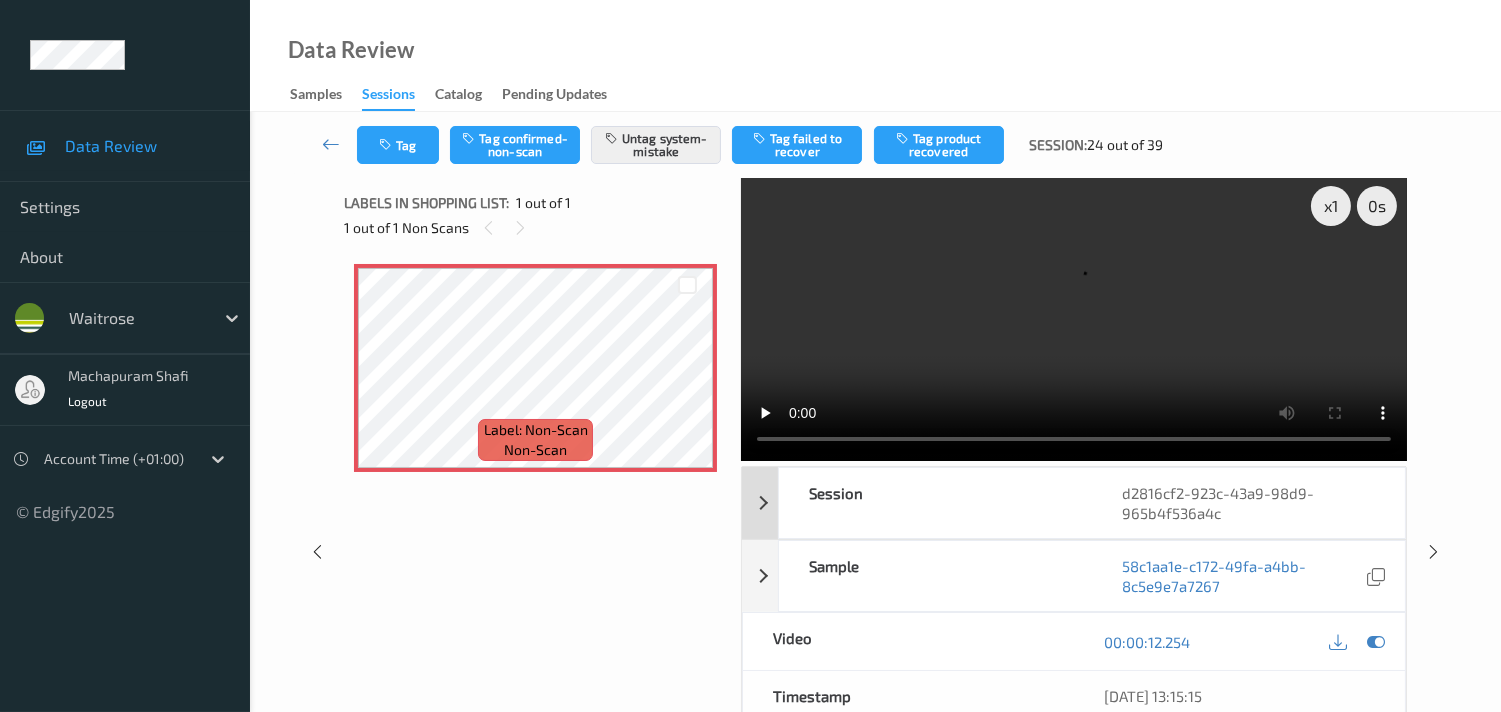 scroll, scrollTop: 0, scrollLeft: 0, axis: both 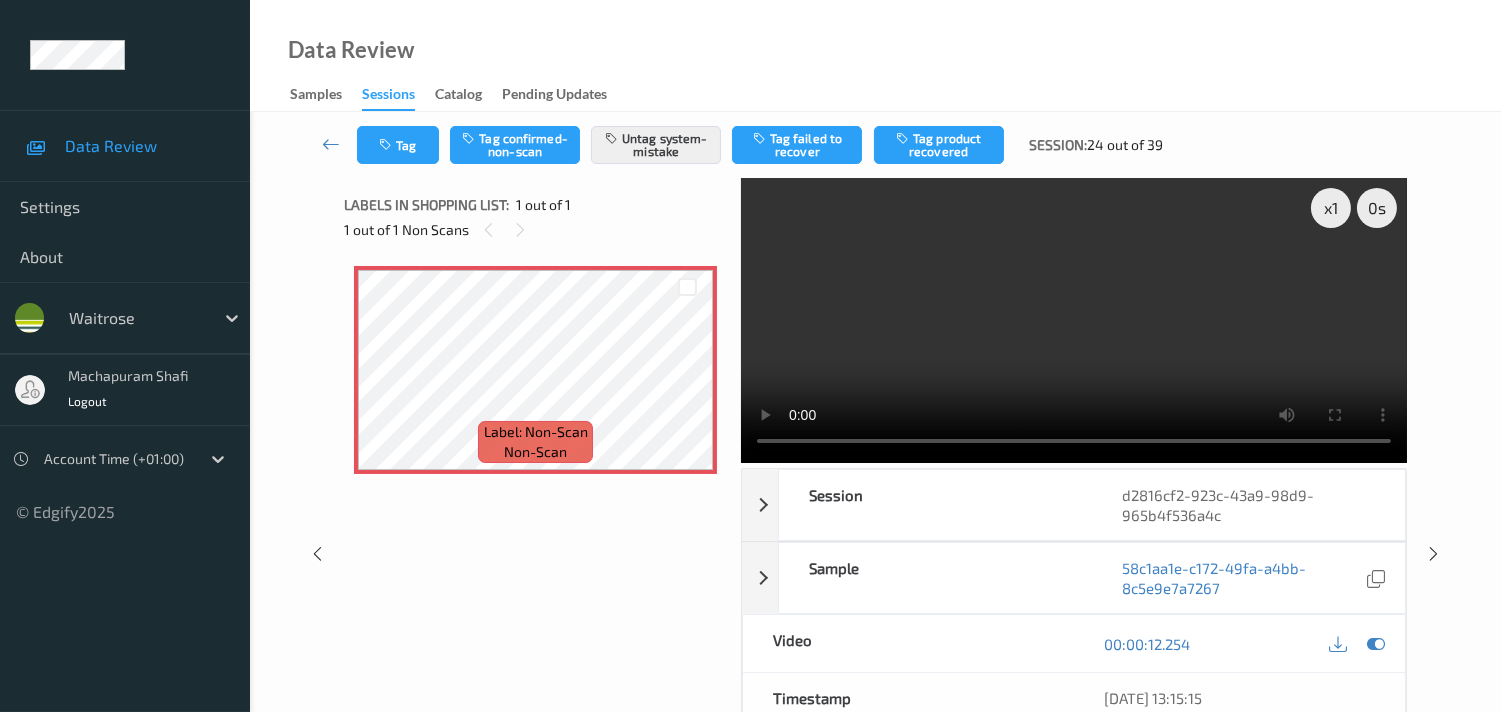 click at bounding box center (1074, 320) 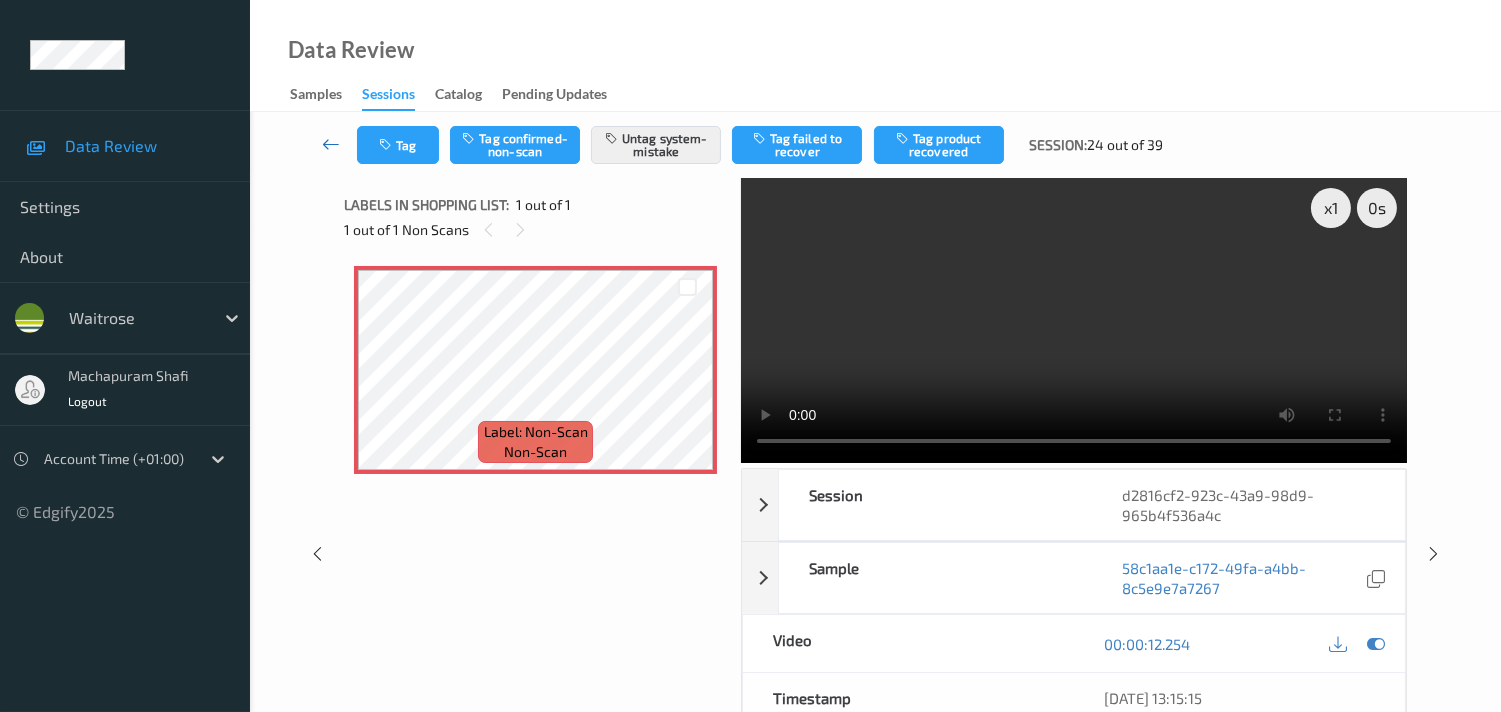 click at bounding box center (331, 144) 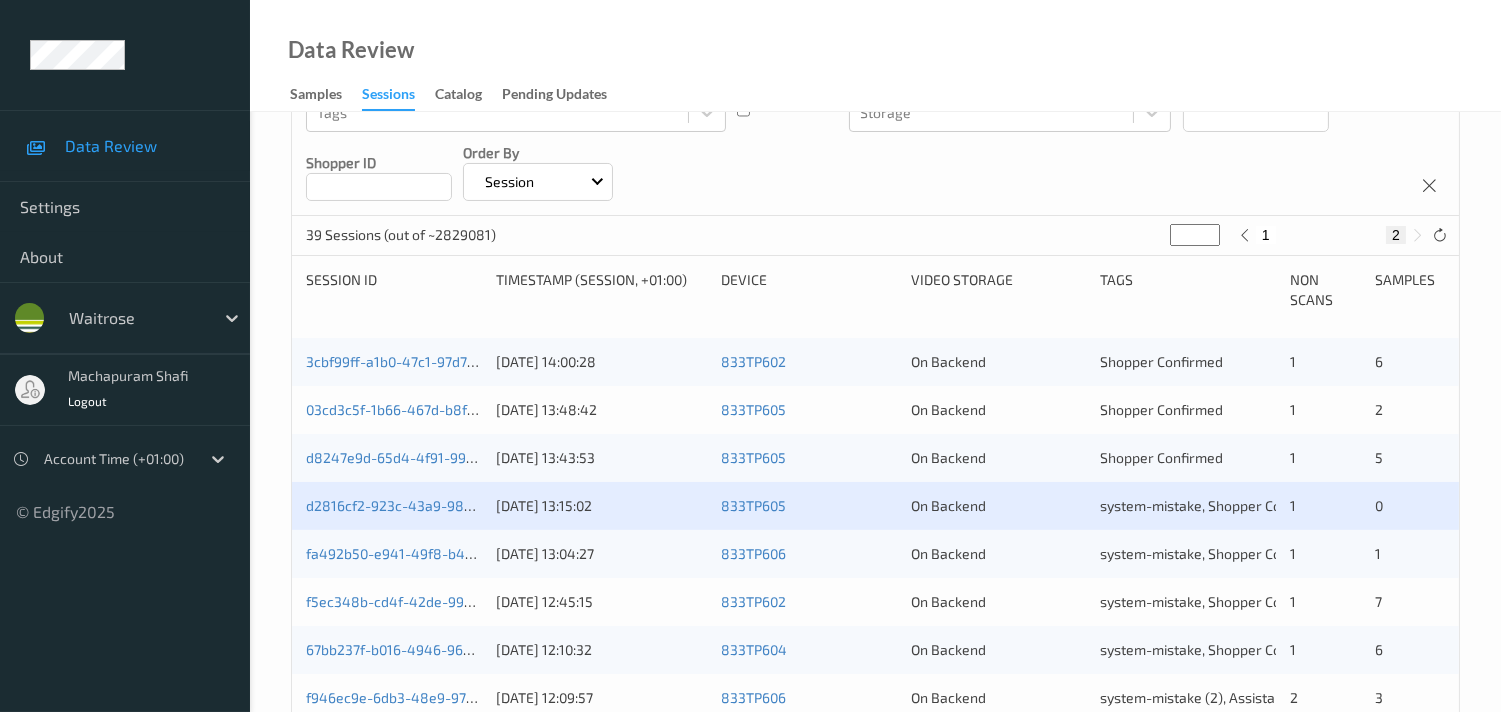 scroll, scrollTop: 333, scrollLeft: 0, axis: vertical 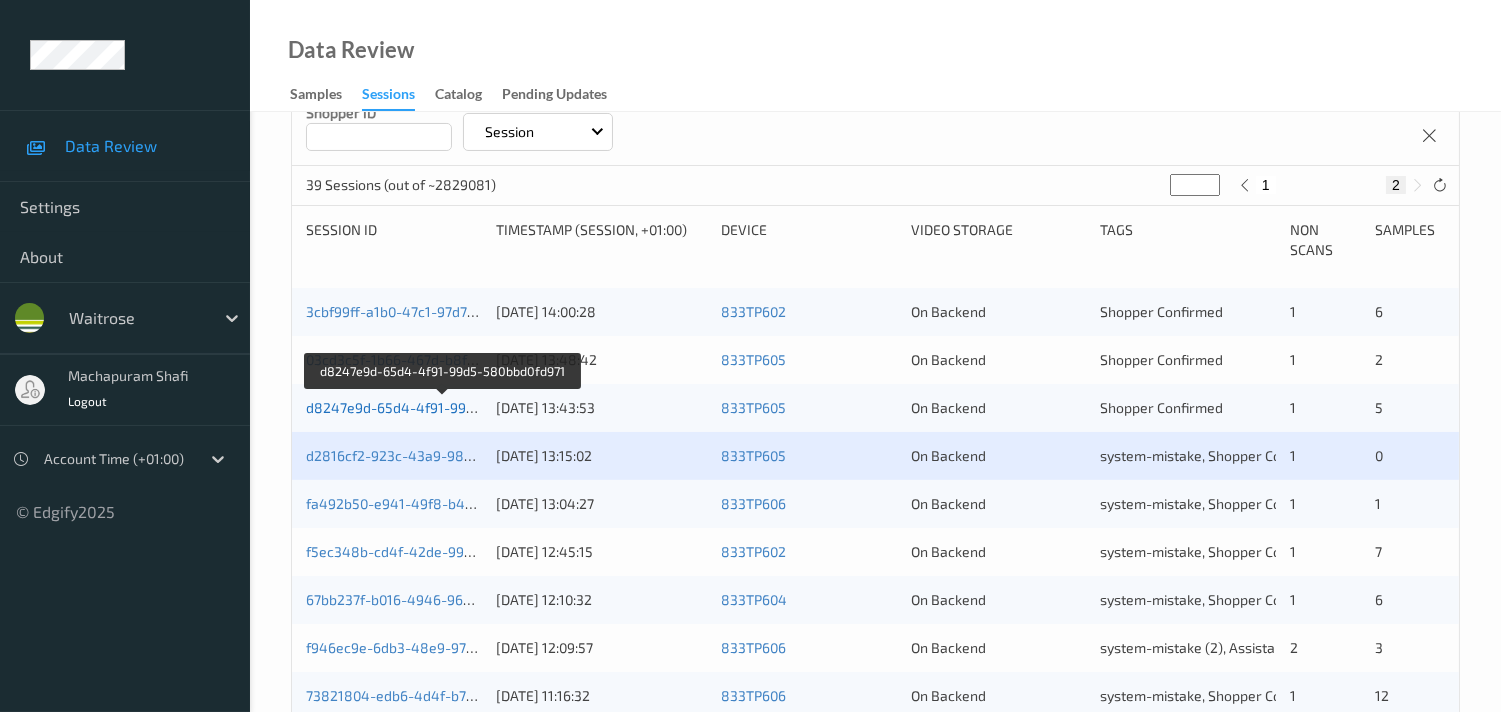 click on "d8247e9d-65d4-4f91-99d5-580bbd0fd971" at bounding box center (442, 407) 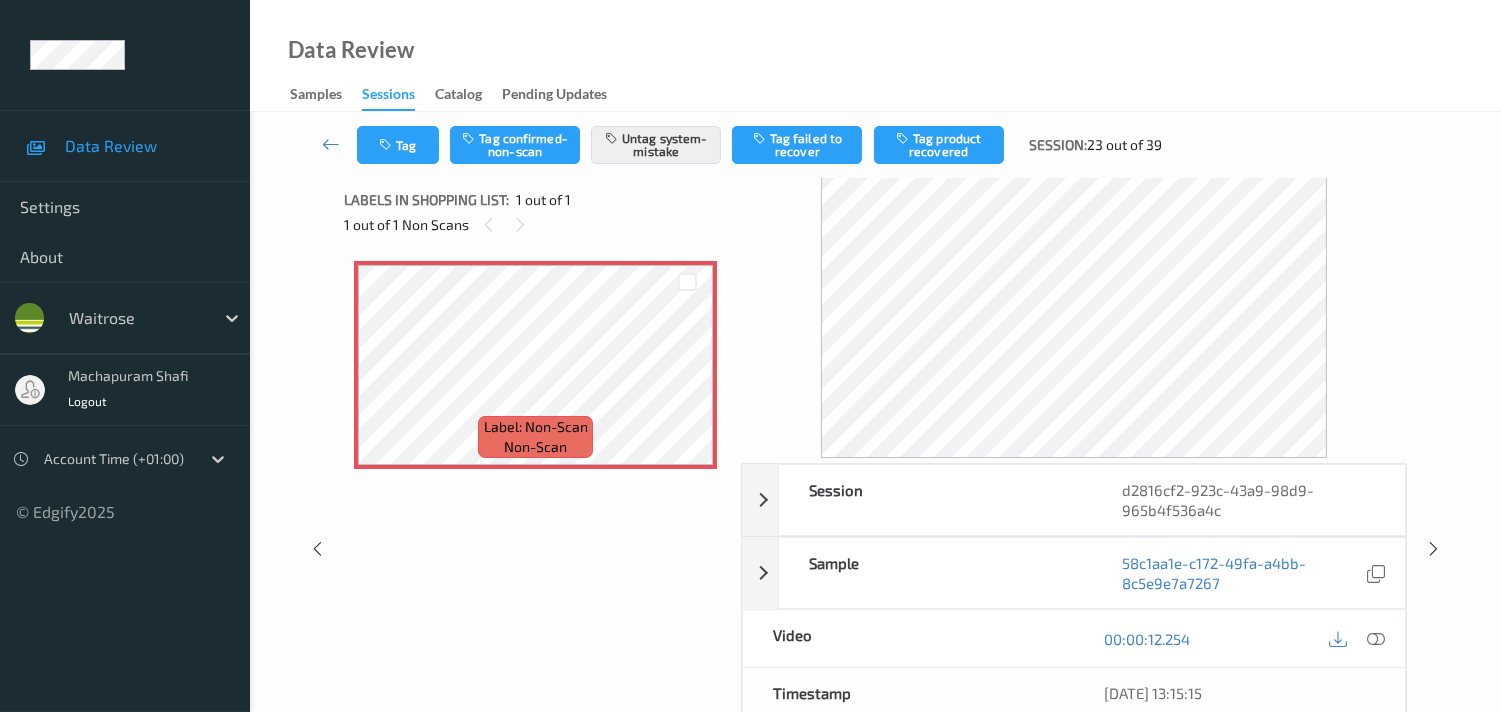 scroll, scrollTop: 0, scrollLeft: 0, axis: both 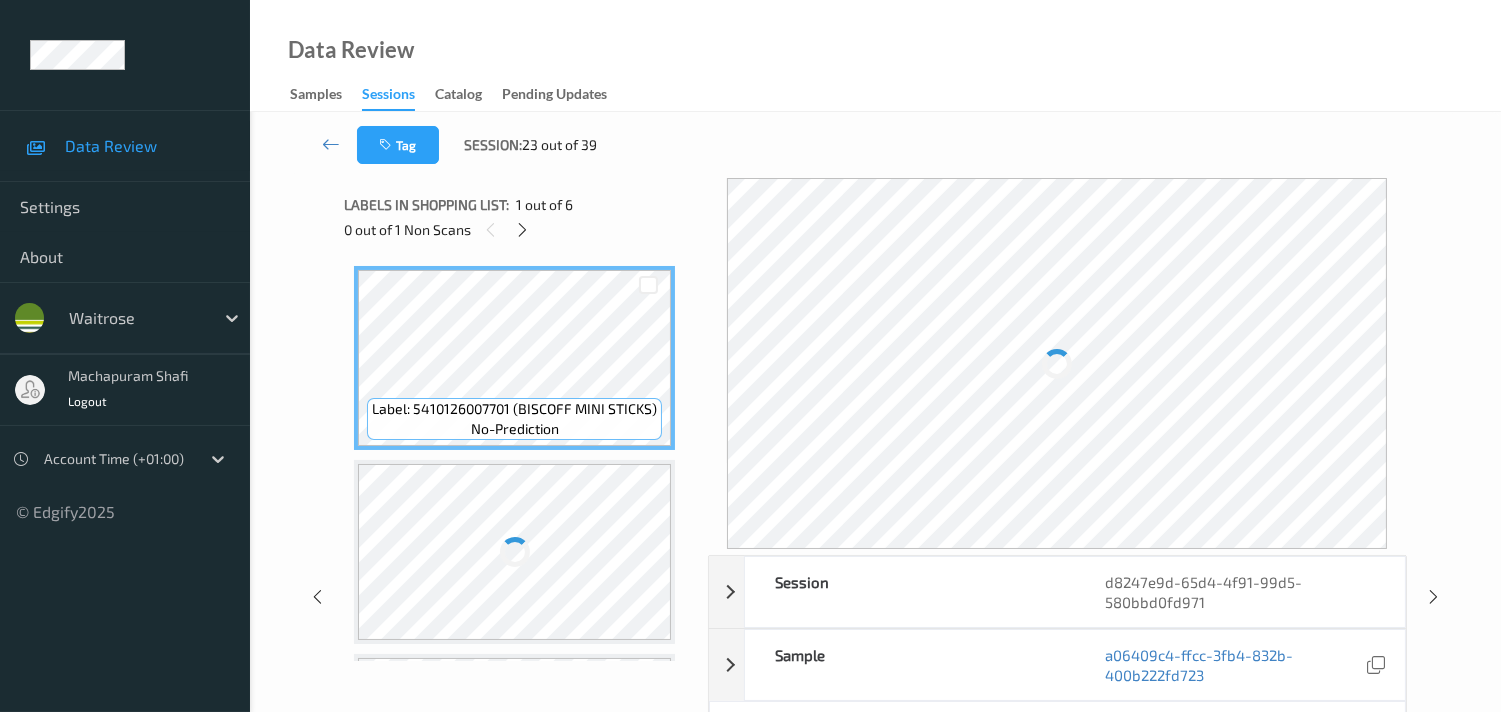 click on "Data Review Samples Sessions Catalog Pending Updates" at bounding box center (875, 56) 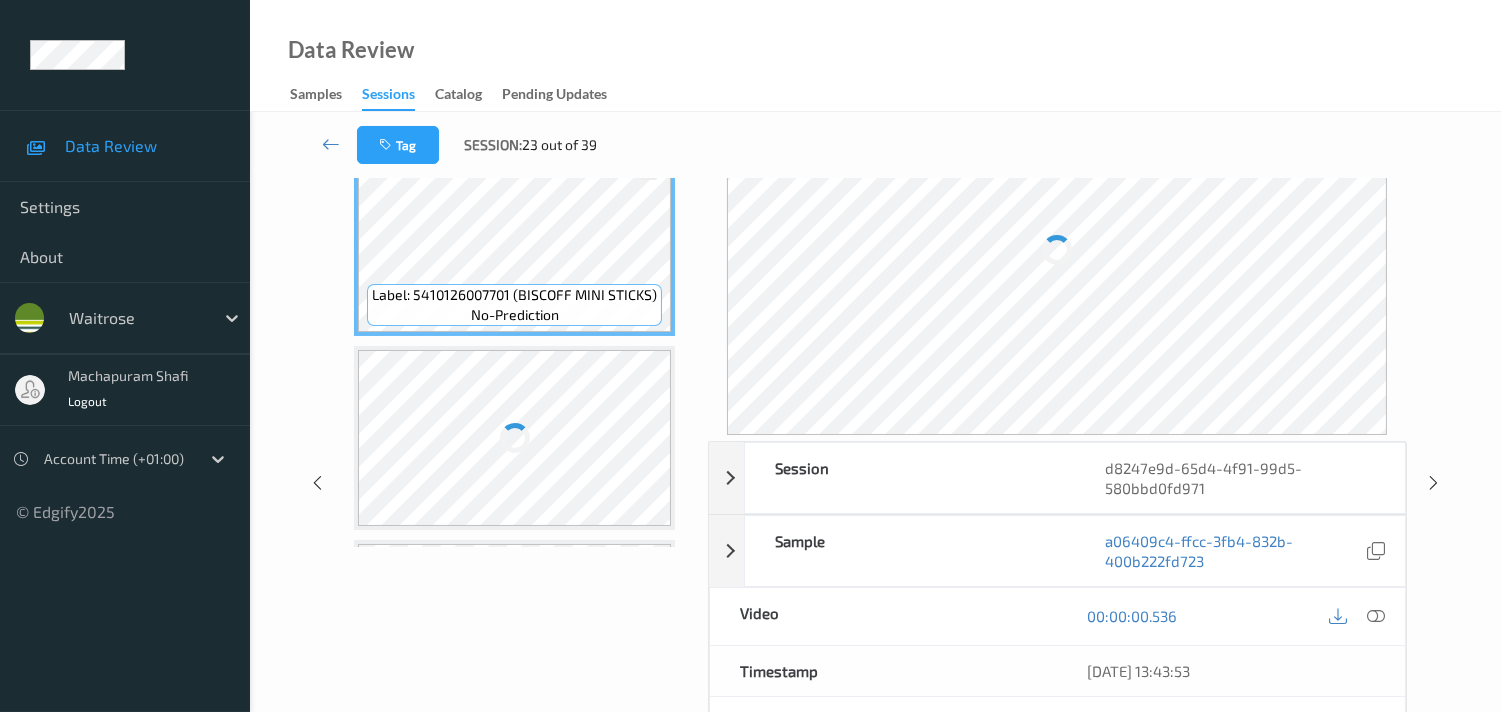 scroll, scrollTop: 222, scrollLeft: 0, axis: vertical 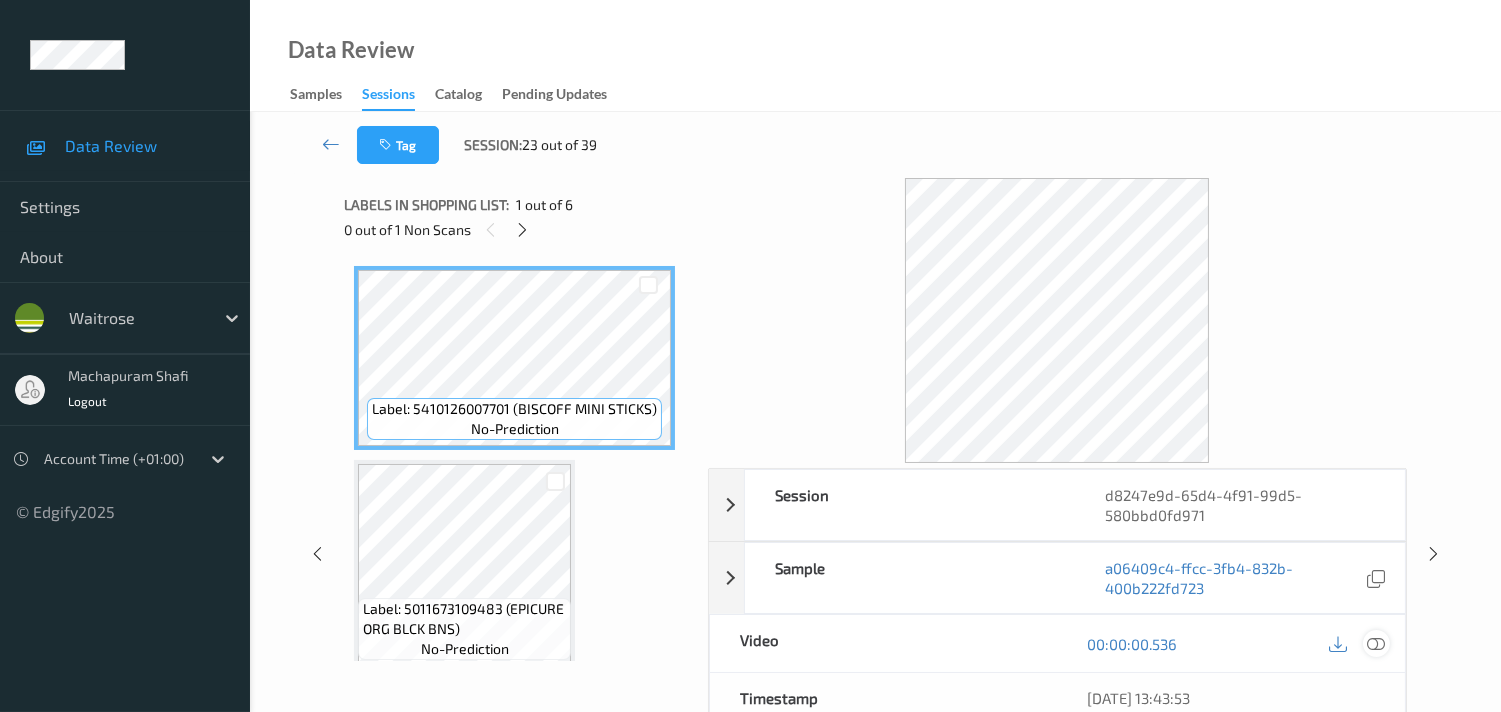 click at bounding box center [1376, 644] 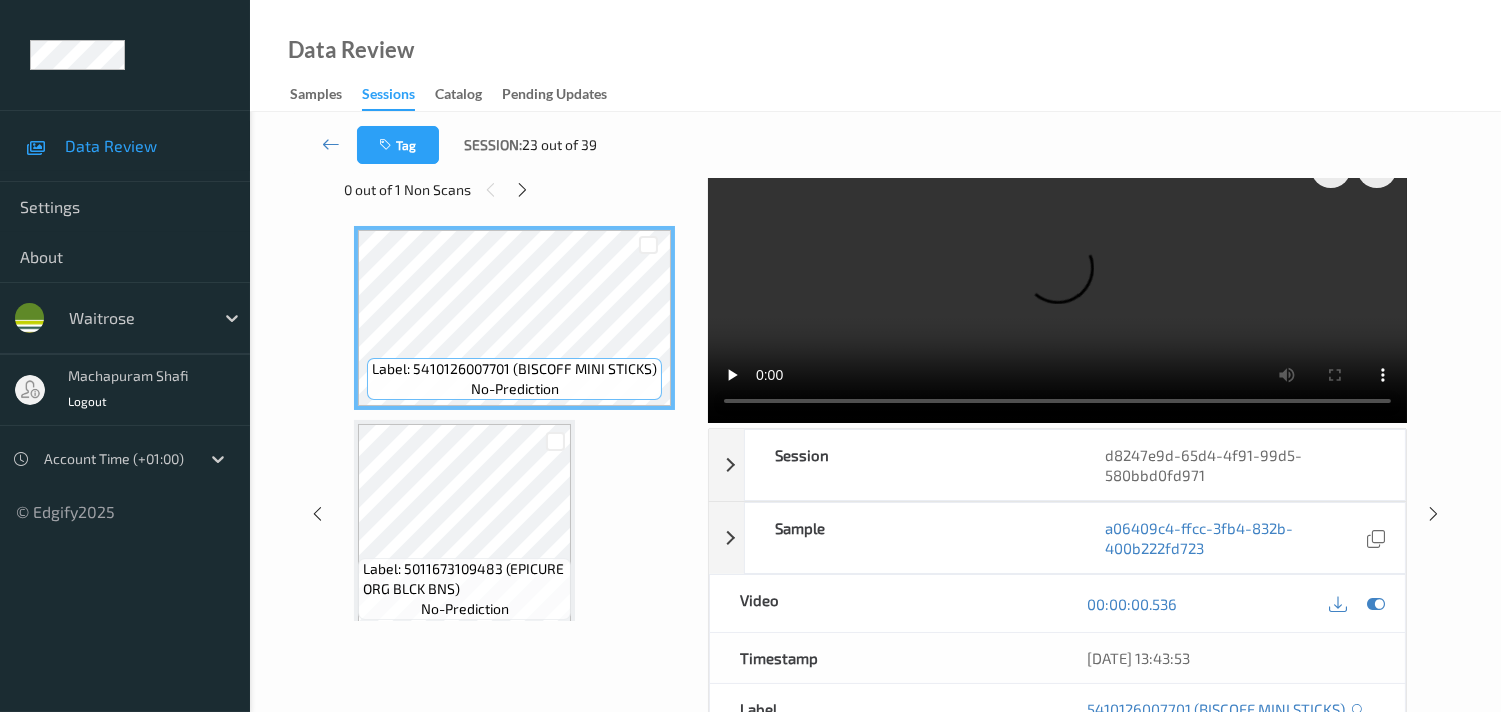 scroll, scrollTop: 0, scrollLeft: 0, axis: both 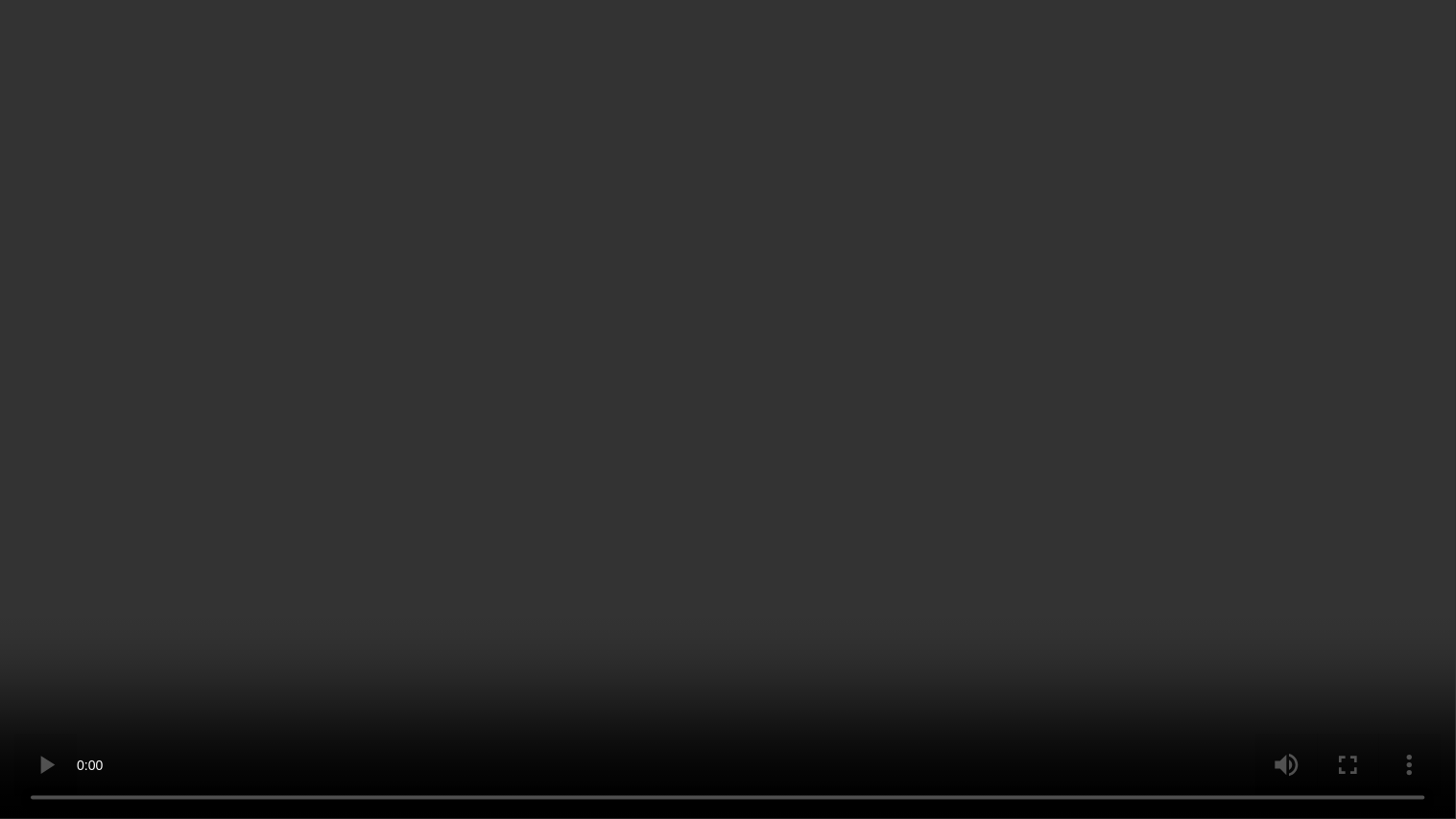 click at bounding box center (728, 409) 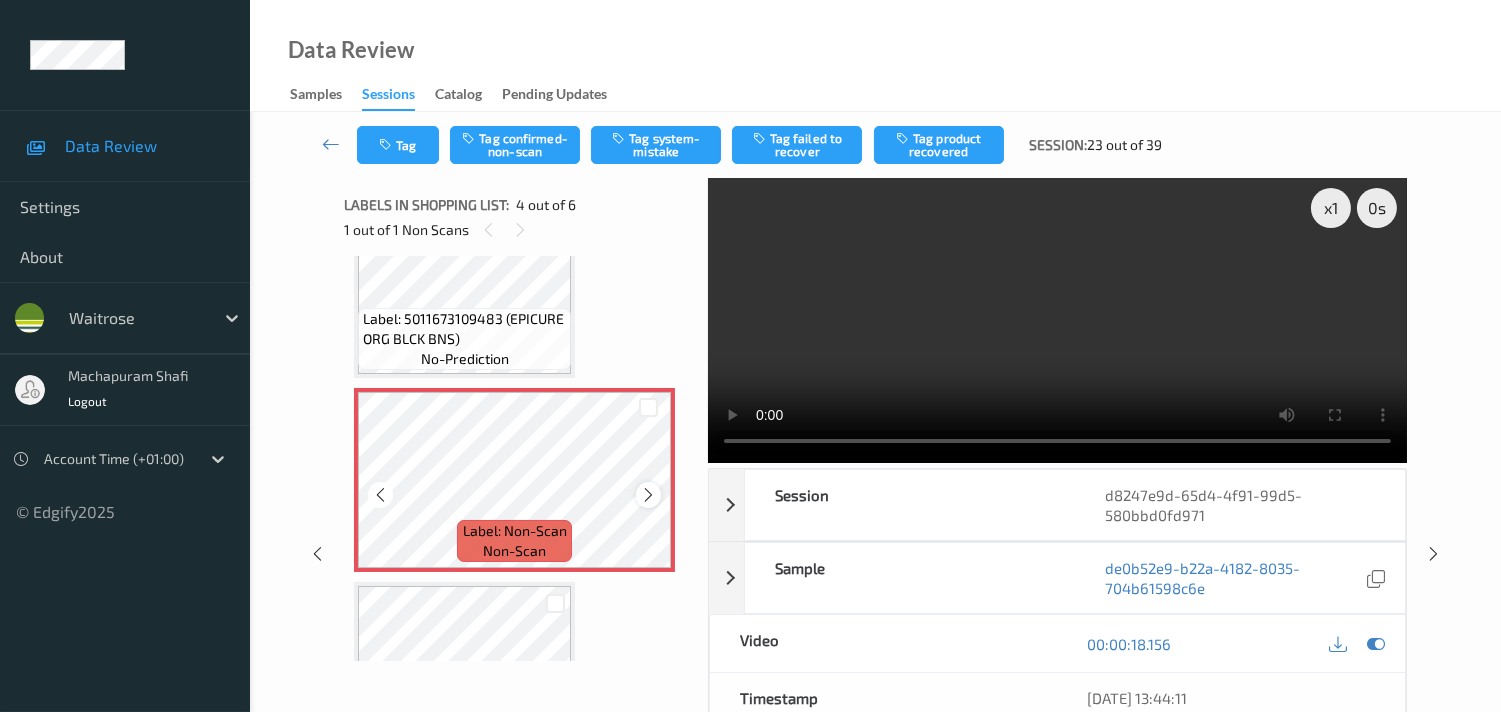 click at bounding box center [648, 495] 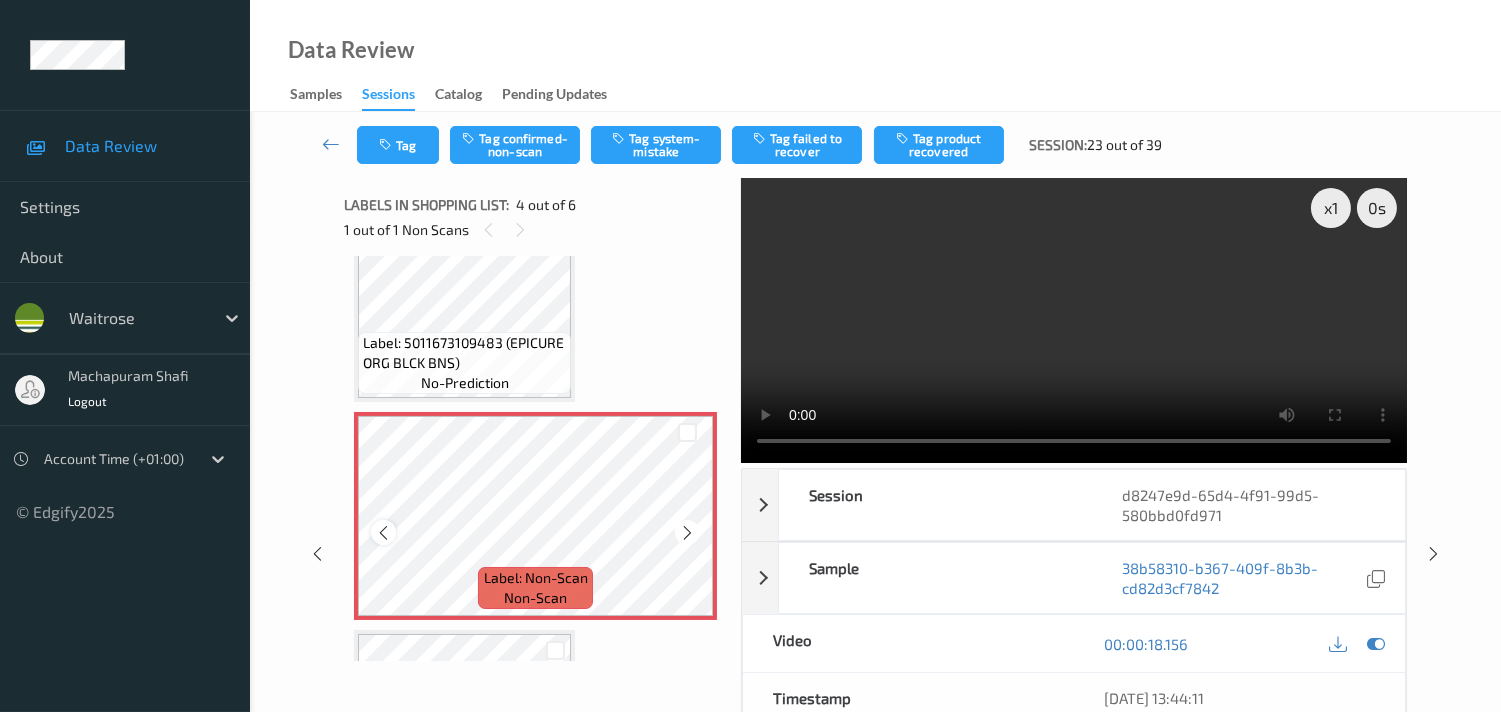 click at bounding box center (383, 533) 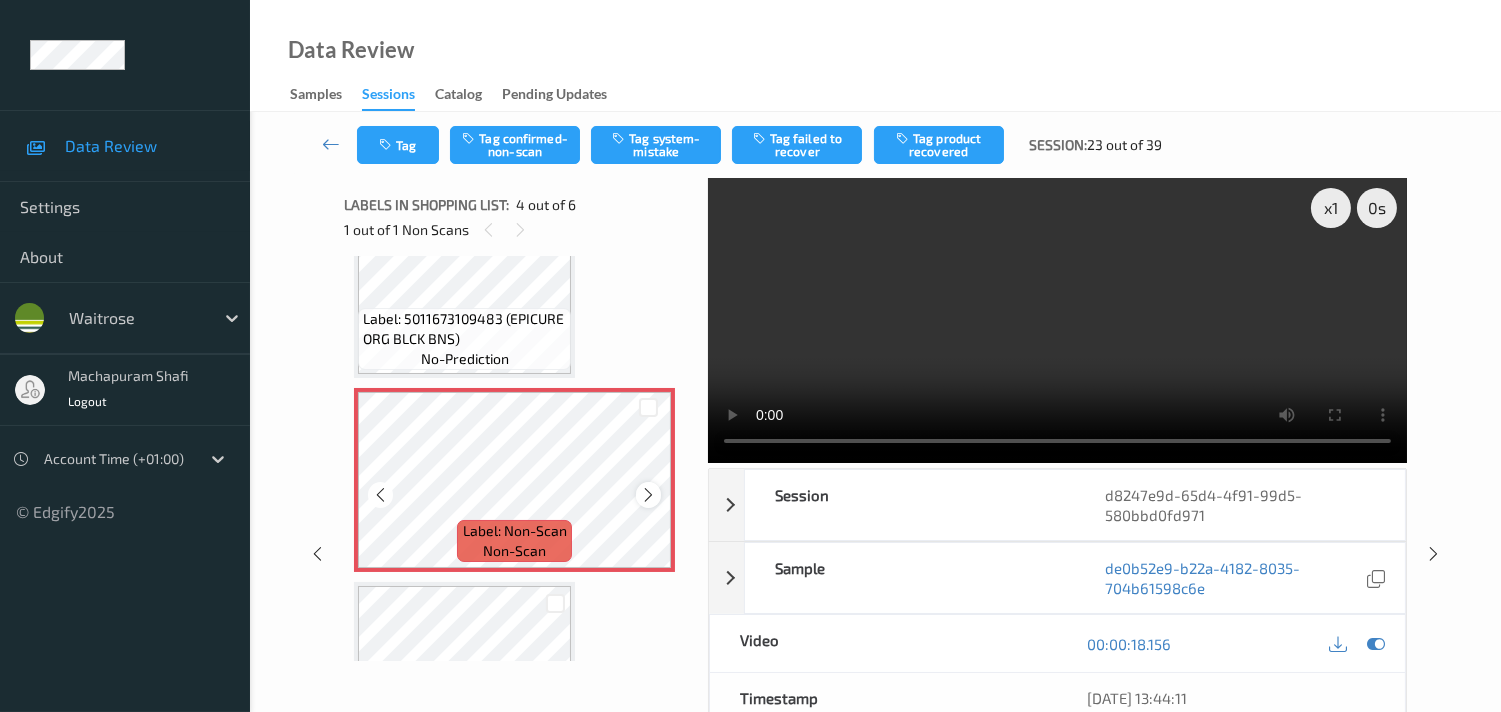 click at bounding box center (648, 494) 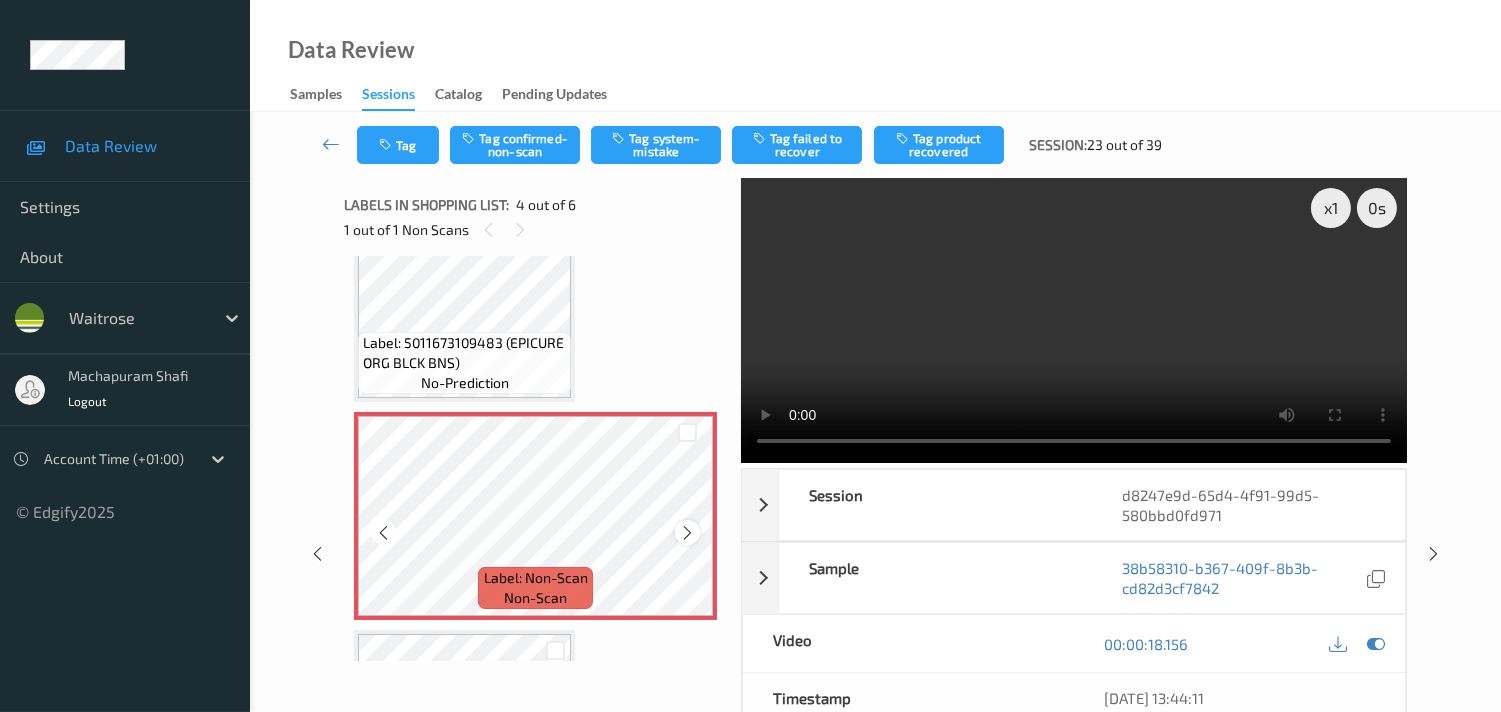 click at bounding box center (687, 533) 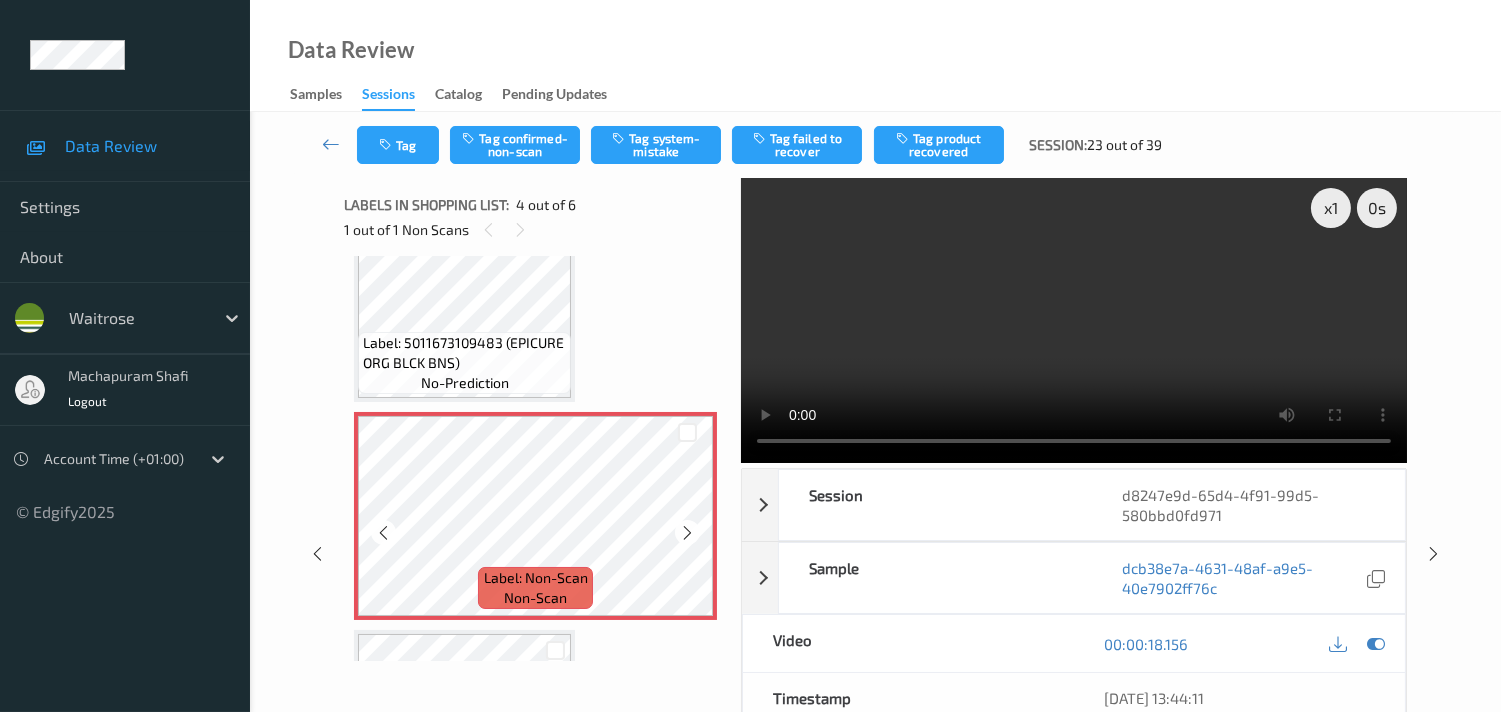 click at bounding box center [687, 533] 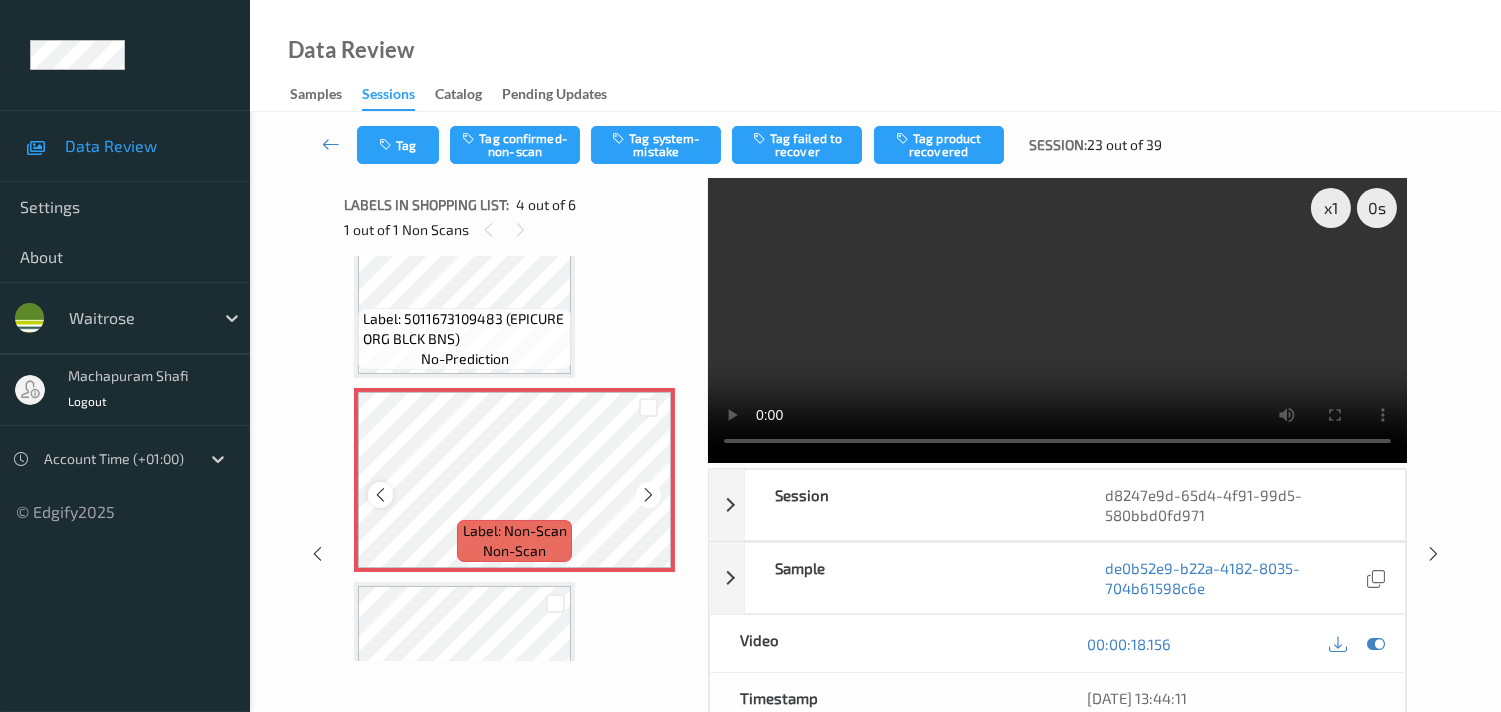 click at bounding box center (380, 494) 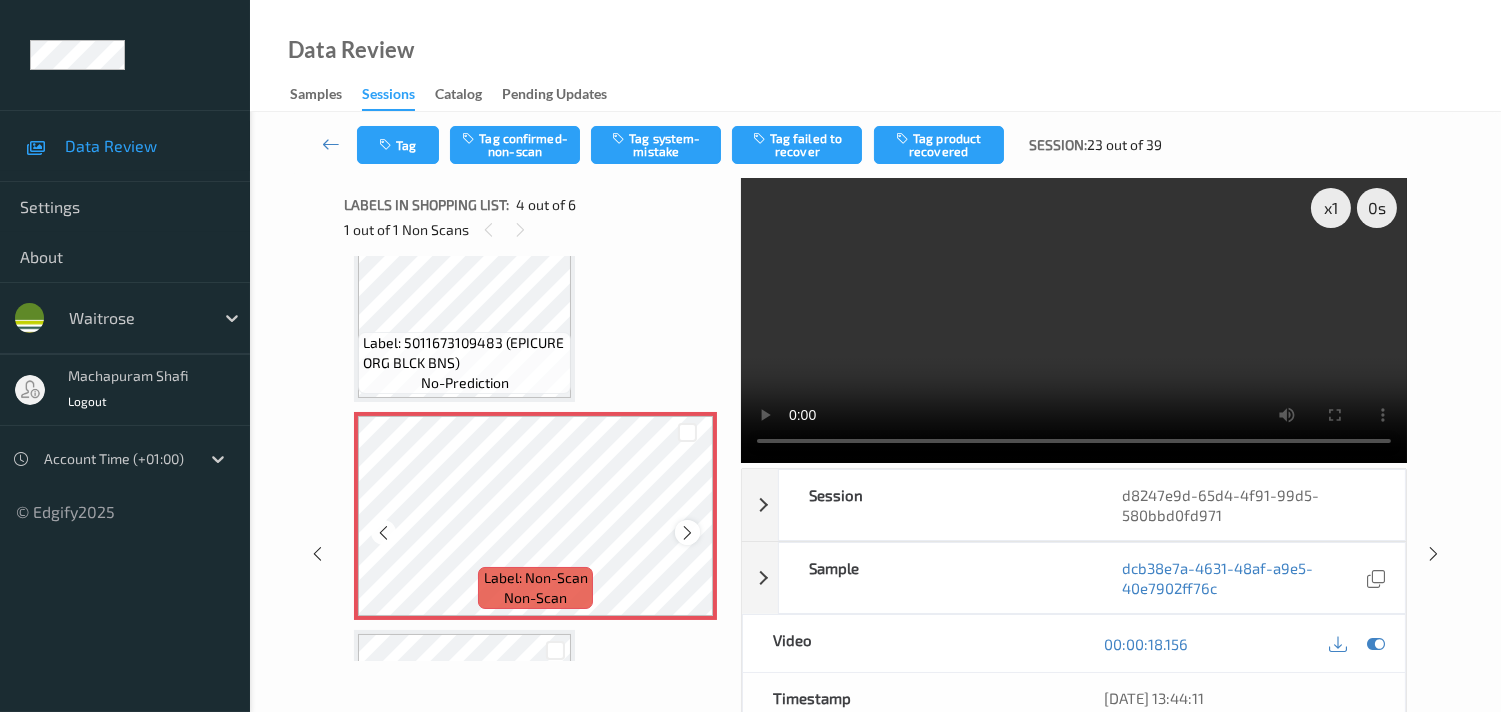 click at bounding box center [687, 533] 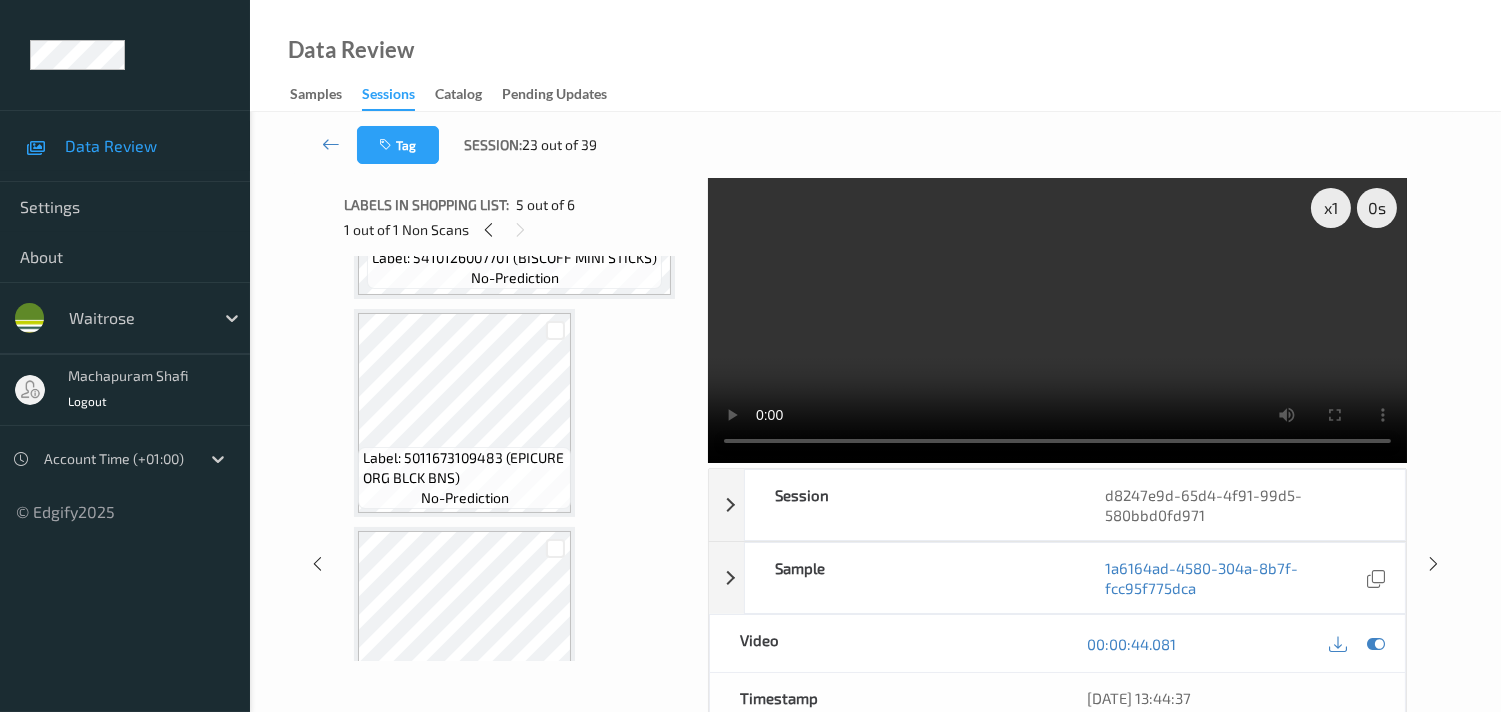 scroll, scrollTop: 444, scrollLeft: 0, axis: vertical 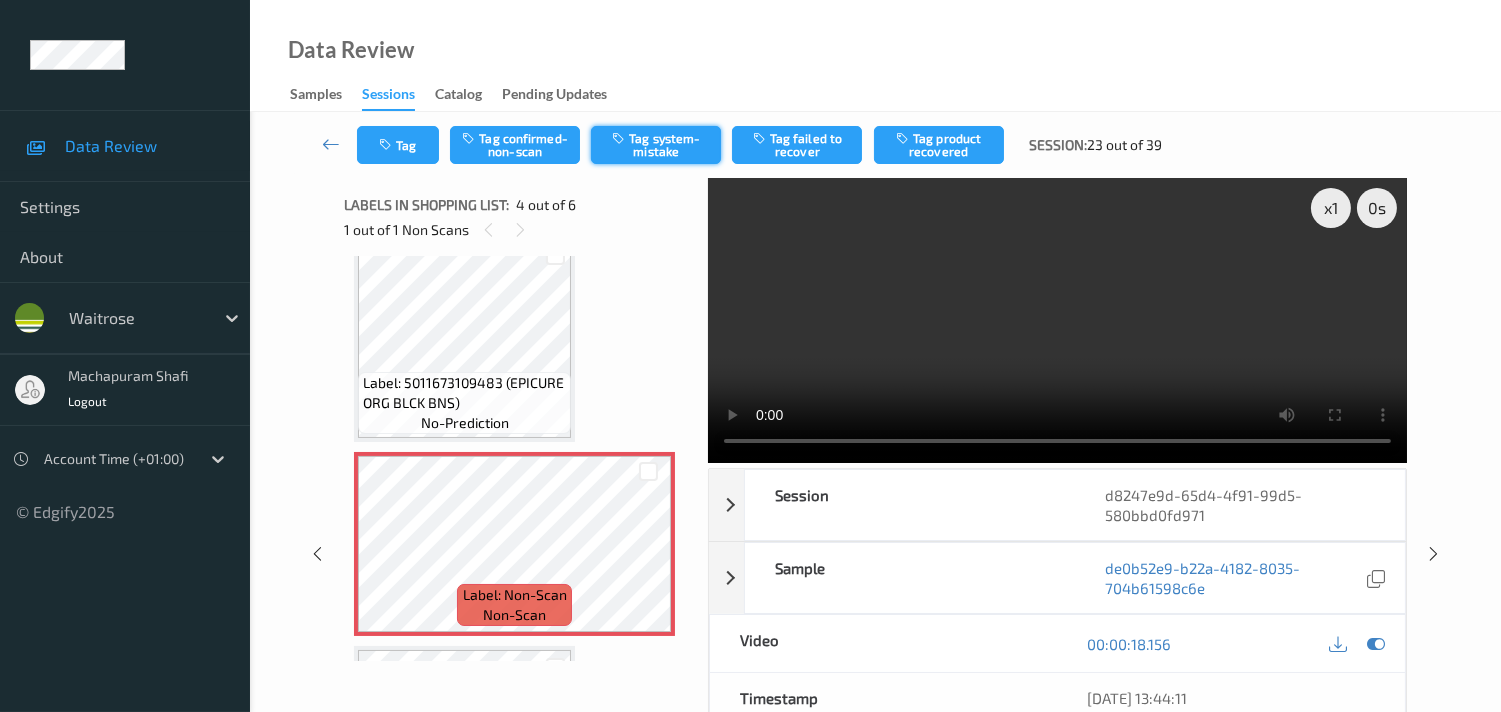 click on "Tag   system-mistake" at bounding box center (656, 145) 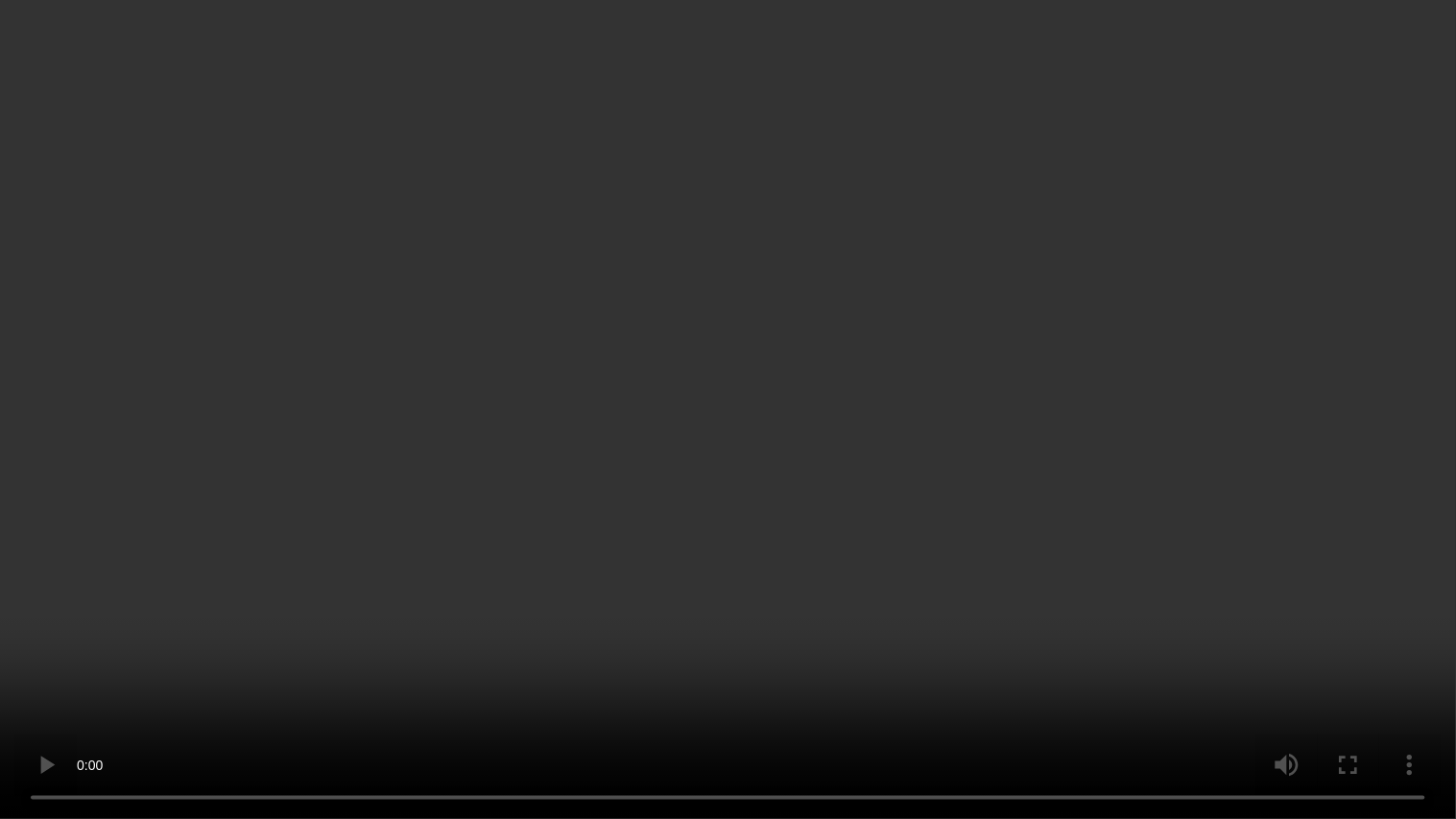click at bounding box center [728, 409] 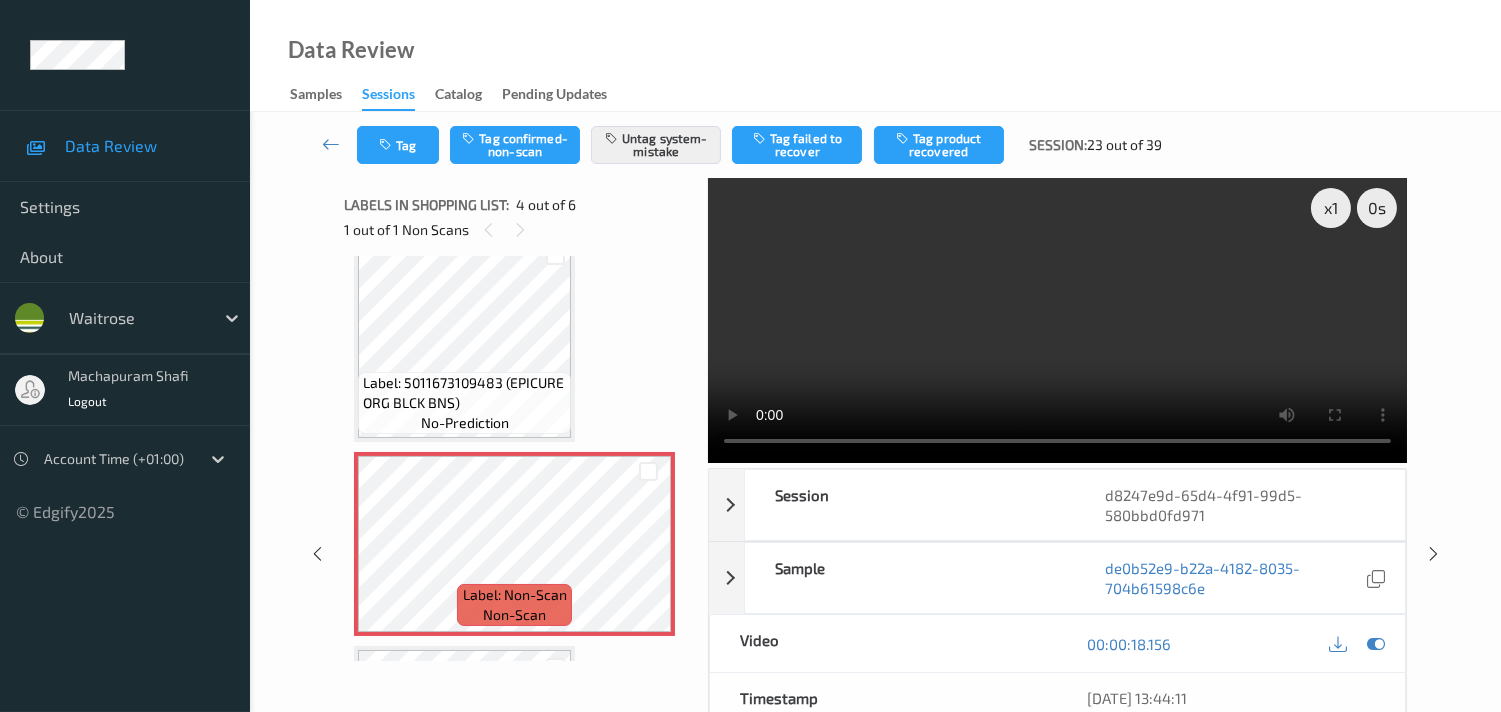 type 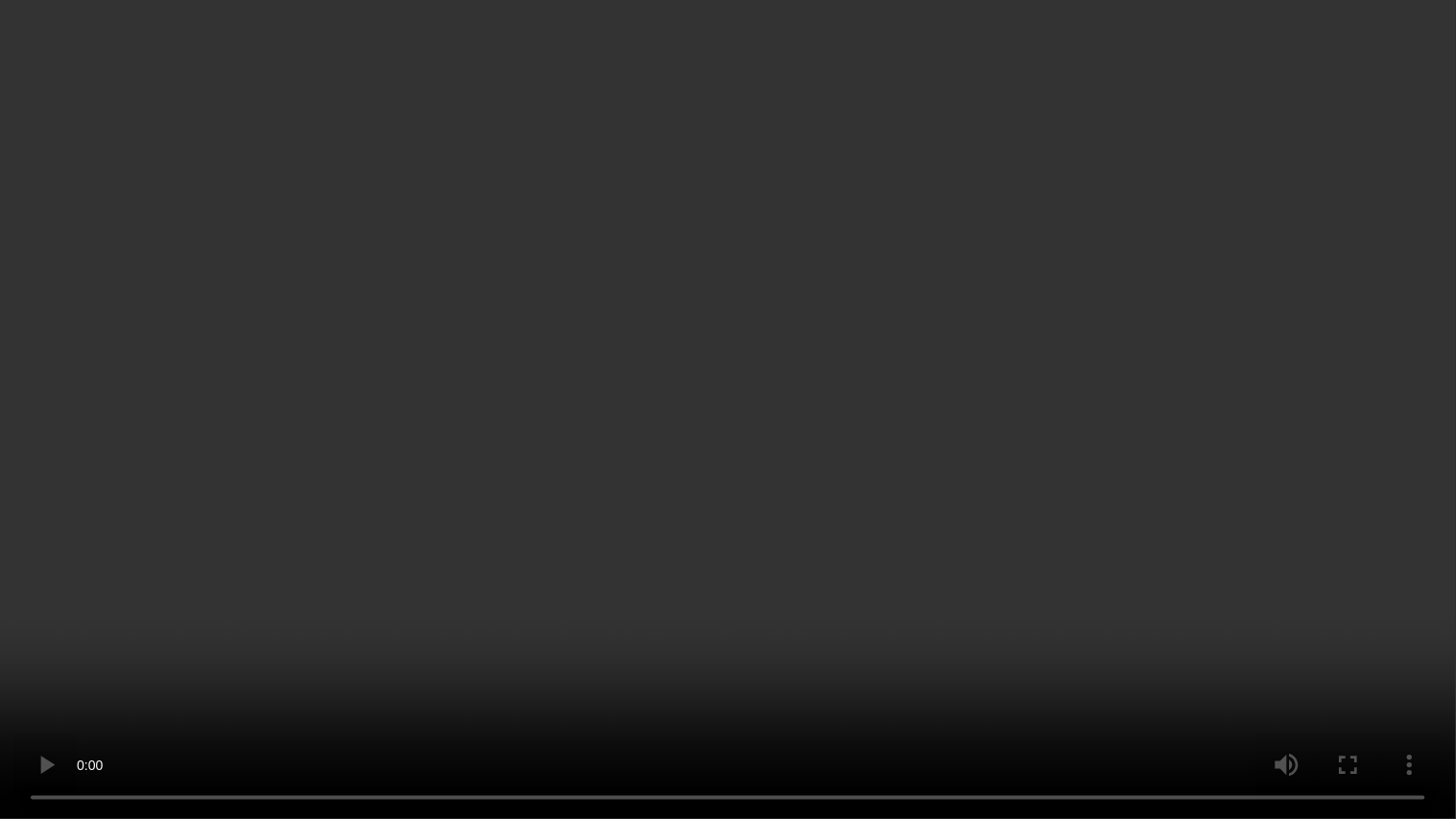 click at bounding box center (728, 409) 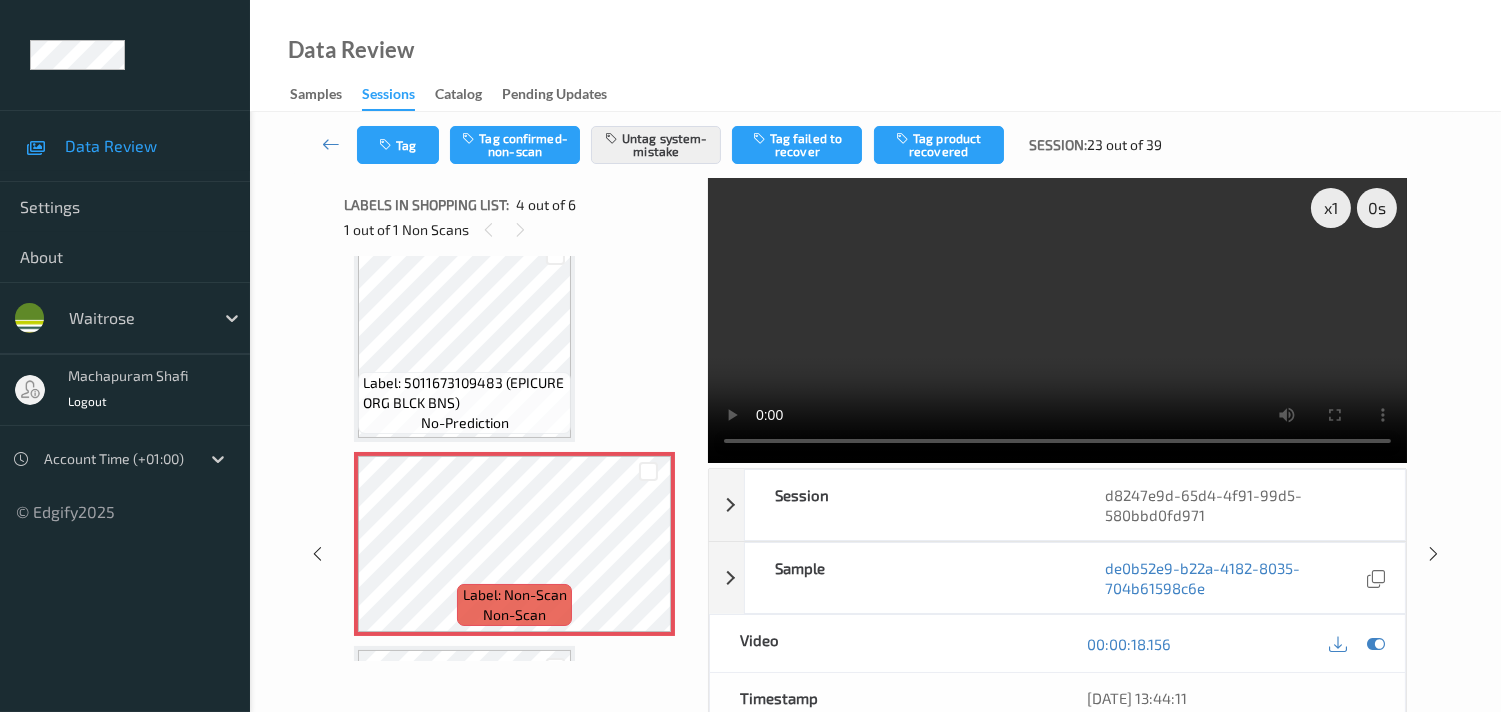 drag, startPoint x: 618, startPoint y: 123, endPoint x: 711, endPoint y: 162, distance: 100.84642 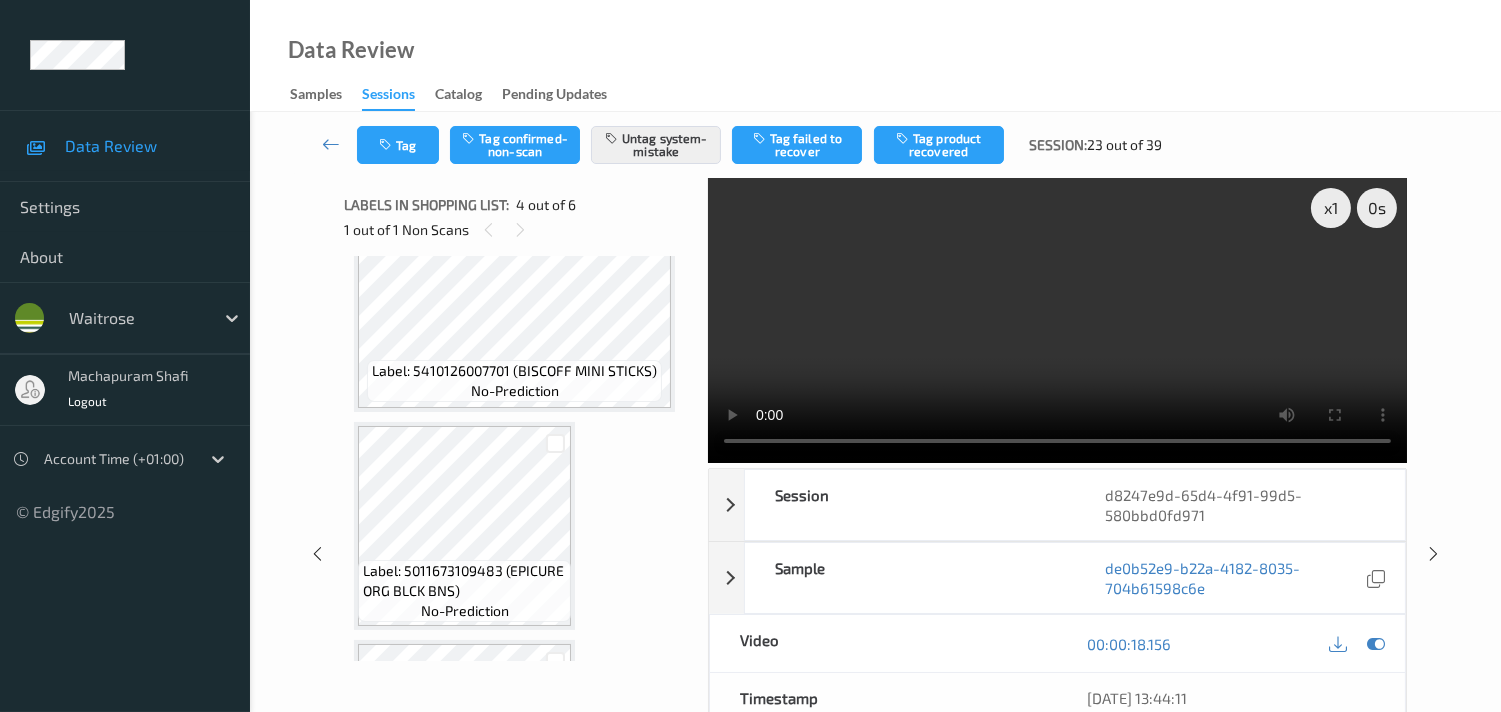 scroll, scrollTop: 0, scrollLeft: 0, axis: both 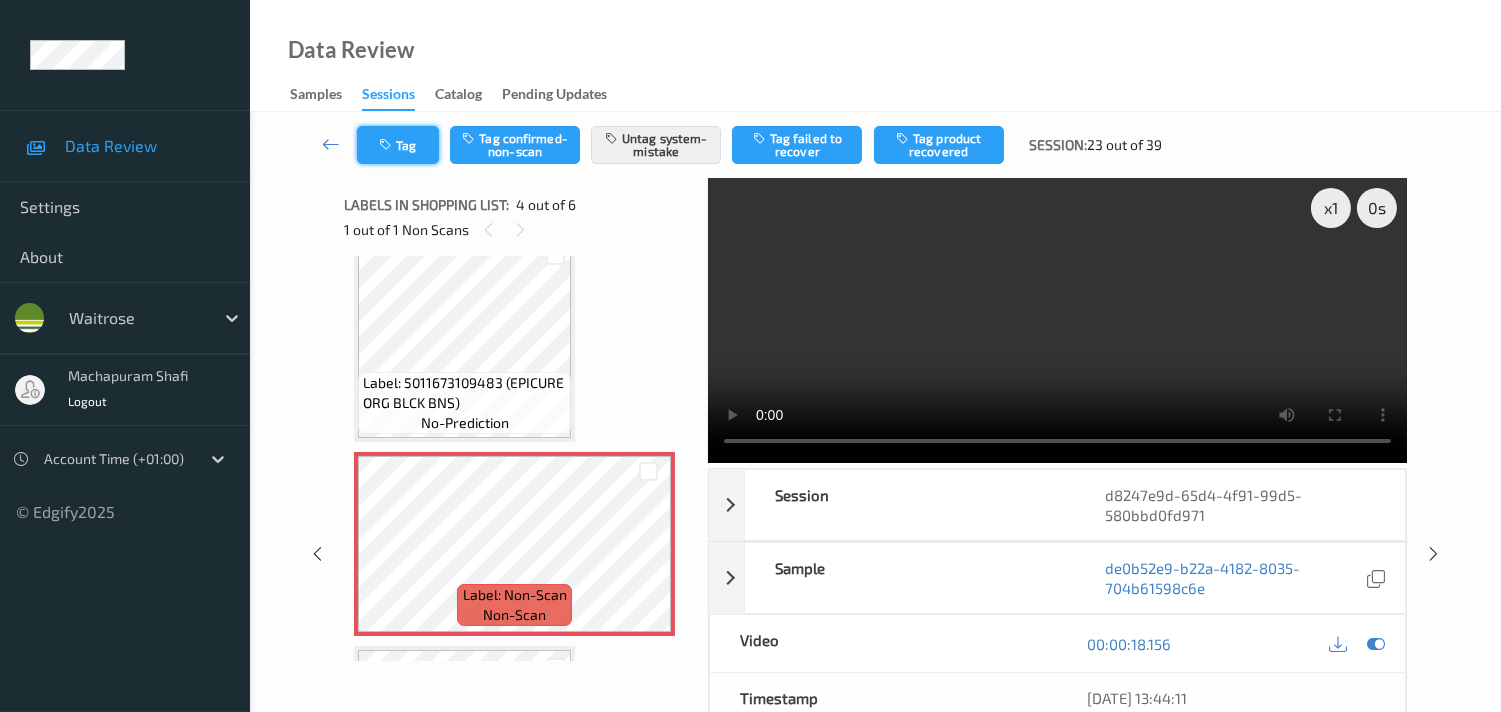 click at bounding box center [387, 145] 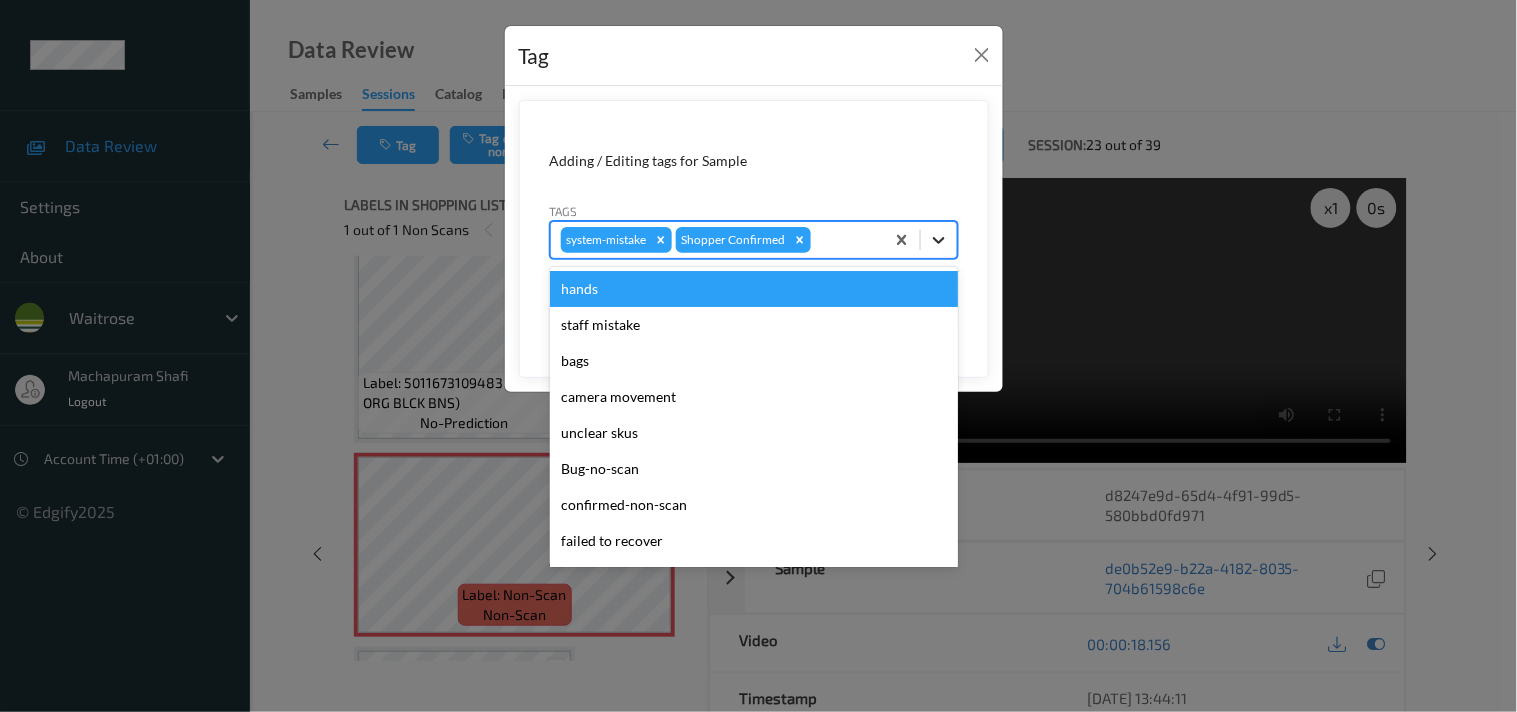 click 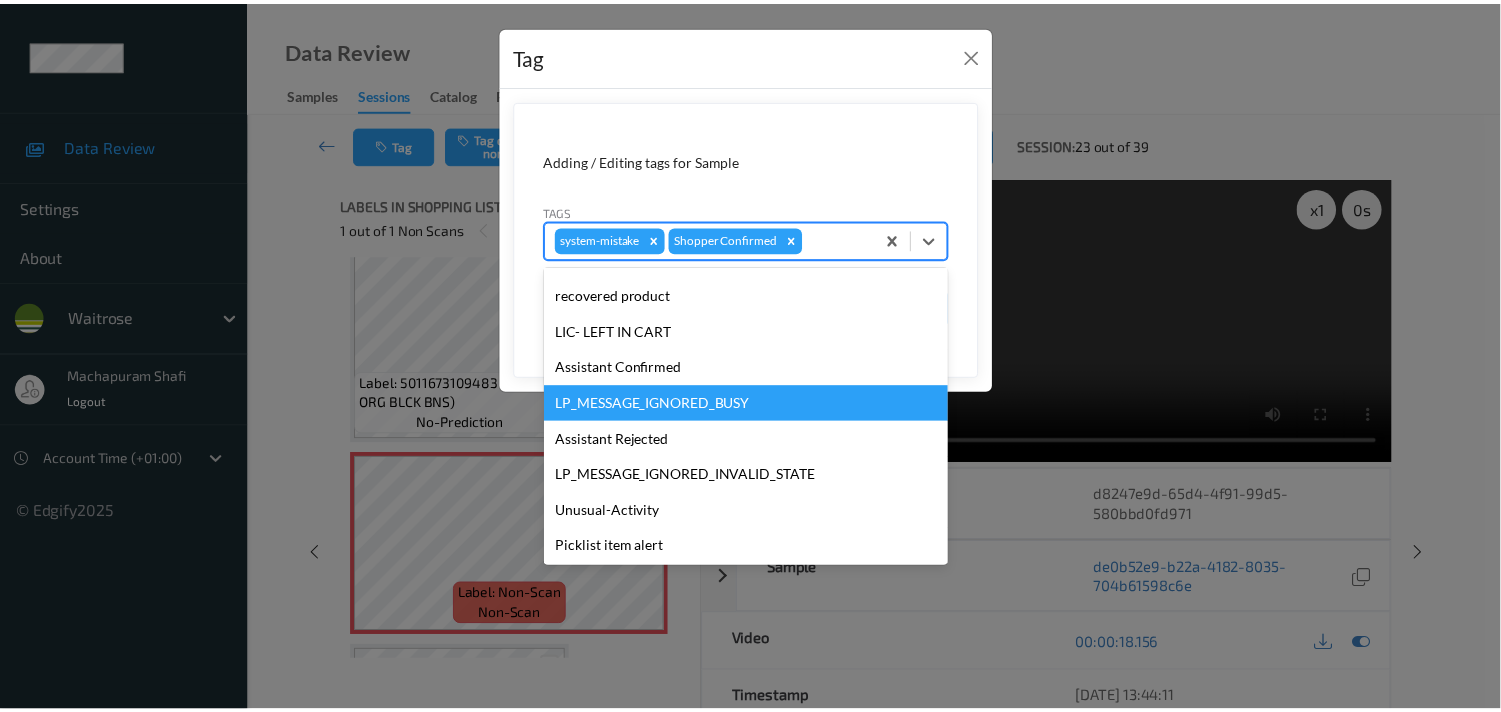 scroll, scrollTop: 318, scrollLeft: 0, axis: vertical 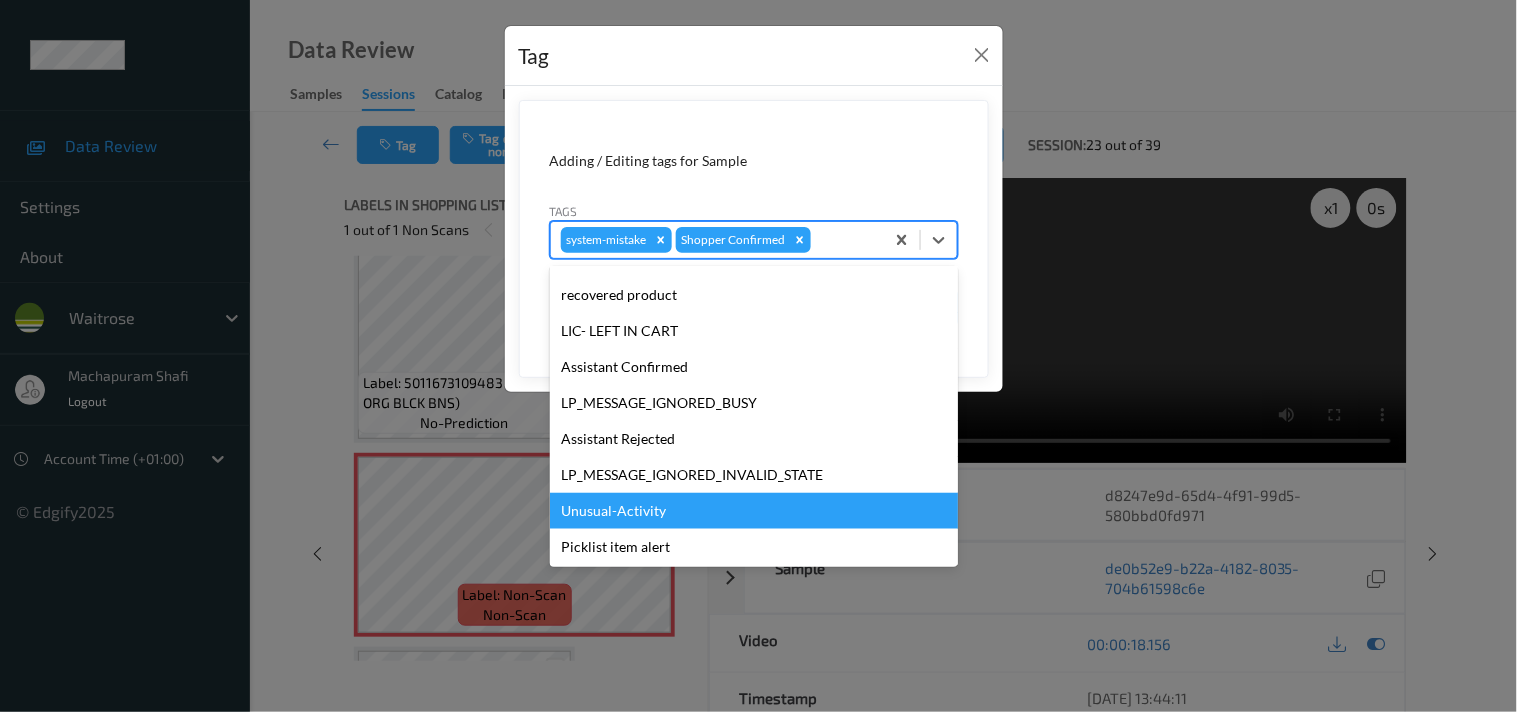 click on "Unusual-Activity" at bounding box center (754, 511) 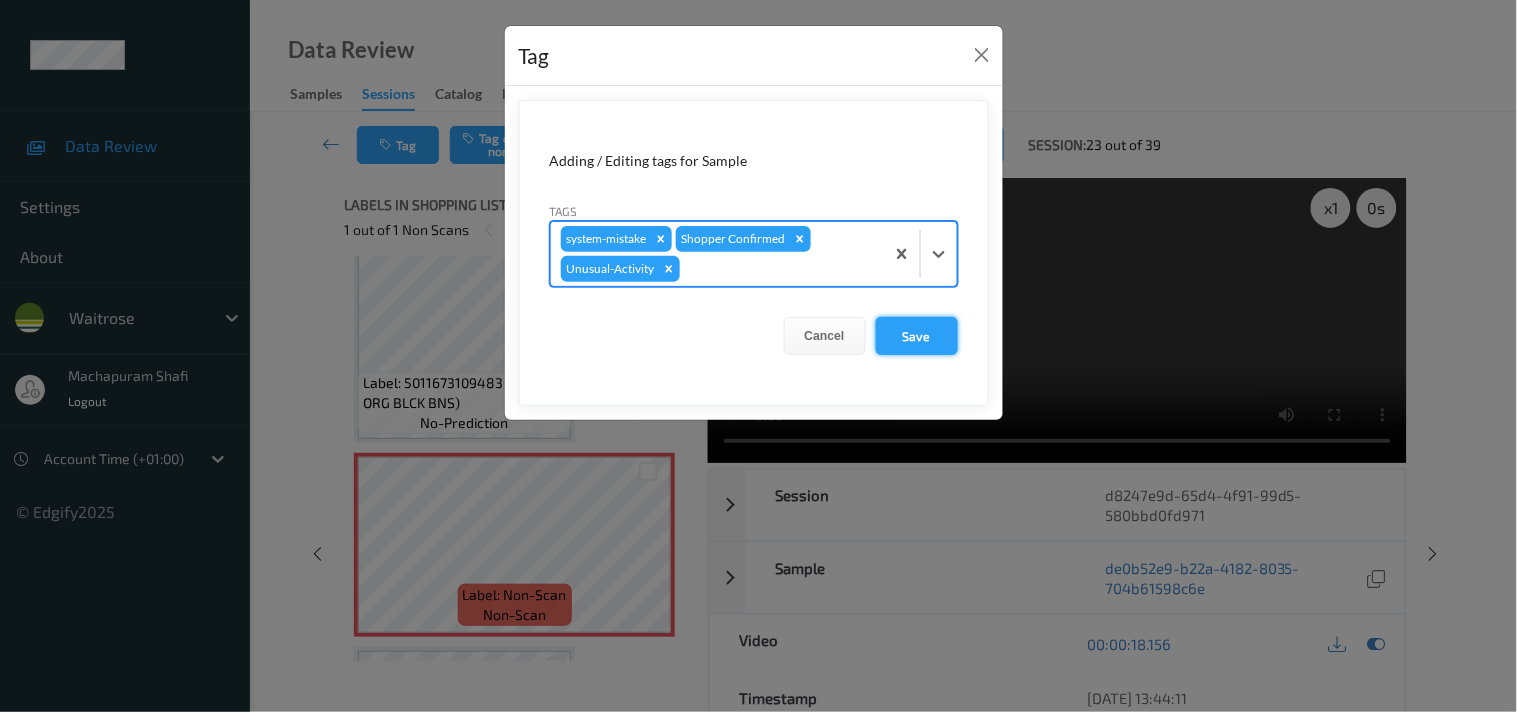 click on "Save" at bounding box center [917, 336] 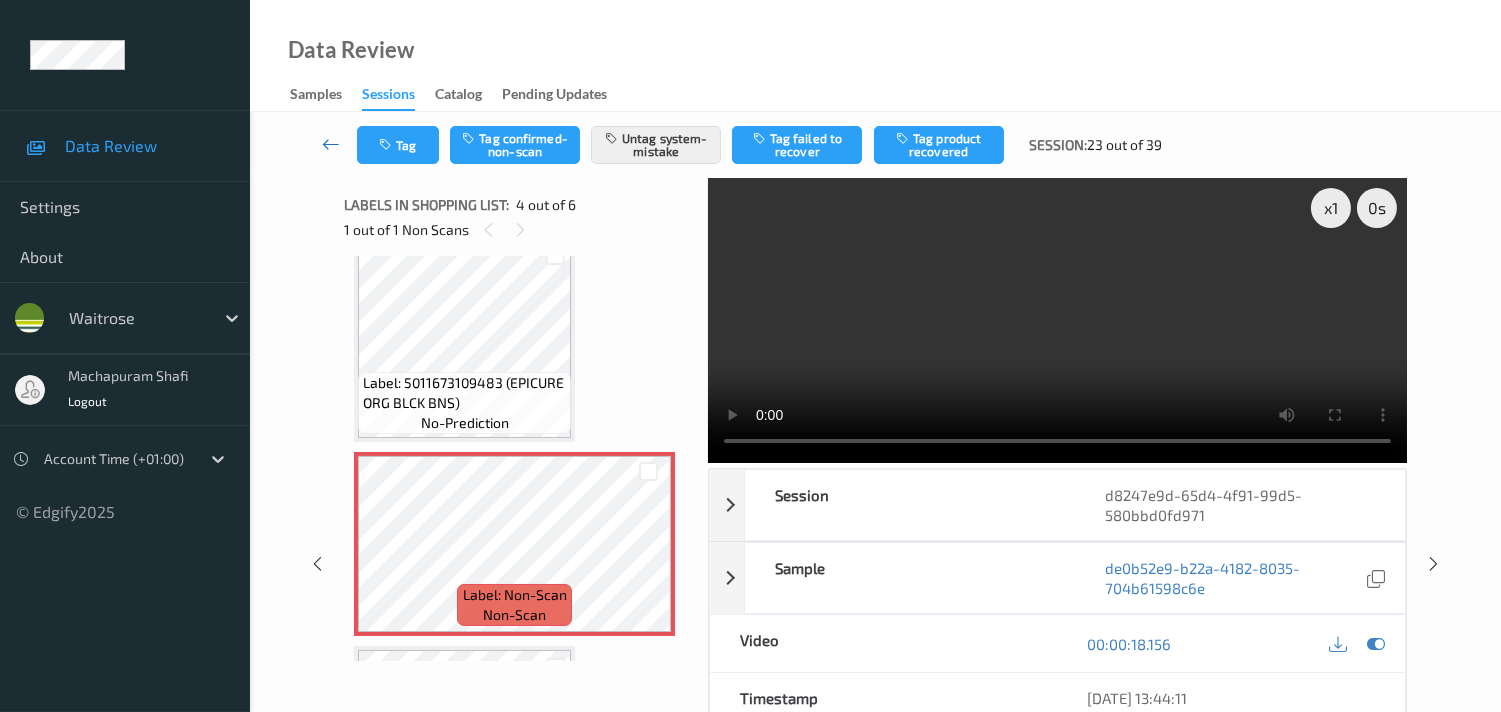click at bounding box center (331, 144) 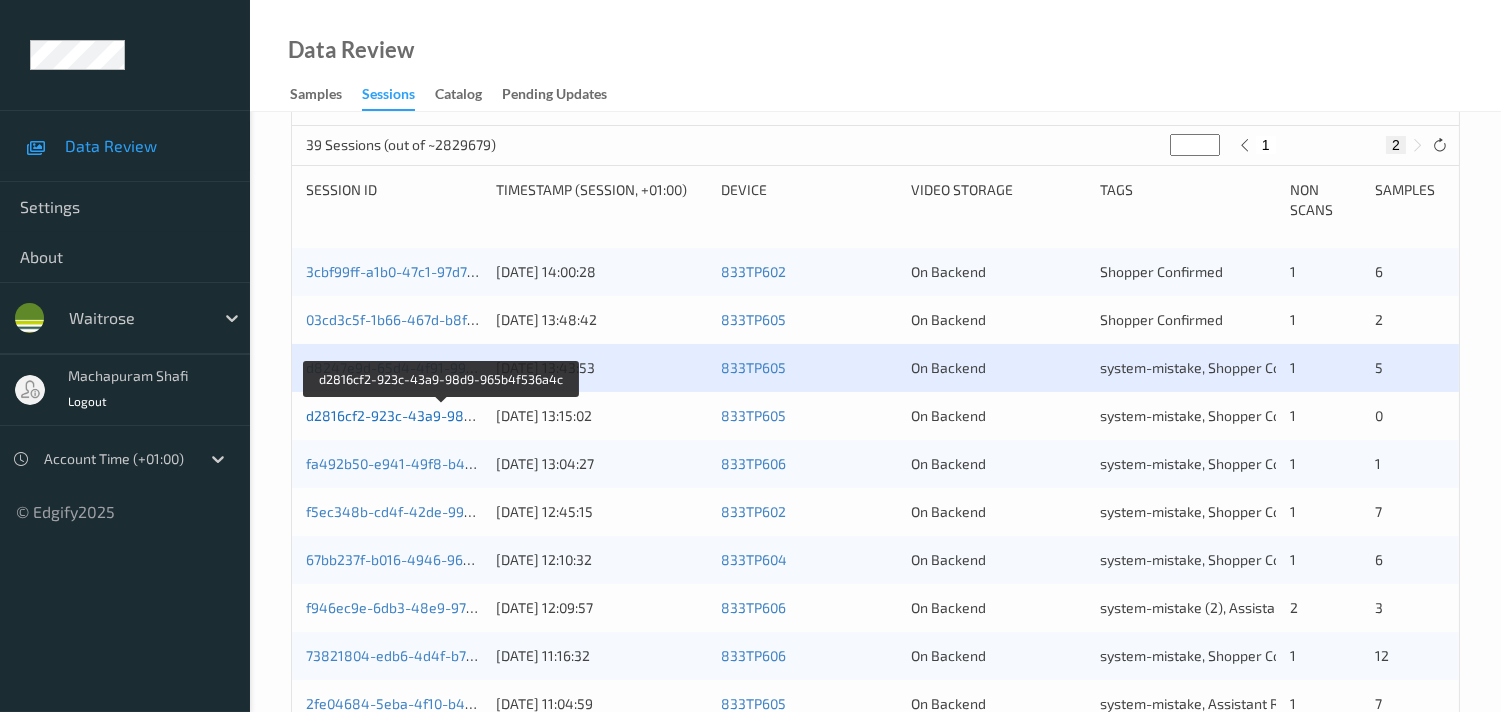 scroll, scrollTop: 333, scrollLeft: 0, axis: vertical 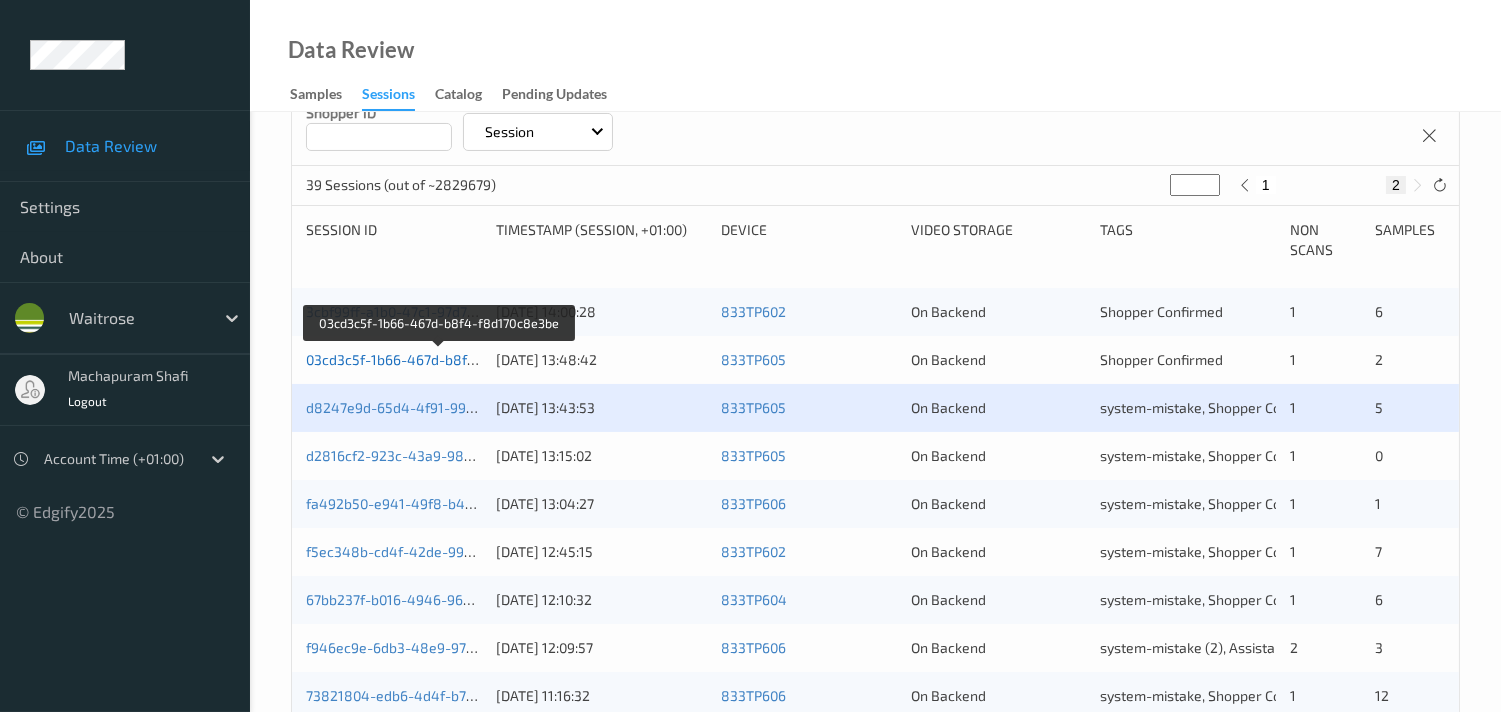 click on "03cd3c5f-1b66-467d-b8f4-f8d170c8e3be" at bounding box center [439, 359] 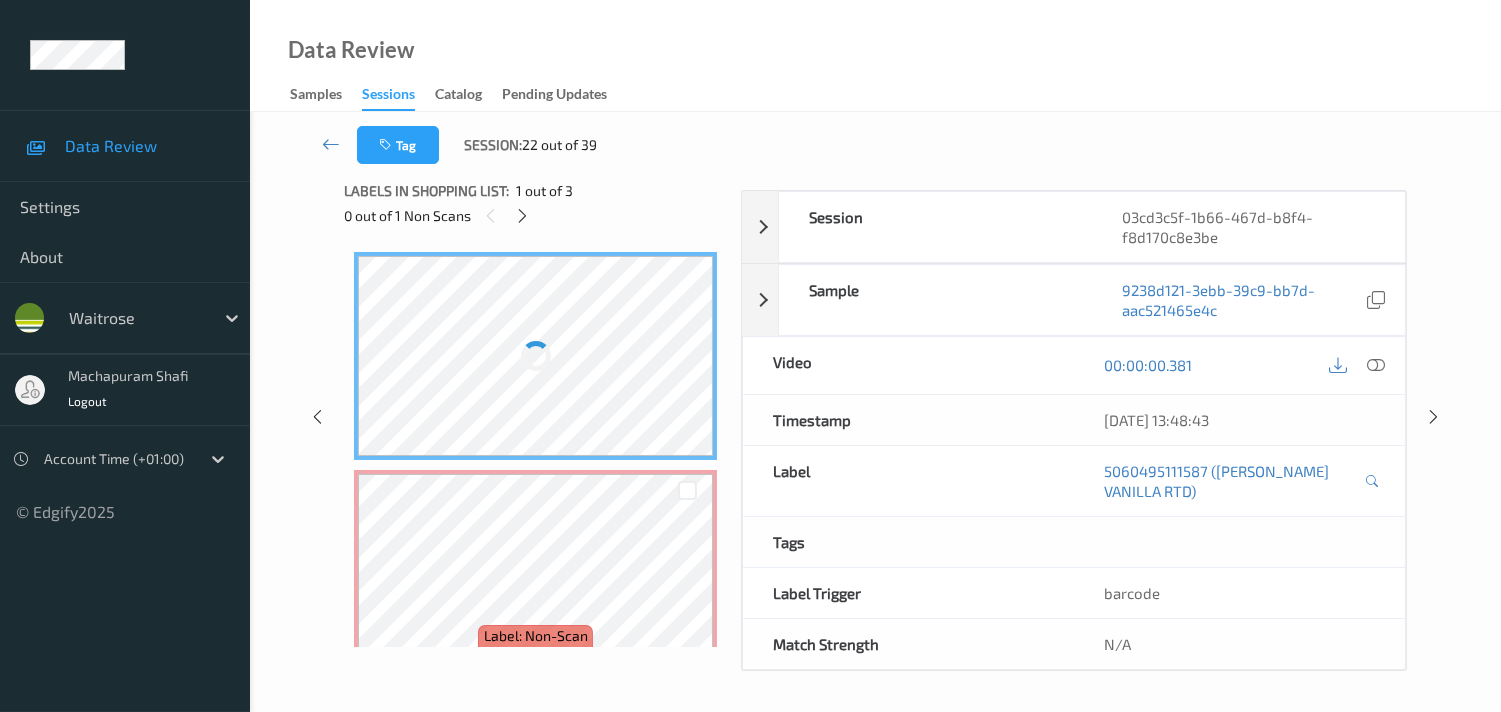 scroll, scrollTop: 260, scrollLeft: 0, axis: vertical 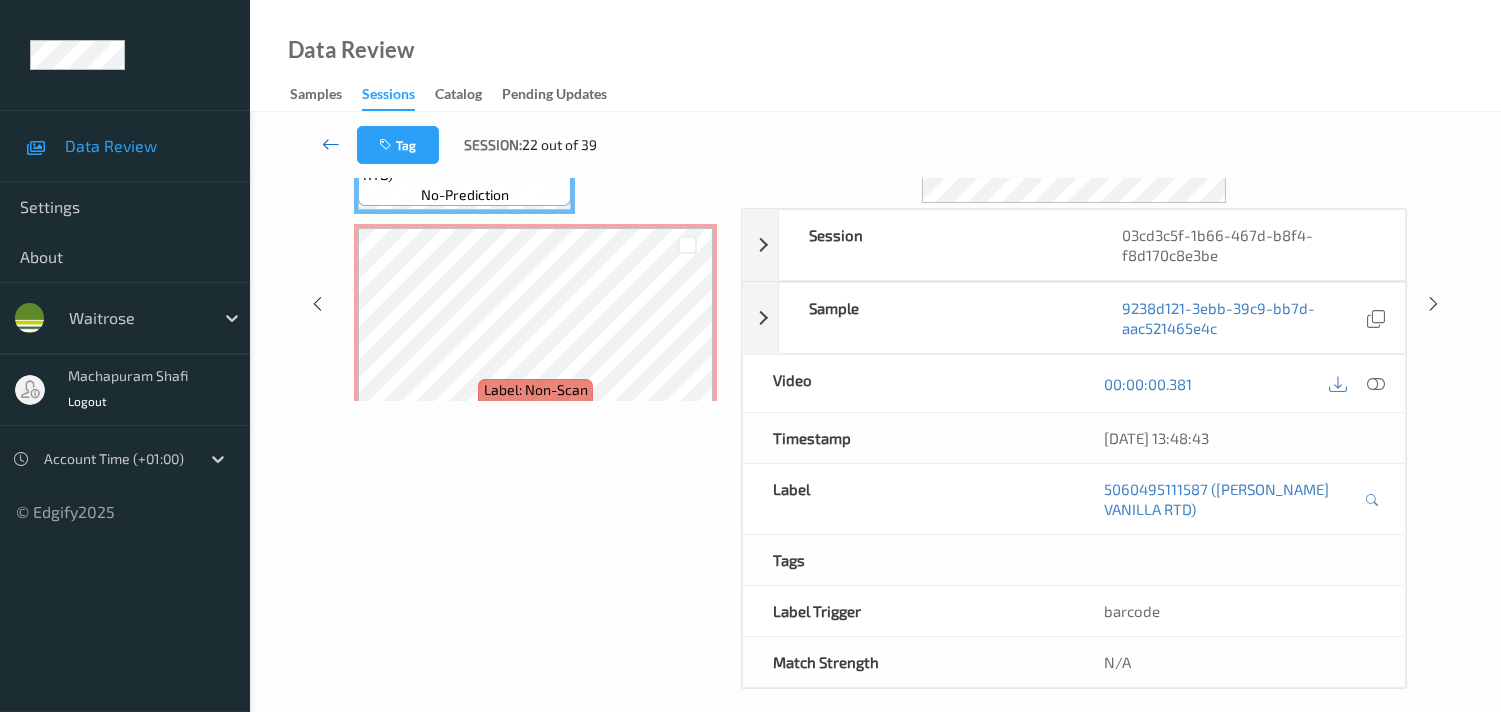 click at bounding box center (331, 144) 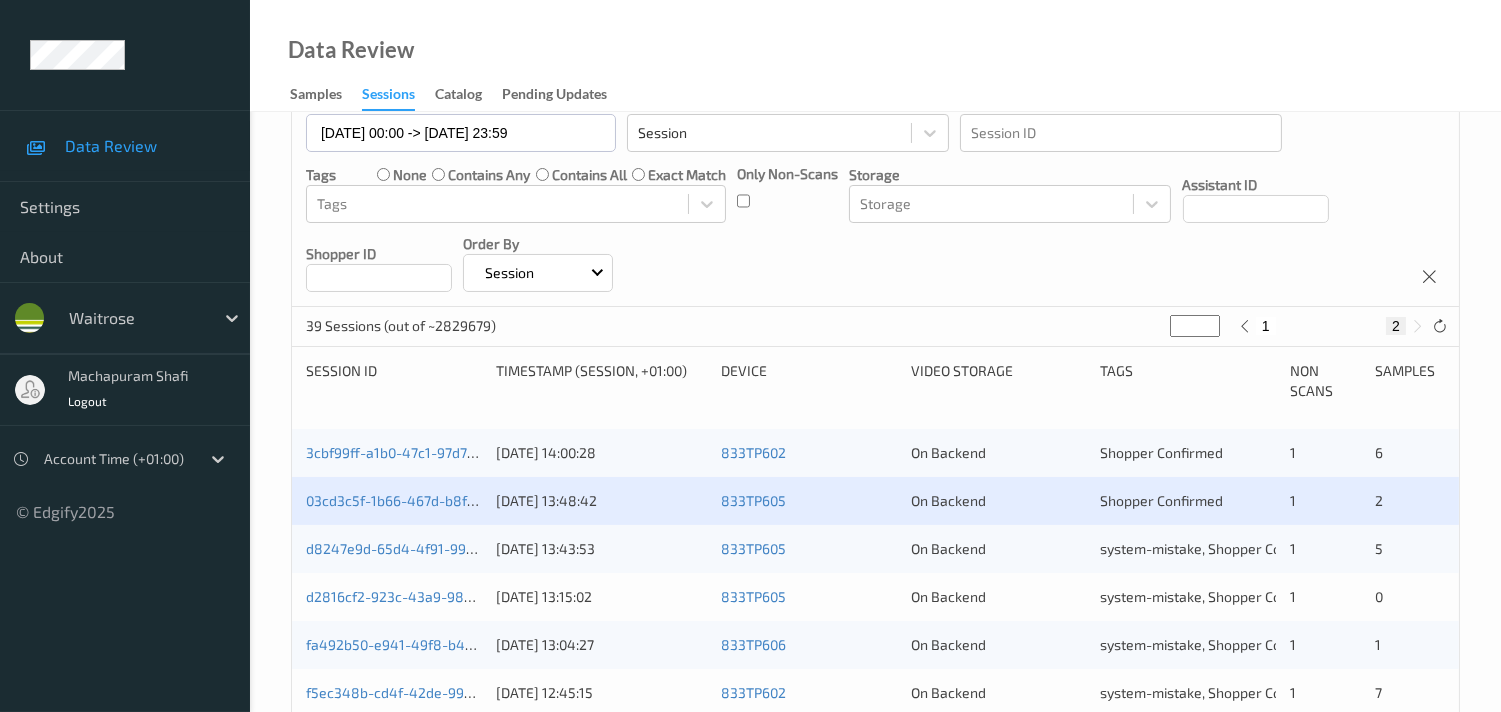 scroll, scrollTop: 222, scrollLeft: 0, axis: vertical 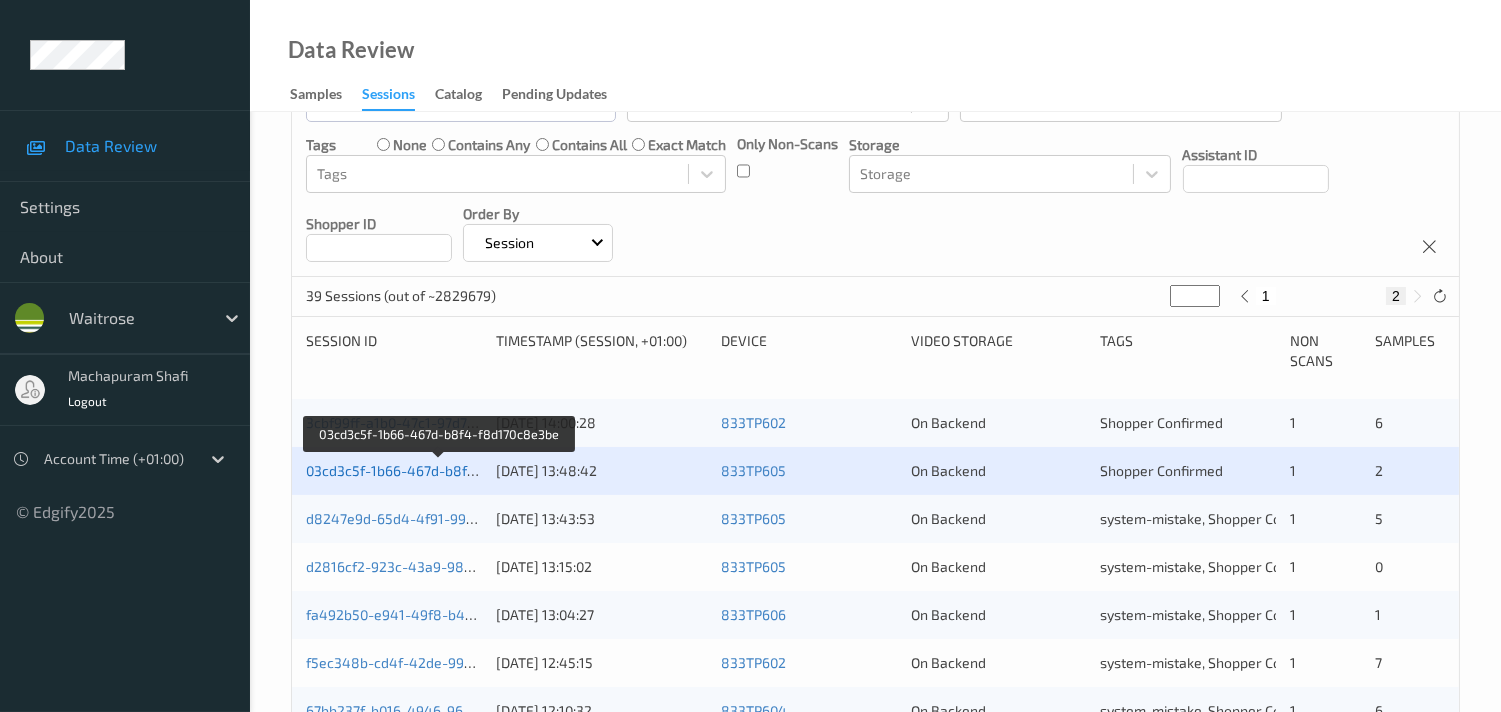 click on "03cd3c5f-1b66-467d-b8f4-f8d170c8e3be" at bounding box center (439, 470) 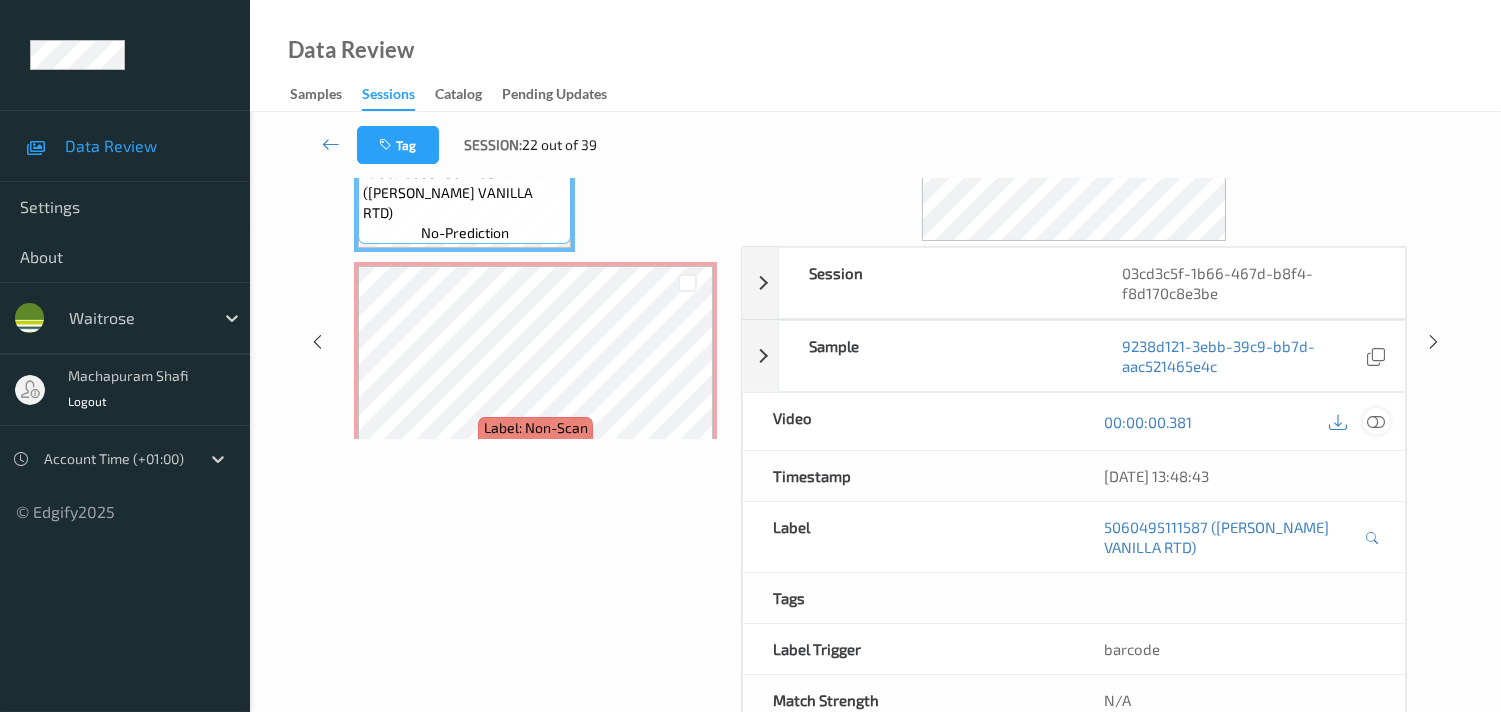 click at bounding box center [1376, 422] 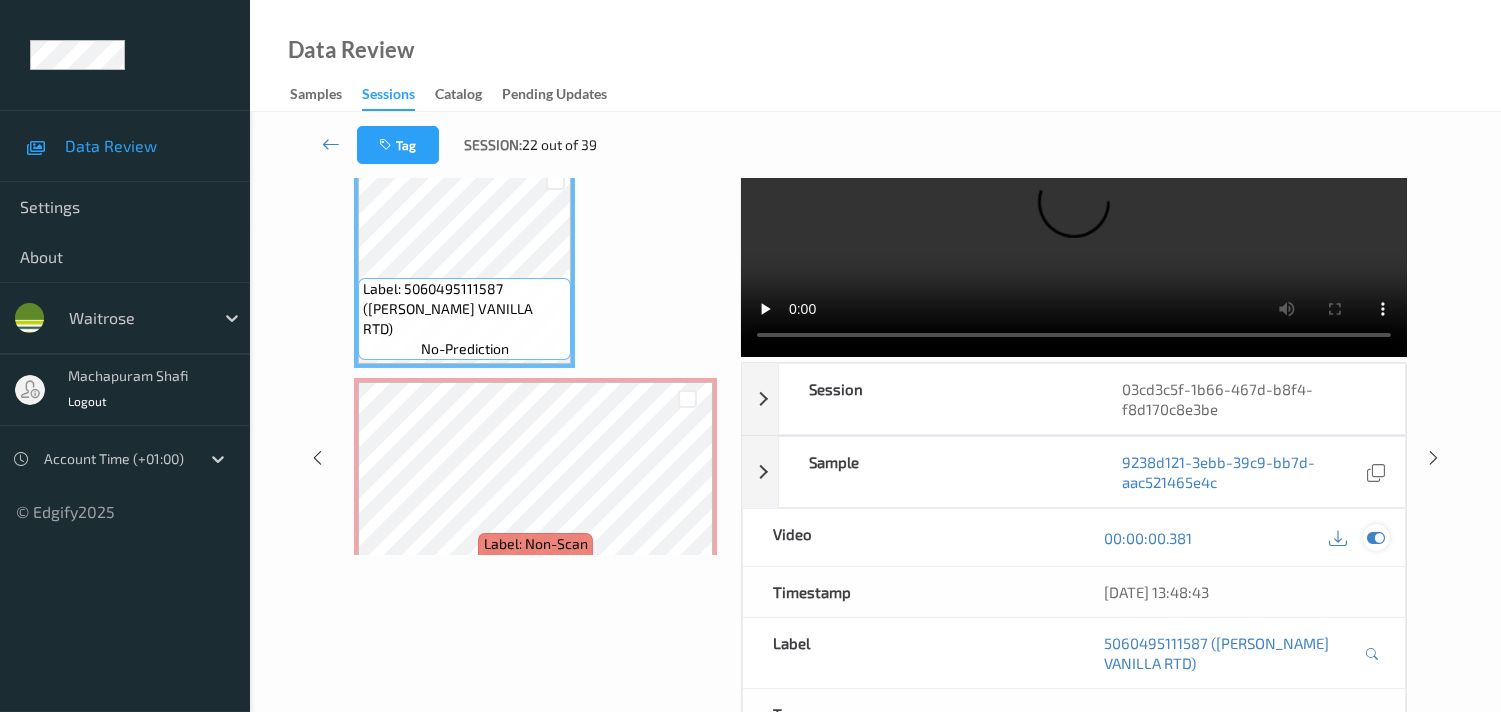 scroll, scrollTop: 0, scrollLeft: 0, axis: both 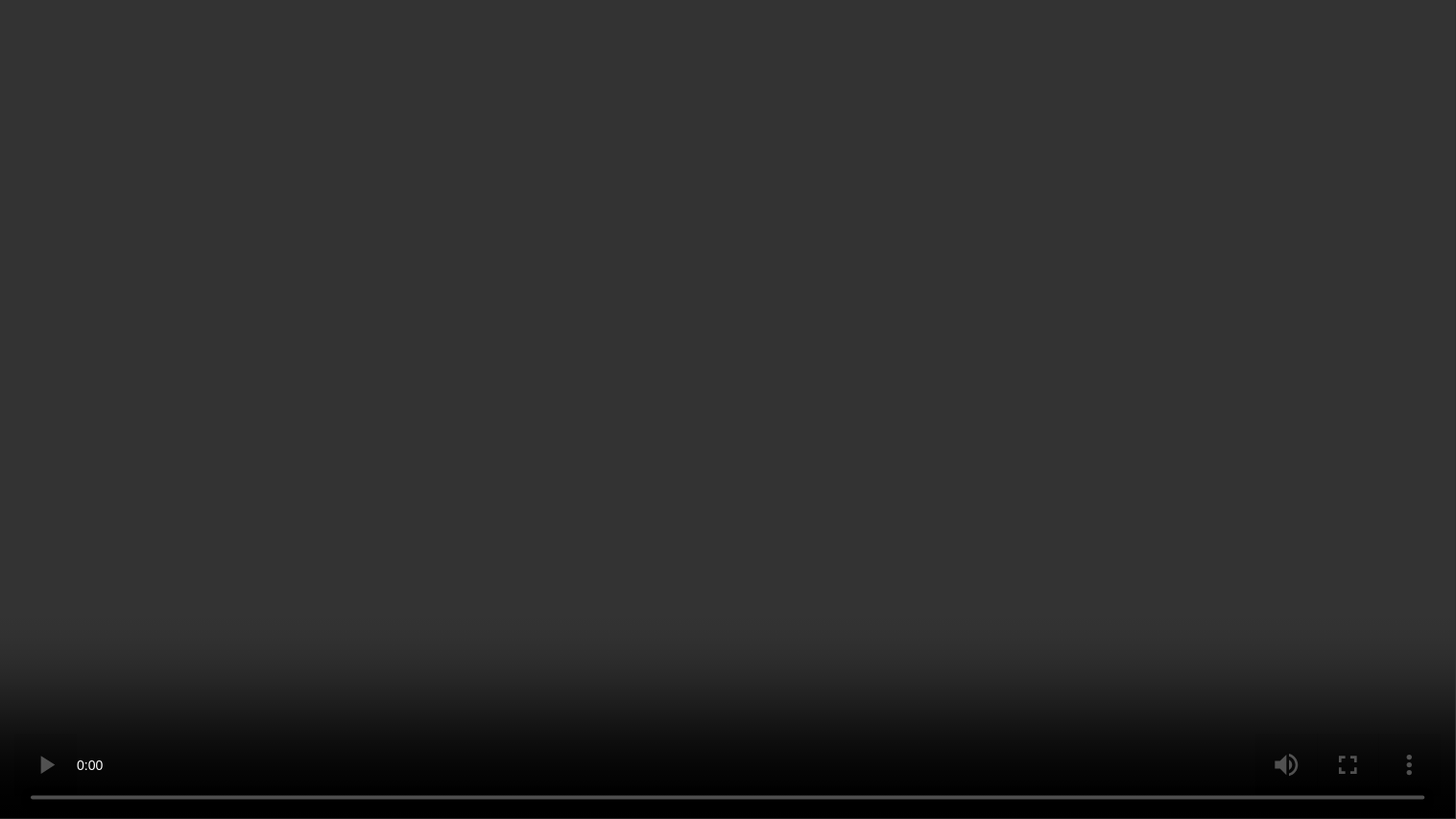 click at bounding box center [728, 409] 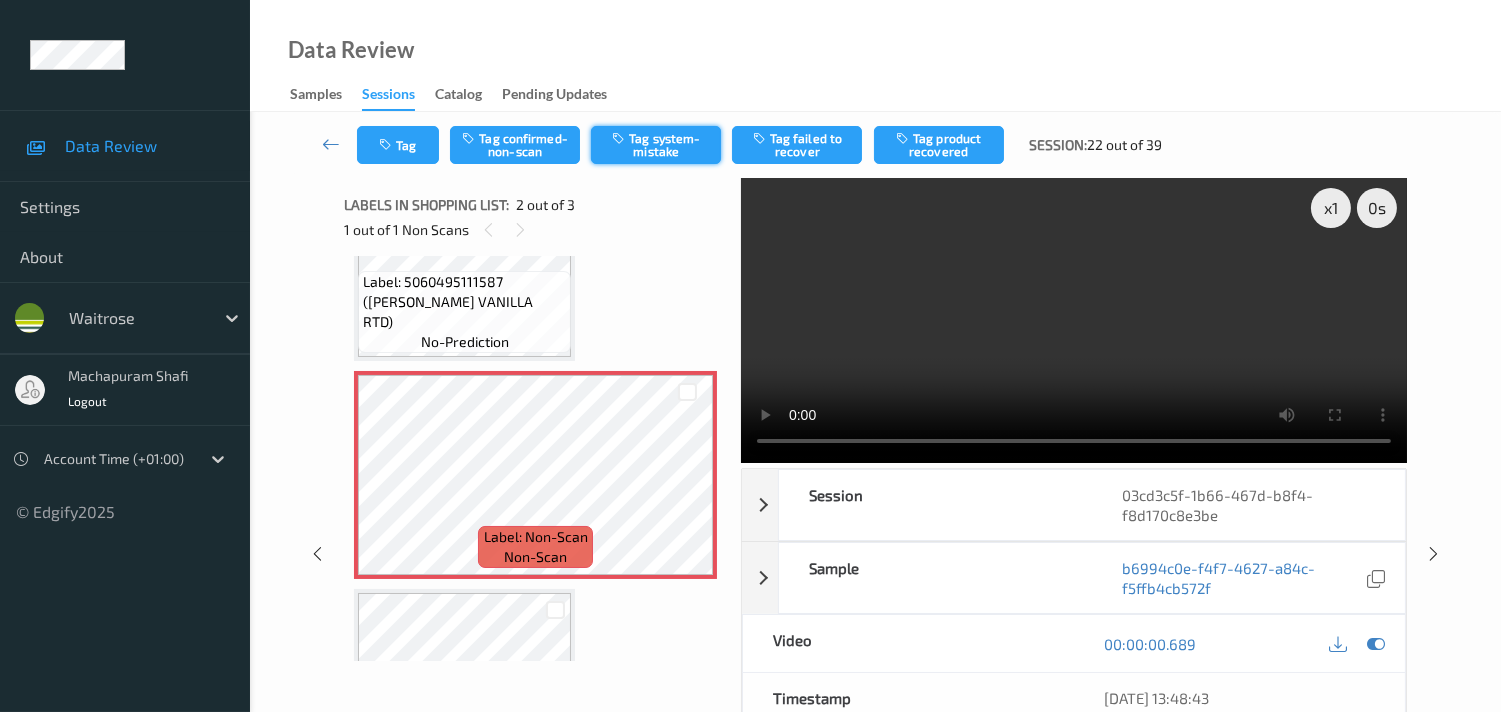 click on "Tag   system-mistake" at bounding box center (656, 145) 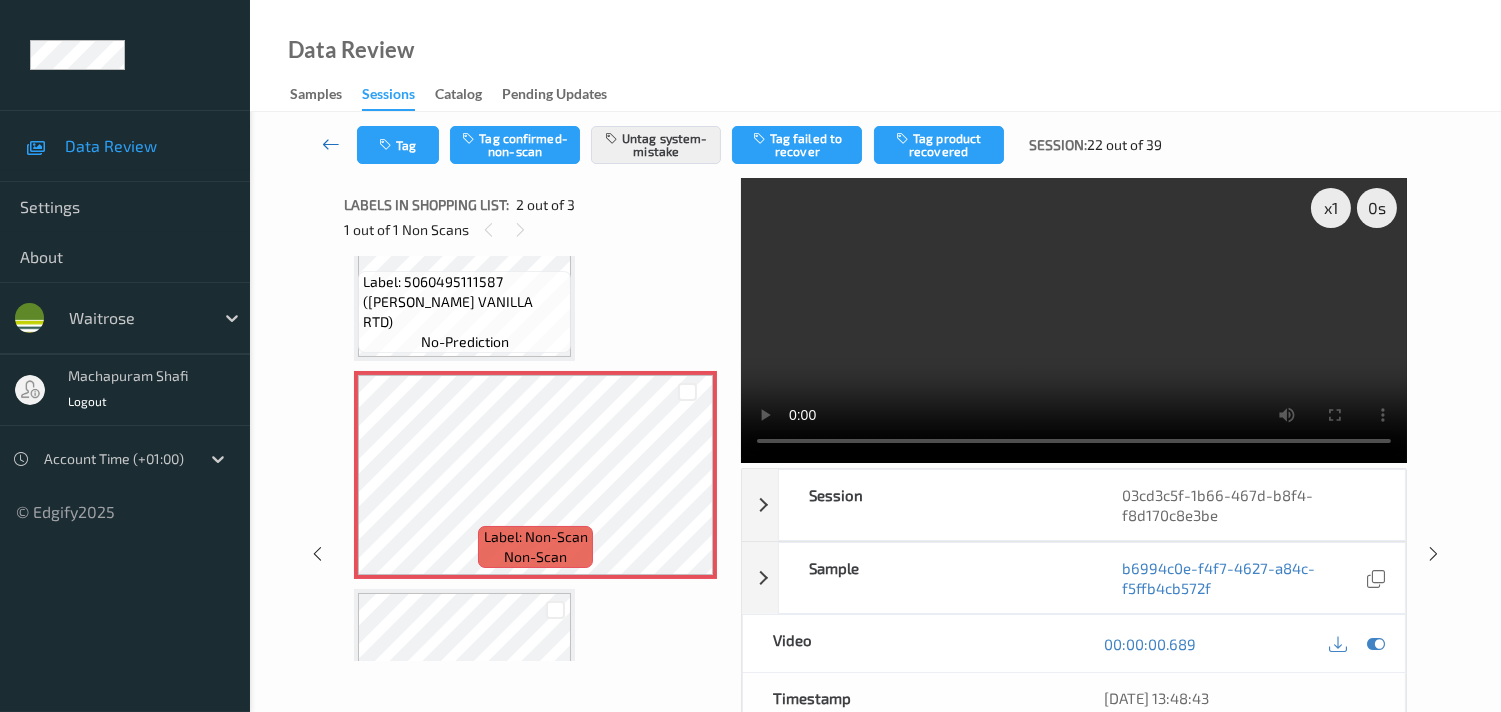 click at bounding box center (331, 144) 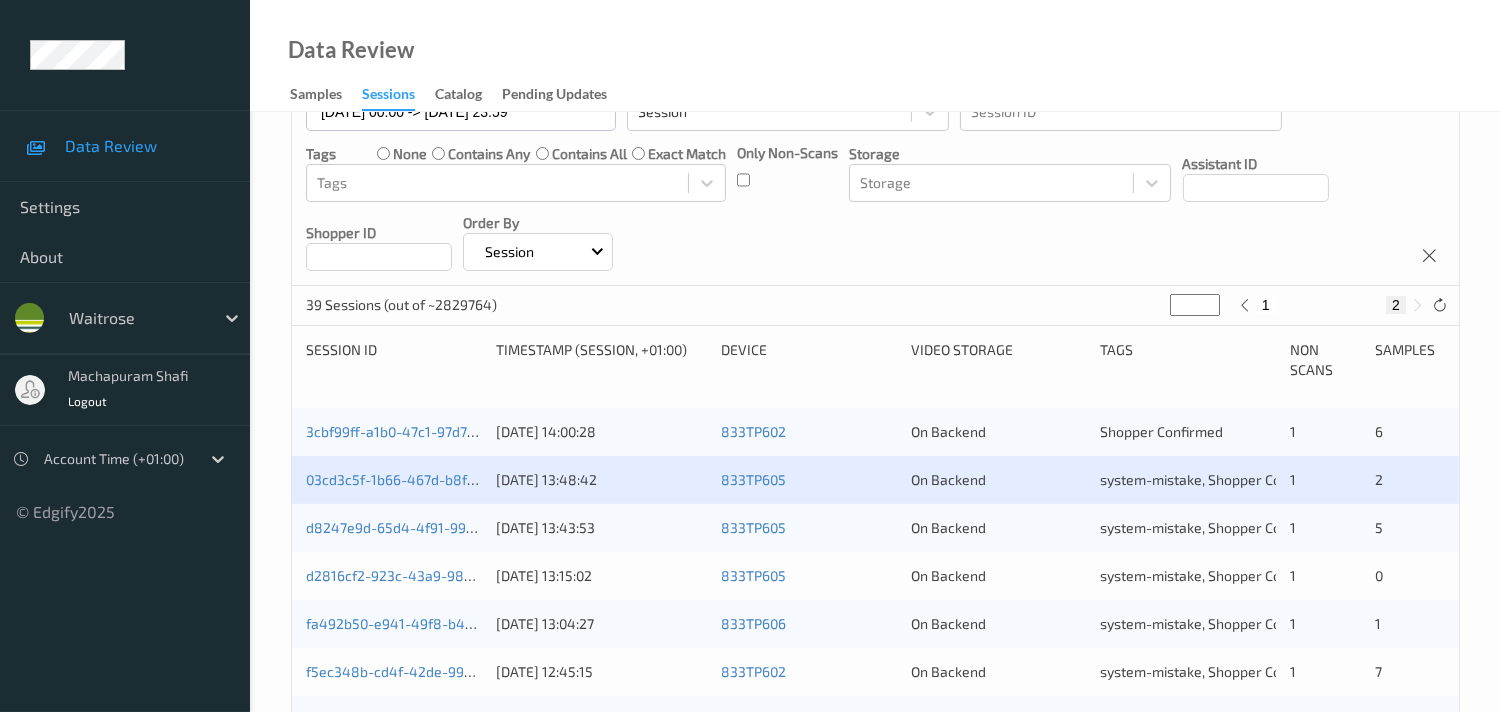 scroll, scrollTop: 222, scrollLeft: 0, axis: vertical 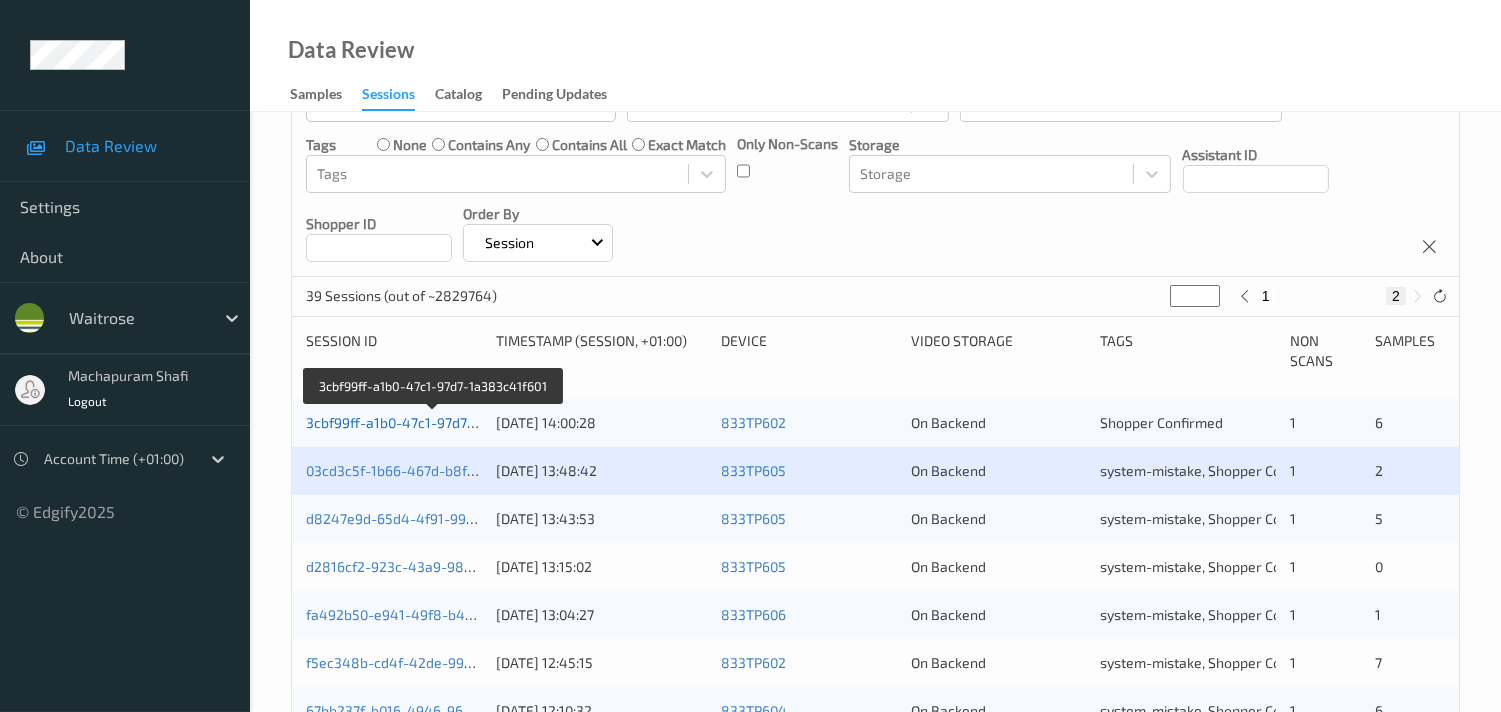 click on "3cbf99ff-a1b0-47c1-97d7-1a383c41f601" at bounding box center [433, 422] 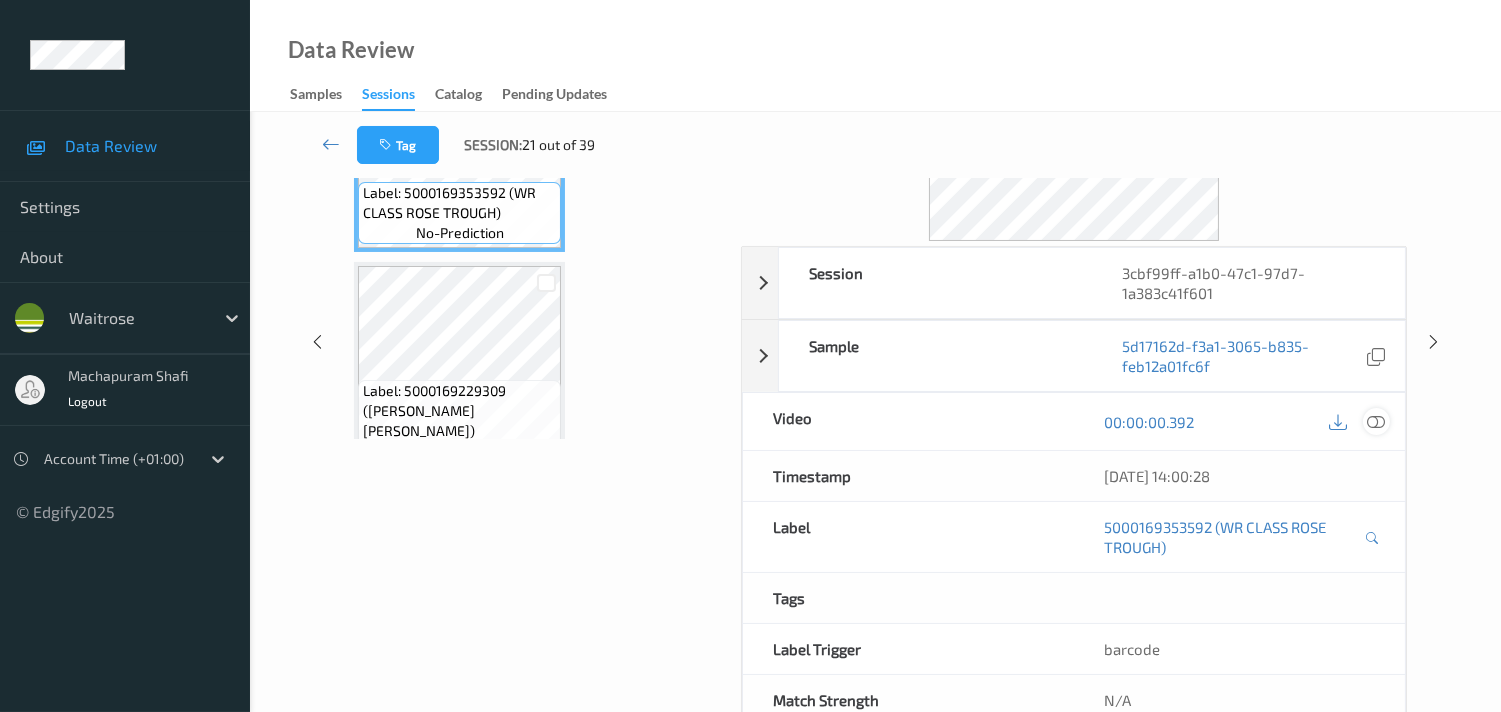 click at bounding box center [1376, 422] 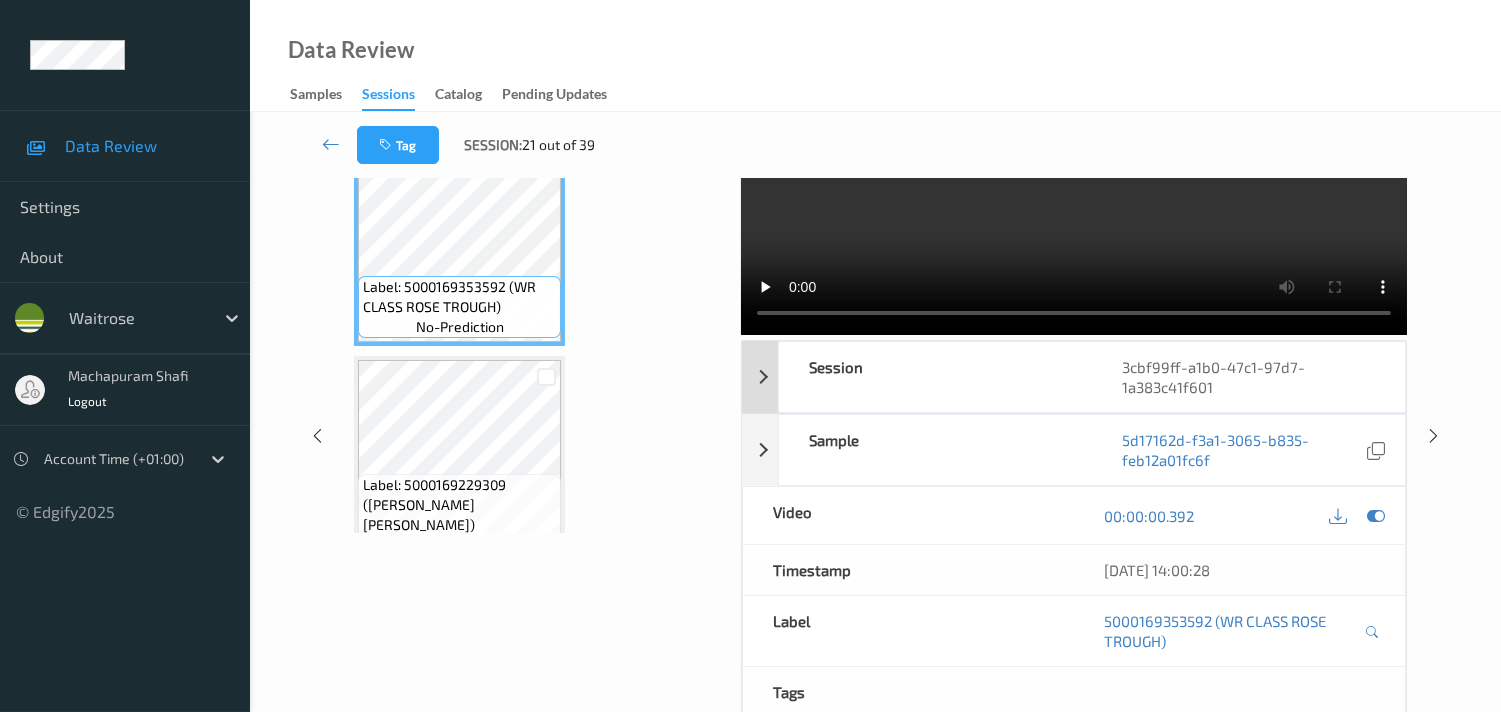 scroll, scrollTop: 0, scrollLeft: 0, axis: both 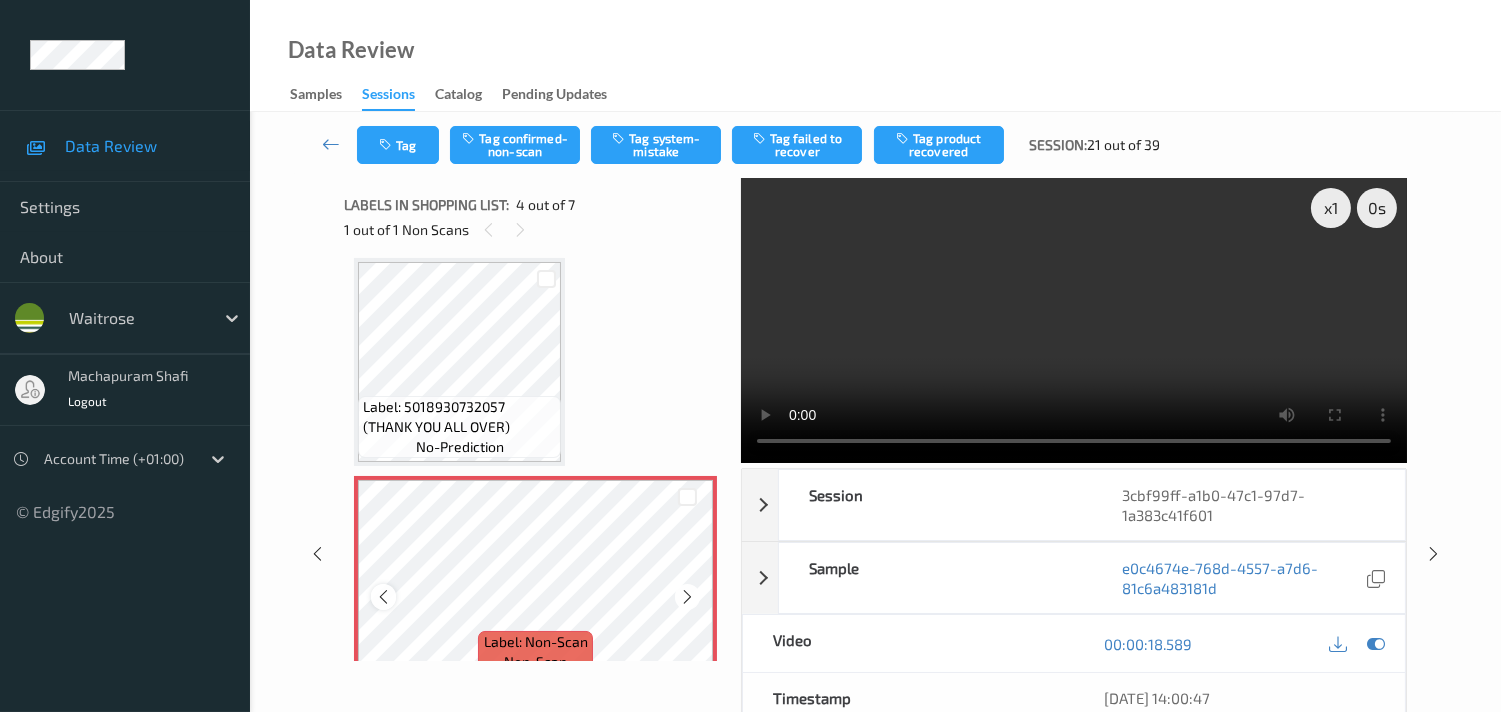 click at bounding box center [383, 597] 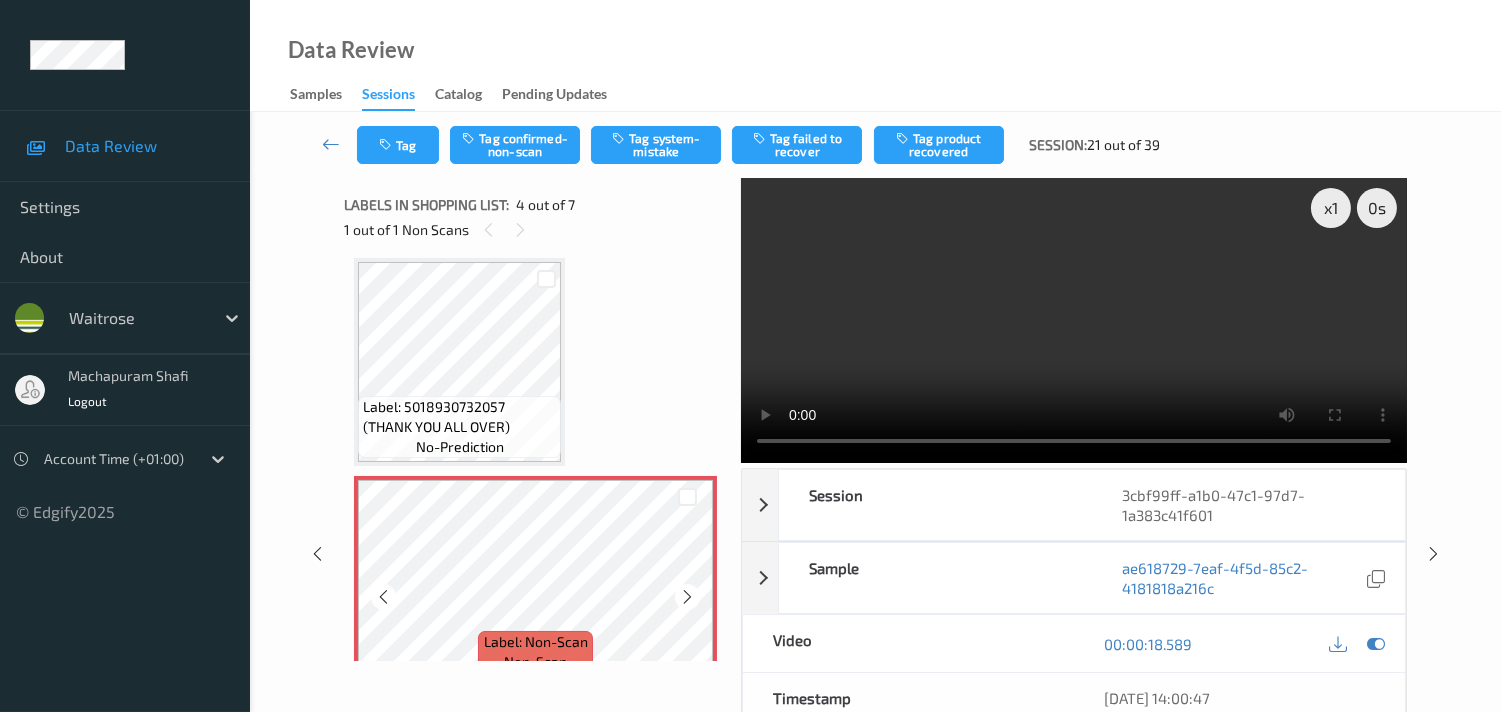 click at bounding box center (383, 597) 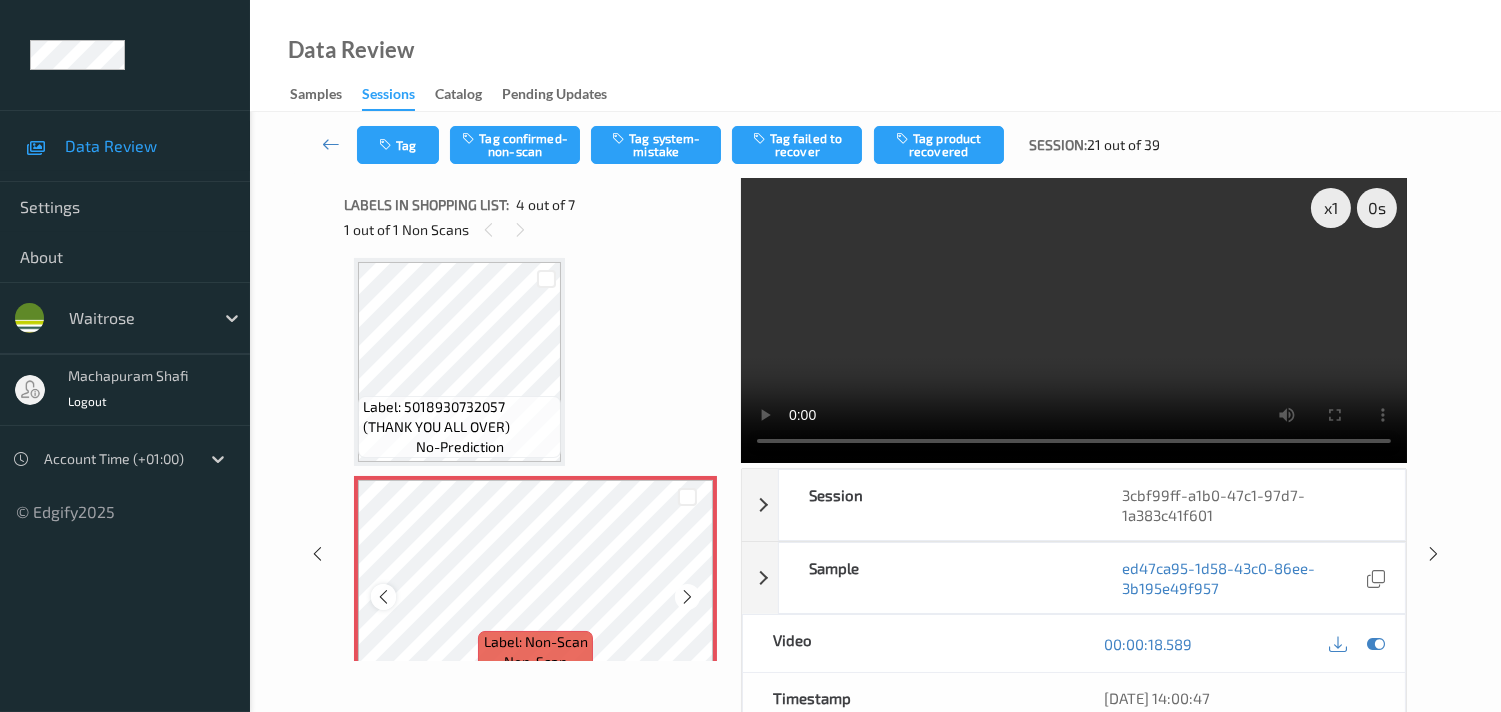 click at bounding box center [383, 597] 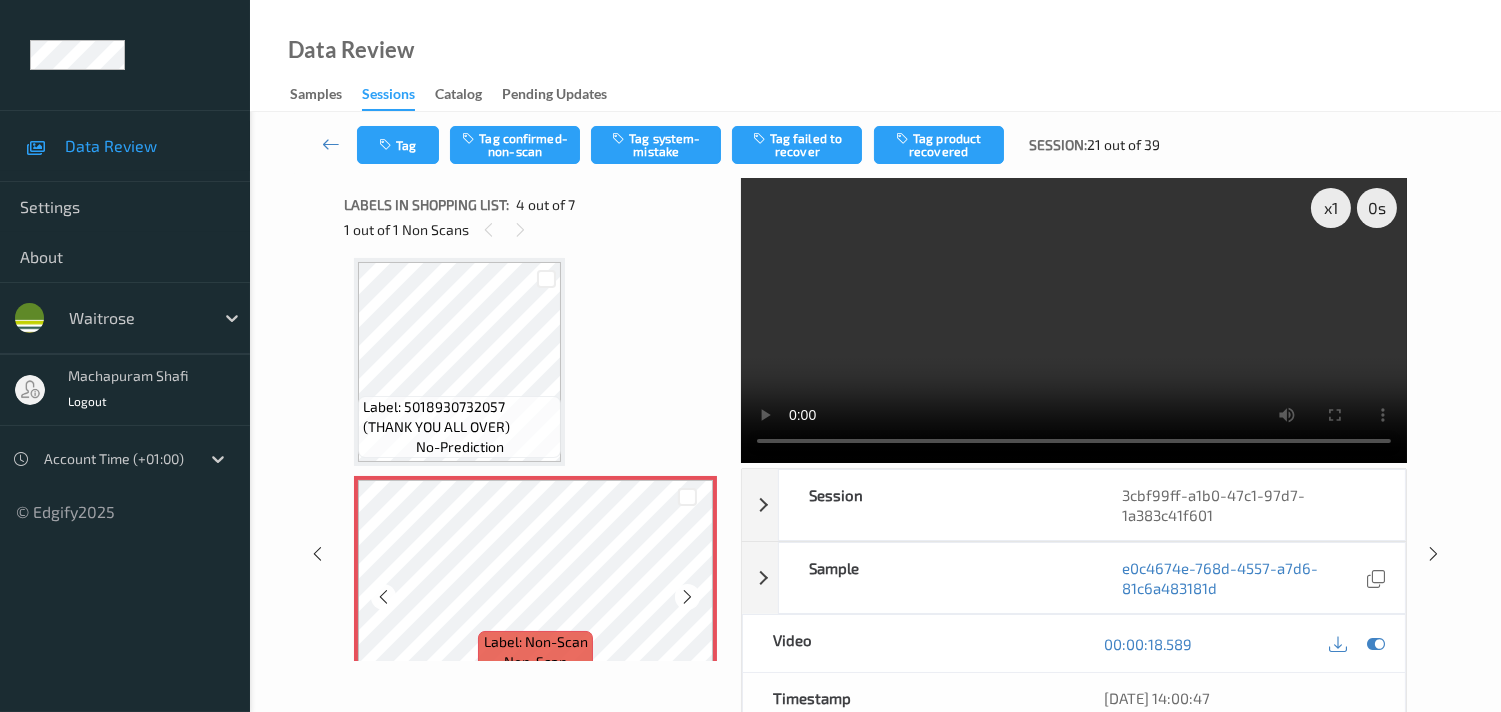click at bounding box center (383, 597) 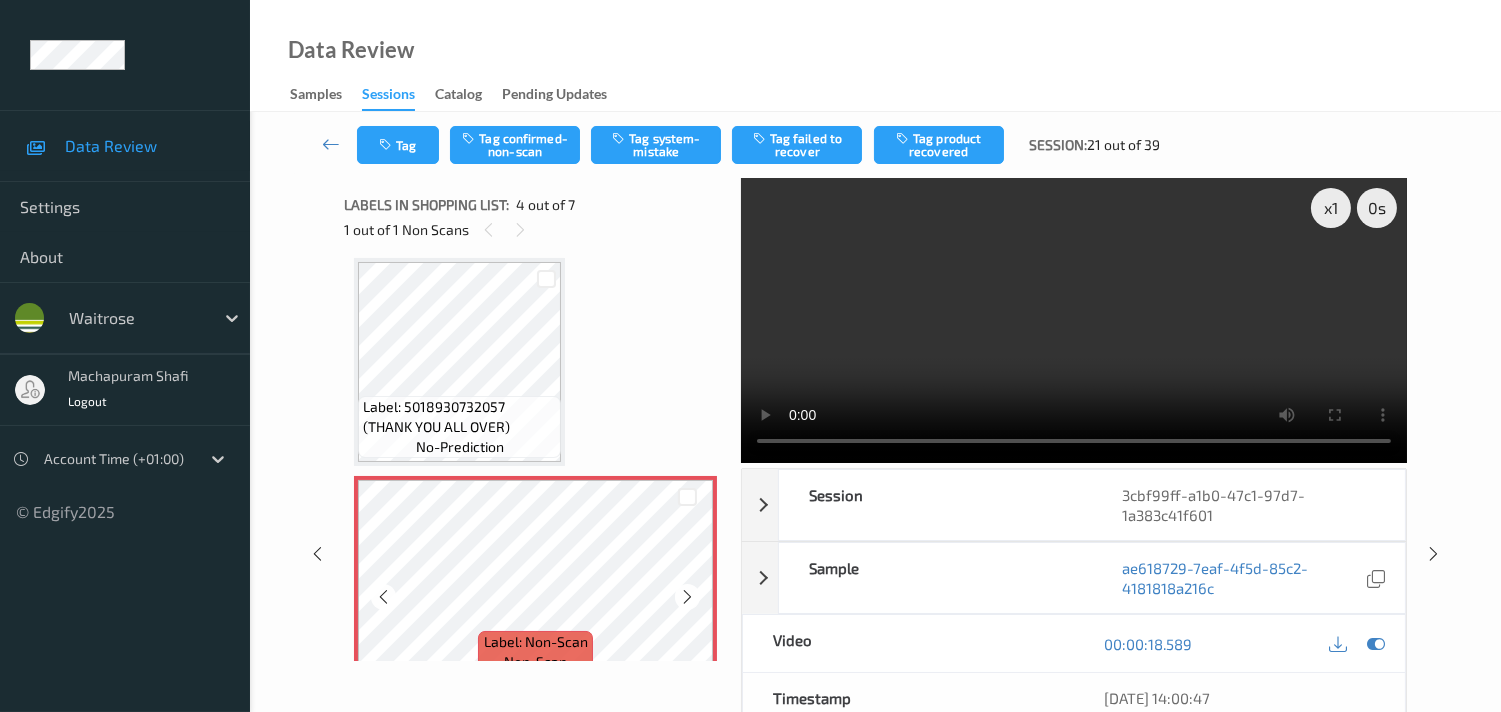 click at bounding box center [383, 597] 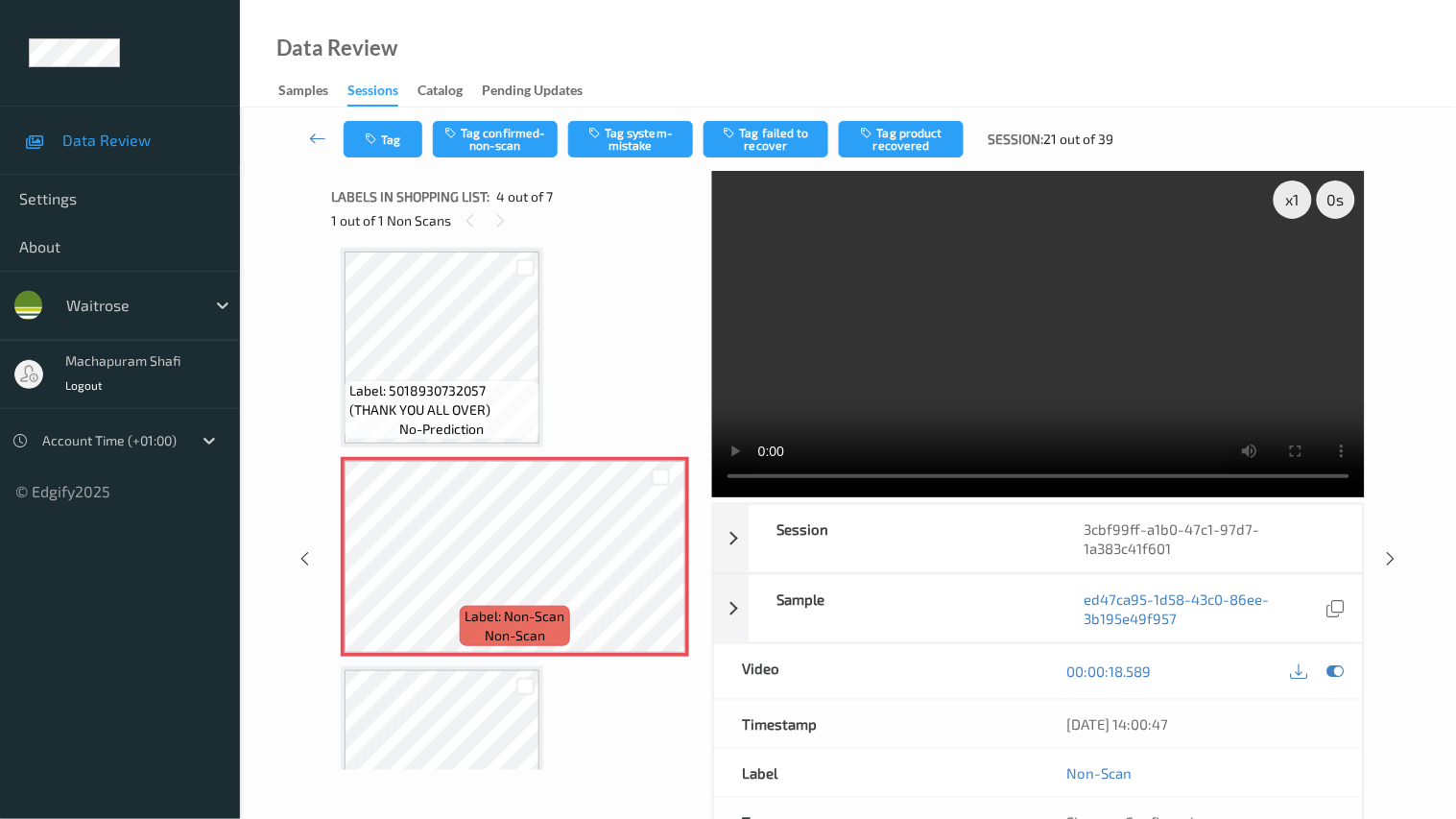 type 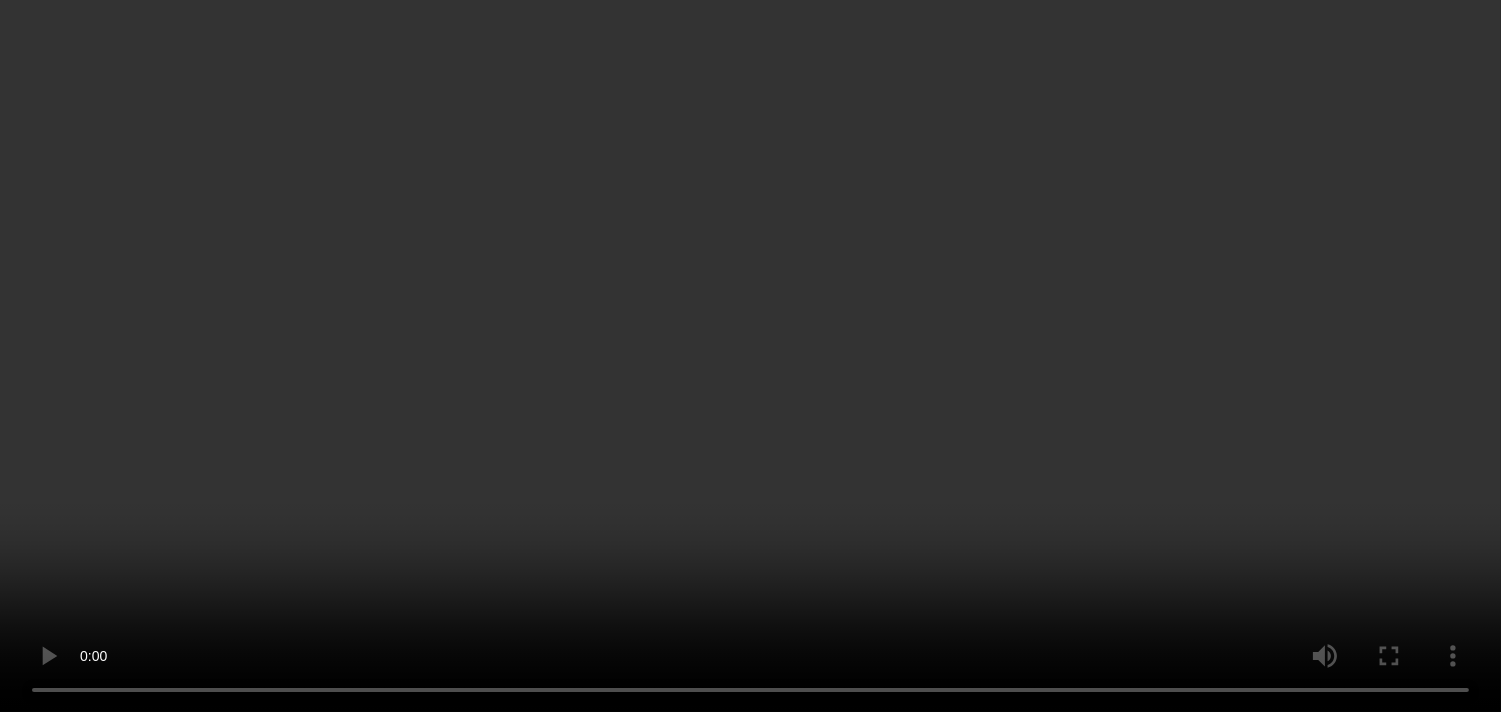 scroll, scrollTop: 777, scrollLeft: 0, axis: vertical 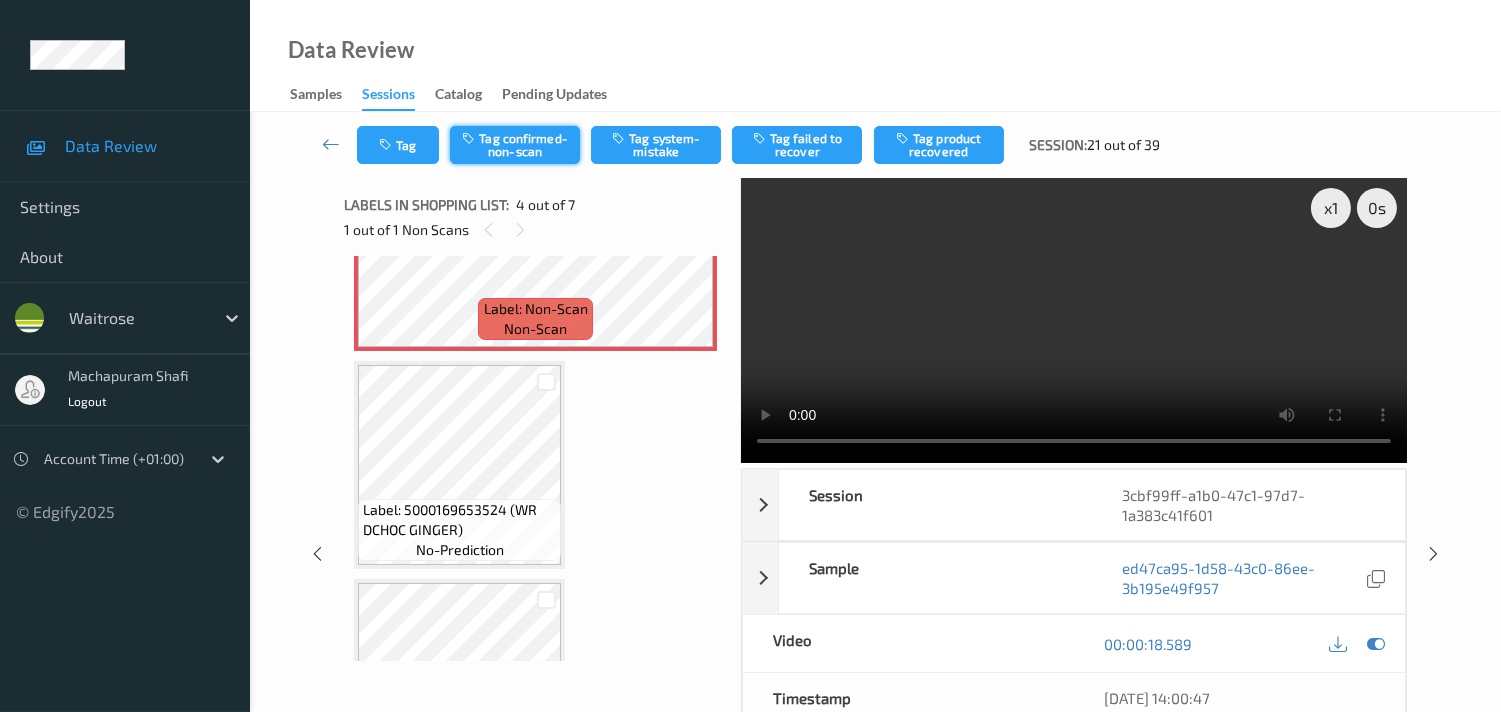 click on "Tag   confirmed-non-scan" at bounding box center (515, 145) 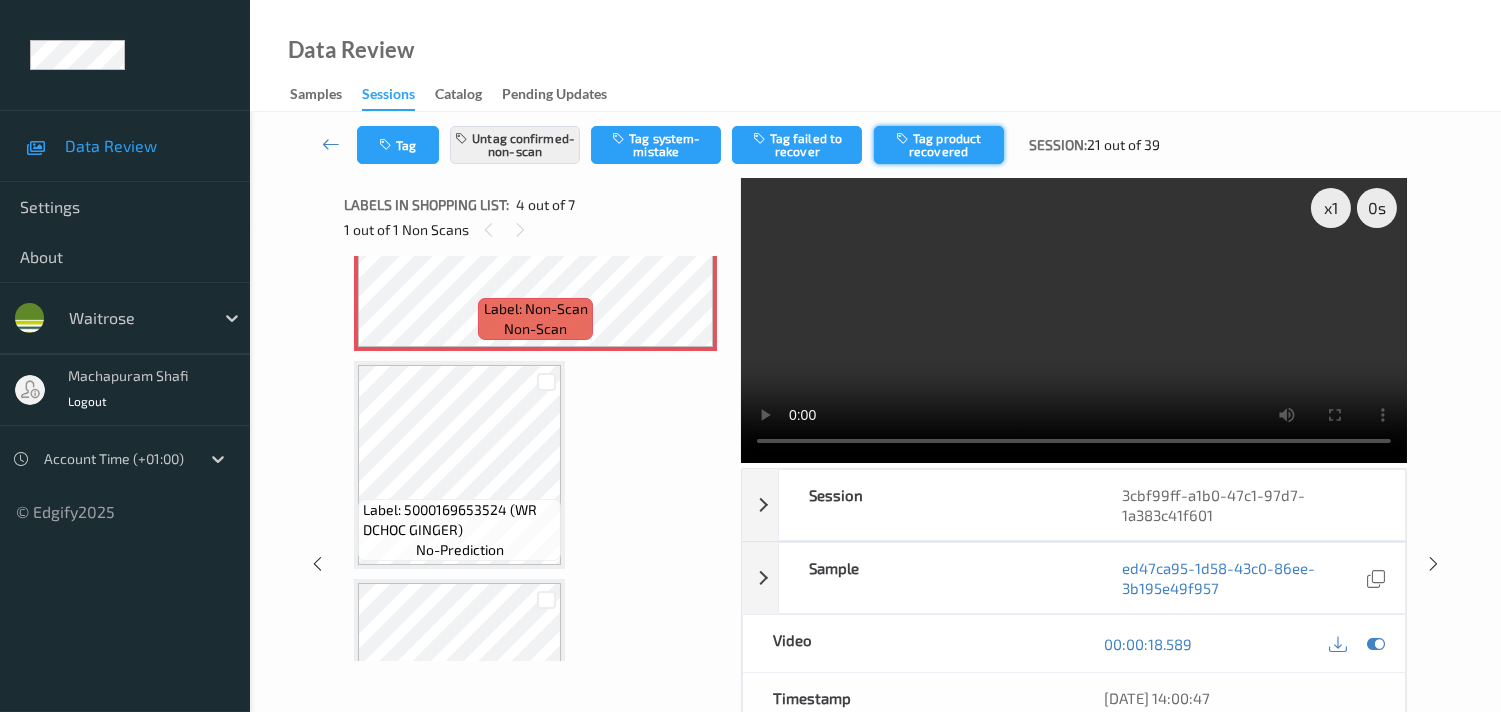 click on "Tag   product recovered" at bounding box center (939, 145) 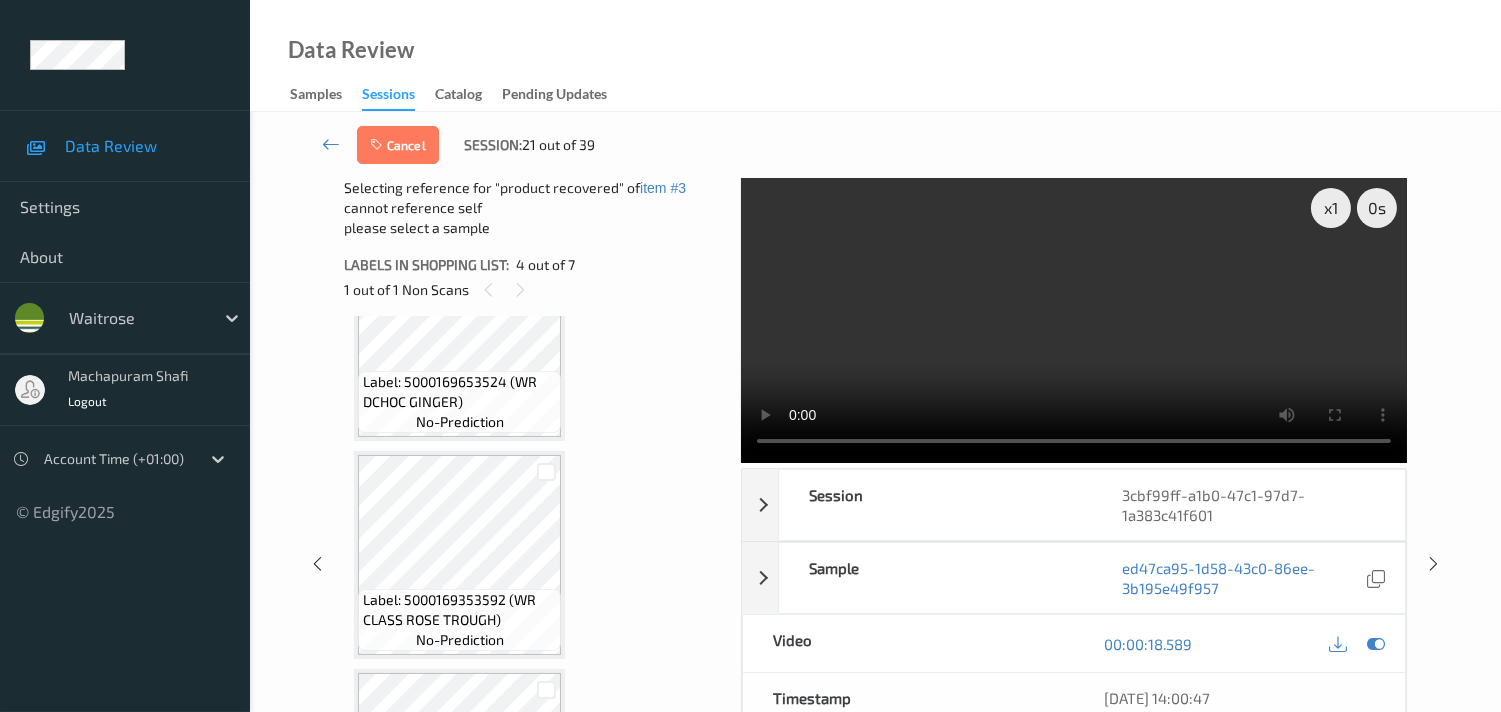 scroll, scrollTop: 1000, scrollLeft: 0, axis: vertical 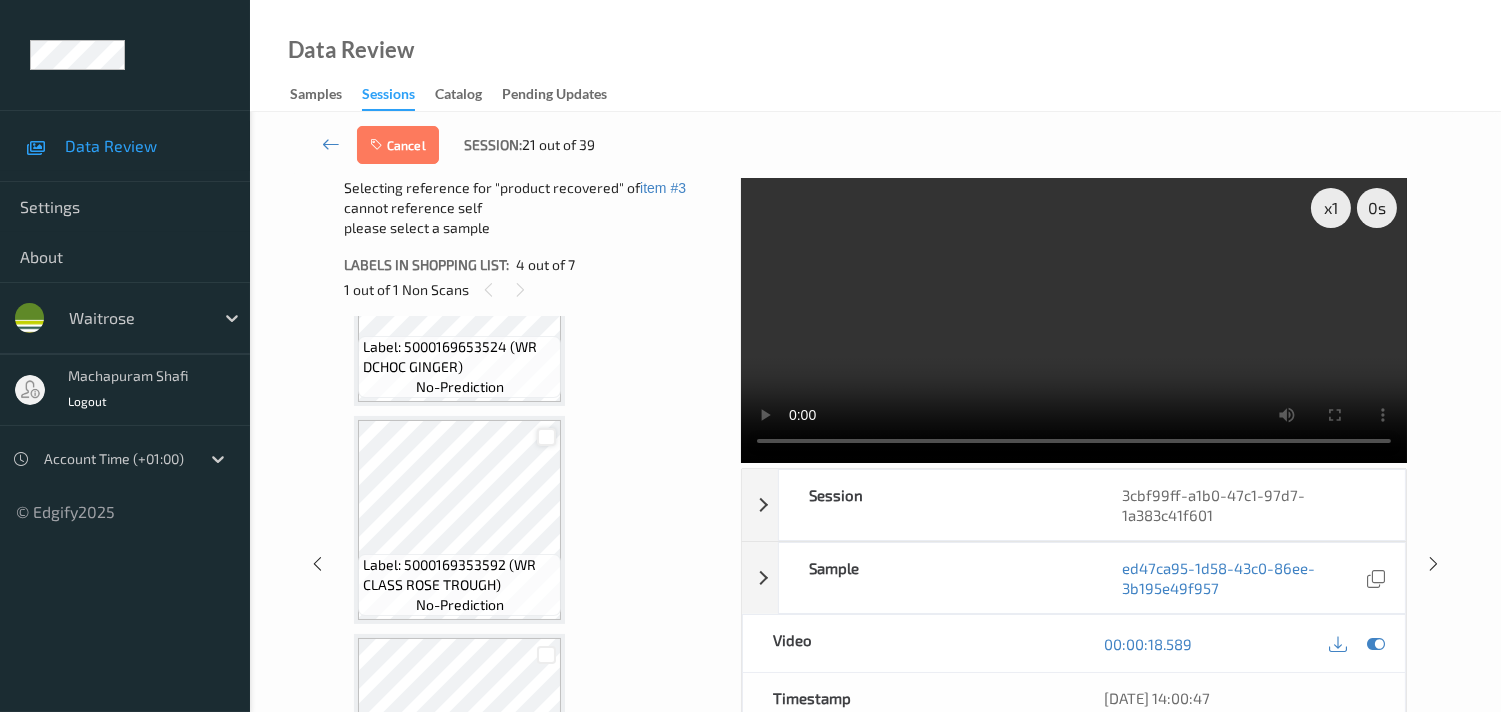 click at bounding box center (546, 437) 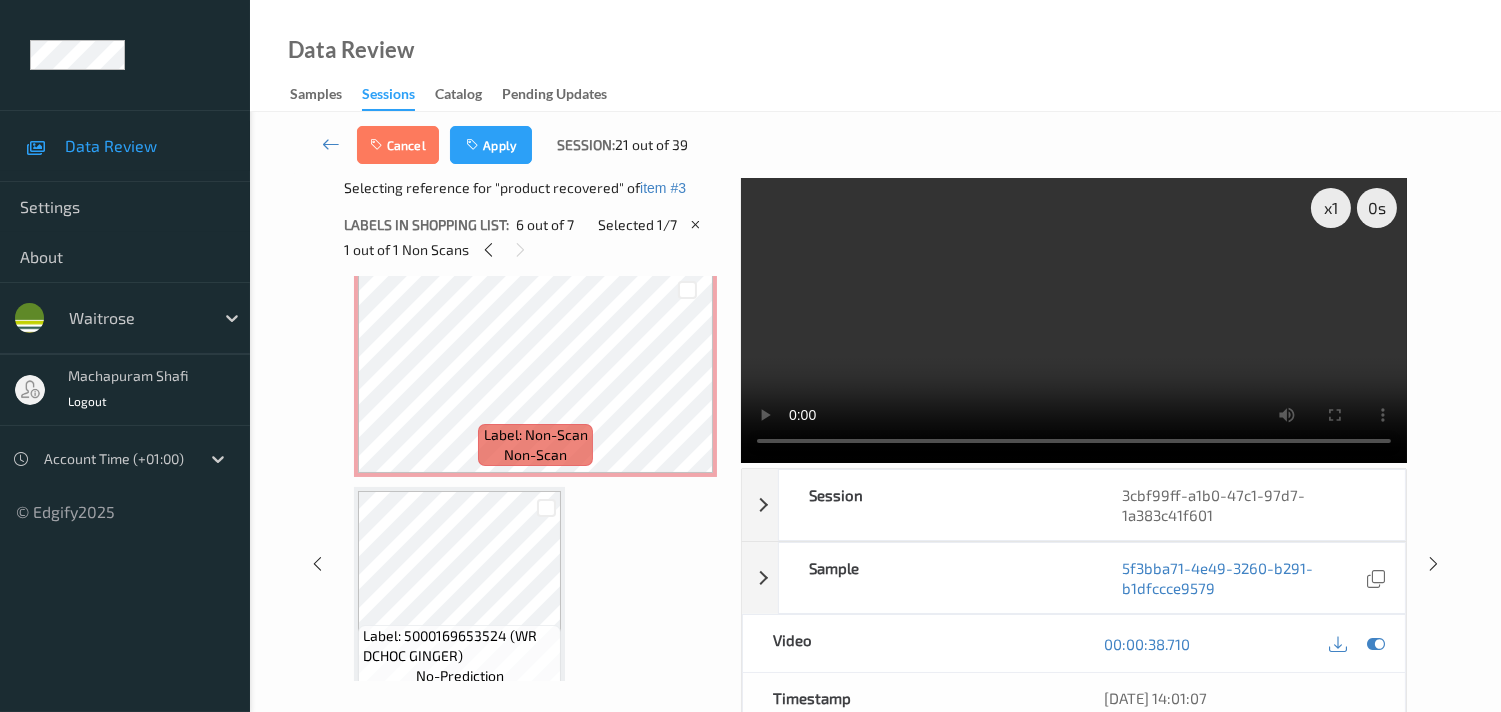 scroll, scrollTop: 666, scrollLeft: 0, axis: vertical 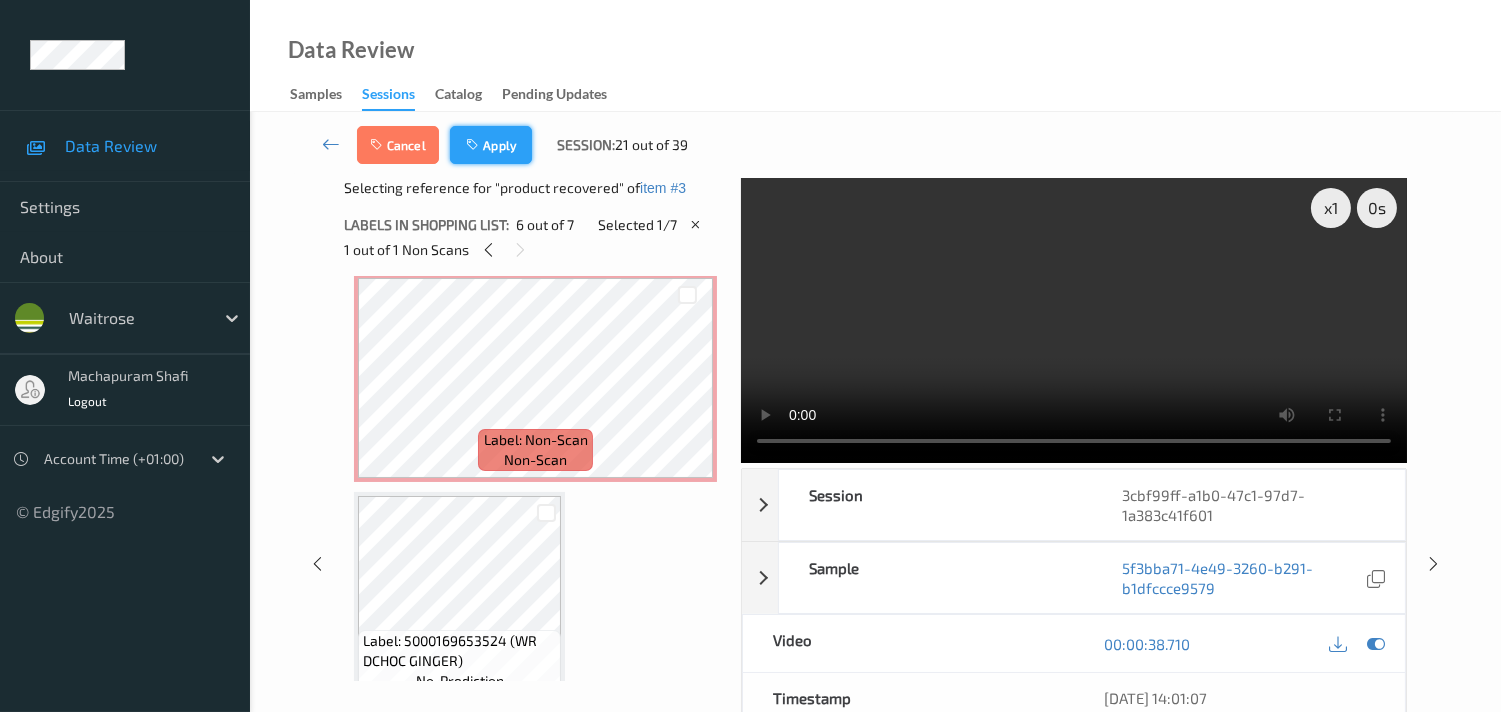 click on "Apply" at bounding box center [491, 145] 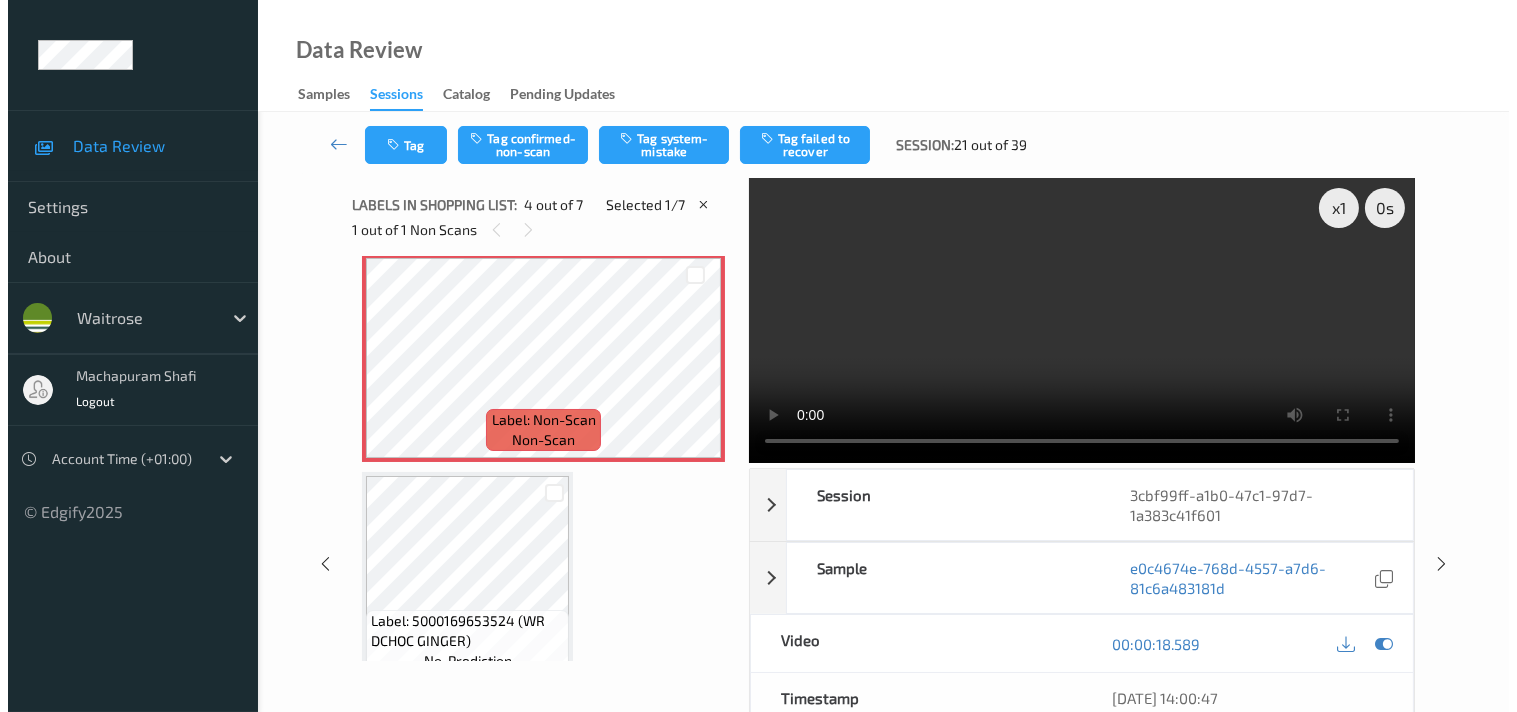 scroll, scrollTop: 443, scrollLeft: 0, axis: vertical 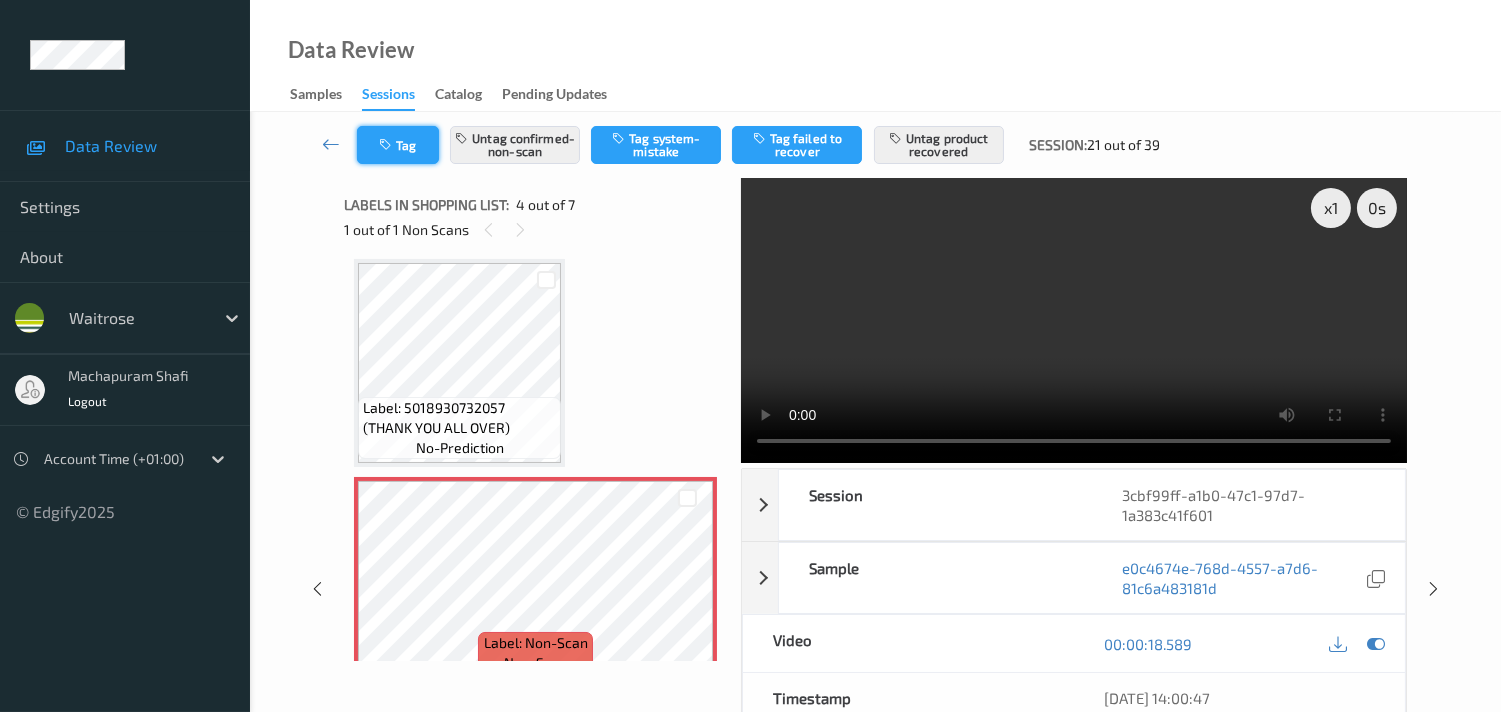 click on "Tag" at bounding box center (398, 145) 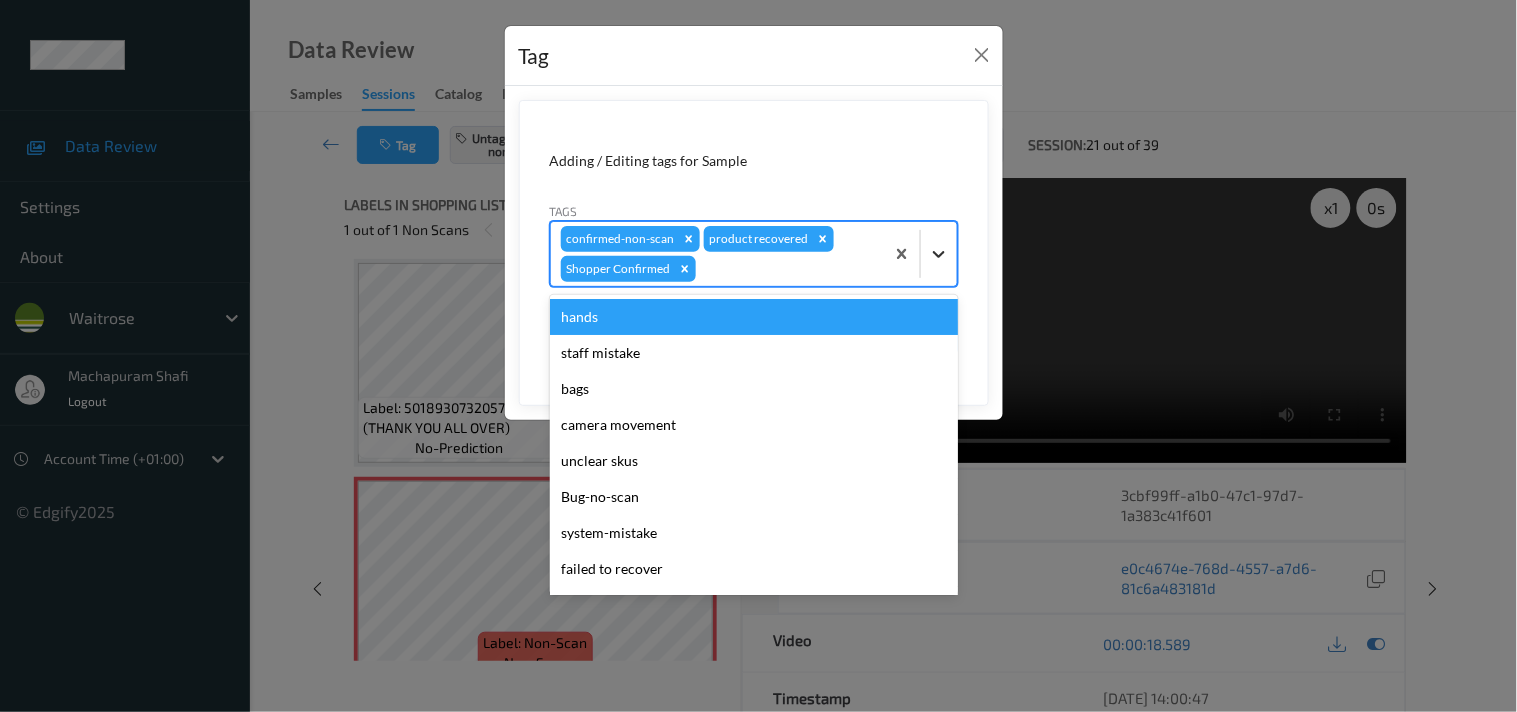 click at bounding box center [939, 254] 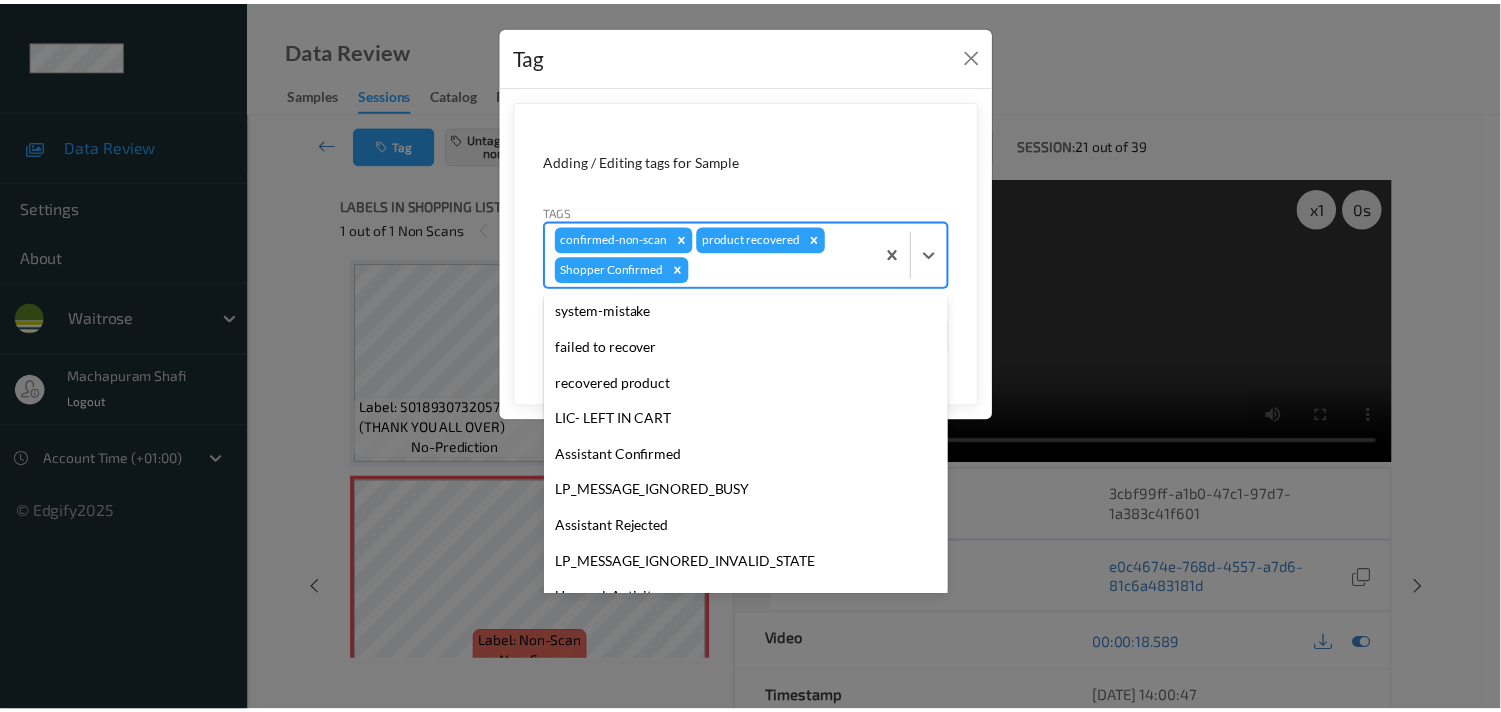 scroll, scrollTop: 283, scrollLeft: 0, axis: vertical 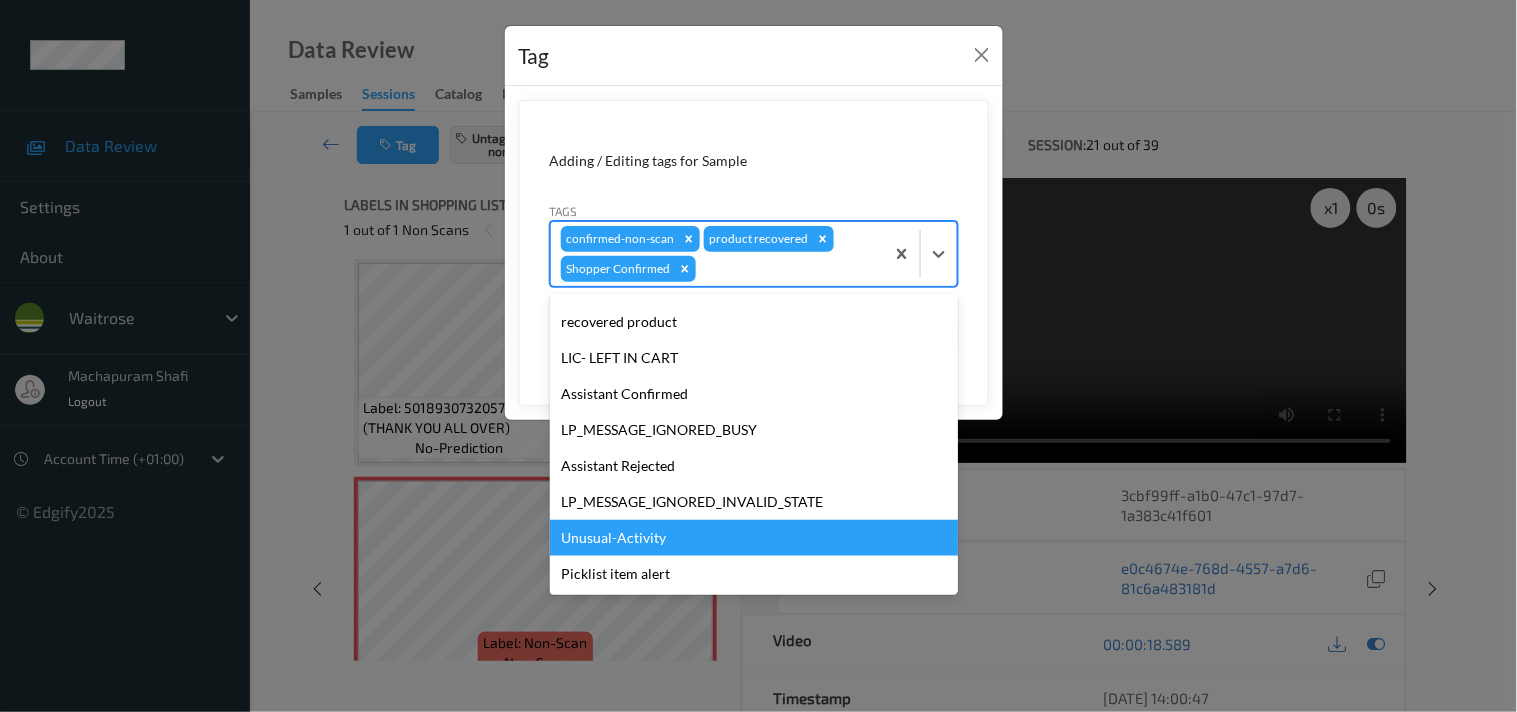 click on "Unusual-Activity" at bounding box center (754, 538) 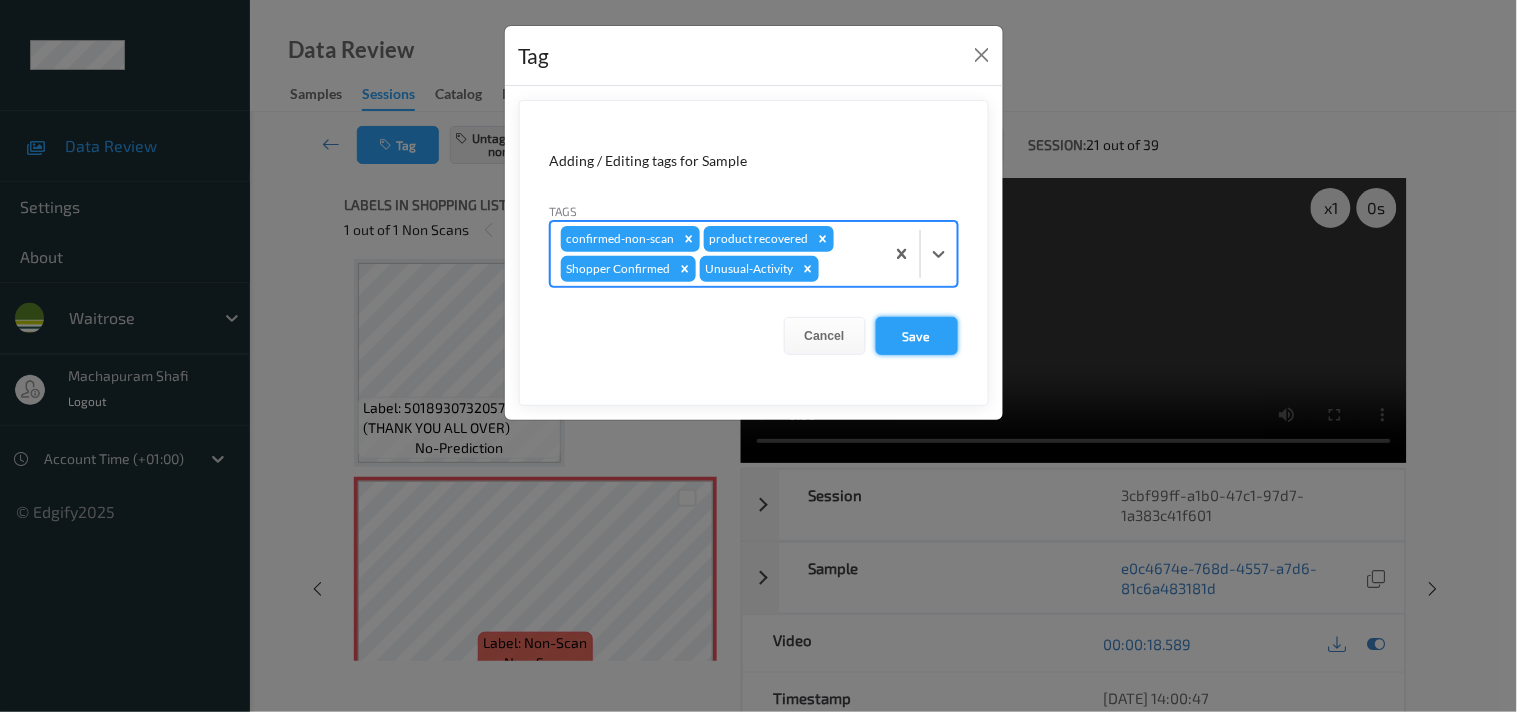 click on "Save" at bounding box center [917, 336] 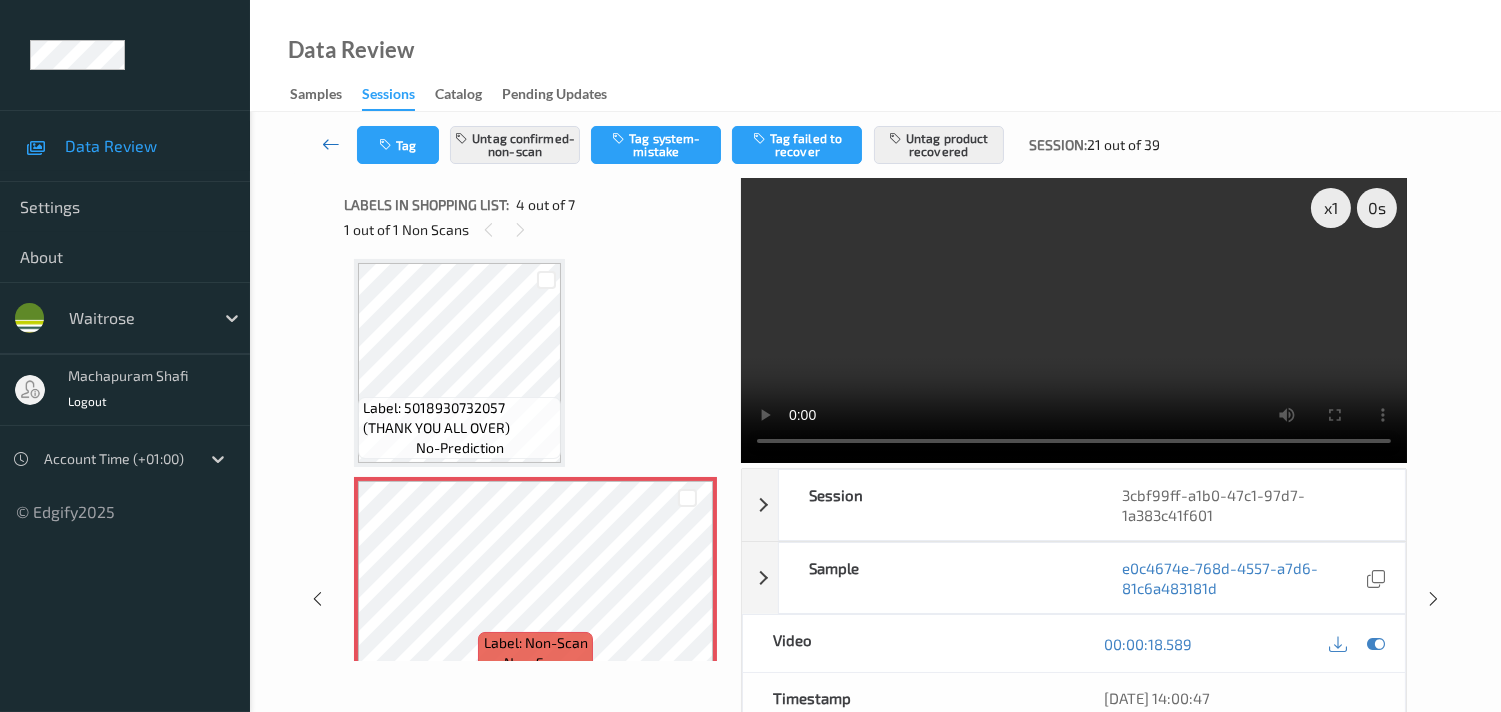 click at bounding box center [331, 144] 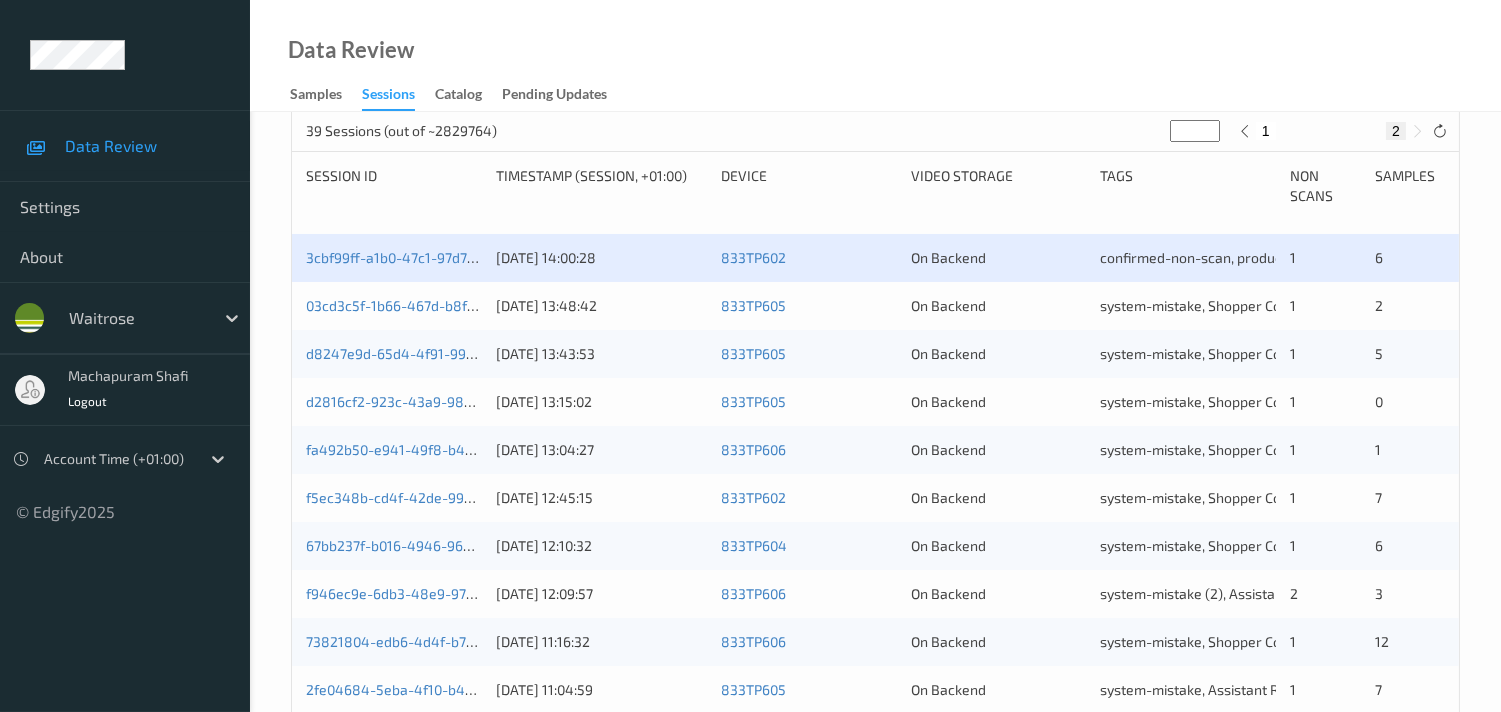 scroll, scrollTop: 347, scrollLeft: 0, axis: vertical 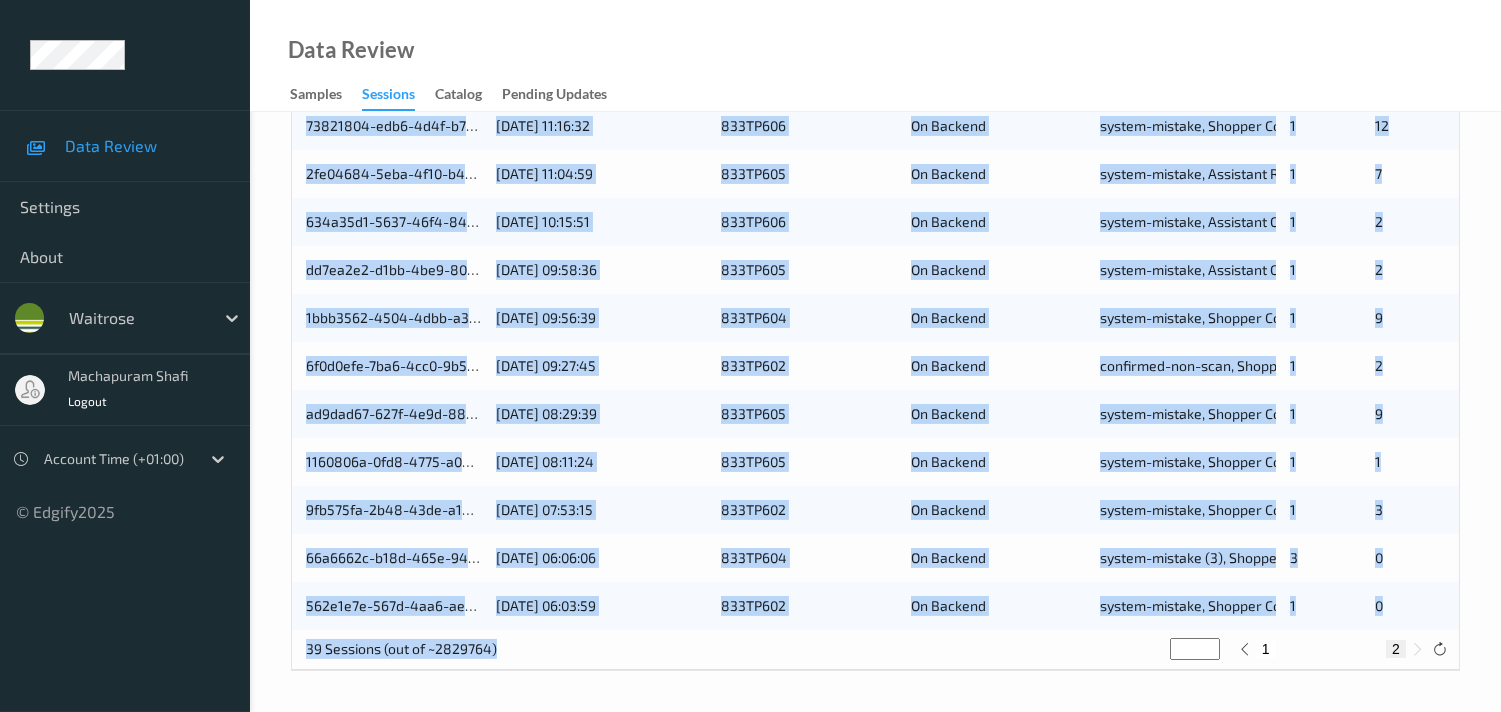 drag, startPoint x: 843, startPoint y: 310, endPoint x: 847, endPoint y: 743, distance: 433.01846 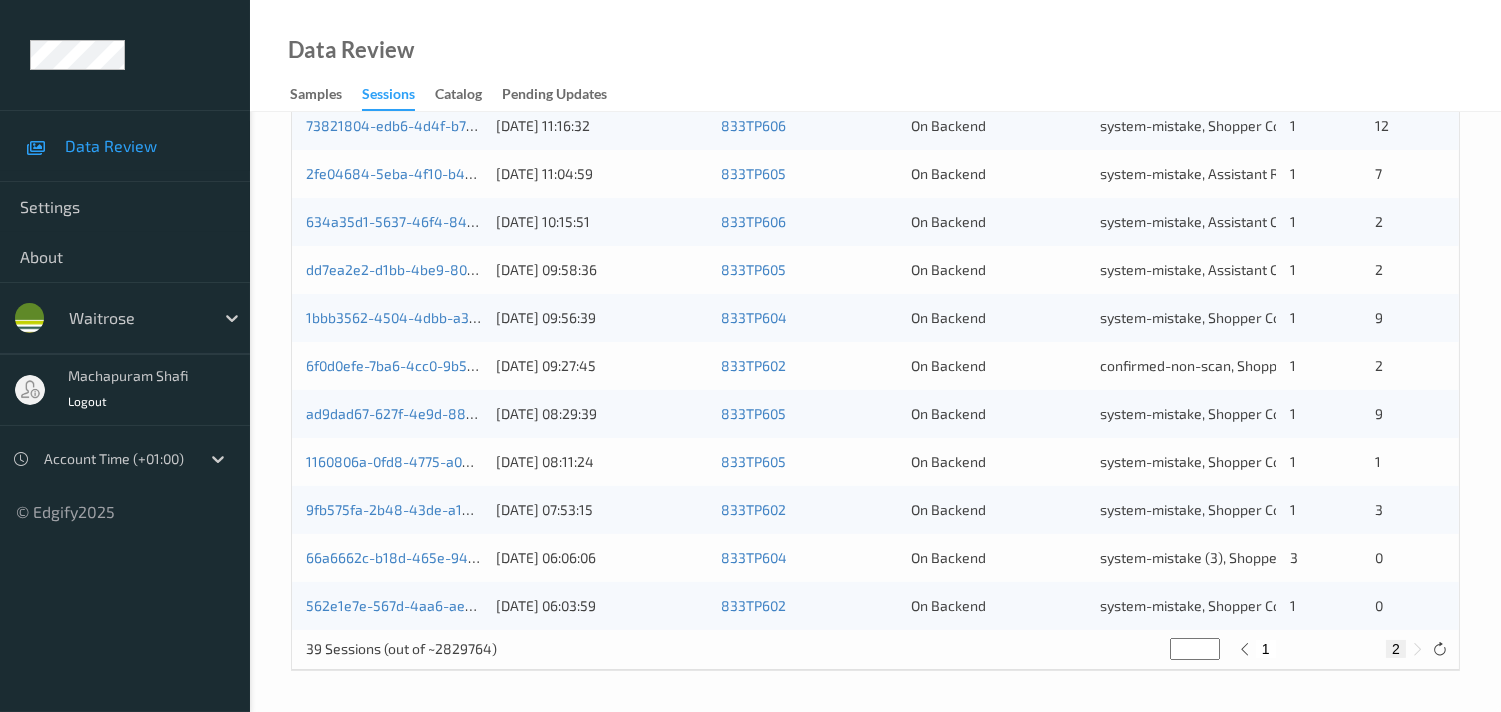 click on "Data Review Samples Sessions Catalog Pending Updates" at bounding box center [875, 56] 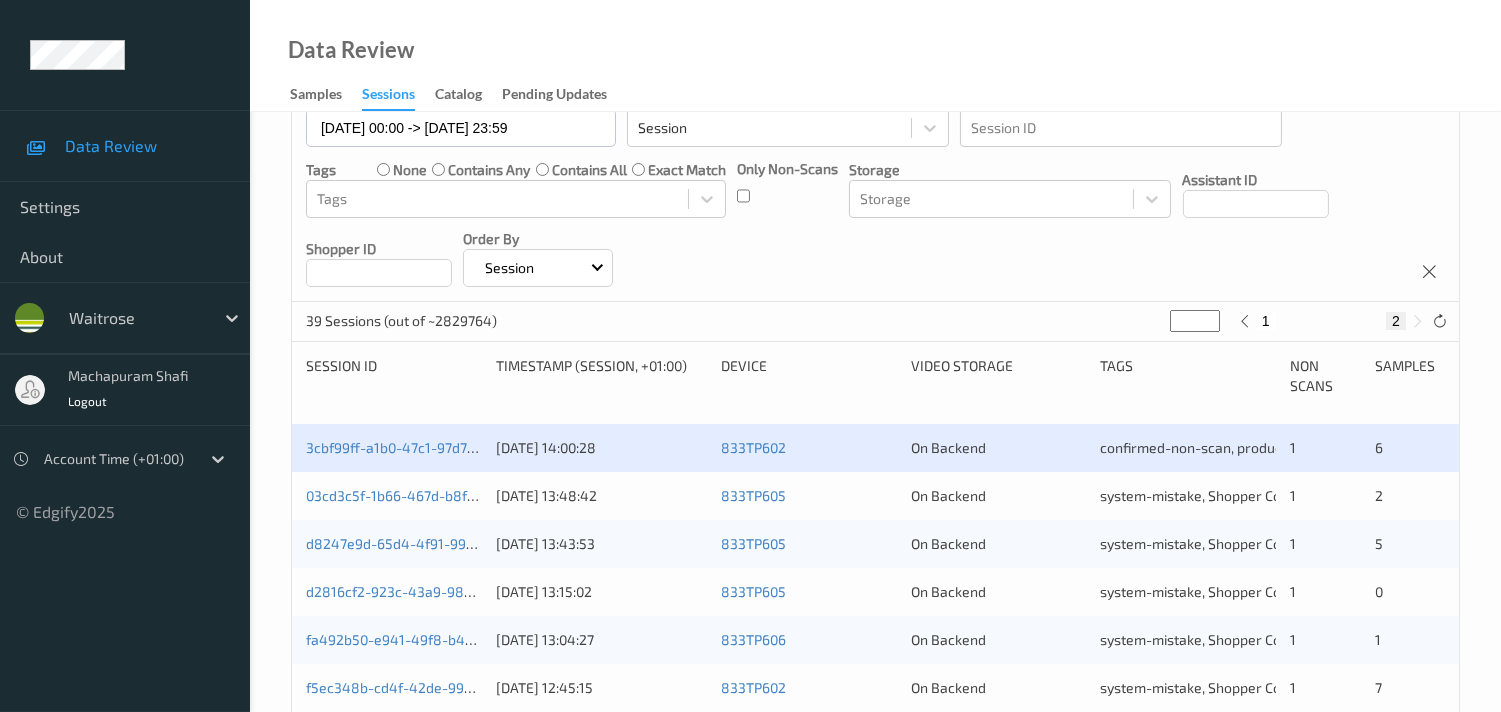 scroll, scrollTop: 236, scrollLeft: 0, axis: vertical 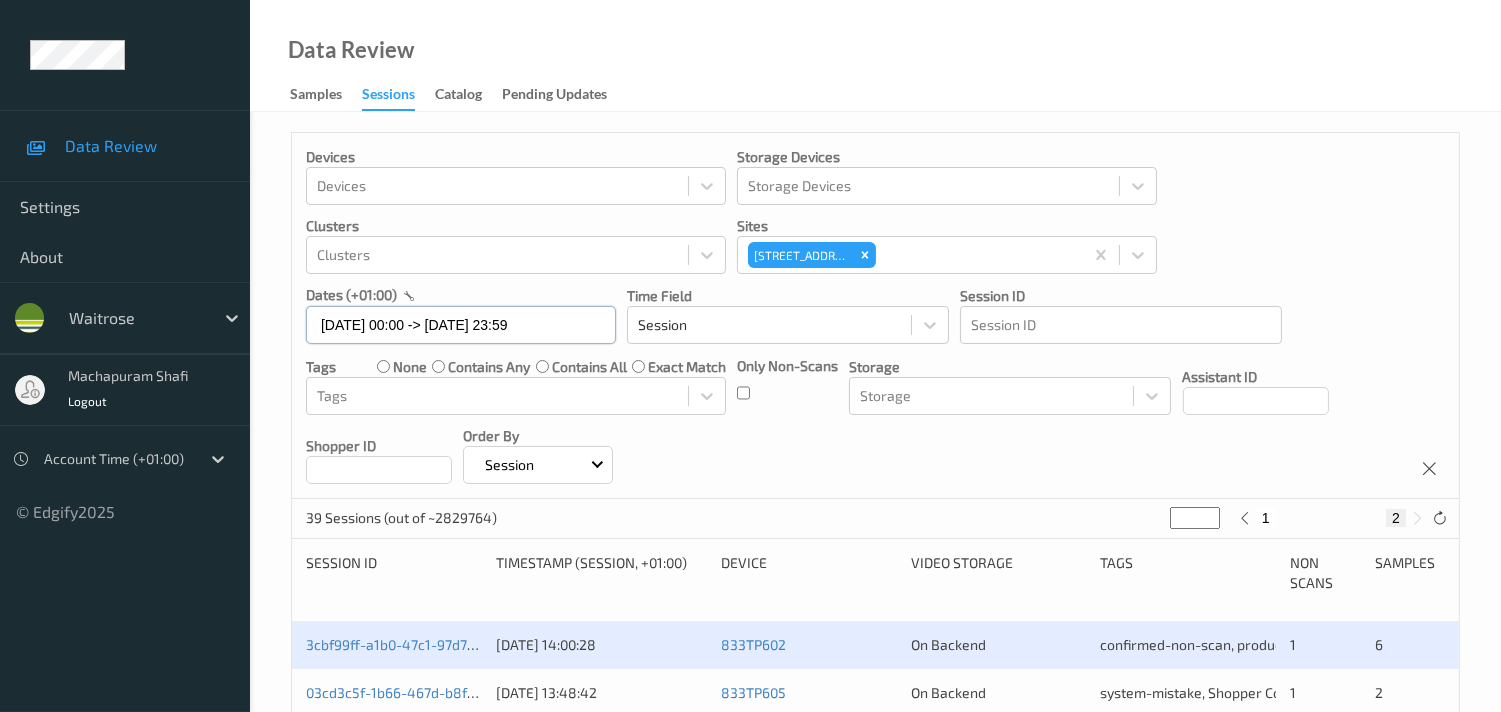 click on "[DATE] 00:00 -> [DATE] 23:59" at bounding box center [461, 325] 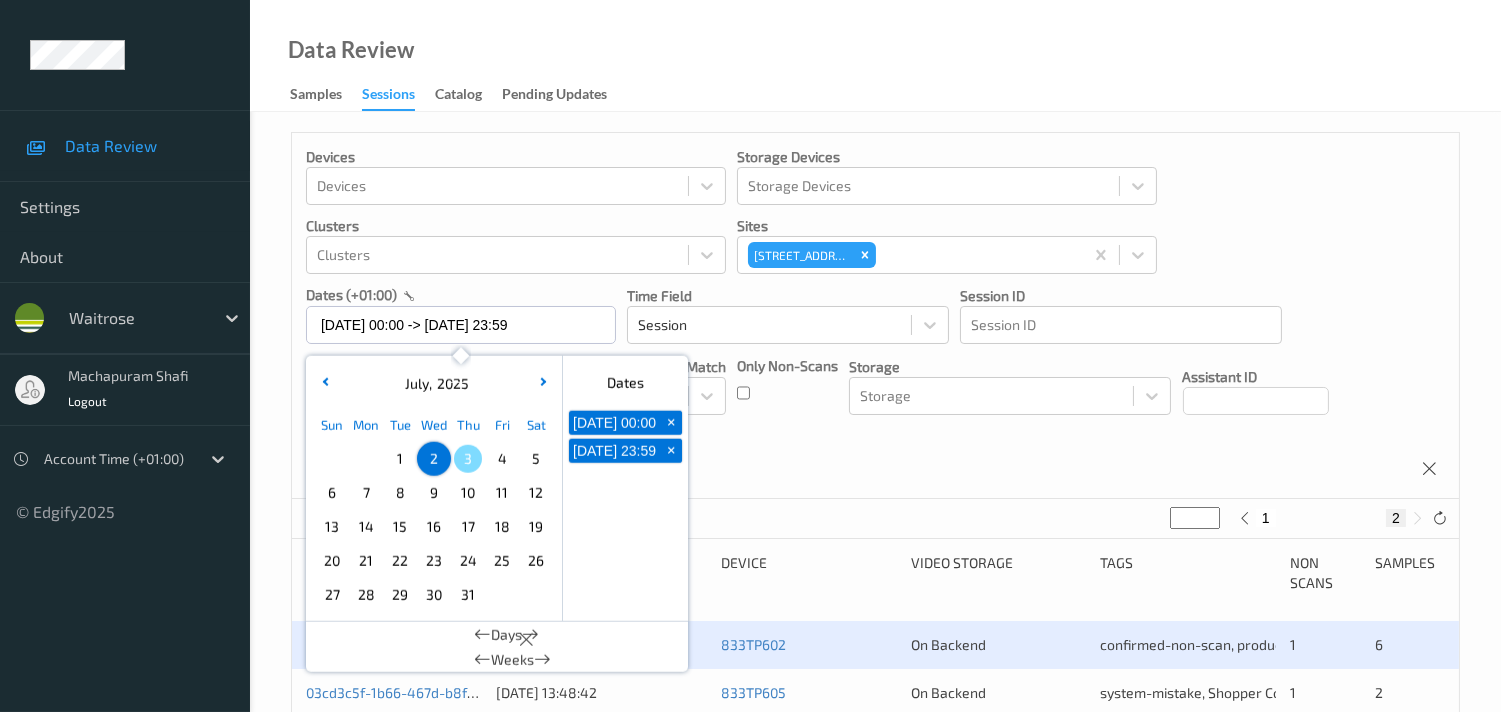 click on "Devices Devices Storage Devices Storage Devices Clusters Clusters Sites [STREET_ADDRESS] dates (+01:00) [DATE] 00:00 -> [DATE] 23:59 [DATE] Sun Mon Tue Wed Thu Fri Sat 1 2 3 4 5 6 7 8 9 10 11 12 13 14 15 16 17 18 19 20 21 22 23 24 25 26 27 28 29 30 [DATE] February March April May June July August September October November [DATE] 2022 2023 2024 2025 2026 2027 2028 2029 2030 2031 2032 Dates [DATE] 00:00 + [DATE] 23:59 + Days Weeks Time Field Session Session ID Session ID Tags none contains any contains all exact match Tags Only Non-Scans Storage Storage Assistant ID Shopper ID Order By Session" at bounding box center (875, 316) 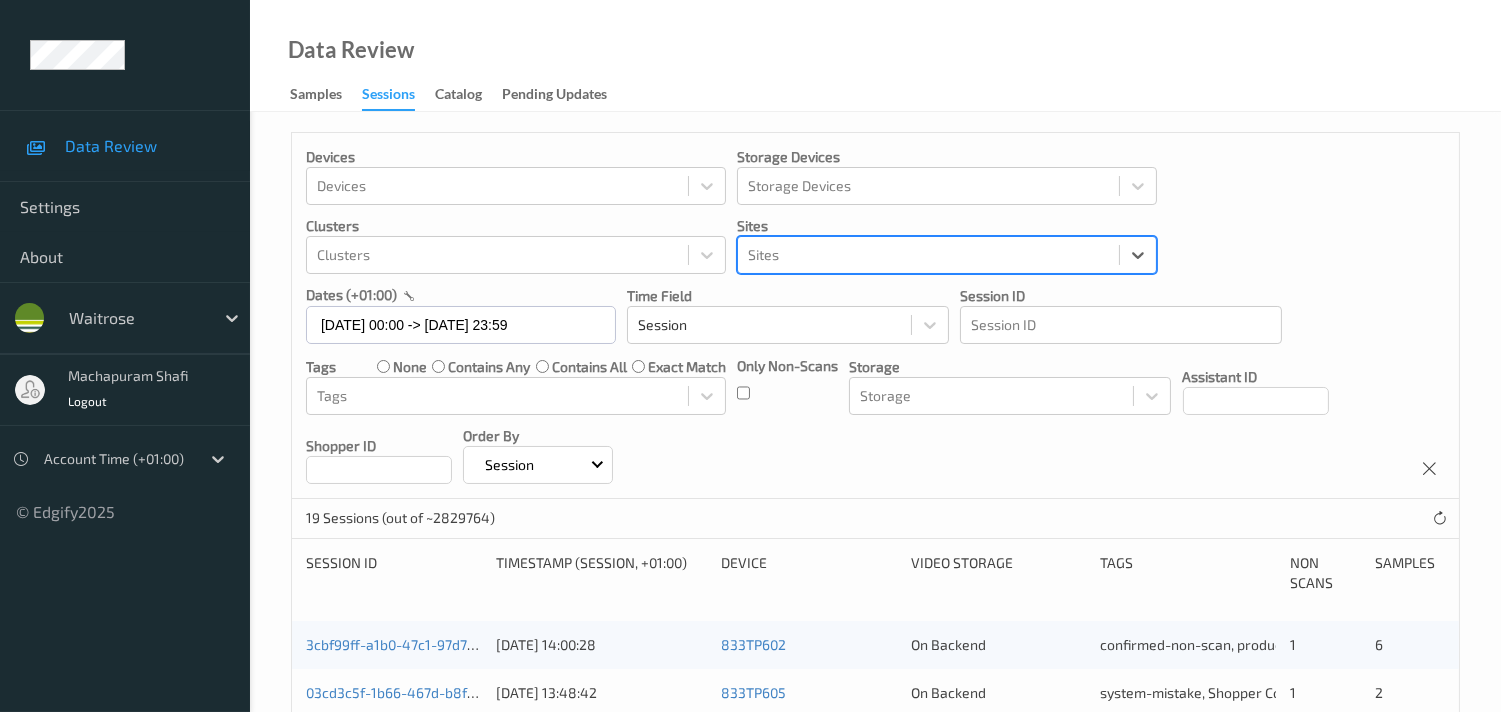 paste on "761 Morningside" 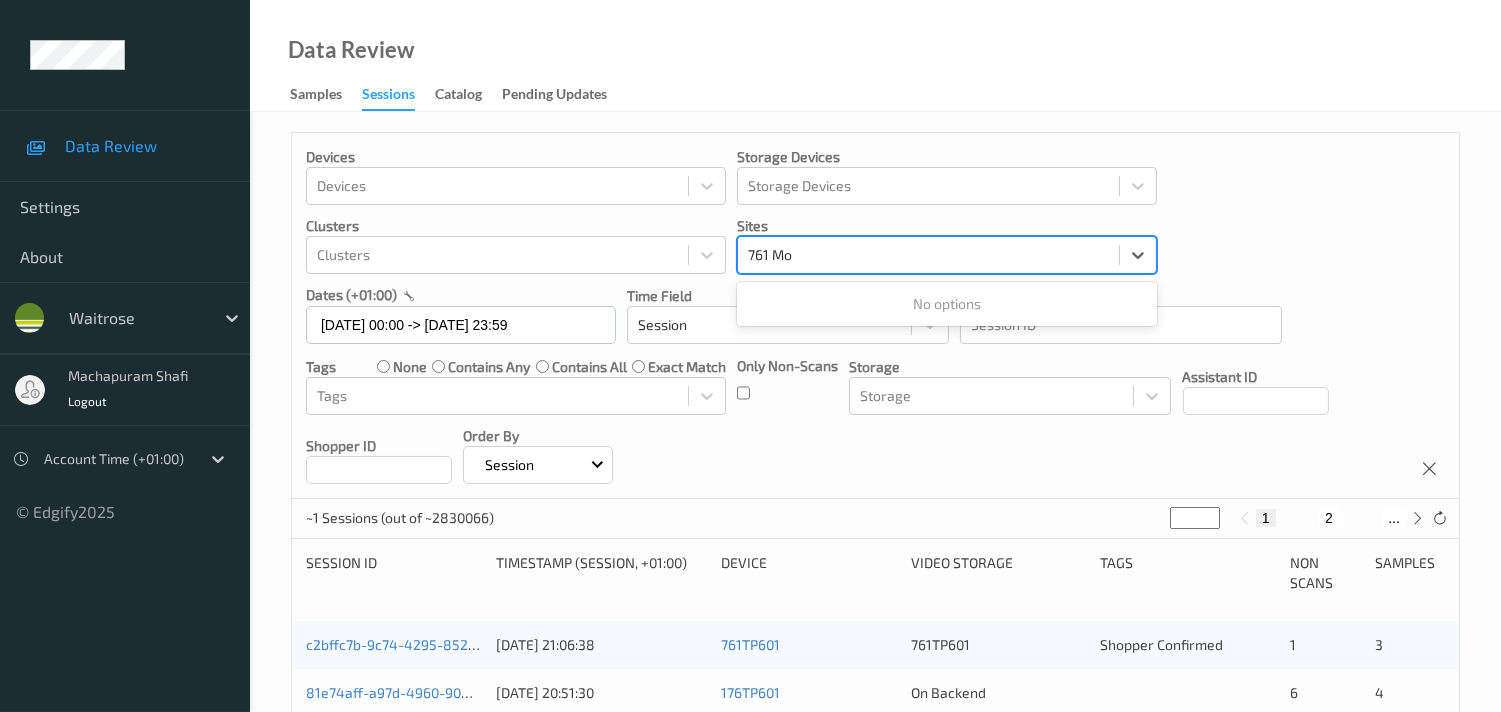 type on "761 Mo" 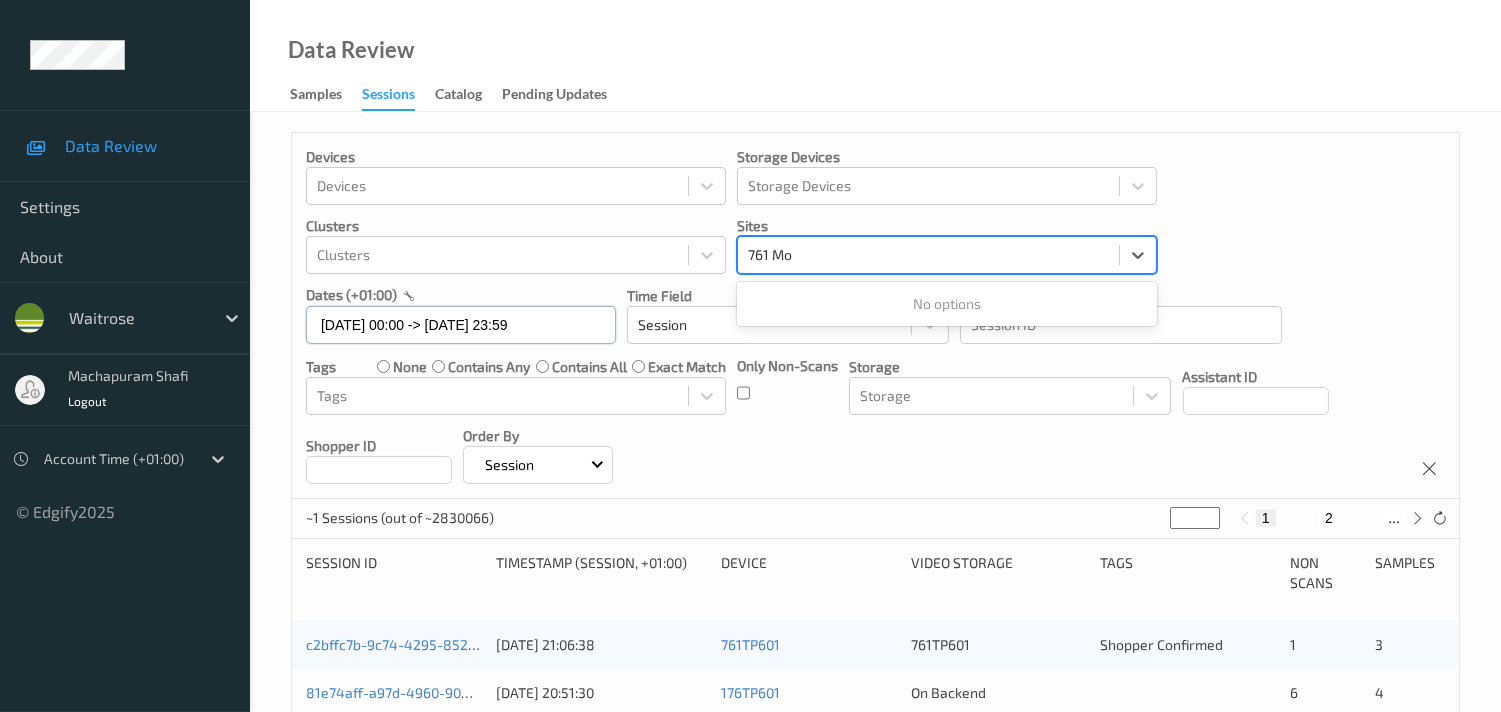 type 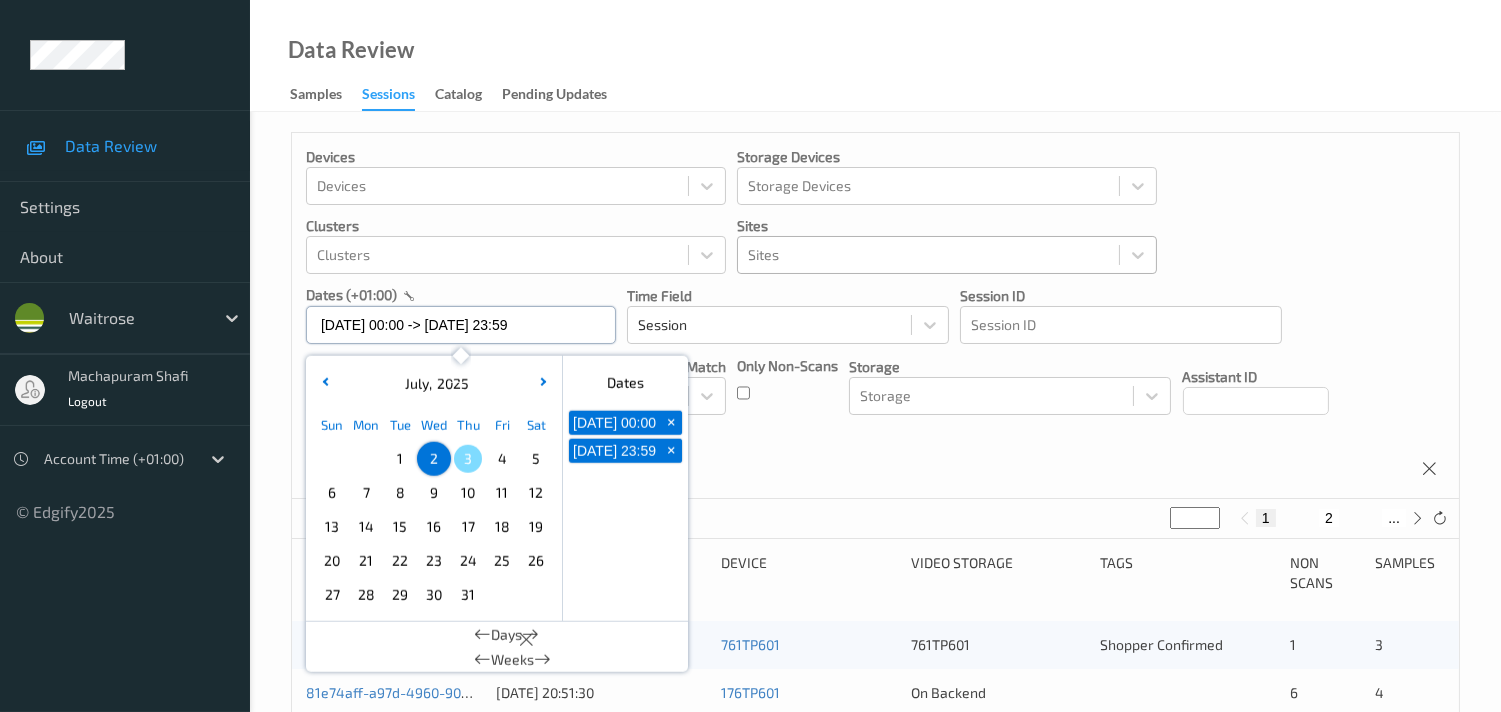 drag, startPoint x: 596, startPoint y: 324, endPoint x: 556, endPoint y: 324, distance: 40 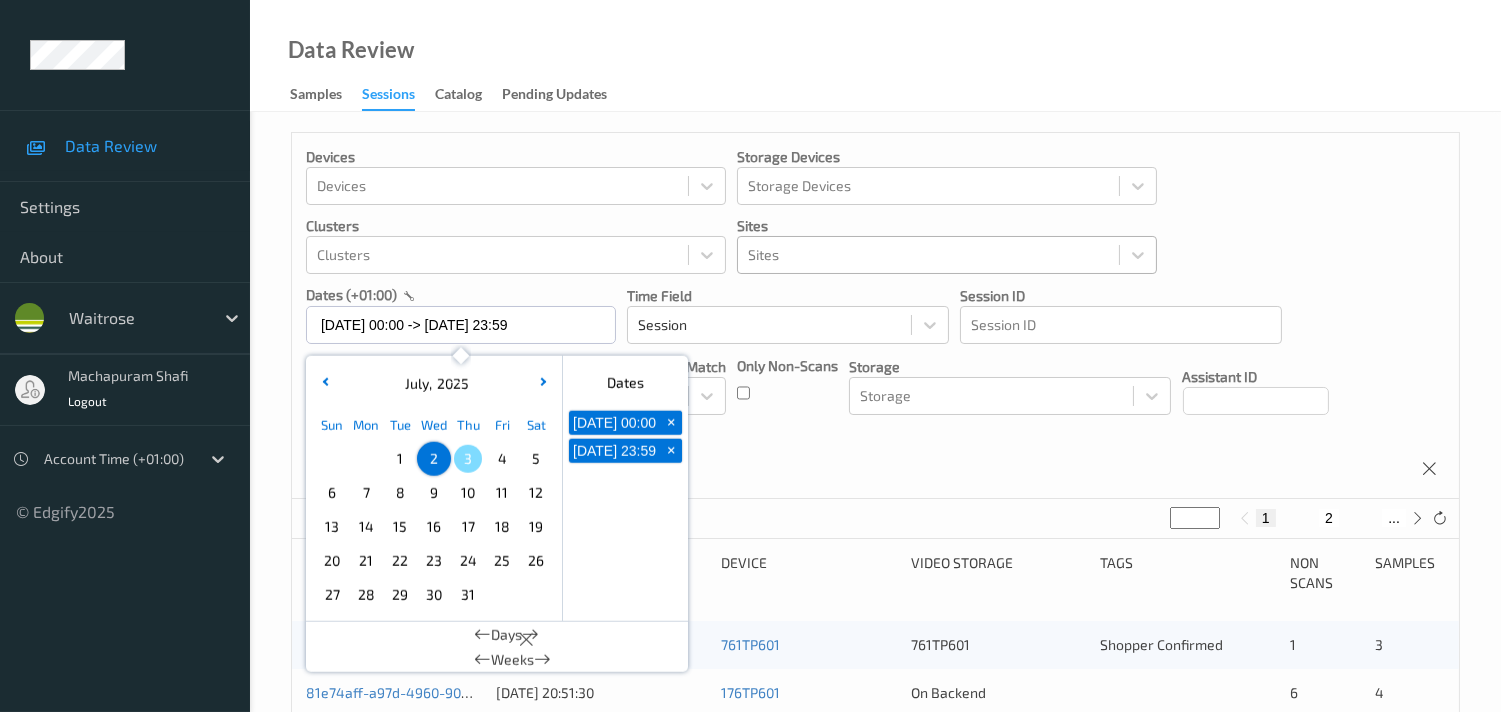 click on "1" at bounding box center (400, 459) 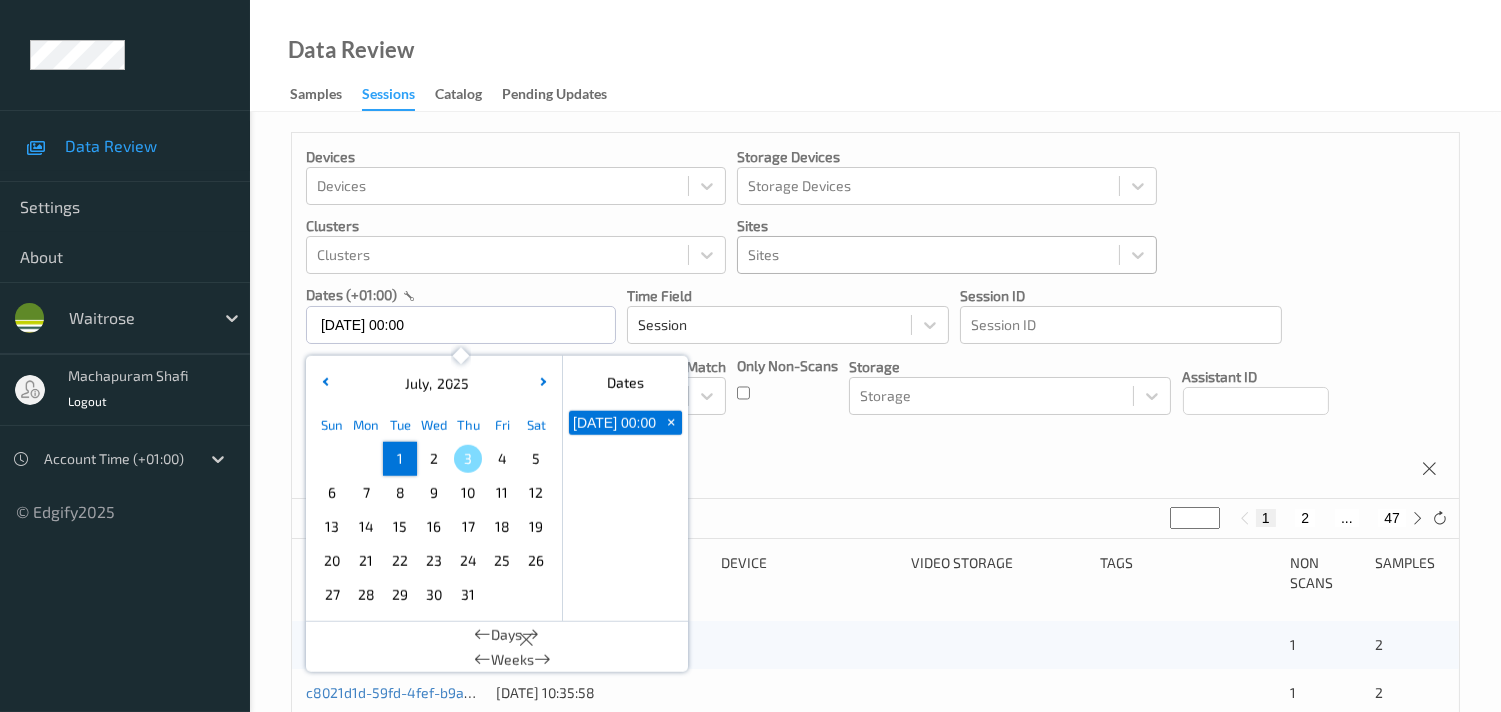 click on "1" at bounding box center [400, 459] 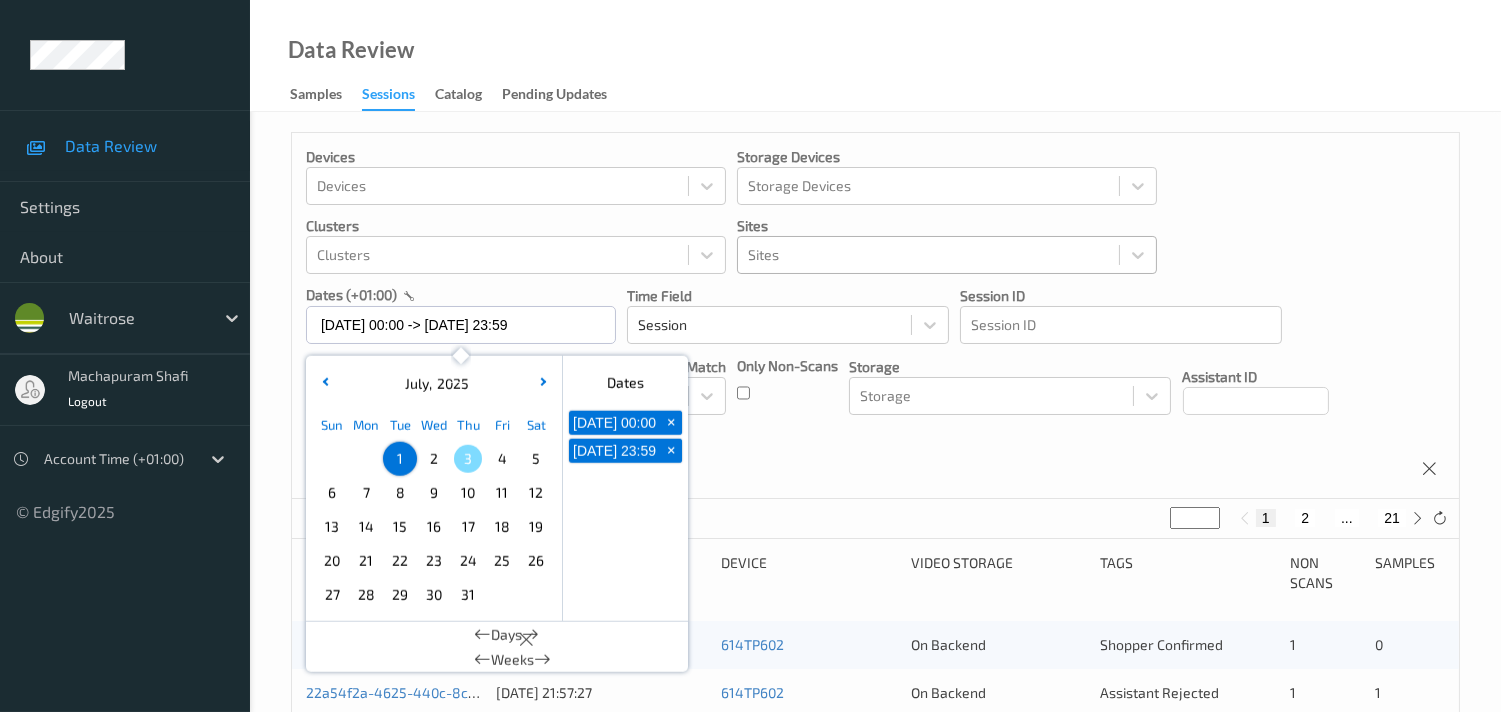 click on "1" at bounding box center [400, 459] 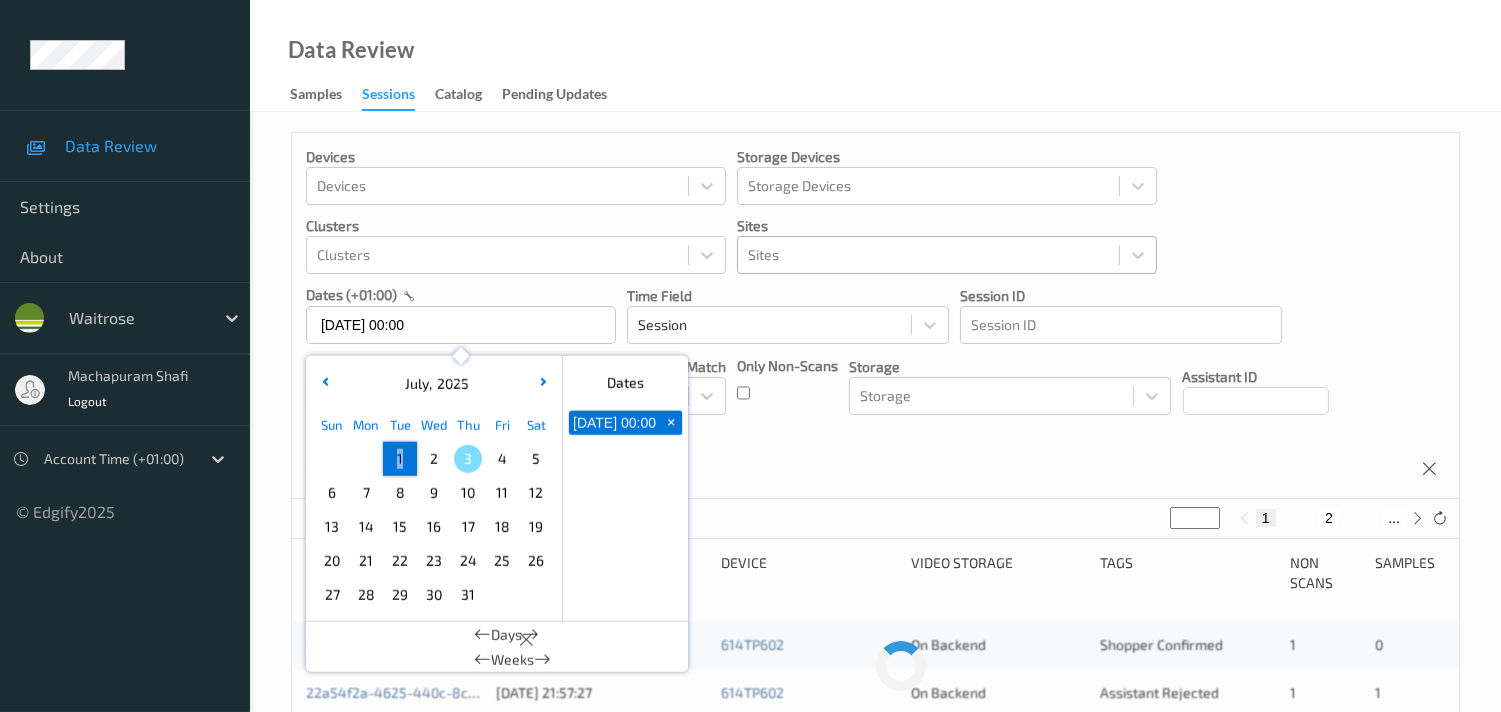 click on "1" at bounding box center [400, 459] 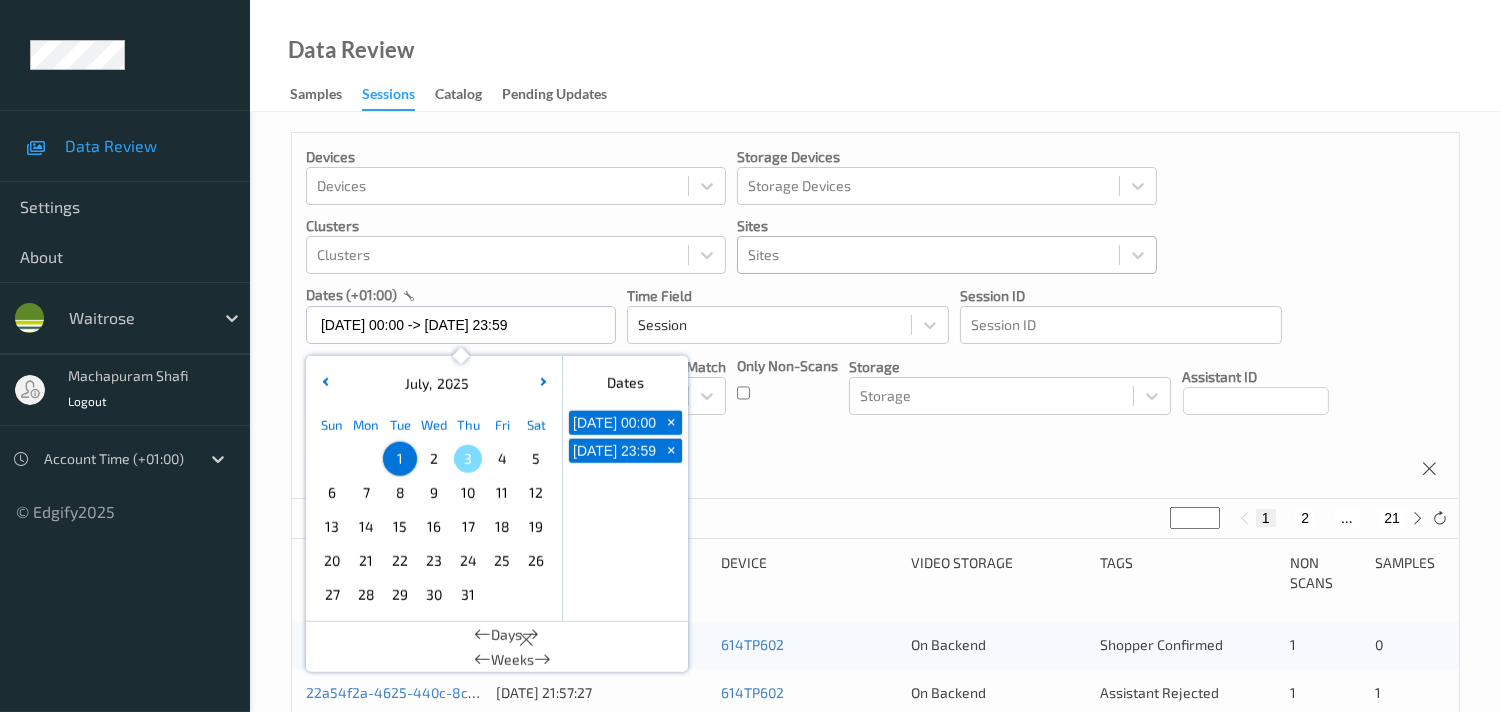 drag, startPoint x: 1313, startPoint y: 291, endPoint x: 1097, endPoint y: 288, distance: 216.02083 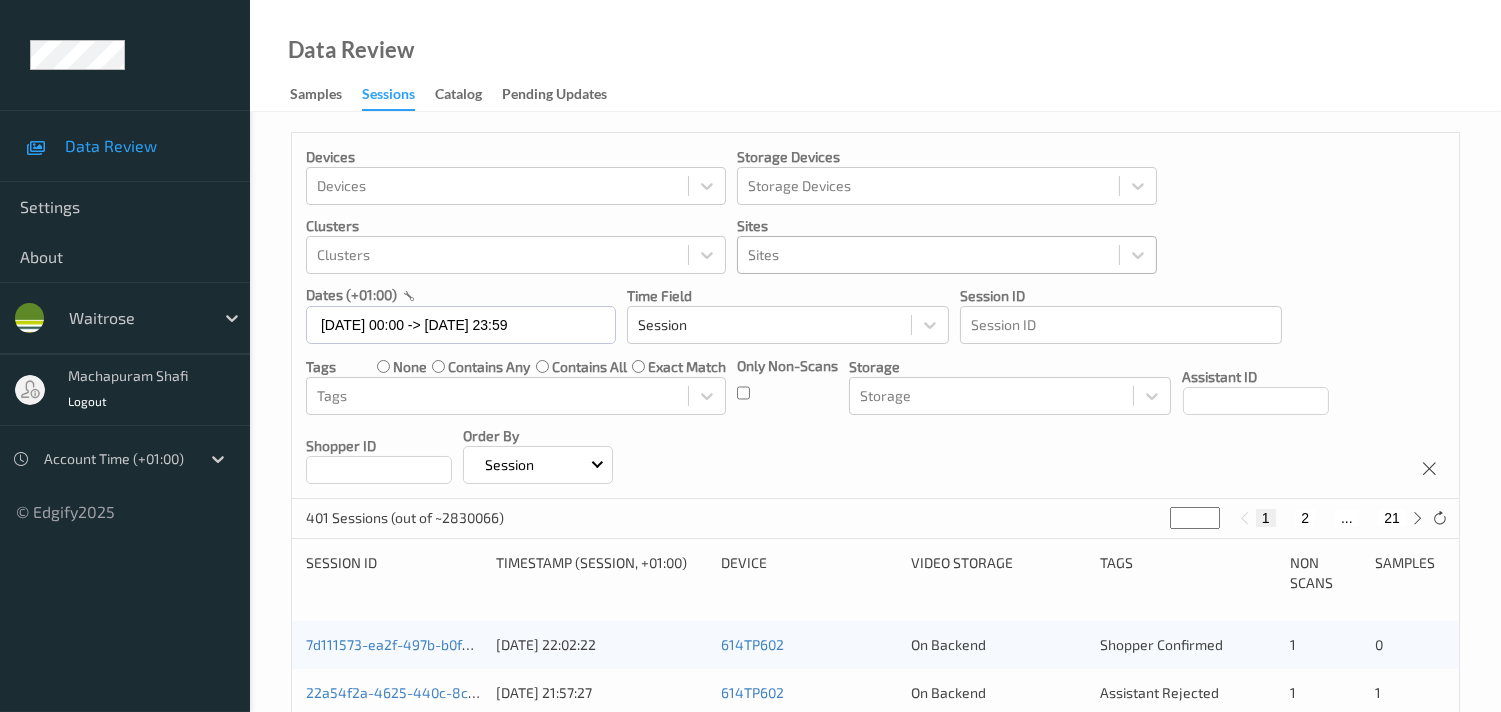 click at bounding box center [928, 255] 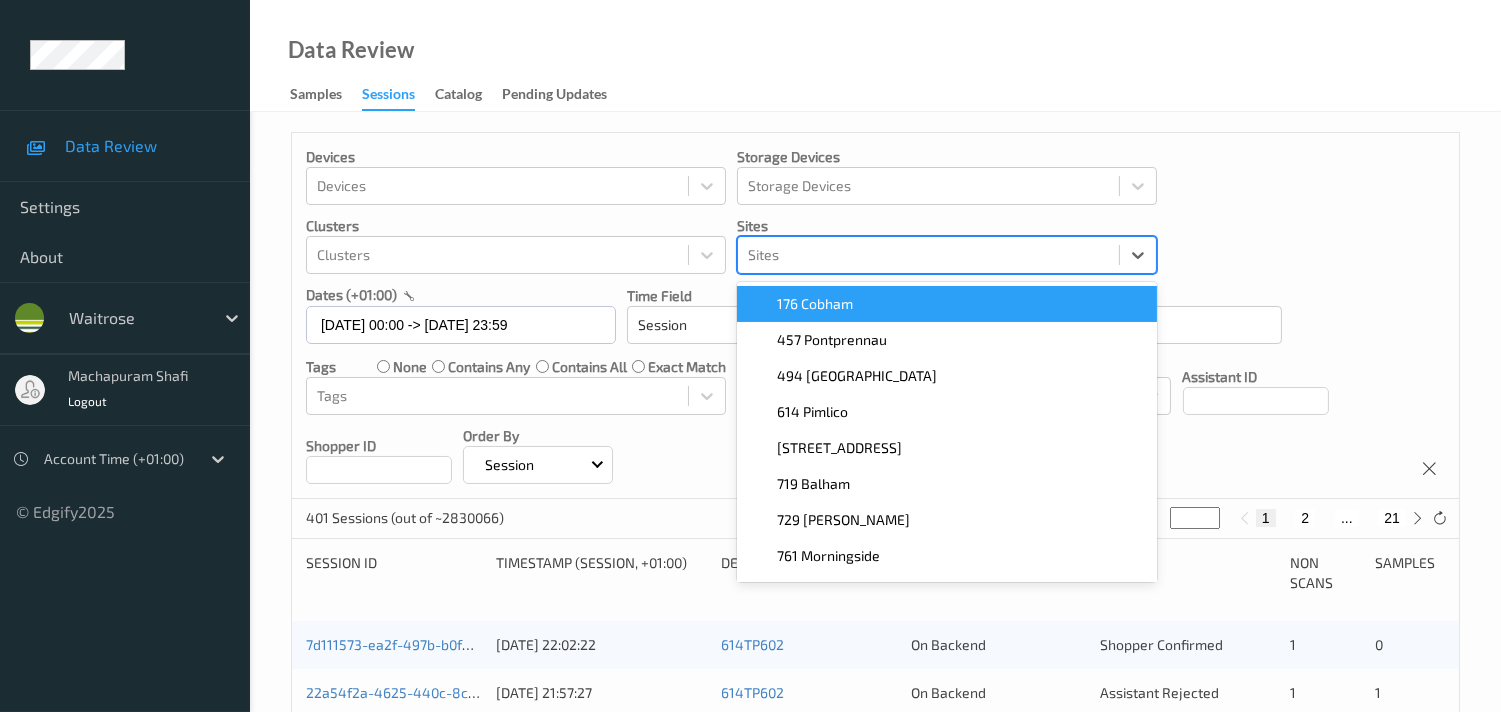 paste on "761 Morningside" 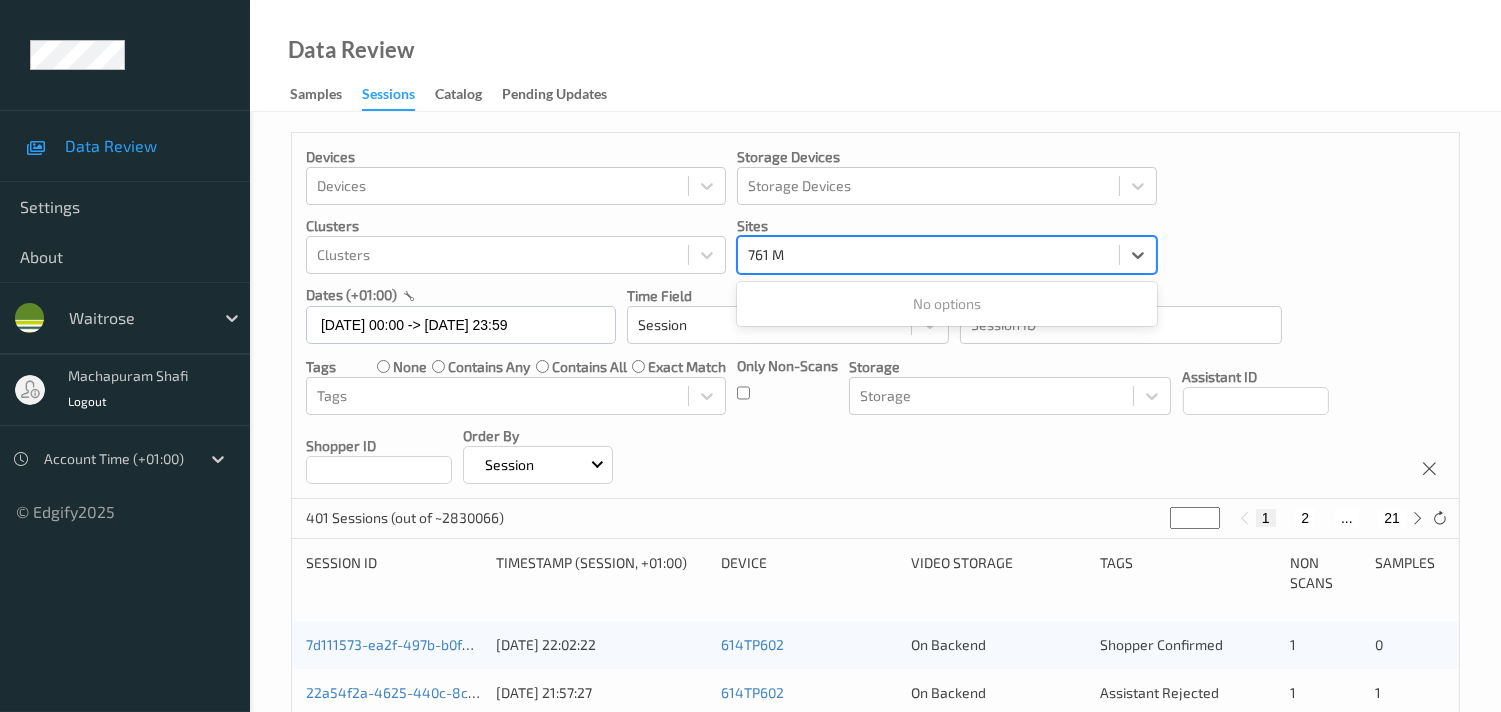 type on "761" 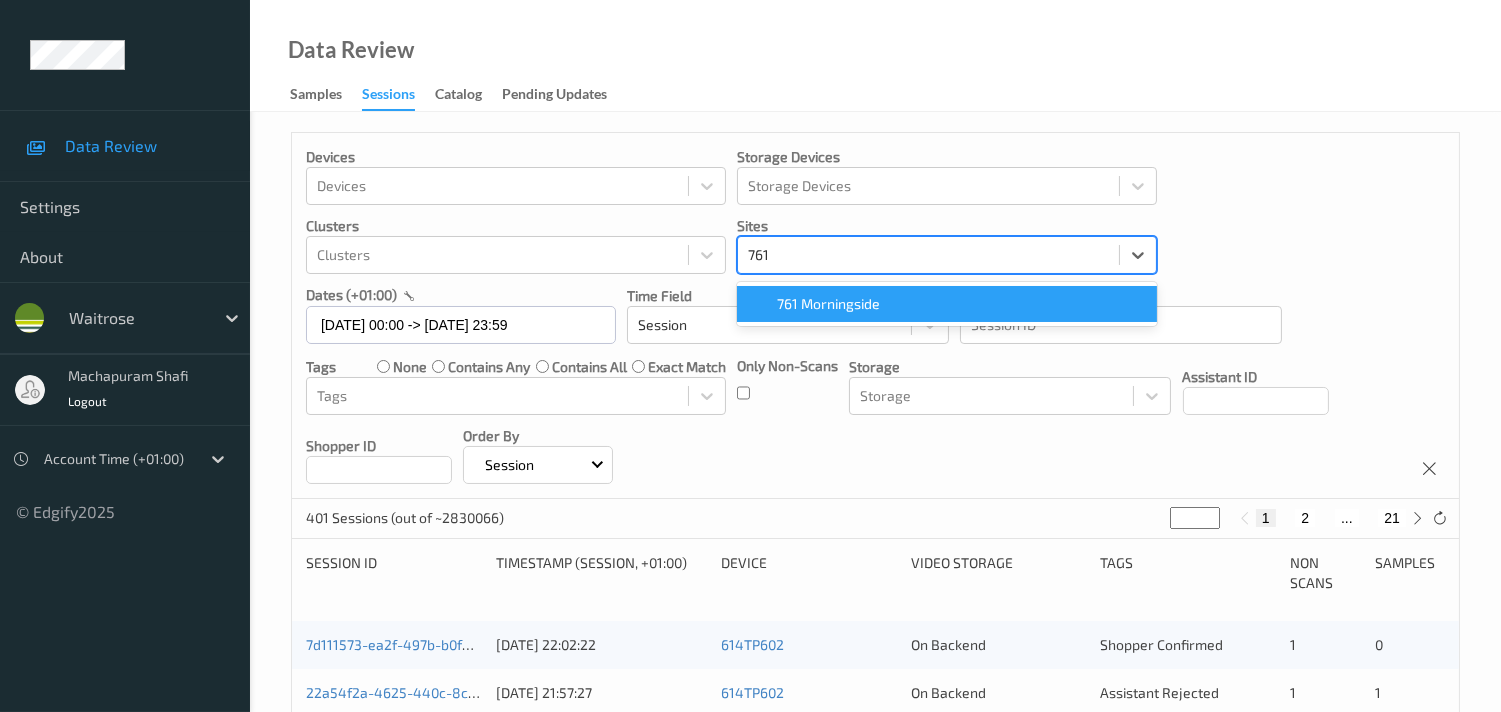 click on "761	Morningside" at bounding box center [828, 304] 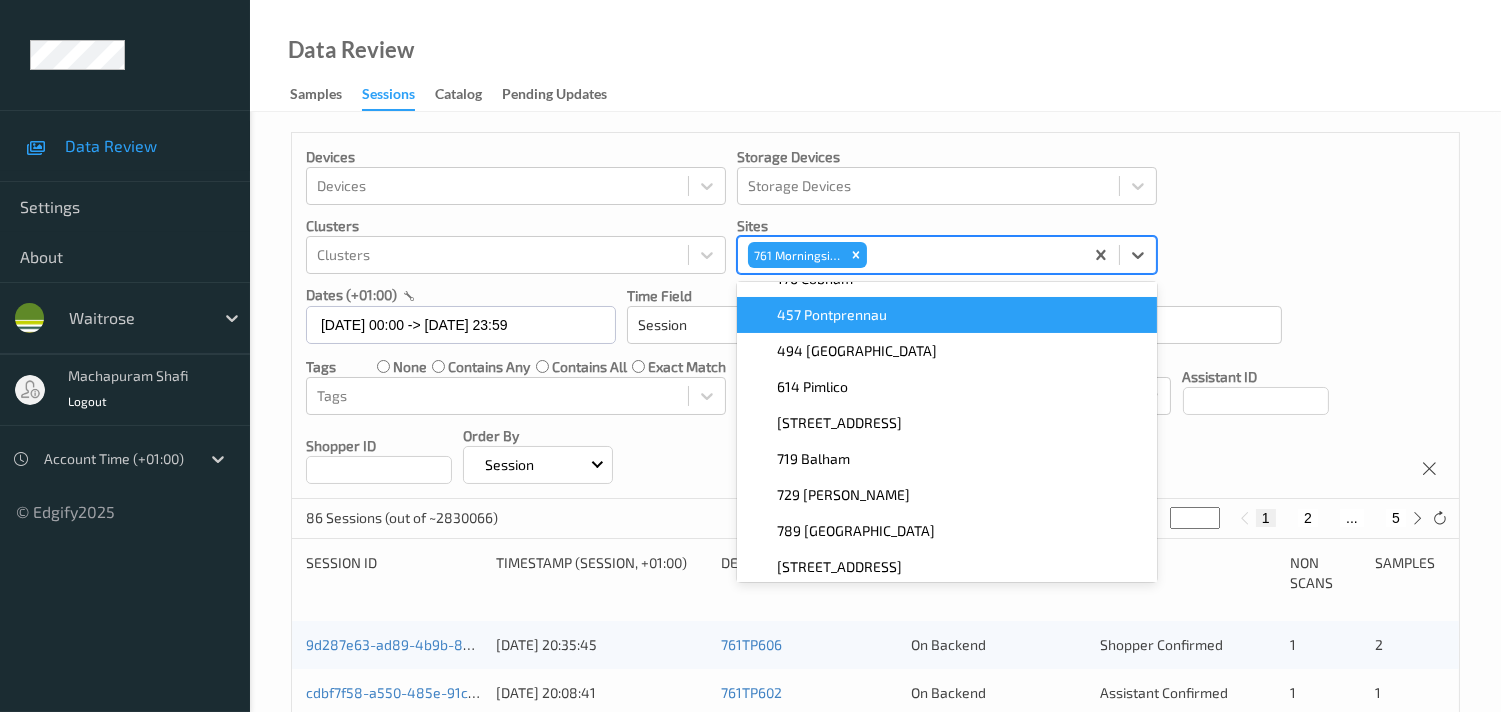 scroll, scrollTop: 32, scrollLeft: 0, axis: vertical 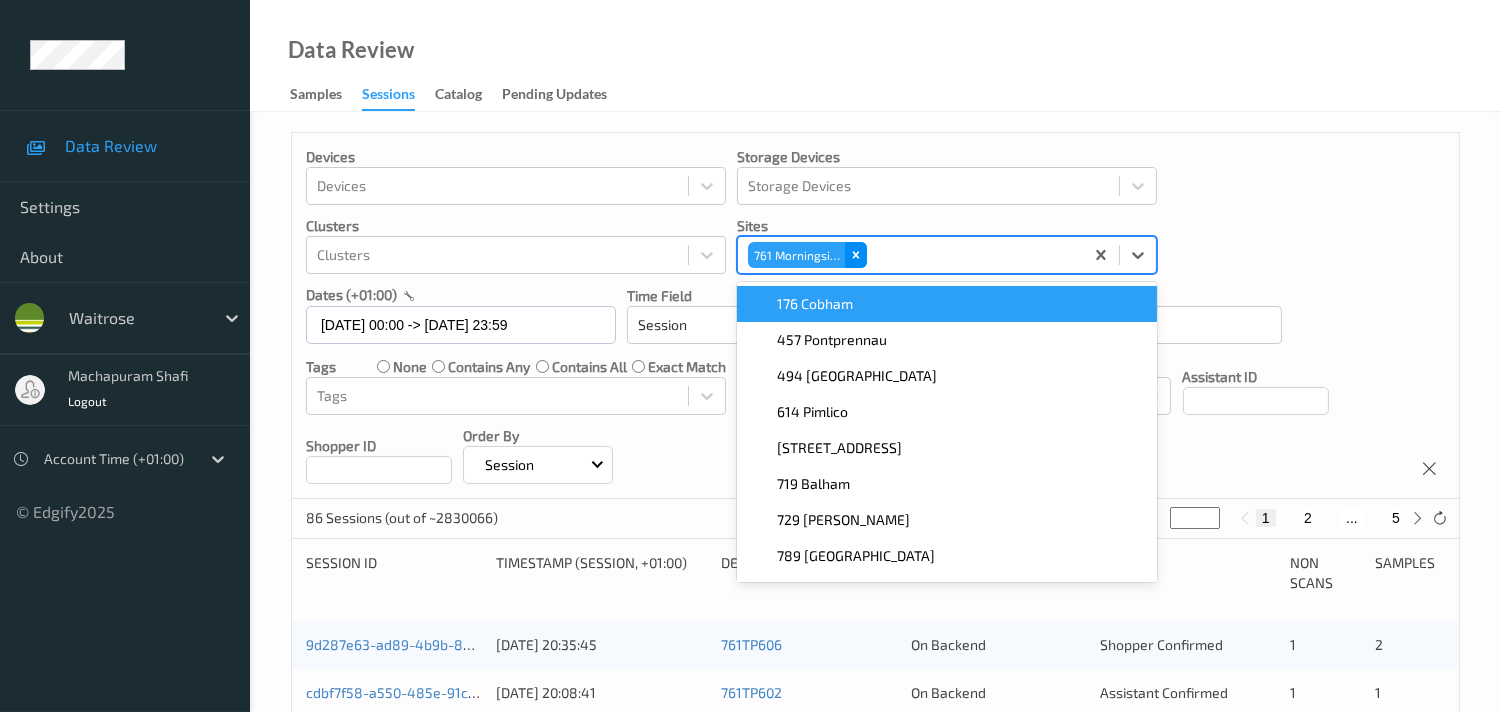click 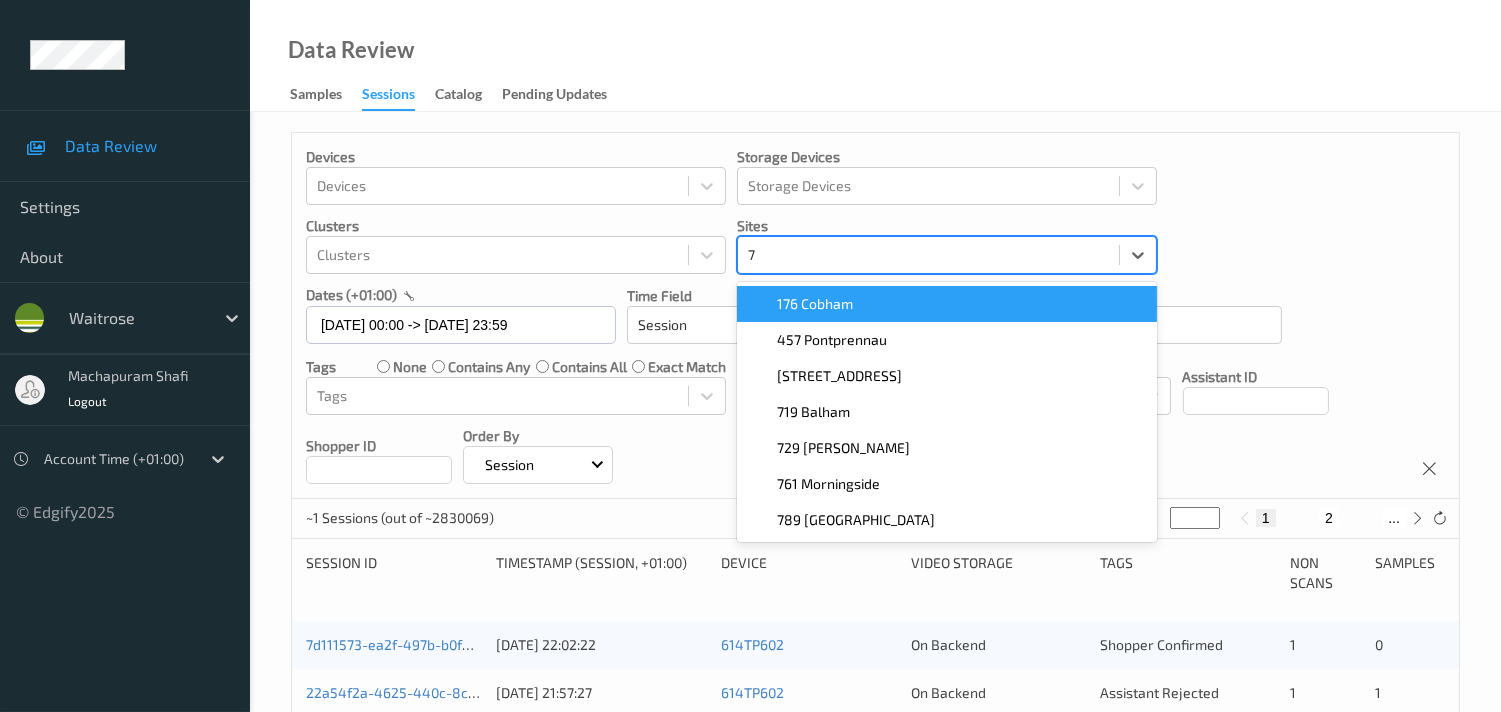 type on "76" 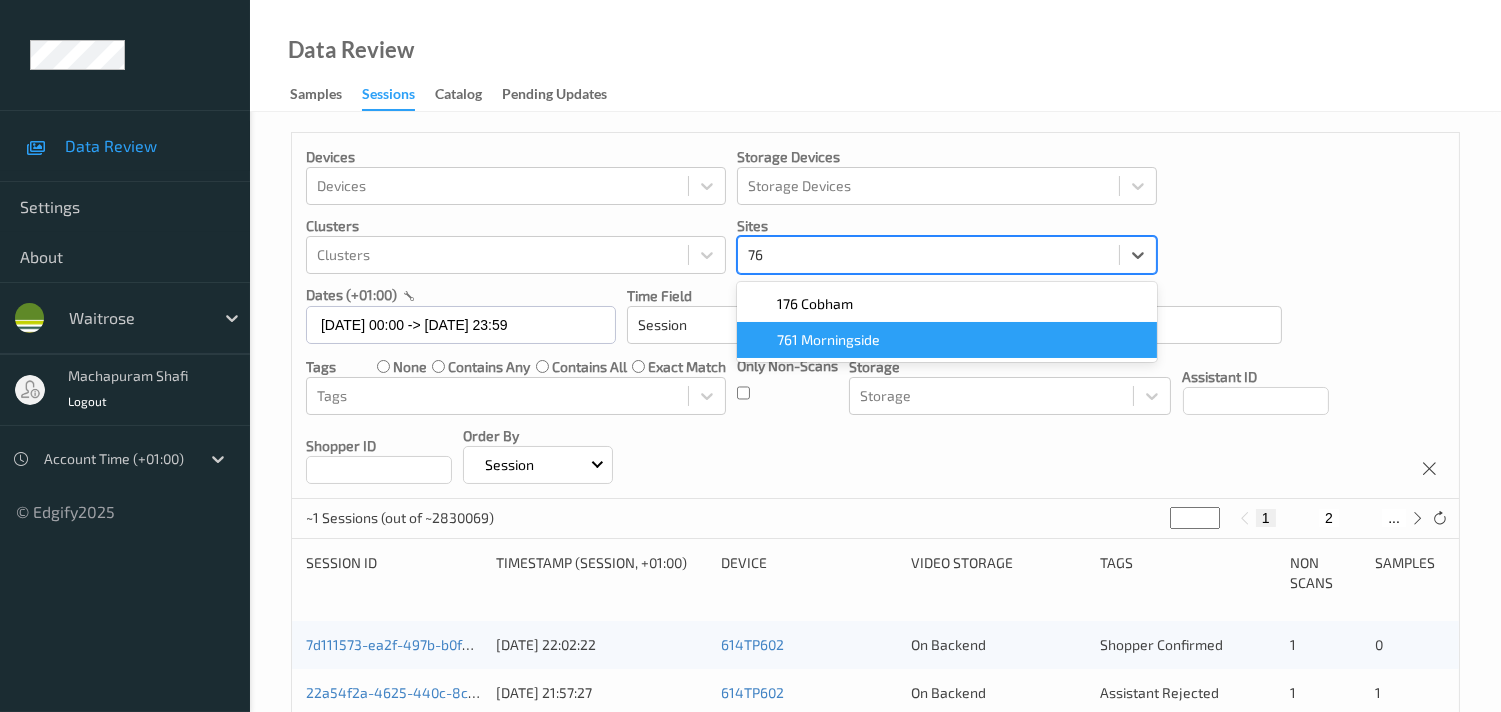 click on "761	Morningside" at bounding box center (828, 340) 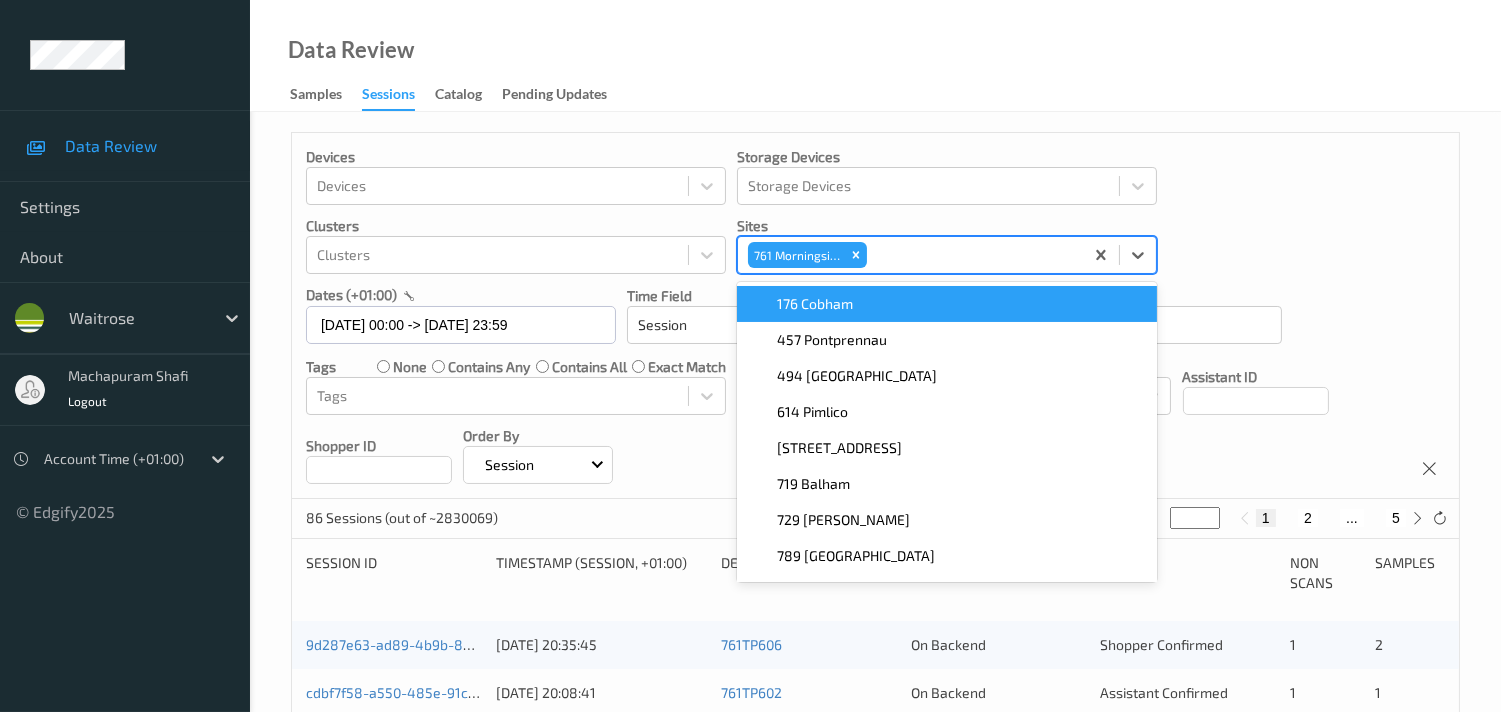 click on "Devices Devices Storage Devices Storage Devices Clusters Clusters Sites option 761	Morningside, selected. option 176 Cobham focused, 1 of 9. 9 results available. Use Up and Down to choose options, press Enter to select the currently focused option, press Escape to exit the menu, press Tab to select the option and exit the menu. 761	Morningside    176 Cobham    457	 Pontprennau    494 [GEOGRAPHIC_DATA]    [GEOGRAPHIC_DATA]    719	[GEOGRAPHIC_DATA]    729	[PERSON_NAME]    789 [GEOGRAPHIC_DATA][STREET_ADDRESS] dates (+01:00) [DATE] 00:00 -> [DATE] 23:59 Time Field Session Session ID Session ID Tags none contains any contains all exact match Tags Only Non-Scans Storage Storage Assistant ID Shopper ID Order By Session" at bounding box center (875, 316) 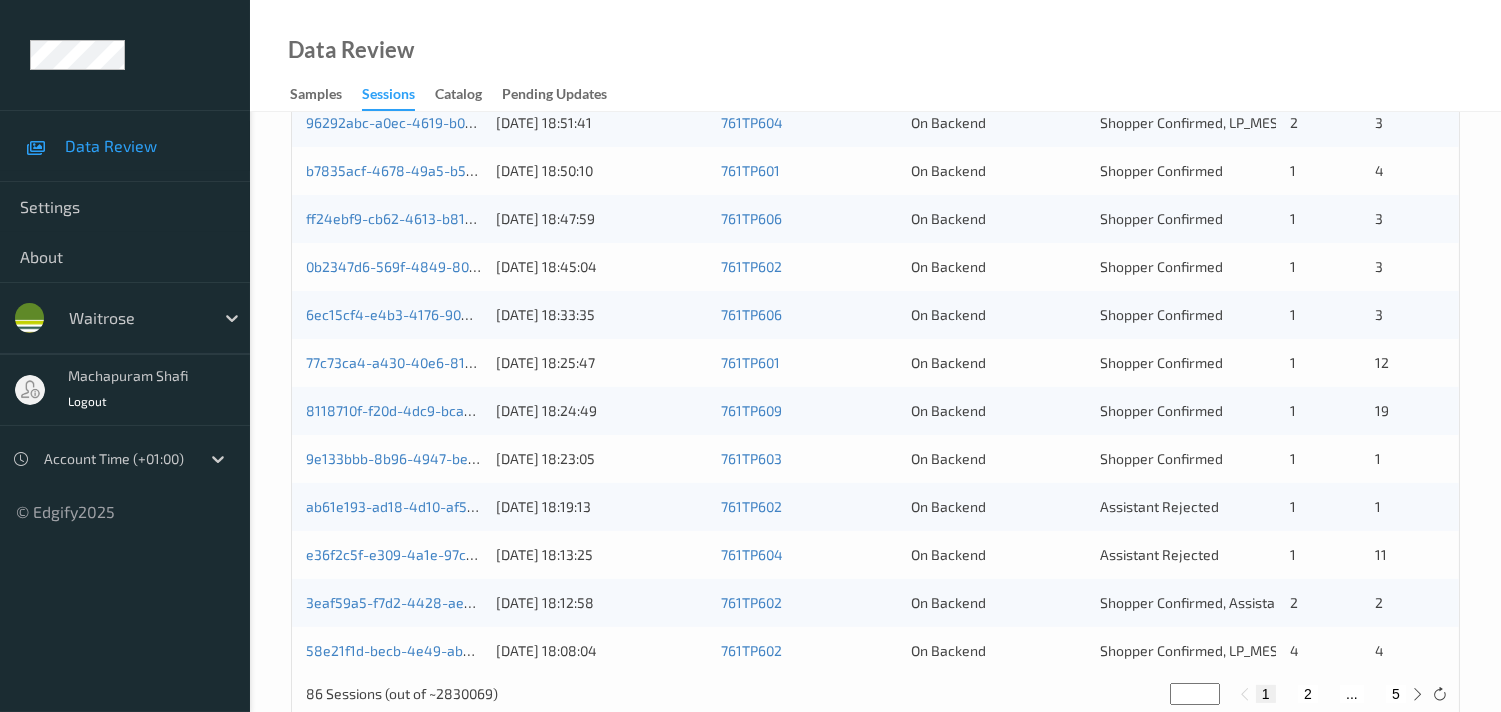 scroll, scrollTop: 951, scrollLeft: 0, axis: vertical 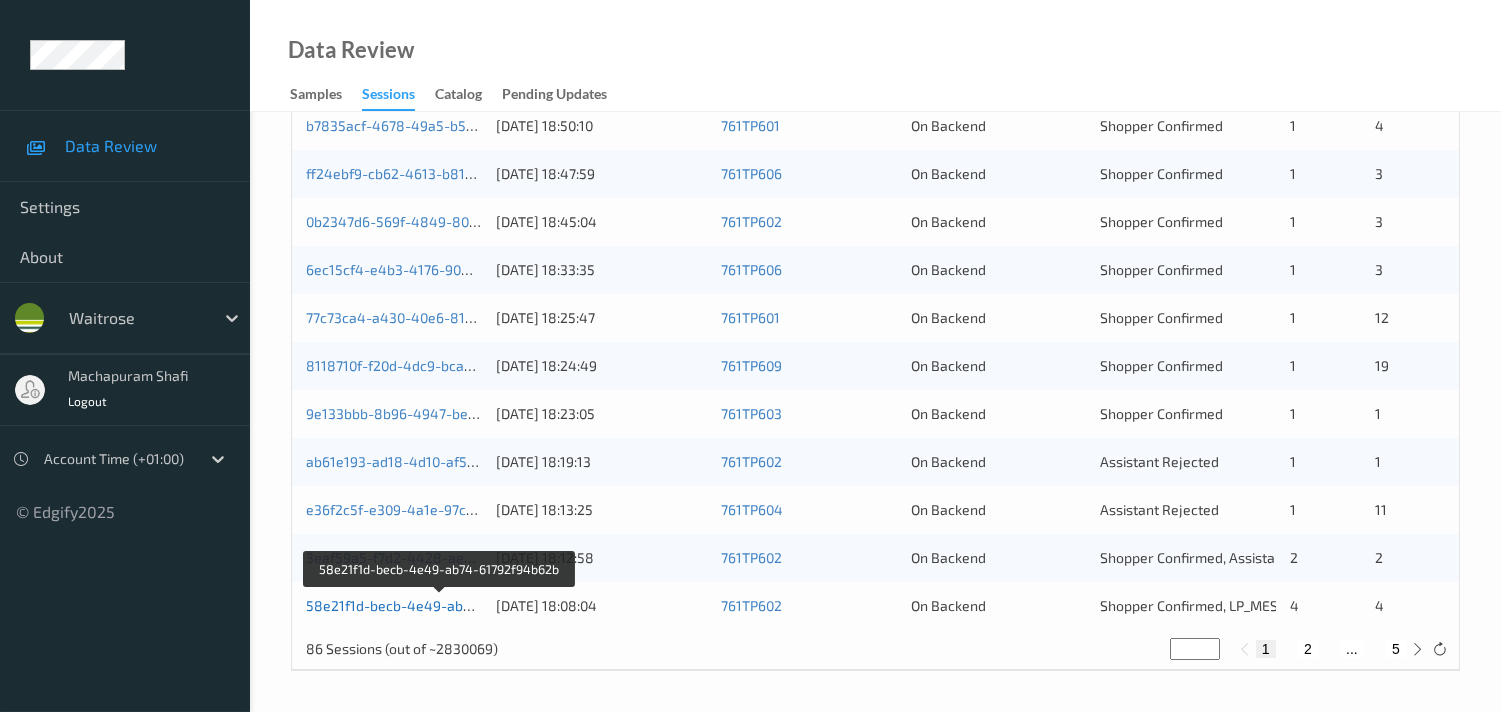 click on "58e21f1d-becb-4e49-ab74-61792f94b62b" at bounding box center [441, 605] 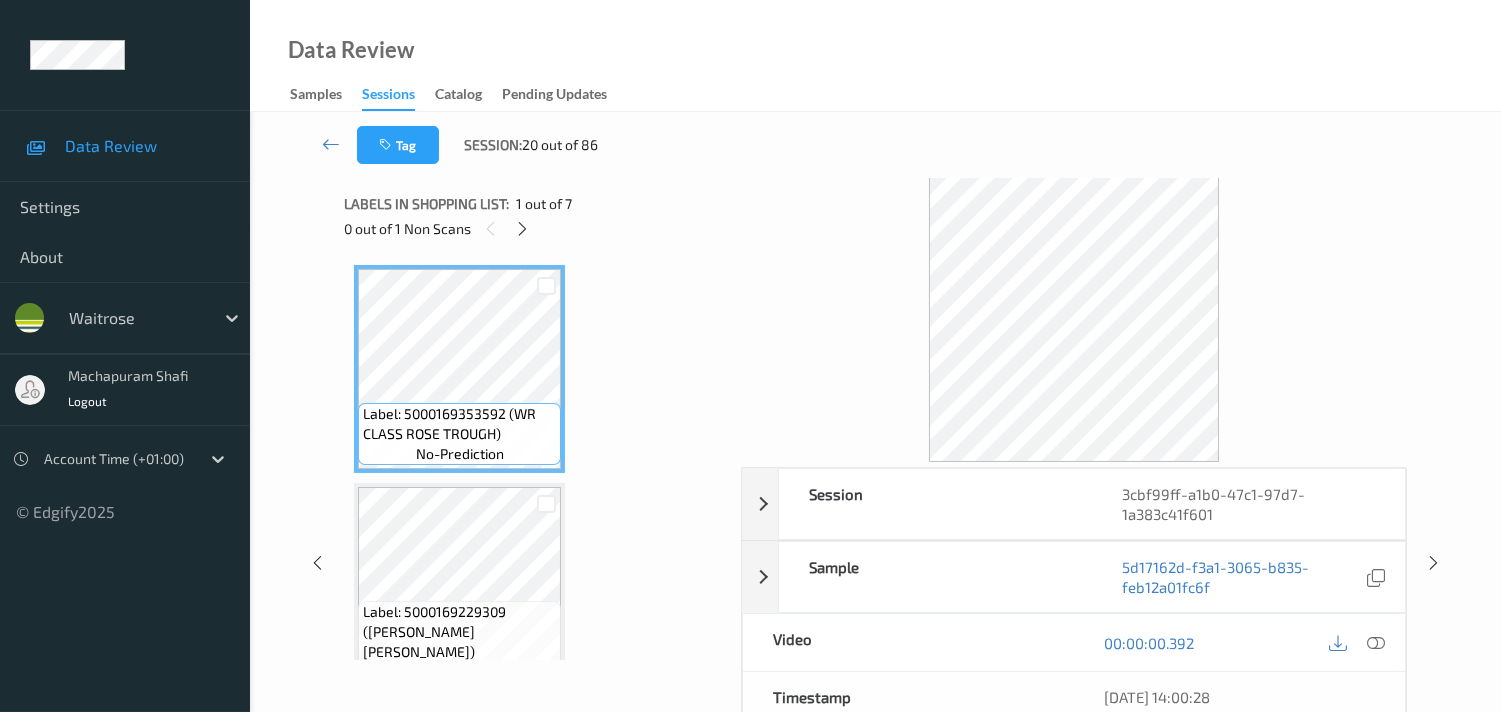 scroll, scrollTop: 0, scrollLeft: 0, axis: both 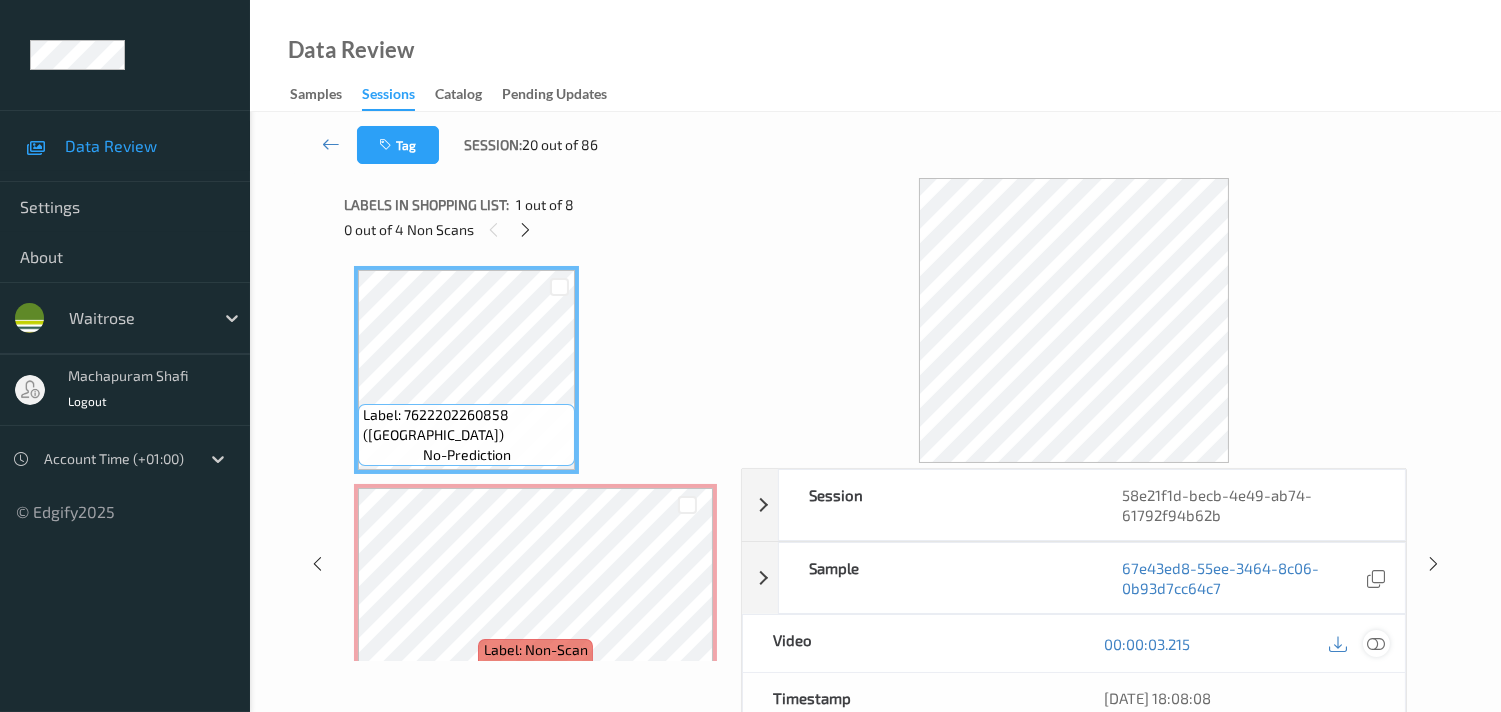 click at bounding box center (1376, 644) 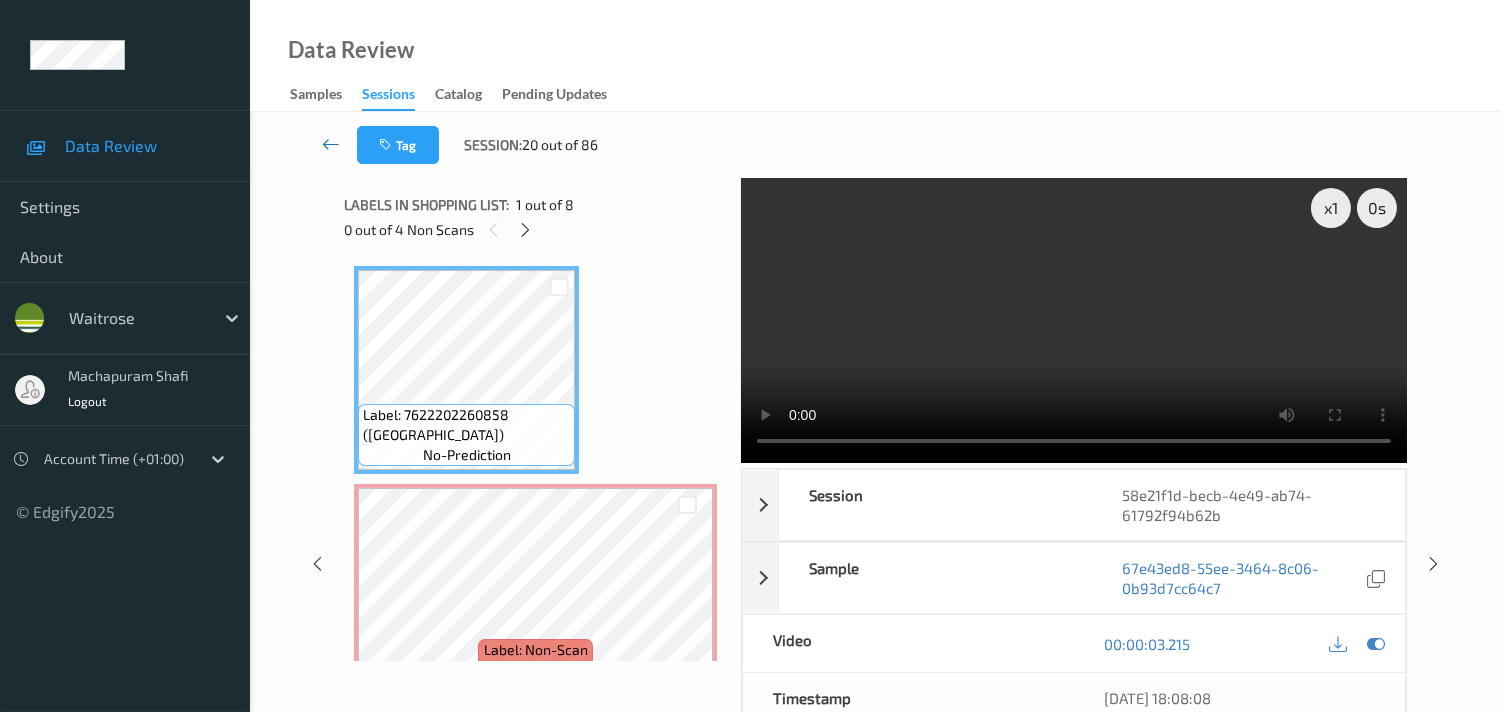 click at bounding box center [331, 144] 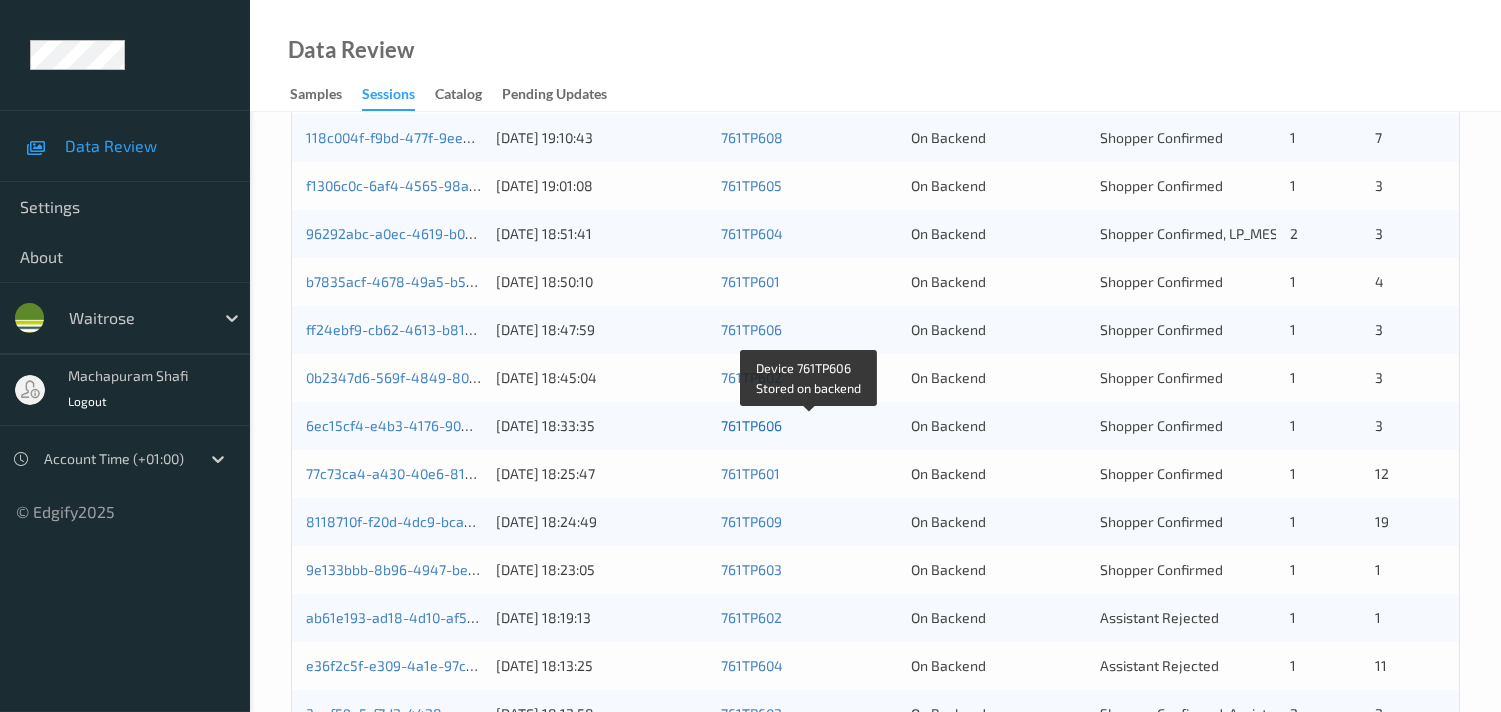 scroll, scrollTop: 951, scrollLeft: 0, axis: vertical 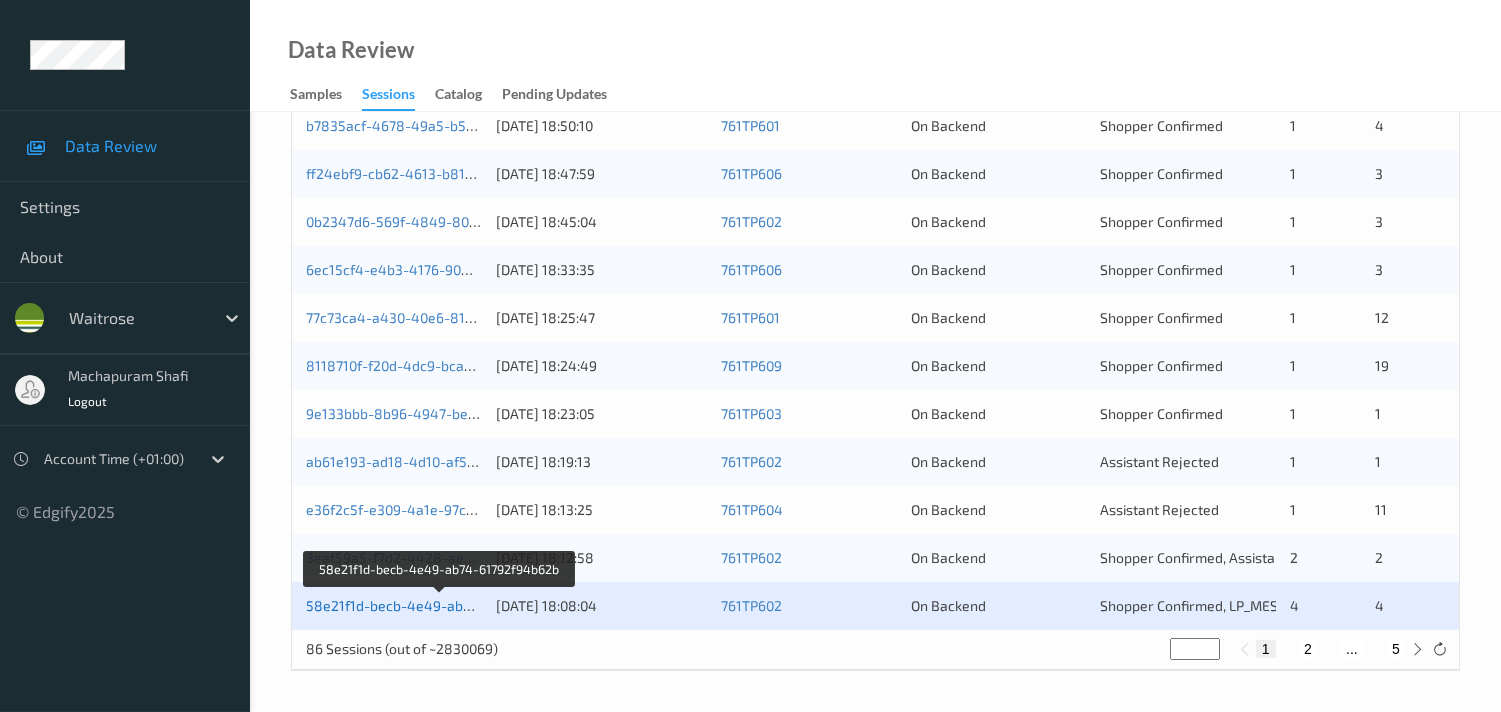 click on "58e21f1d-becb-4e49-ab74-61792f94b62b" at bounding box center [441, 605] 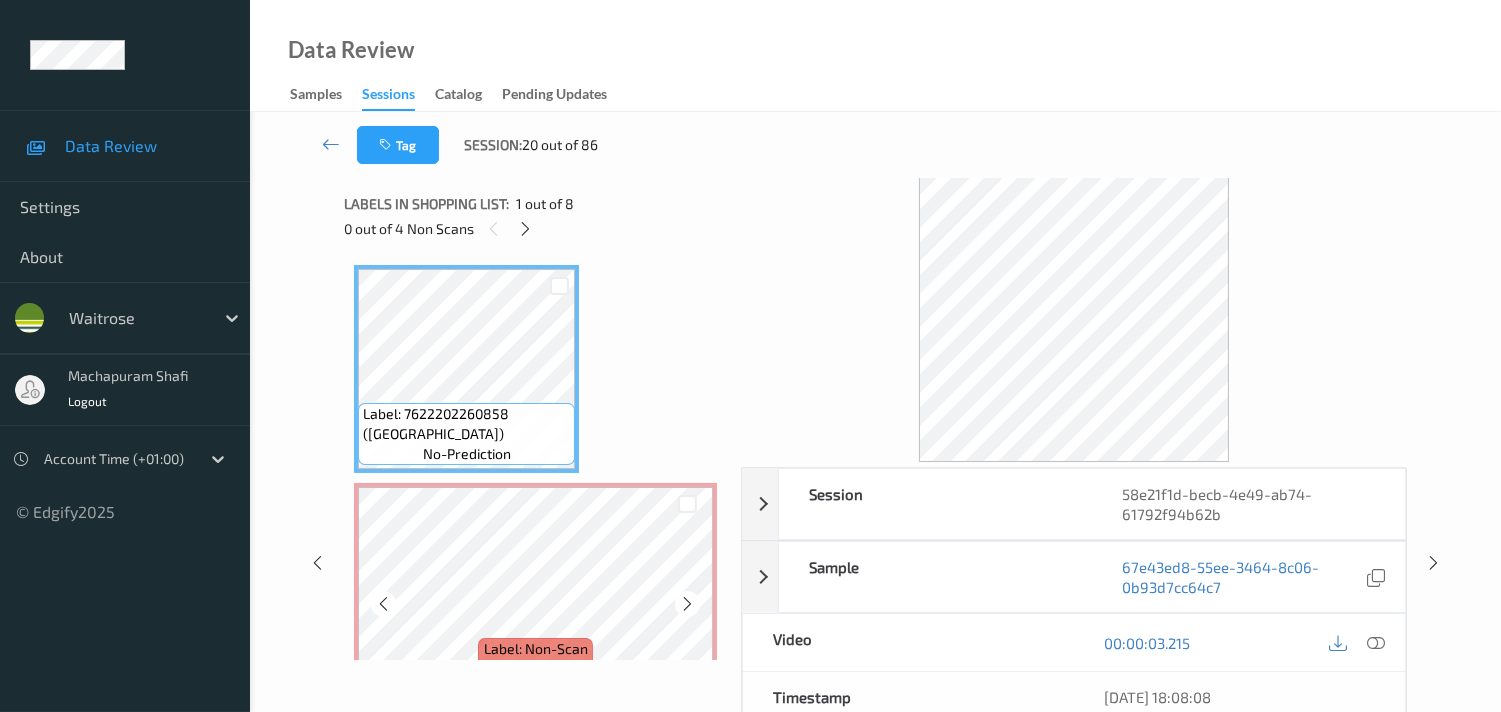 scroll, scrollTop: 0, scrollLeft: 0, axis: both 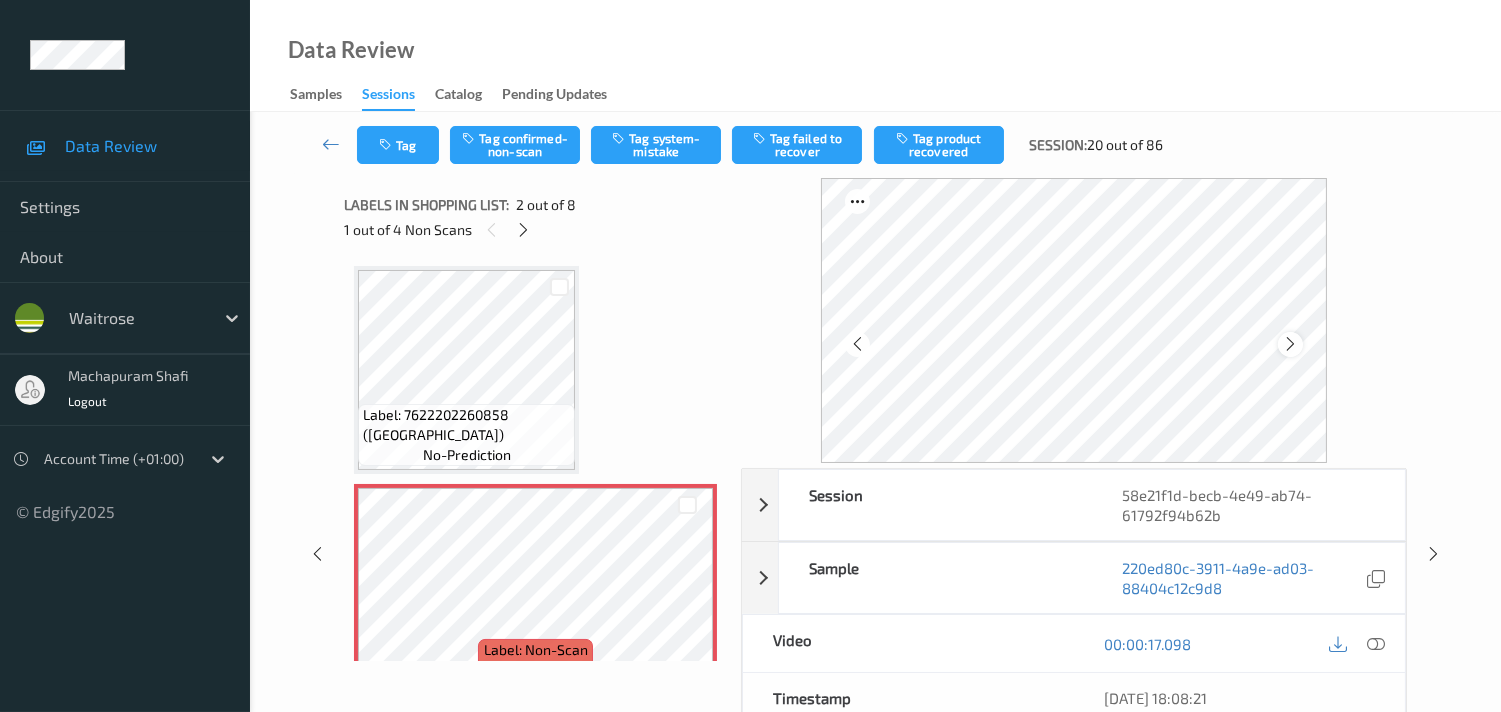 click at bounding box center (1290, 344) 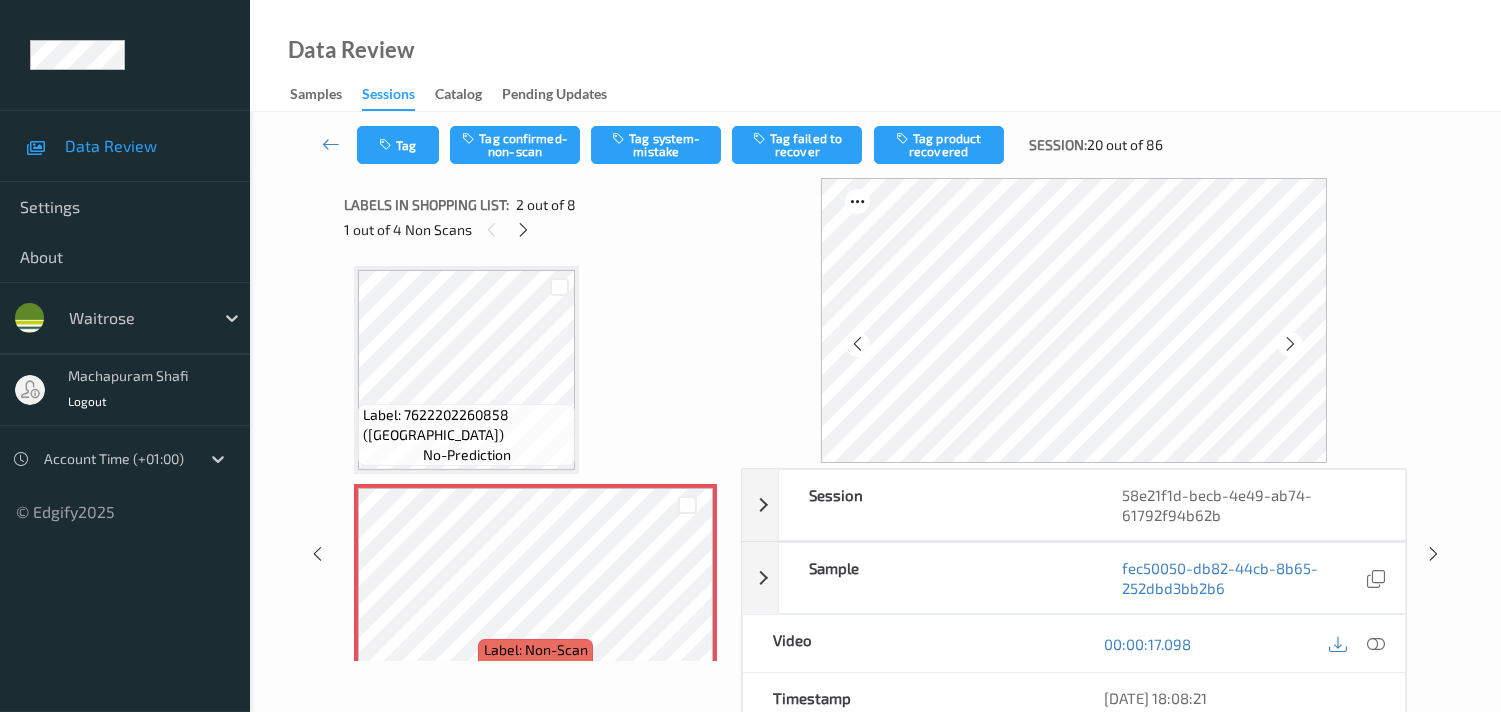 click at bounding box center [1290, 344] 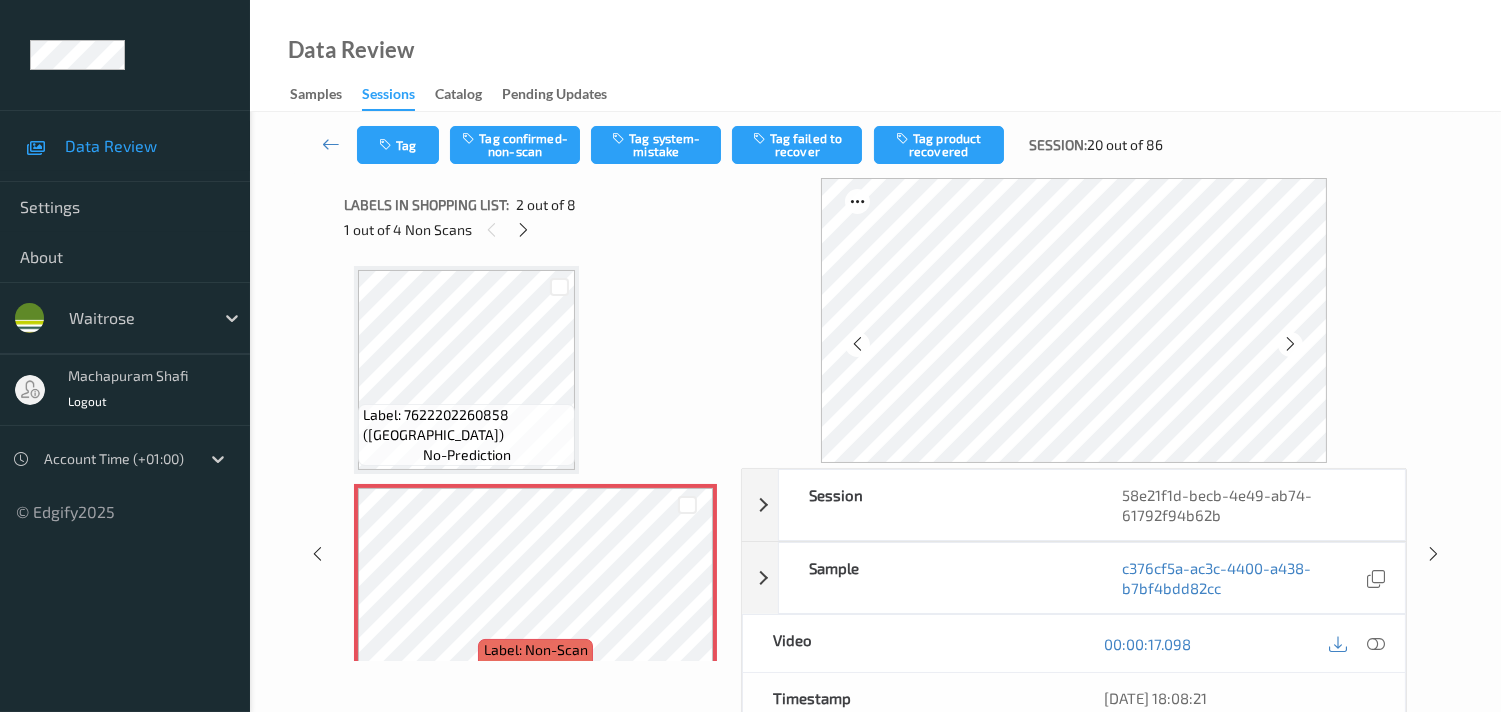 click at bounding box center [1290, 344] 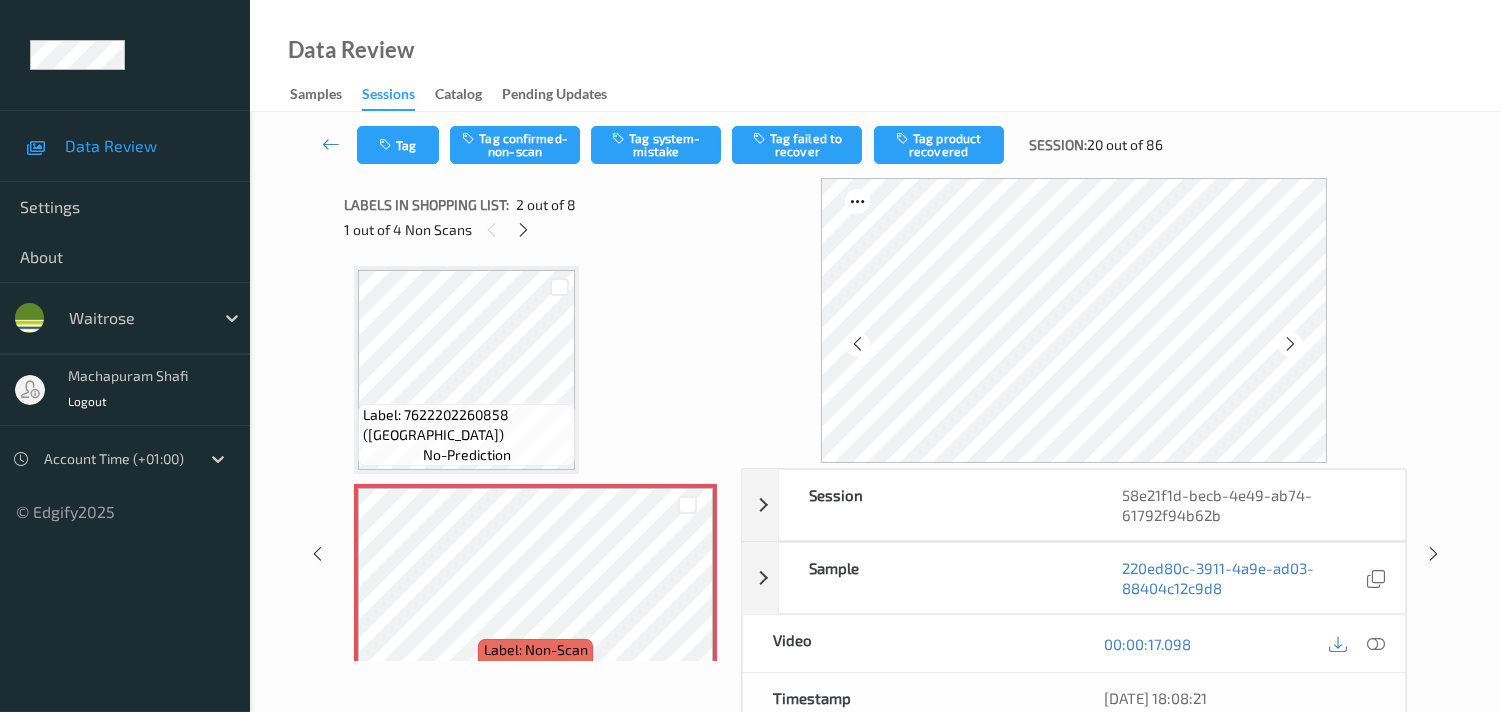 click at bounding box center (1290, 344) 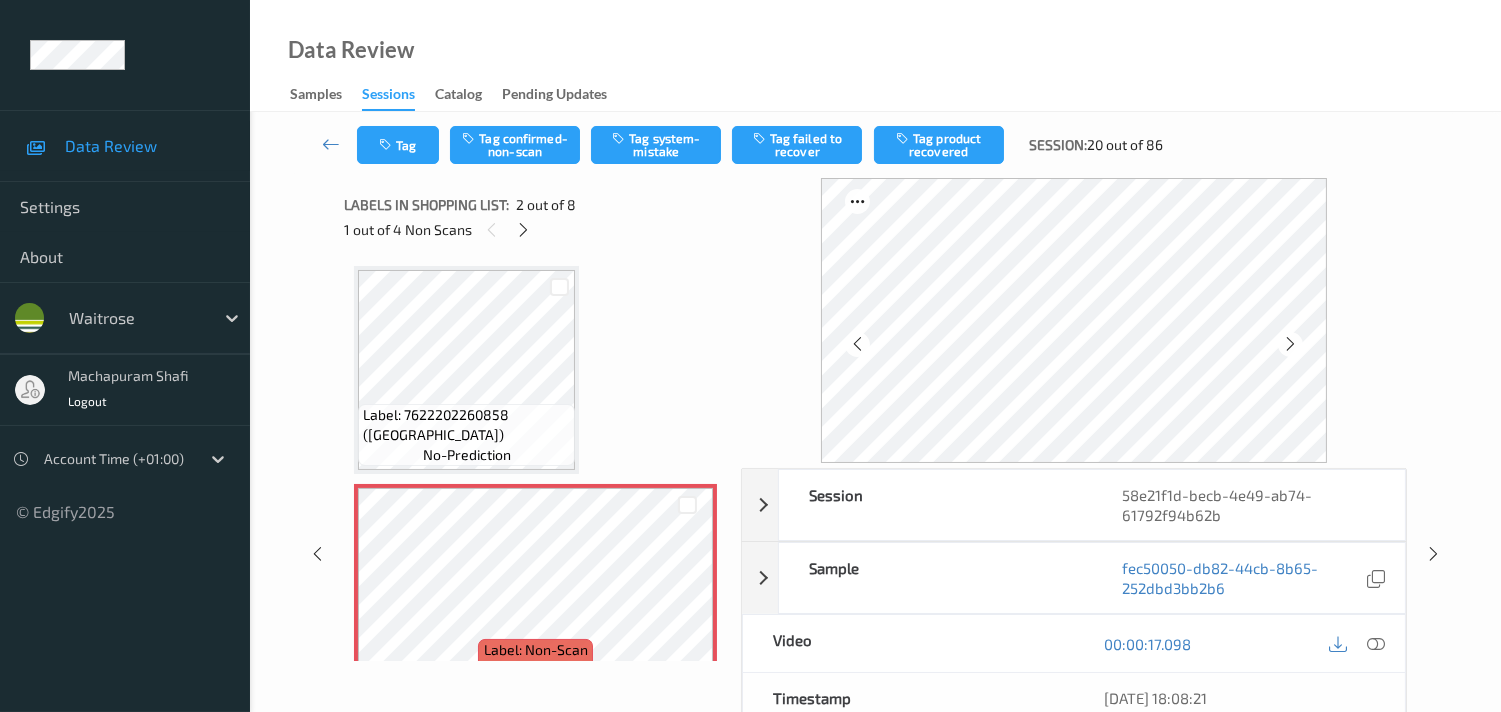 click at bounding box center [1290, 344] 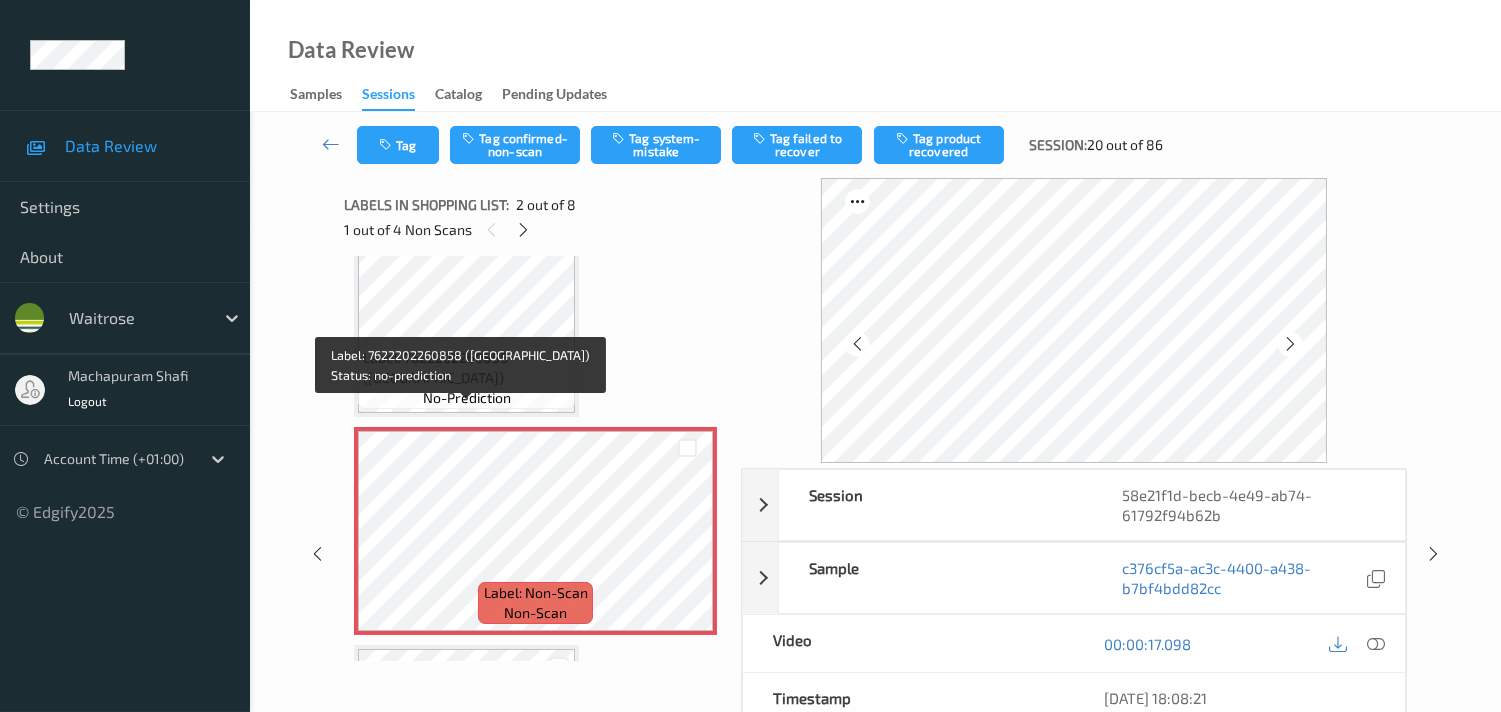 scroll, scrollTop: 111, scrollLeft: 0, axis: vertical 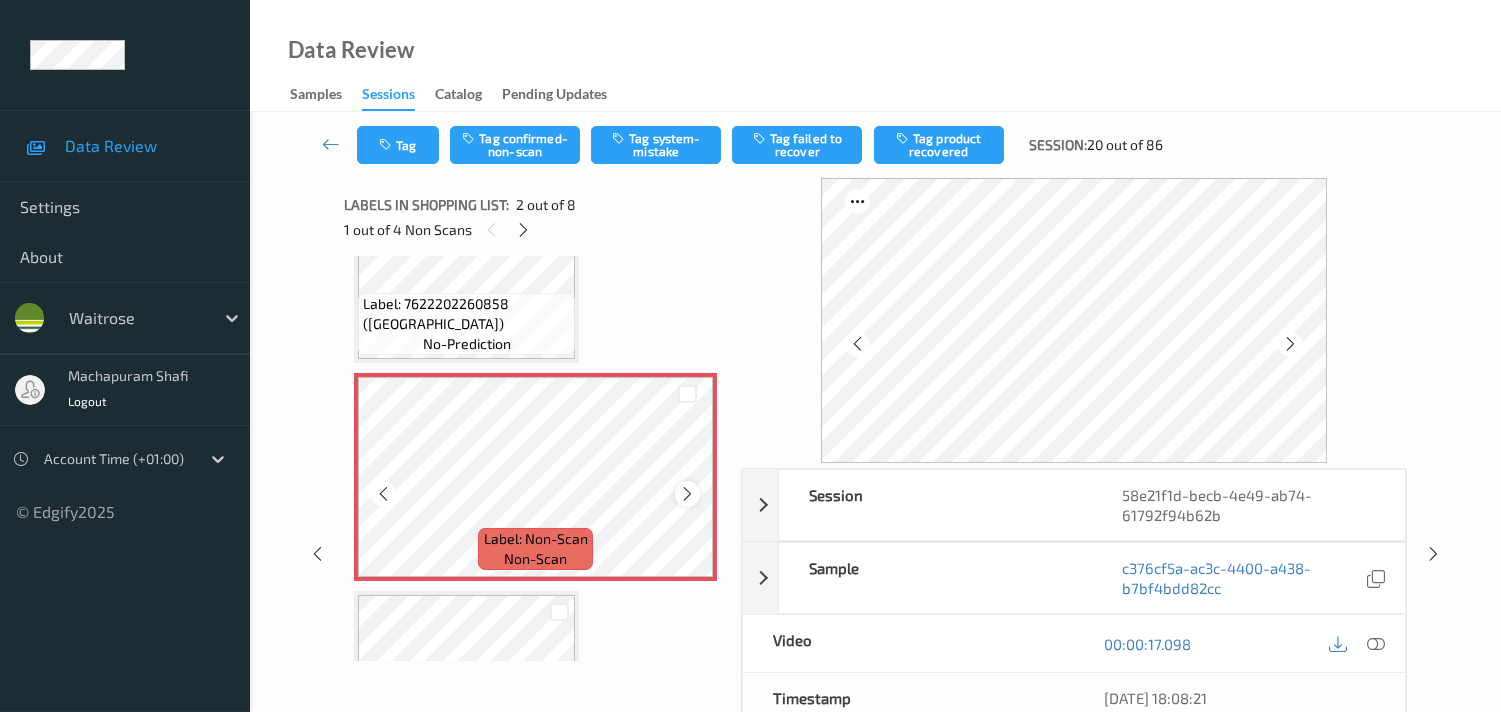 click at bounding box center (687, 494) 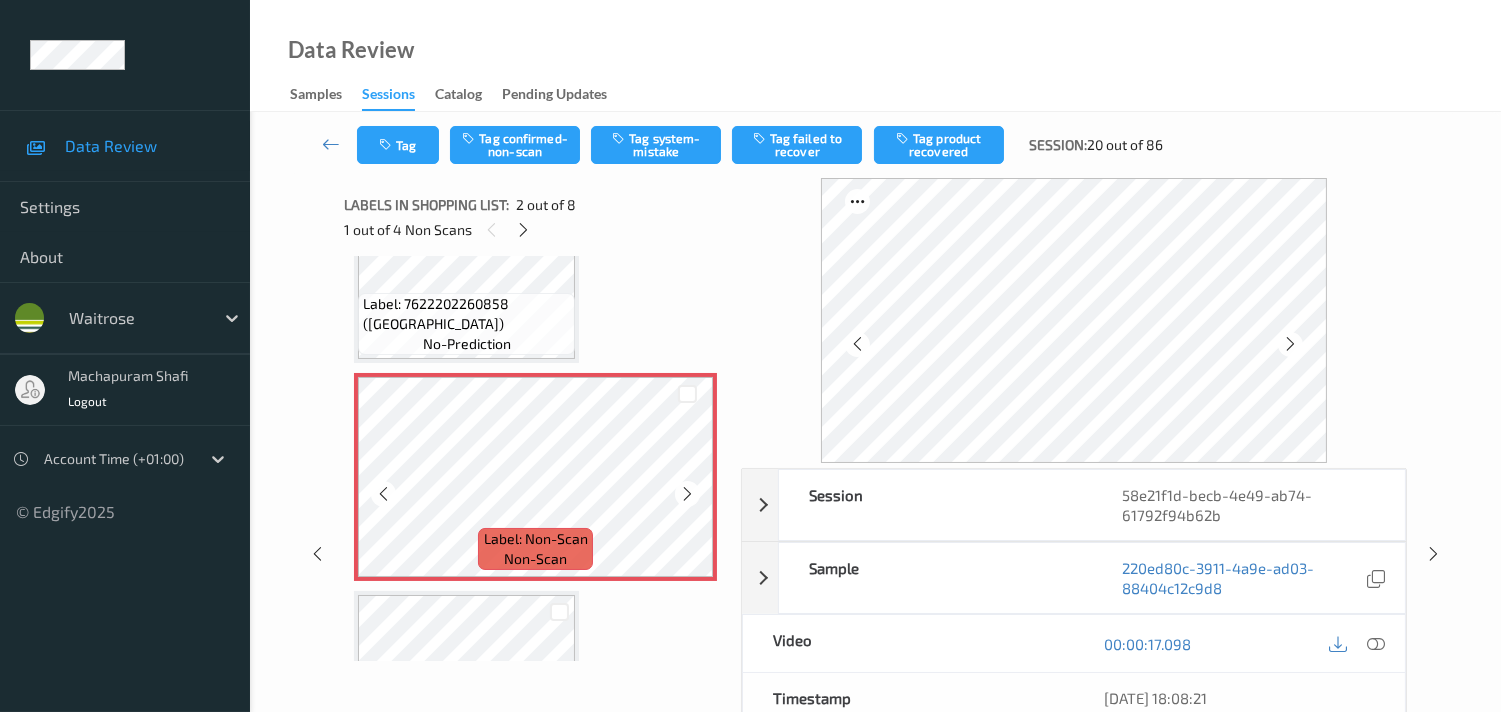 click at bounding box center (687, 494) 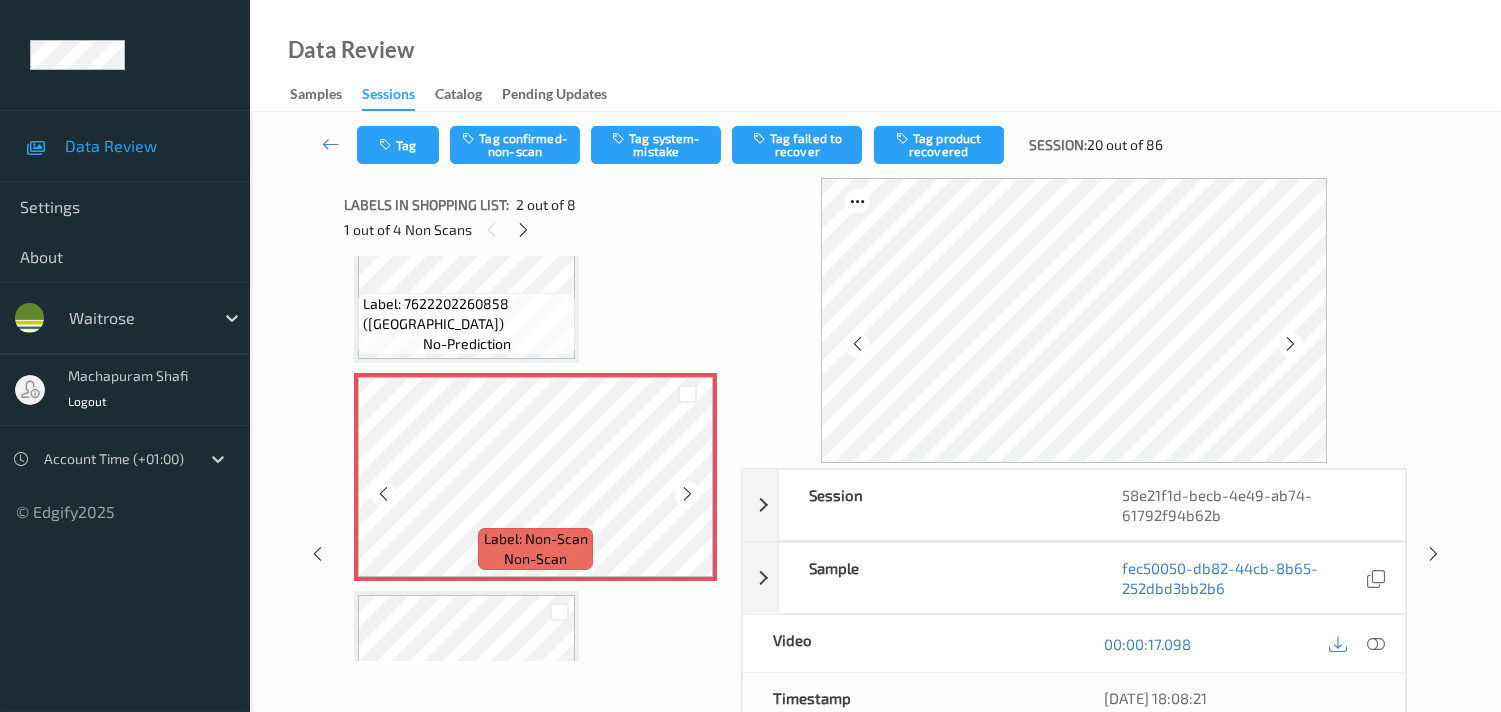 click at bounding box center (687, 494) 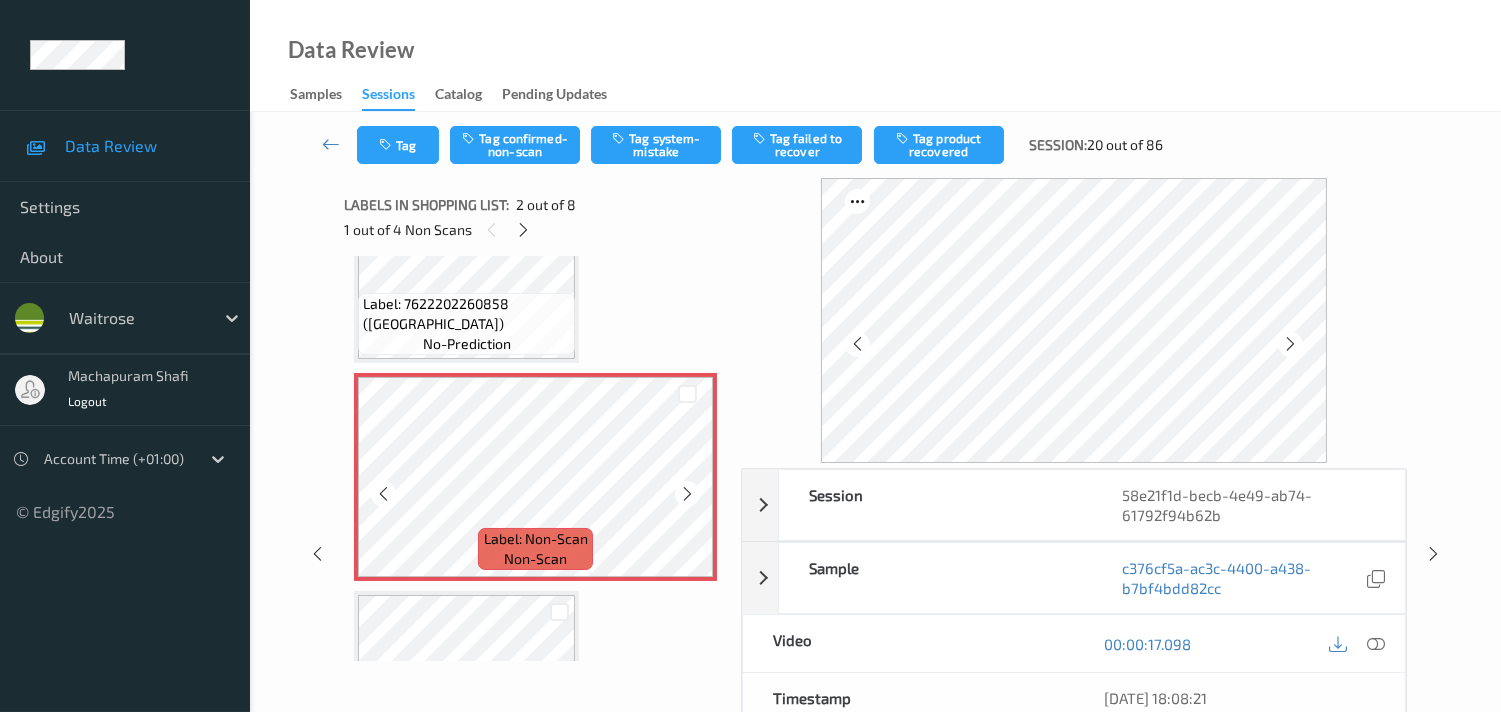 click at bounding box center (687, 494) 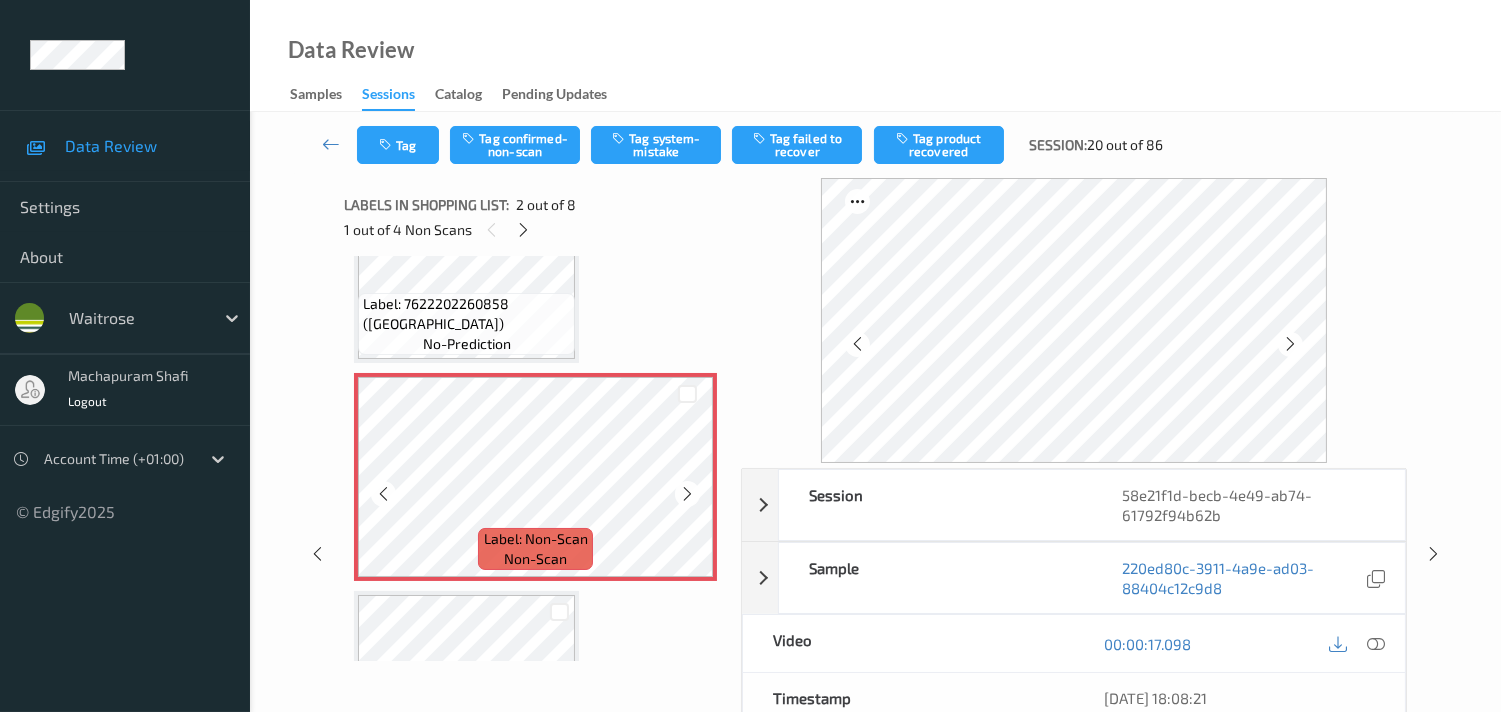 click at bounding box center [687, 494] 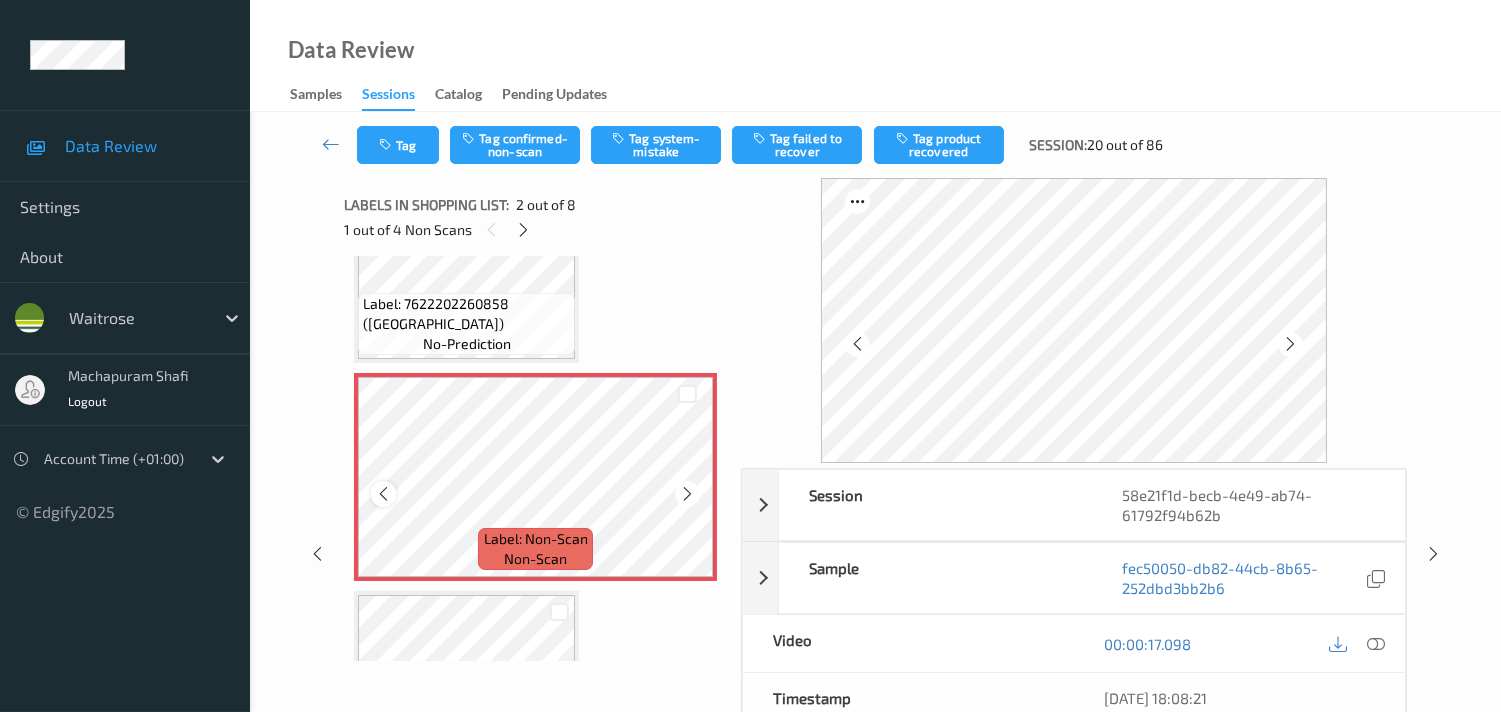 click at bounding box center (383, 494) 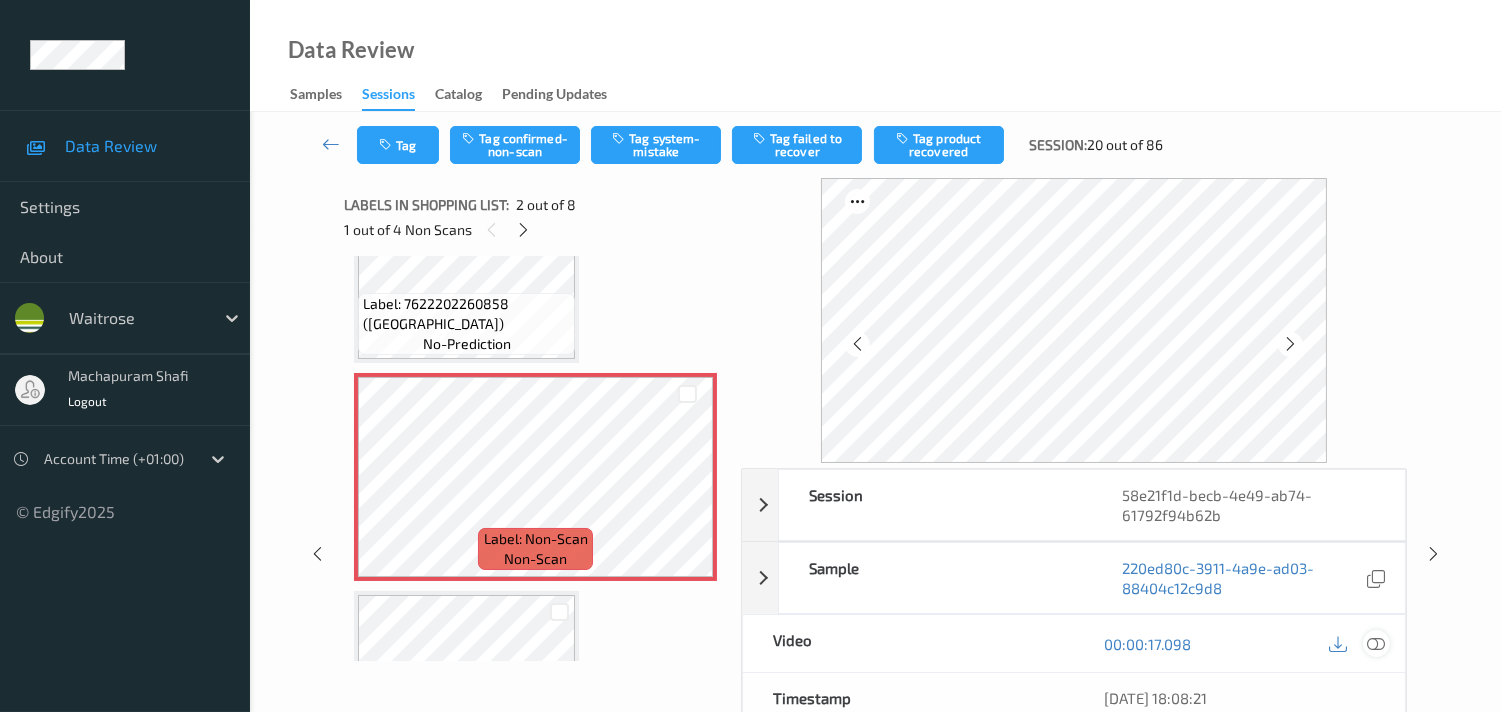 click at bounding box center (1376, 644) 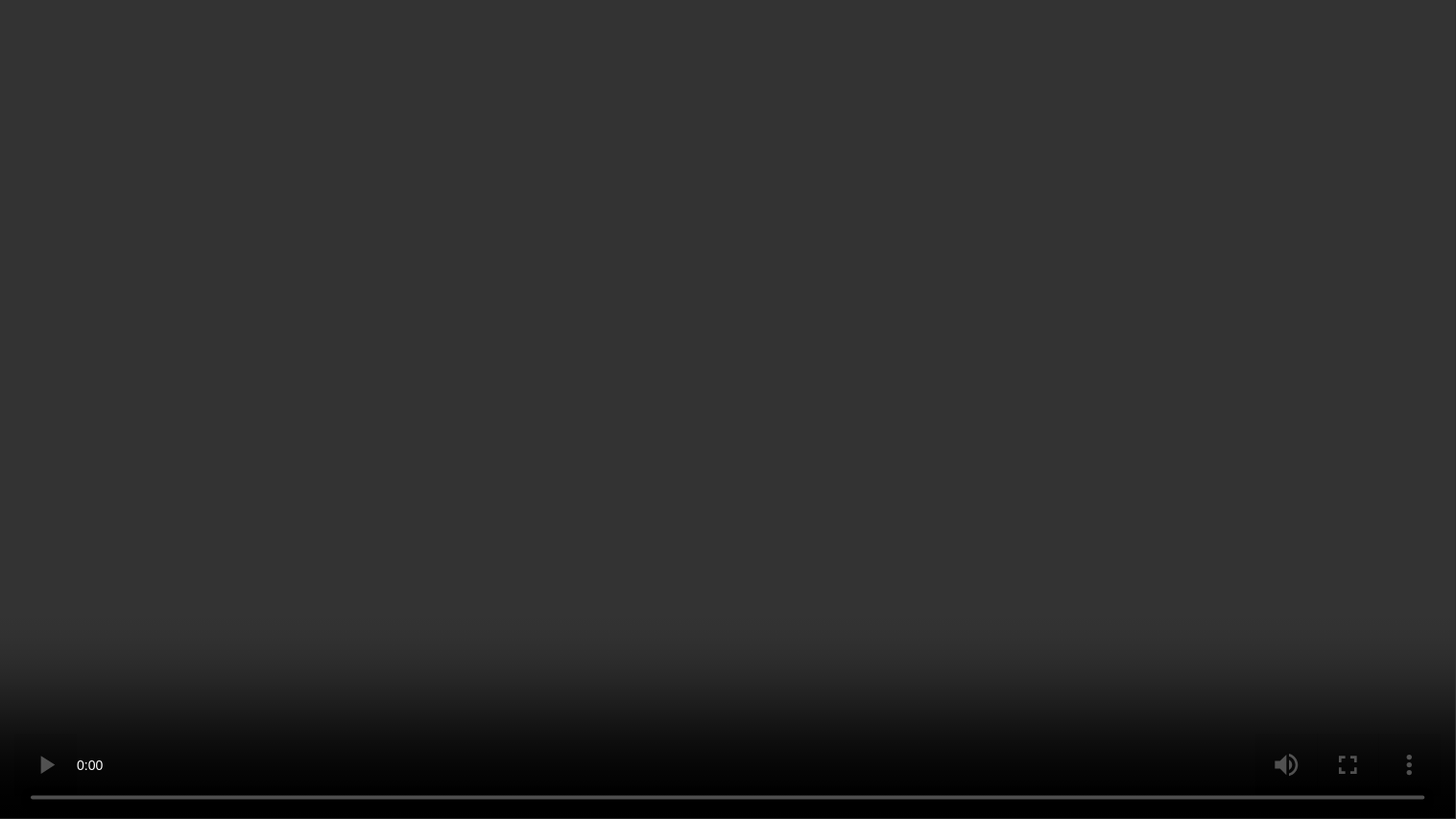 click at bounding box center [728, 409] 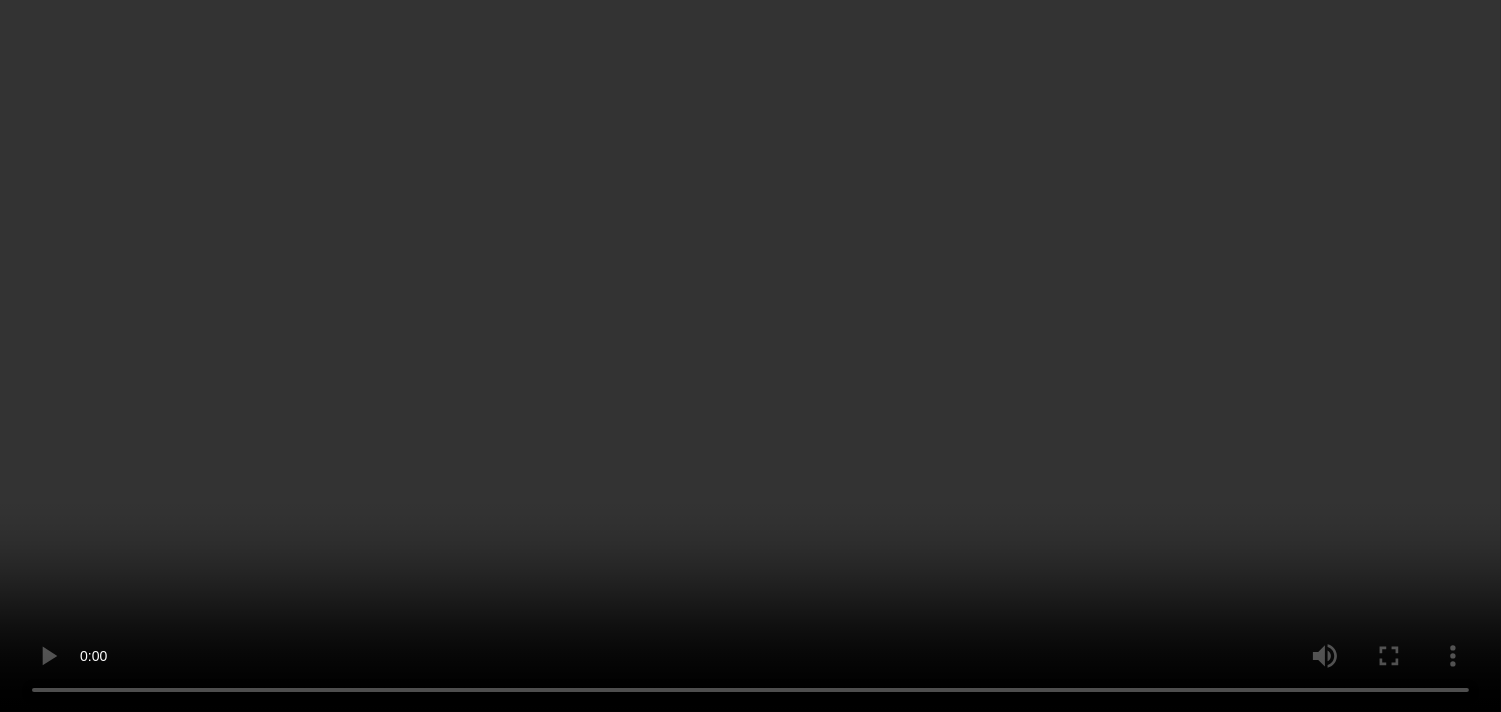 scroll, scrollTop: 1337, scrollLeft: 0, axis: vertical 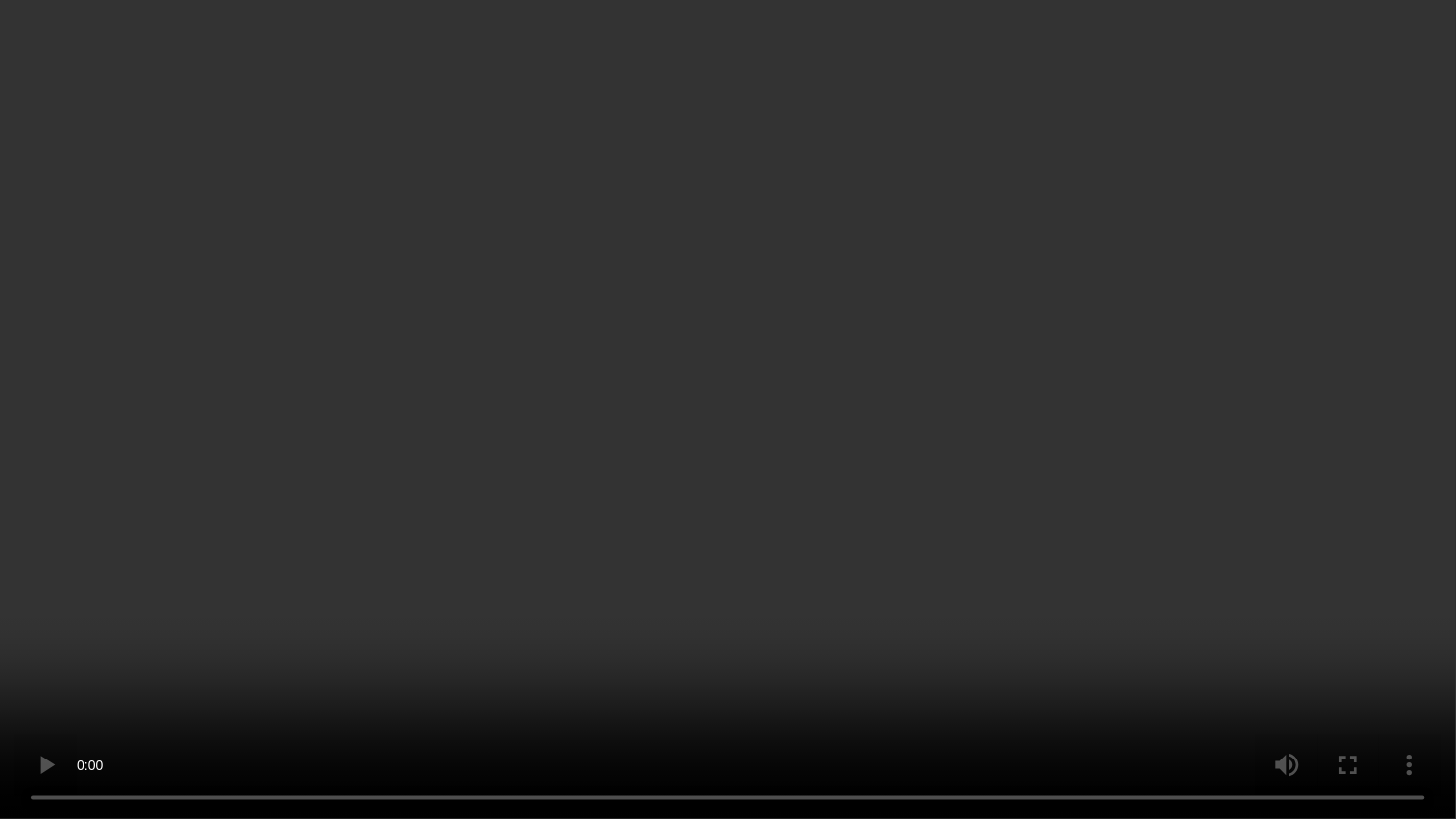 click at bounding box center (728, 409) 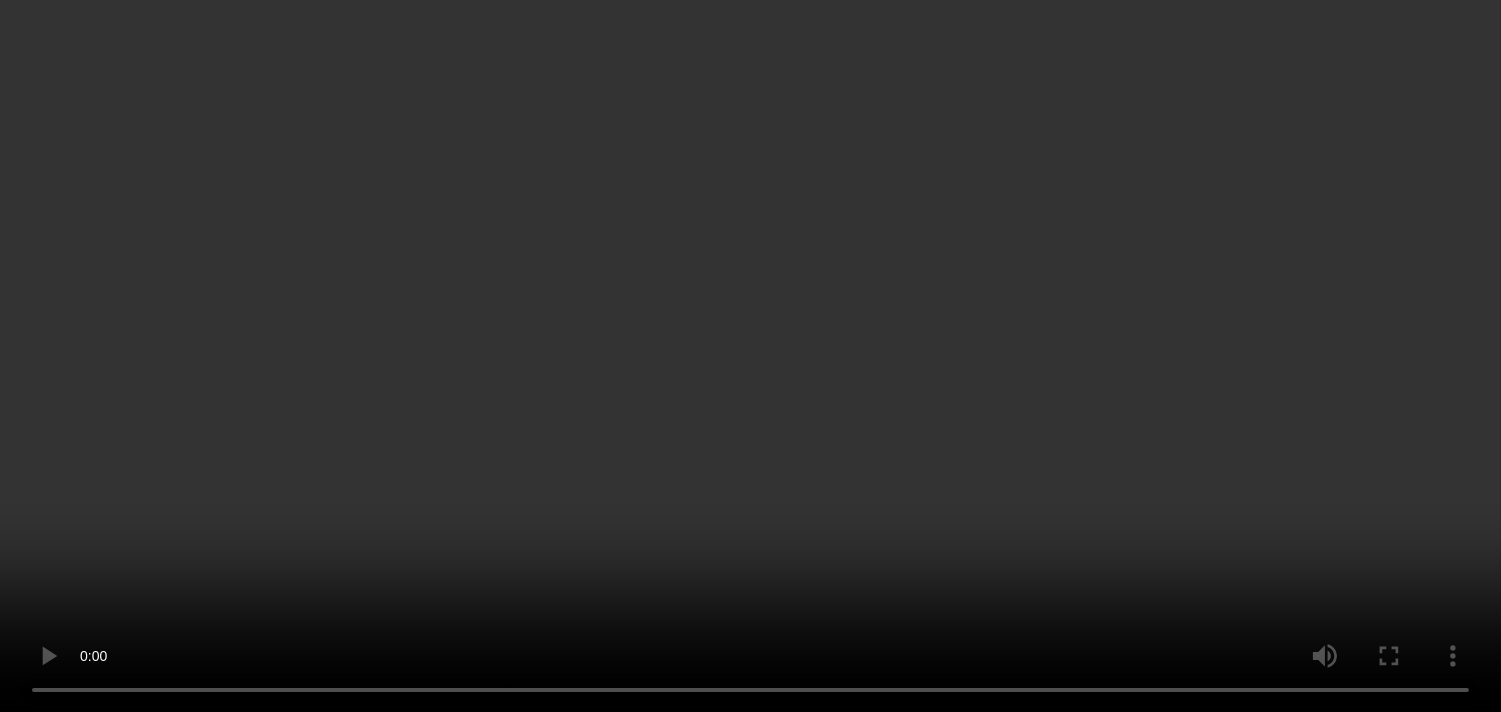 scroll, scrollTop: 0, scrollLeft: 0, axis: both 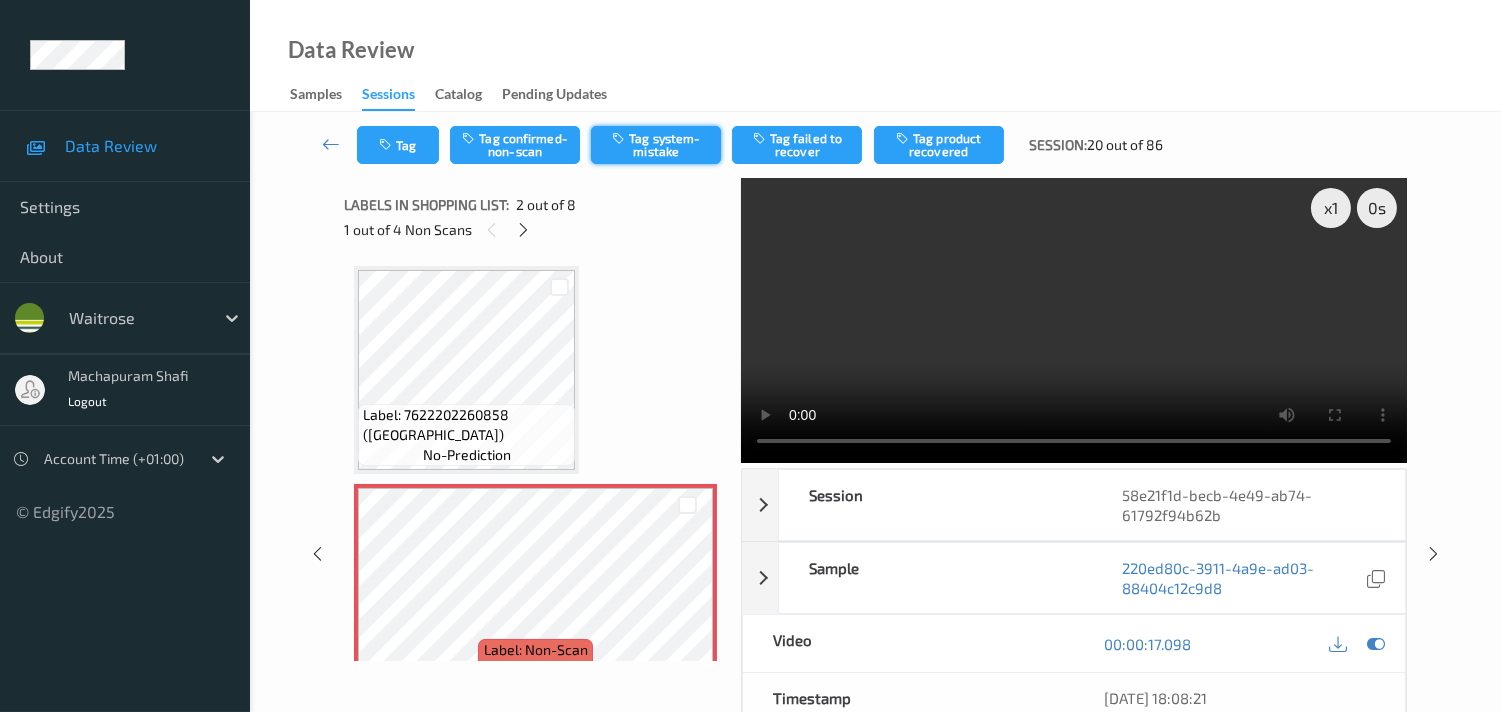 click on "Tag   system-mistake" at bounding box center [656, 145] 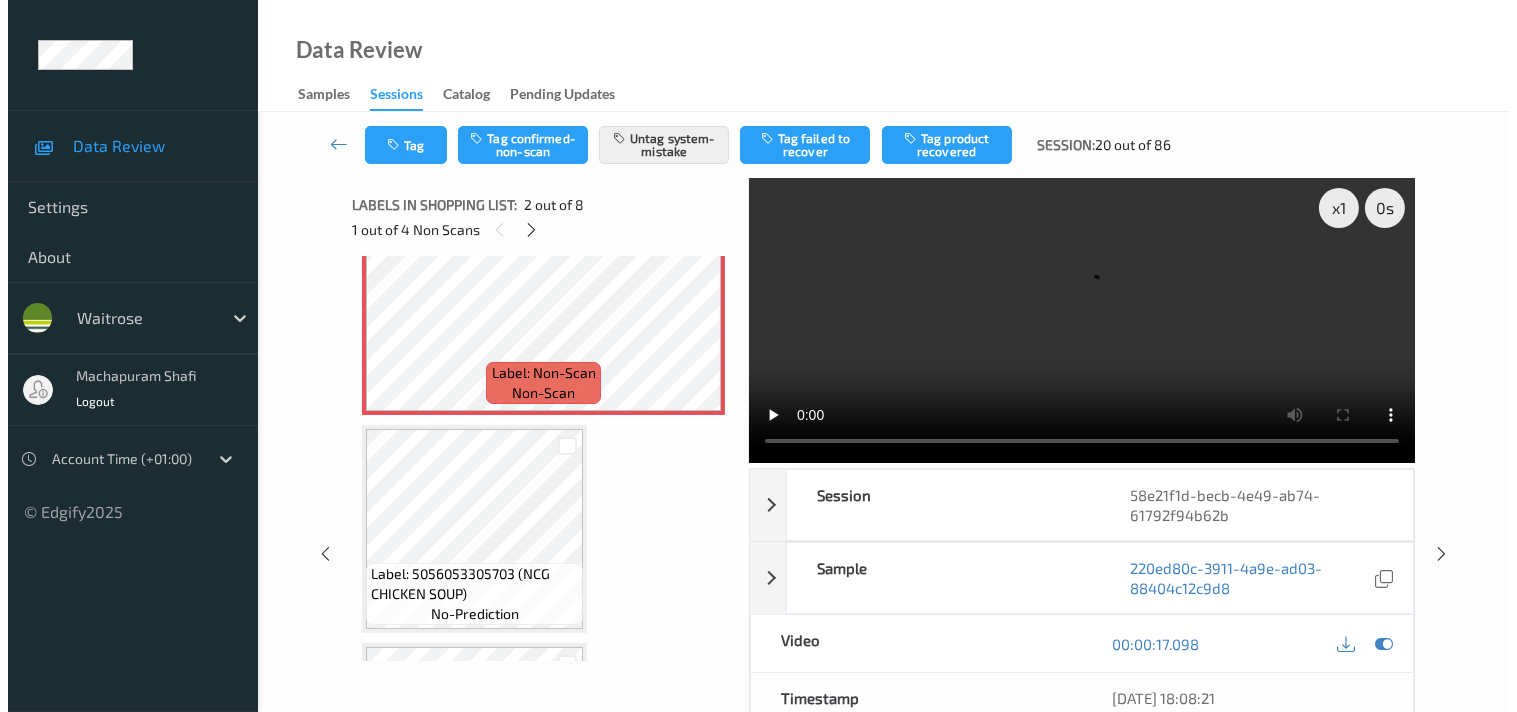 scroll, scrollTop: 333, scrollLeft: 0, axis: vertical 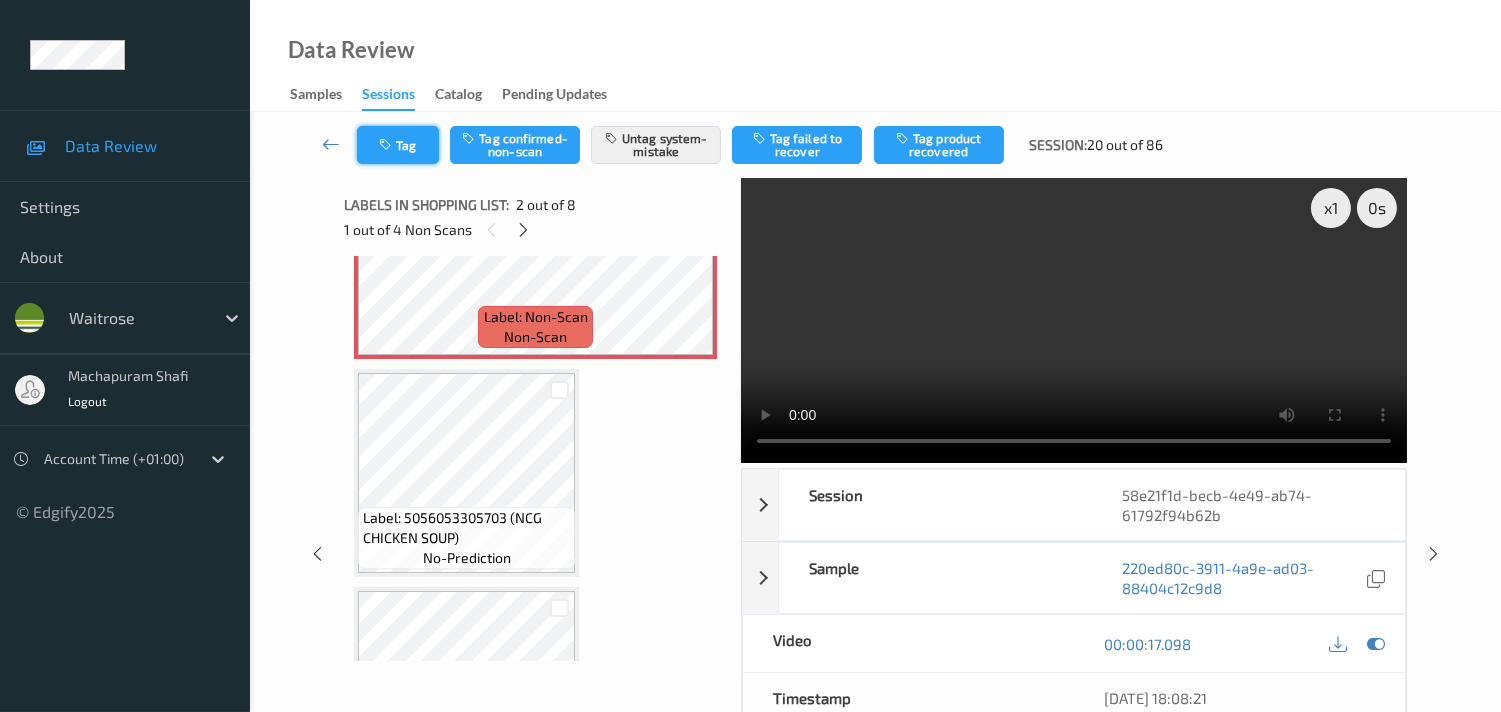 click on "Tag" at bounding box center (398, 145) 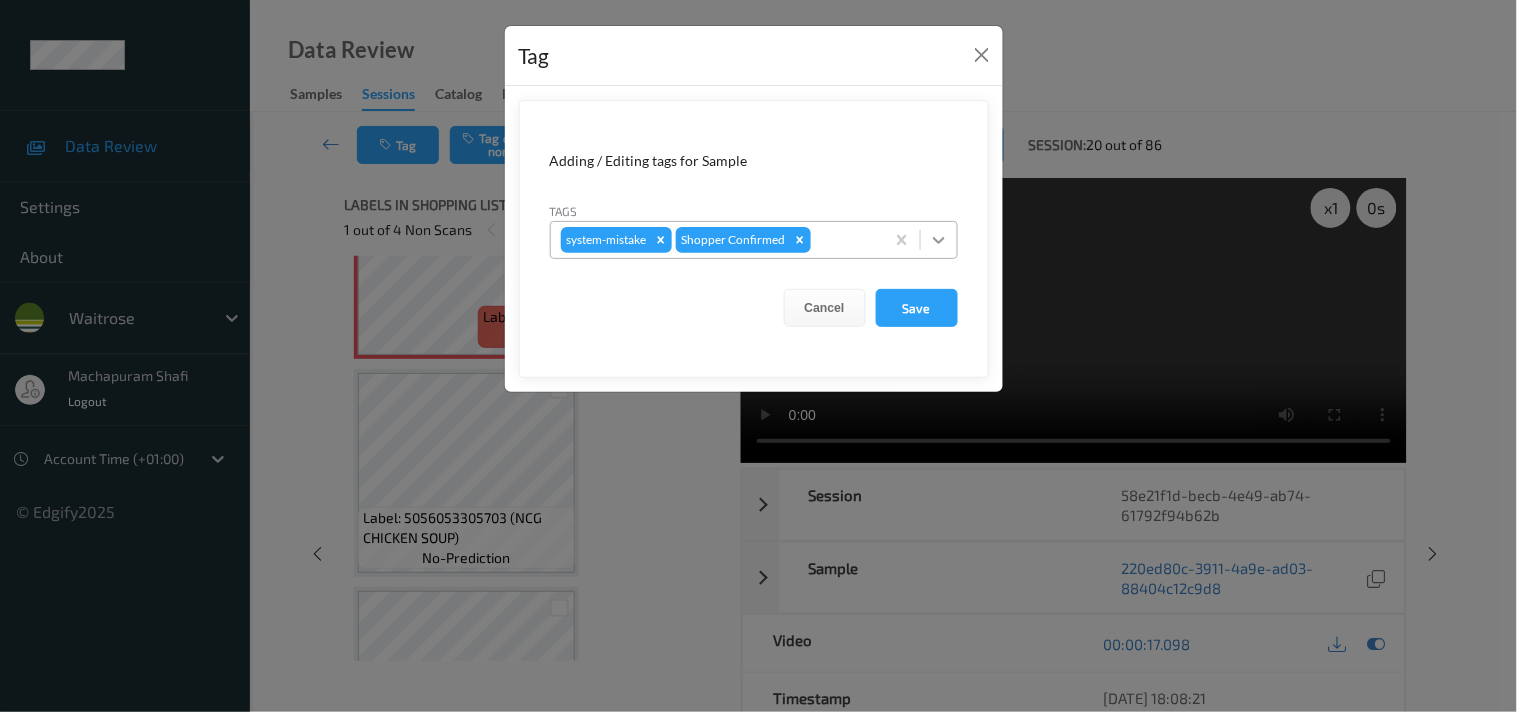 drag, startPoint x: 934, startPoint y: 244, endPoint x: 924, endPoint y: 248, distance: 10.770329 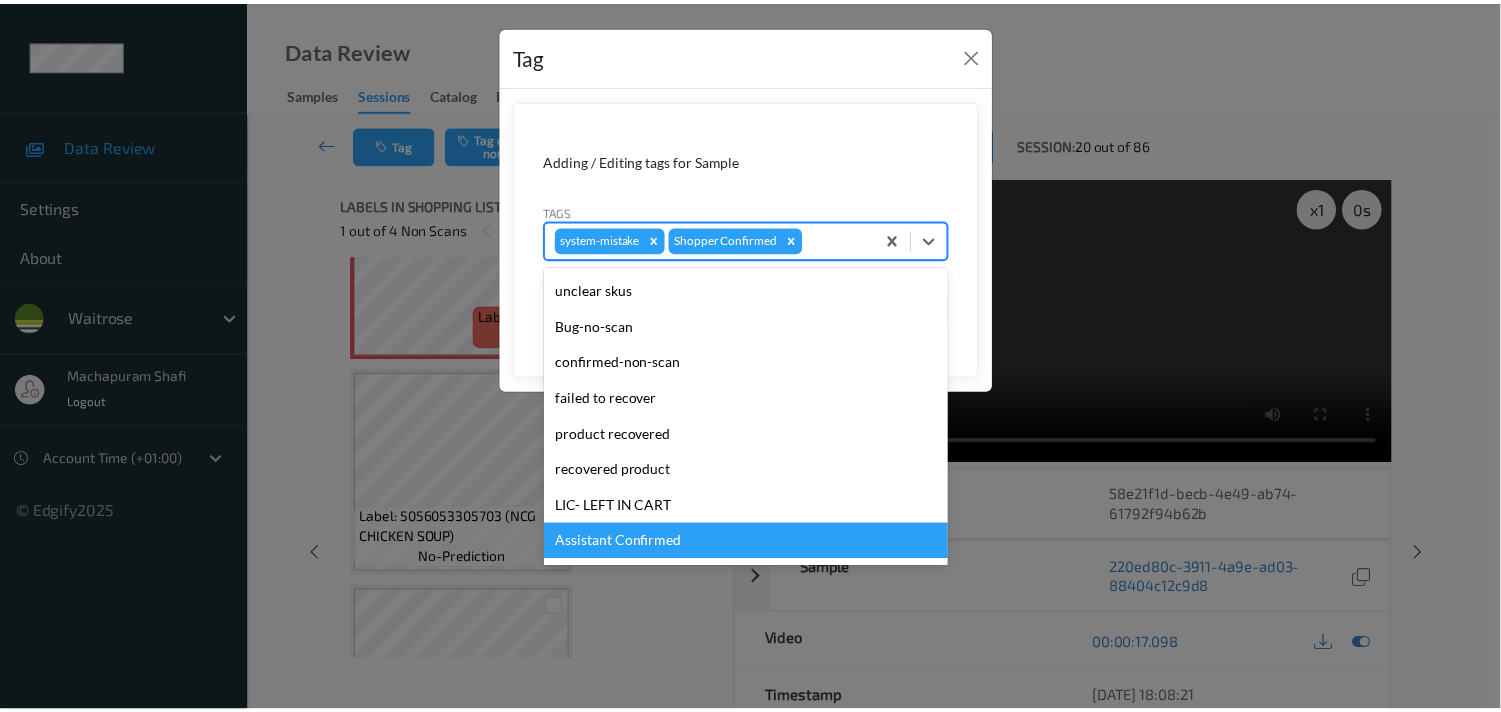 scroll, scrollTop: 318, scrollLeft: 0, axis: vertical 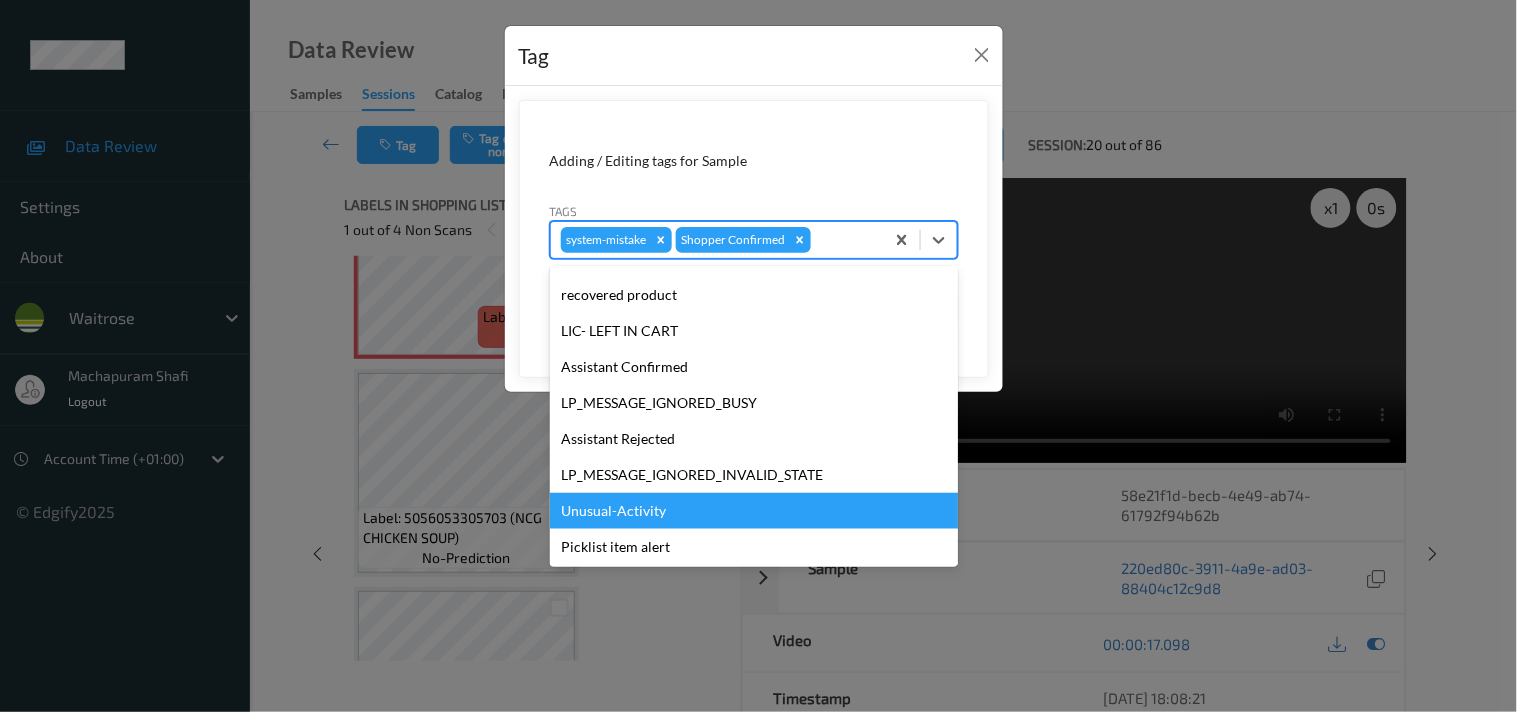 click on "Unusual-Activity" at bounding box center [754, 511] 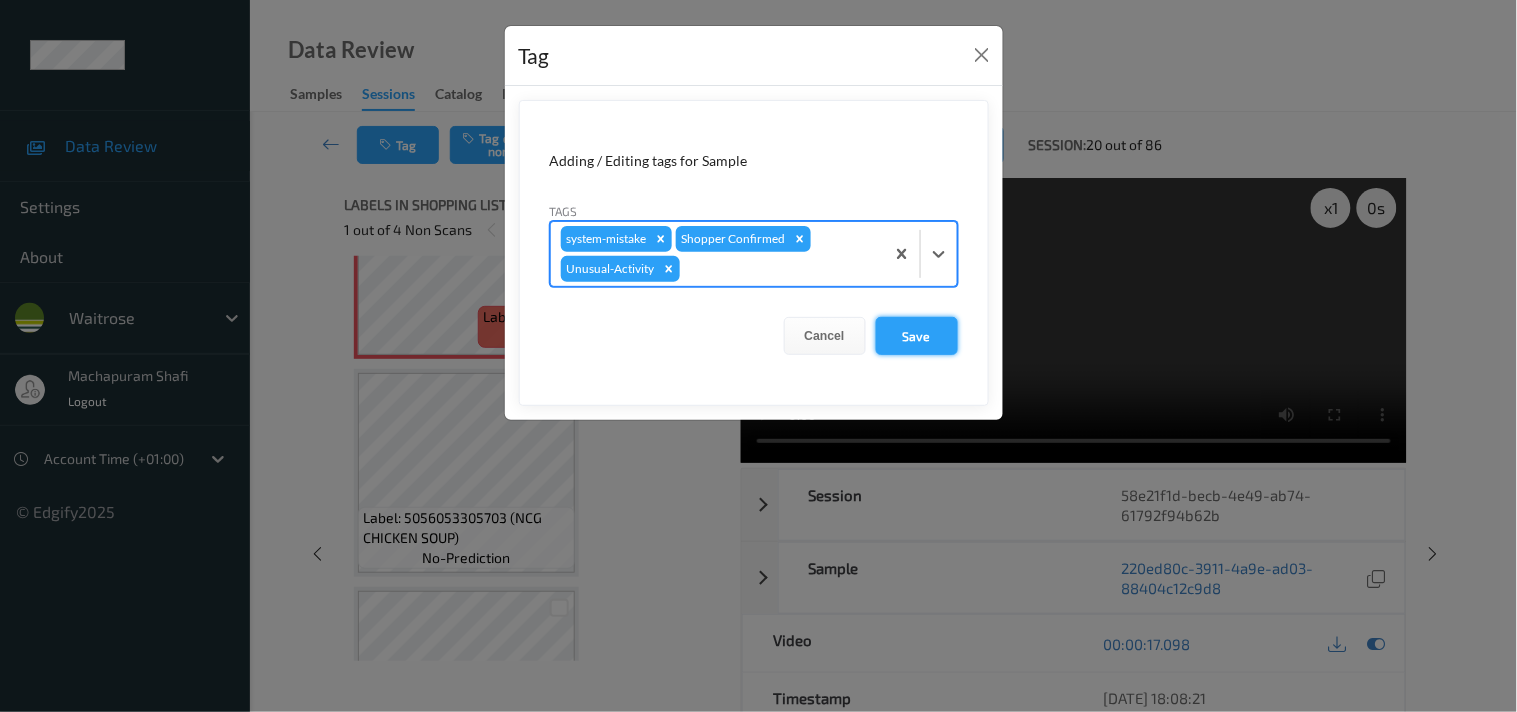 click on "Save" at bounding box center (917, 336) 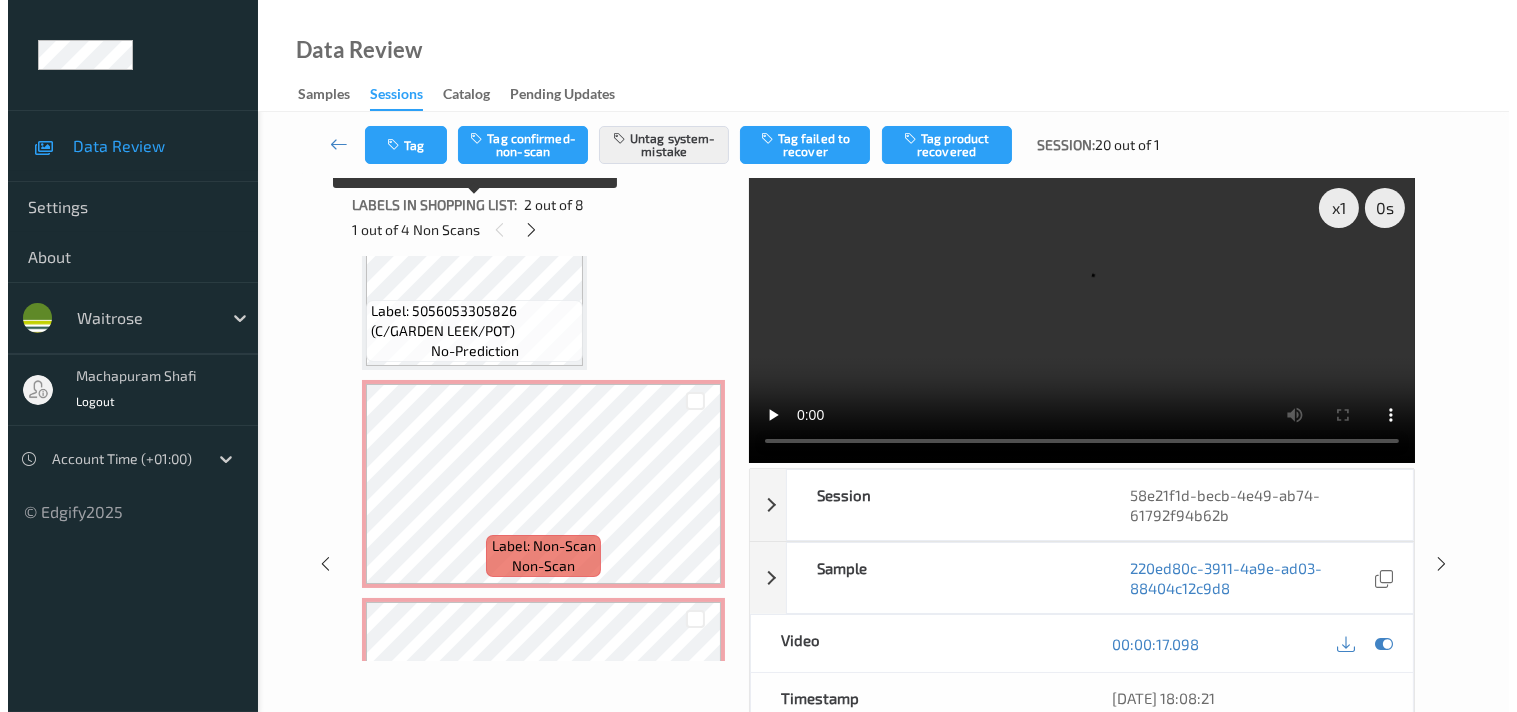 scroll, scrollTop: 777, scrollLeft: 0, axis: vertical 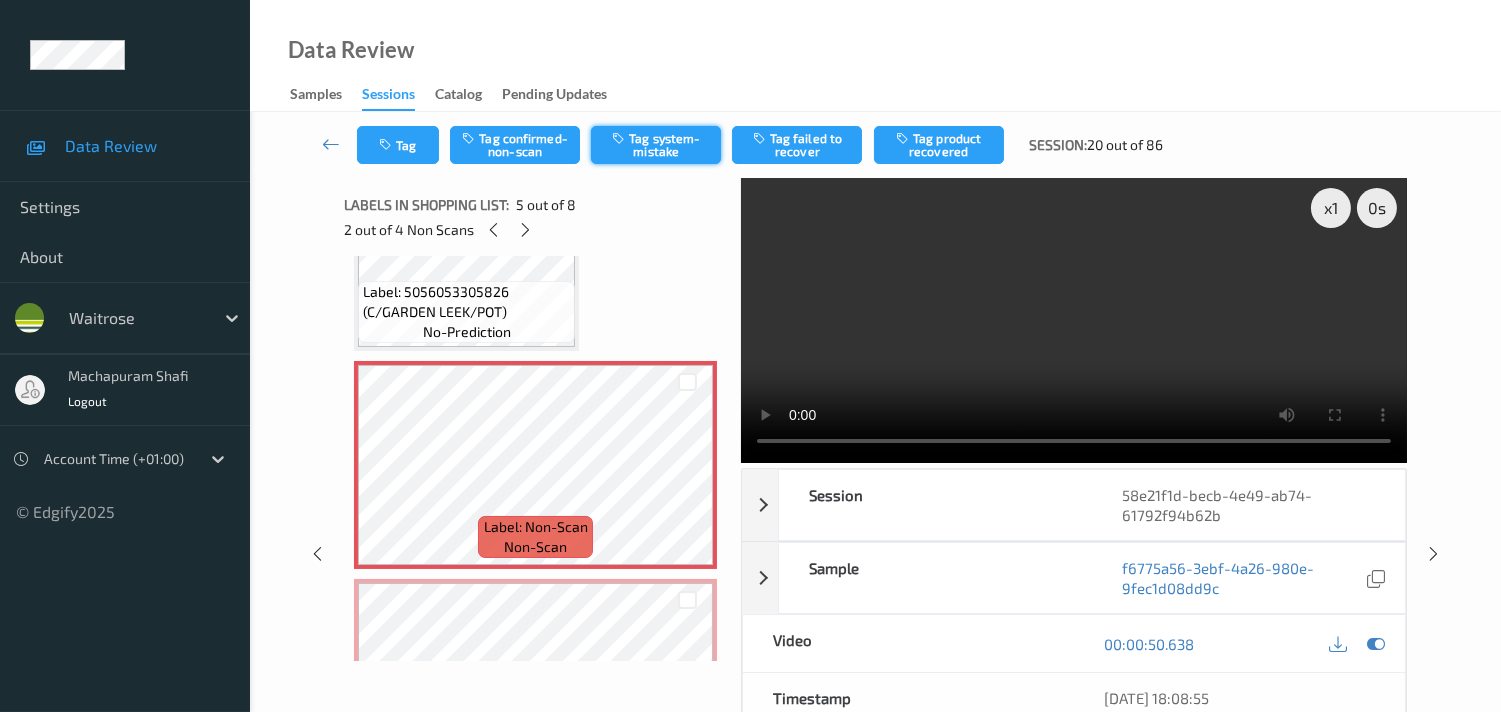 click on "Tag   system-mistake" at bounding box center [656, 145] 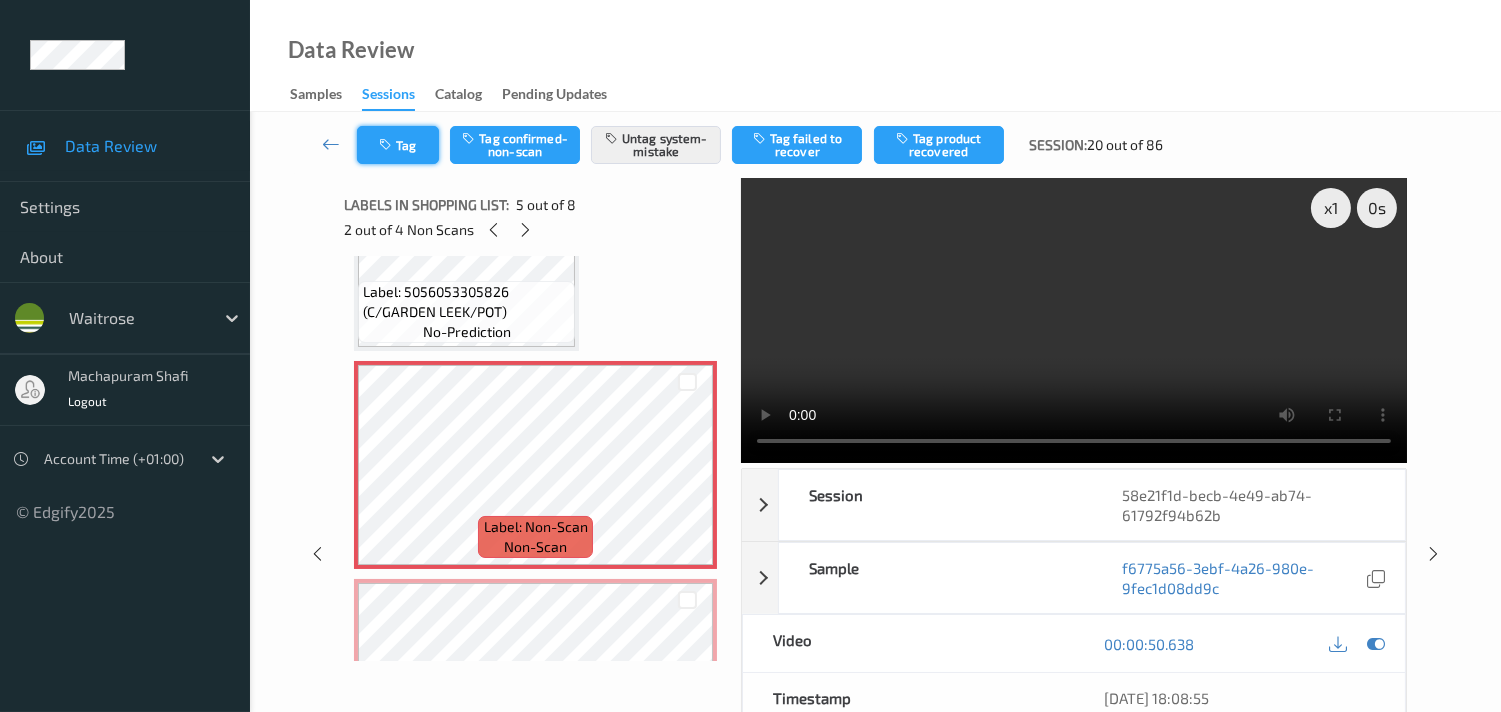 click on "Tag" at bounding box center (398, 145) 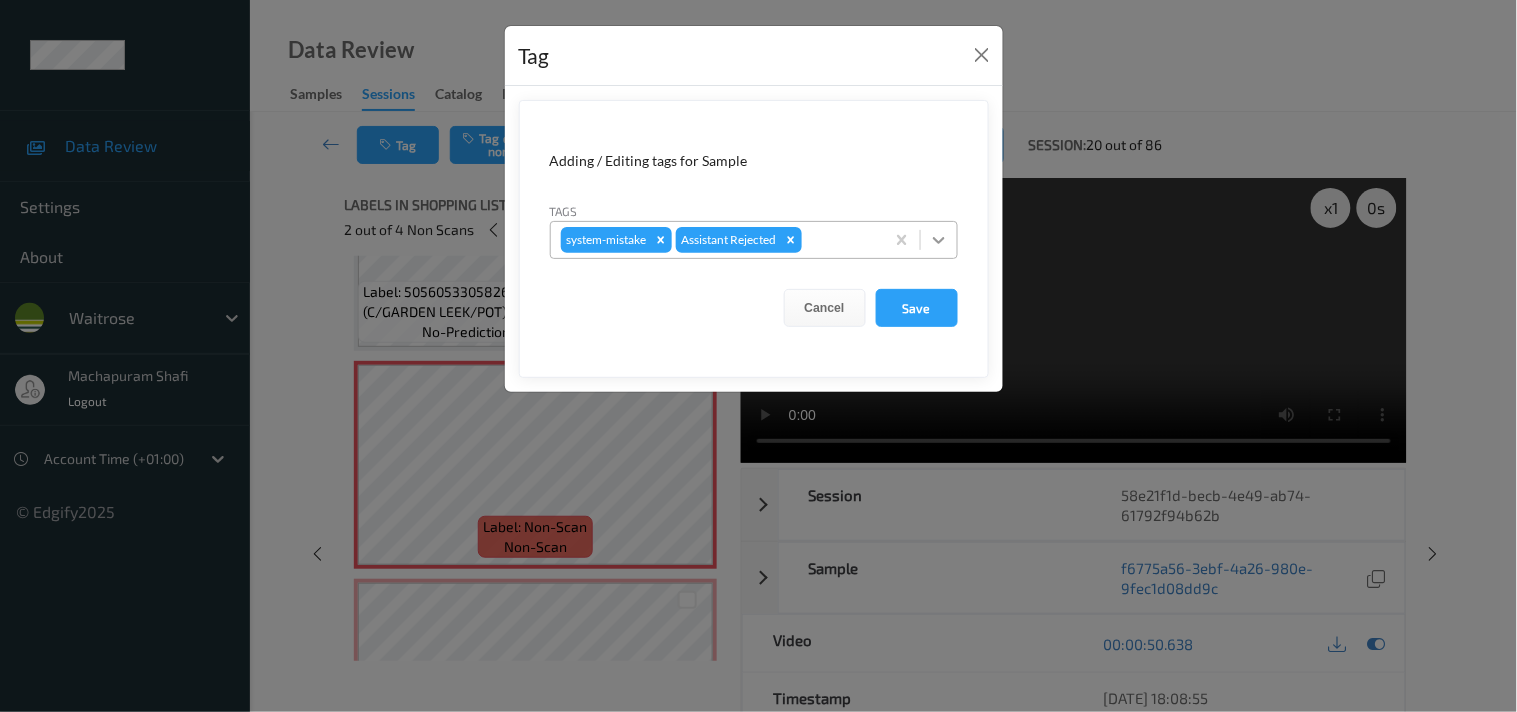 click 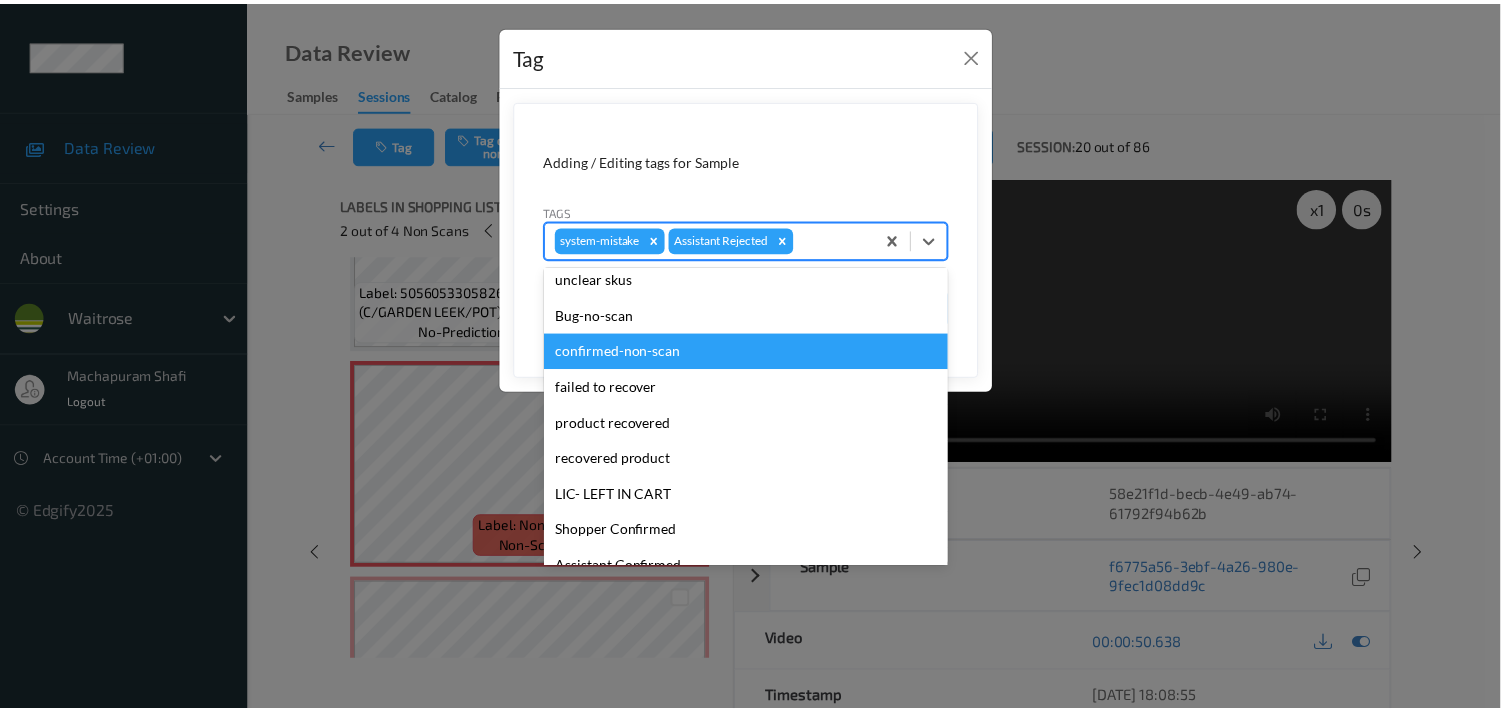scroll, scrollTop: 318, scrollLeft: 0, axis: vertical 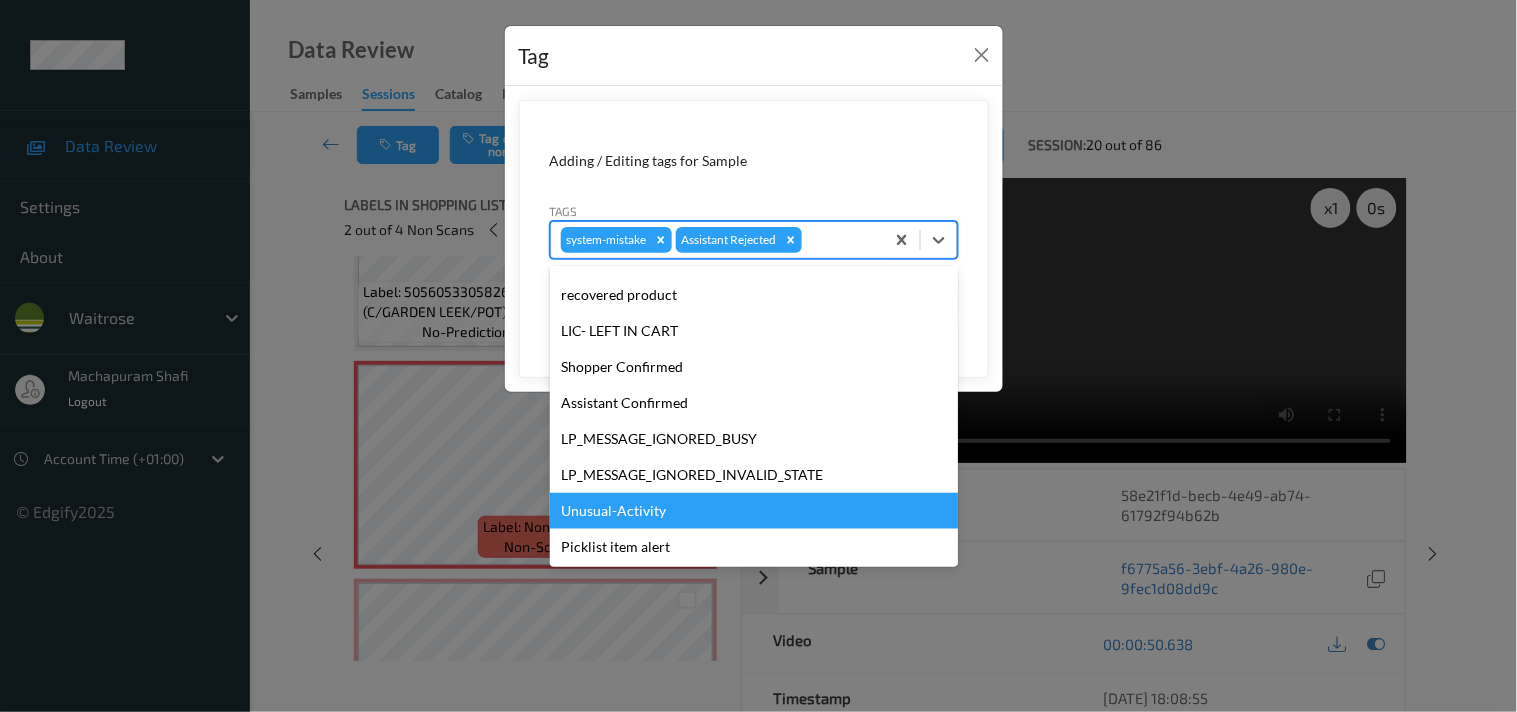 click on "Unusual-Activity" at bounding box center (754, 511) 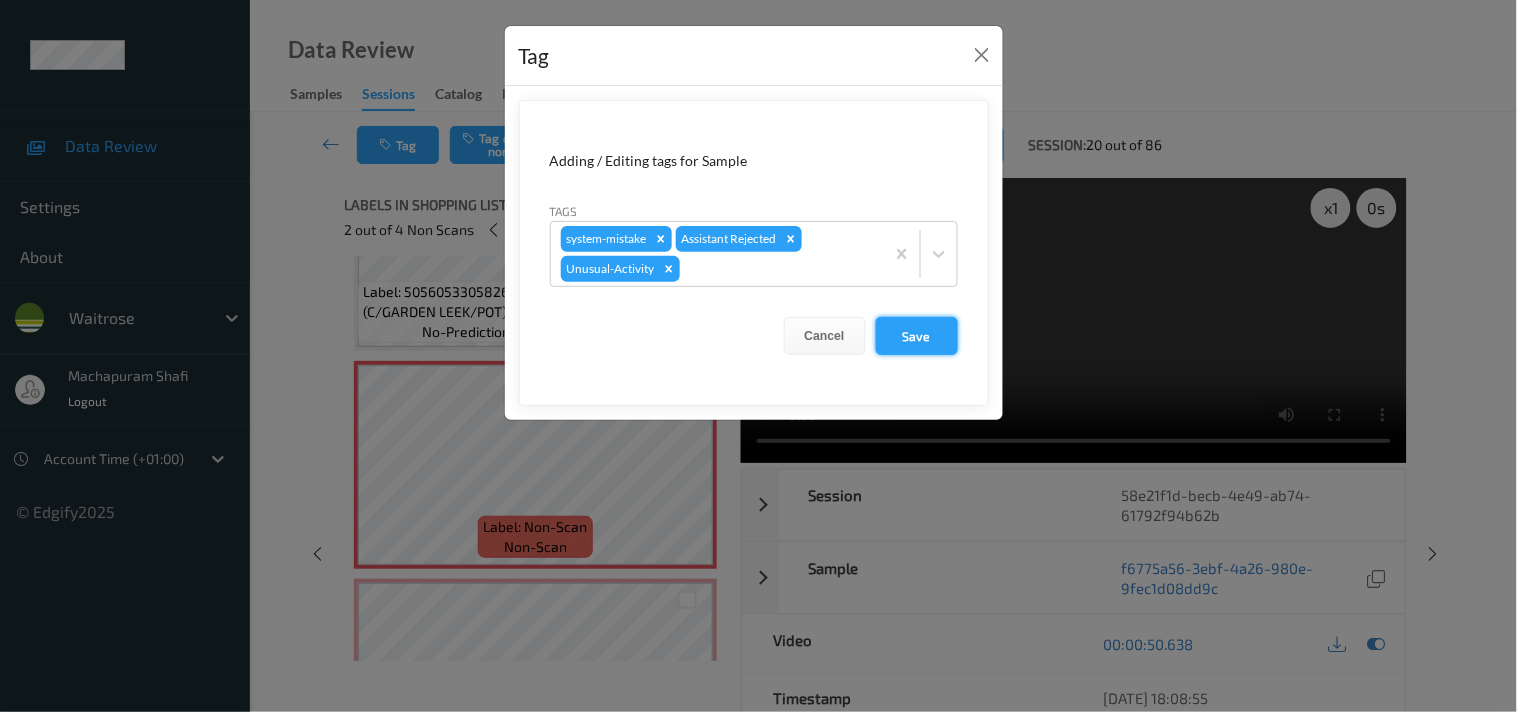 click on "Save" at bounding box center [917, 336] 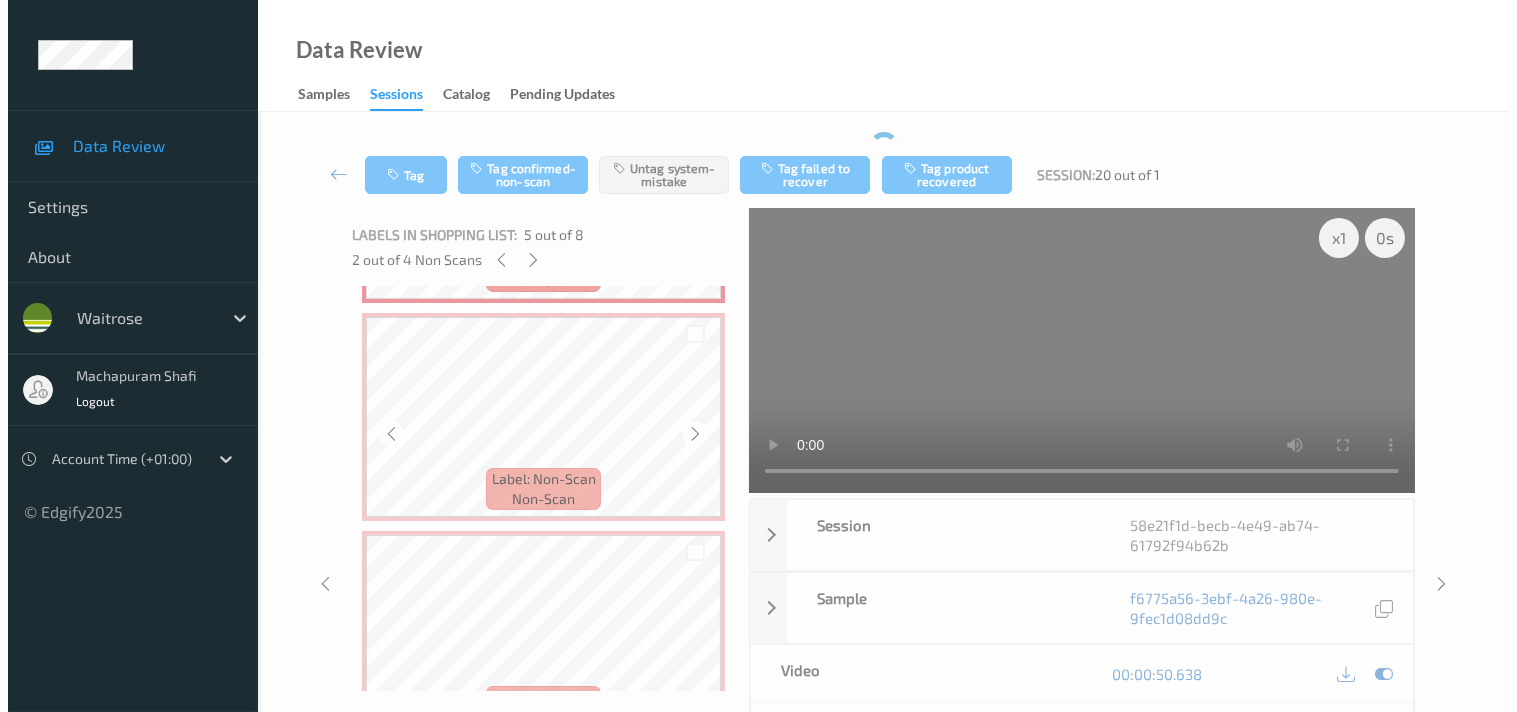 scroll, scrollTop: 1111, scrollLeft: 0, axis: vertical 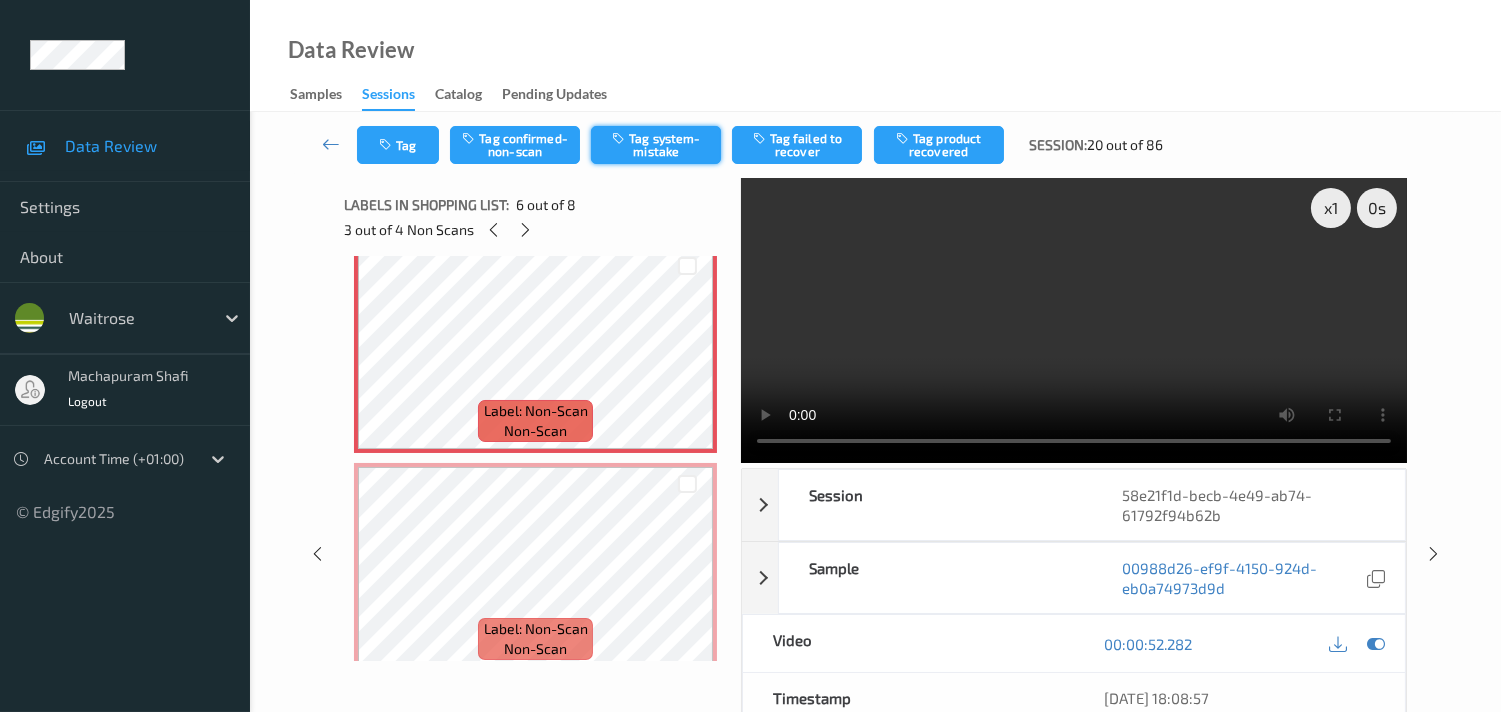 click on "Tag   system-mistake" at bounding box center (656, 145) 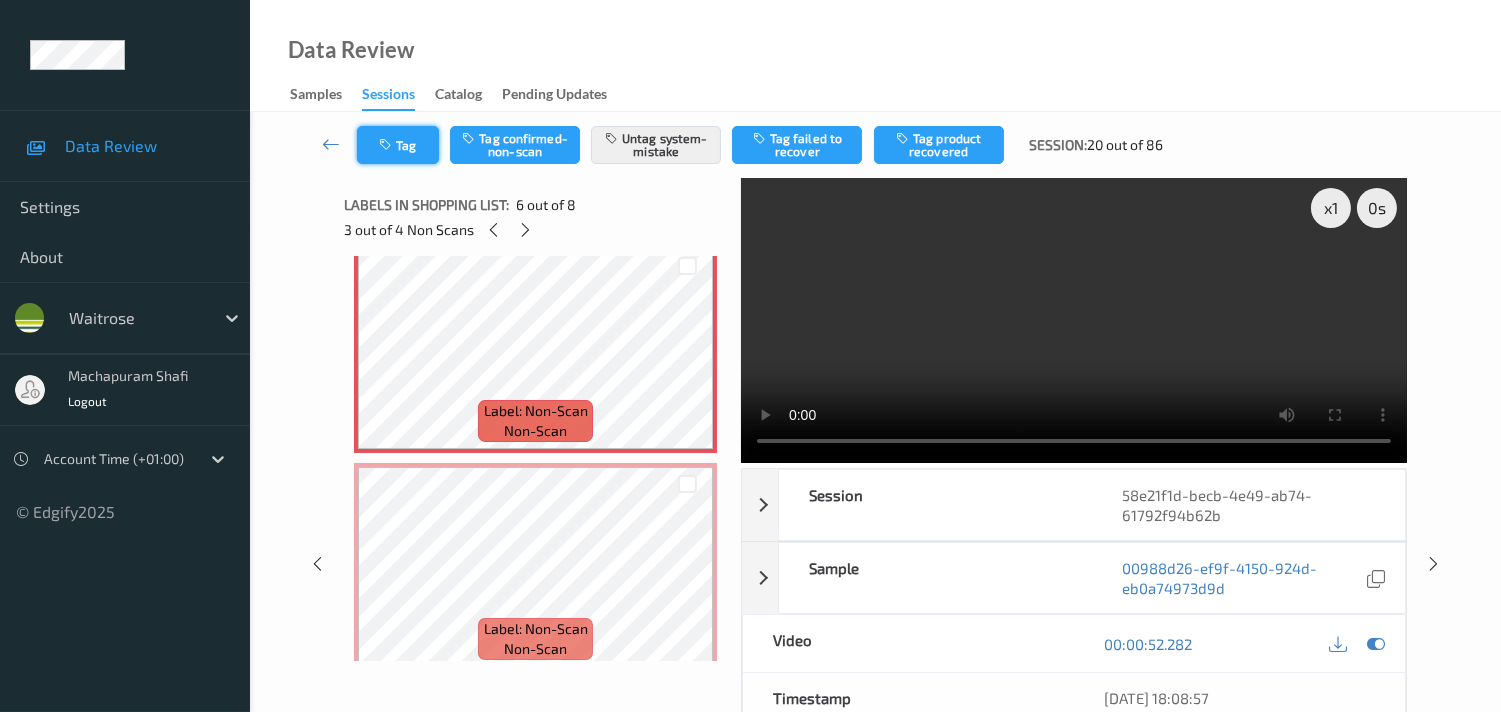 click on "Tag" at bounding box center (398, 145) 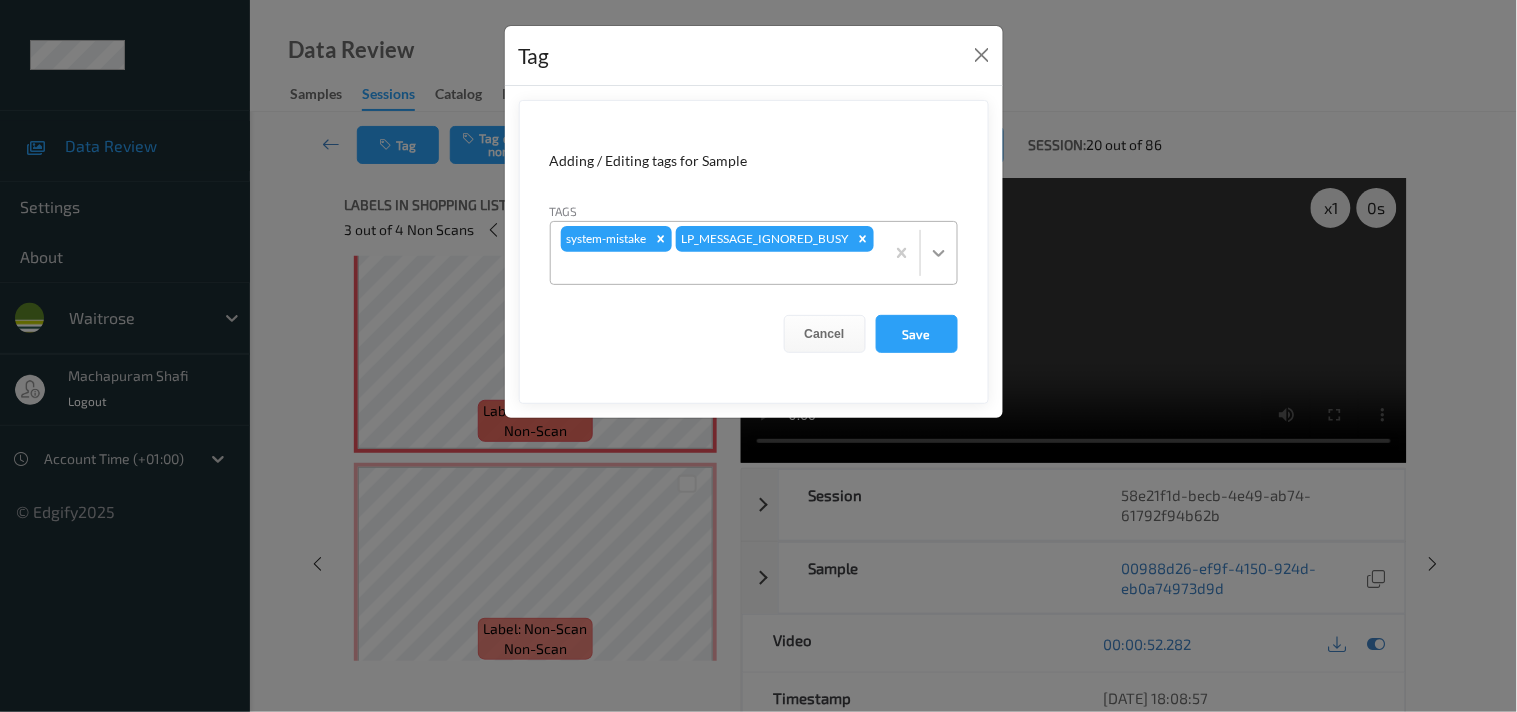 click 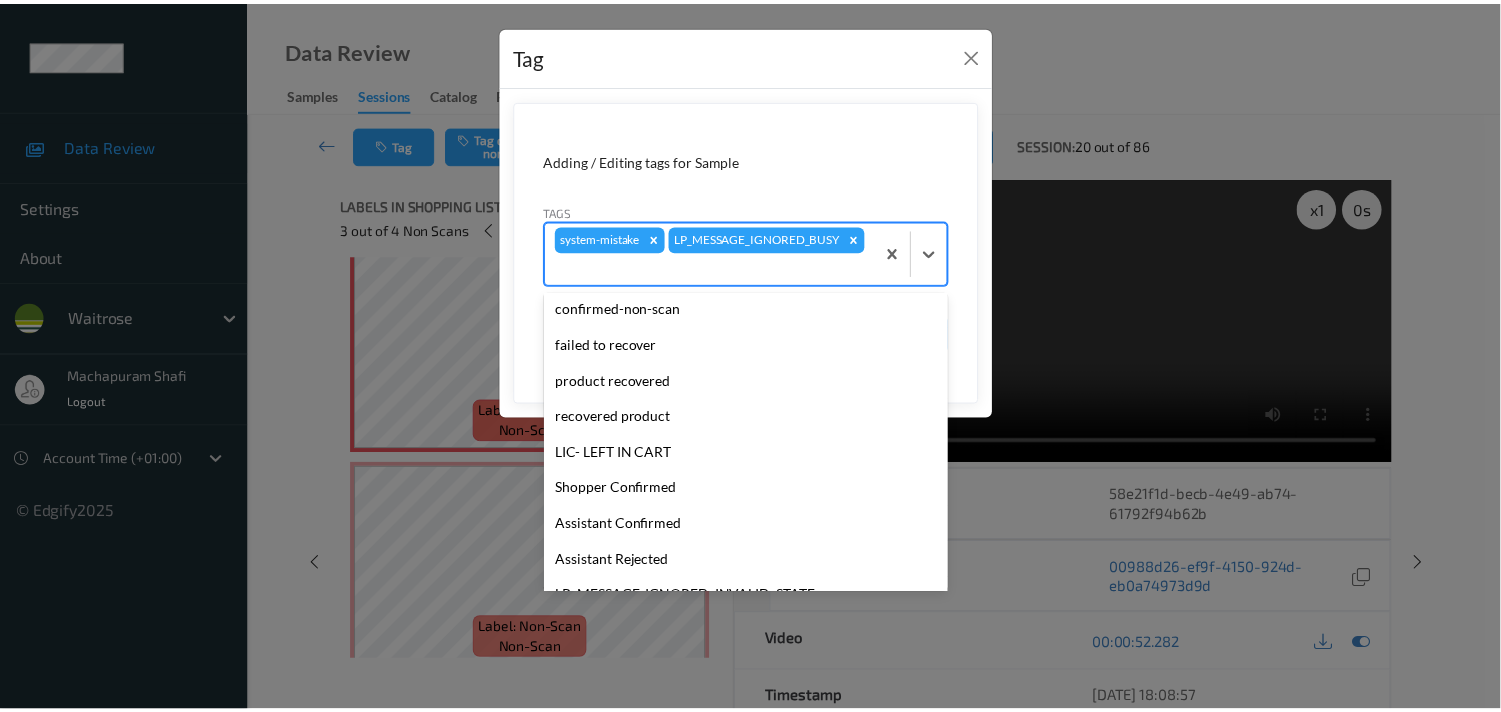 scroll, scrollTop: 320, scrollLeft: 0, axis: vertical 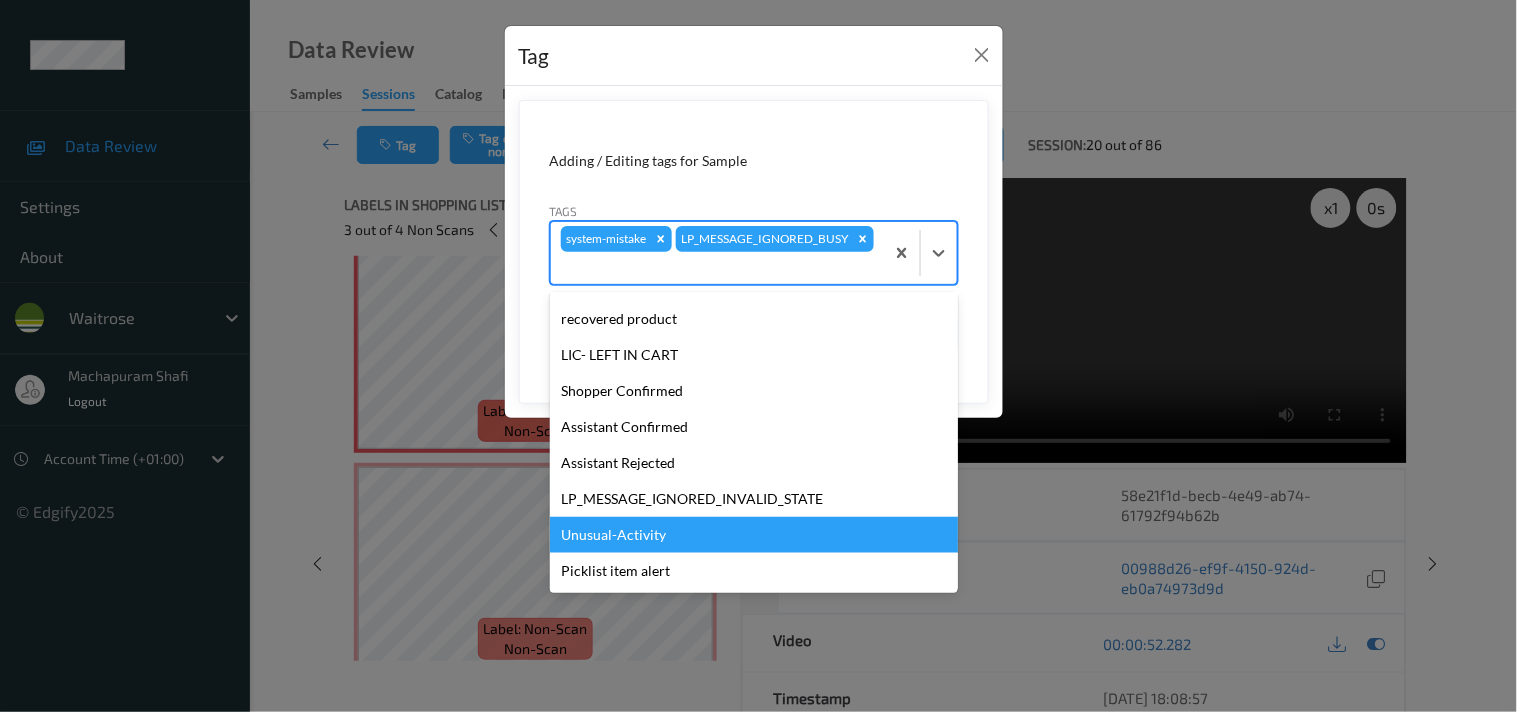 click on "Unusual-Activity" at bounding box center [754, 535] 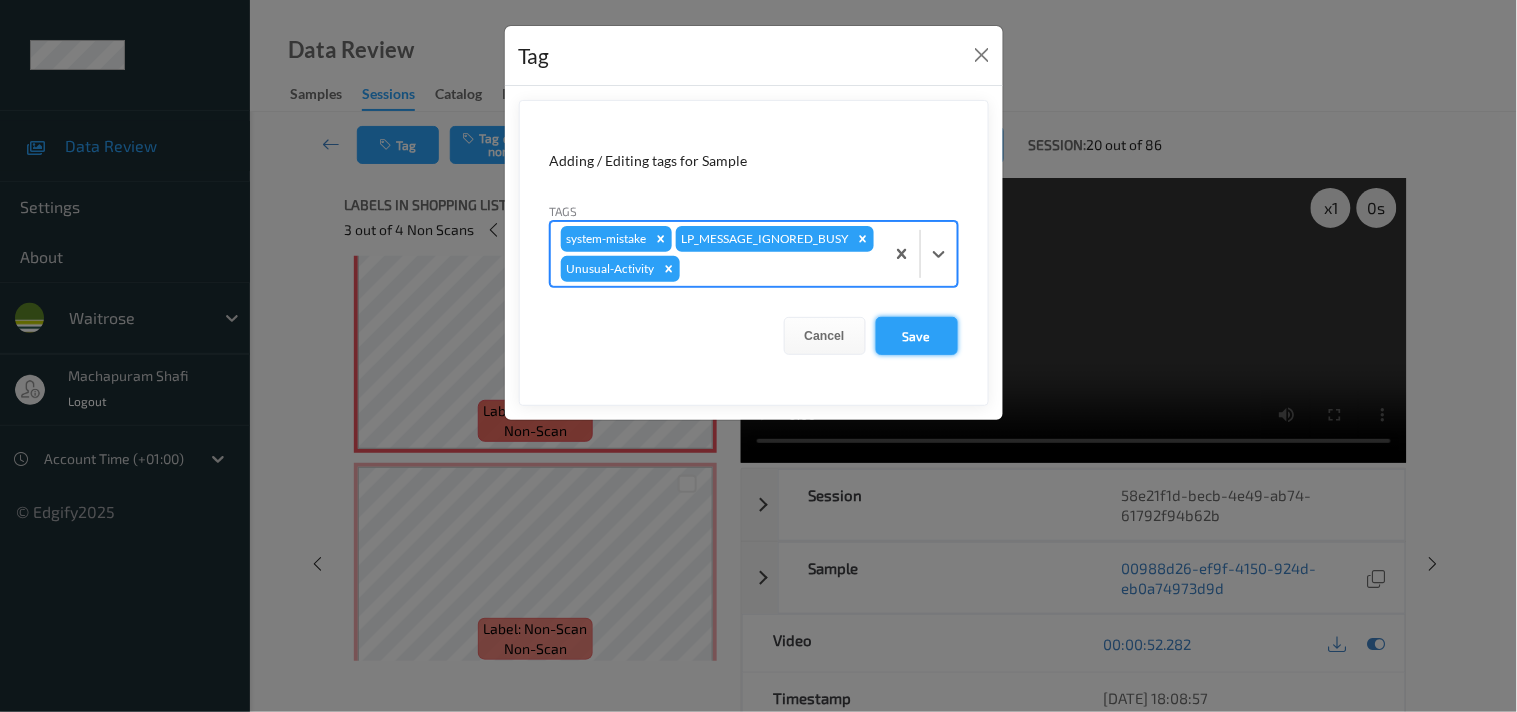 click on "Save" at bounding box center [917, 336] 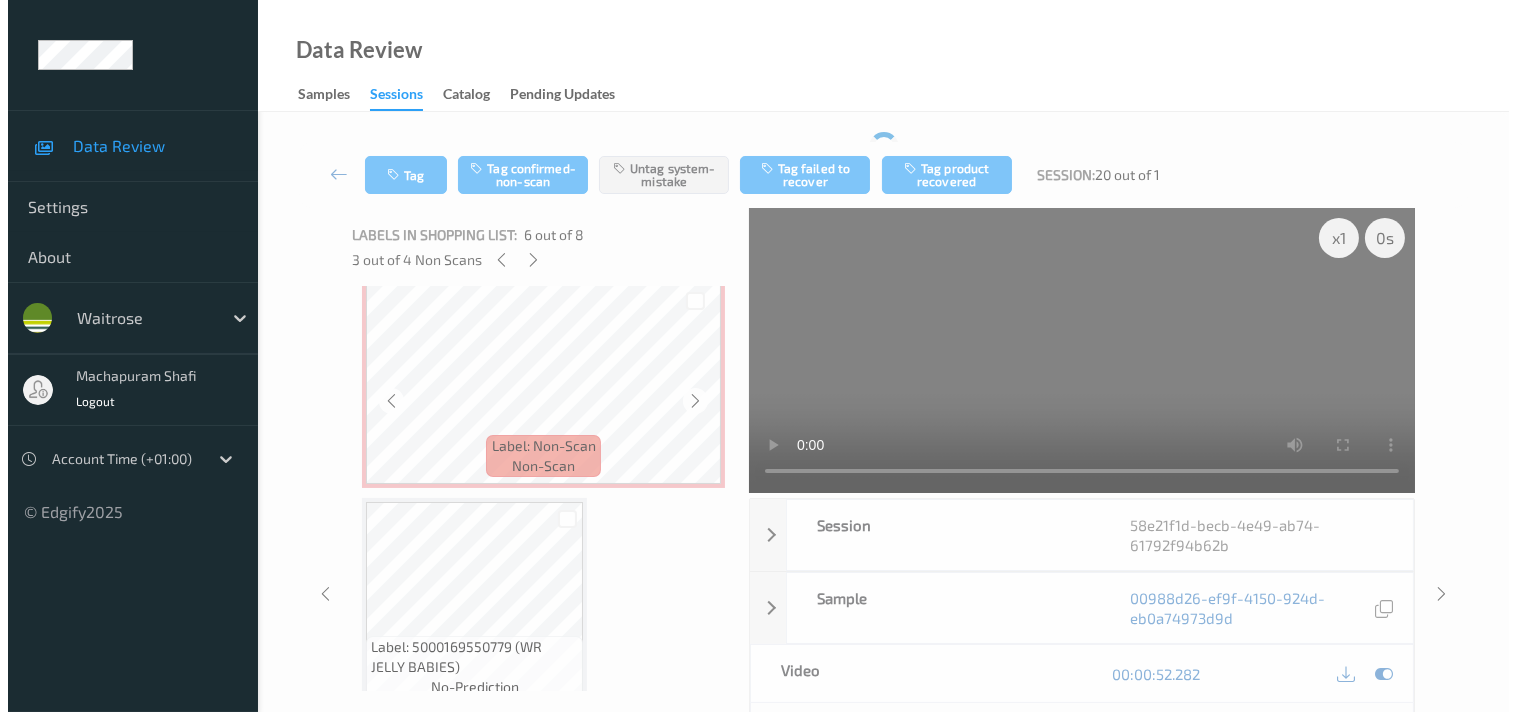 scroll, scrollTop: 1333, scrollLeft: 0, axis: vertical 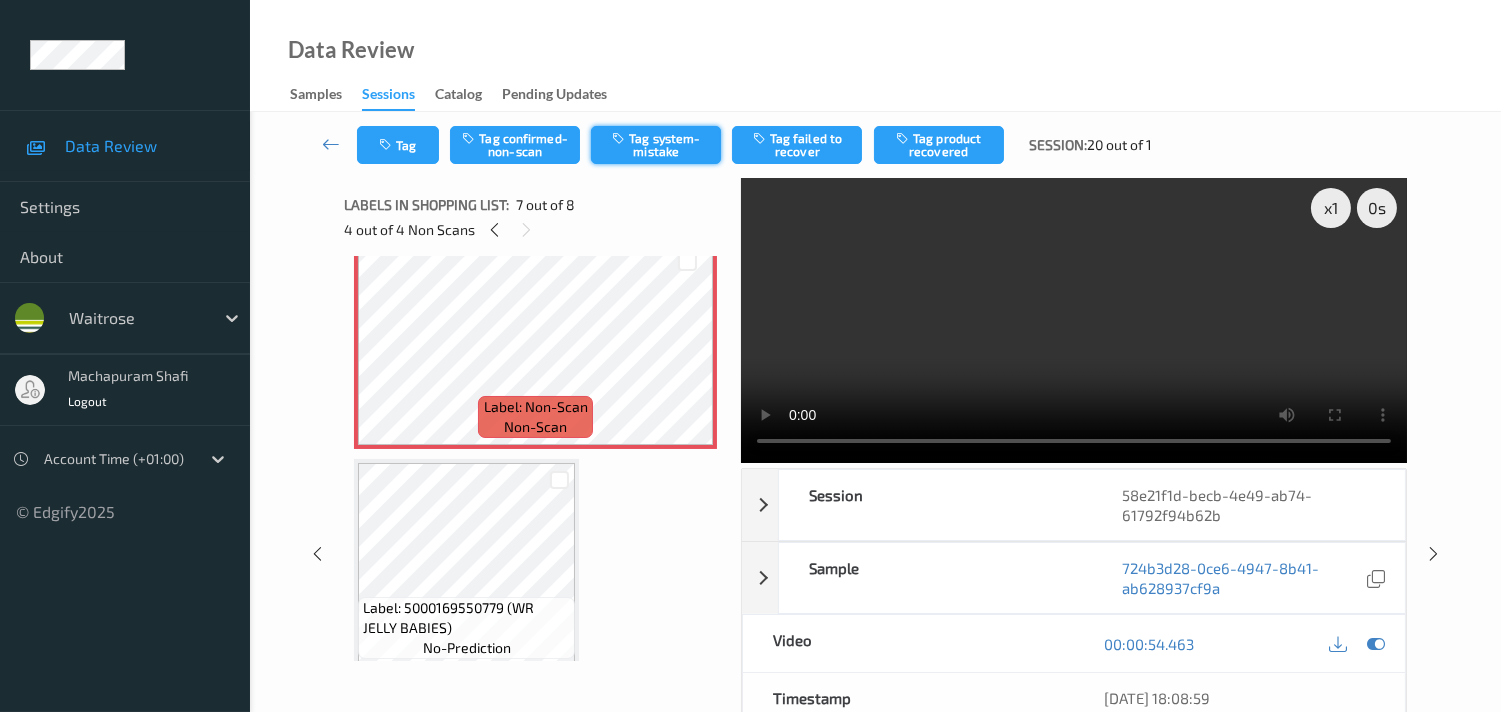click on "Tag   system-mistake" at bounding box center [656, 145] 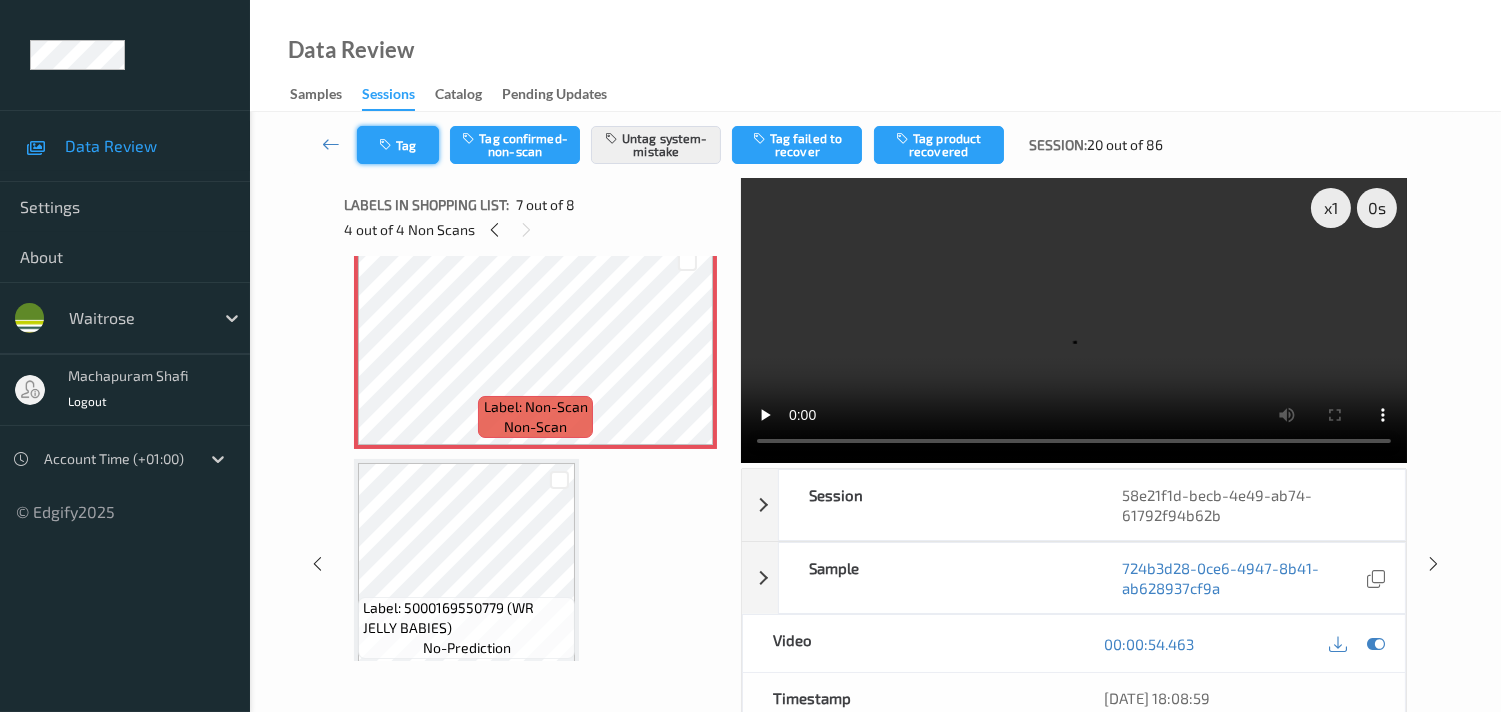 click at bounding box center [387, 145] 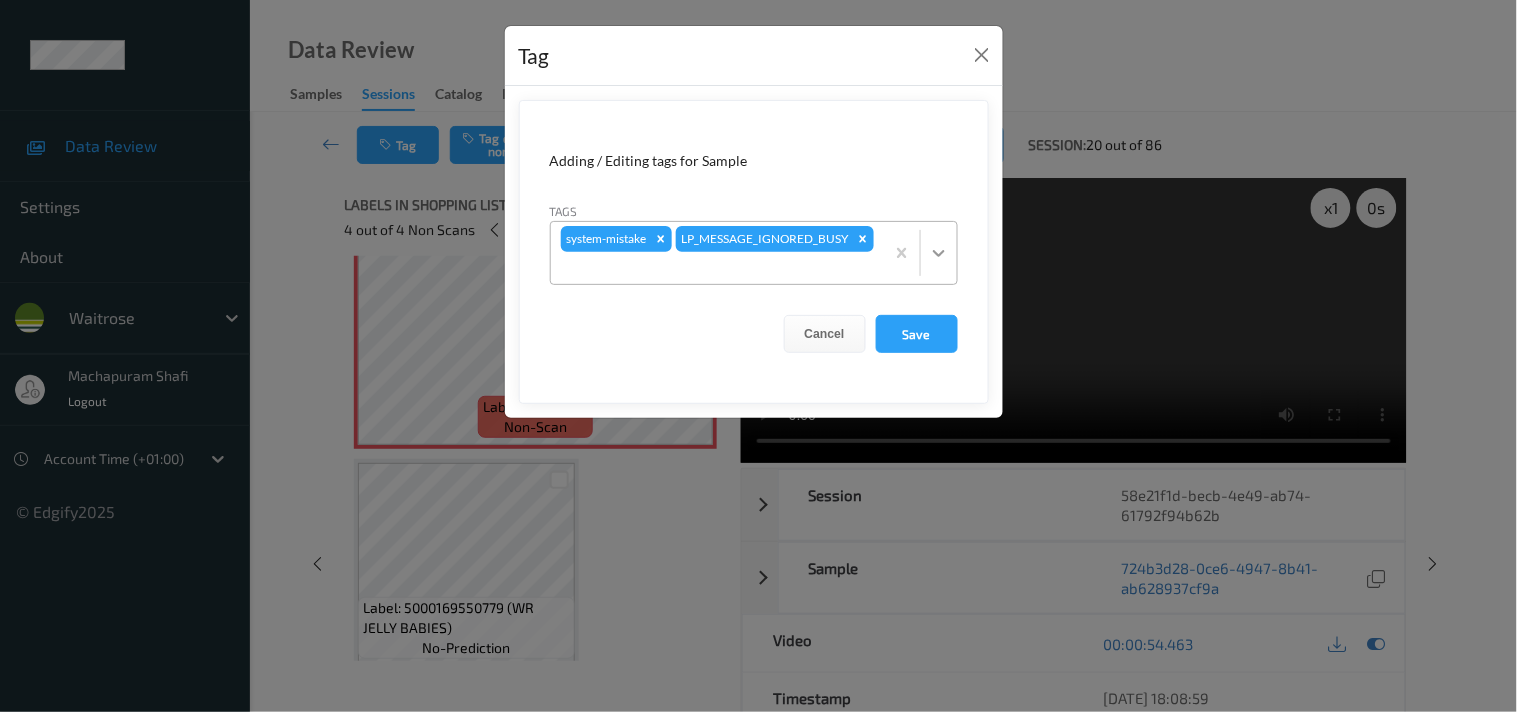 click 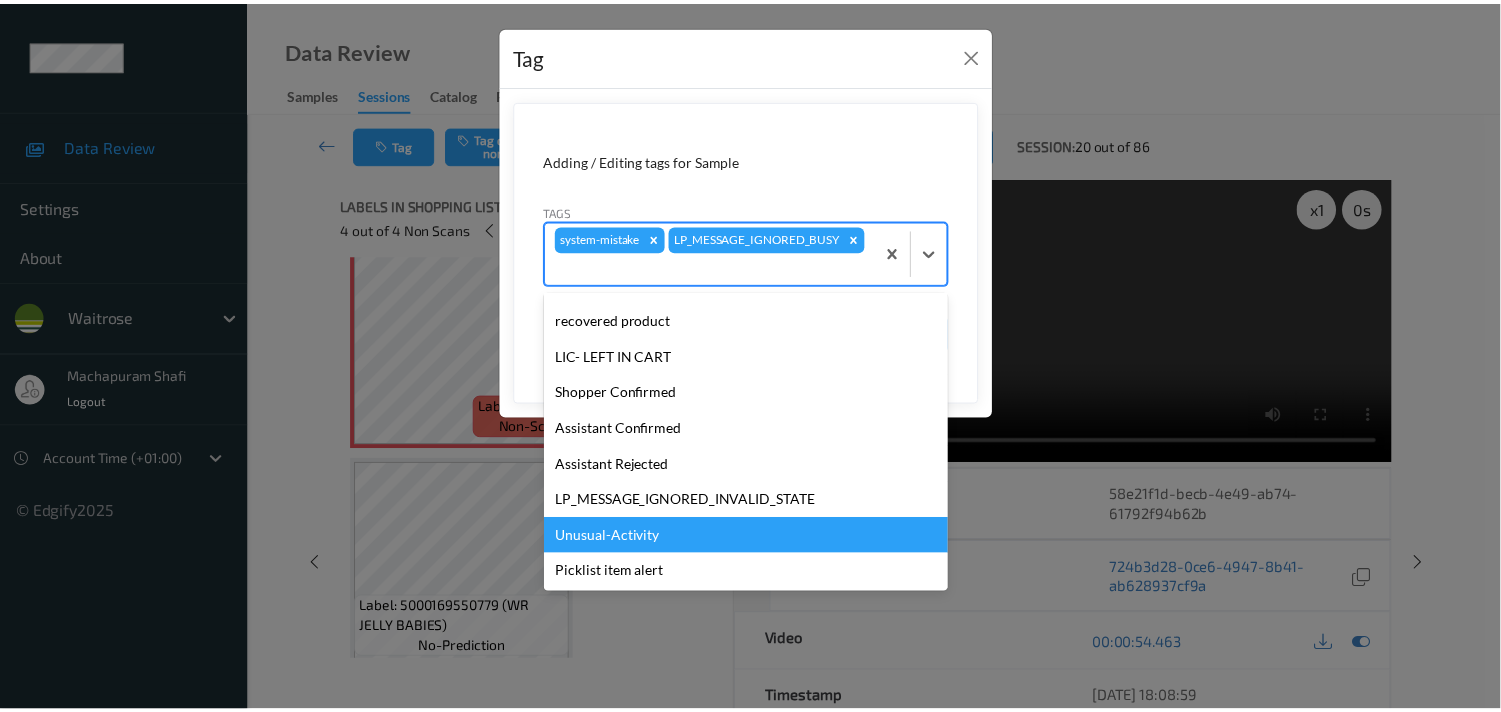 scroll, scrollTop: 320, scrollLeft: 0, axis: vertical 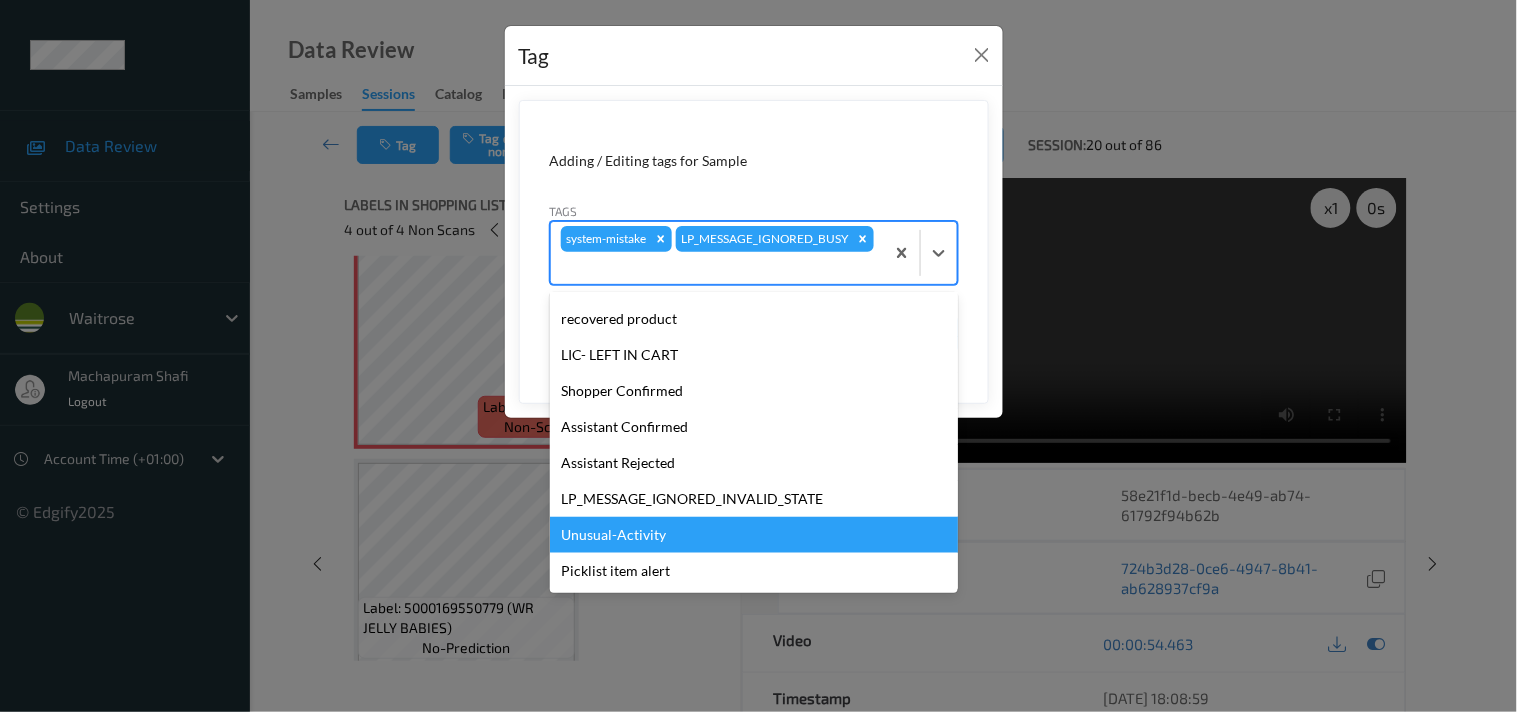 click on "Unusual-Activity" at bounding box center [754, 535] 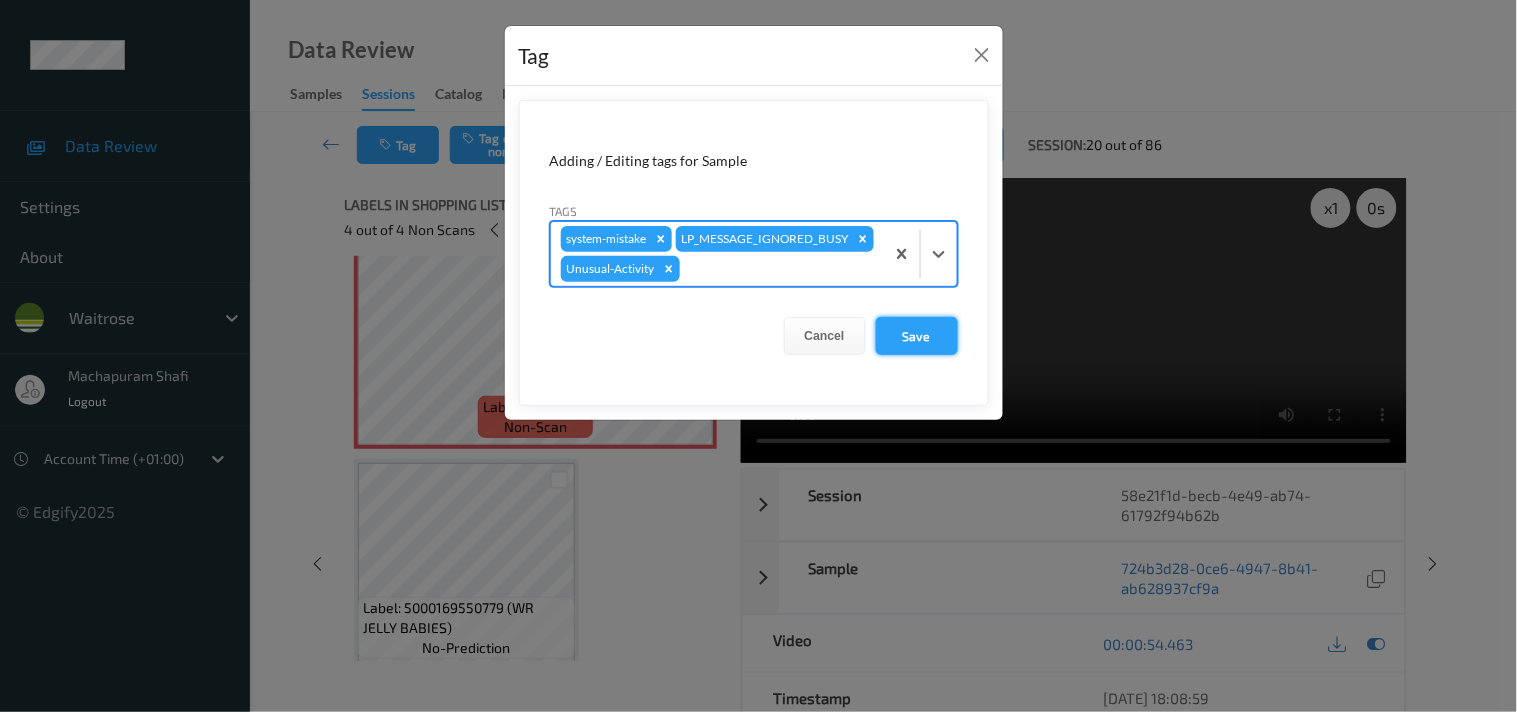 click on "Save" at bounding box center (917, 336) 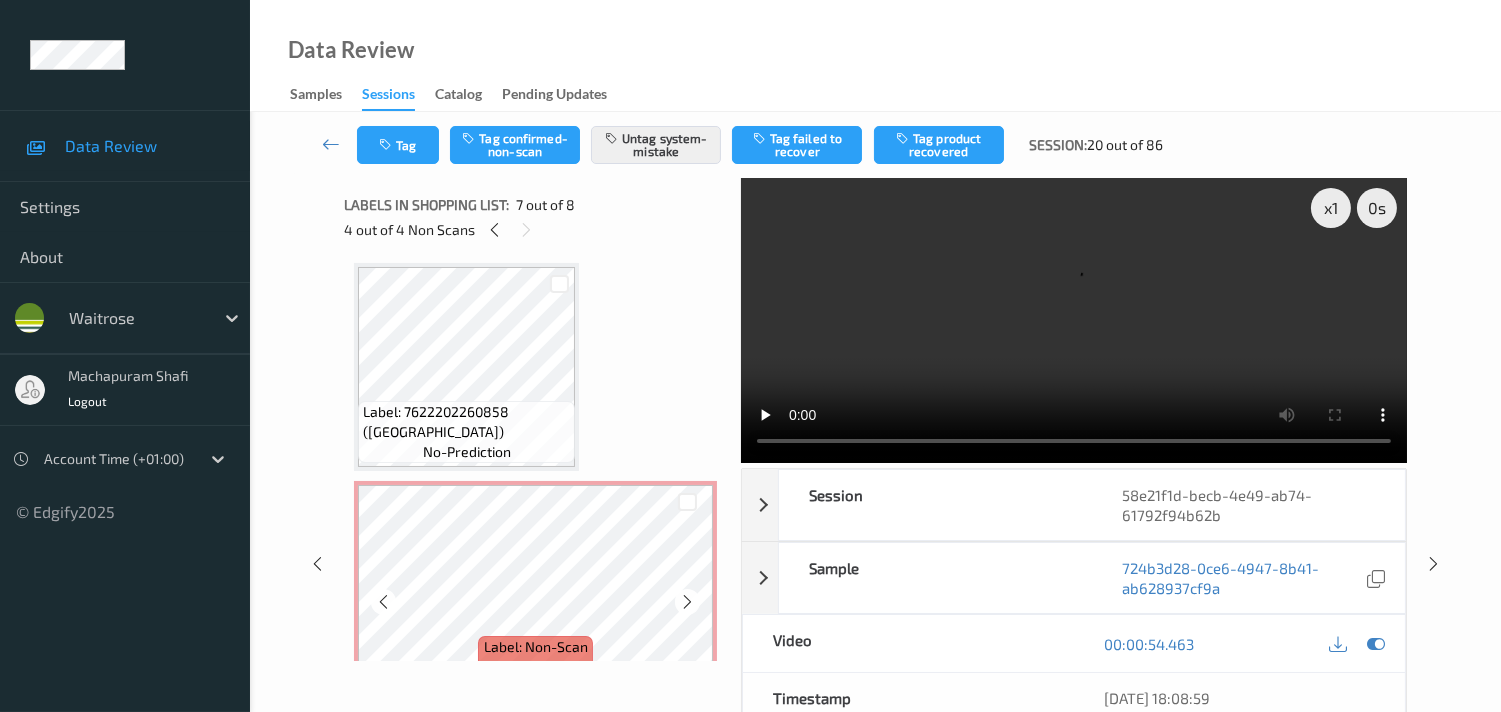 scroll, scrollTop: 0, scrollLeft: 0, axis: both 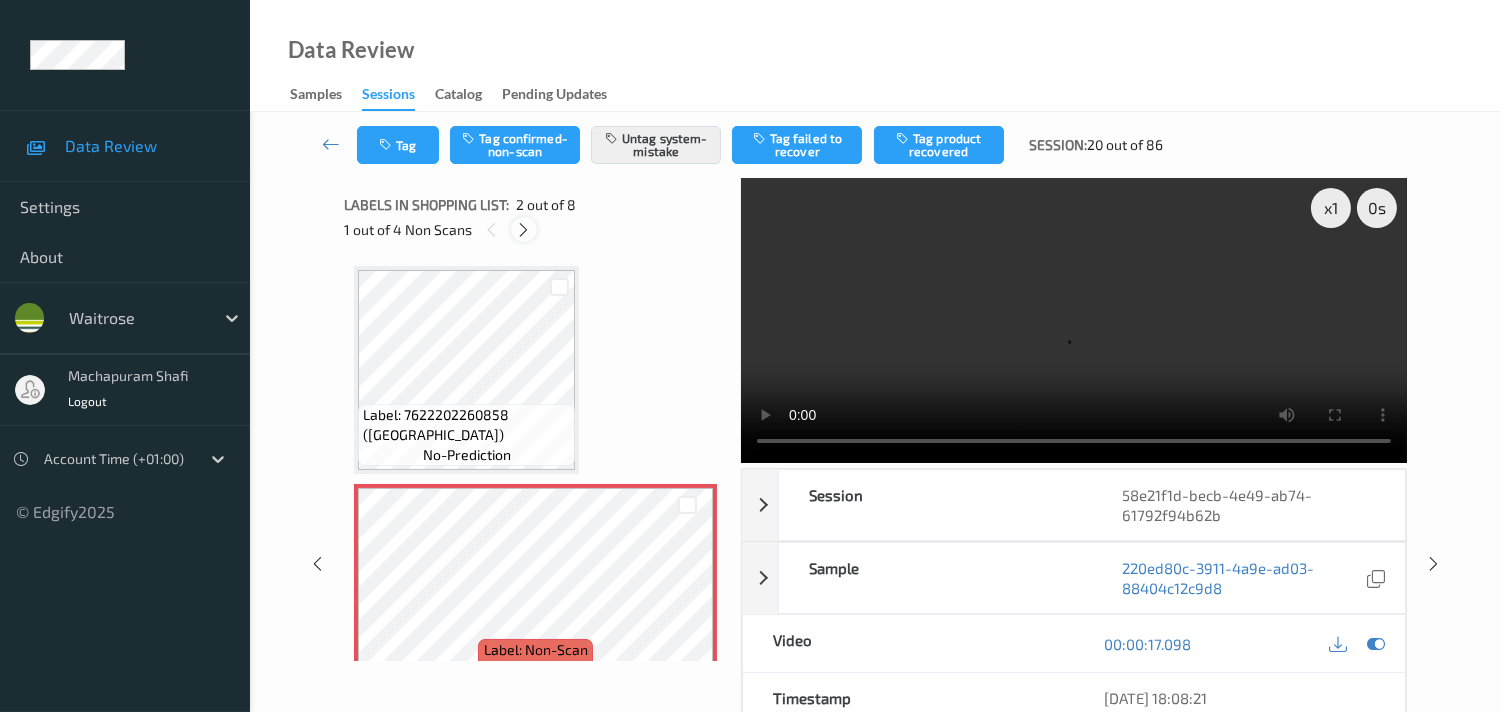 click at bounding box center (523, 230) 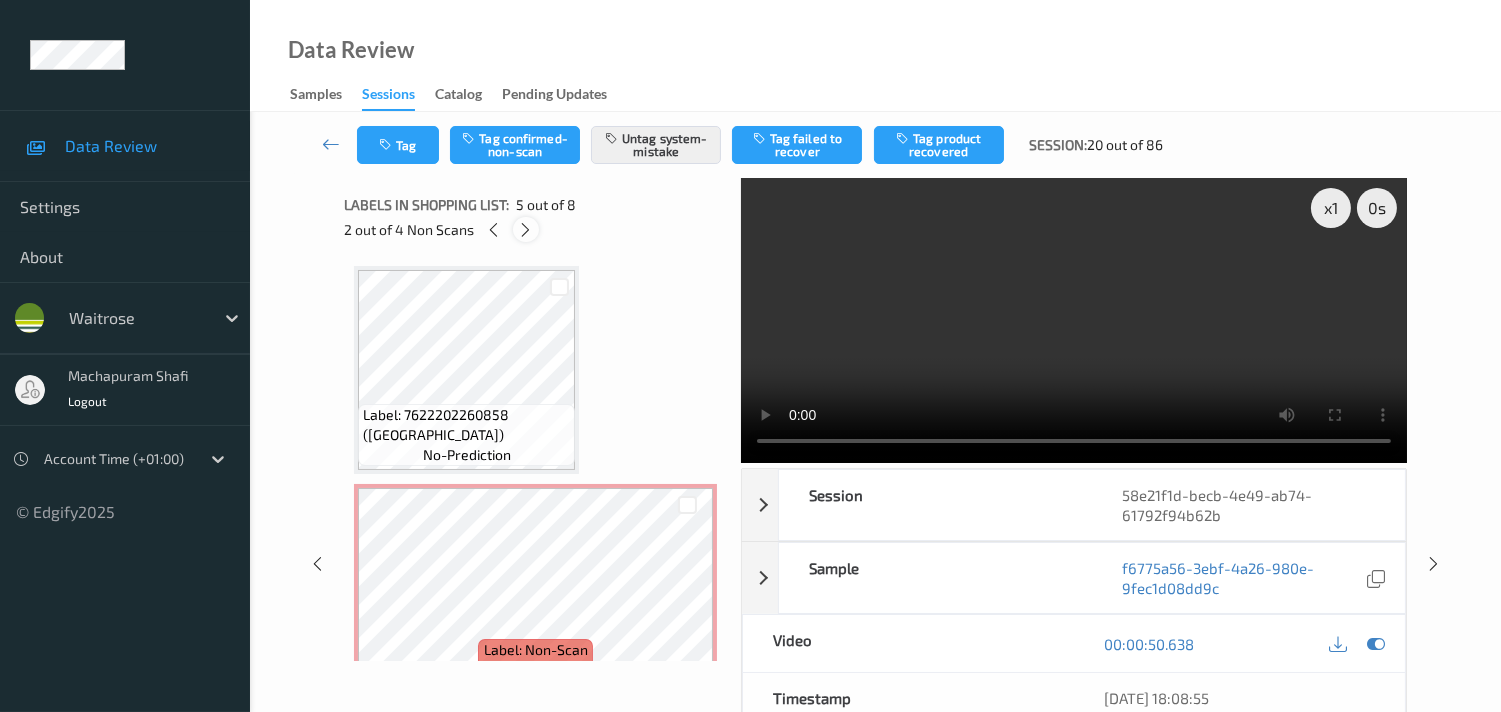 scroll, scrollTop: 660, scrollLeft: 0, axis: vertical 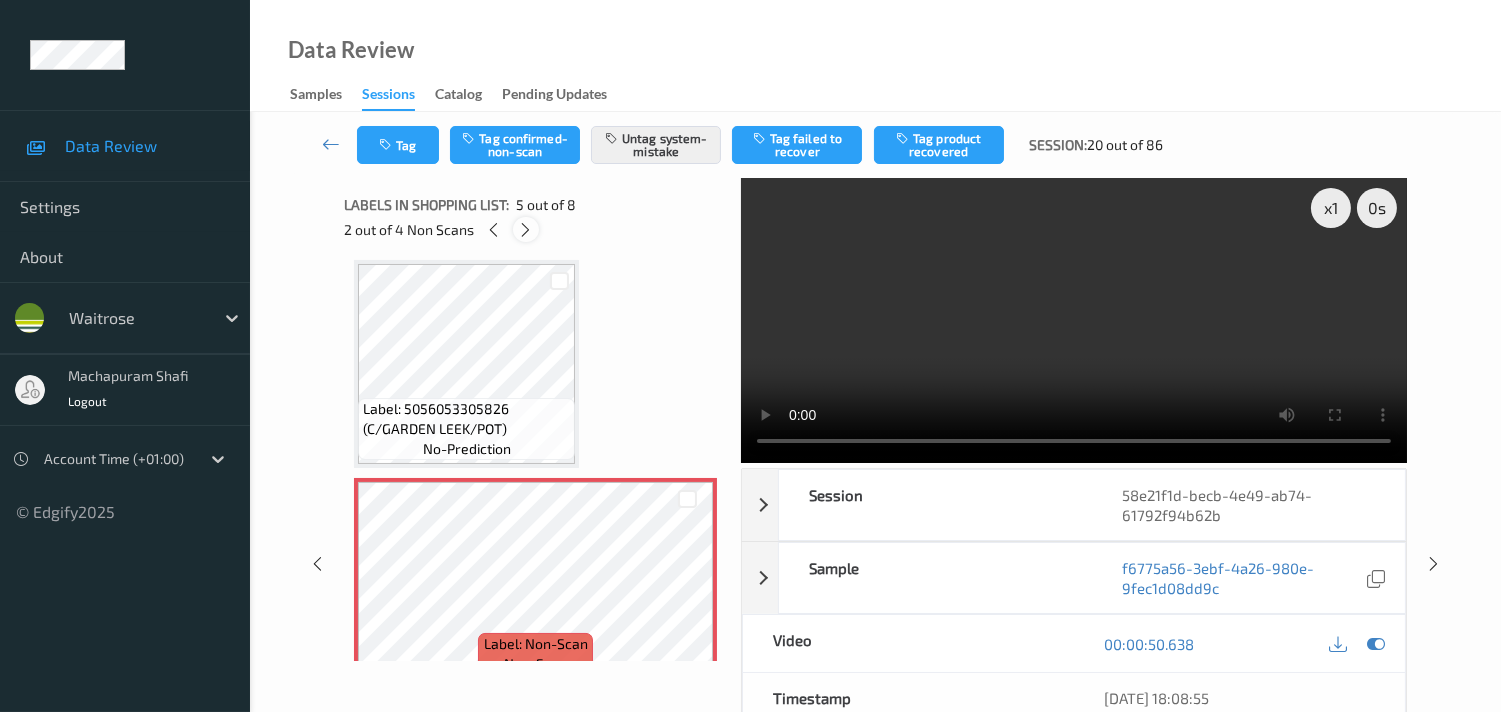 click at bounding box center [525, 230] 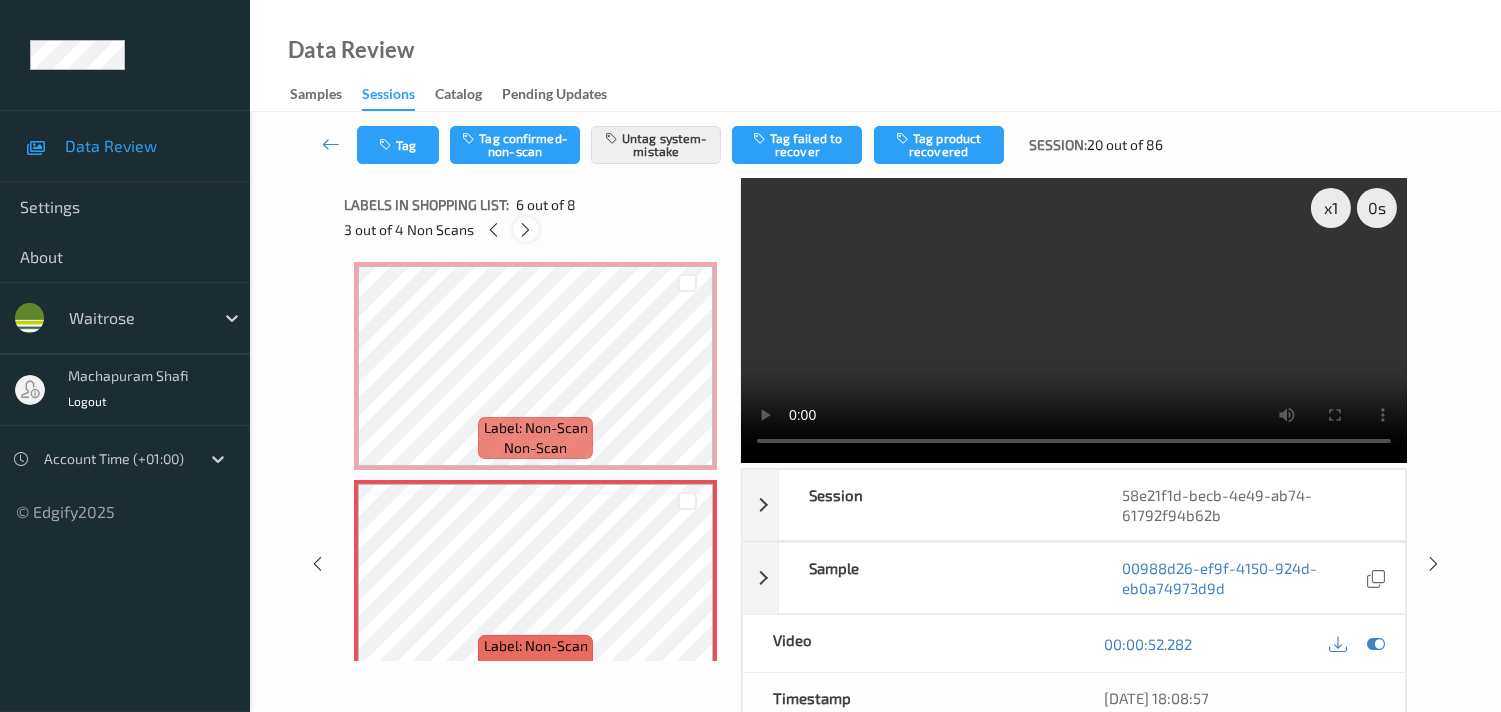 click at bounding box center (525, 230) 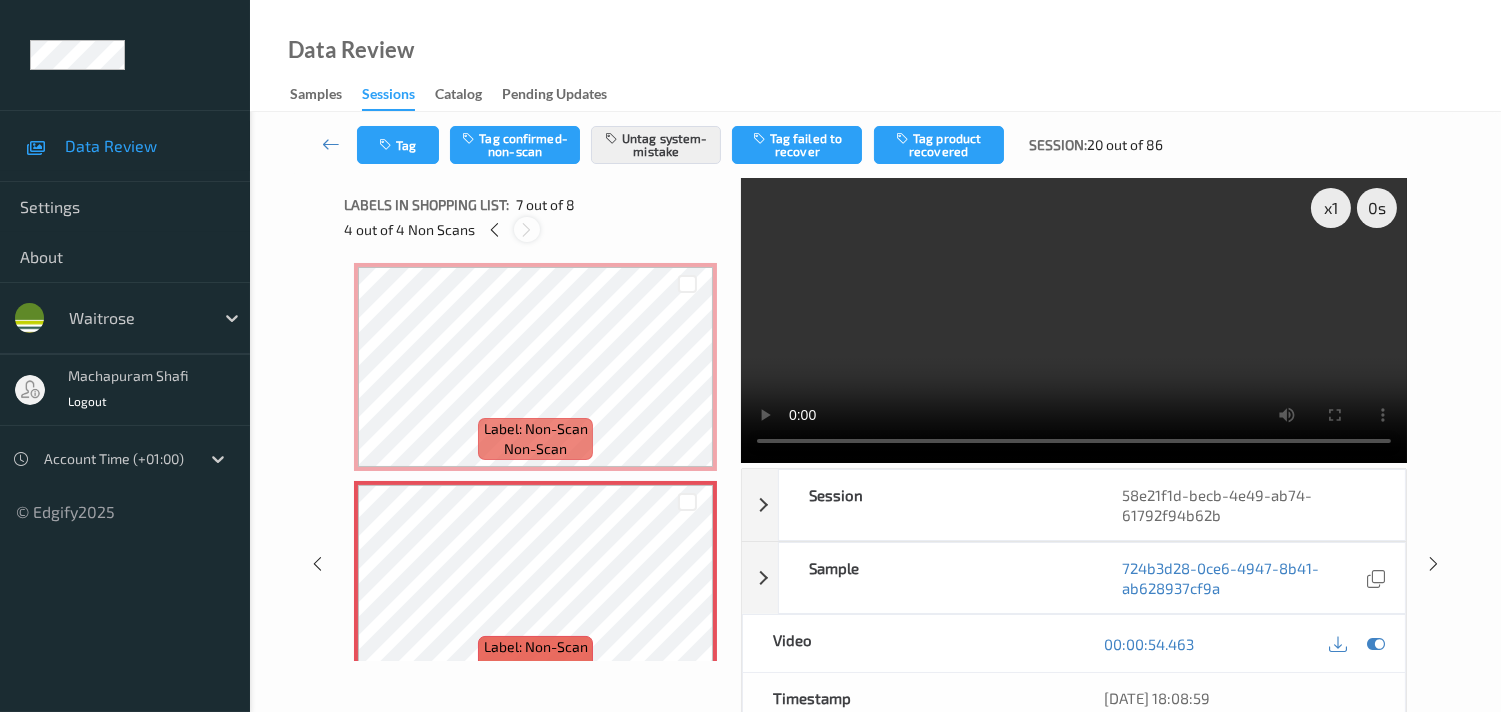 click at bounding box center [526, 230] 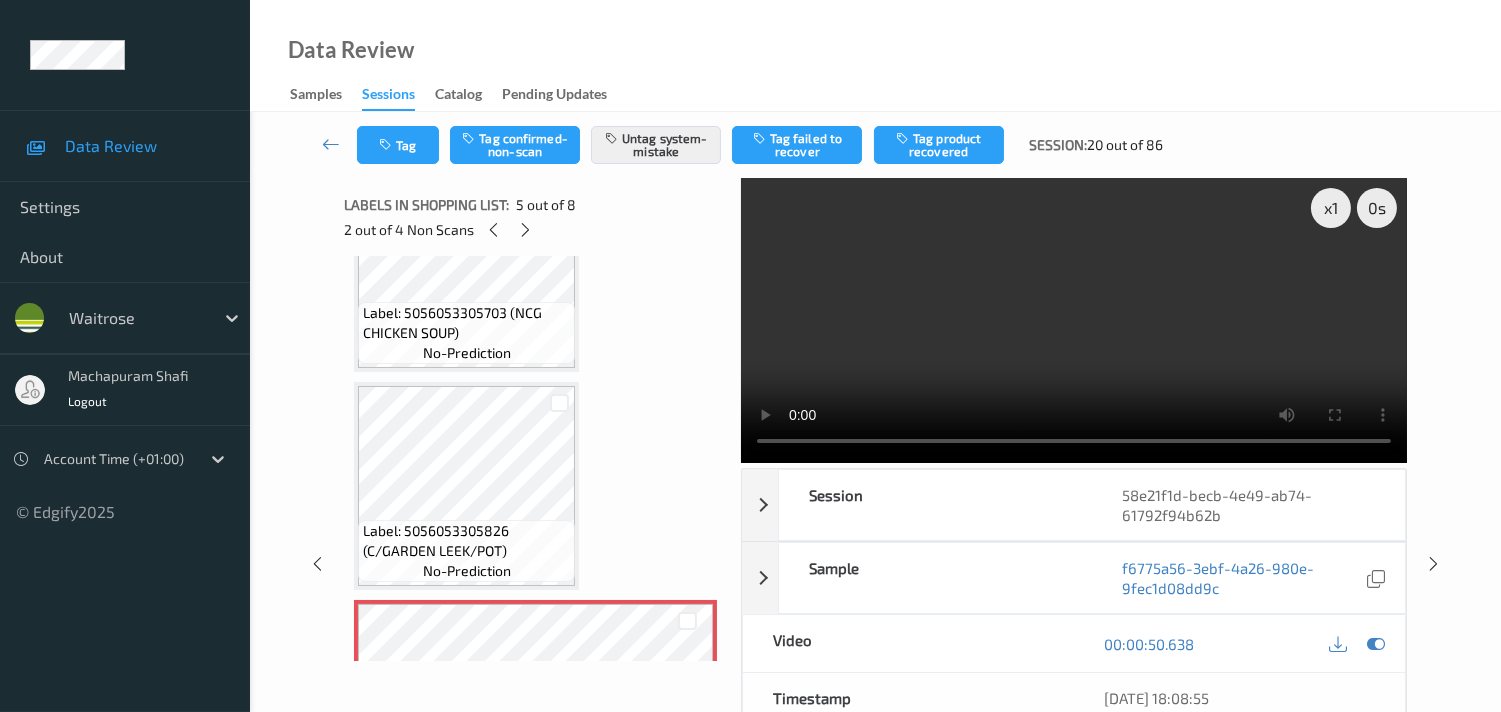 scroll, scrollTop: 537, scrollLeft: 0, axis: vertical 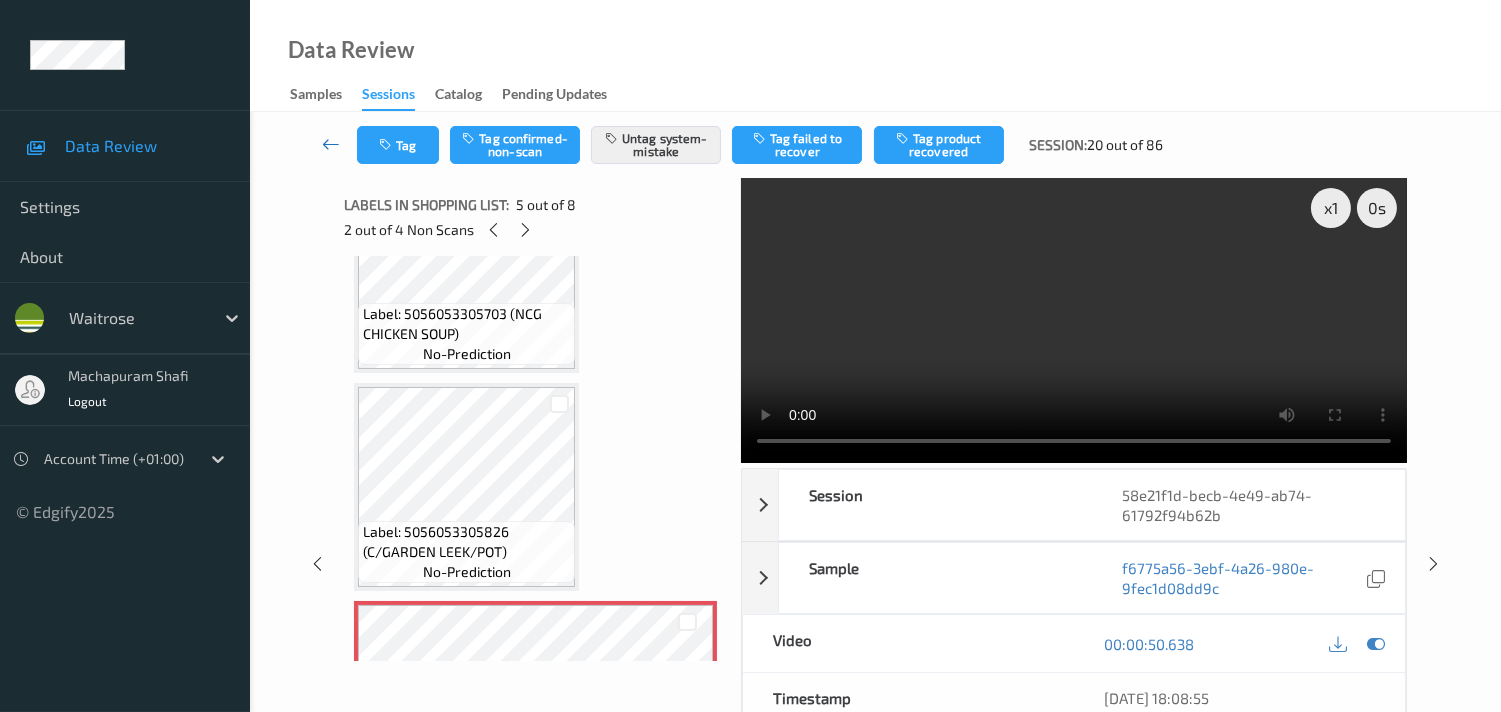 click at bounding box center (331, 144) 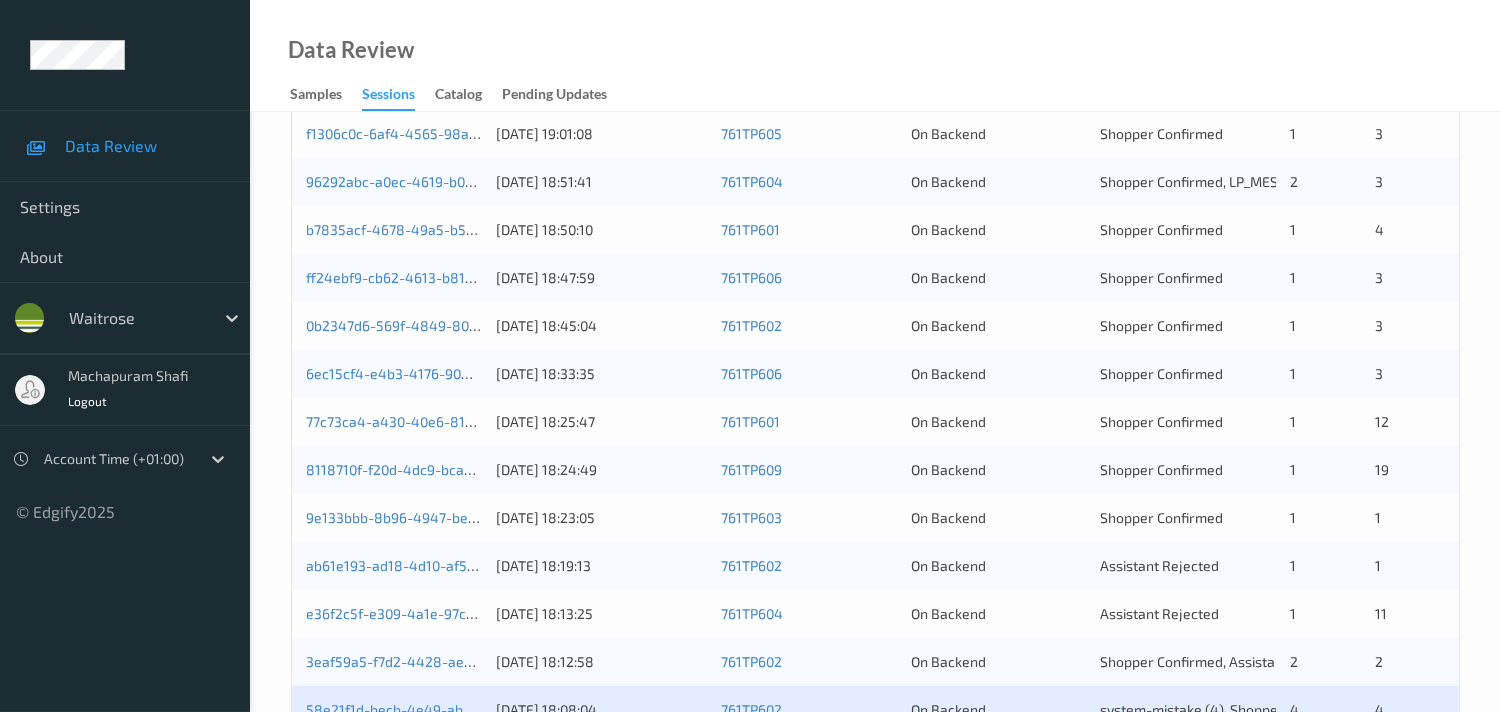 scroll, scrollTop: 951, scrollLeft: 0, axis: vertical 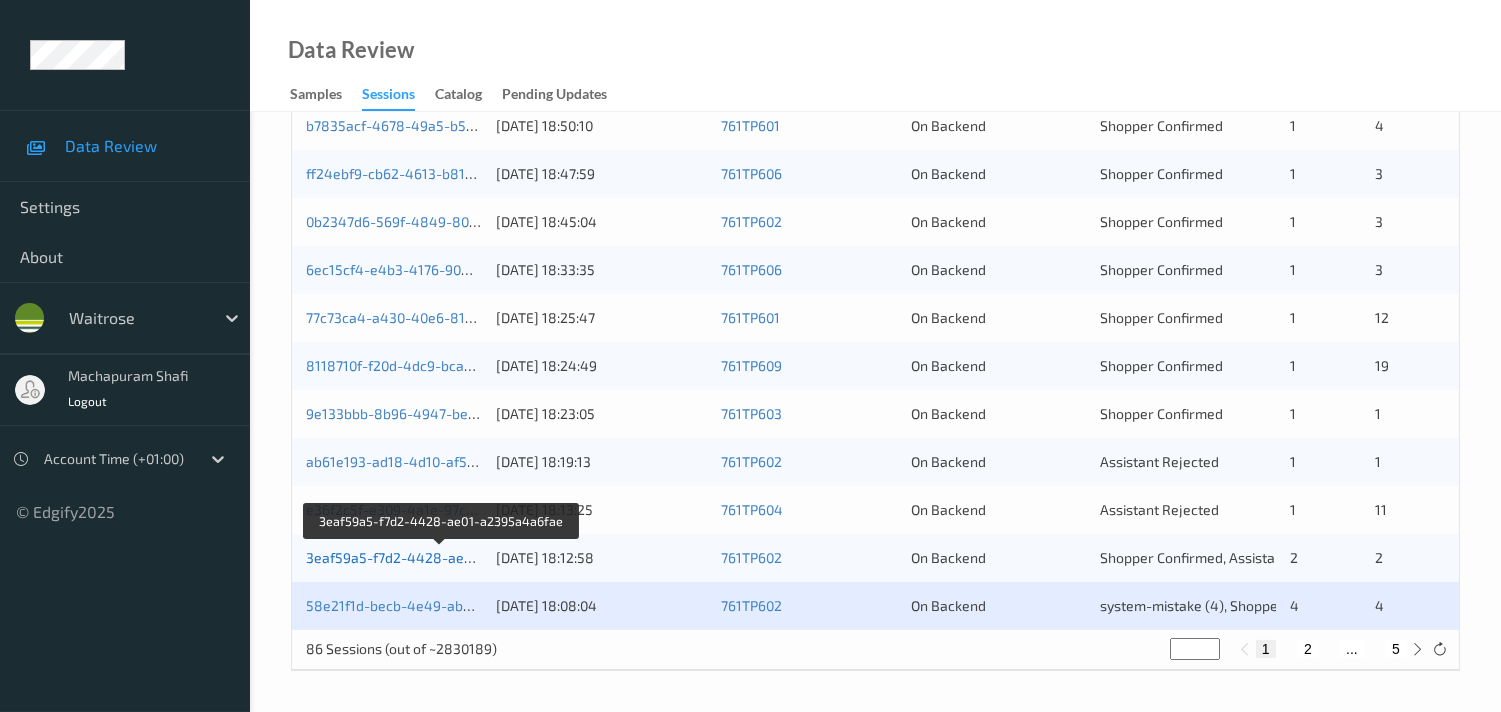 click on "3eaf59a5-f7d2-4428-ae01-a2395a4a6fae" at bounding box center [442, 557] 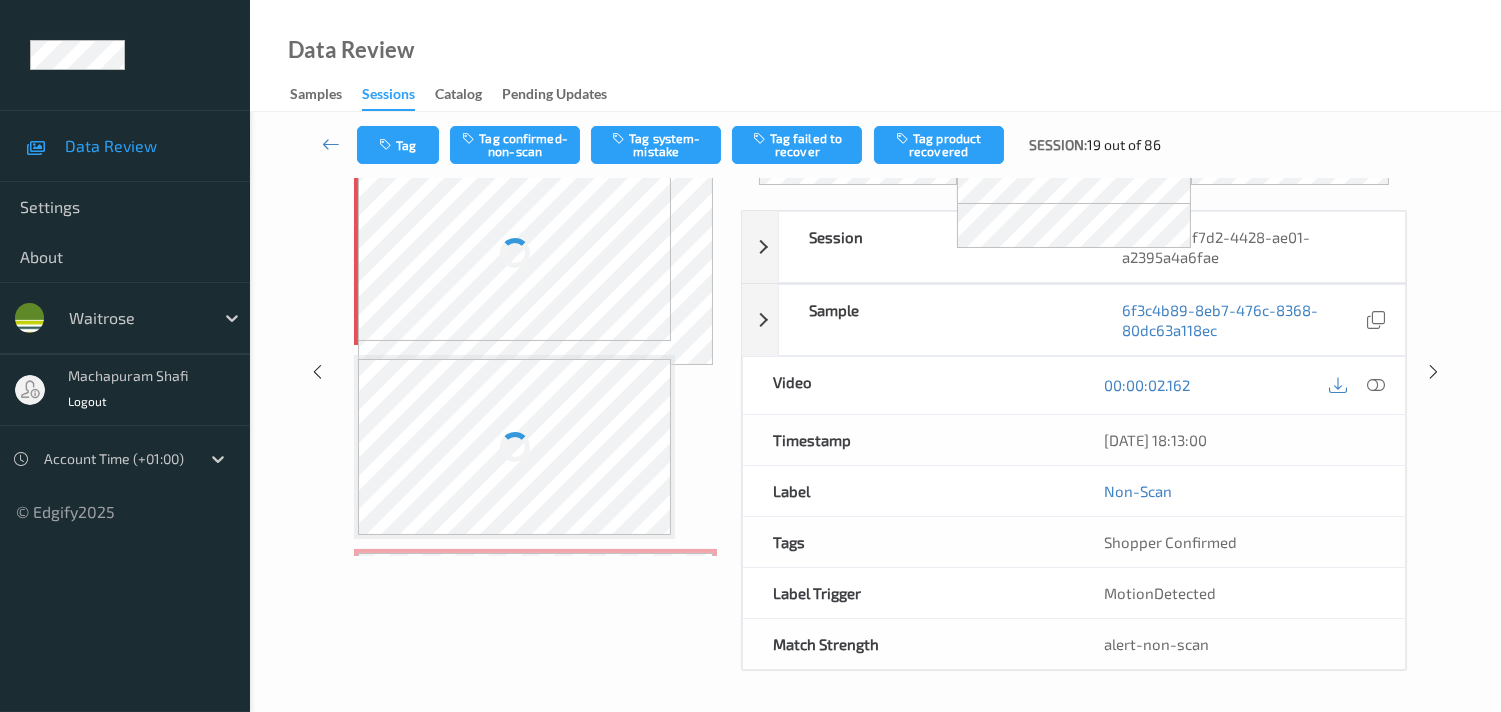 scroll, scrollTop: 97, scrollLeft: 0, axis: vertical 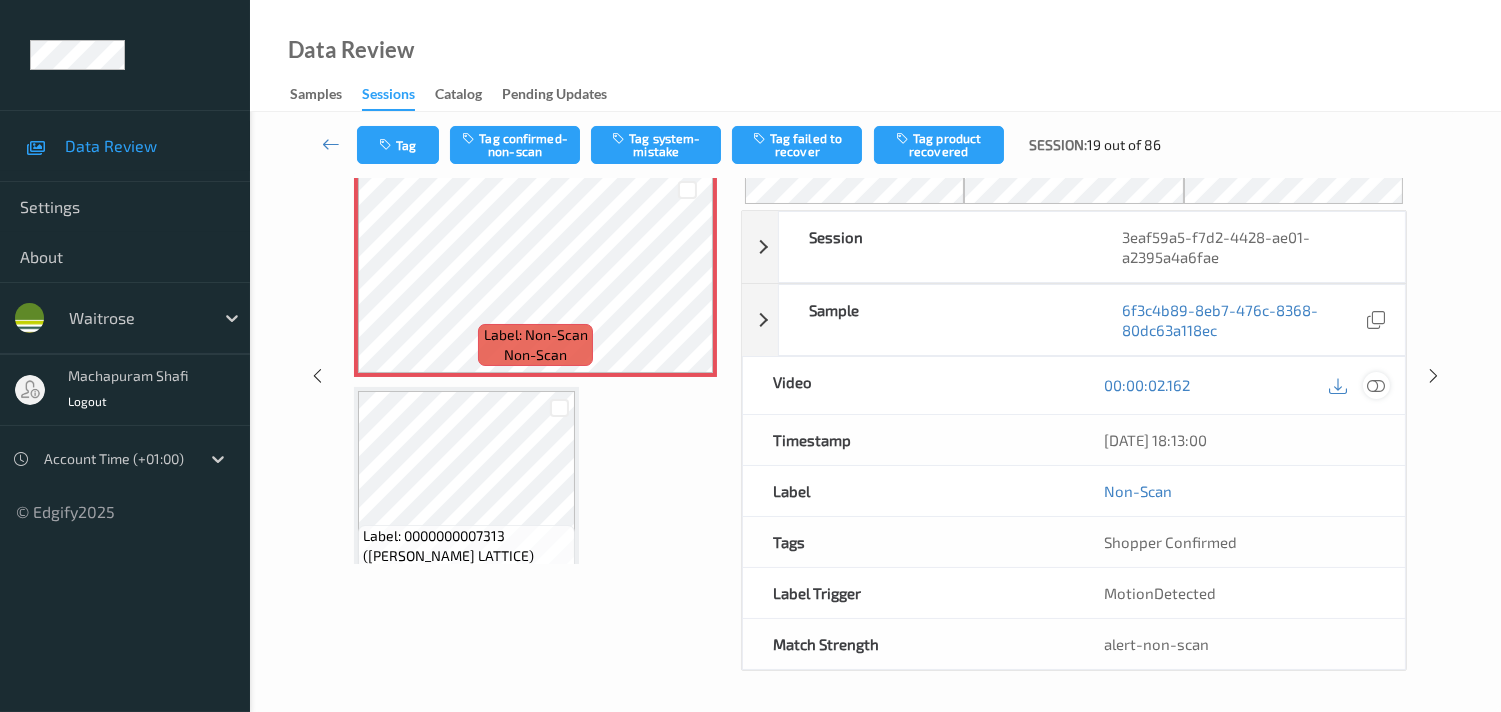 click at bounding box center (1376, 385) 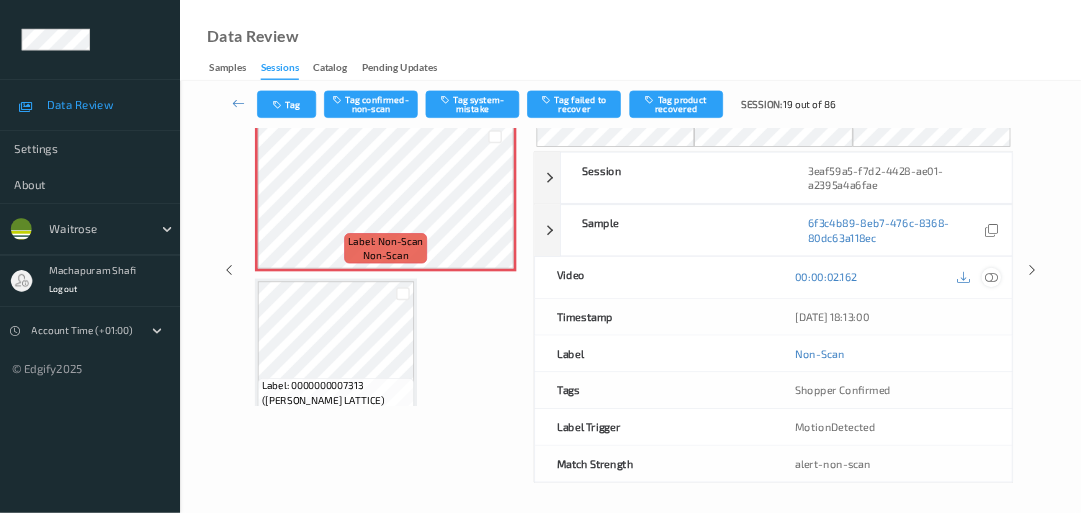 scroll, scrollTop: 260, scrollLeft: 0, axis: vertical 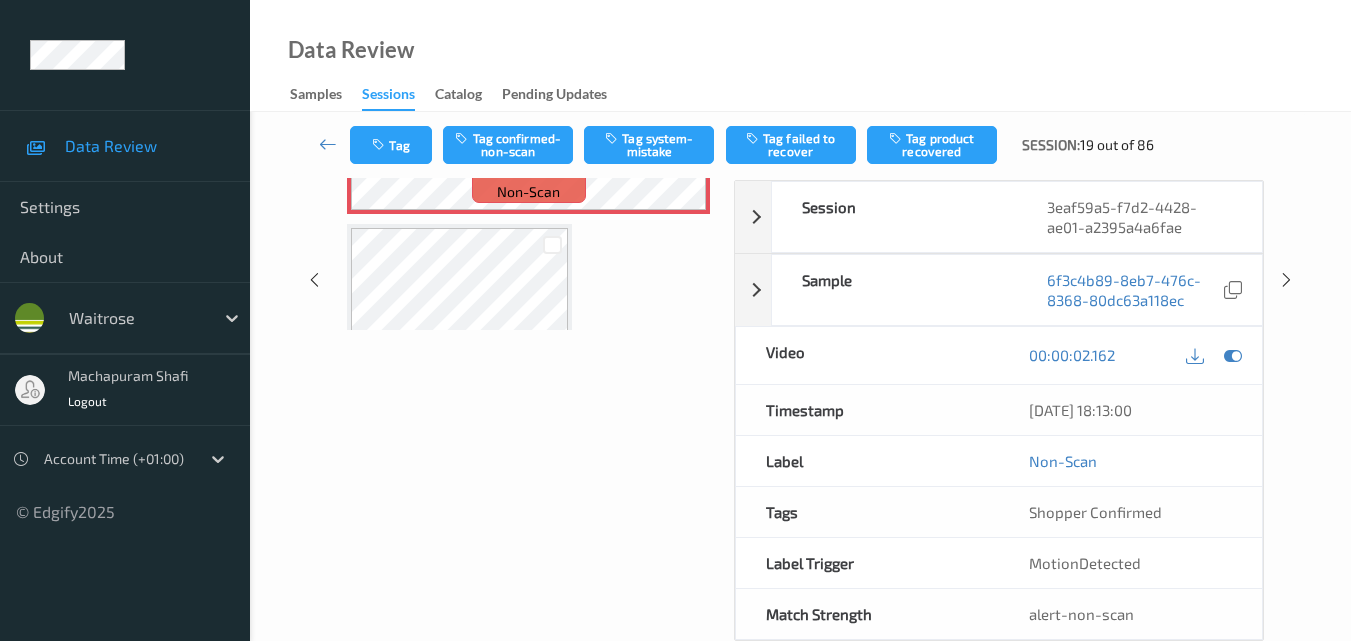 click on "Data Review Samples Sessions Catalog Pending Updates" at bounding box center [800, 56] 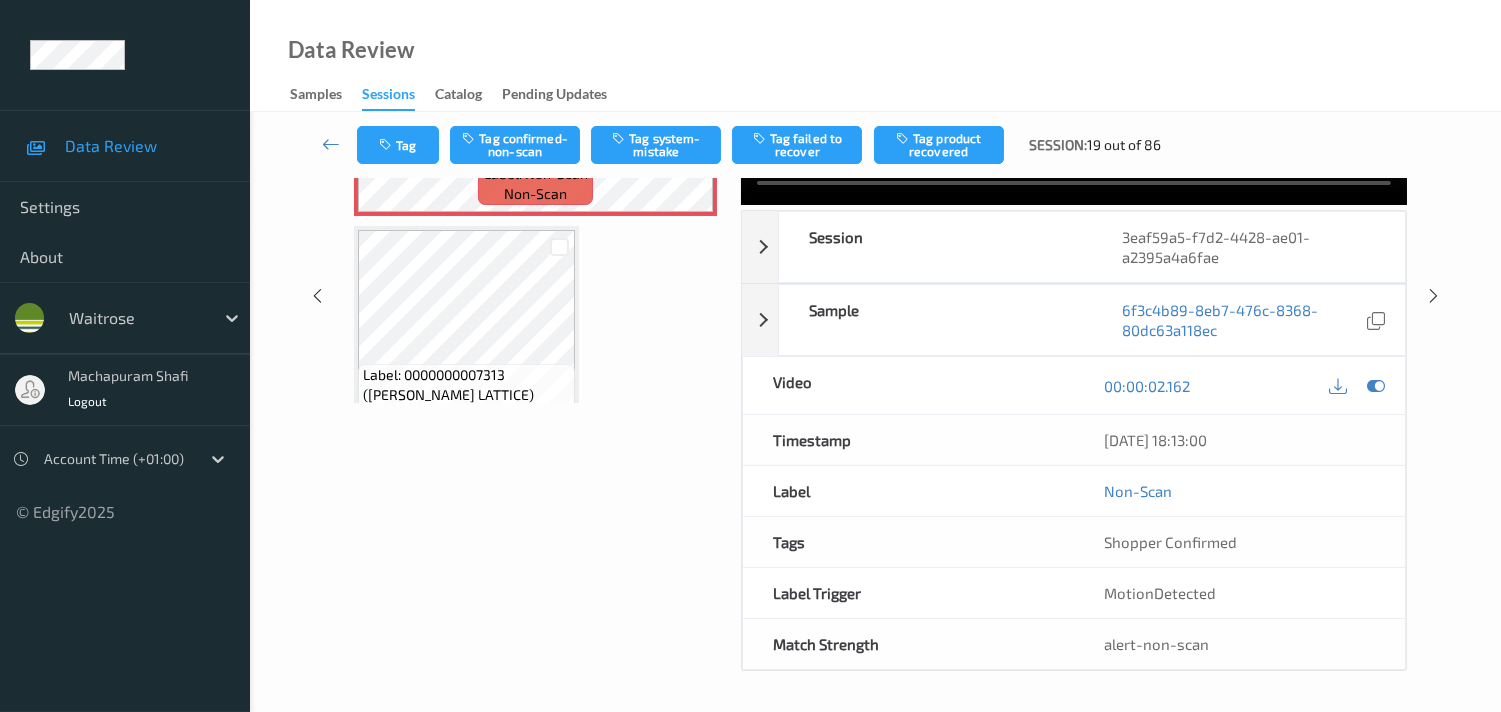 click on "Data Review Samples Sessions Catalog Pending Updates" at bounding box center [875, 56] 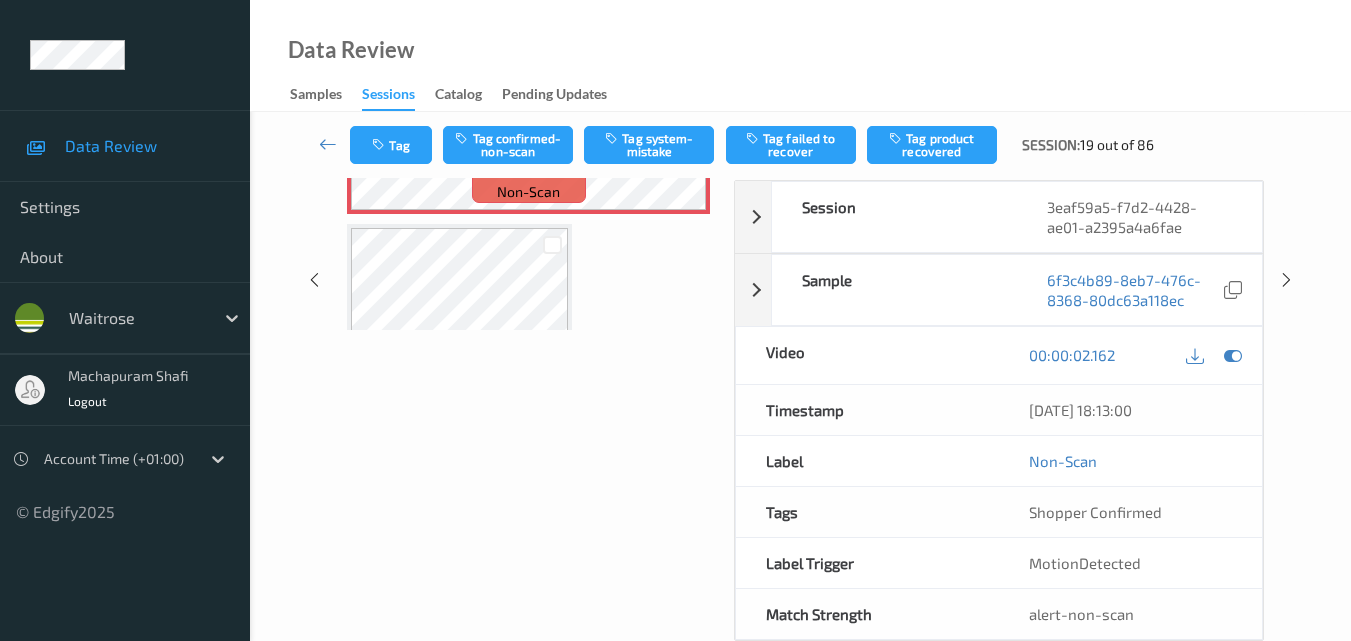 click on "Data Review Samples Sessions Catalog Pending Updates" at bounding box center [800, 56] 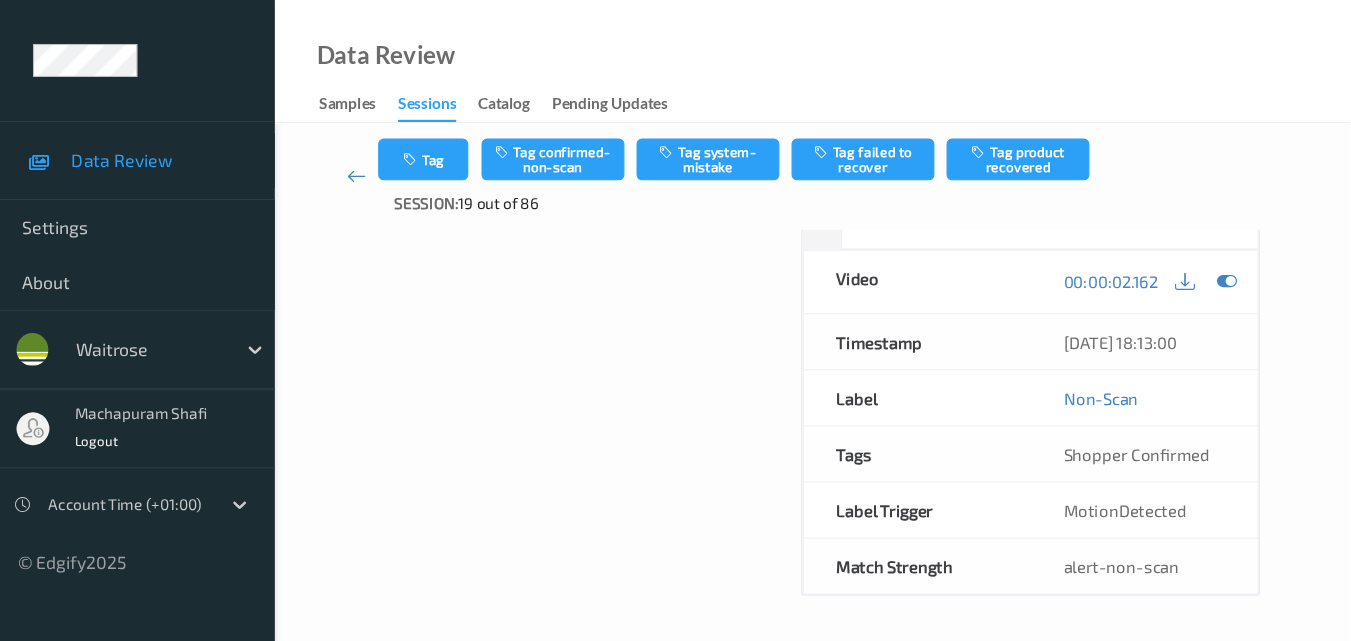scroll, scrollTop: 301, scrollLeft: 0, axis: vertical 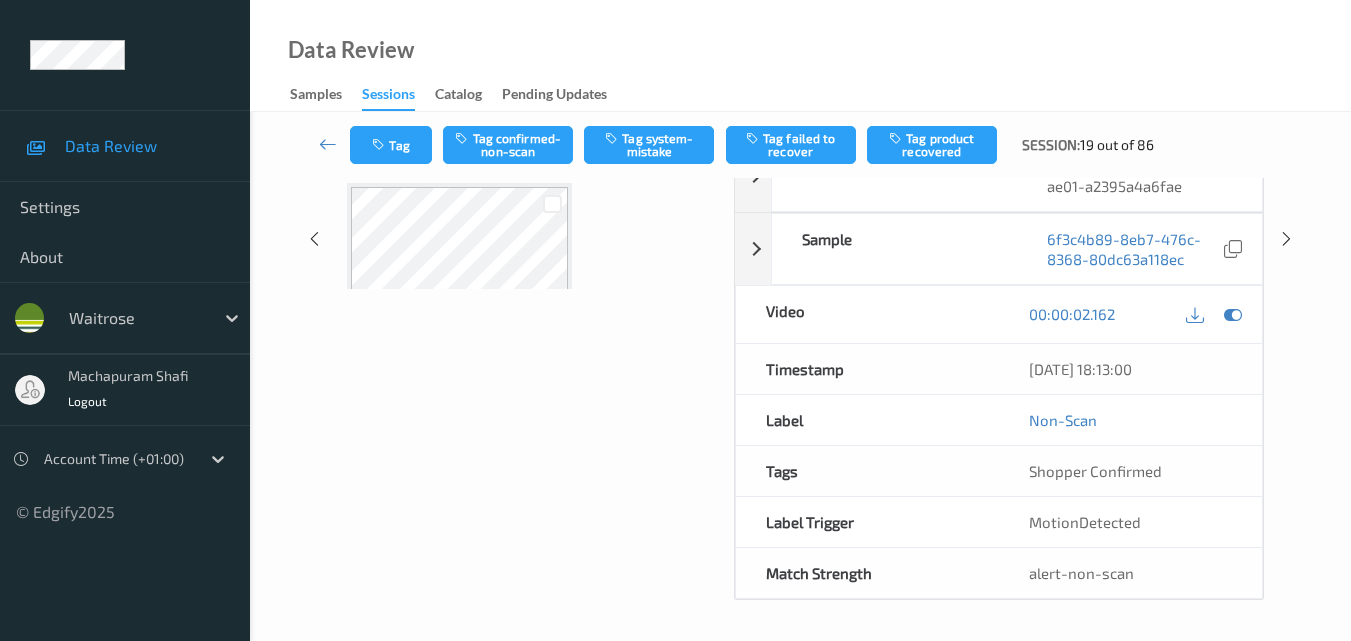 drag, startPoint x: 1030, startPoint y: 0, endPoint x: 855, endPoint y: 35, distance: 178.46568 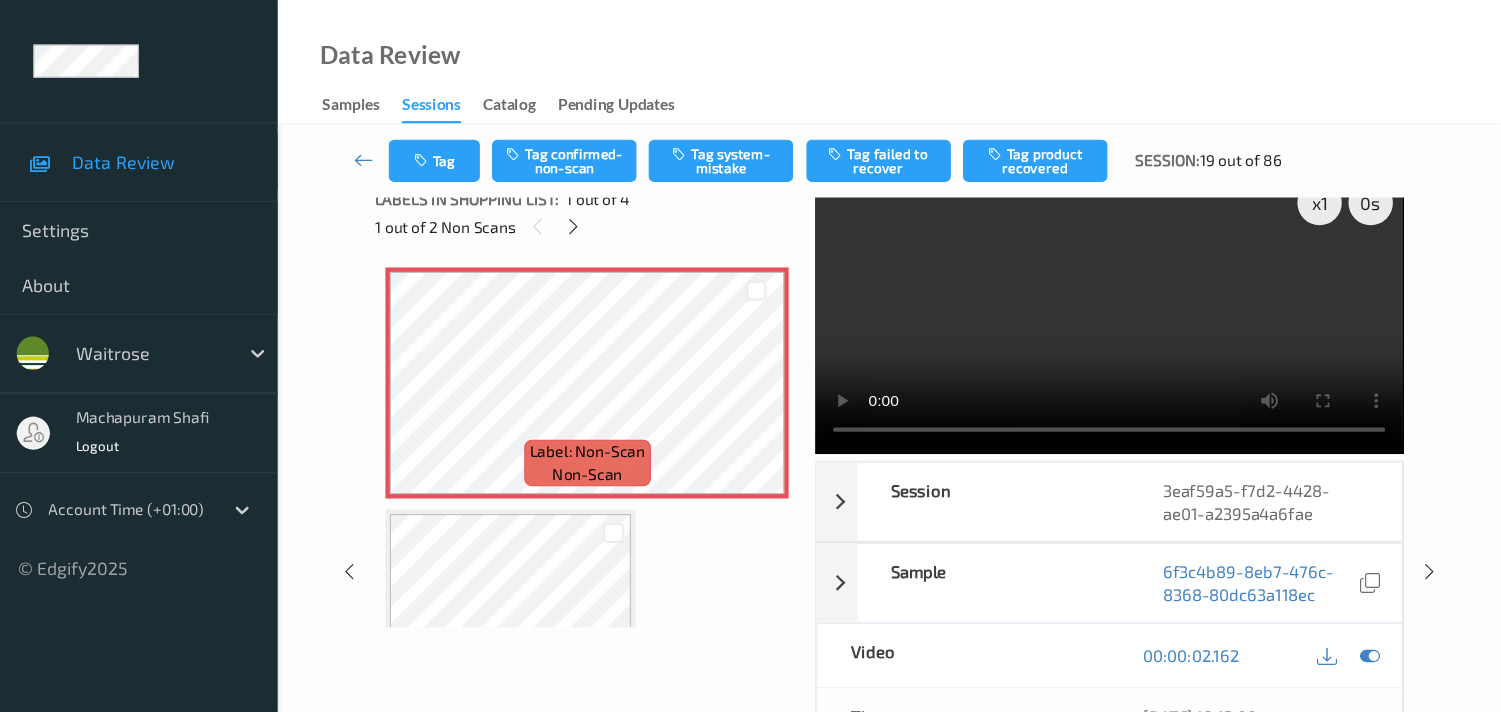 scroll, scrollTop: 0, scrollLeft: 0, axis: both 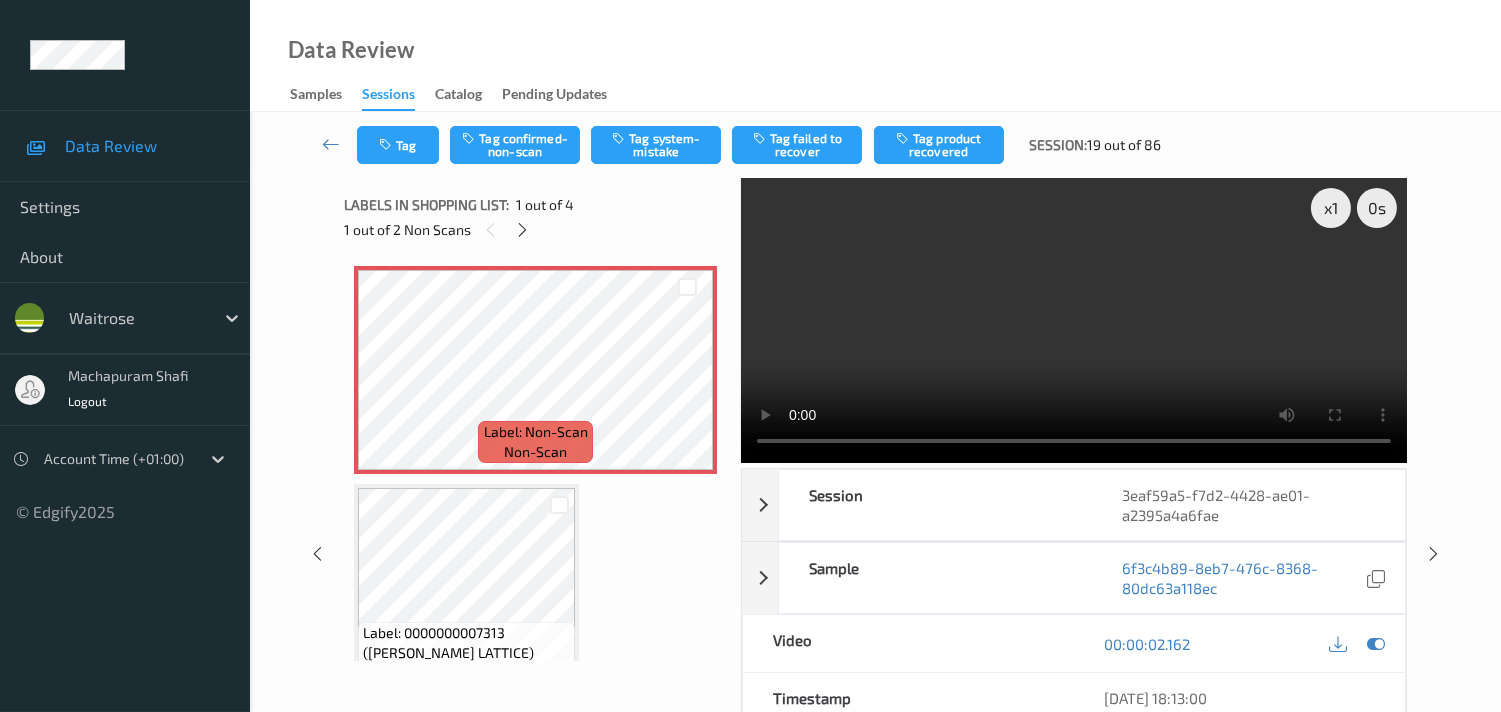 drag, startPoint x: 1329, startPoint y: 0, endPoint x: 853, endPoint y: 62, distance: 480.02084 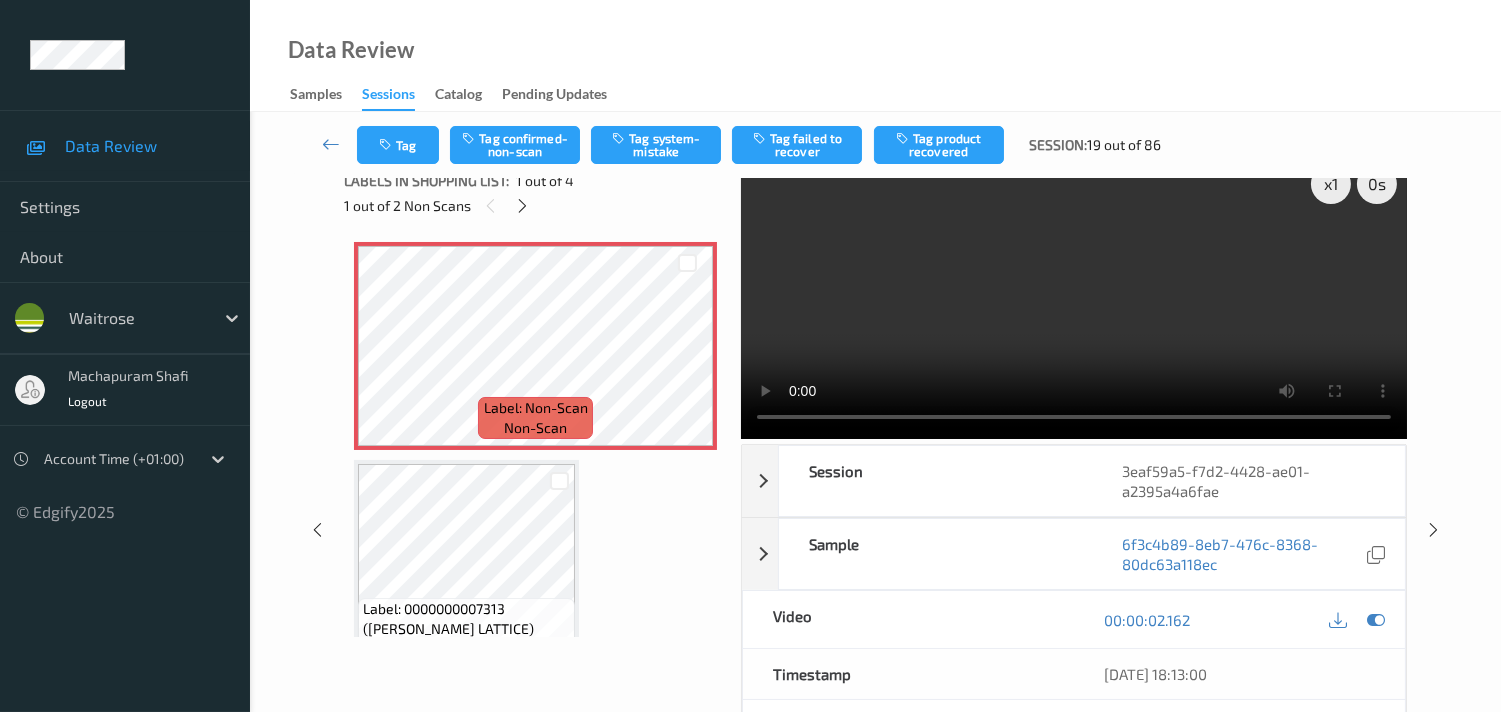 scroll, scrollTop: 0, scrollLeft: 0, axis: both 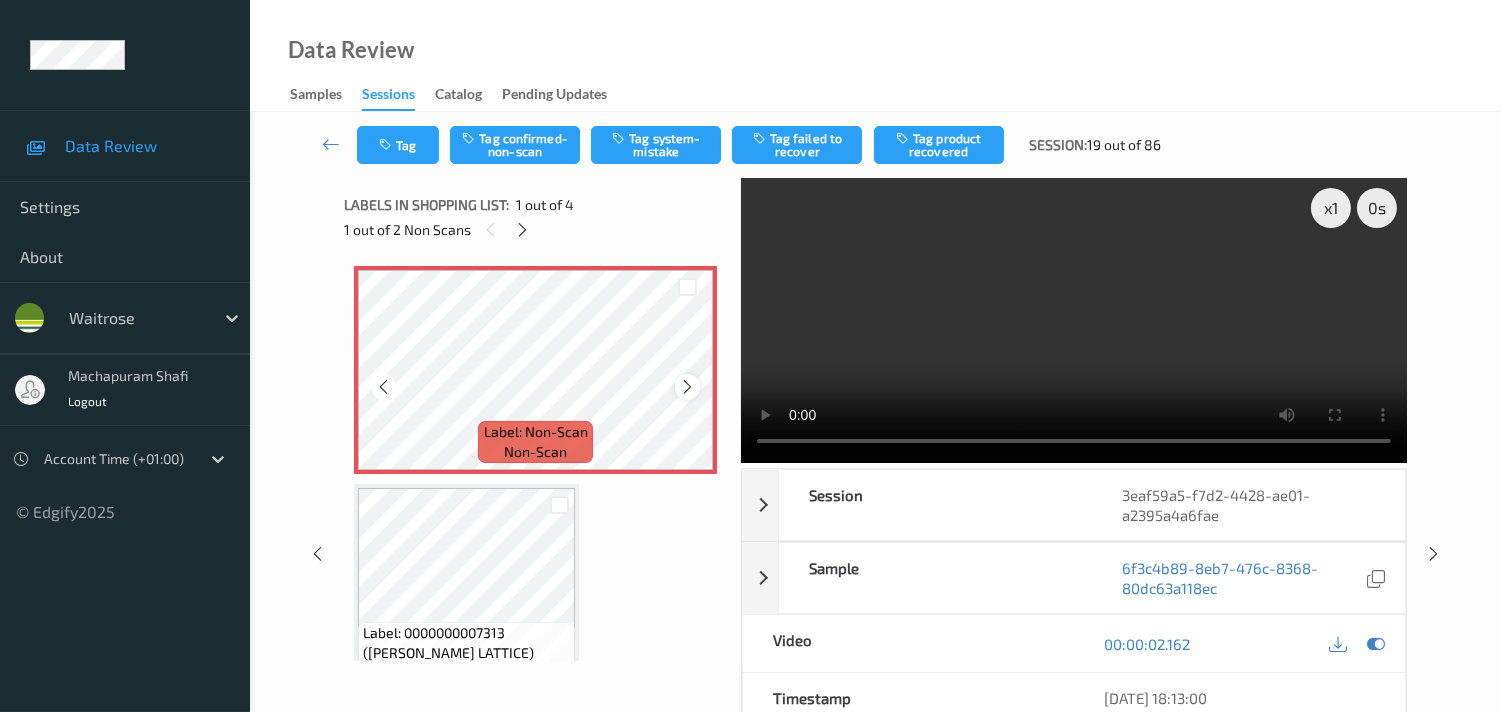 click at bounding box center (687, 387) 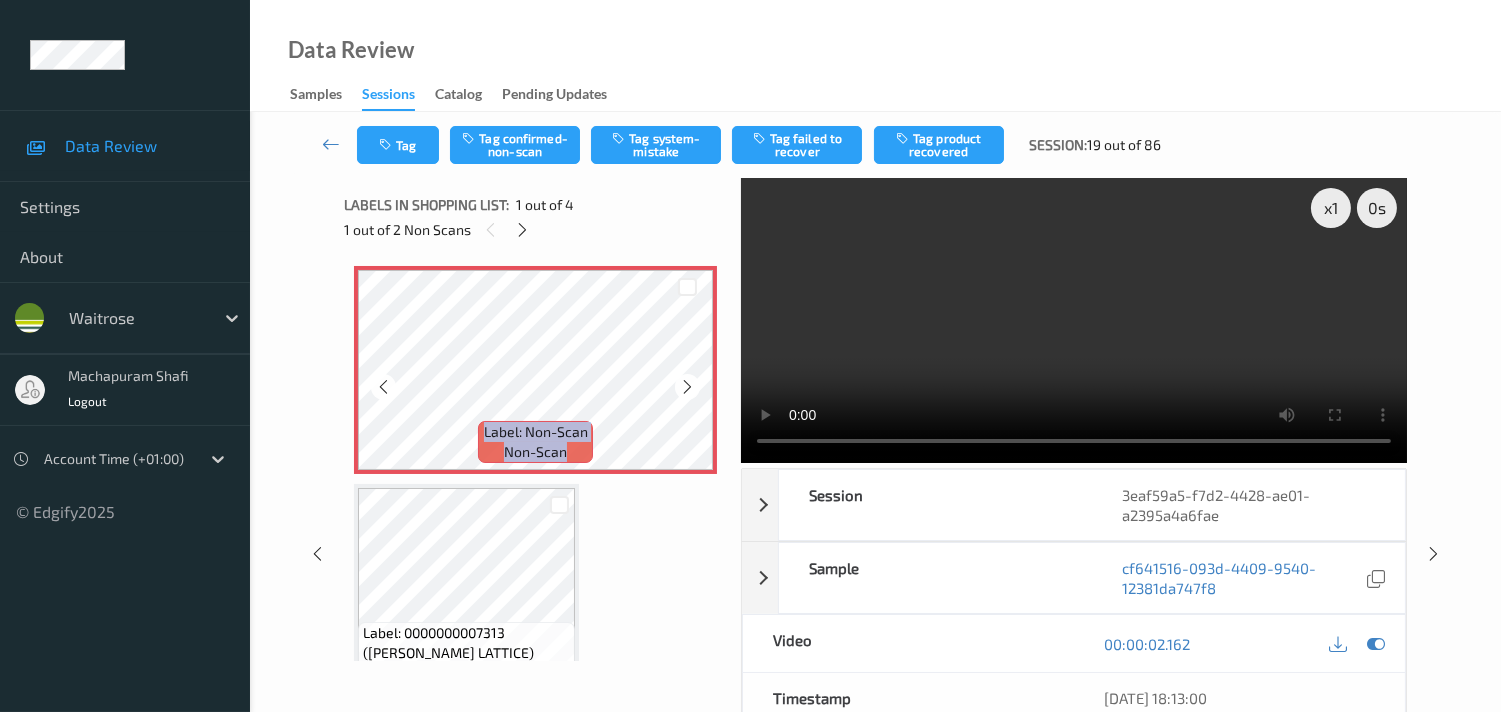 click at bounding box center [687, 387] 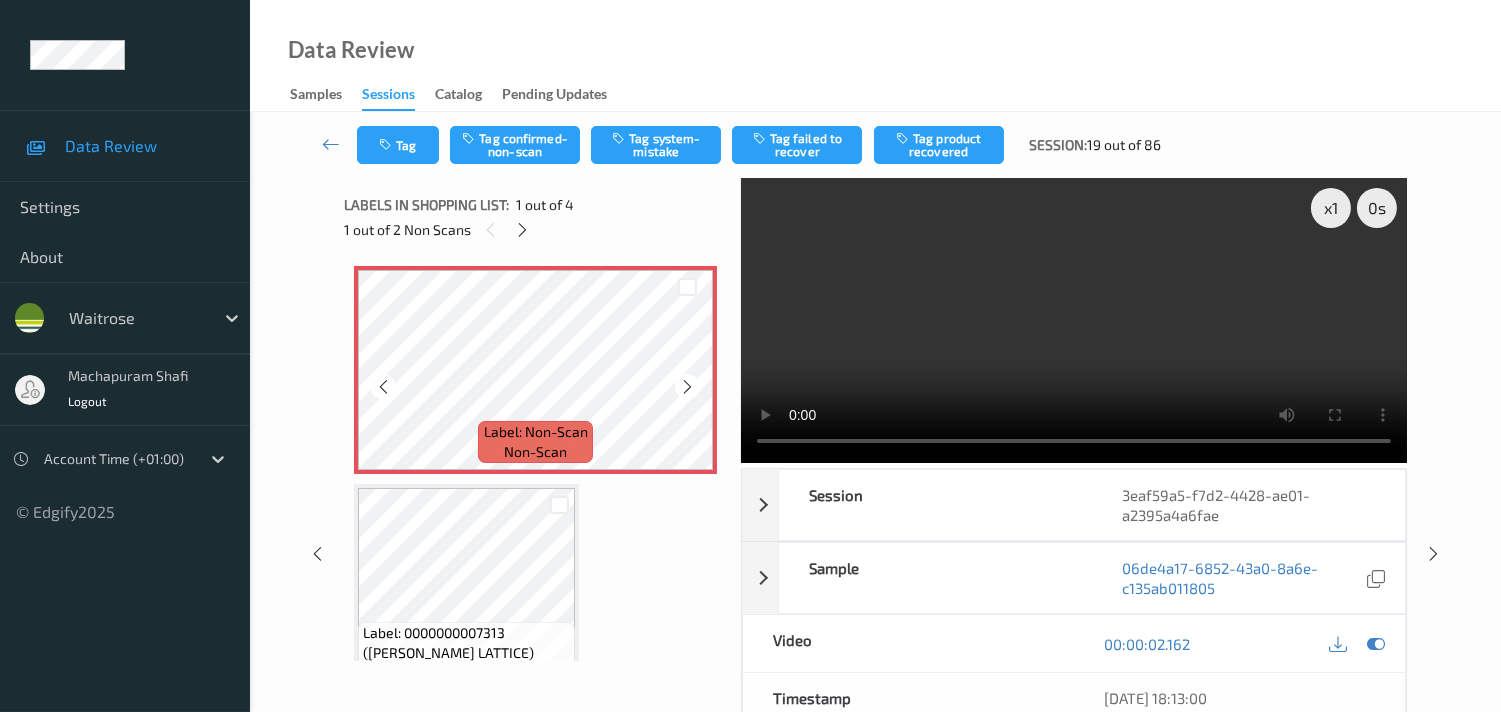 click at bounding box center [687, 387] 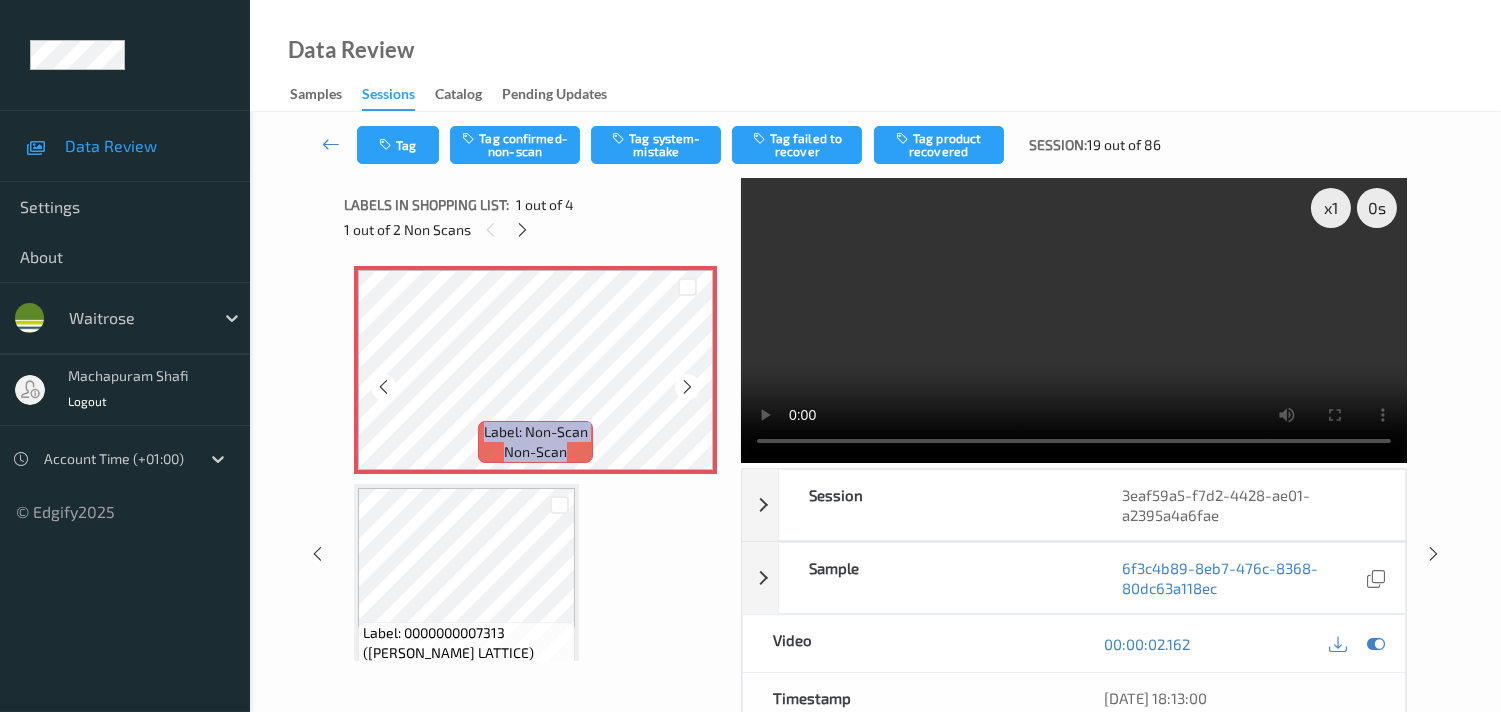 click at bounding box center [687, 387] 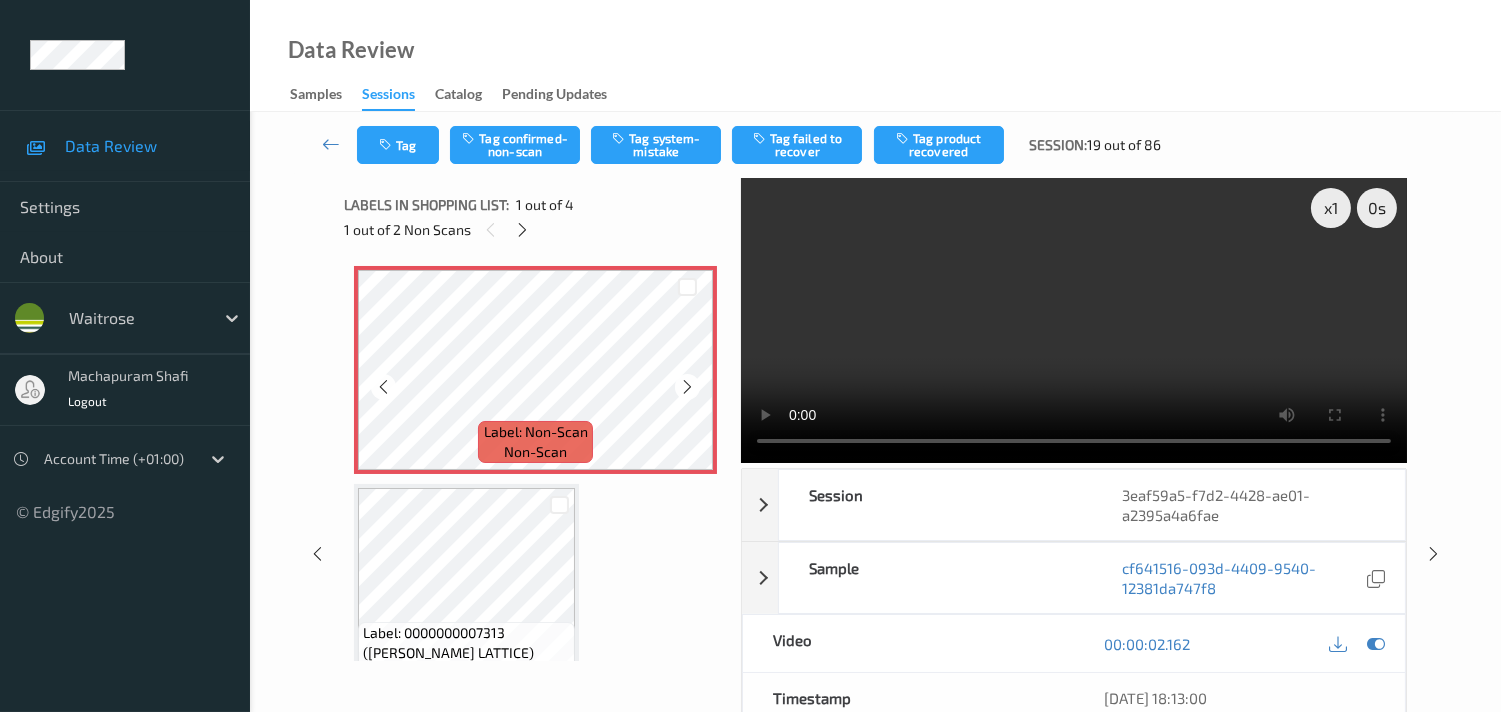 click at bounding box center [687, 387] 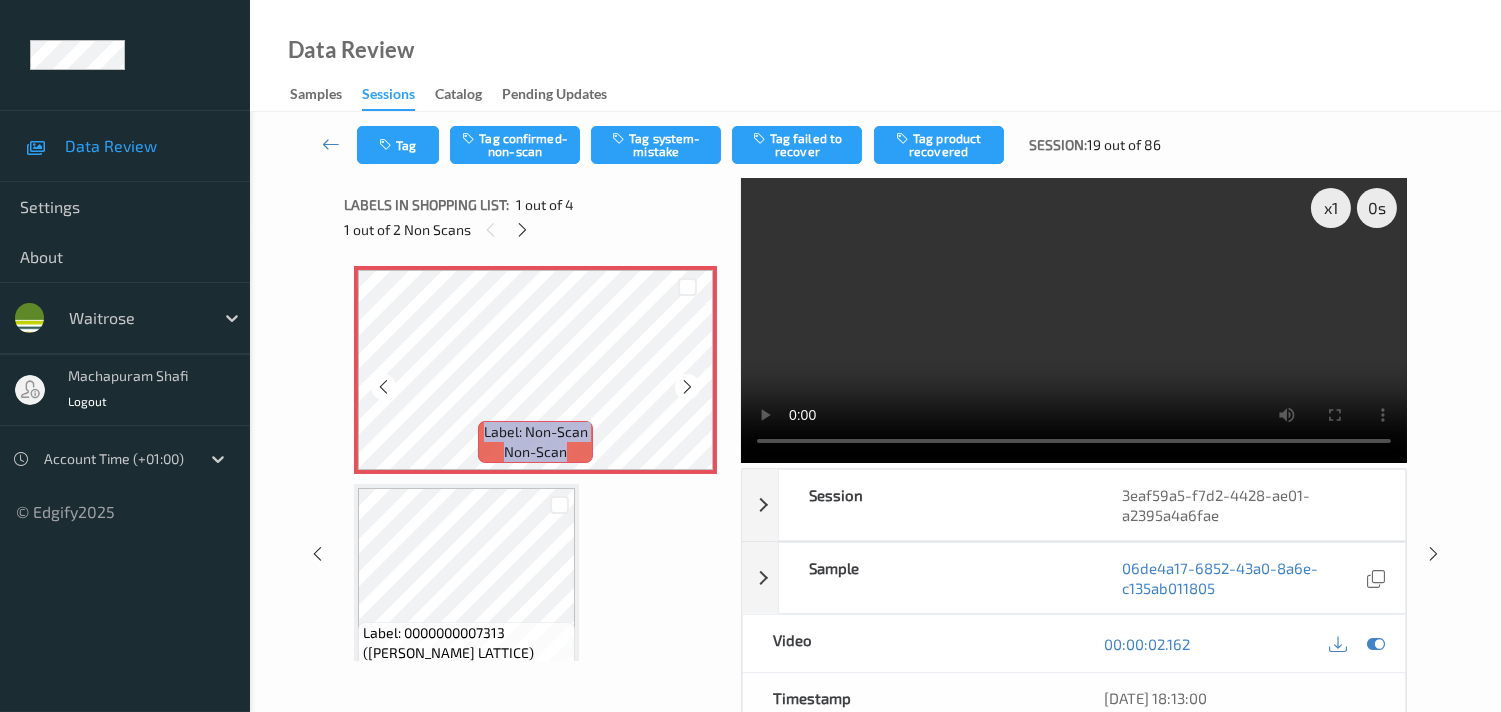 click at bounding box center [687, 387] 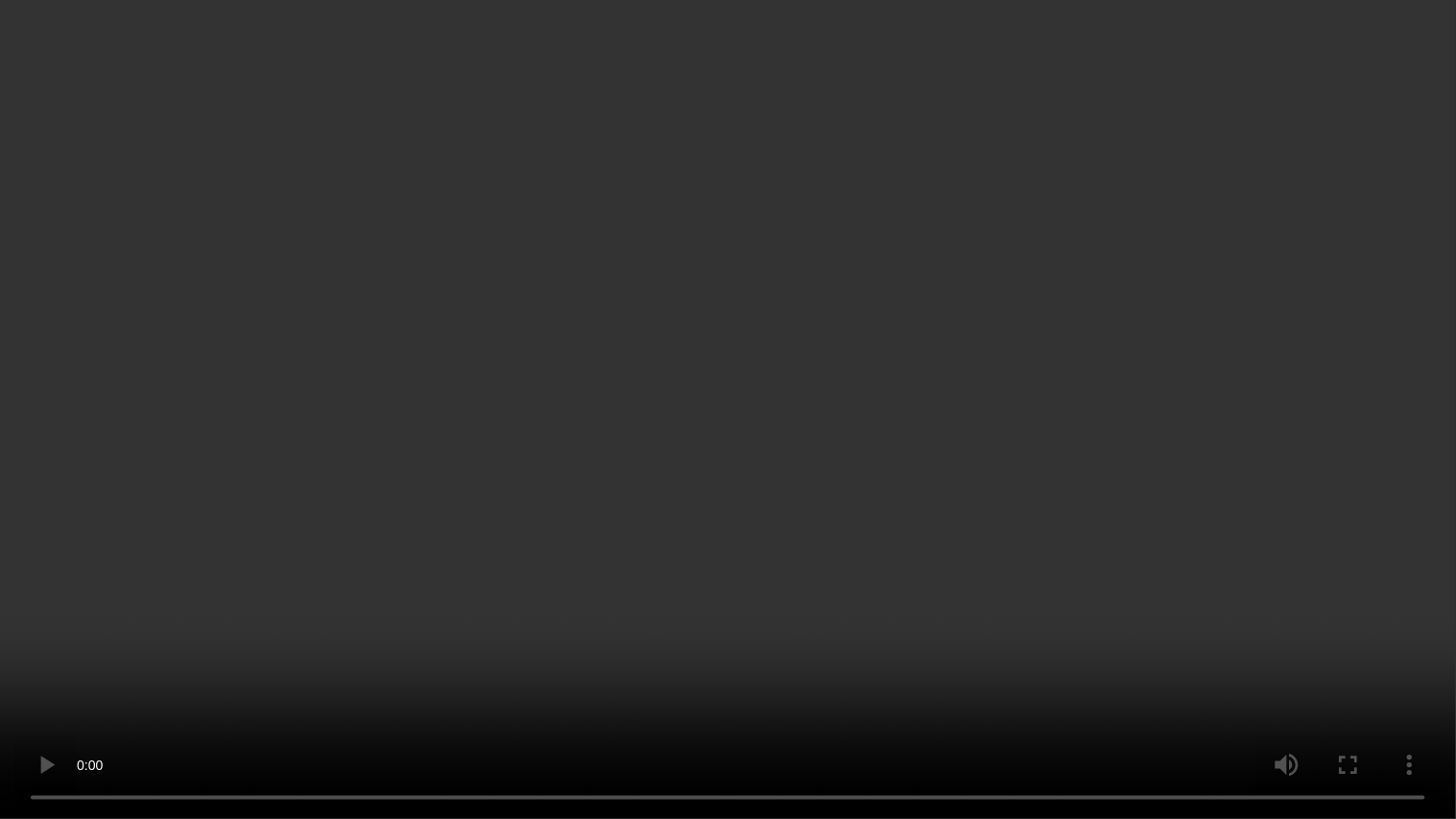 click at bounding box center (728, 409) 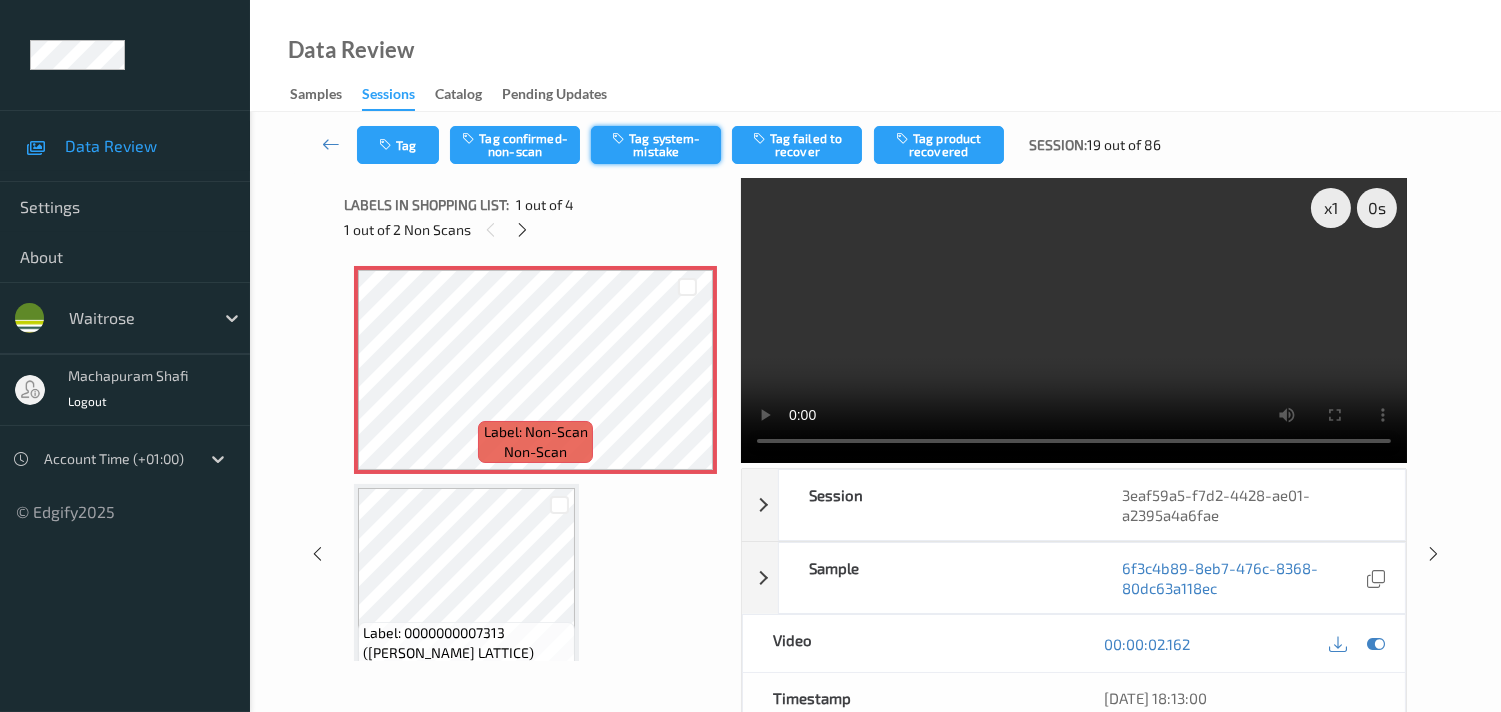 click on "Tag   system-mistake" at bounding box center (656, 145) 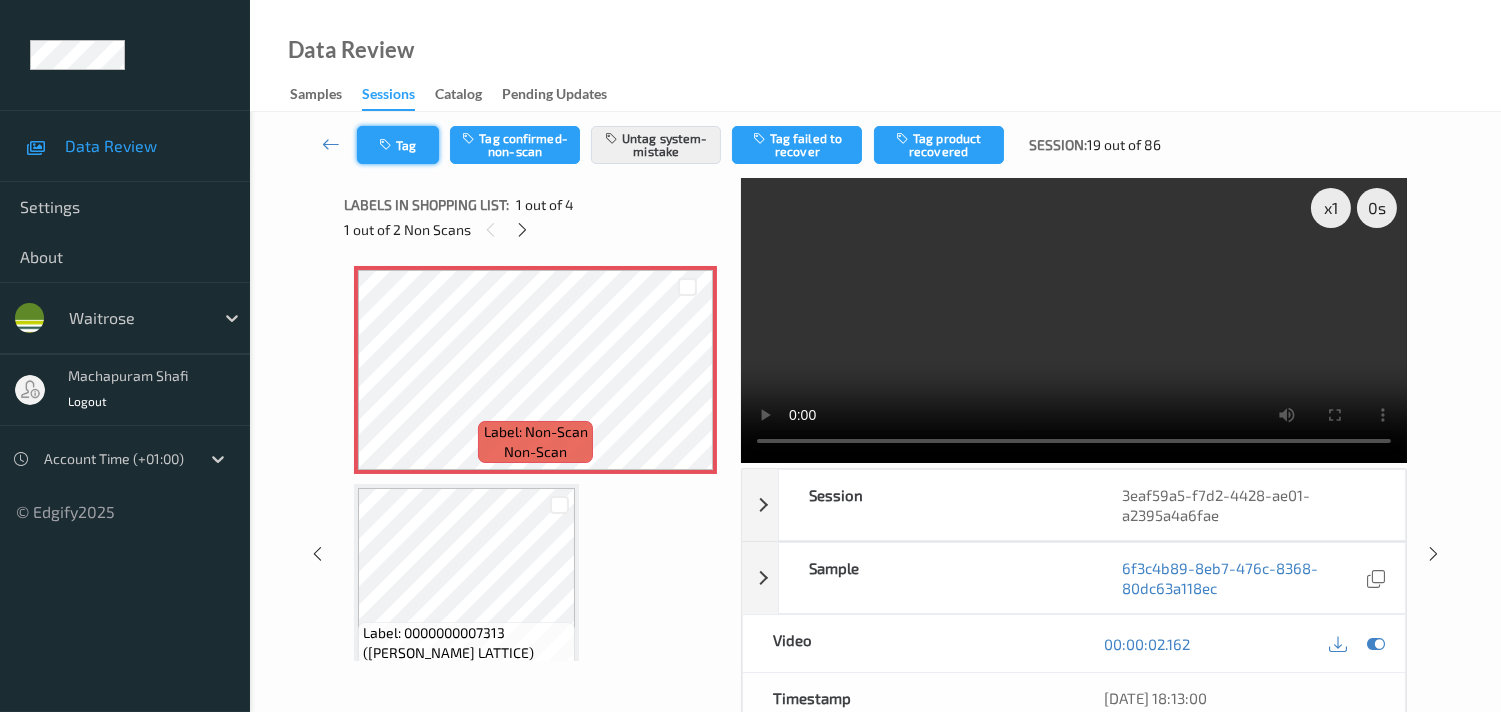 click on "Tag" at bounding box center (398, 145) 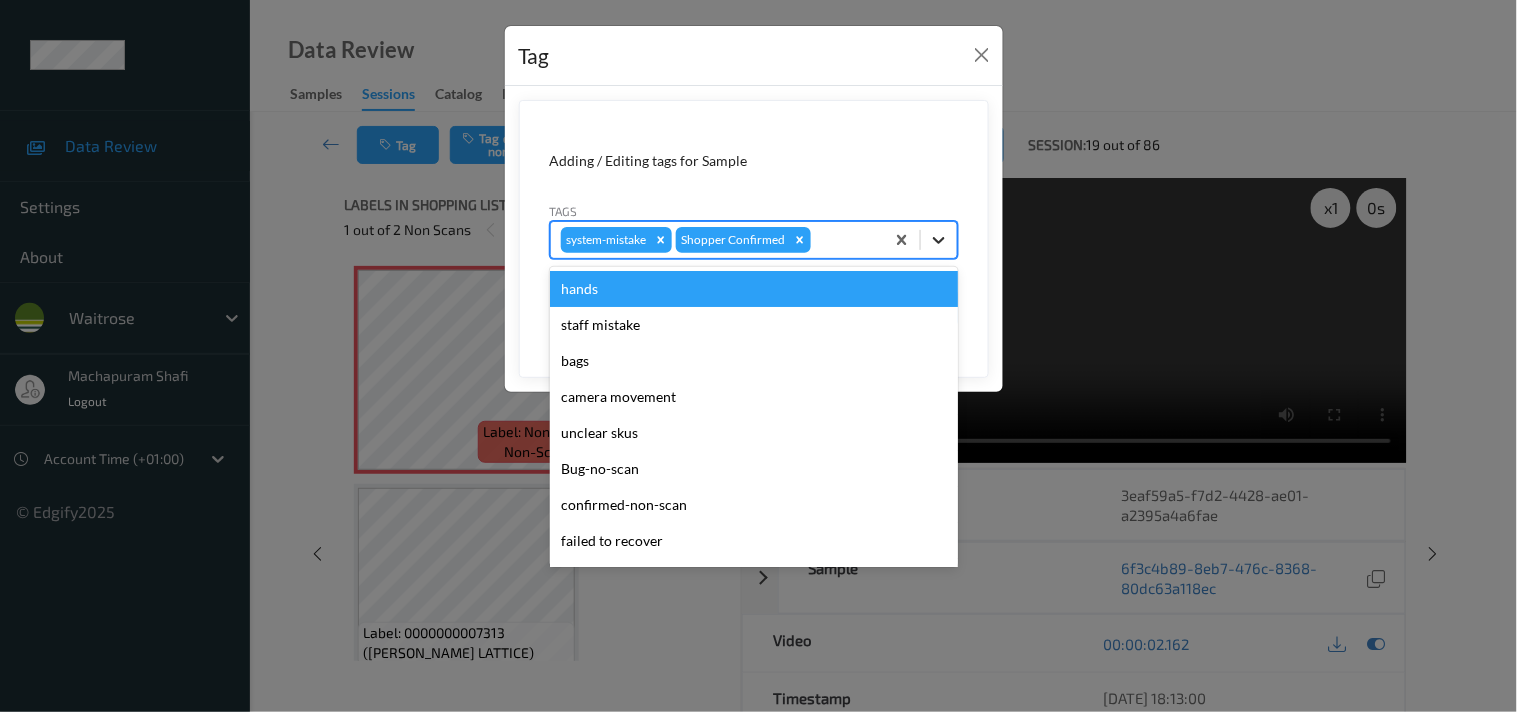click 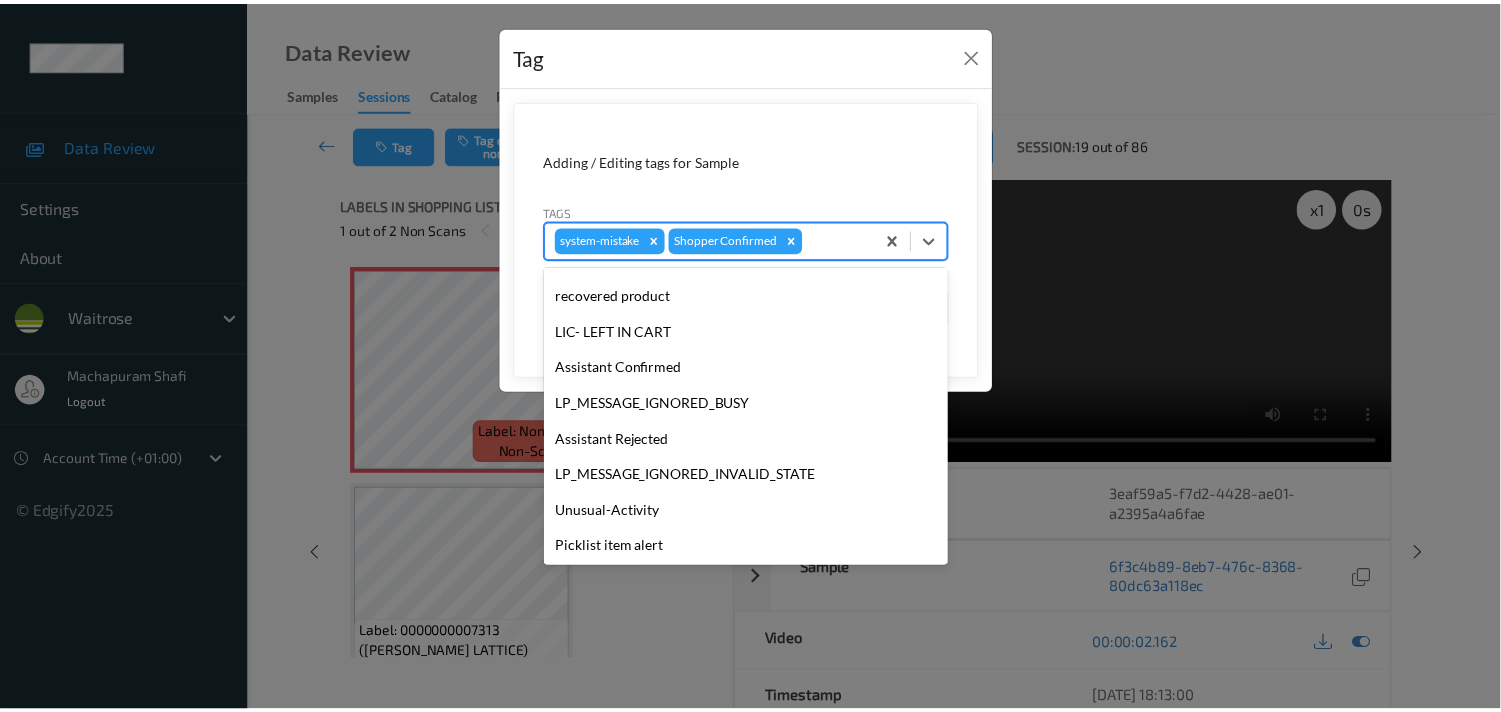 scroll, scrollTop: 320, scrollLeft: 0, axis: vertical 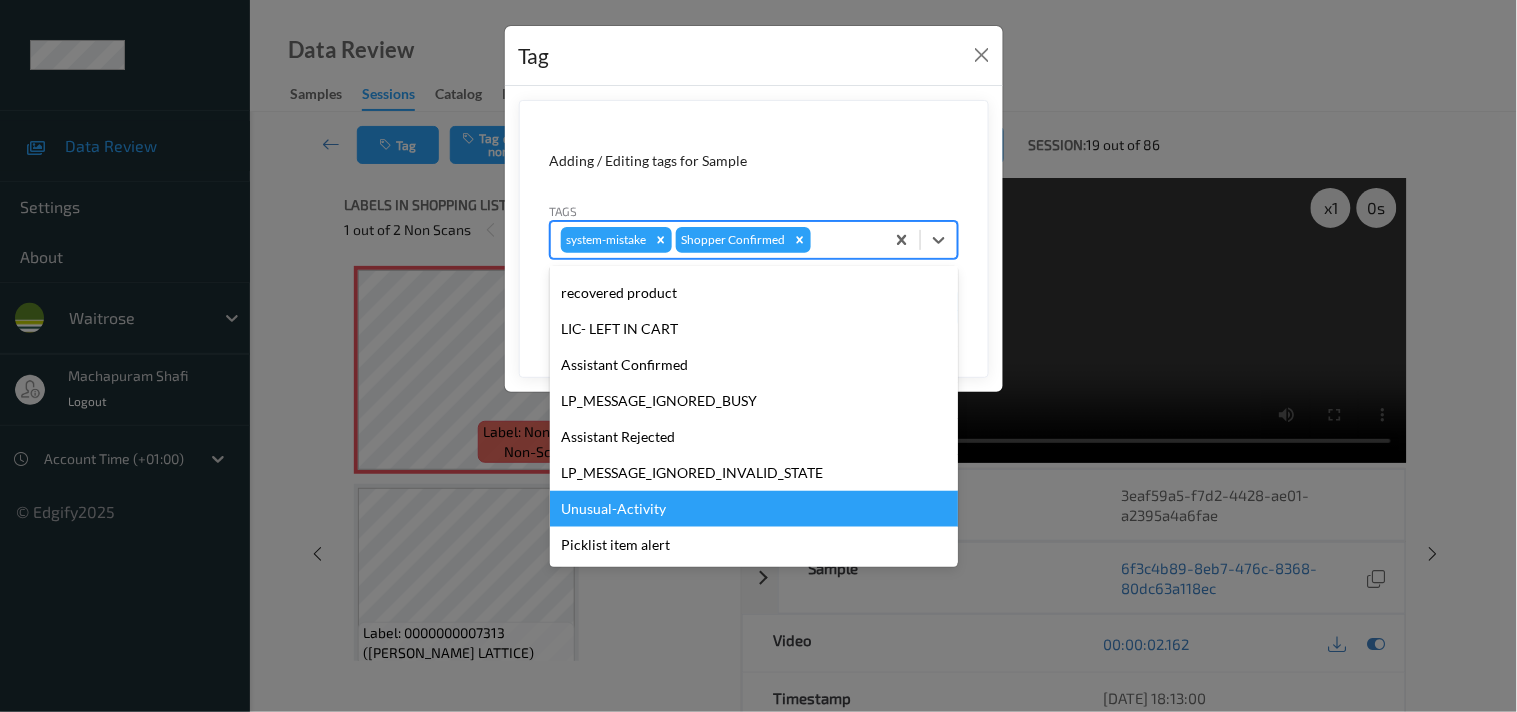 click on "Unusual-Activity" at bounding box center (754, 509) 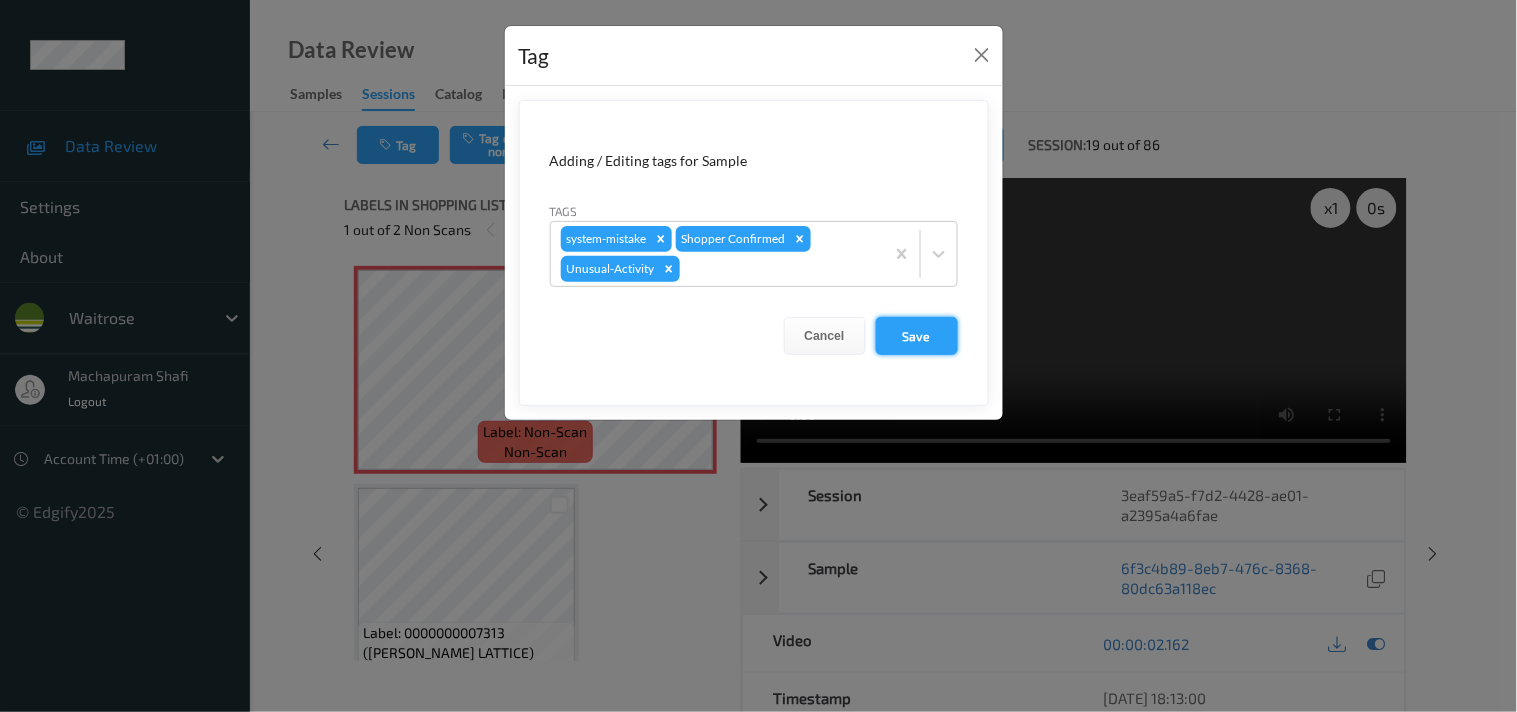 click on "Save" at bounding box center (917, 336) 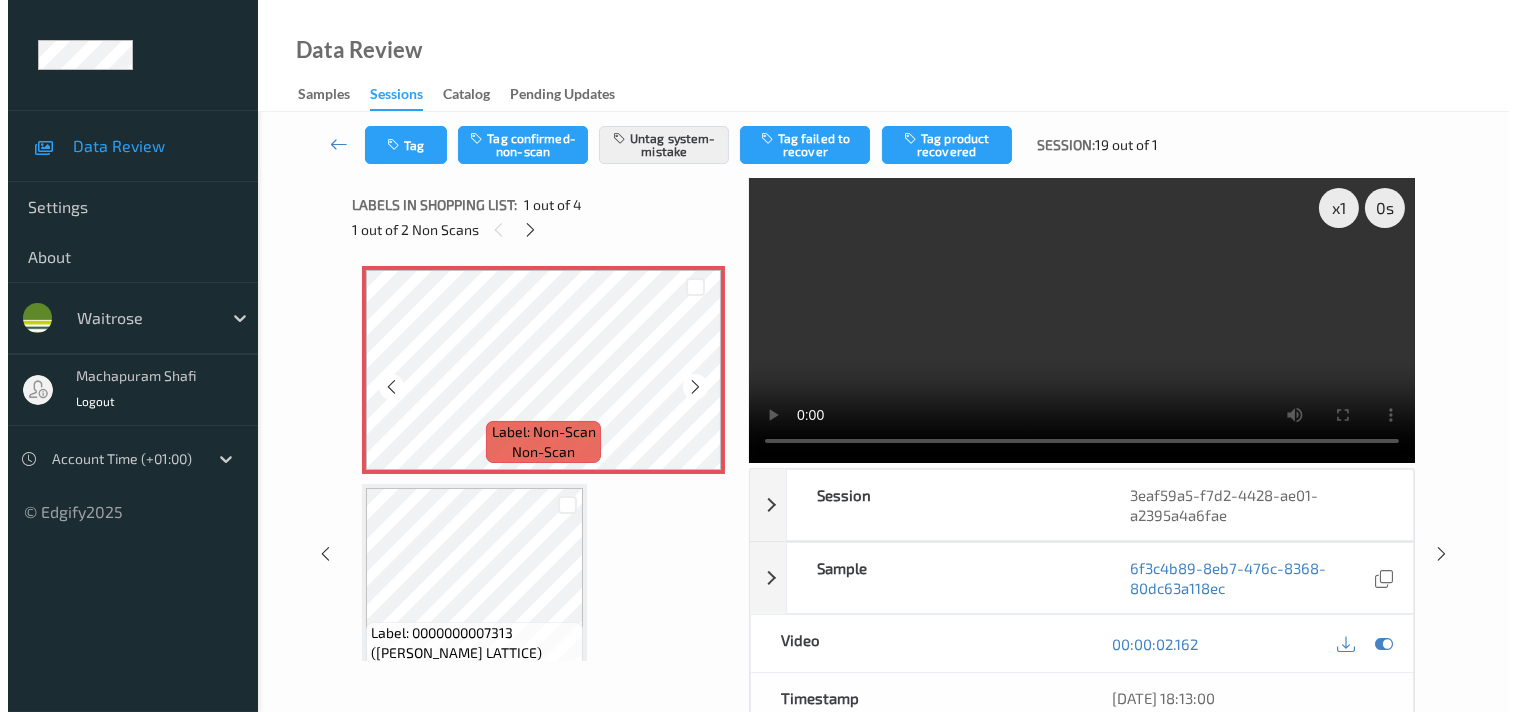 scroll, scrollTop: 222, scrollLeft: 0, axis: vertical 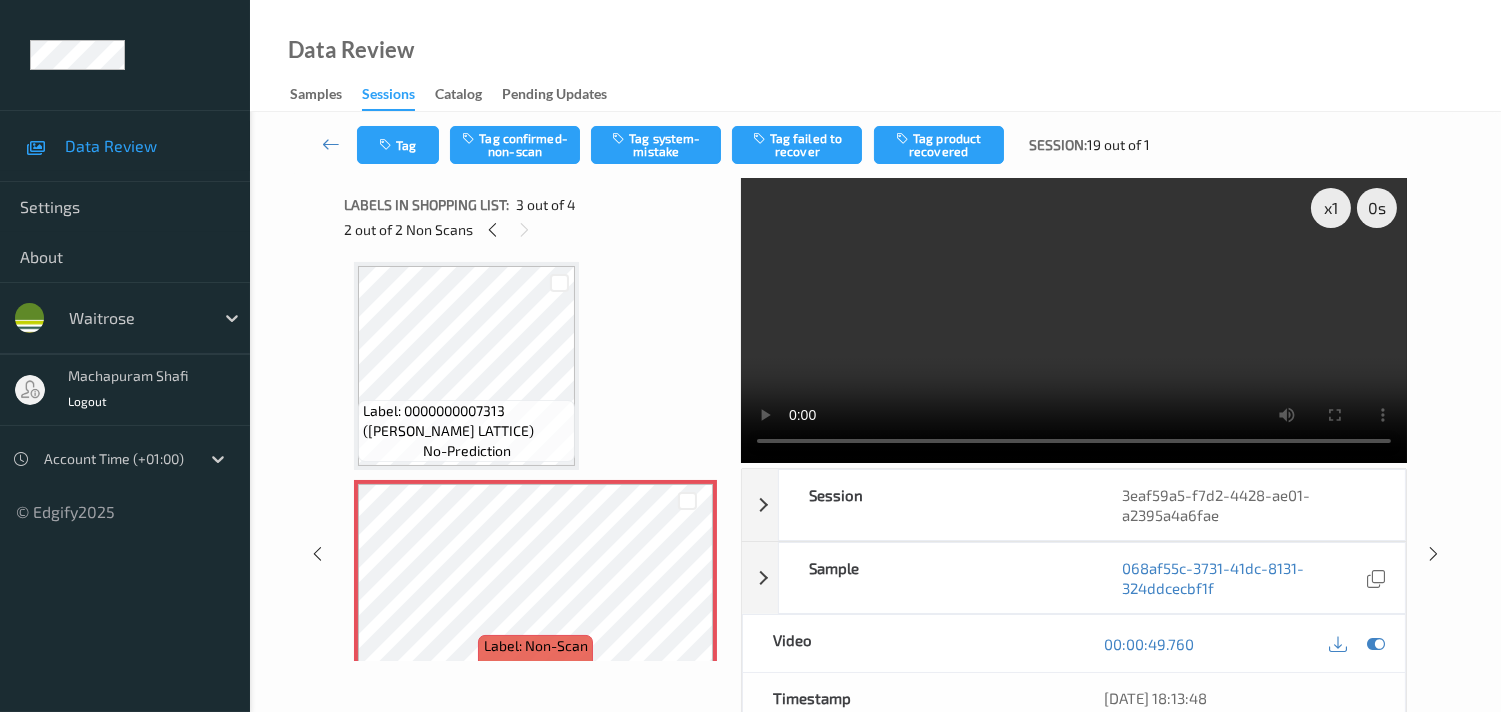 click at bounding box center [1074, 320] 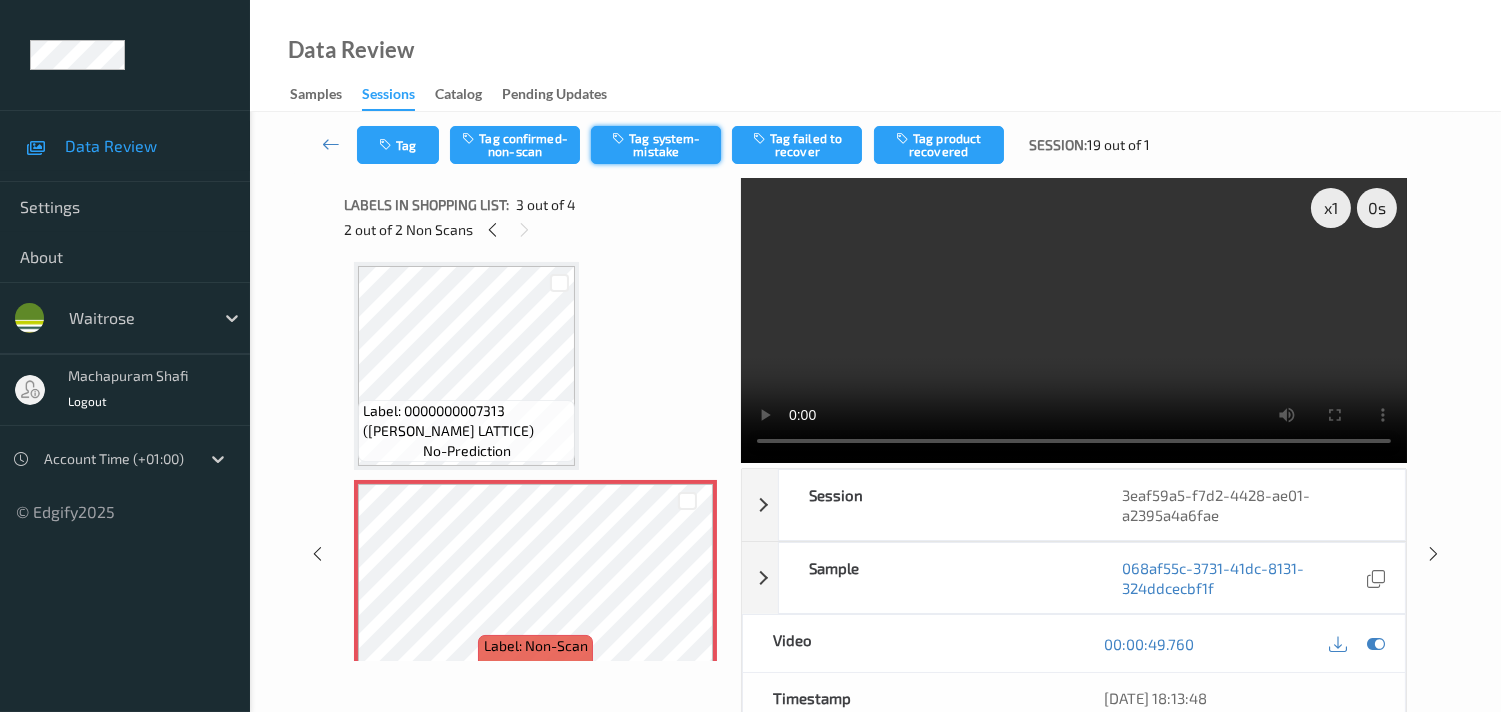 click on "Tag   system-mistake" at bounding box center (656, 145) 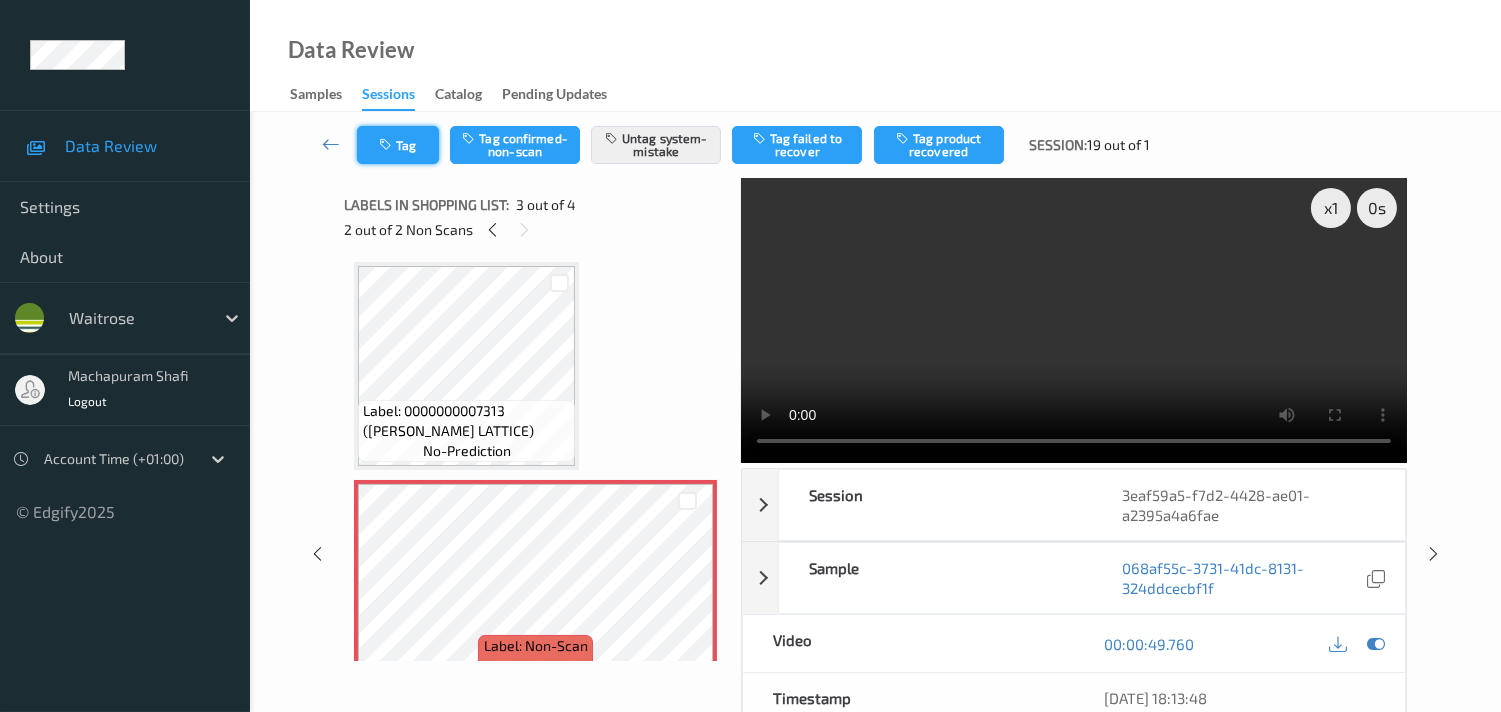 click on "Tag" at bounding box center [398, 145] 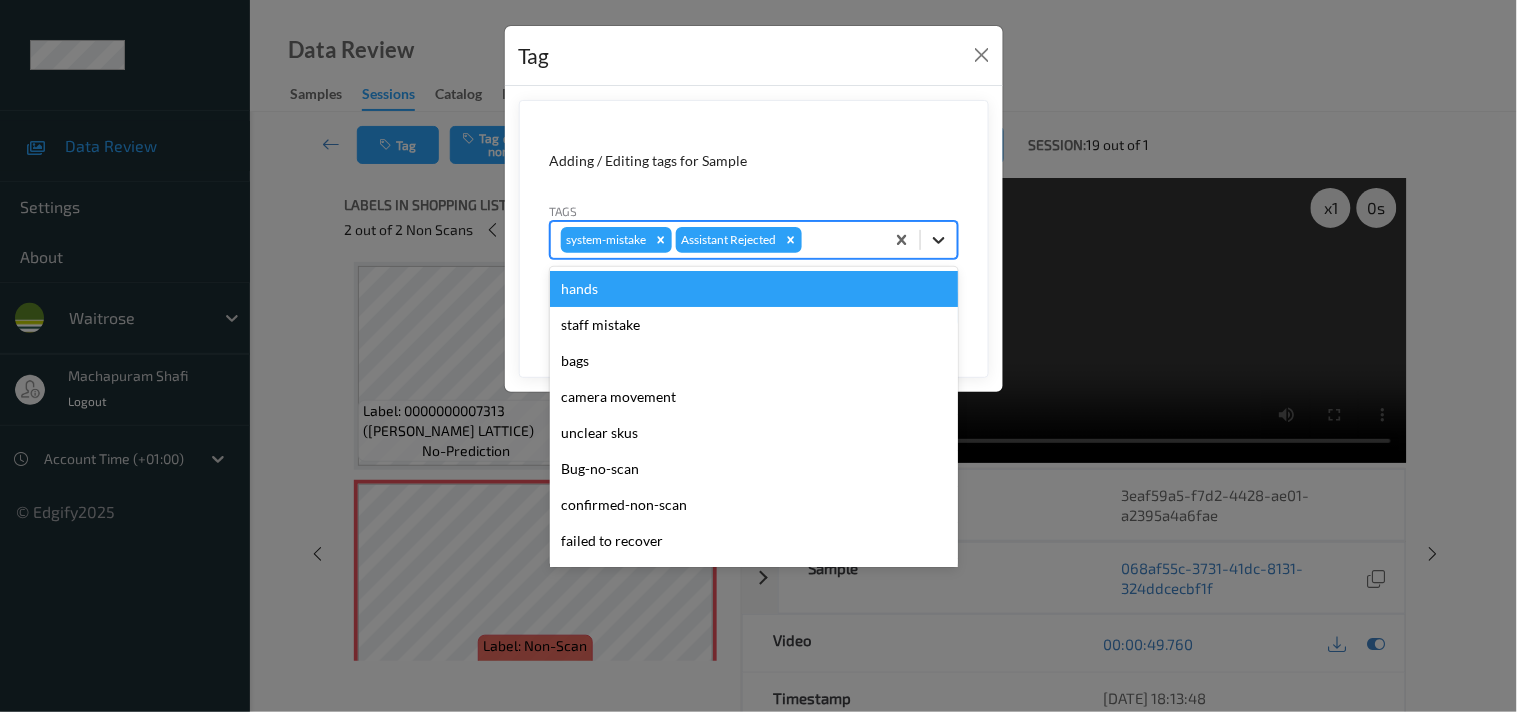 click 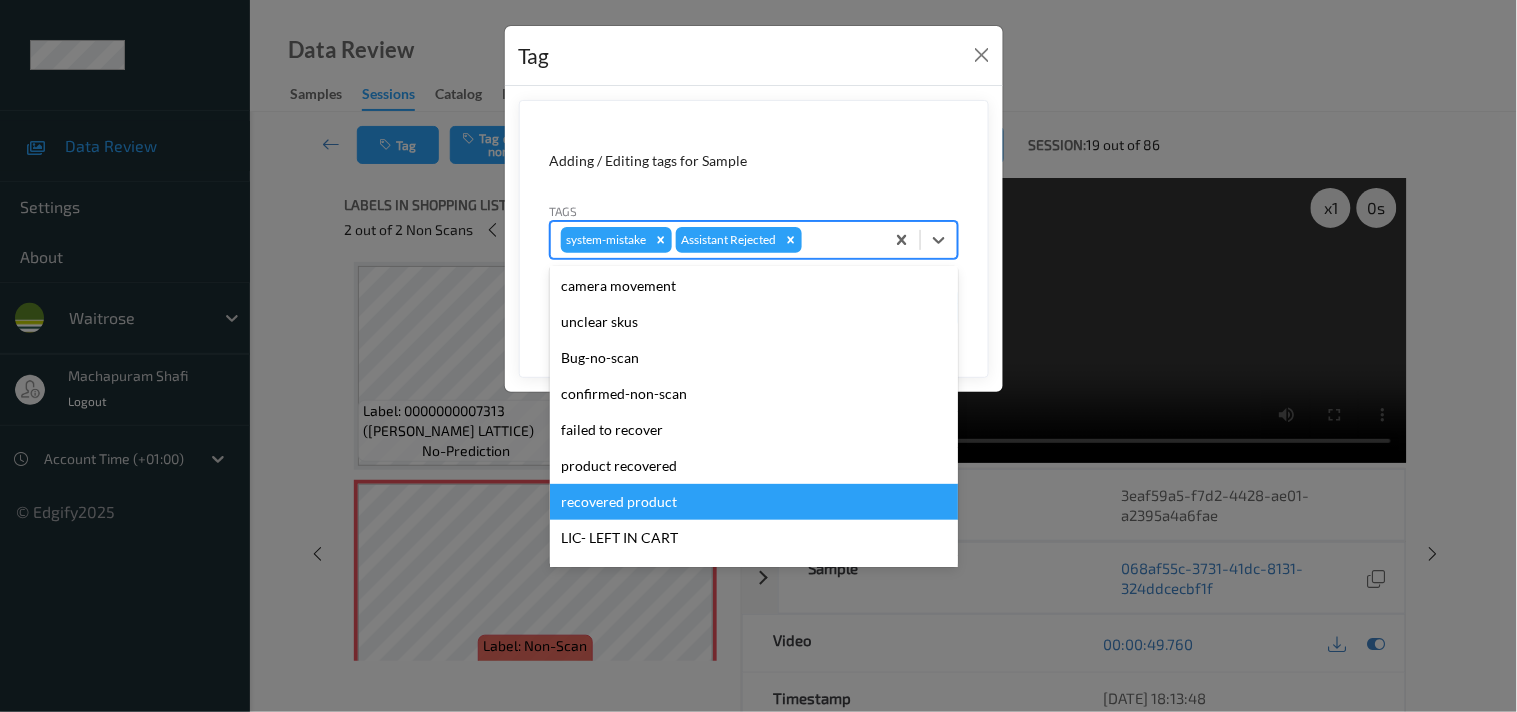 scroll, scrollTop: 318, scrollLeft: 0, axis: vertical 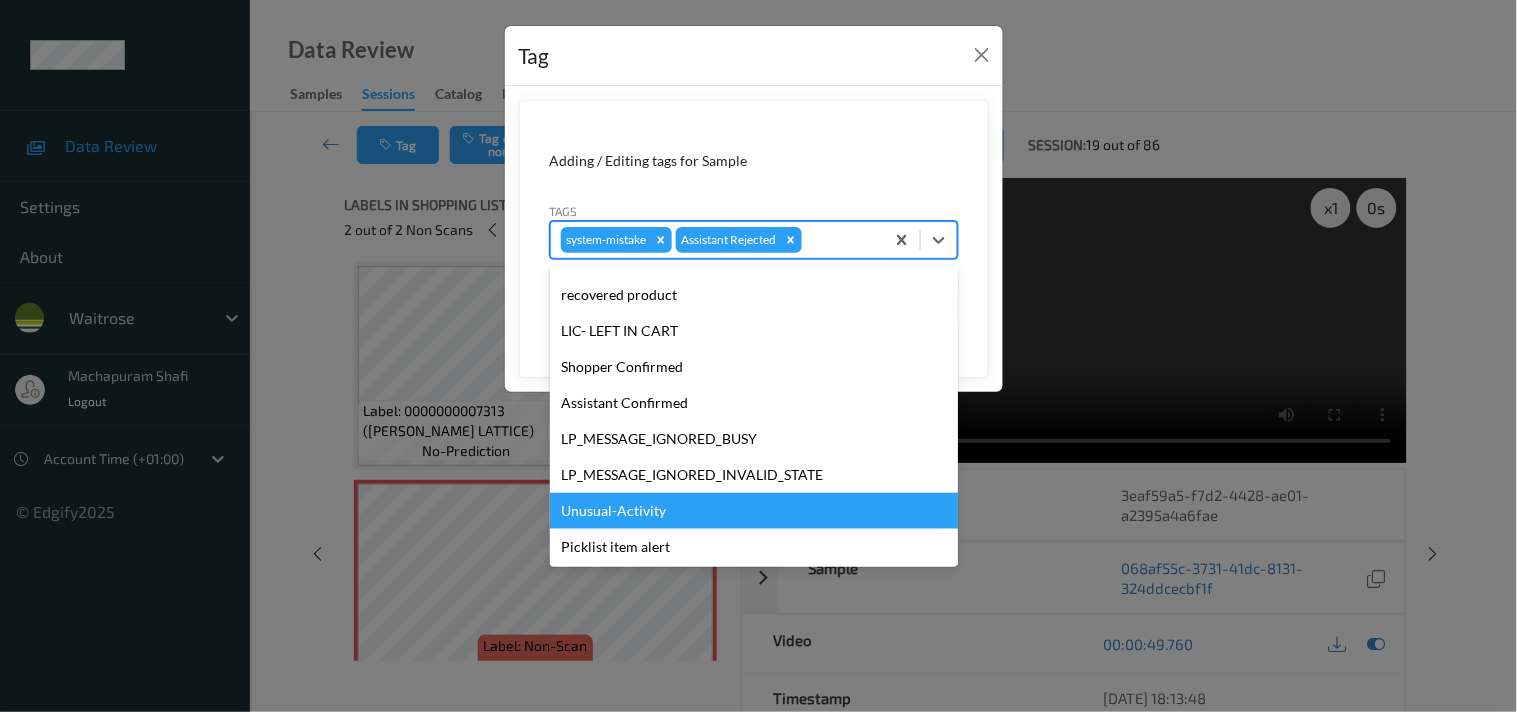 click on "Unusual-Activity" at bounding box center (754, 511) 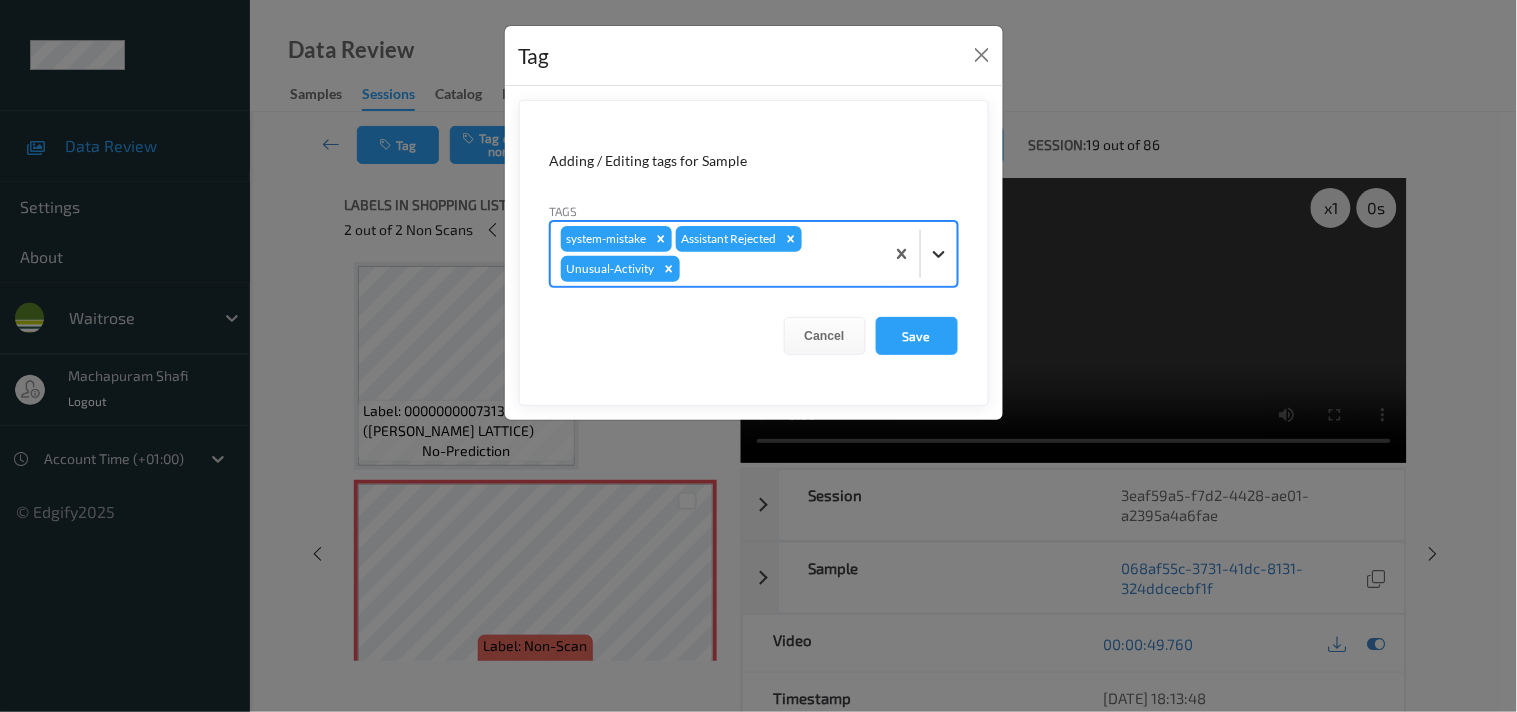 click 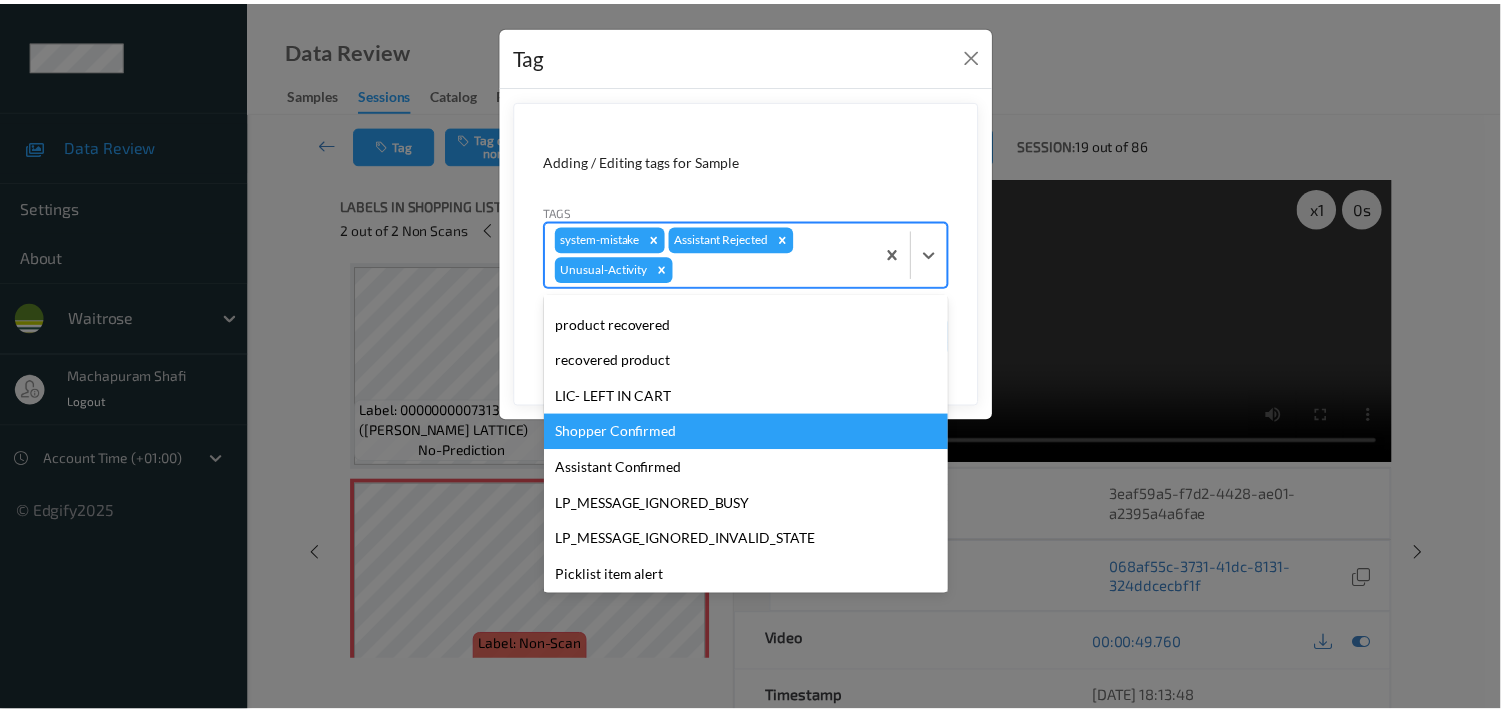 scroll, scrollTop: 283, scrollLeft: 0, axis: vertical 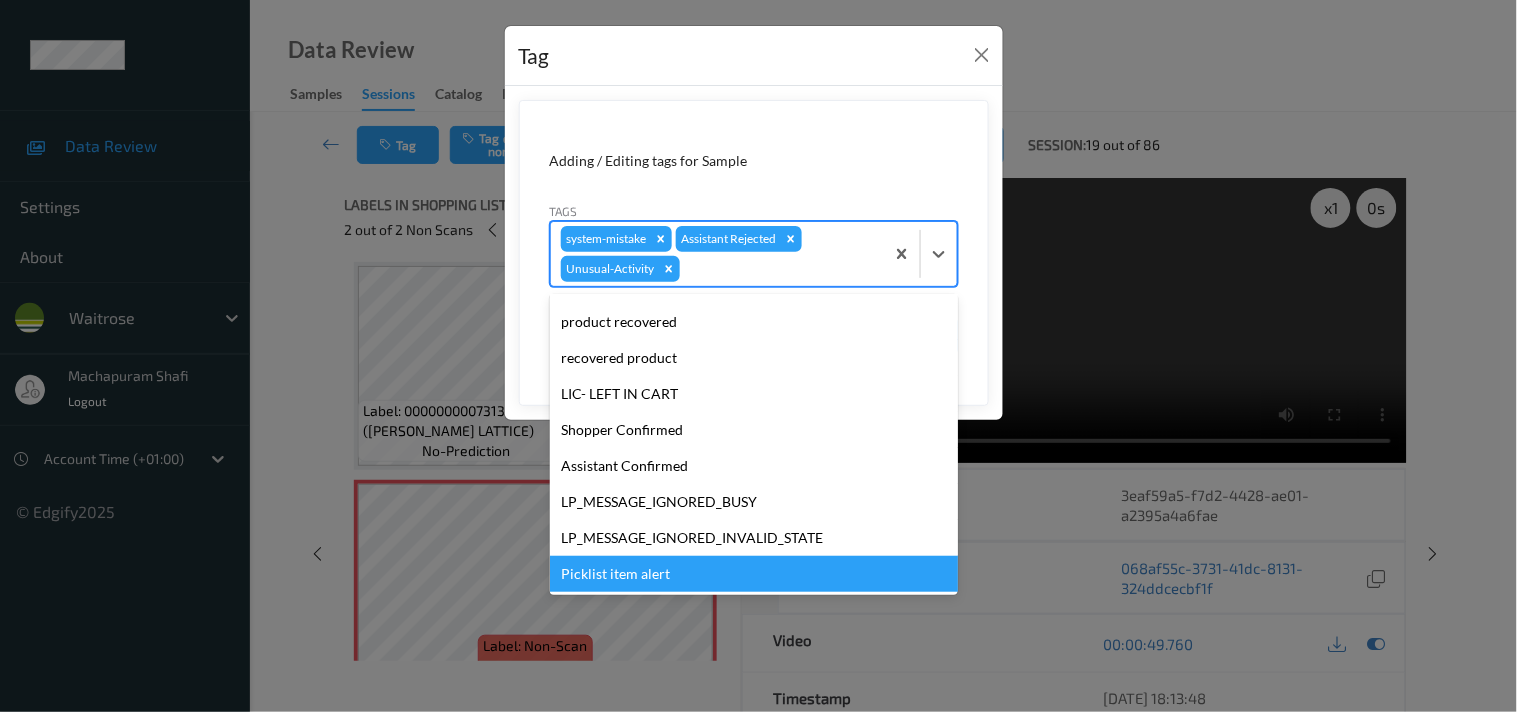 click on "Picklist item alert" at bounding box center (754, 574) 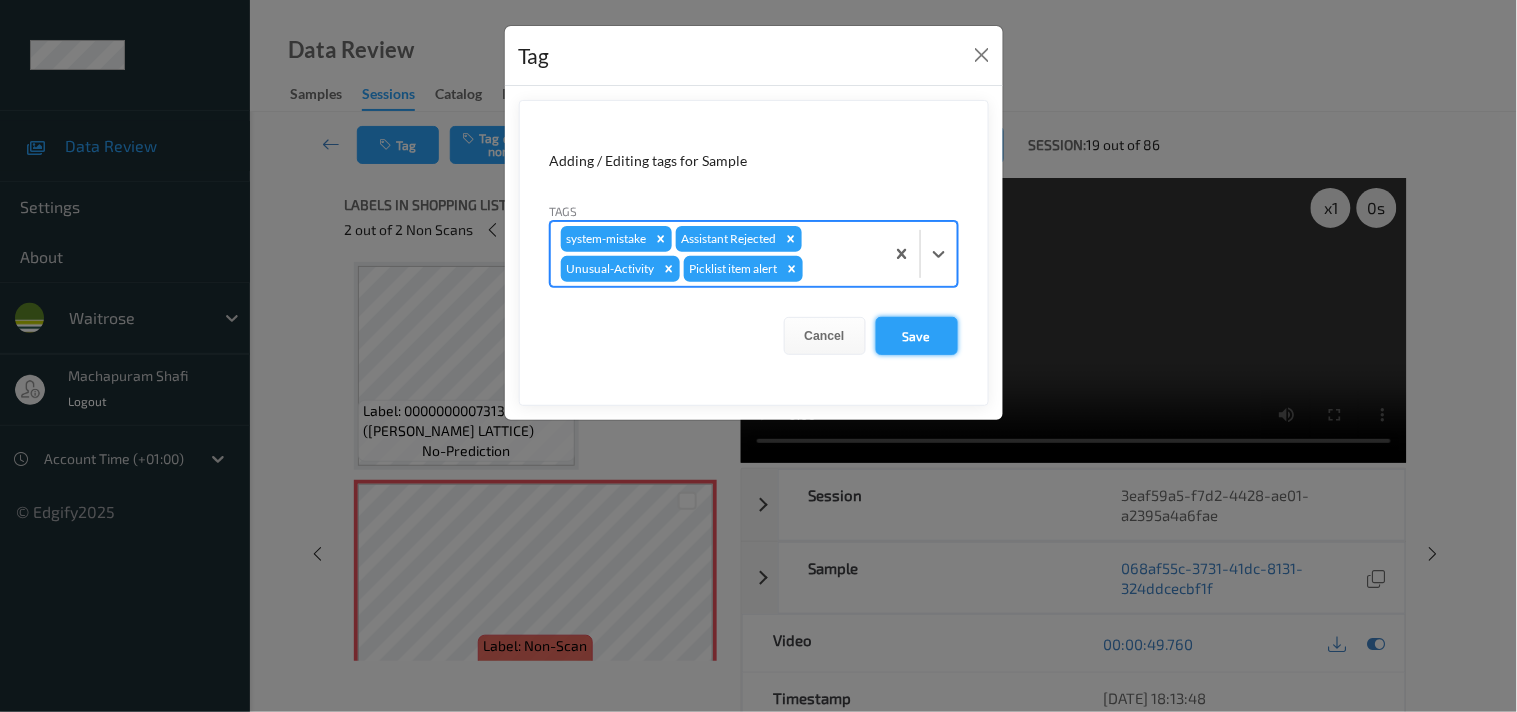 click on "Save" at bounding box center (917, 336) 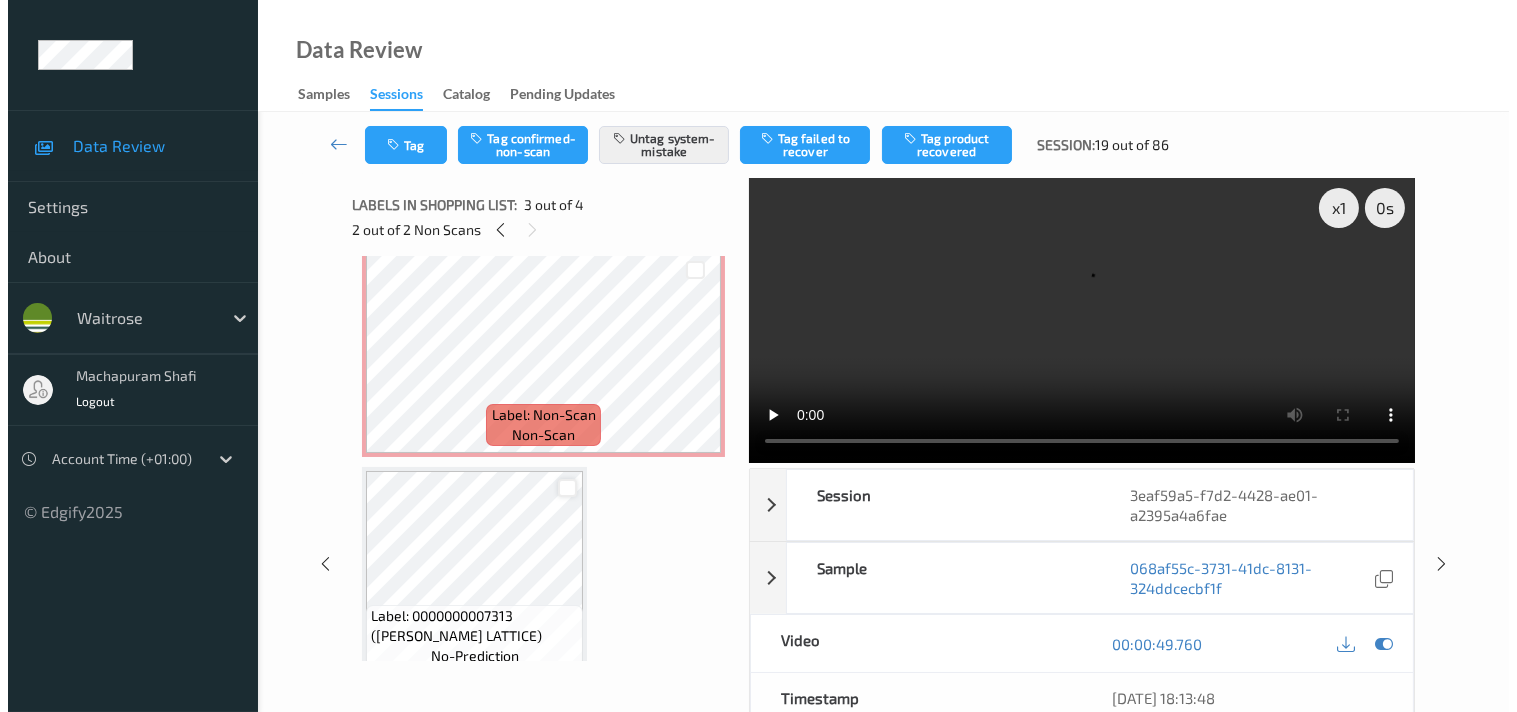 scroll, scrollTop: 0, scrollLeft: 0, axis: both 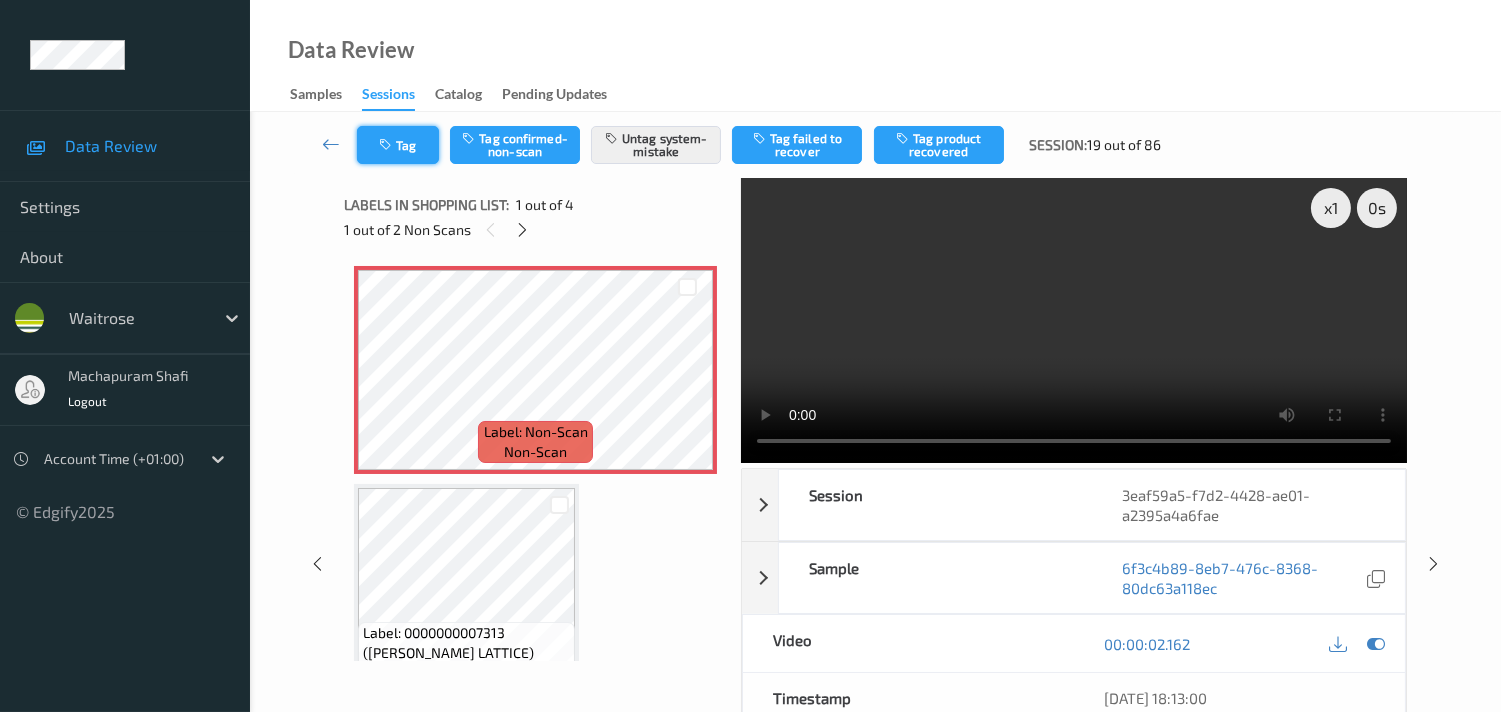 click on "Tag" at bounding box center [398, 145] 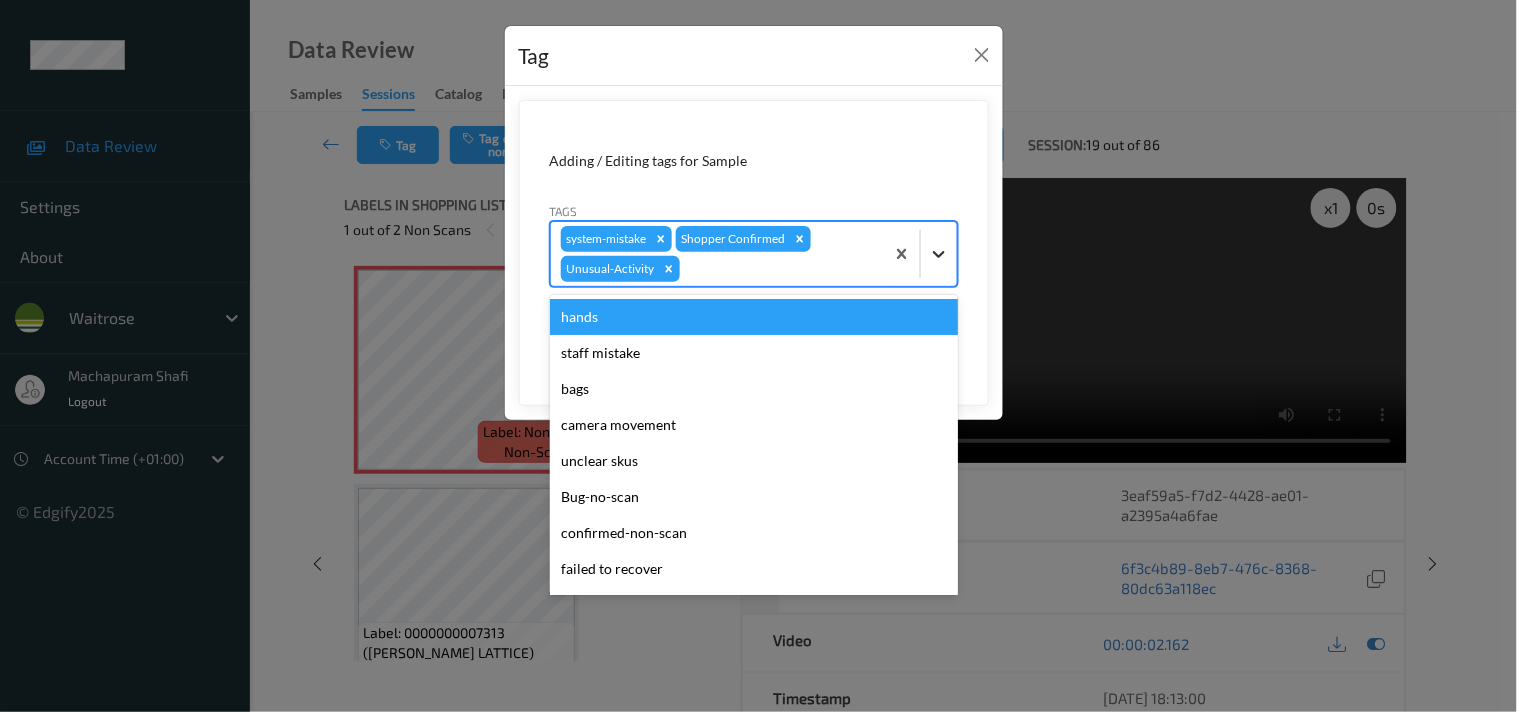 click at bounding box center (939, 254) 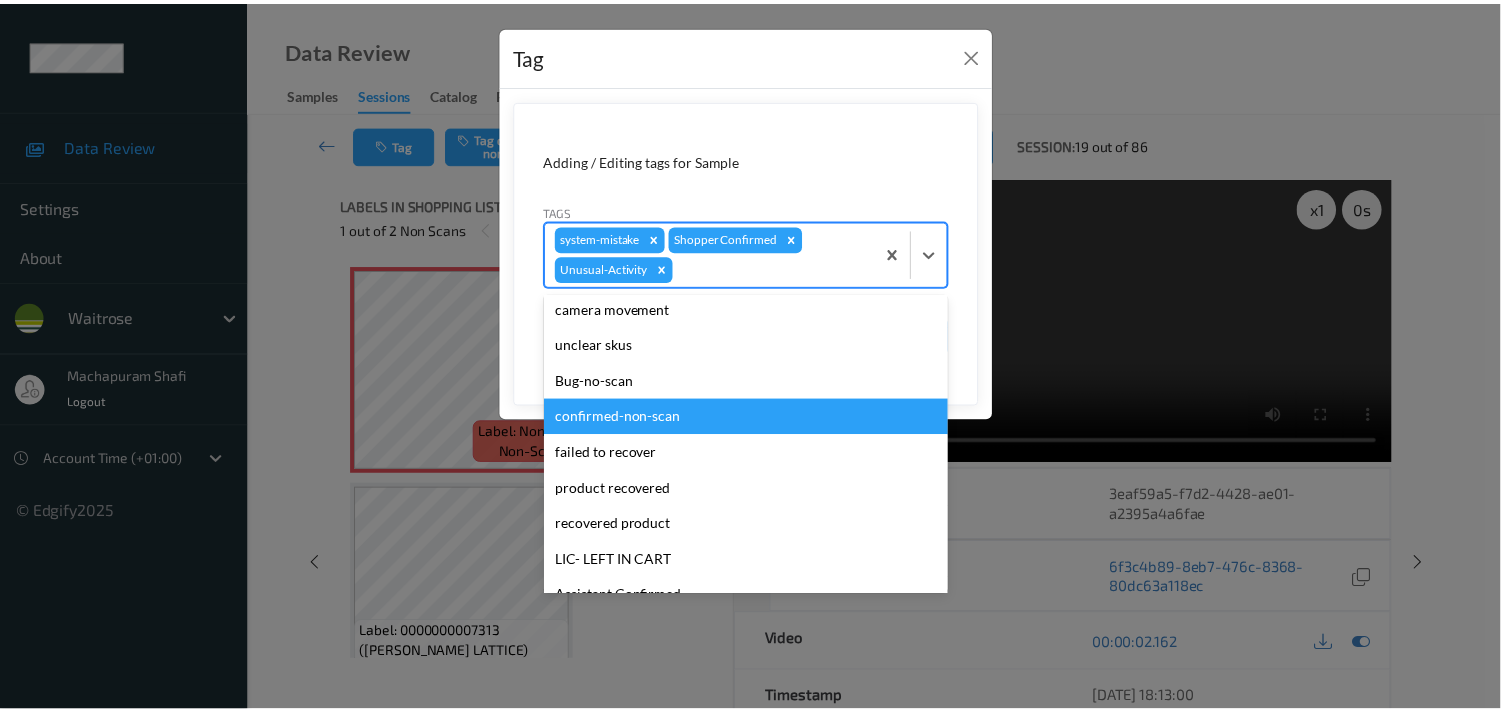 scroll, scrollTop: 283, scrollLeft: 0, axis: vertical 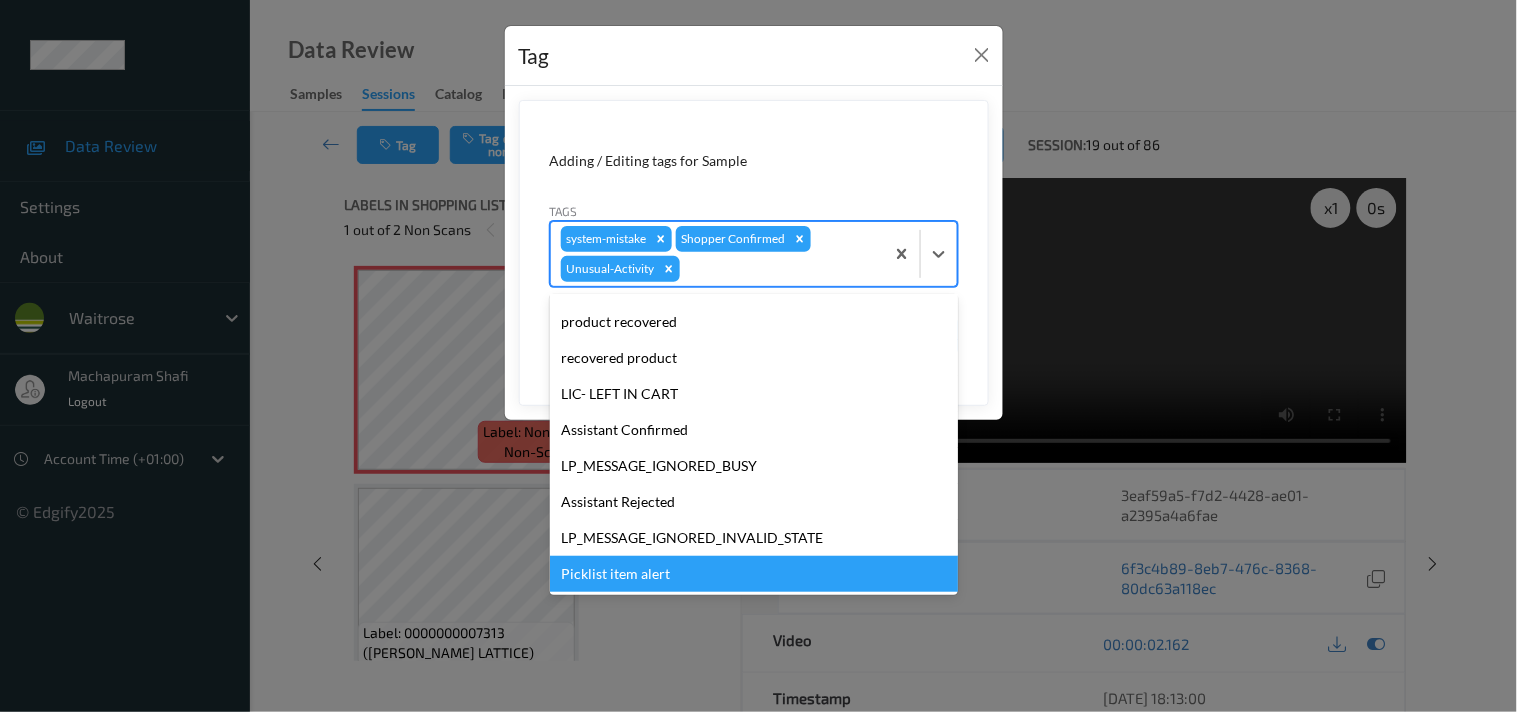 click on "Picklist item alert" at bounding box center [754, 574] 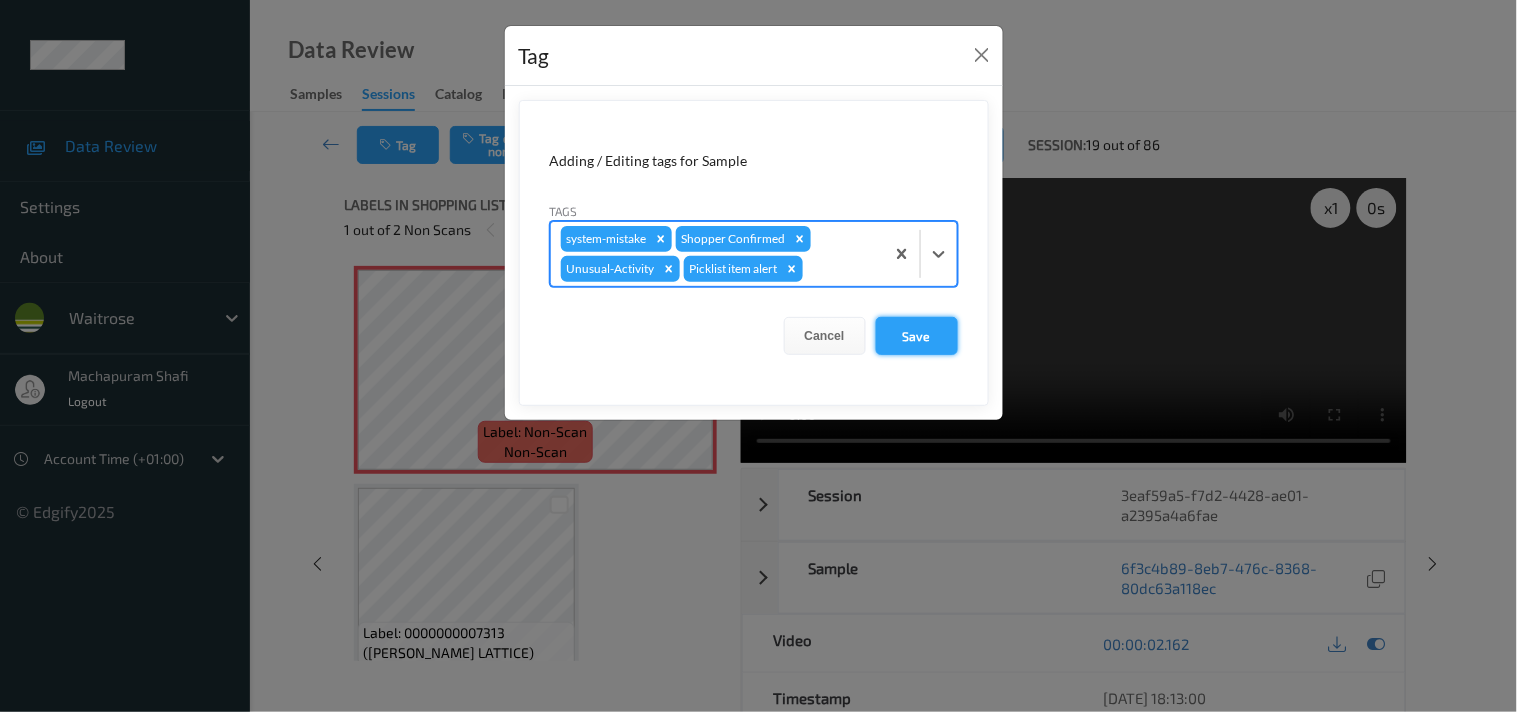 click on "Save" at bounding box center (917, 336) 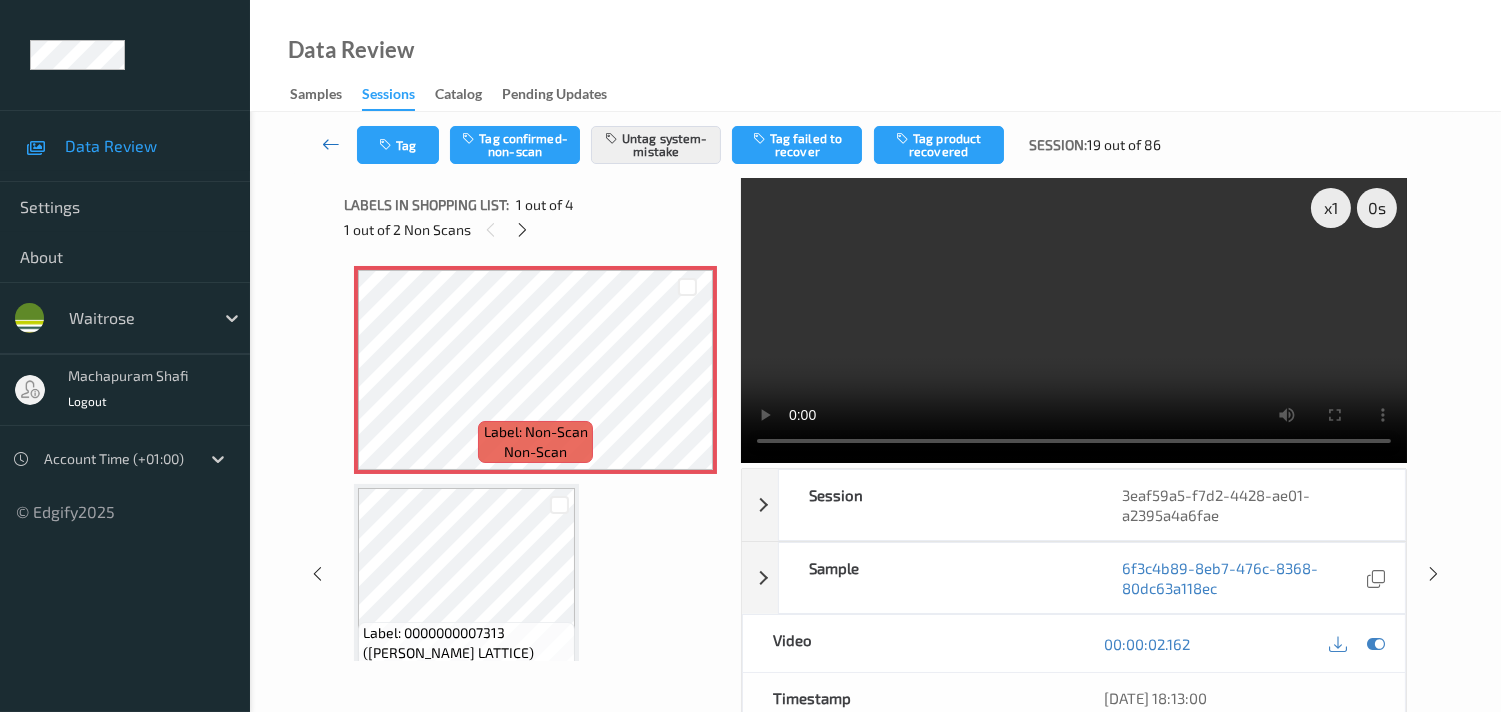 click at bounding box center (331, 144) 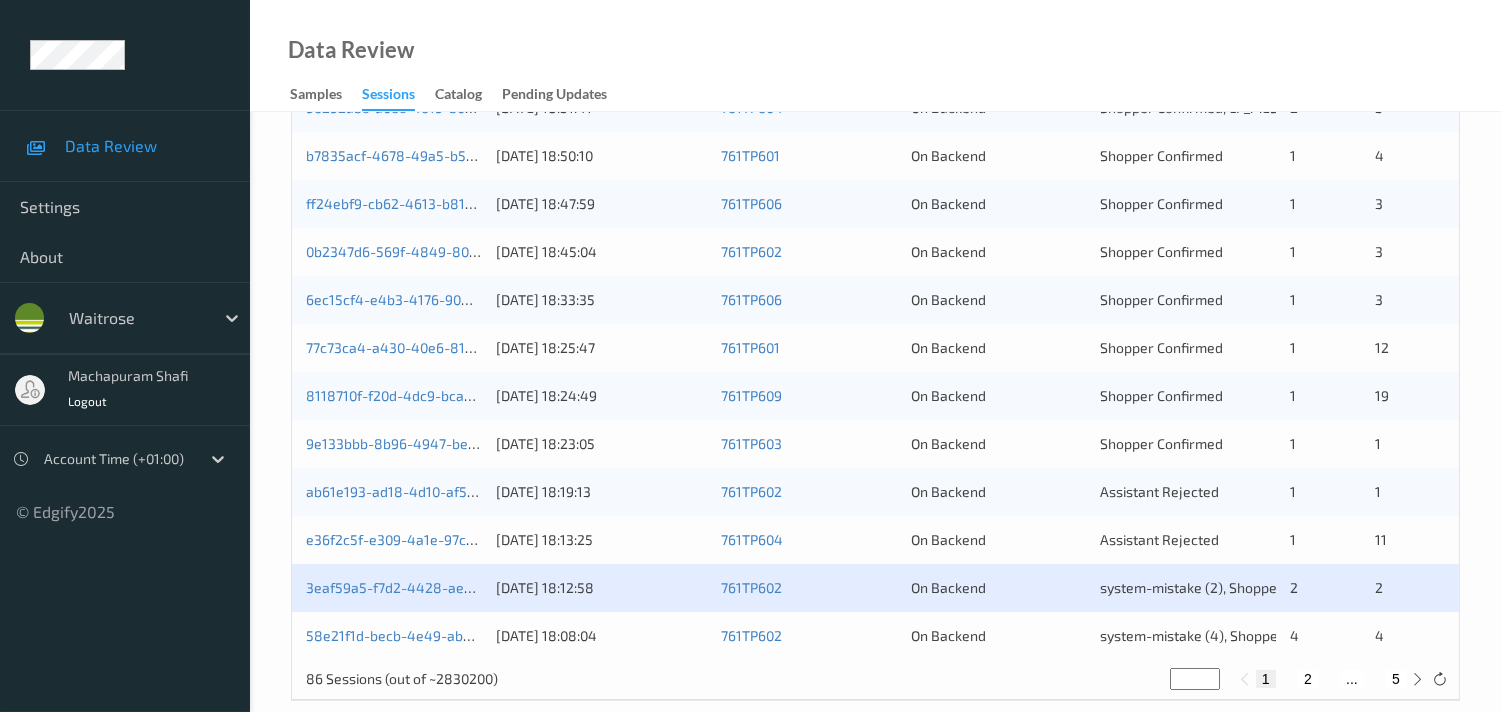 scroll, scrollTop: 951, scrollLeft: 0, axis: vertical 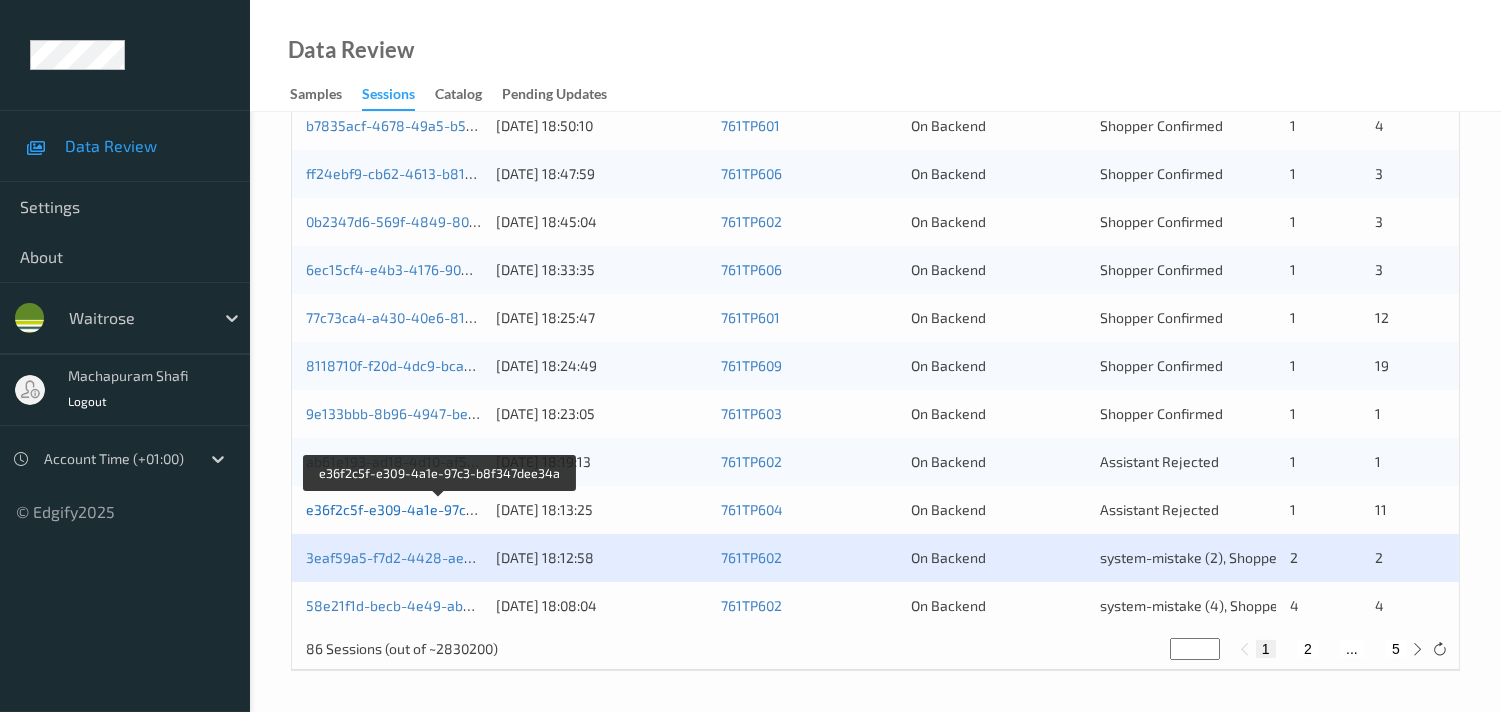 click on "e36f2c5f-e309-4a1e-97c3-b8f347dee34a" at bounding box center [440, 509] 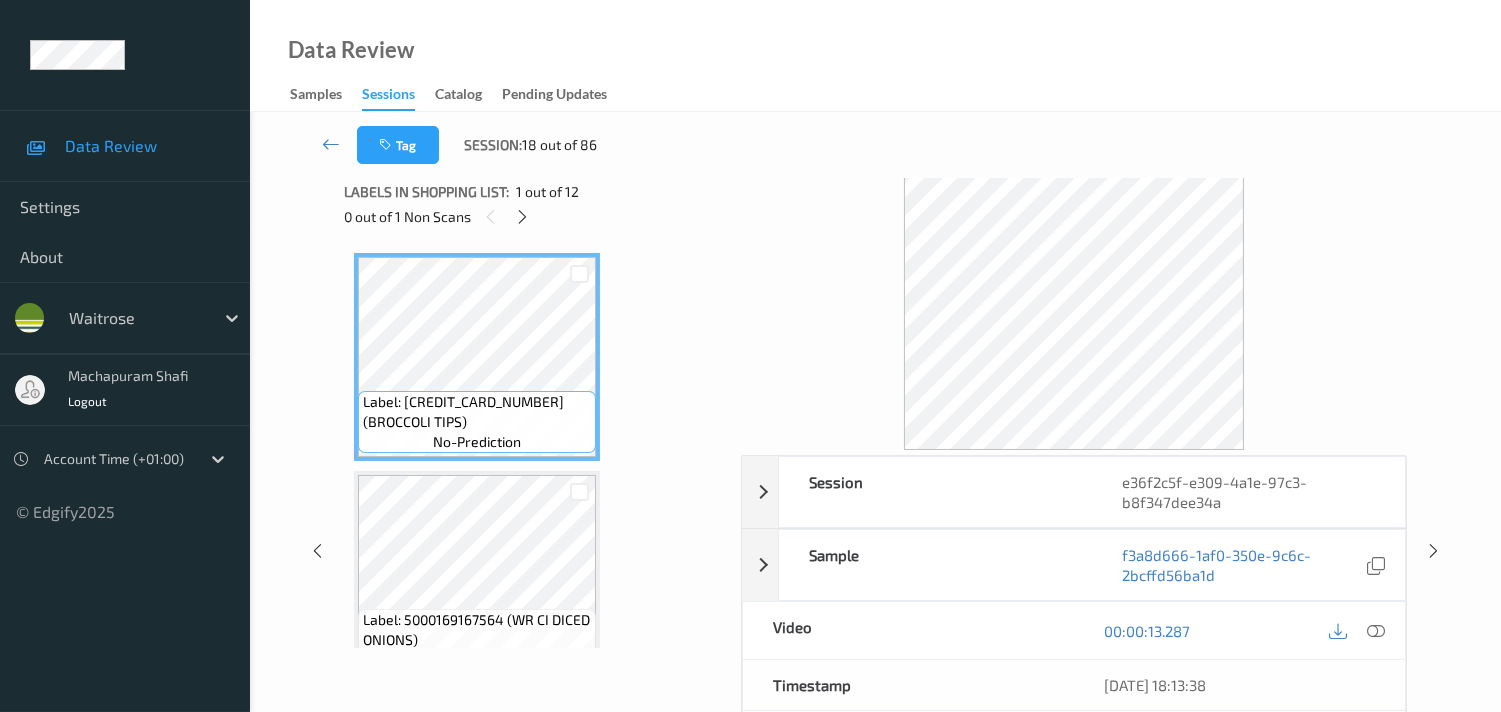scroll, scrollTop: 0, scrollLeft: 0, axis: both 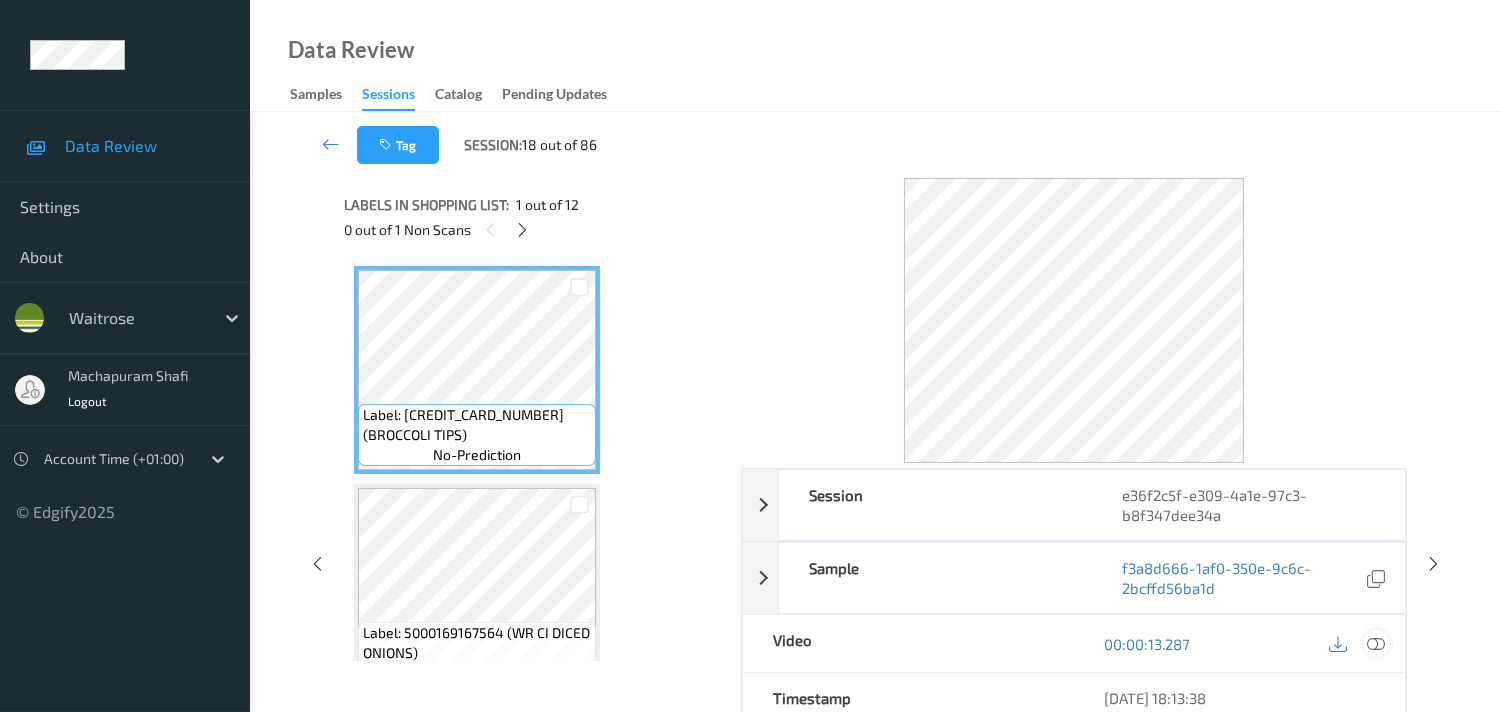 click at bounding box center [1376, 644] 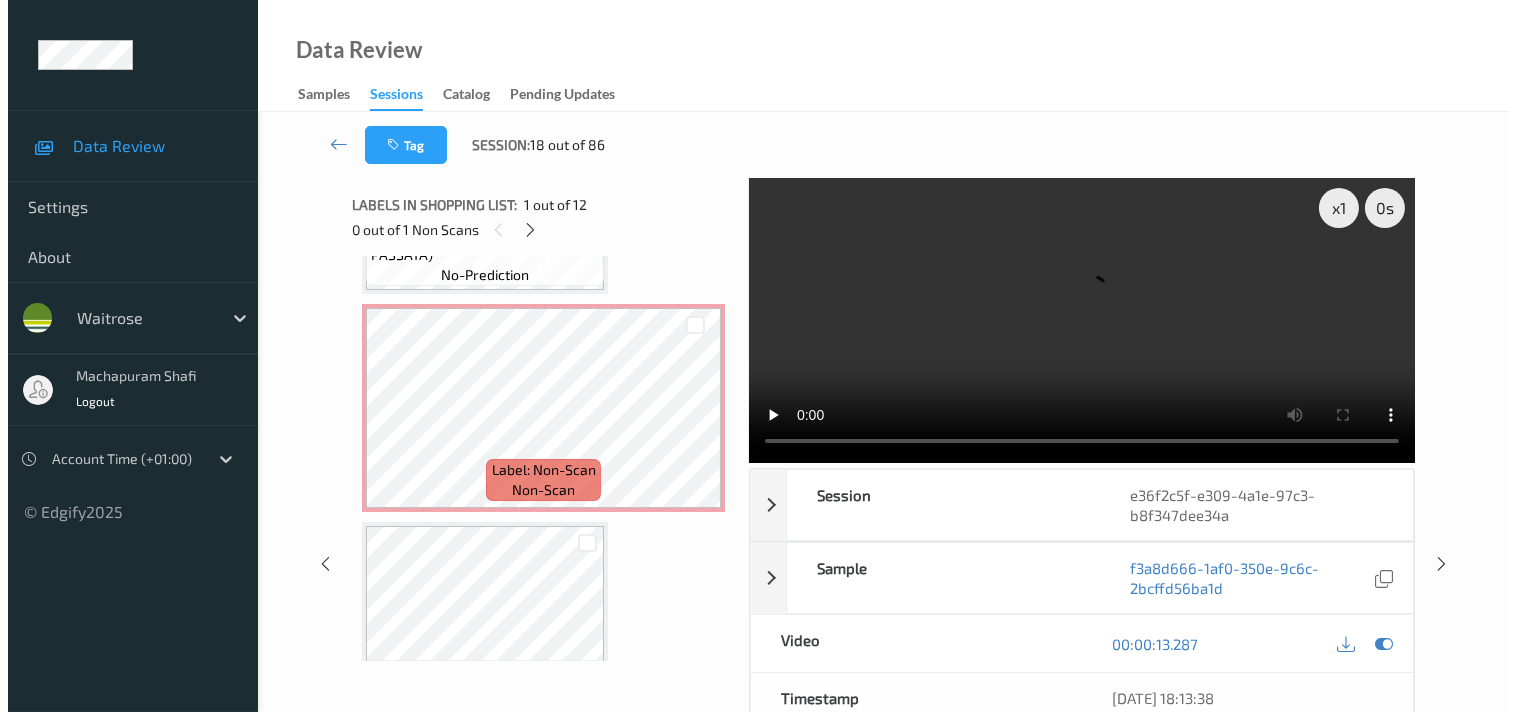 scroll, scrollTop: 1555, scrollLeft: 0, axis: vertical 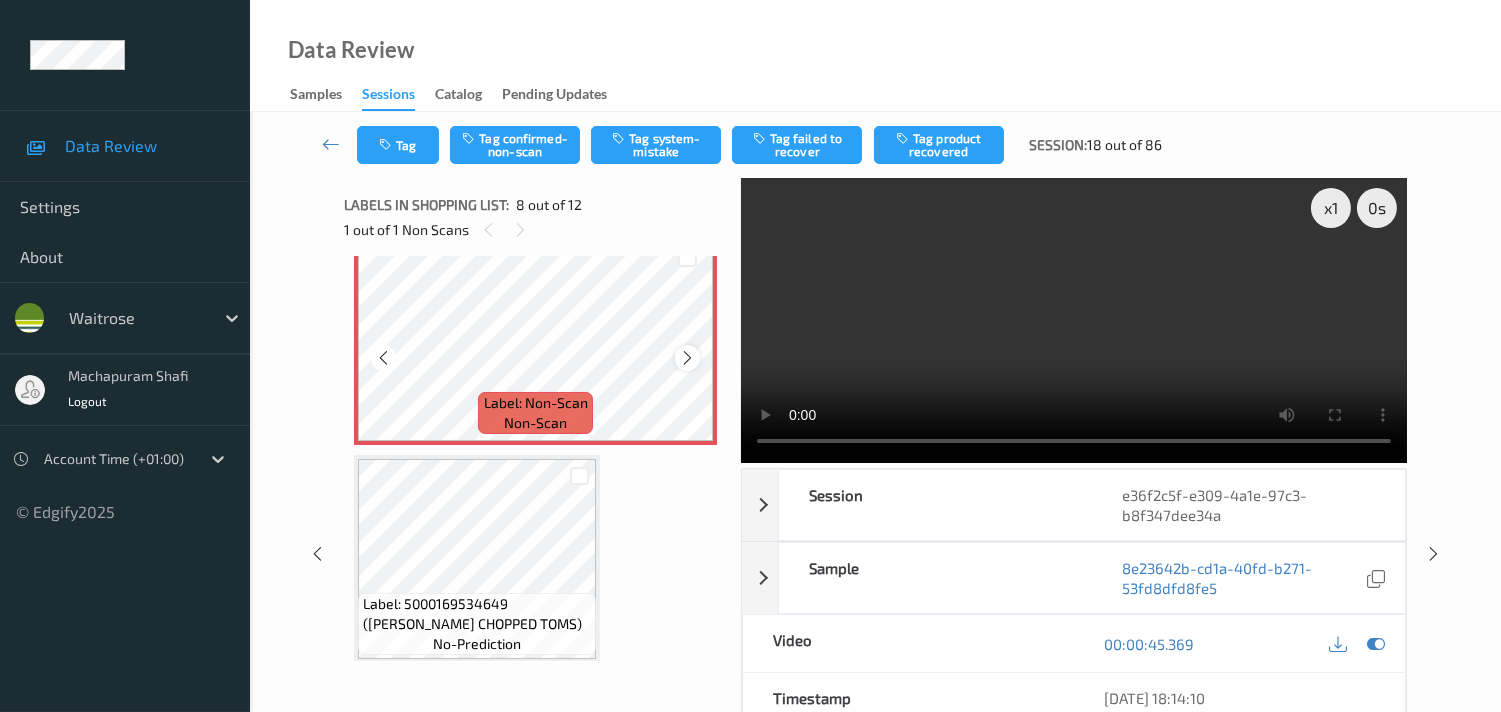 click at bounding box center (687, 358) 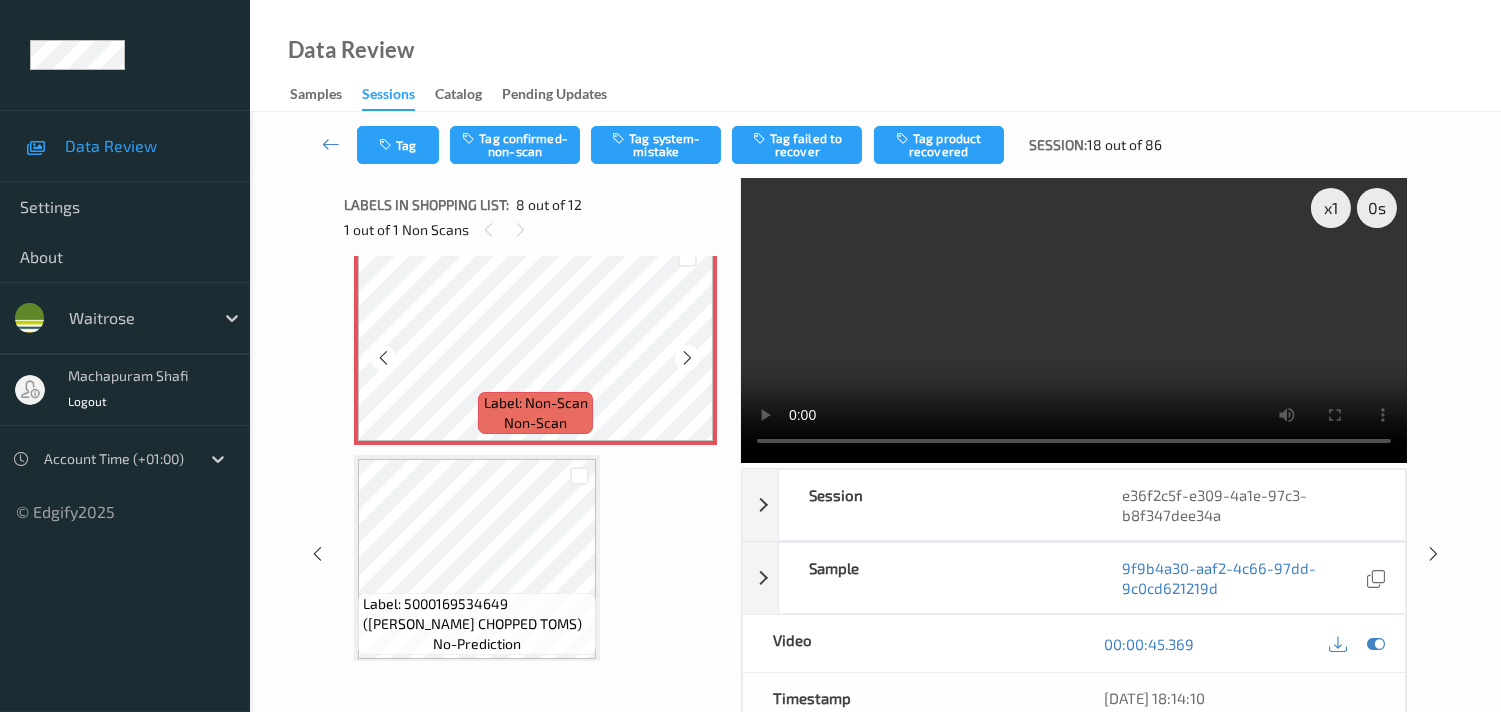 click at bounding box center (687, 358) 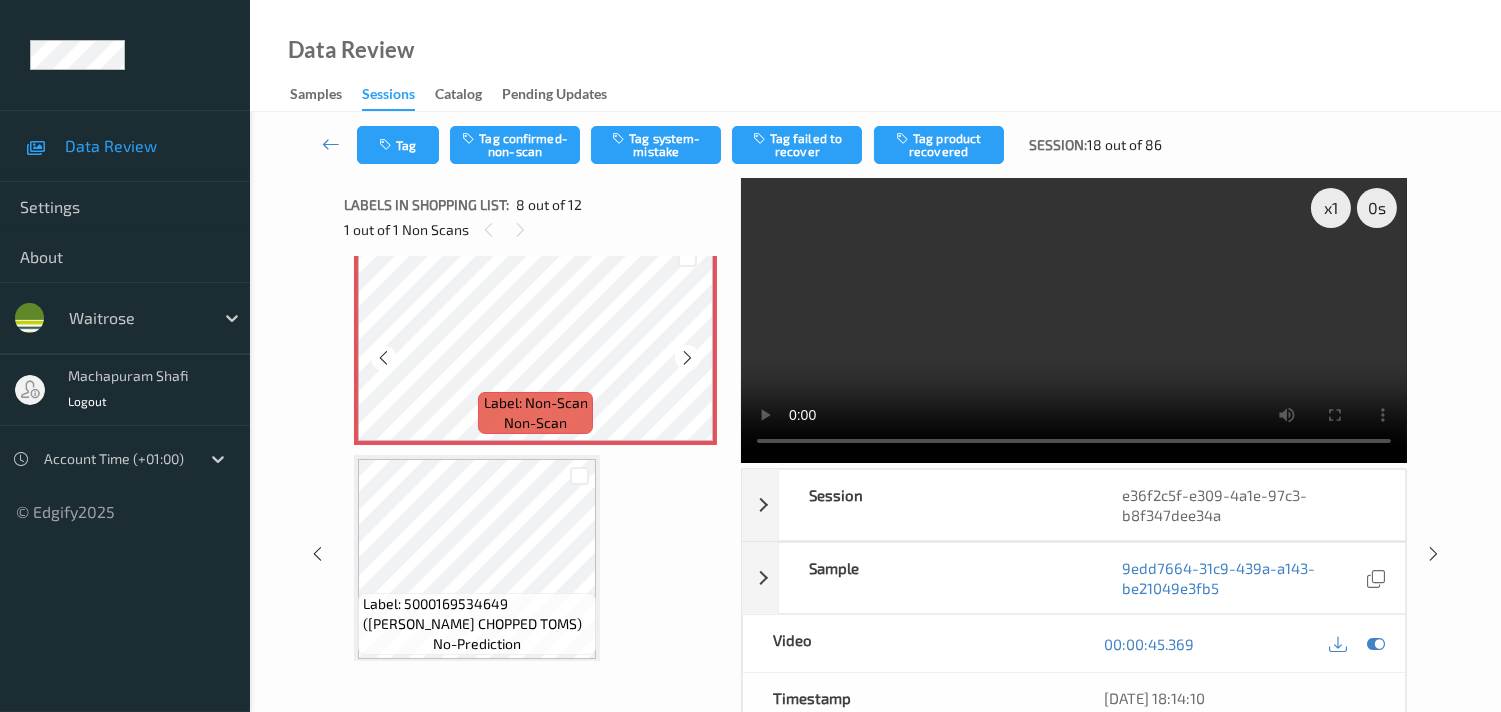click at bounding box center [687, 358] 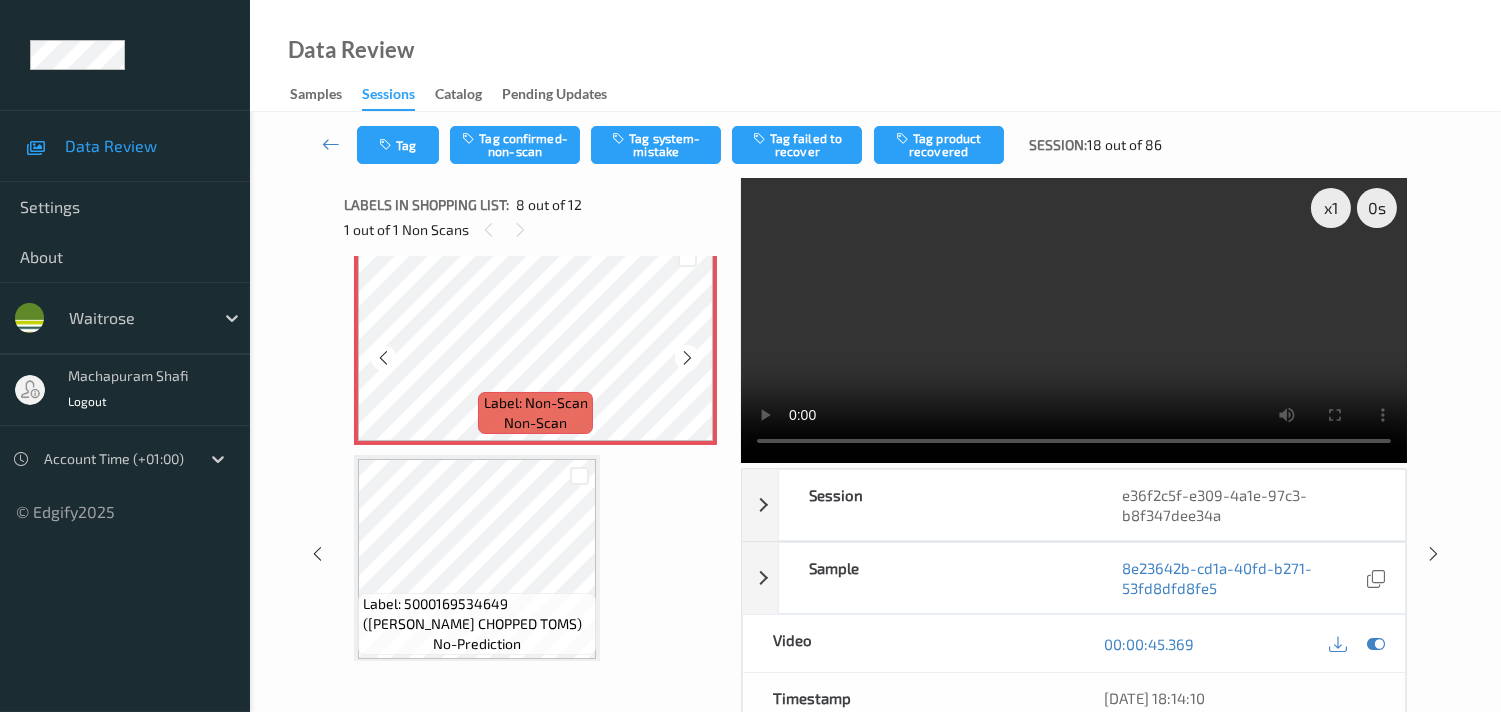 click at bounding box center [687, 358] 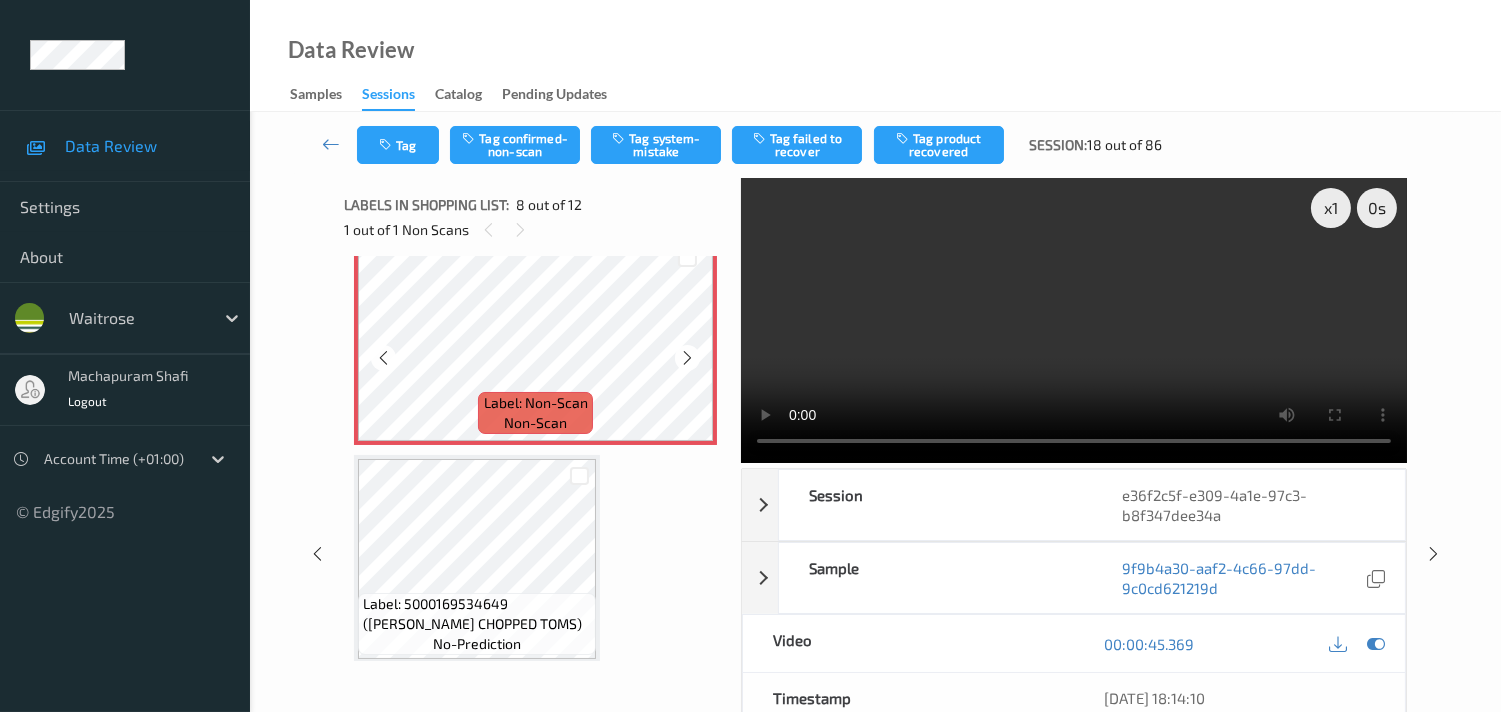 click at bounding box center (687, 358) 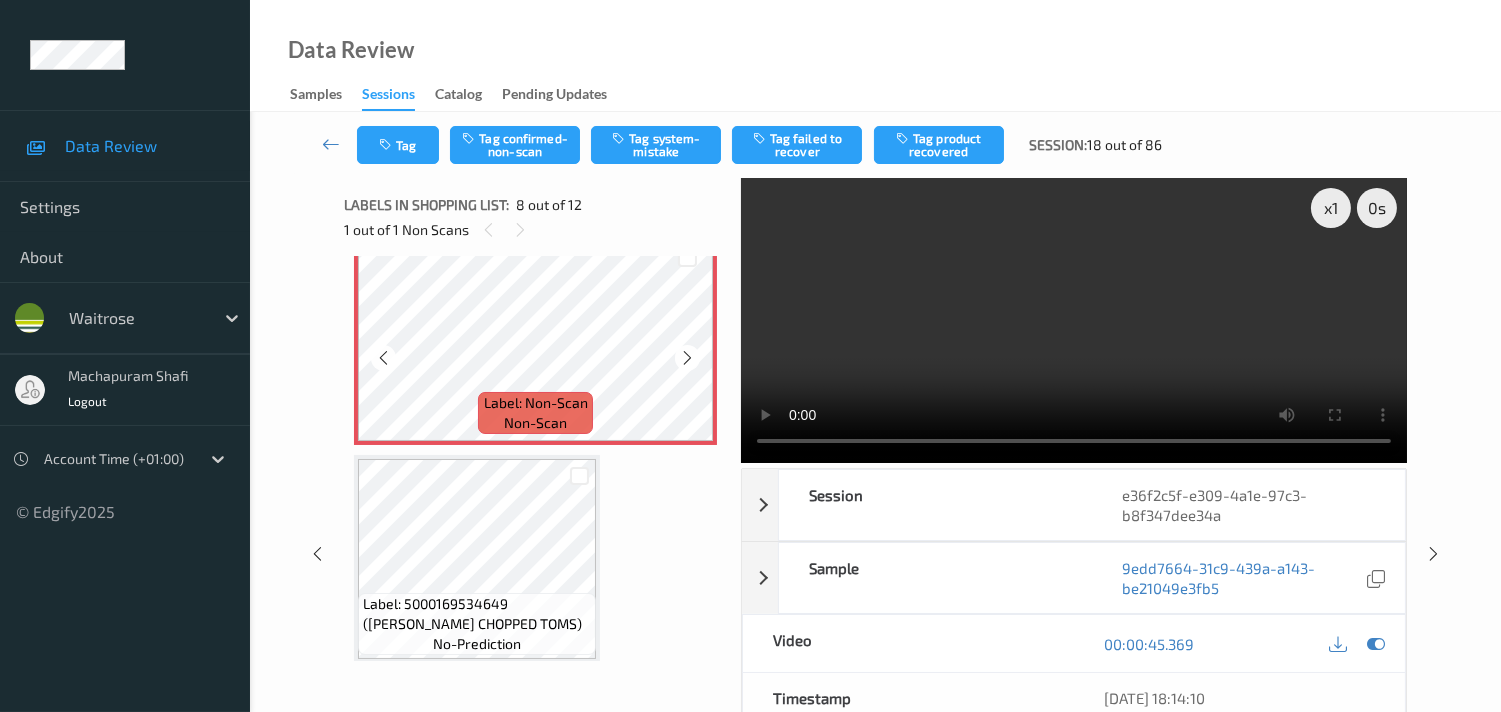 click at bounding box center (687, 358) 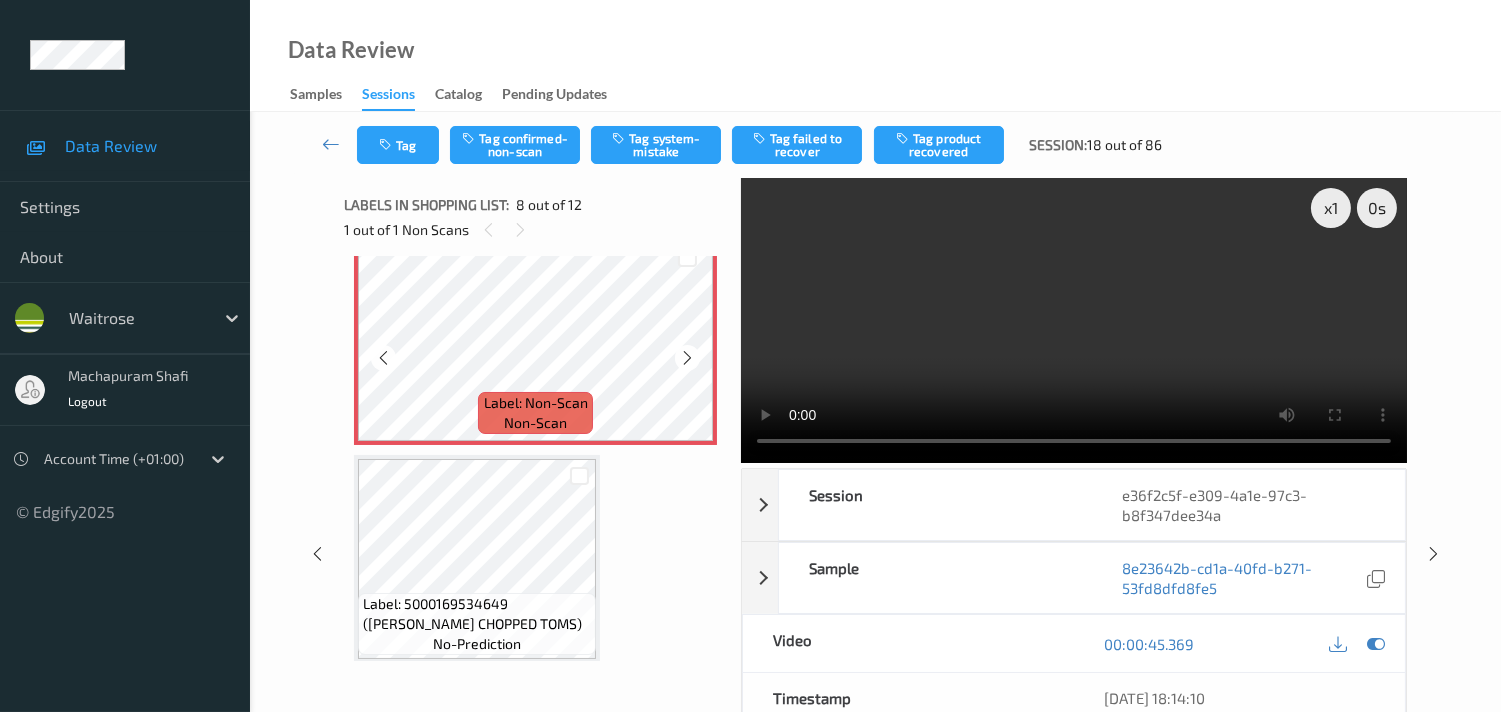 click at bounding box center [687, 358] 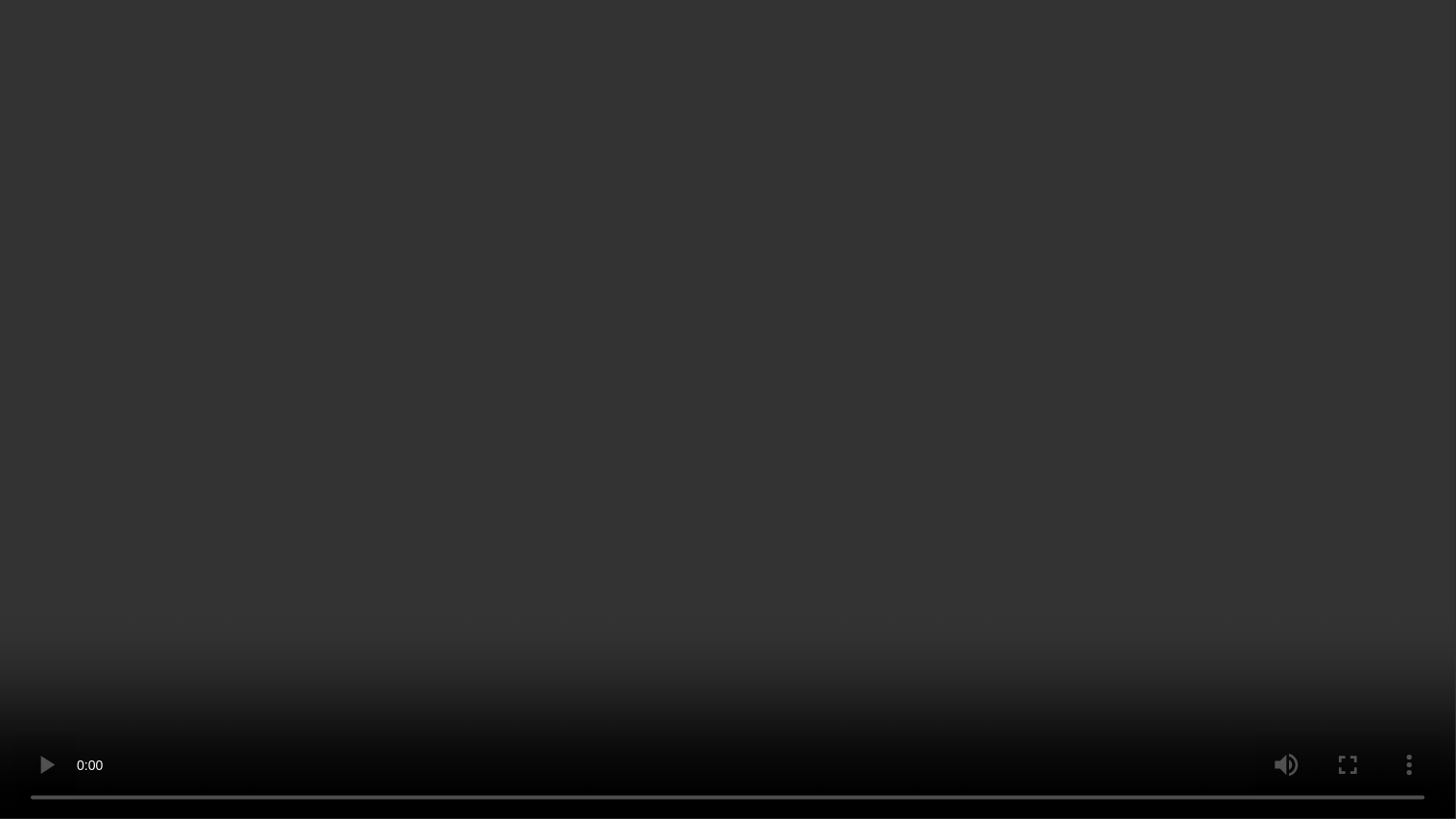 click at bounding box center [728, 409] 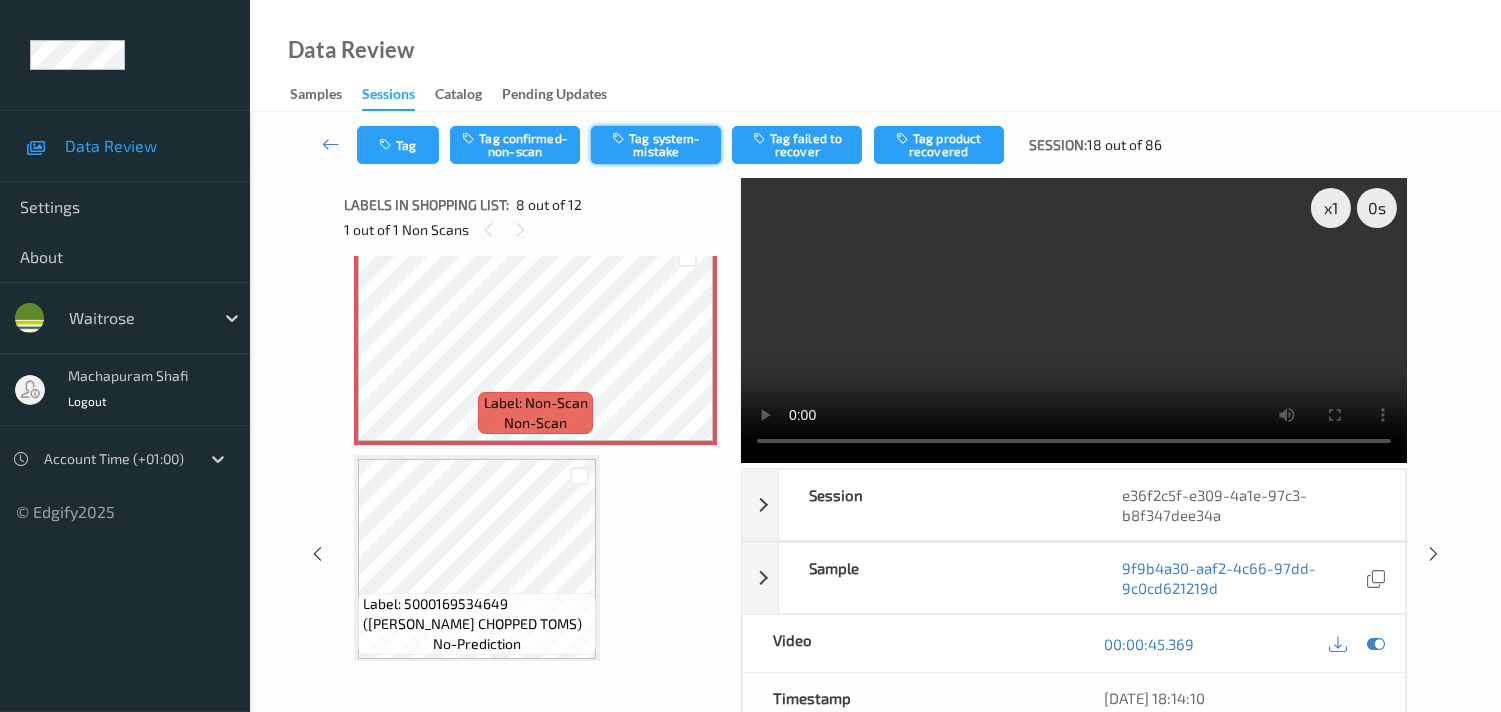 click on "Tag   system-mistake" at bounding box center (656, 145) 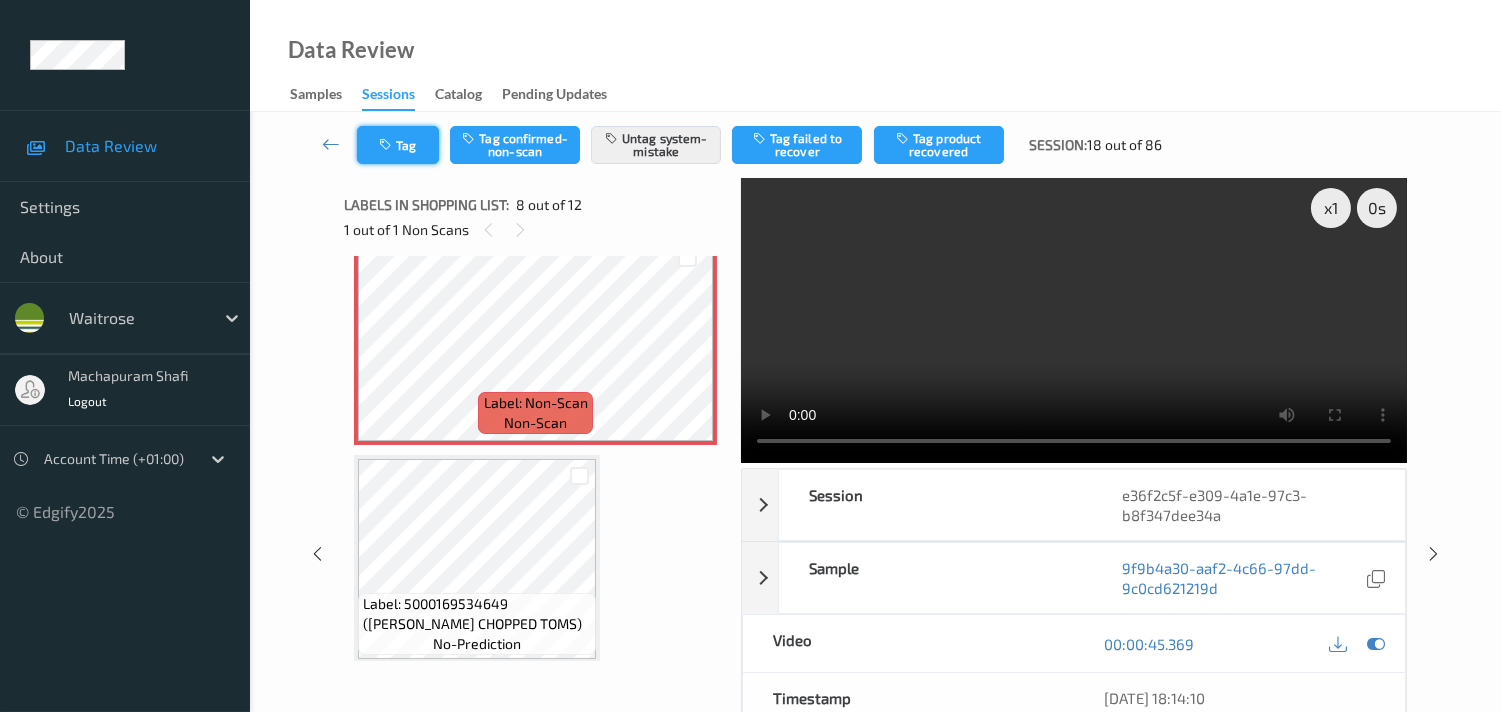 click on "Tag" at bounding box center [398, 145] 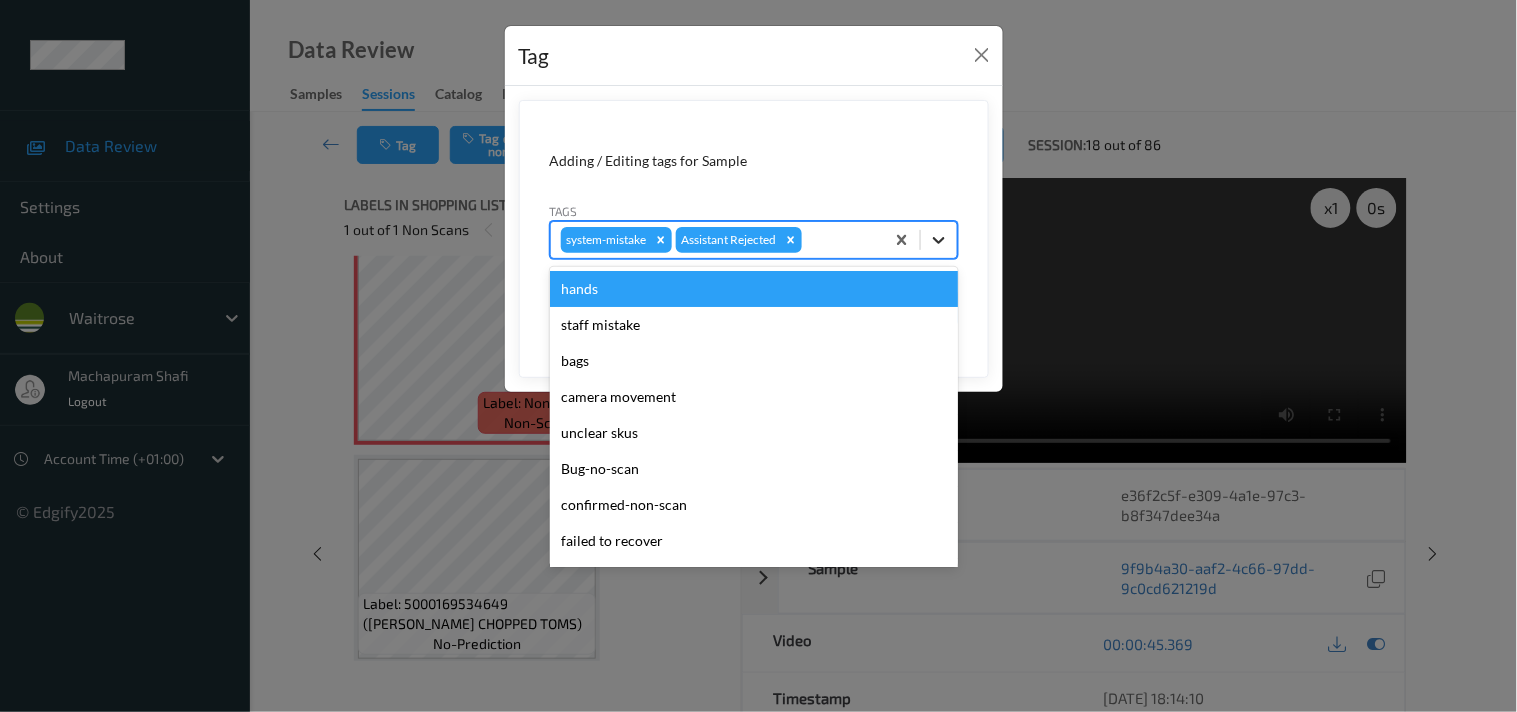 click 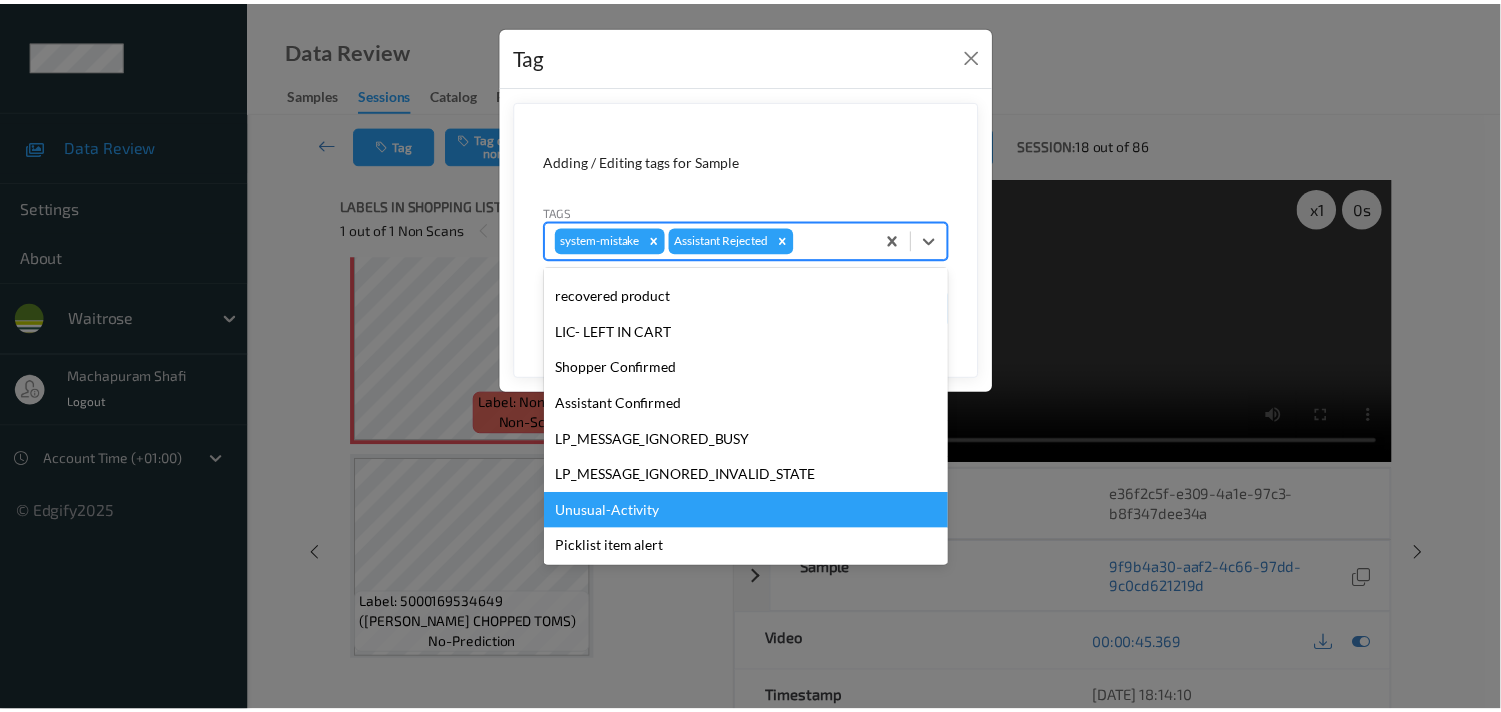 scroll, scrollTop: 320, scrollLeft: 0, axis: vertical 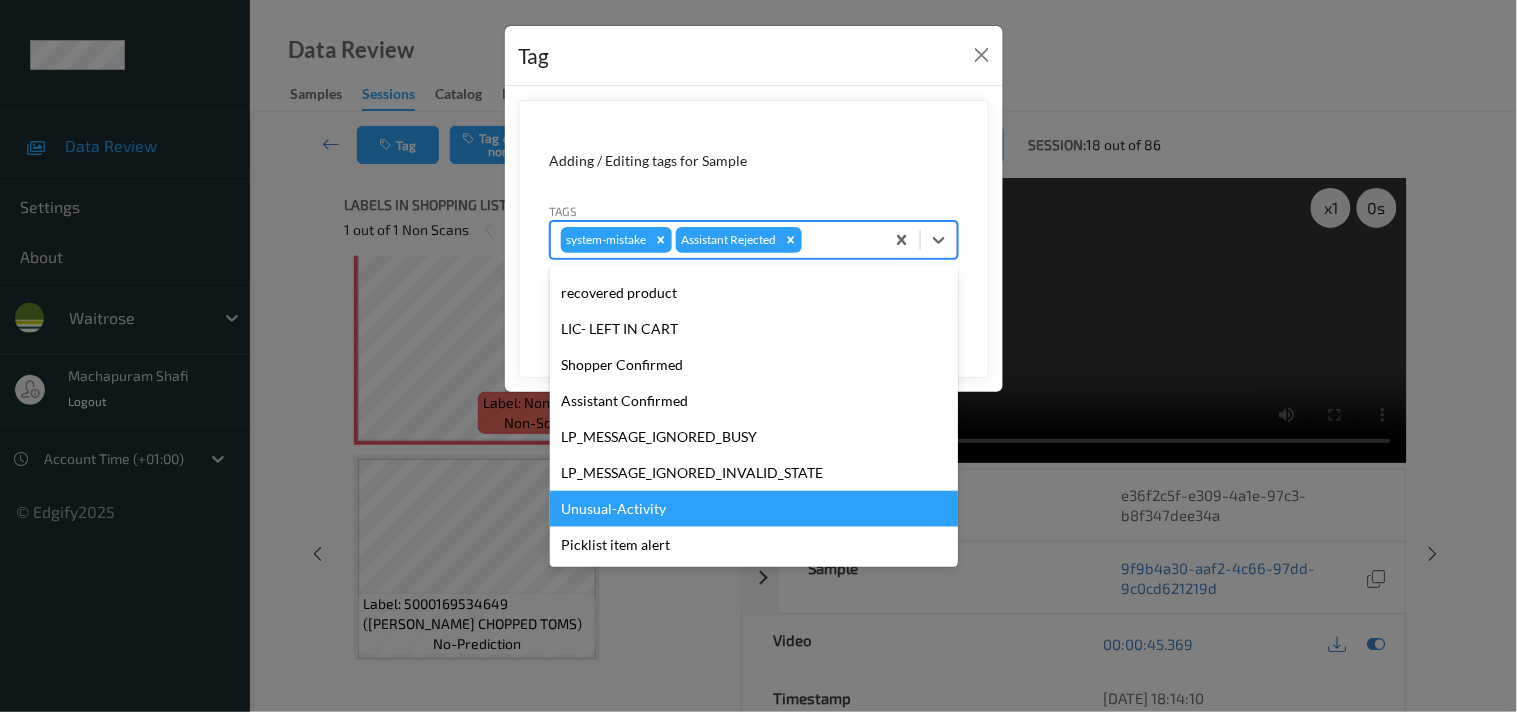 click on "Unusual-Activity" at bounding box center (754, 509) 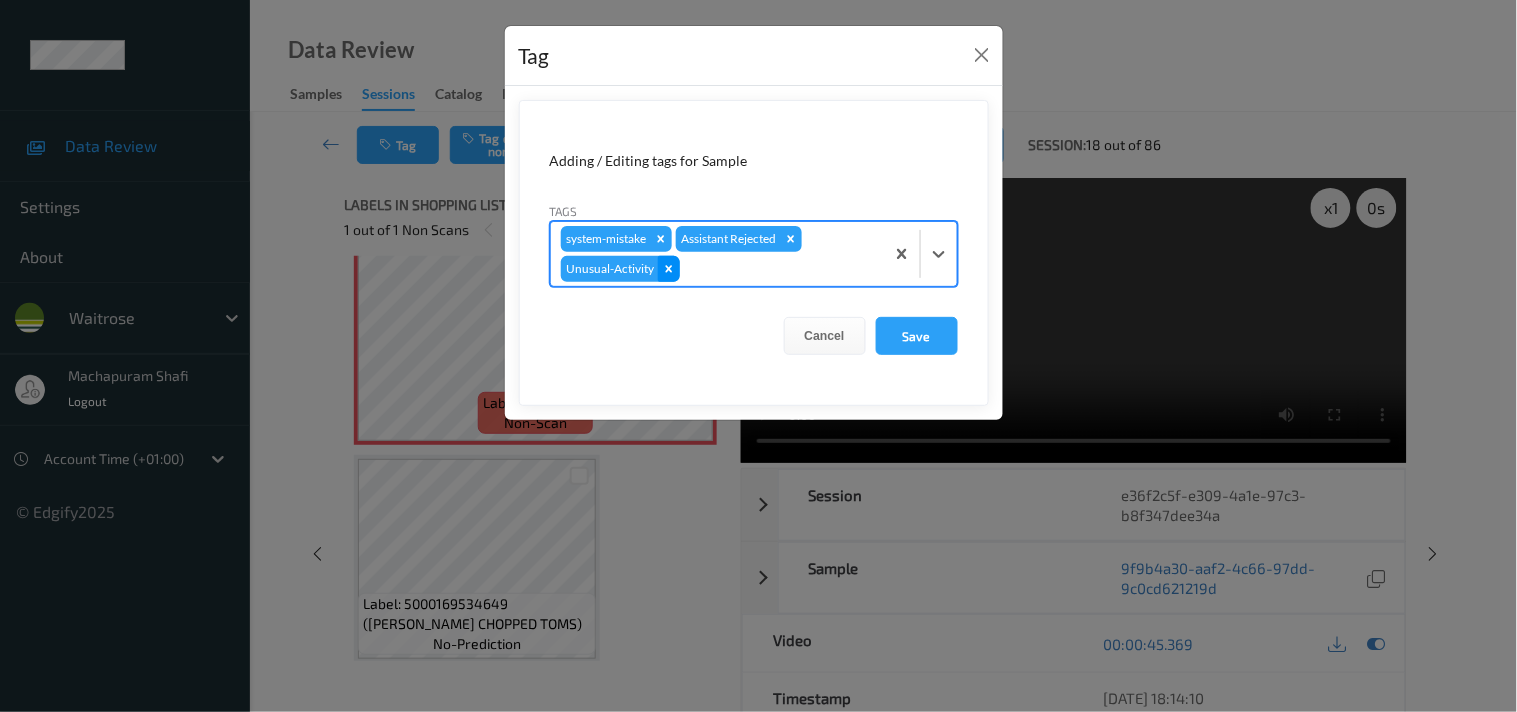 click 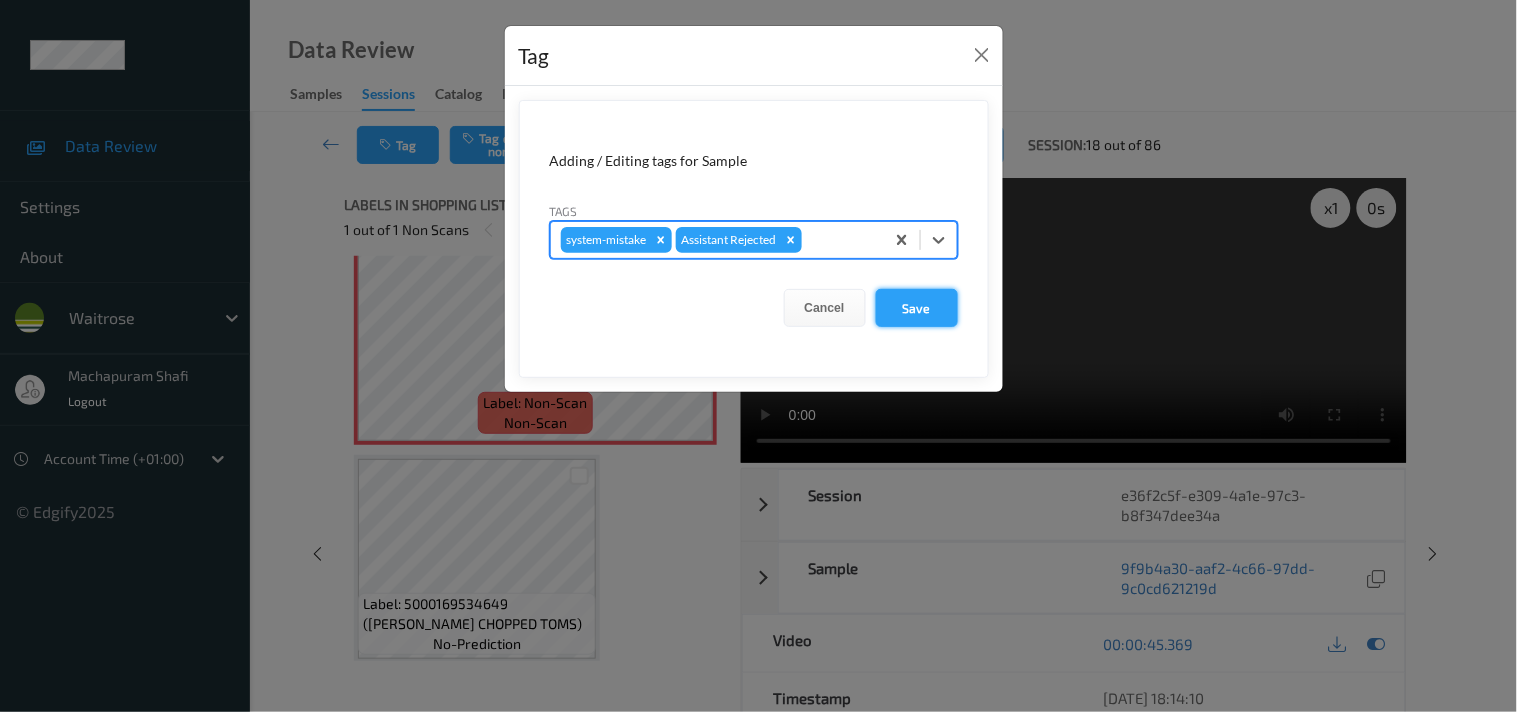 click on "Save" at bounding box center (917, 308) 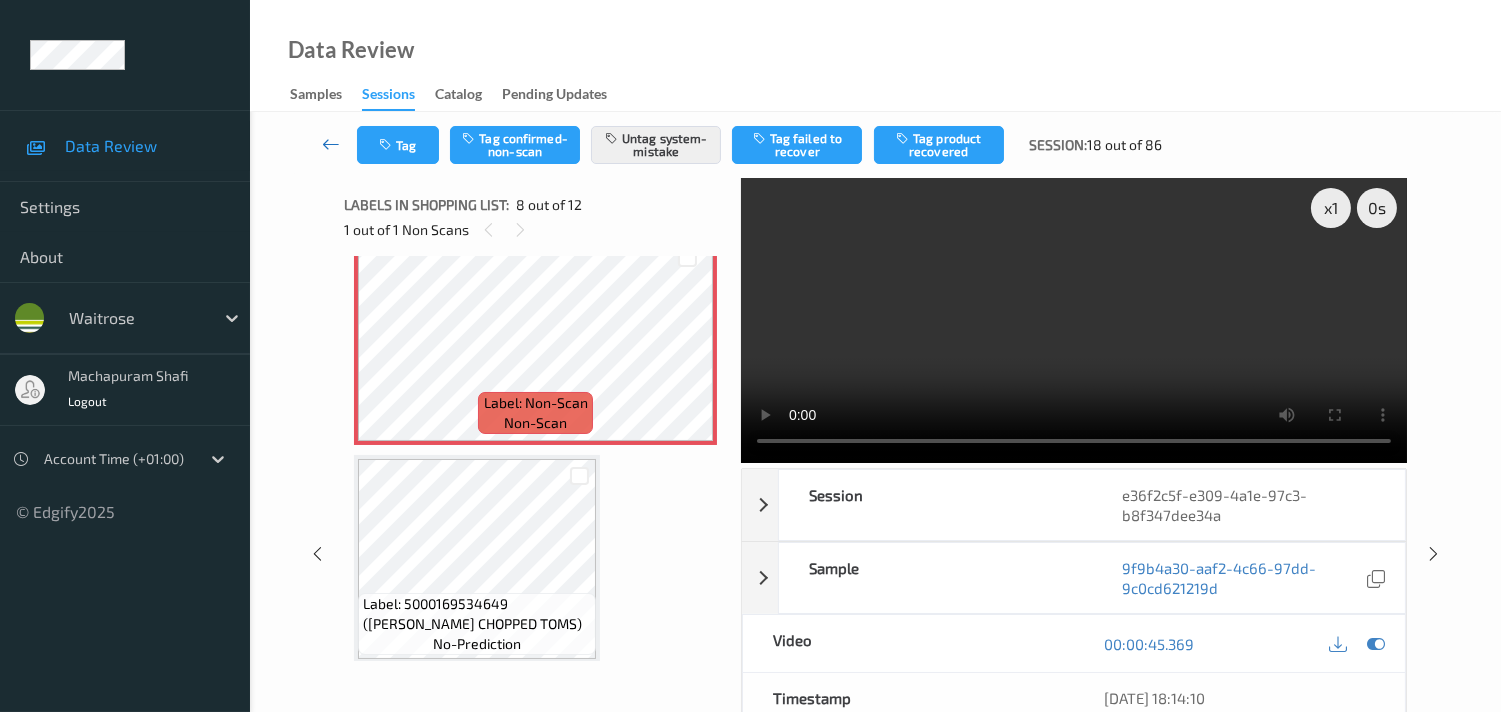click at bounding box center (331, 144) 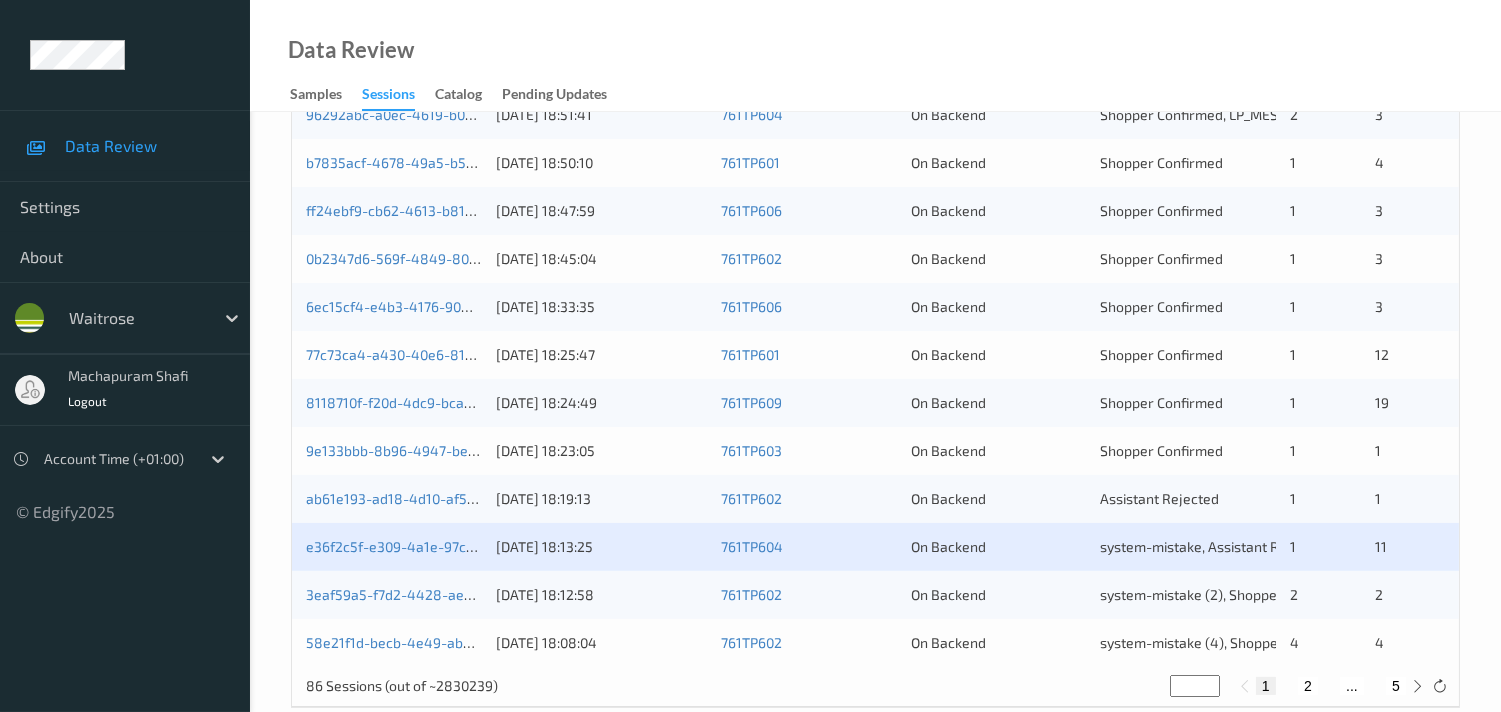 scroll, scrollTop: 951, scrollLeft: 0, axis: vertical 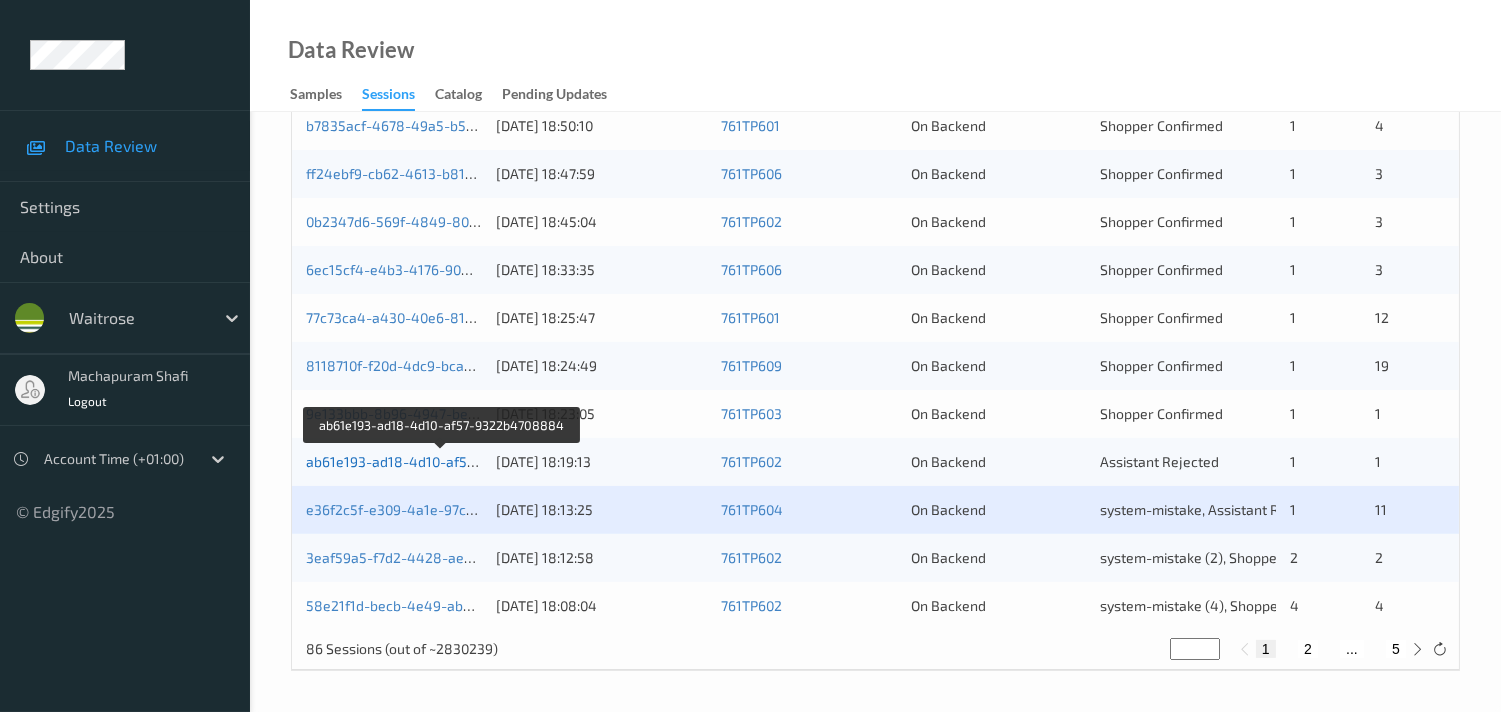 click on "ab61e193-ad18-4d10-af57-9322b4708884" at bounding box center [443, 461] 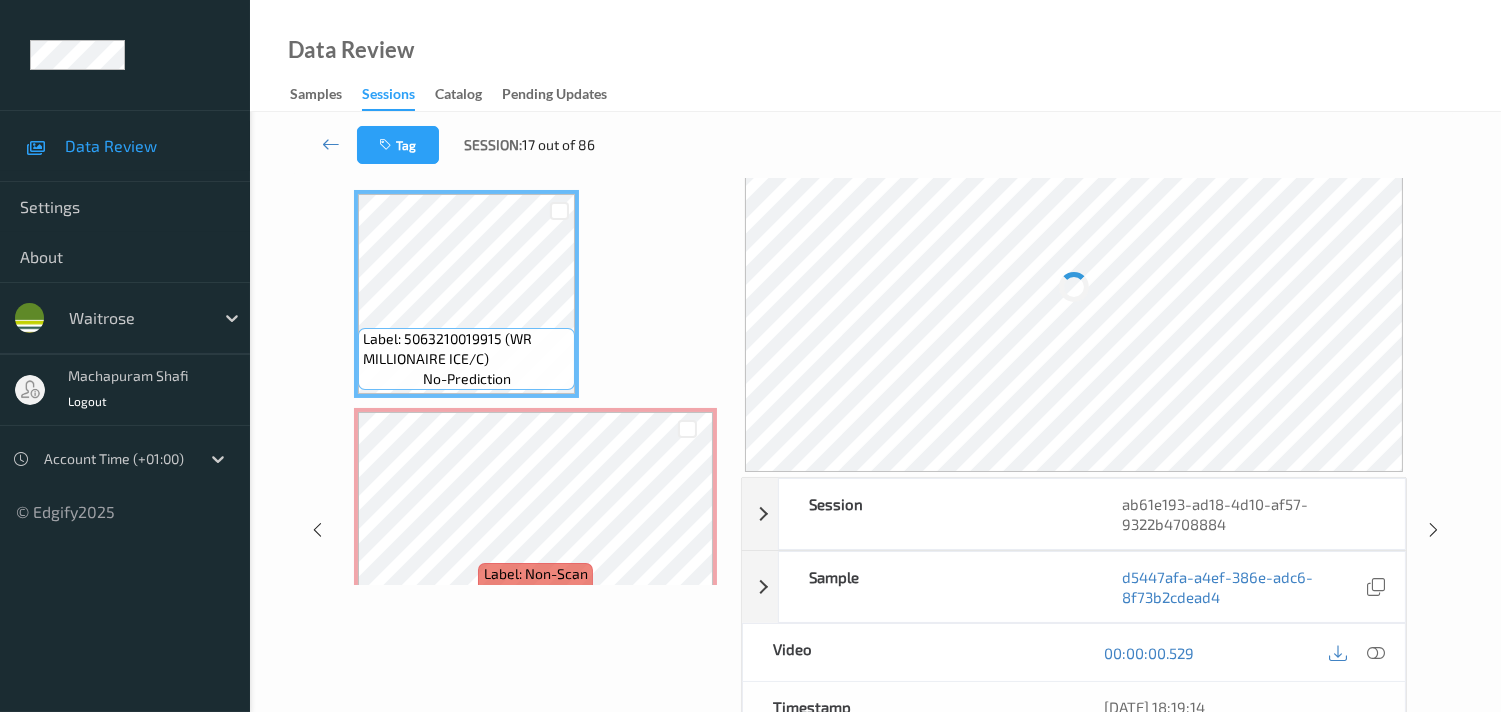 scroll, scrollTop: 0, scrollLeft: 0, axis: both 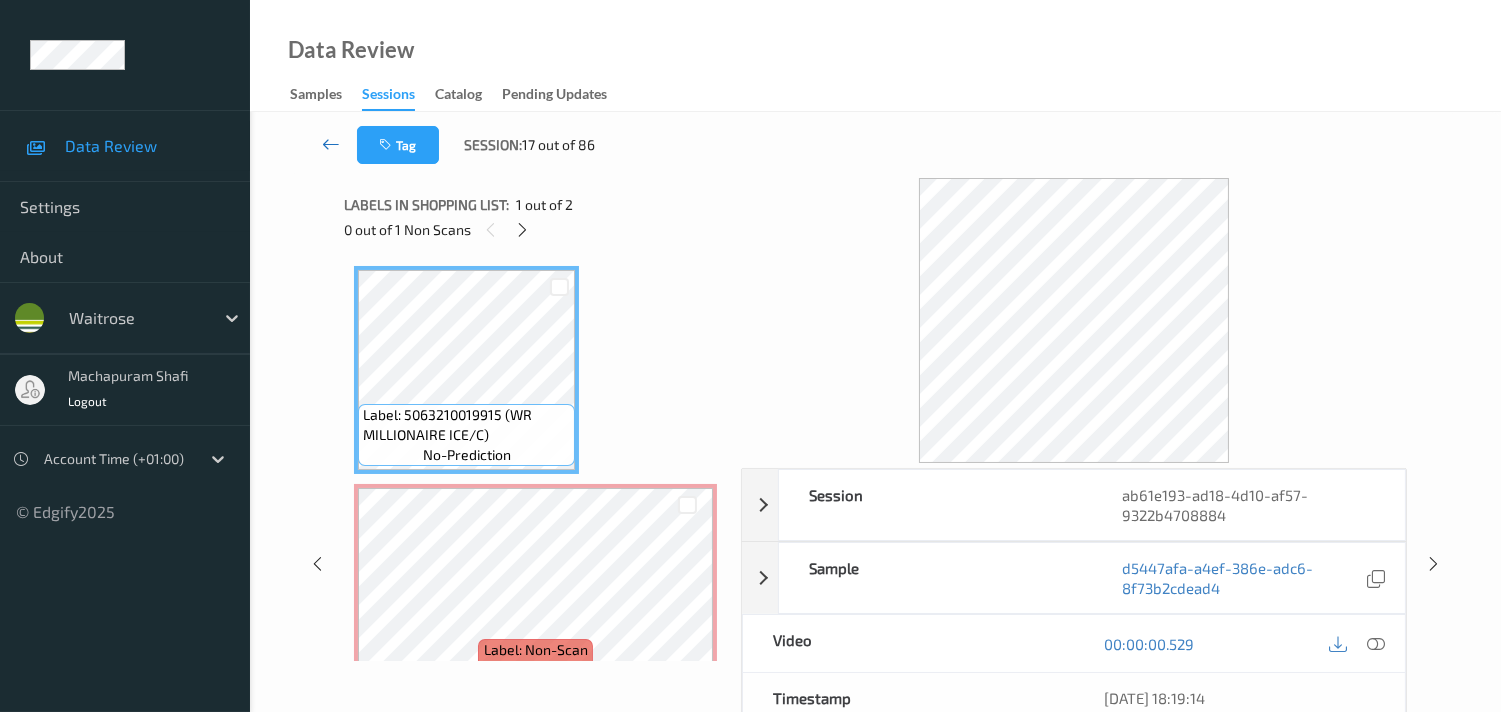 click at bounding box center [331, 144] 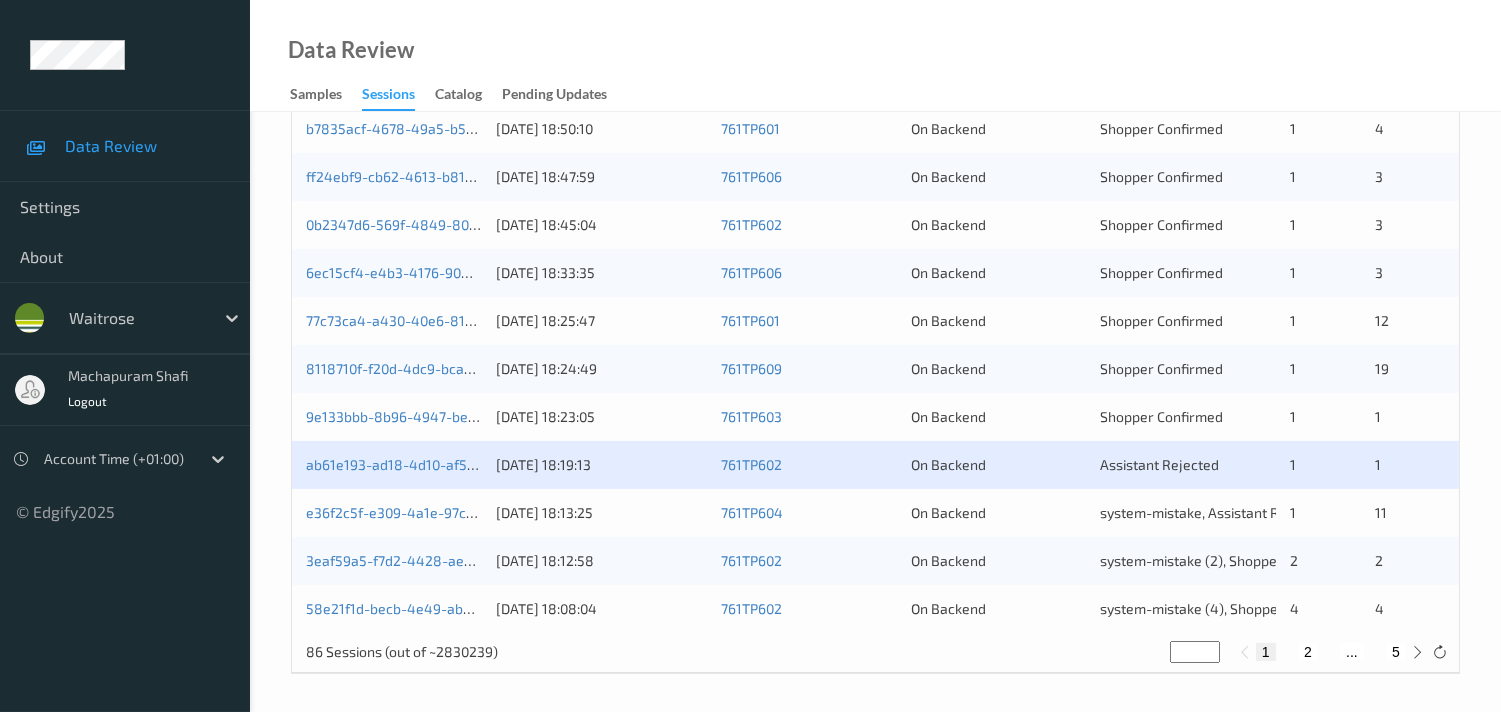 scroll, scrollTop: 951, scrollLeft: 0, axis: vertical 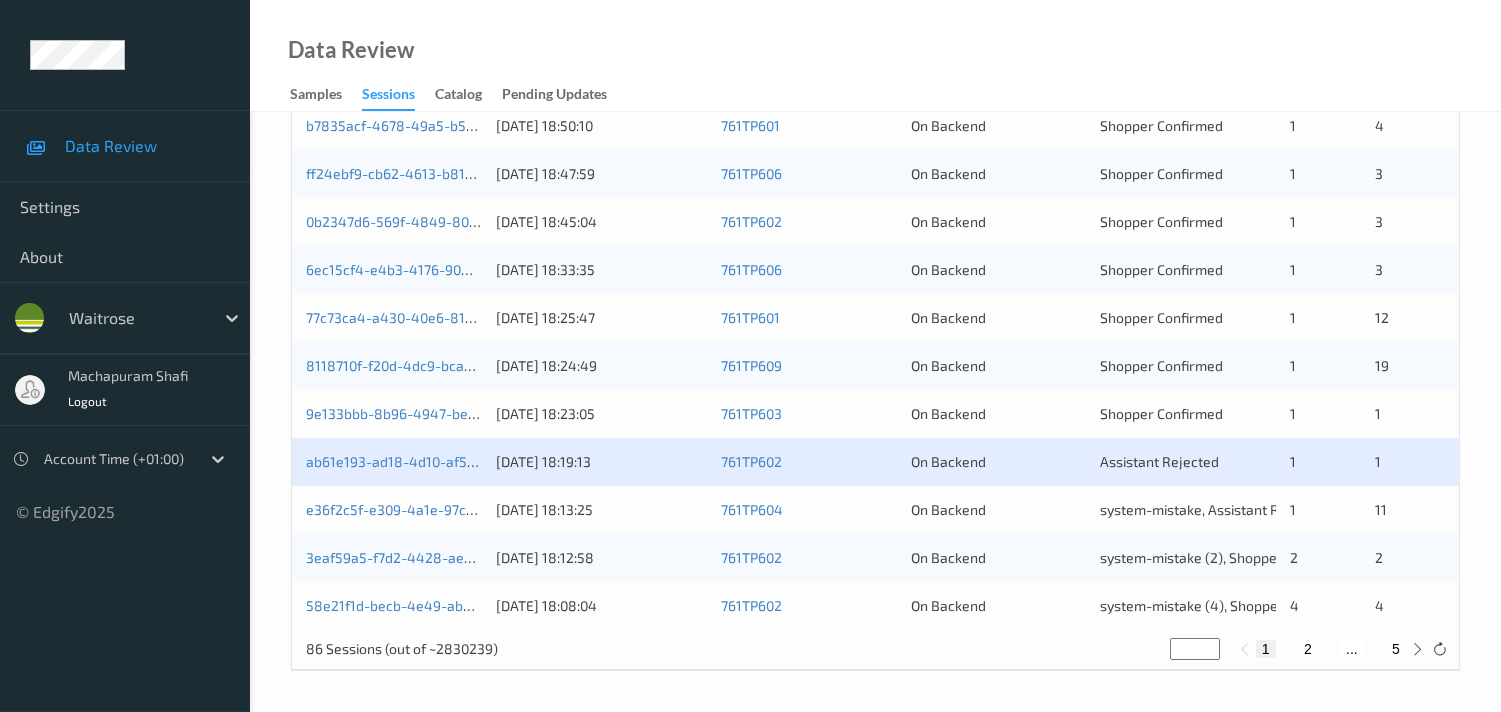 click on "ab61e193-ad18-4d10-af57-9322b4708884 [DATE] 18:19:13 761TP602 On Backend Assistant Rejected 1 1" at bounding box center [875, 462] 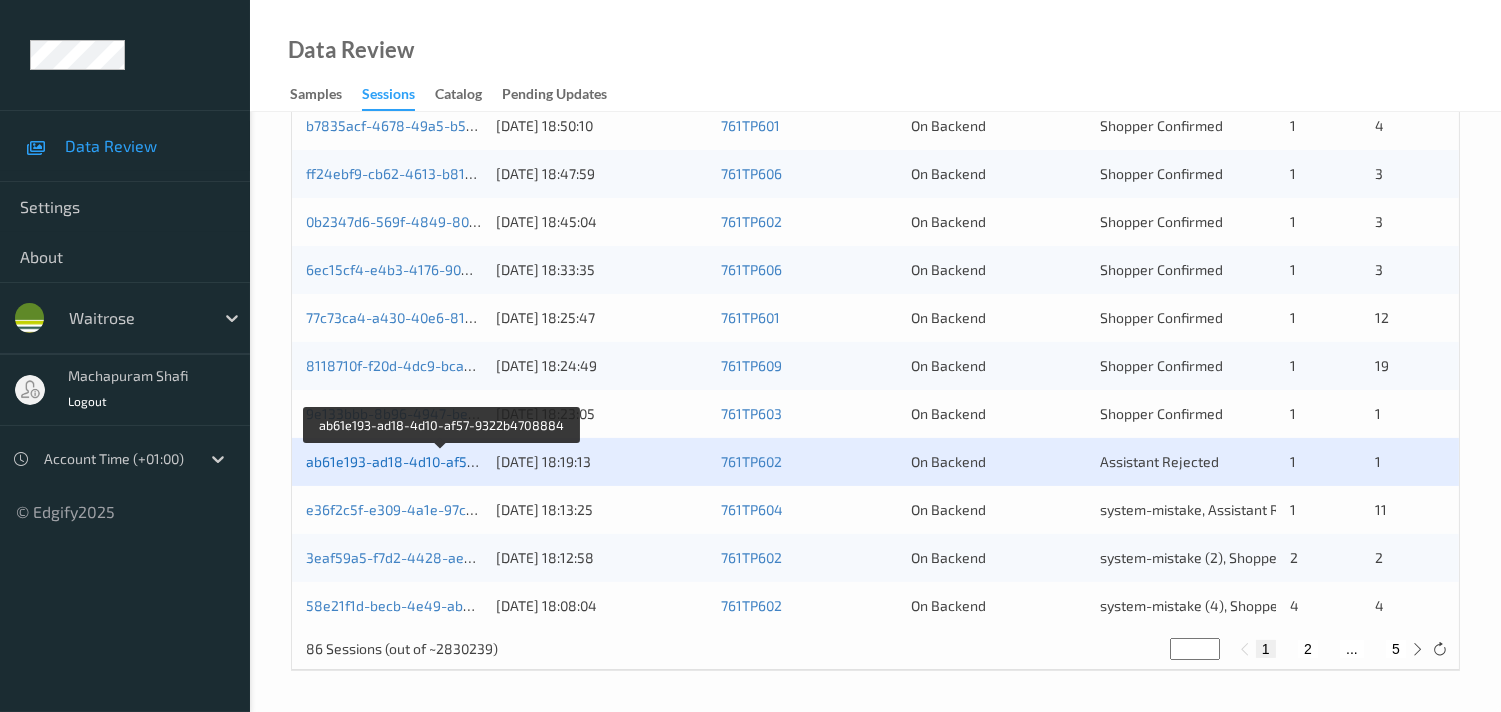 click on "ab61e193-ad18-4d10-af57-9322b4708884" at bounding box center [443, 461] 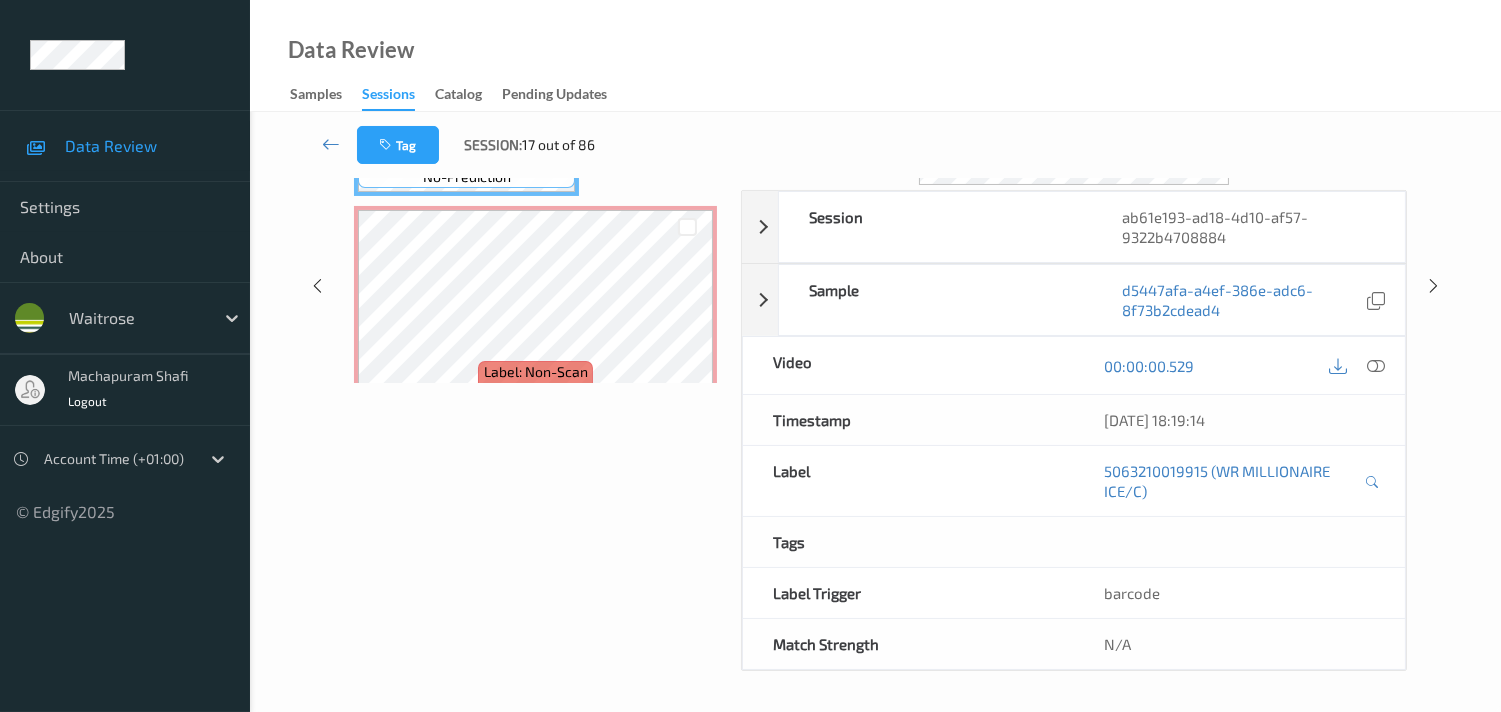scroll, scrollTop: 280, scrollLeft: 0, axis: vertical 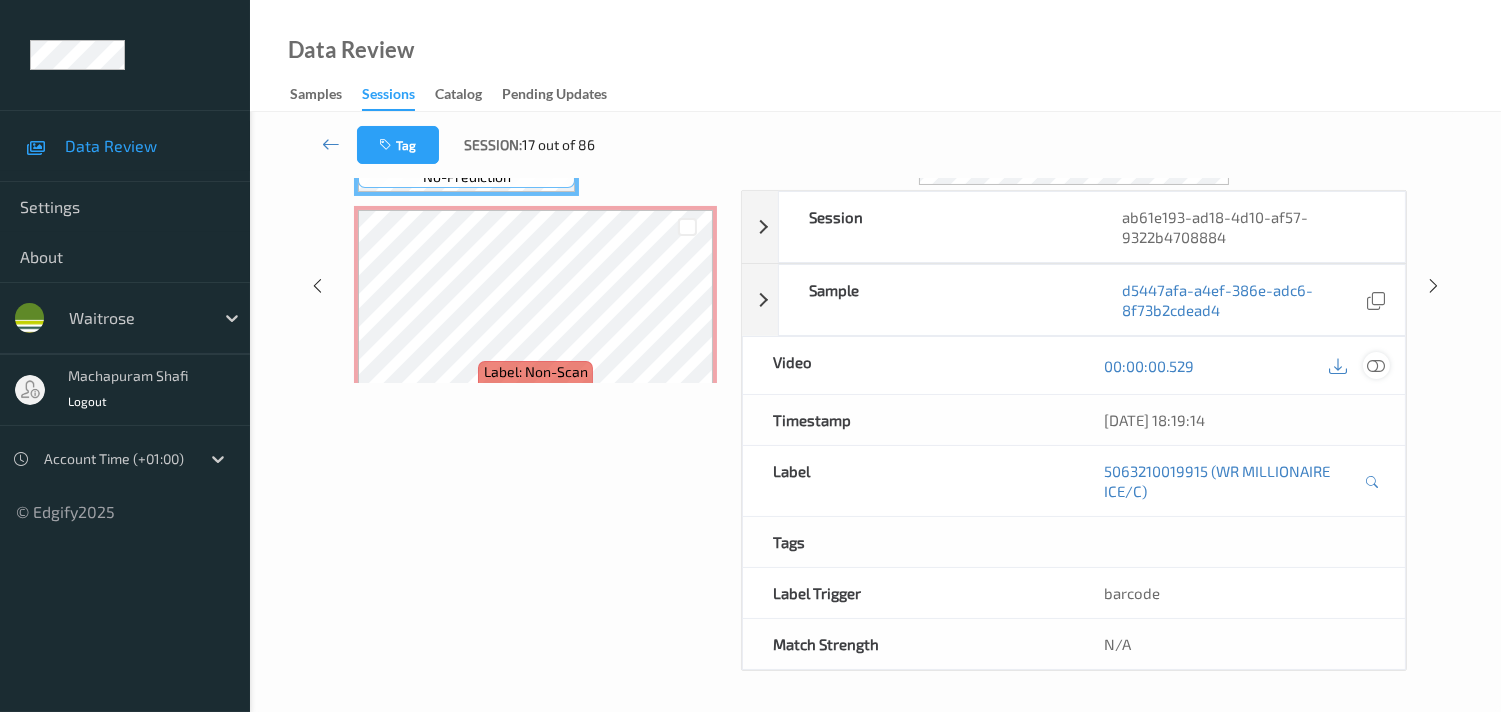 click at bounding box center (1376, 366) 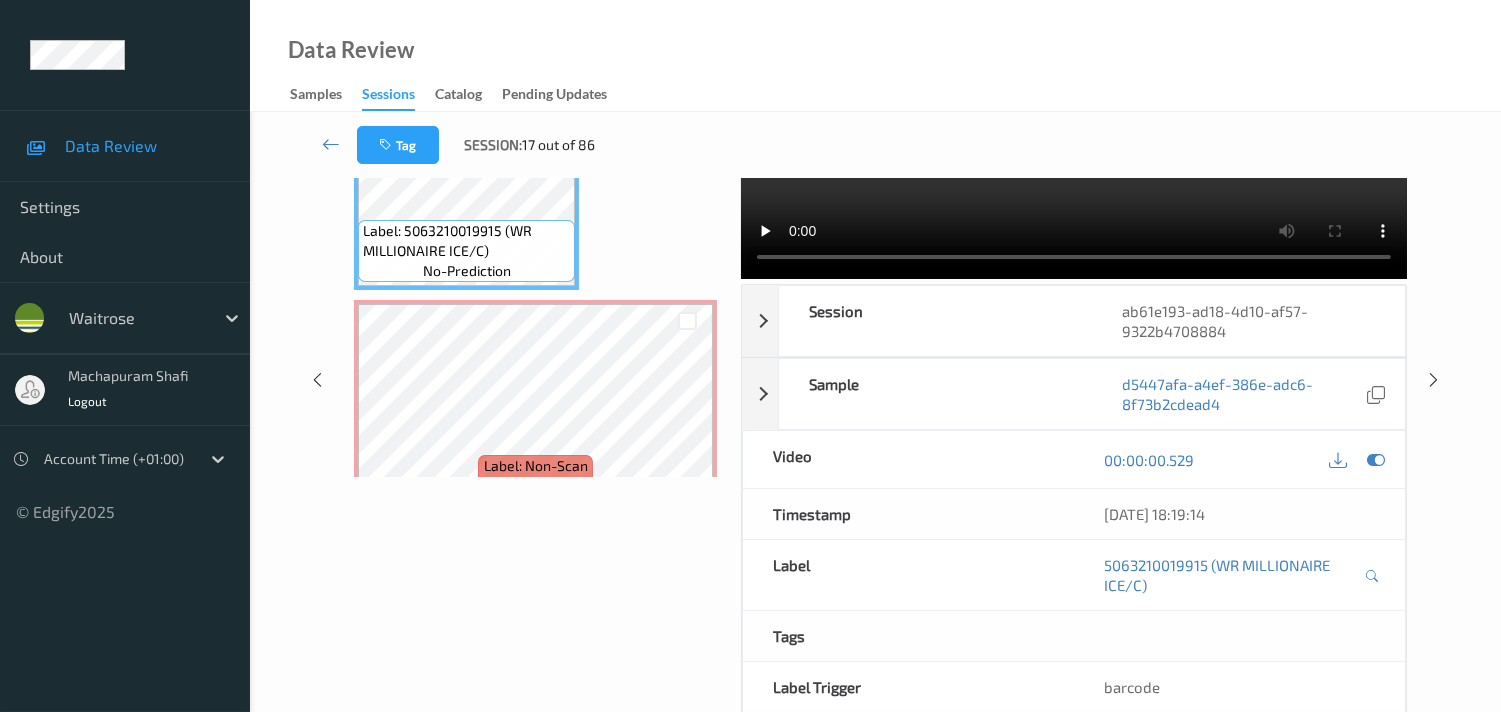scroll, scrollTop: 0, scrollLeft: 0, axis: both 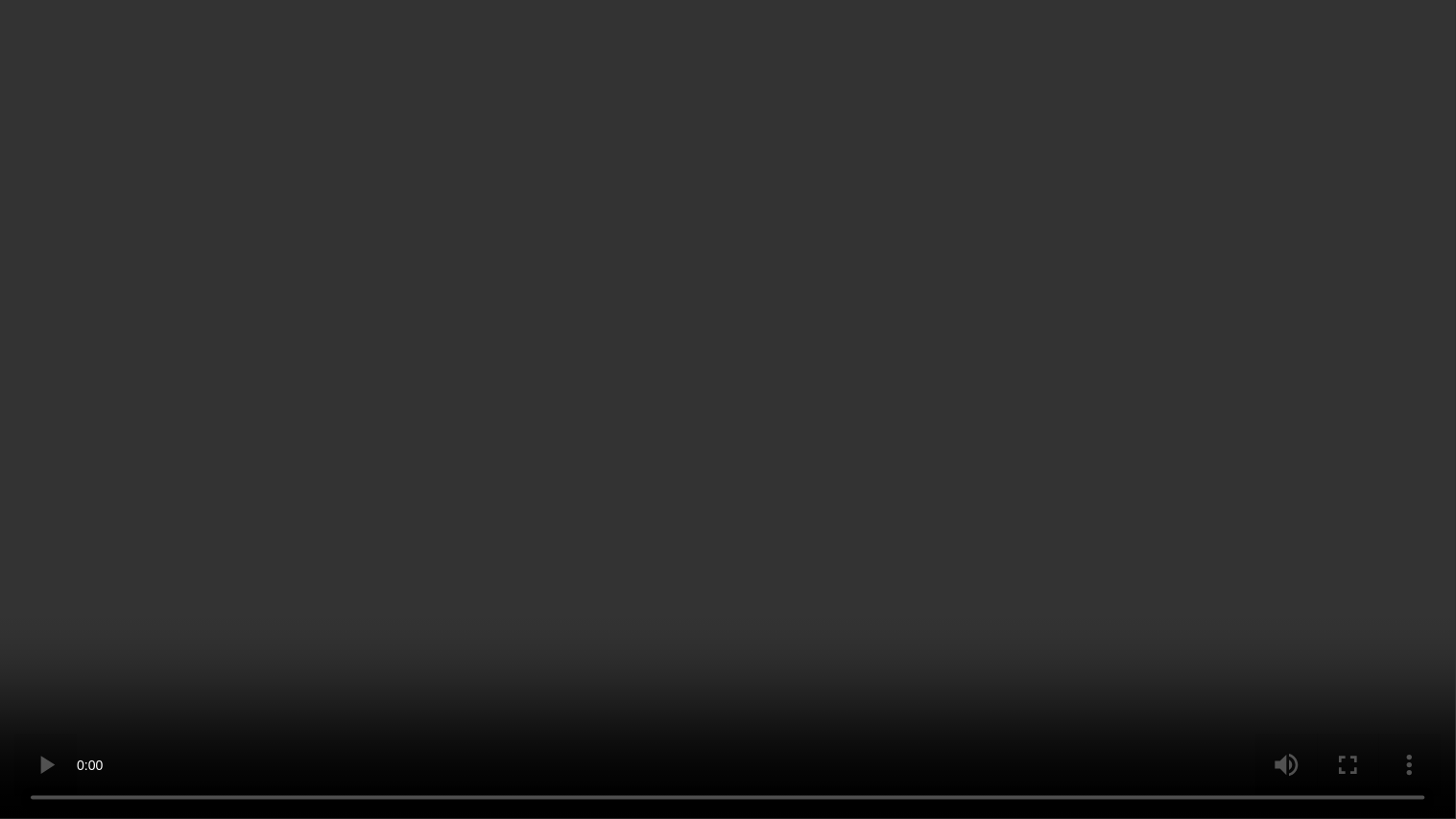 type 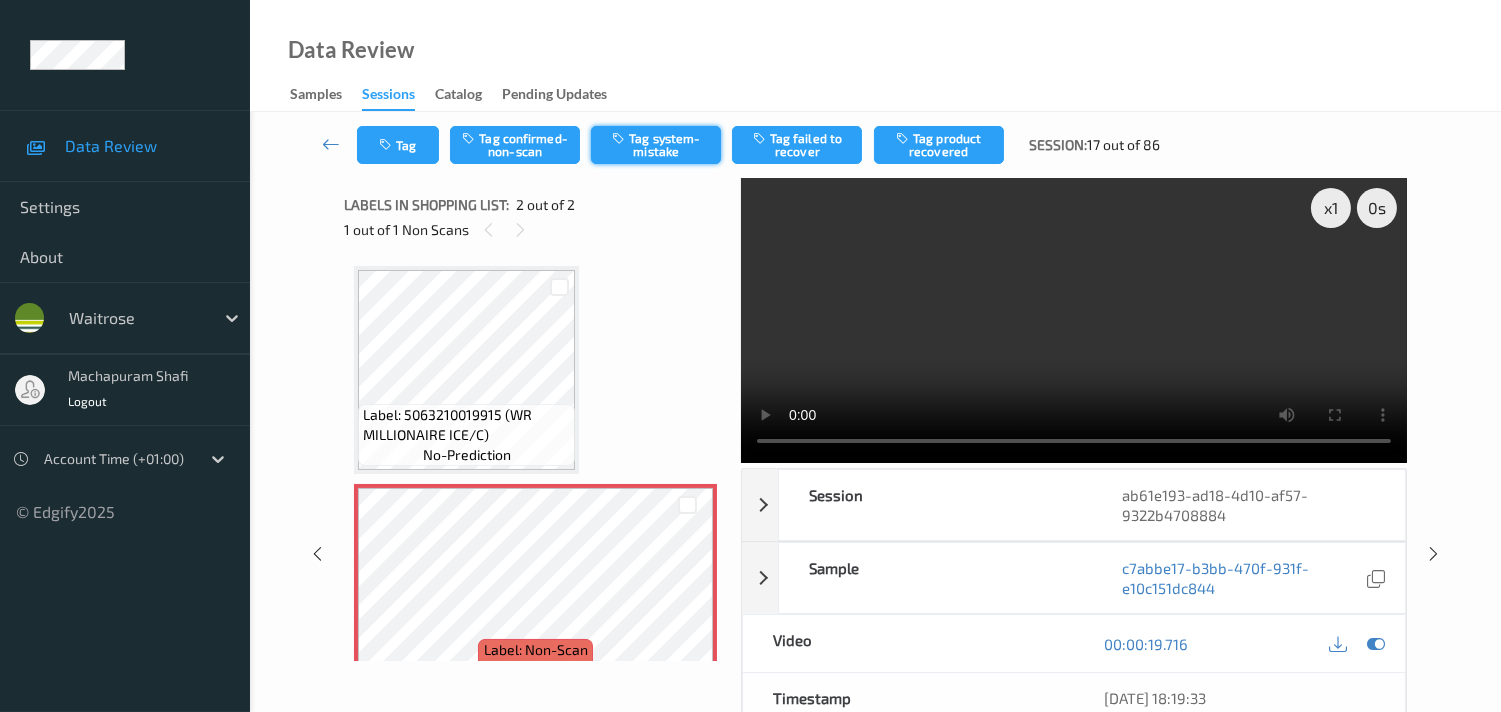 click on "Tag   system-mistake" at bounding box center [656, 145] 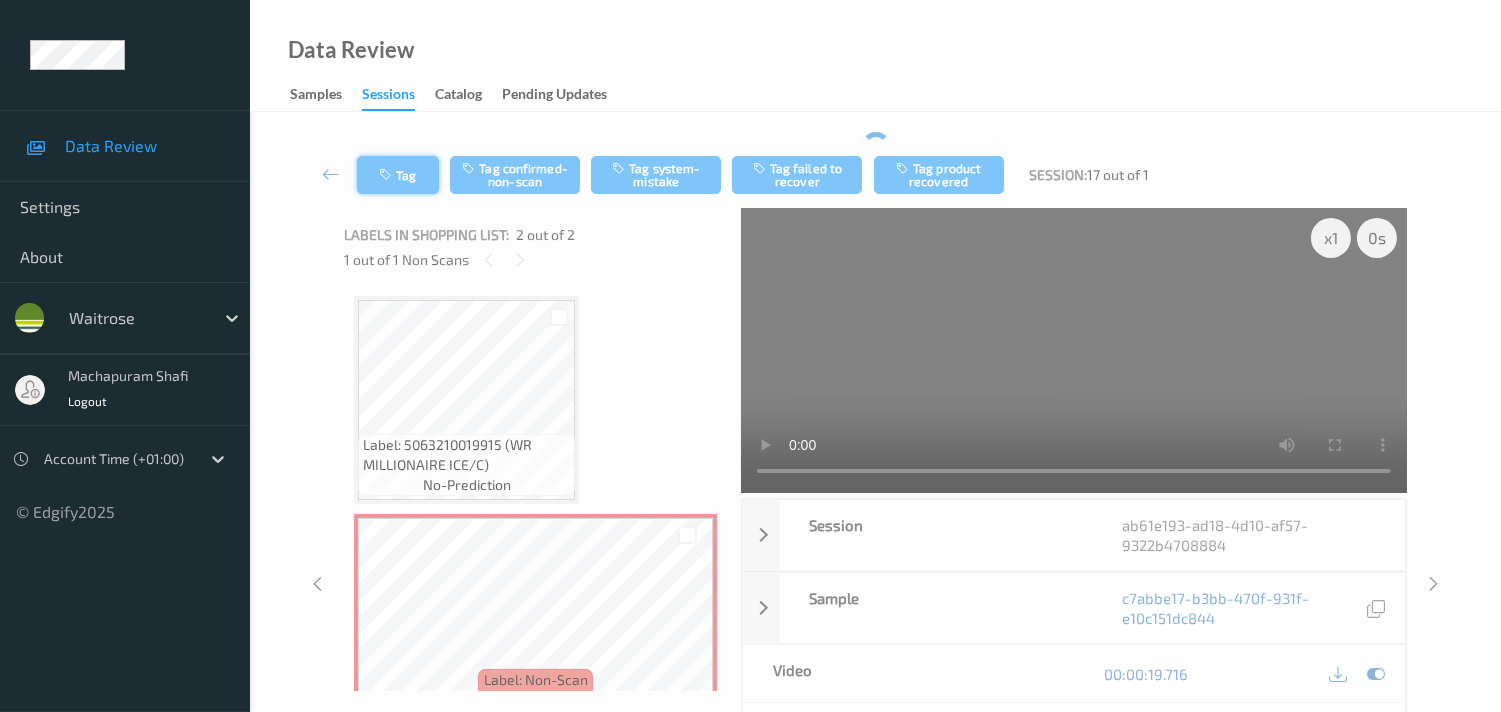 click on "Tag" at bounding box center (398, 175) 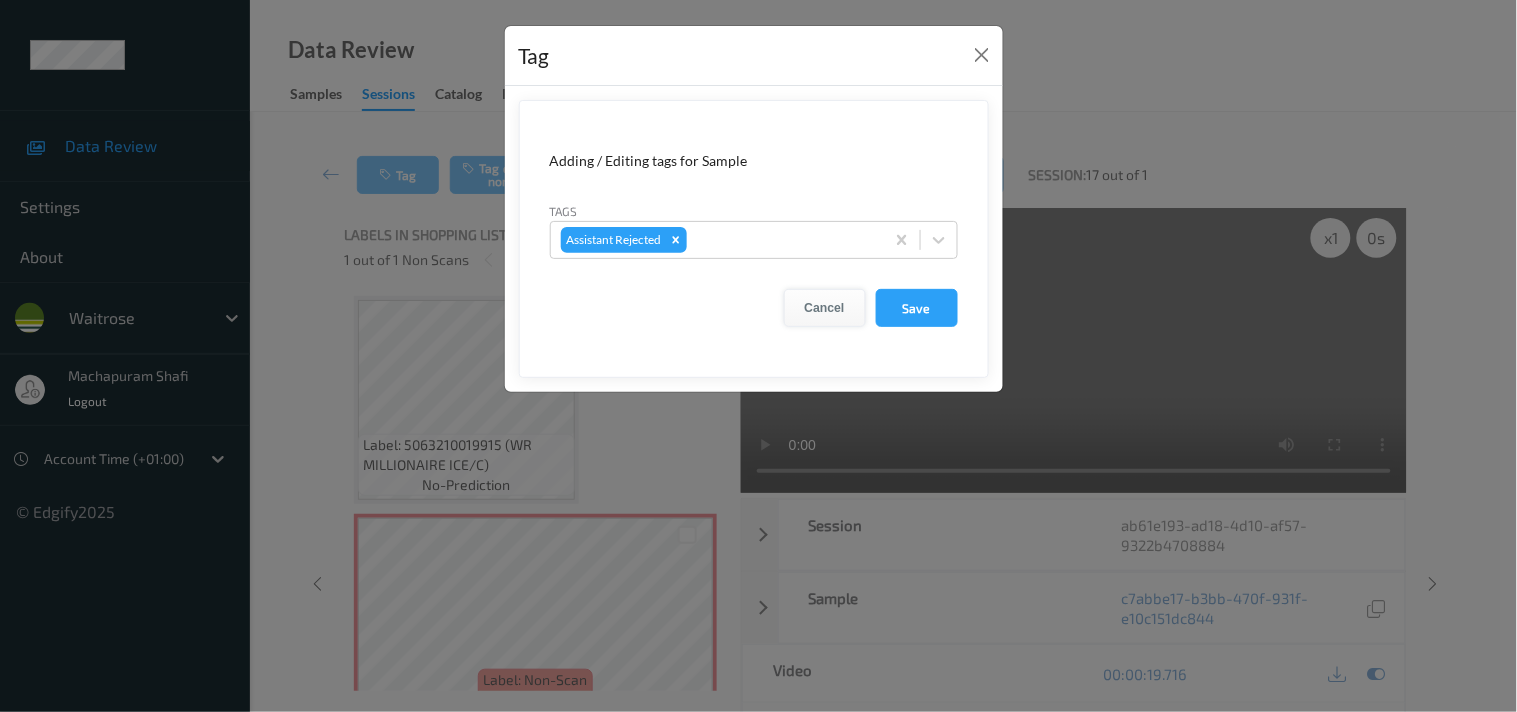 click on "Cancel" at bounding box center (825, 308) 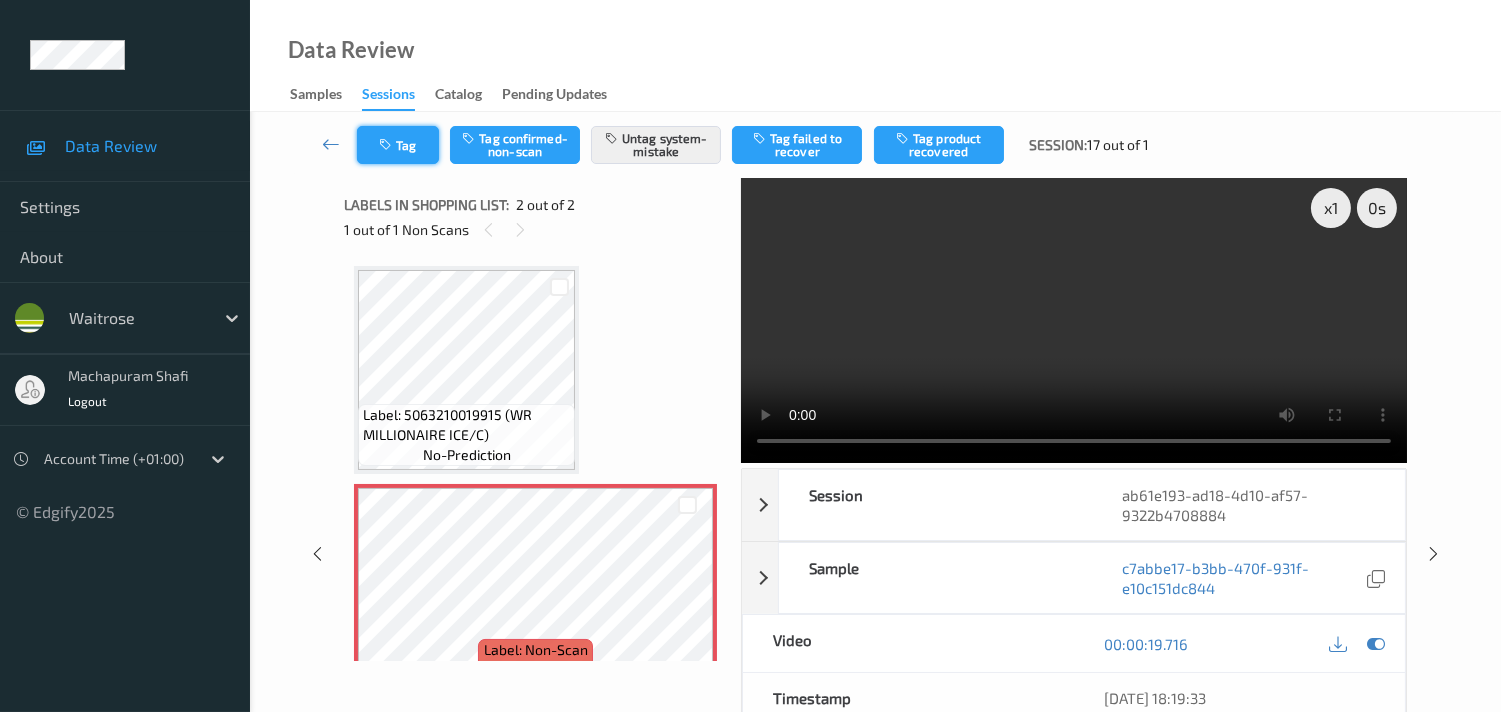 click on "Tag" at bounding box center (398, 145) 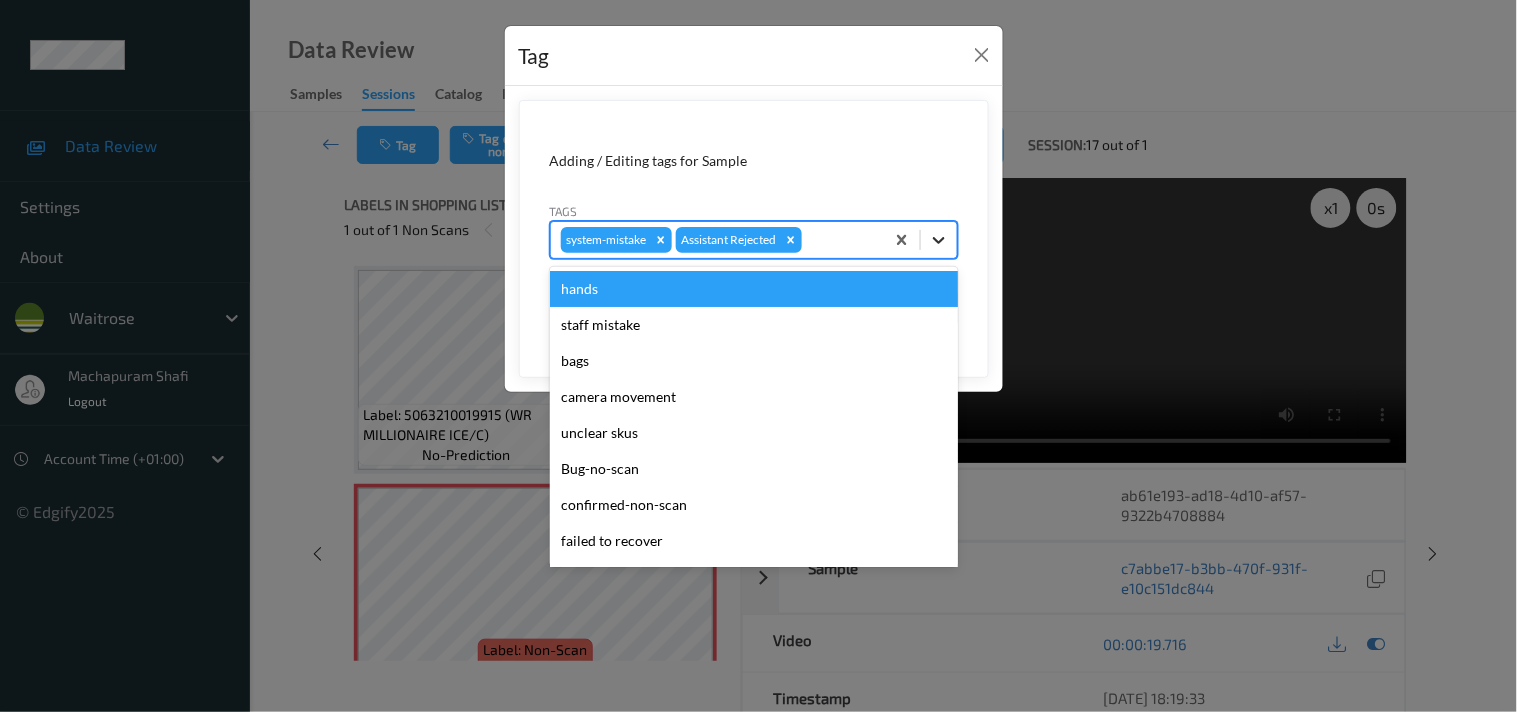 click 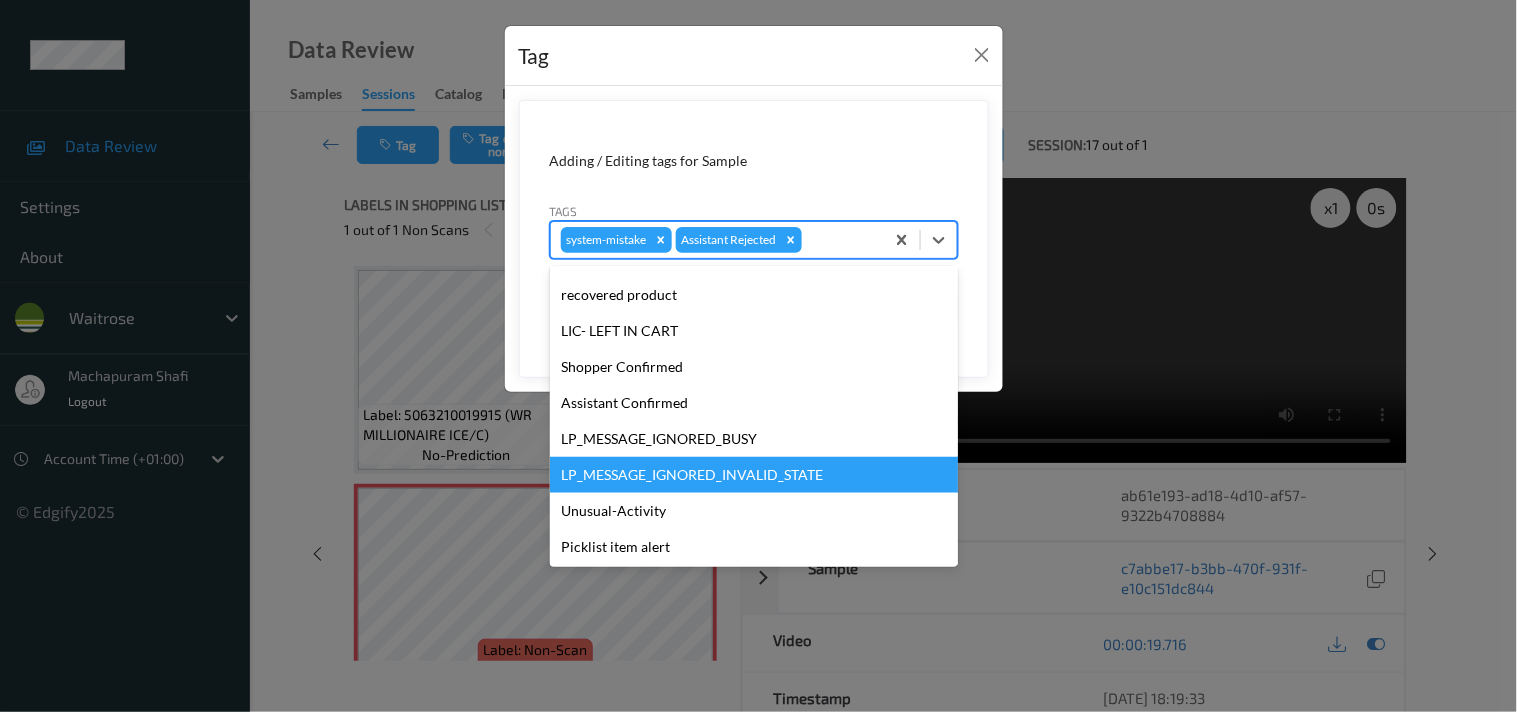 scroll, scrollTop: 320, scrollLeft: 0, axis: vertical 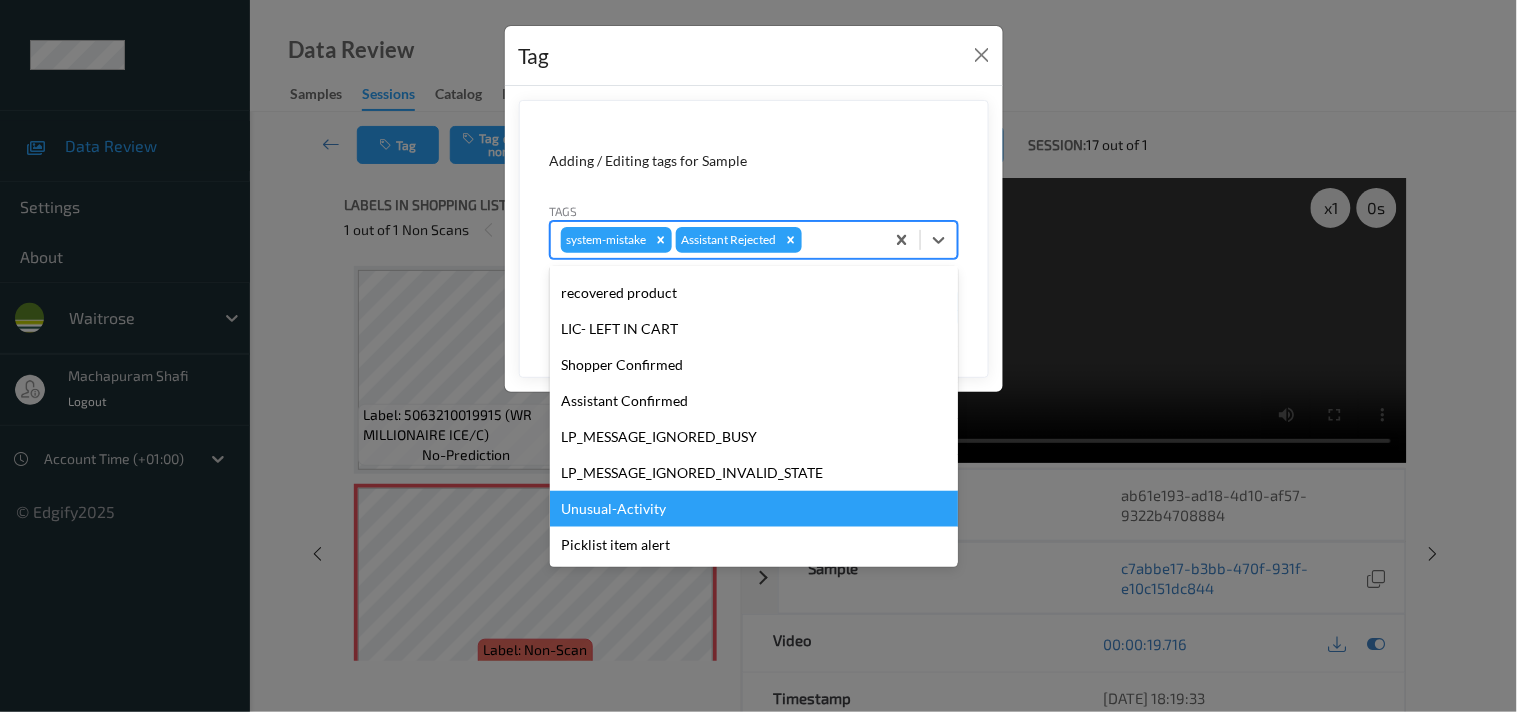 click on "Unusual-Activity" at bounding box center [754, 509] 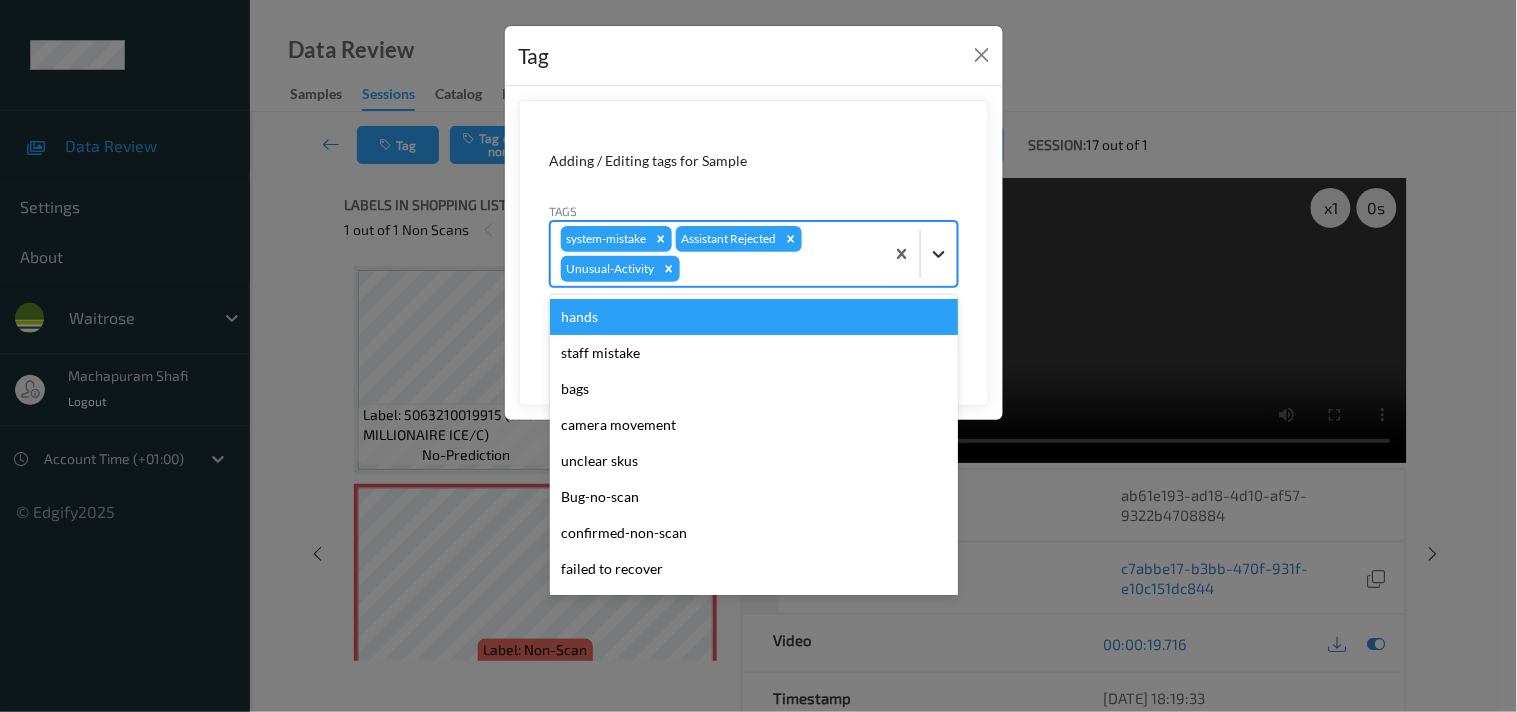 click 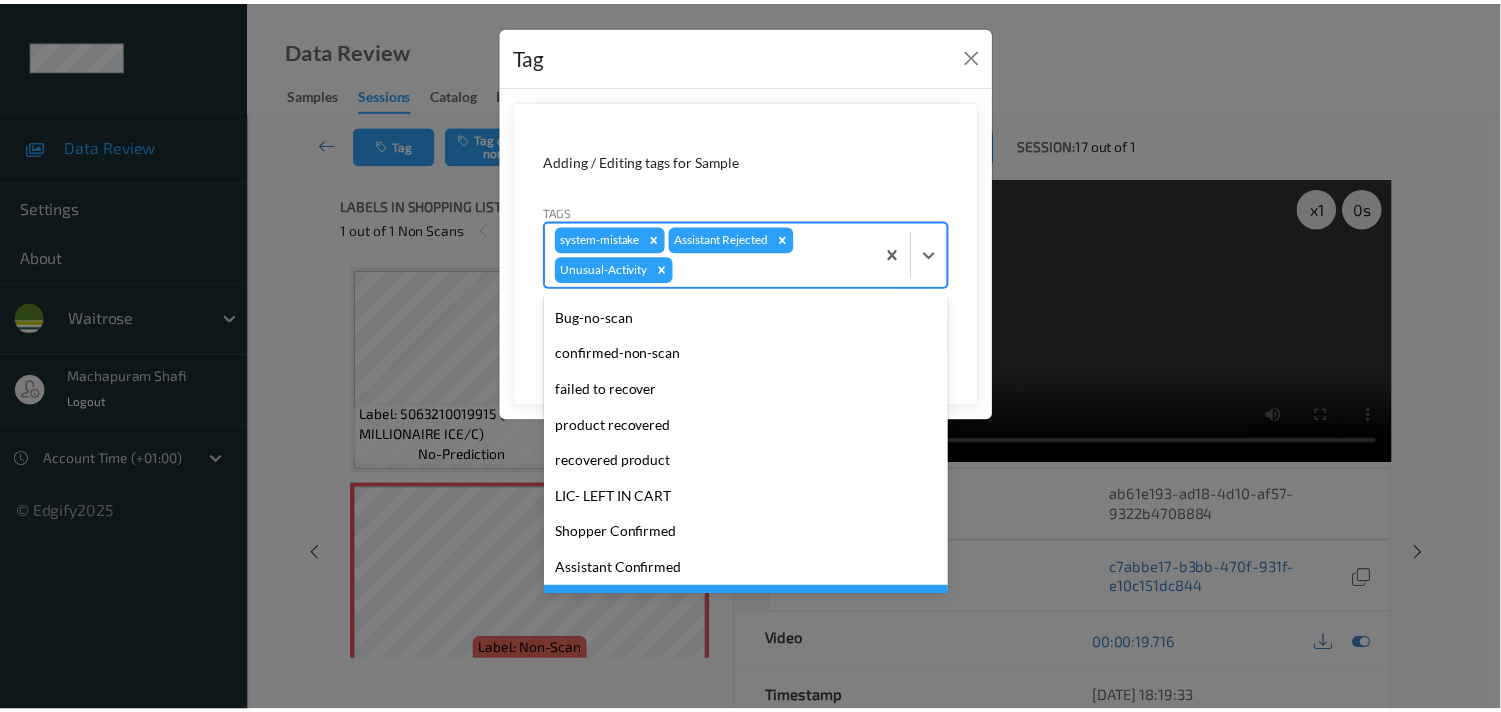 scroll, scrollTop: 283, scrollLeft: 0, axis: vertical 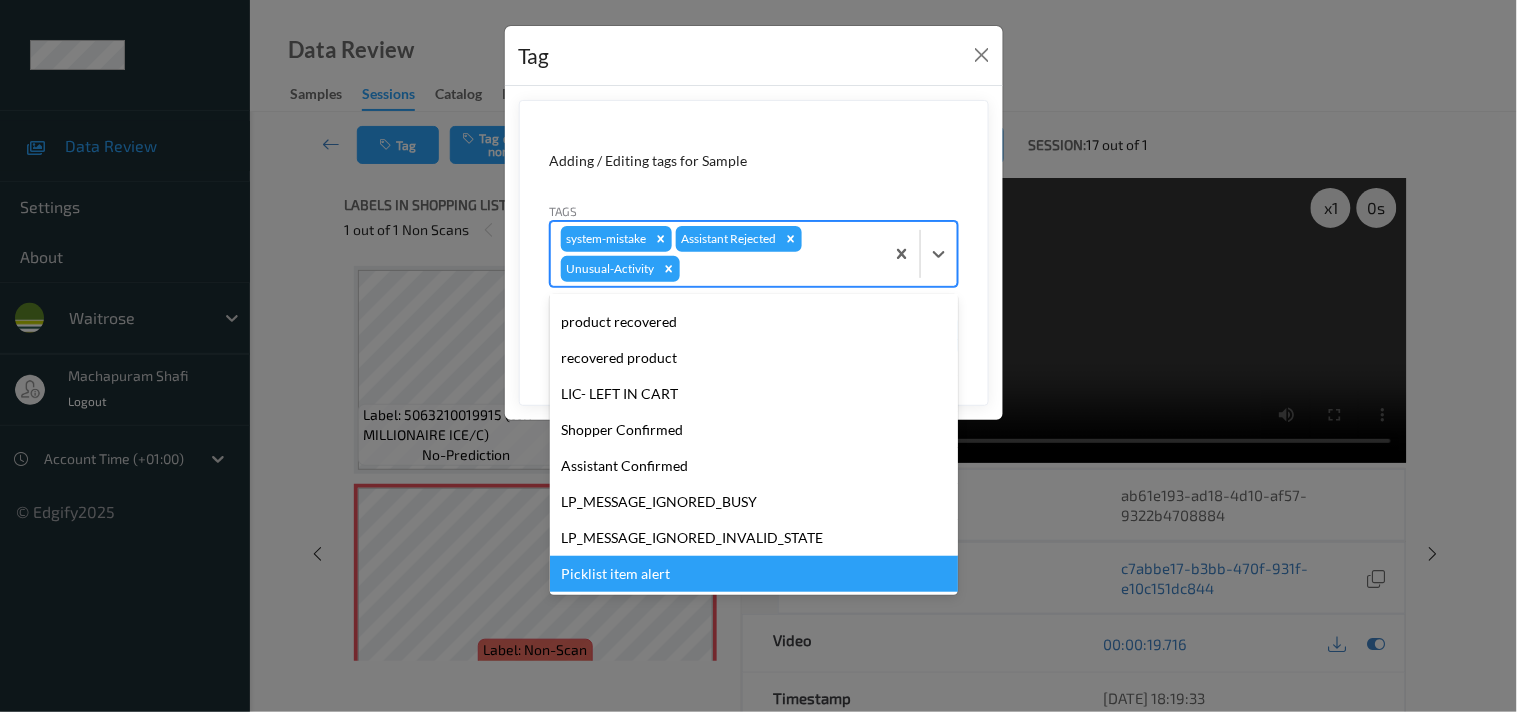 click on "Picklist item alert" at bounding box center [754, 574] 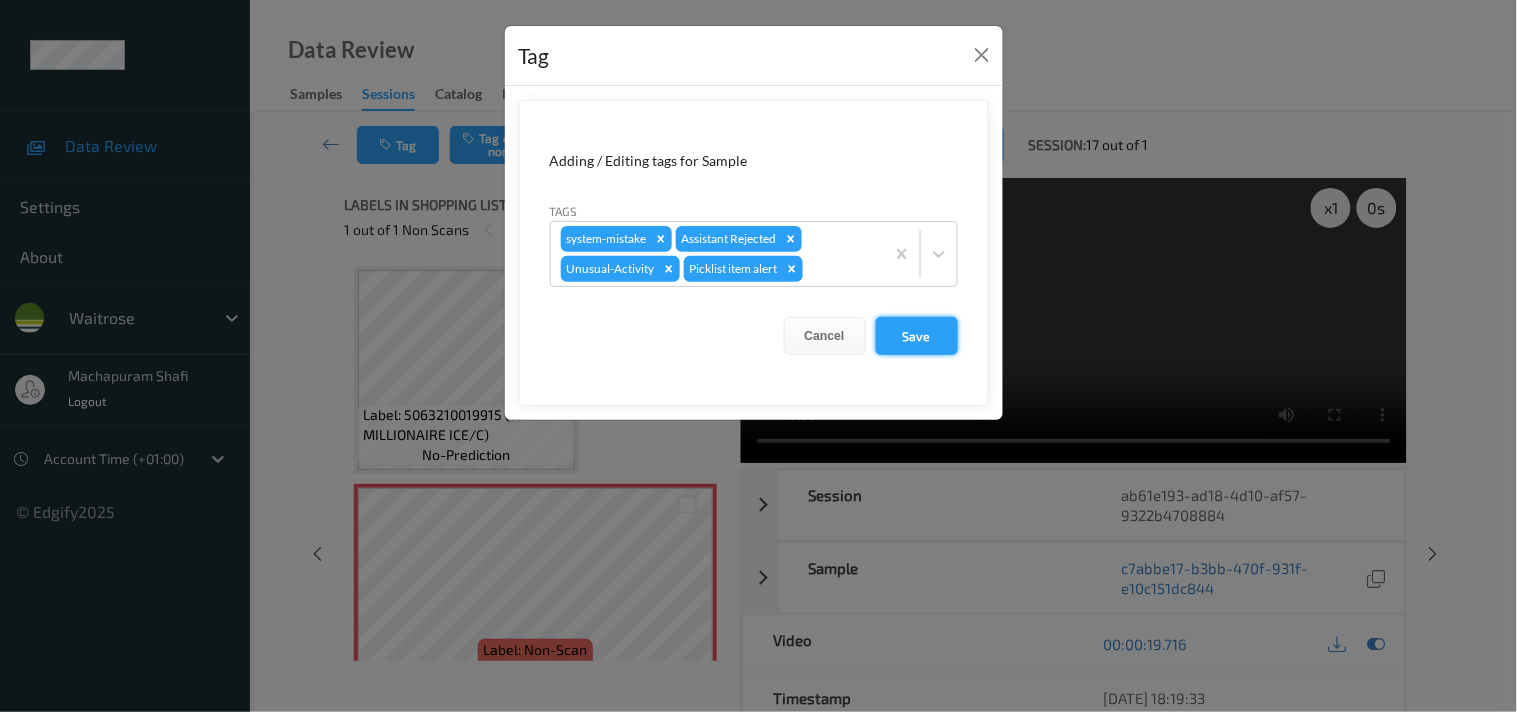 click on "Save" at bounding box center [917, 336] 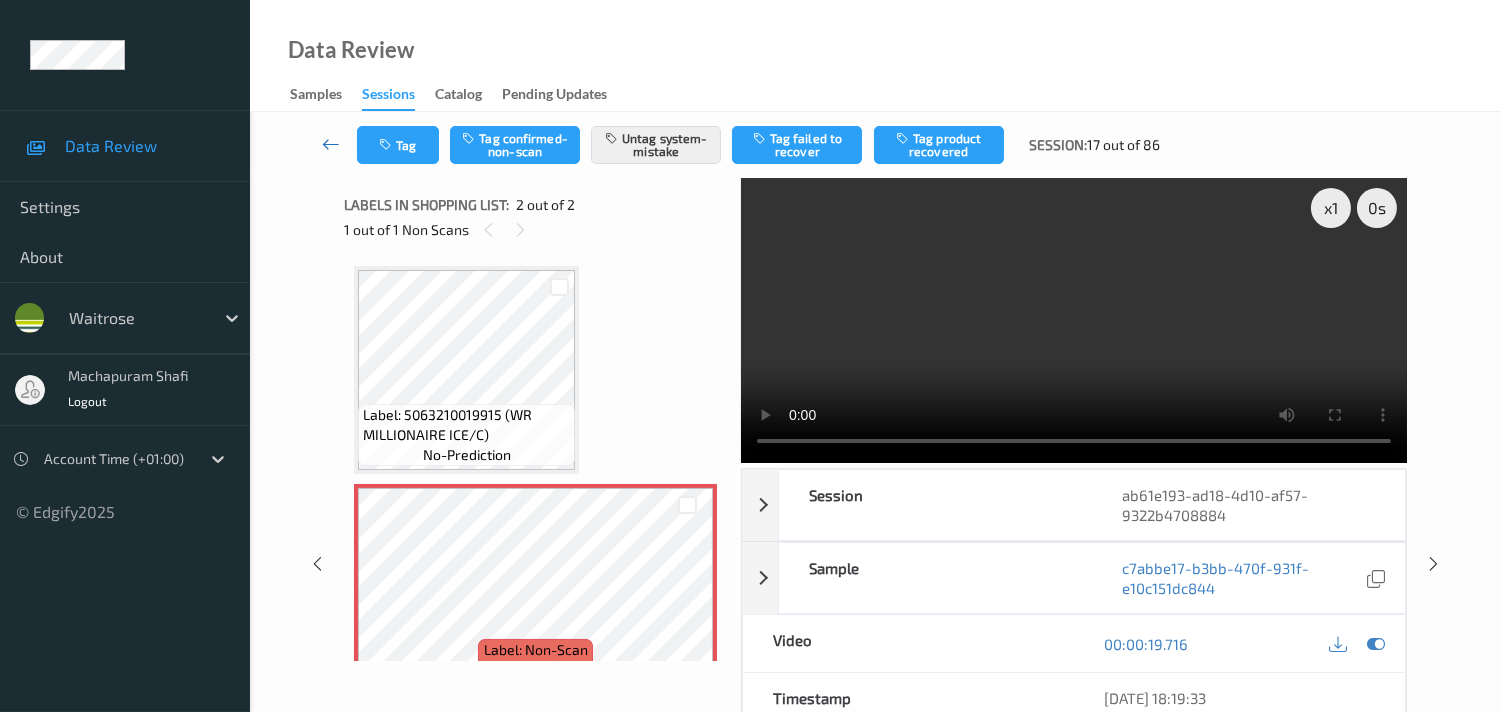 click at bounding box center (331, 144) 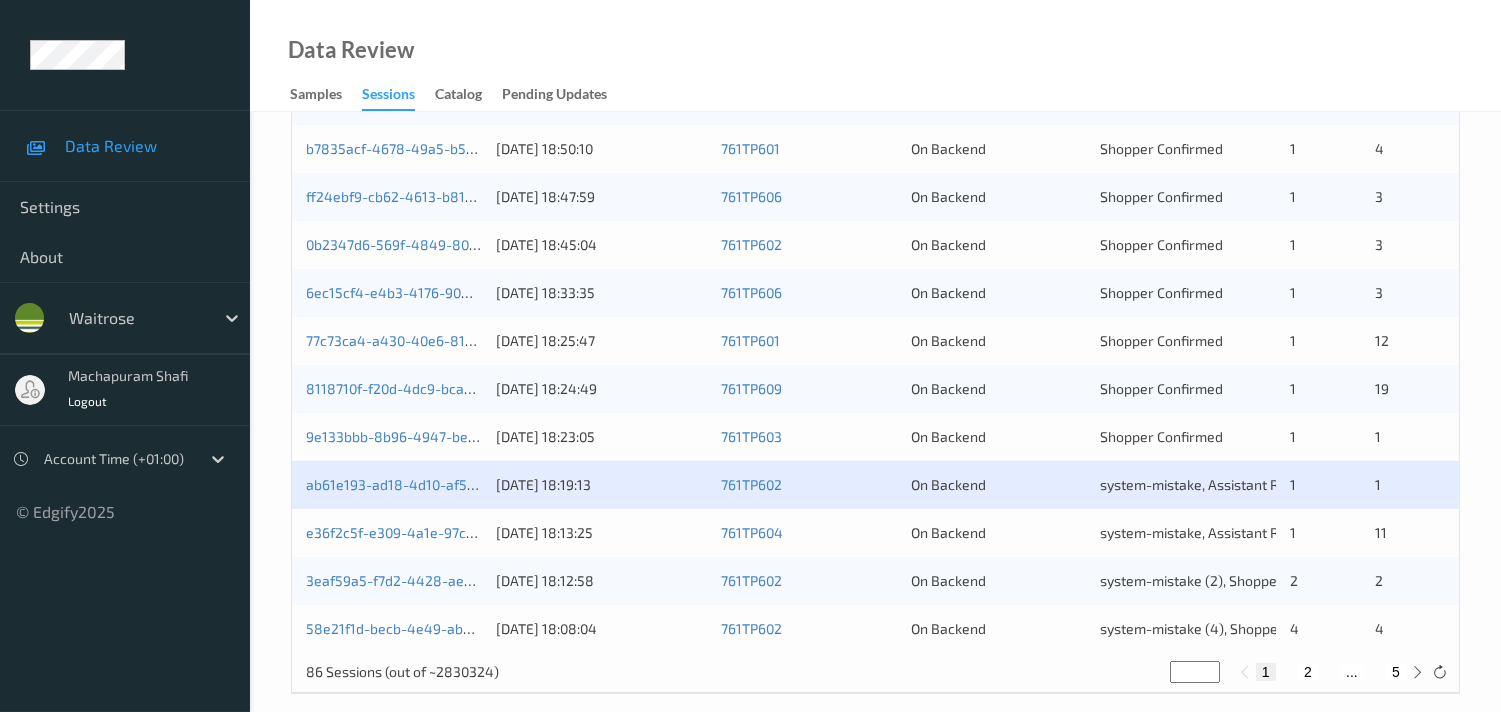 scroll, scrollTop: 951, scrollLeft: 0, axis: vertical 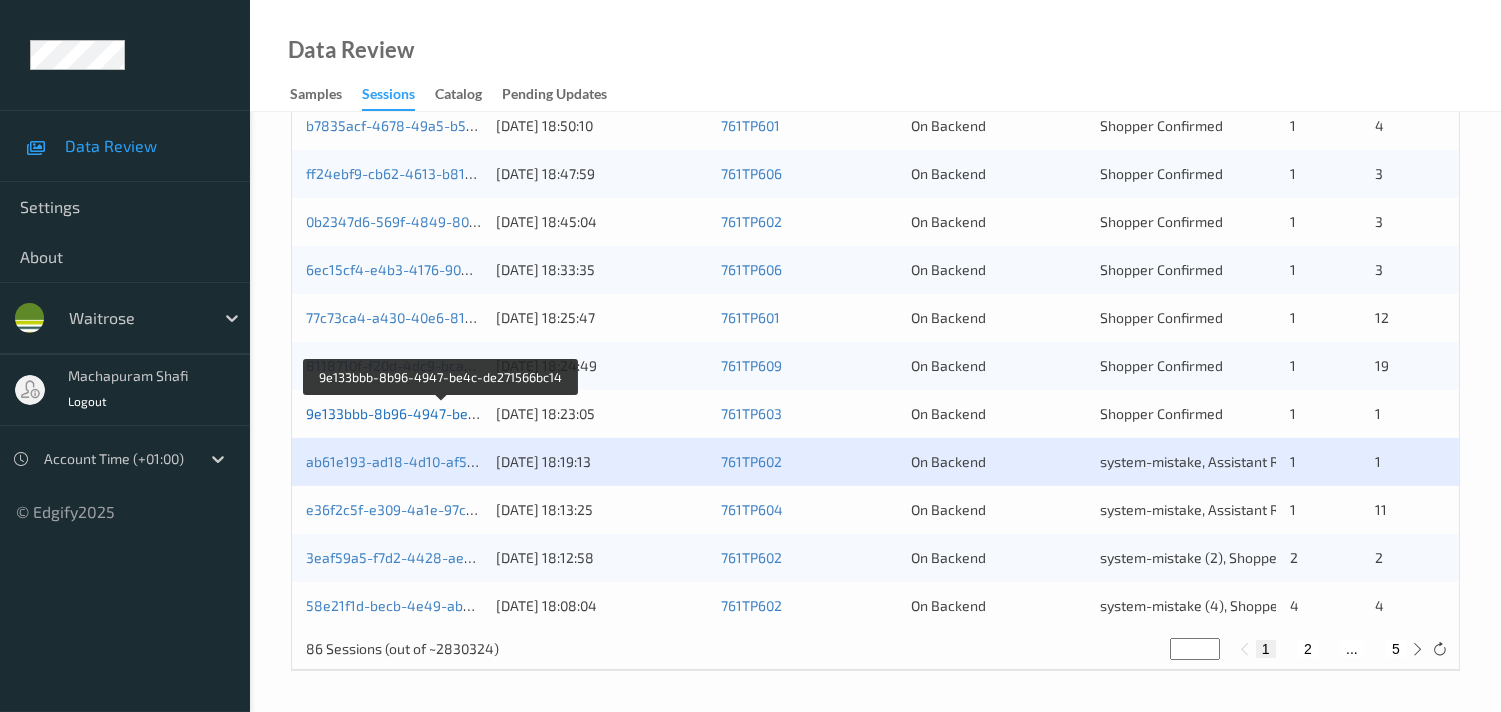 click on "9e133bbb-8b96-4947-be4c-de271566bc14" at bounding box center (443, 413) 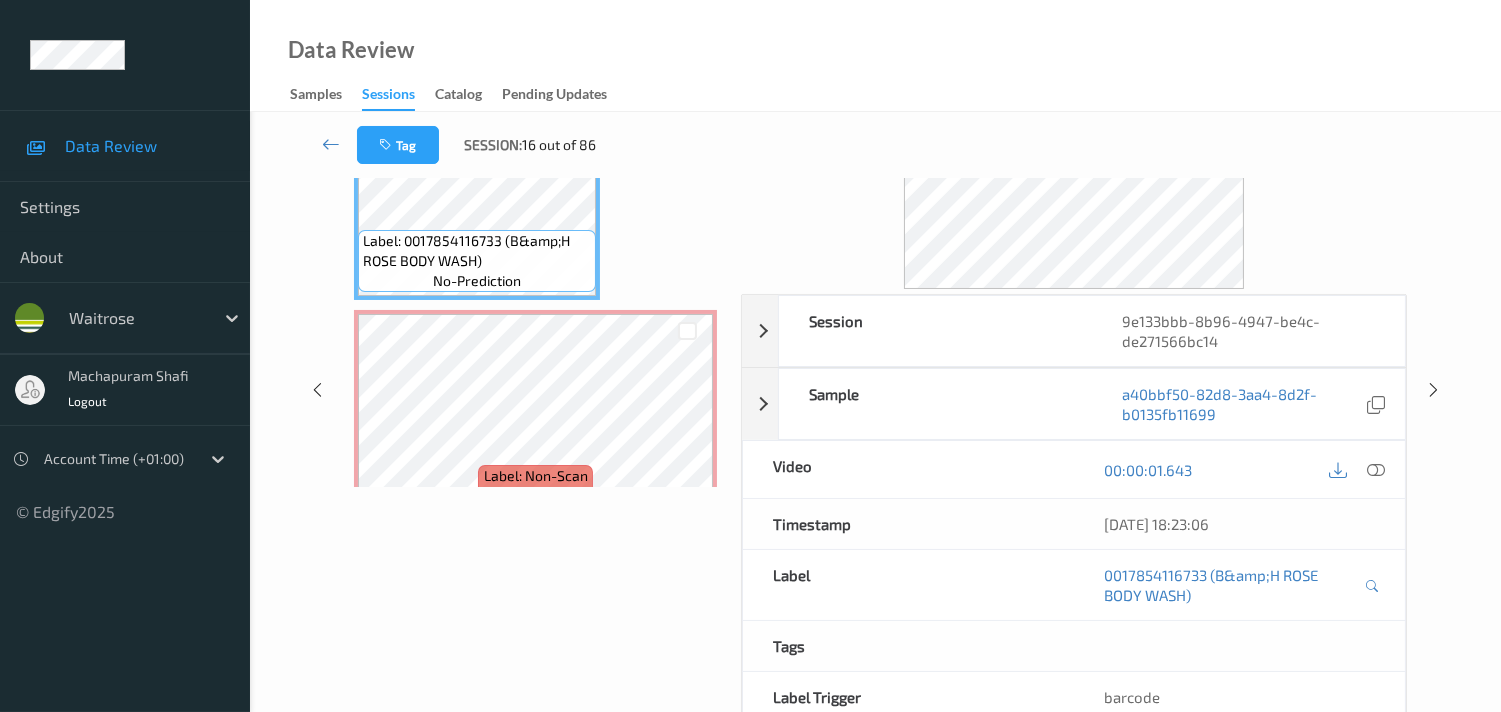 scroll, scrollTop: 0, scrollLeft: 0, axis: both 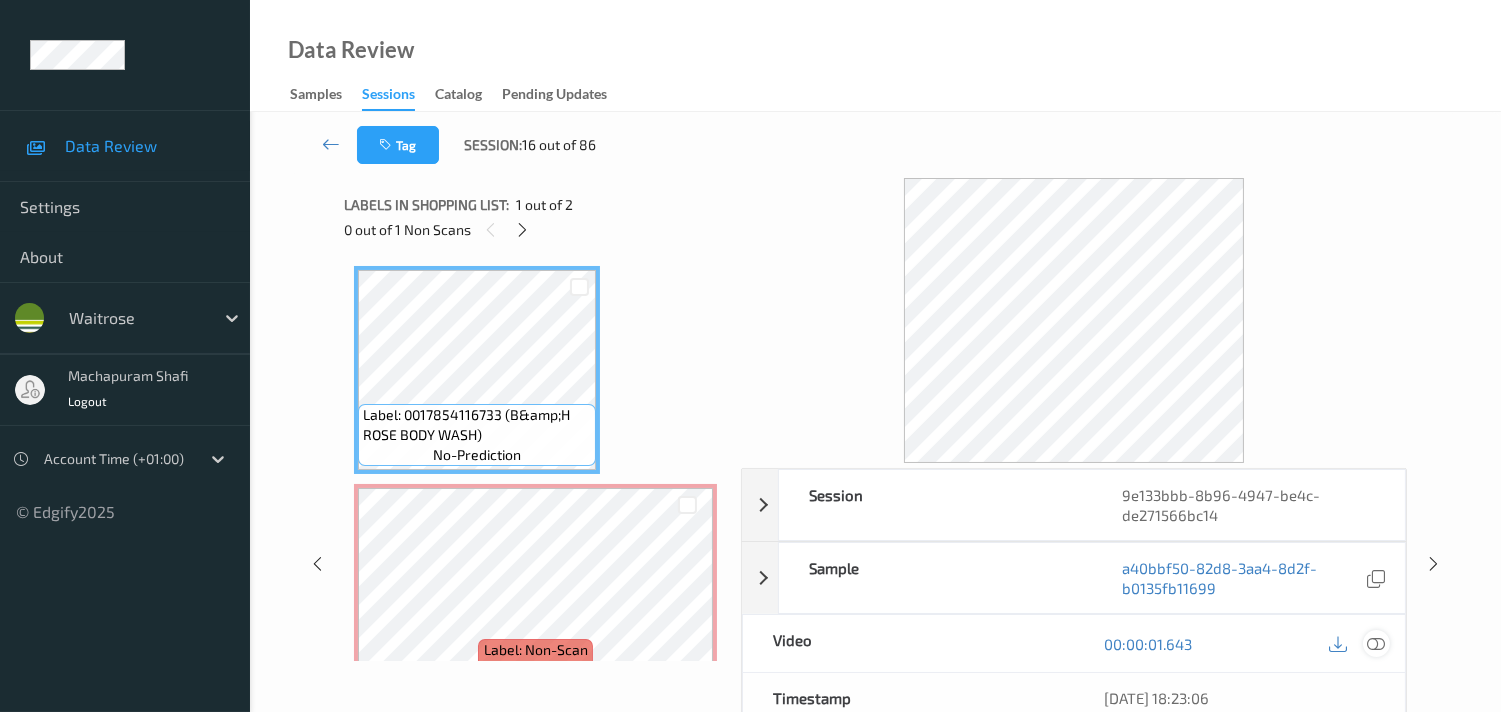 click at bounding box center [1376, 644] 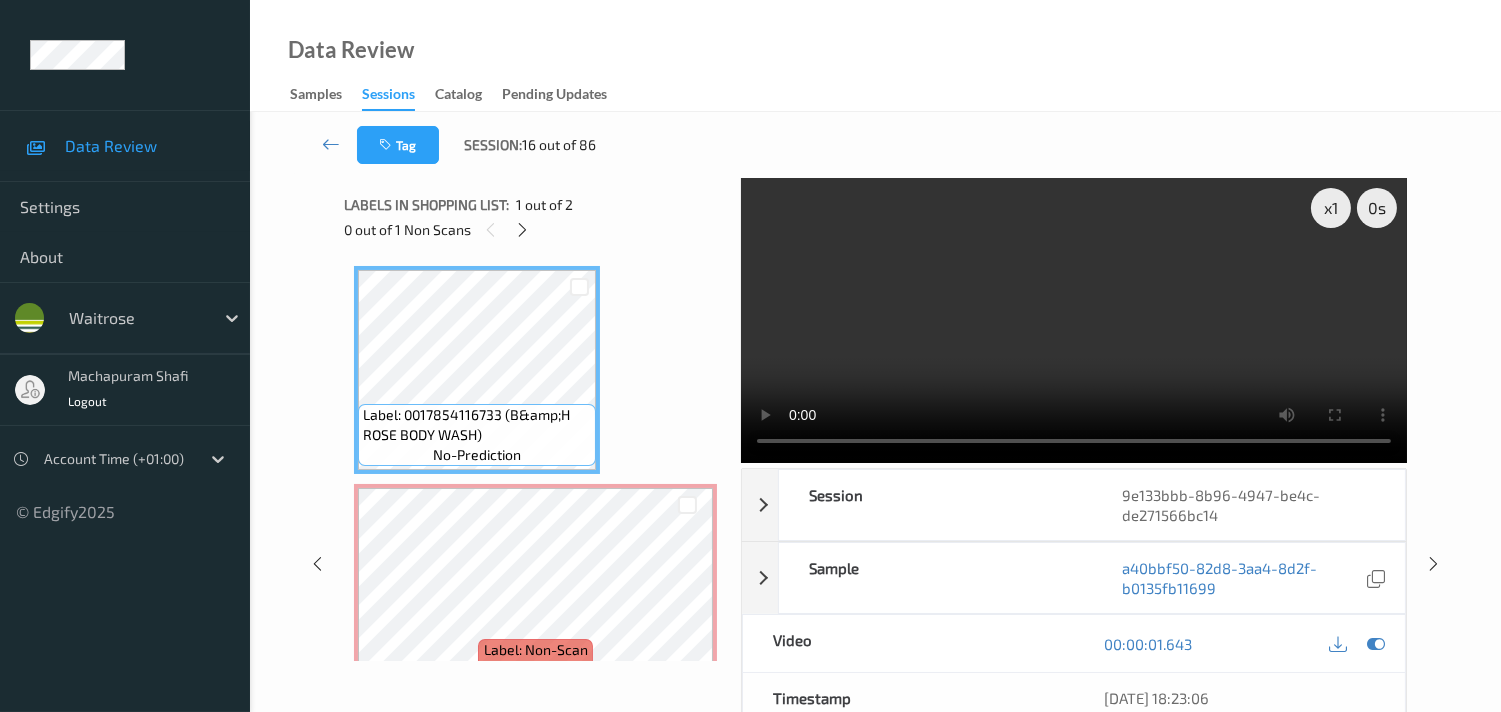click at bounding box center [1074, 320] 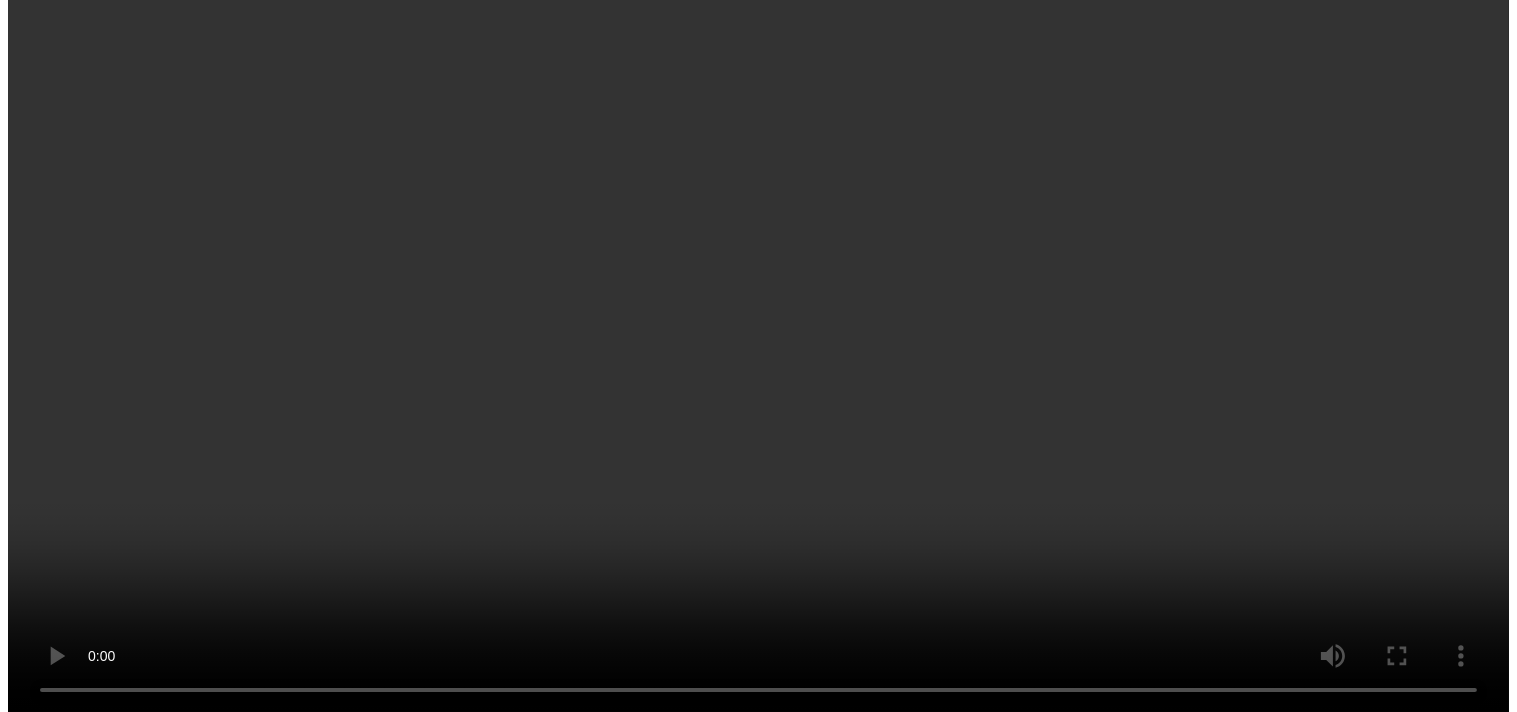 scroll, scrollTop: 37, scrollLeft: 0, axis: vertical 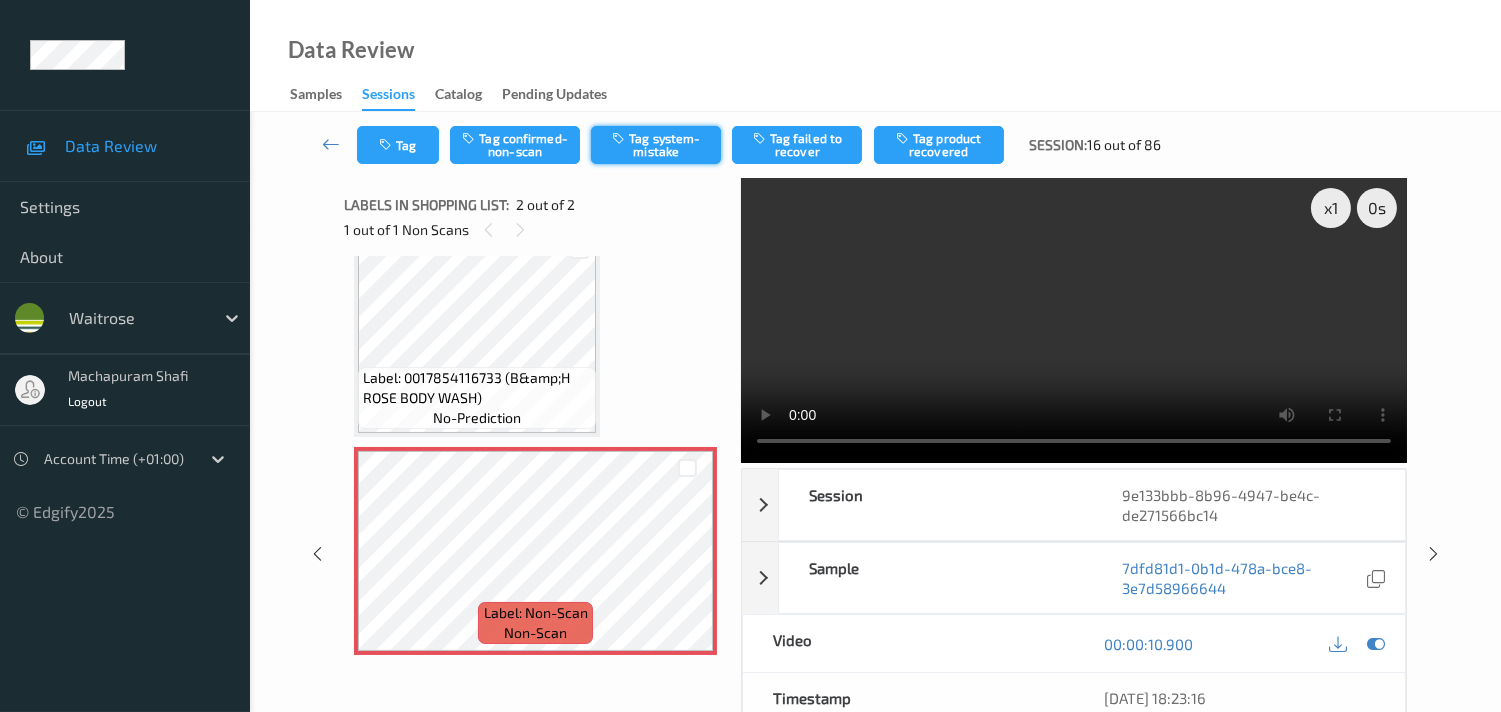 click on "Tag   system-mistake" at bounding box center (656, 145) 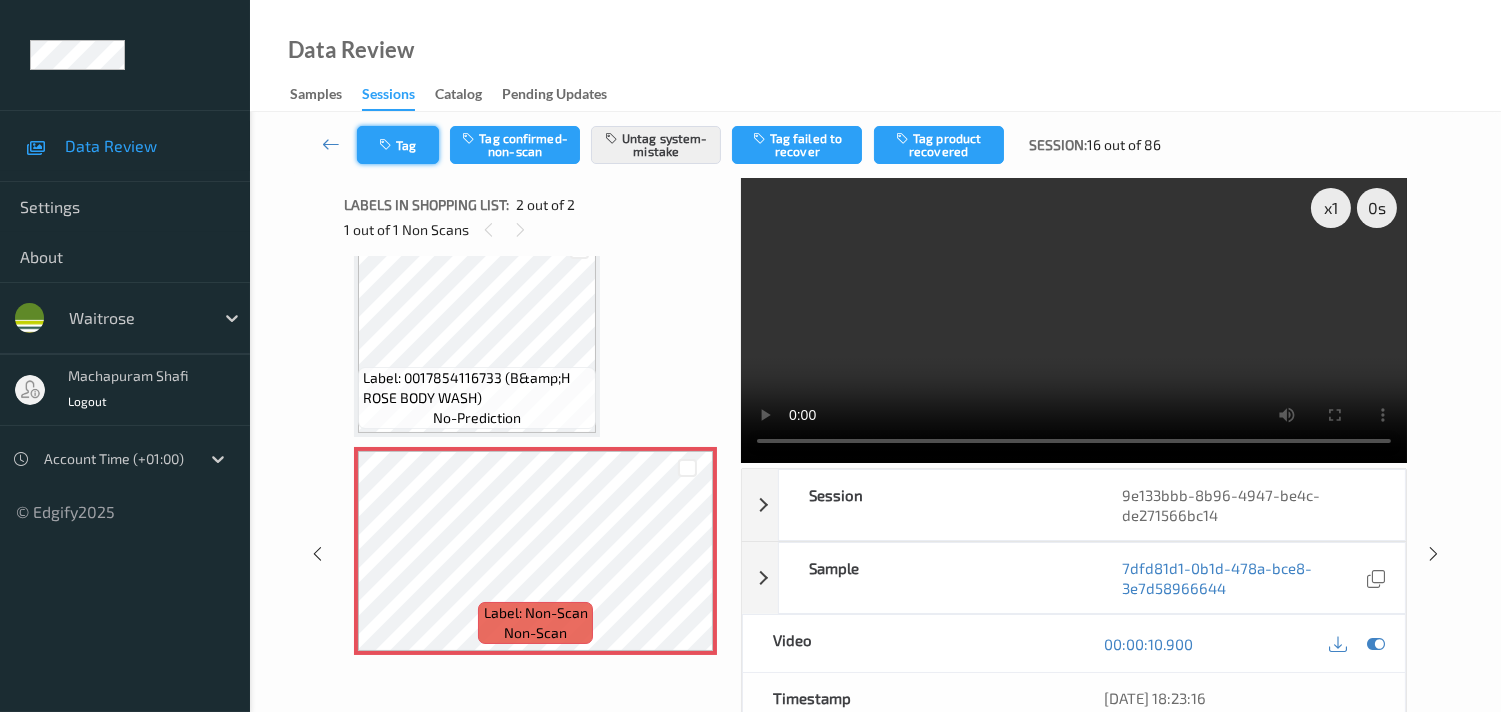 click at bounding box center [387, 145] 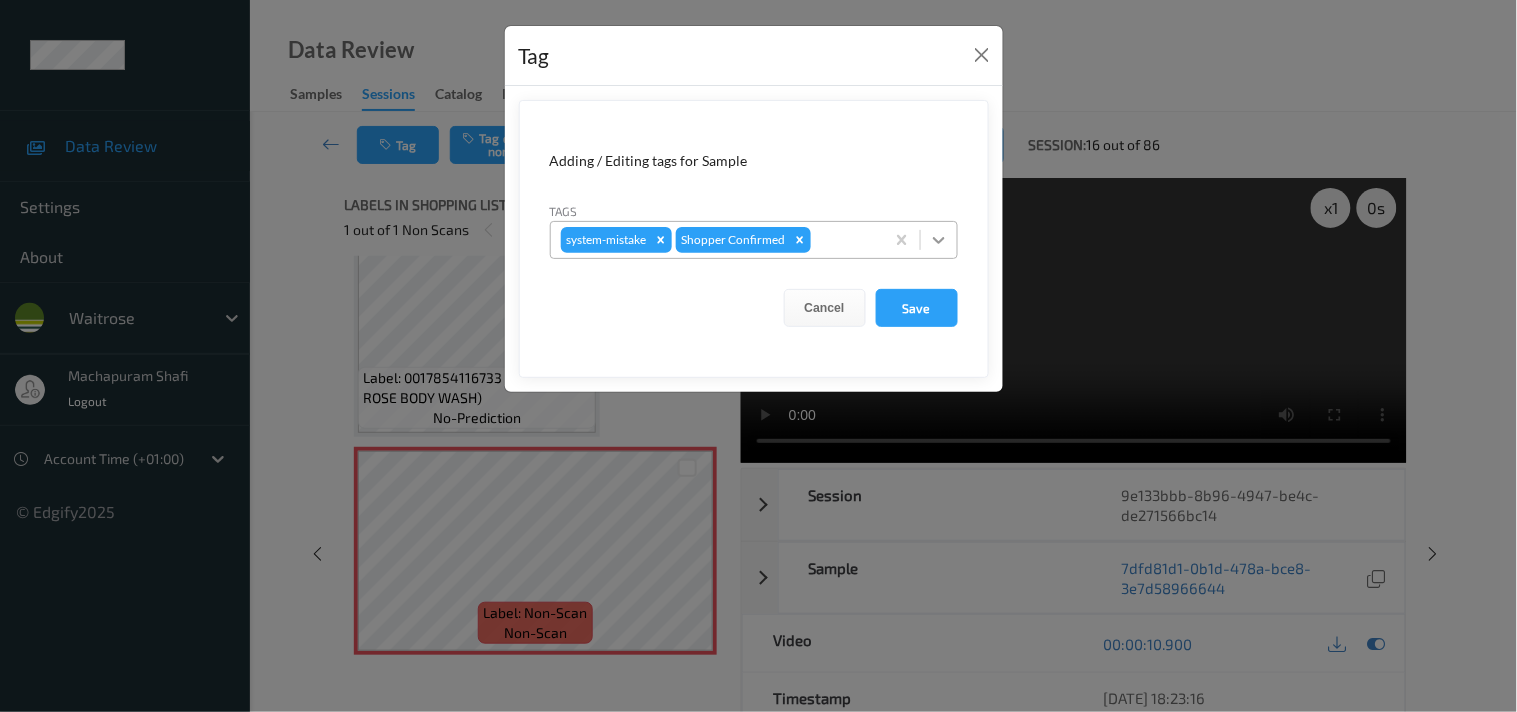 click 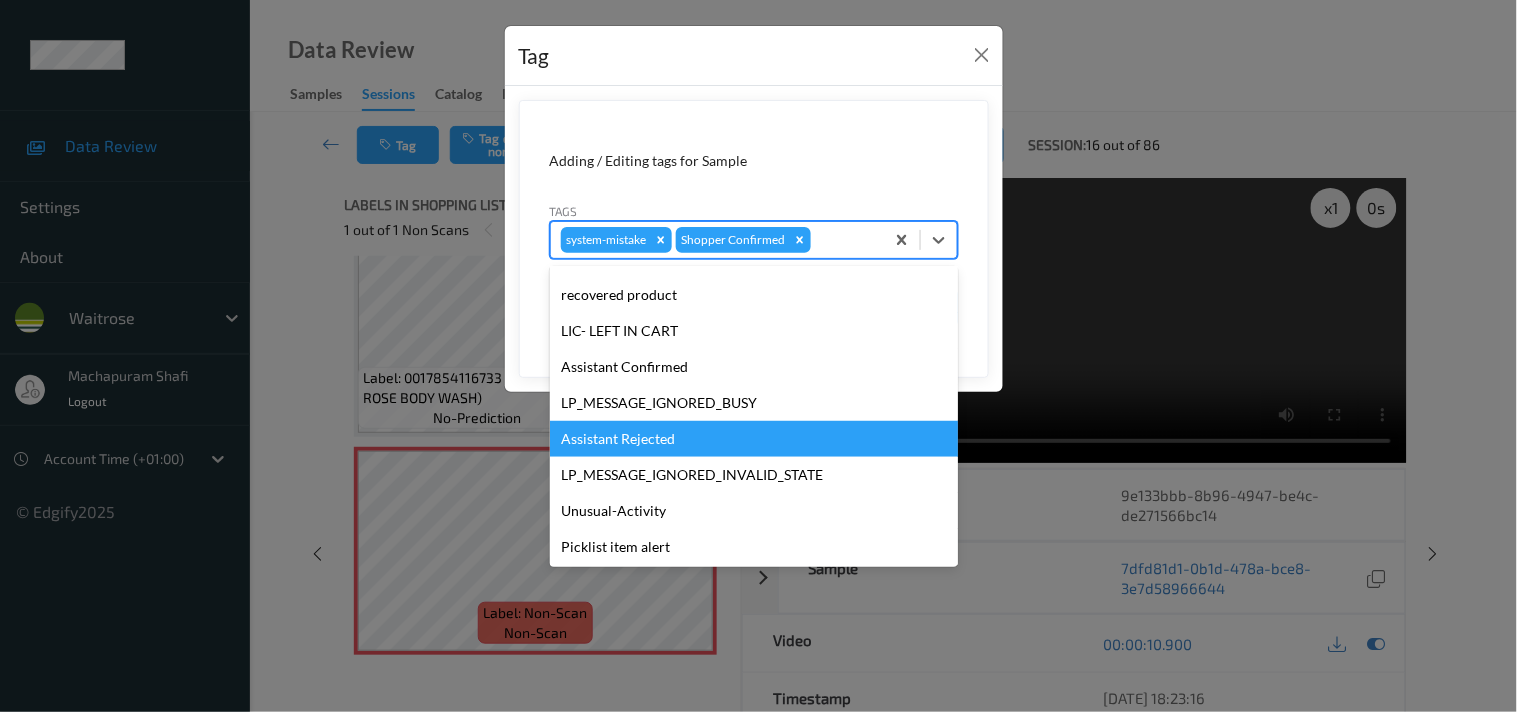 scroll, scrollTop: 320, scrollLeft: 0, axis: vertical 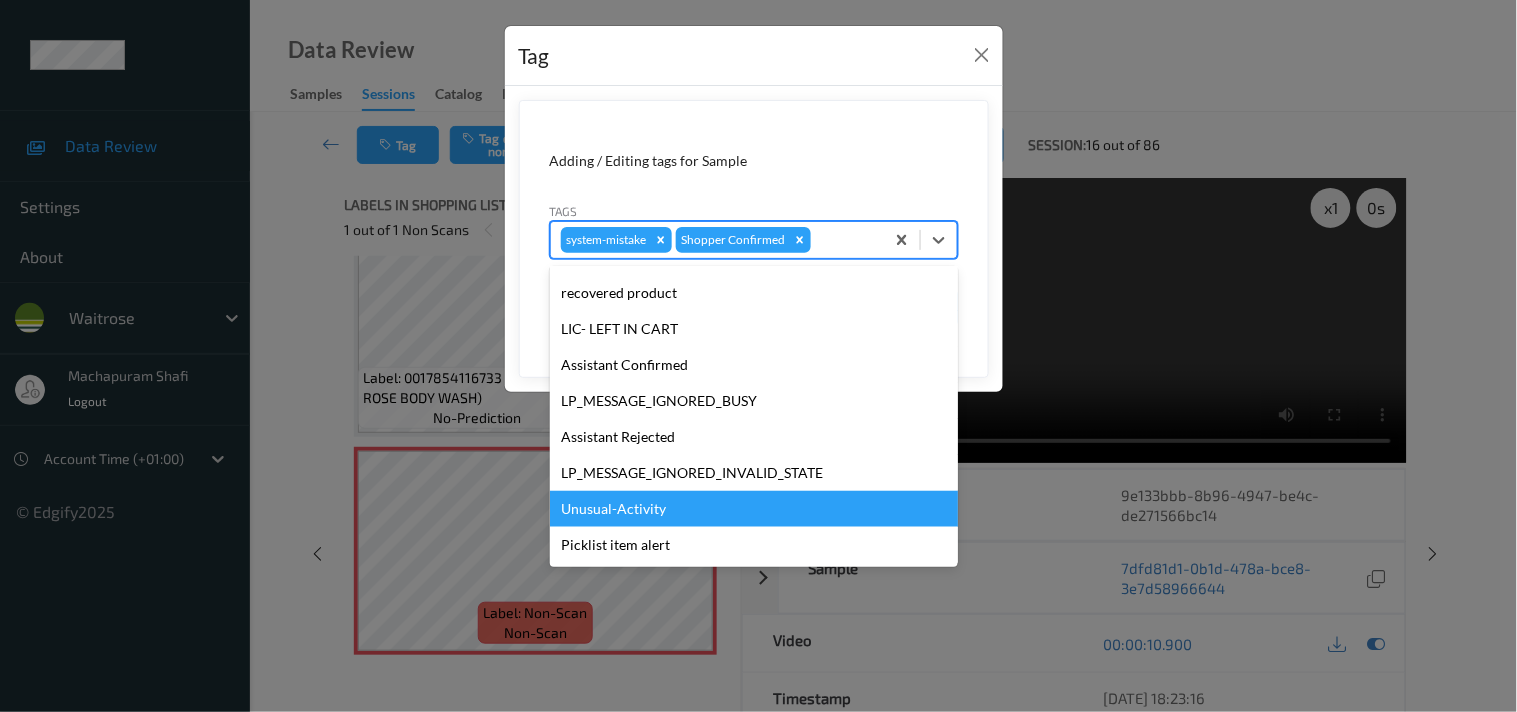 click on "Unusual-Activity" at bounding box center (754, 509) 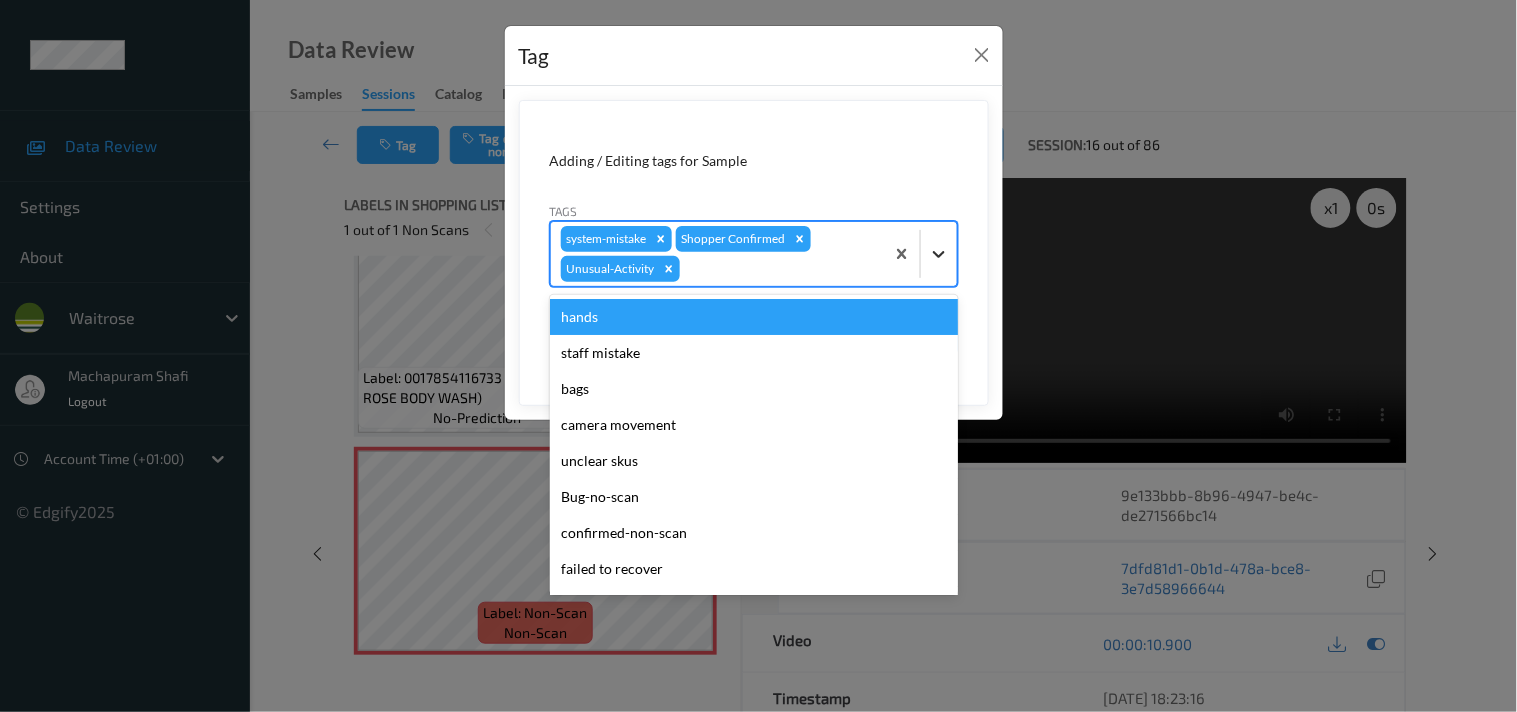 click 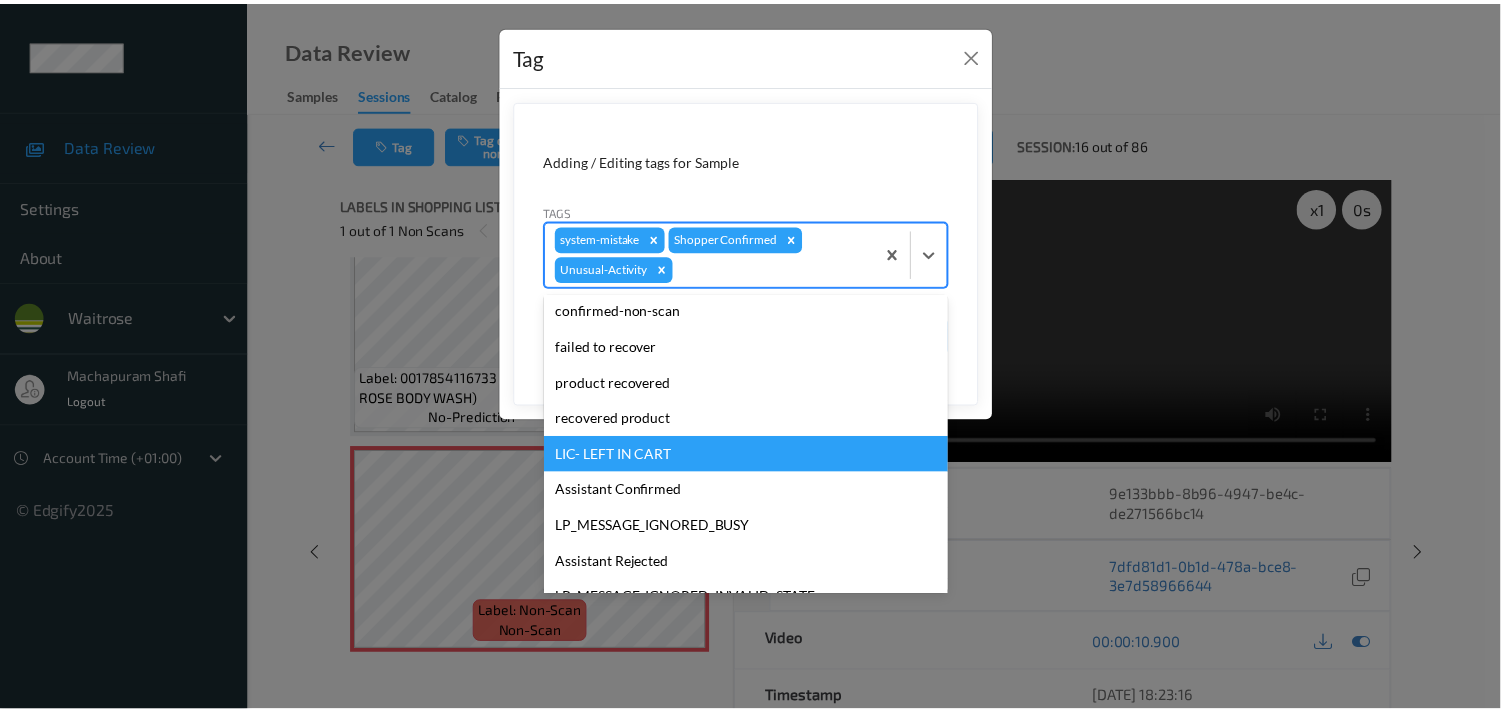 scroll, scrollTop: 283, scrollLeft: 0, axis: vertical 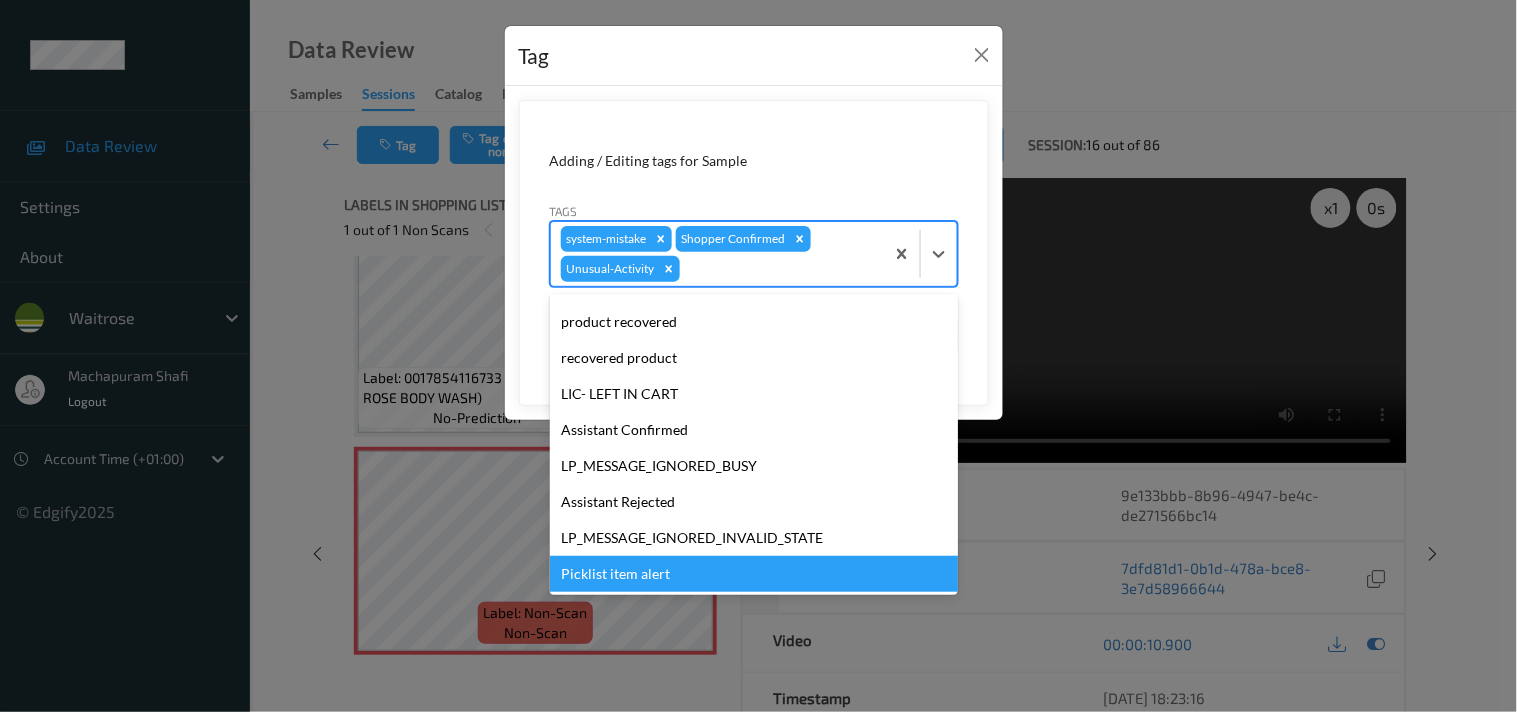 click on "Picklist item alert" at bounding box center (754, 574) 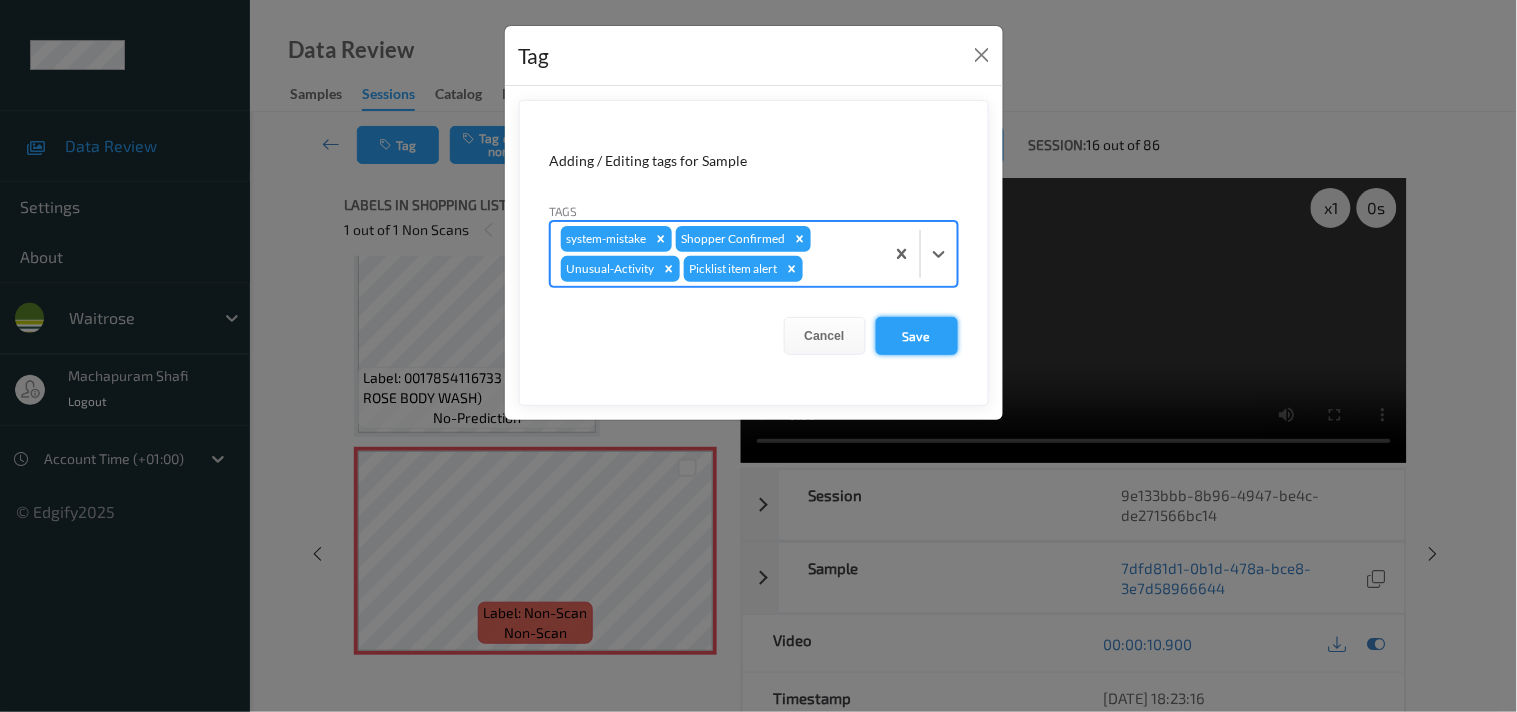 click on "Save" at bounding box center [917, 336] 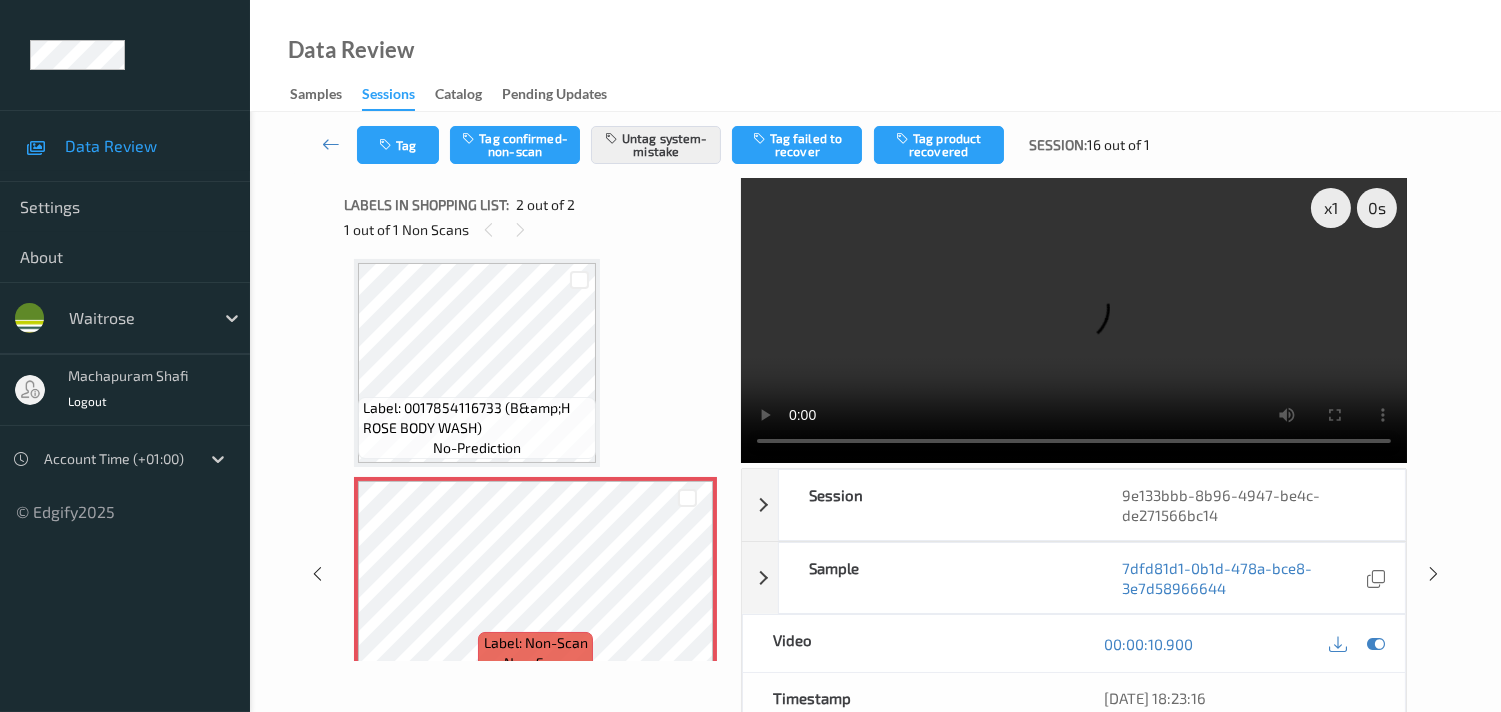 scroll, scrollTop: 0, scrollLeft: 0, axis: both 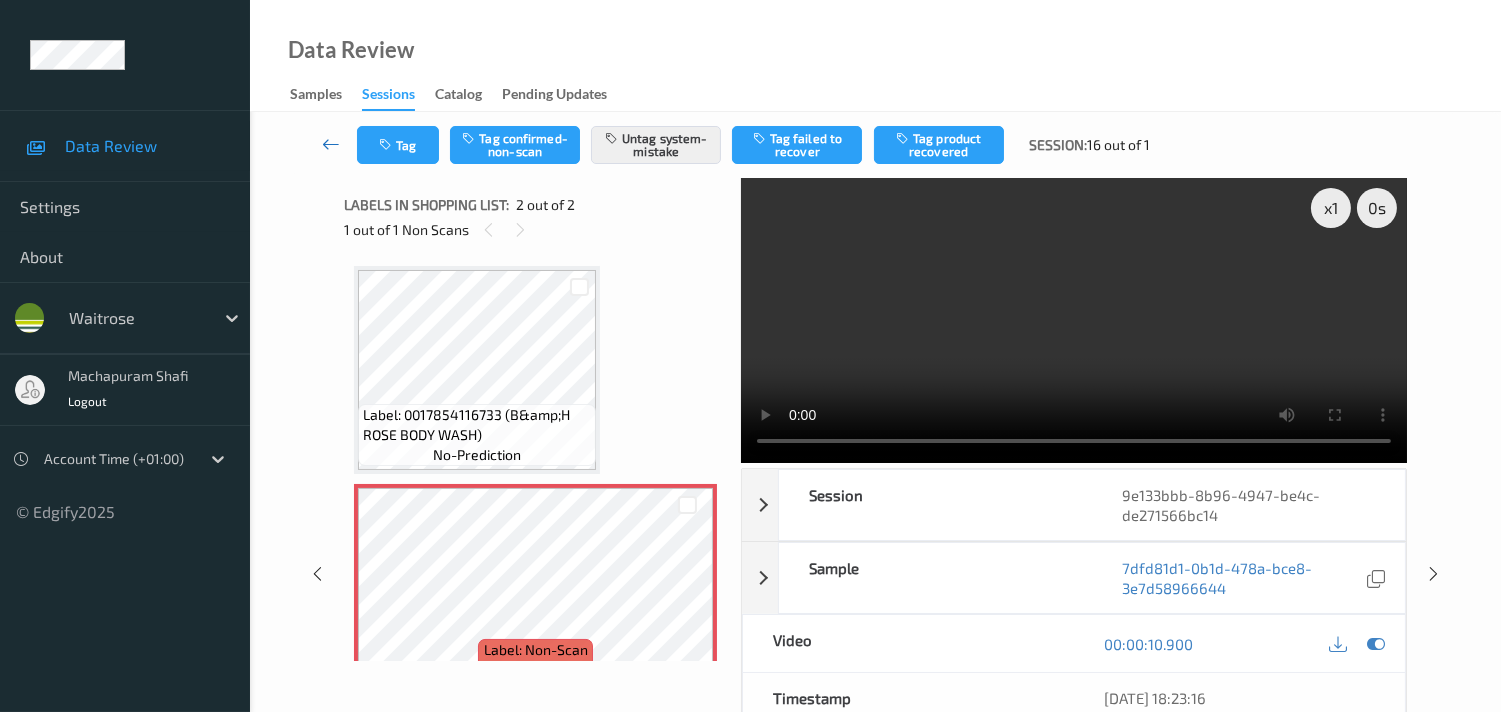 click at bounding box center [331, 144] 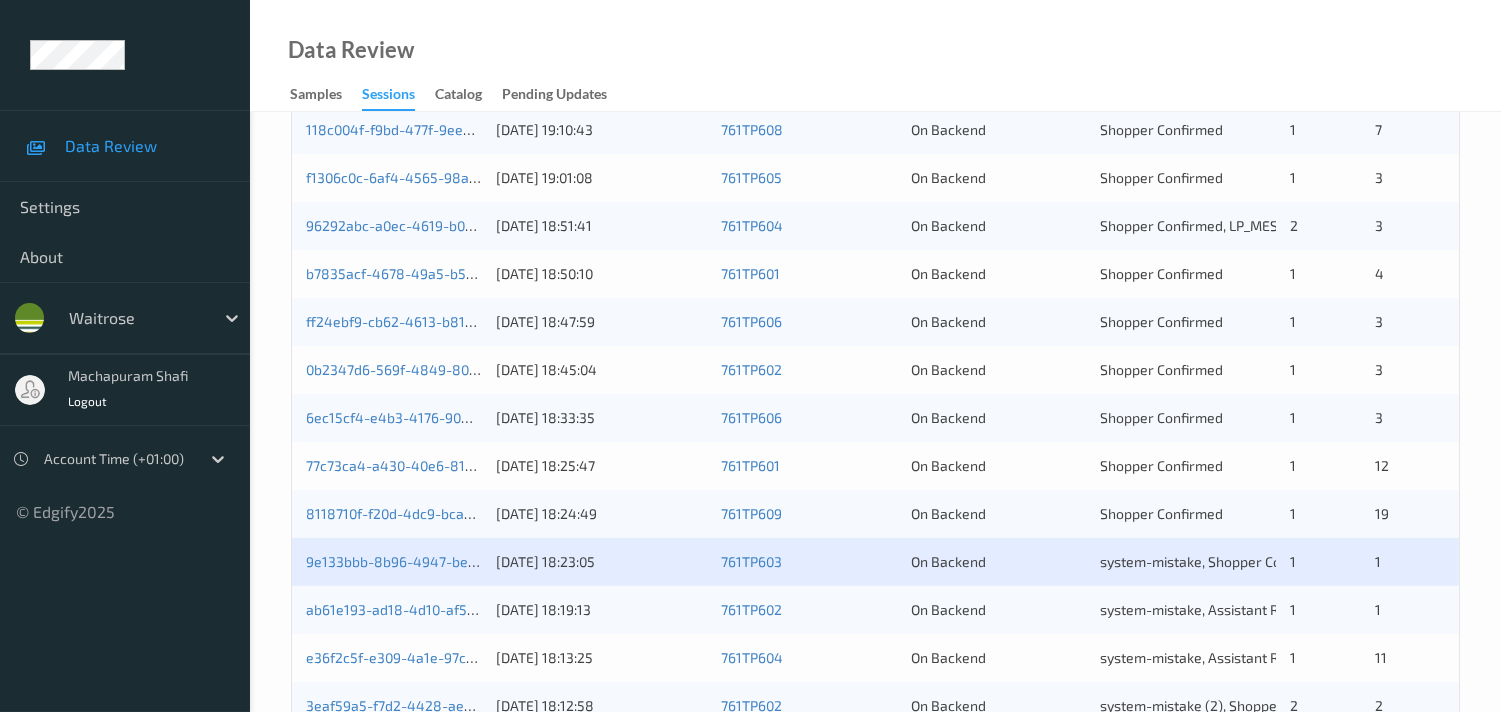 scroll, scrollTop: 951, scrollLeft: 0, axis: vertical 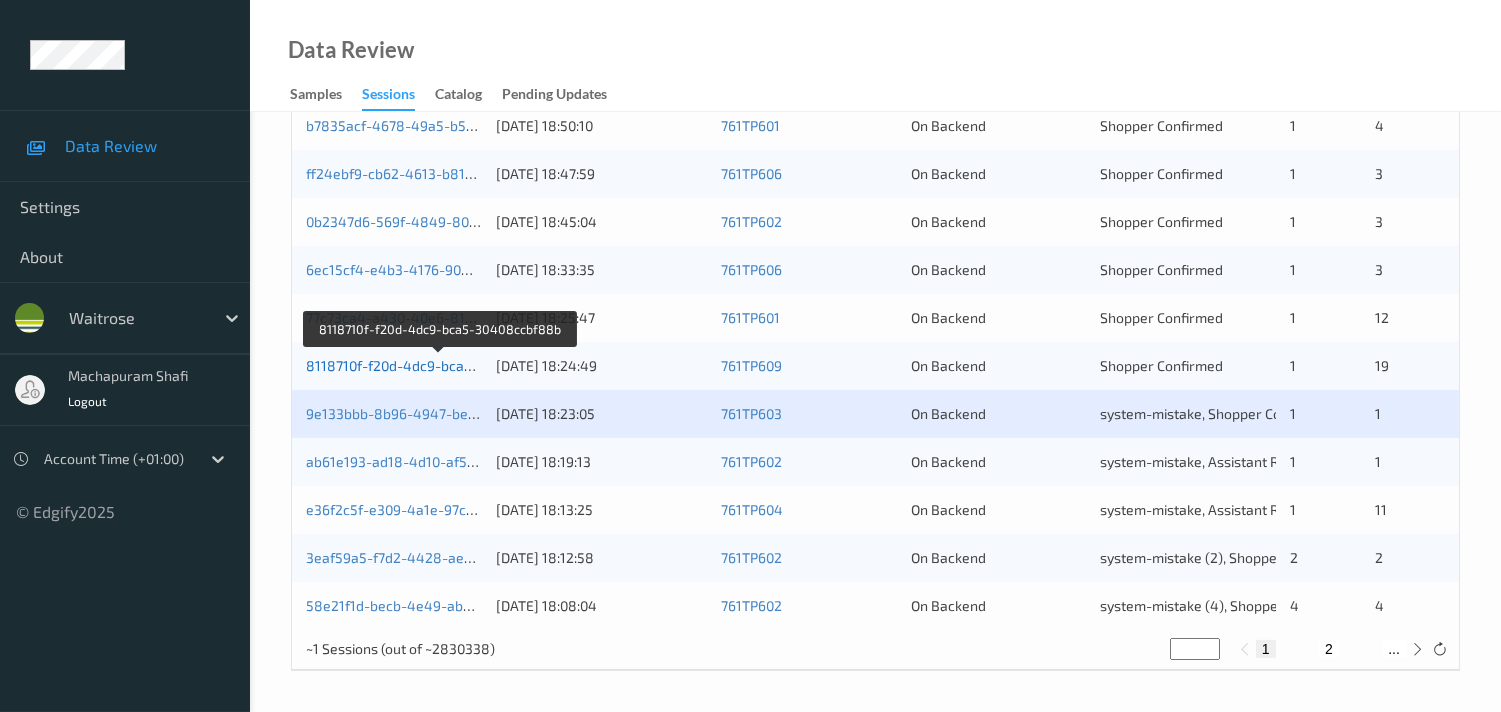 click on "8118710f-f20d-4dc9-bca5-30408ccbf88b" at bounding box center (439, 365) 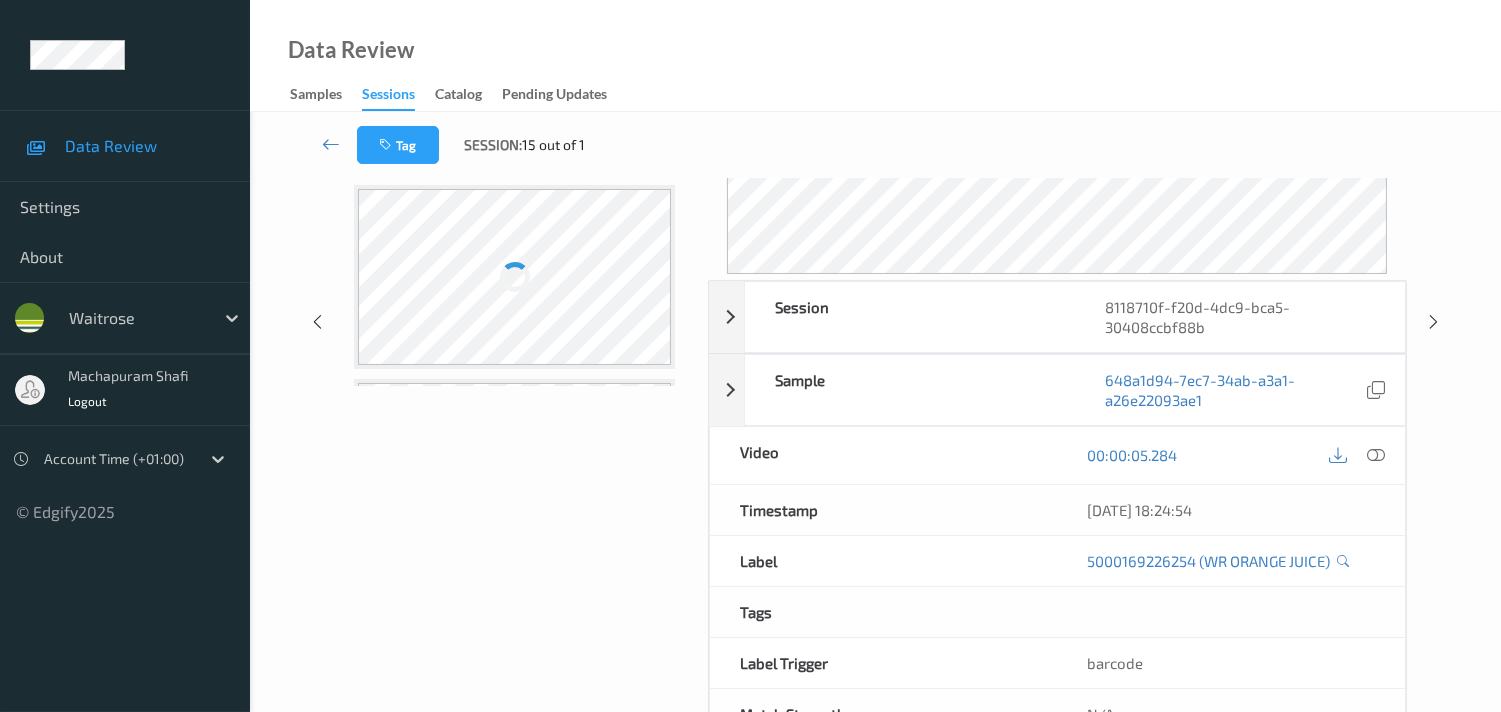 scroll, scrollTop: 235, scrollLeft: 0, axis: vertical 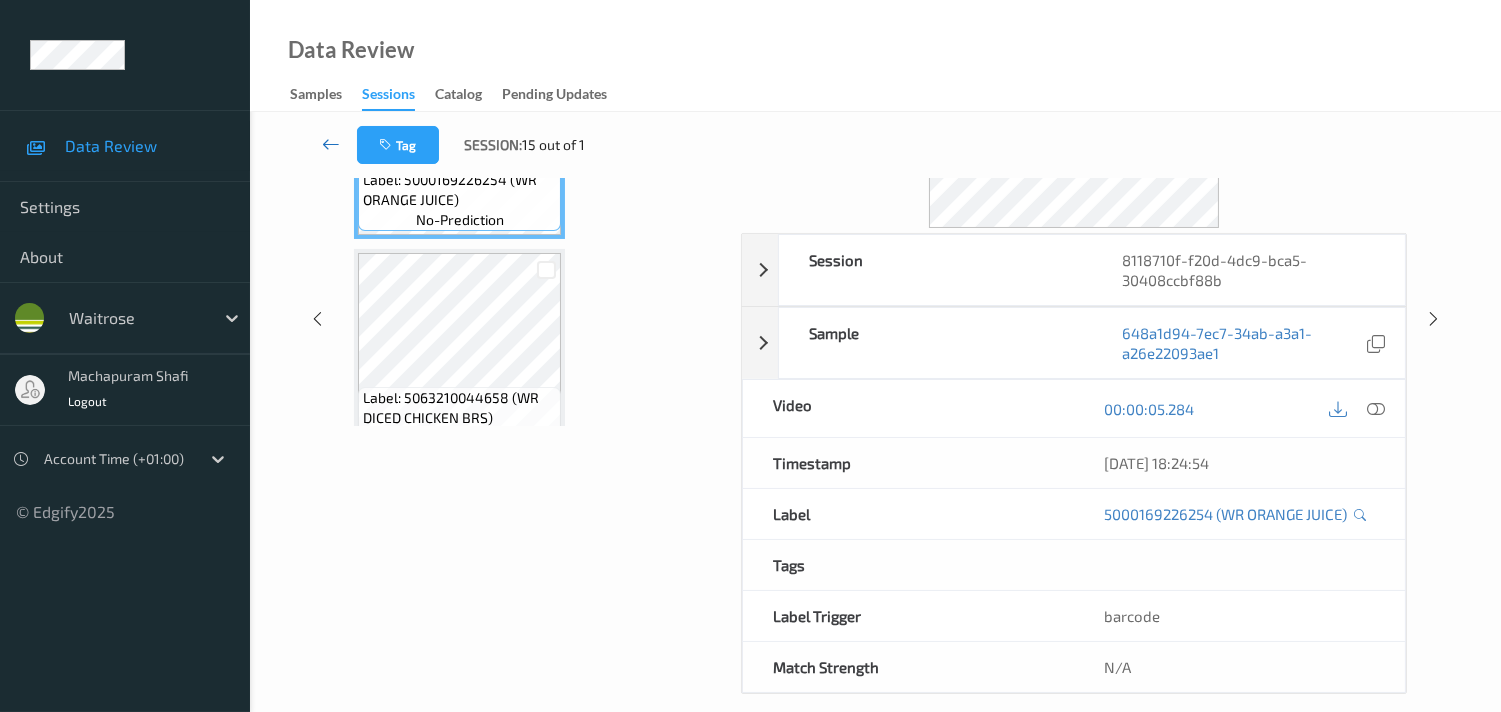 click at bounding box center [331, 145] 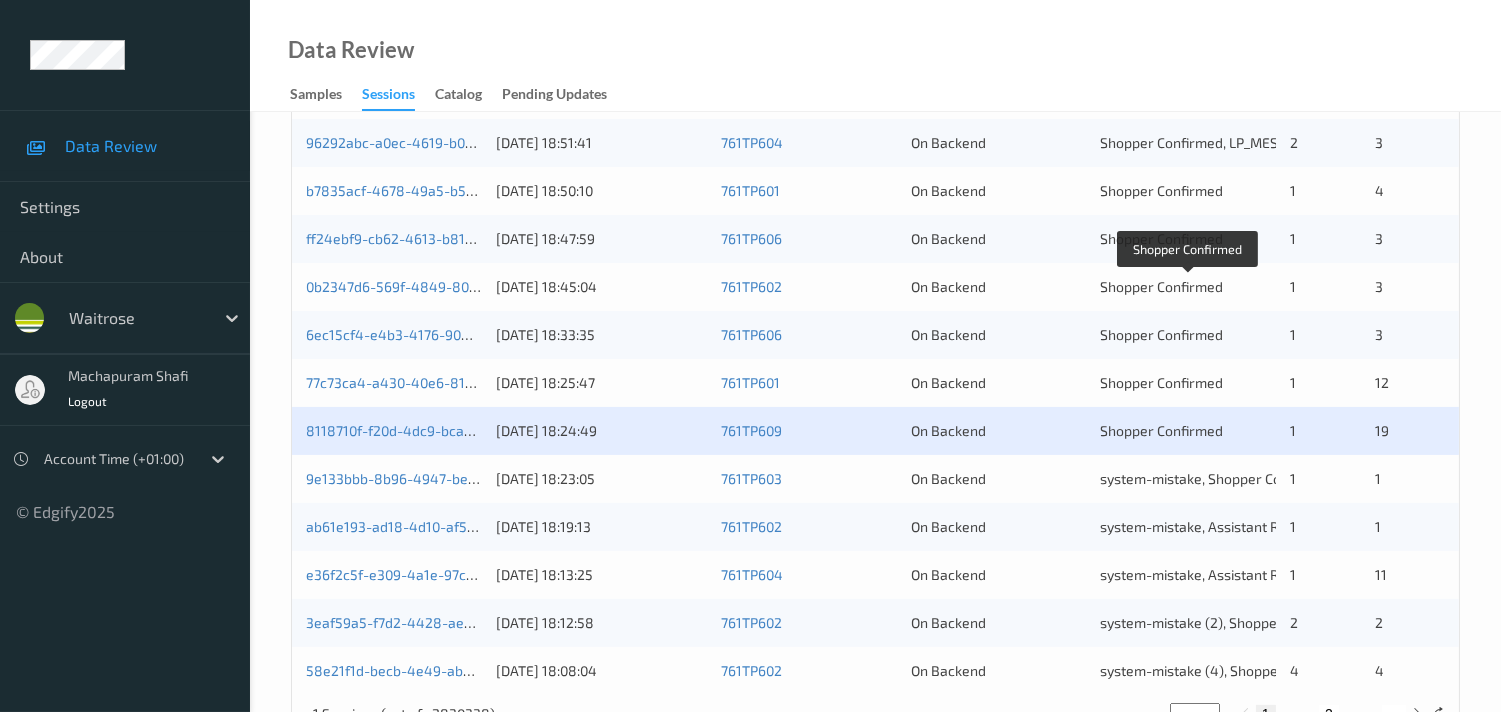 scroll, scrollTop: 888, scrollLeft: 0, axis: vertical 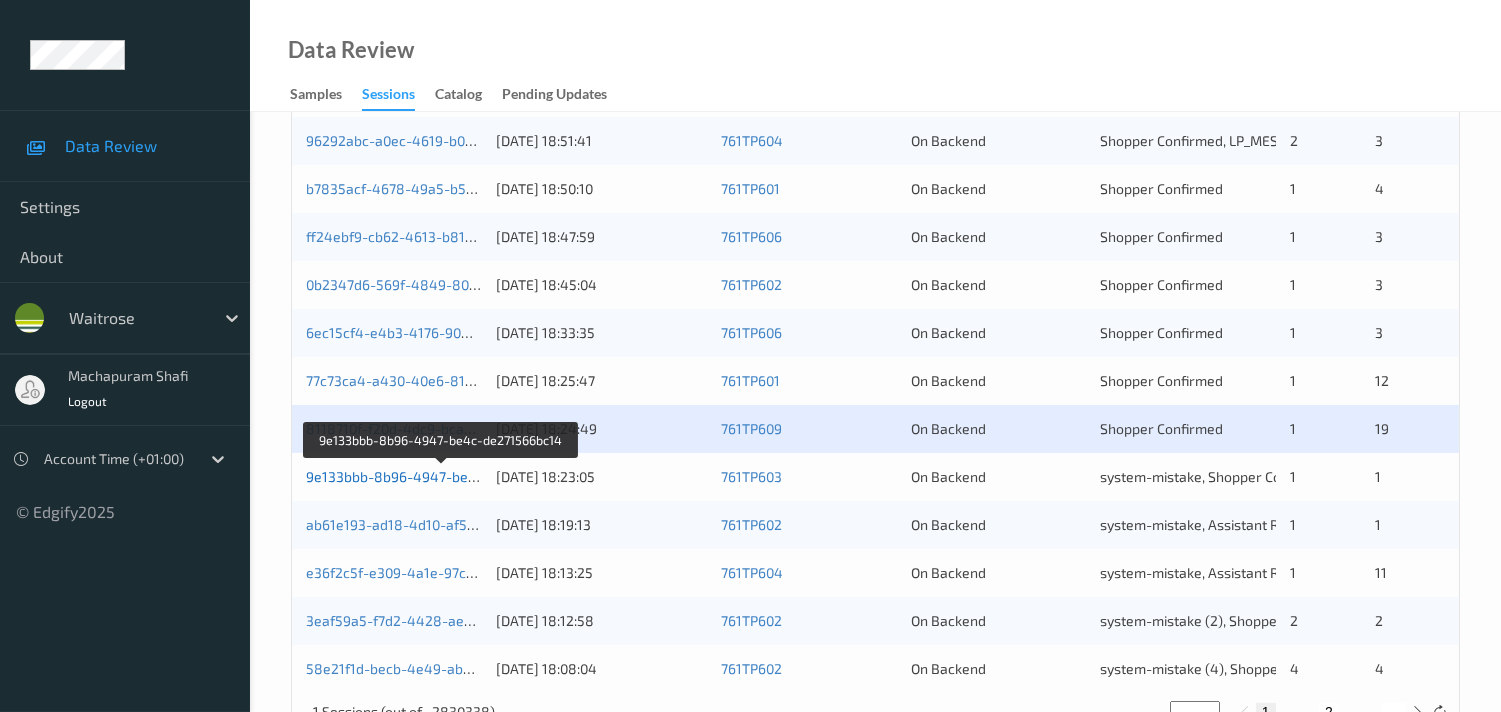 click on "9e133bbb-8b96-4947-be4c-de271566bc14" at bounding box center [443, 476] 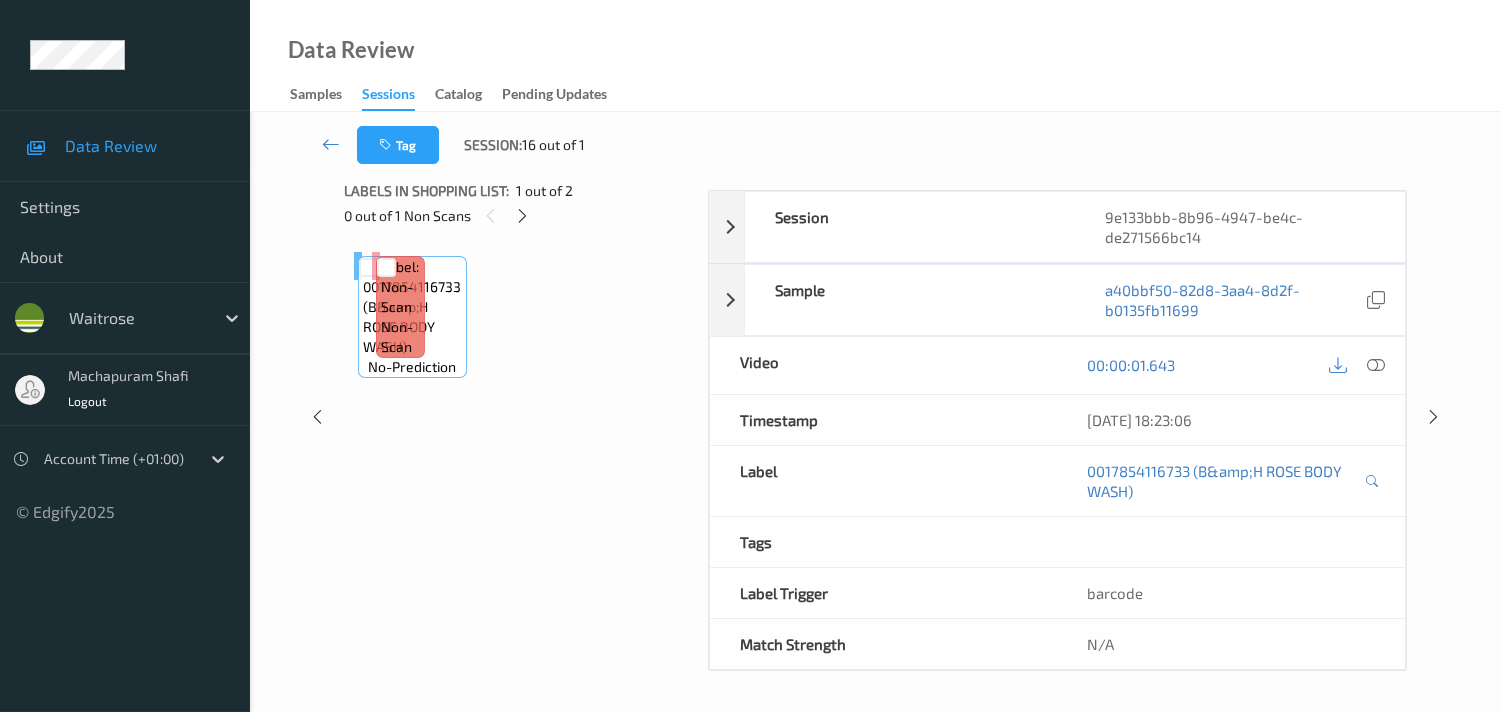 scroll, scrollTop: 280, scrollLeft: 0, axis: vertical 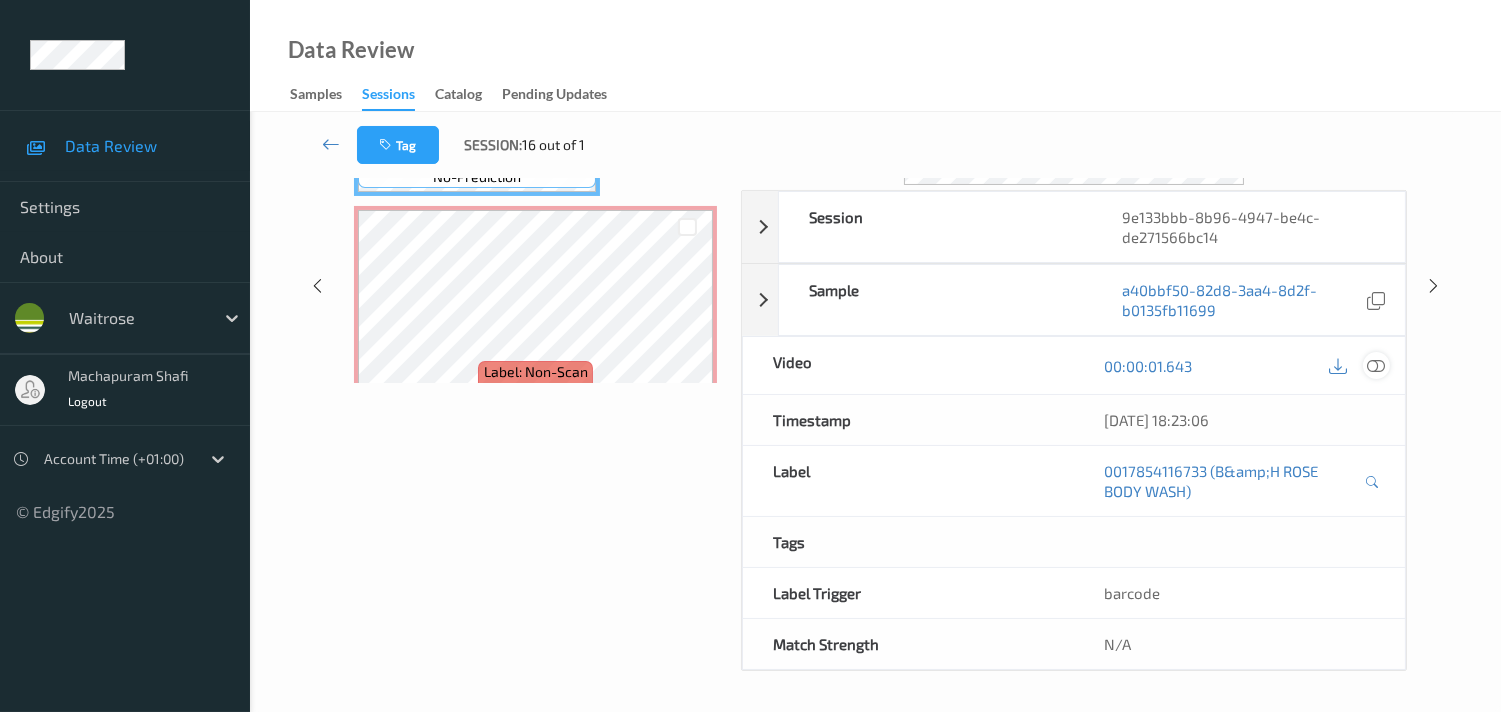 click at bounding box center (1376, 366) 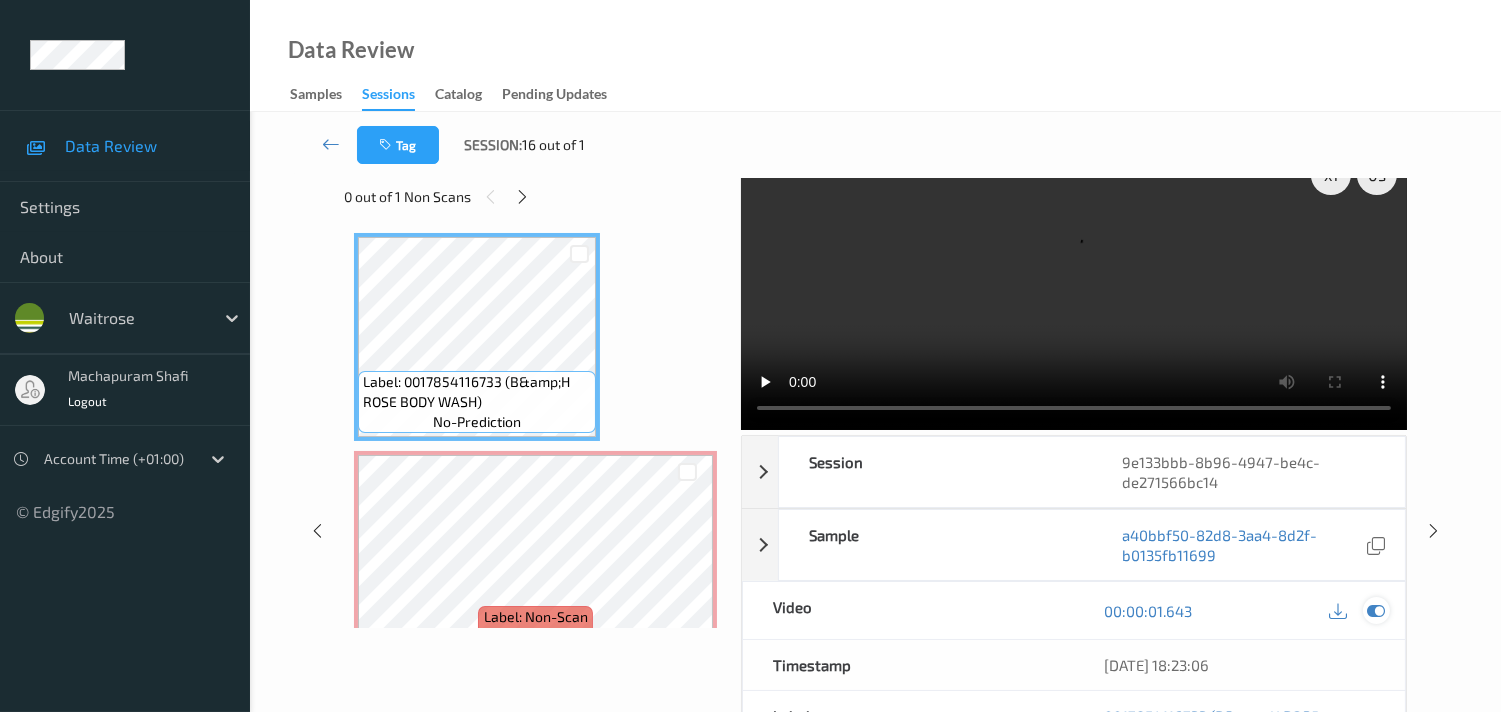 scroll, scrollTop: 0, scrollLeft: 0, axis: both 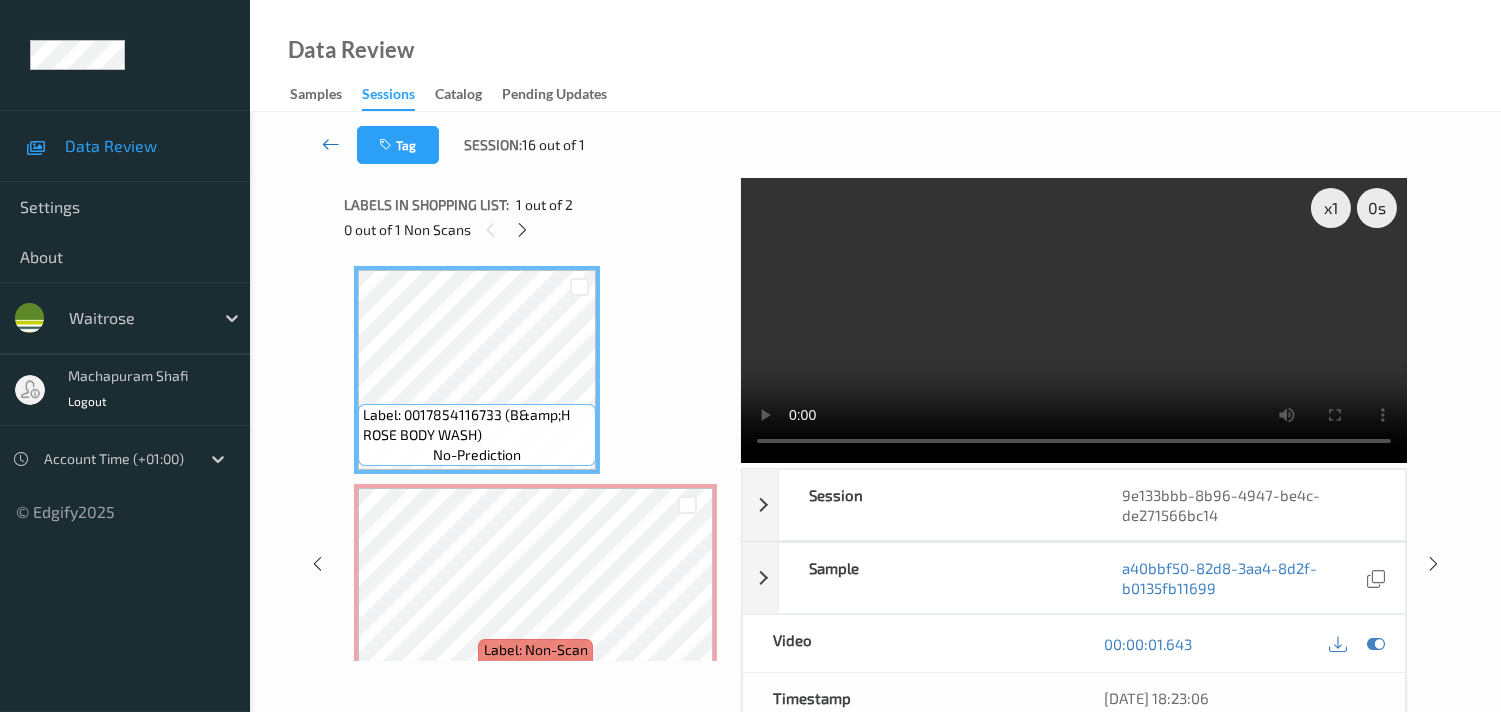 click at bounding box center [331, 144] 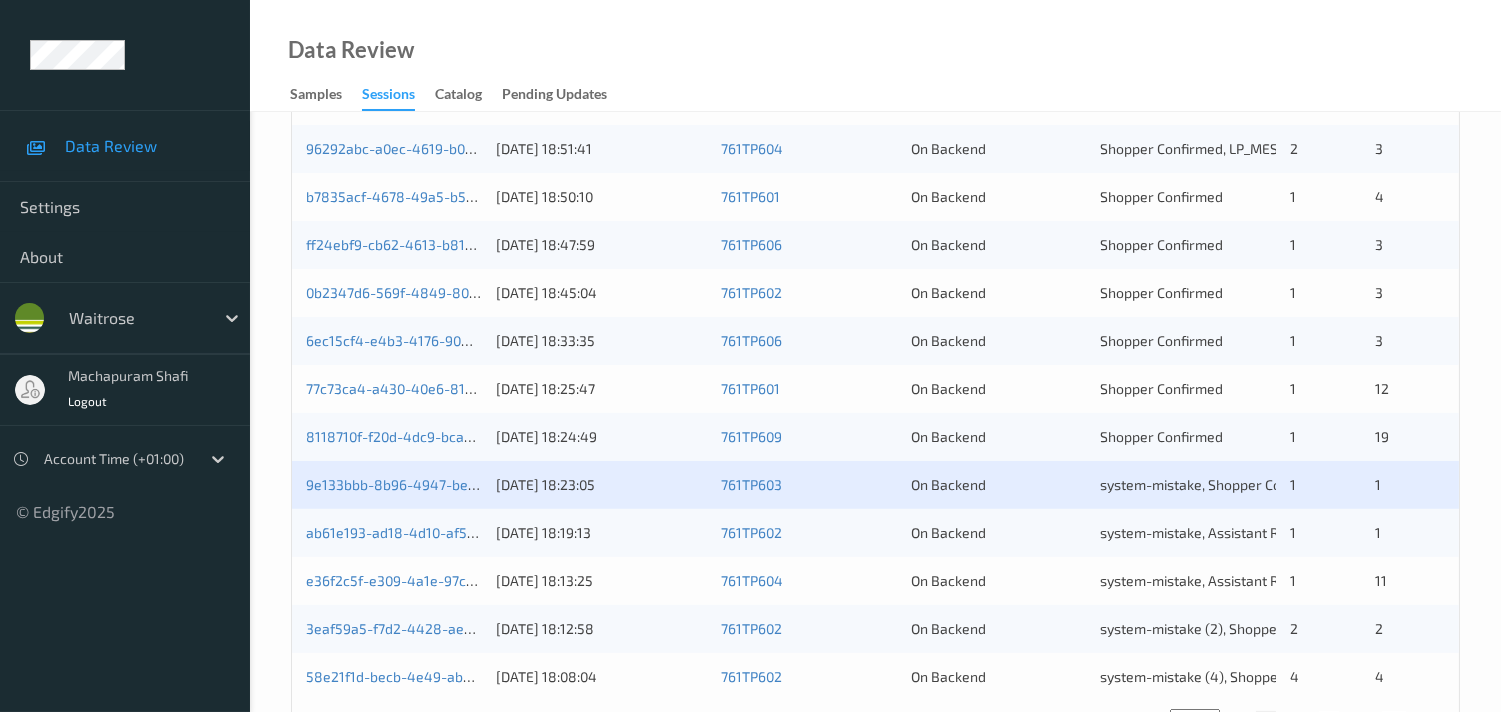 scroll, scrollTop: 888, scrollLeft: 0, axis: vertical 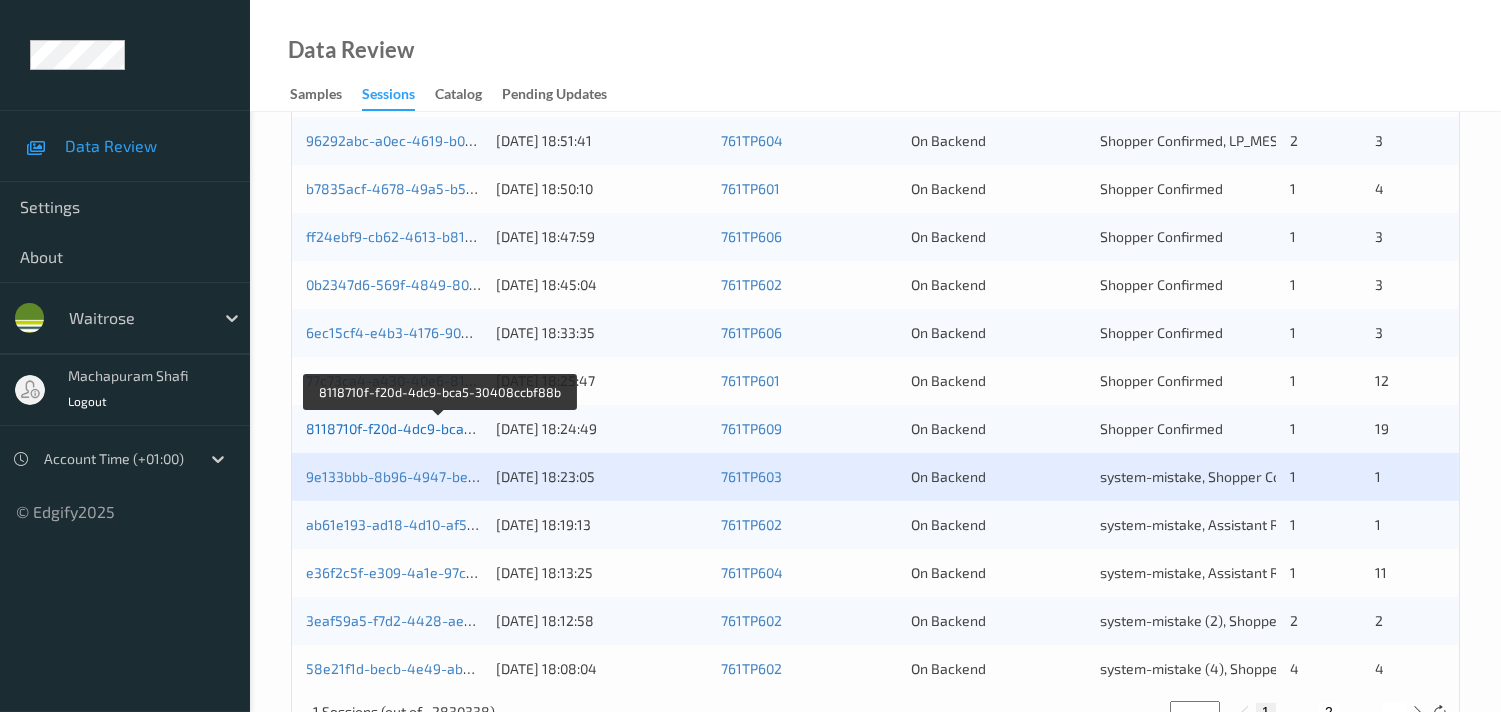 click on "8118710f-f20d-4dc9-bca5-30408ccbf88b" at bounding box center (439, 428) 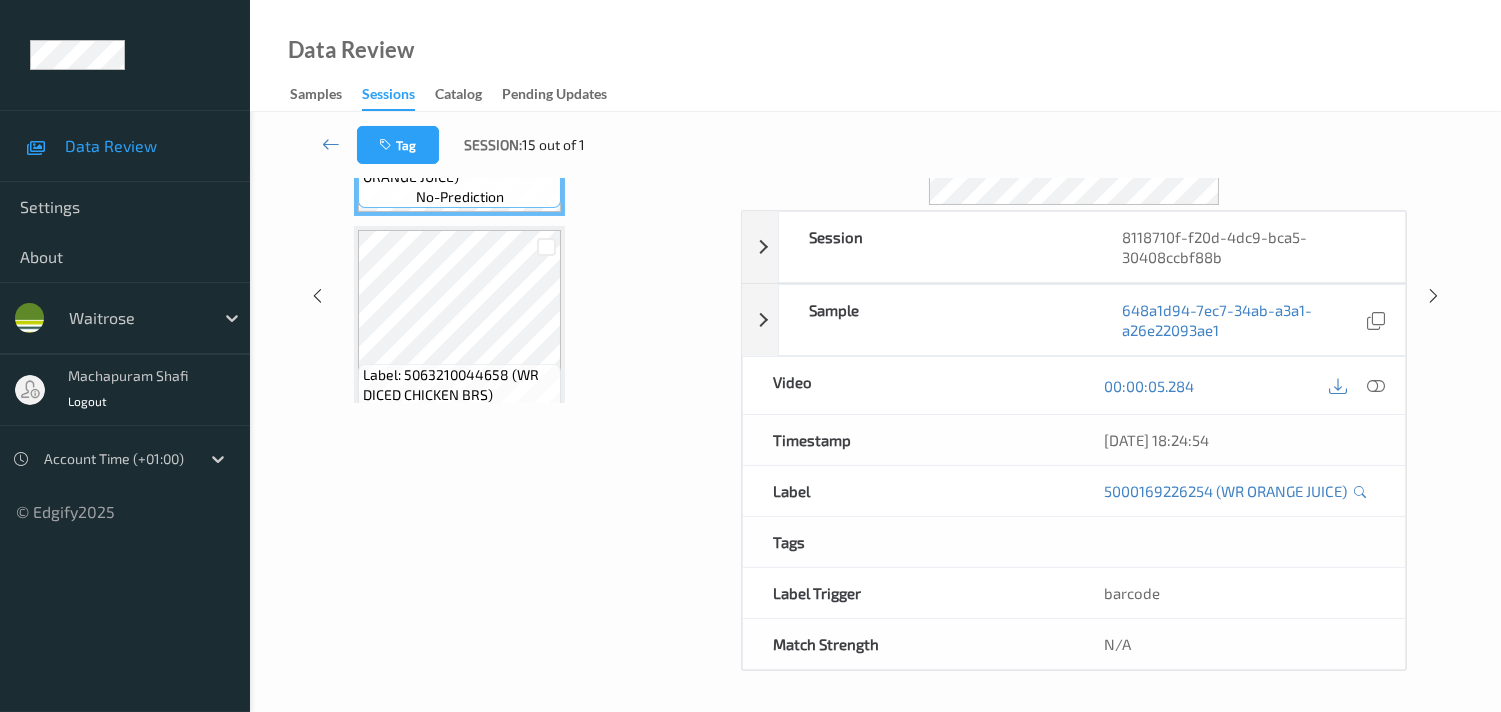 scroll, scrollTop: 260, scrollLeft: 0, axis: vertical 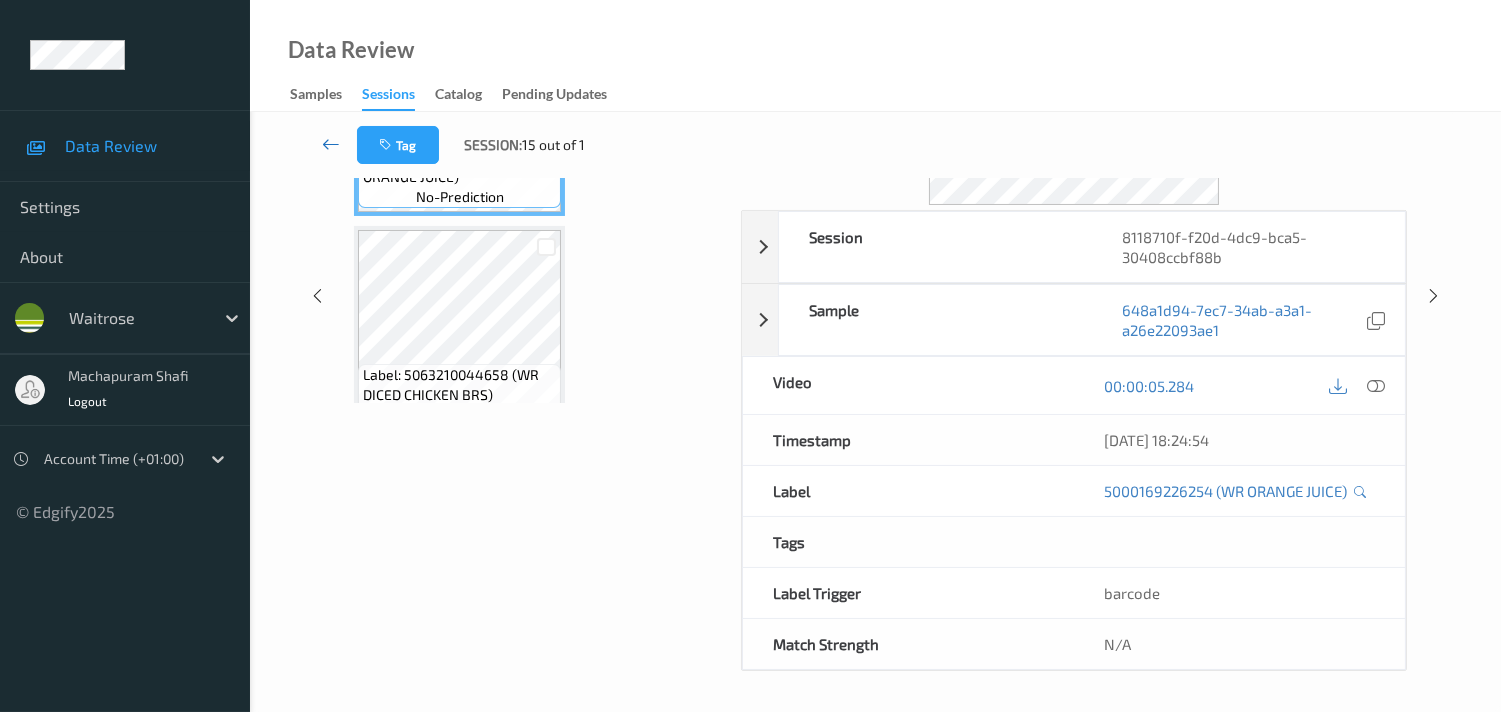 click at bounding box center (331, 144) 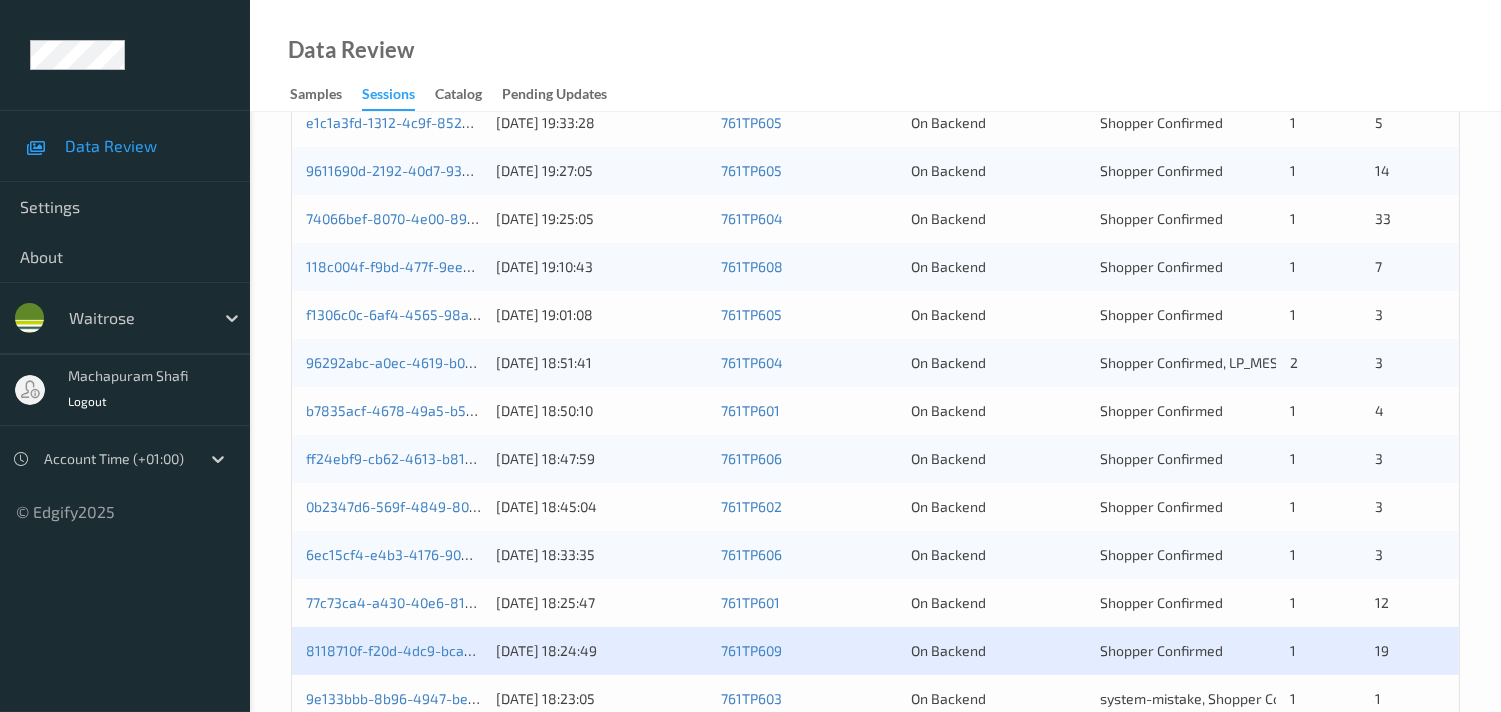 scroll, scrollTop: 951, scrollLeft: 0, axis: vertical 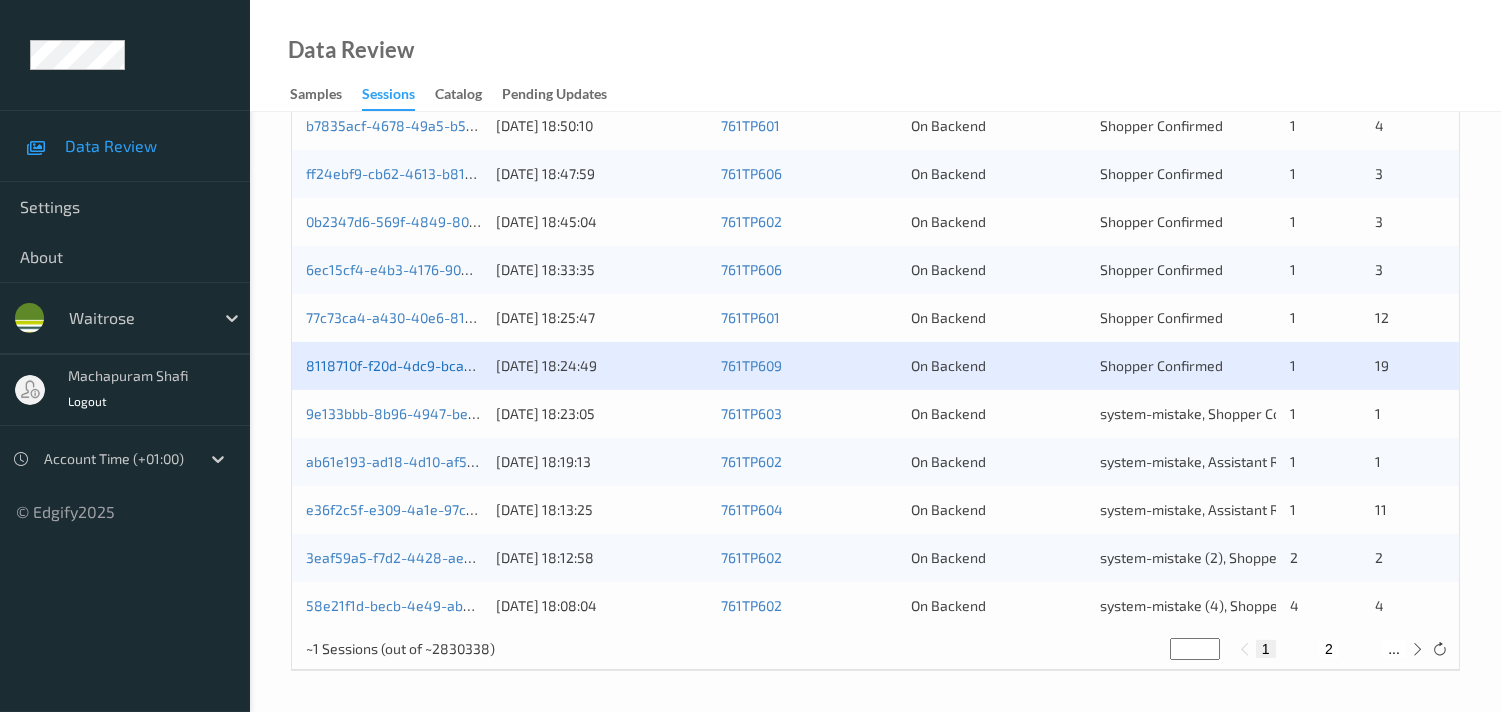 click on "8118710f-f20d-4dc9-bca5-30408ccbf88b" at bounding box center (439, 365) 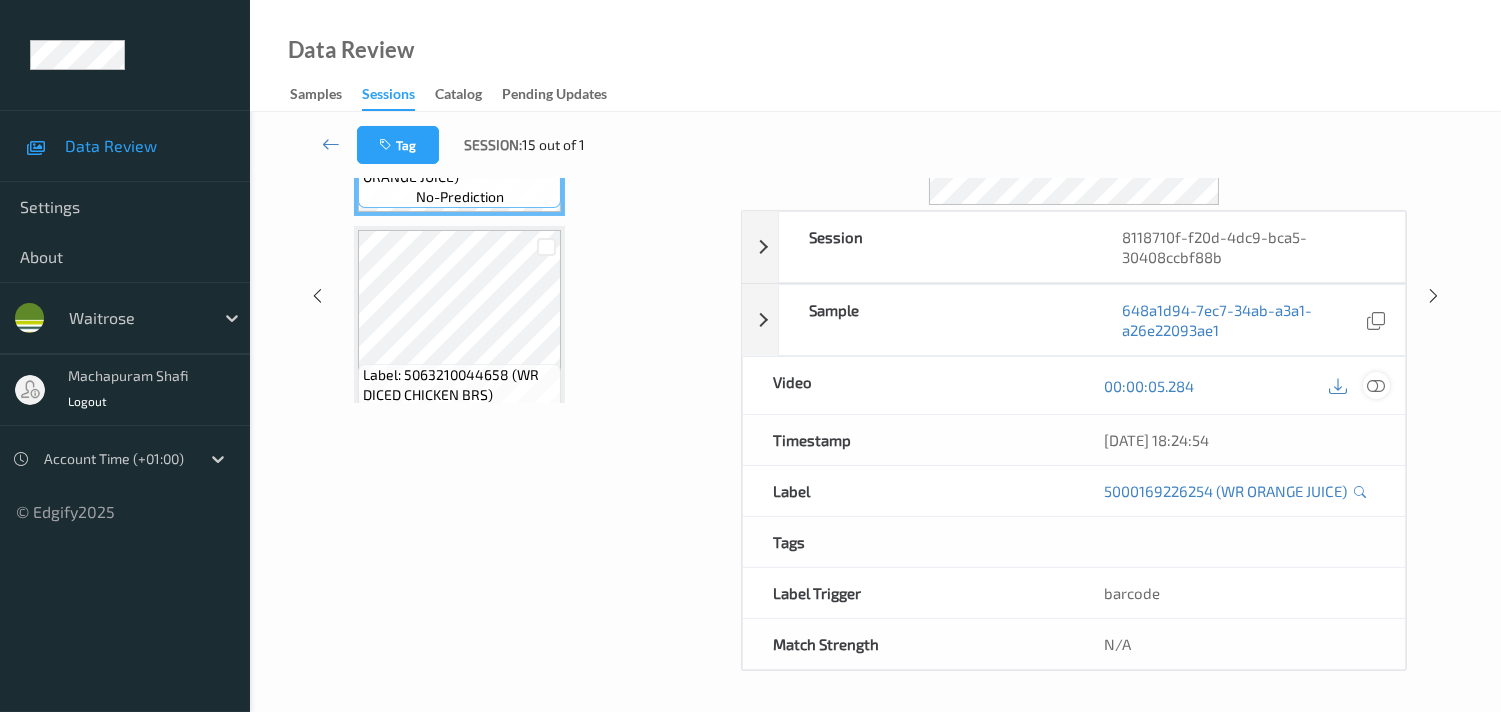 click at bounding box center (1376, 386) 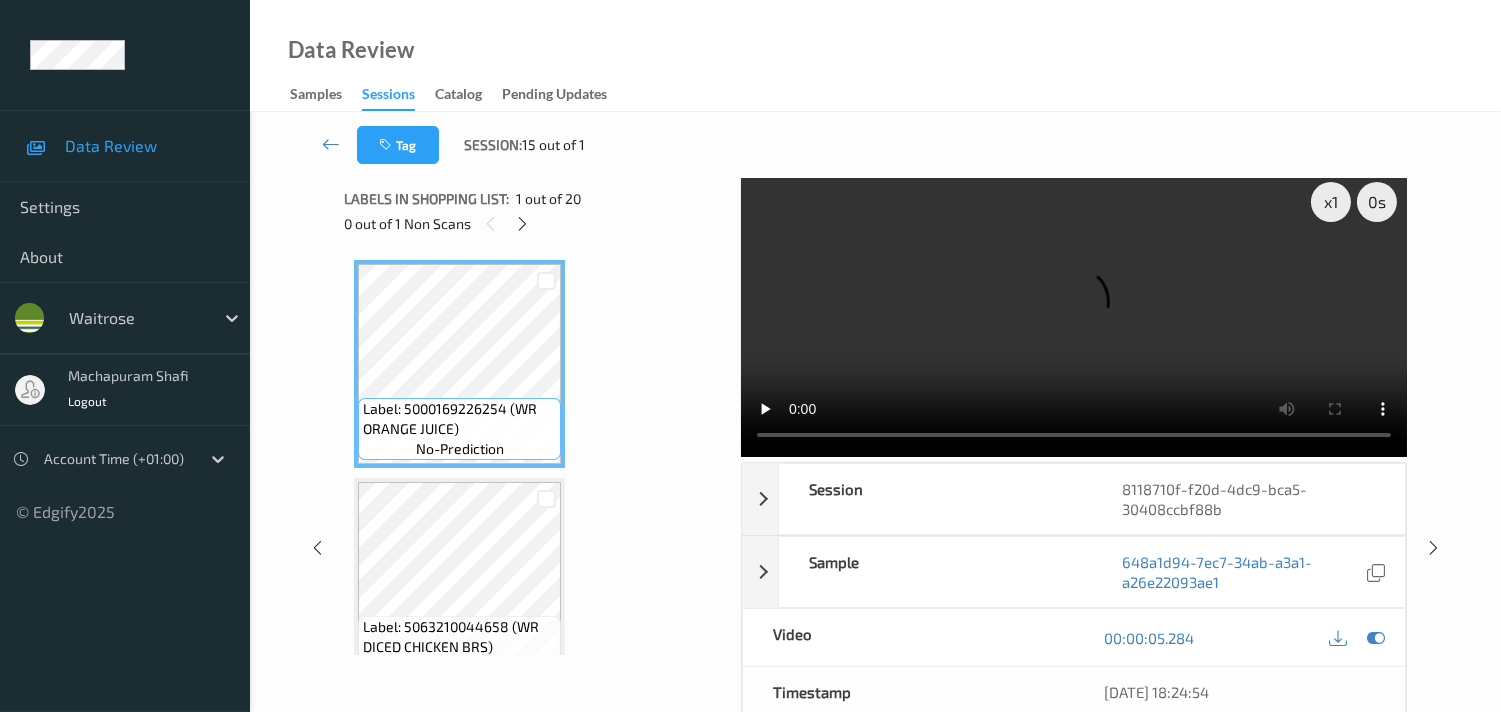 scroll, scrollTop: 0, scrollLeft: 0, axis: both 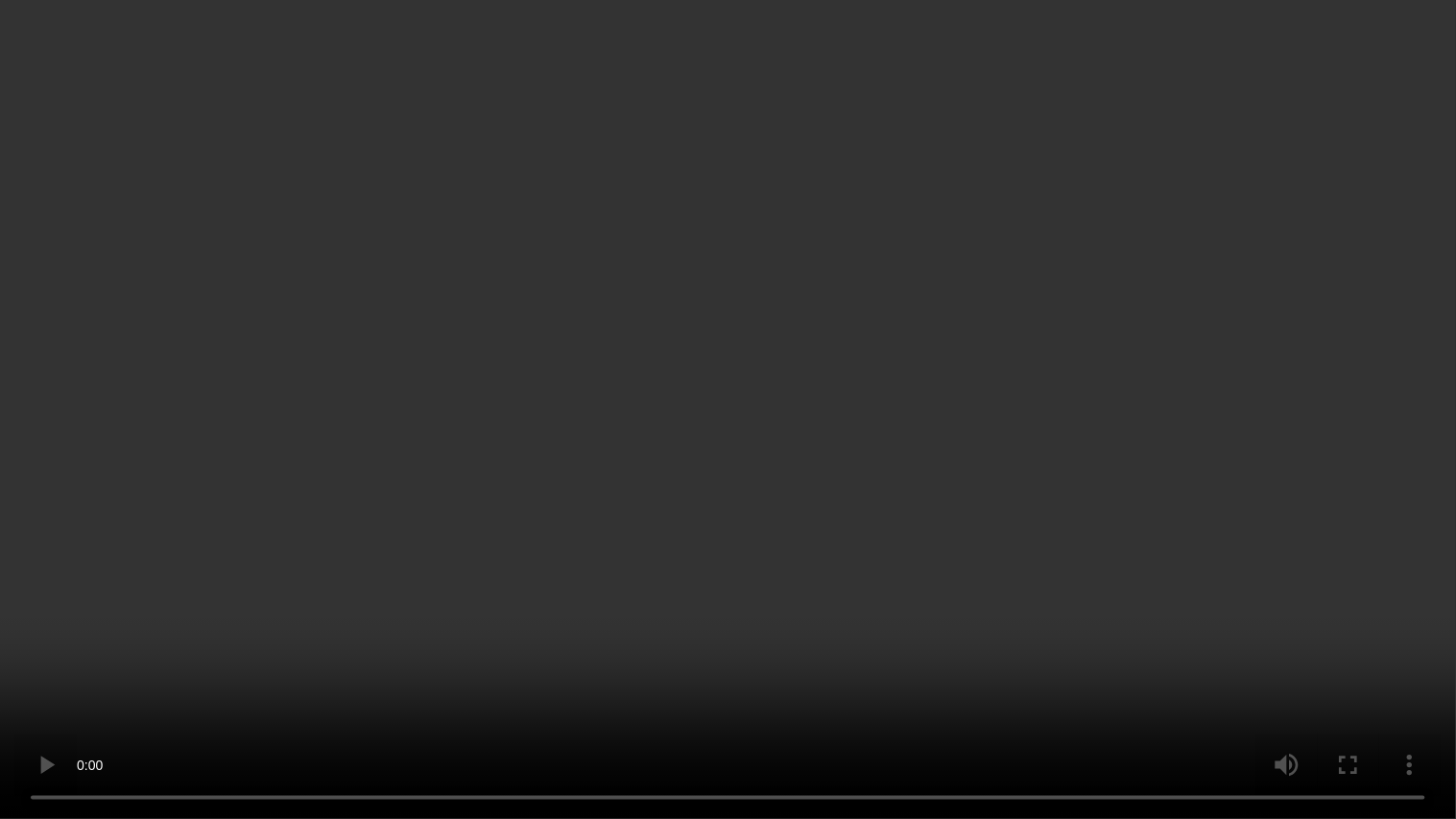 type 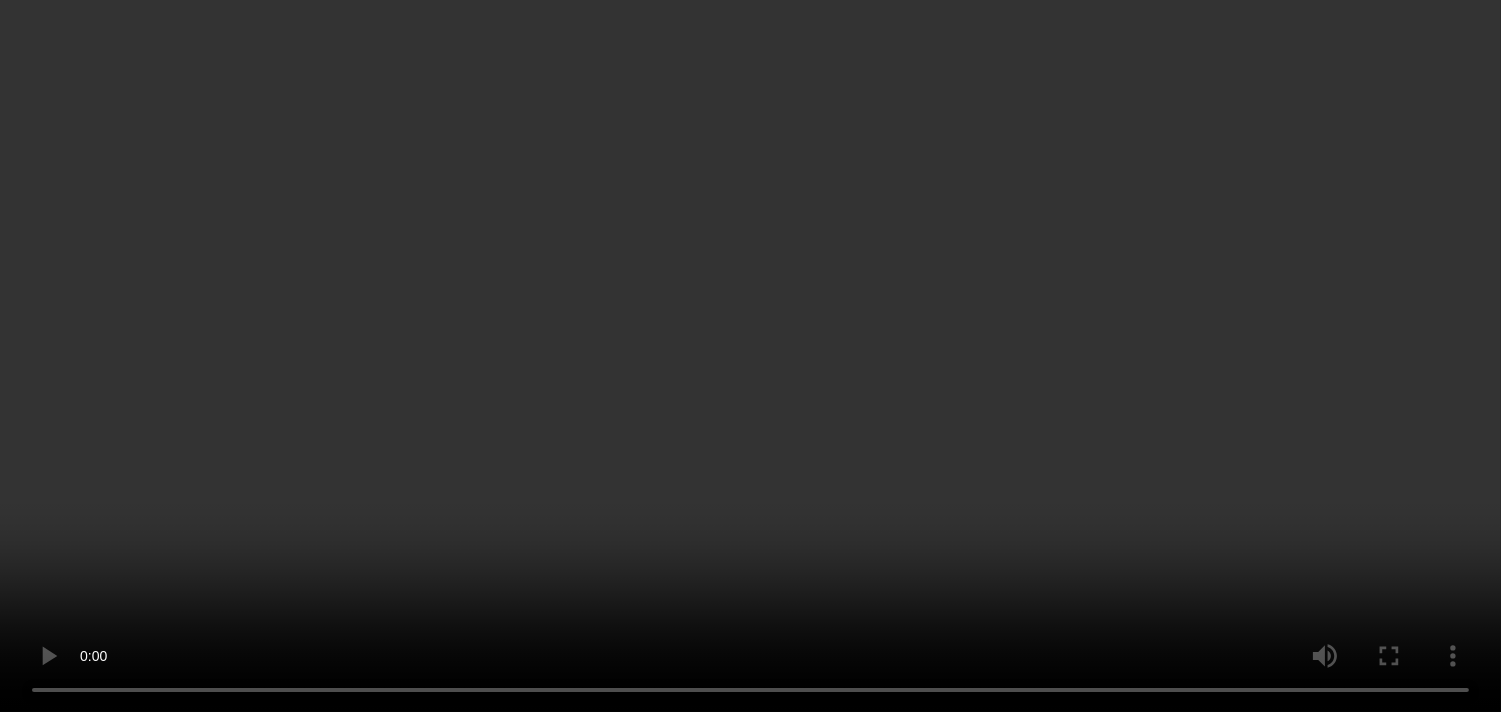 scroll, scrollTop: 1826, scrollLeft: 0, axis: vertical 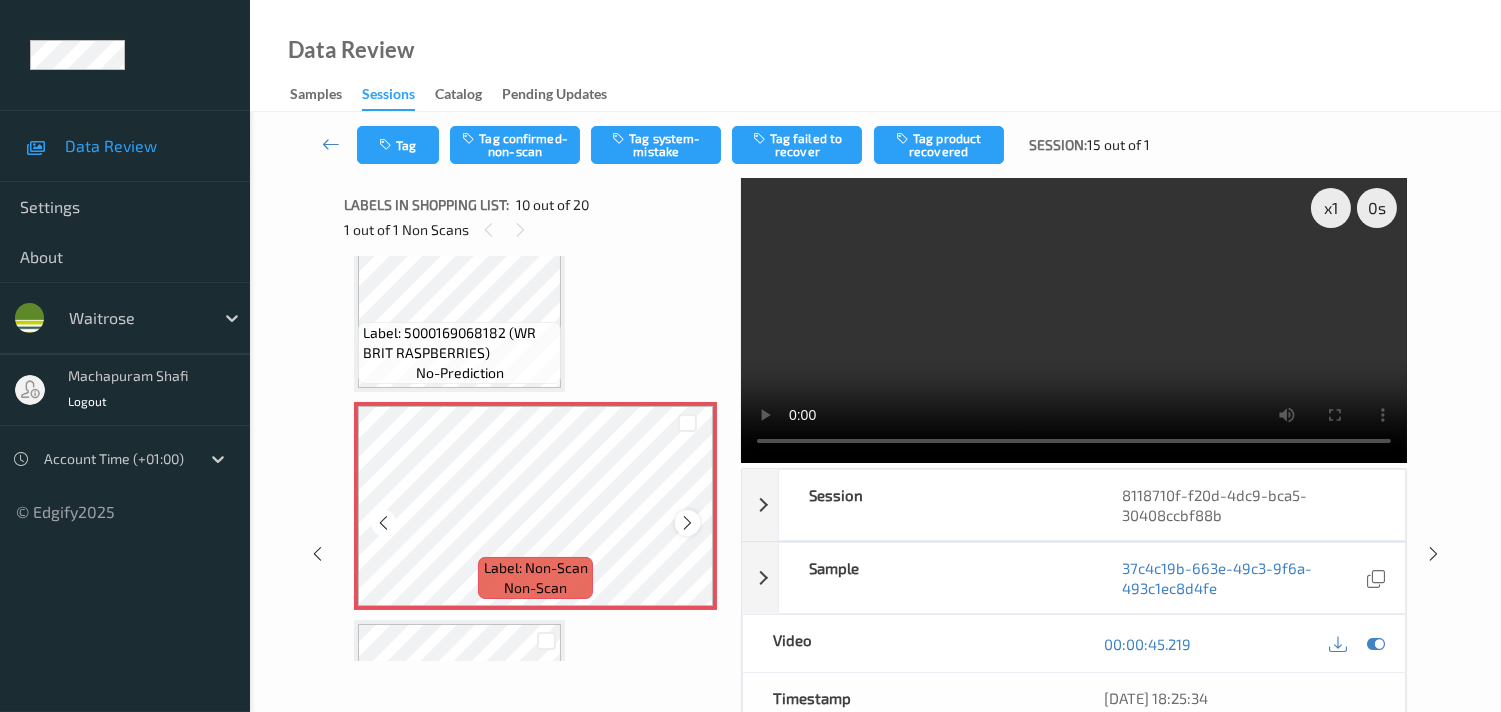click at bounding box center (687, 523) 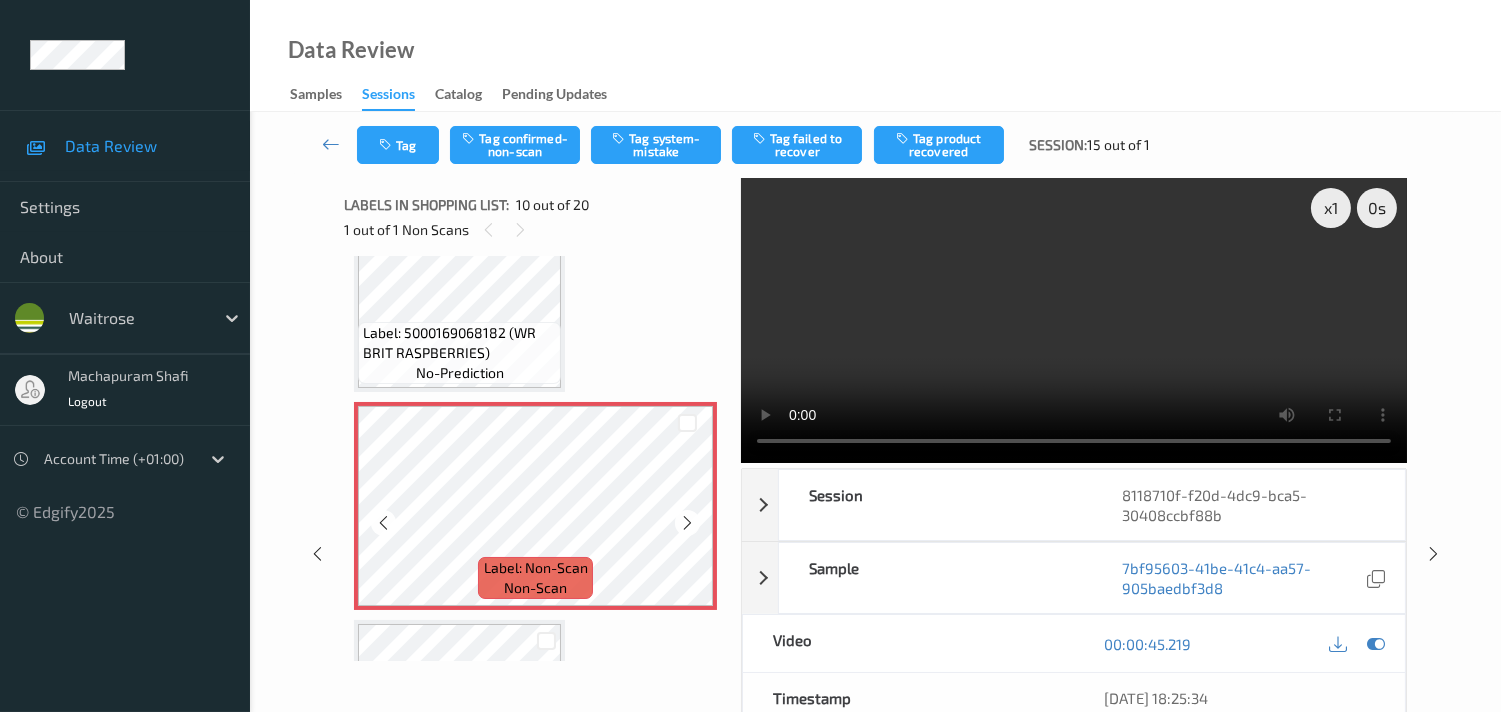 click at bounding box center (687, 523) 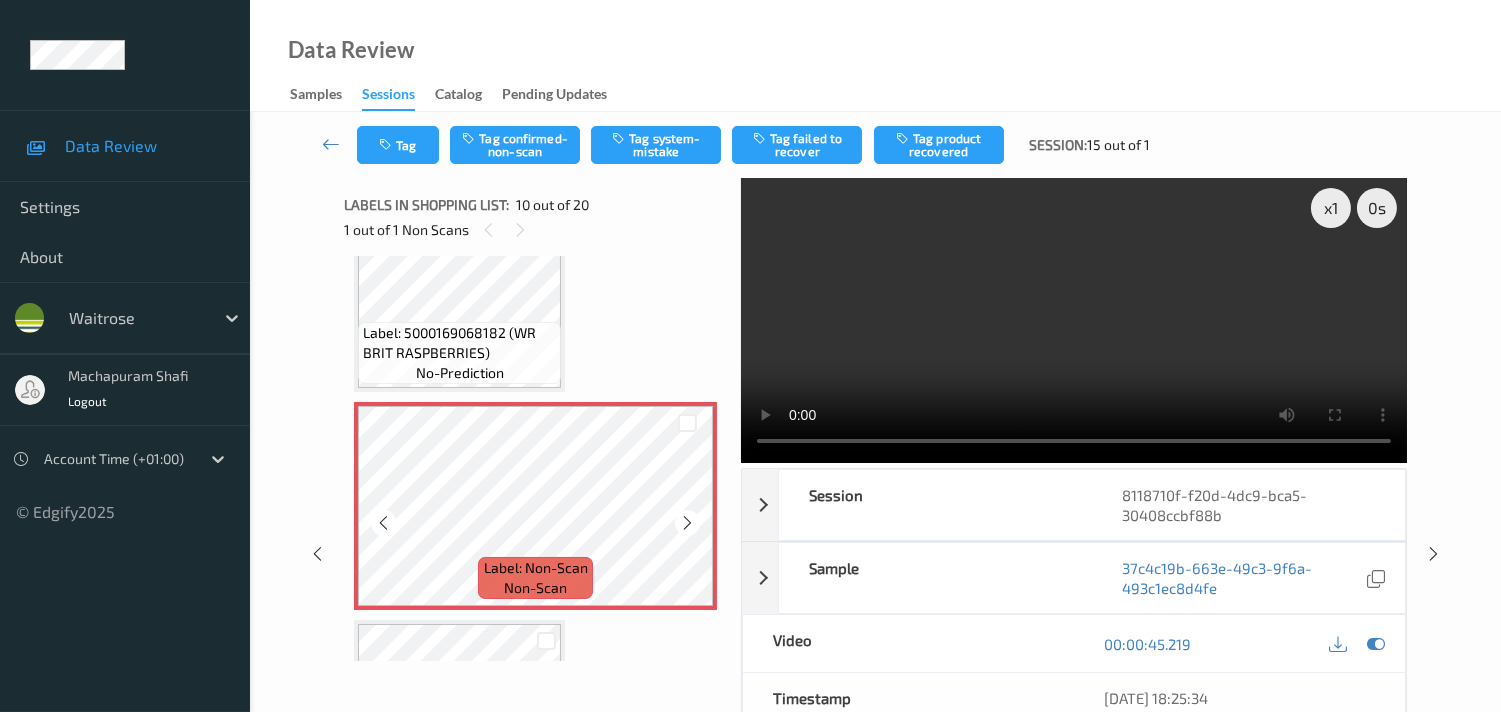 click at bounding box center (687, 523) 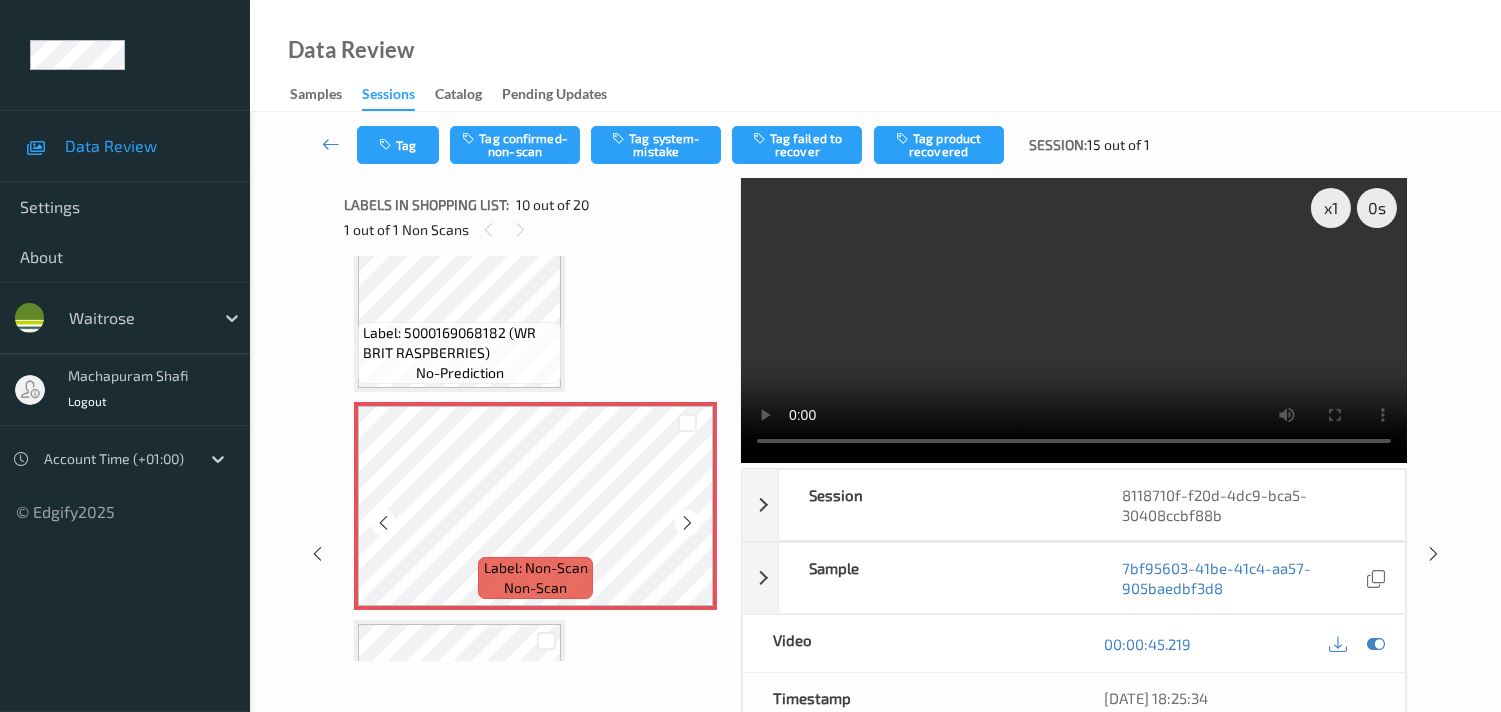 click at bounding box center (687, 523) 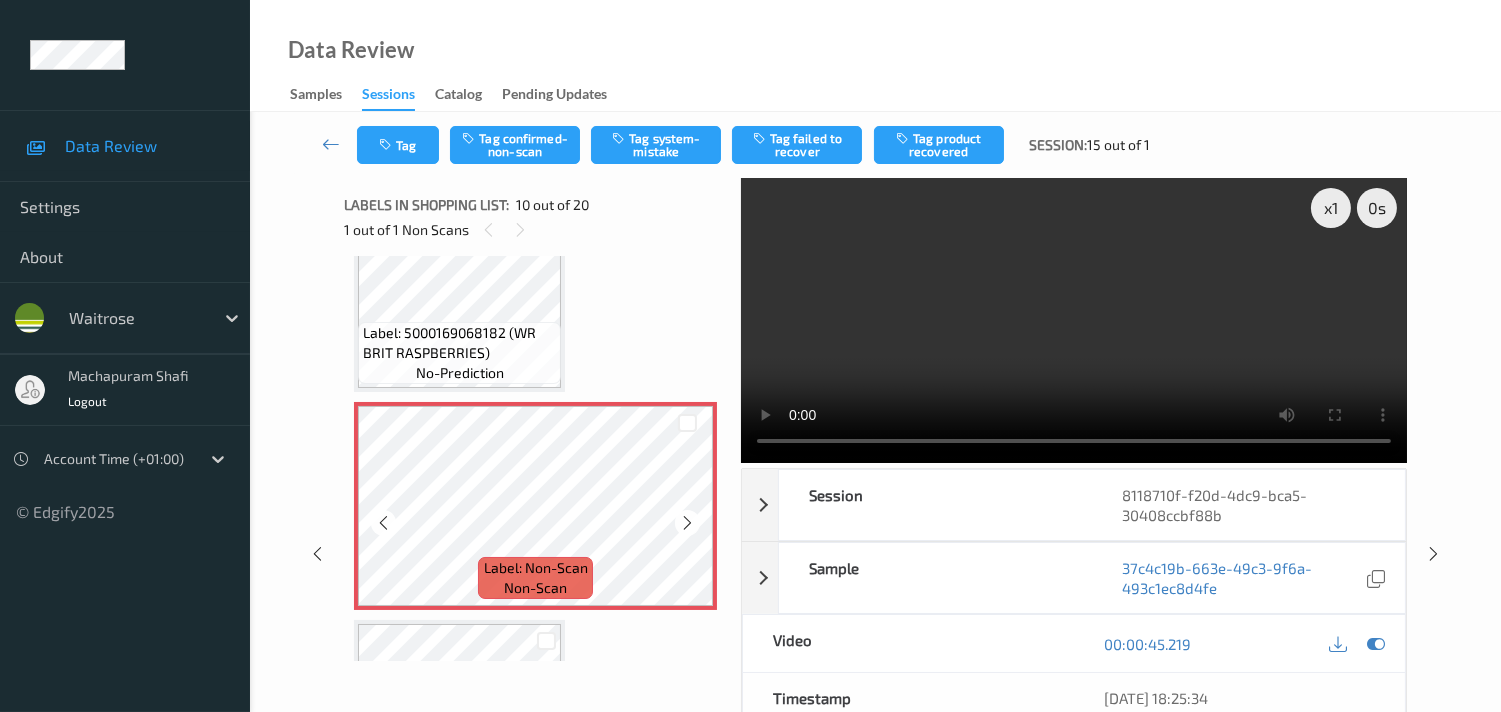 click at bounding box center (687, 523) 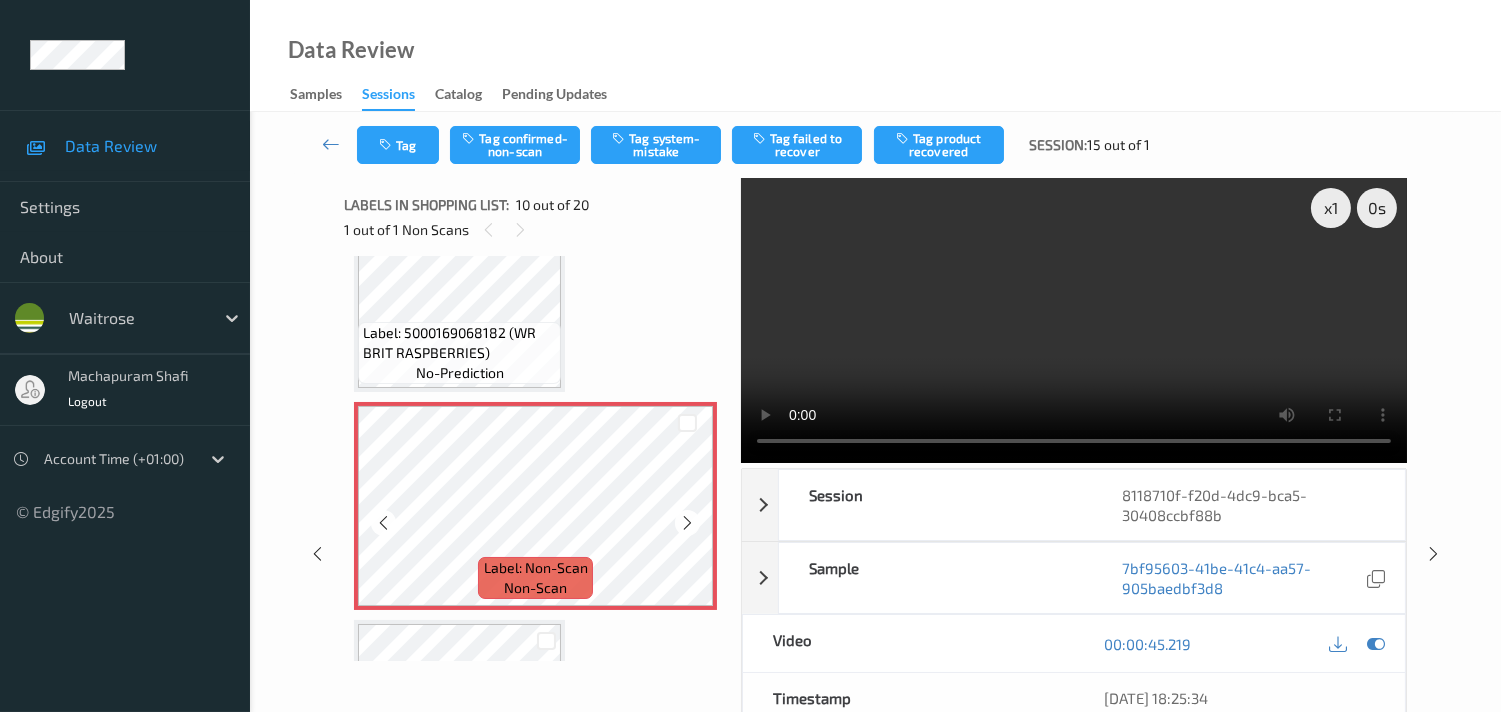 click at bounding box center [687, 523] 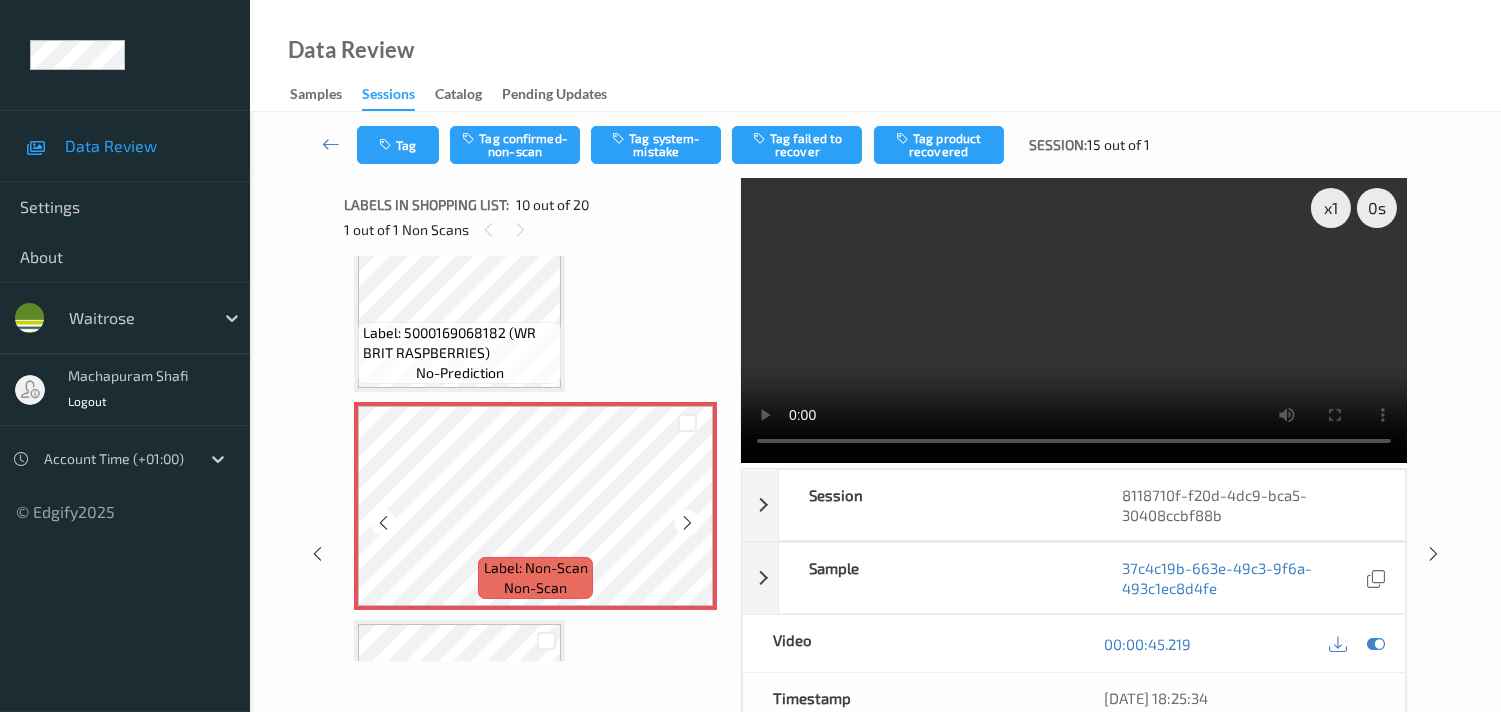 click at bounding box center [687, 523] 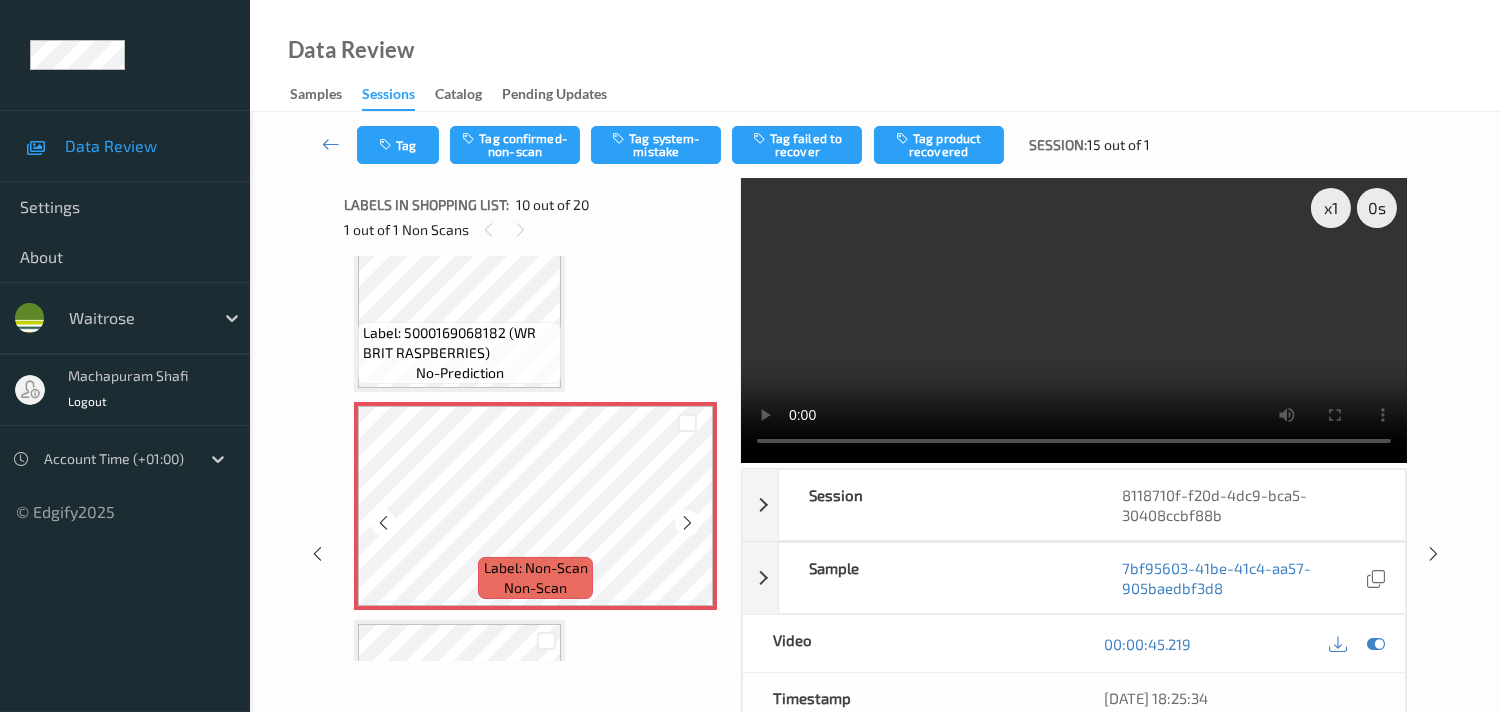 click at bounding box center [687, 523] 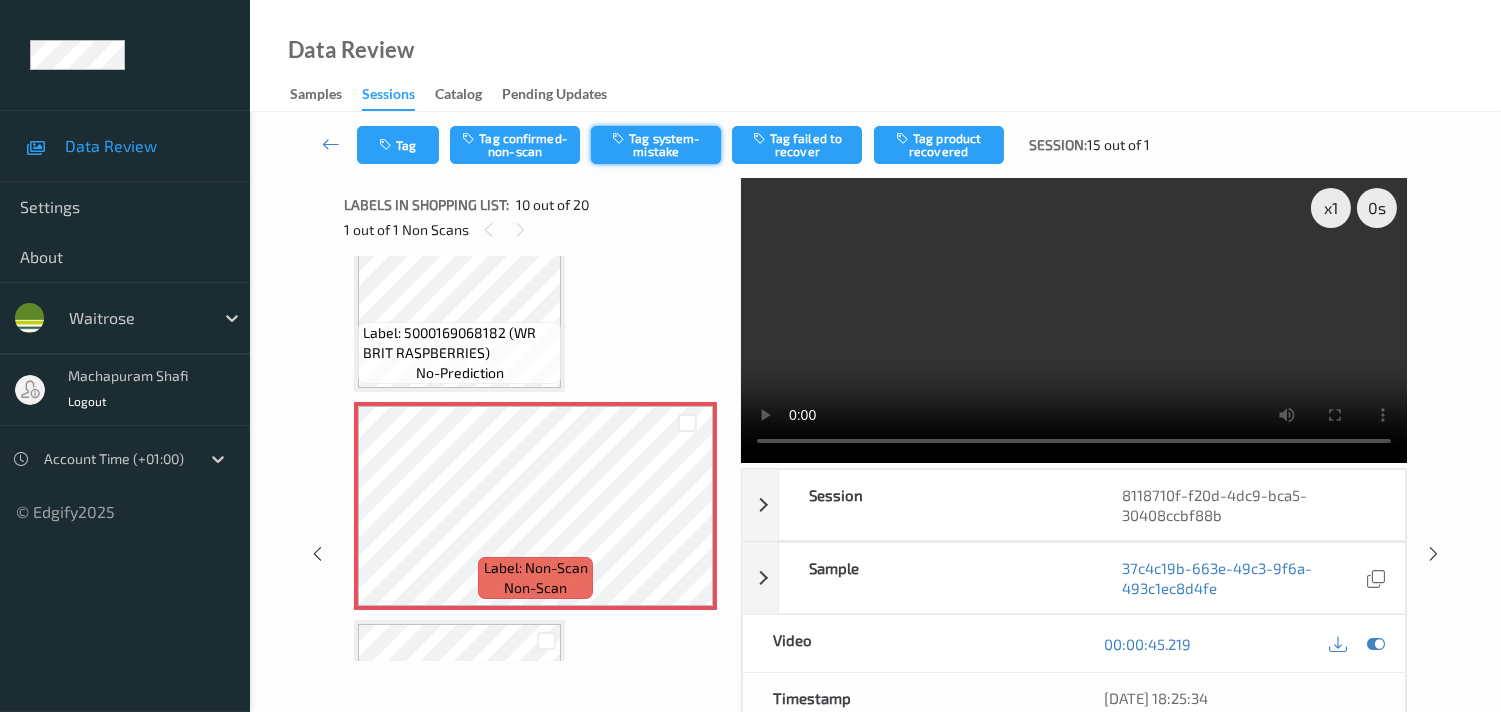 click on "Tag   system-mistake" at bounding box center (656, 145) 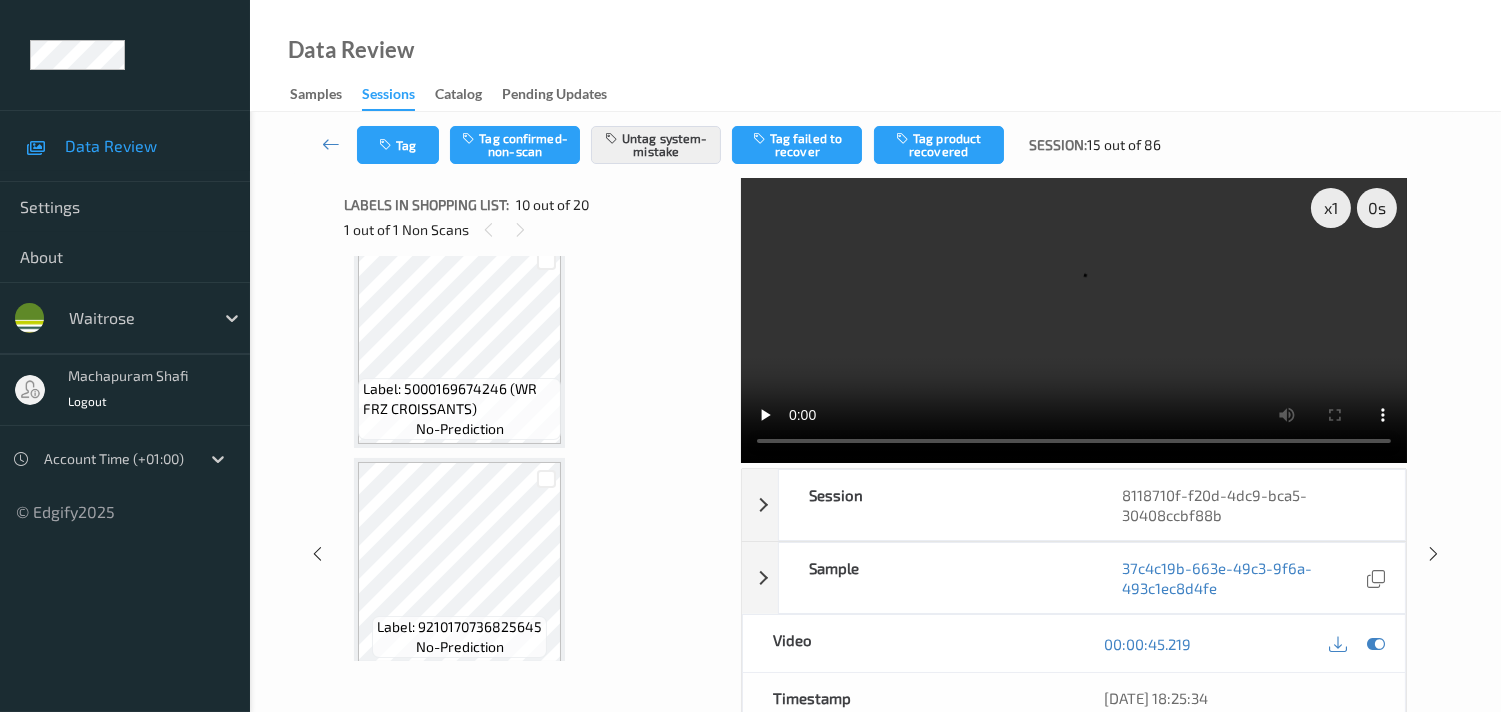 scroll, scrollTop: 3493, scrollLeft: 0, axis: vertical 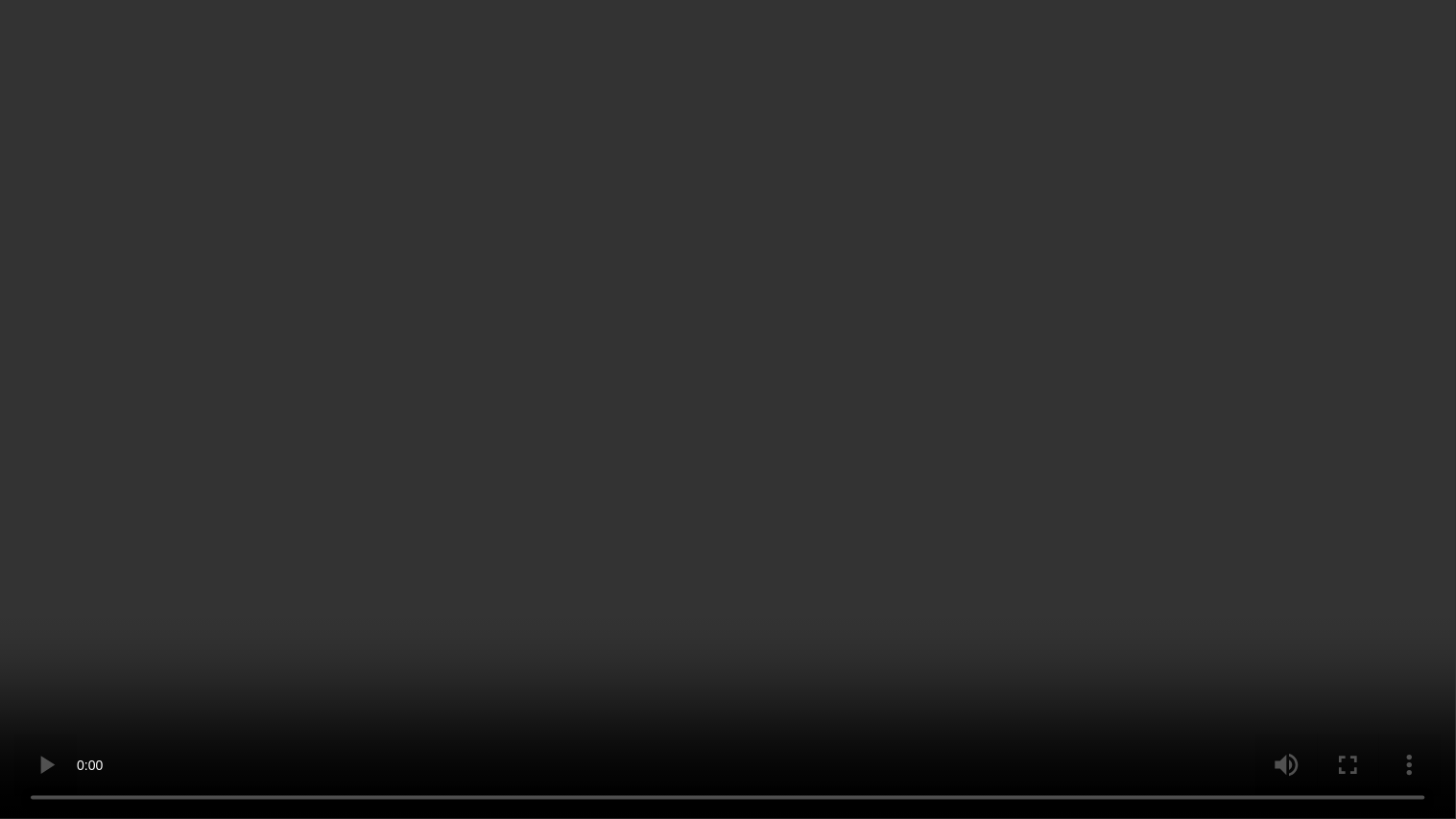 click at bounding box center [728, 409] 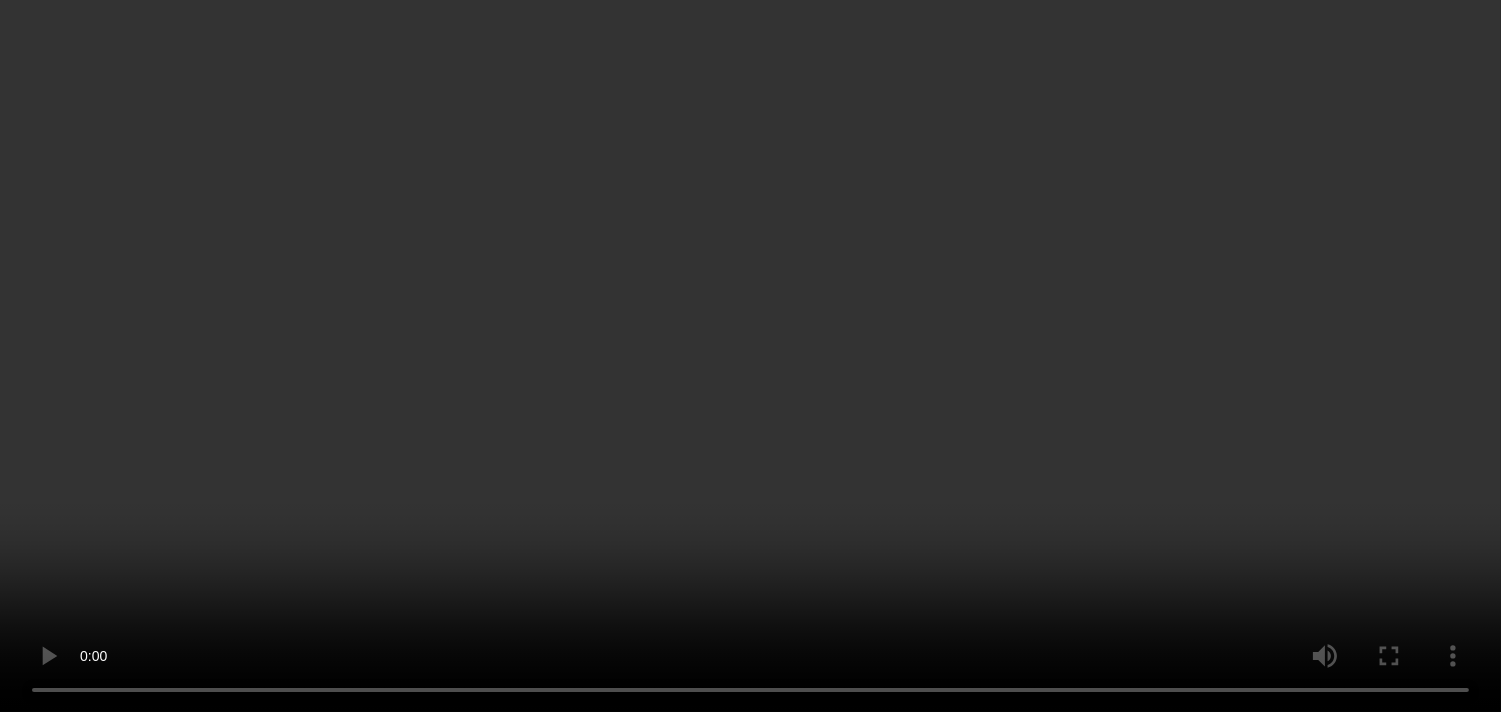 scroll, scrollTop: 0, scrollLeft: 0, axis: both 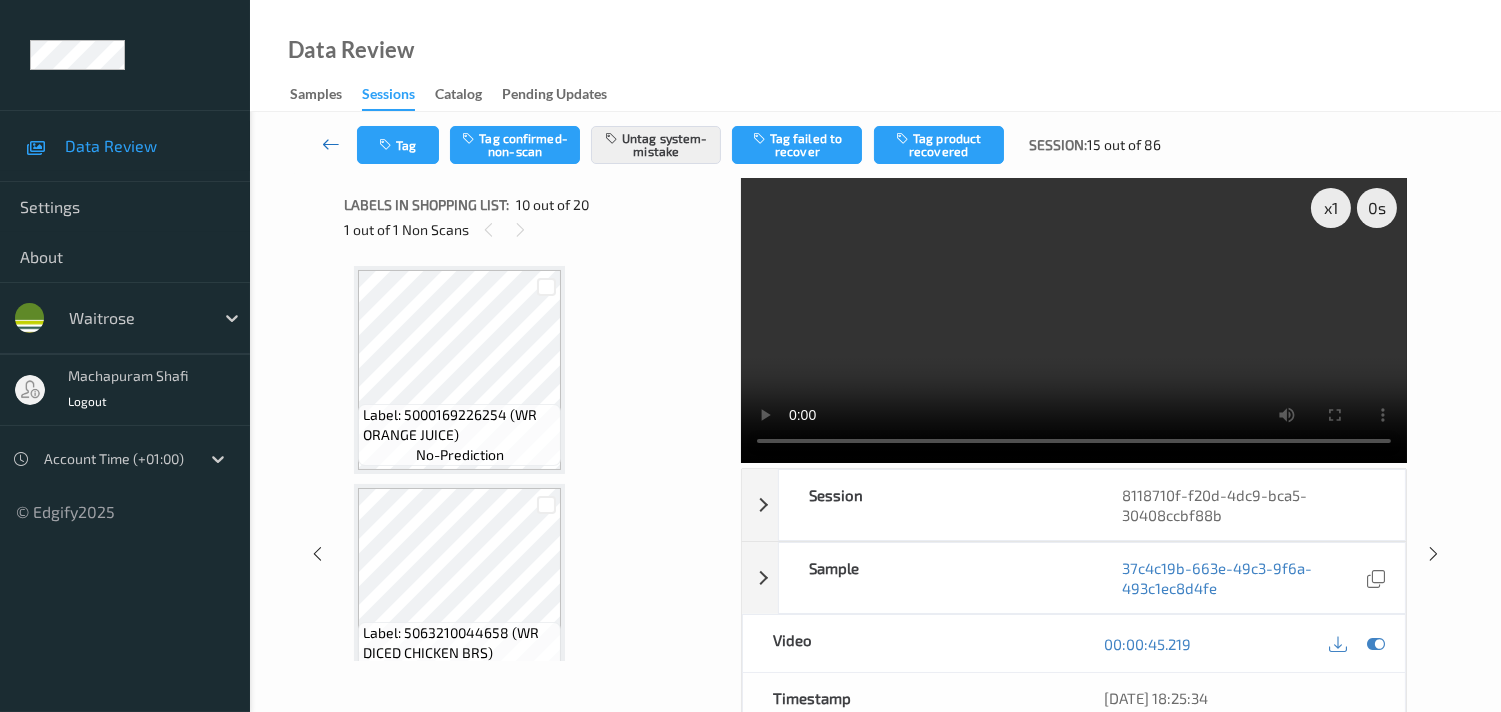 click at bounding box center (331, 144) 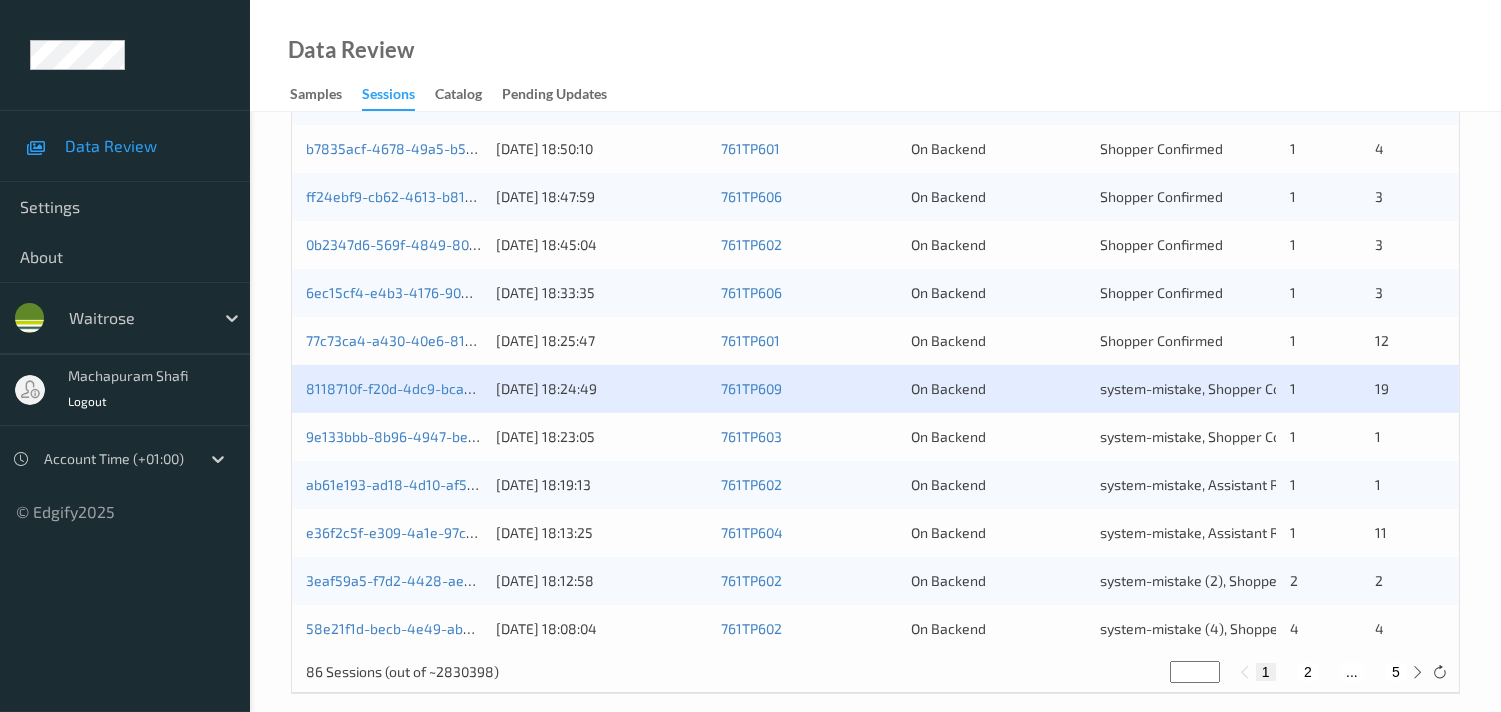 scroll, scrollTop: 951, scrollLeft: 0, axis: vertical 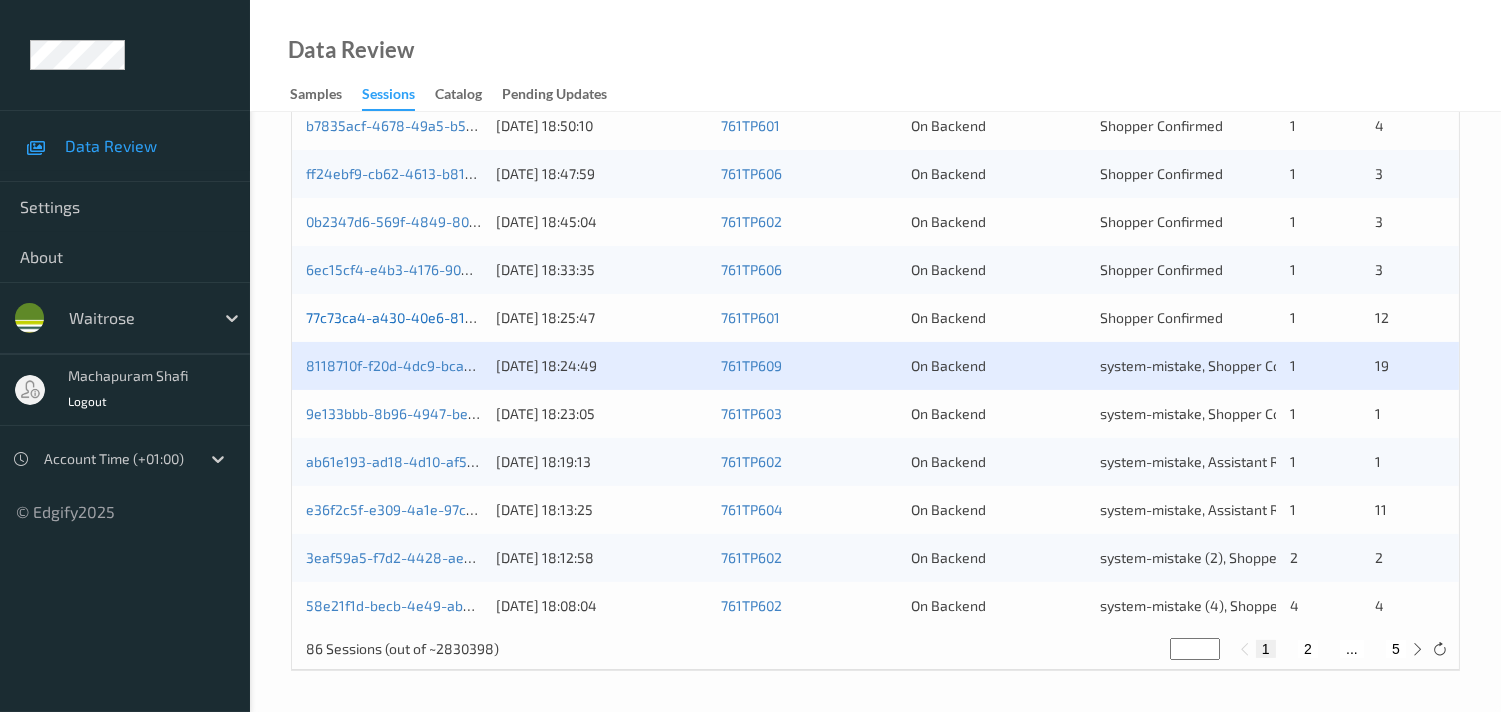 click on "77c73ca4-a430-40e6-816c-fad5905cb8b3" at bounding box center (442, 317) 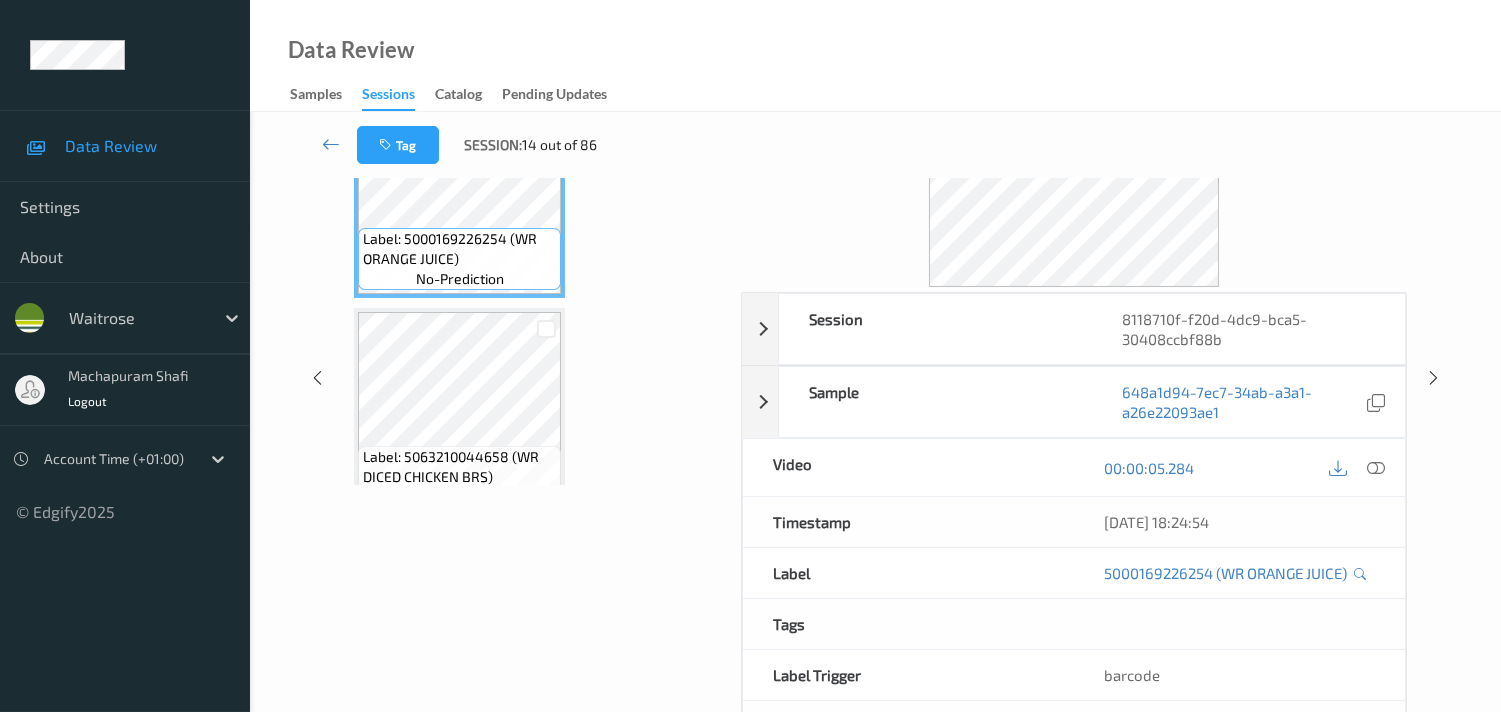 scroll, scrollTop: 0, scrollLeft: 0, axis: both 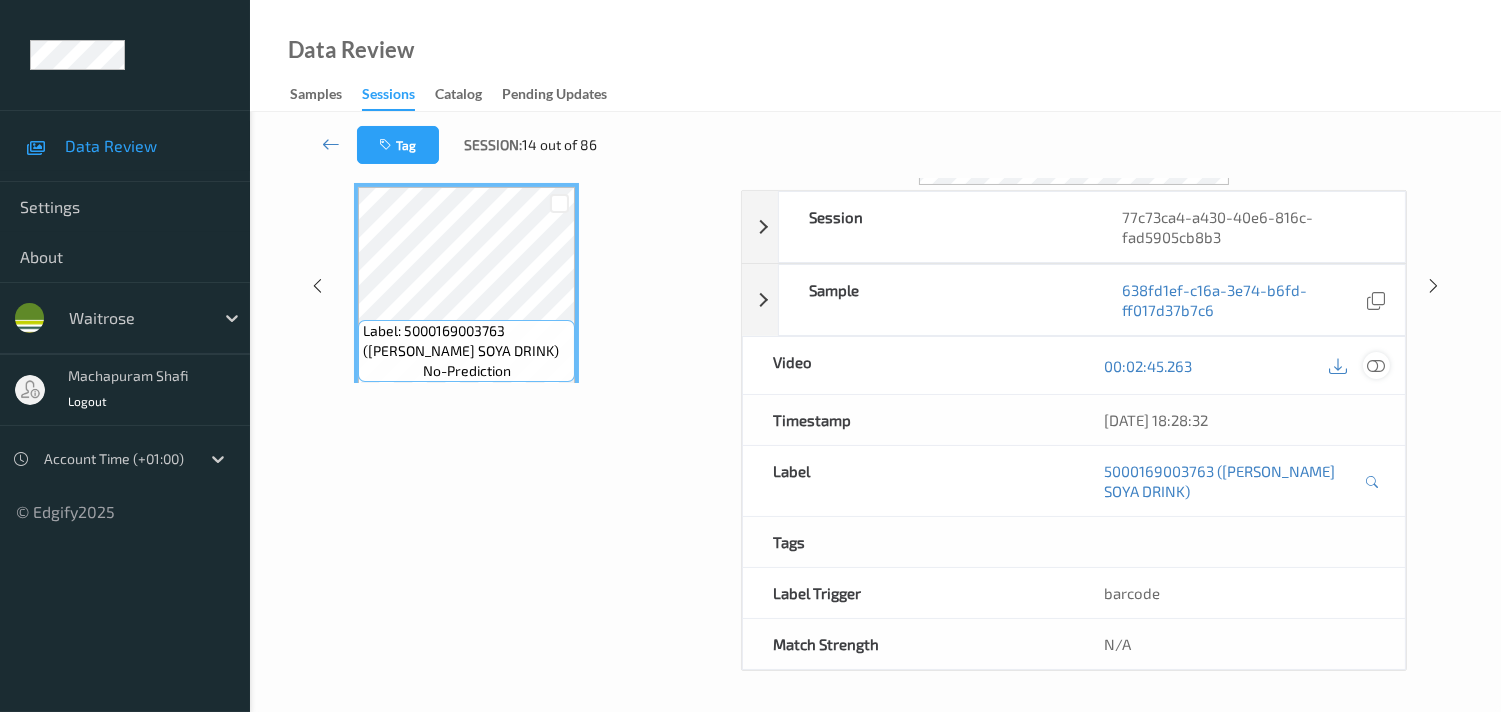 click at bounding box center [1376, 366] 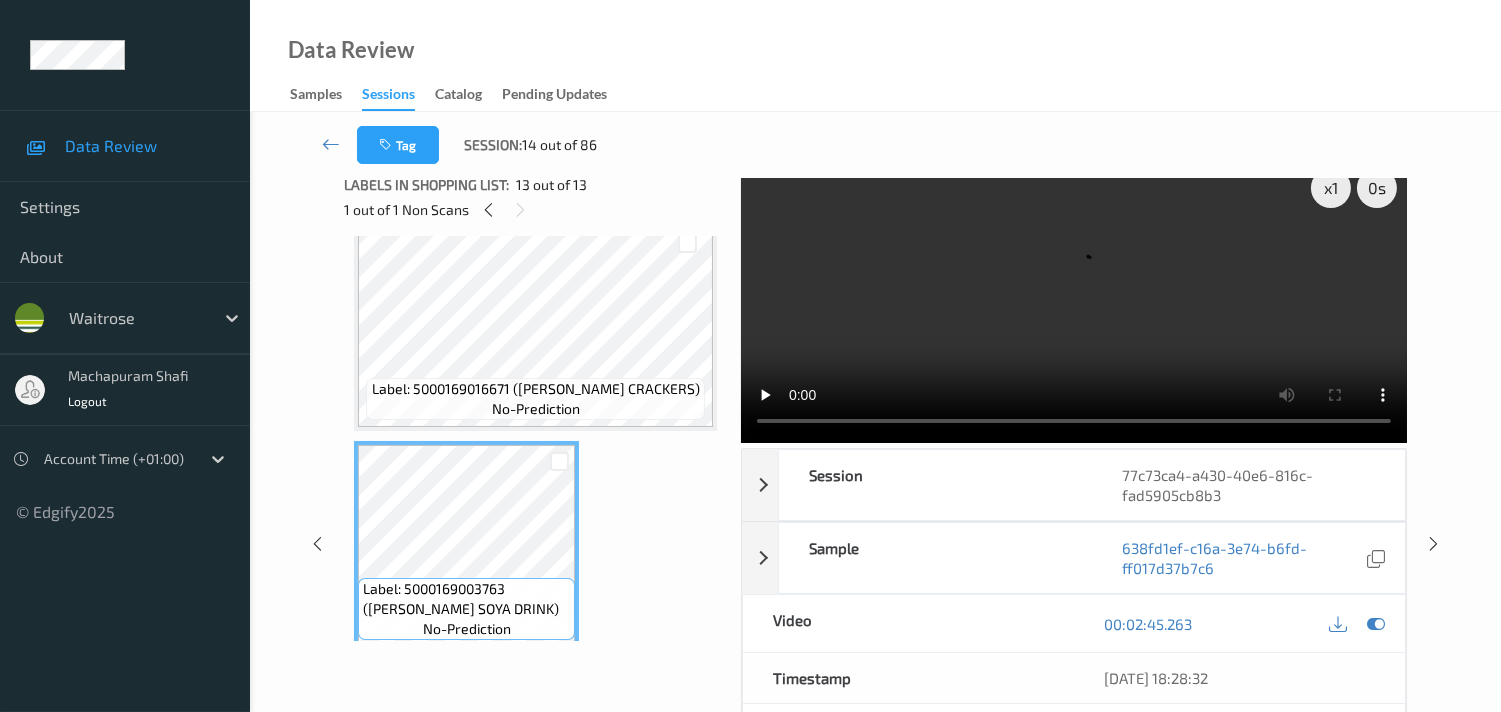 scroll, scrollTop: 0, scrollLeft: 0, axis: both 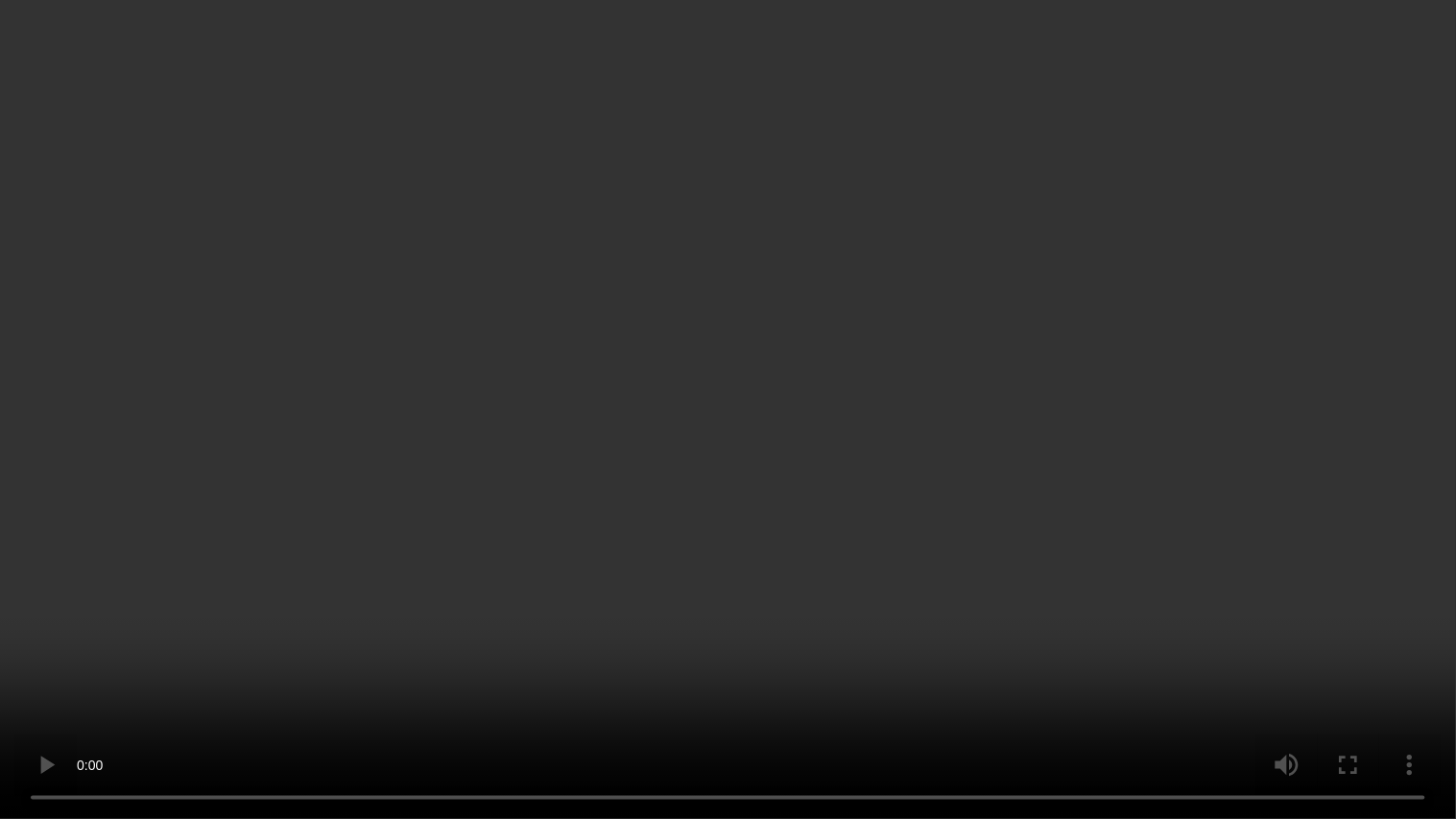 click at bounding box center (728, 409) 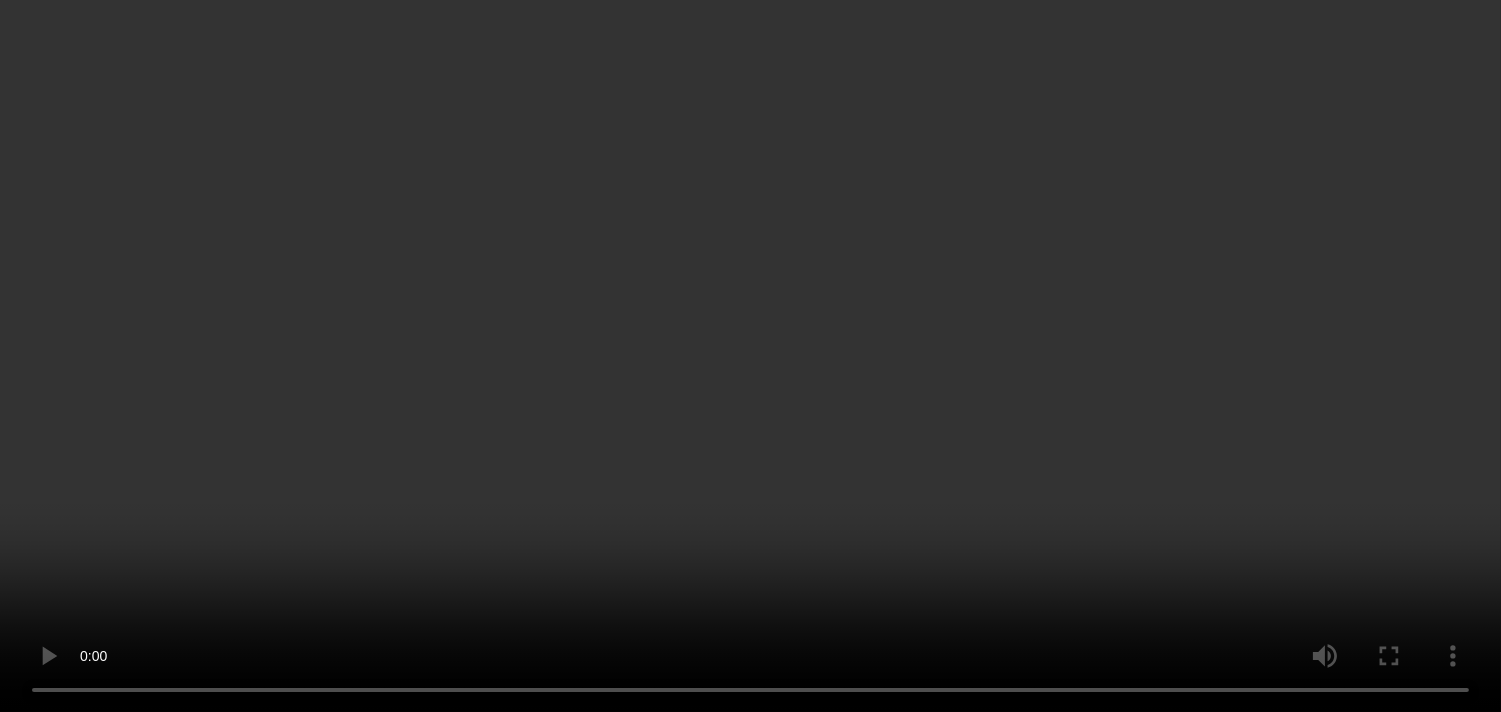 scroll, scrollTop: 0, scrollLeft: 0, axis: both 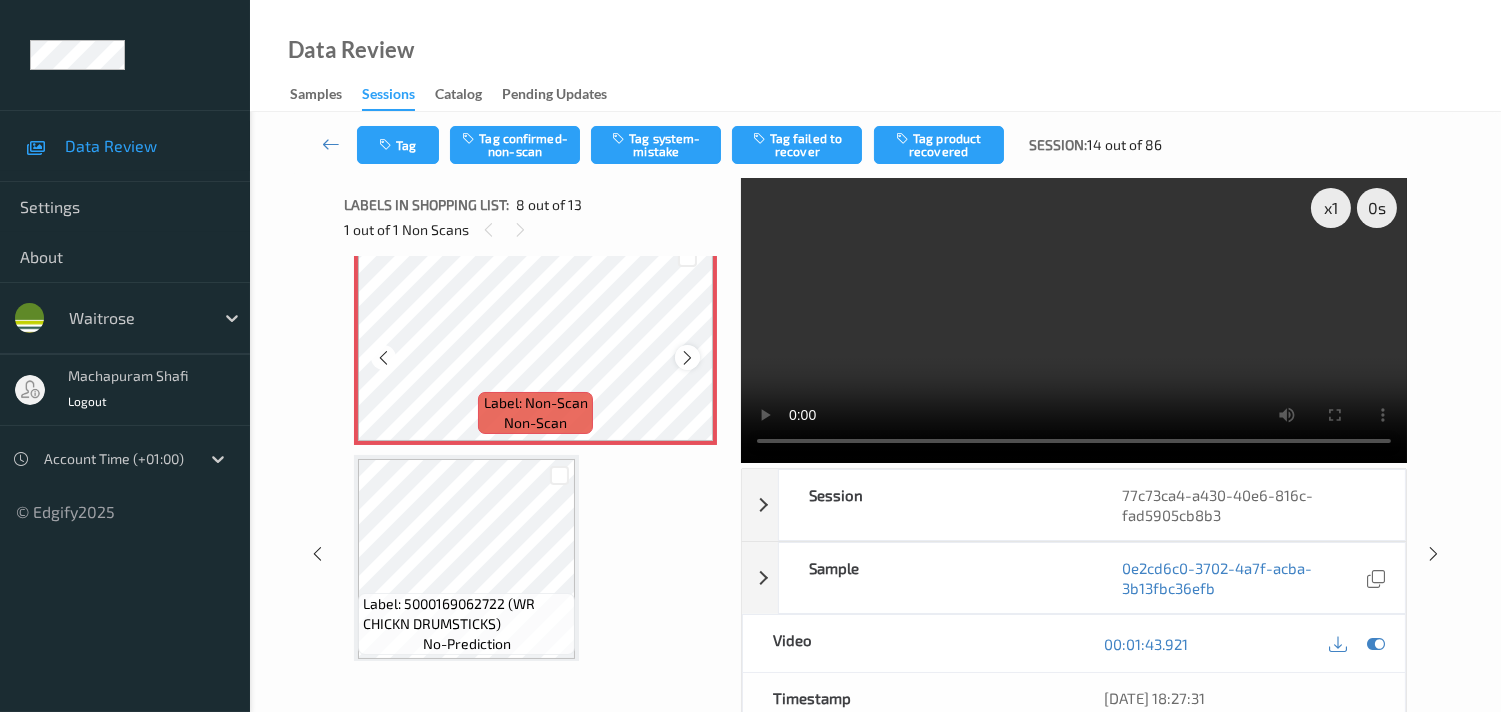 click at bounding box center [687, 357] 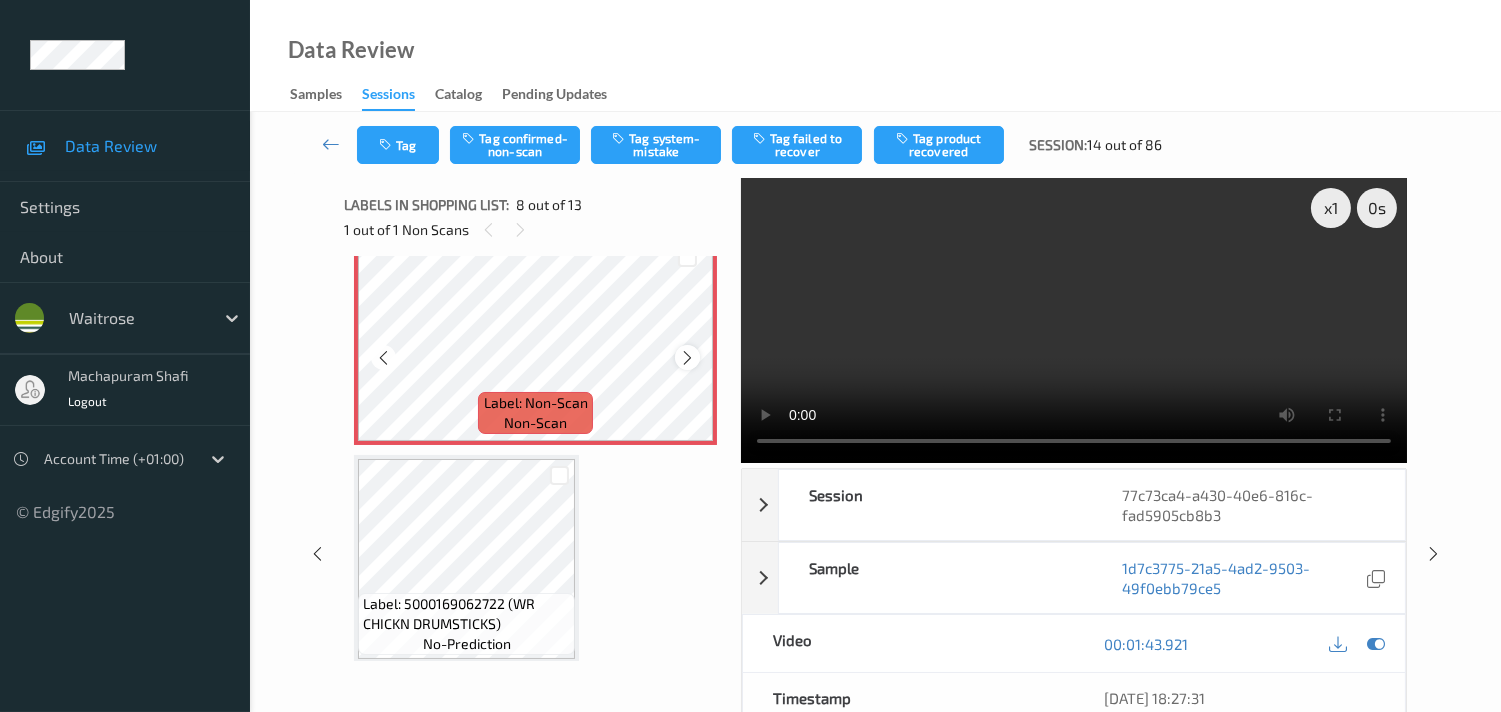 click at bounding box center (687, 357) 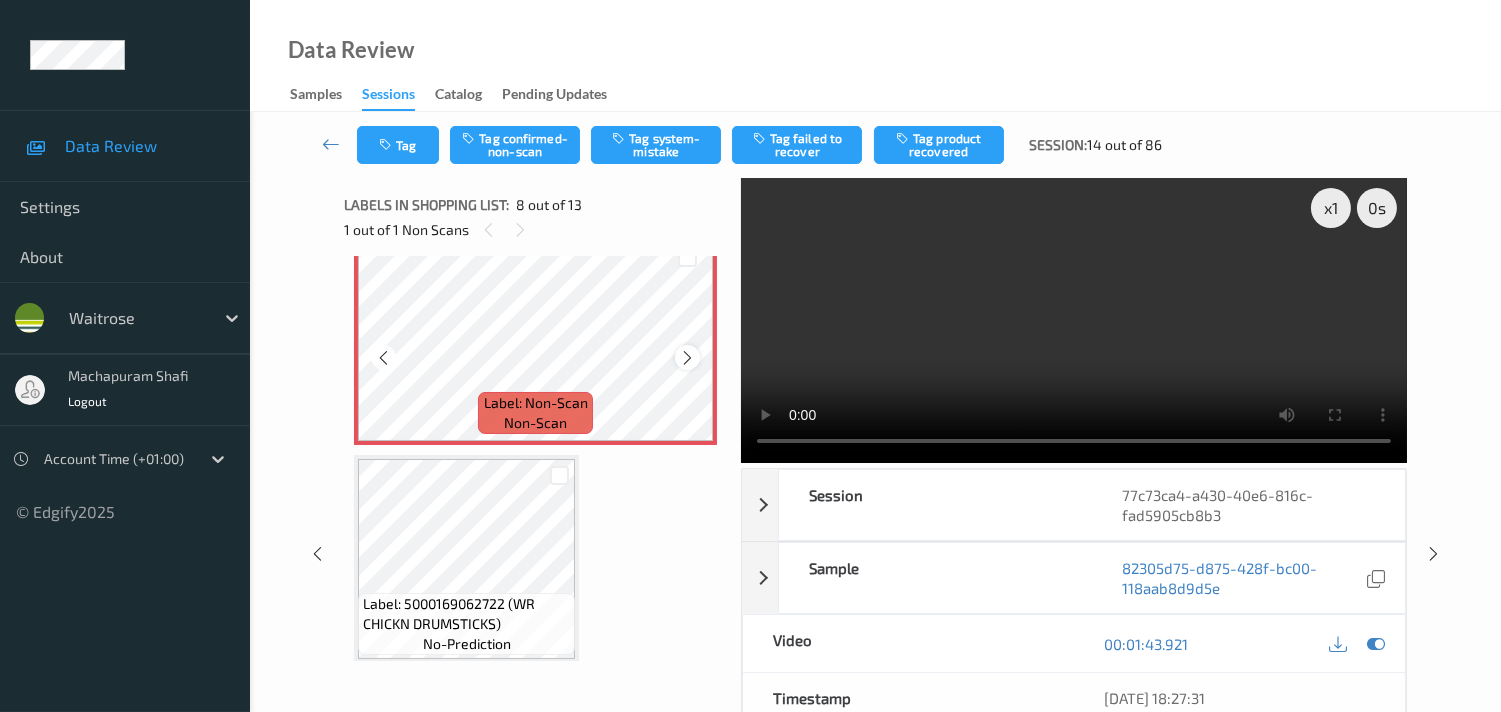 click at bounding box center [687, 358] 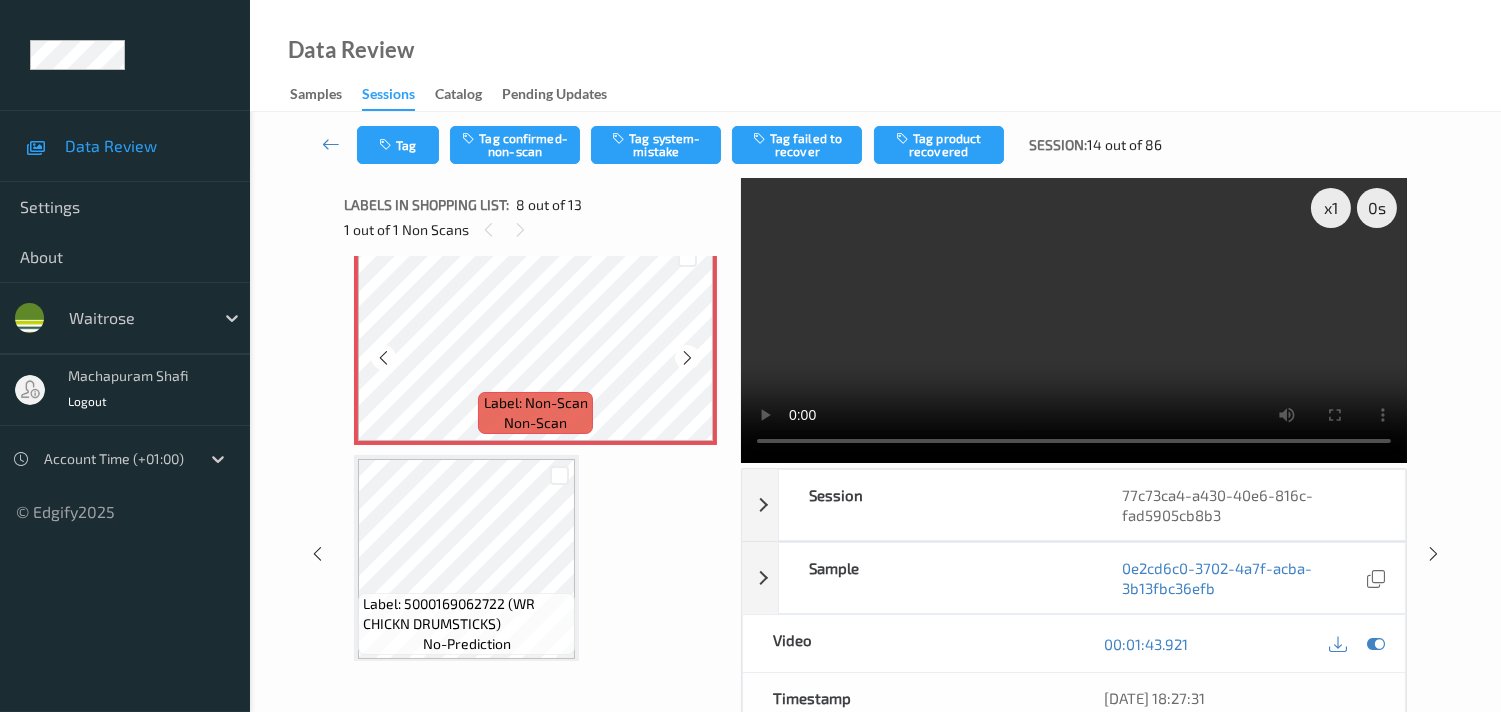click at bounding box center [687, 358] 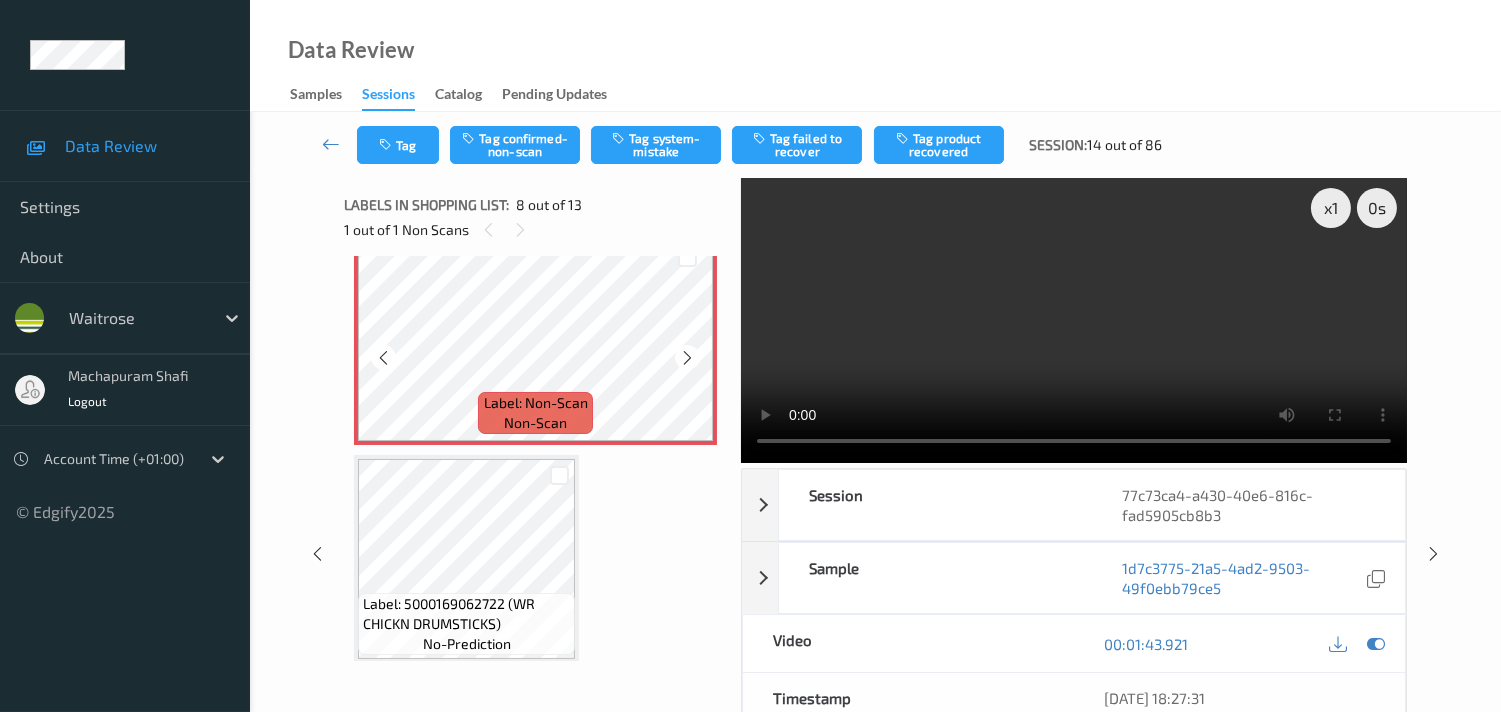 click at bounding box center (687, 358) 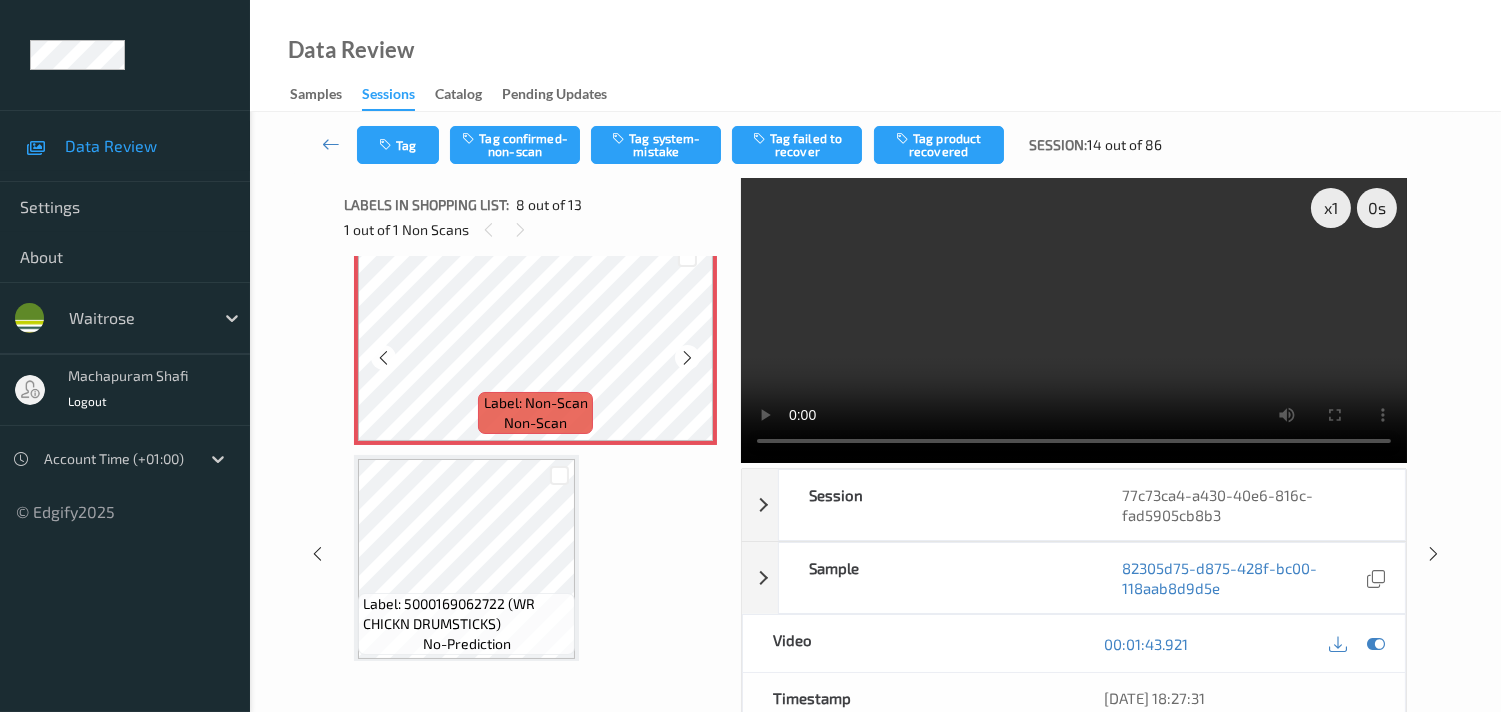 click at bounding box center [687, 358] 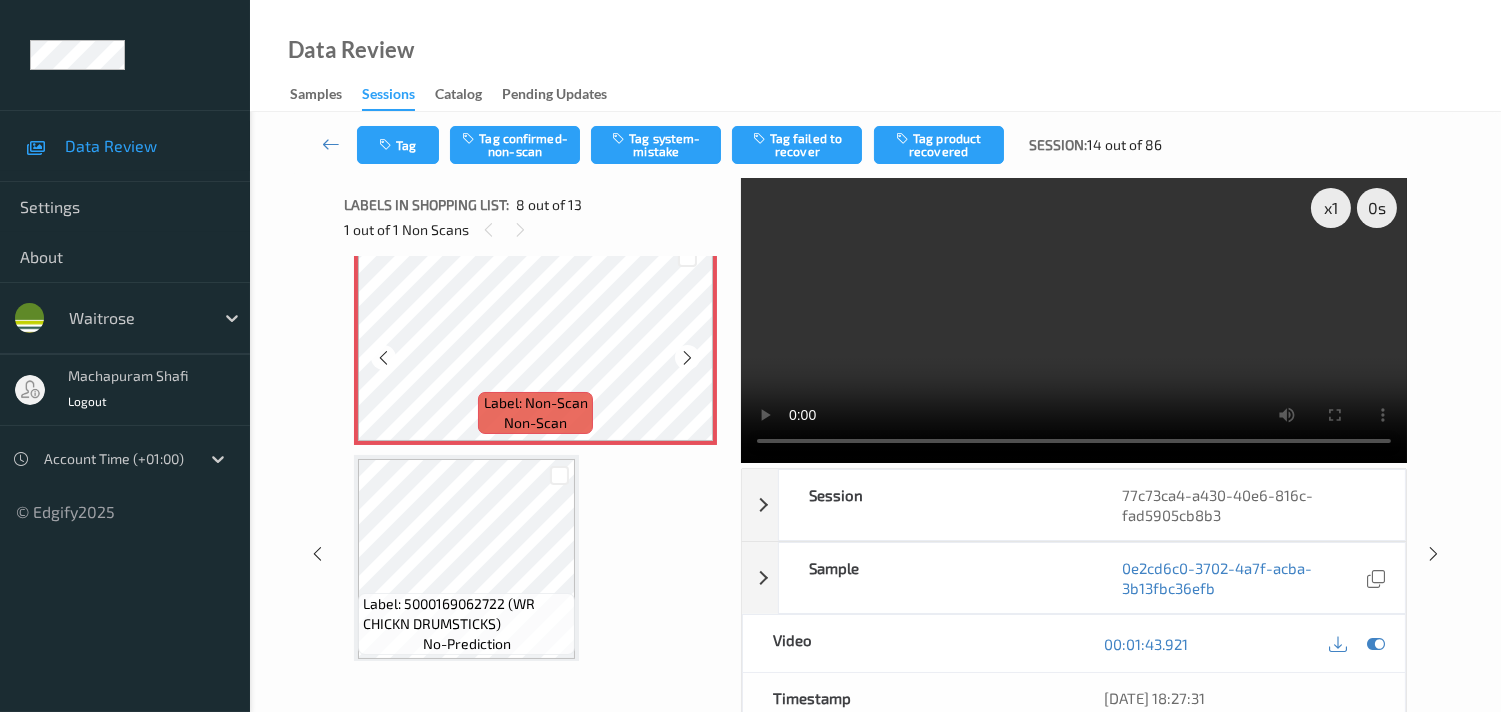 click at bounding box center [687, 358] 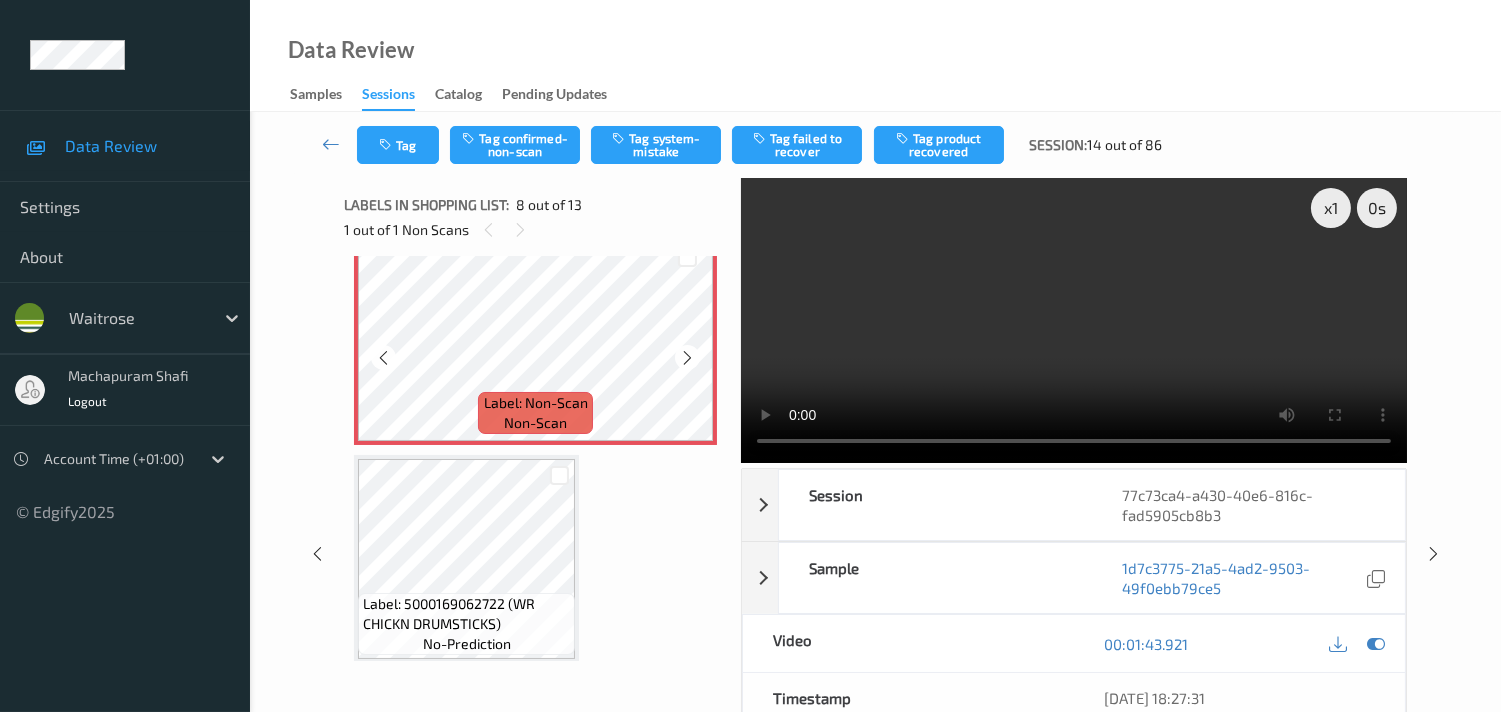 click at bounding box center [687, 358] 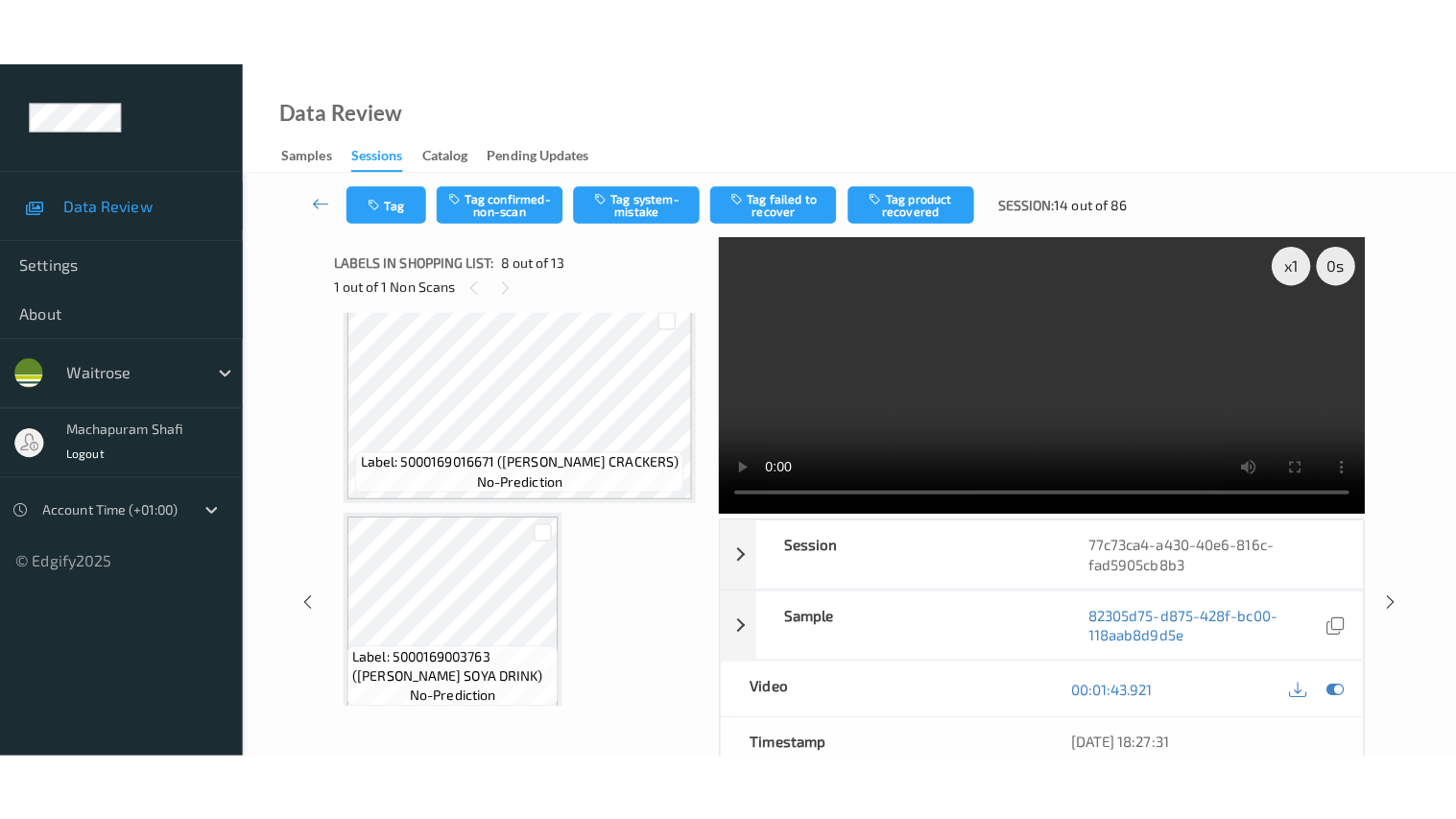 scroll, scrollTop: 2325, scrollLeft: 0, axis: vertical 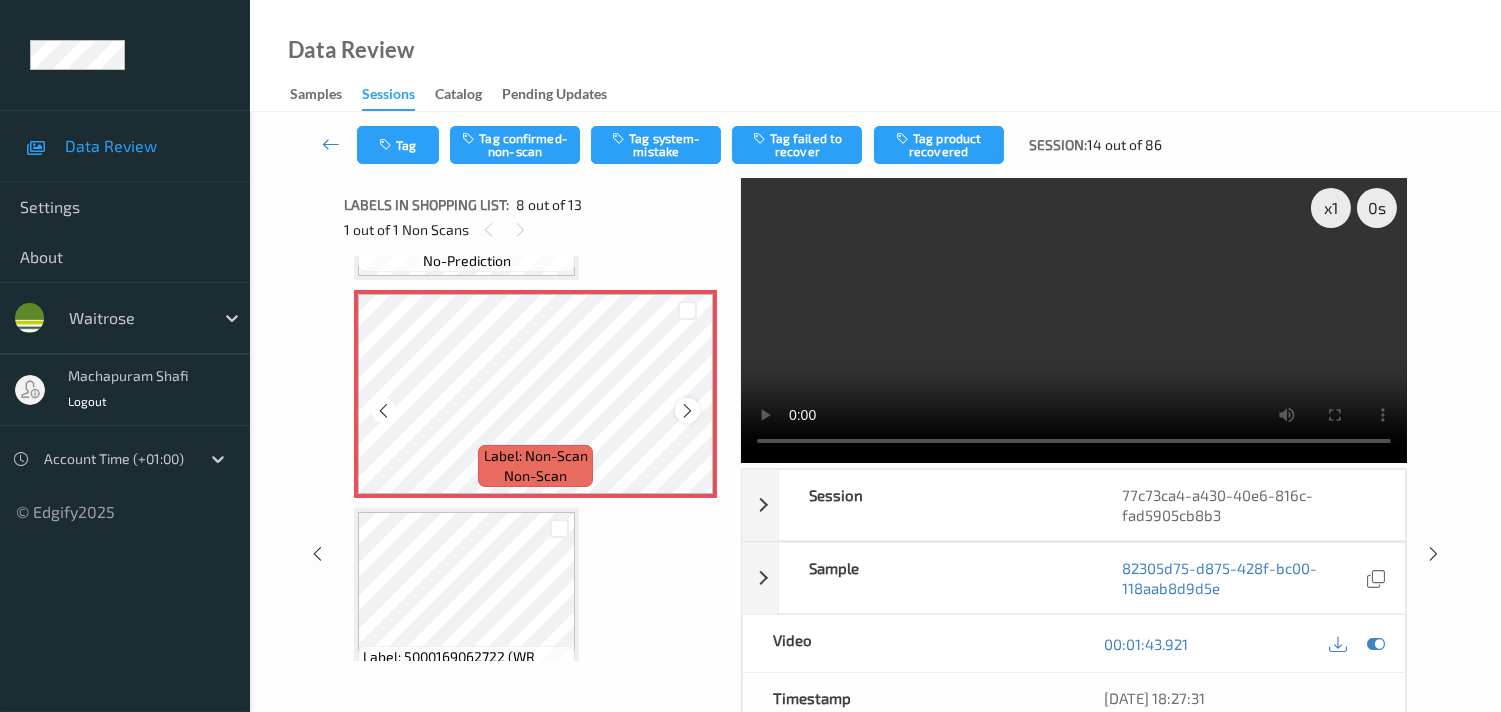 click at bounding box center (687, 411) 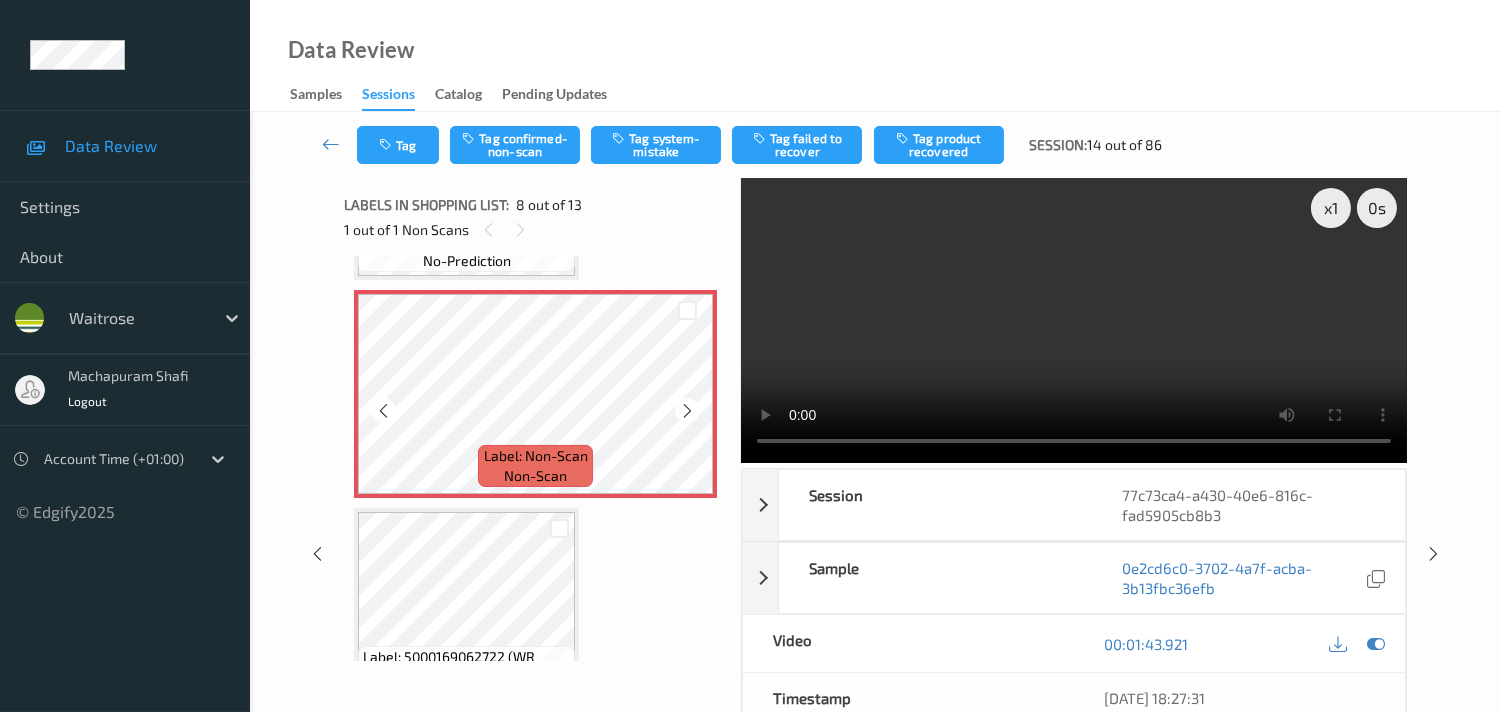 click at bounding box center [687, 411] 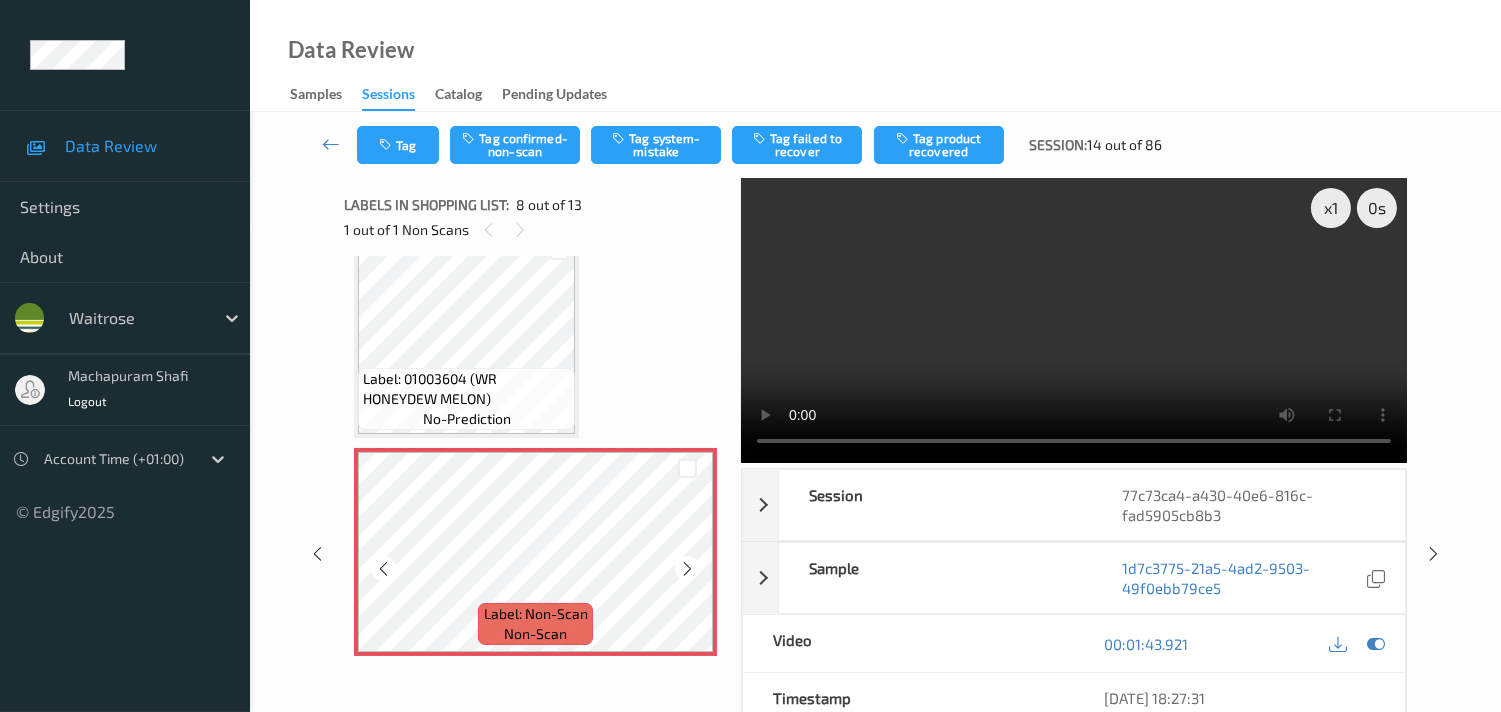 scroll, scrollTop: 1280, scrollLeft: 0, axis: vertical 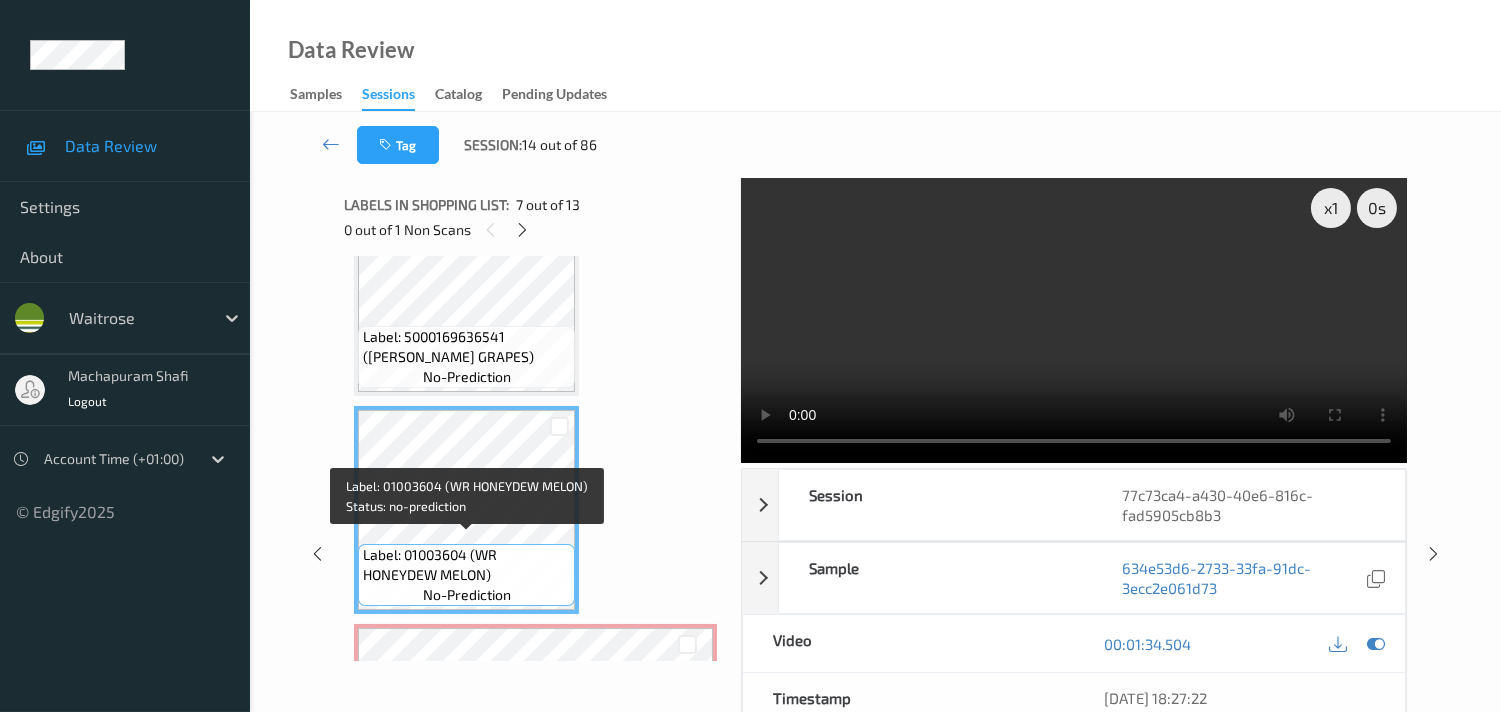 click on "Label: 01003604 (WR HONEYDEW MELON)" at bounding box center [466, 565] 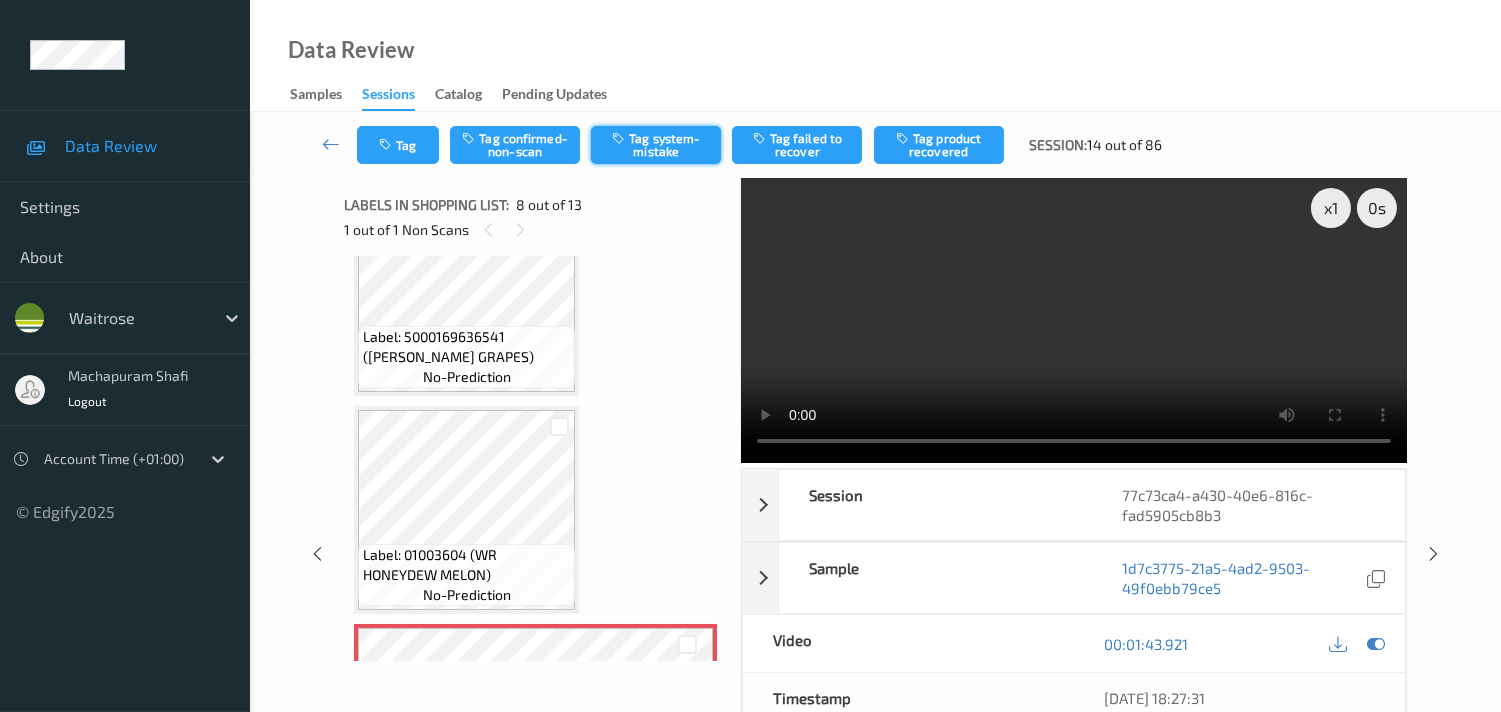 click on "Tag   system-mistake" at bounding box center (656, 145) 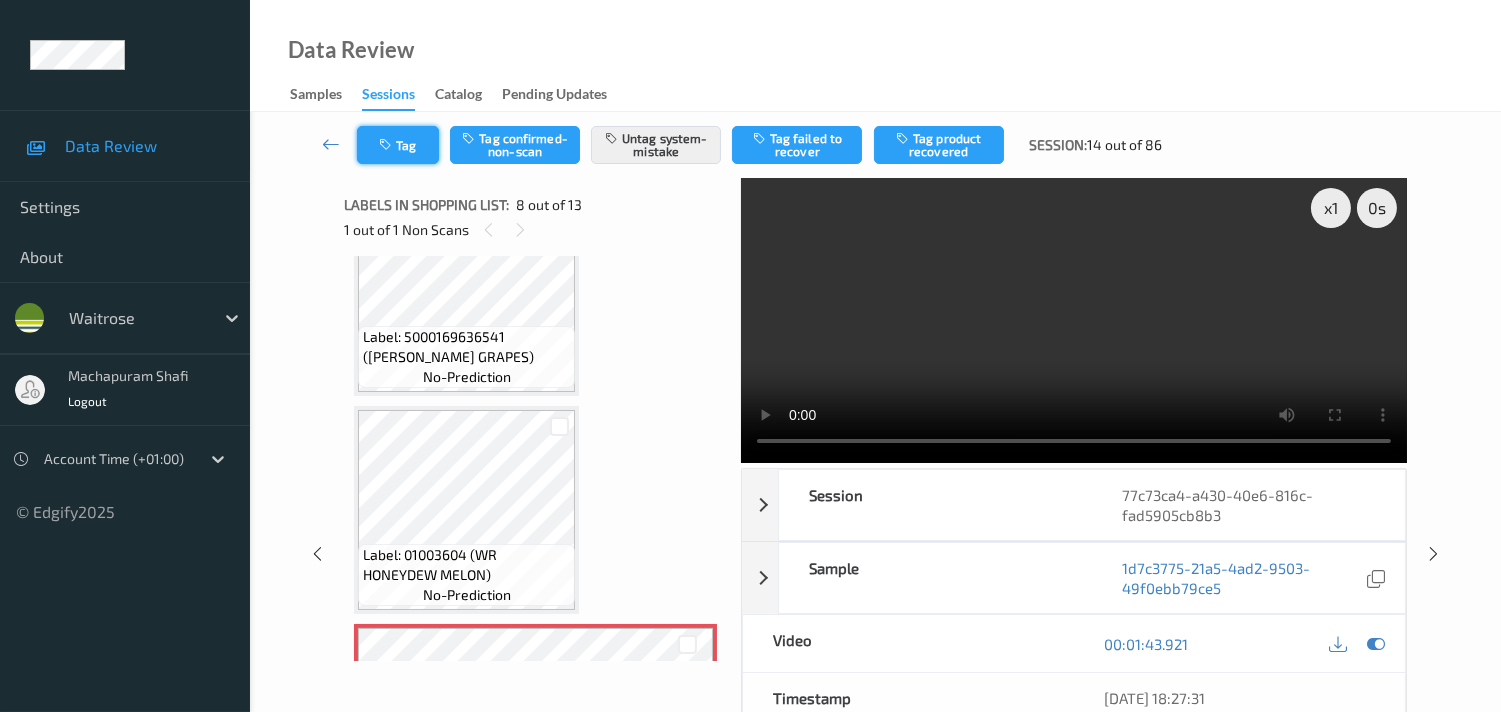 click on "Tag" at bounding box center (398, 145) 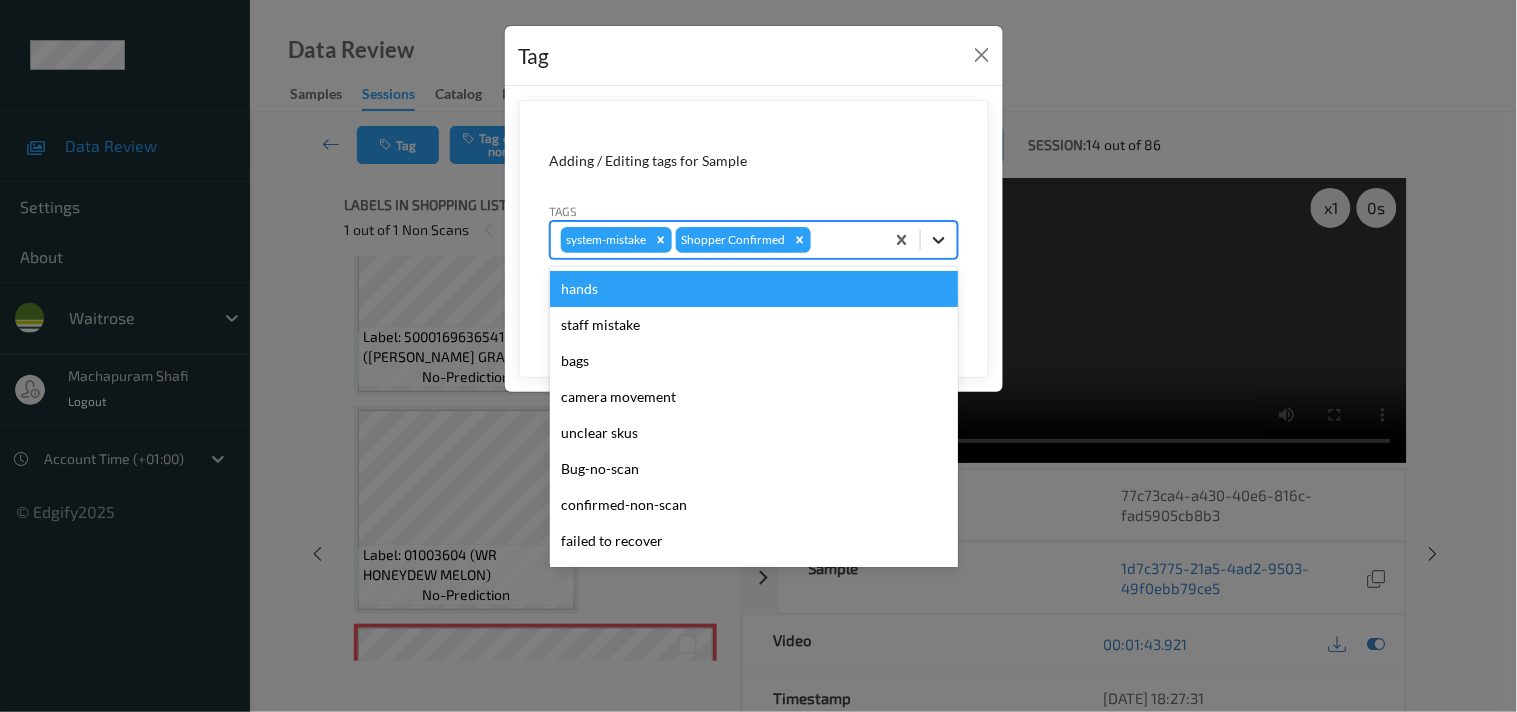 click 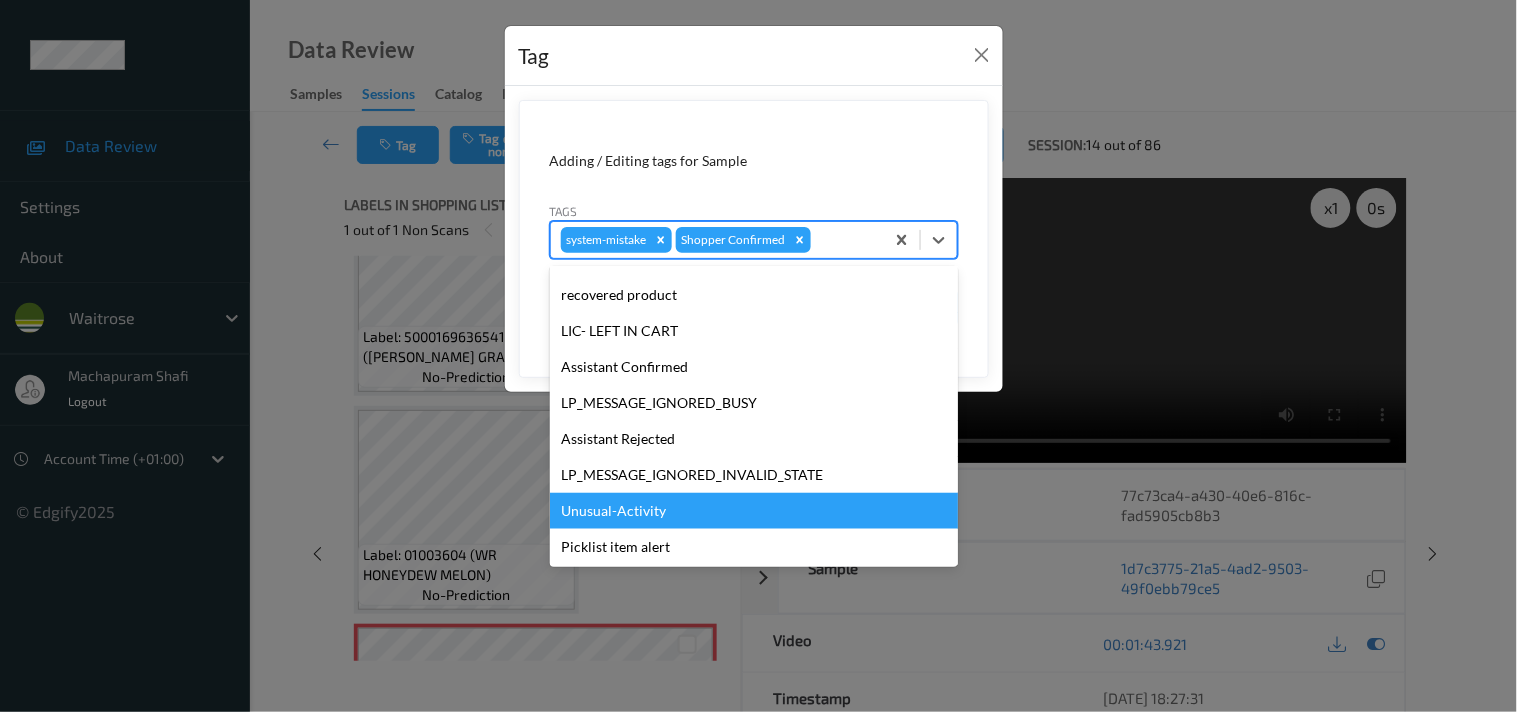 scroll, scrollTop: 320, scrollLeft: 0, axis: vertical 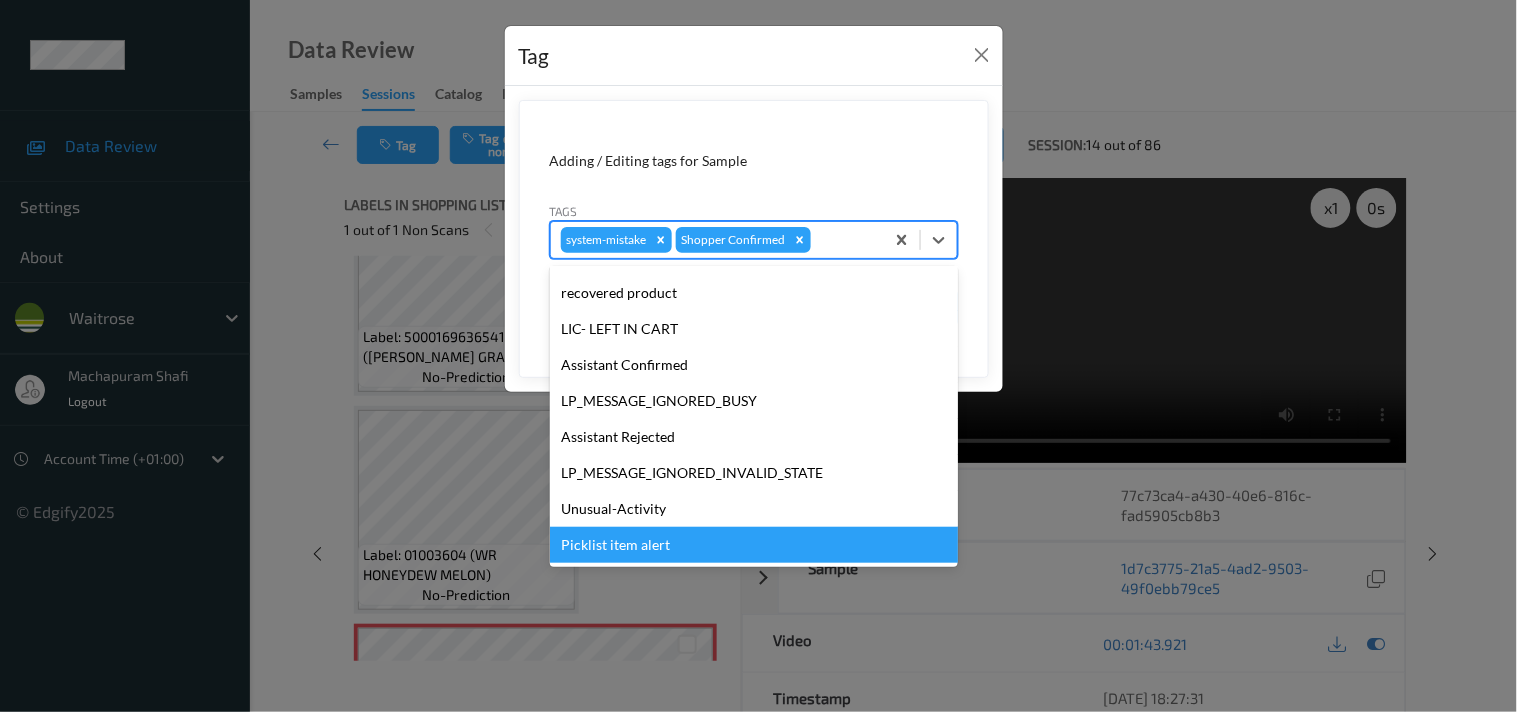 click on "Picklist item alert" at bounding box center [754, 545] 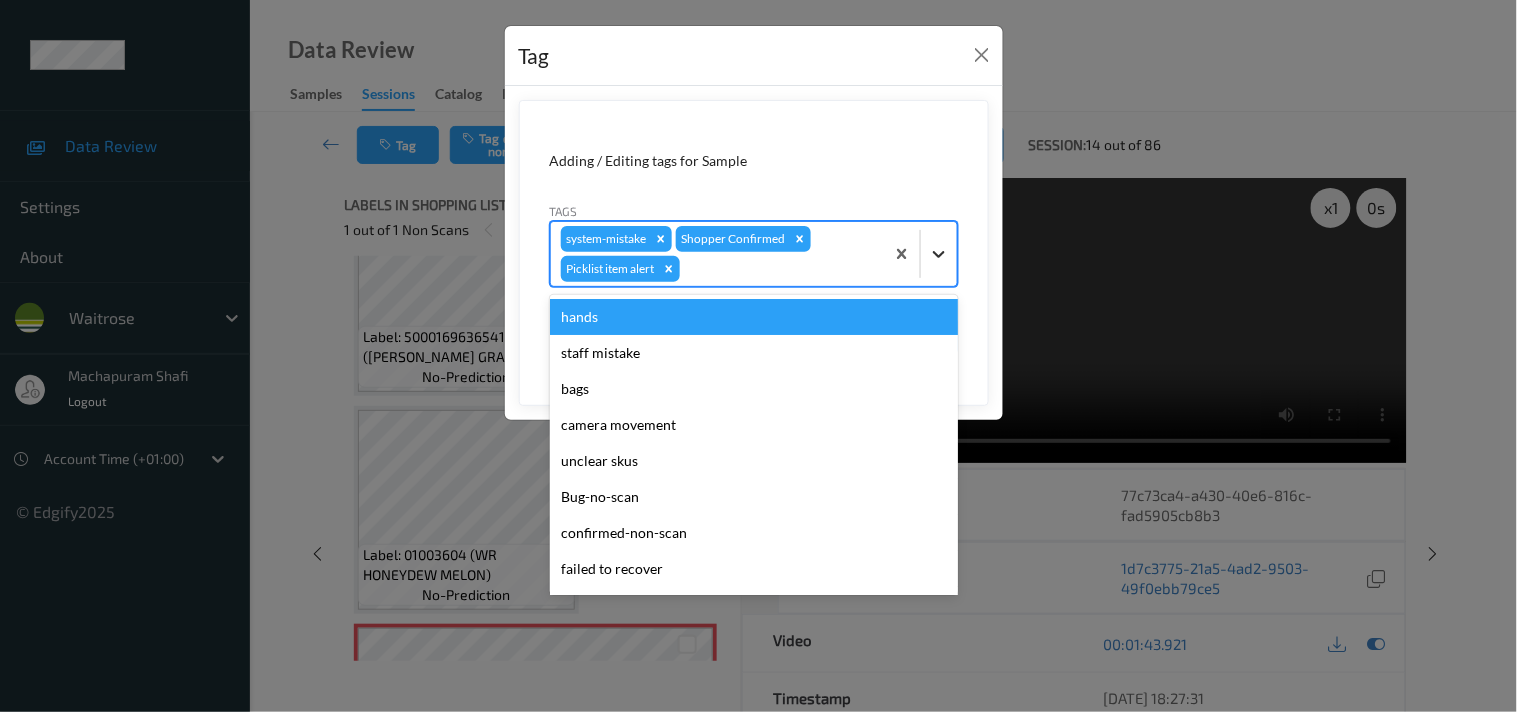 click 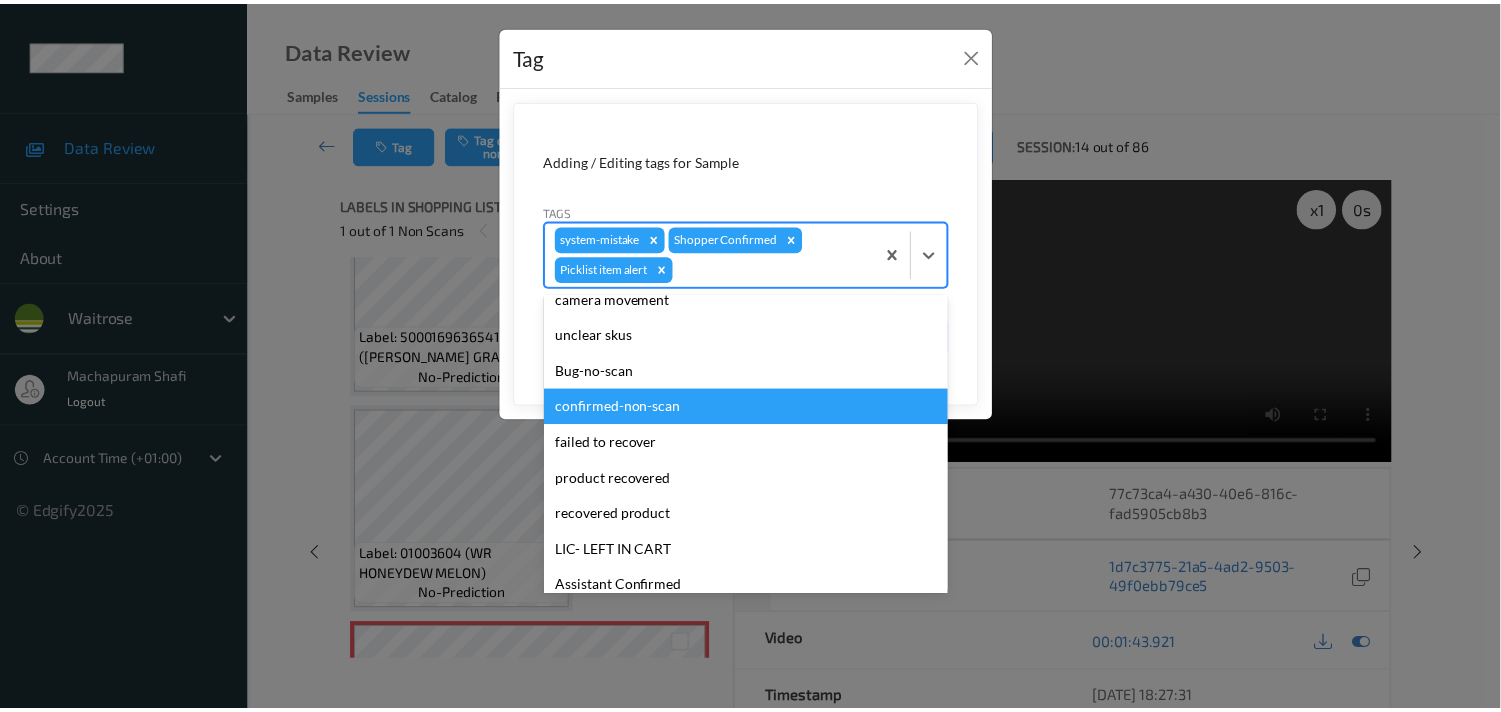 scroll, scrollTop: 283, scrollLeft: 0, axis: vertical 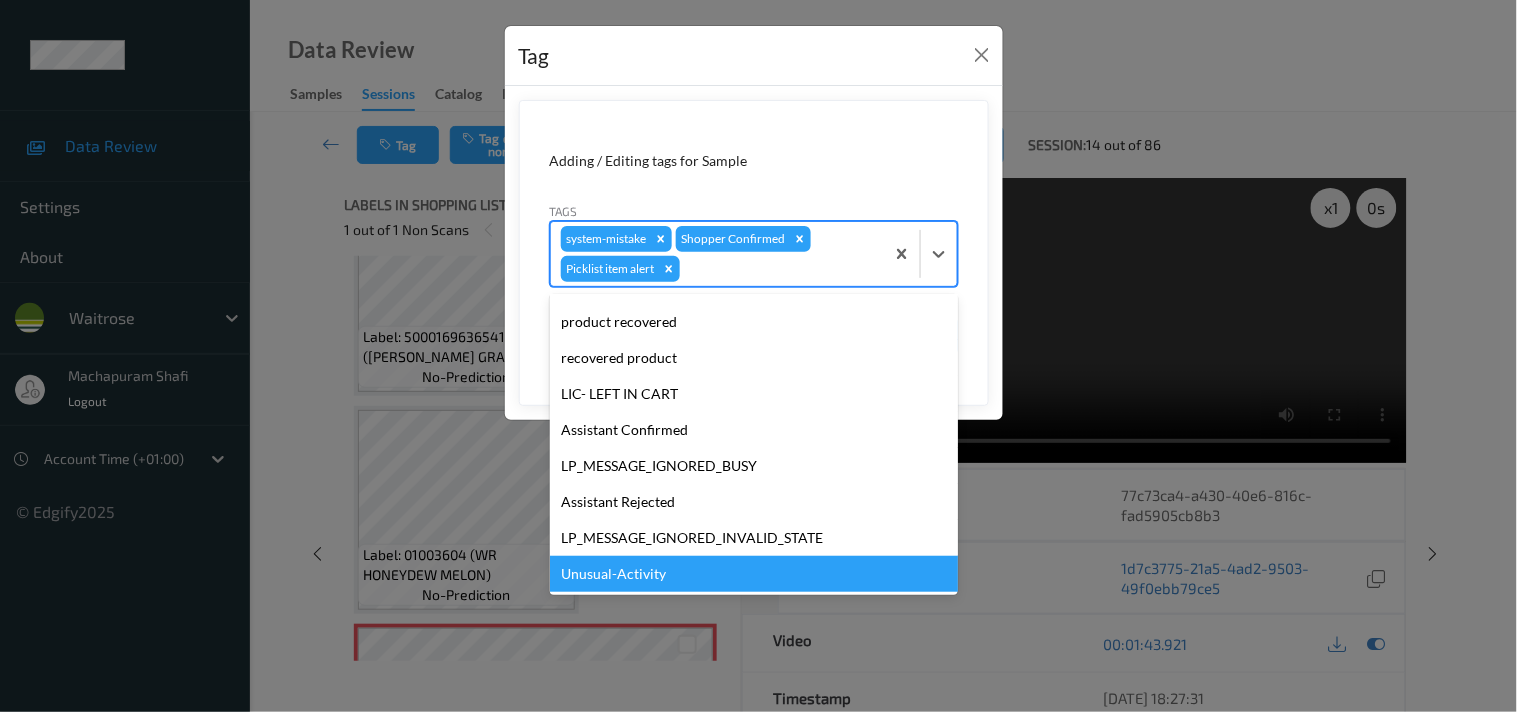 click on "Unusual-Activity" at bounding box center (754, 574) 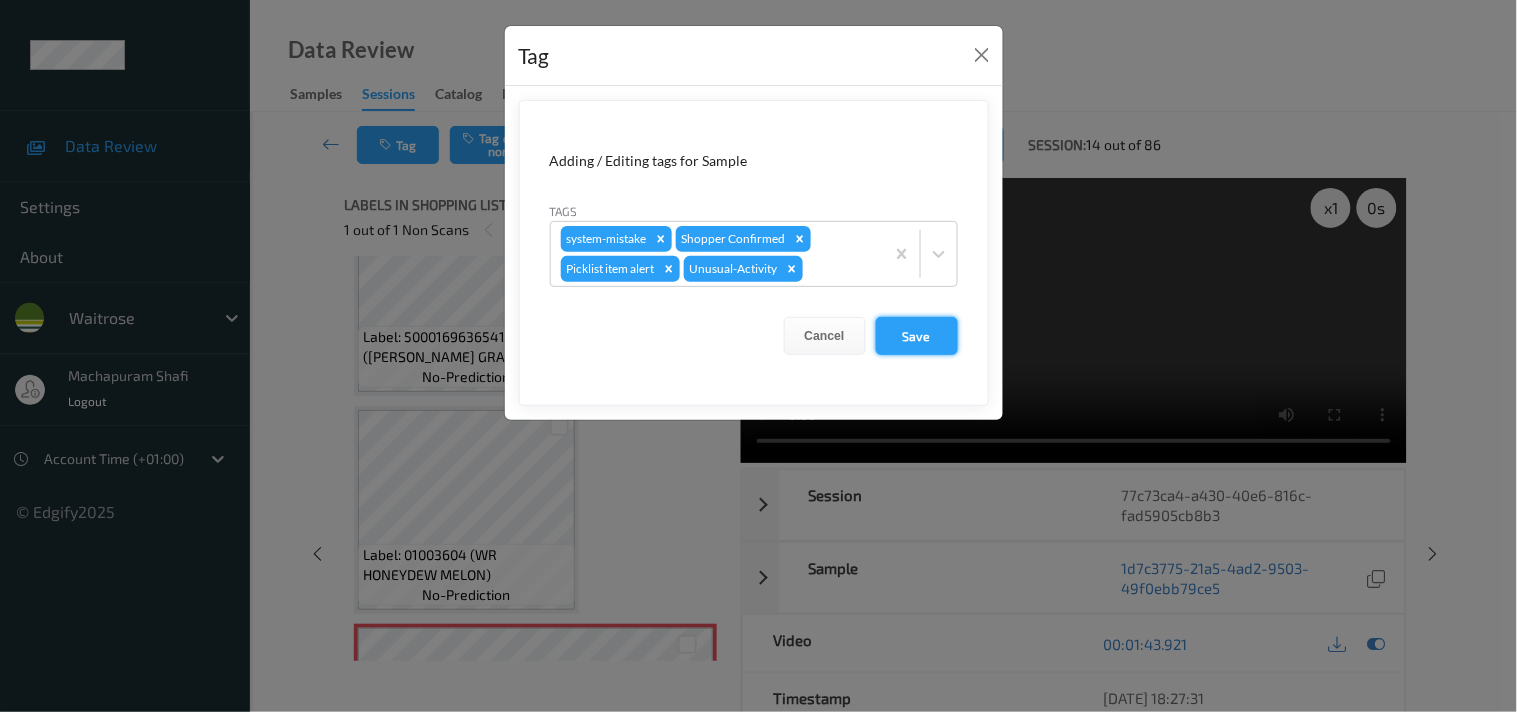 click on "Save" at bounding box center (917, 336) 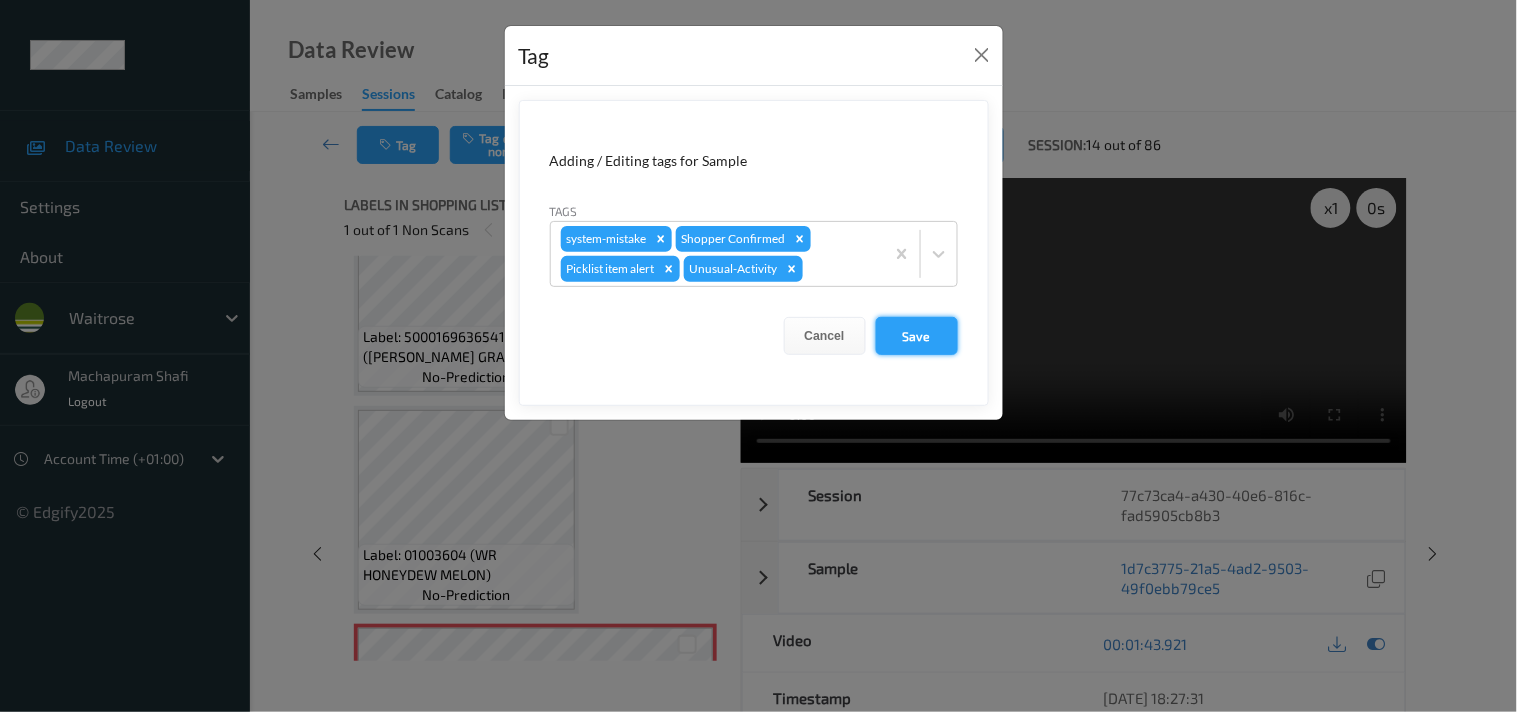 click on "Save" at bounding box center [917, 336] 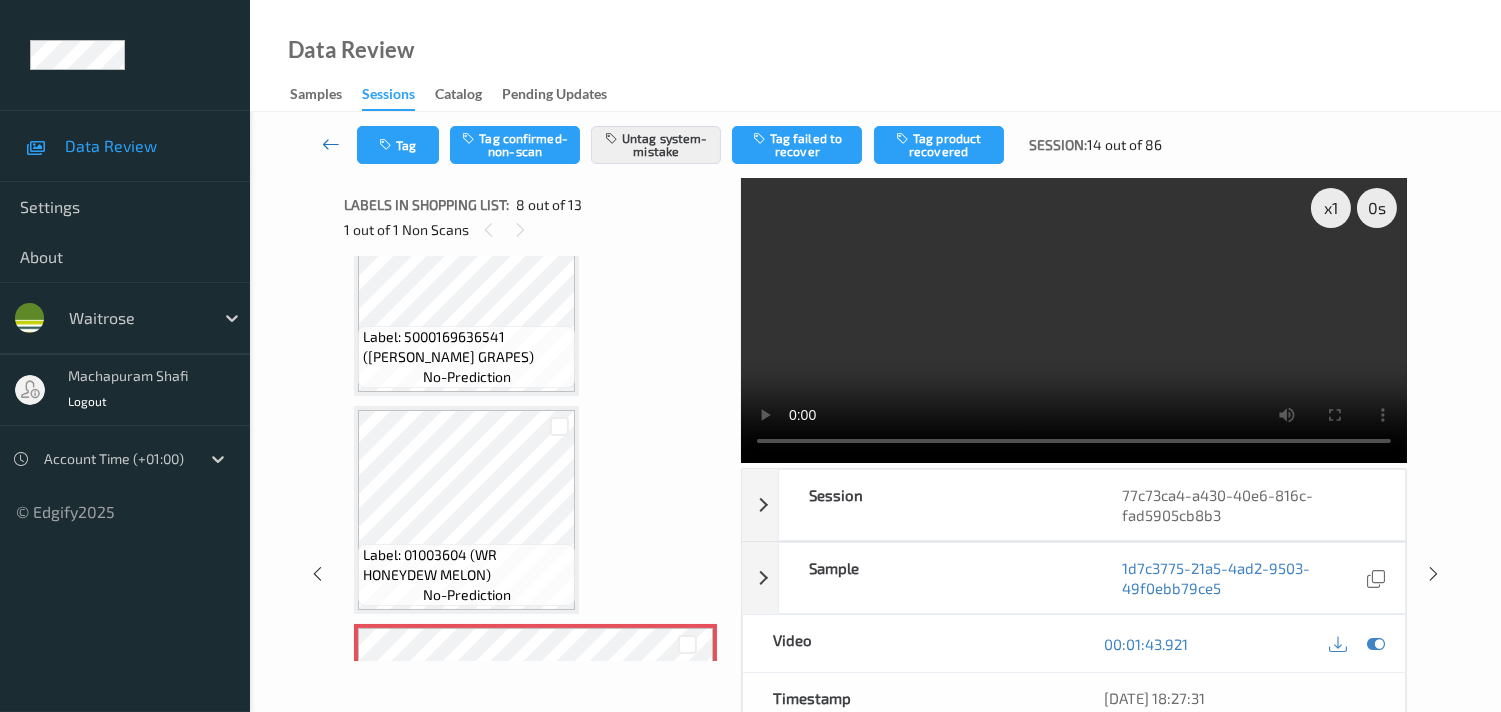 click at bounding box center (331, 144) 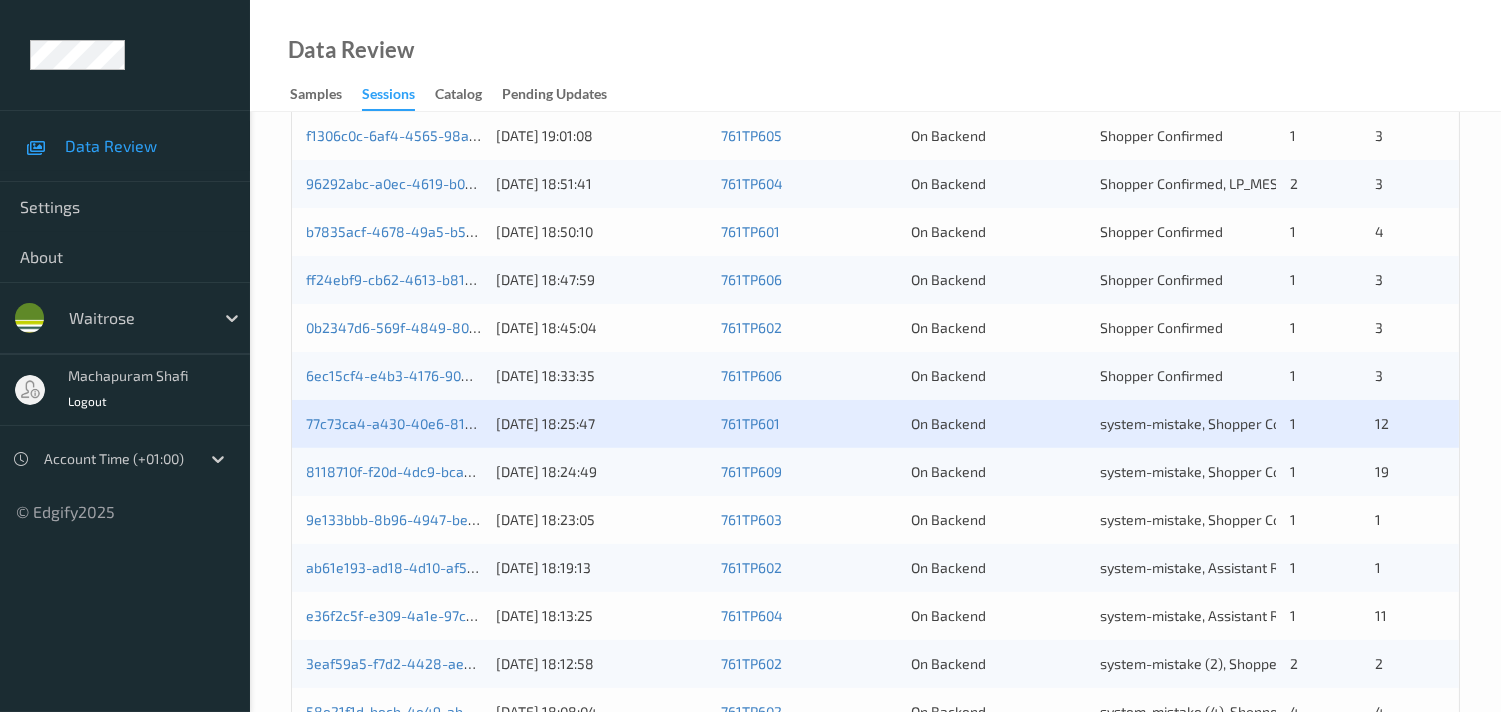 scroll, scrollTop: 888, scrollLeft: 0, axis: vertical 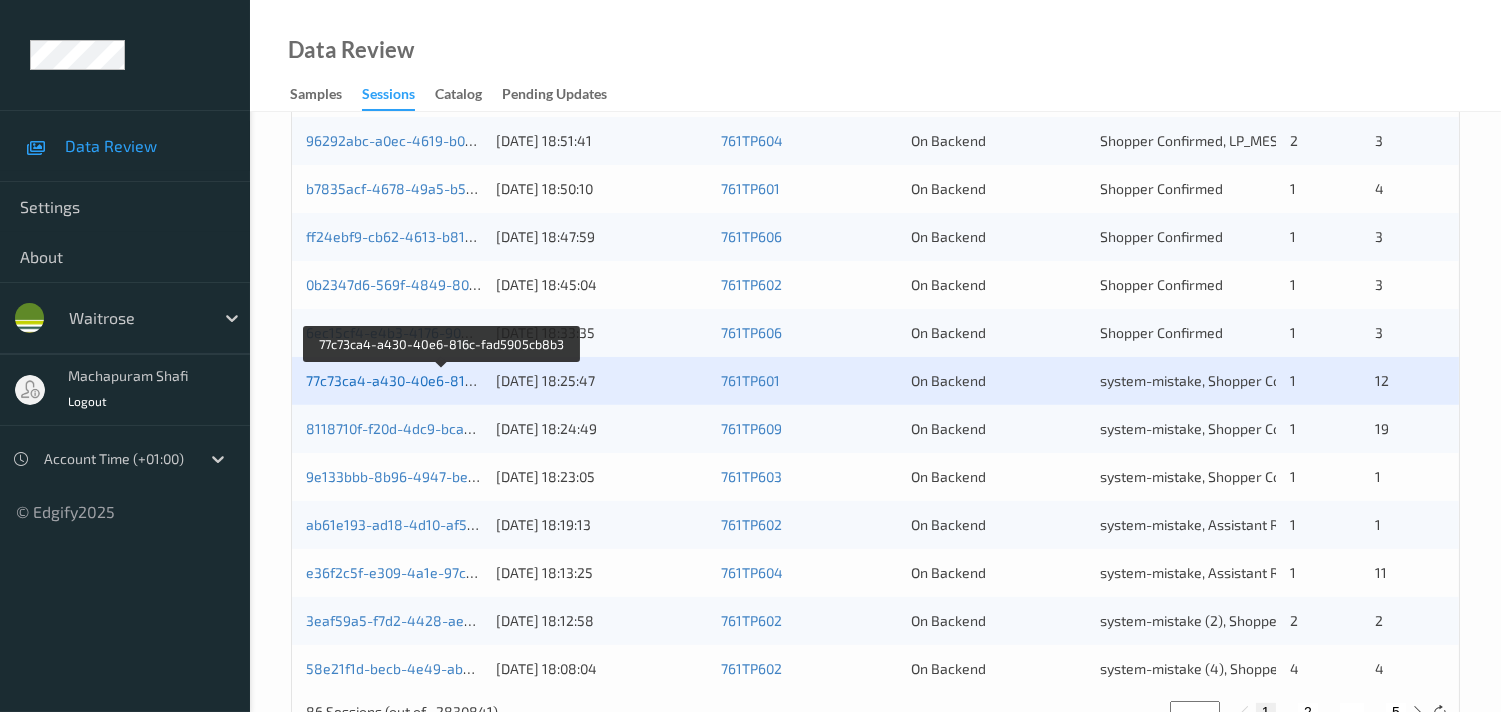 click on "77c73ca4-a430-40e6-816c-fad5905cb8b3" at bounding box center (442, 380) 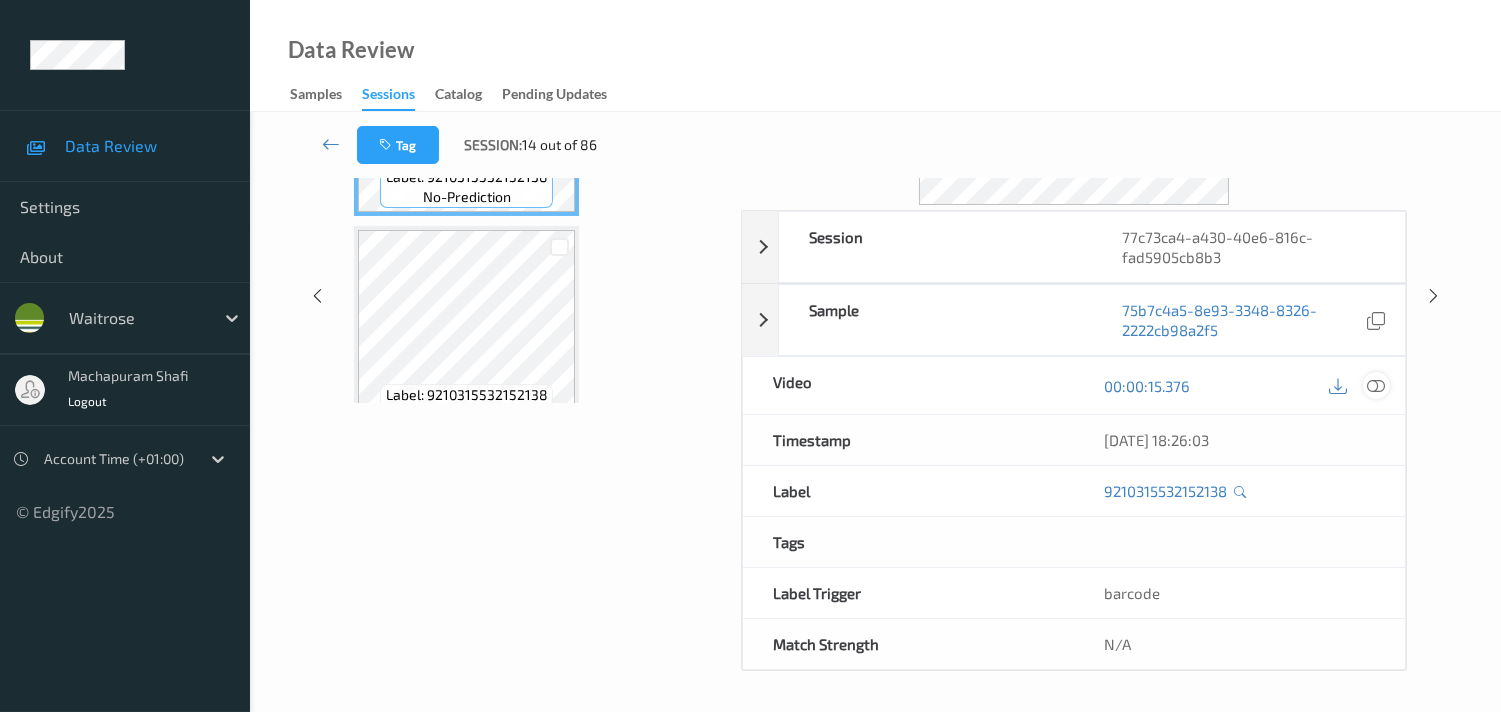 click at bounding box center [1376, 386] 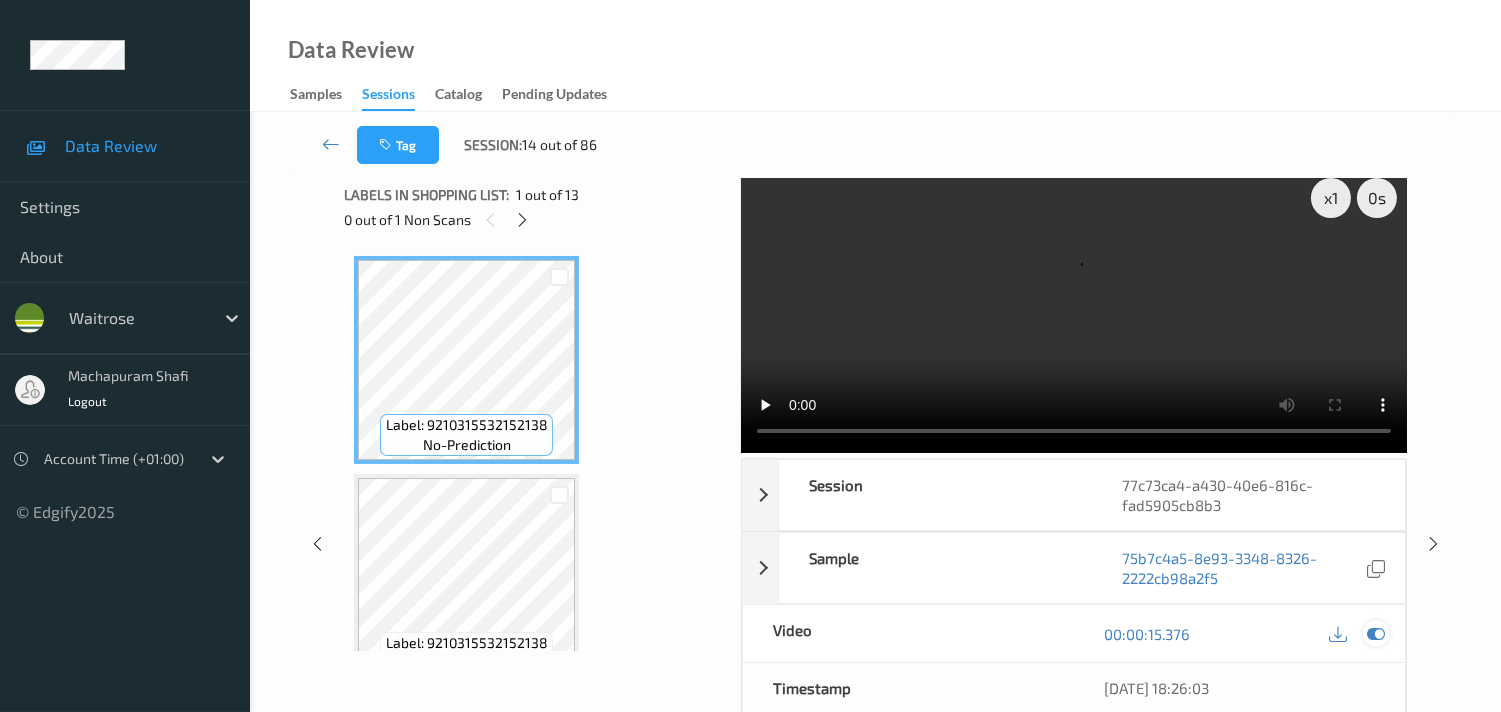 scroll, scrollTop: 0, scrollLeft: 0, axis: both 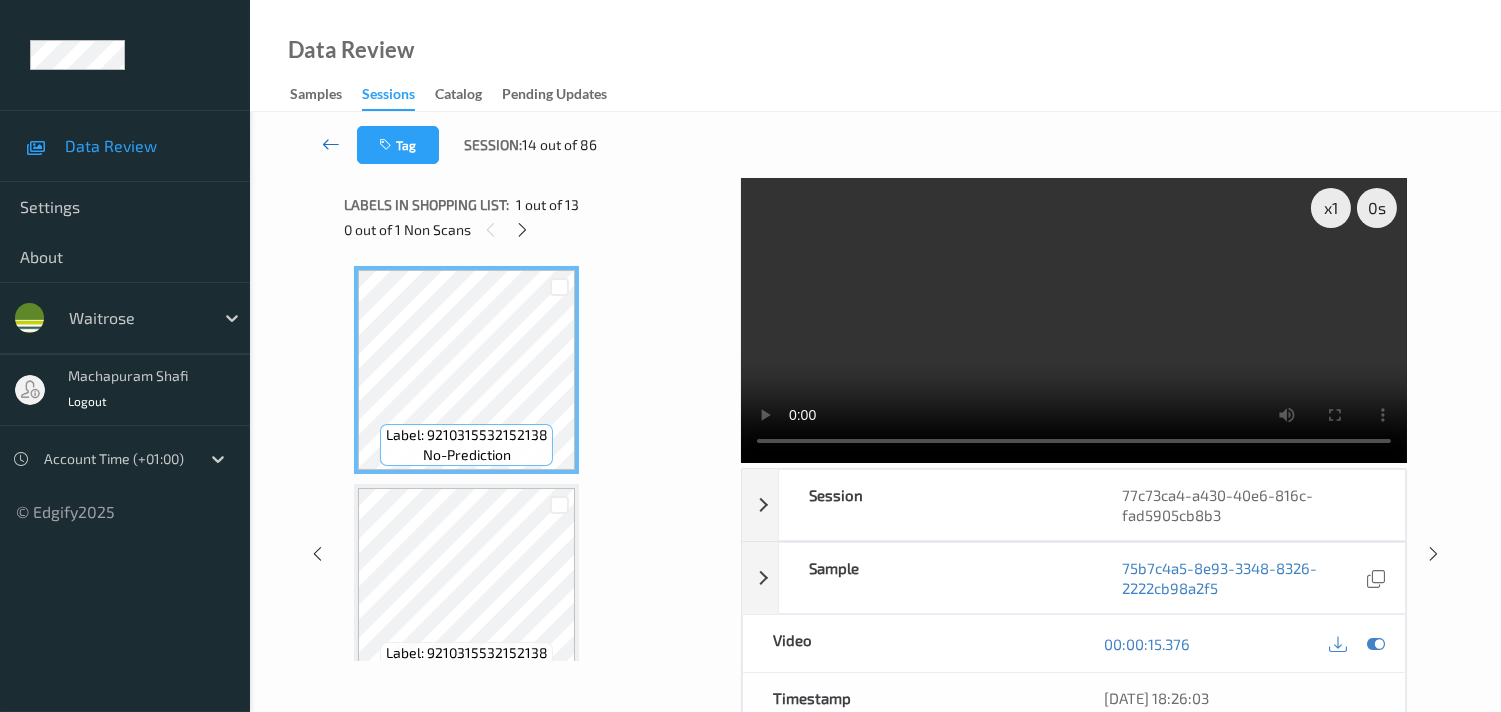 click at bounding box center [331, 144] 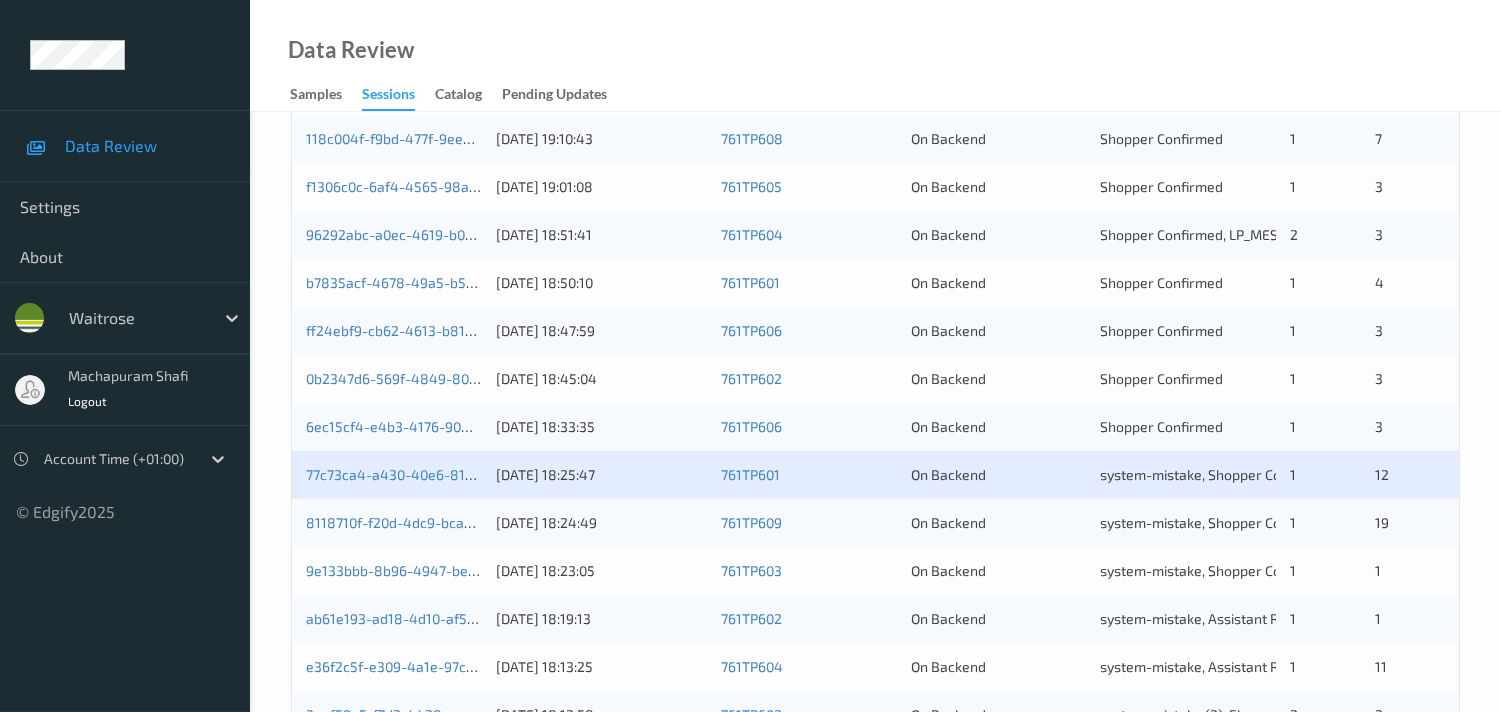 scroll, scrollTop: 728, scrollLeft: 0, axis: vertical 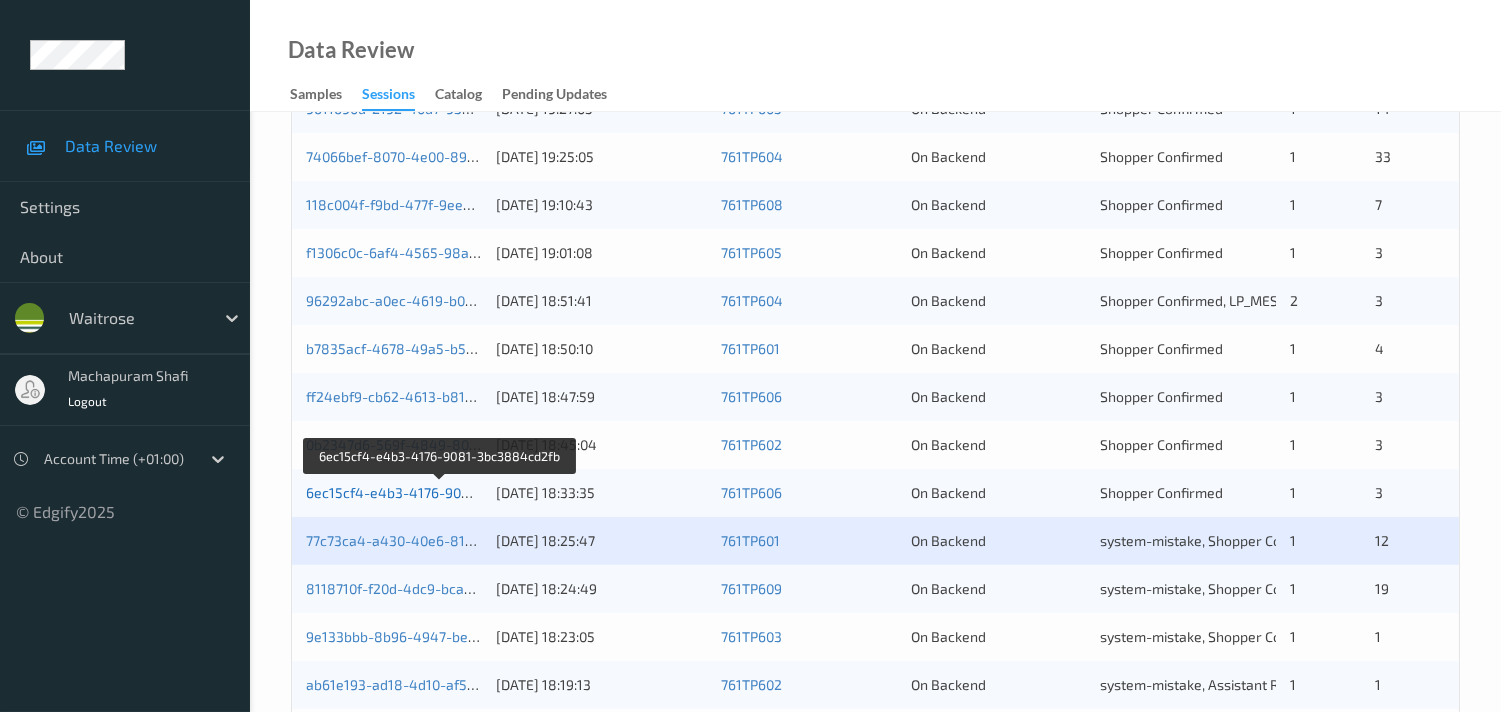 click on "6ec15cf4-e4b3-4176-9081-3bc3884cd2fb" at bounding box center [441, 492] 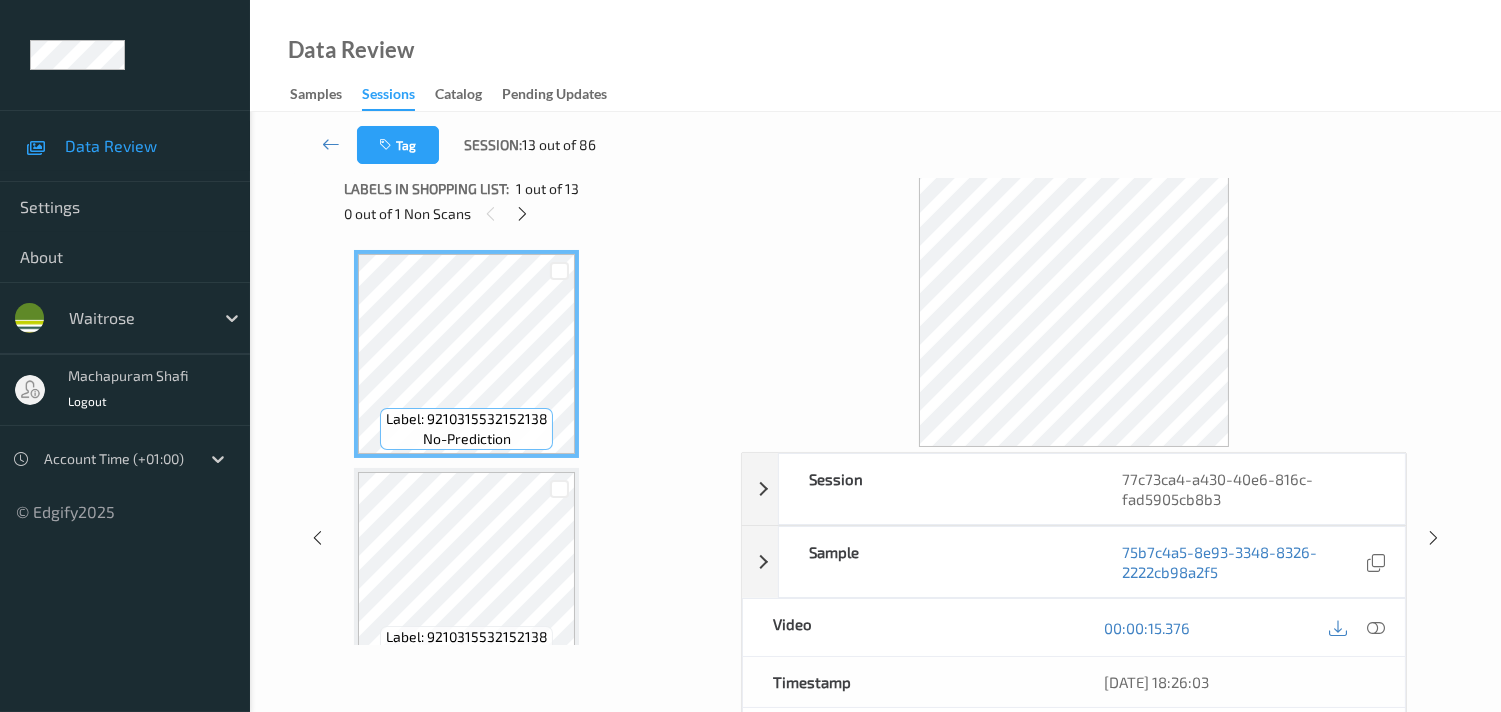 scroll, scrollTop: 0, scrollLeft: 0, axis: both 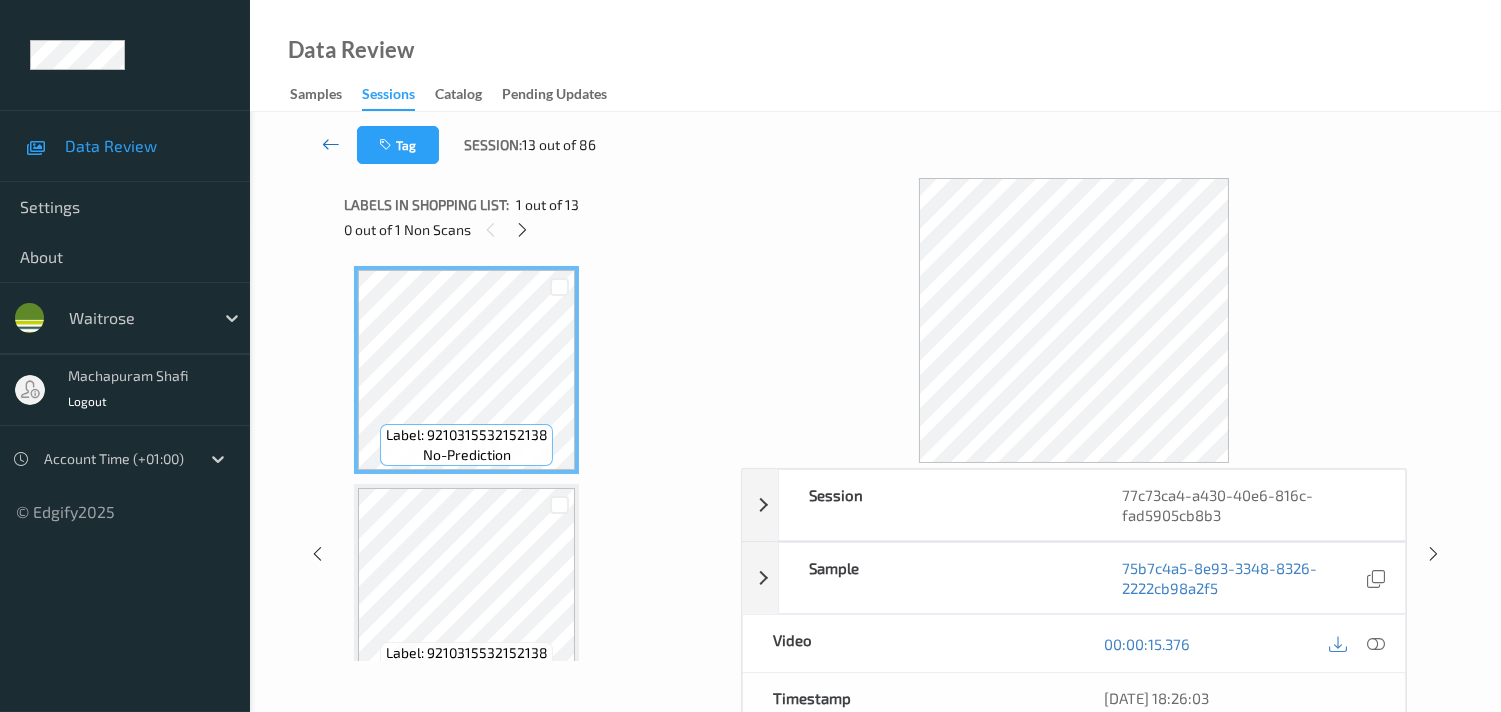 click at bounding box center (331, 144) 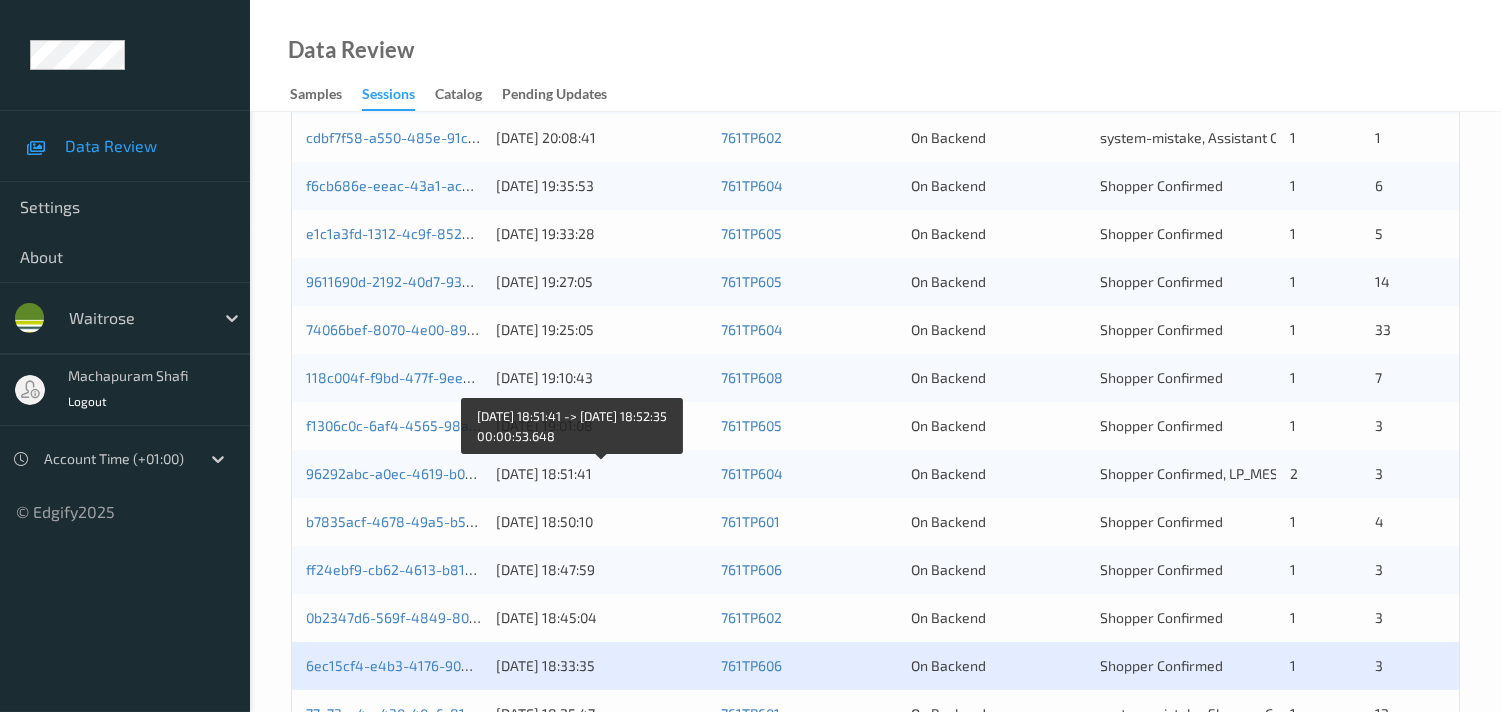 scroll, scrollTop: 777, scrollLeft: 0, axis: vertical 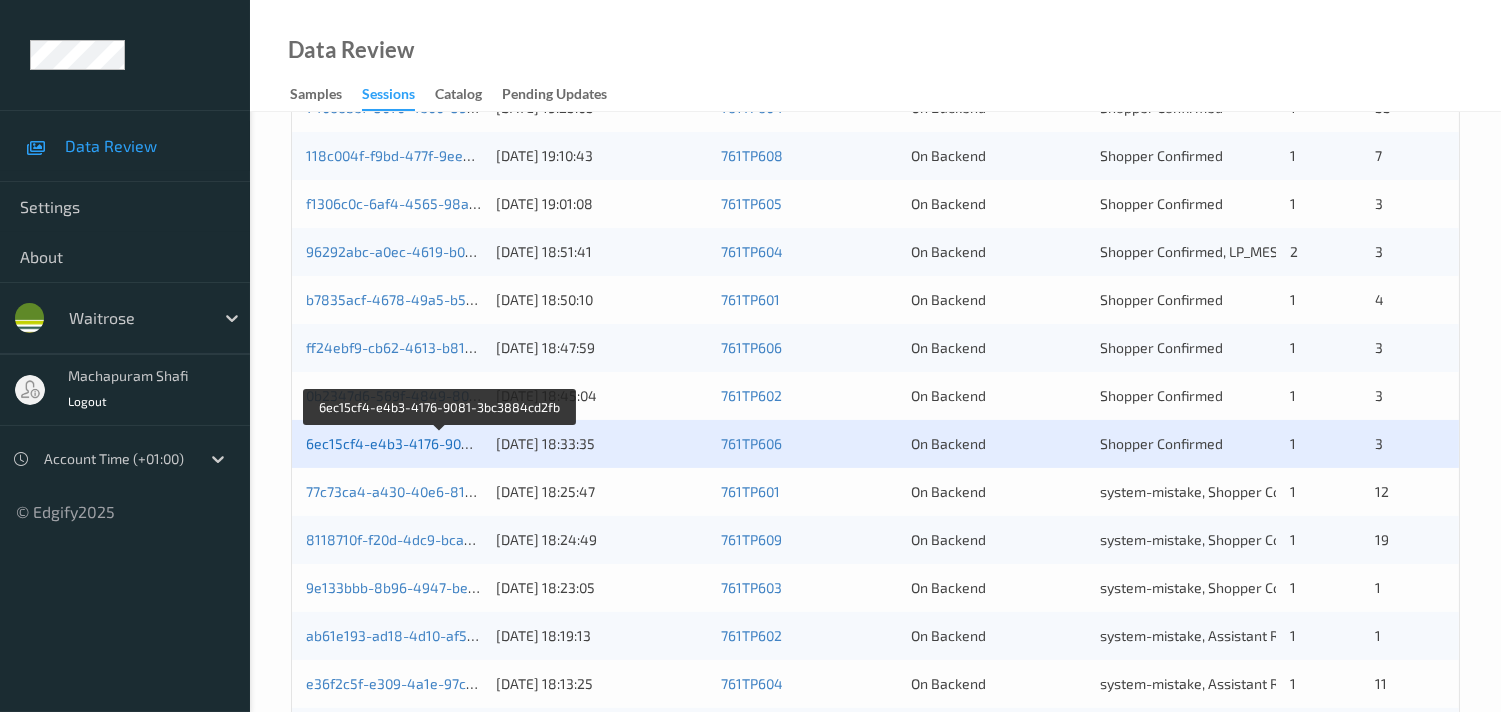 click on "6ec15cf4-e4b3-4176-9081-3bc3884cd2fb" at bounding box center [441, 443] 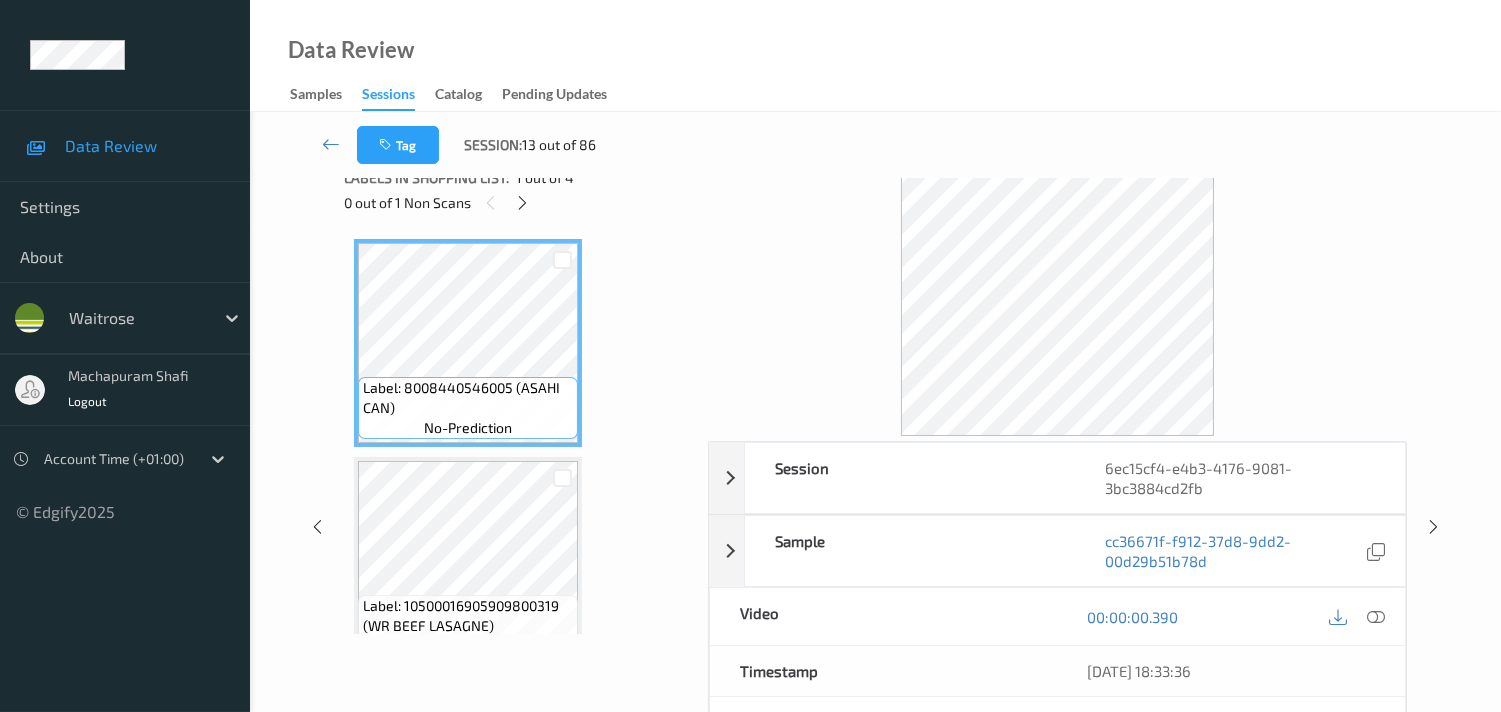 scroll, scrollTop: 0, scrollLeft: 0, axis: both 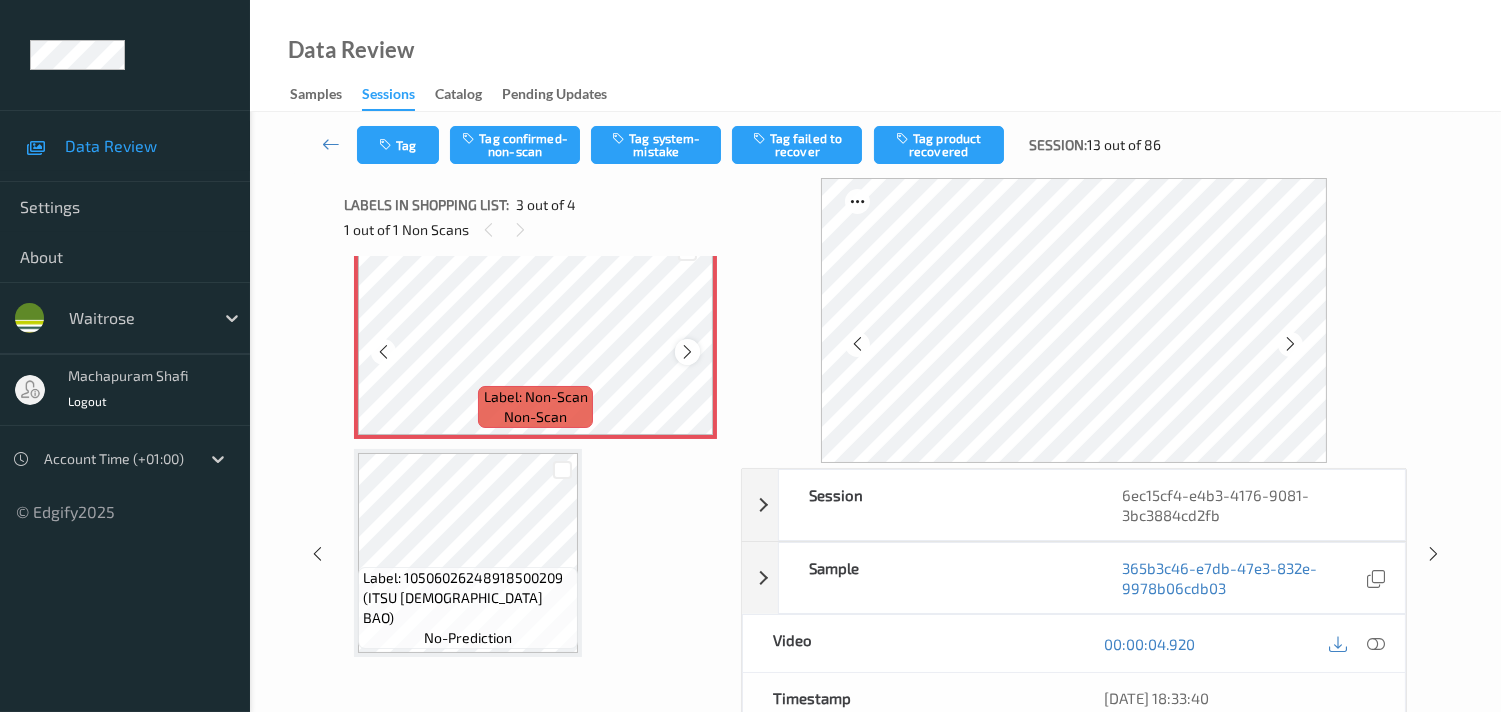 click at bounding box center (687, 352) 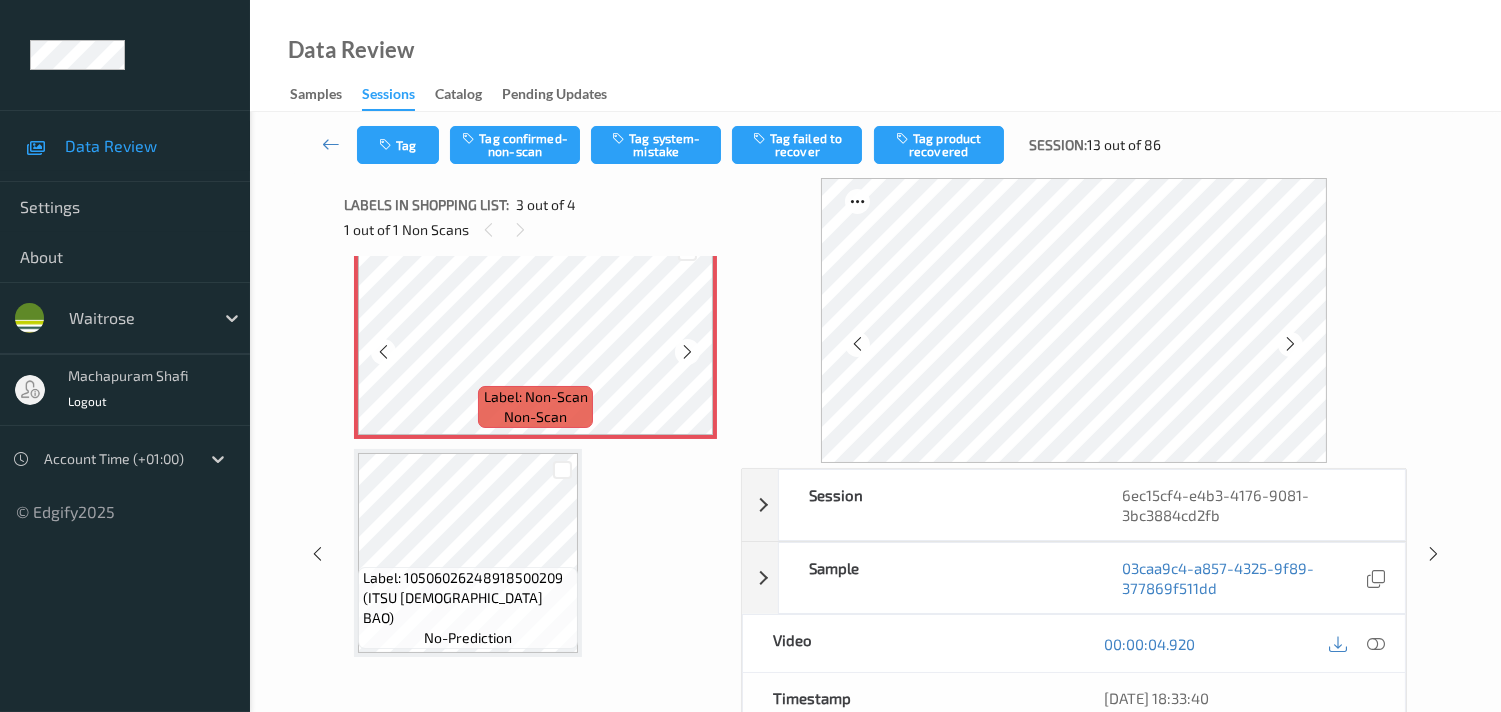 click at bounding box center [687, 352] 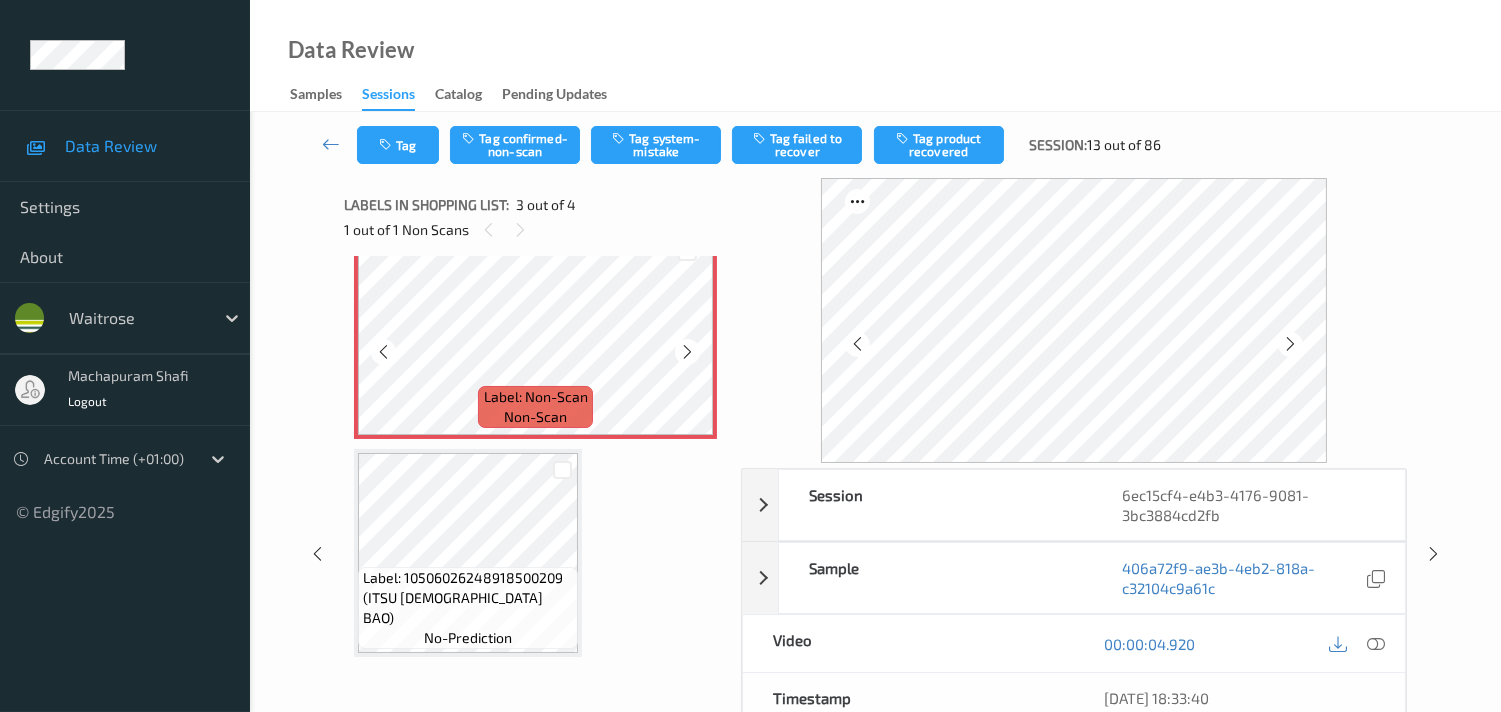 click at bounding box center [687, 352] 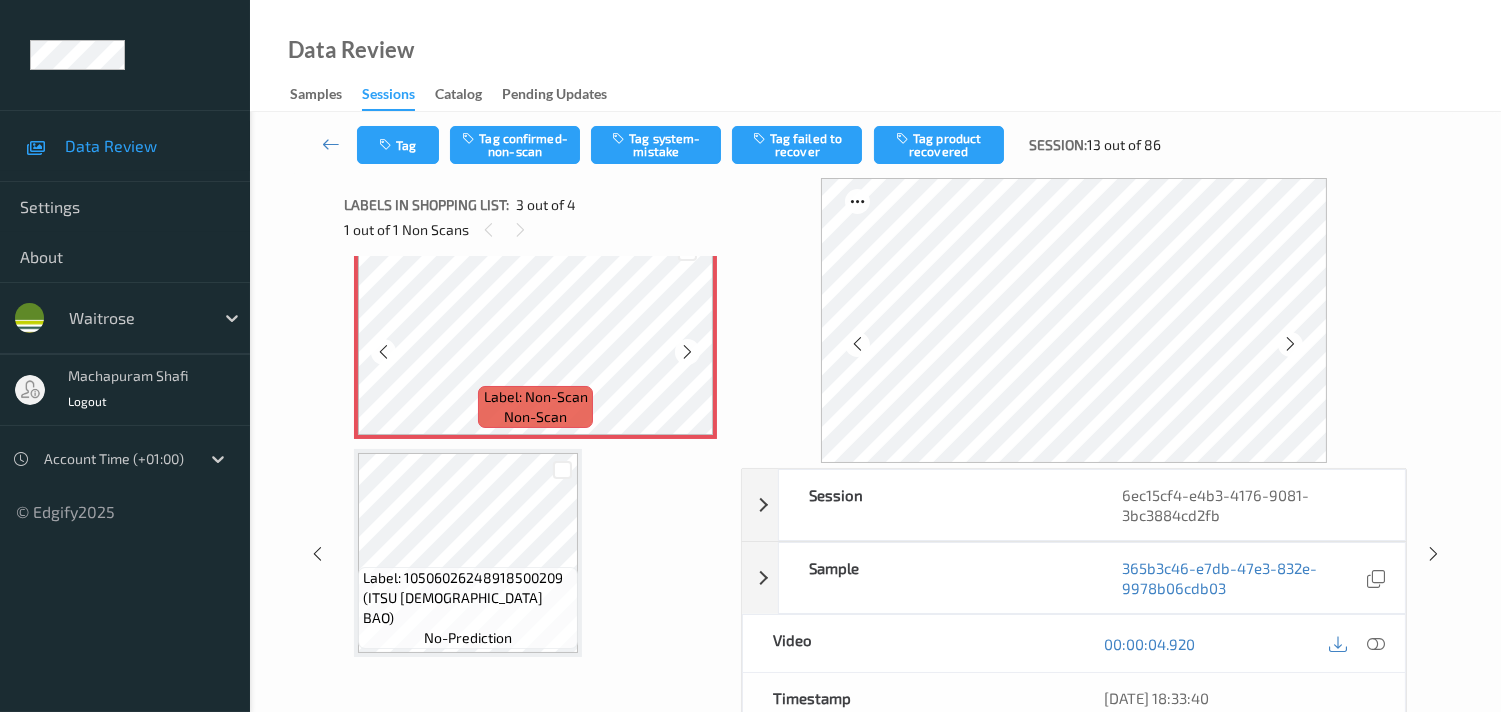 click at bounding box center [687, 352] 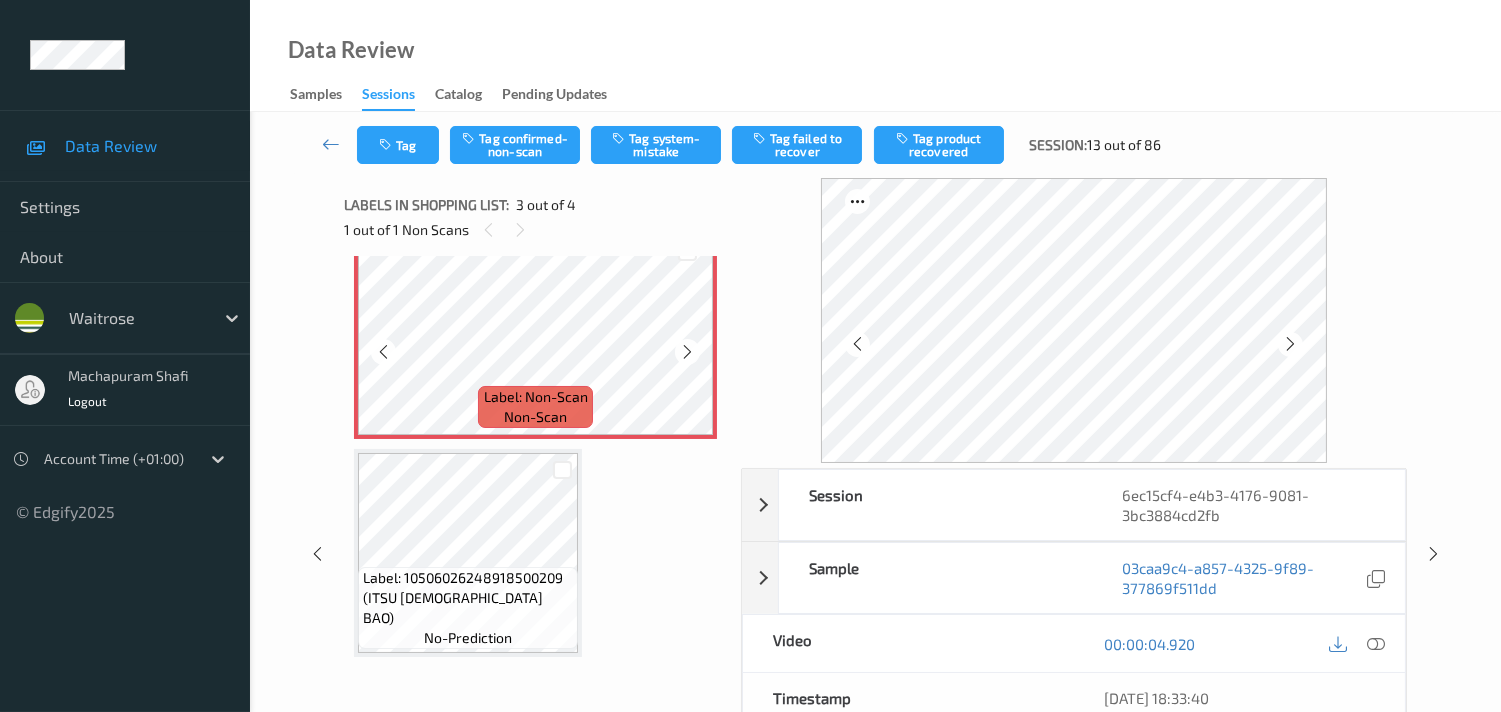 click at bounding box center [687, 352] 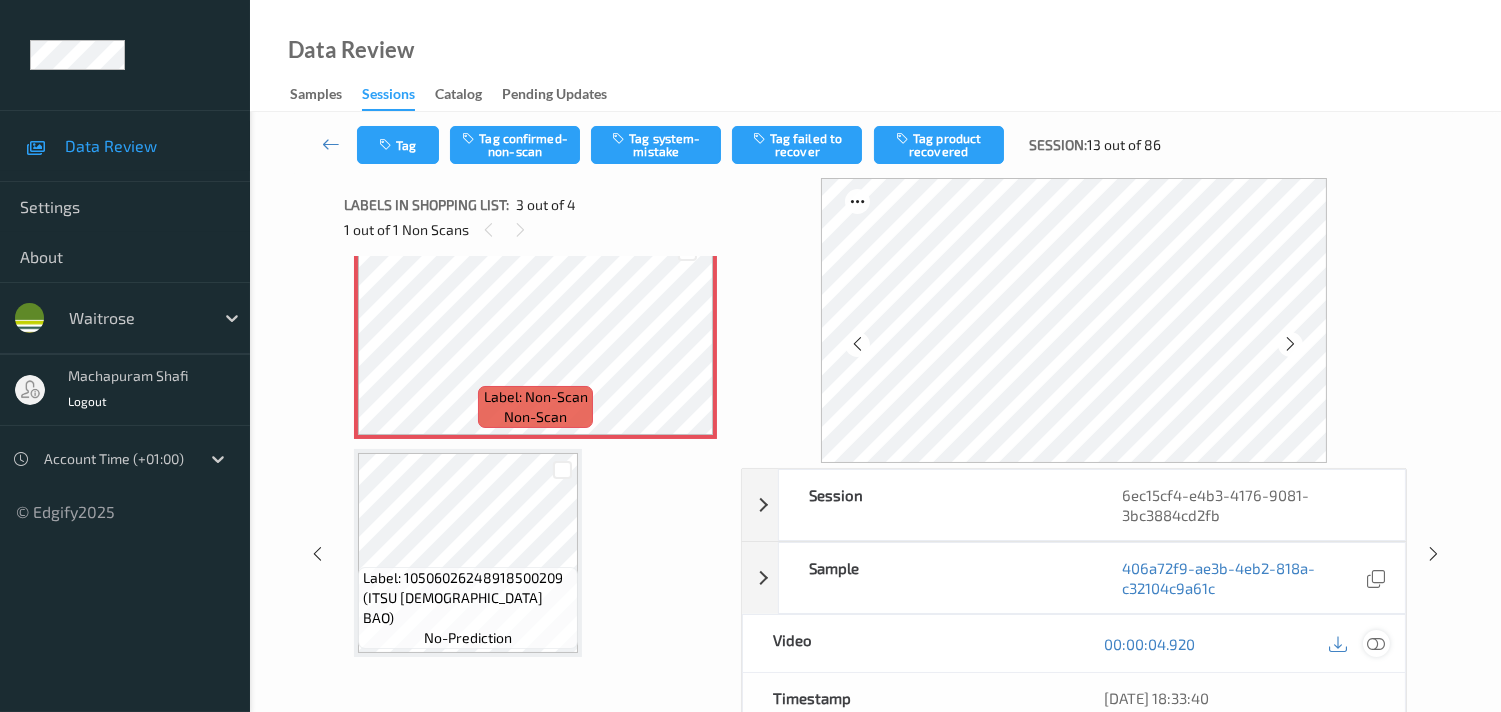 click at bounding box center [1376, 644] 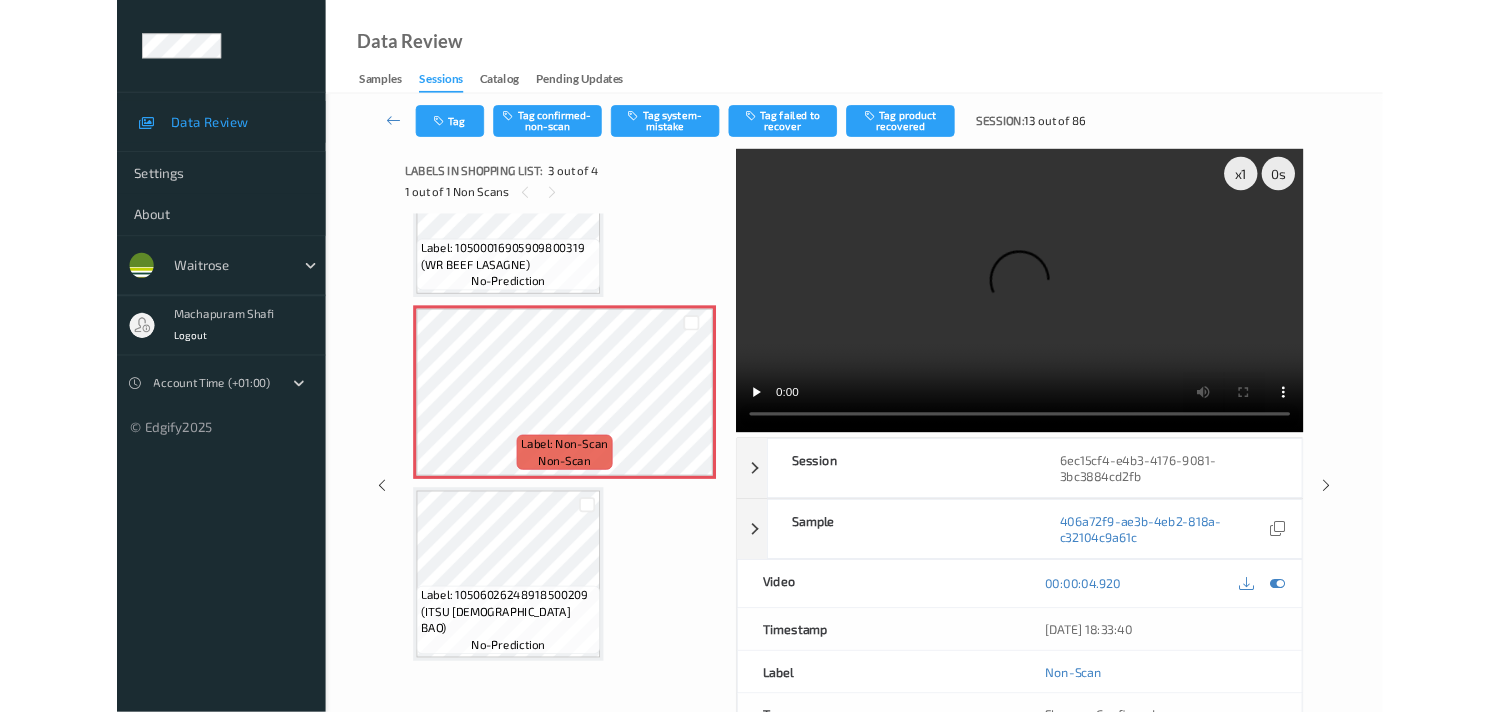 scroll, scrollTop: 330, scrollLeft: 0, axis: vertical 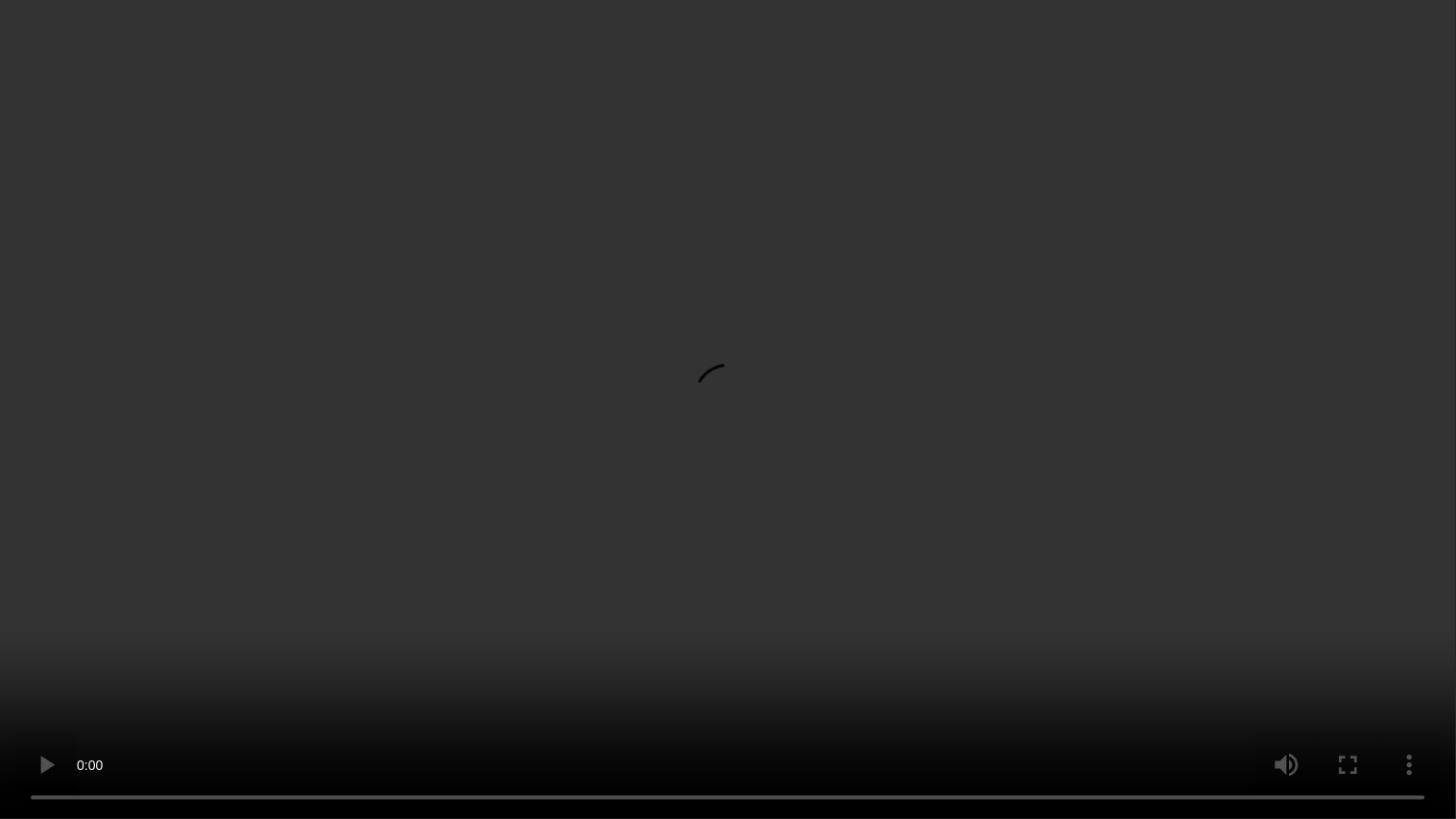 type 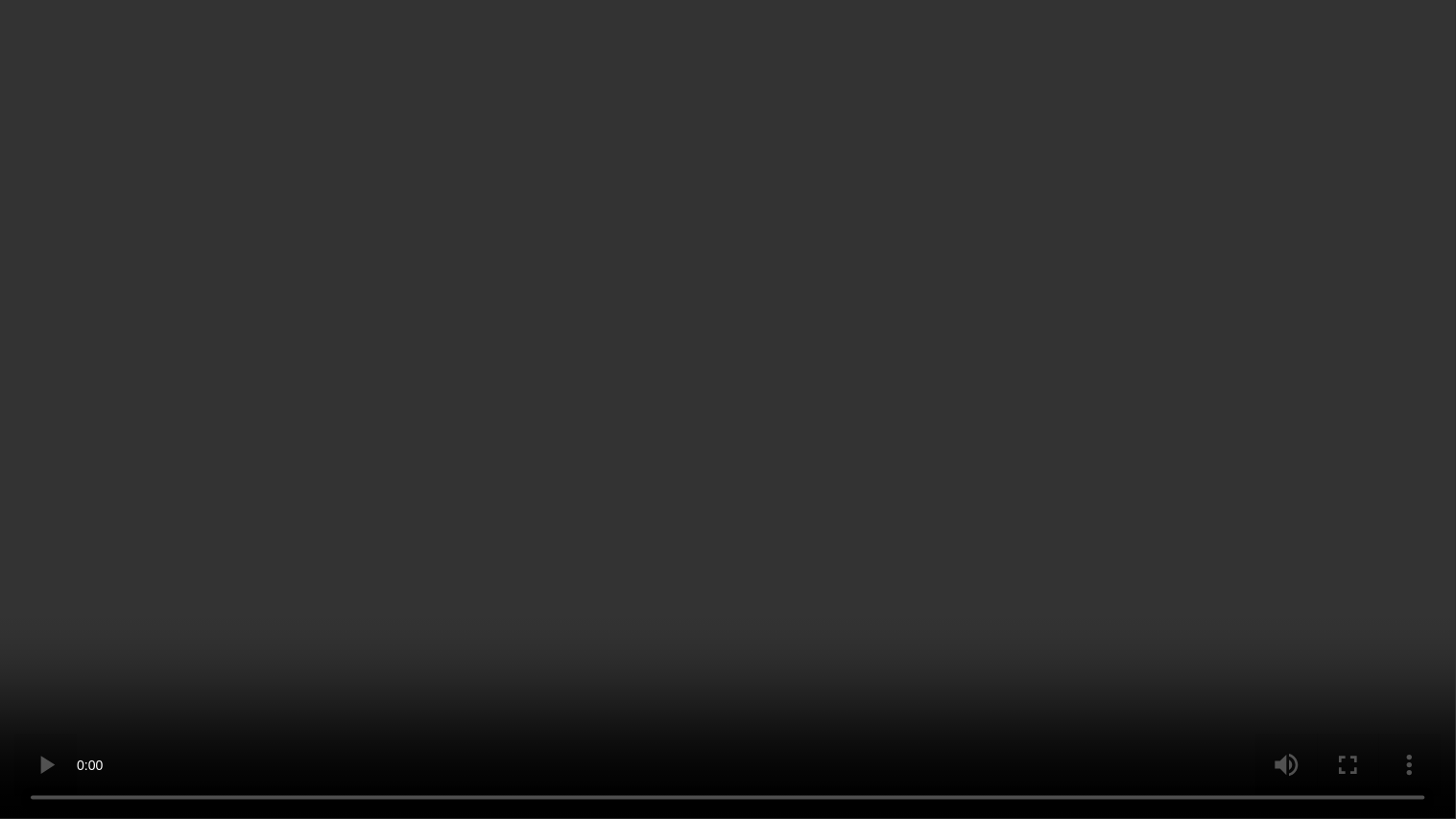 click at bounding box center (728, 409) 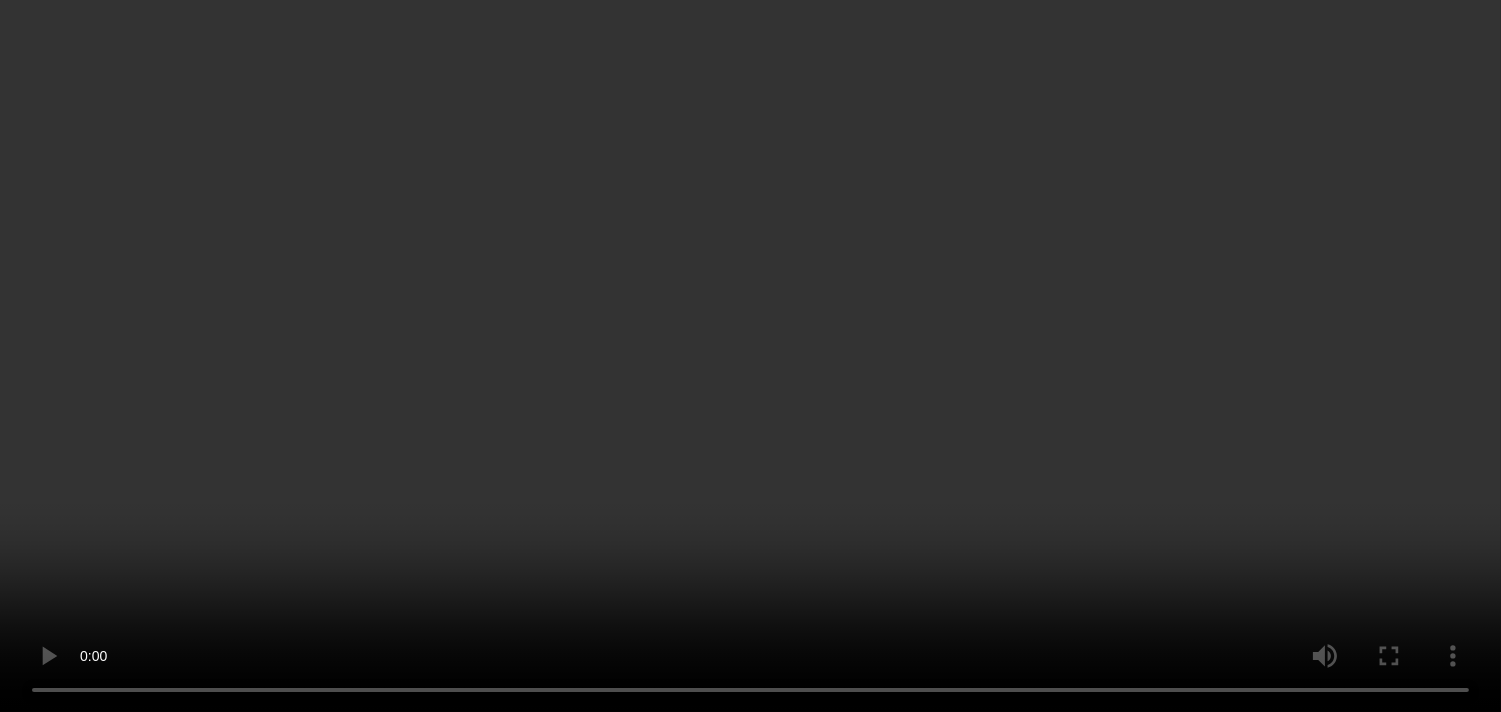 scroll, scrollTop: 222, scrollLeft: 0, axis: vertical 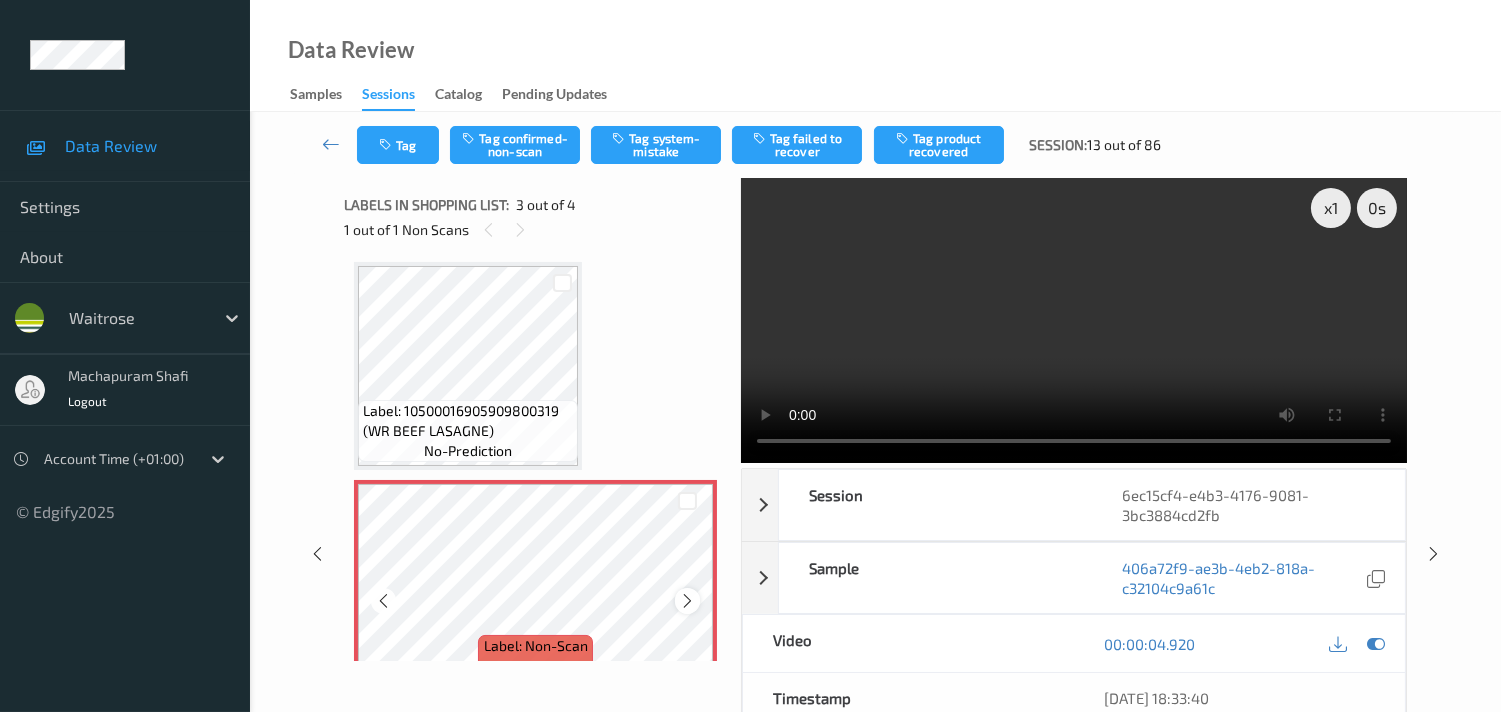 click at bounding box center (687, 601) 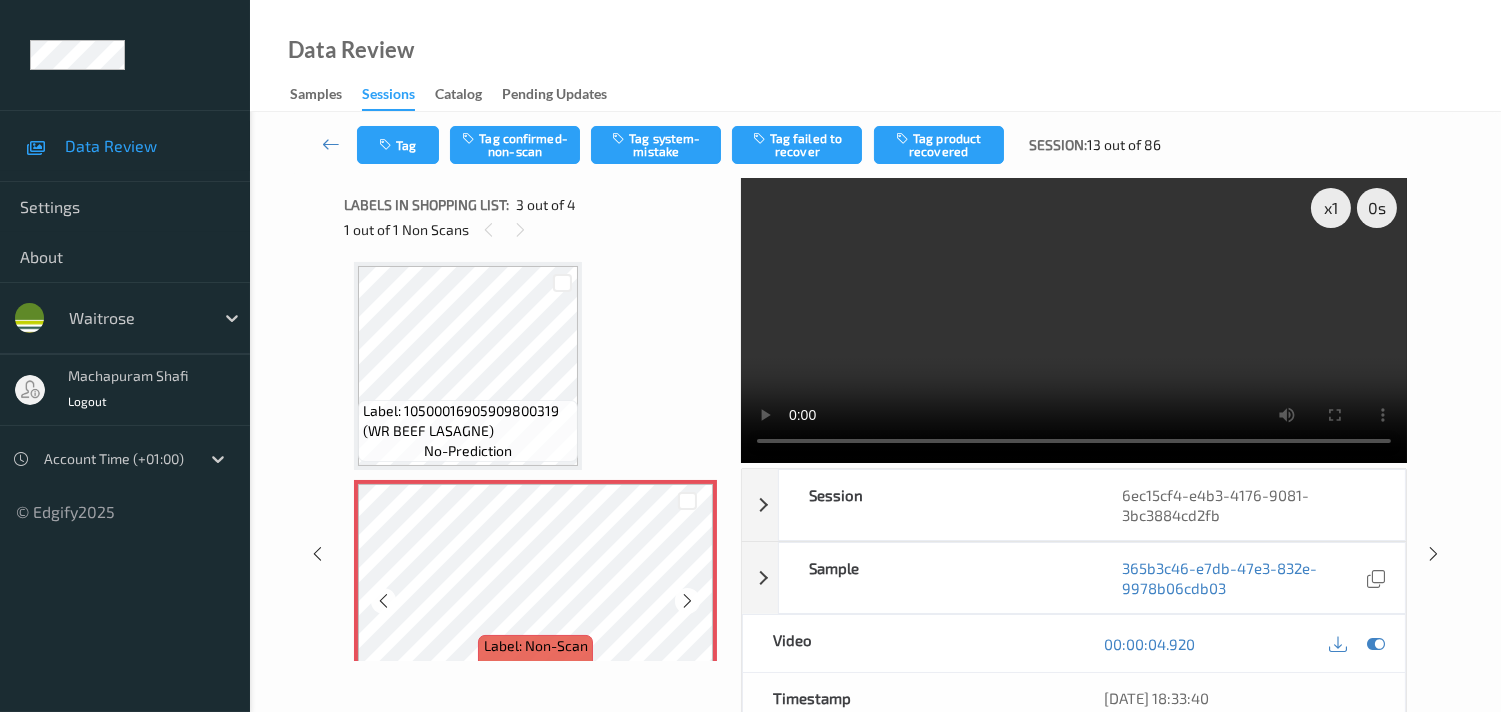click at bounding box center (687, 601) 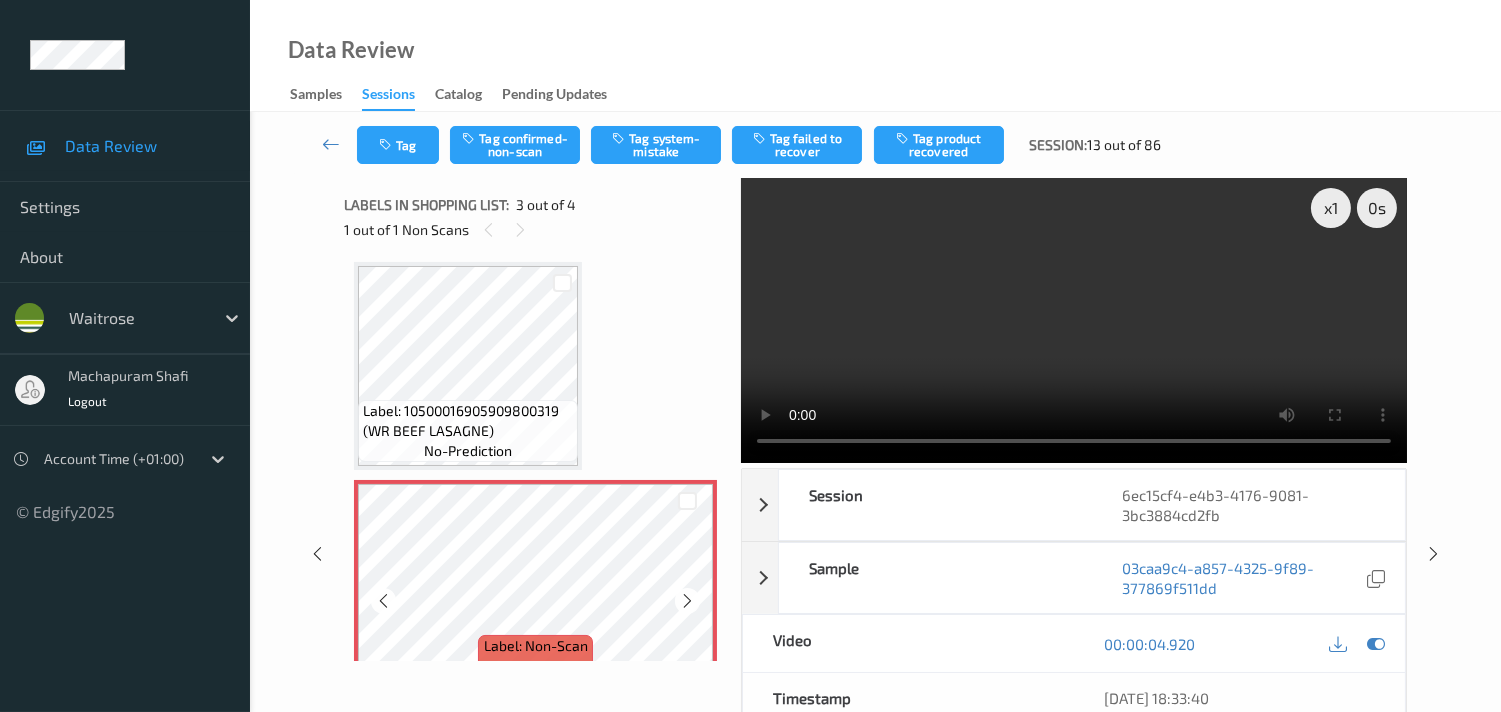 click at bounding box center [687, 601] 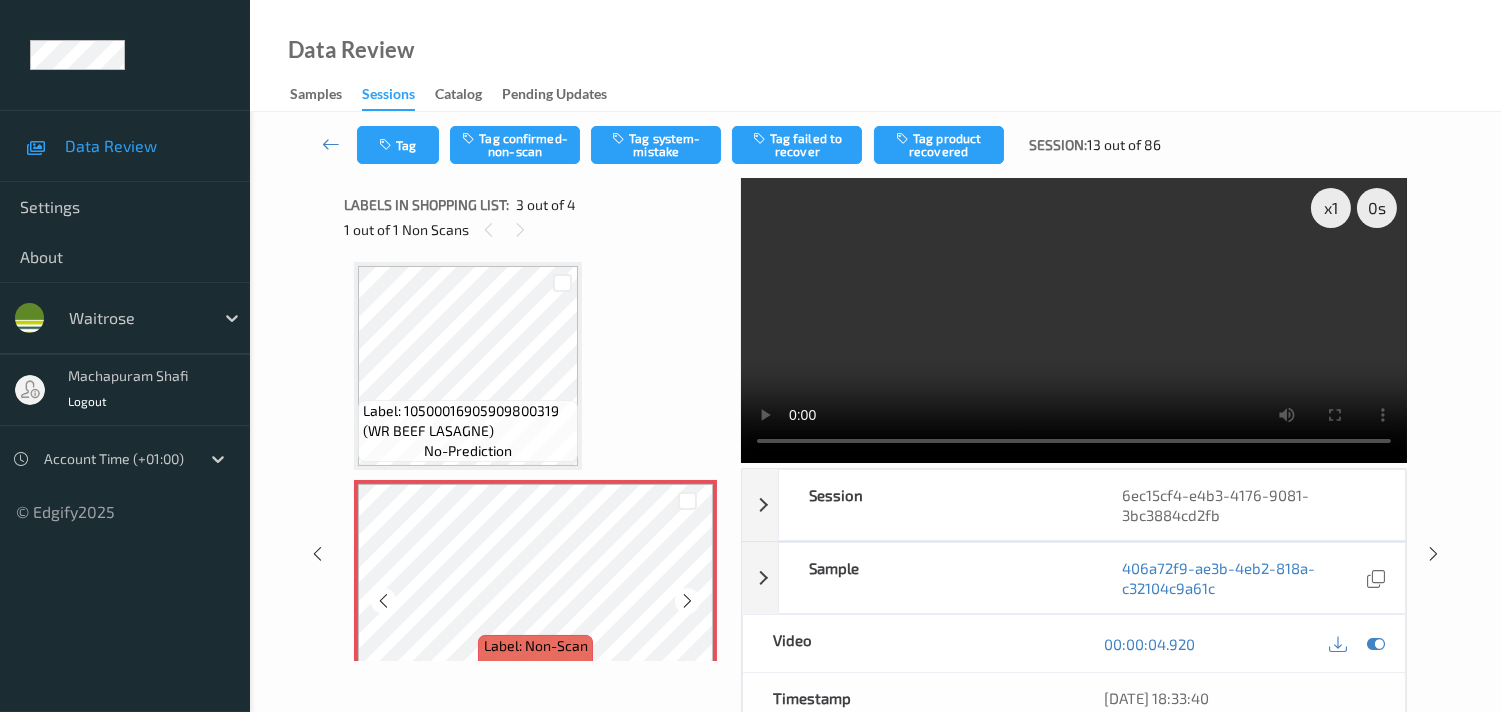 click at bounding box center (687, 601) 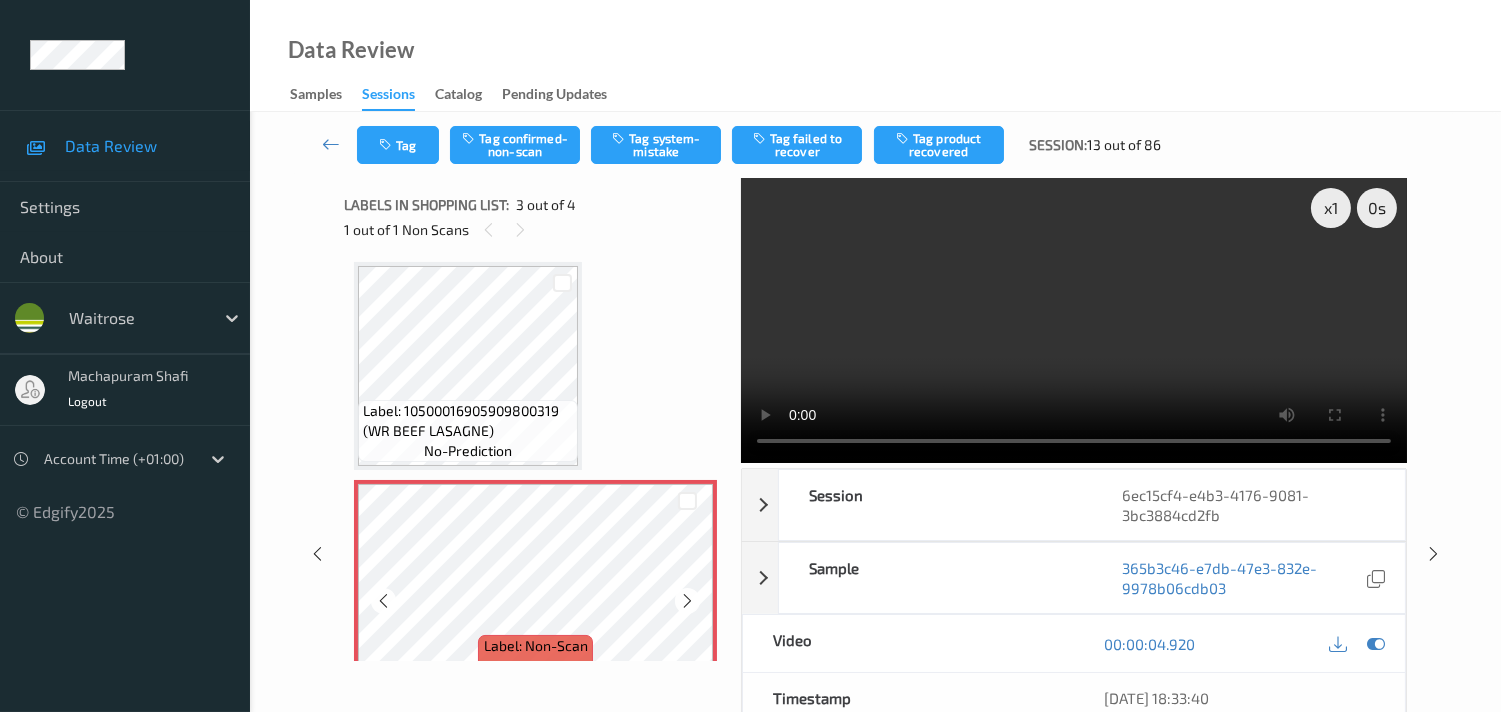click at bounding box center [687, 601] 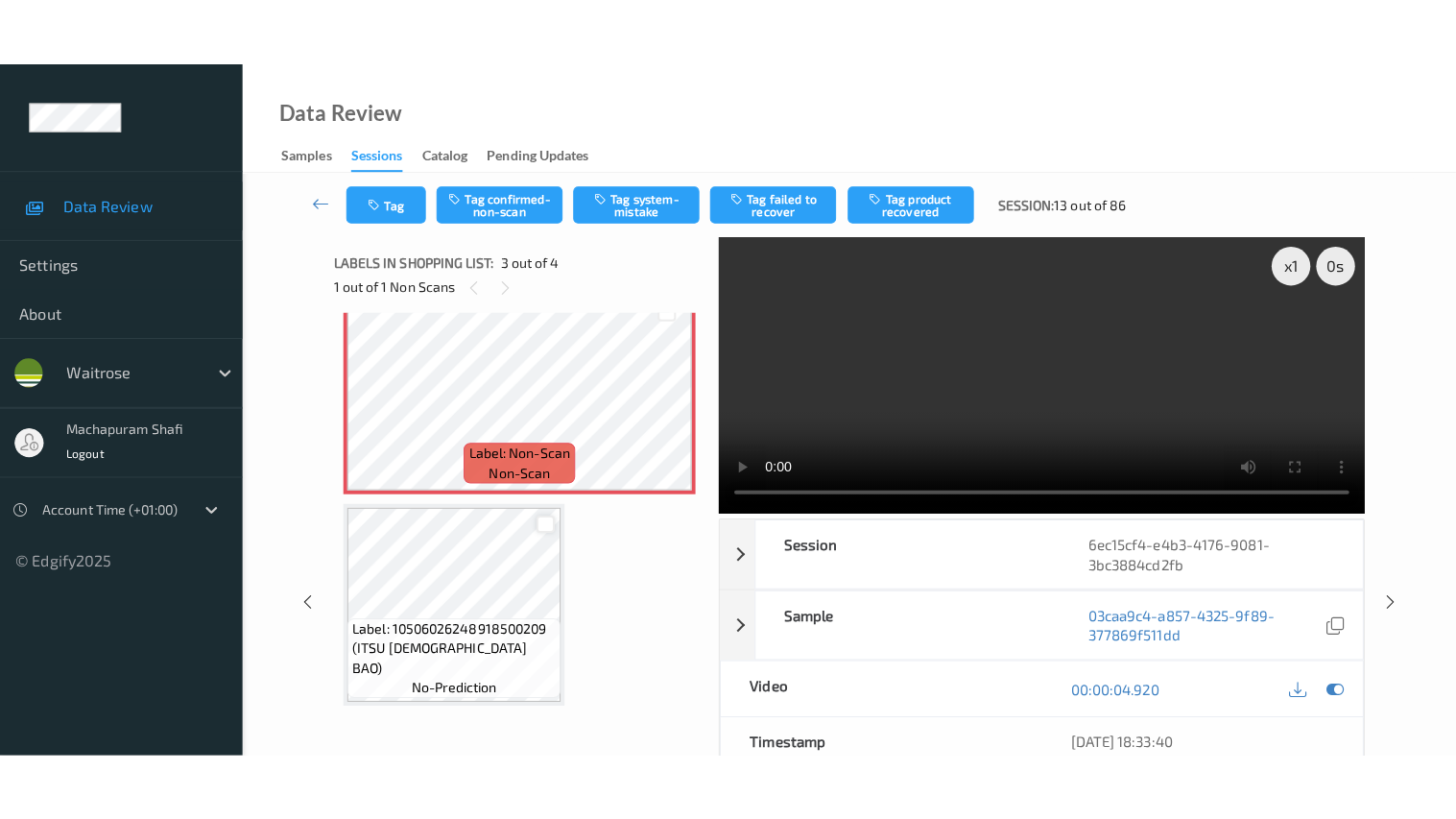 scroll, scrollTop: 452, scrollLeft: 0, axis: vertical 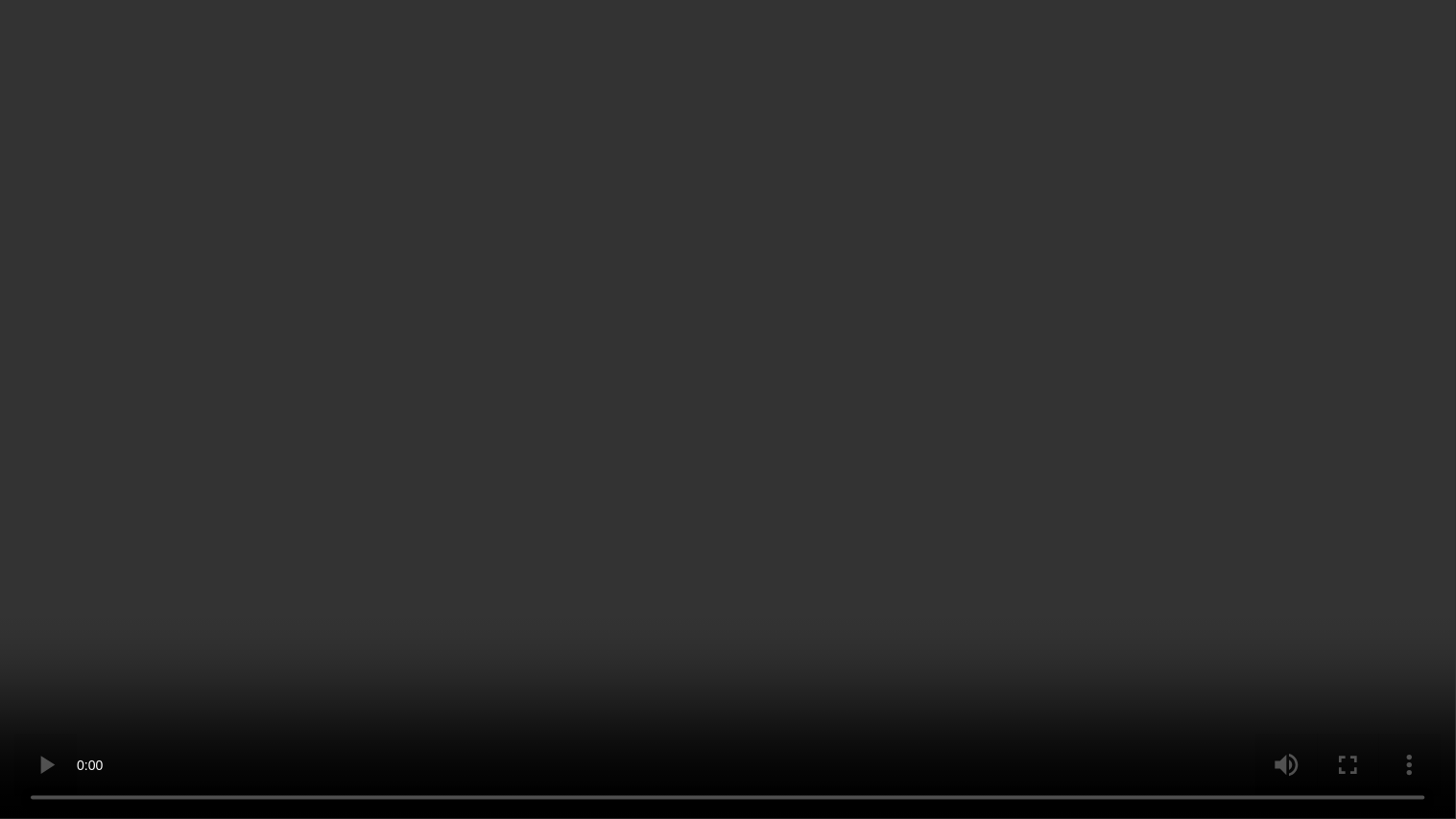 click at bounding box center (728, 409) 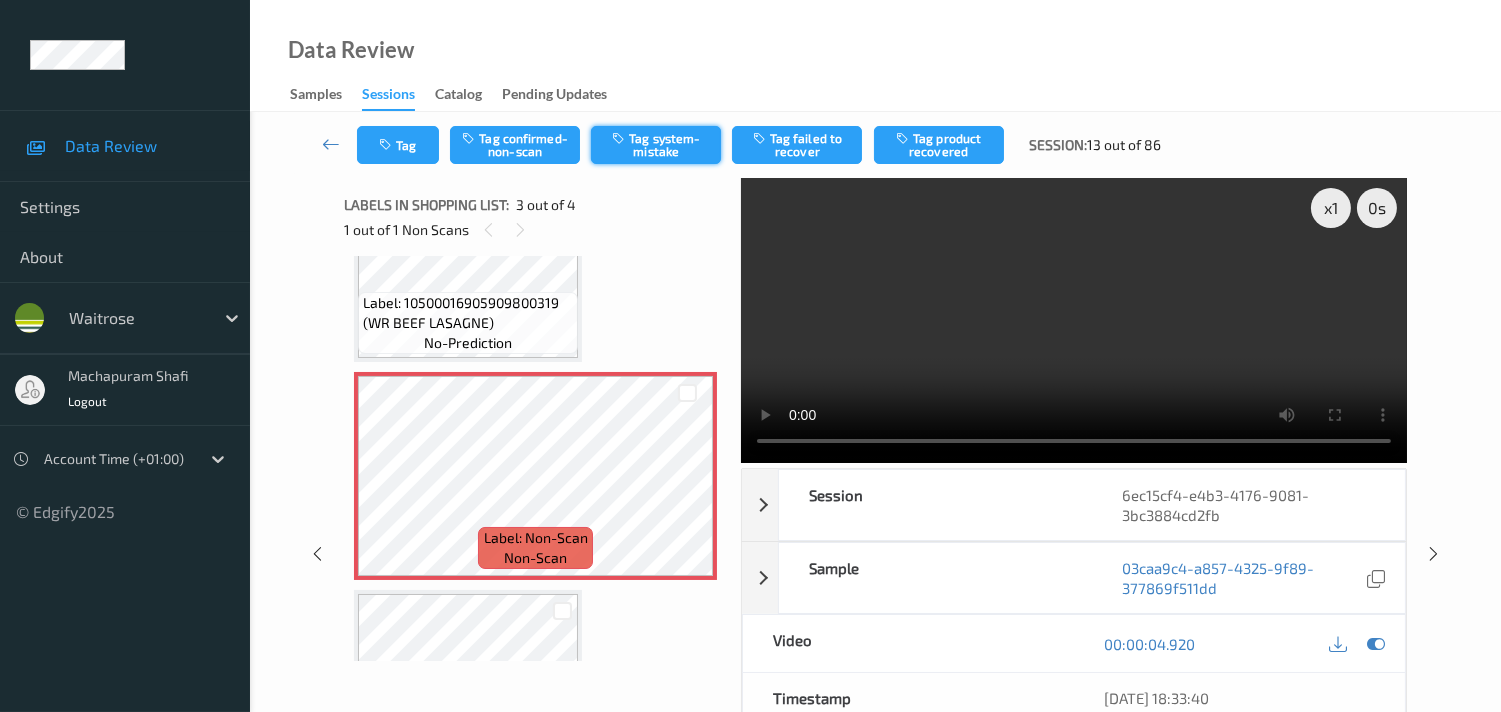 click on "Tag   system-mistake" at bounding box center (656, 145) 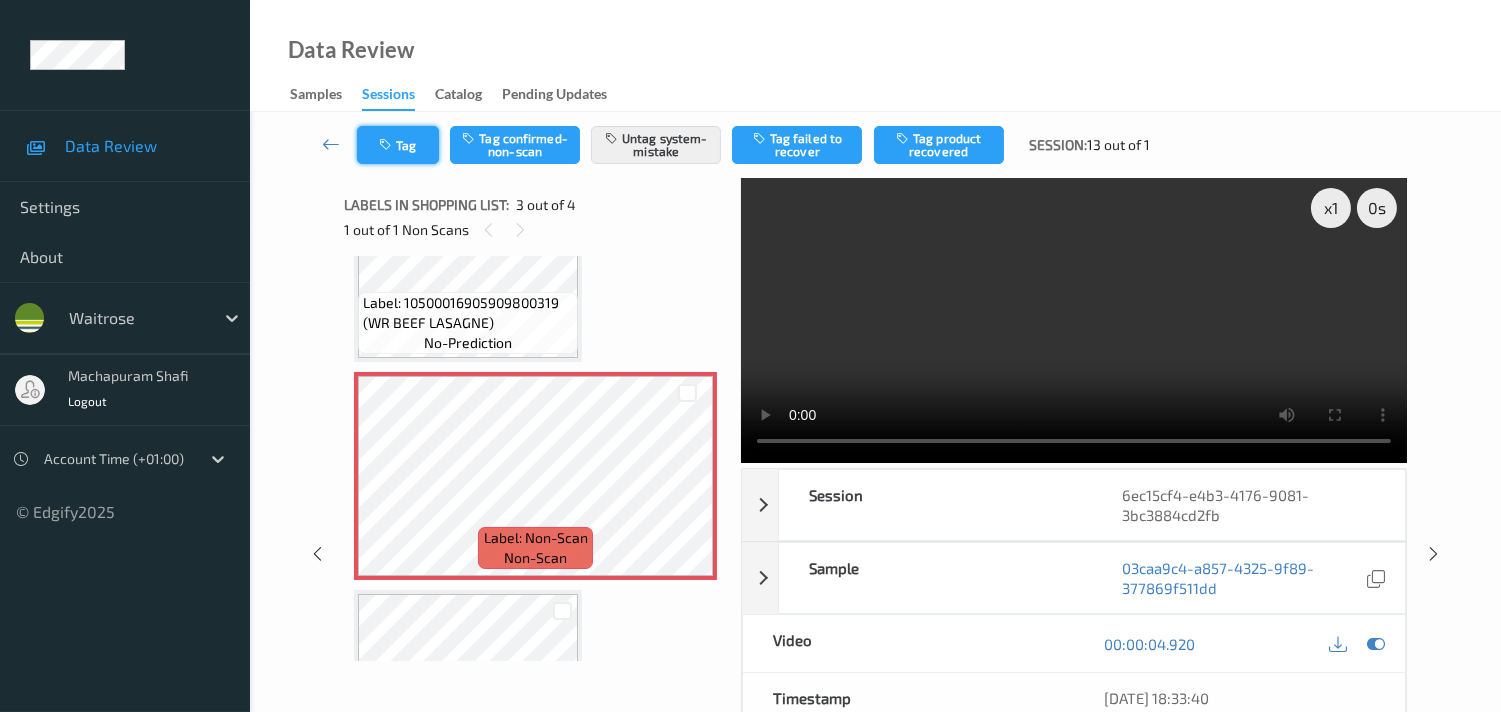 click at bounding box center (387, 145) 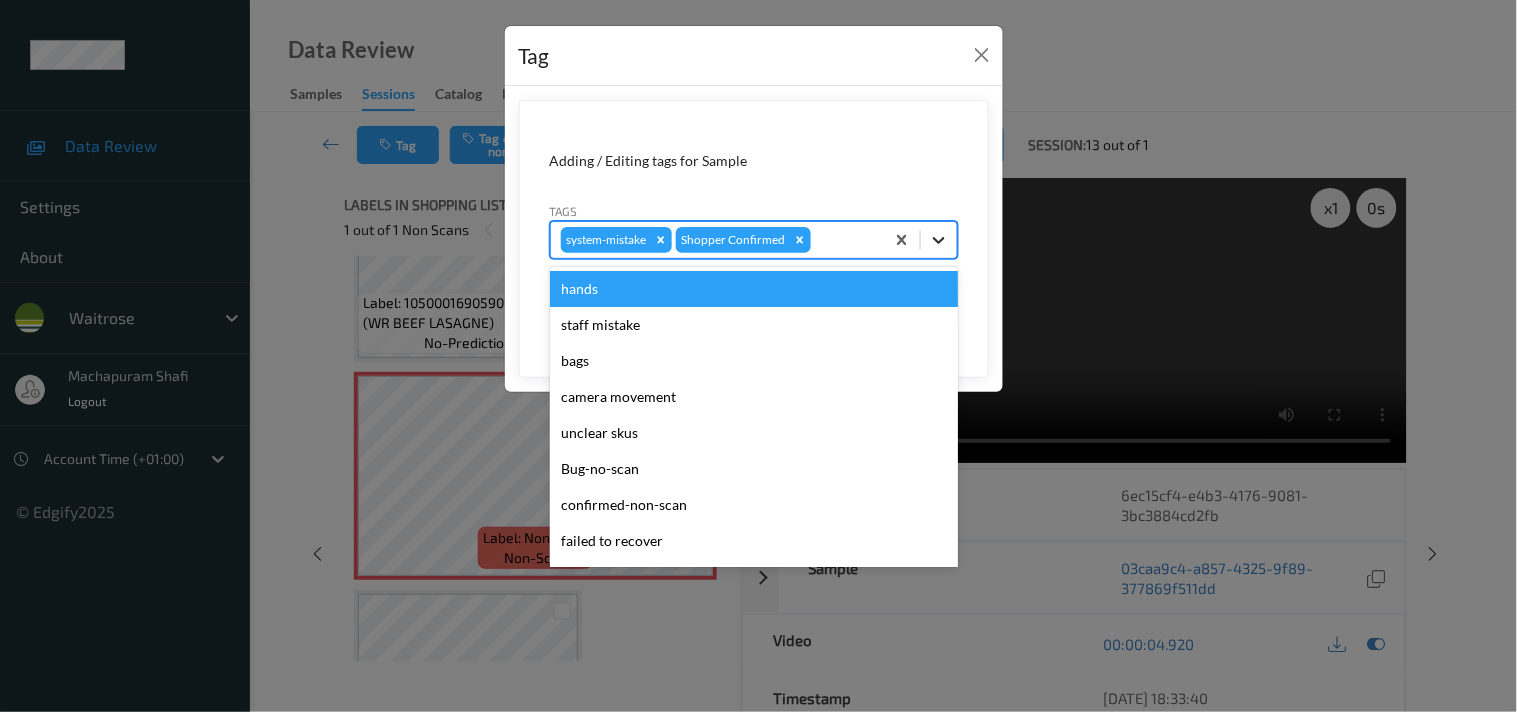 click 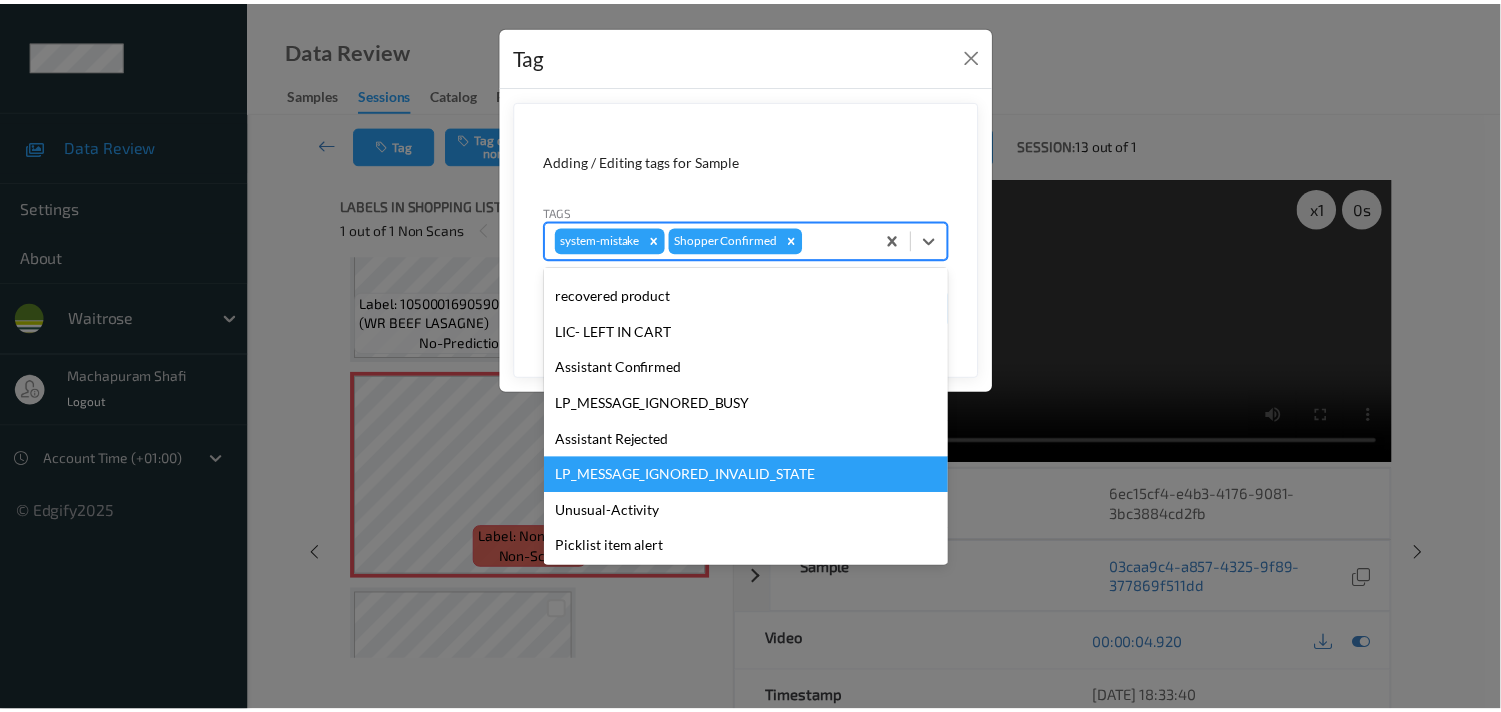 scroll, scrollTop: 320, scrollLeft: 0, axis: vertical 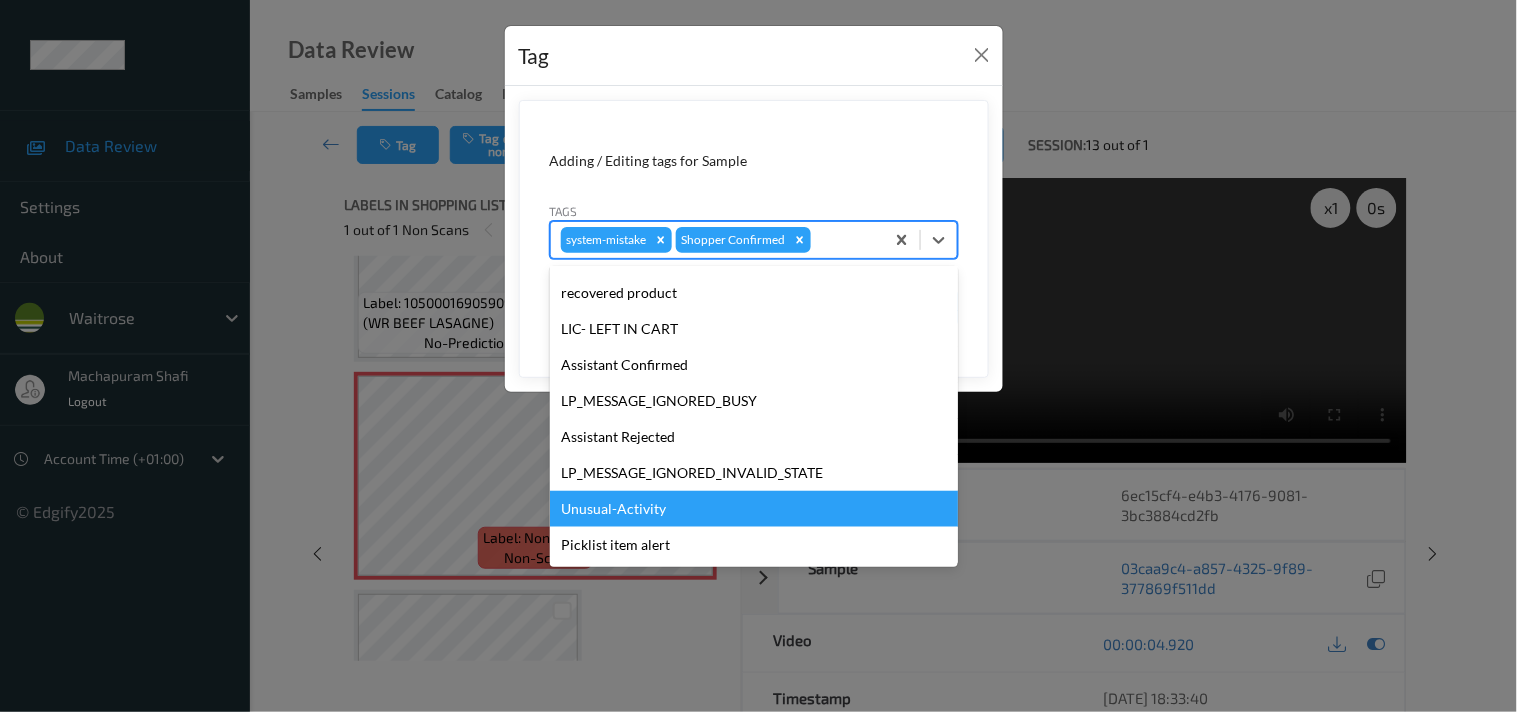 click on "Unusual-Activity" at bounding box center (754, 509) 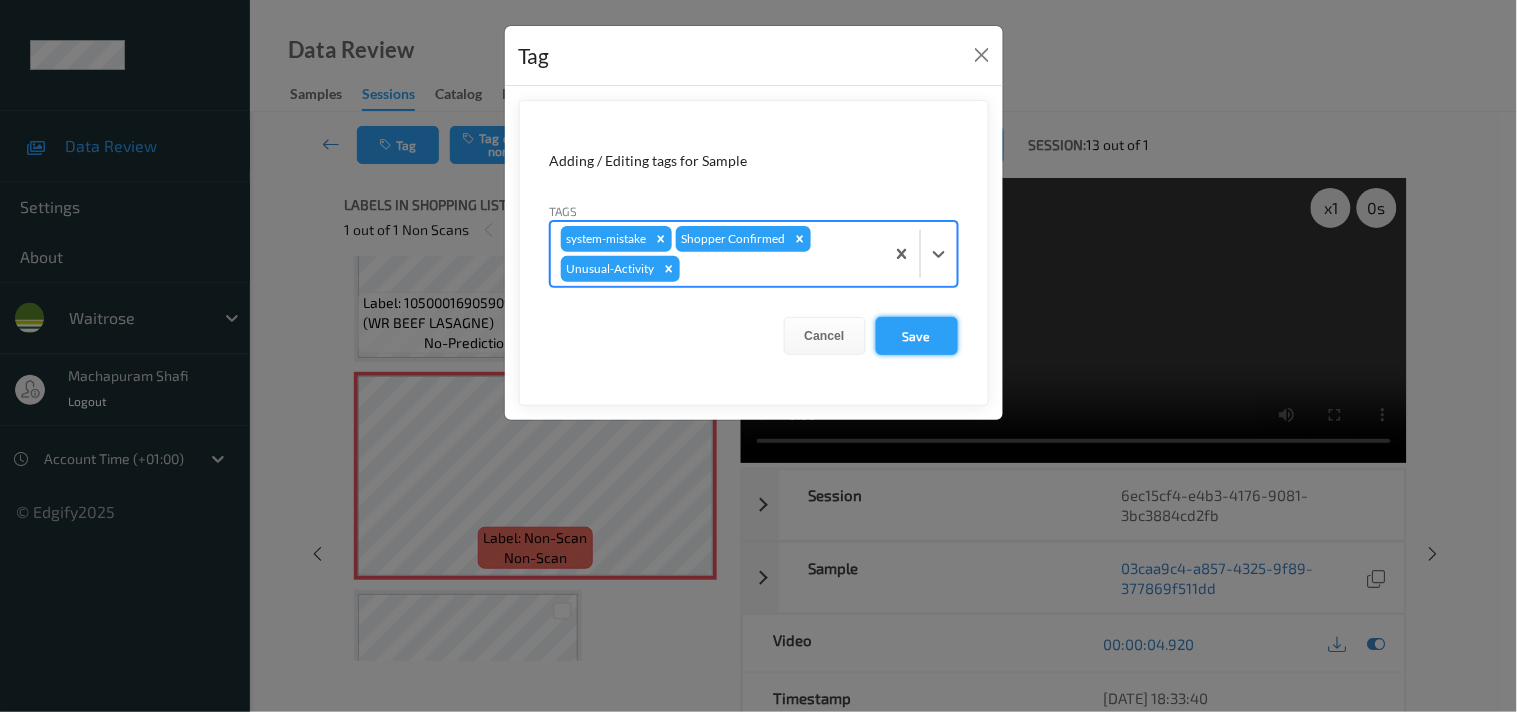 click on "Save" at bounding box center (917, 336) 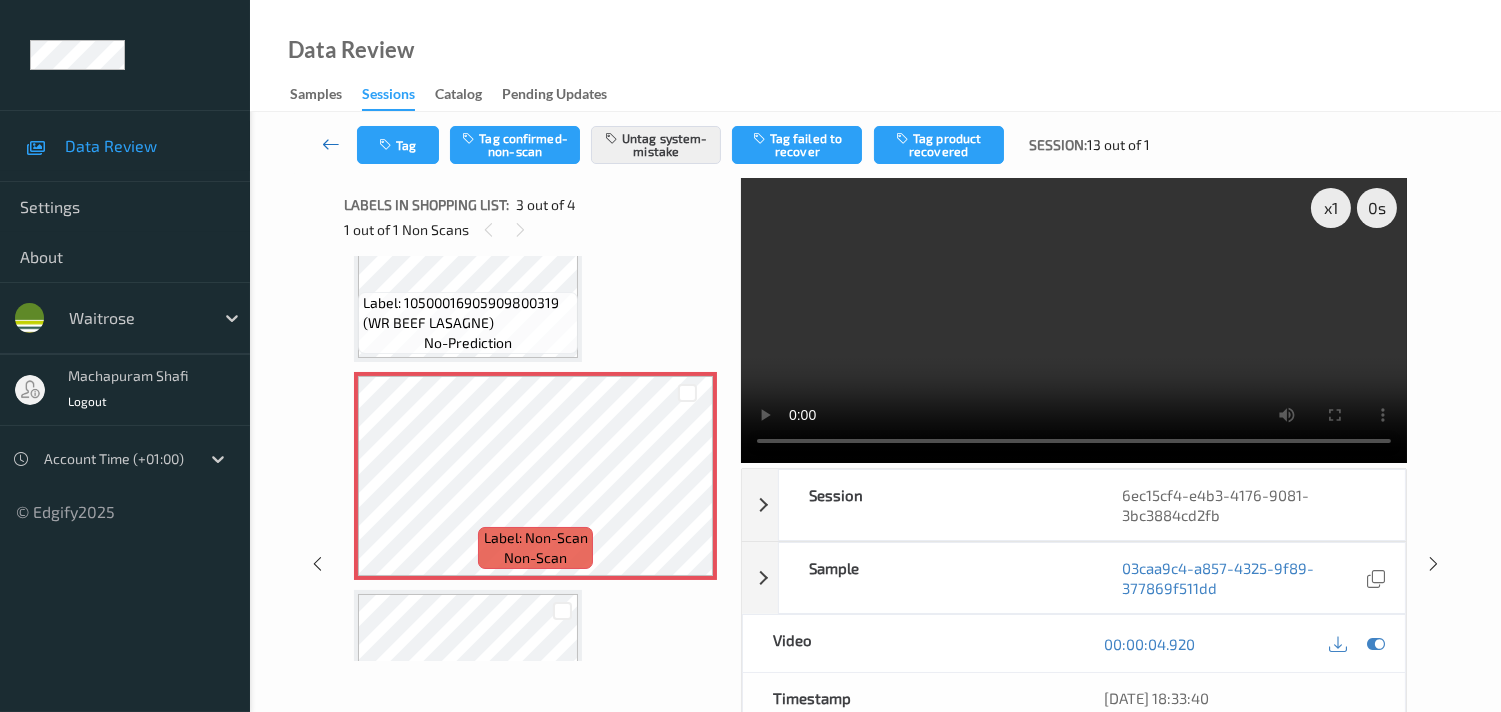 click at bounding box center [331, 144] 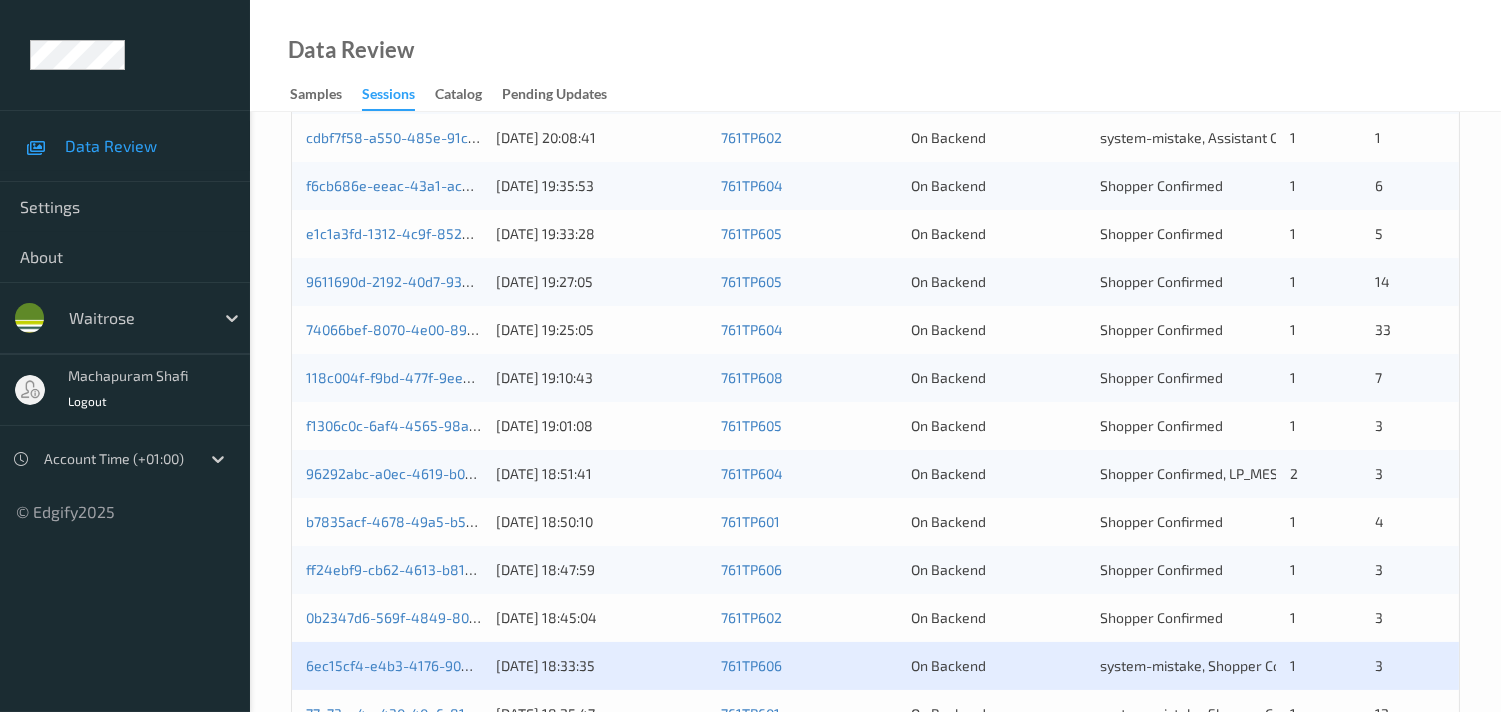 scroll, scrollTop: 666, scrollLeft: 0, axis: vertical 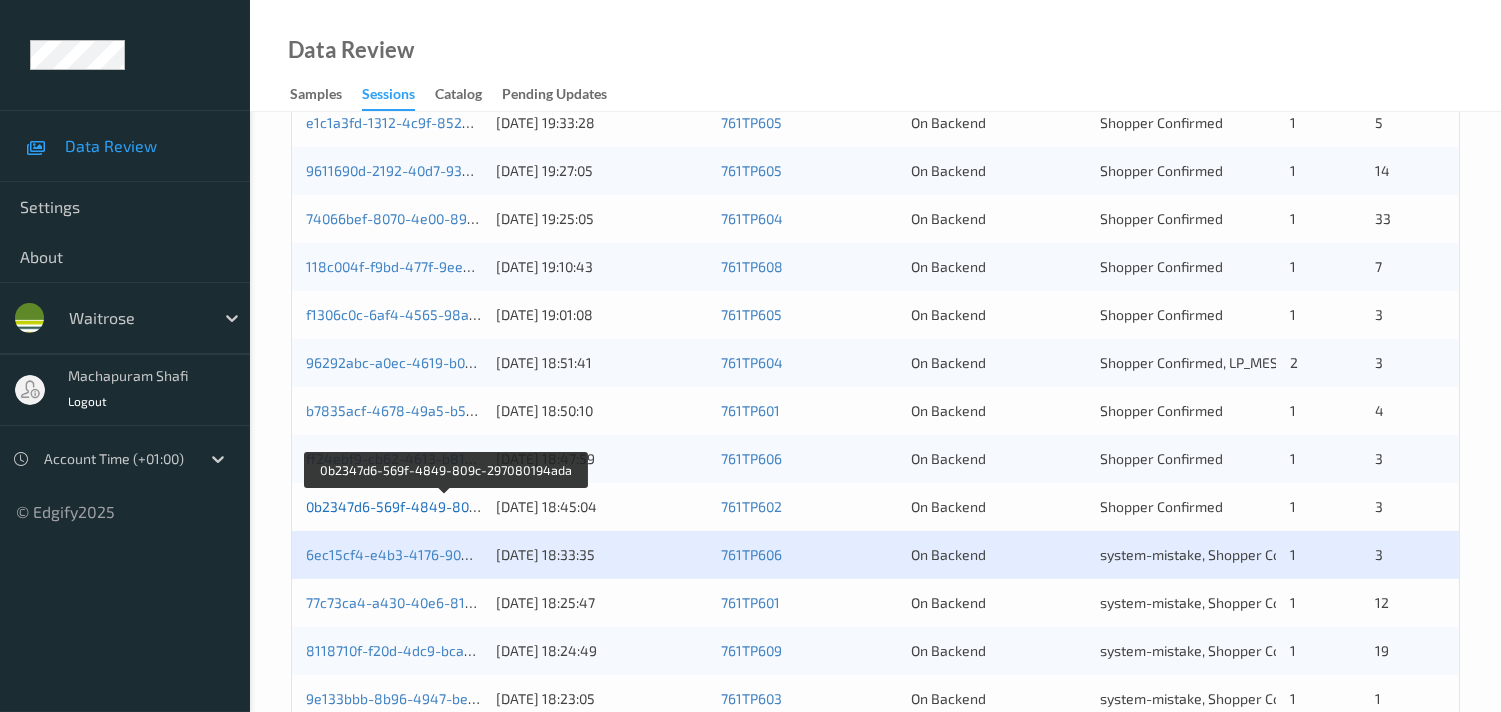 click on "0b2347d6-569f-4849-809c-297080194ada" at bounding box center (445, 506) 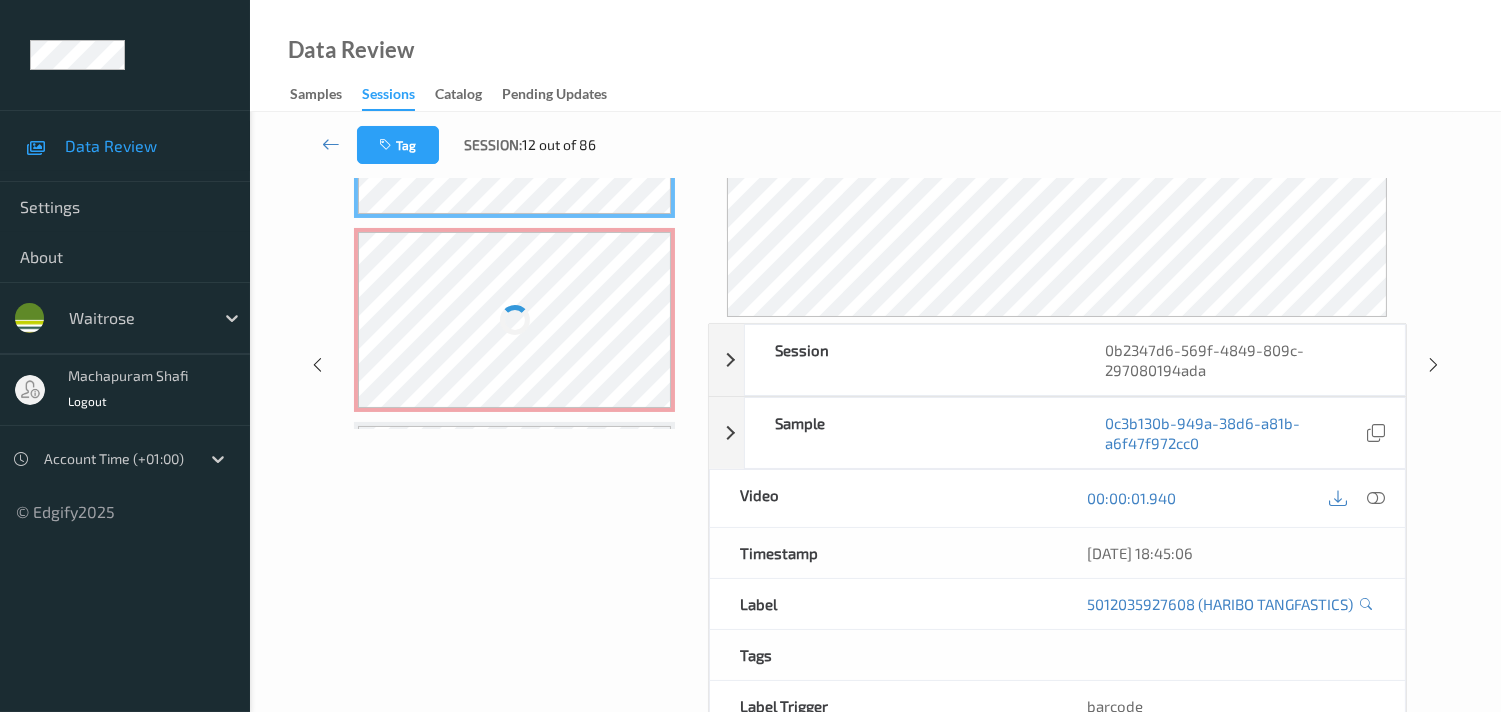 scroll, scrollTop: 124, scrollLeft: 0, axis: vertical 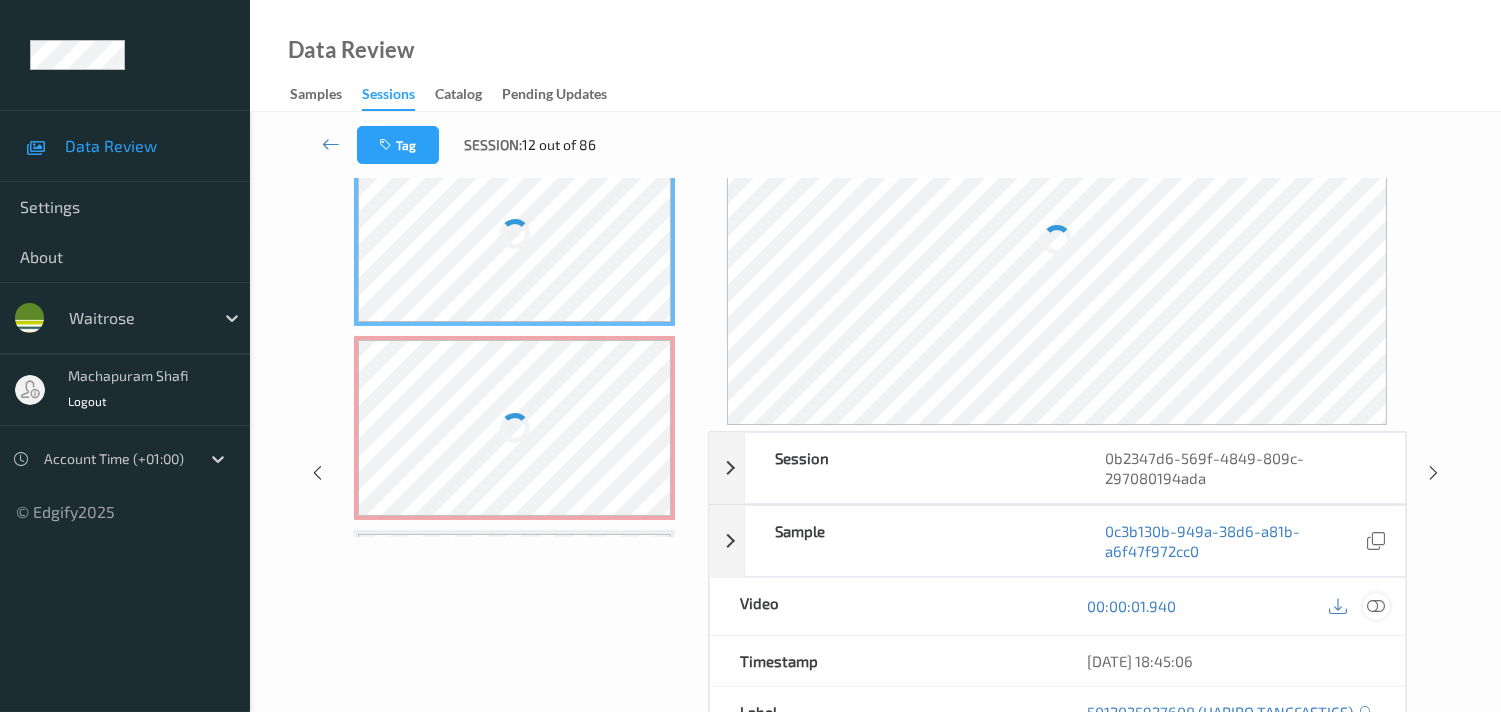 click at bounding box center (1376, 606) 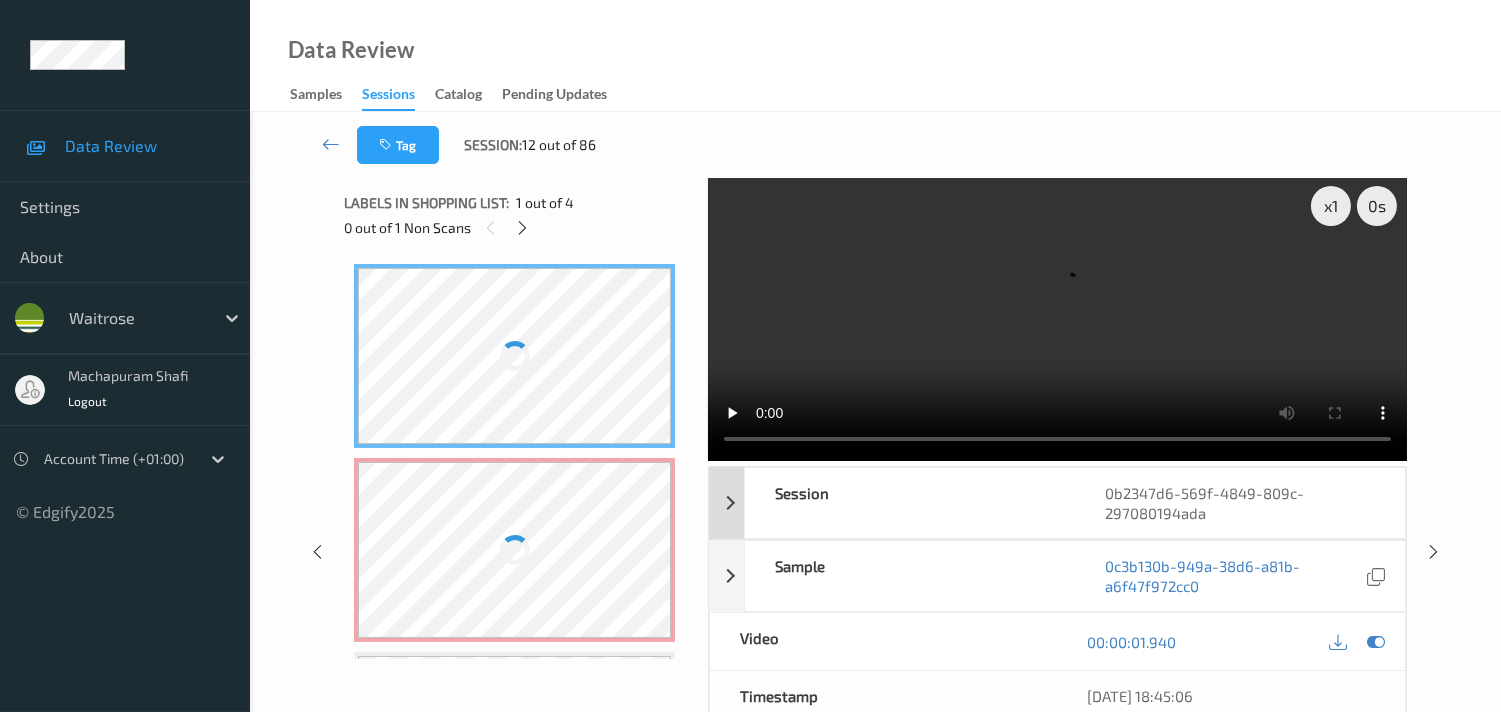 scroll, scrollTop: 0, scrollLeft: 0, axis: both 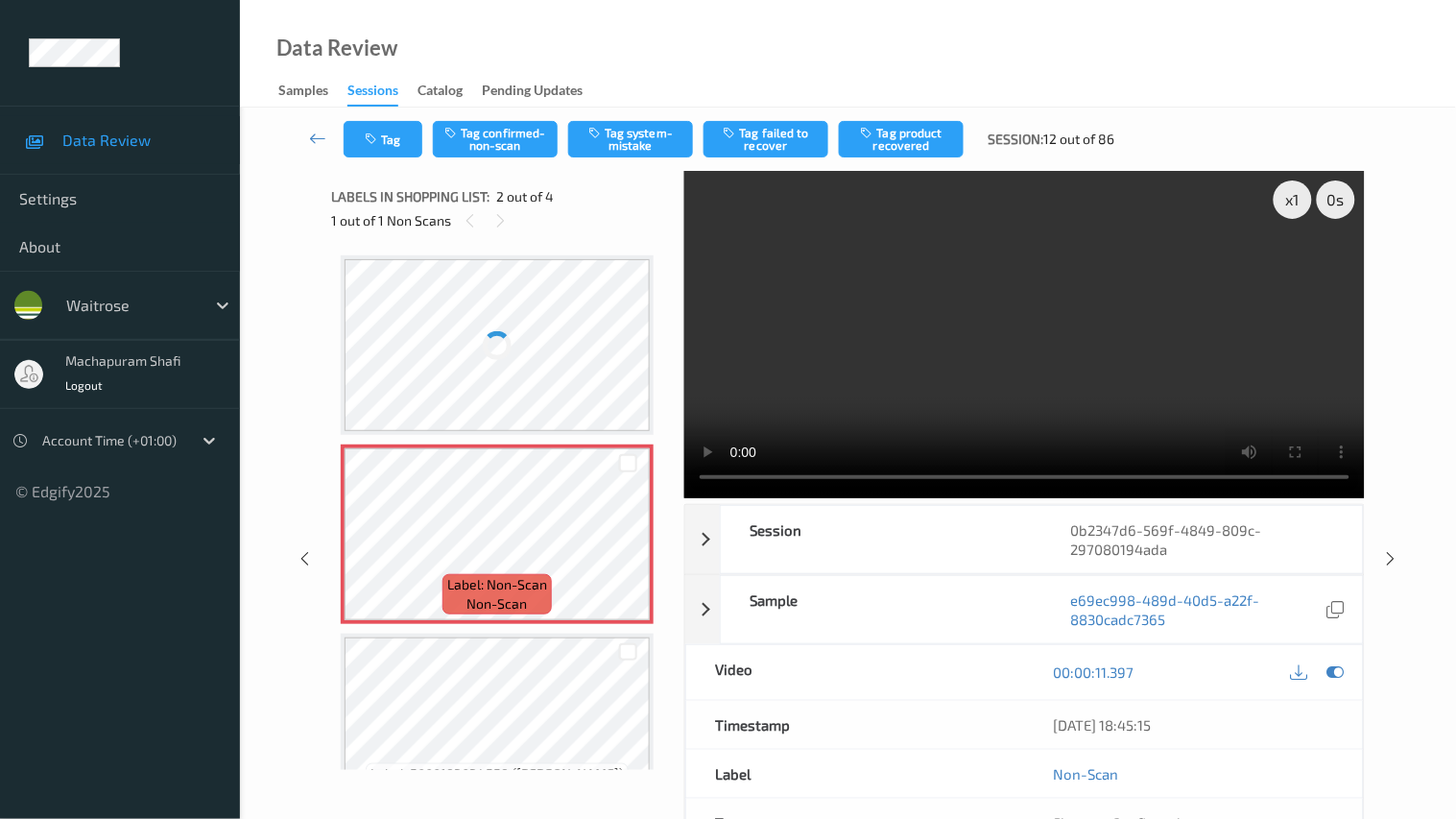 type 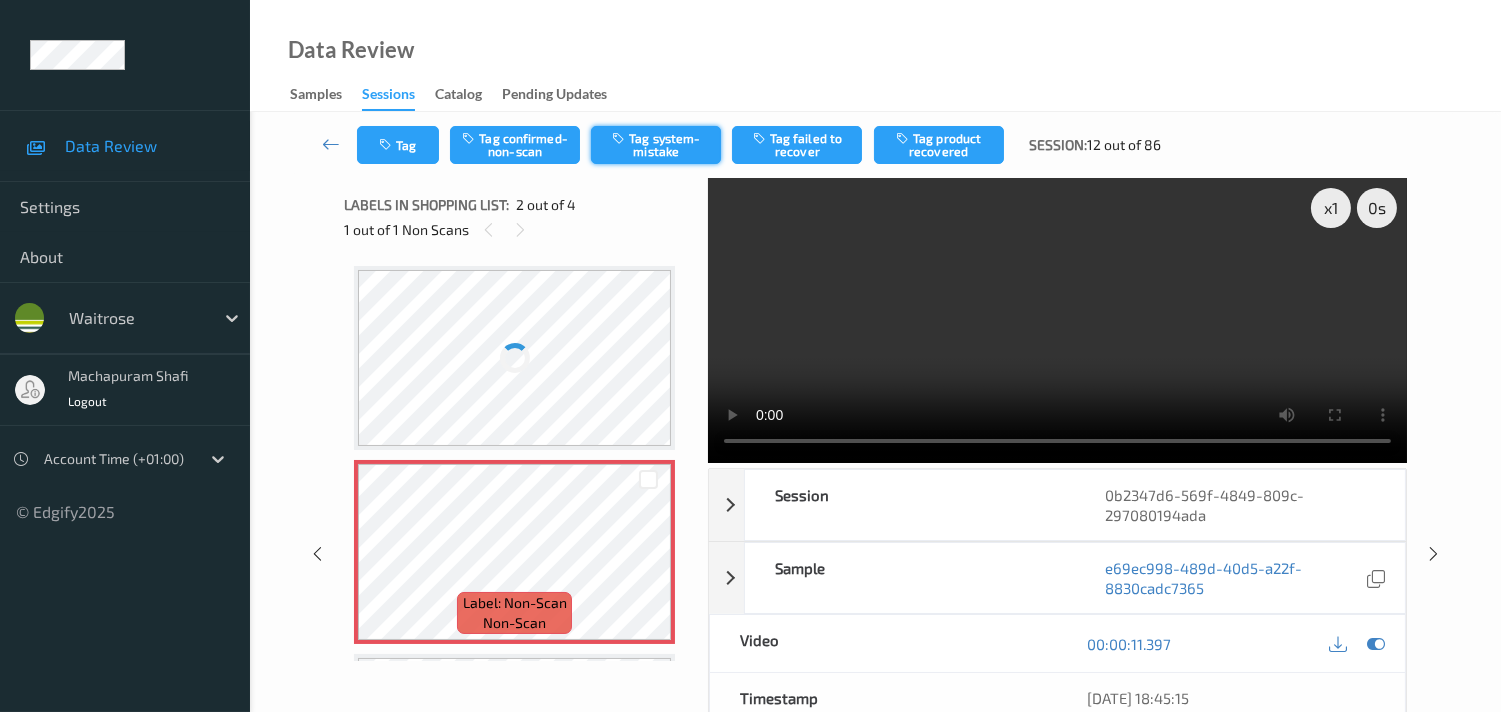 click on "Tag   system-mistake" at bounding box center [656, 145] 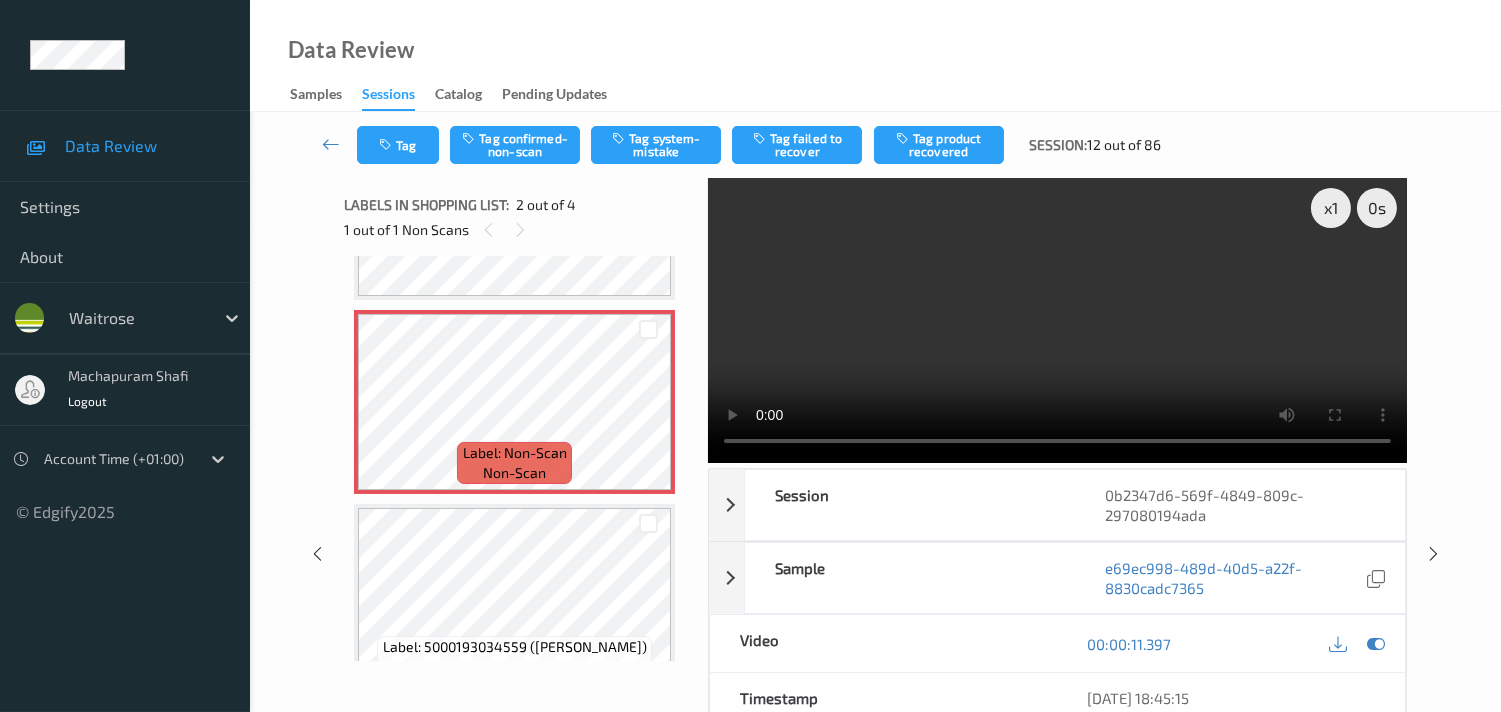 scroll, scrollTop: 375, scrollLeft: 0, axis: vertical 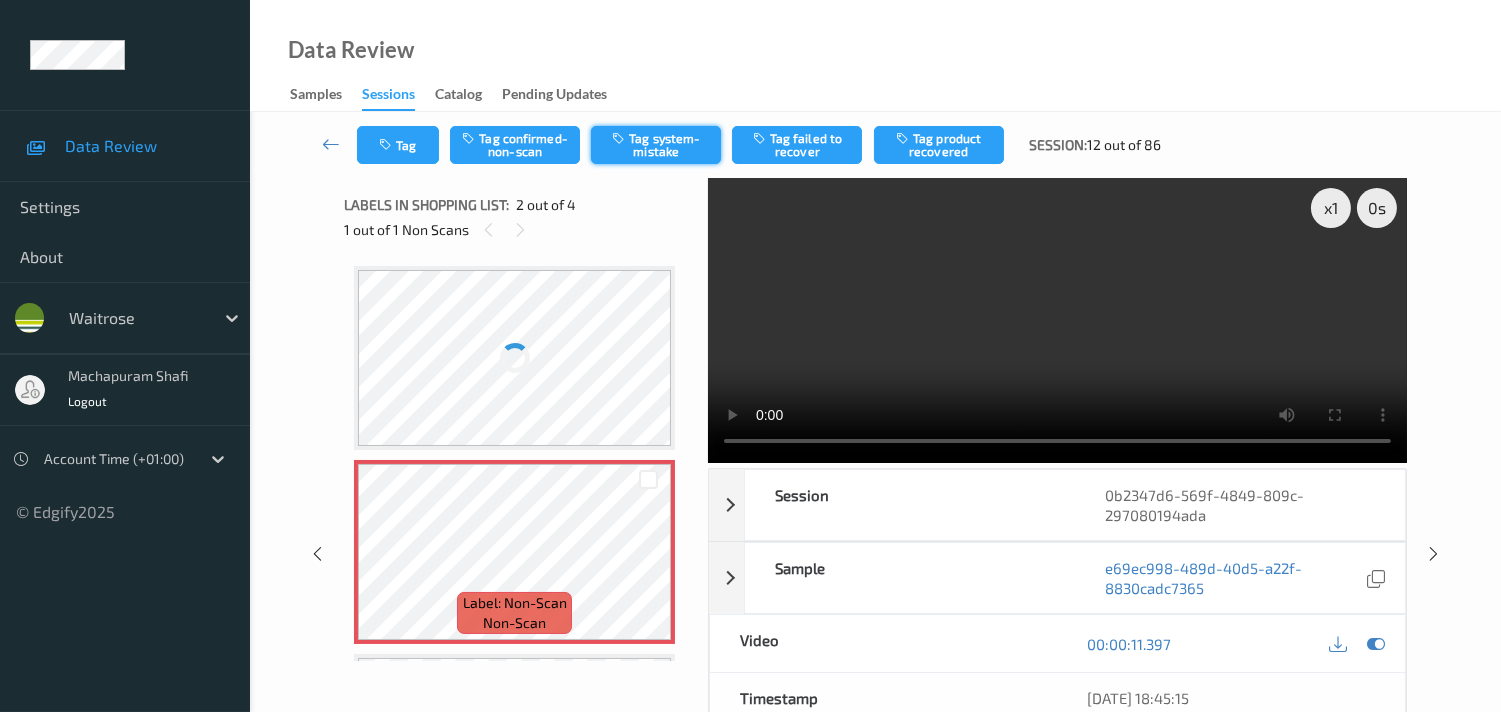 click on "Tag   system-mistake" at bounding box center (656, 145) 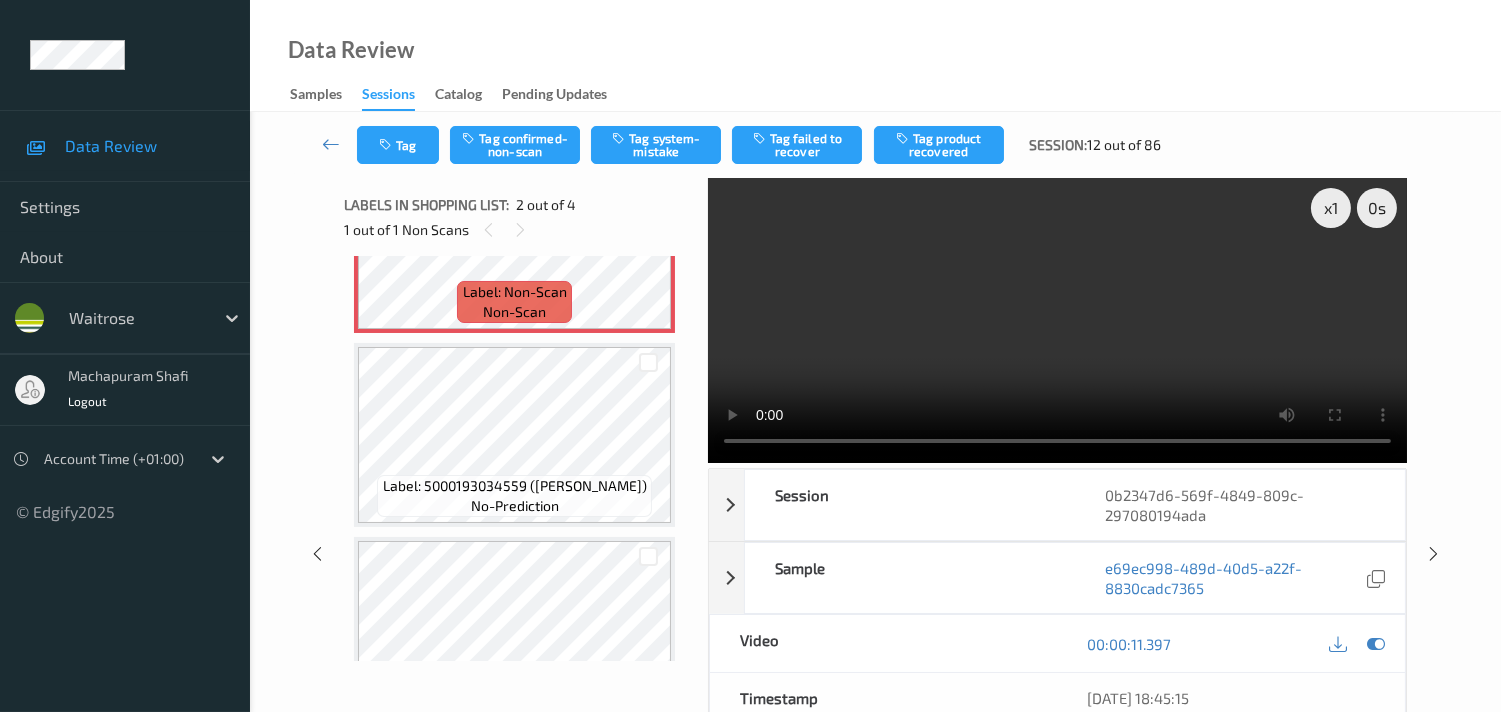 scroll, scrollTop: 375, scrollLeft: 0, axis: vertical 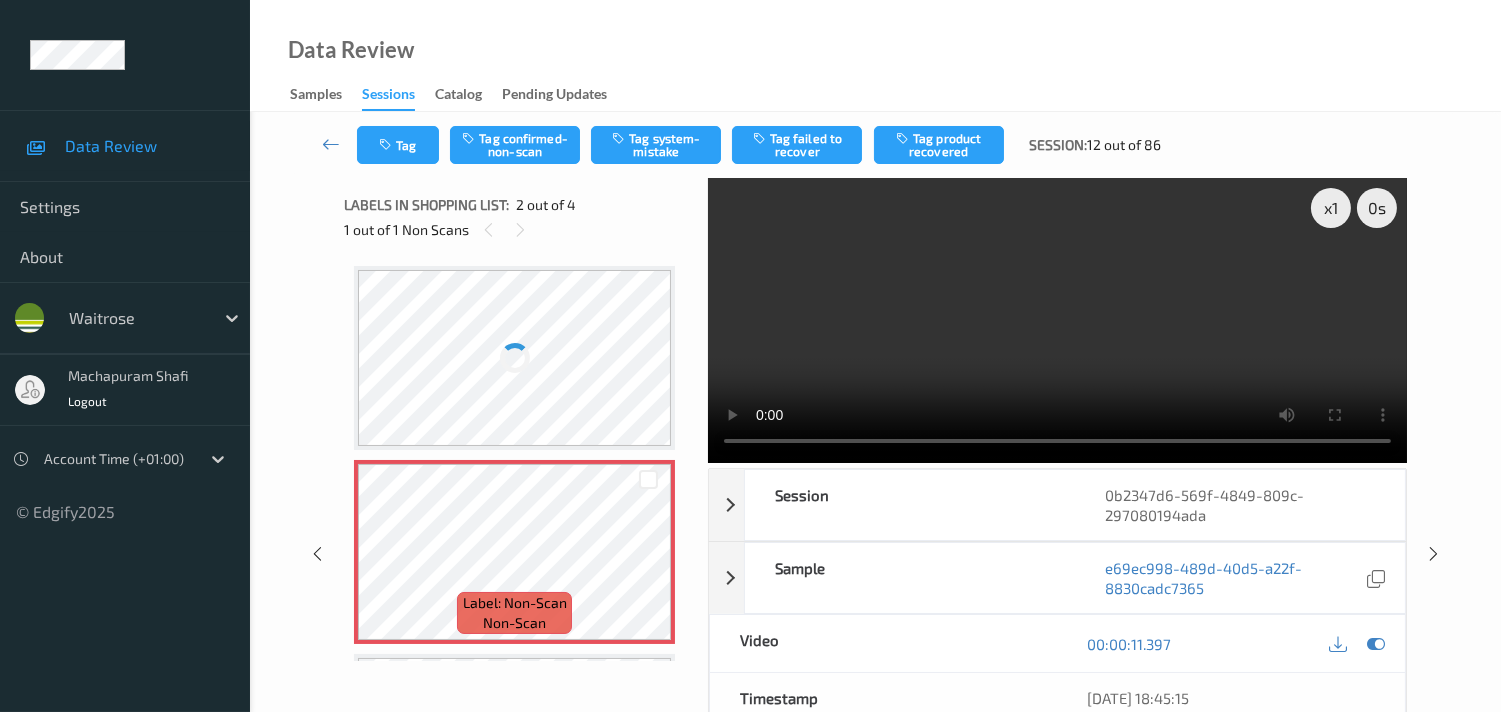 click at bounding box center [514, 358] 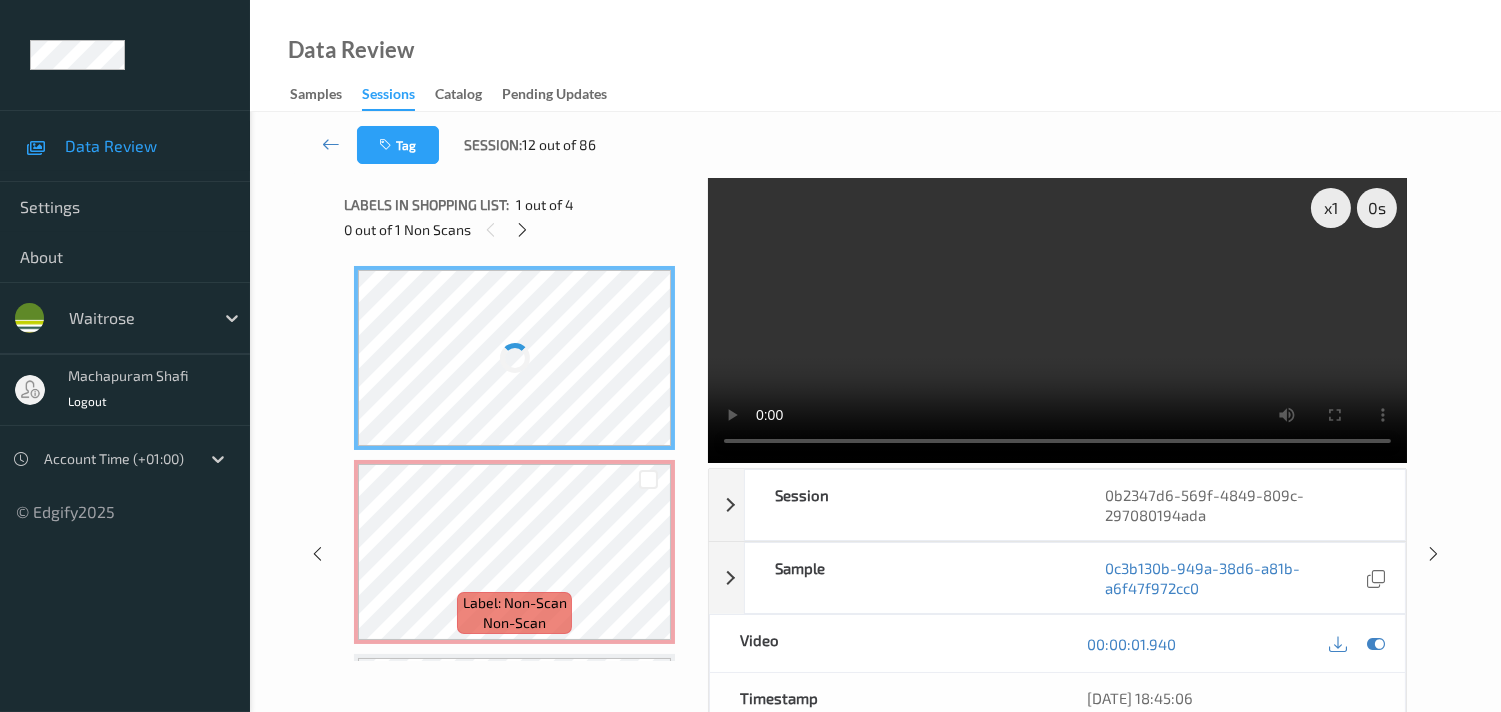 click at bounding box center [514, 358] 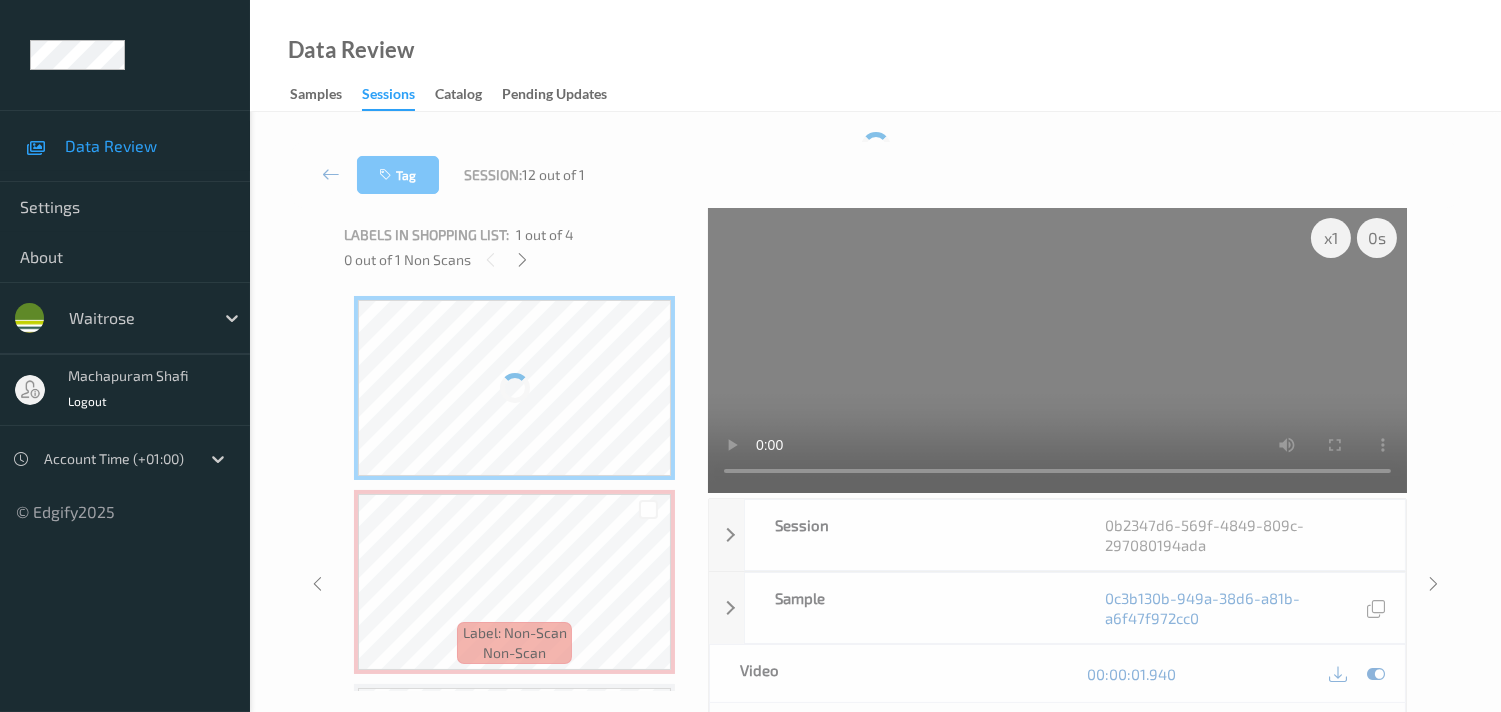 click at bounding box center (514, 388) 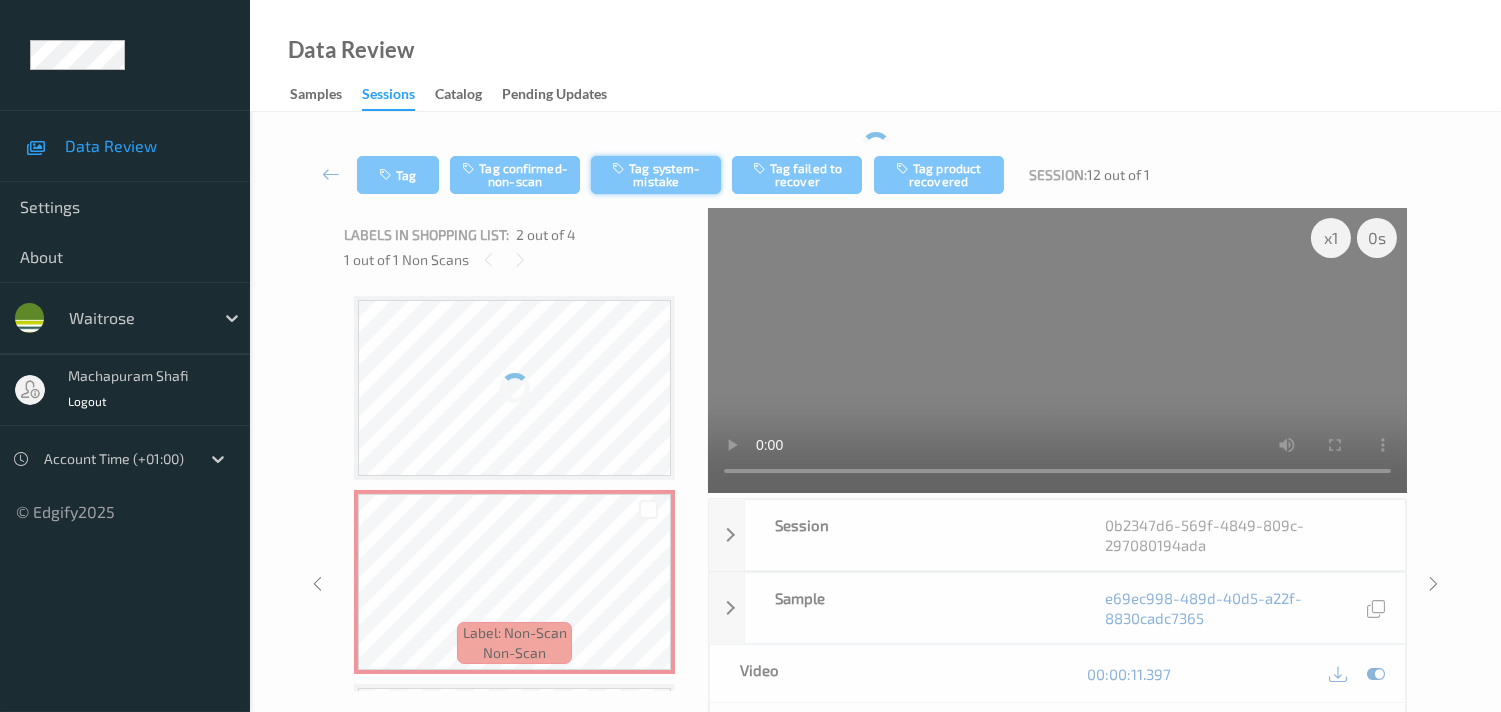 click on "Tag   system-mistake" at bounding box center [656, 175] 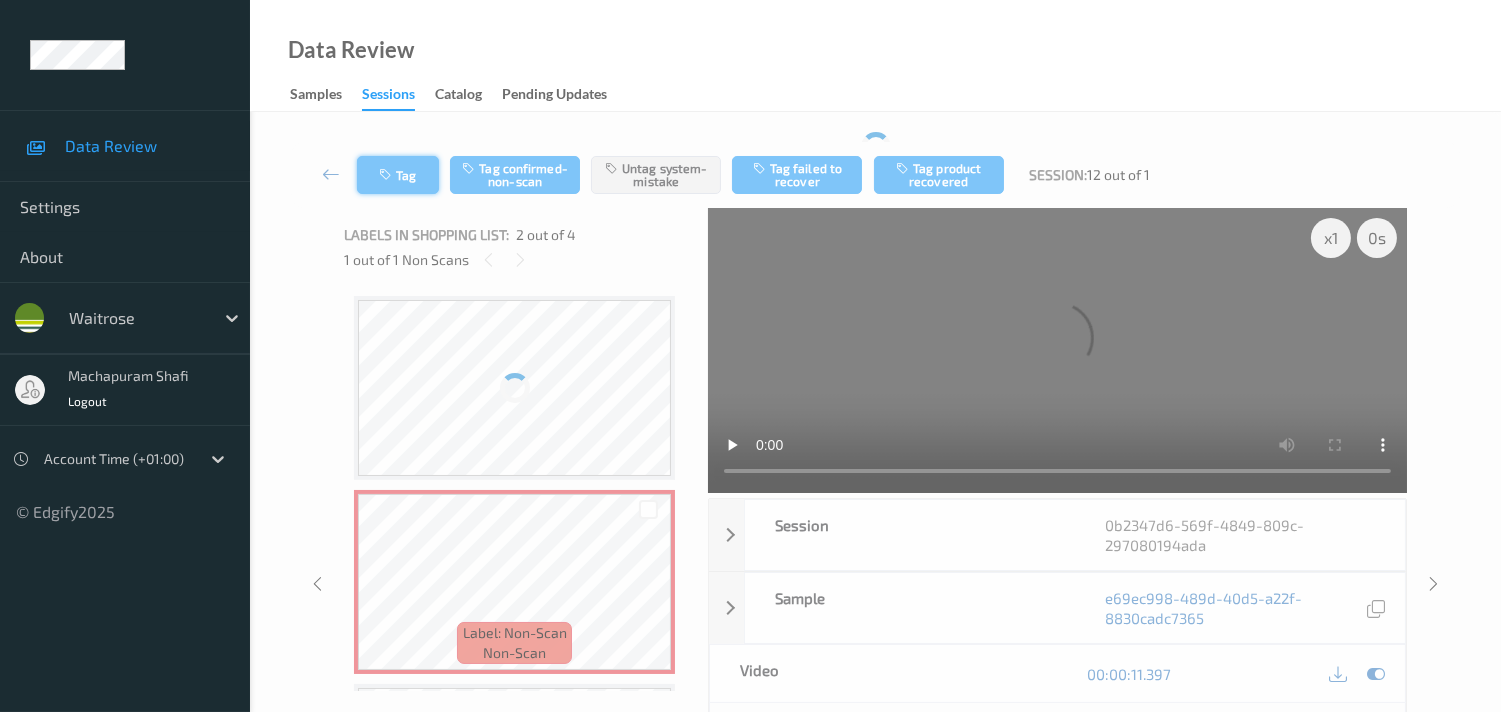 click at bounding box center [387, 175] 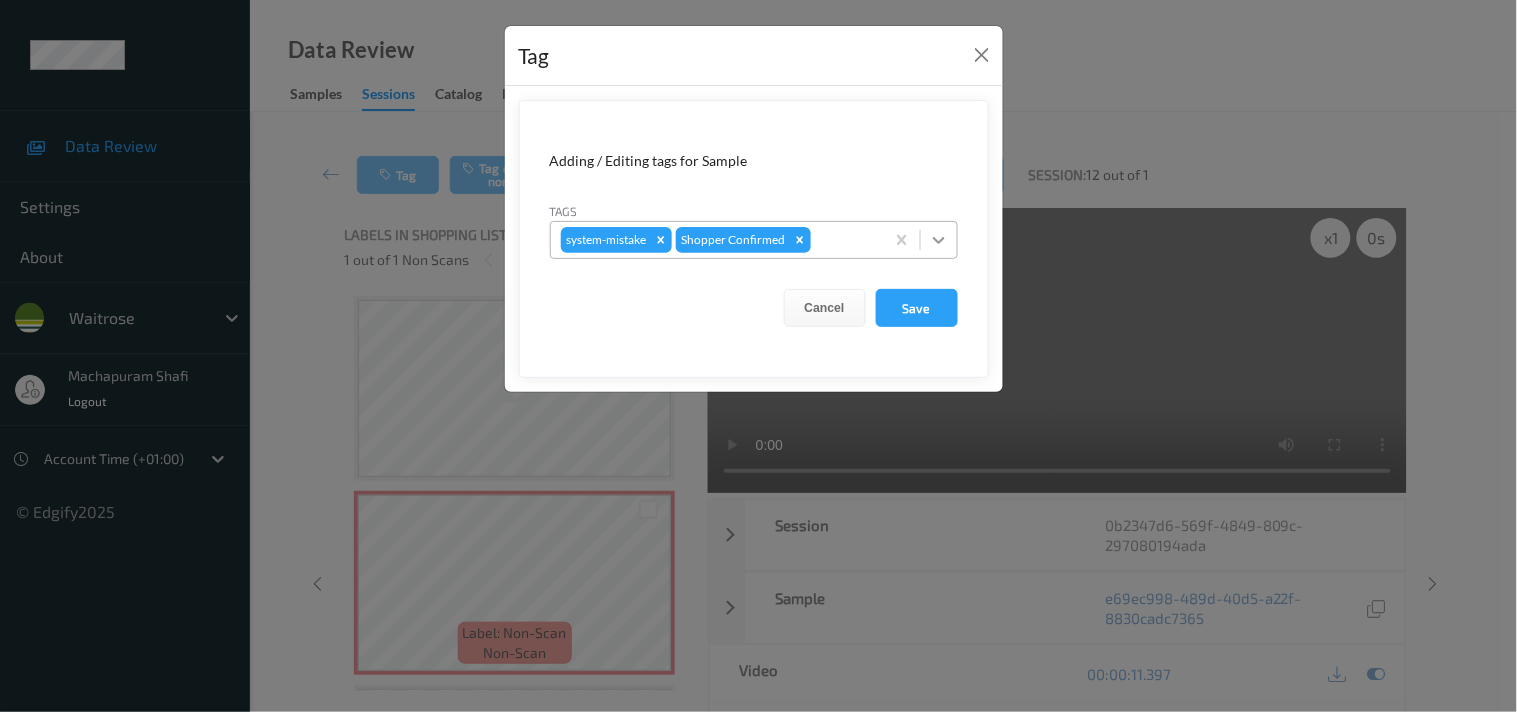 click 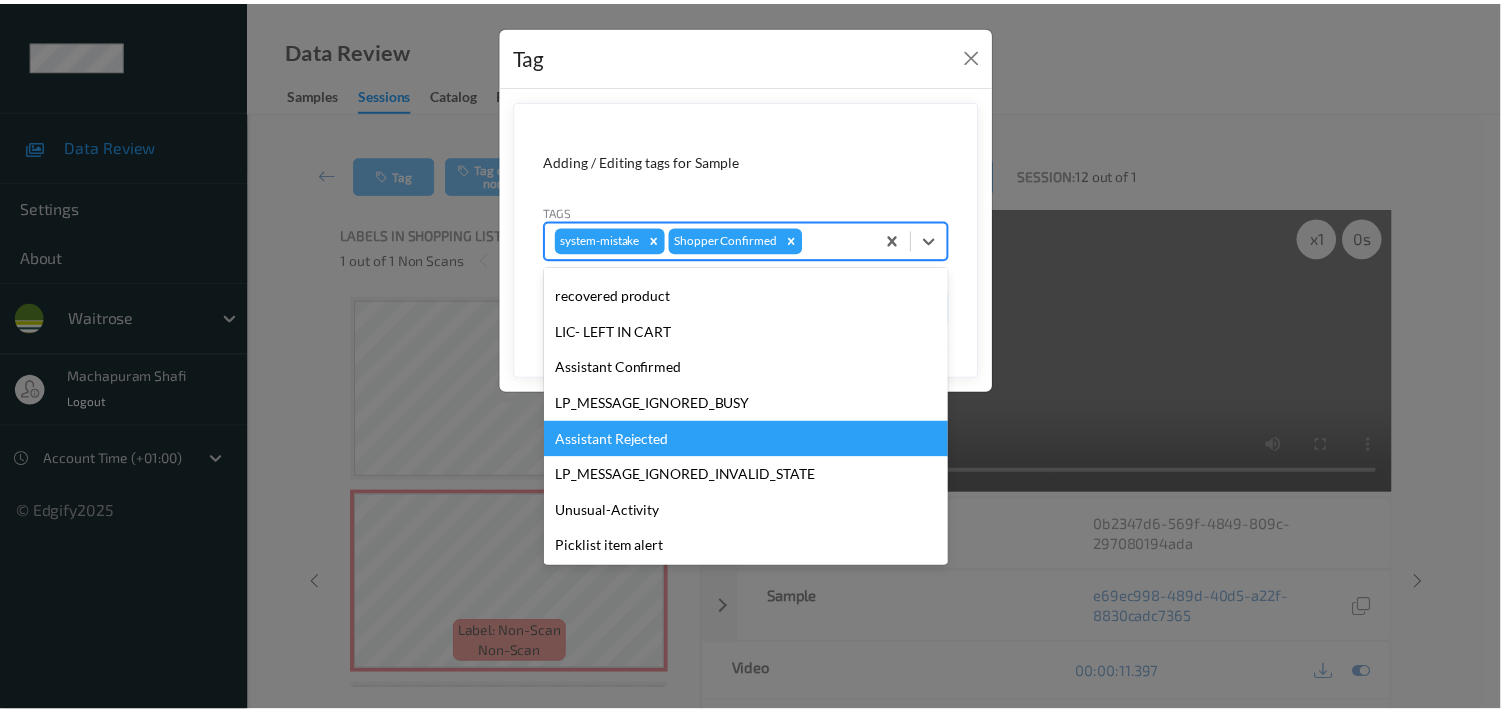 scroll, scrollTop: 320, scrollLeft: 0, axis: vertical 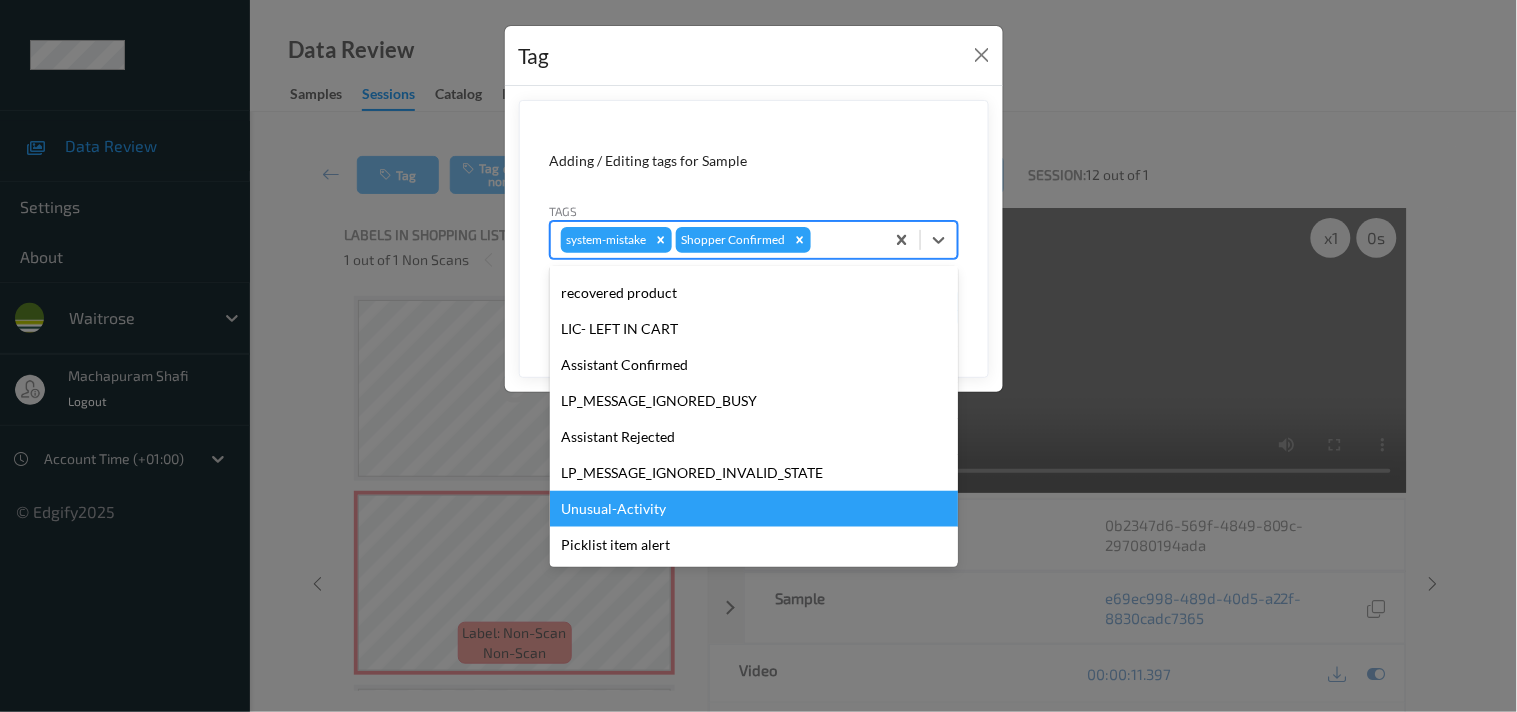 click on "Unusual-Activity" at bounding box center [754, 509] 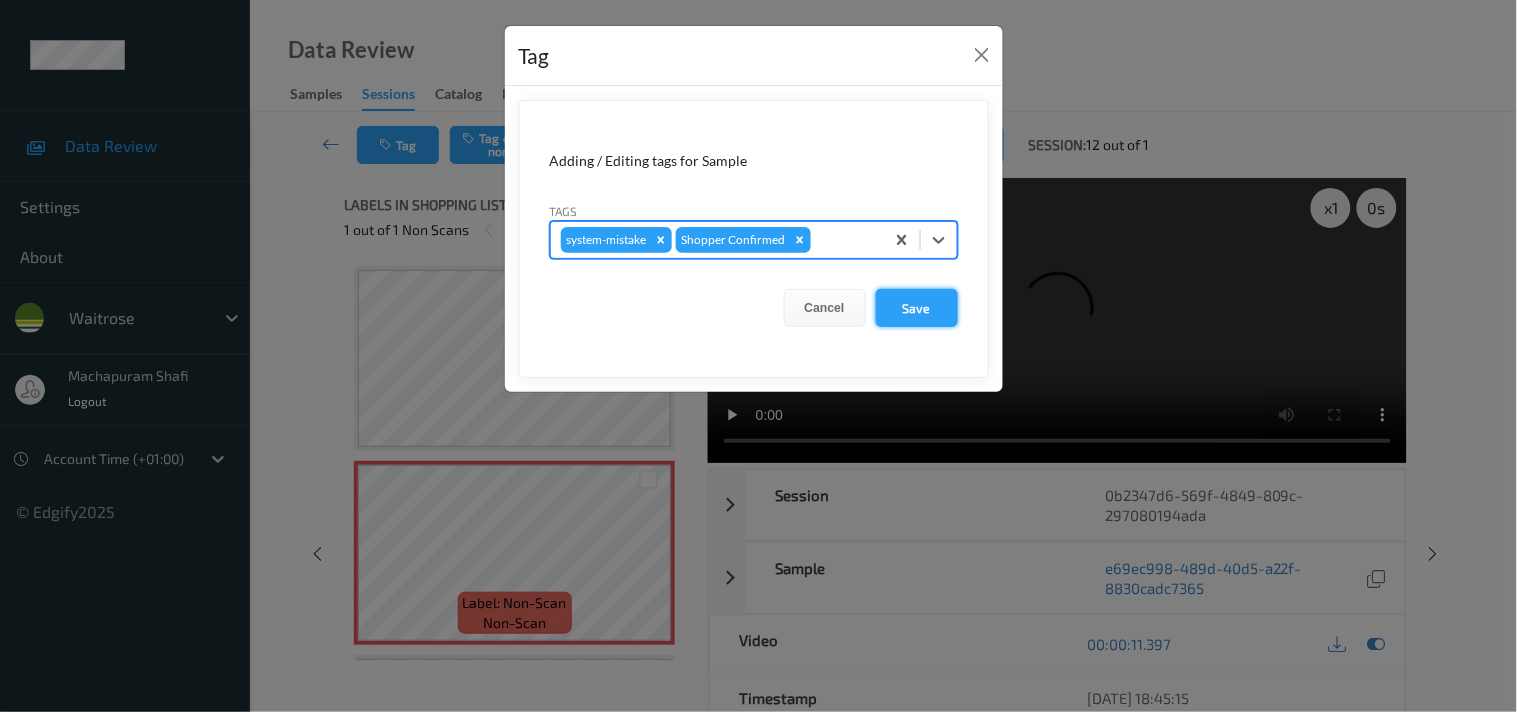 click on "Save" at bounding box center [917, 308] 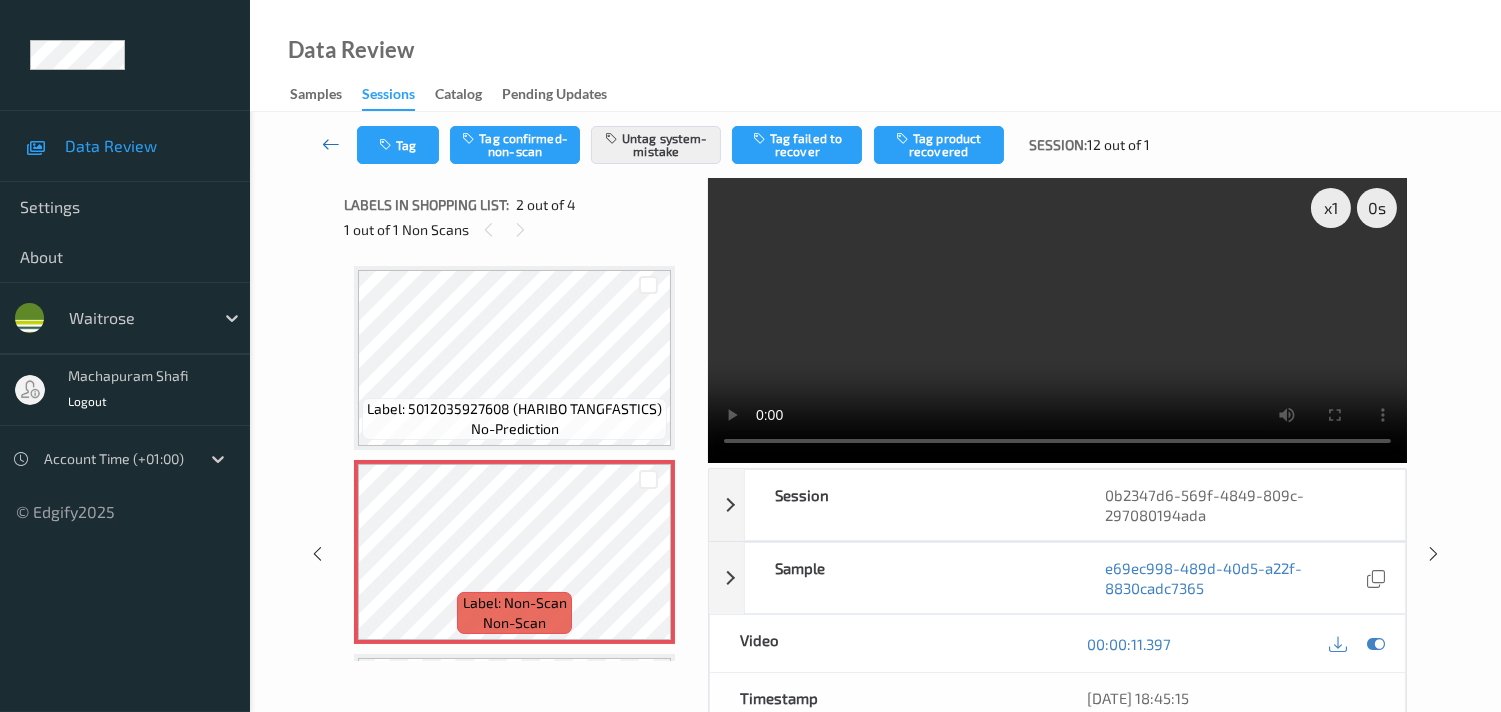 click at bounding box center [331, 144] 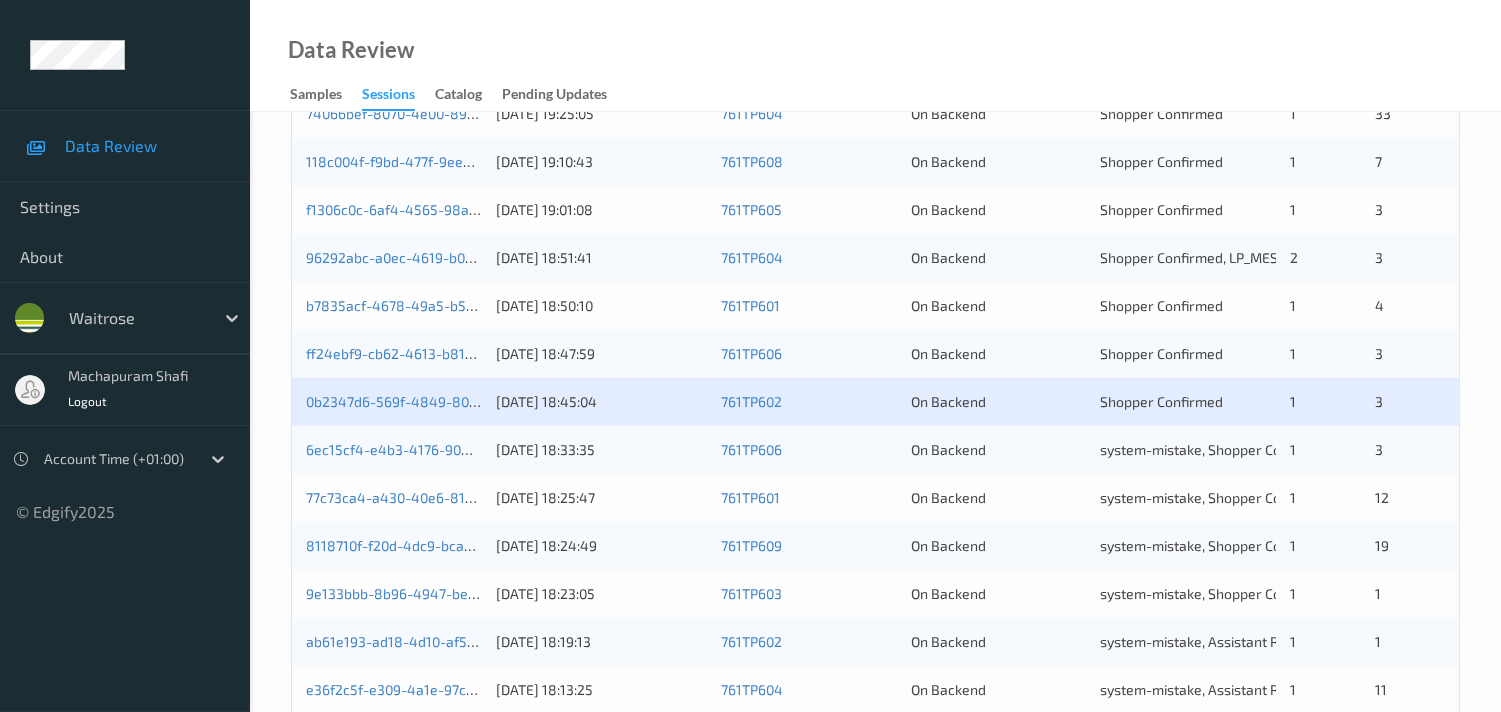 scroll, scrollTop: 777, scrollLeft: 0, axis: vertical 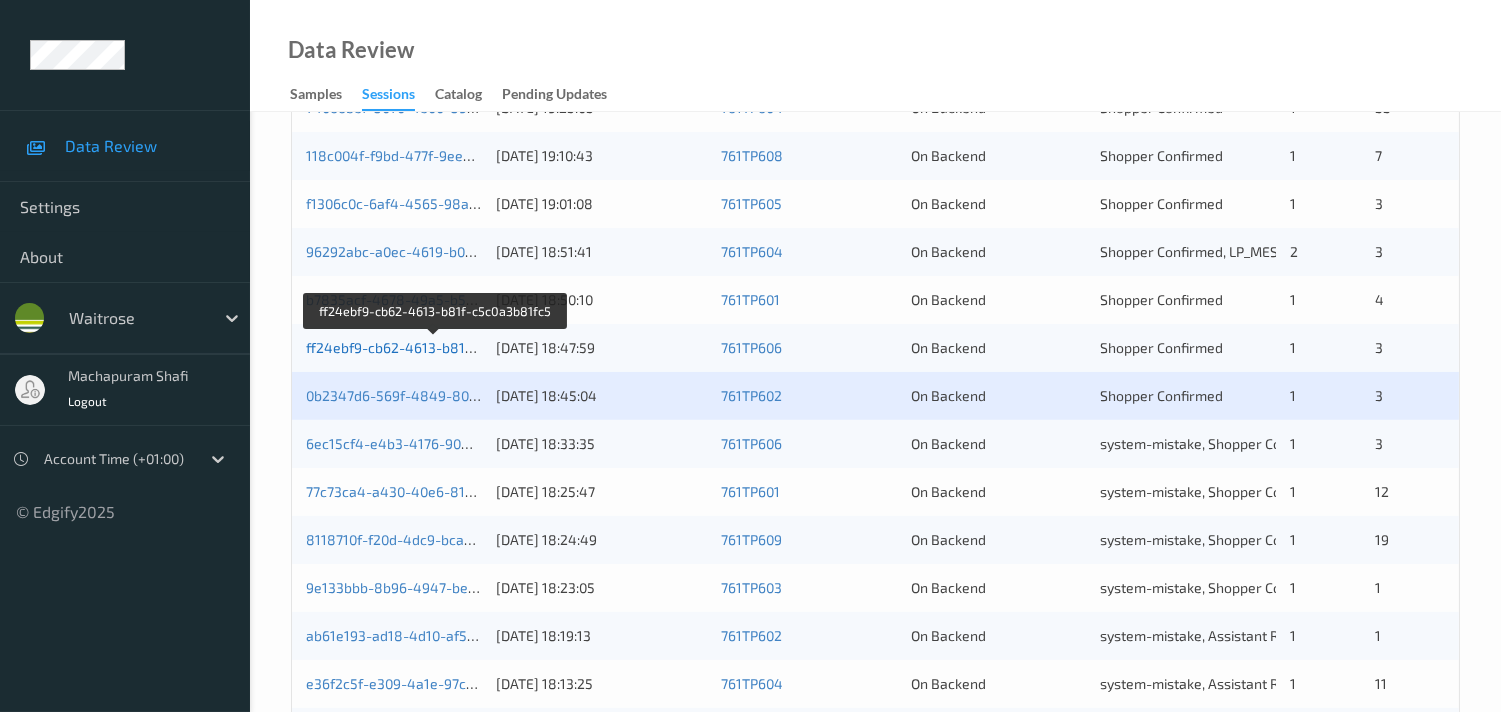 click on "ff24ebf9-cb62-4613-b81f-c5c0a3b81fc5" at bounding box center [435, 347] 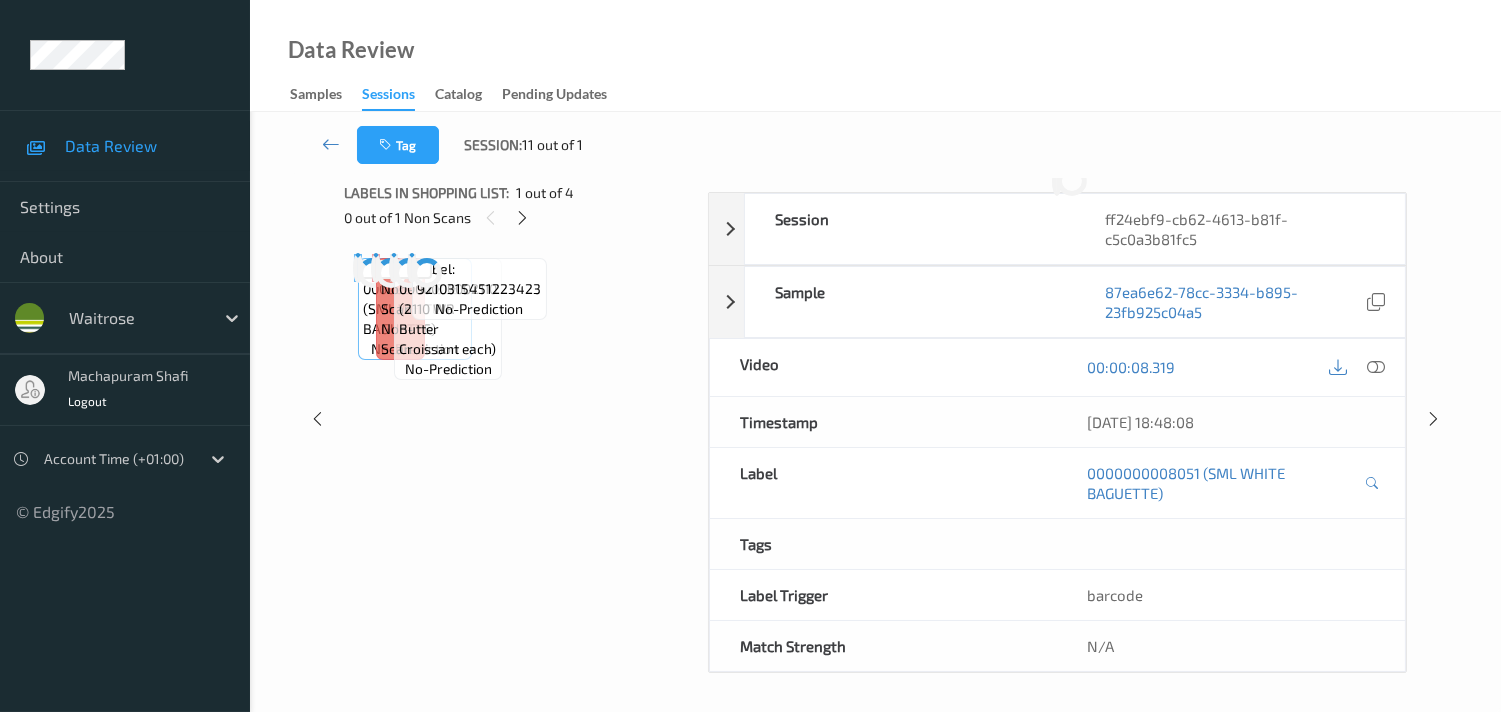 scroll, scrollTop: 0, scrollLeft: 0, axis: both 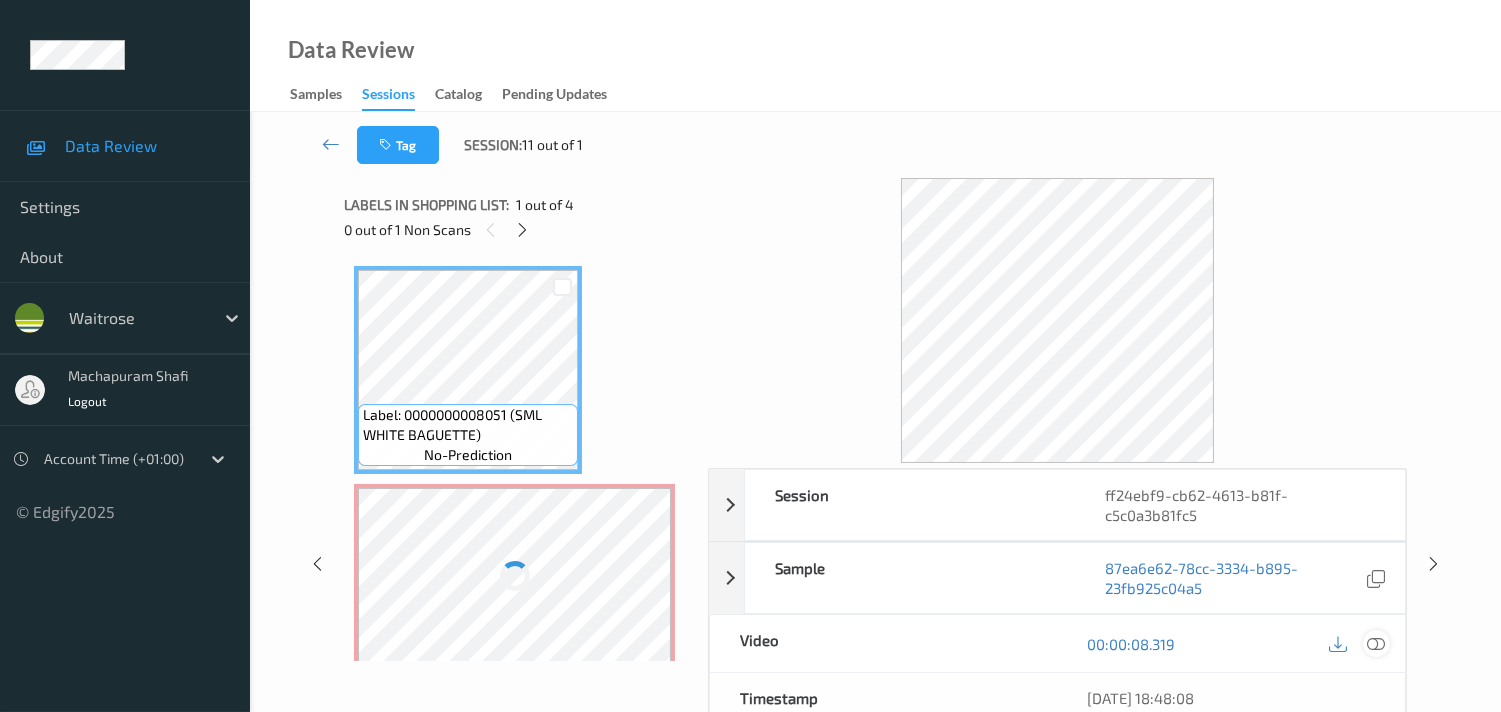 click at bounding box center (1376, 644) 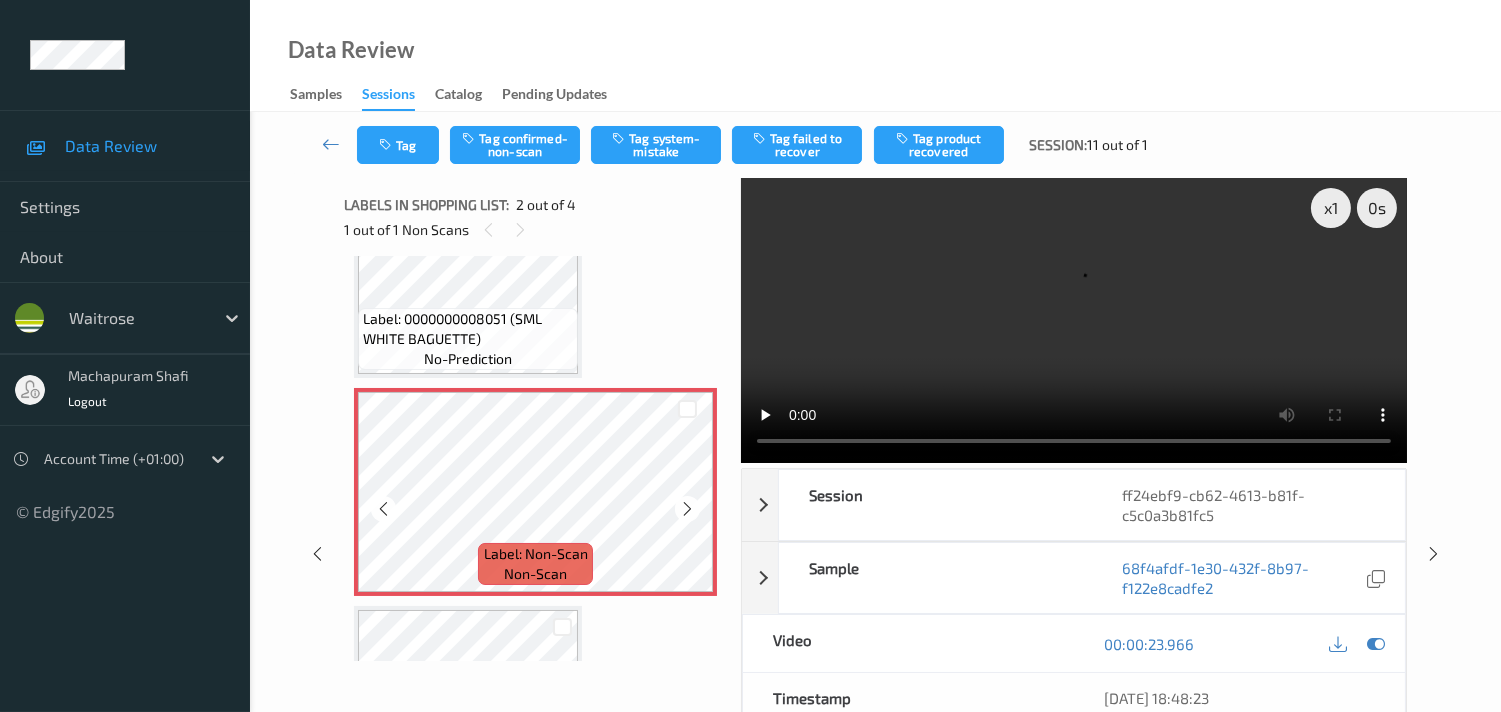 scroll, scrollTop: 222, scrollLeft: 0, axis: vertical 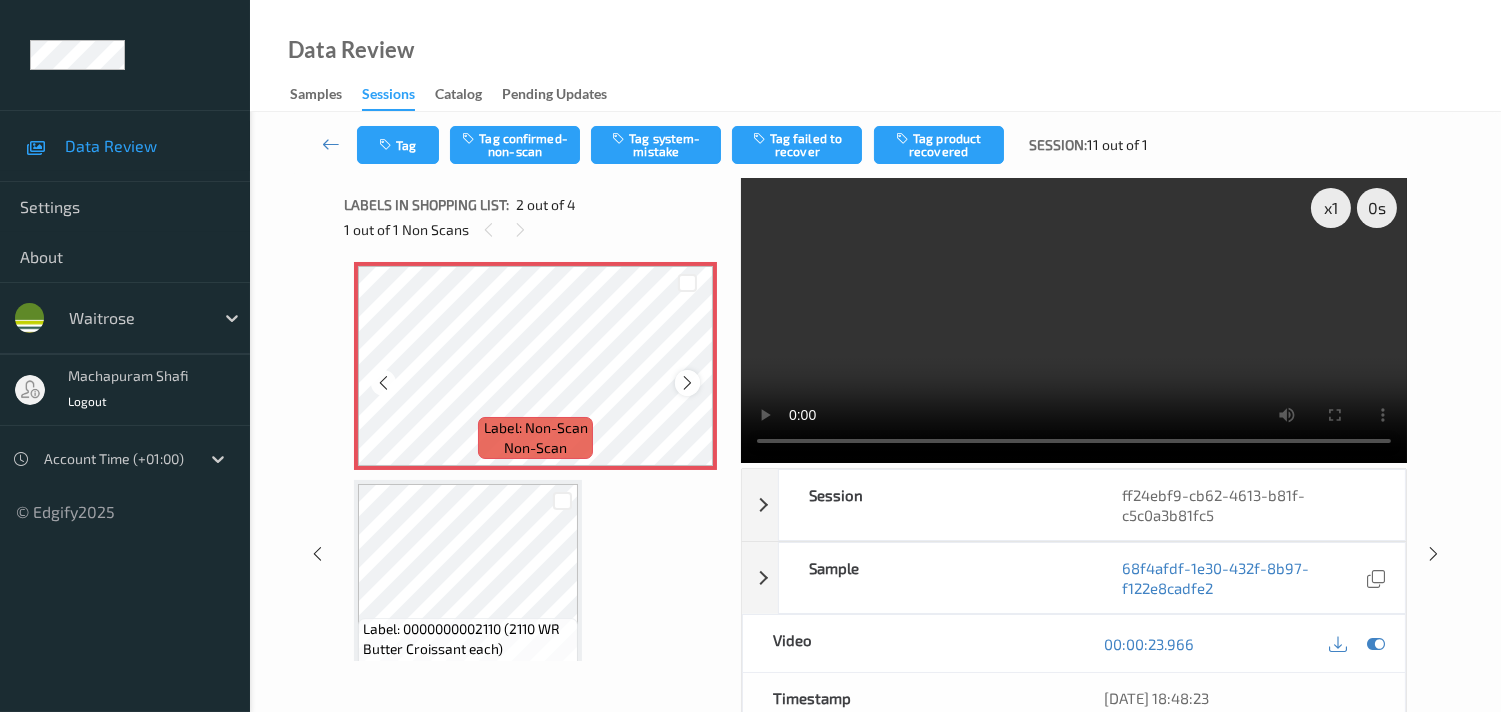click at bounding box center (687, 383) 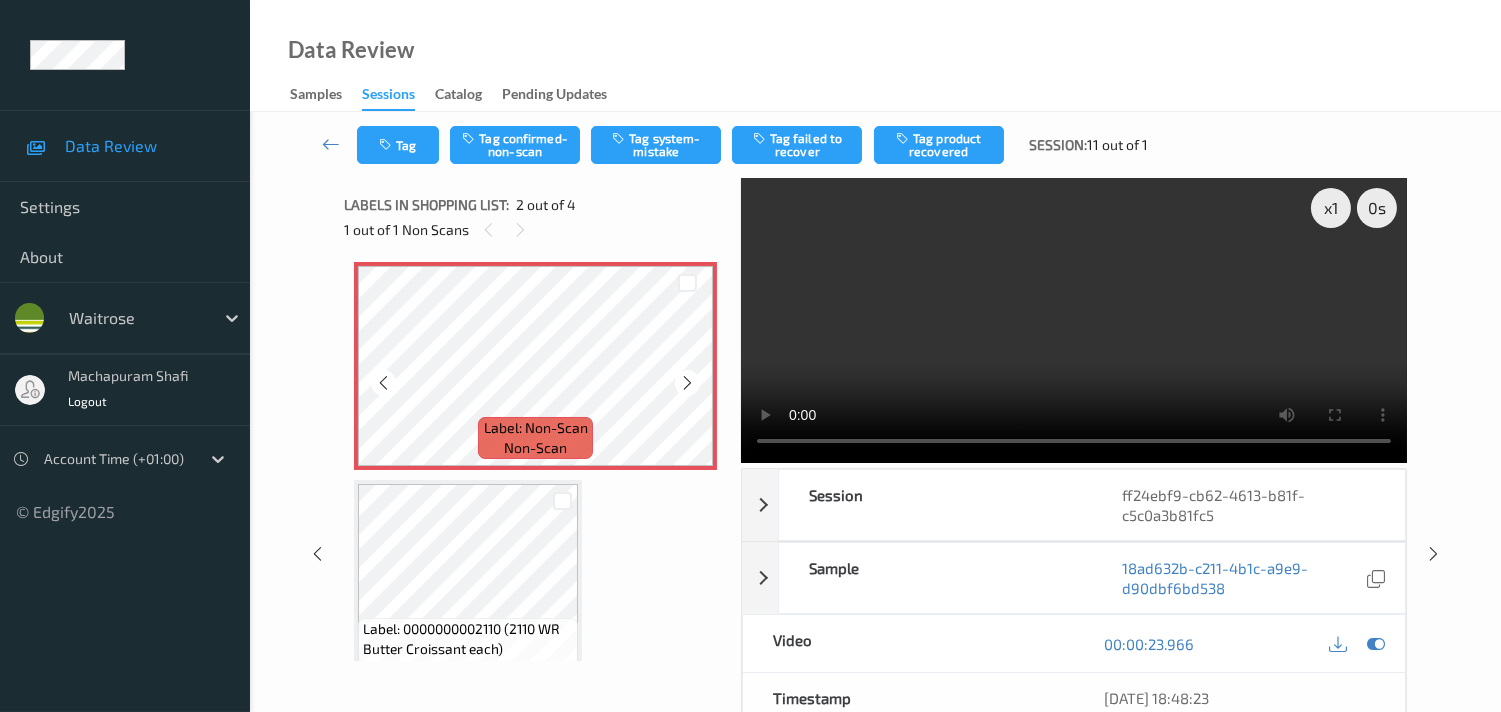click at bounding box center [687, 383] 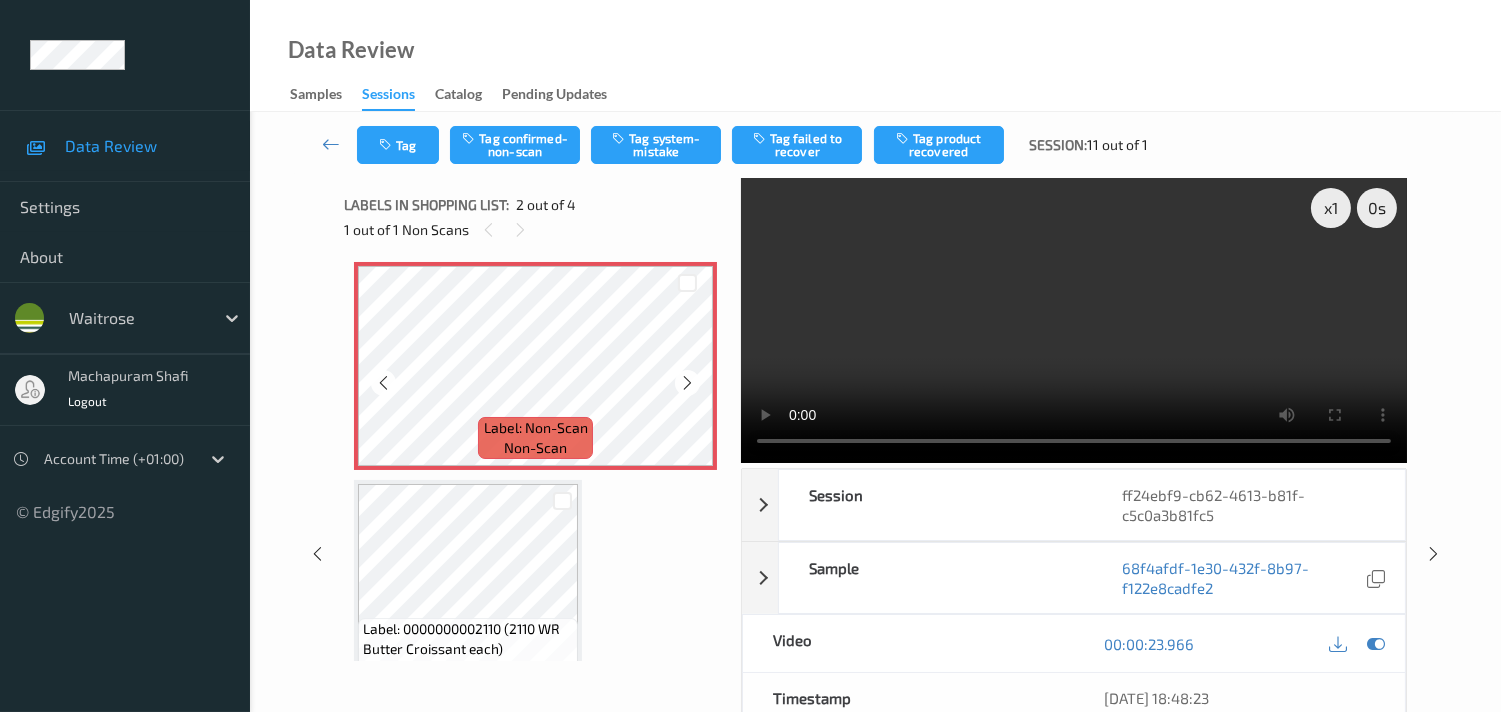 click at bounding box center [687, 383] 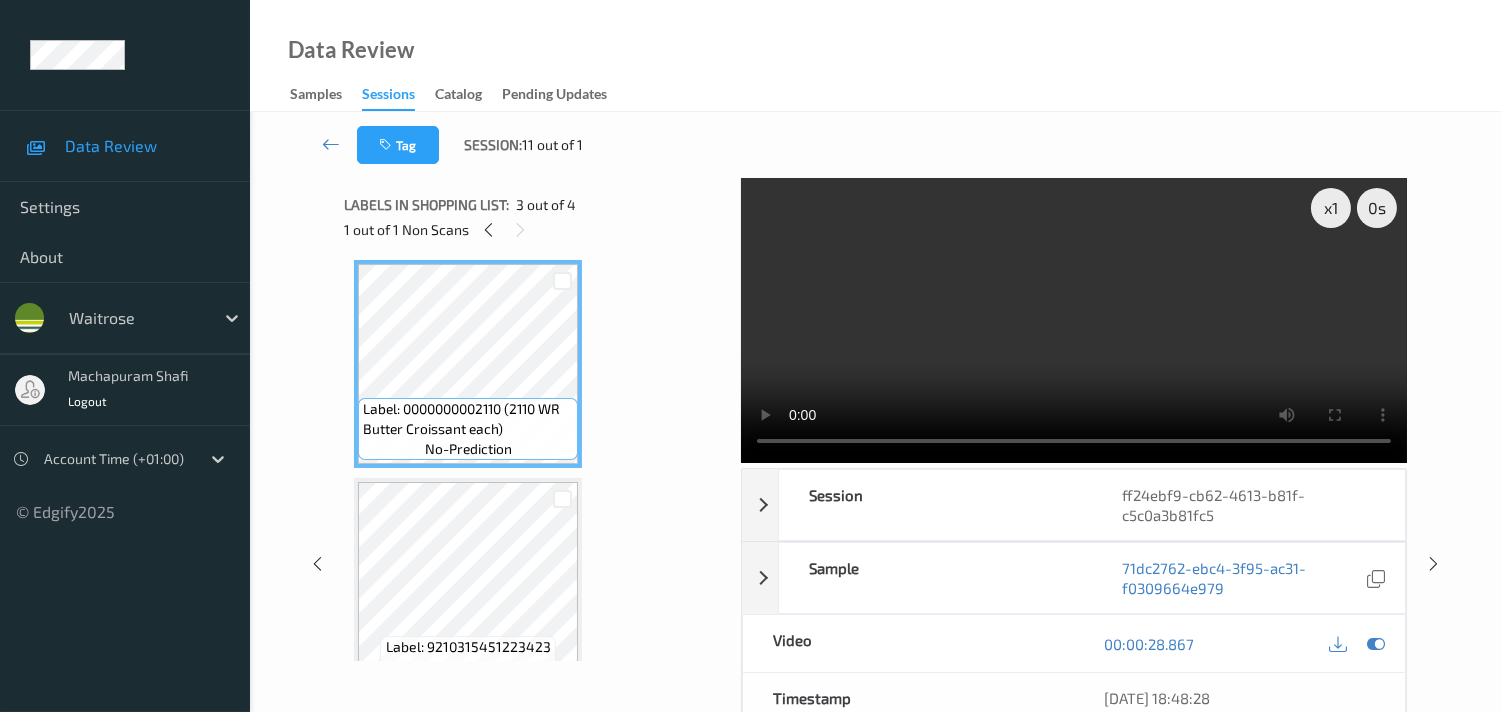 scroll, scrollTop: 444, scrollLeft: 0, axis: vertical 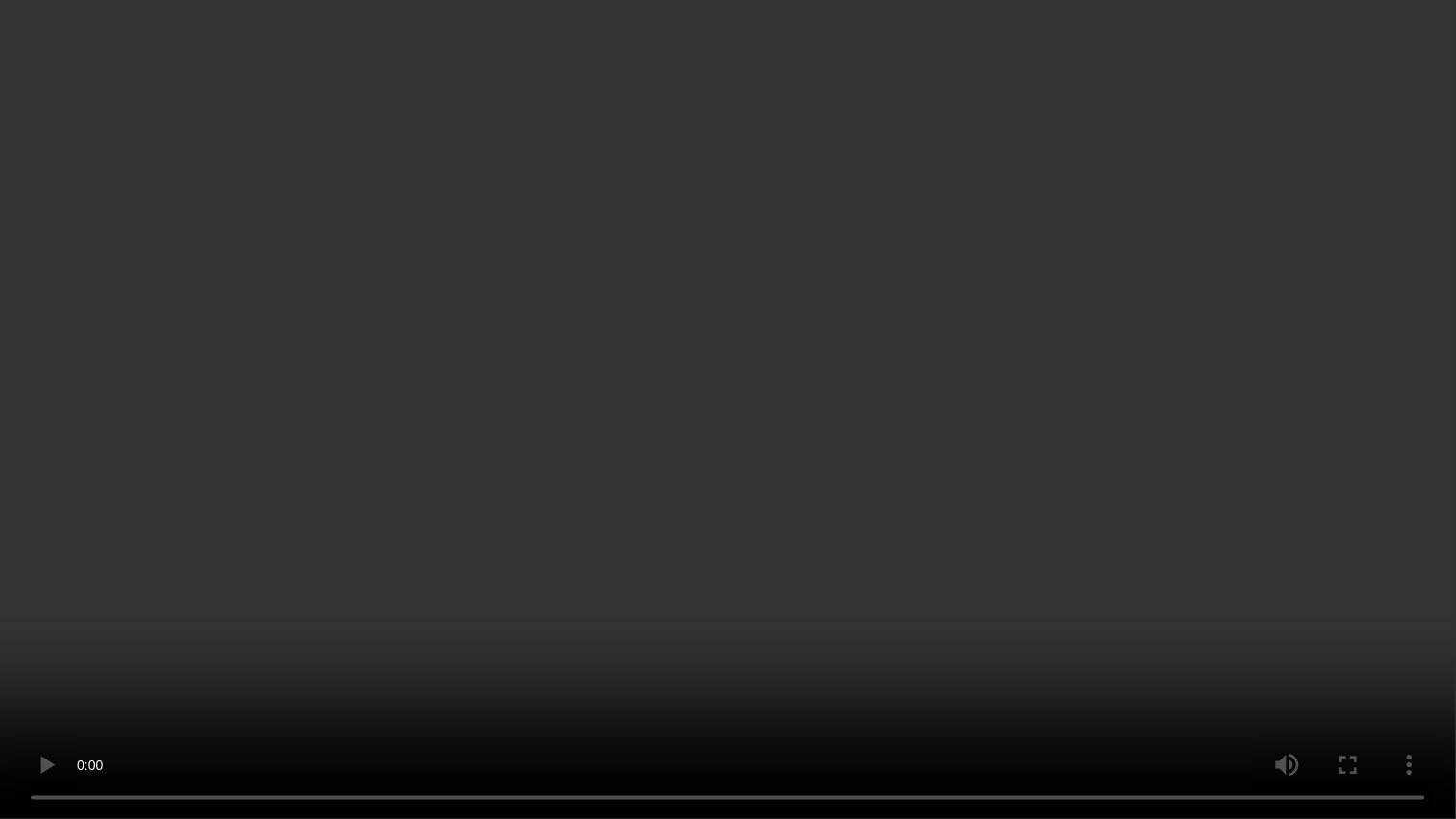 click at bounding box center (728, 409) 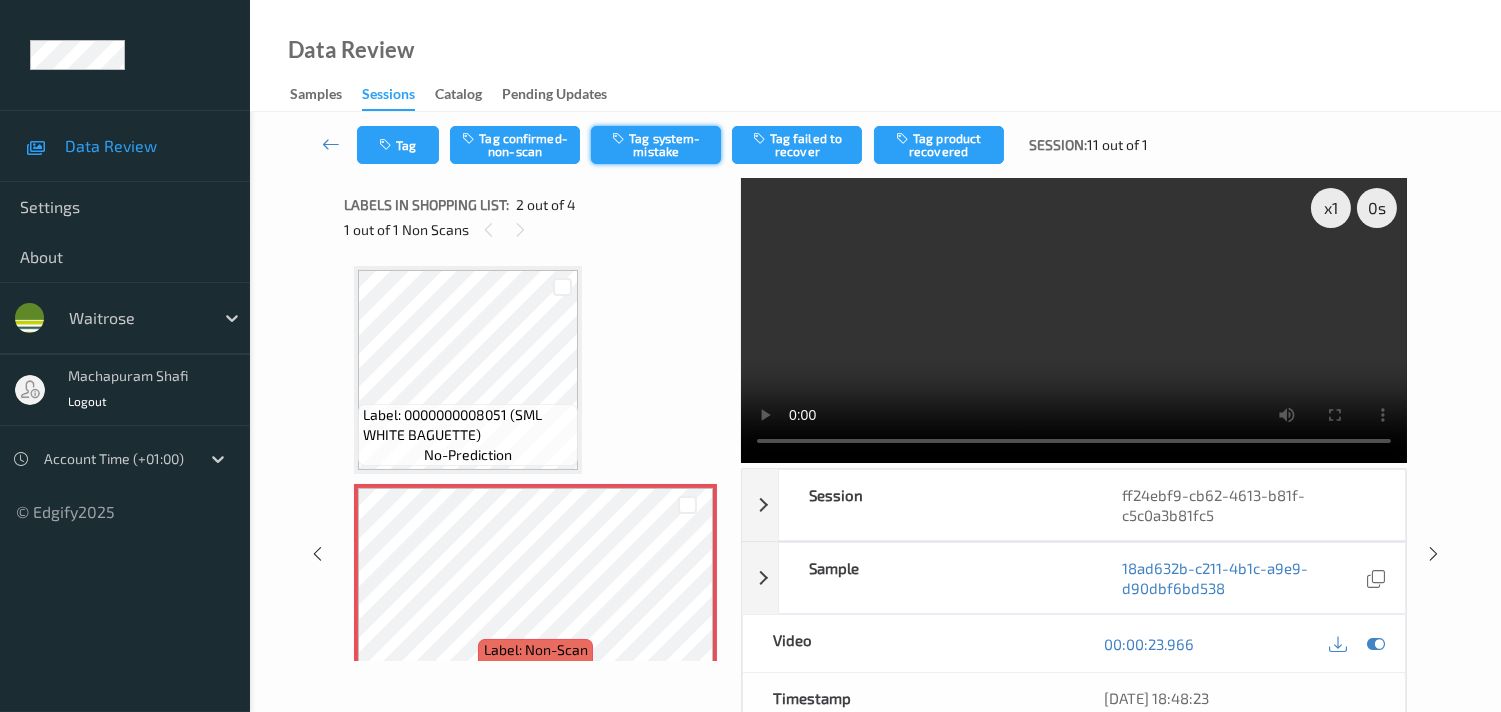 click on "Tag   system-mistake" at bounding box center [656, 145] 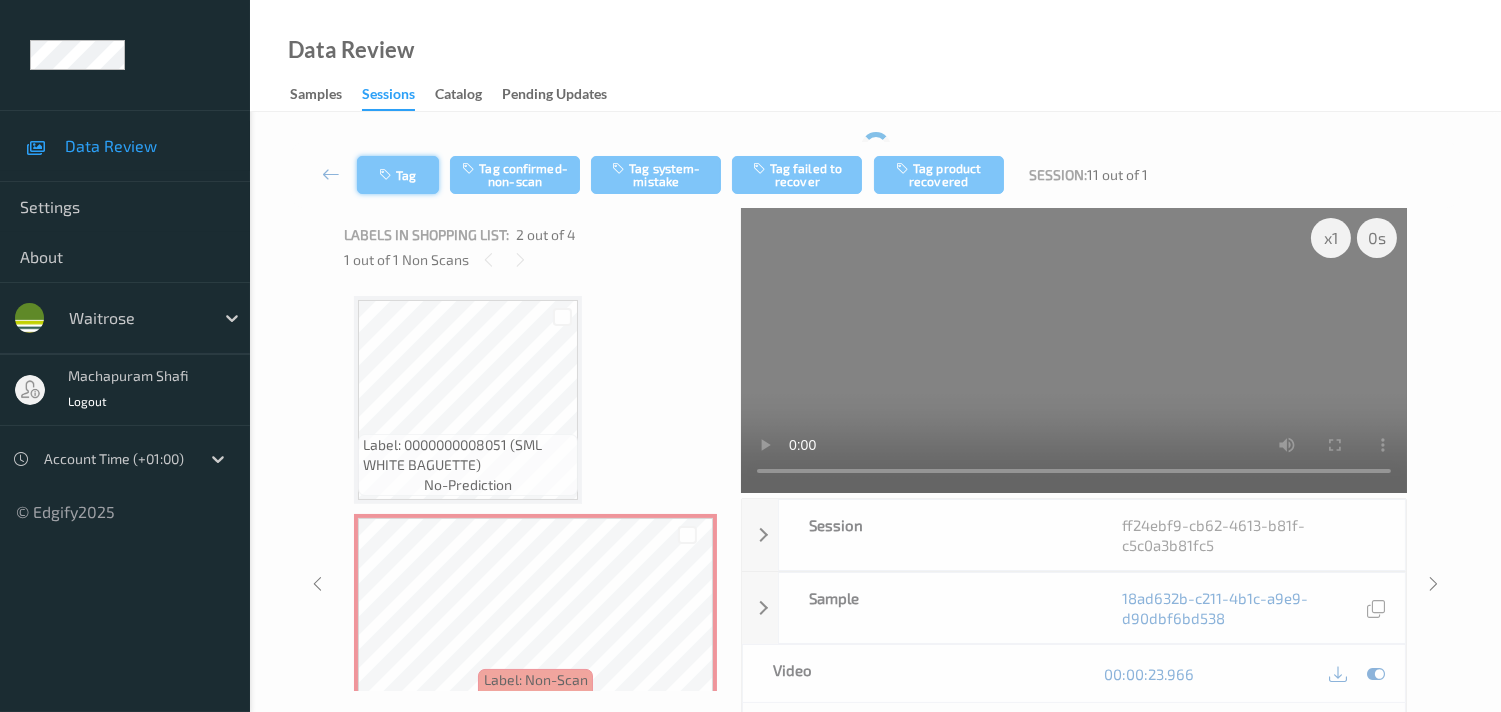 click at bounding box center [387, 175] 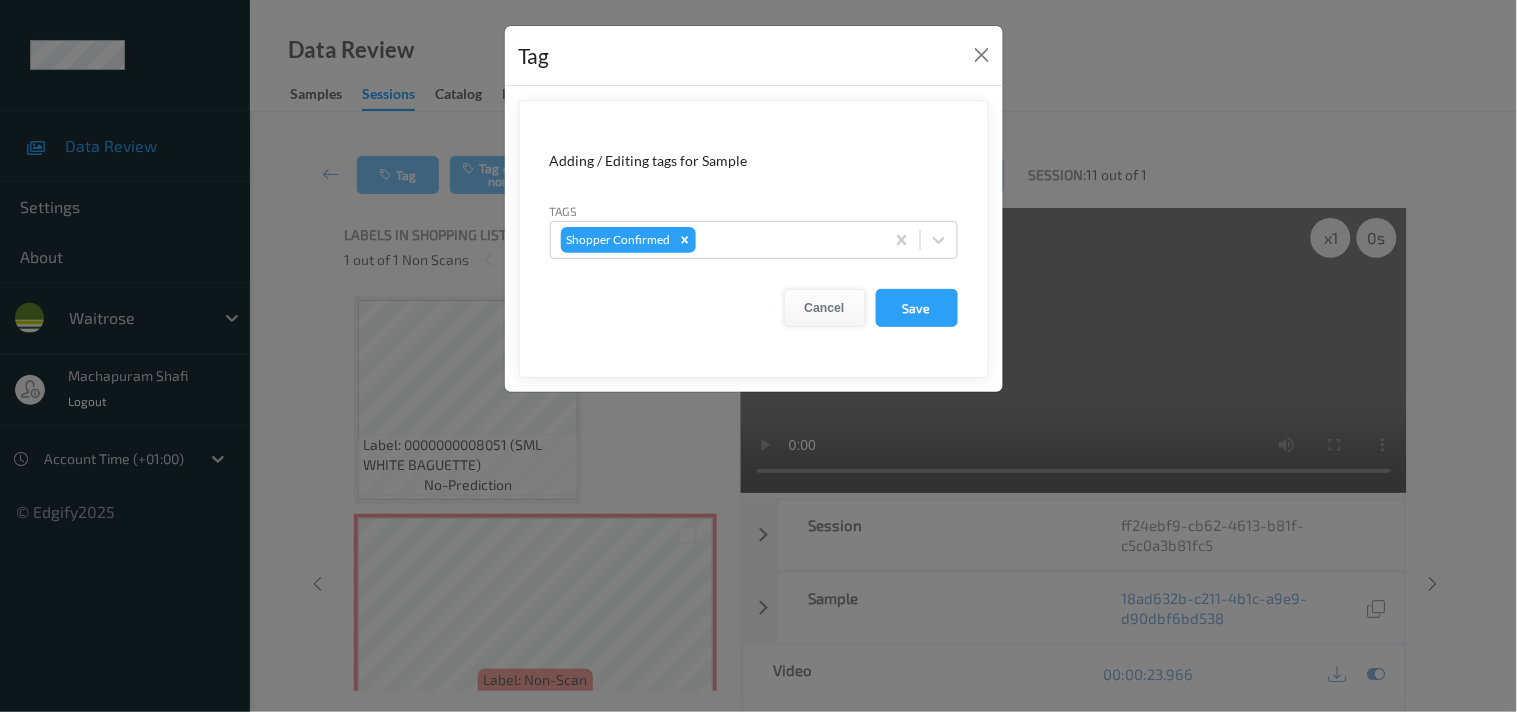 click on "Cancel" at bounding box center (825, 308) 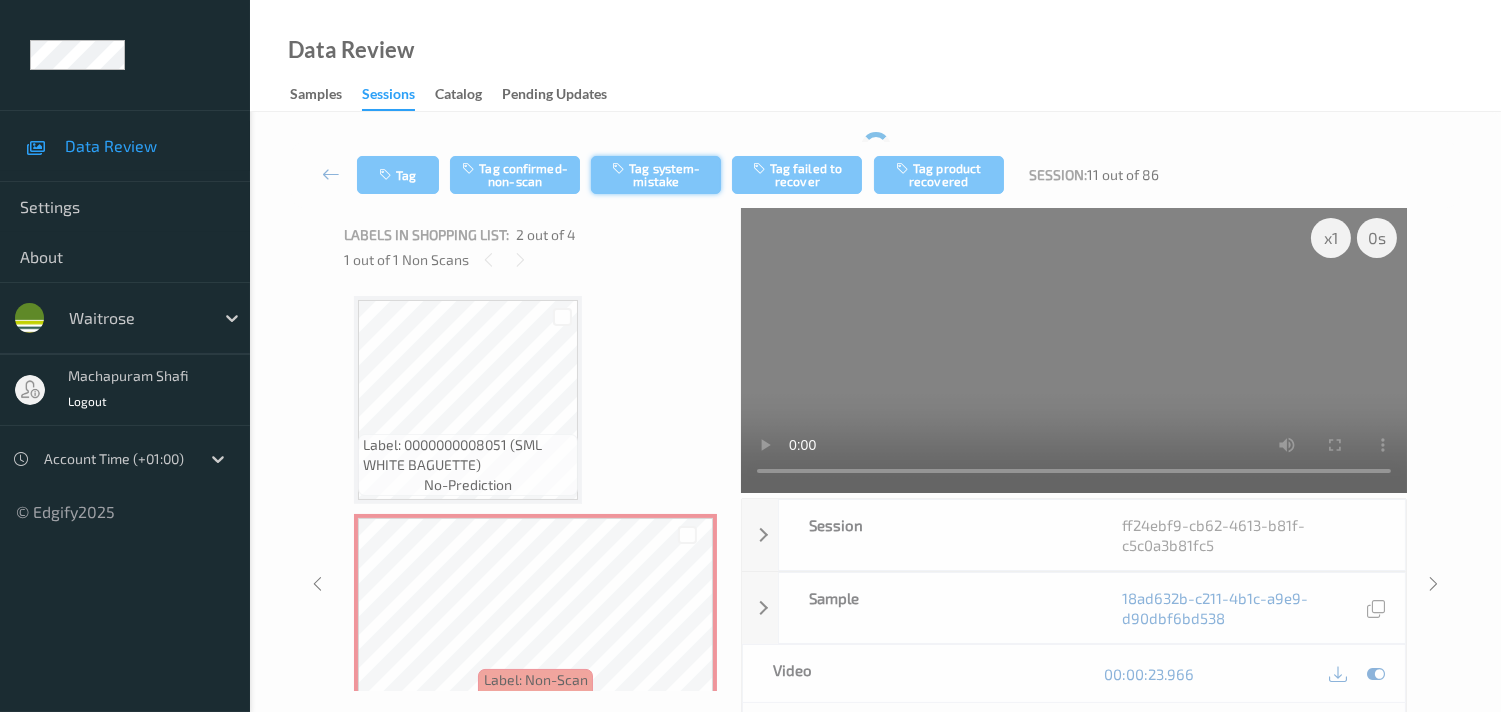 click on "Tag   system-mistake" at bounding box center [656, 175] 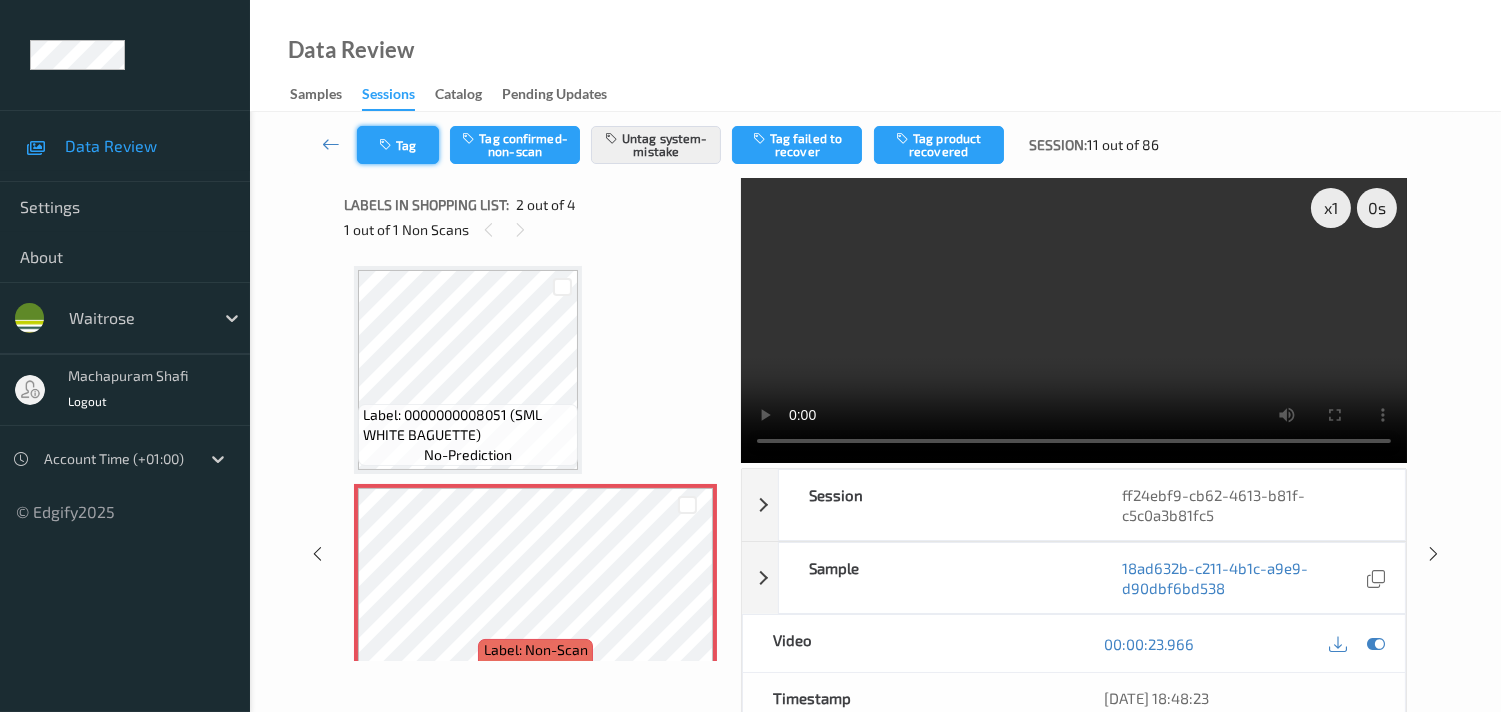 click on "Tag" at bounding box center [398, 145] 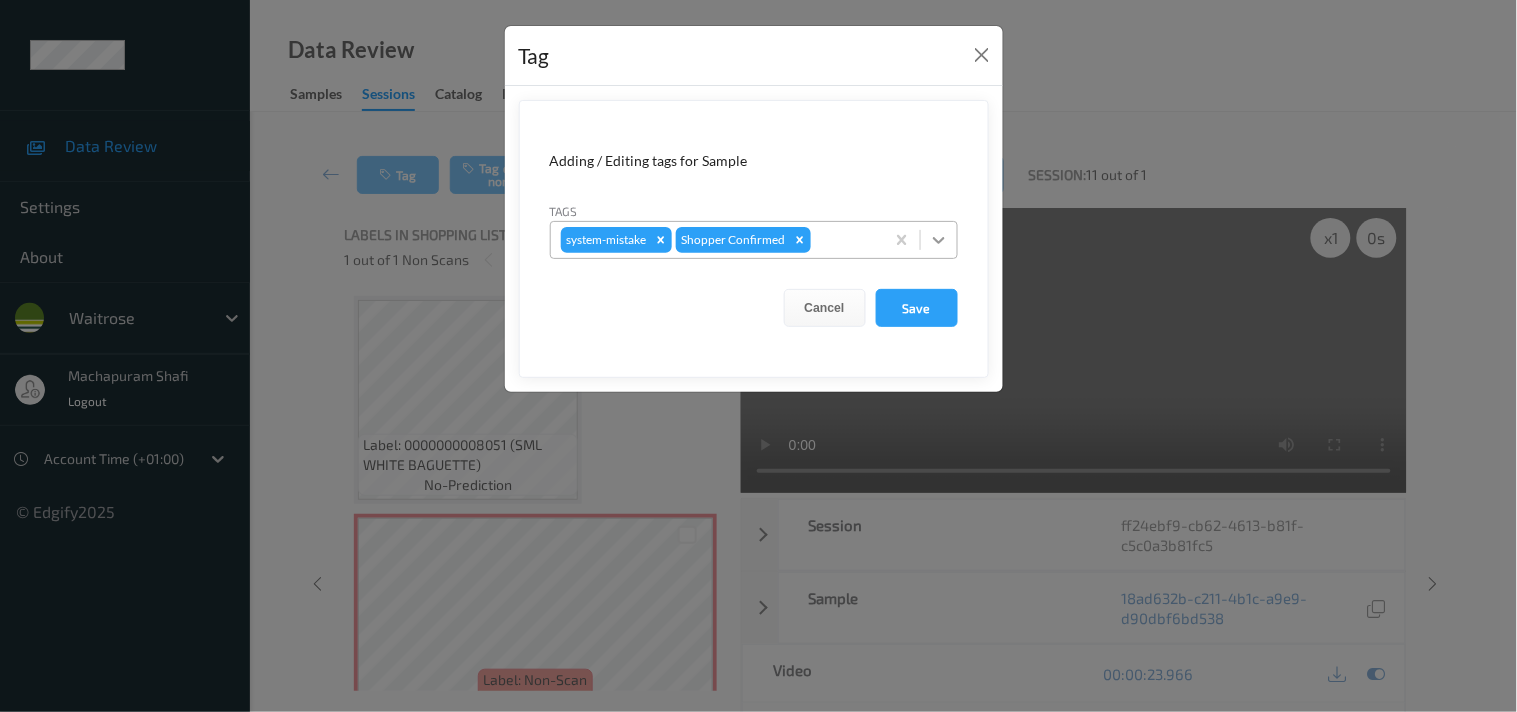 click at bounding box center (939, 240) 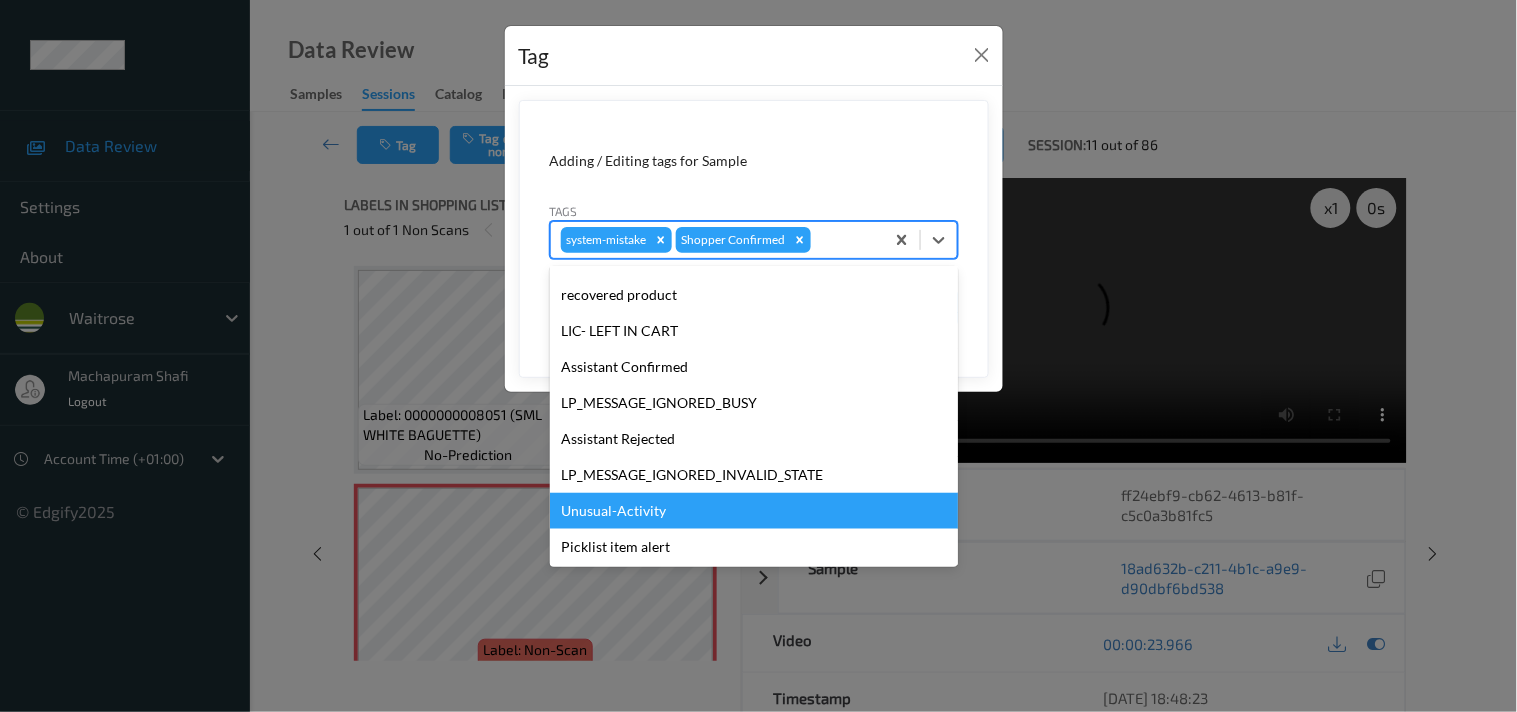 scroll, scrollTop: 318, scrollLeft: 0, axis: vertical 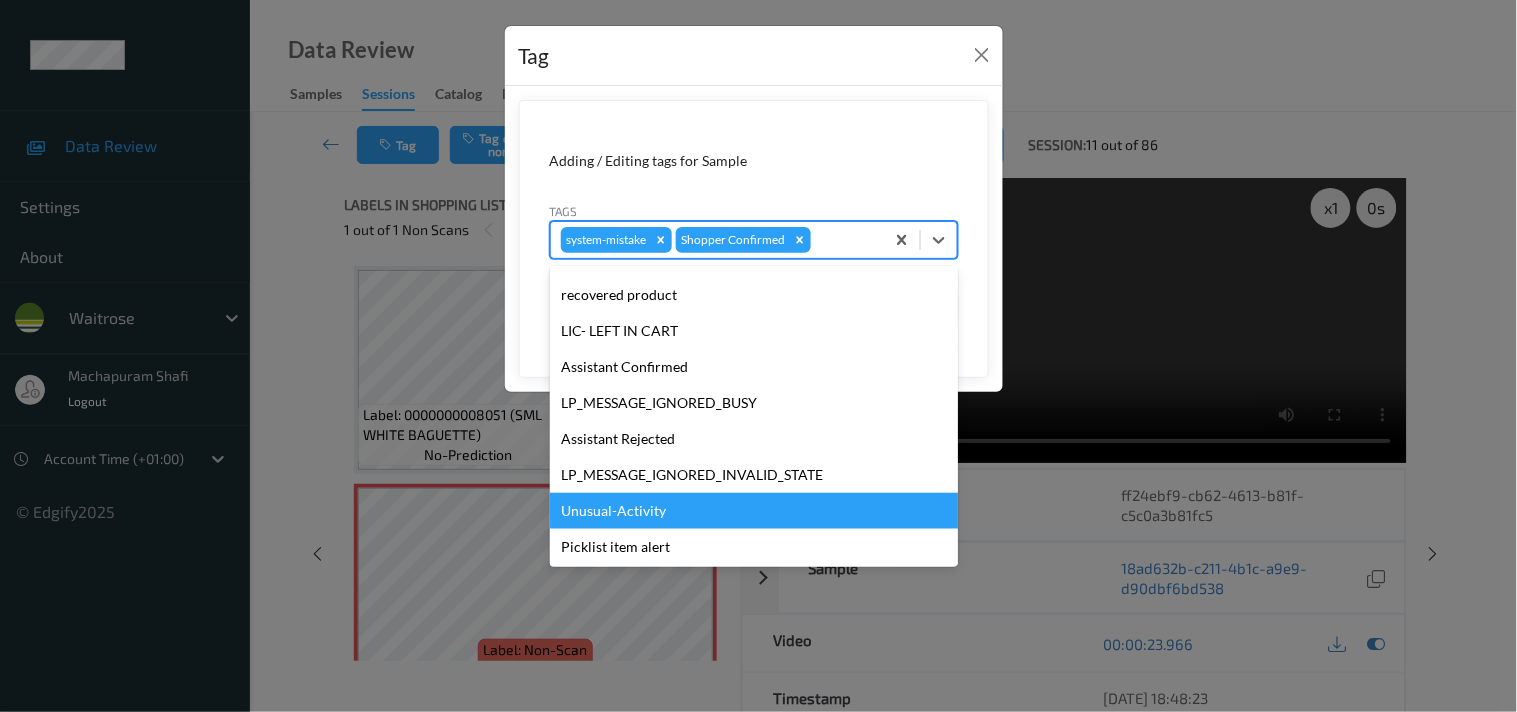 click on "Unusual-Activity" at bounding box center [754, 511] 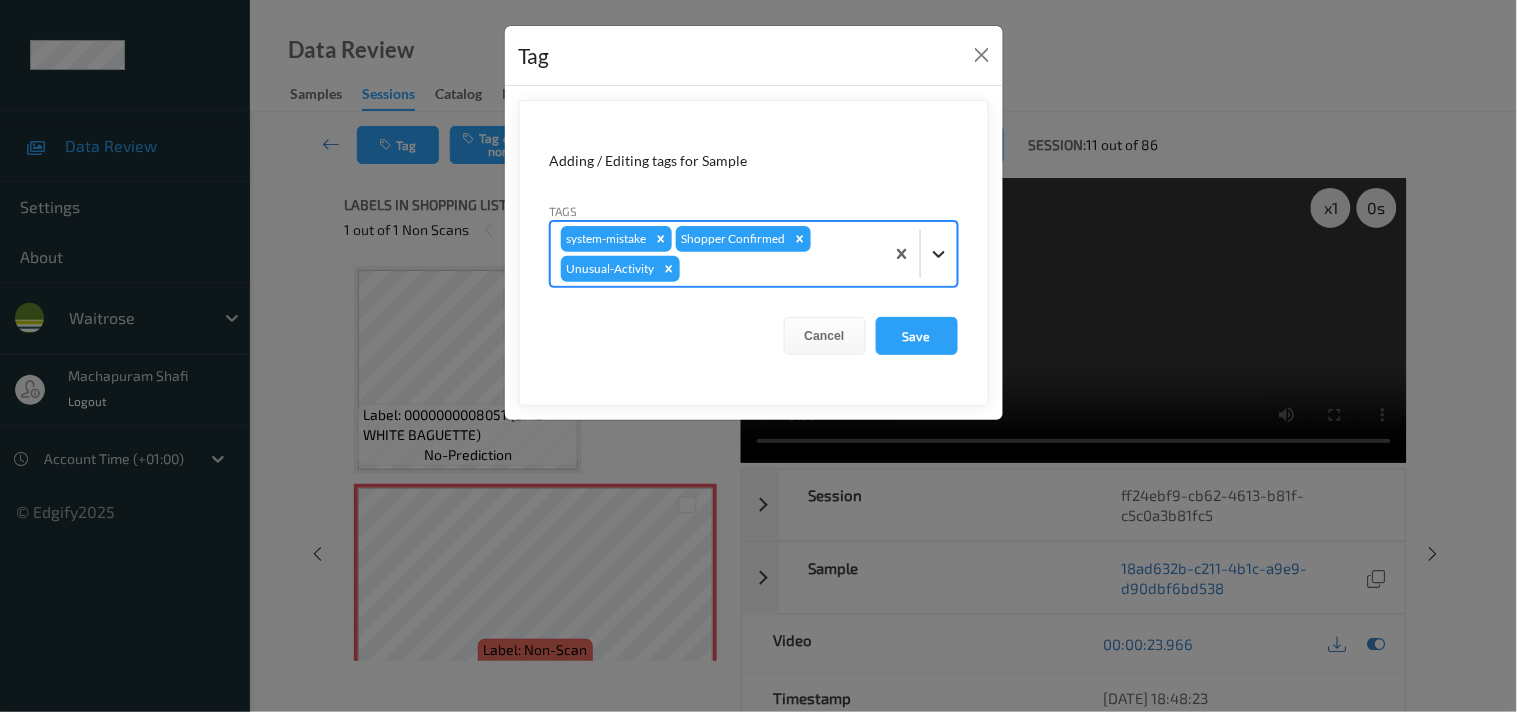 click 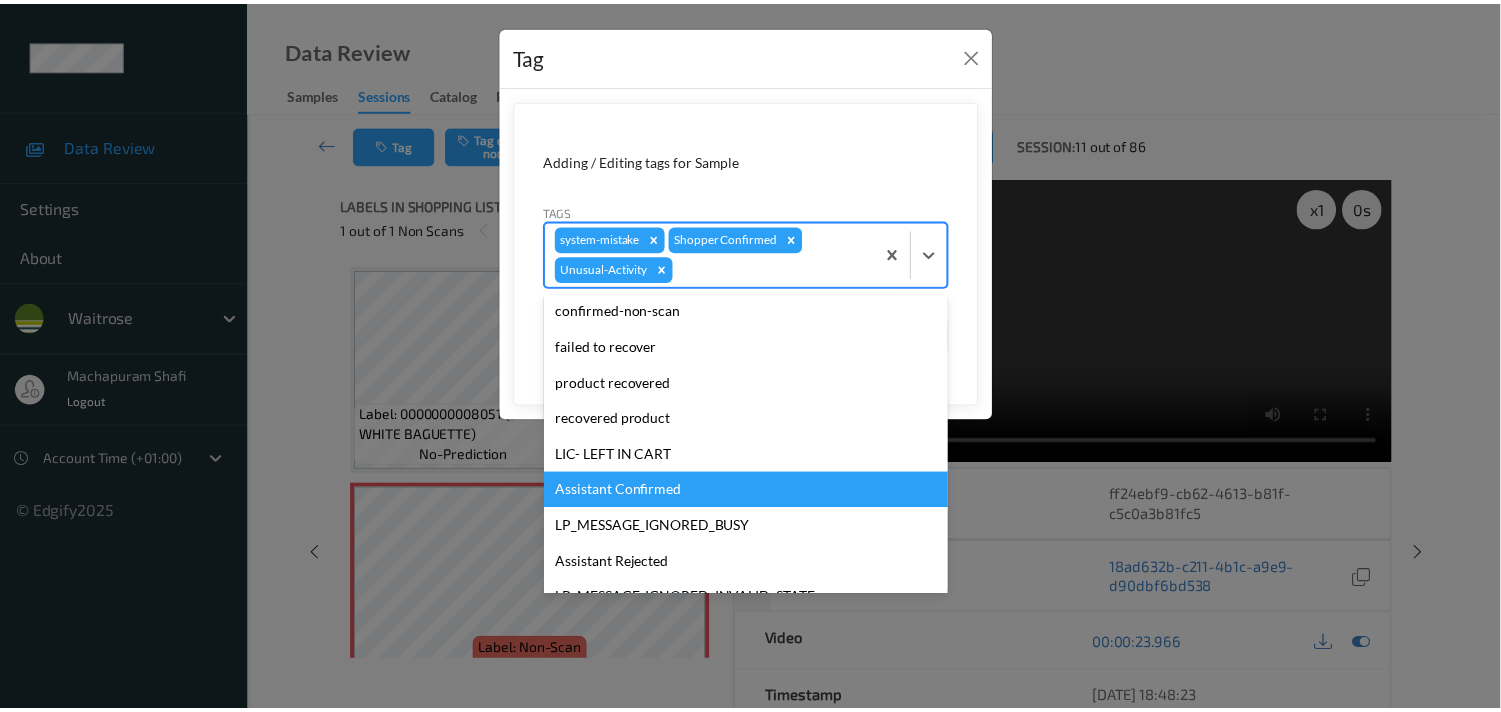 scroll, scrollTop: 283, scrollLeft: 0, axis: vertical 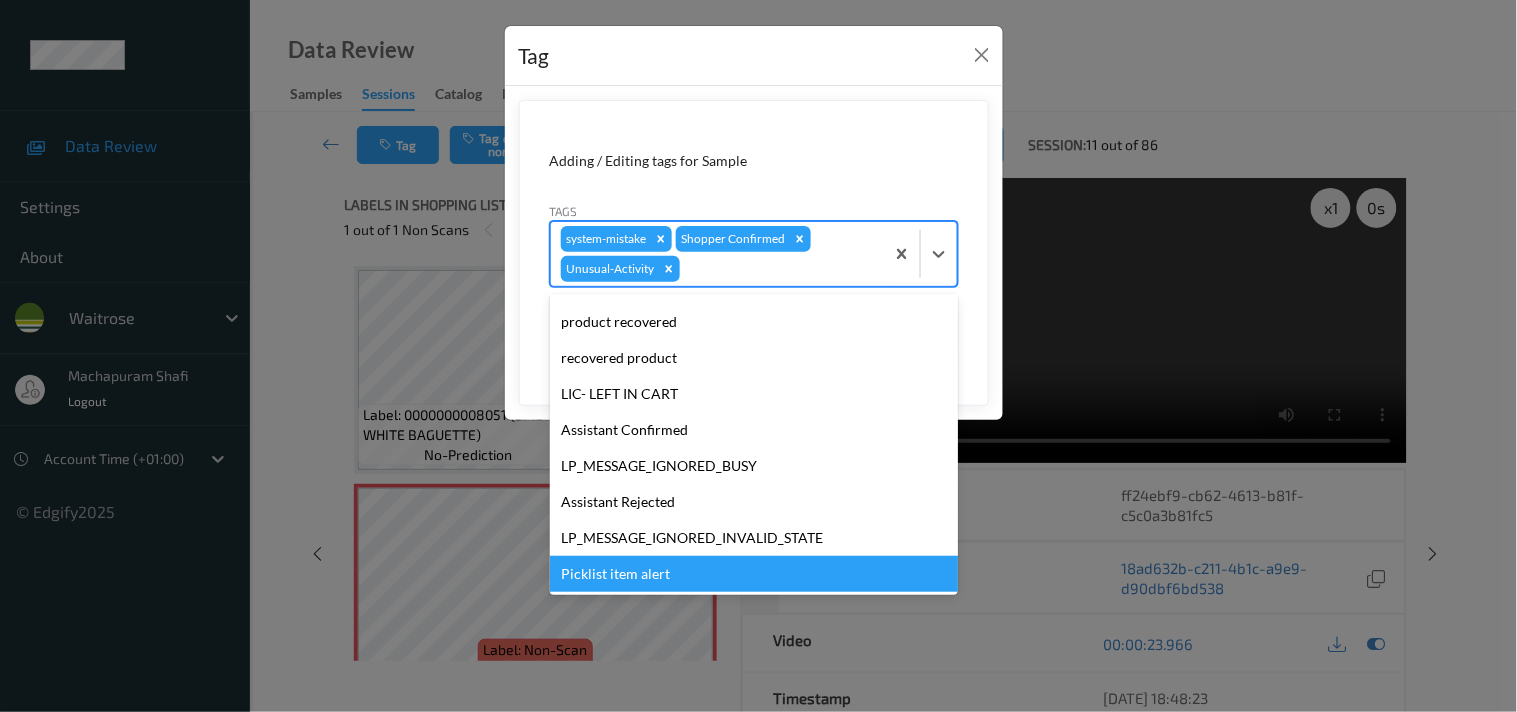 click on "Picklist item alert" at bounding box center [754, 574] 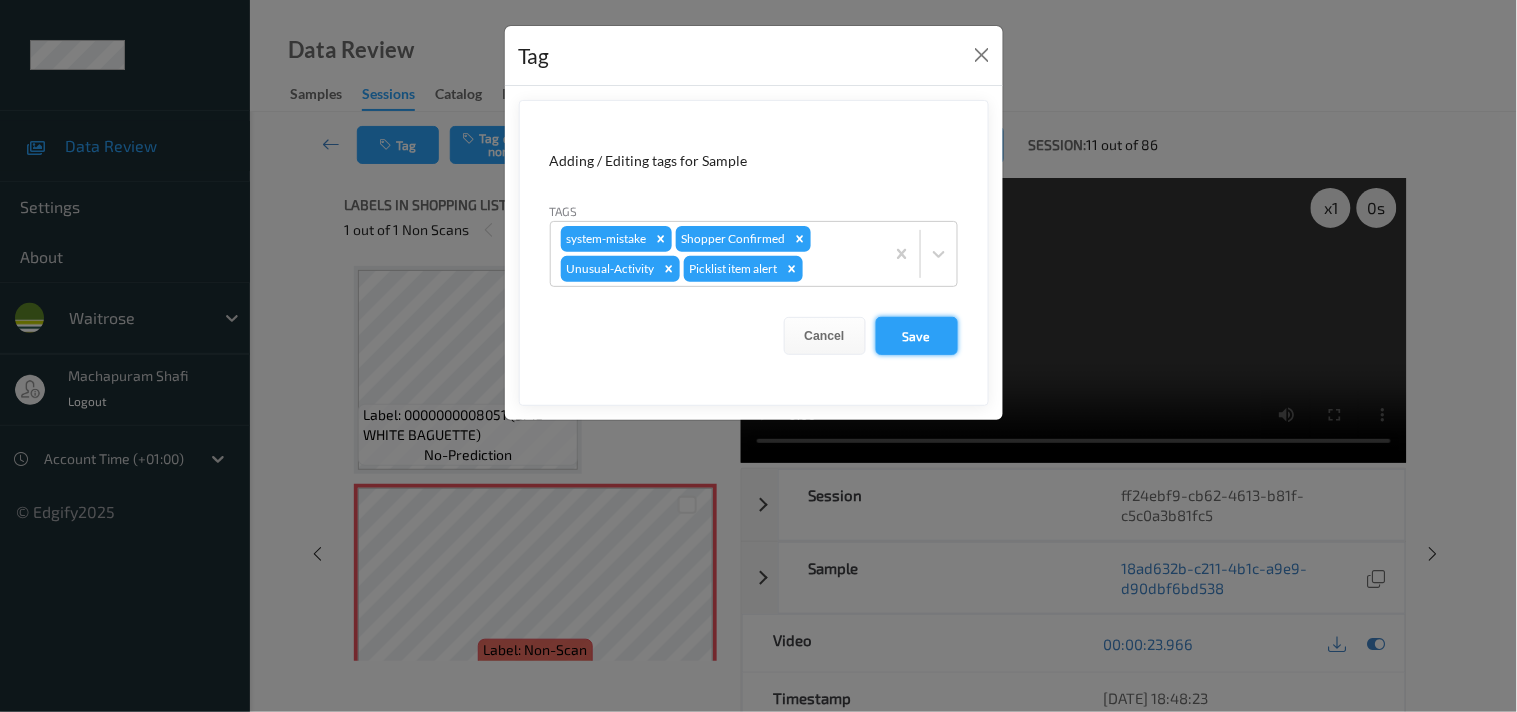 click on "Save" at bounding box center [917, 336] 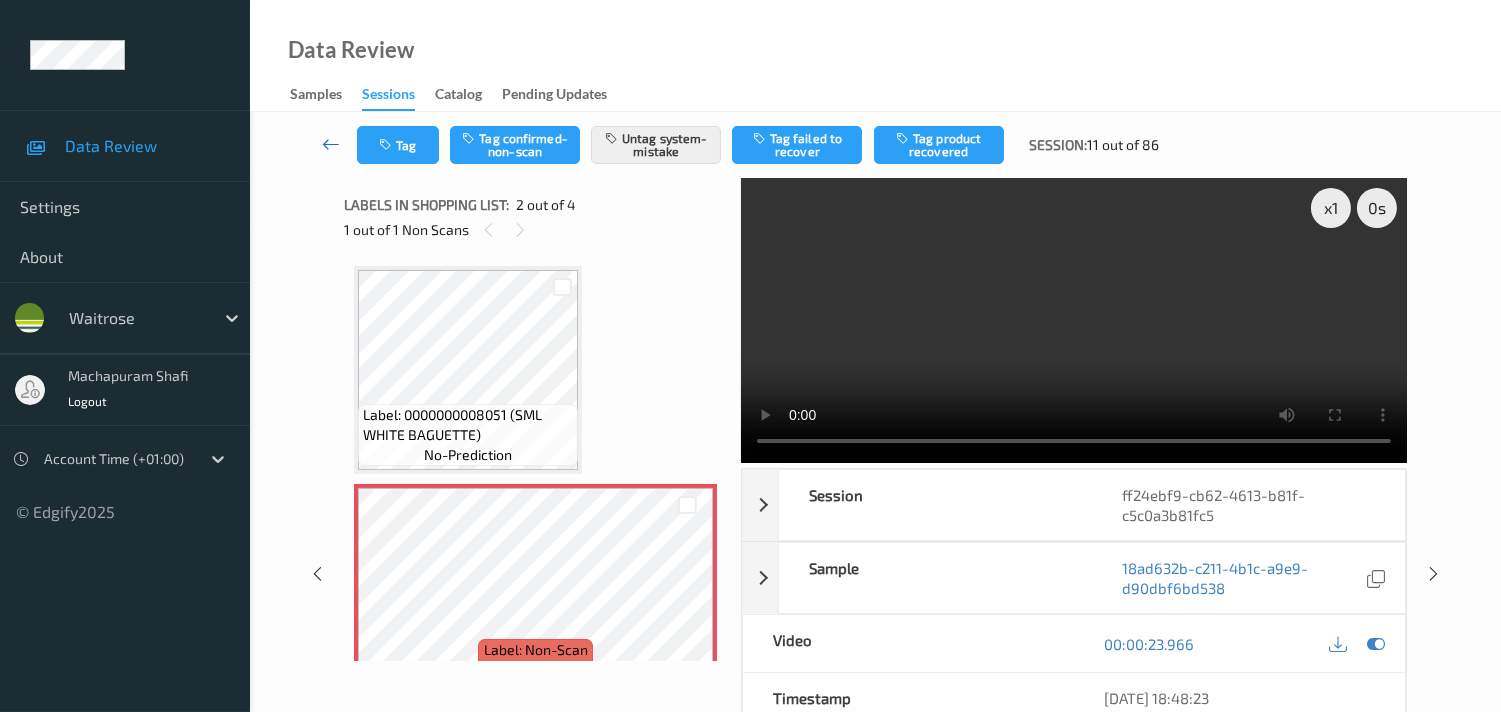 click at bounding box center (331, 144) 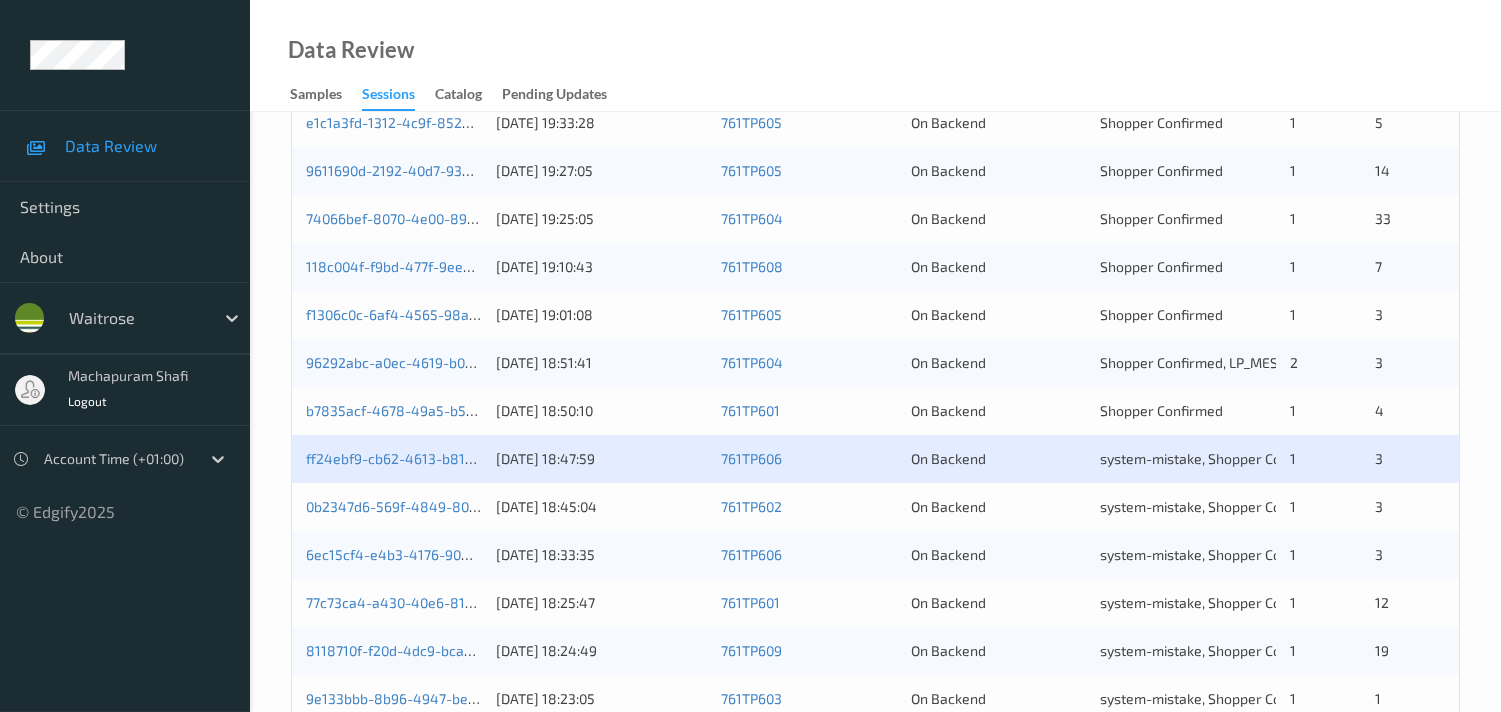 scroll, scrollTop: 777, scrollLeft: 0, axis: vertical 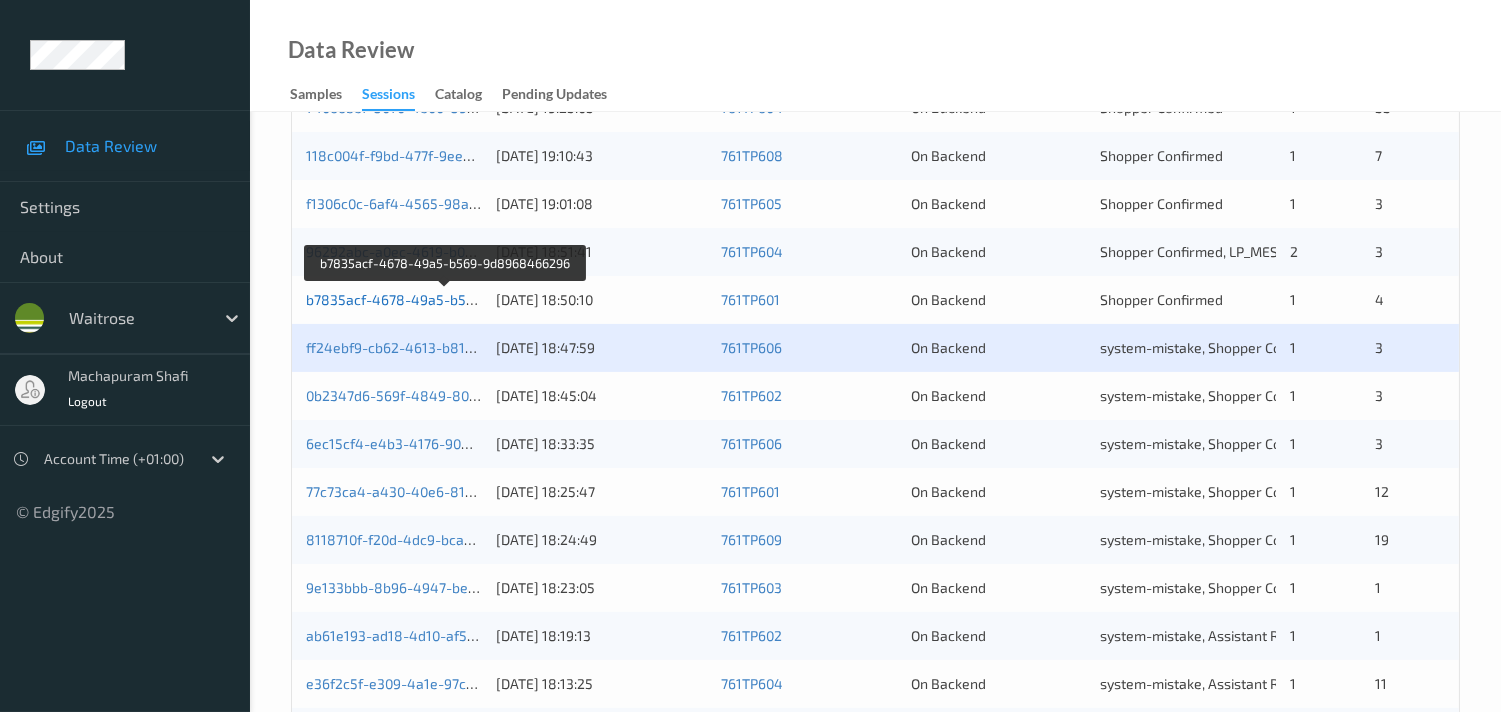 click on "b7835acf-4678-49a5-b569-9d8968466296" at bounding box center (446, 299) 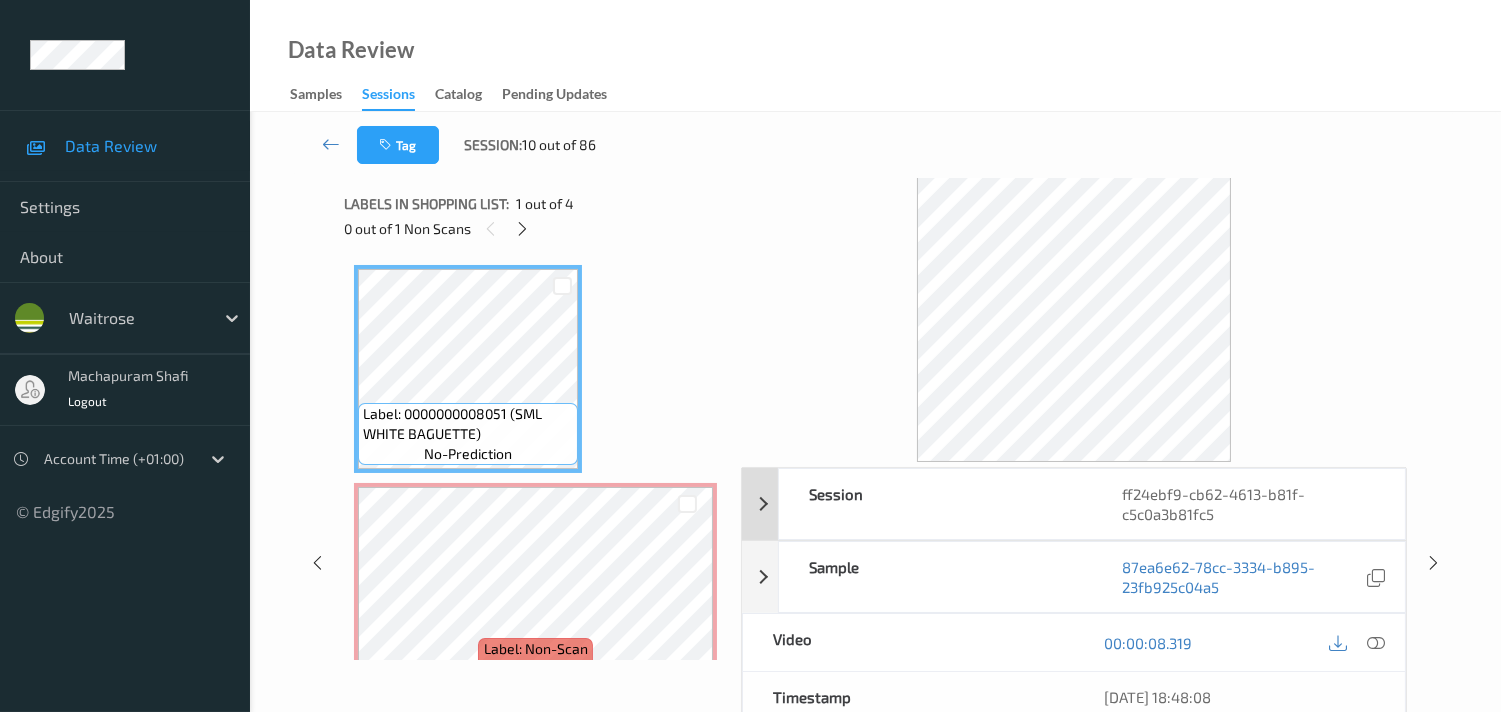 scroll, scrollTop: 0, scrollLeft: 0, axis: both 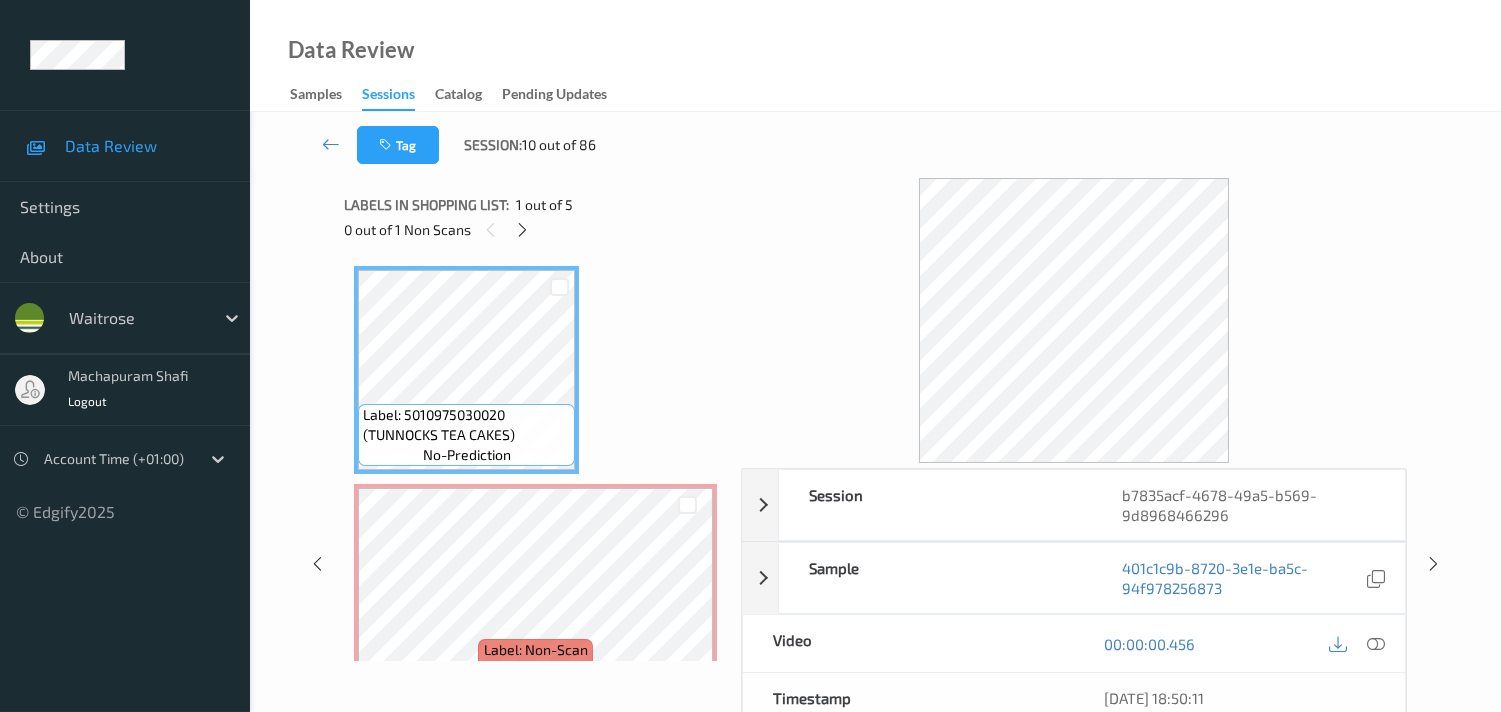 click on "Tag Session: 10 out of 86" at bounding box center (875, 145) 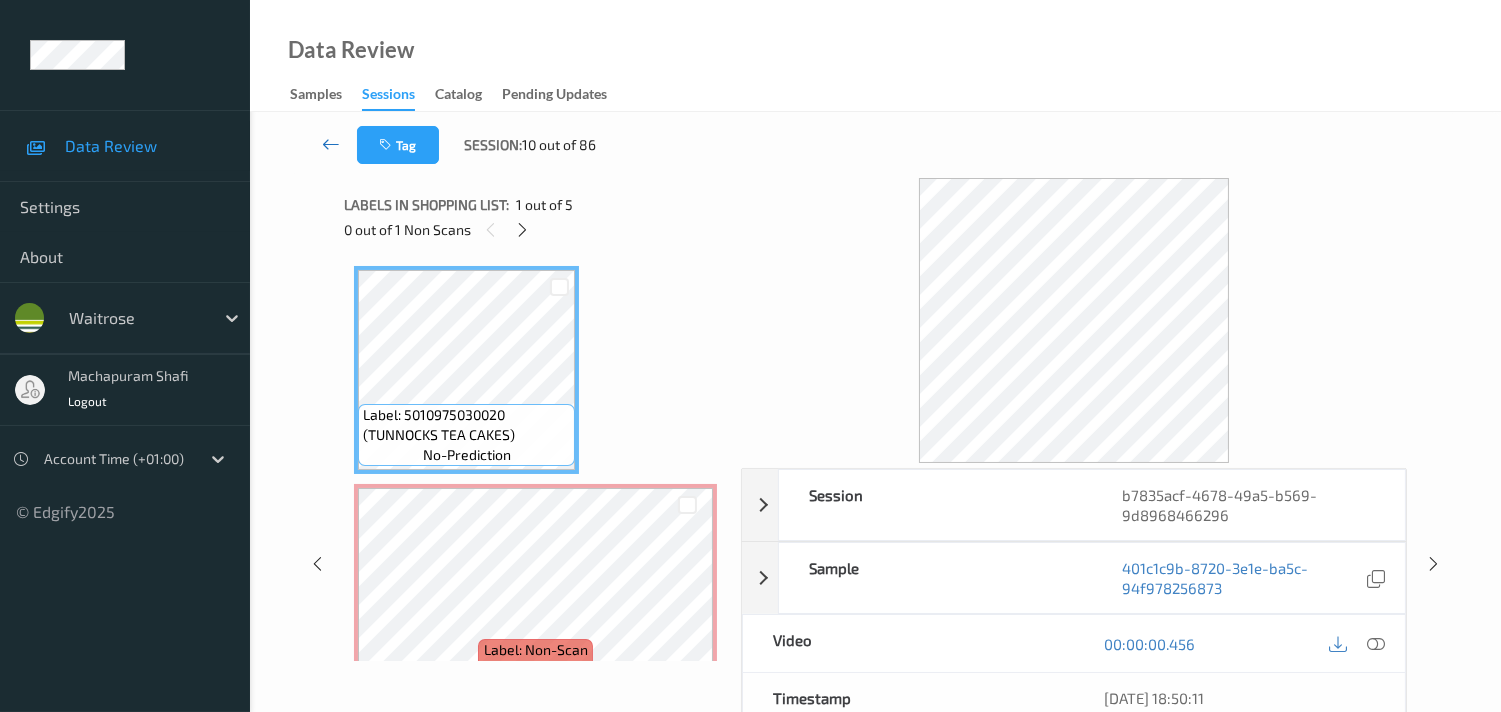 click at bounding box center (331, 144) 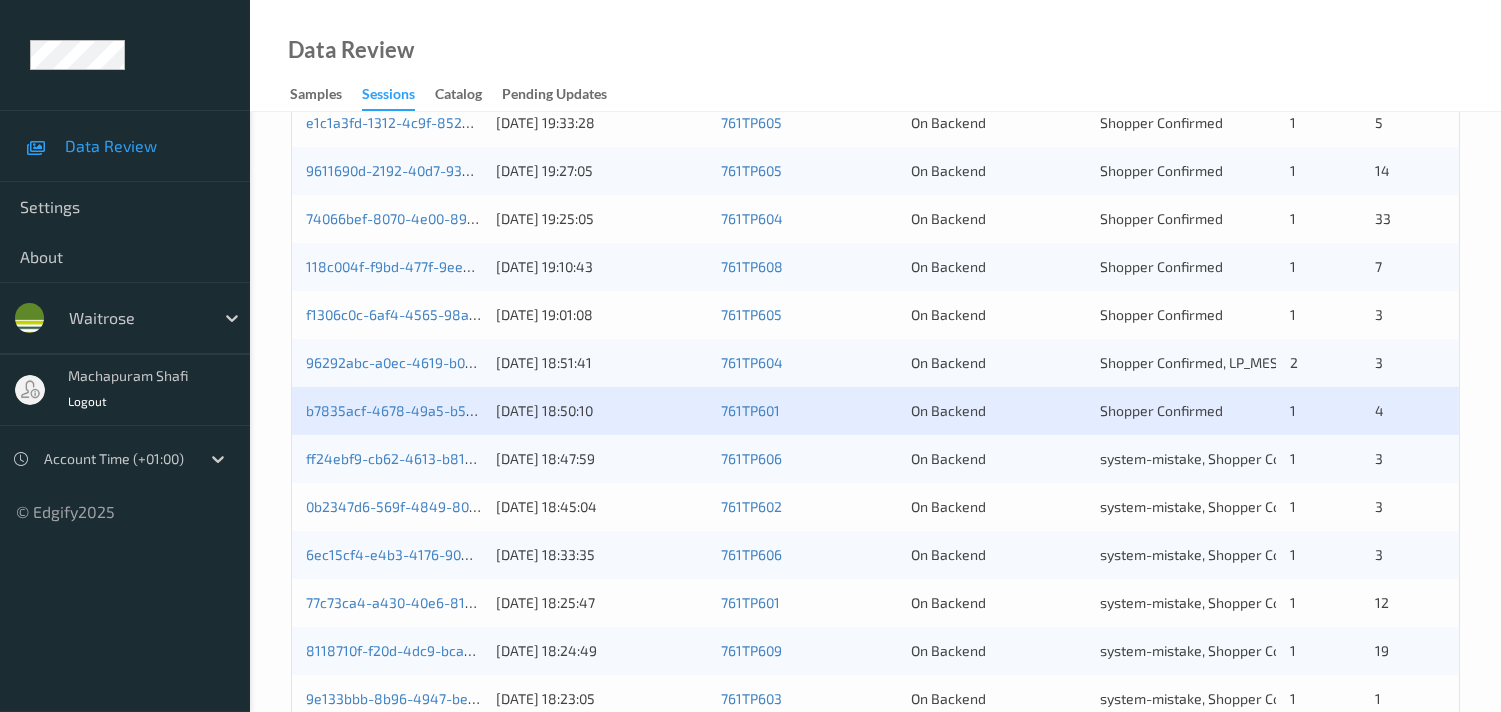 scroll, scrollTop: 777, scrollLeft: 0, axis: vertical 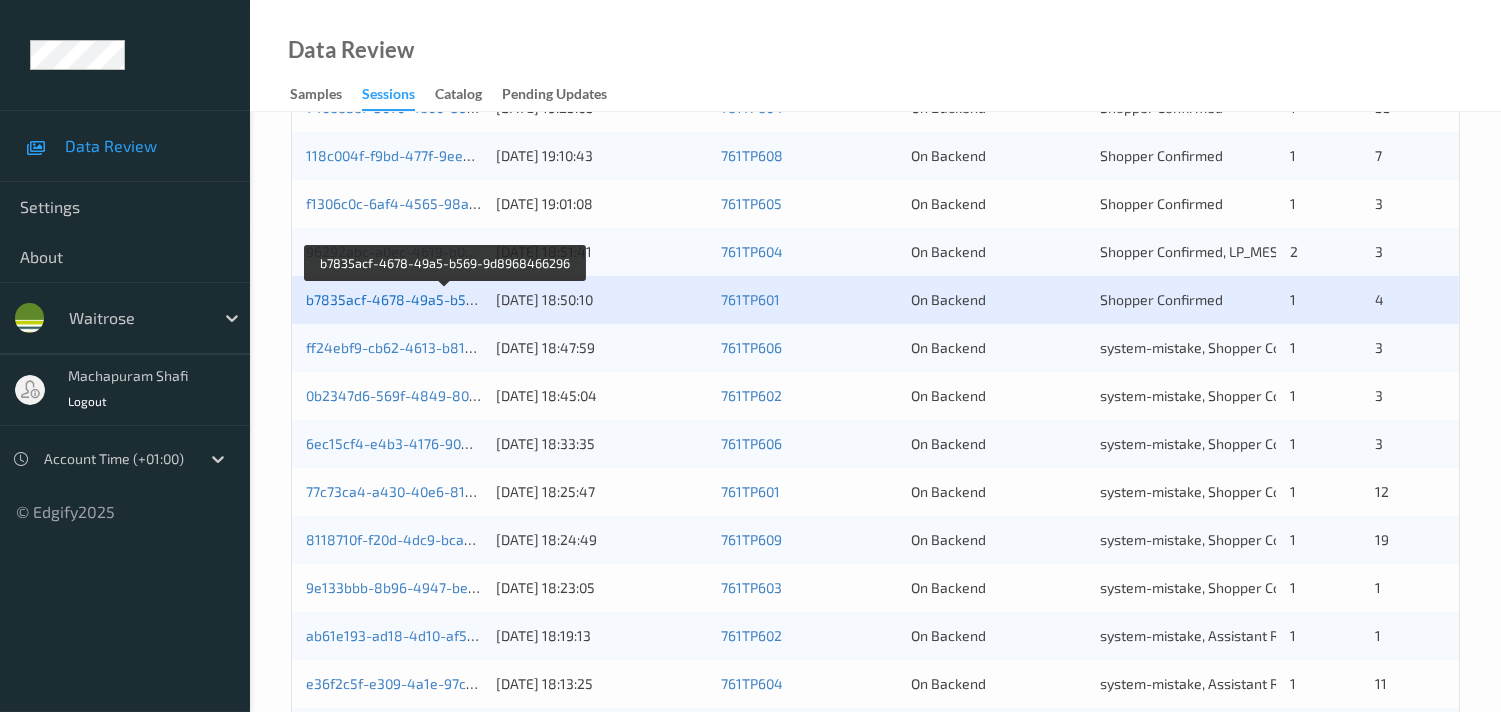 click on "b7835acf-4678-49a5-b569-9d8968466296" at bounding box center (446, 299) 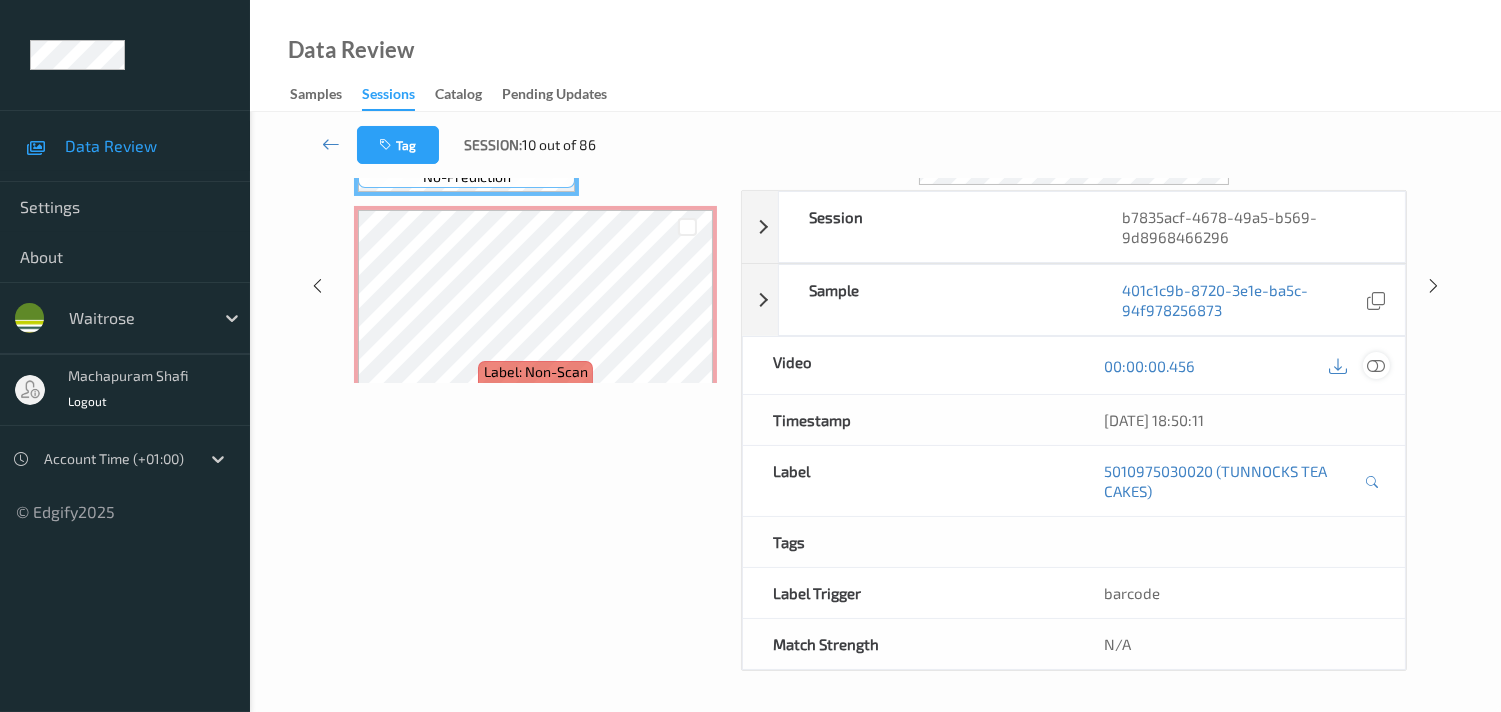 click at bounding box center (1376, 366) 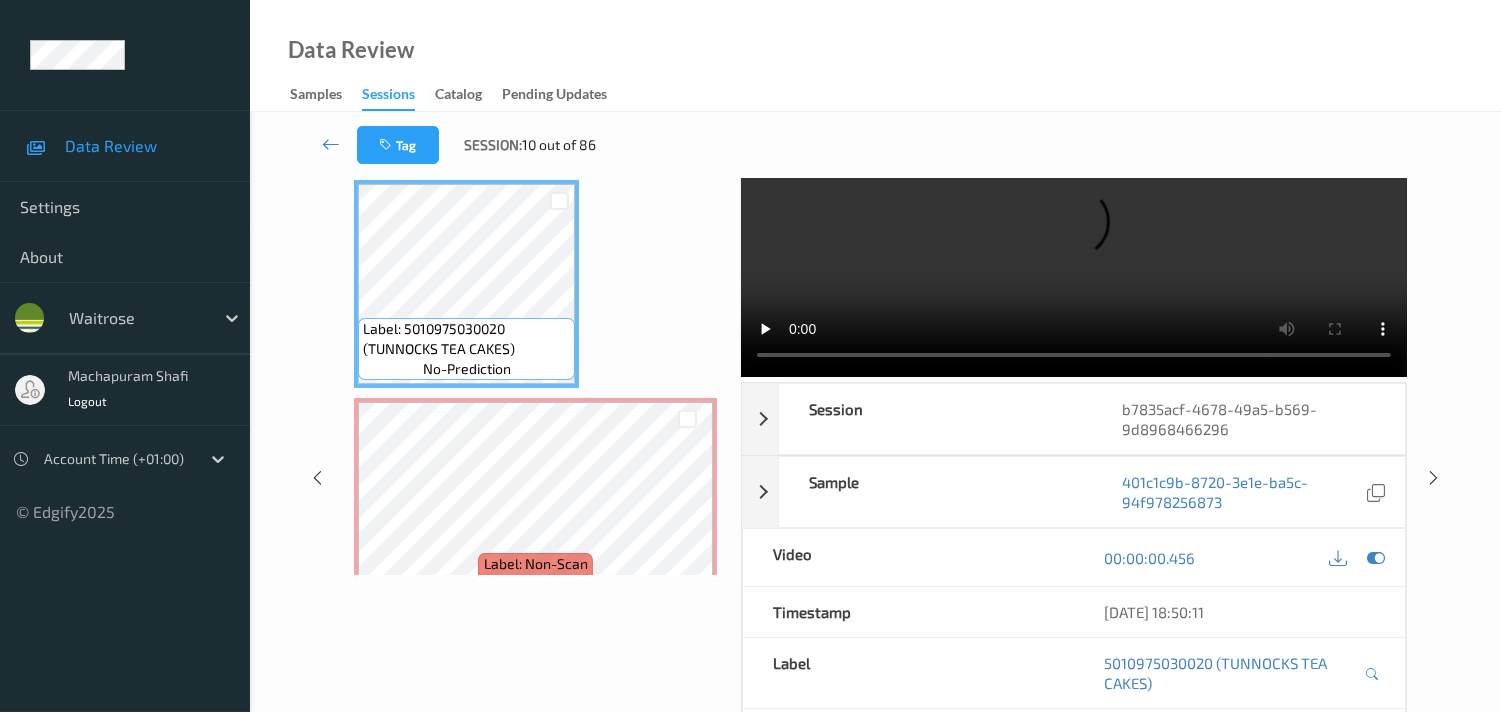 scroll, scrollTop: 0, scrollLeft: 0, axis: both 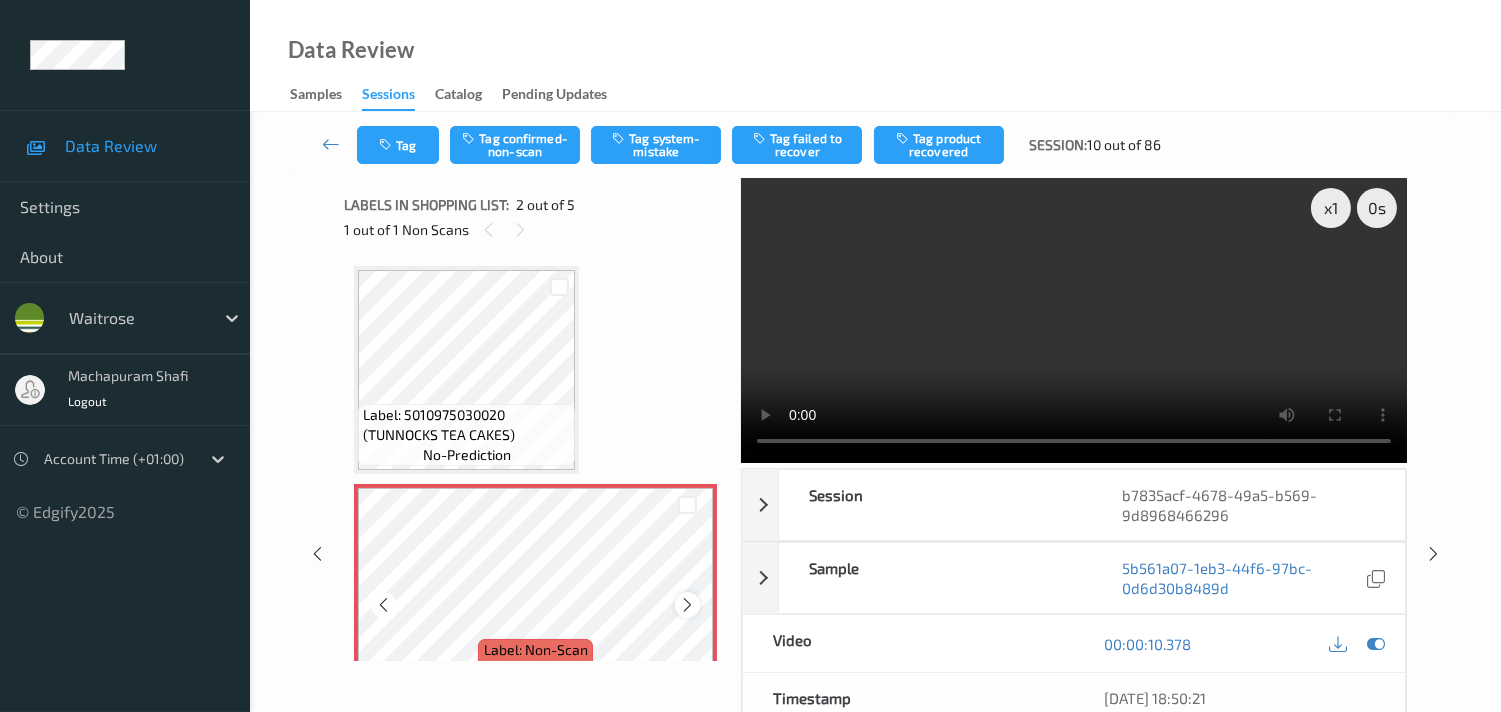click at bounding box center [687, 605] 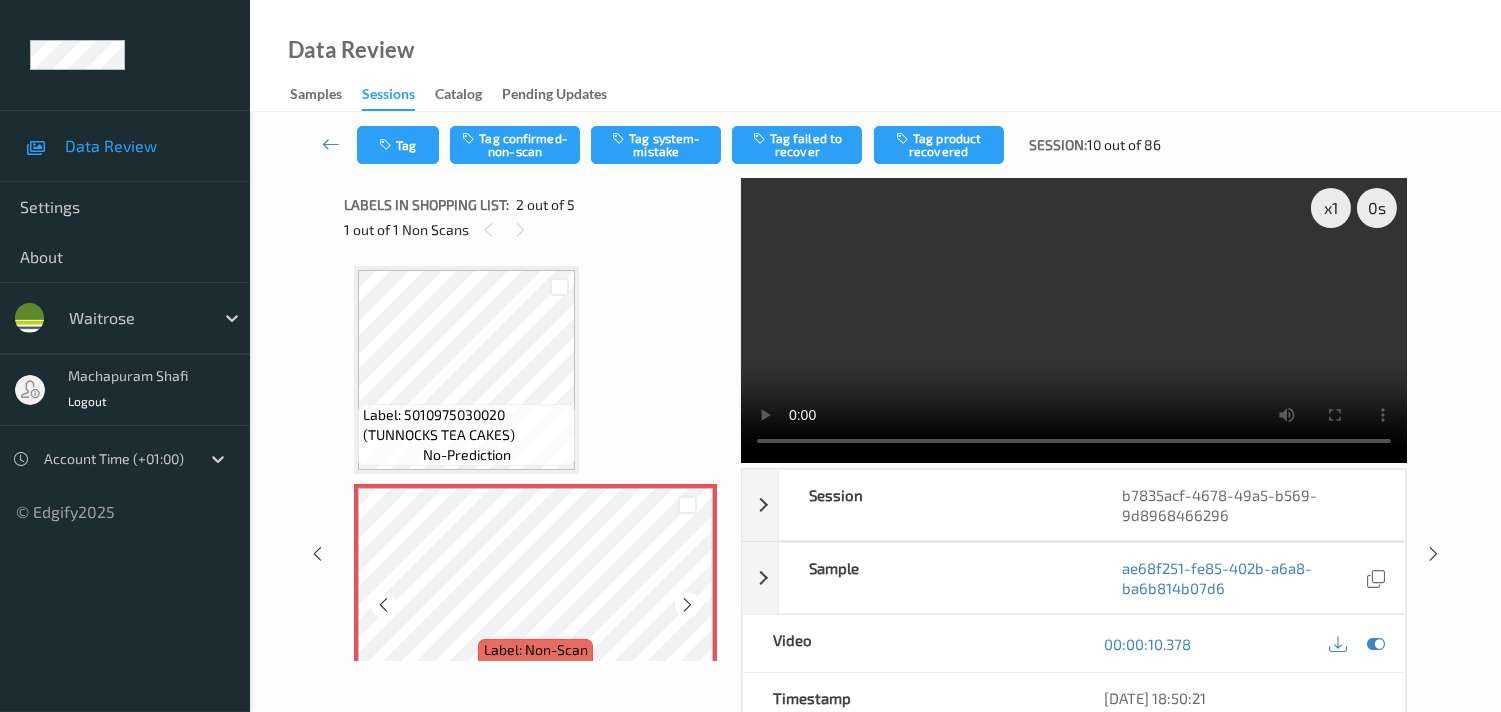click at bounding box center (687, 605) 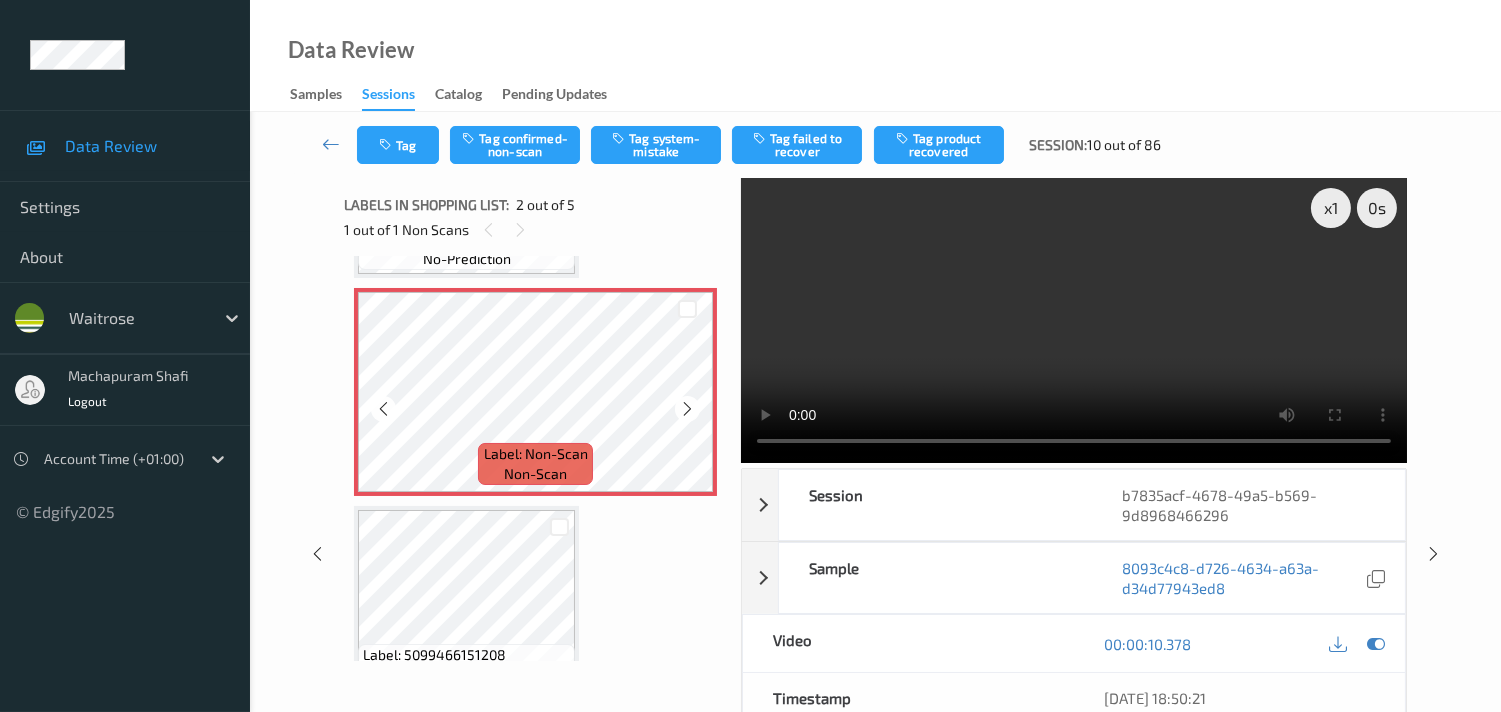 scroll, scrollTop: 222, scrollLeft: 0, axis: vertical 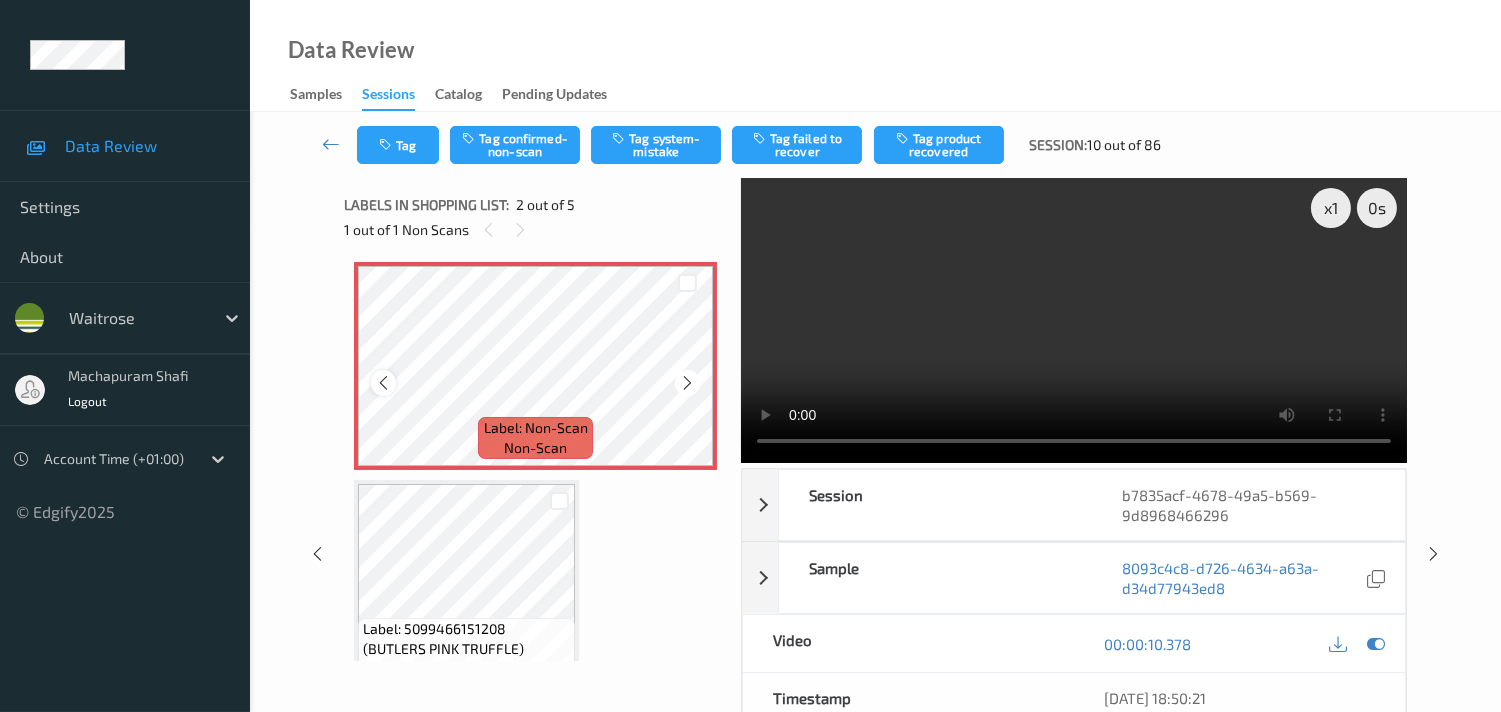 click at bounding box center (383, 383) 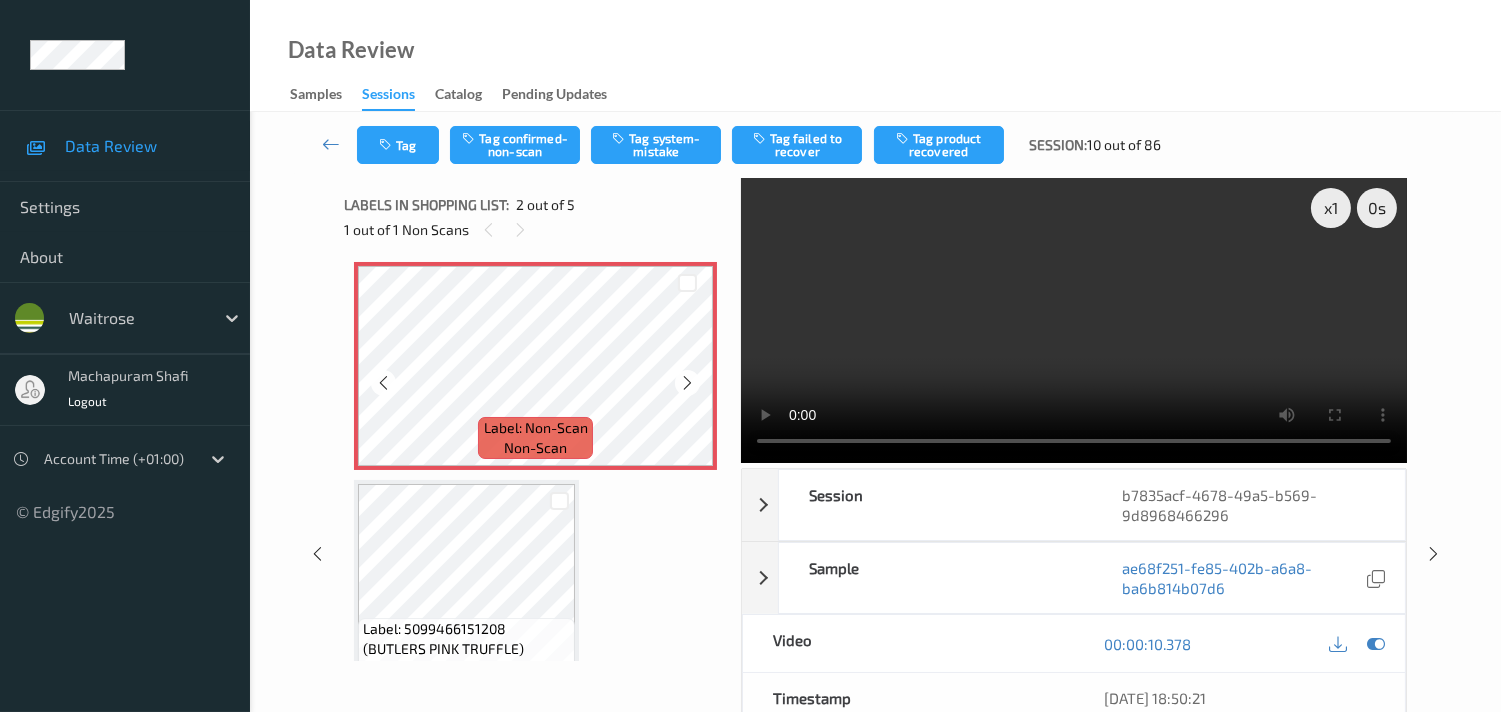 click at bounding box center [383, 383] 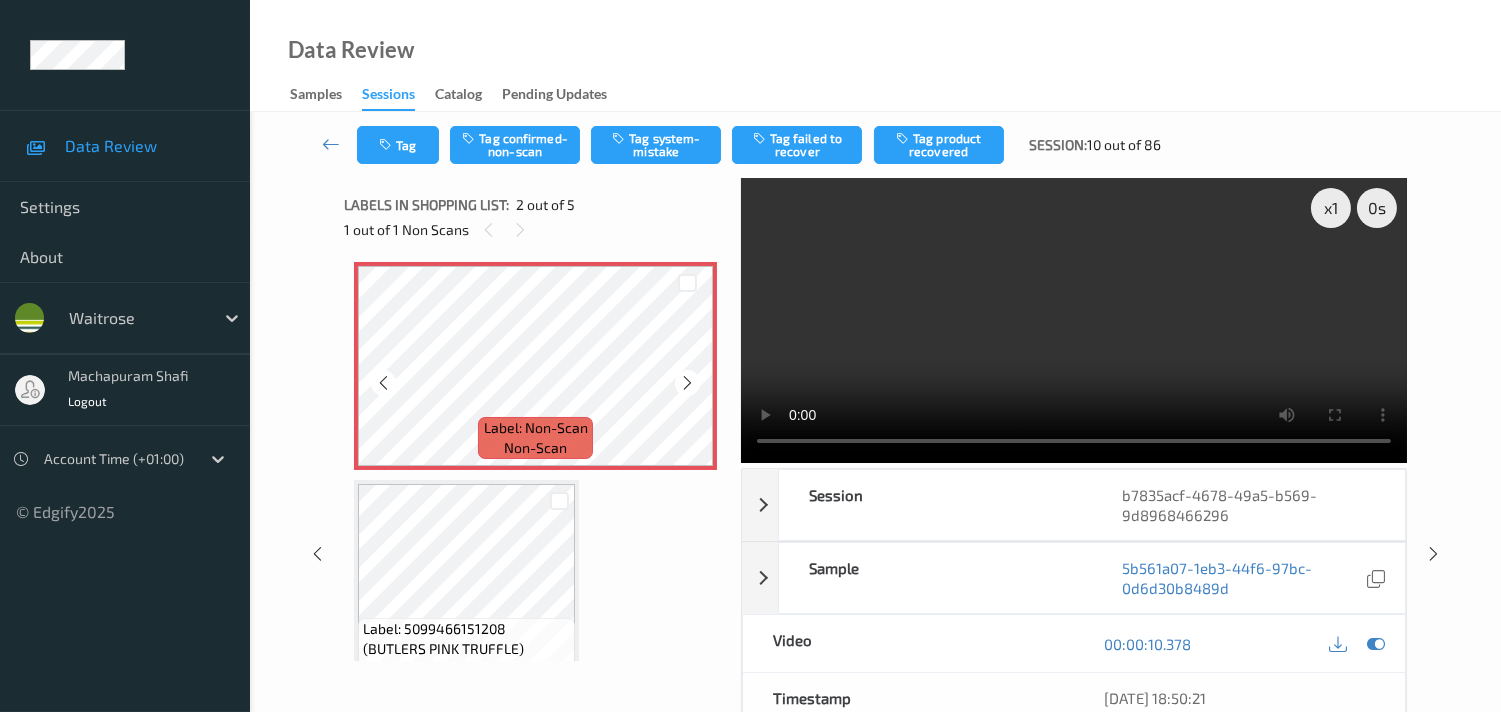click at bounding box center [383, 383] 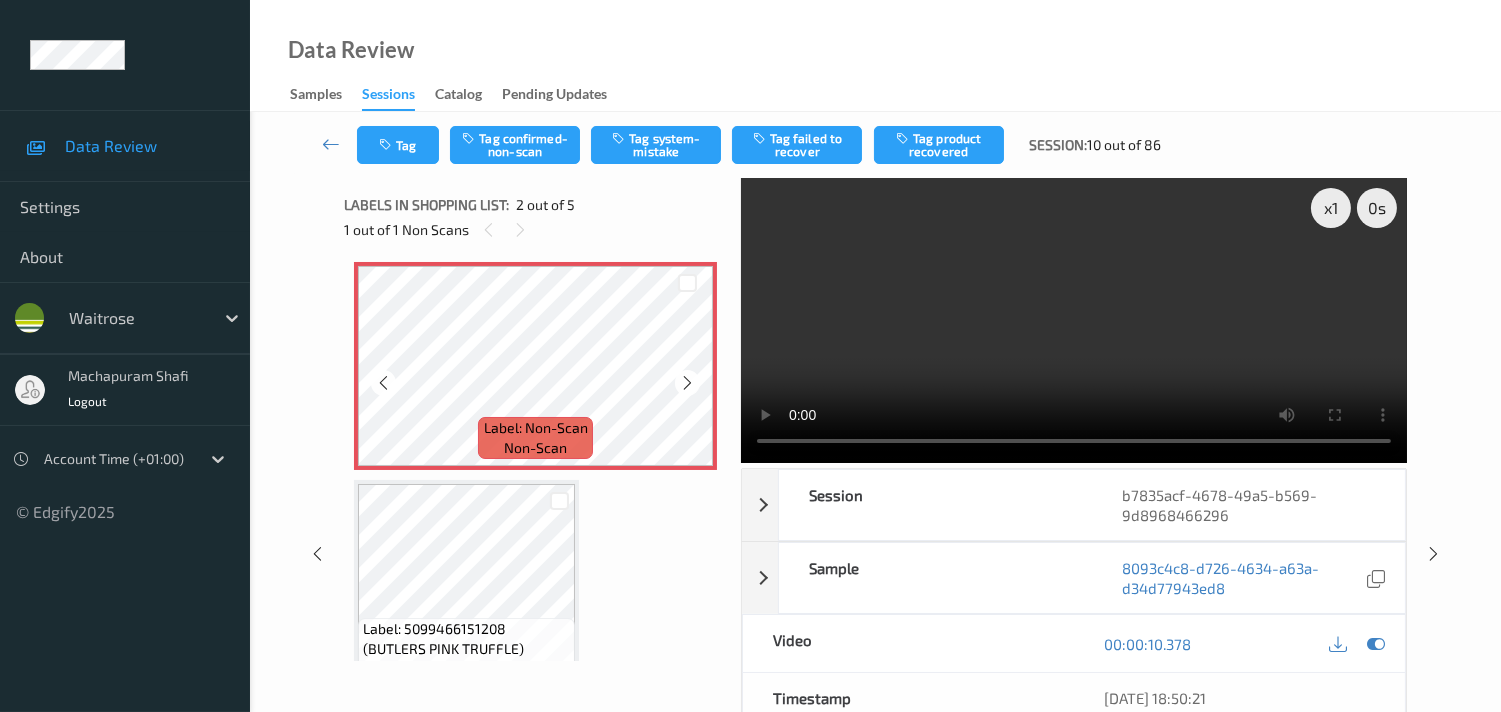 click at bounding box center [383, 383] 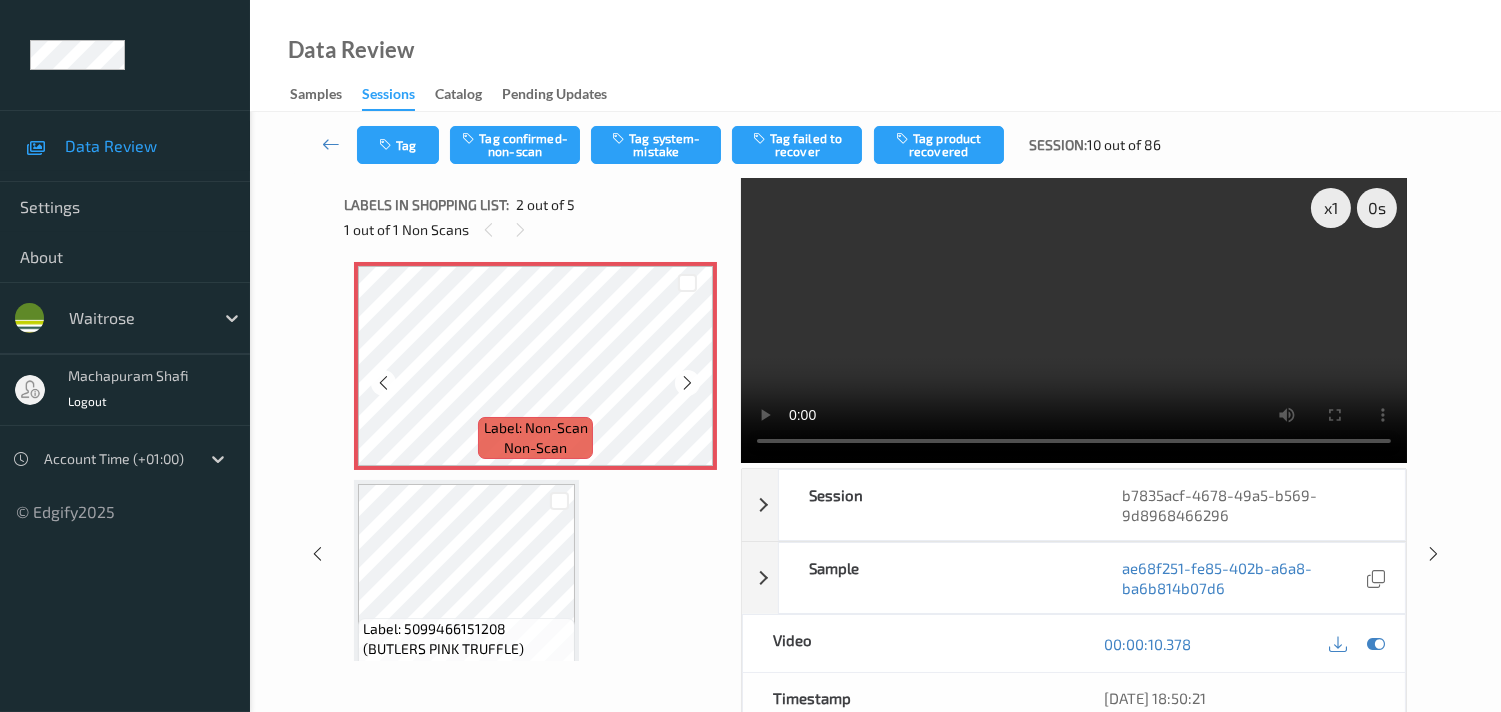 click at bounding box center [383, 383] 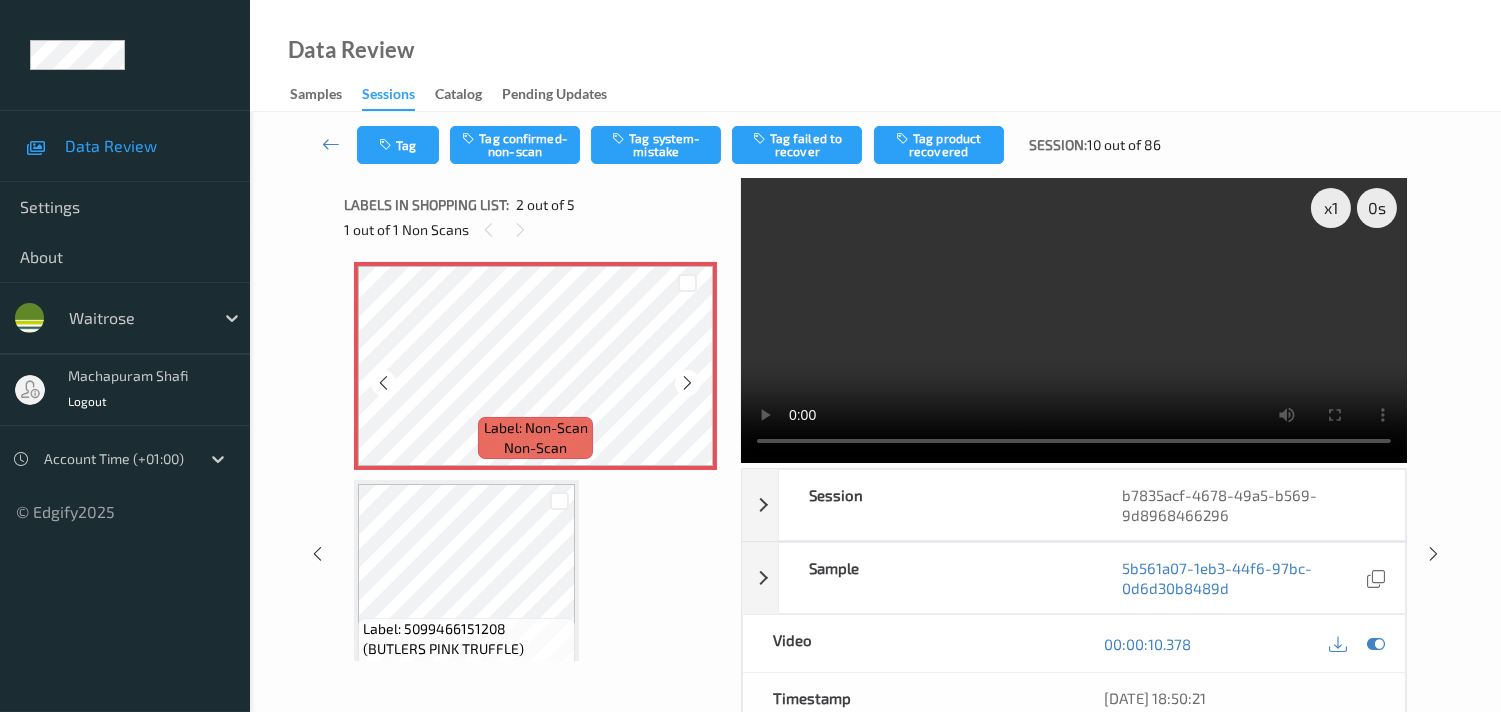 click at bounding box center [383, 383] 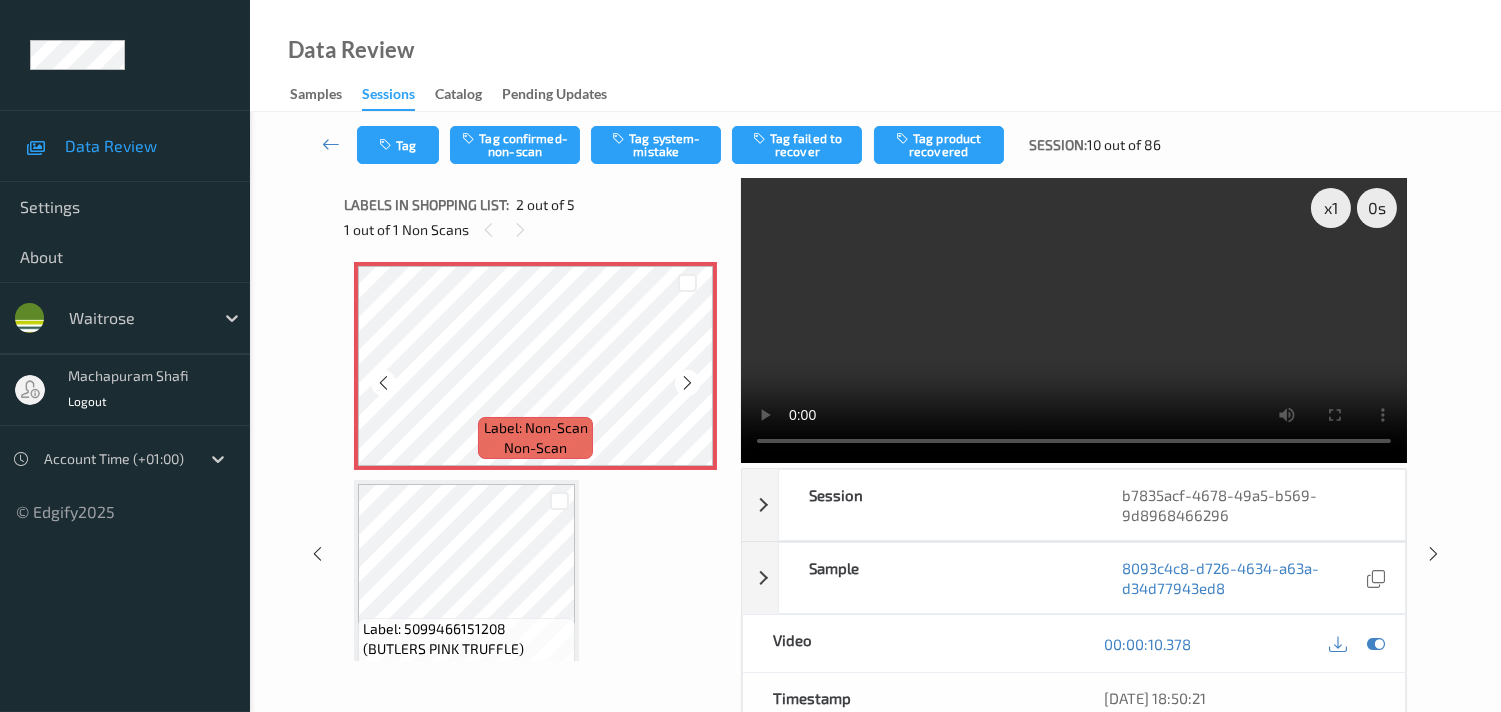 click at bounding box center [383, 383] 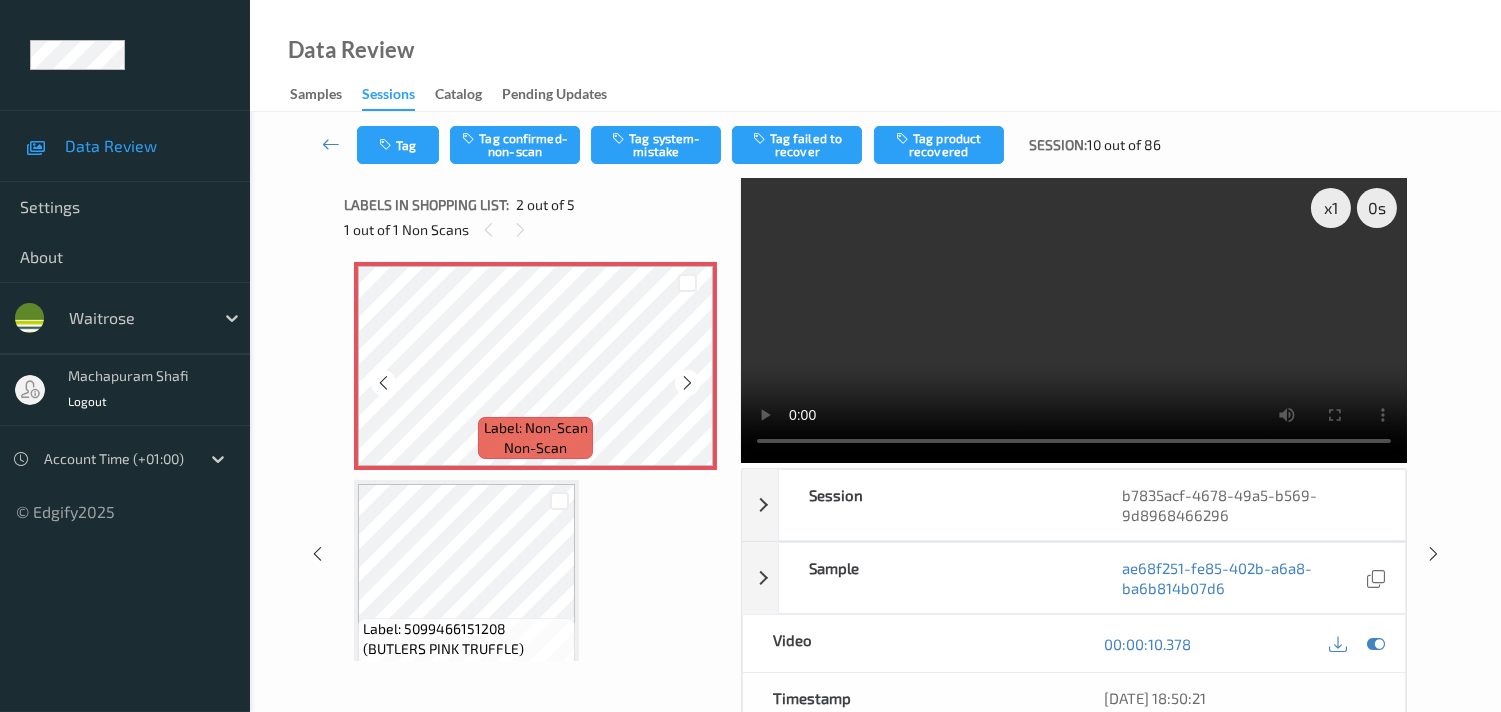 click at bounding box center [383, 383] 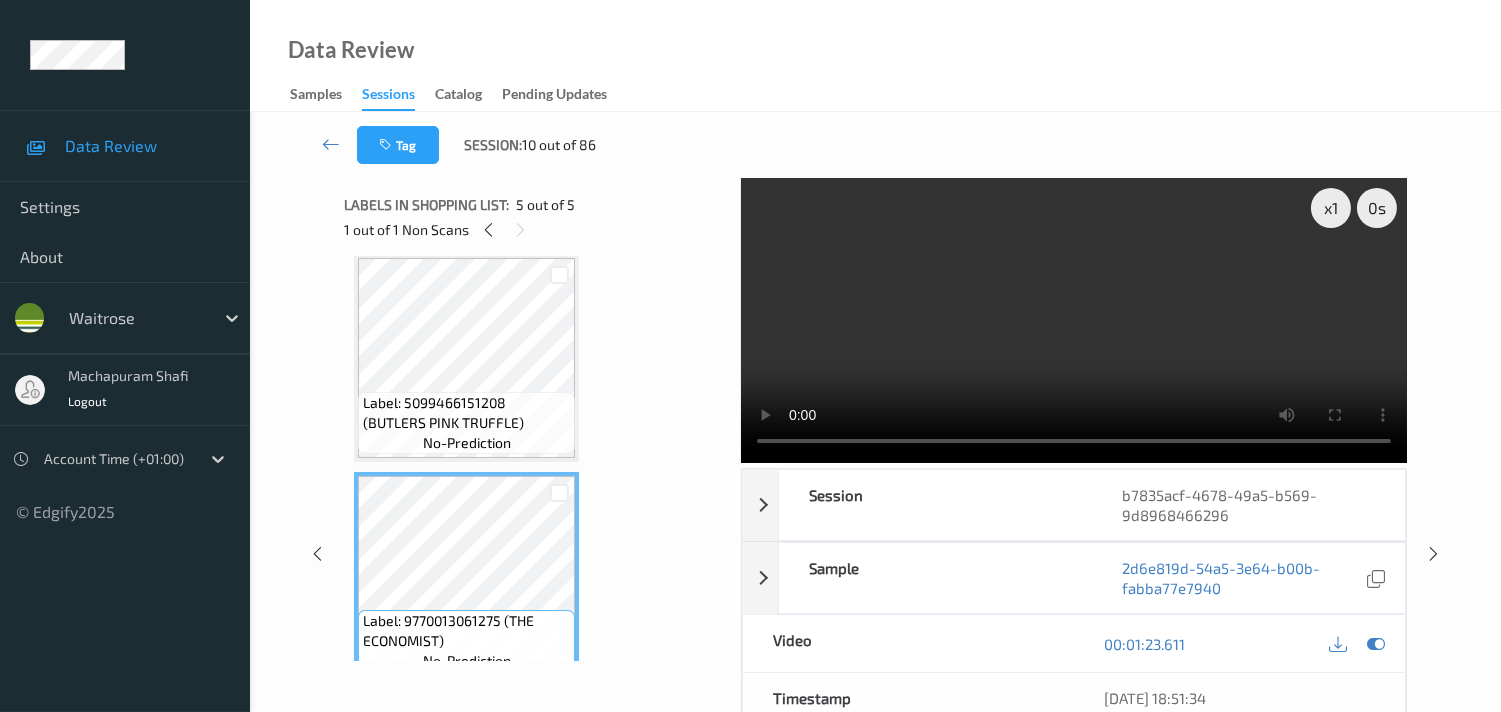 scroll, scrollTop: 687, scrollLeft: 0, axis: vertical 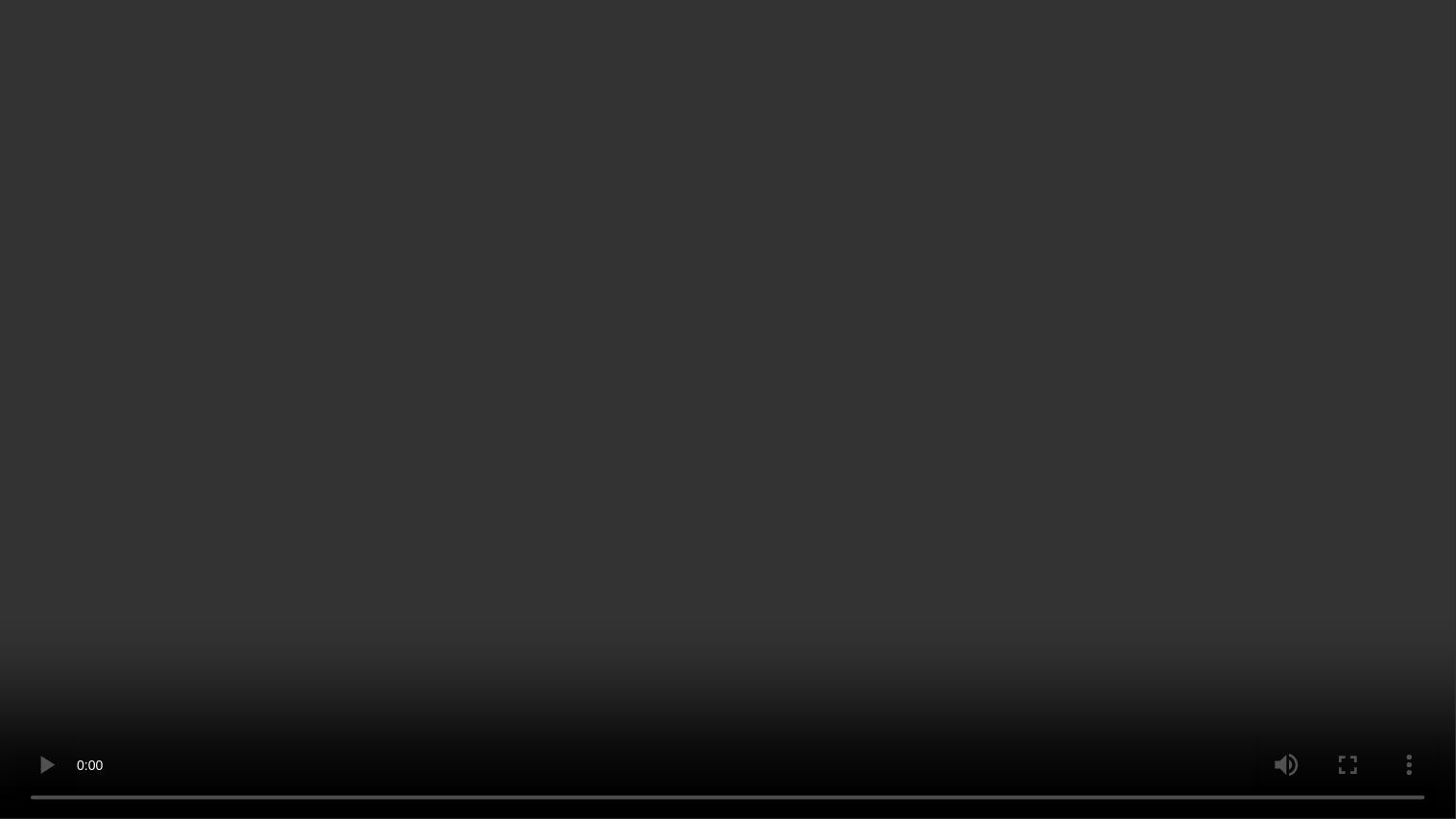 click at bounding box center [728, 409] 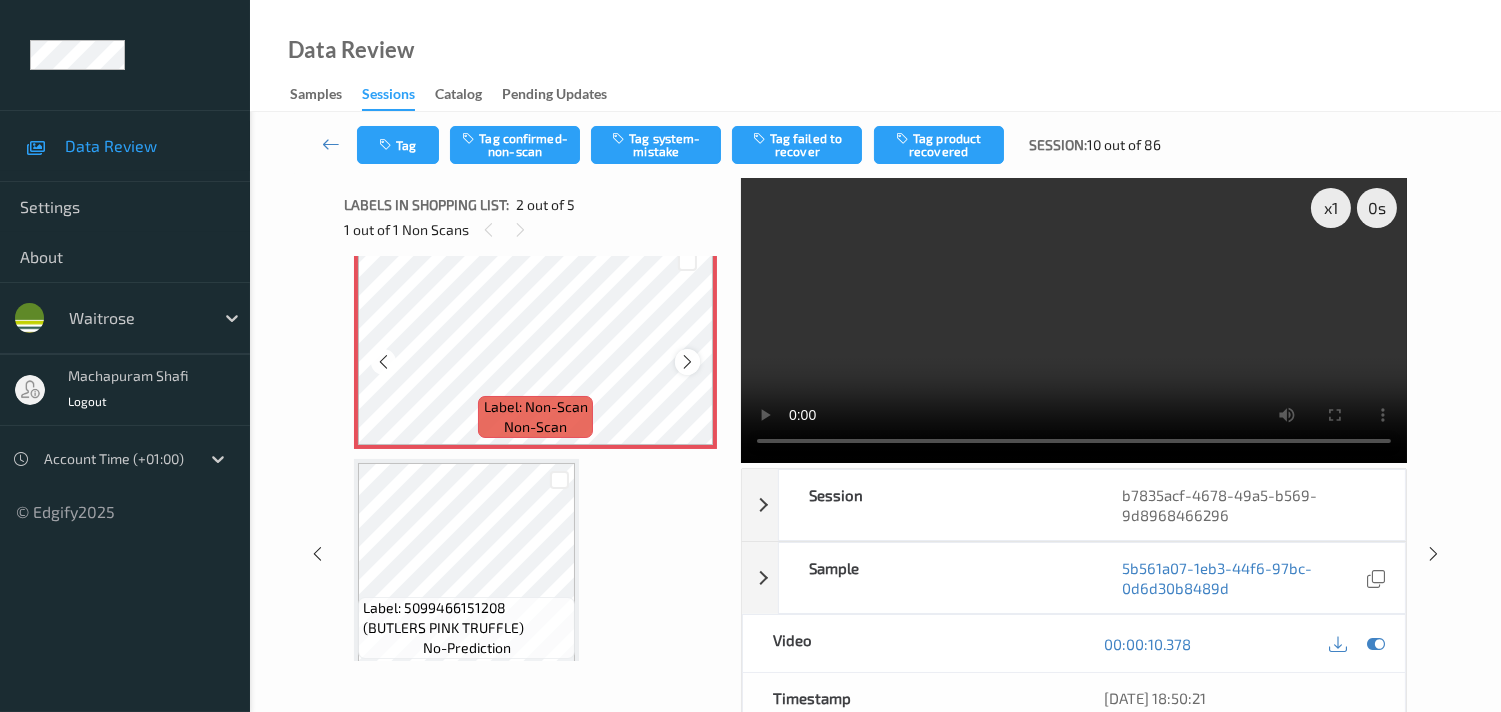 click at bounding box center [687, 362] 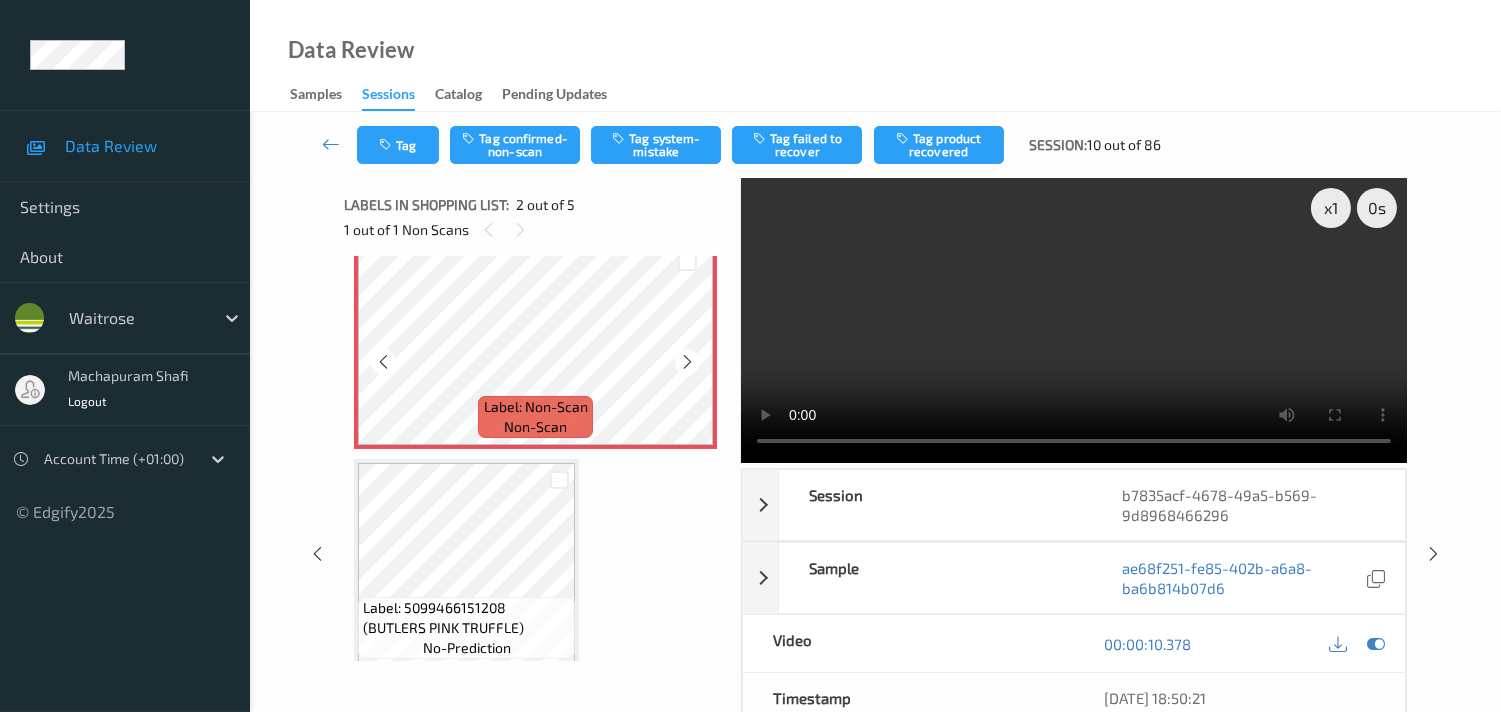 click at bounding box center [687, 362] 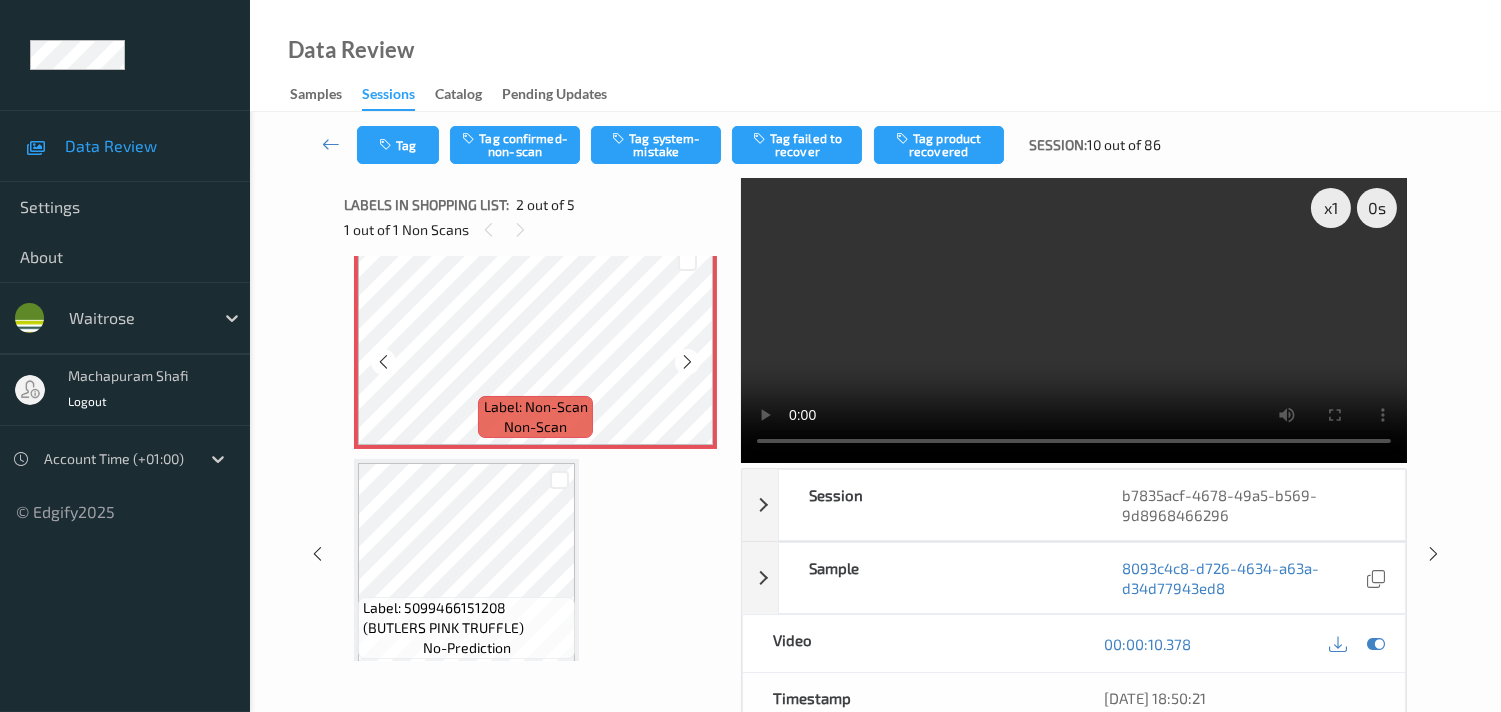 click at bounding box center (687, 362) 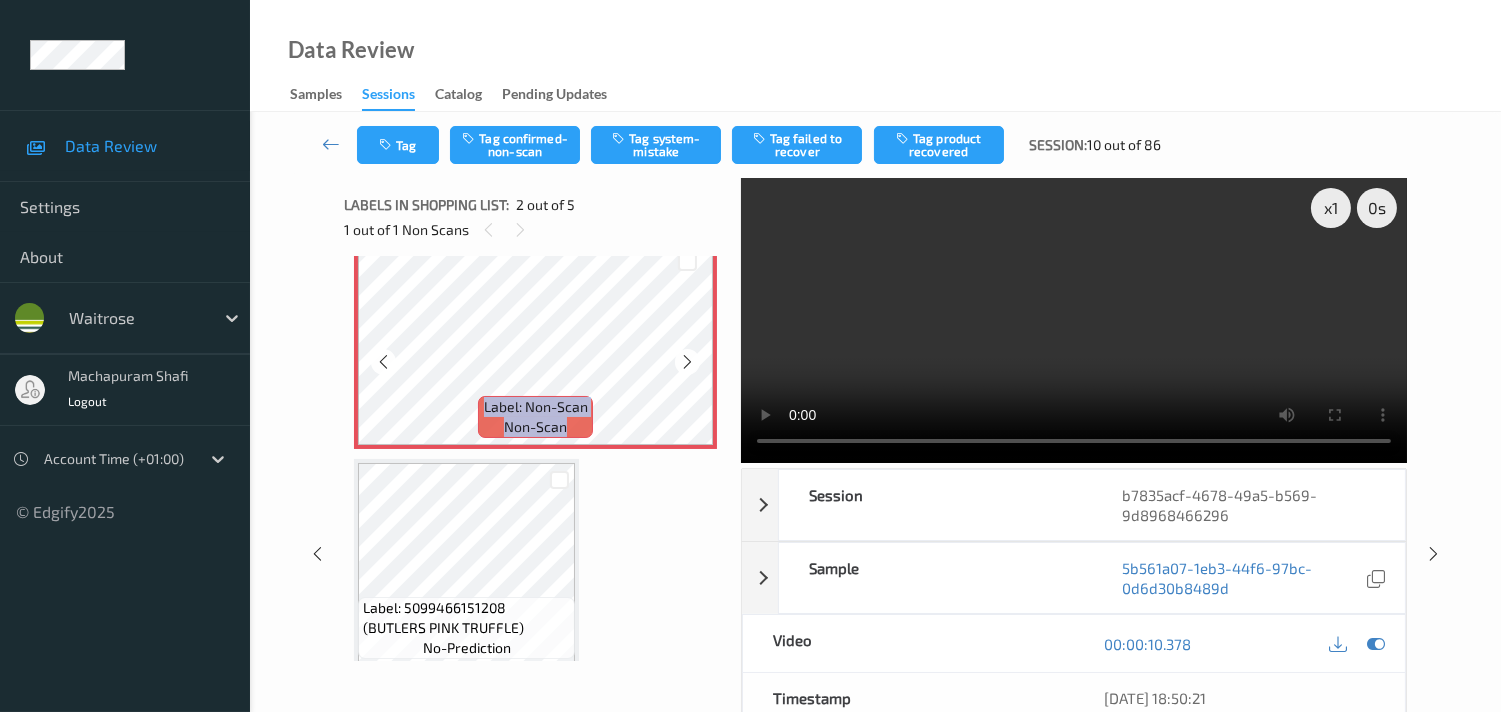 click at bounding box center [687, 362] 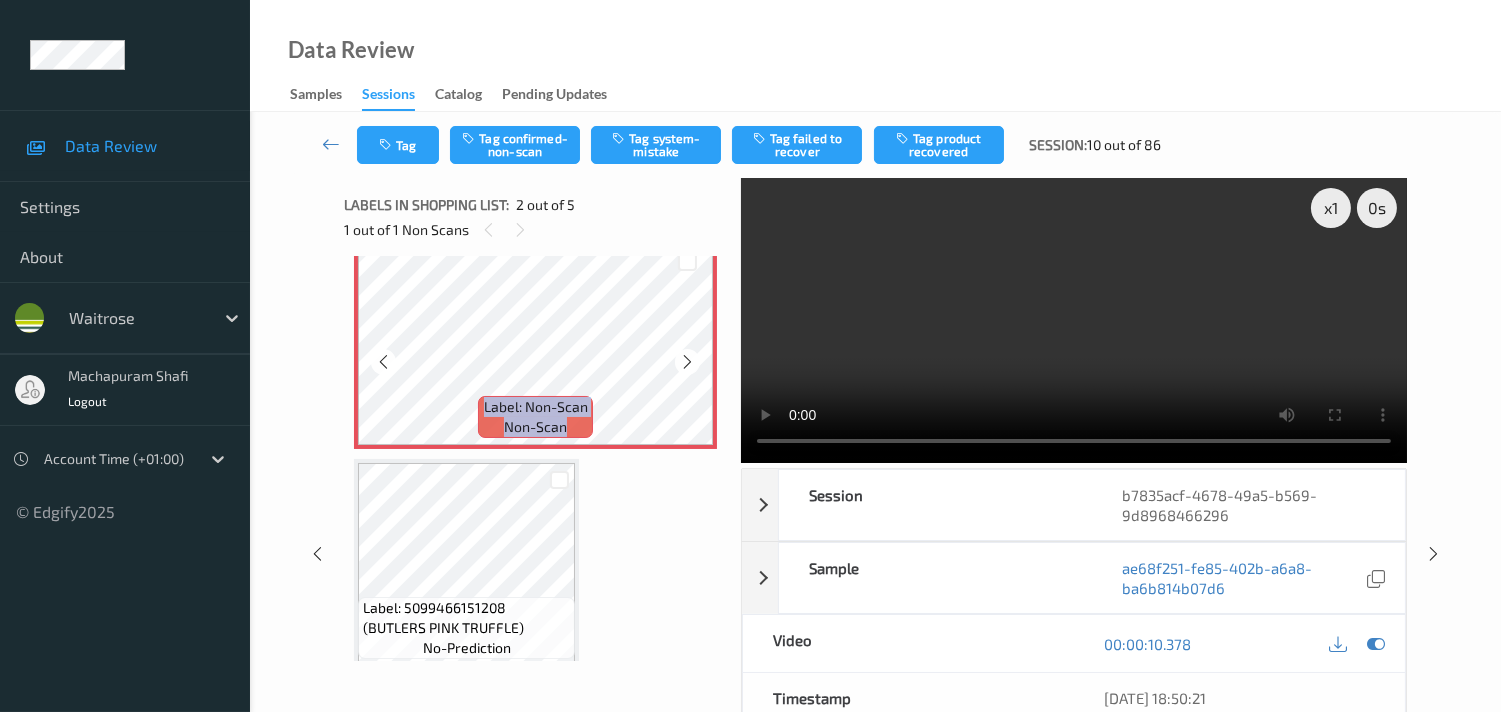click at bounding box center (687, 362) 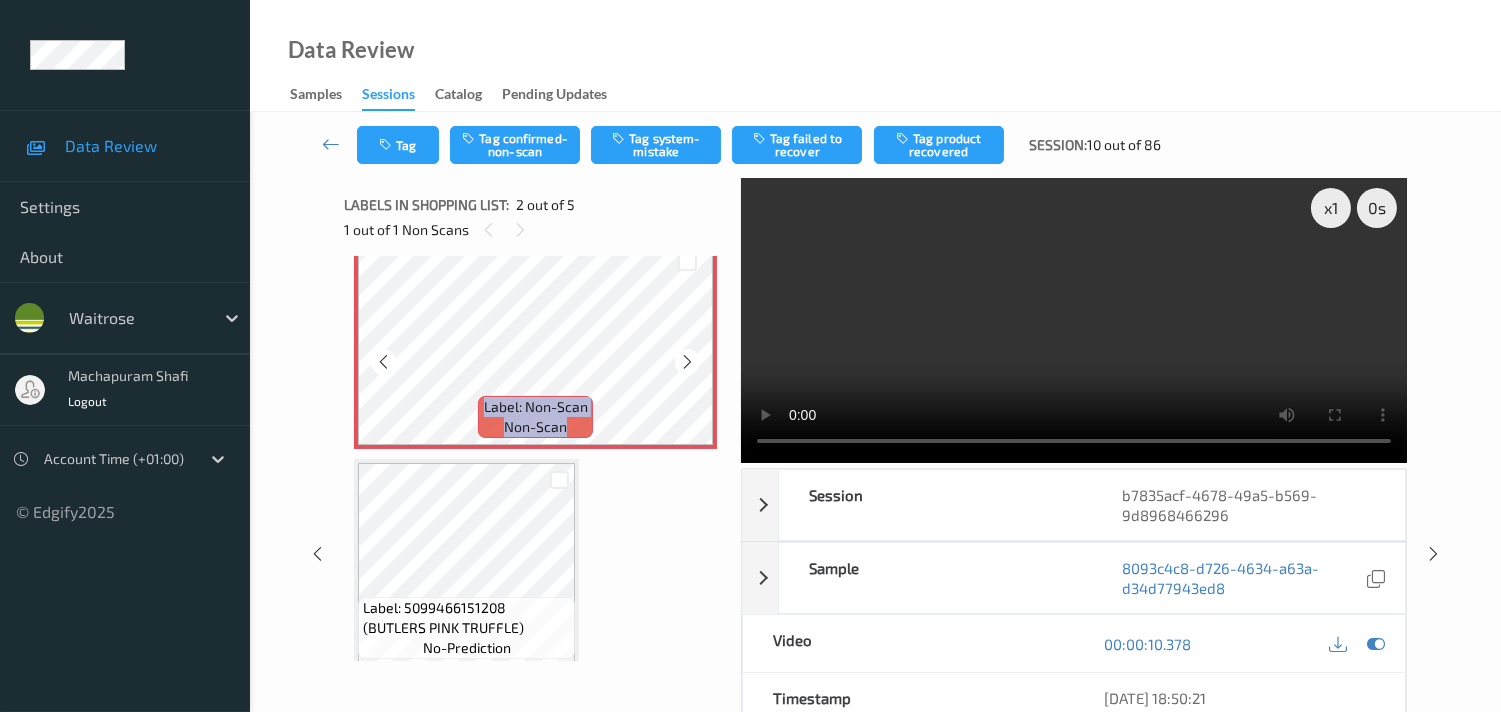 click at bounding box center (687, 362) 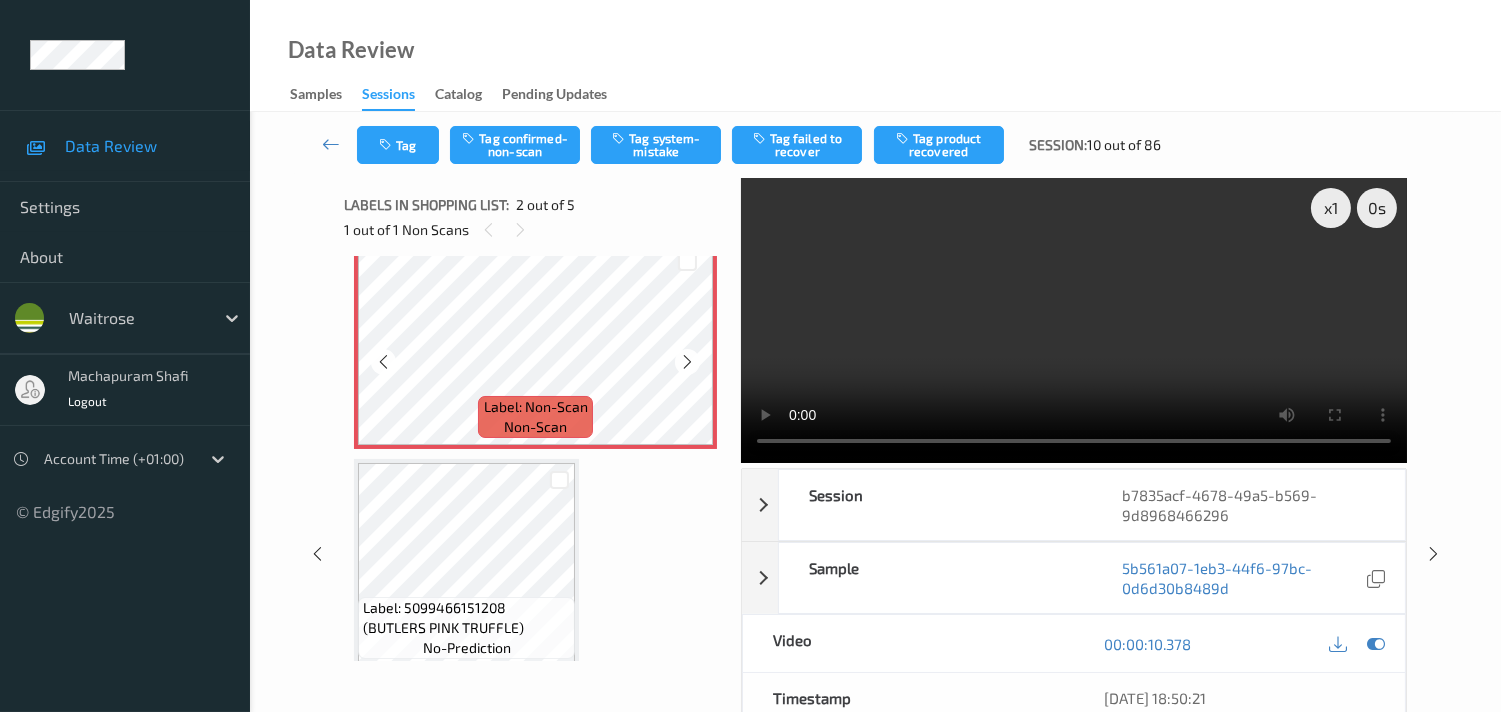click at bounding box center (687, 362) 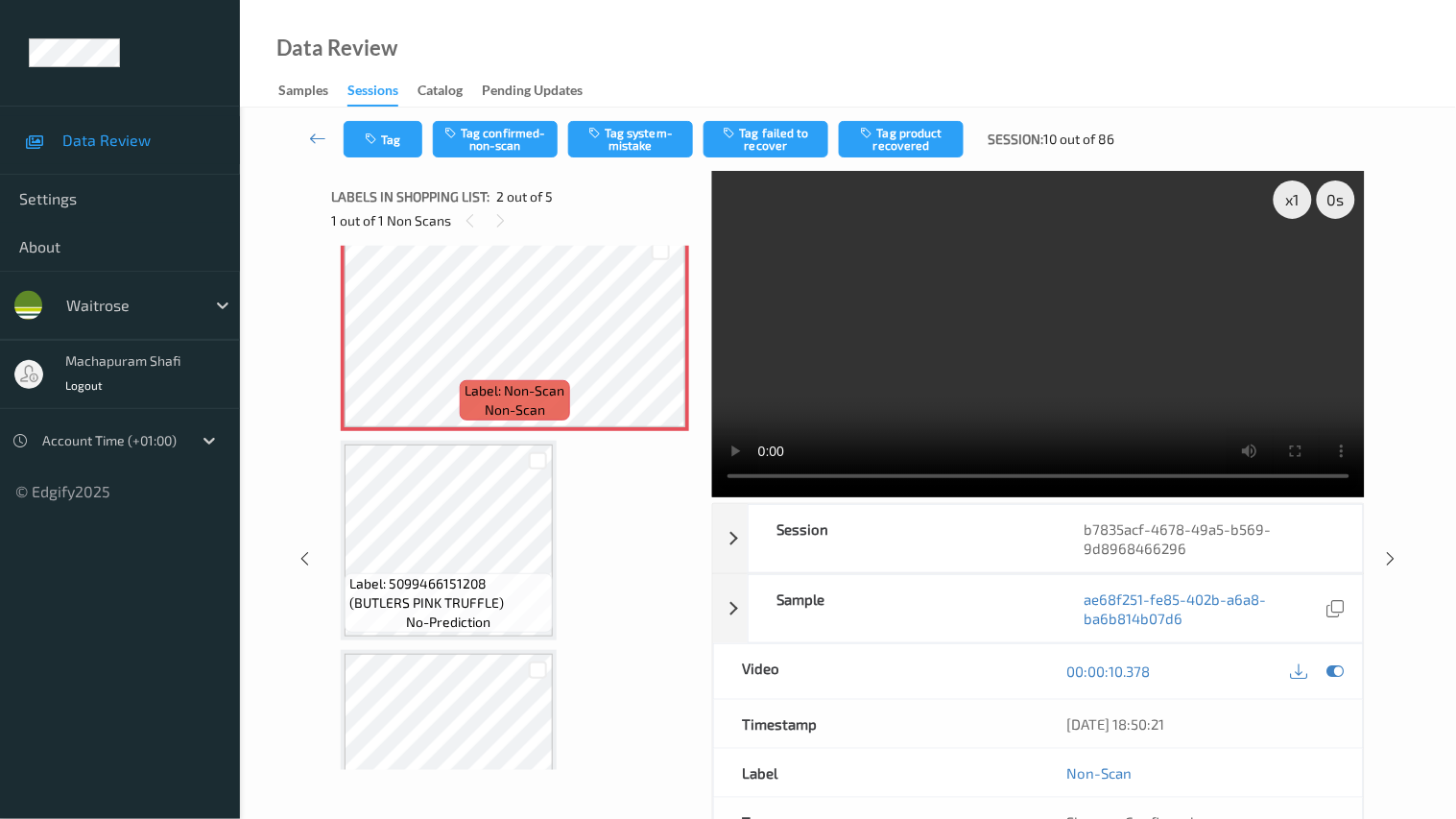 type 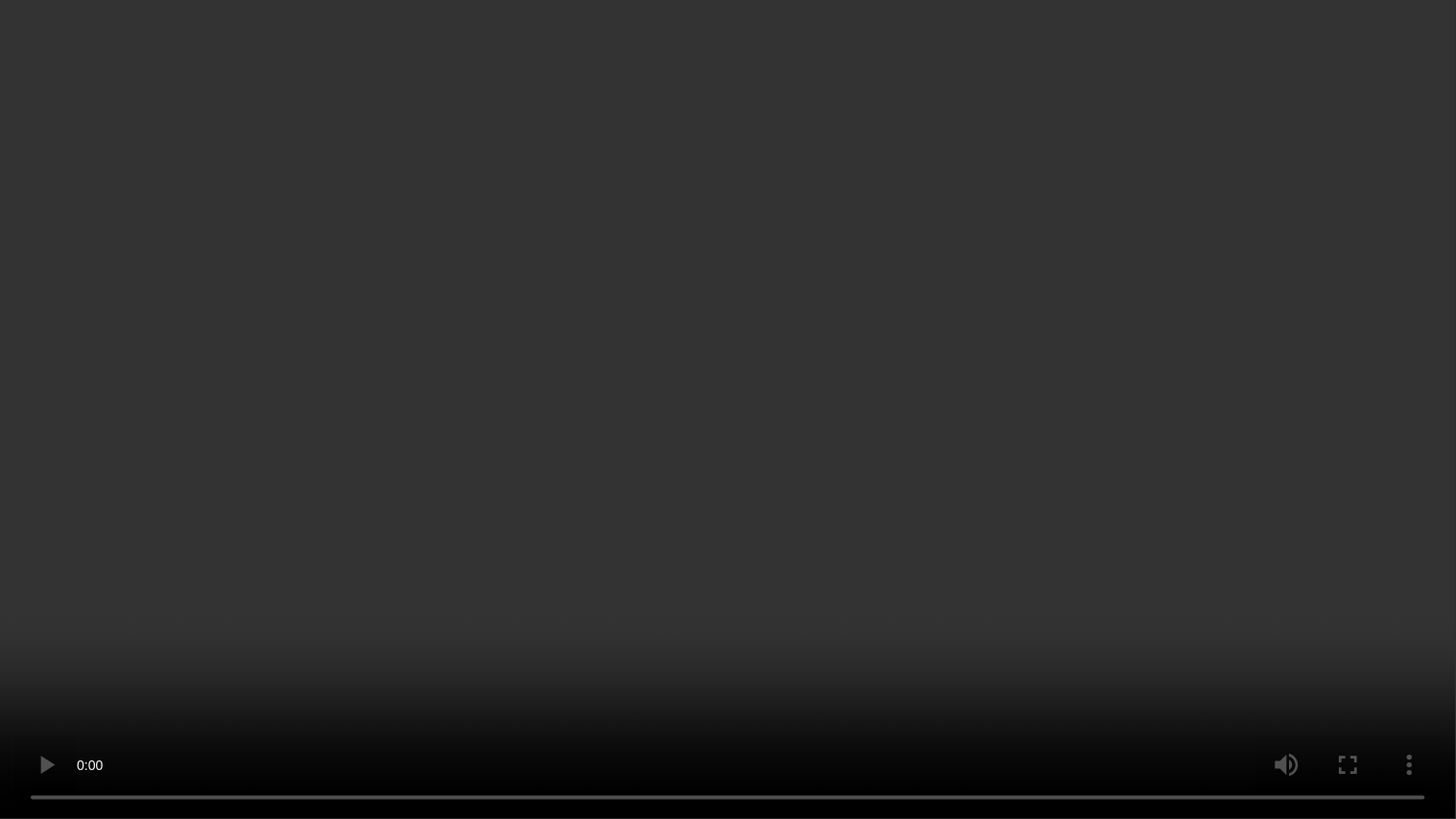click at bounding box center [728, 409] 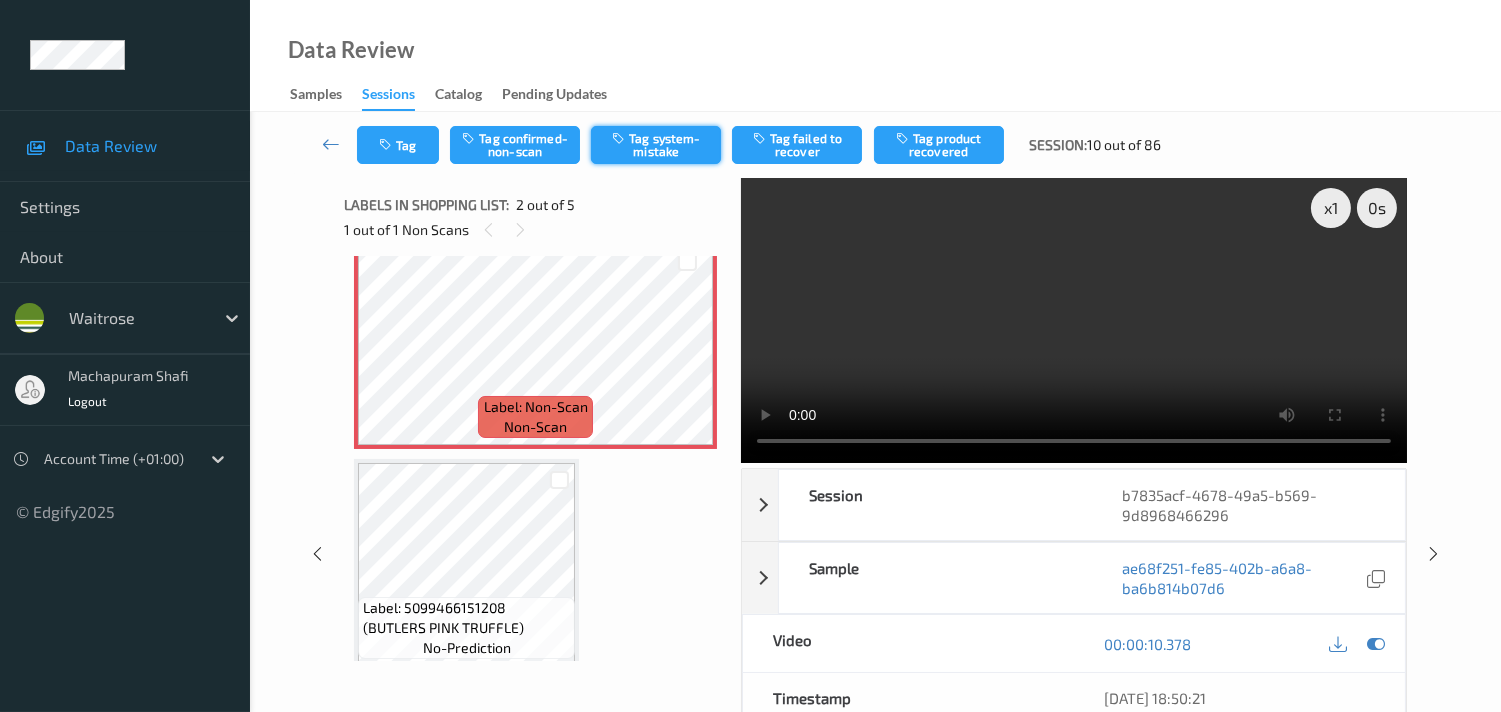 click on "Tag   system-mistake" at bounding box center [656, 145] 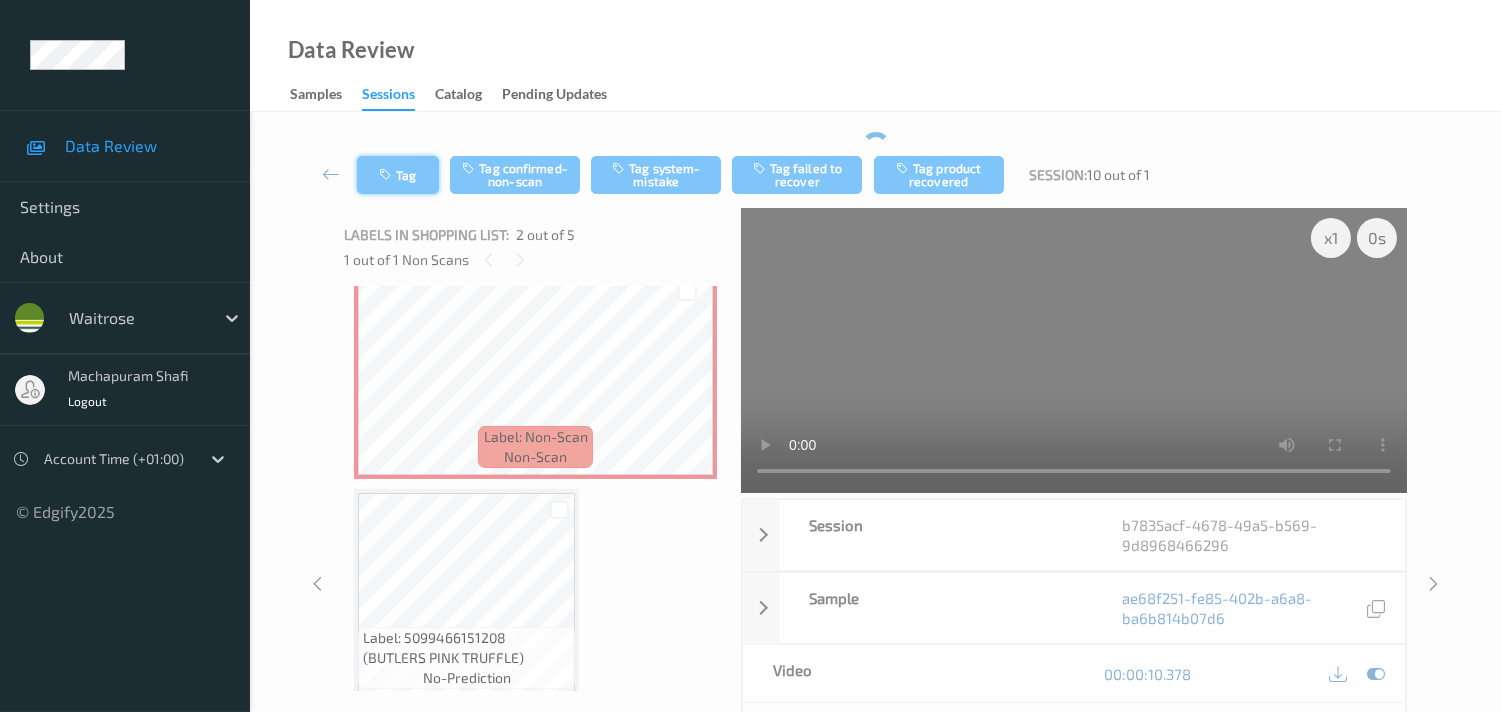click on "Tag Tag   confirmed-non-scan Tag   system-mistake Tag   failed to recover Tag   product recovered Session: 10 out of 1" at bounding box center (875, 175) 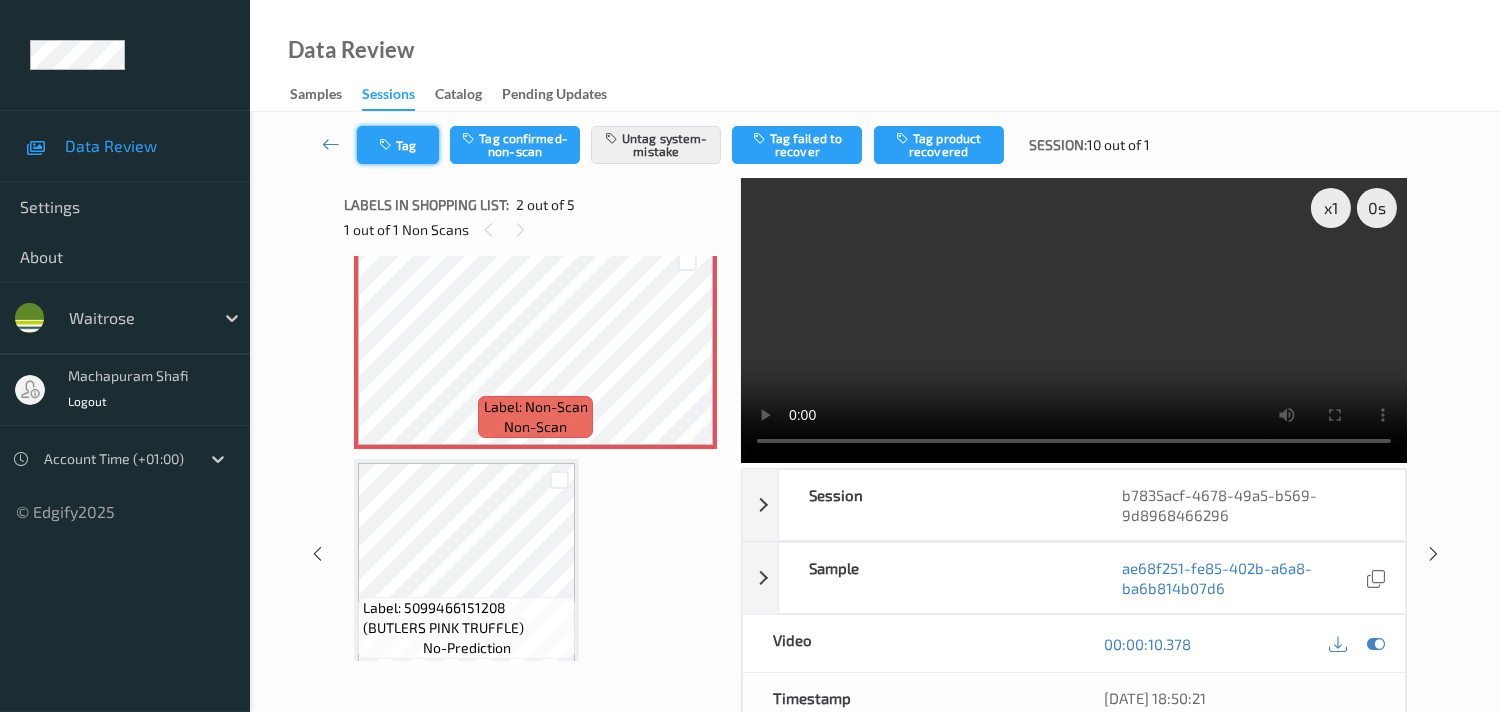 click on "Tag" at bounding box center [398, 145] 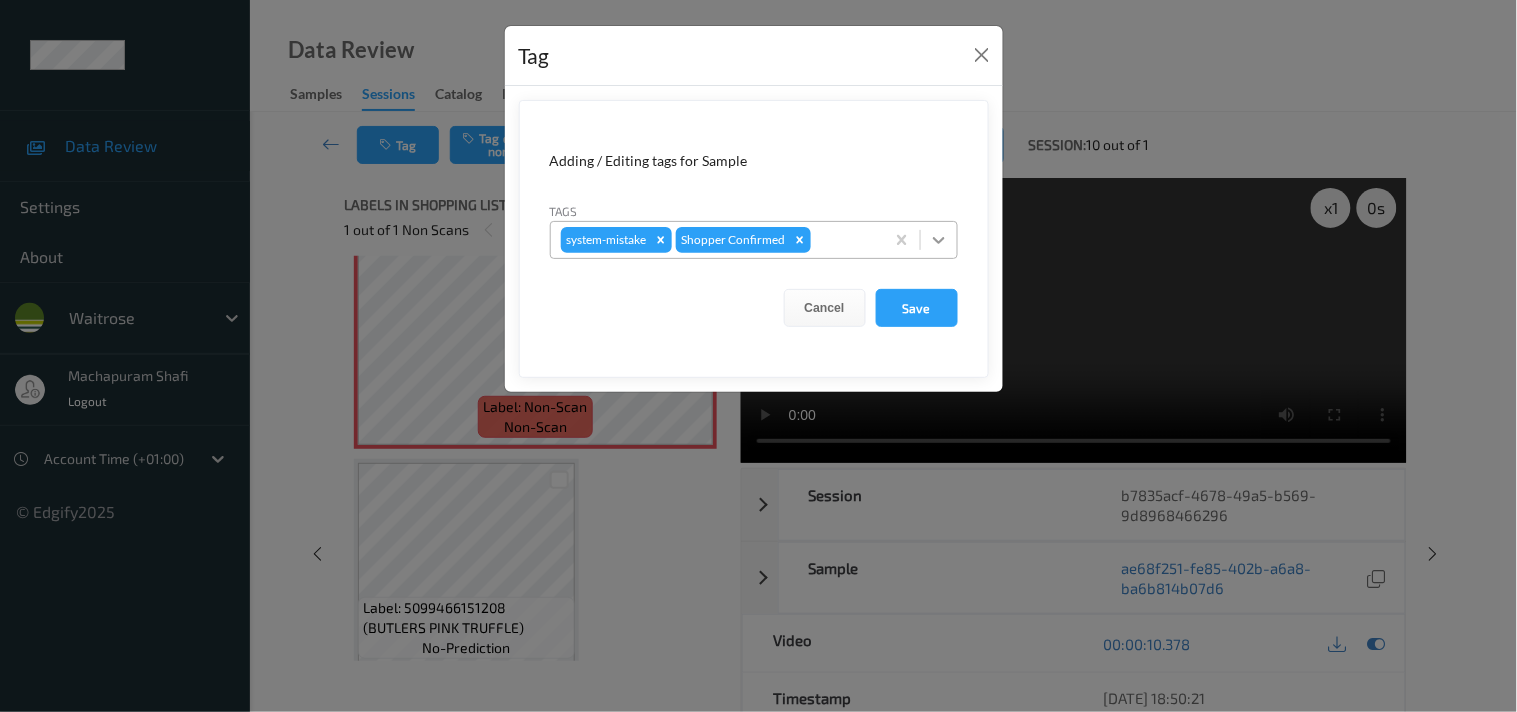 click 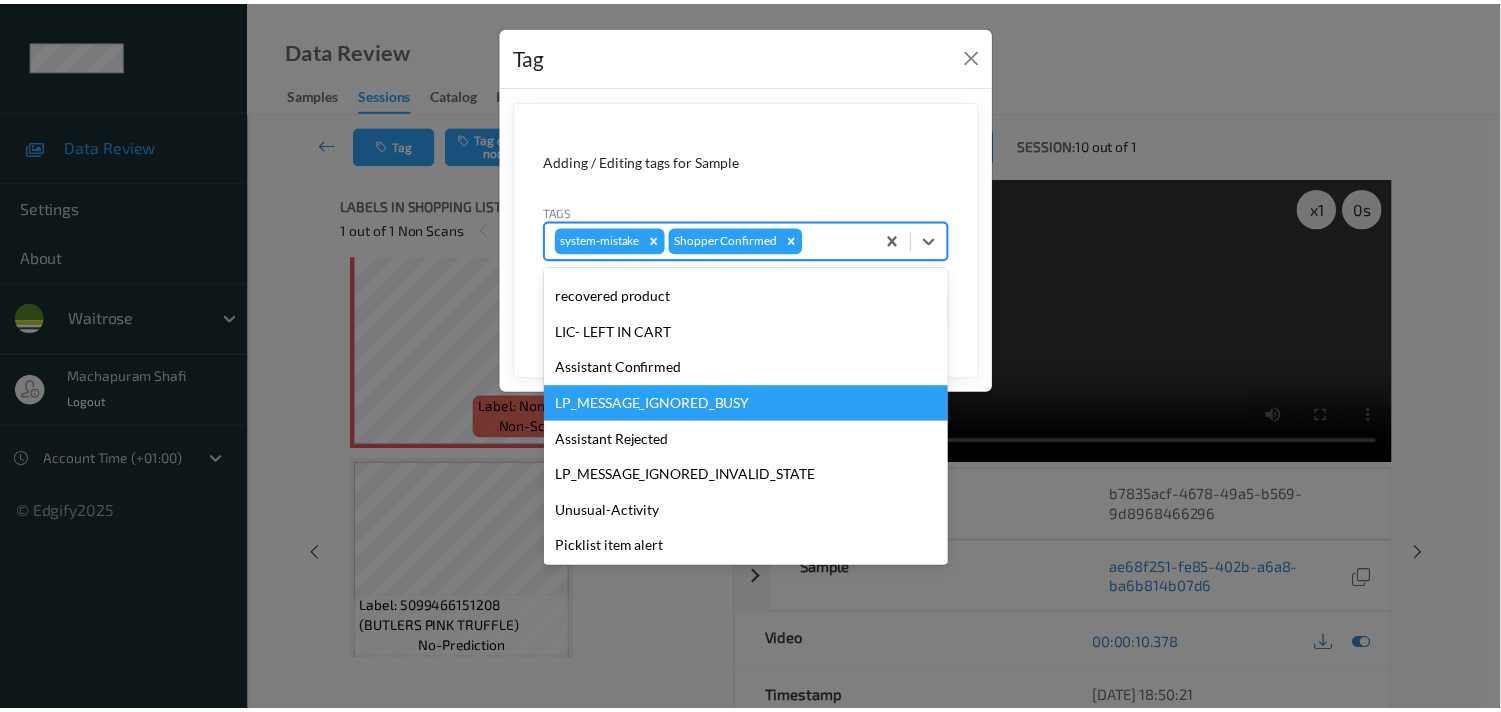 scroll, scrollTop: 320, scrollLeft: 0, axis: vertical 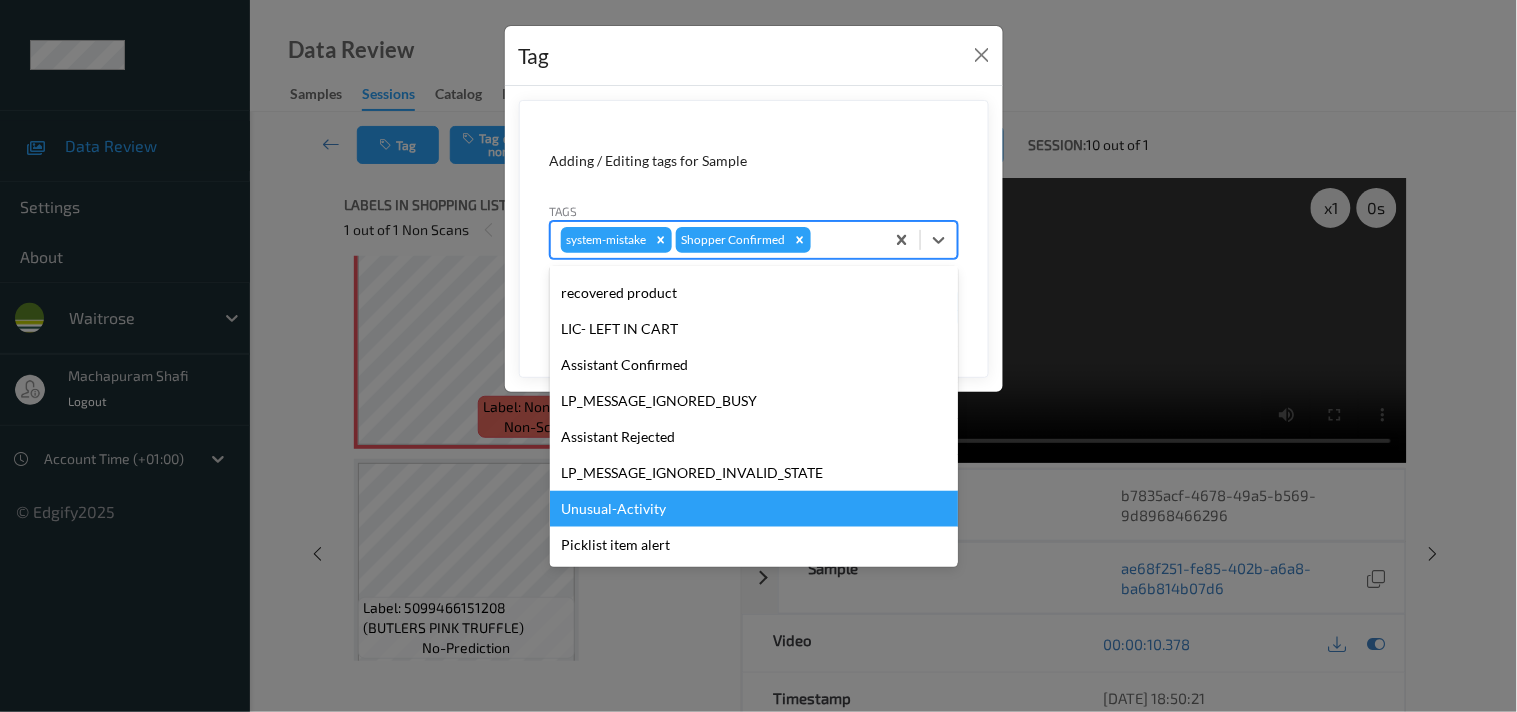 click on "Unusual-Activity" at bounding box center (754, 509) 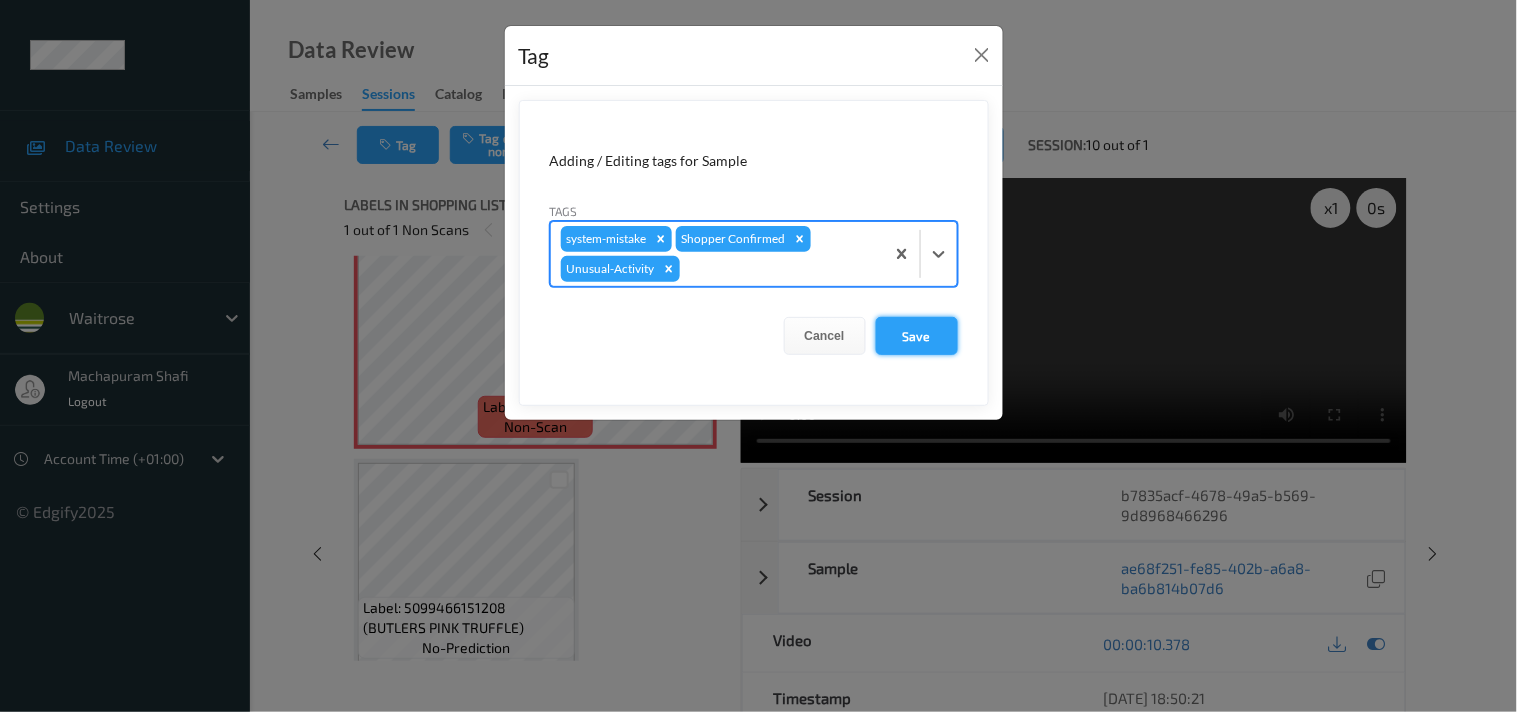 click on "Save" at bounding box center [917, 336] 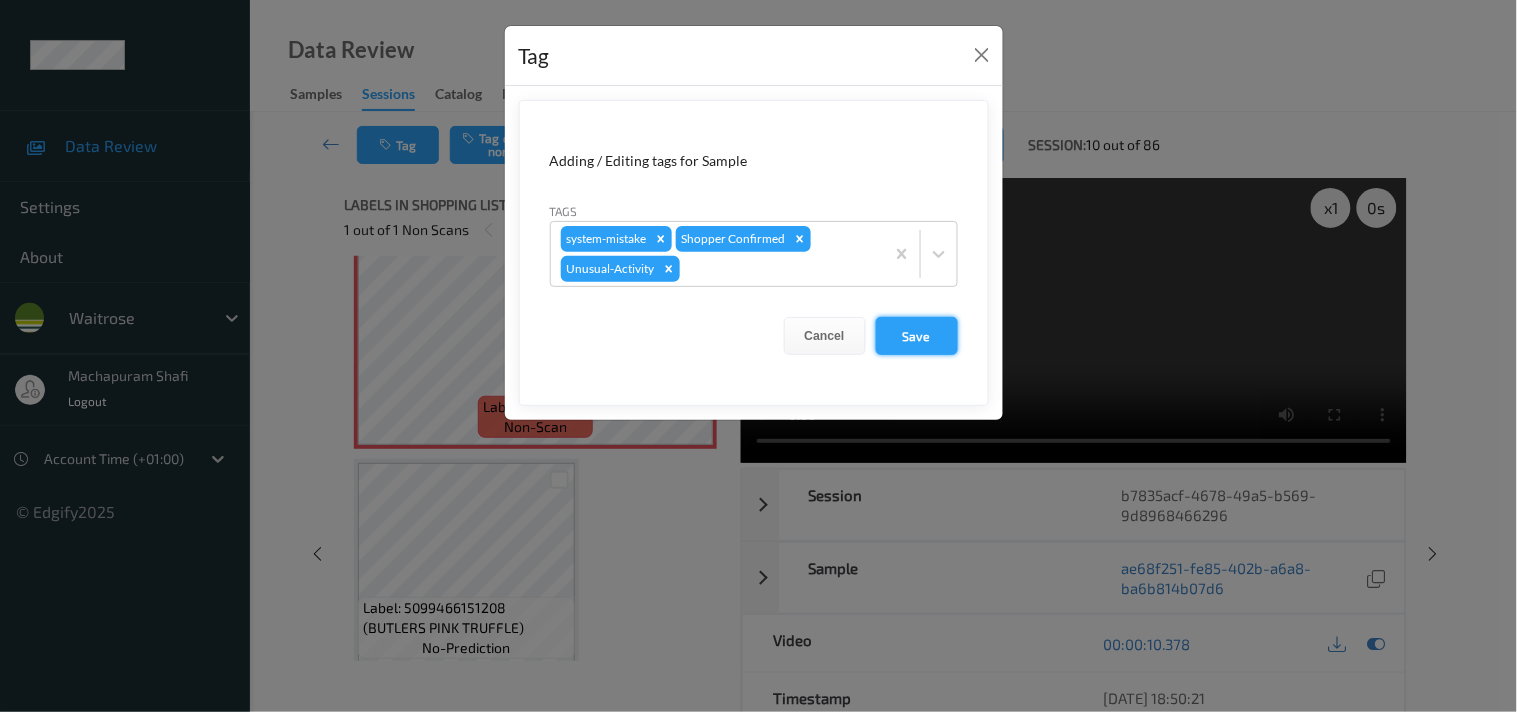 click on "Save" at bounding box center [917, 336] 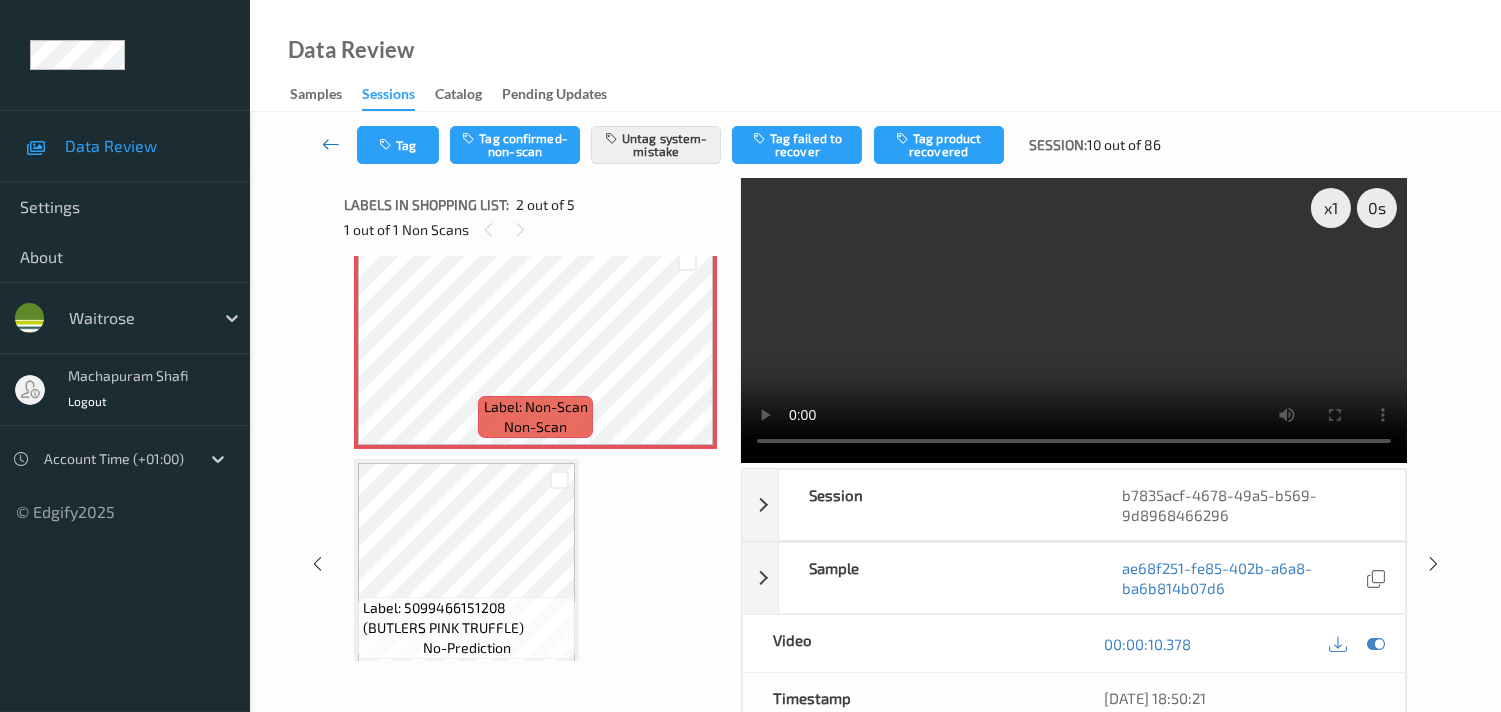 click at bounding box center [331, 144] 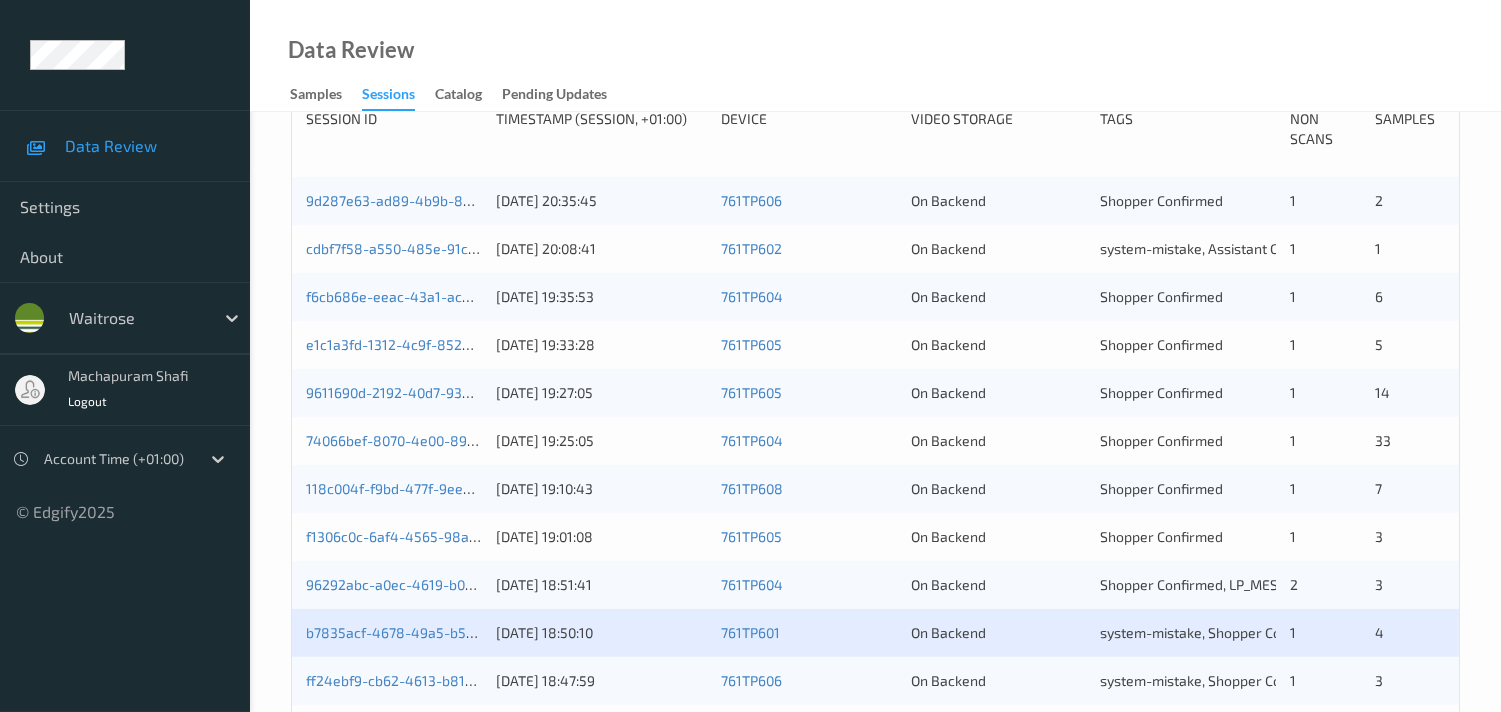 scroll, scrollTop: 555, scrollLeft: 0, axis: vertical 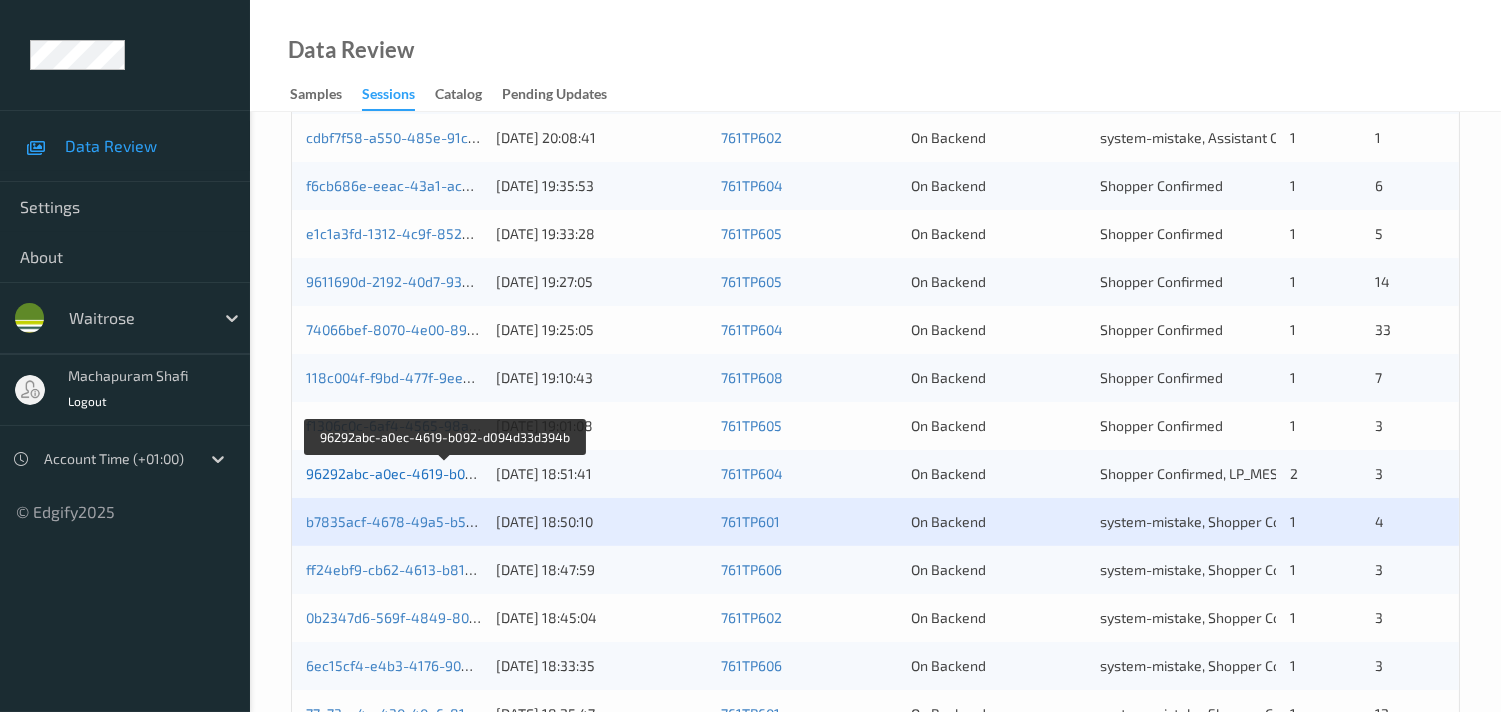 click on "96292abc-a0ec-4619-b092-d094d33d394b" at bounding box center [445, 473] 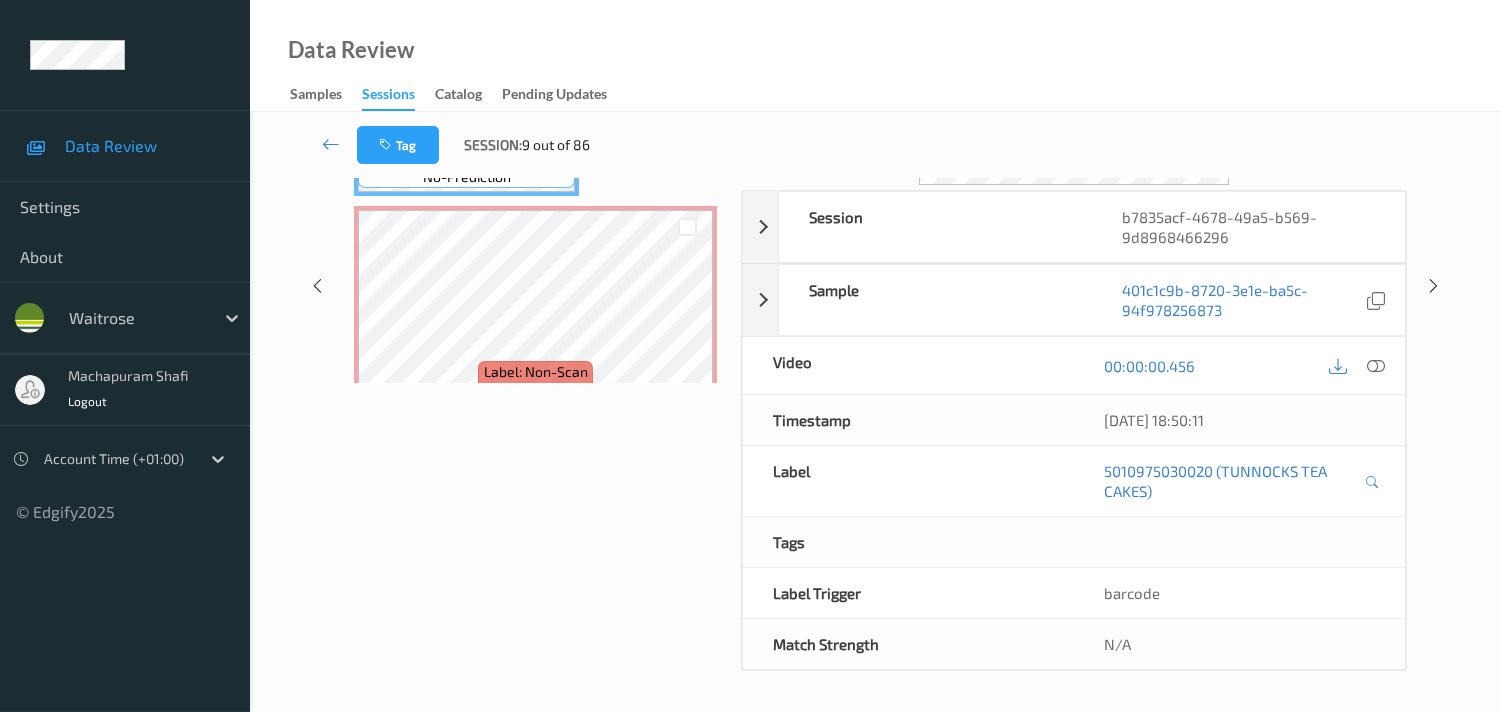 scroll, scrollTop: 0, scrollLeft: 0, axis: both 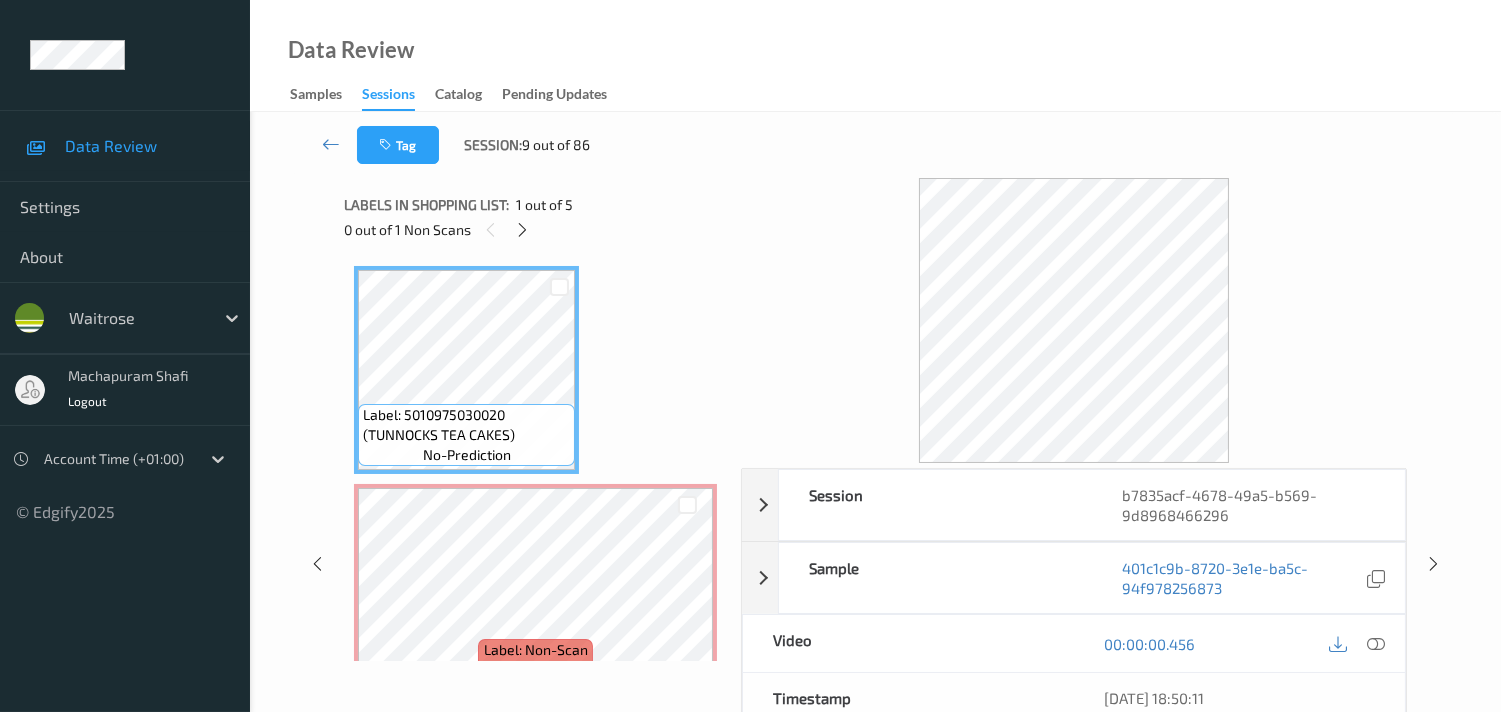 click on "Data Review Samples Sessions Catalog Pending Updates" at bounding box center [875, 56] 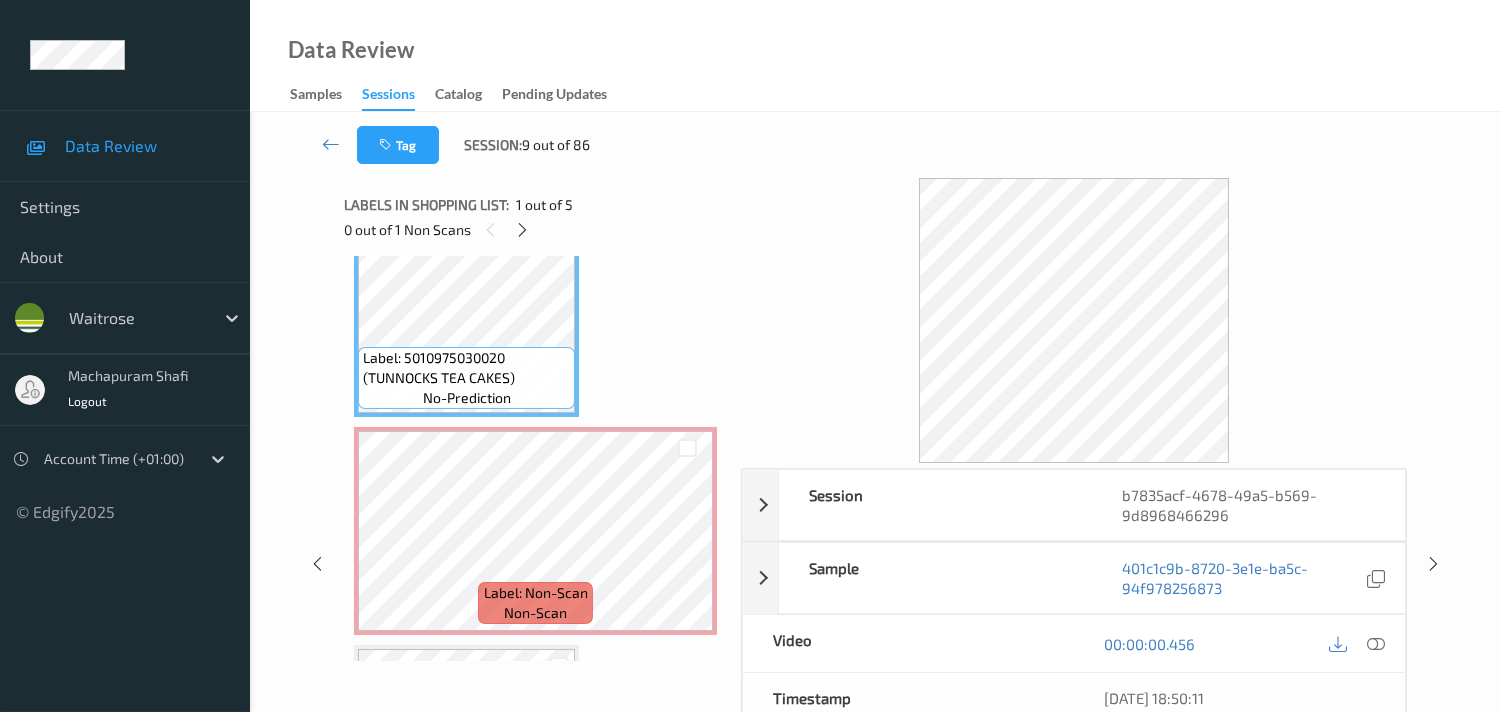 scroll, scrollTop: 0, scrollLeft: 0, axis: both 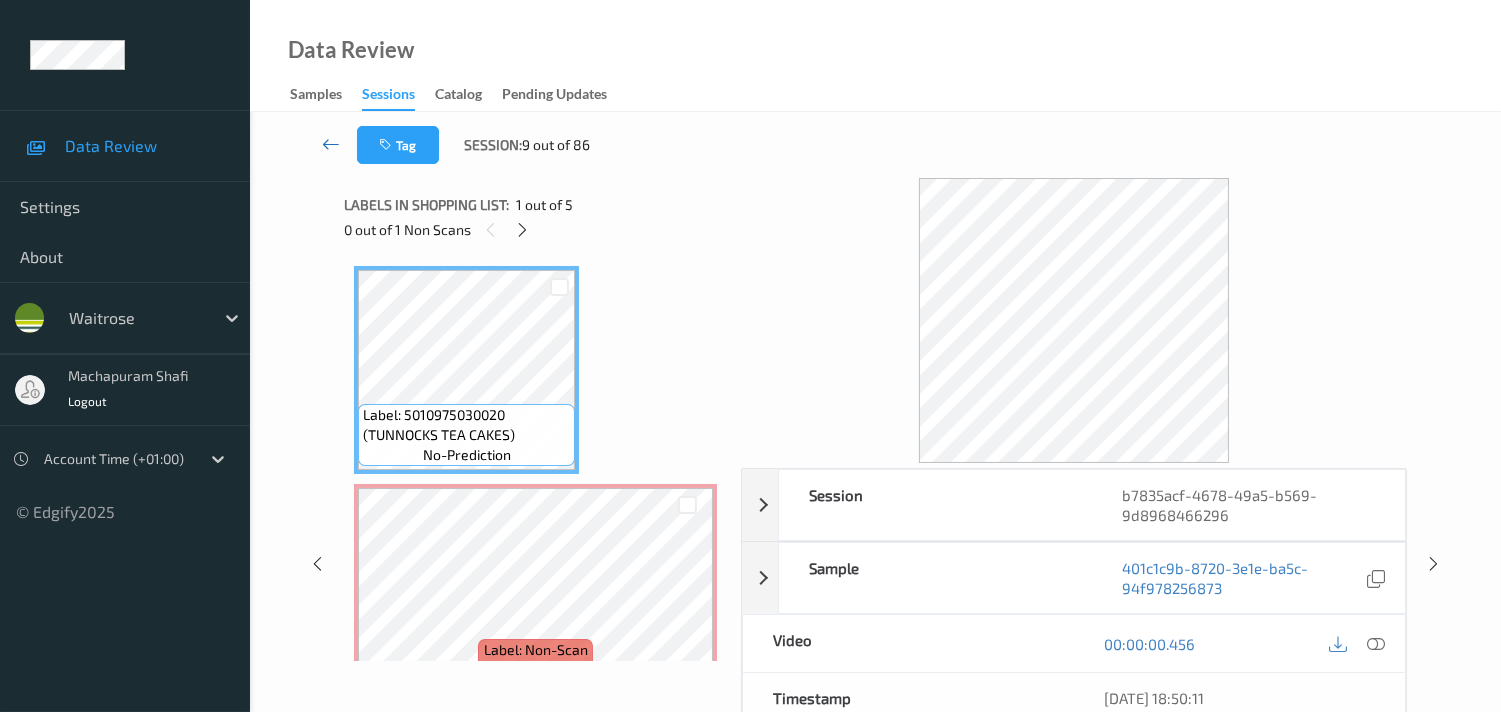 click at bounding box center [331, 144] 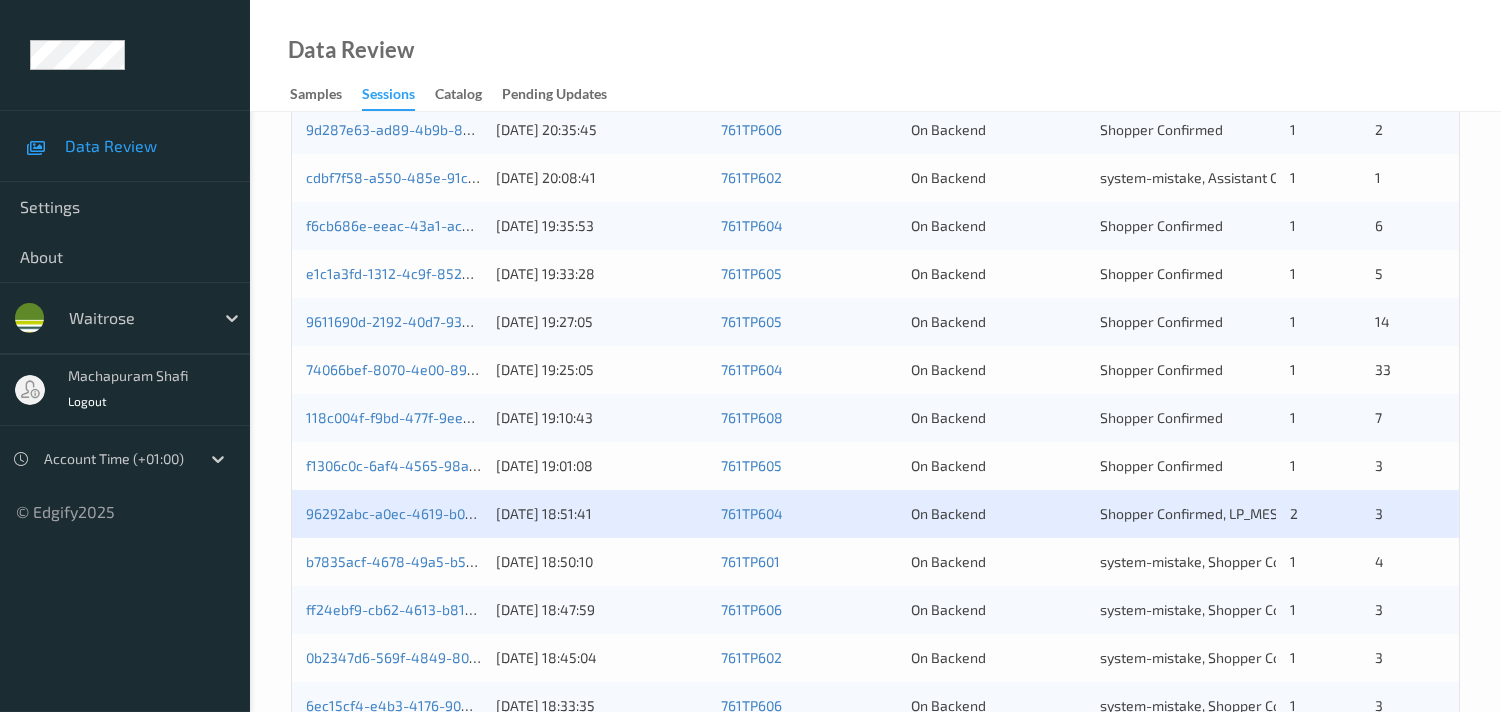 scroll, scrollTop: 555, scrollLeft: 0, axis: vertical 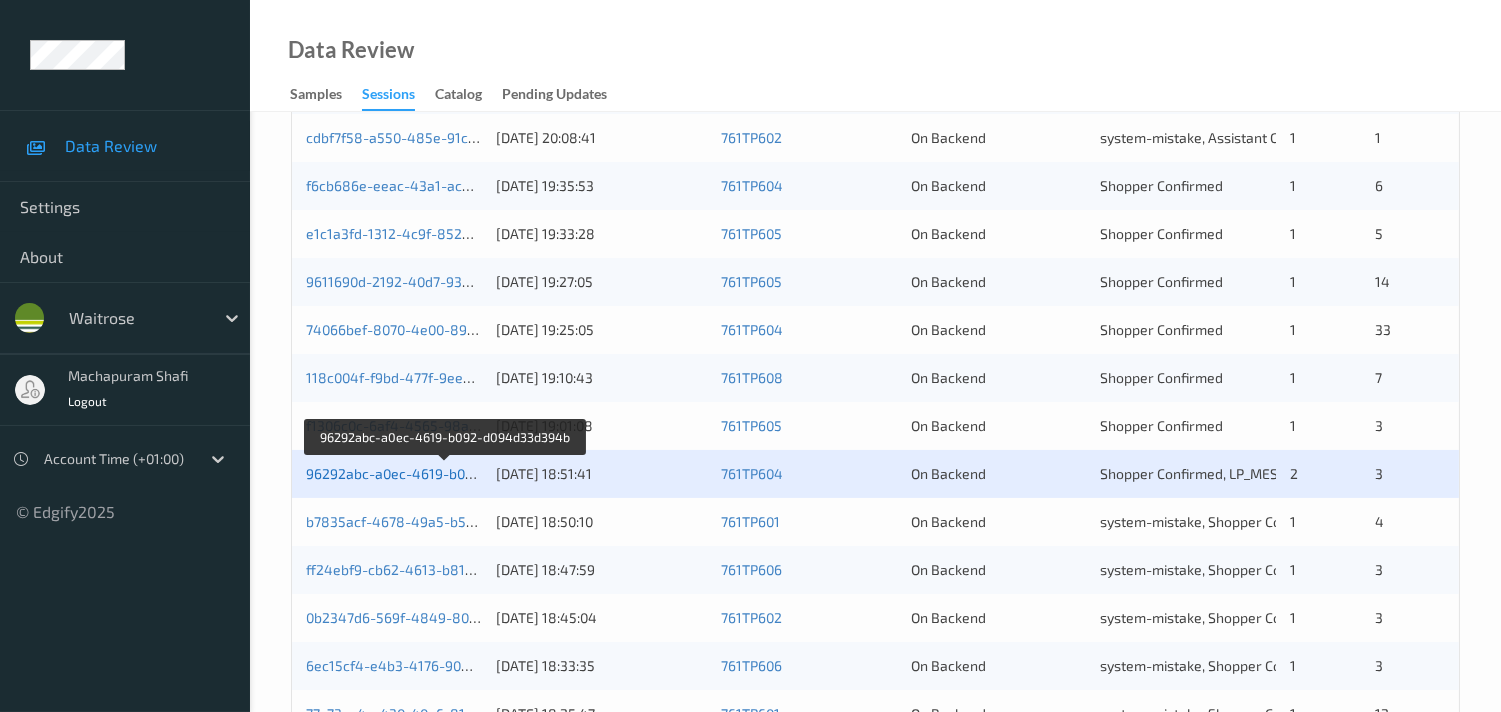 click on "96292abc-a0ec-4619-b092-d094d33d394b" at bounding box center [445, 473] 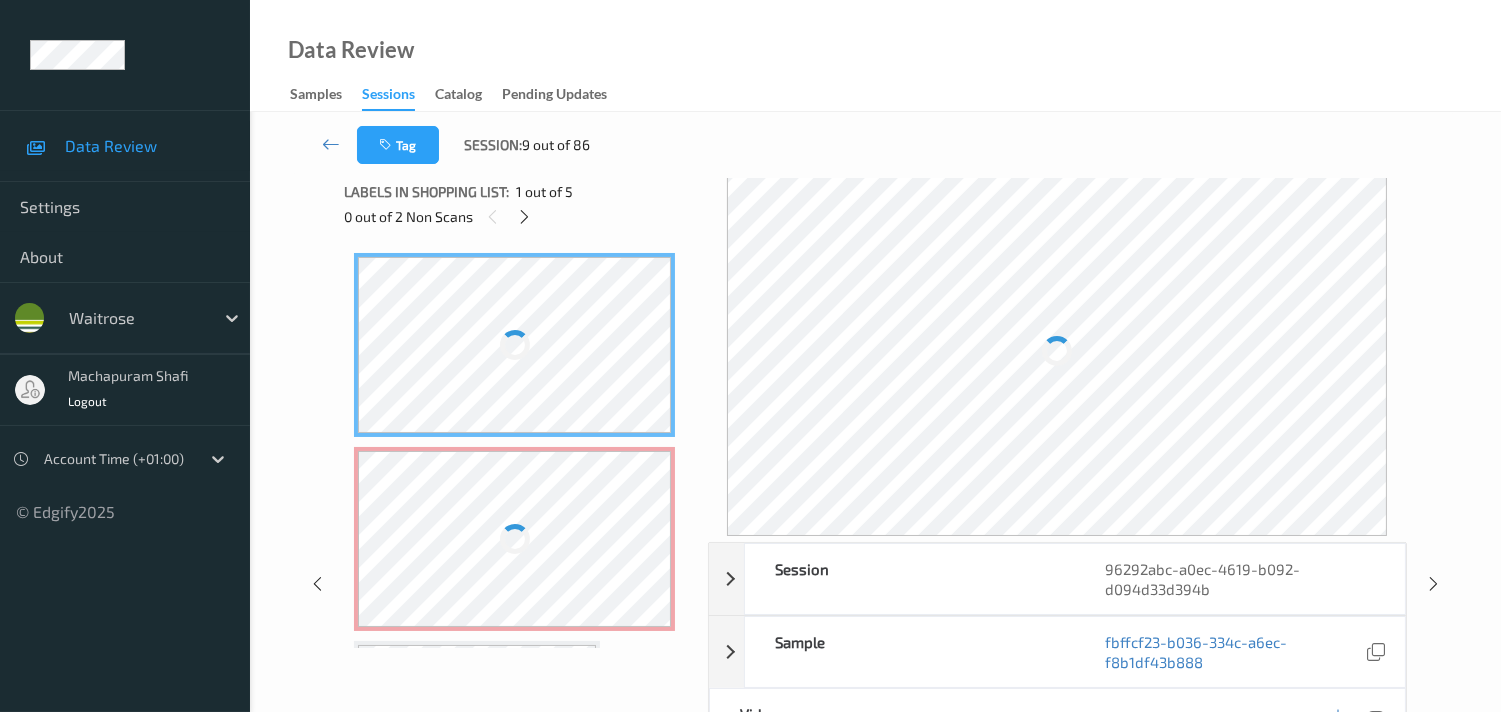 scroll, scrollTop: 0, scrollLeft: 0, axis: both 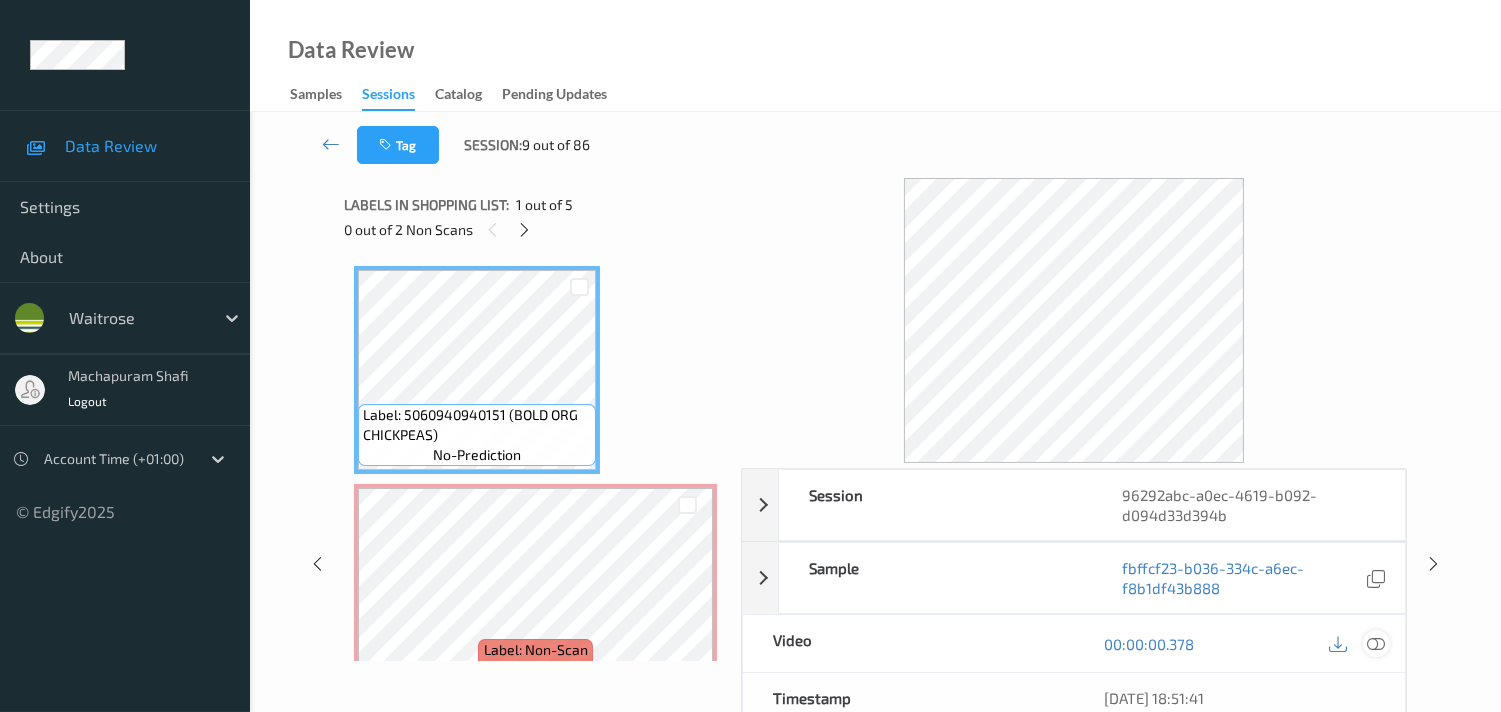 click at bounding box center [1376, 644] 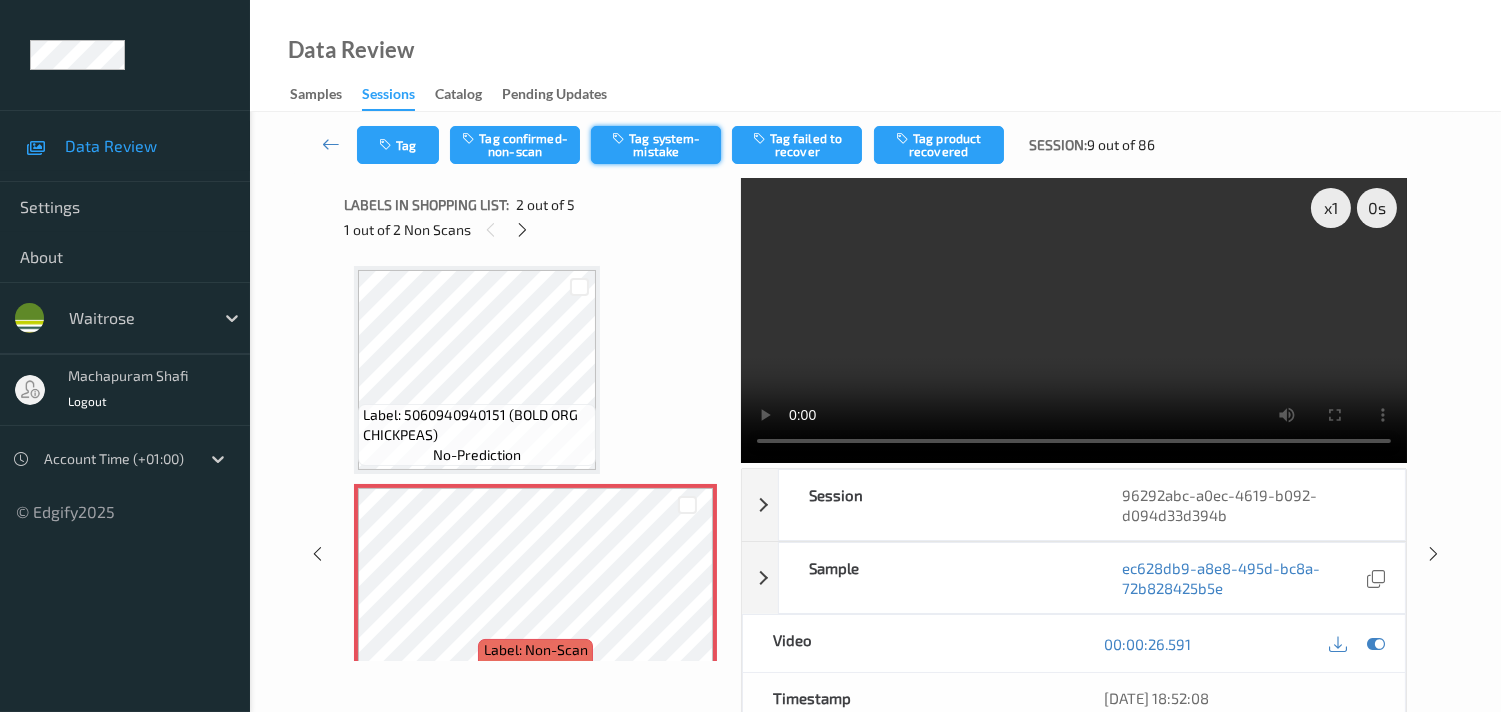 click on "Tag   system-mistake" at bounding box center [656, 145] 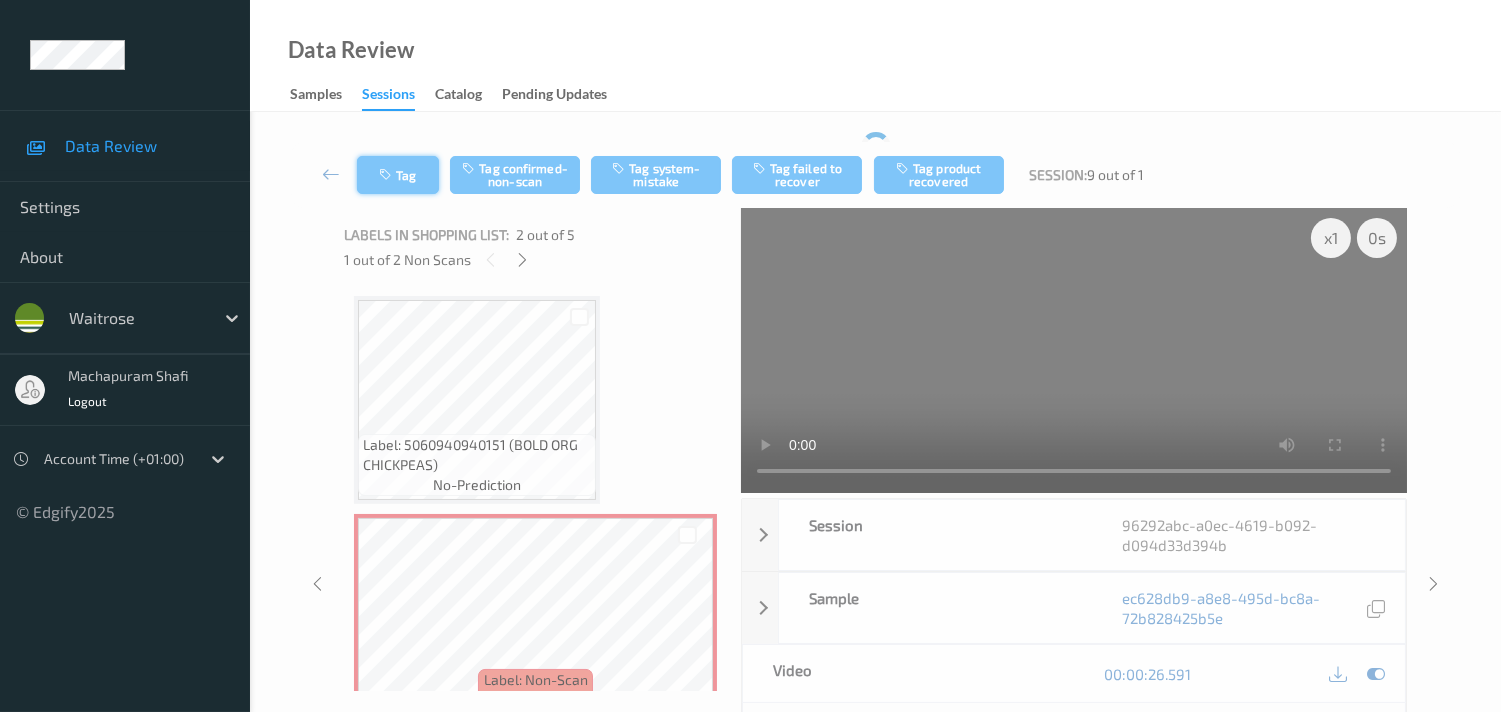 click on "Tag" at bounding box center [398, 175] 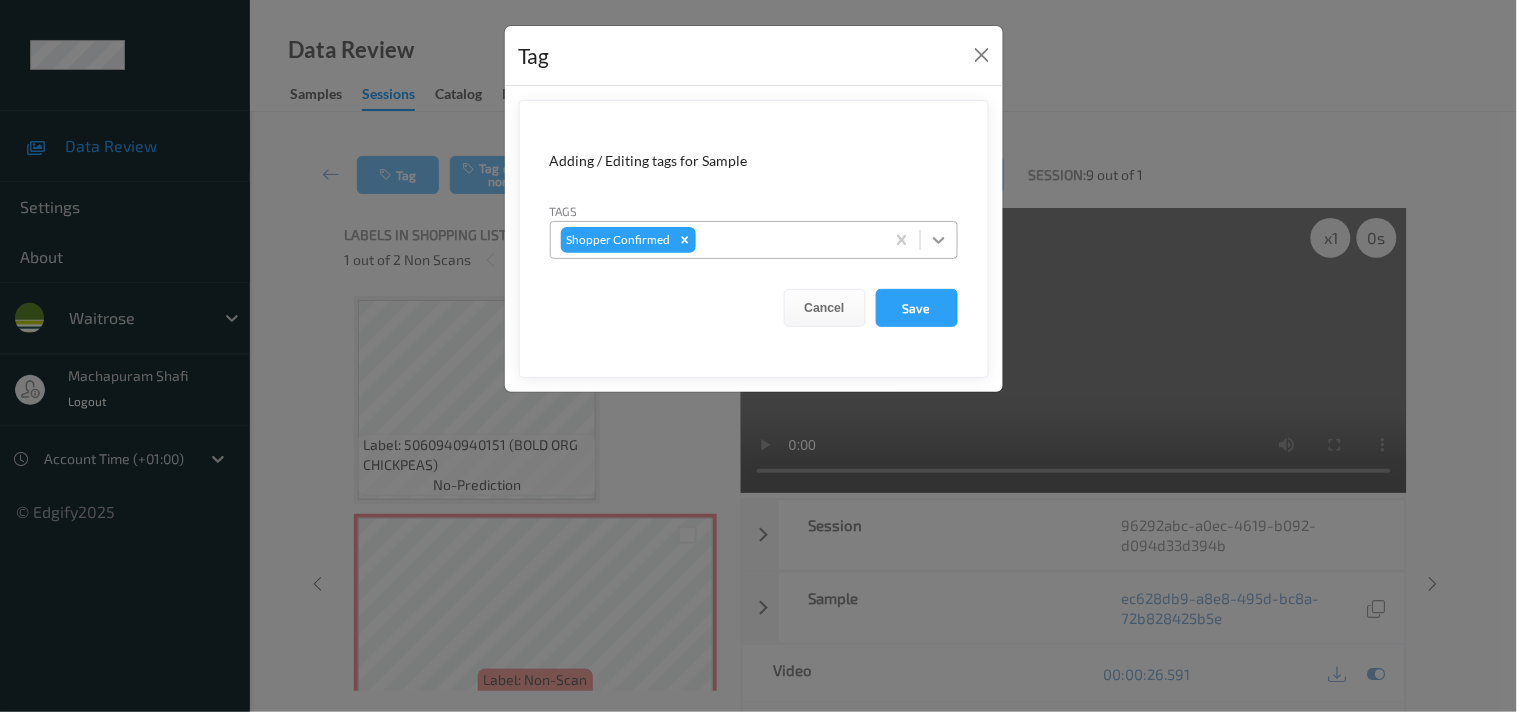 click 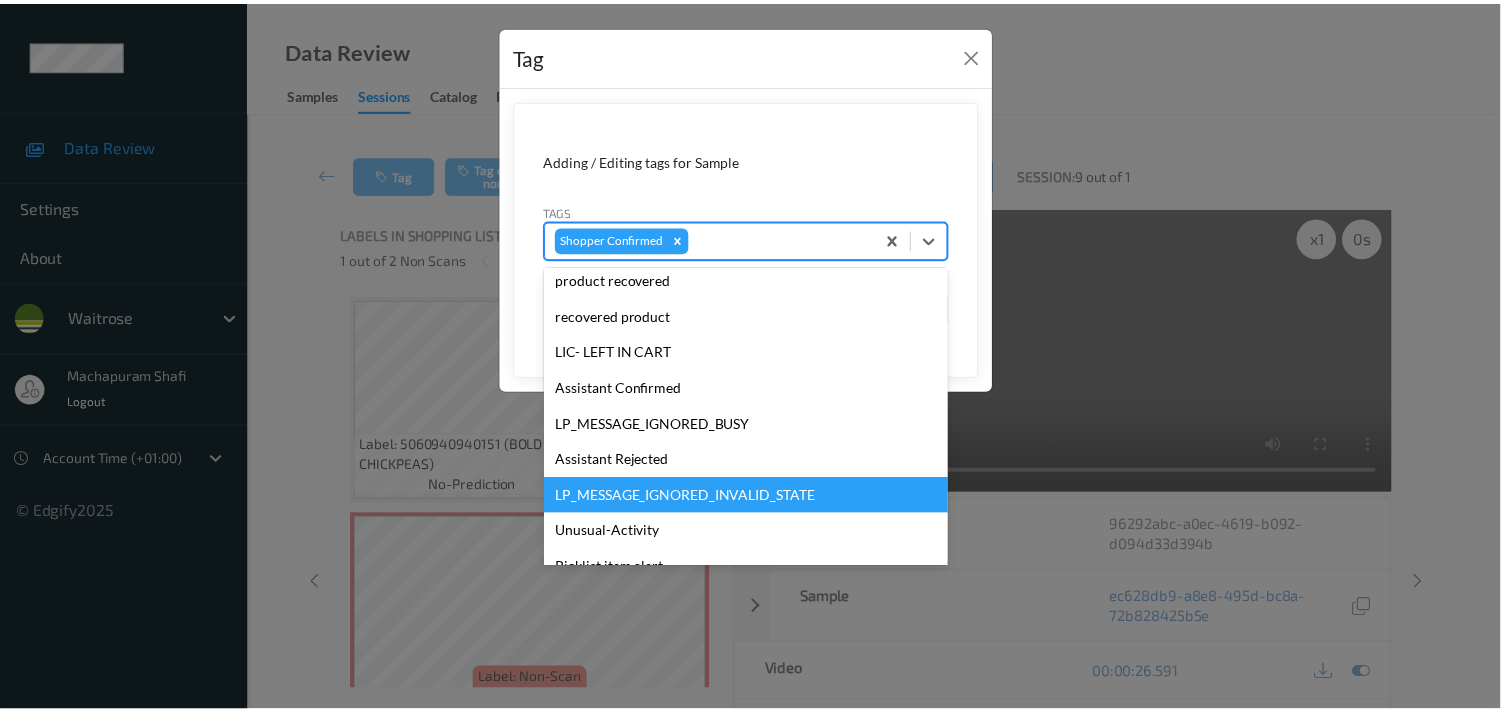 scroll, scrollTop: 355, scrollLeft: 0, axis: vertical 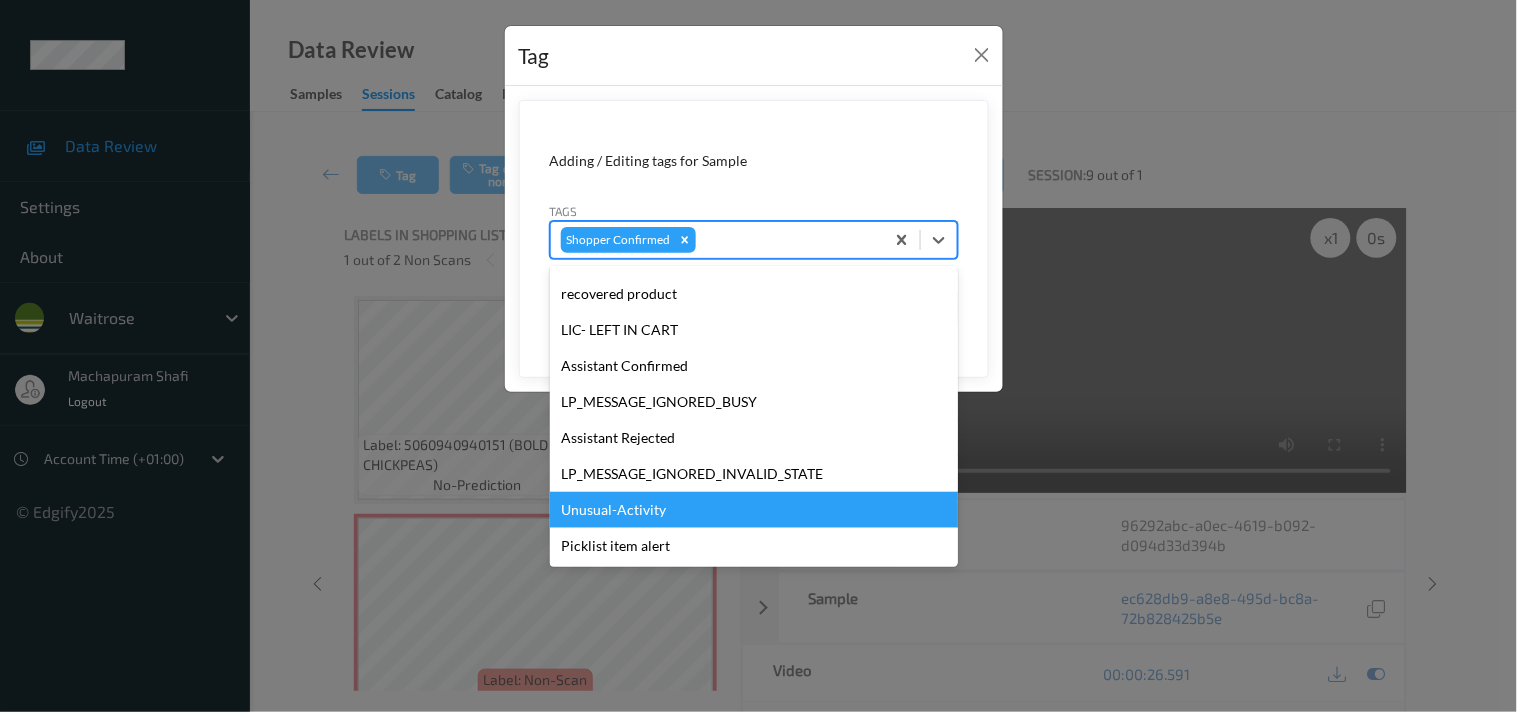 click on "Unusual-Activity" at bounding box center [754, 510] 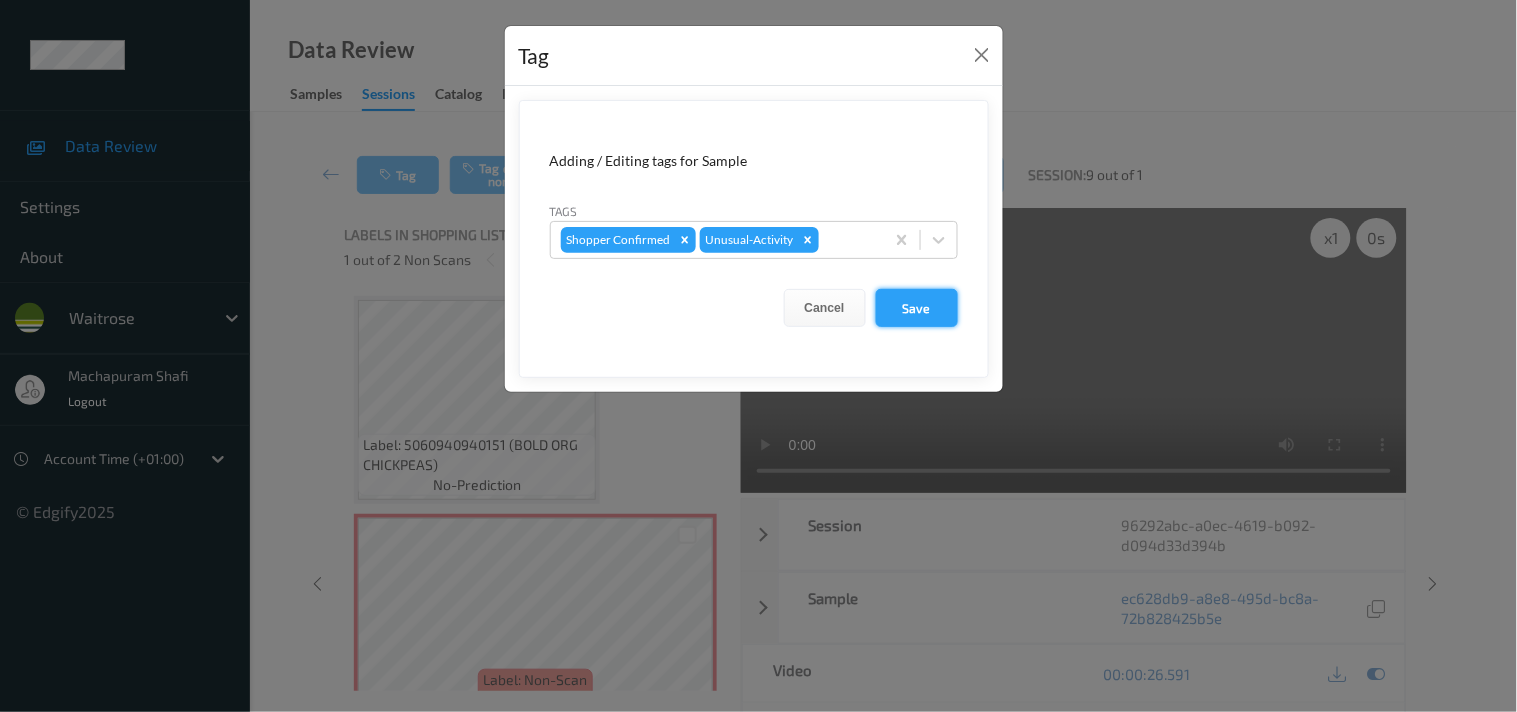 click on "Save" at bounding box center [917, 308] 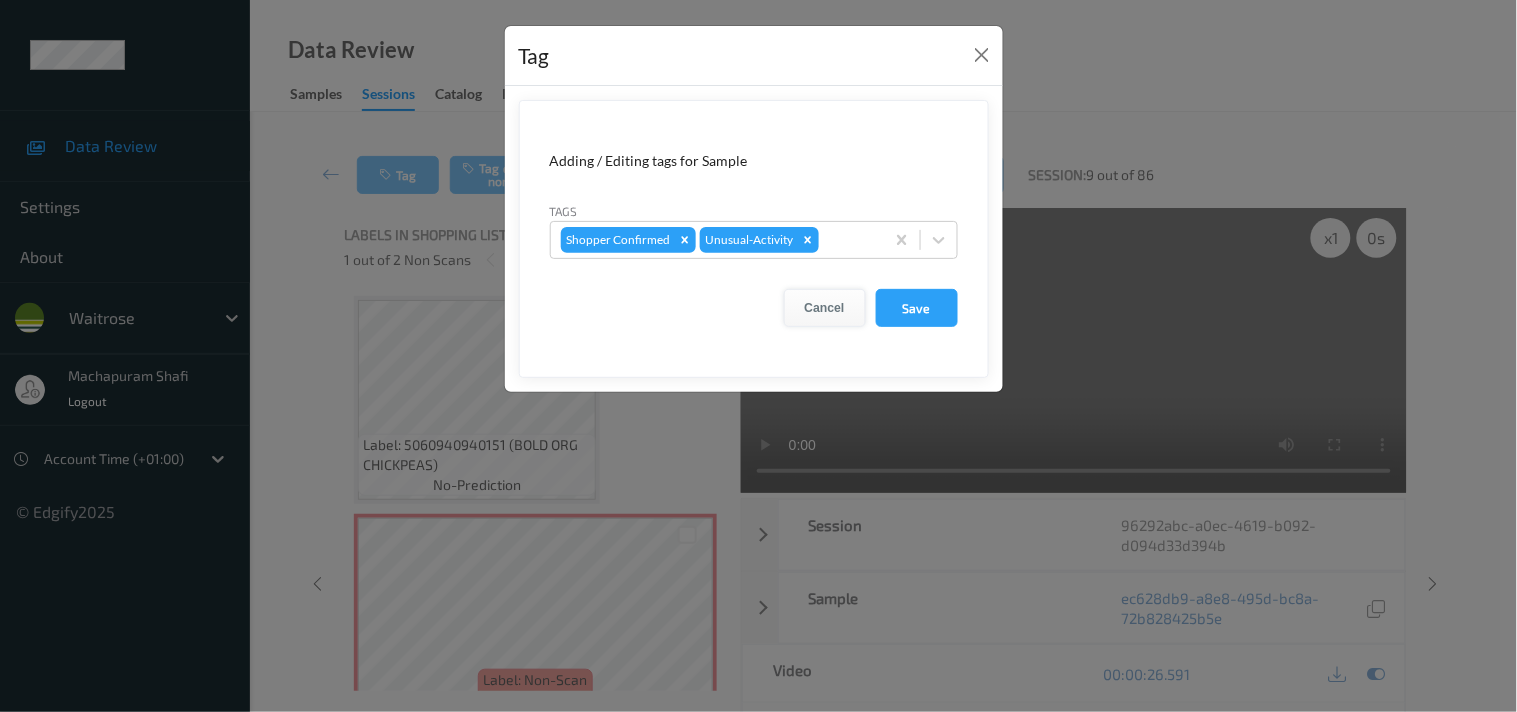 click on "Cancel" at bounding box center [825, 308] 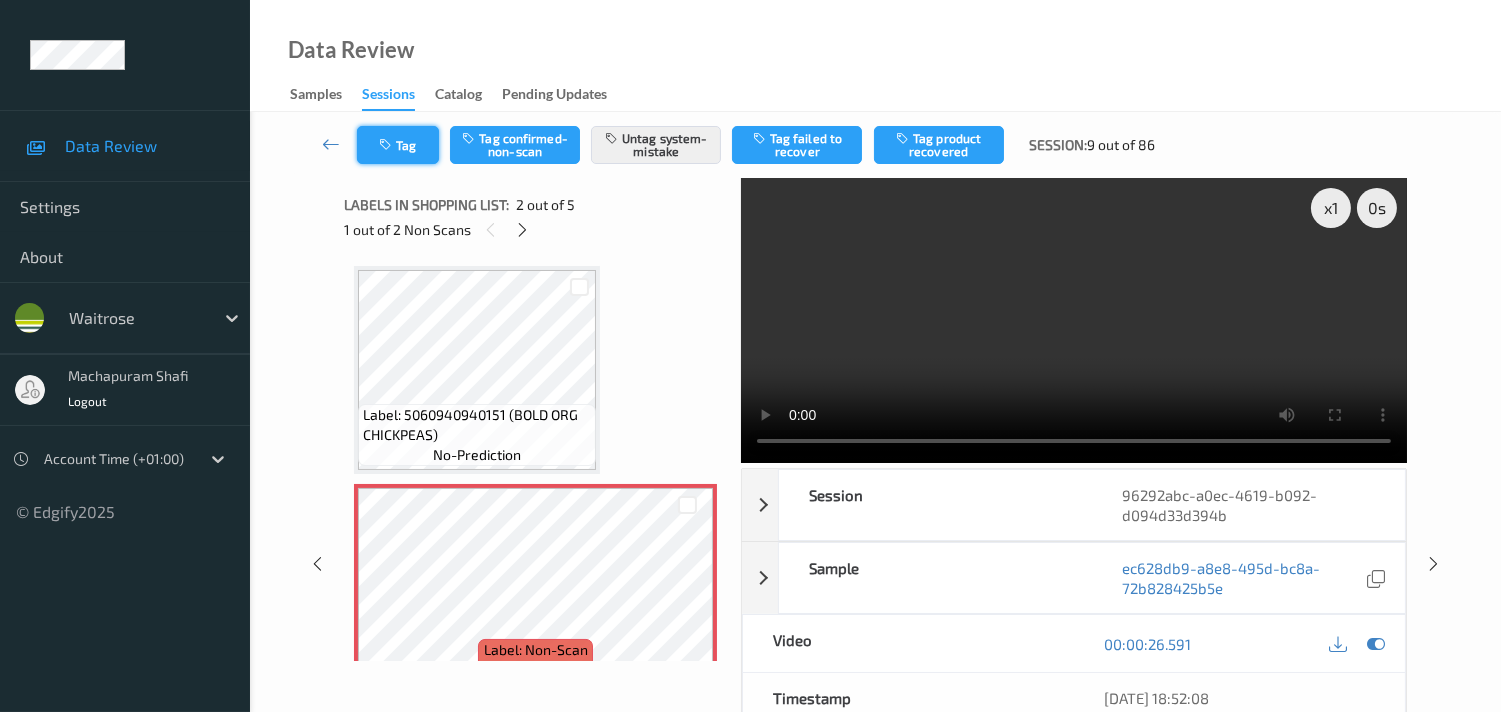 click at bounding box center [387, 145] 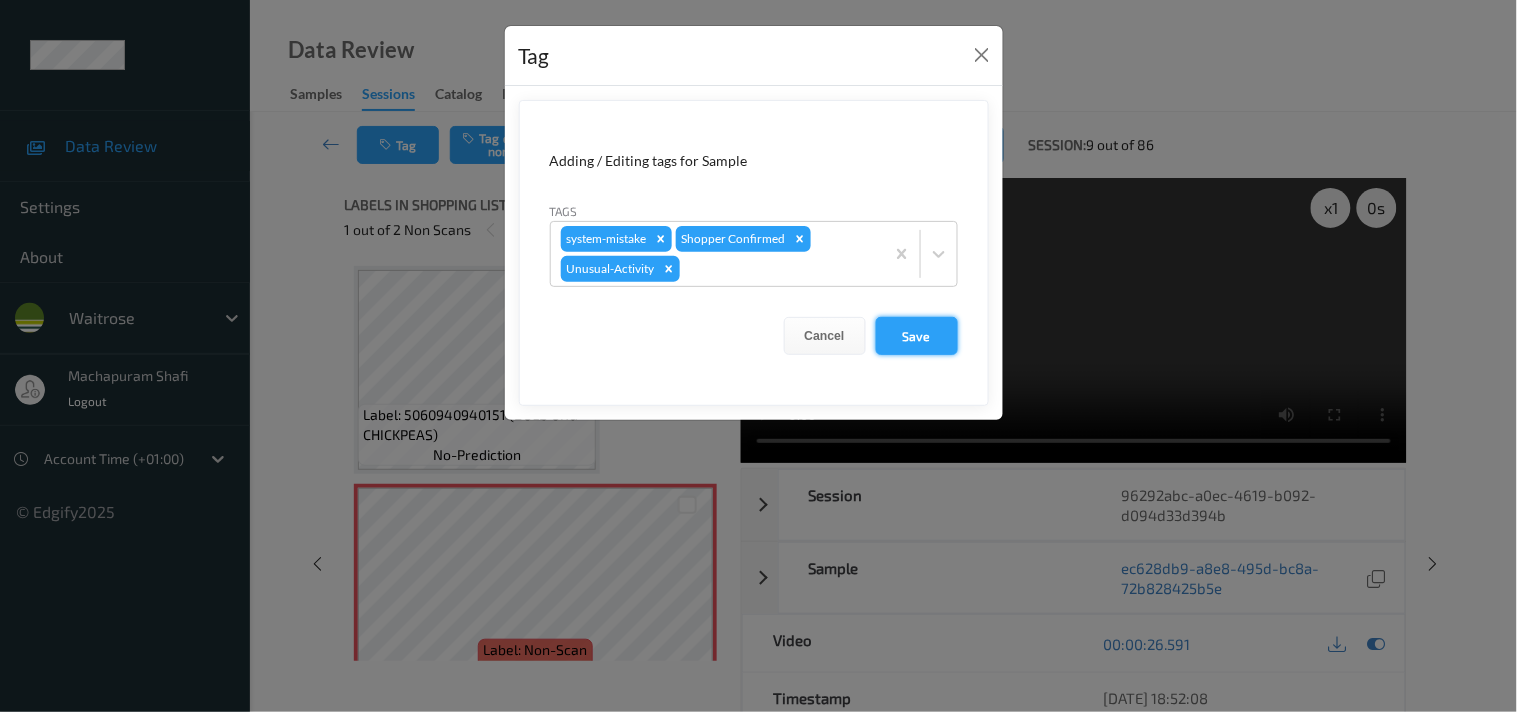 click on "Save" at bounding box center [917, 336] 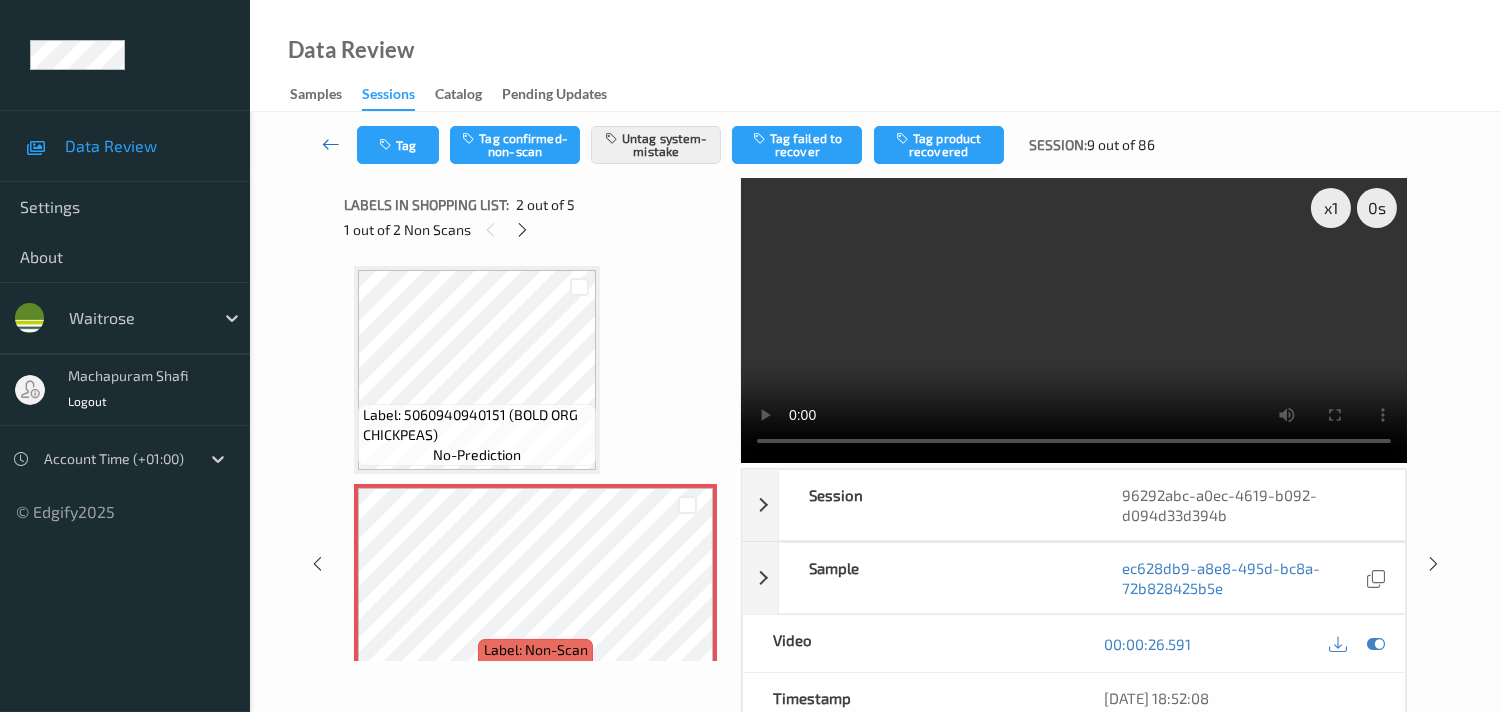click at bounding box center [331, 144] 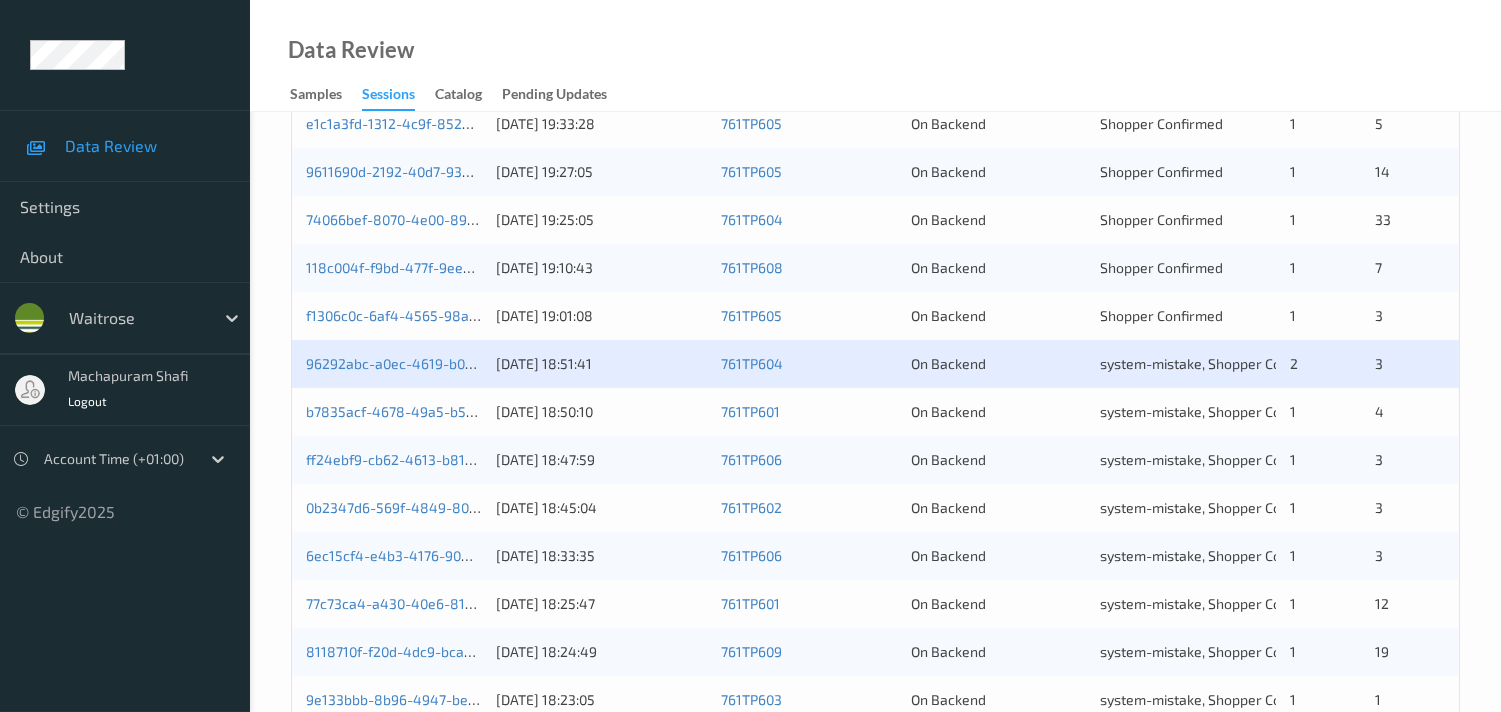 scroll, scrollTop: 666, scrollLeft: 0, axis: vertical 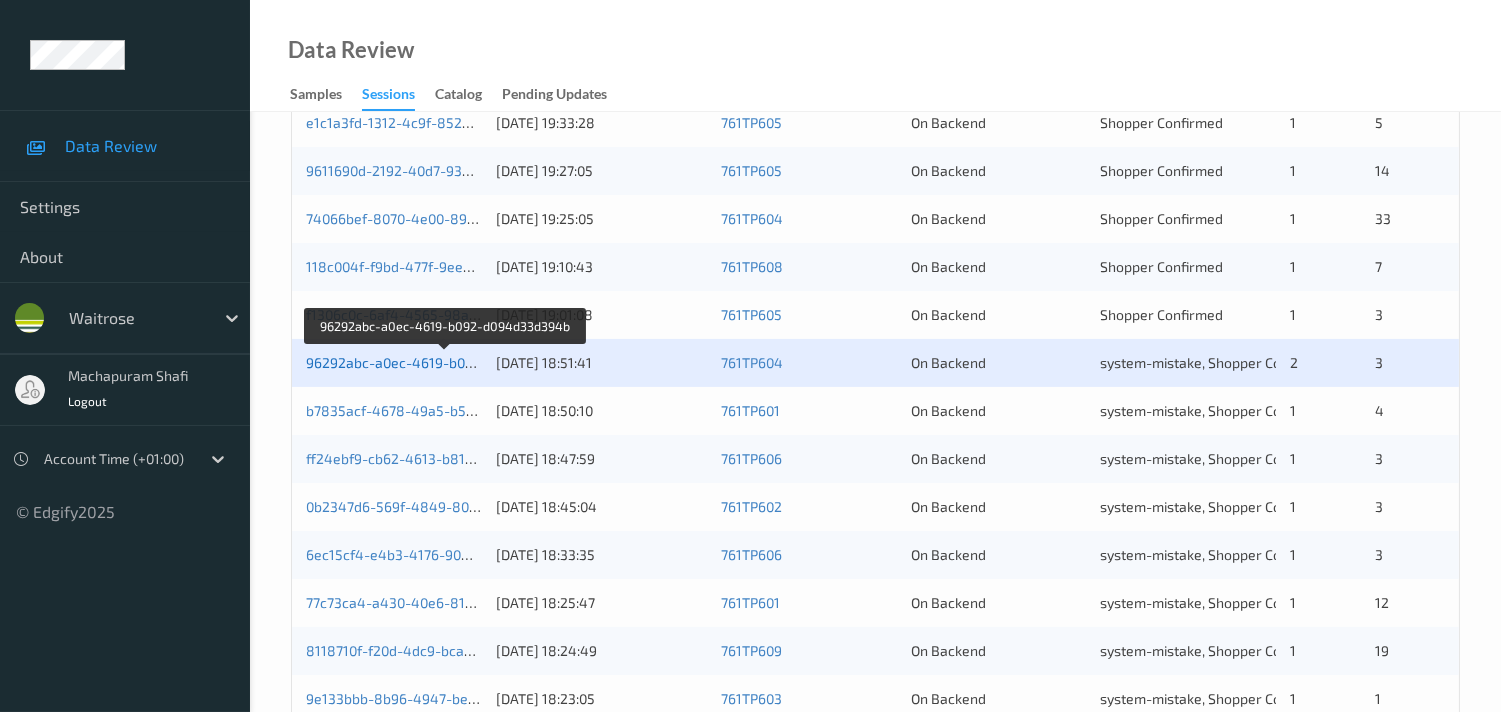click on "96292abc-a0ec-4619-b092-d094d33d394b" at bounding box center (445, 362) 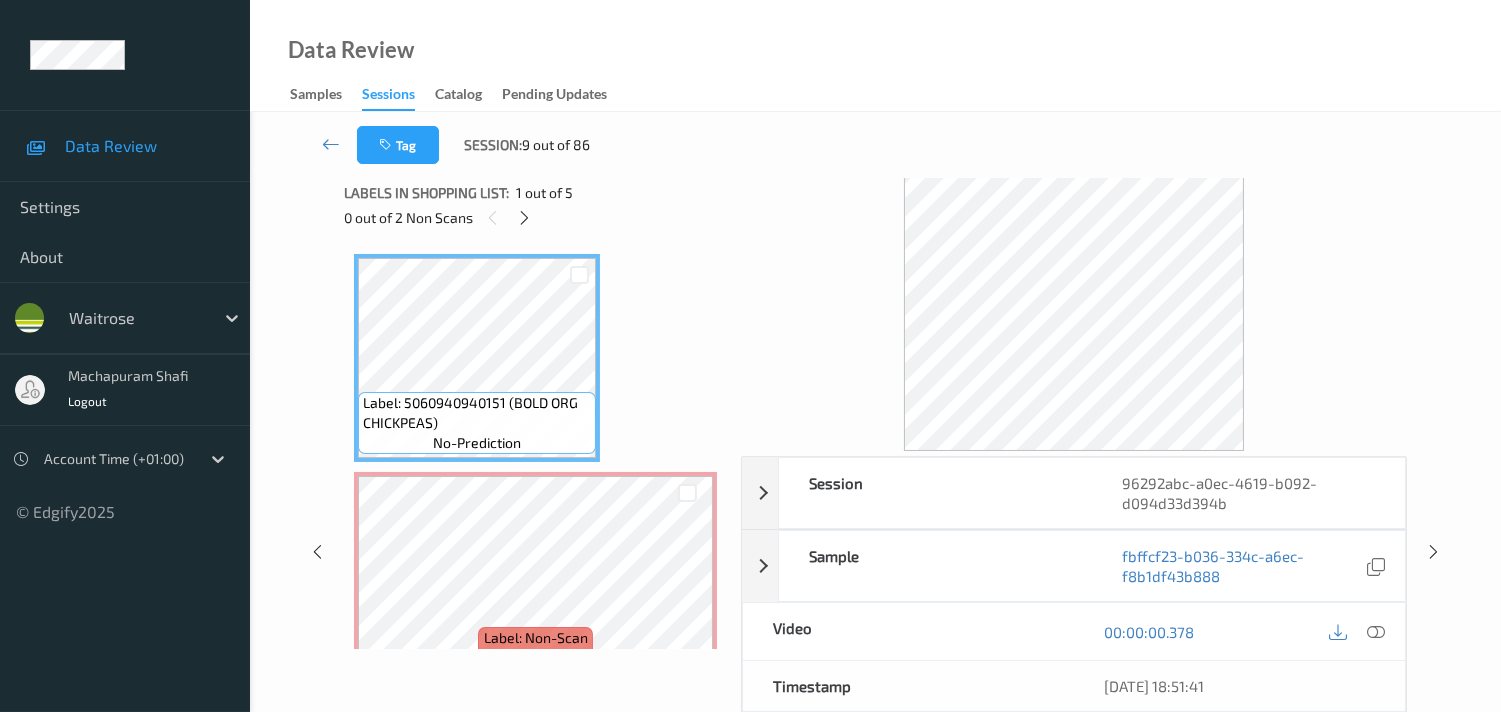 scroll, scrollTop: 0, scrollLeft: 0, axis: both 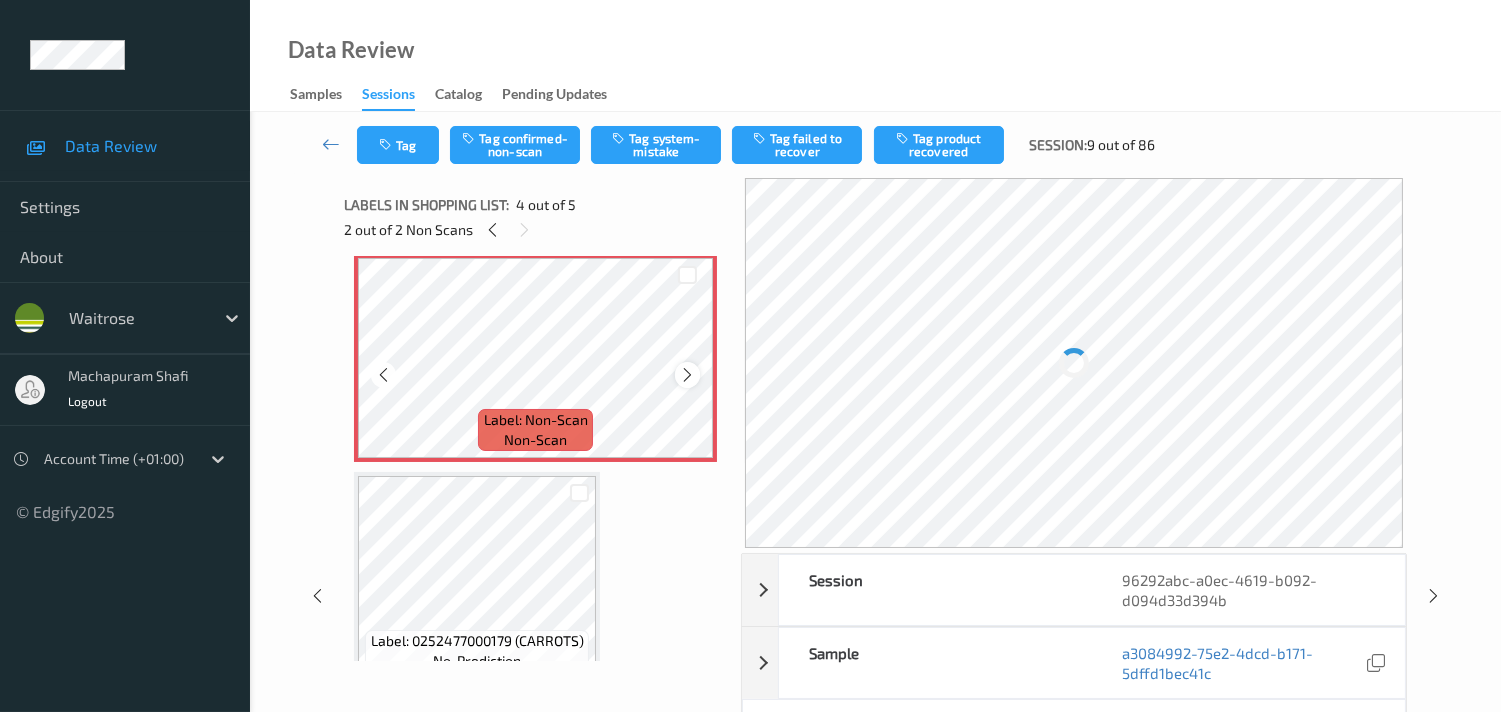 click at bounding box center [687, 375] 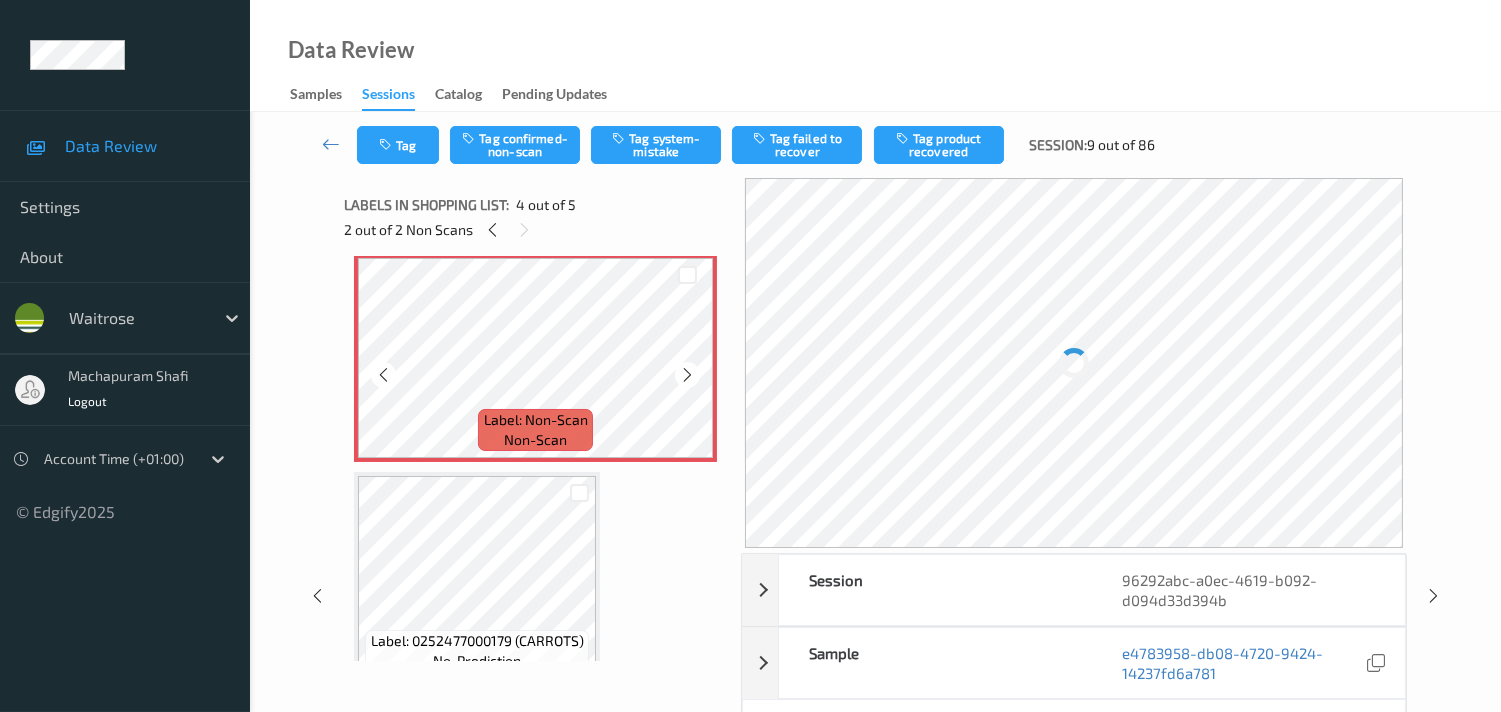 click at bounding box center (687, 375) 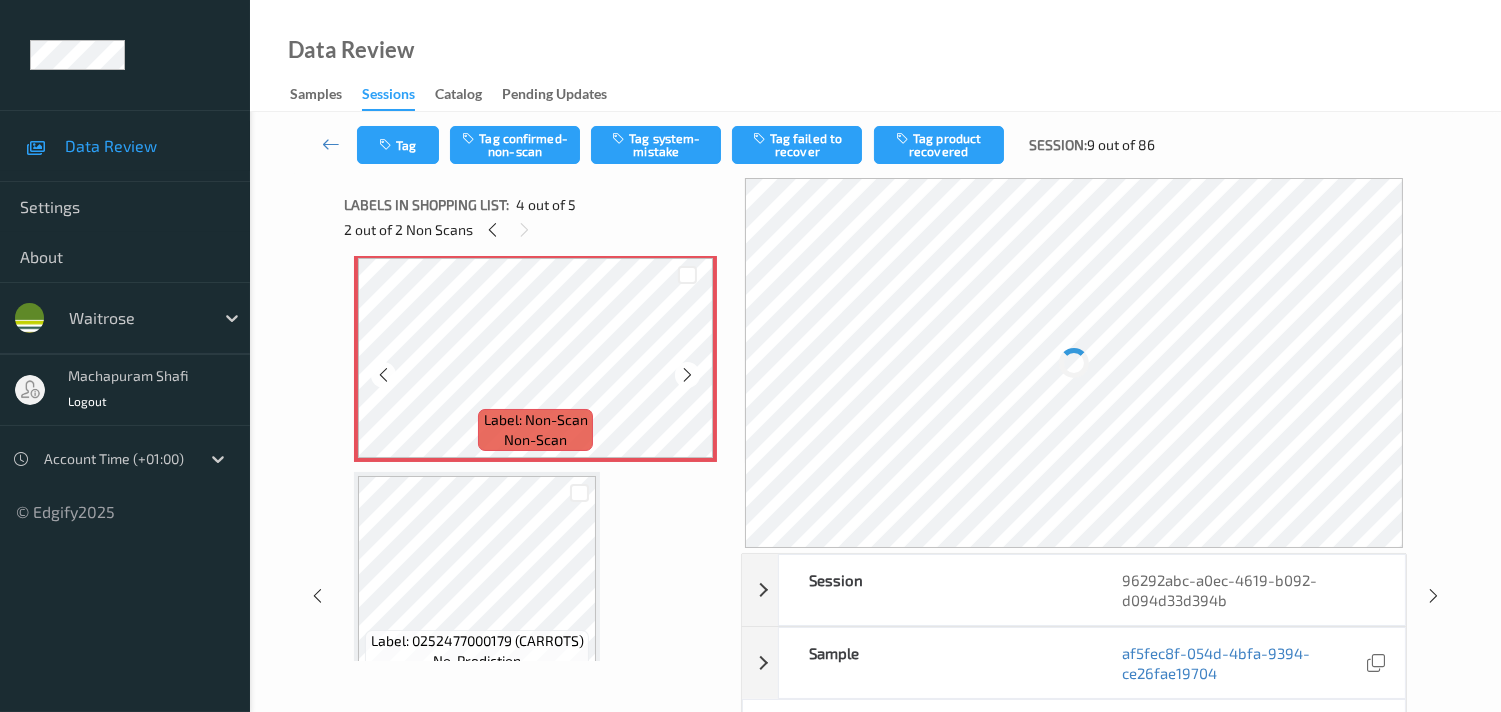 click at bounding box center [687, 375] 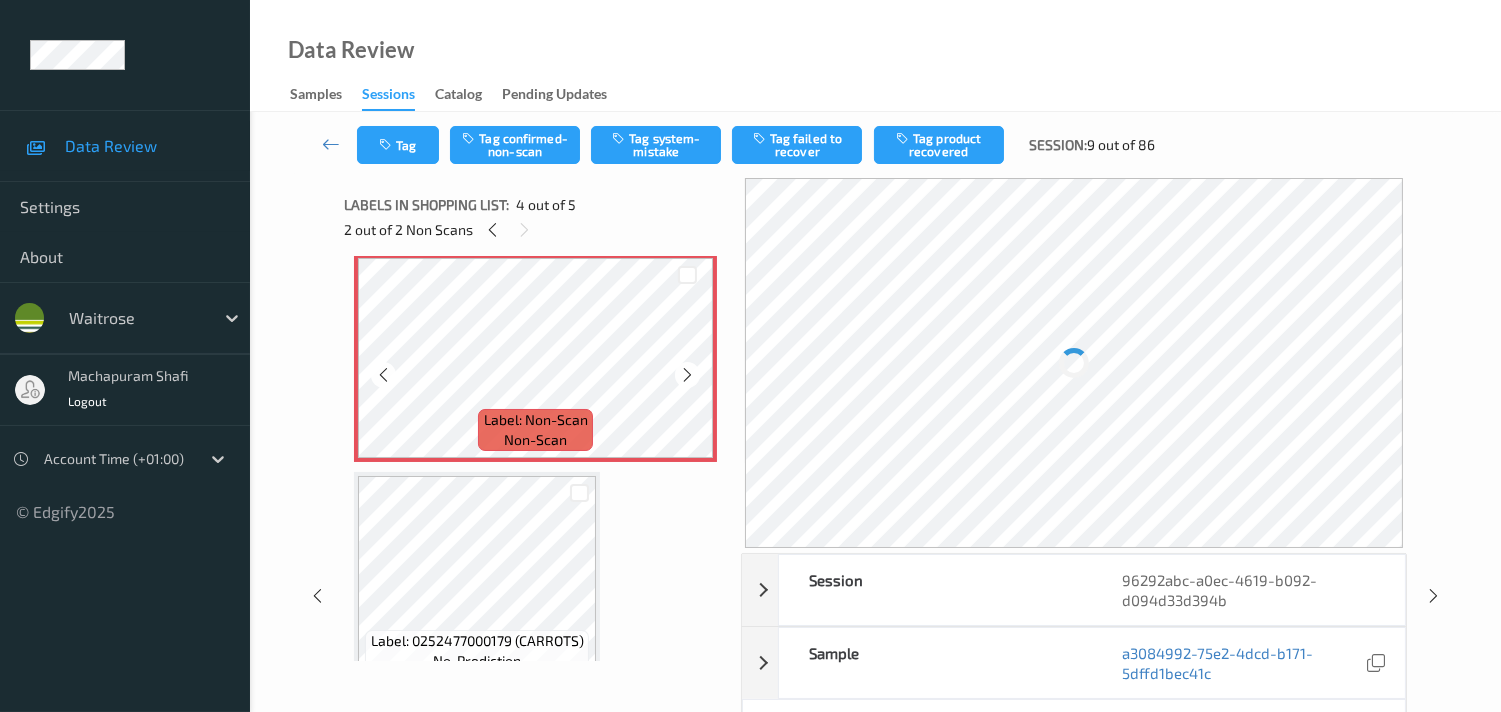 click at bounding box center [687, 375] 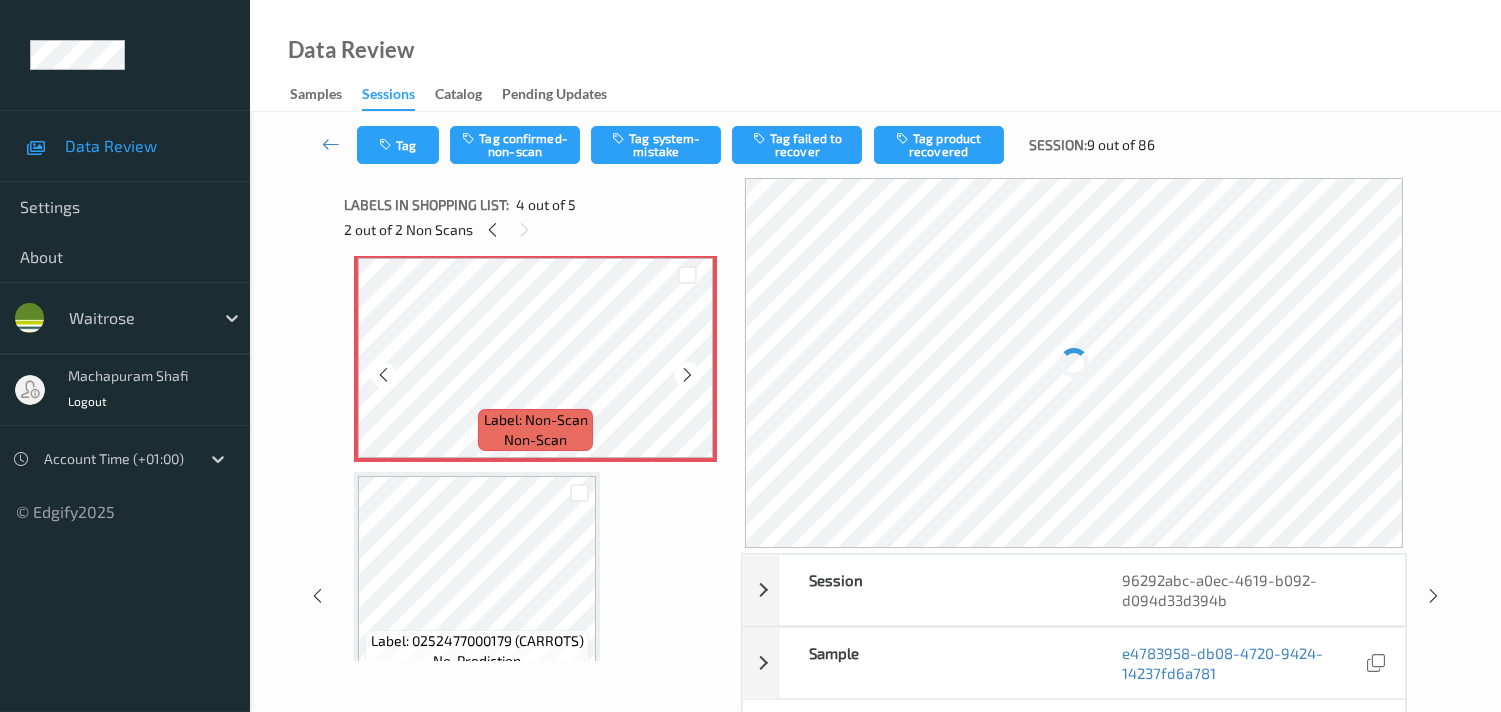 click at bounding box center (687, 375) 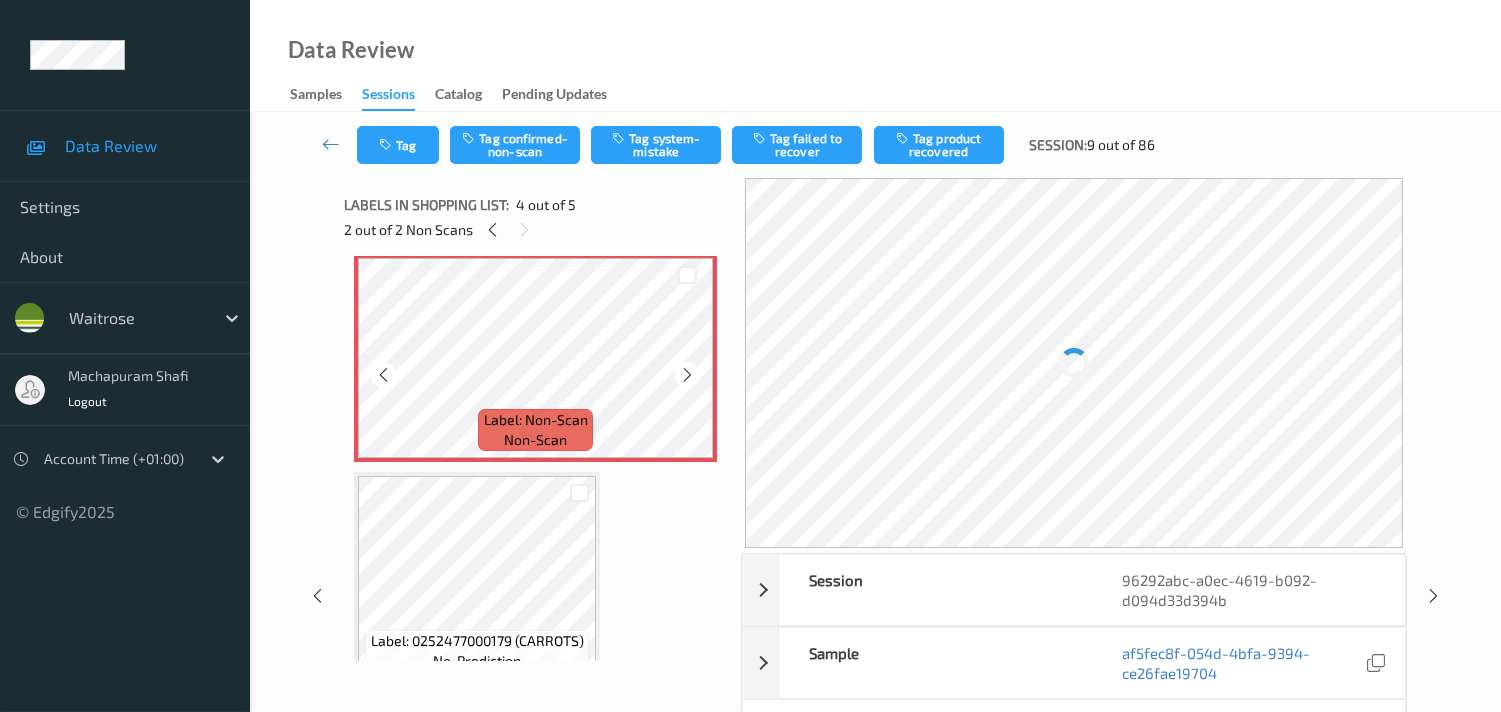 click at bounding box center [687, 375] 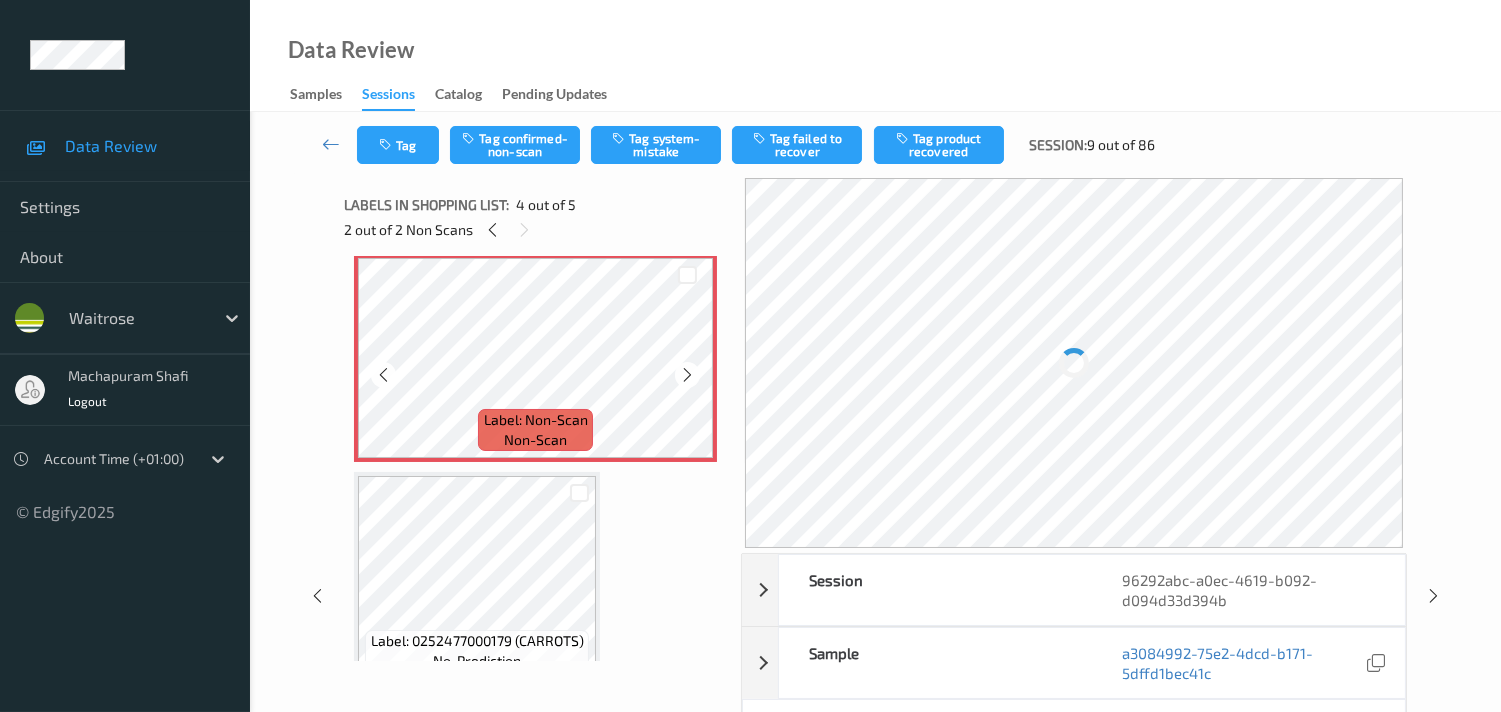 click at bounding box center [687, 375] 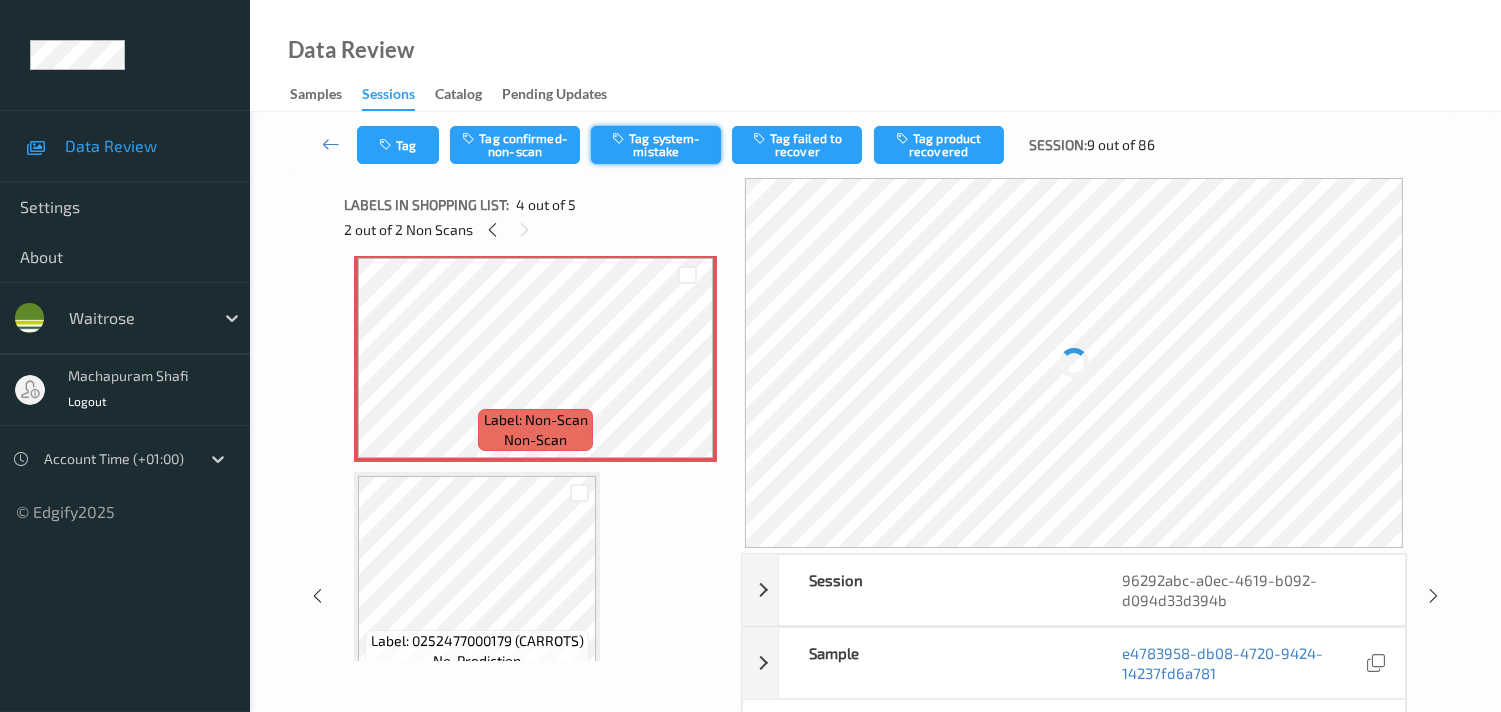 click on "Tag   system-mistake" at bounding box center (656, 145) 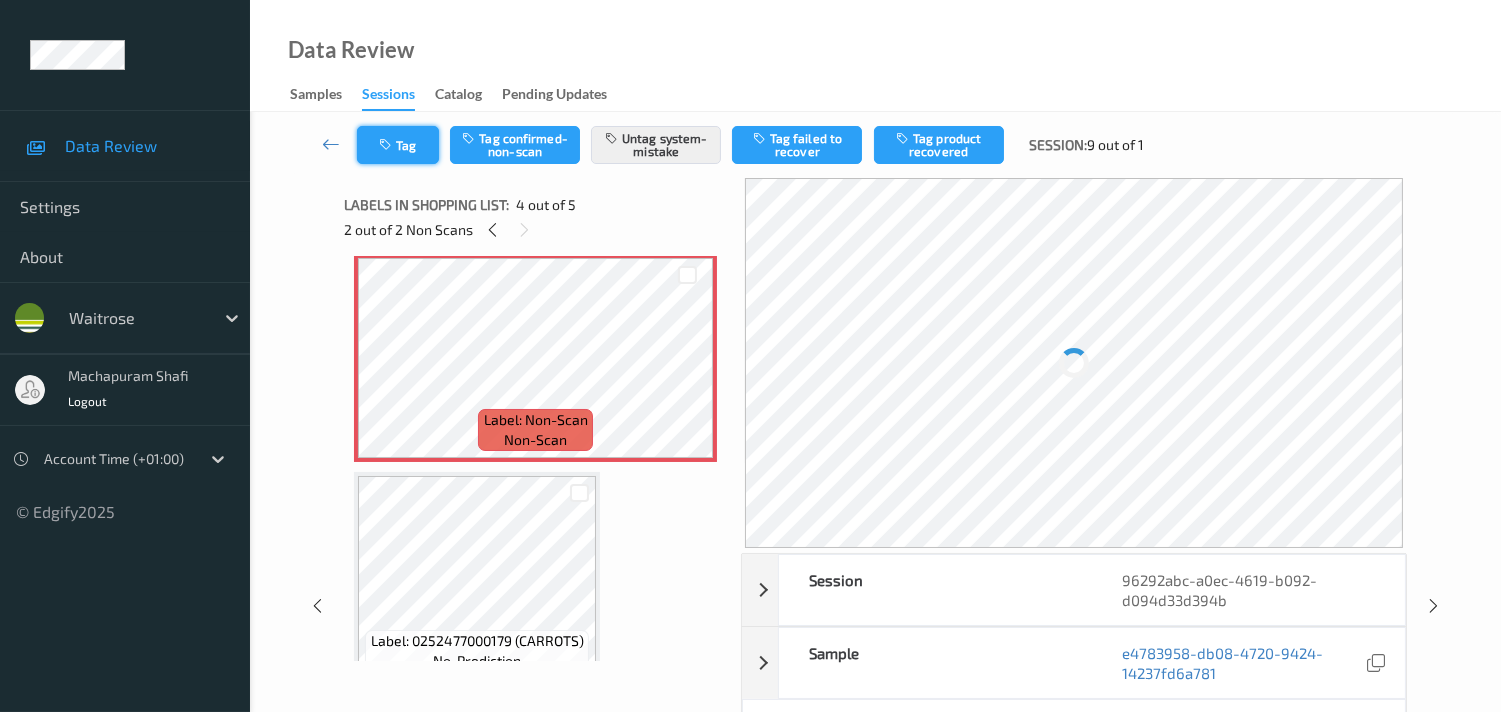 click on "Tag" at bounding box center (398, 145) 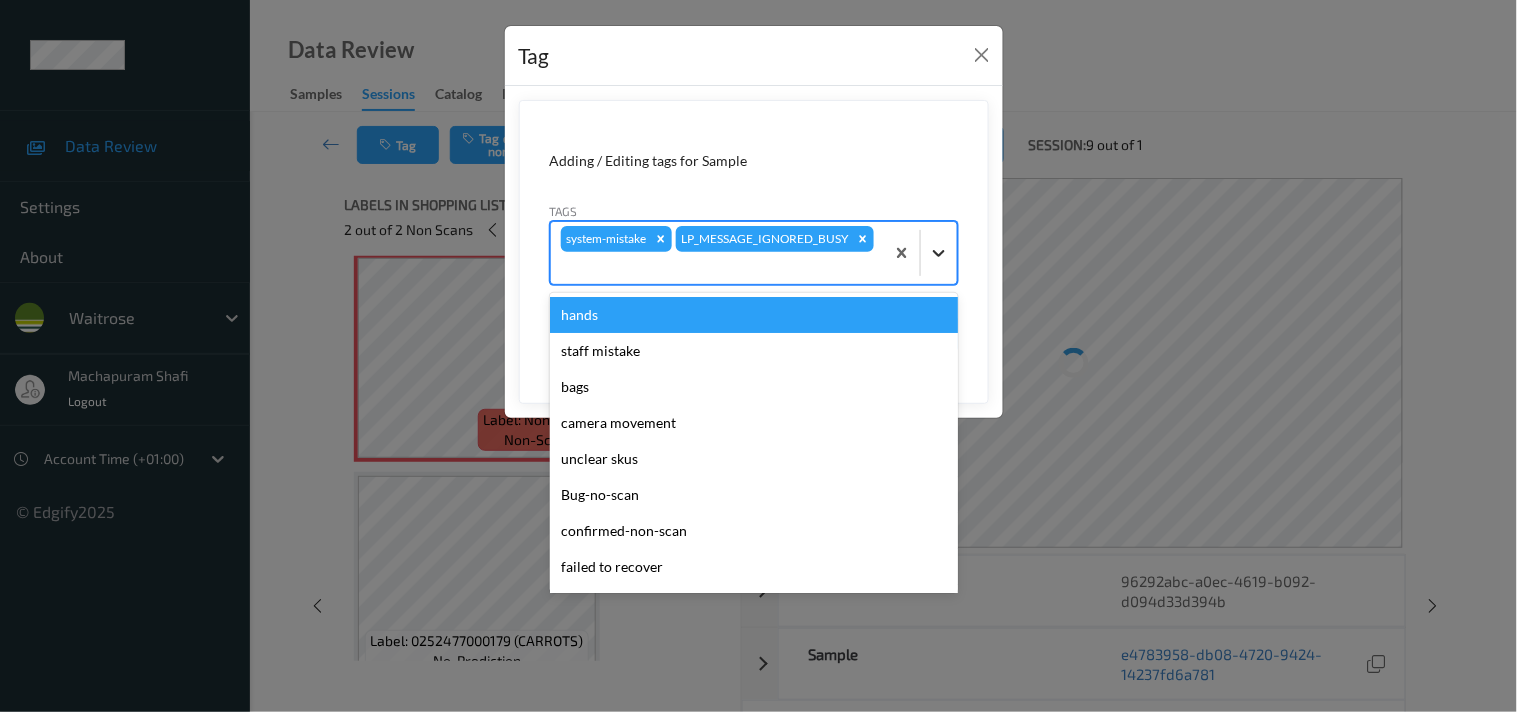 click 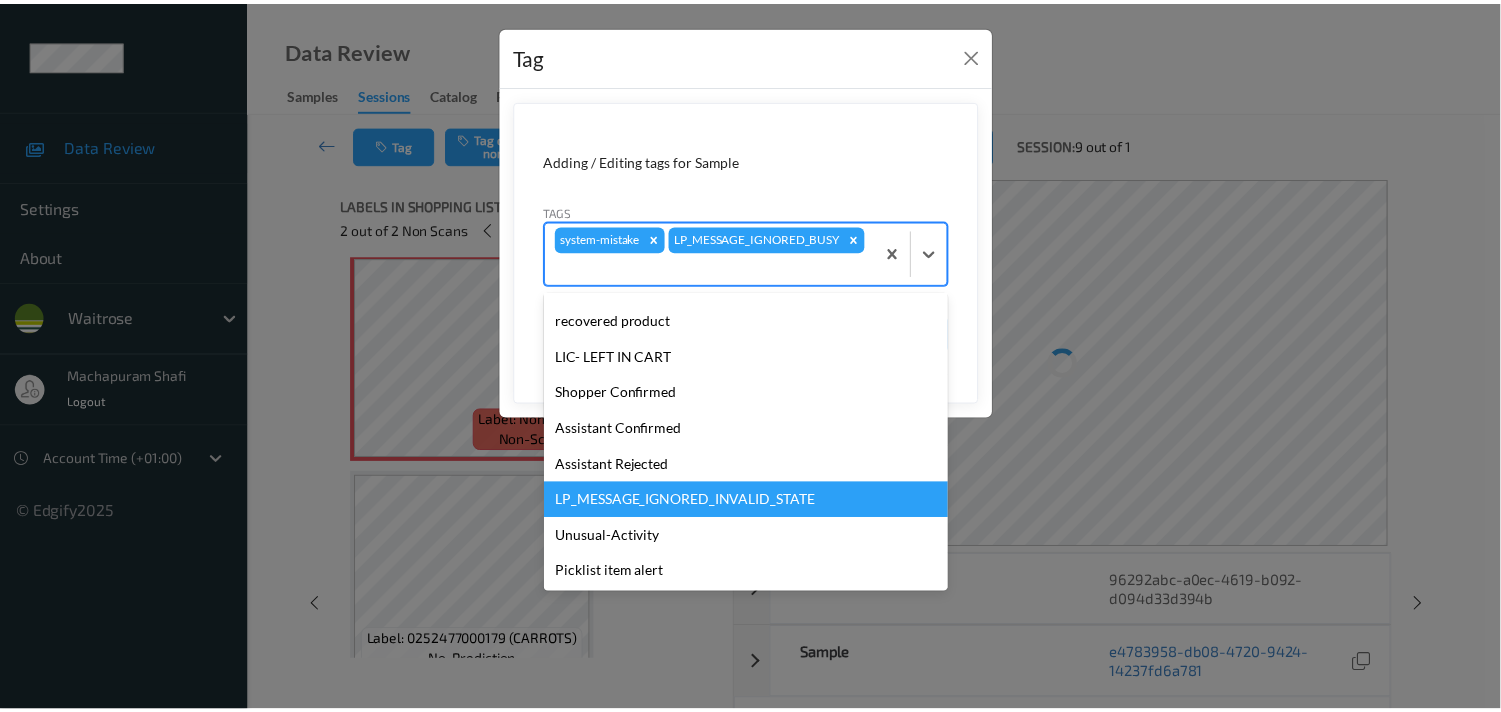 scroll, scrollTop: 320, scrollLeft: 0, axis: vertical 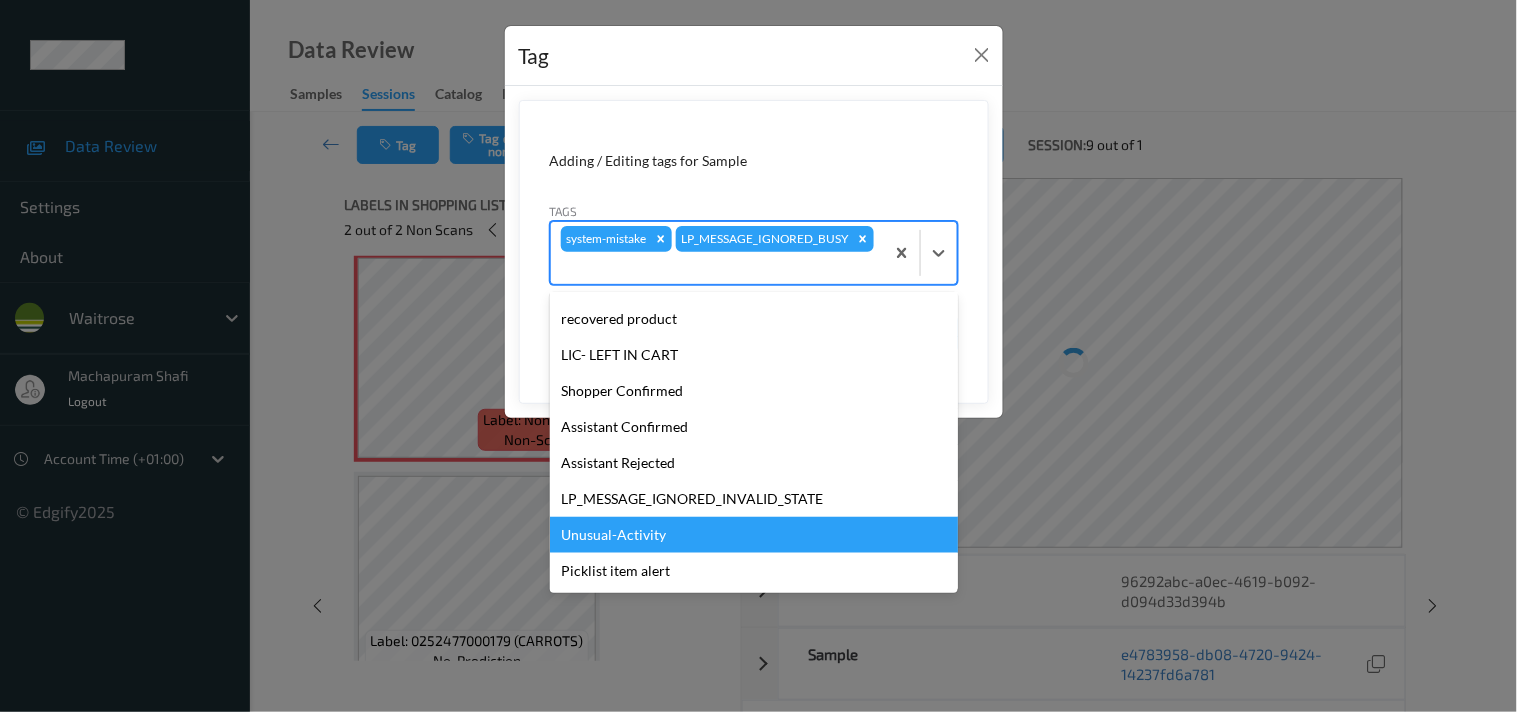 click on "Unusual-Activity" at bounding box center (754, 535) 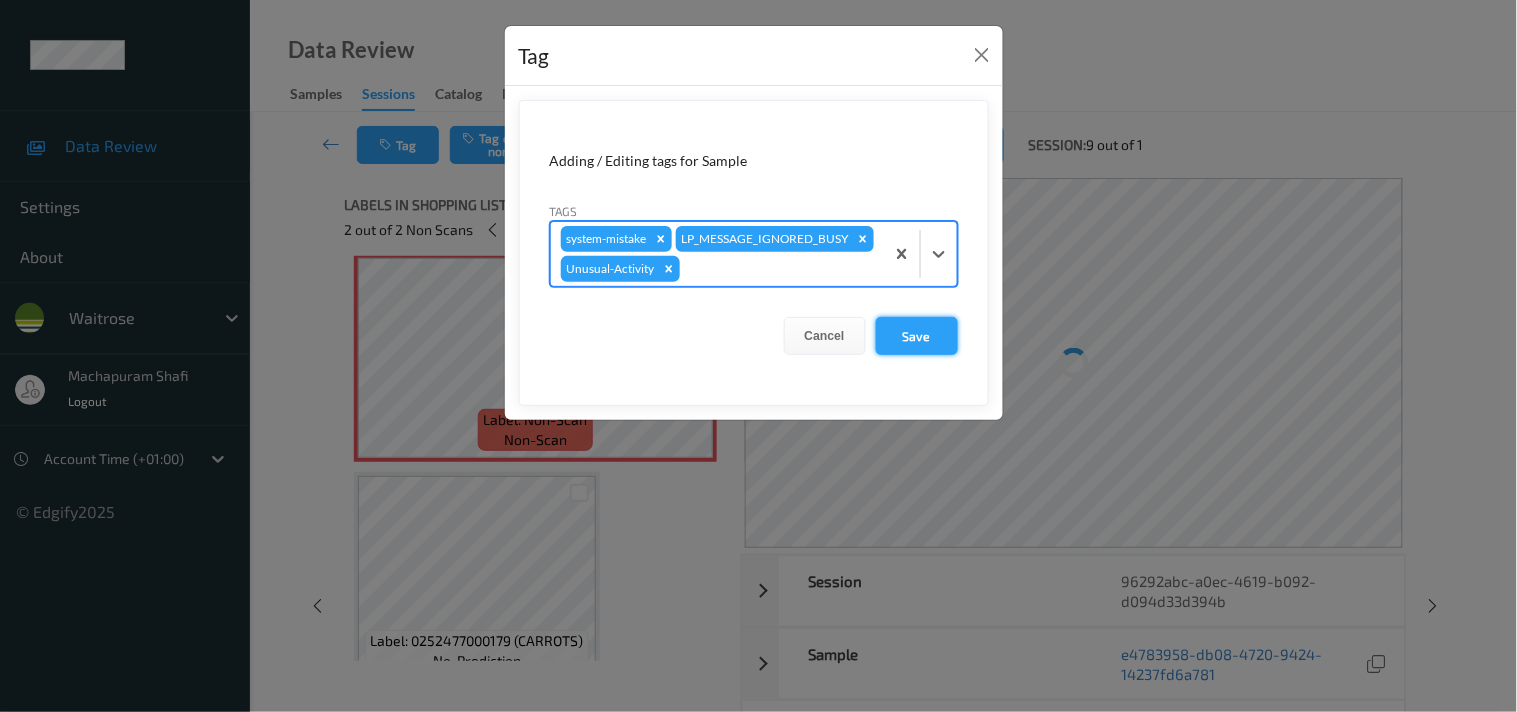 click on "Save" at bounding box center (917, 336) 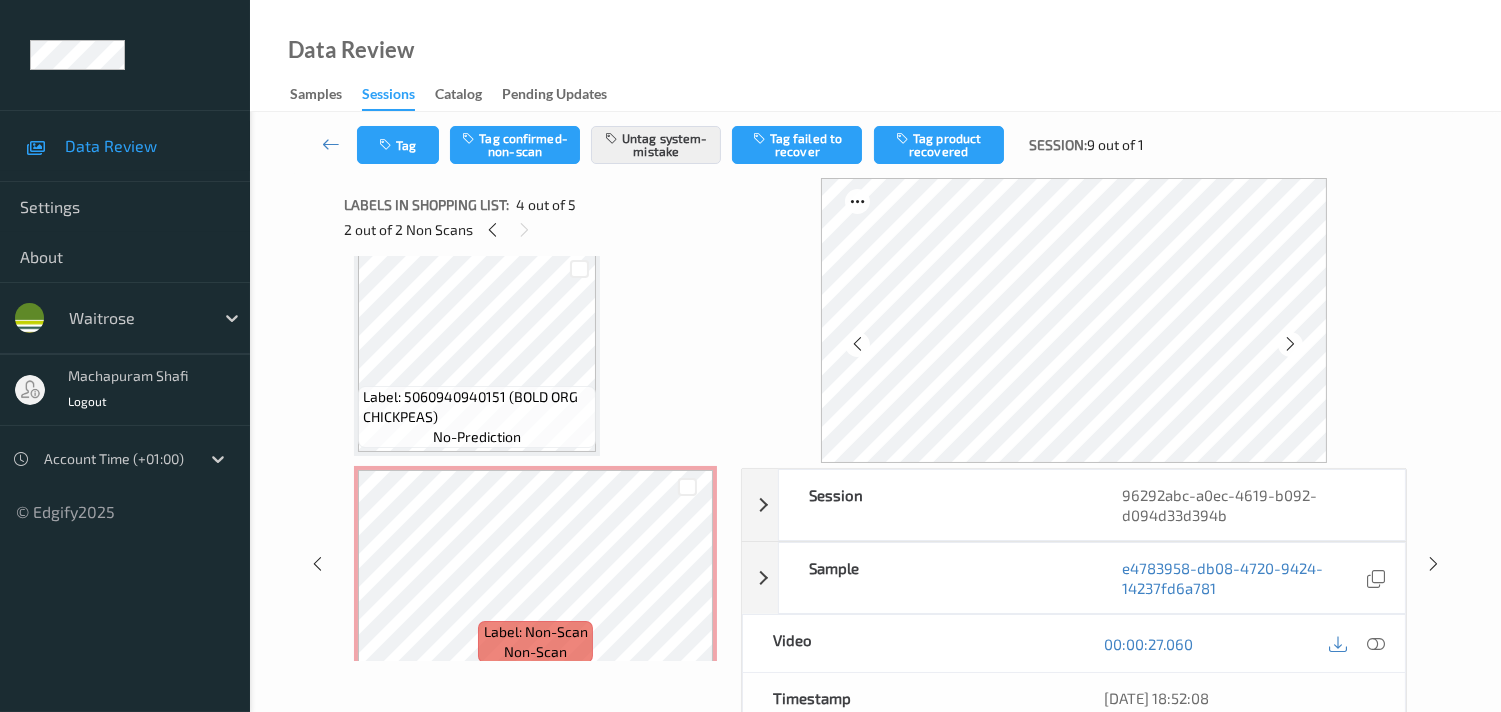 scroll, scrollTop: 0, scrollLeft: 0, axis: both 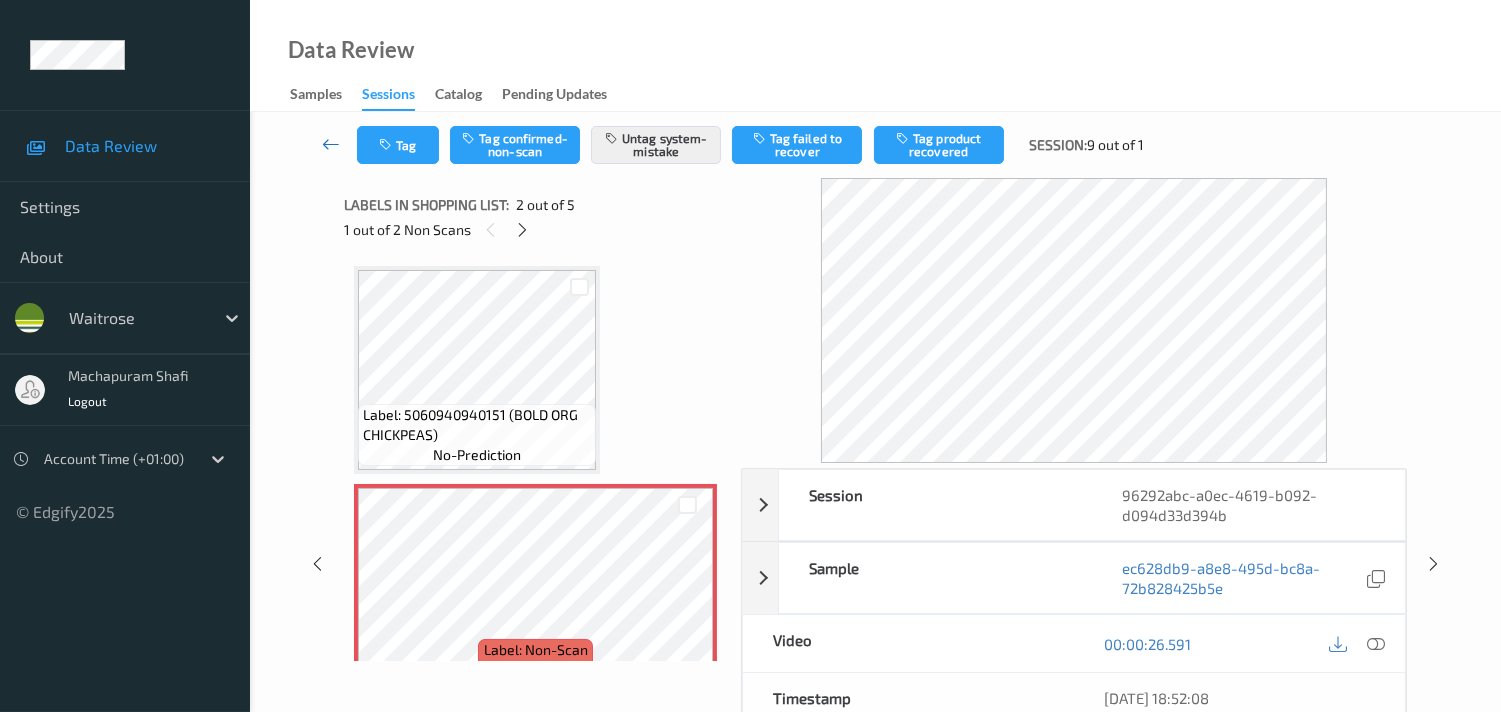 click at bounding box center (331, 144) 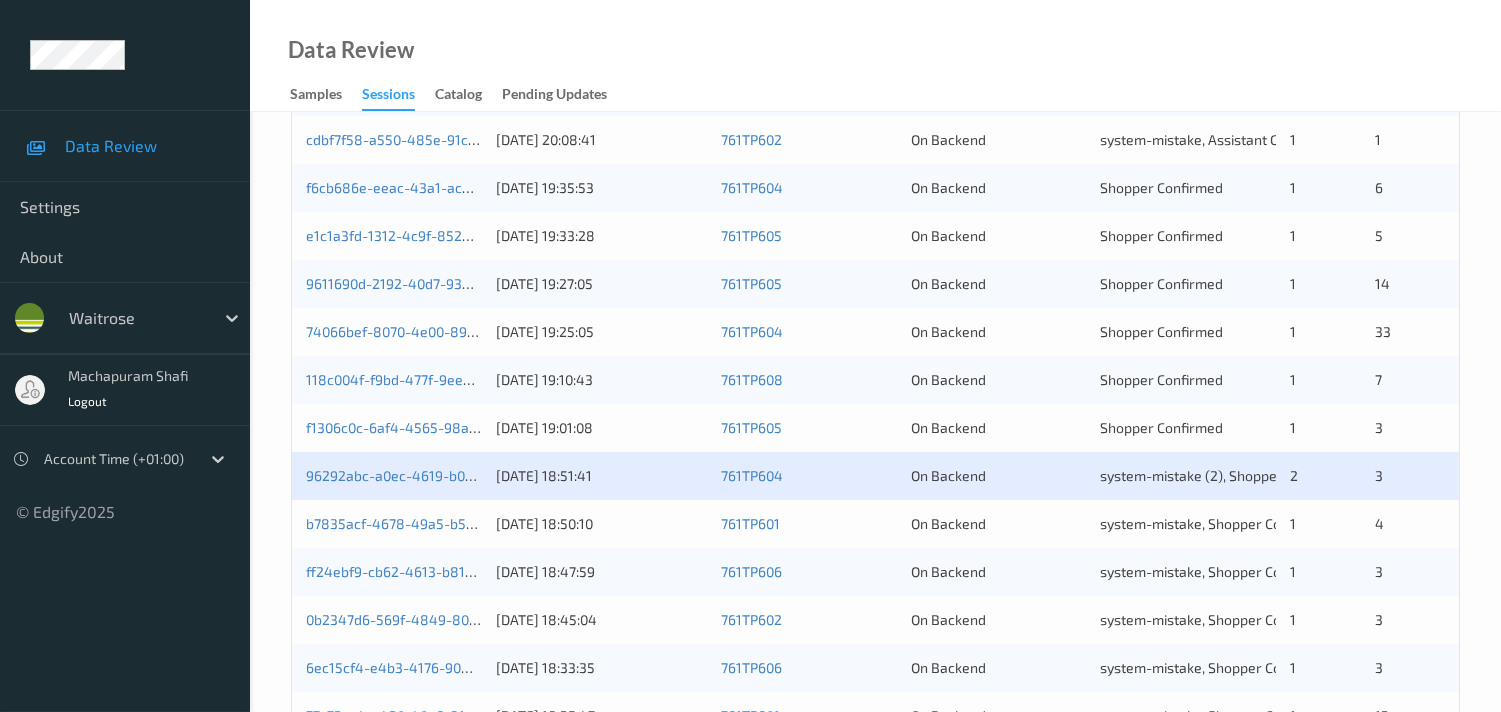 scroll, scrollTop: 555, scrollLeft: 0, axis: vertical 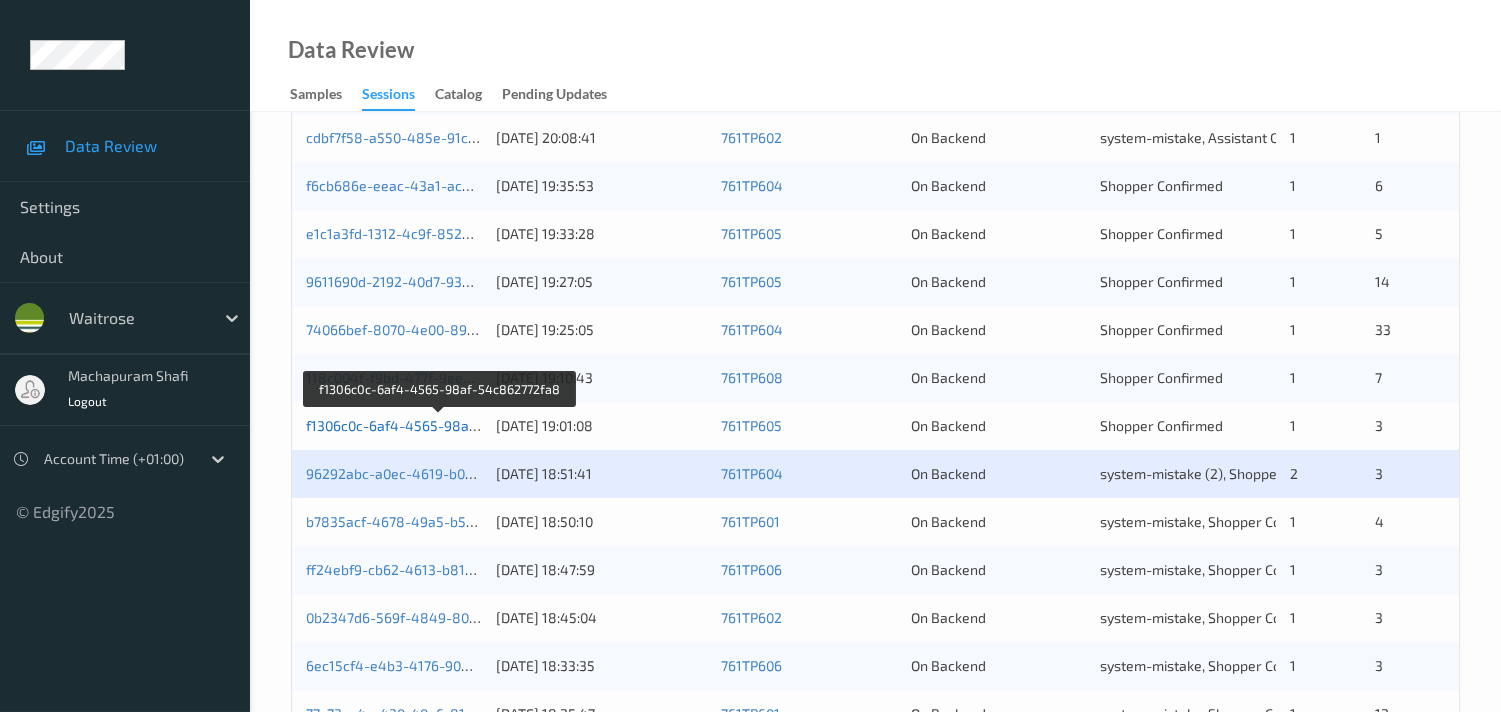 click on "f1306c0c-6af4-4565-98af-54c862772fa8" at bounding box center (439, 425) 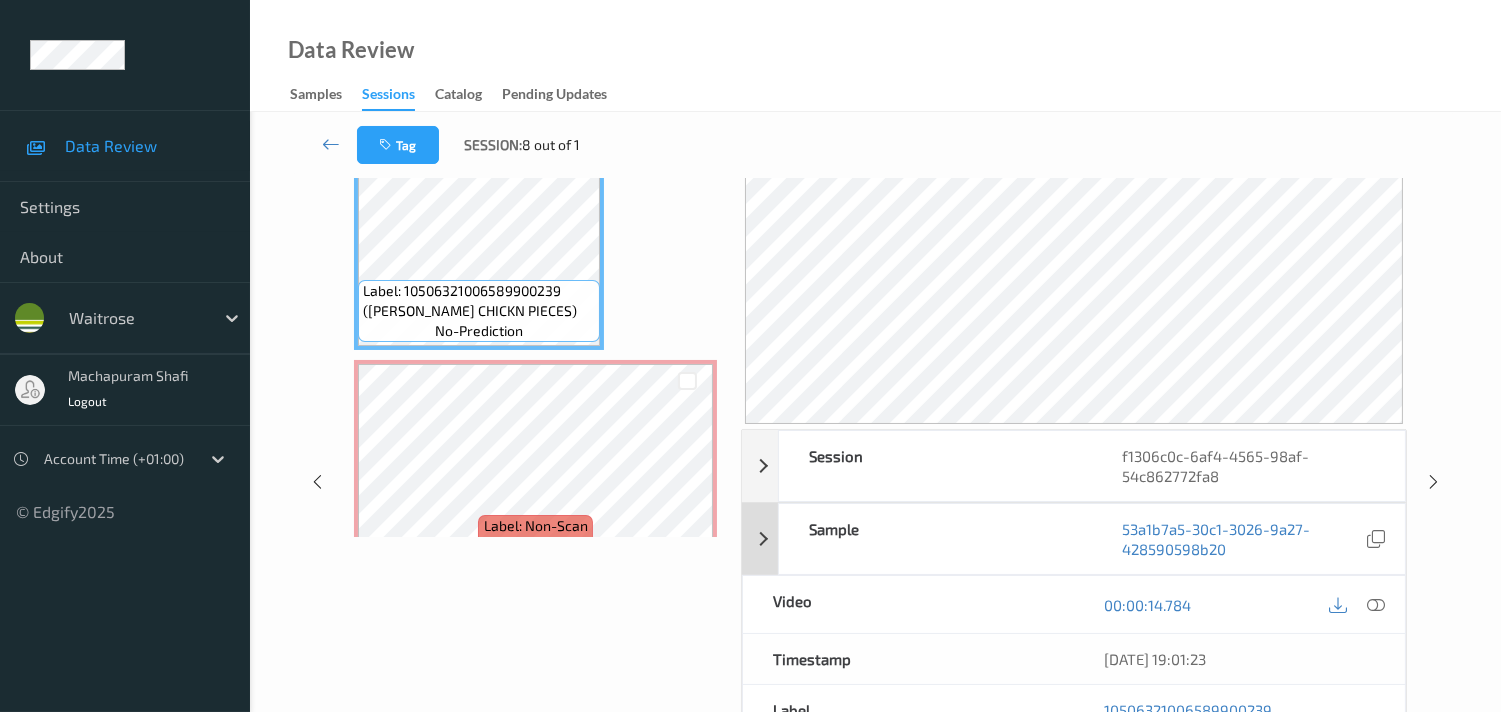 scroll, scrollTop: 333, scrollLeft: 0, axis: vertical 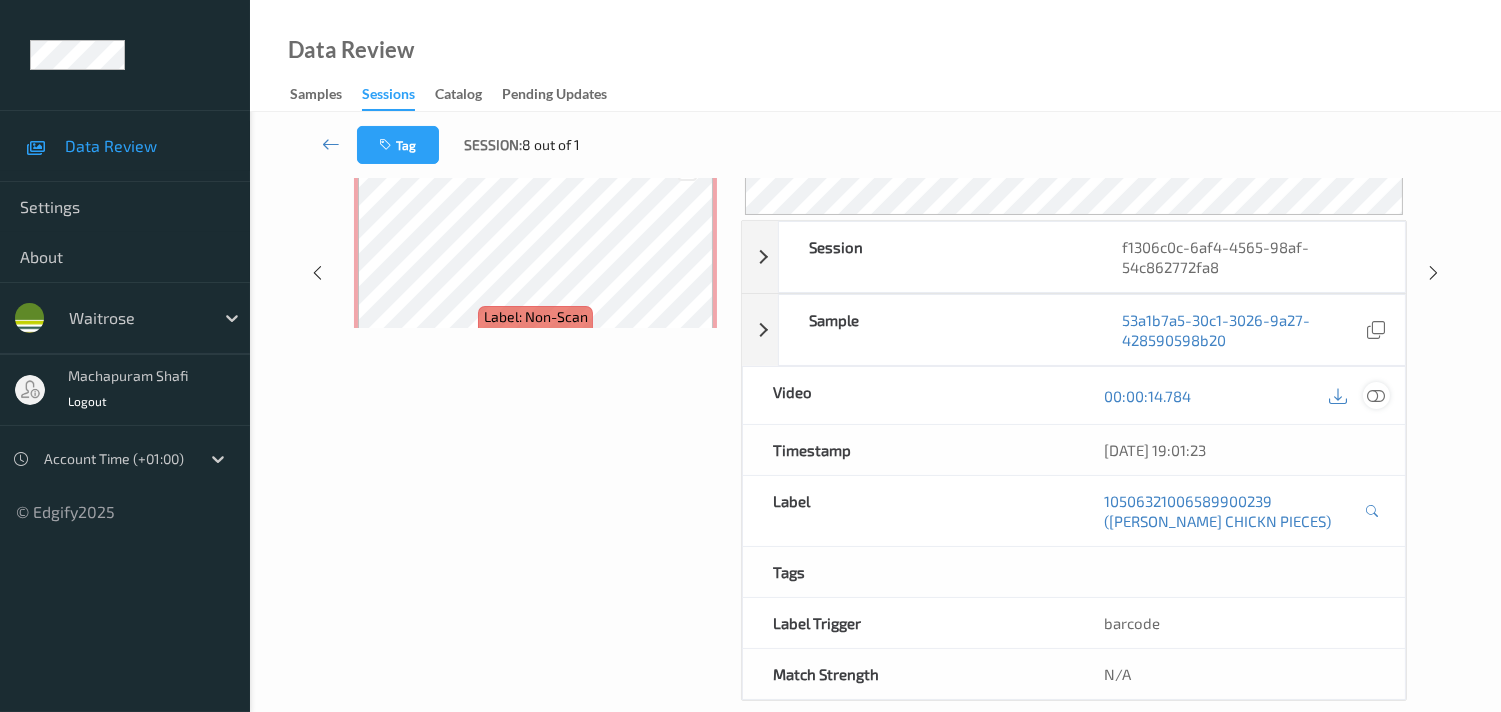 click at bounding box center [1376, 396] 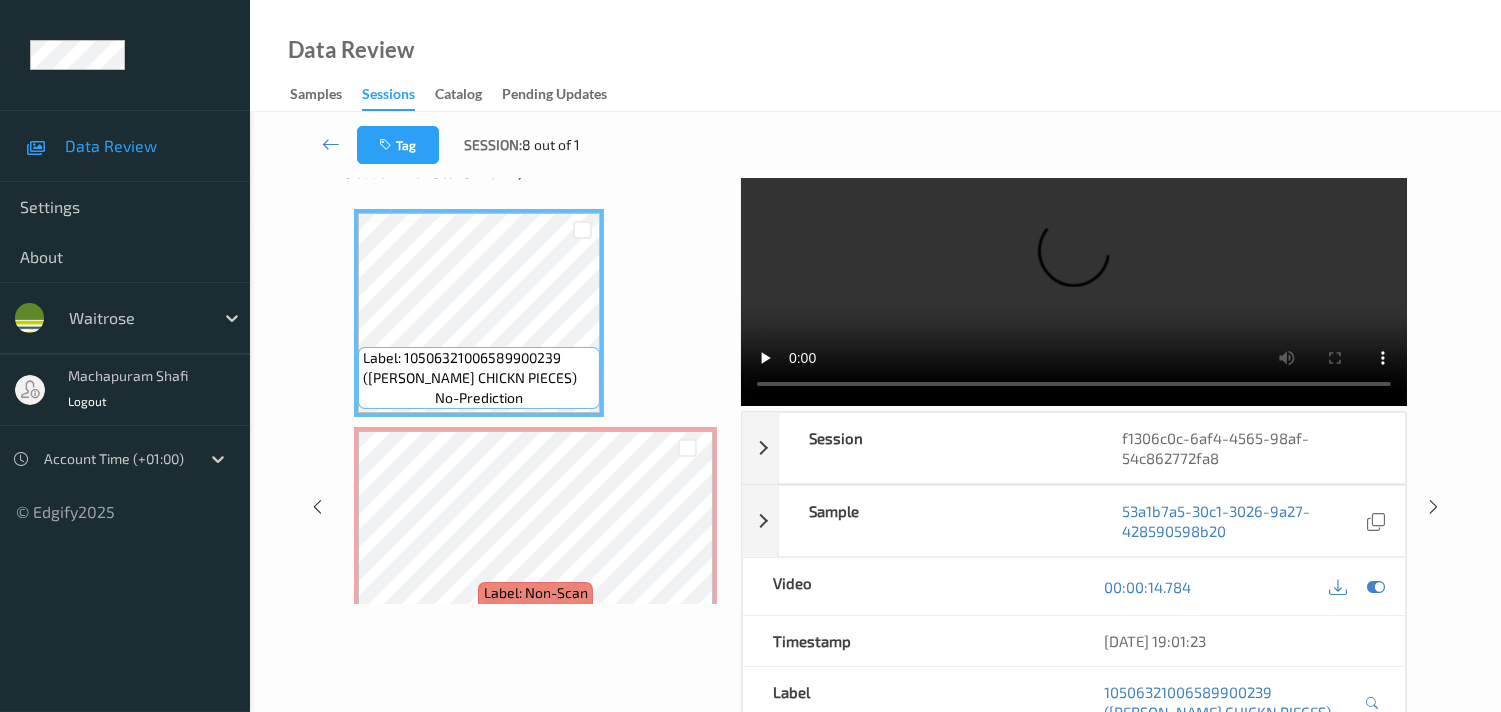 scroll, scrollTop: 0, scrollLeft: 0, axis: both 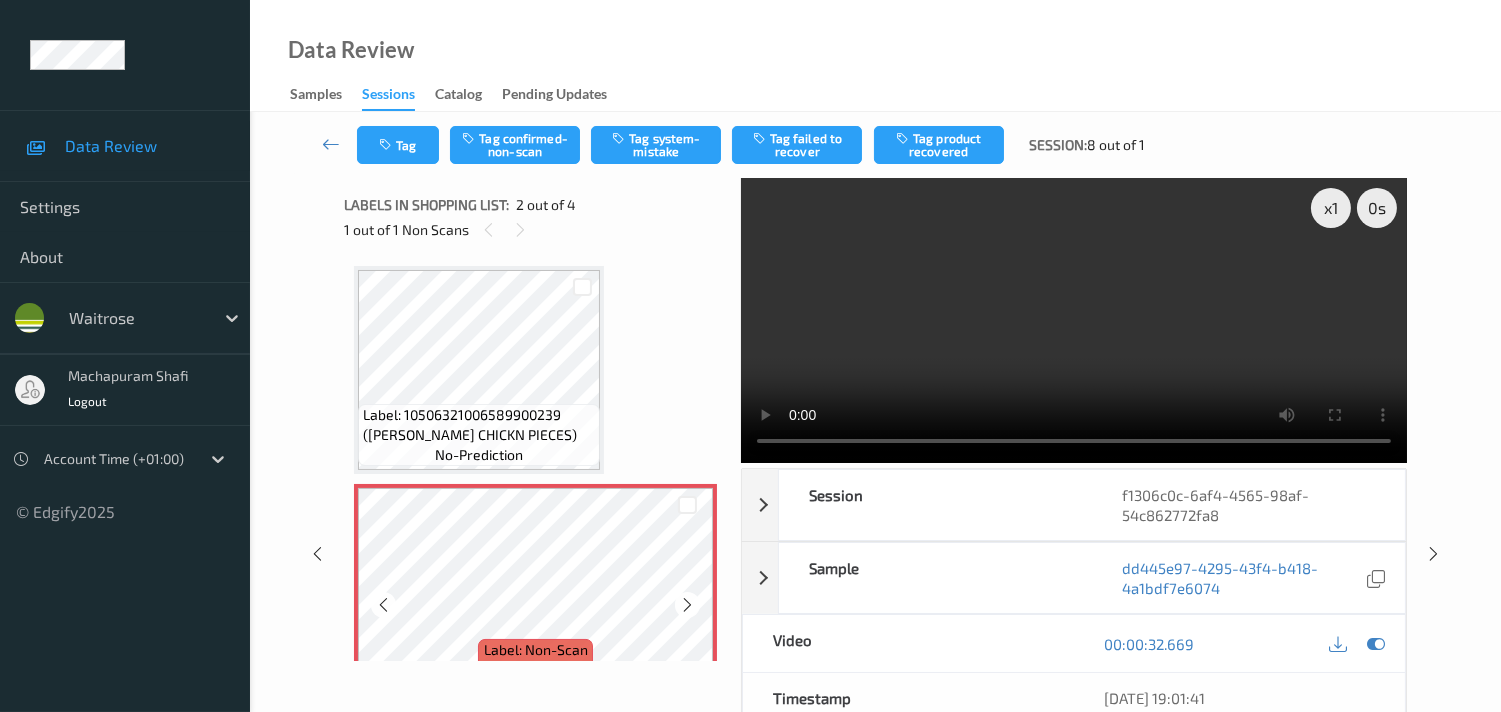 click at bounding box center [687, 605] 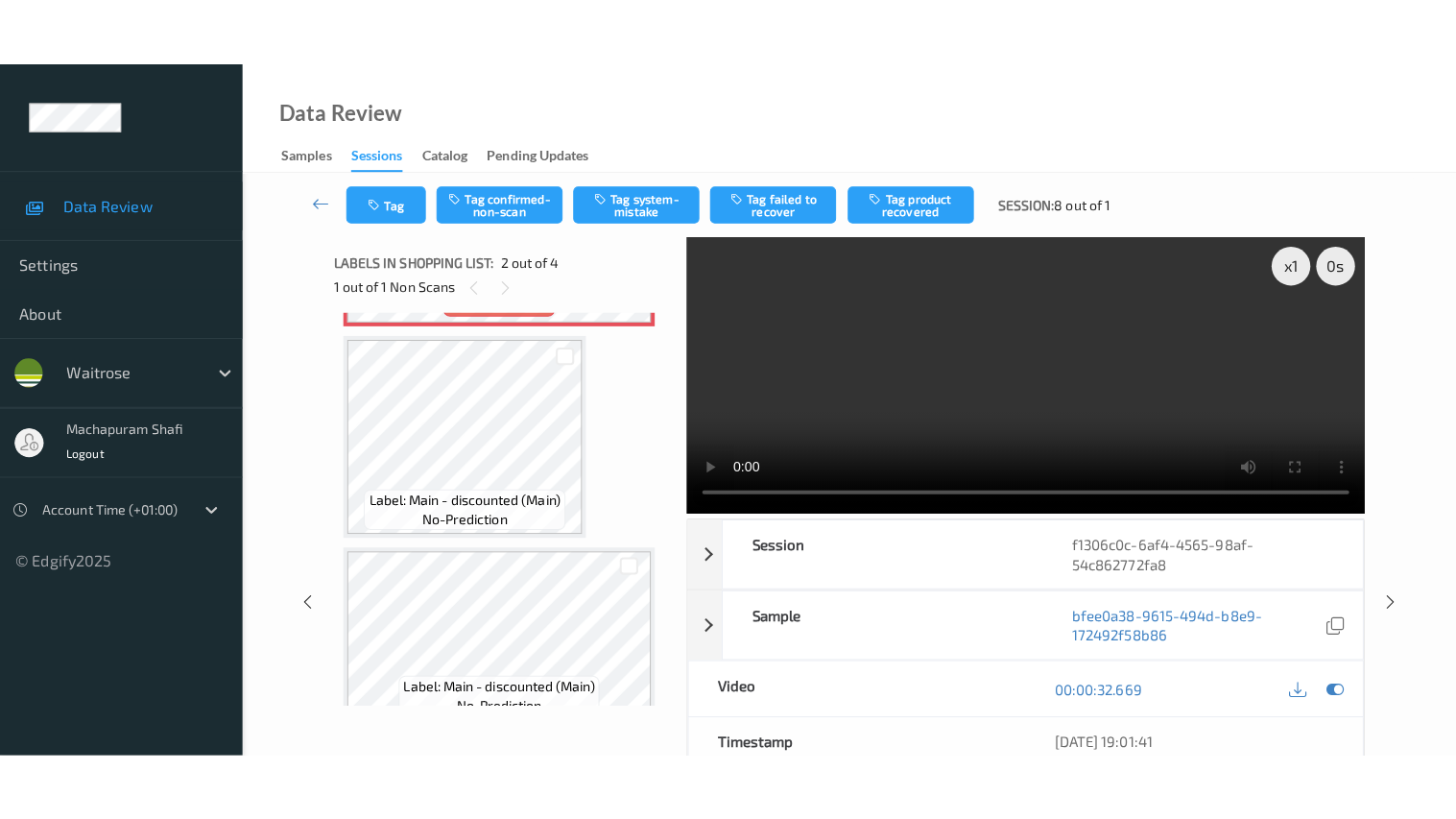 scroll, scrollTop: 416, scrollLeft: 0, axis: vertical 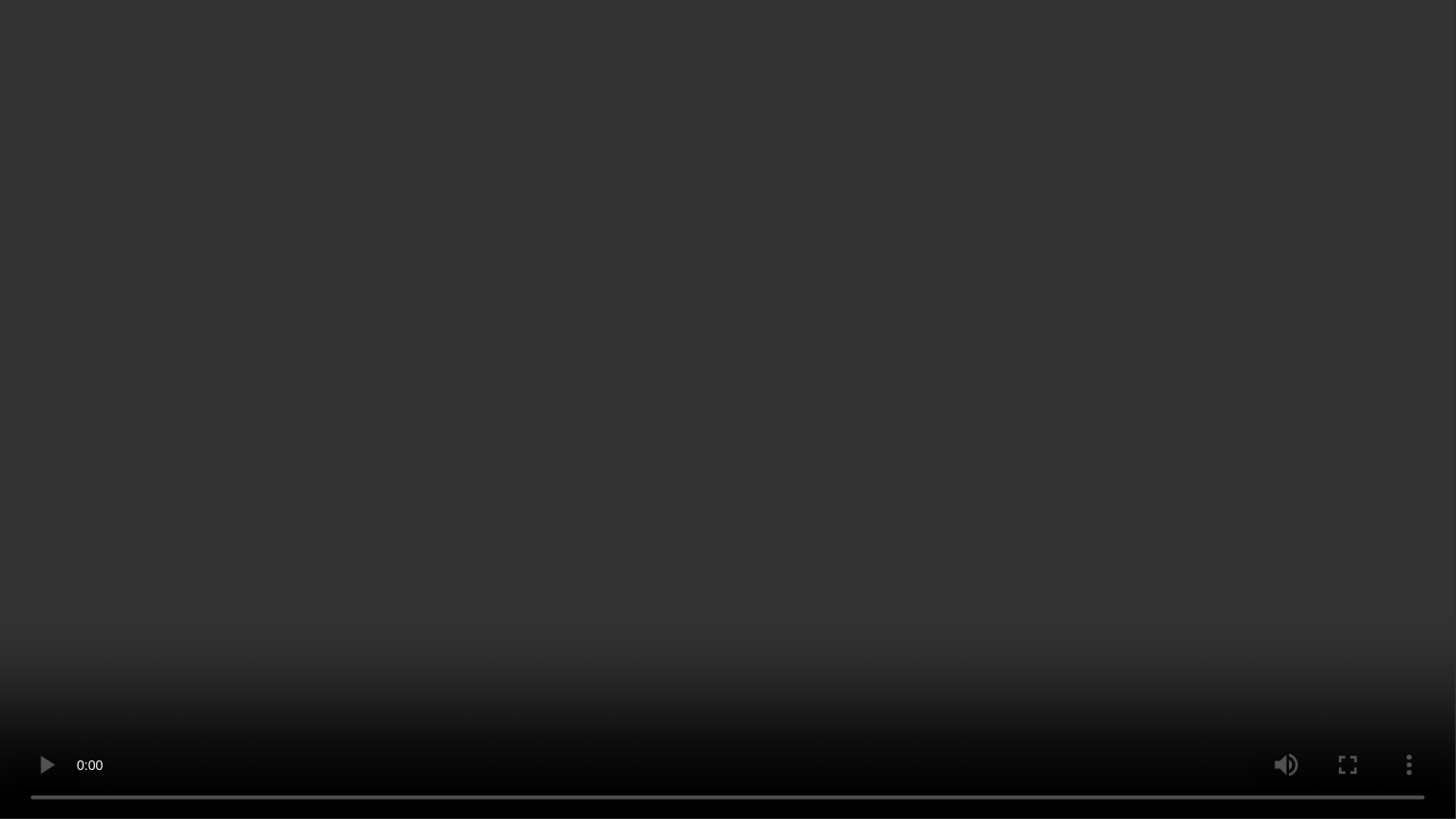 type 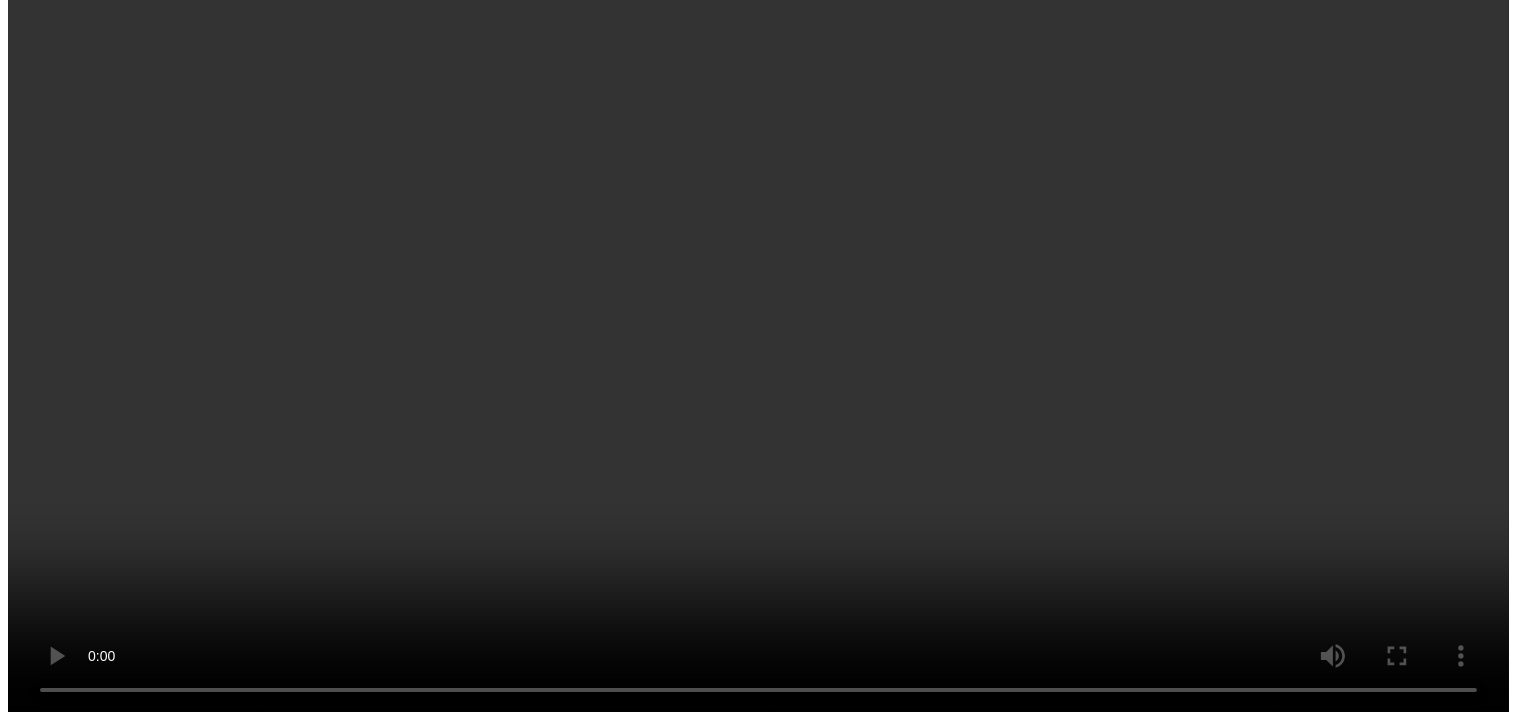 scroll, scrollTop: 0, scrollLeft: 0, axis: both 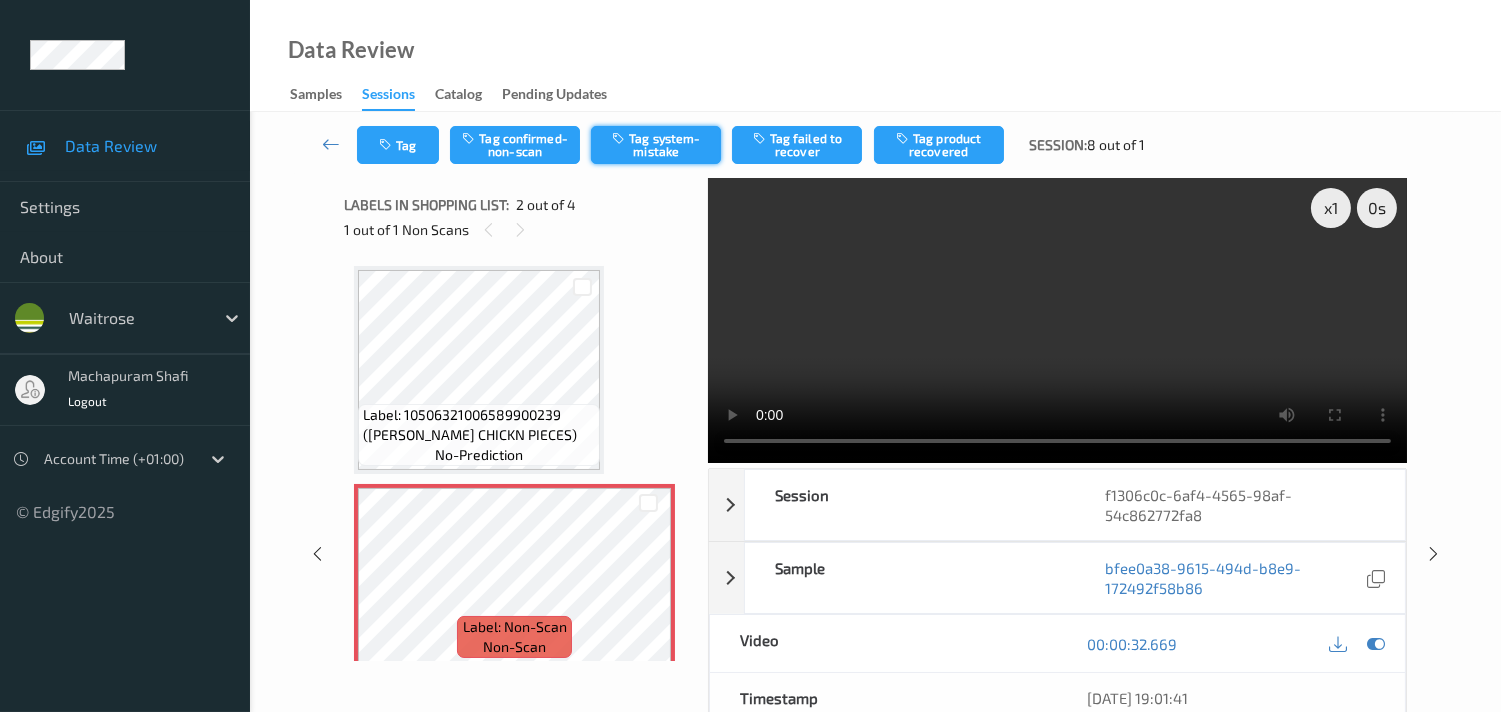 click on "Tag   system-mistake" at bounding box center [656, 145] 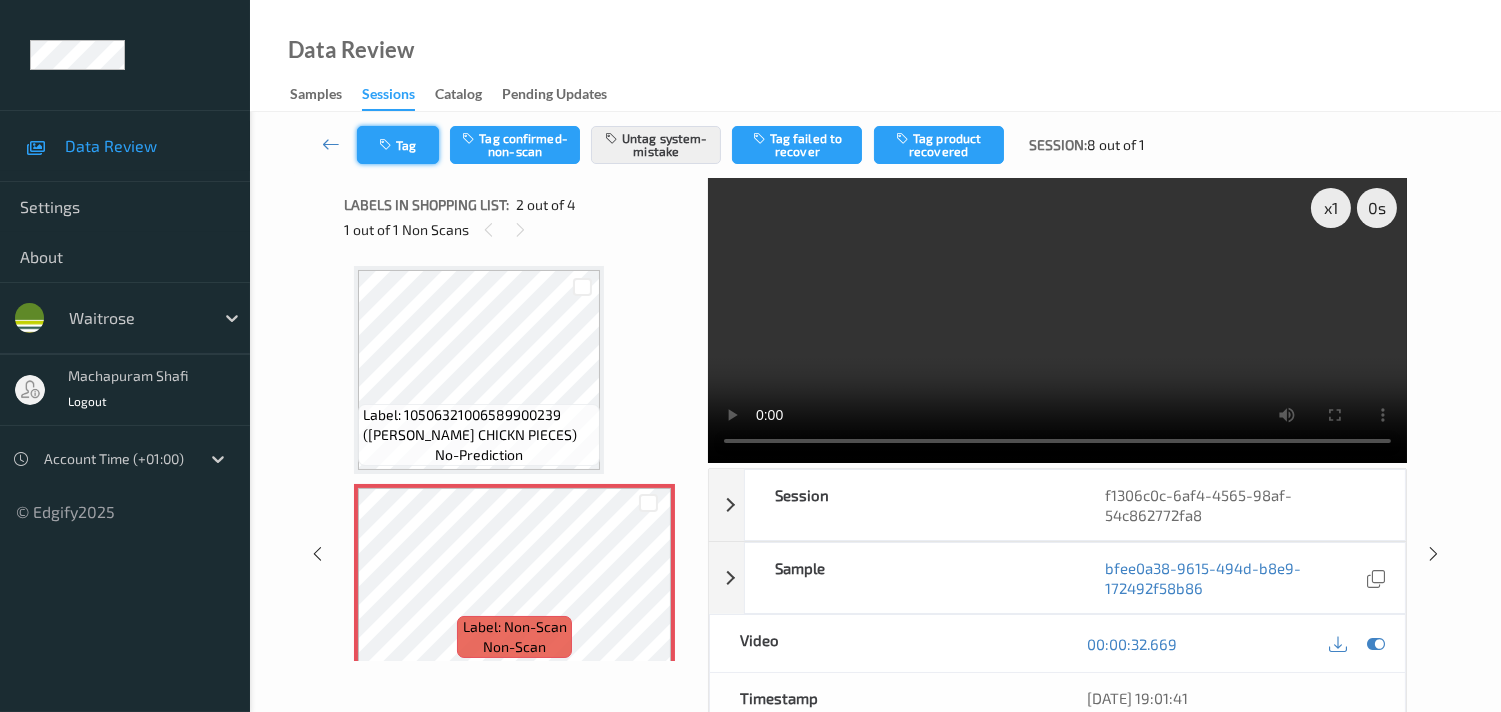 click on "Tag" at bounding box center [398, 145] 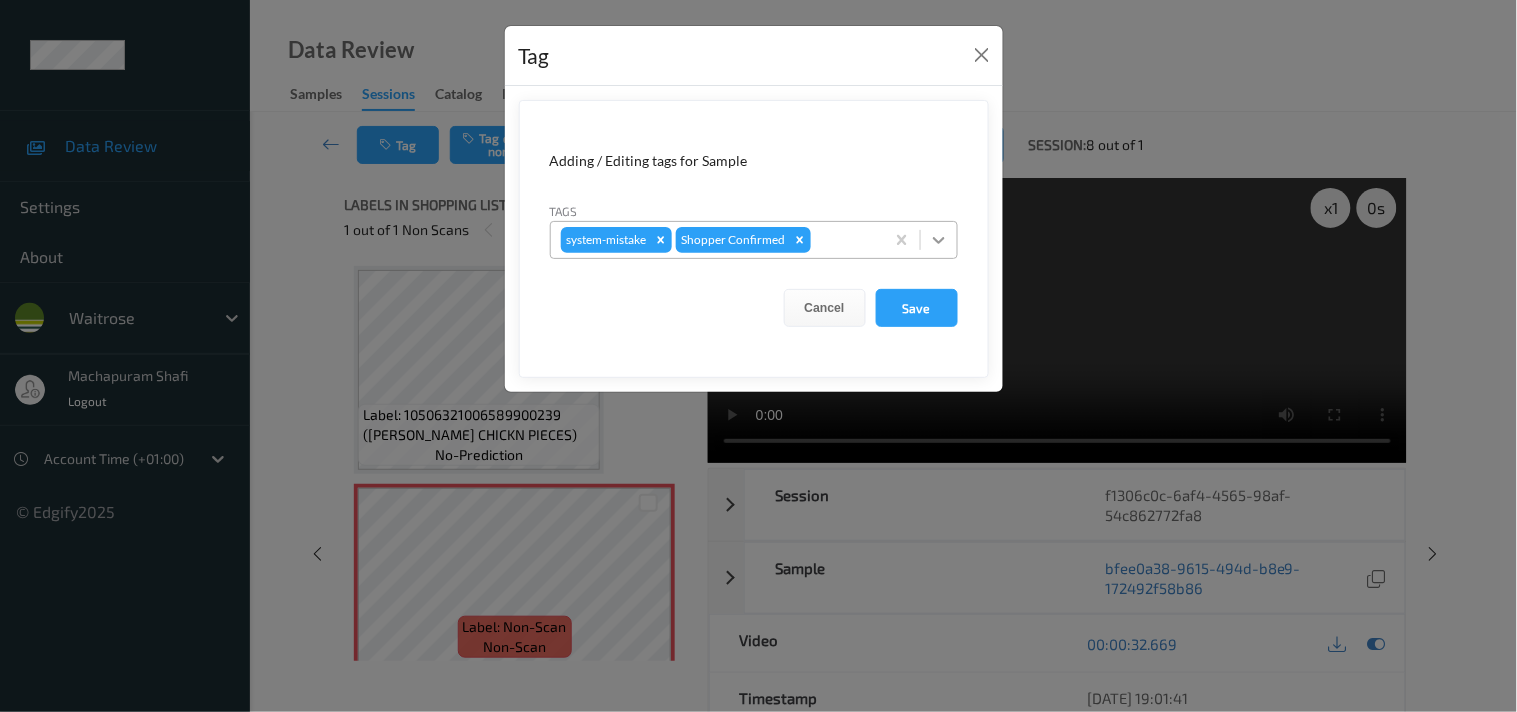 click 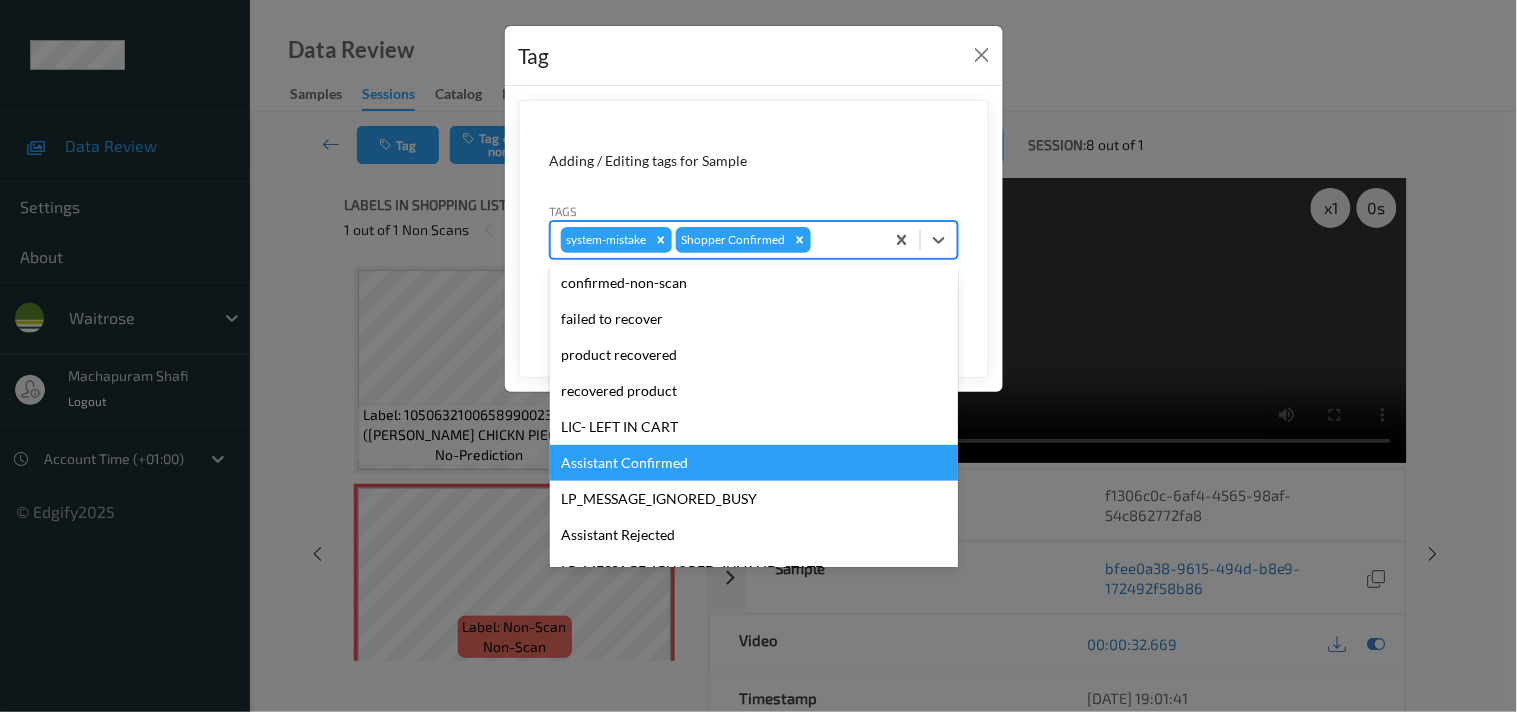 scroll, scrollTop: 318, scrollLeft: 0, axis: vertical 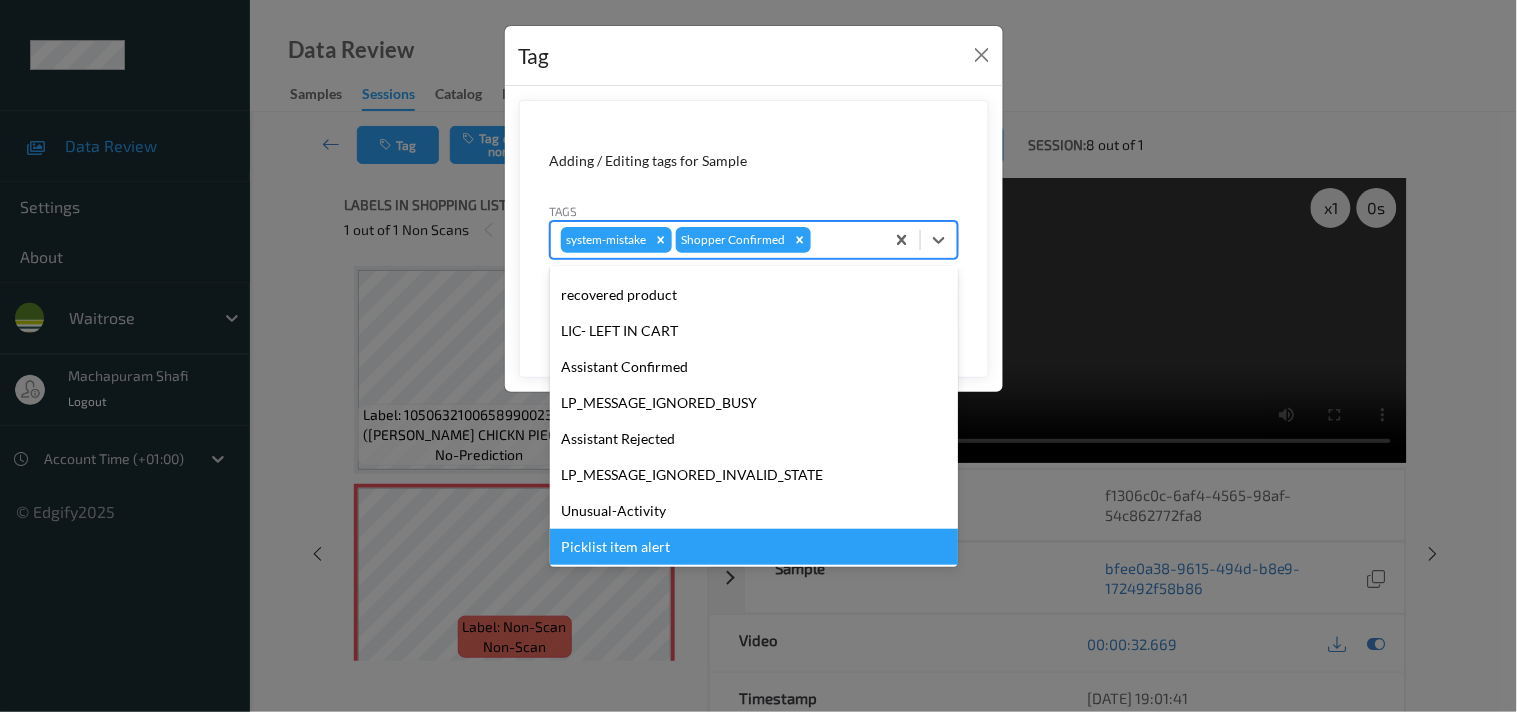 click on "Picklist item alert" at bounding box center [754, 547] 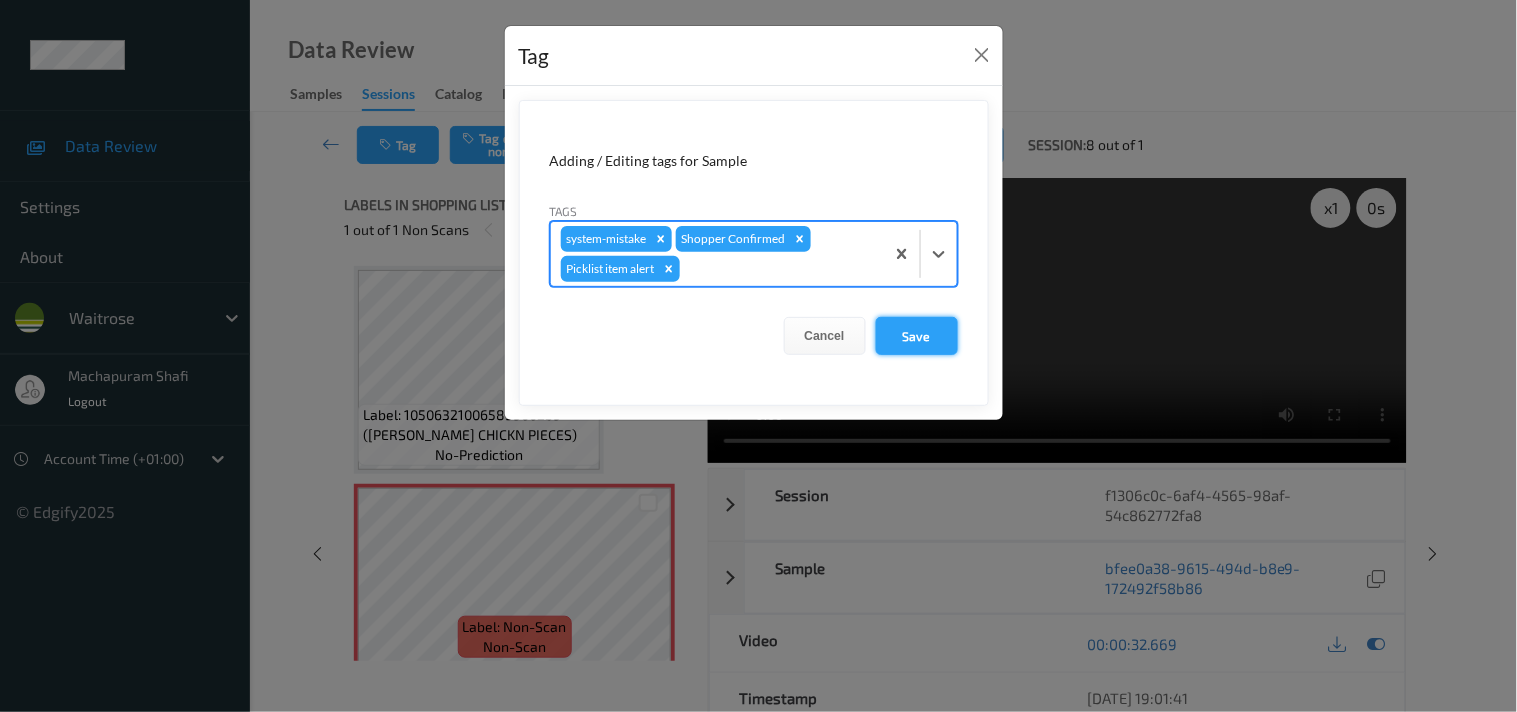 click on "Save" at bounding box center [917, 336] 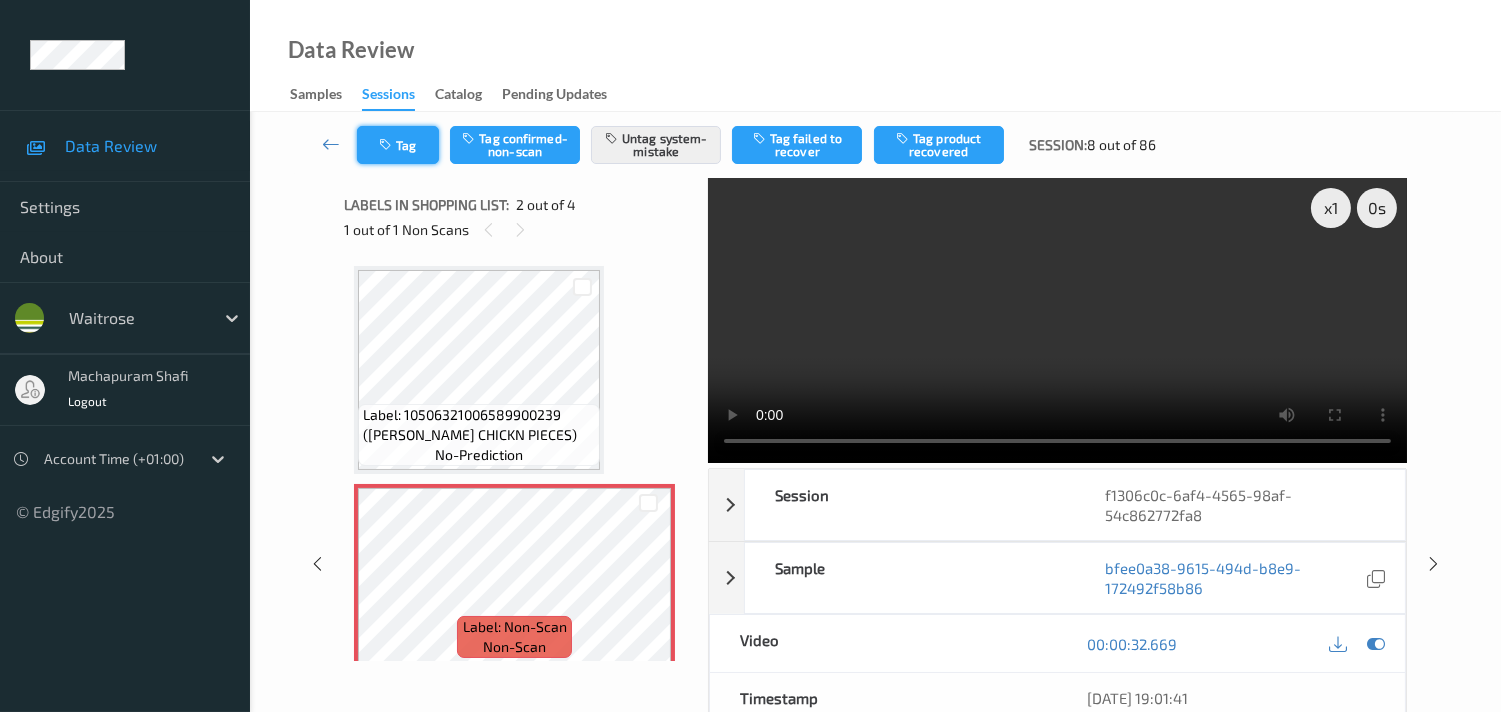 click on "Tag" at bounding box center [398, 145] 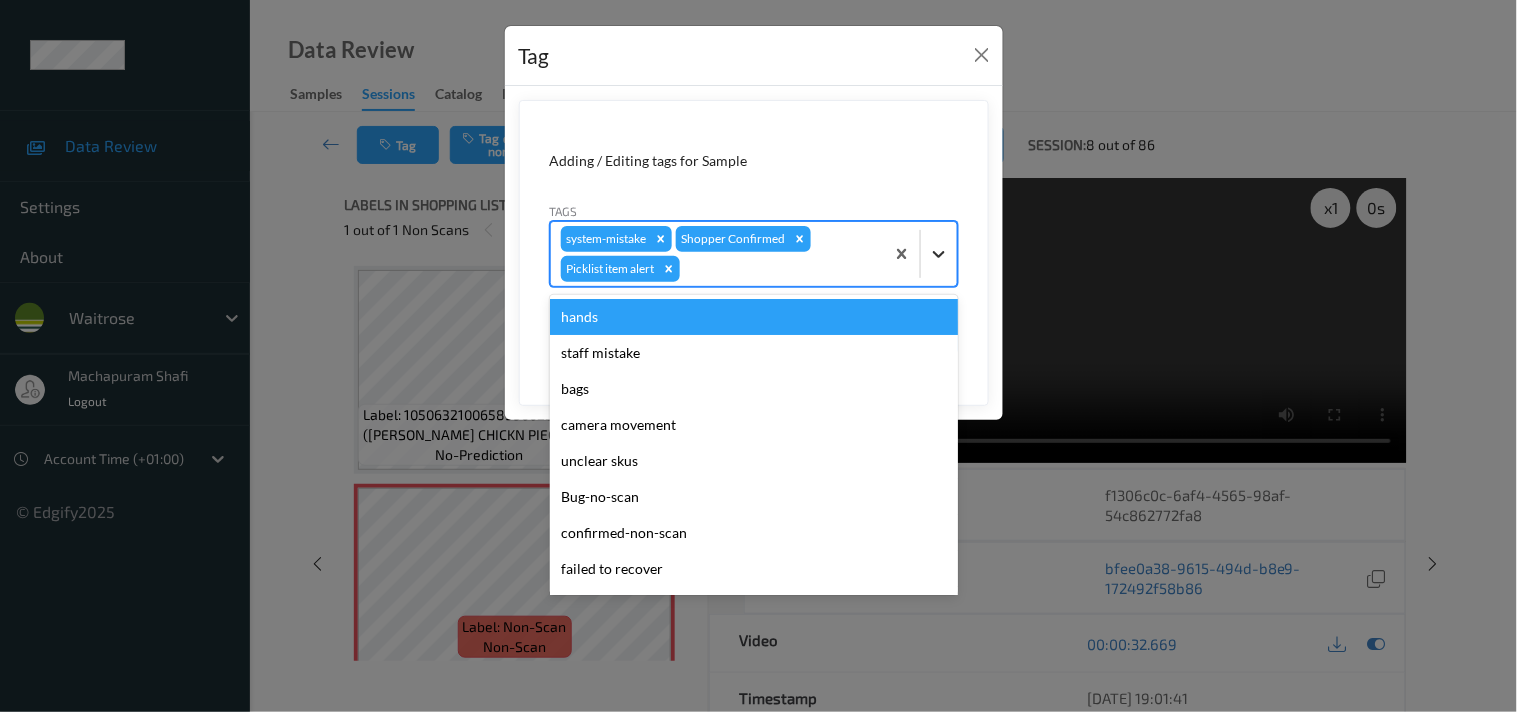 click 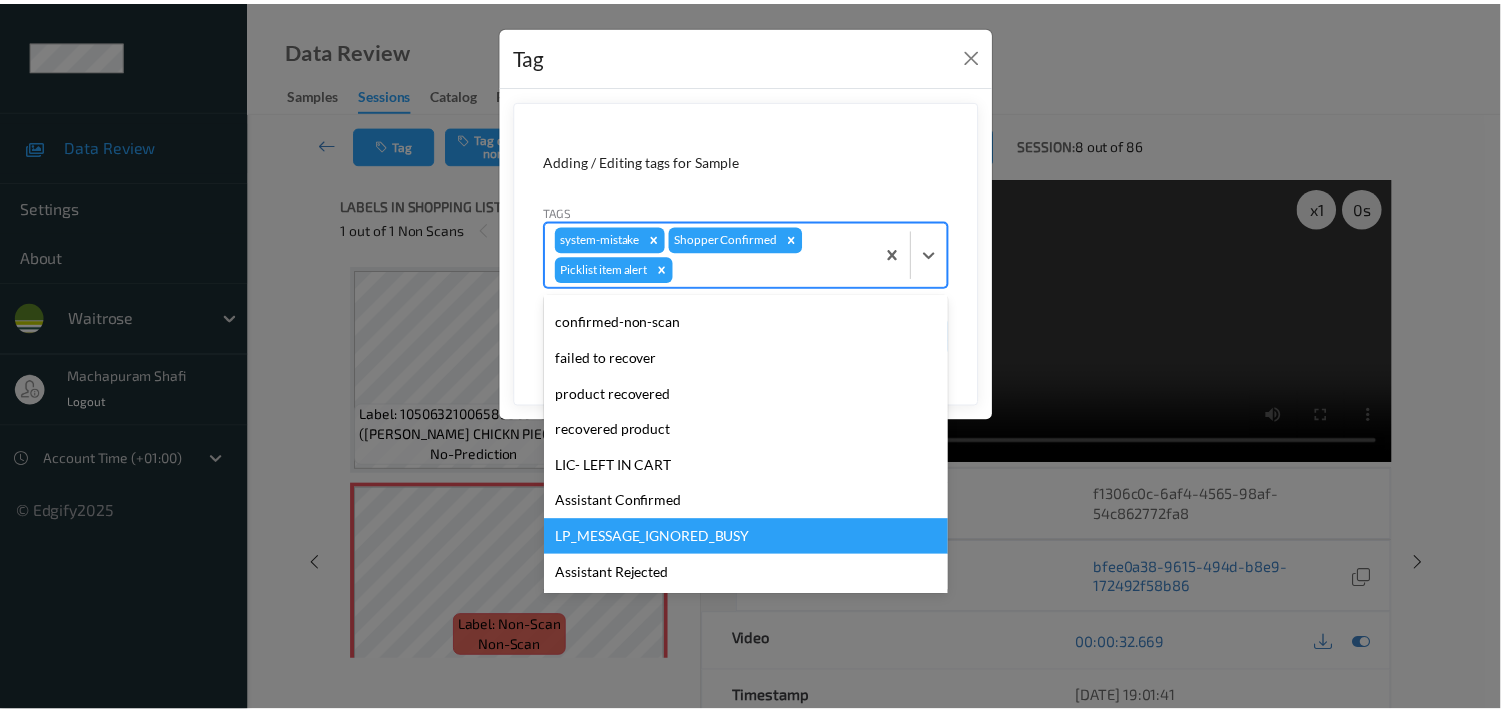 scroll, scrollTop: 283, scrollLeft: 0, axis: vertical 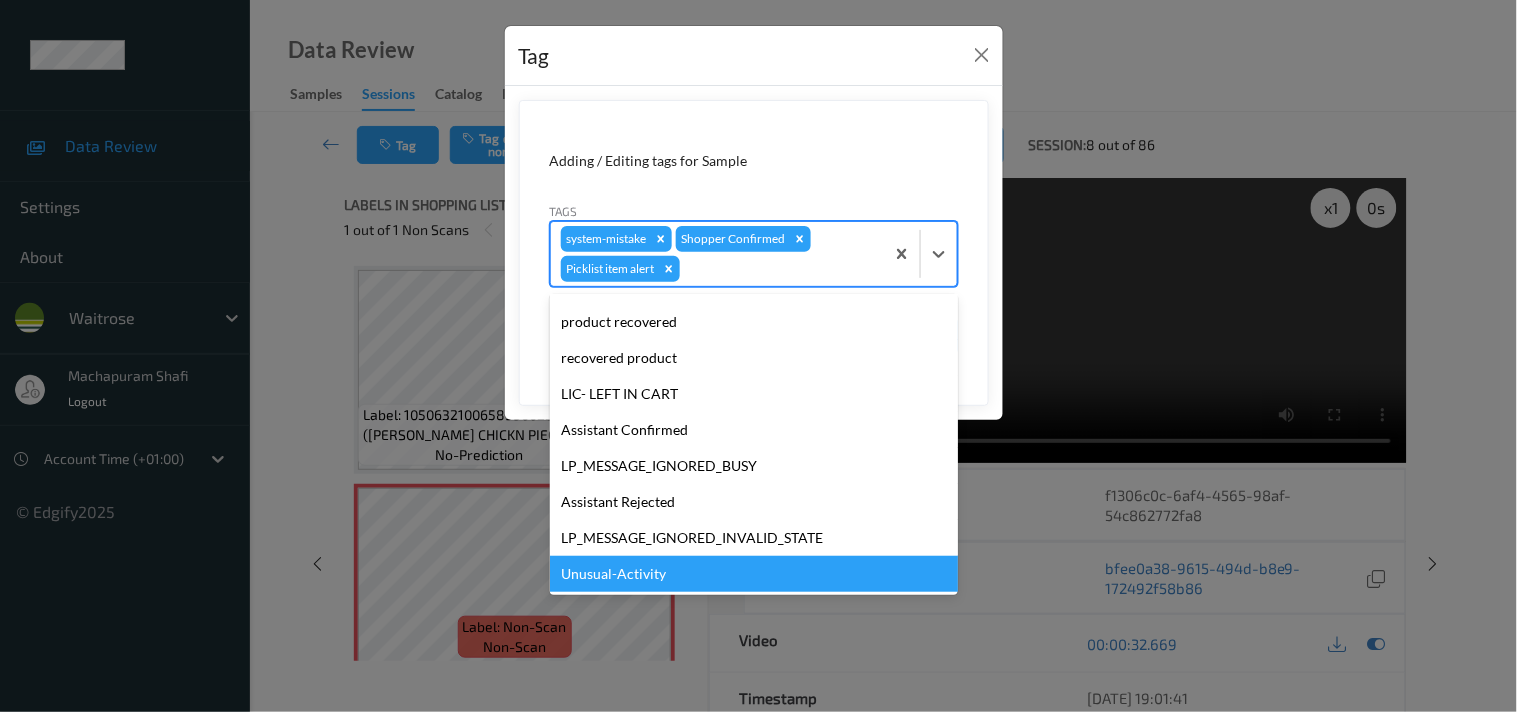click on "Unusual-Activity" at bounding box center (754, 574) 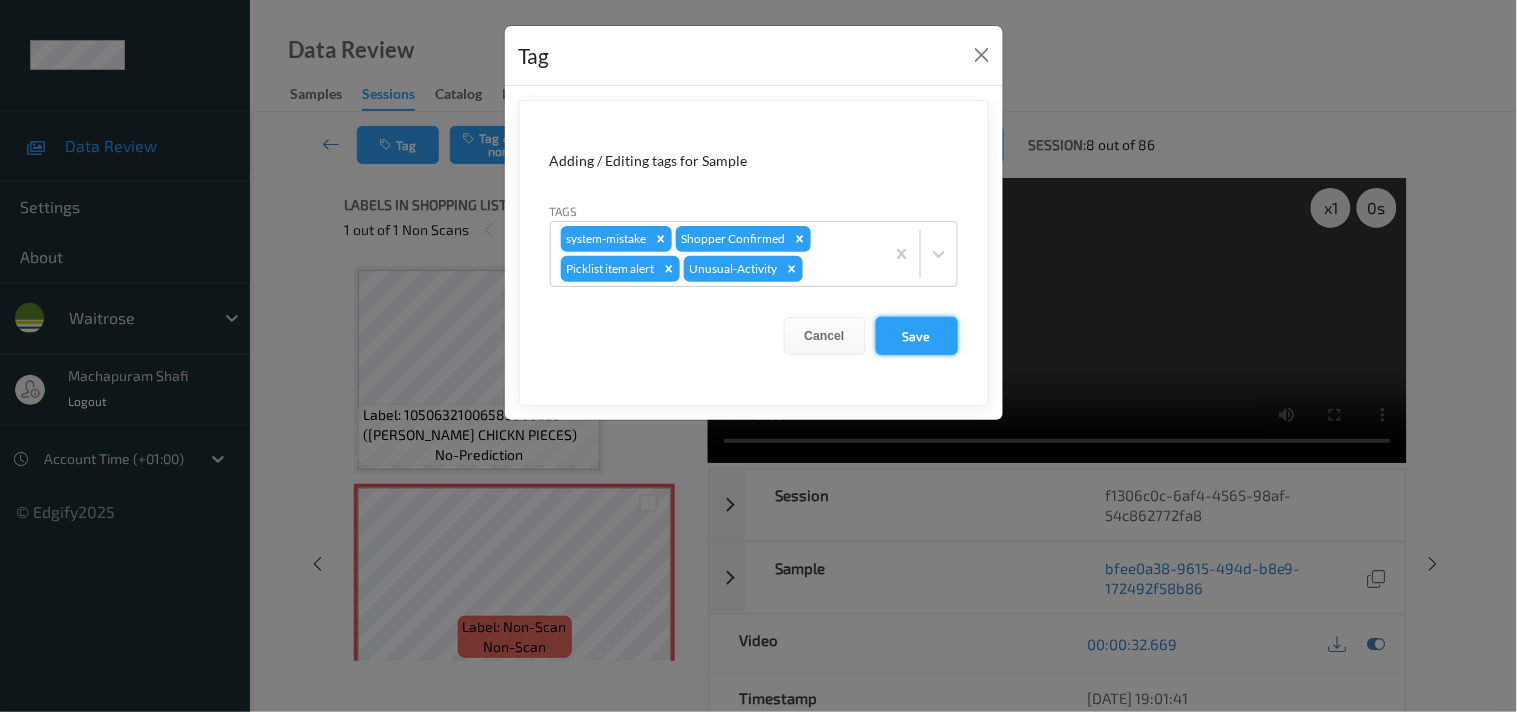 click on "Save" at bounding box center [917, 336] 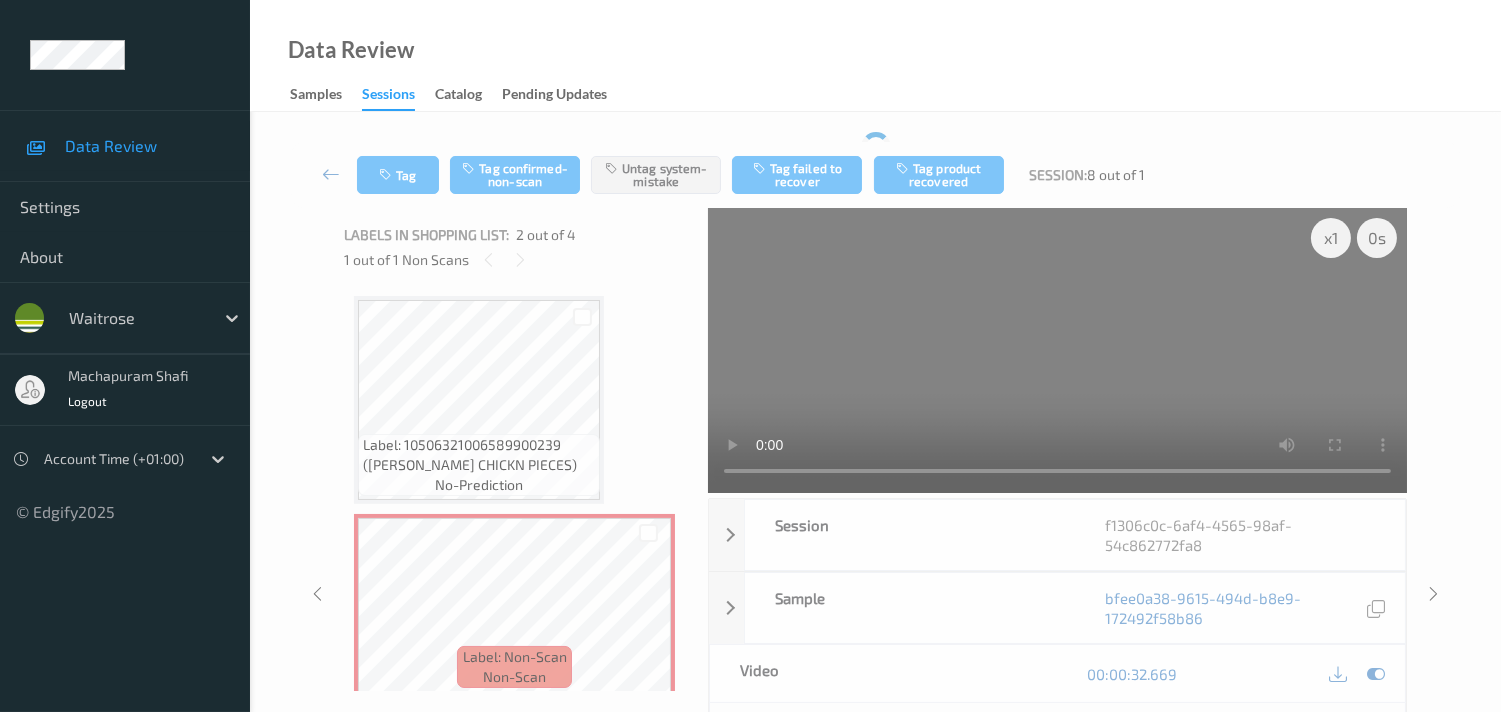 click at bounding box center (1057, 350) 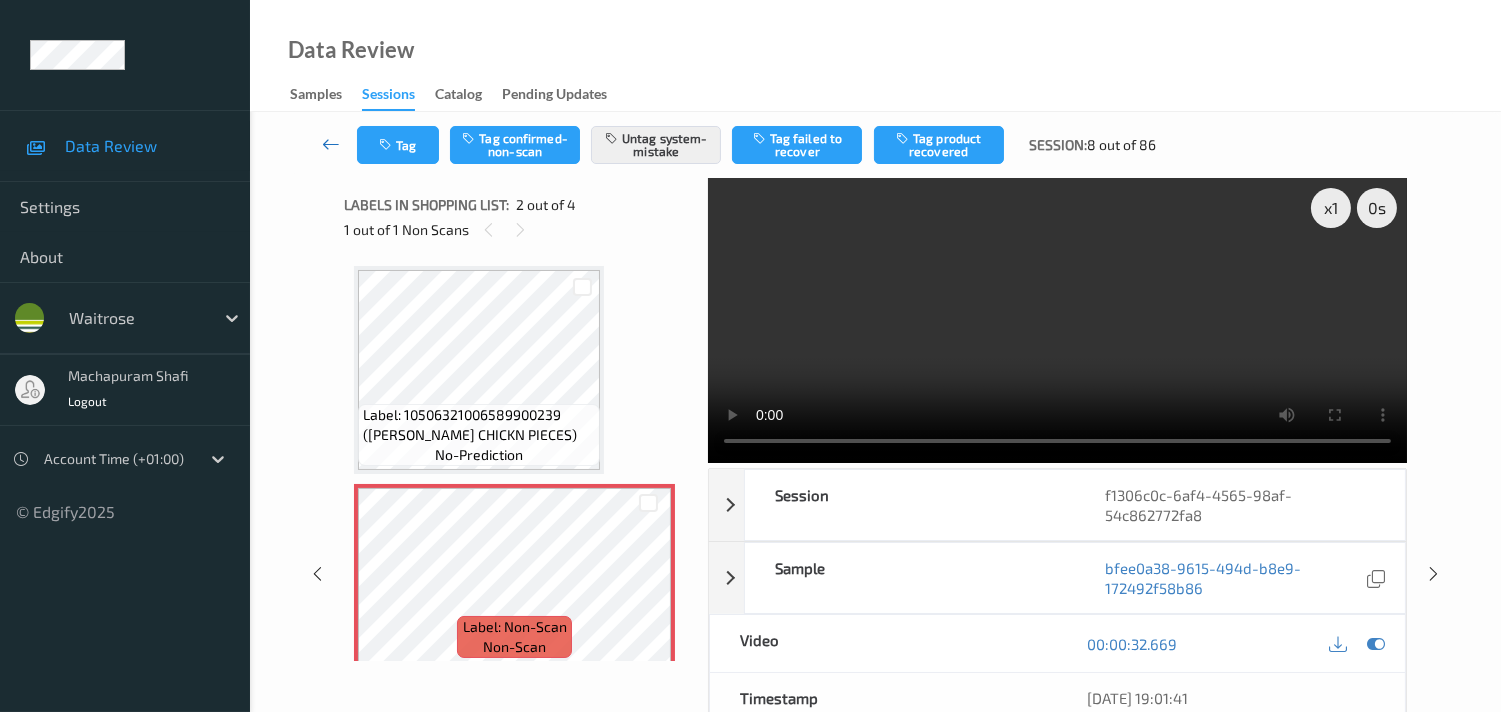 click at bounding box center (331, 144) 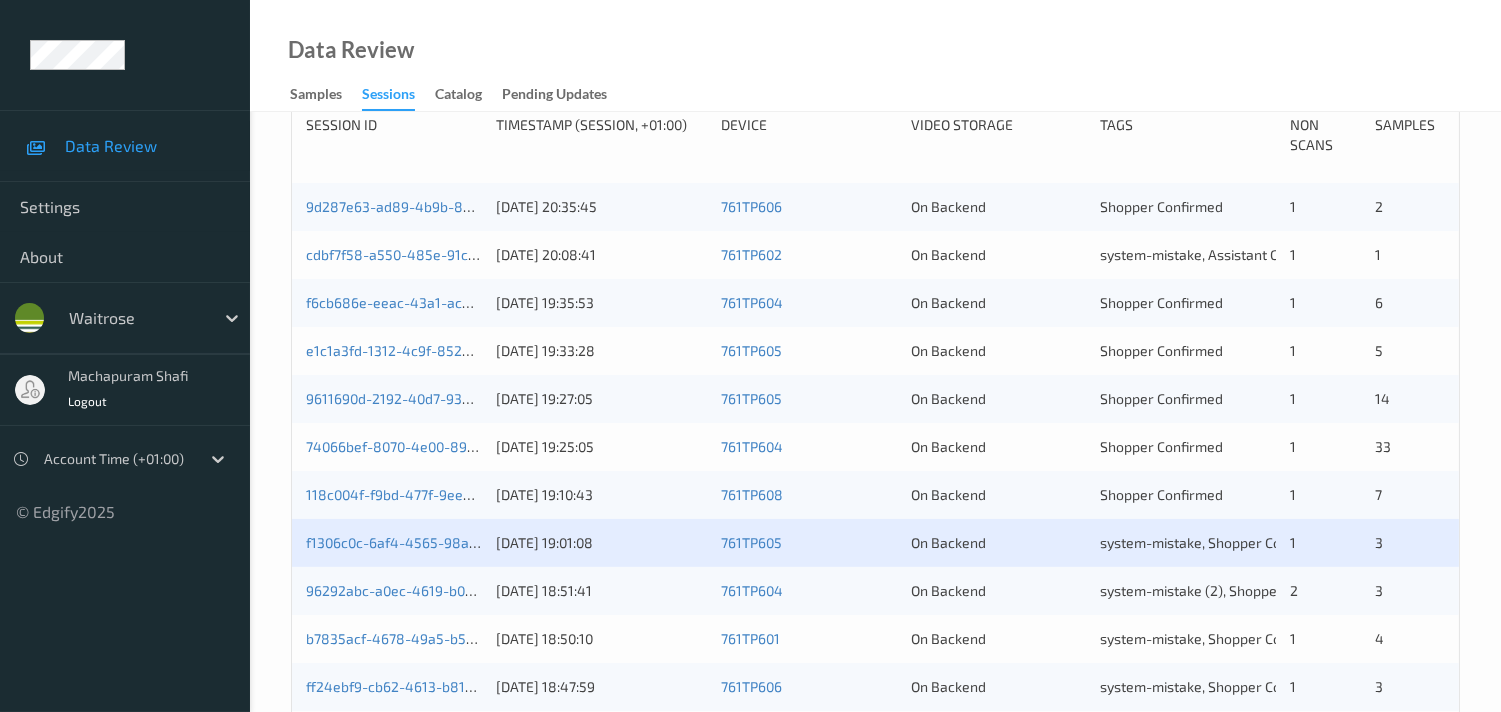 scroll, scrollTop: 444, scrollLeft: 0, axis: vertical 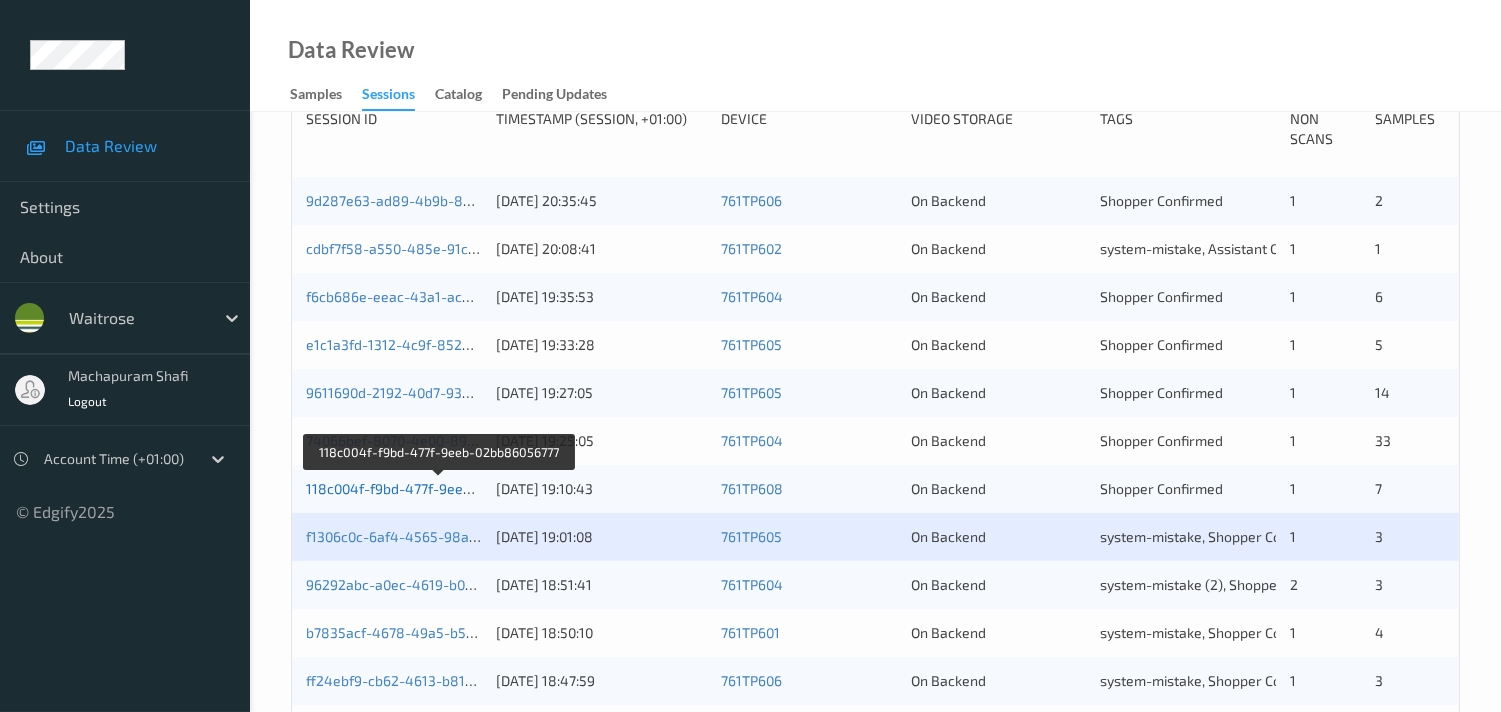 click on "118c004f-f9bd-477f-9eeb-02bb86056777" at bounding box center (438, 488) 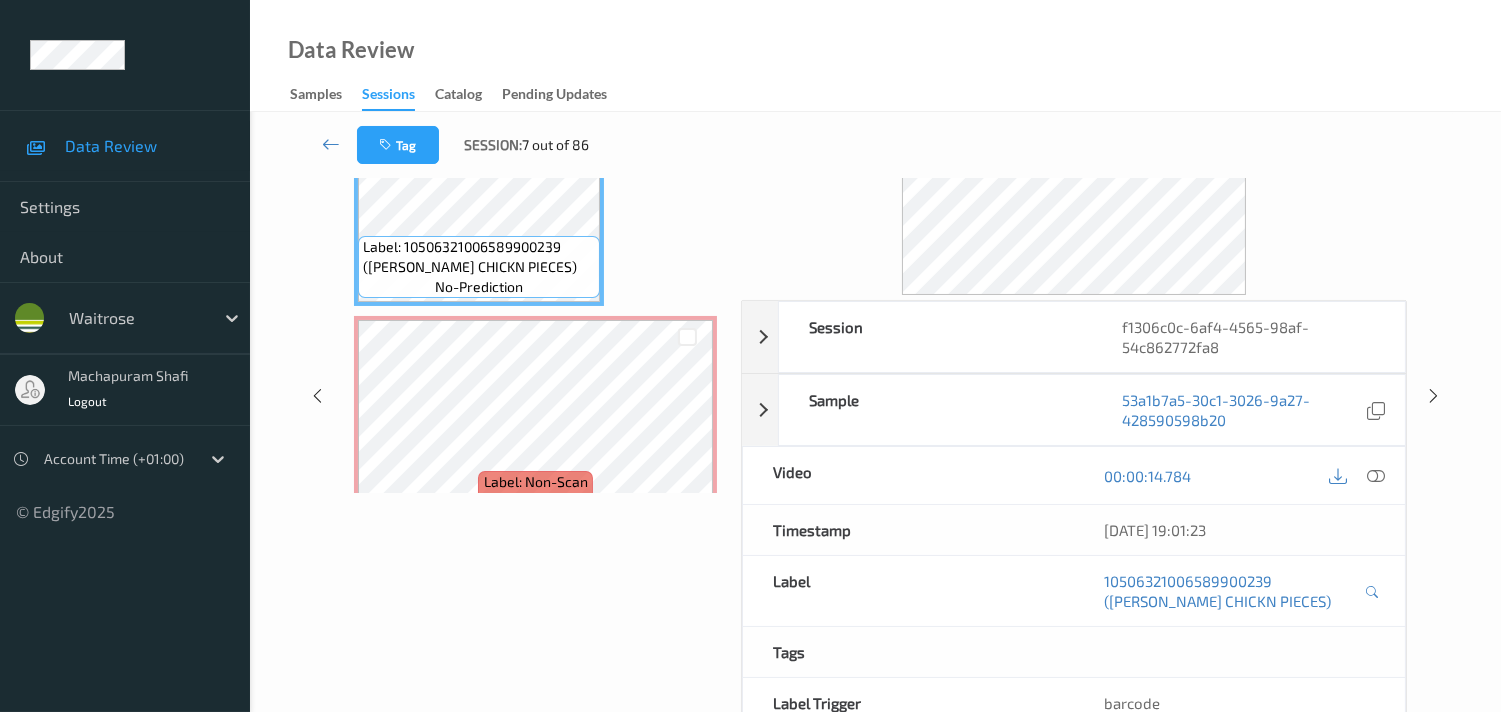 scroll, scrollTop: 0, scrollLeft: 0, axis: both 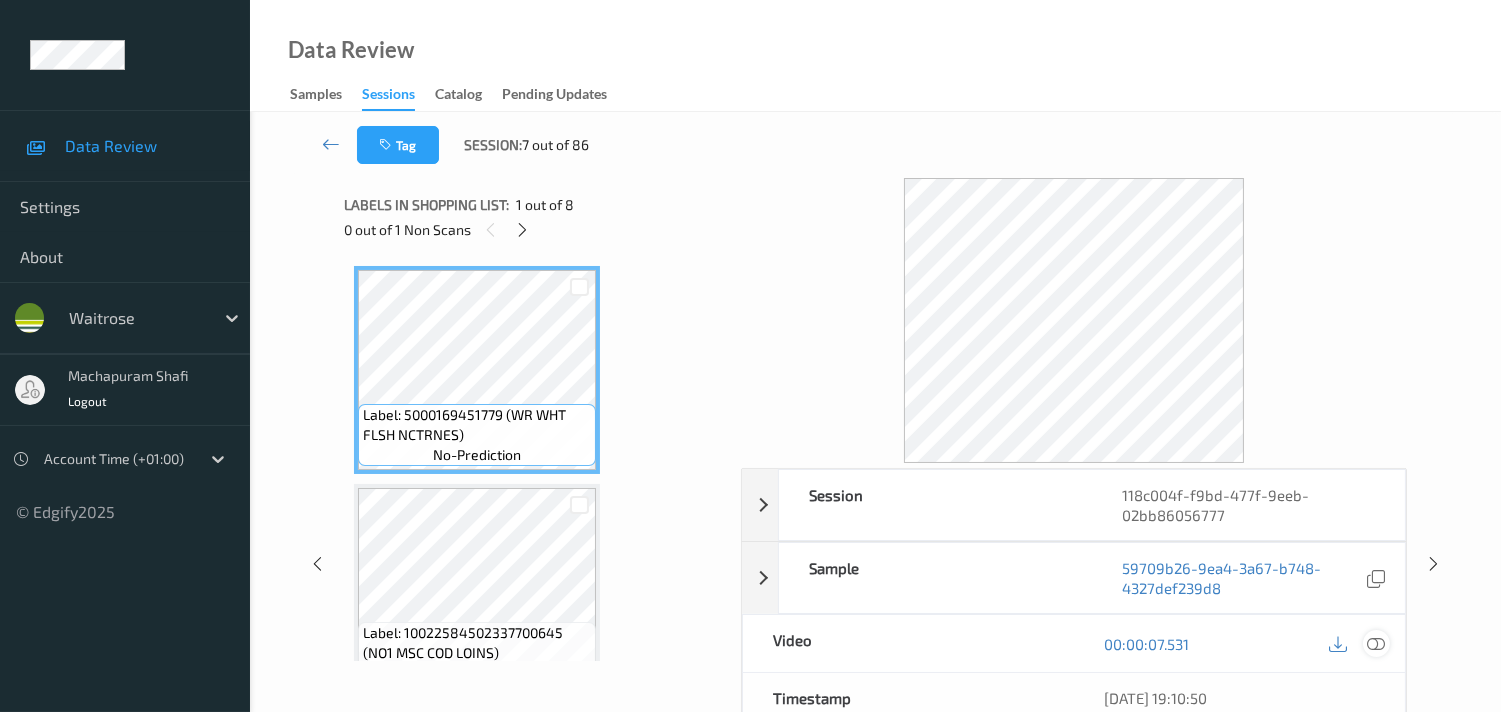 click at bounding box center (1376, 644) 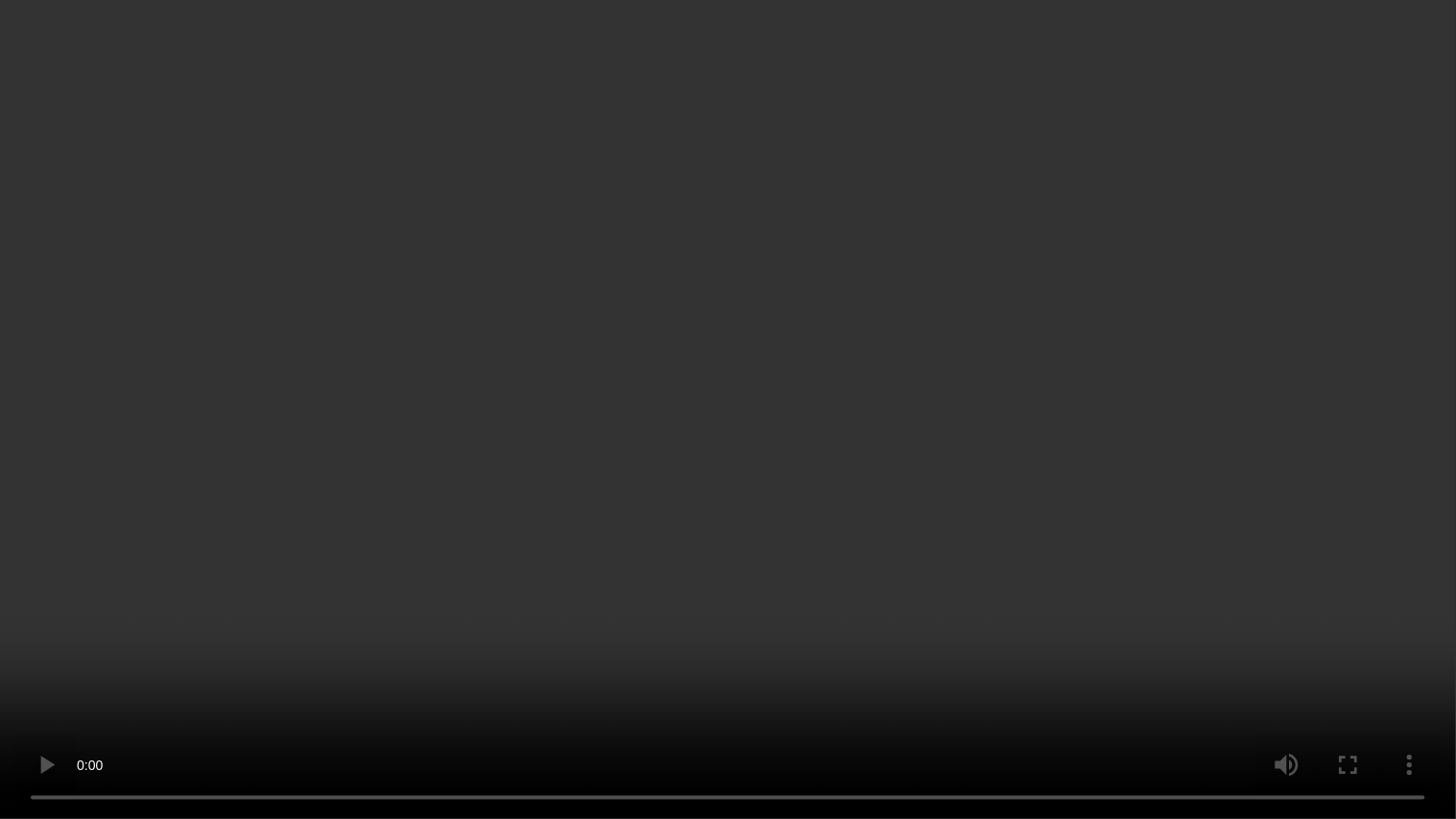 click at bounding box center (728, 409) 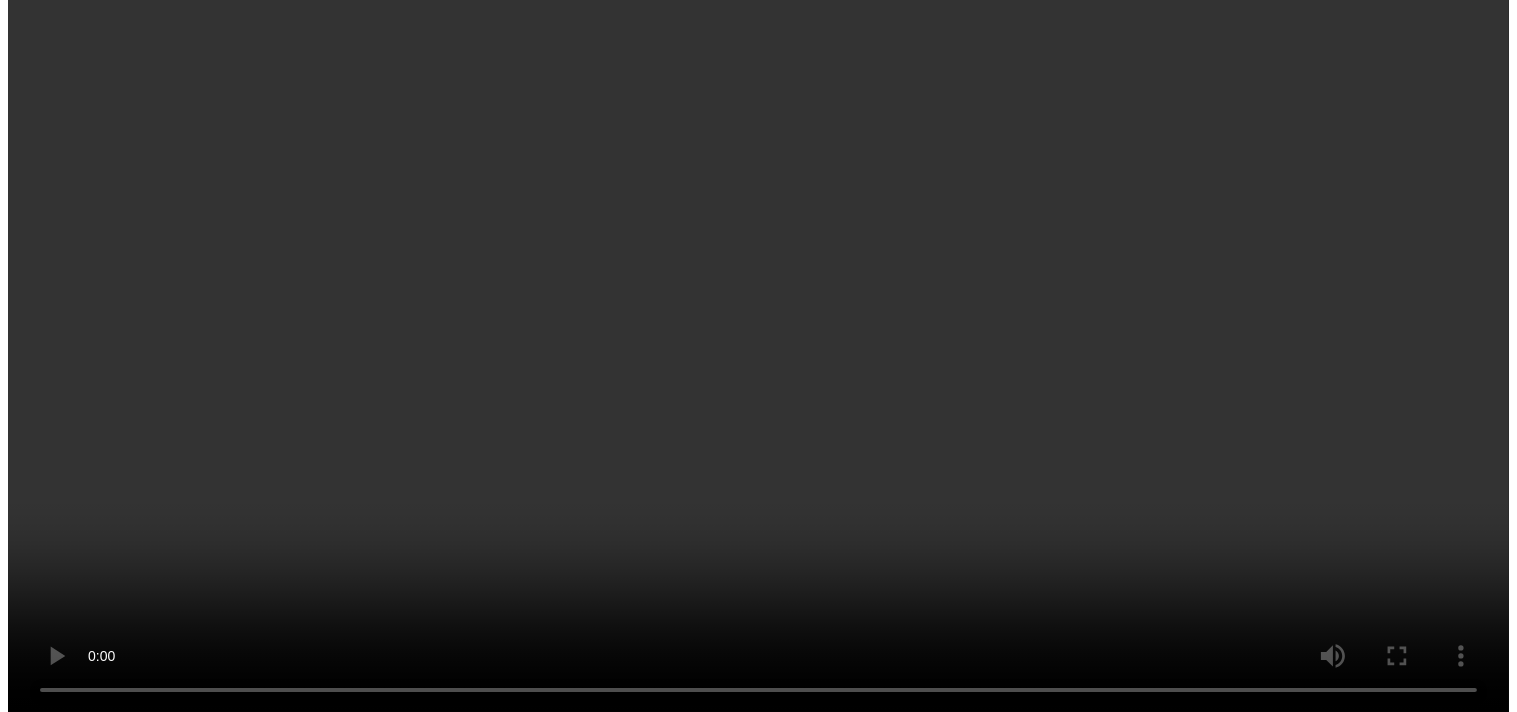 scroll, scrollTop: 555, scrollLeft: 0, axis: vertical 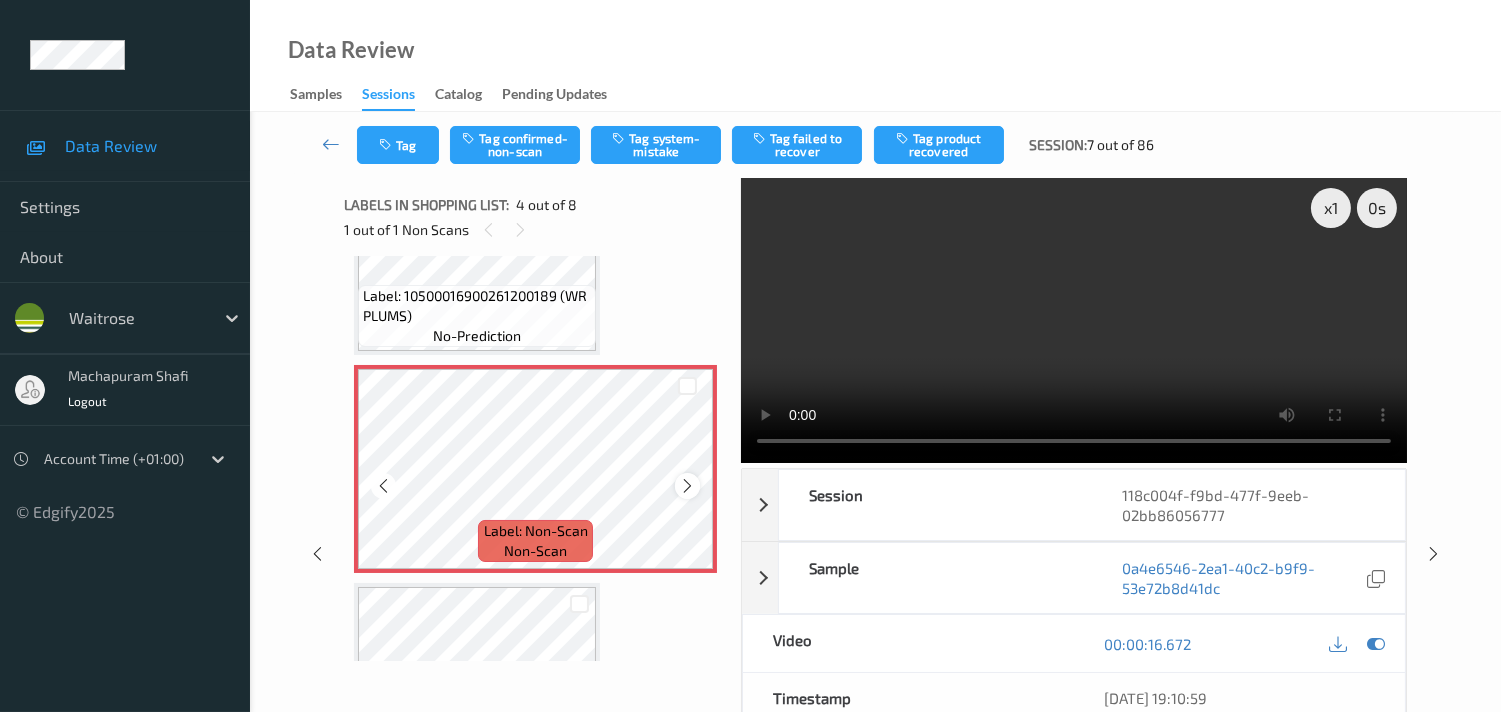 click at bounding box center [687, 486] 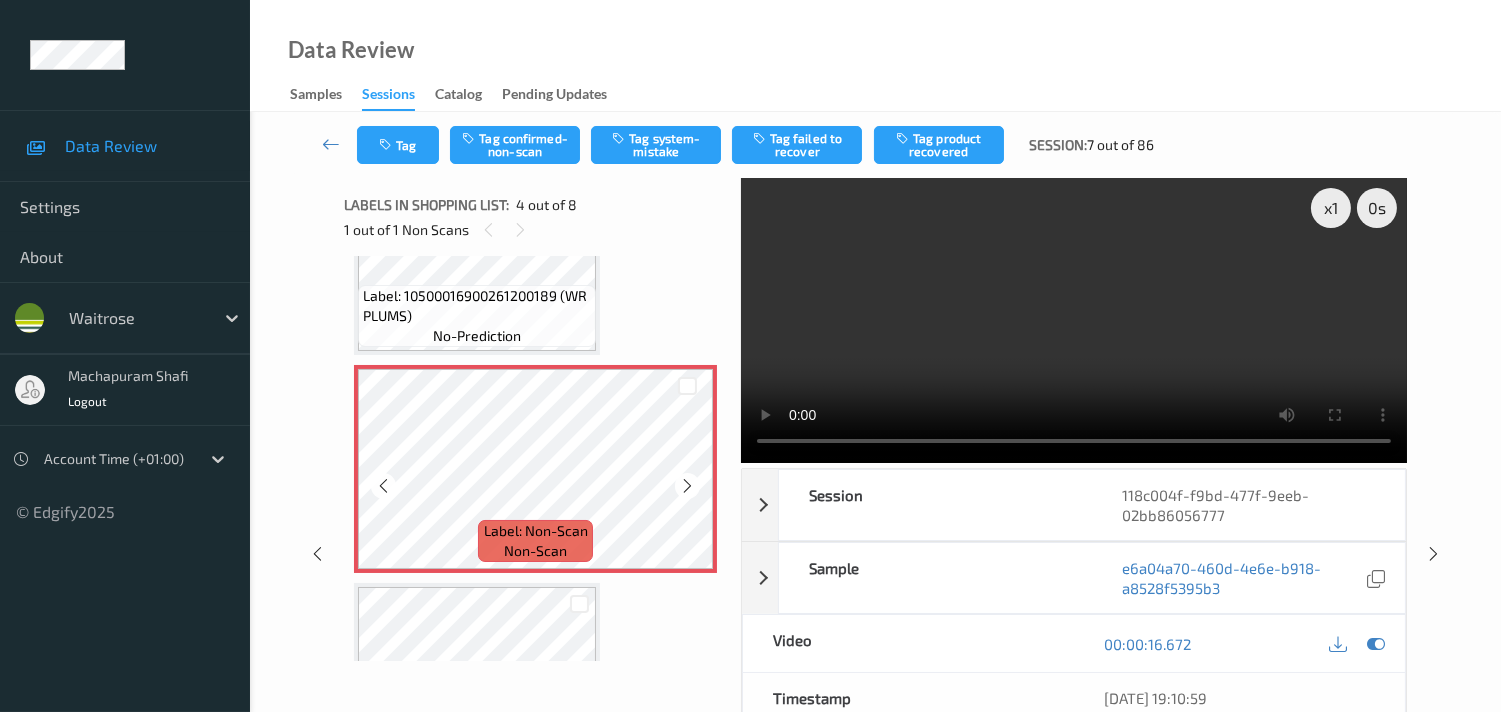 click at bounding box center (687, 486) 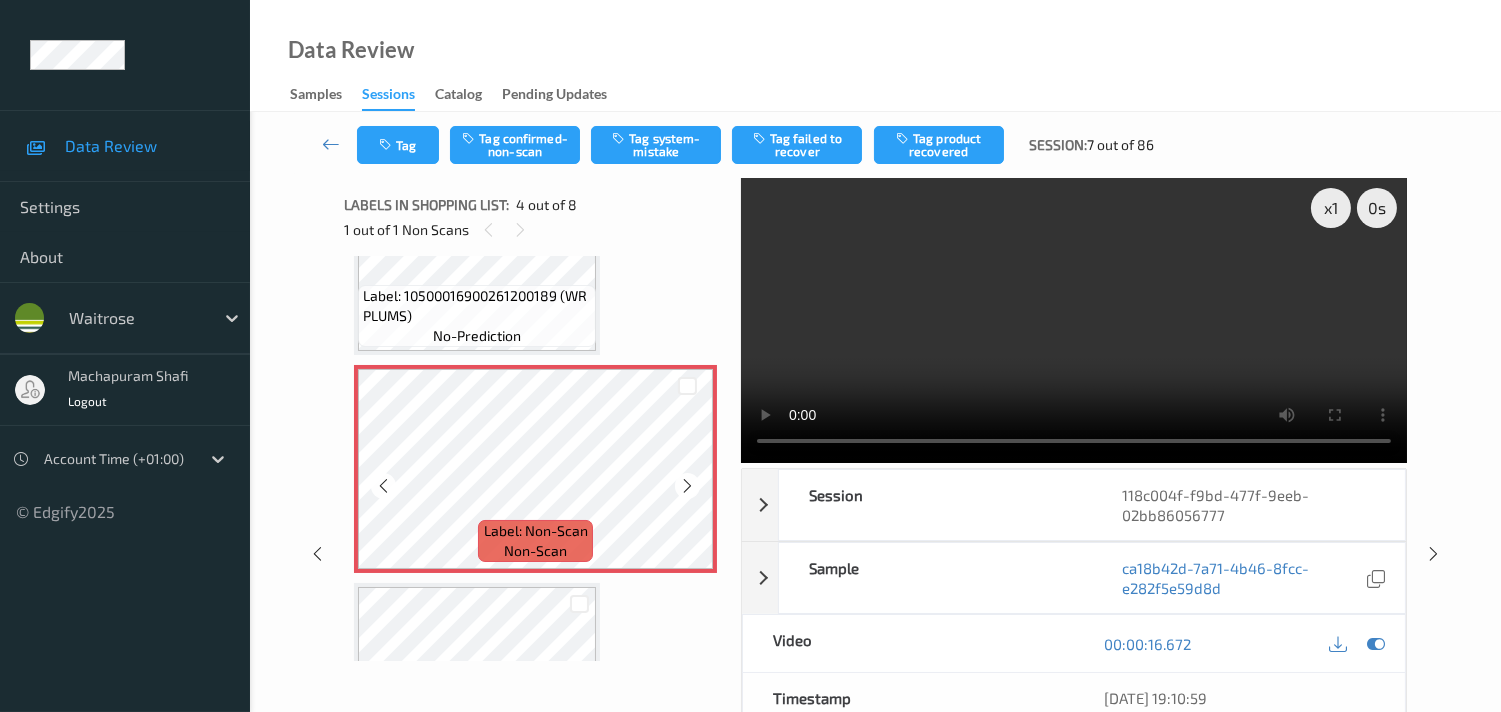 click at bounding box center (687, 486) 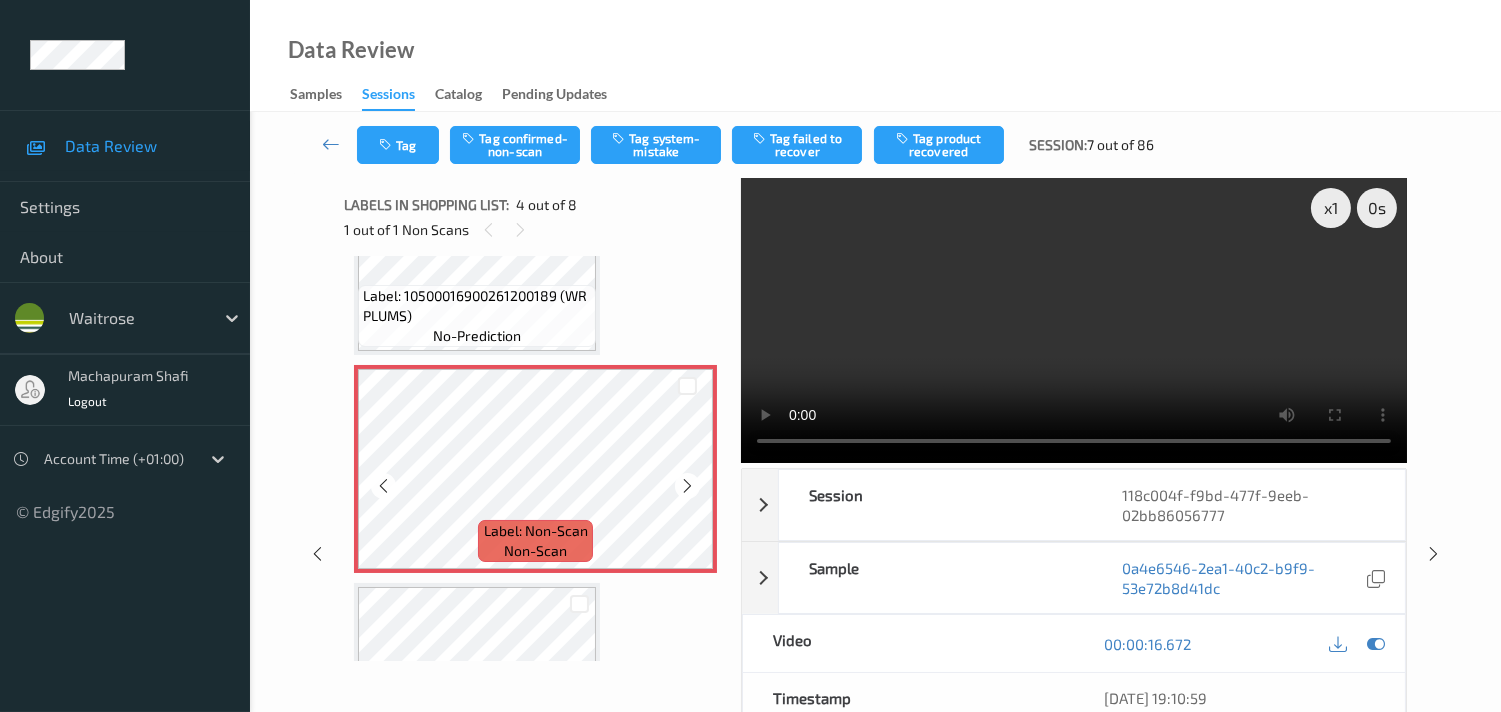 click at bounding box center (687, 486) 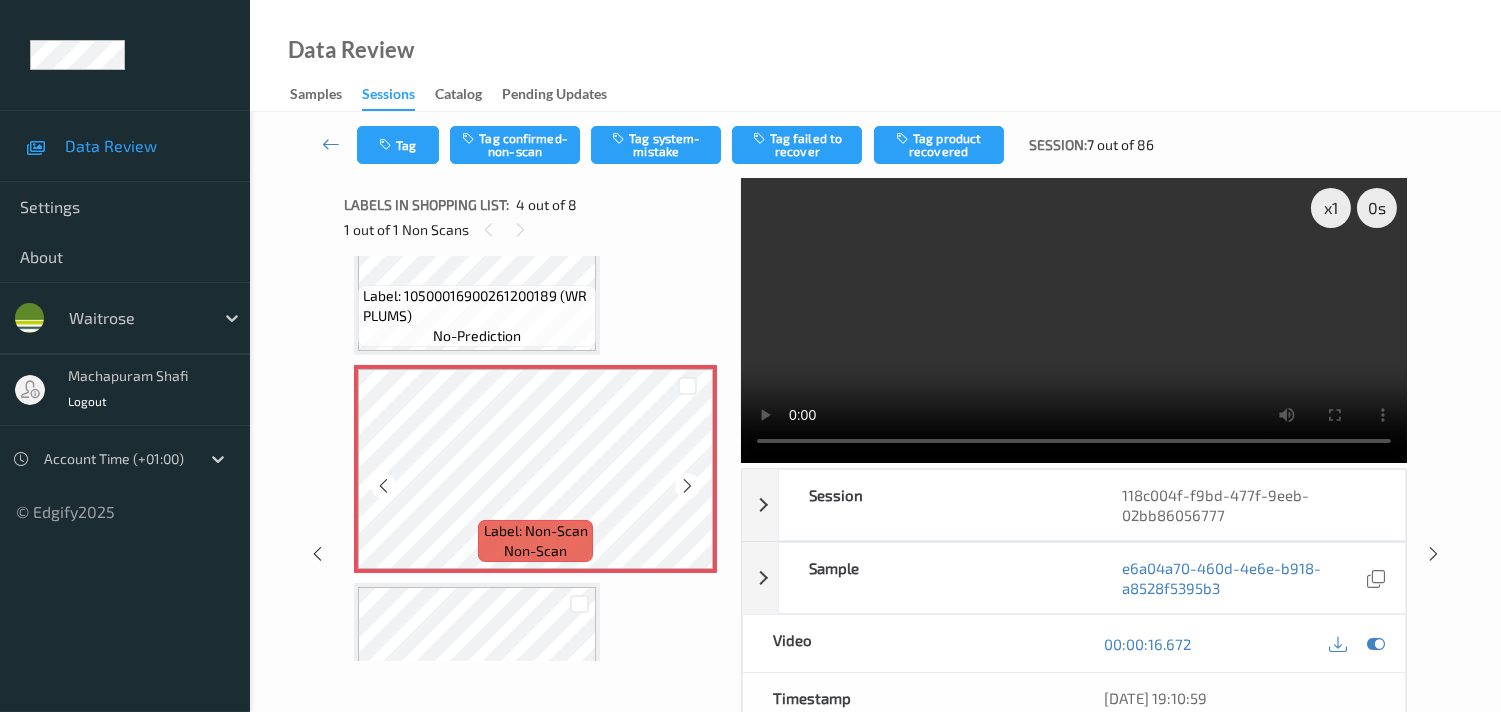 click at bounding box center [687, 486] 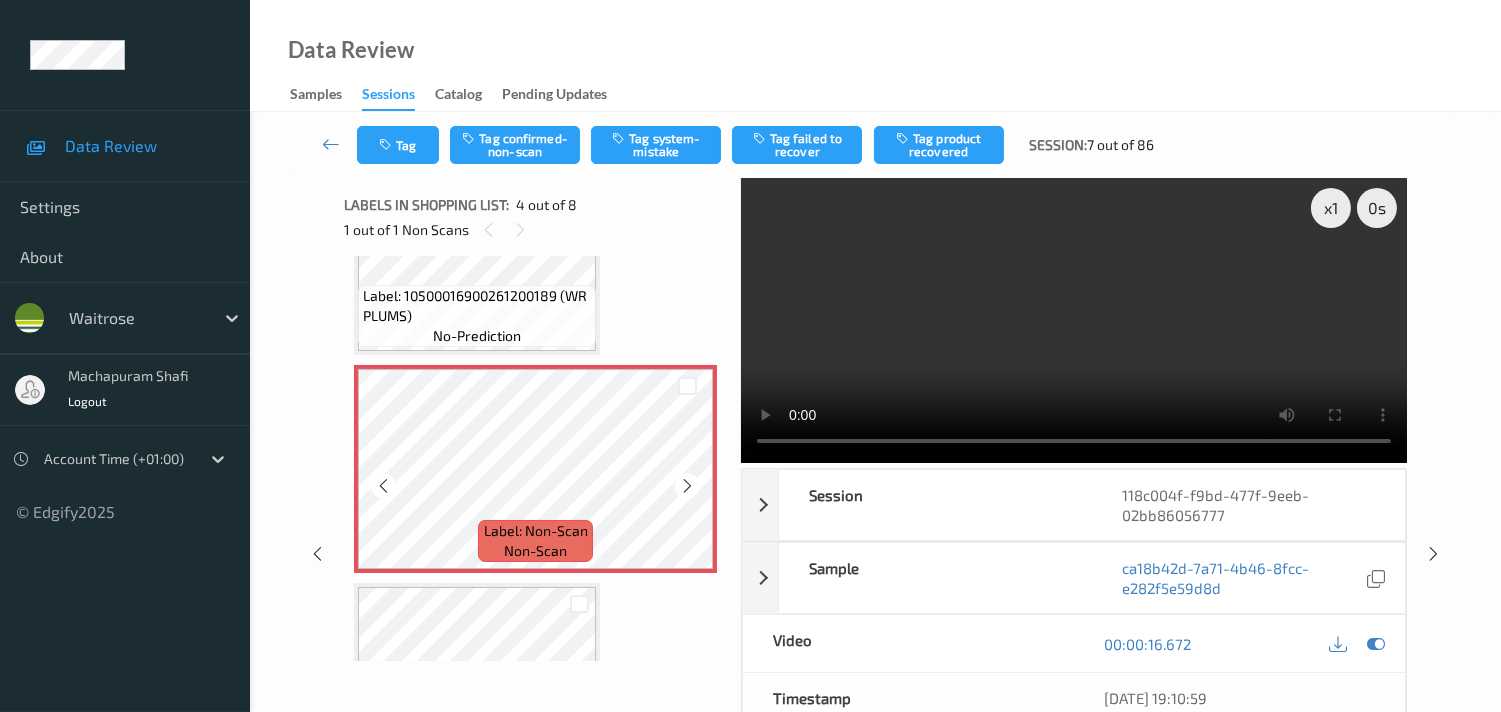 click at bounding box center (687, 486) 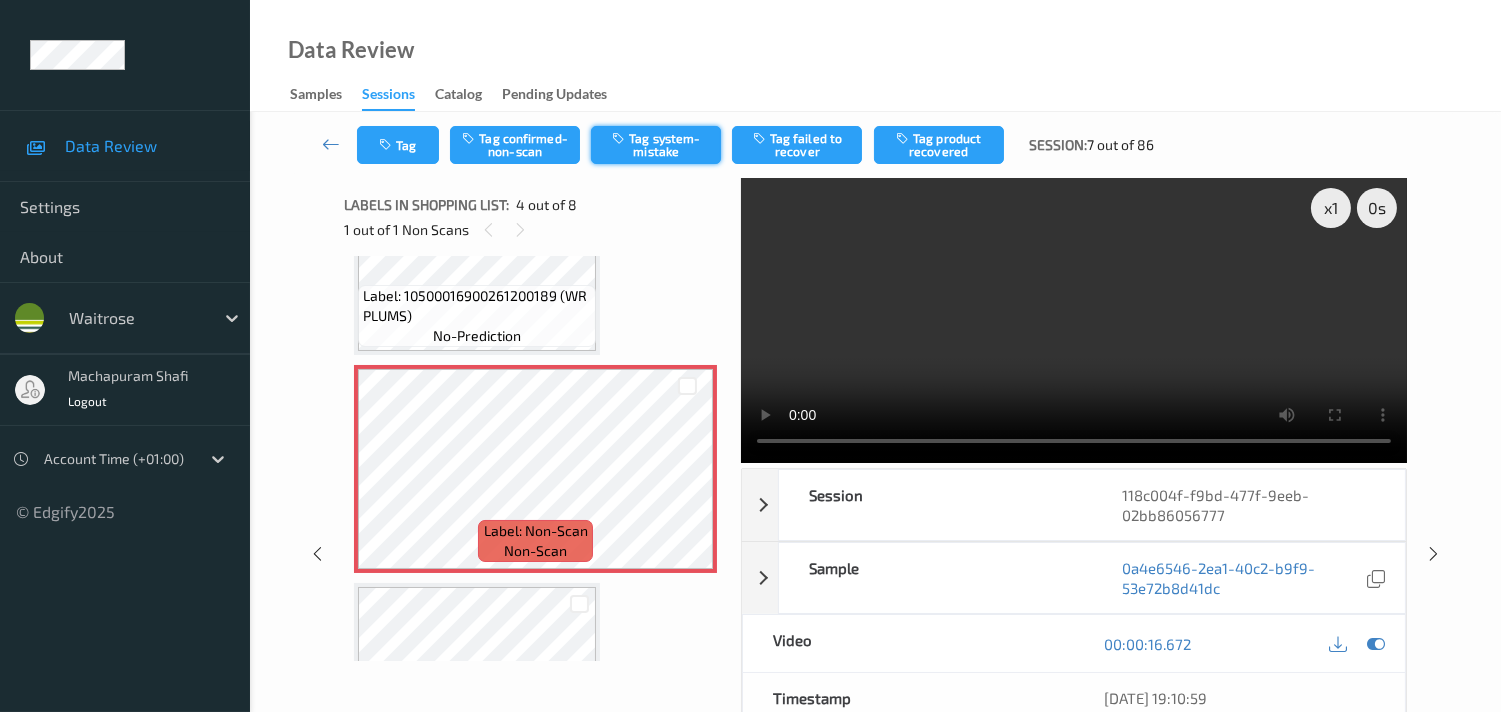 click on "Tag   system-mistake" at bounding box center (656, 145) 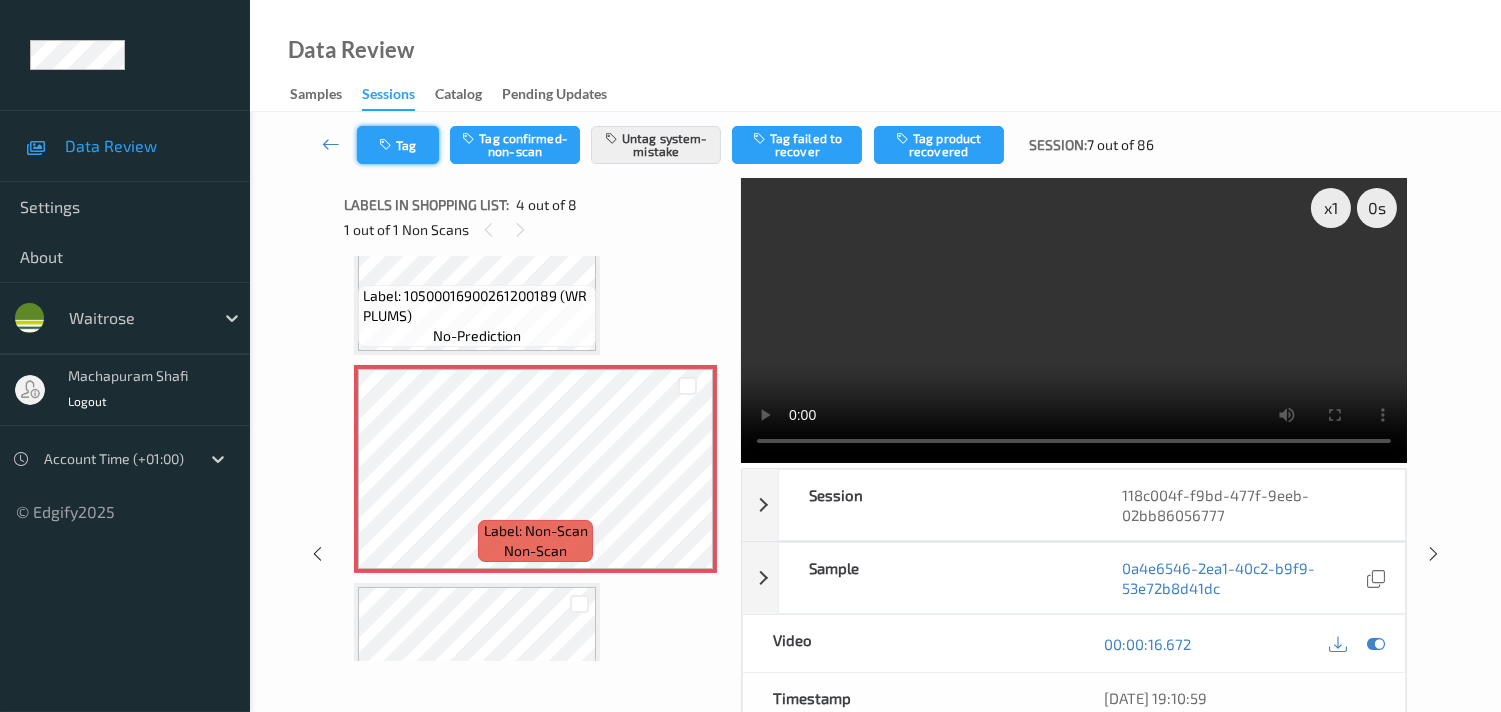 click on "Tag" at bounding box center (398, 145) 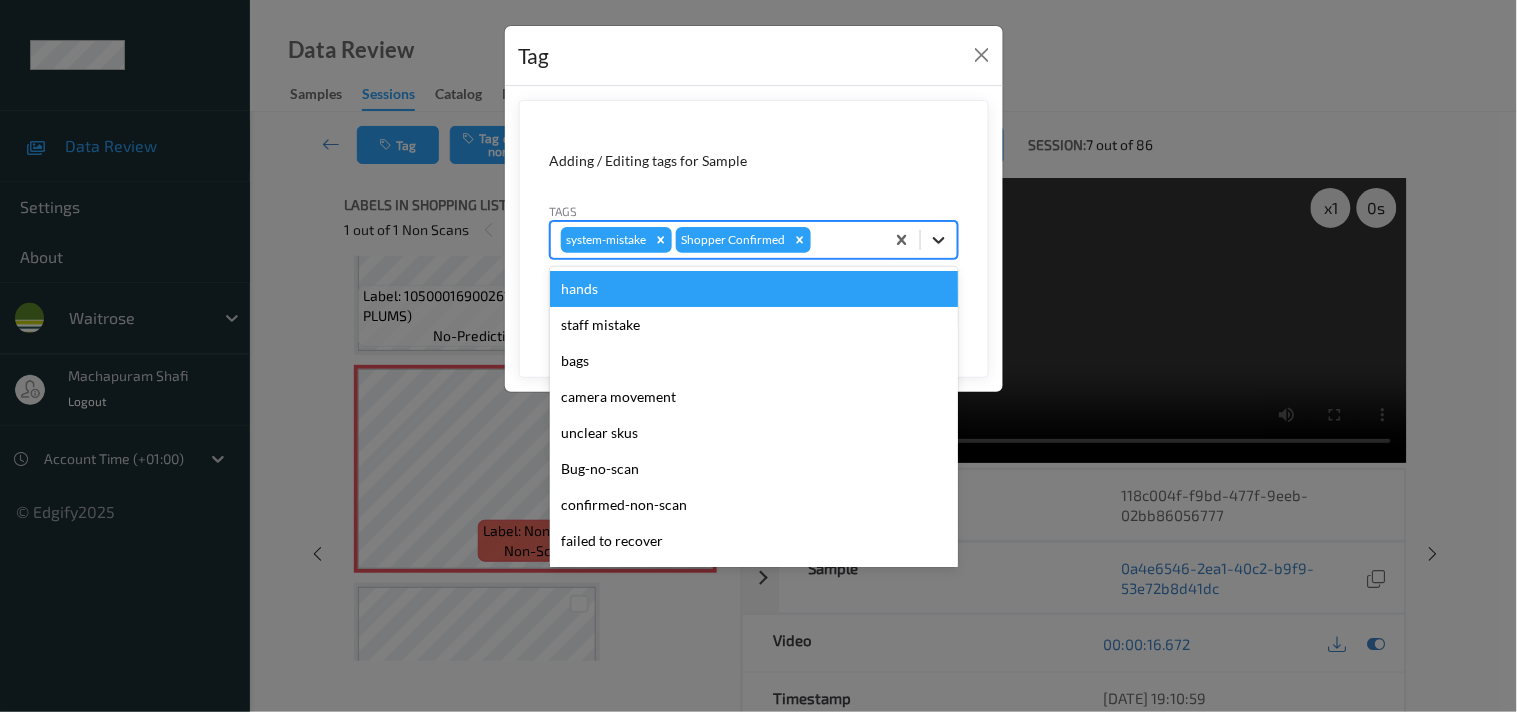 click 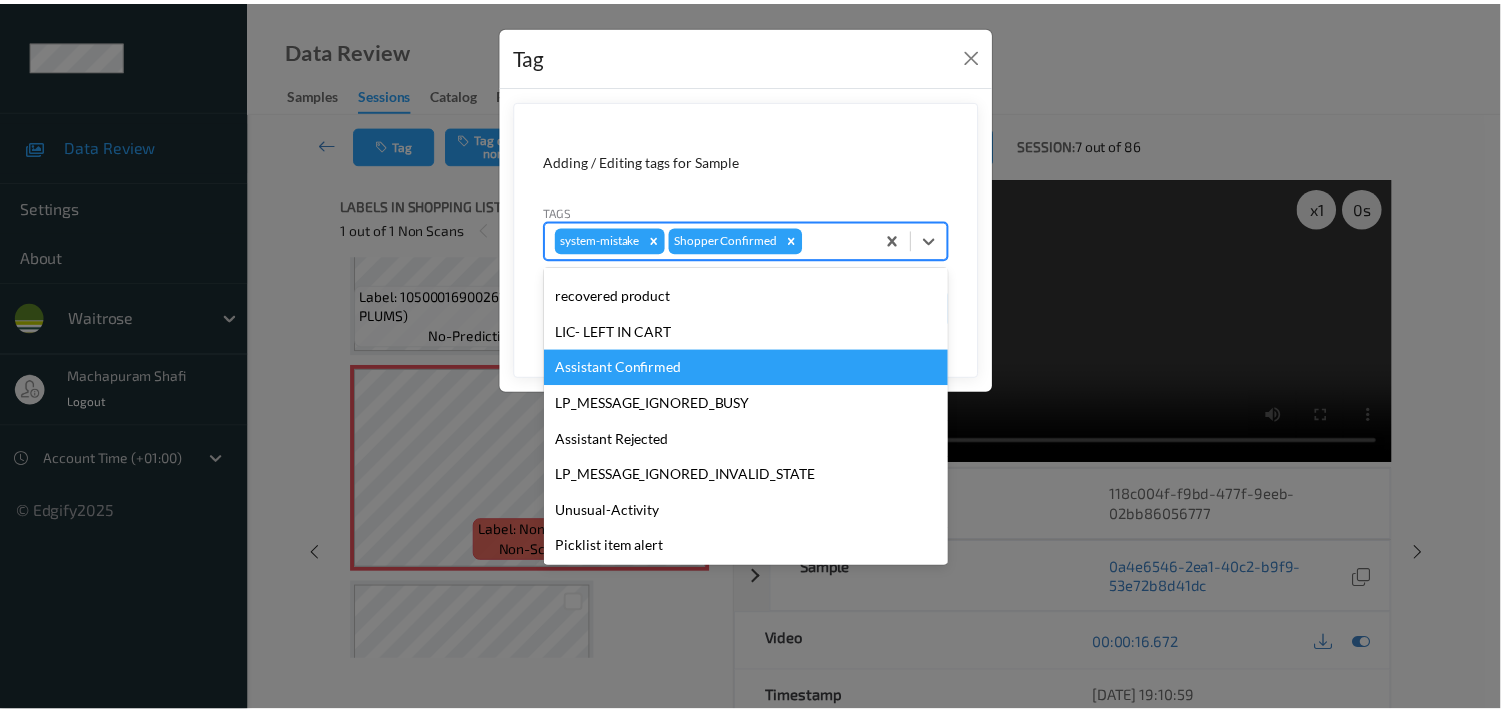 scroll, scrollTop: 320, scrollLeft: 0, axis: vertical 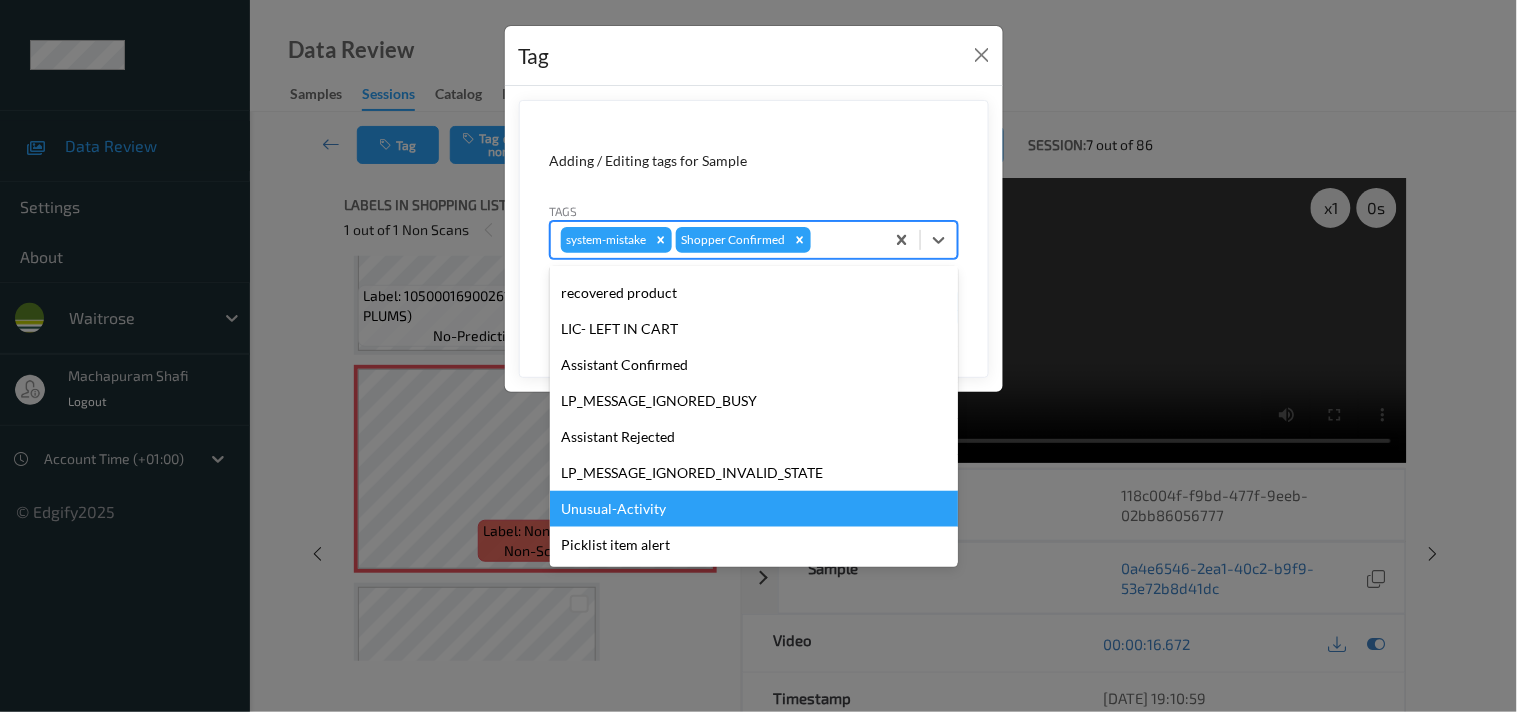 click on "Unusual-Activity" at bounding box center (754, 509) 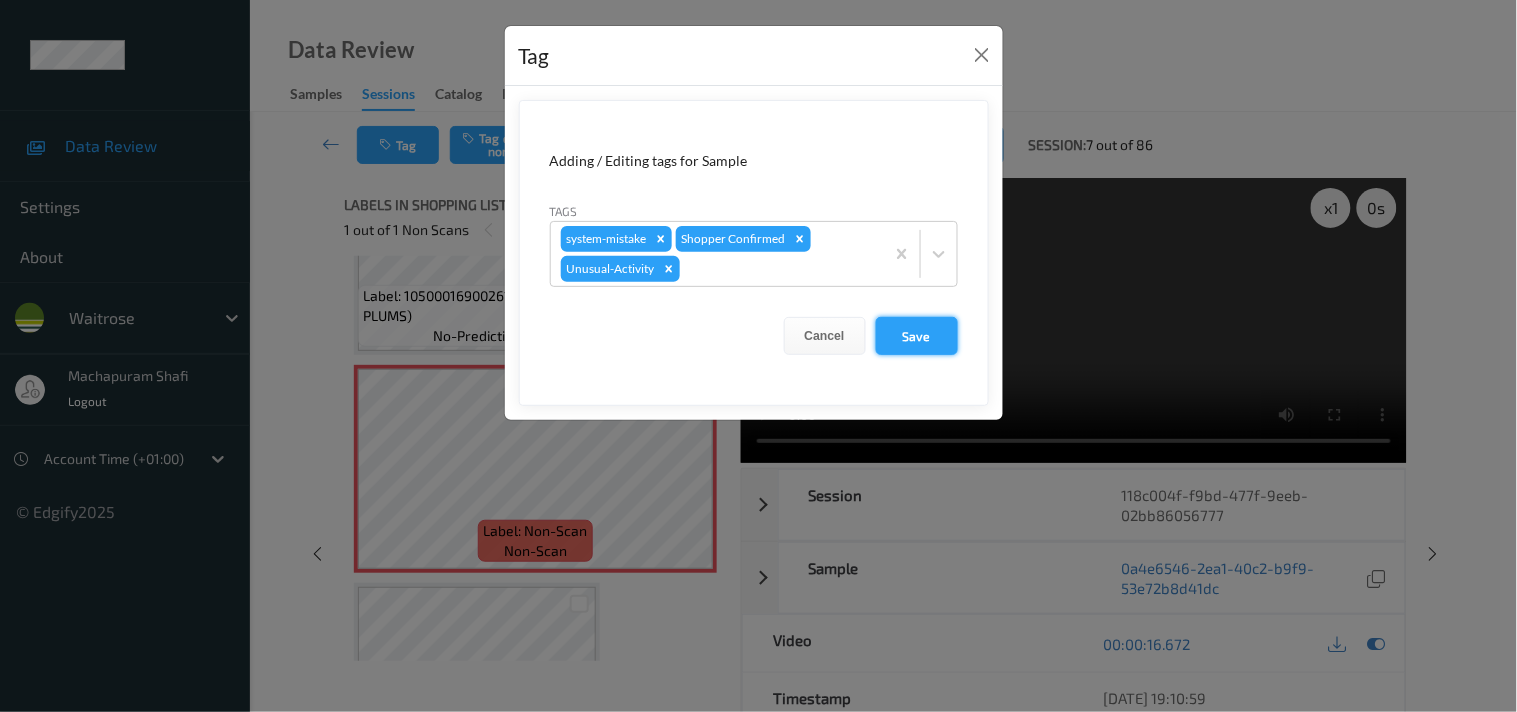 click on "Save" at bounding box center [917, 336] 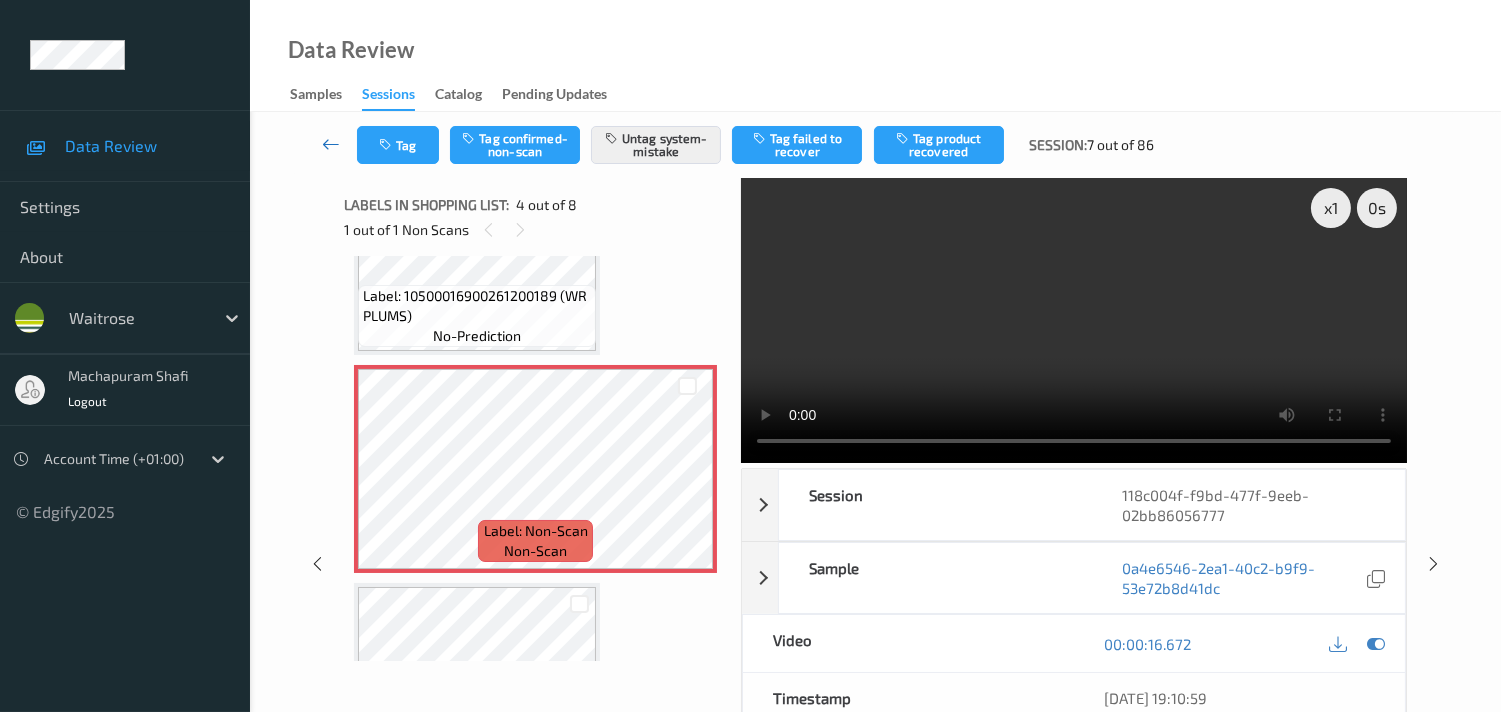 click at bounding box center [331, 144] 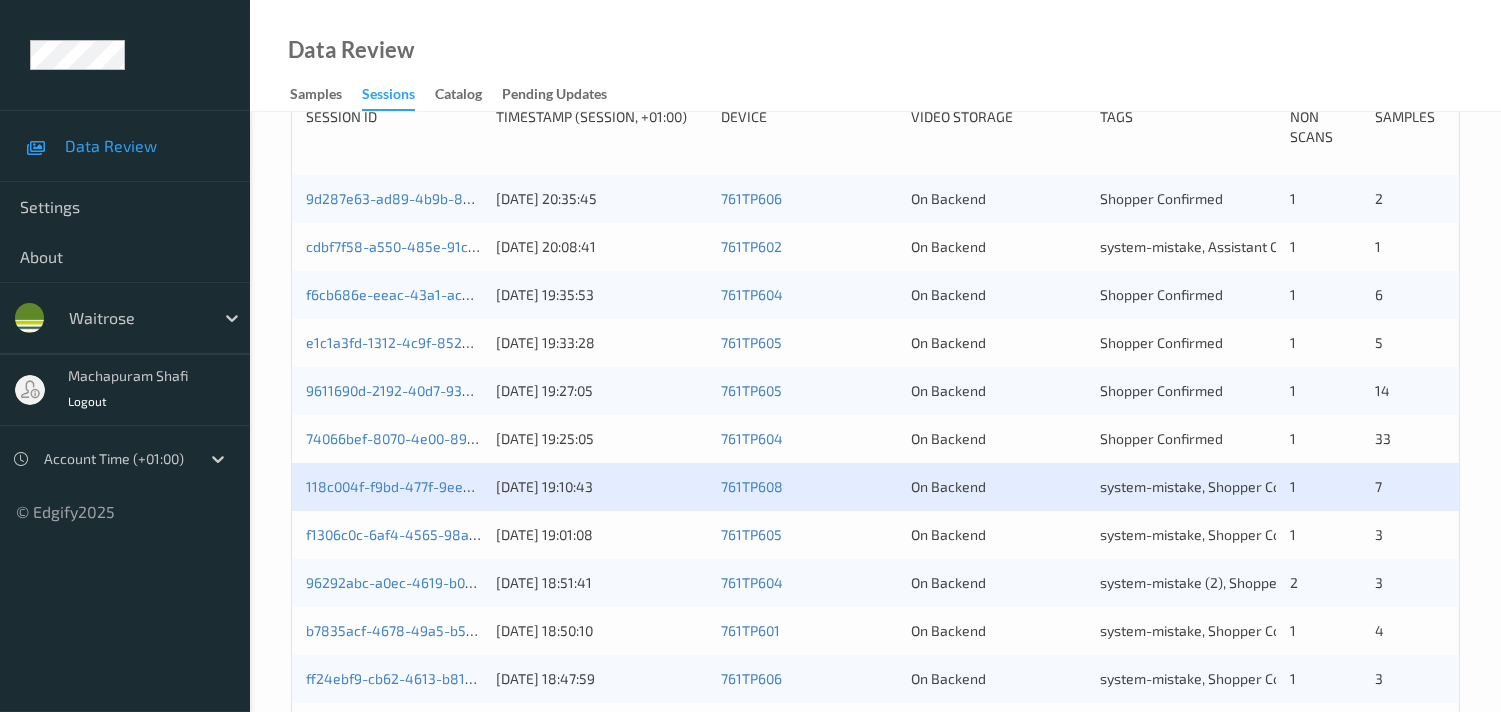 scroll, scrollTop: 555, scrollLeft: 0, axis: vertical 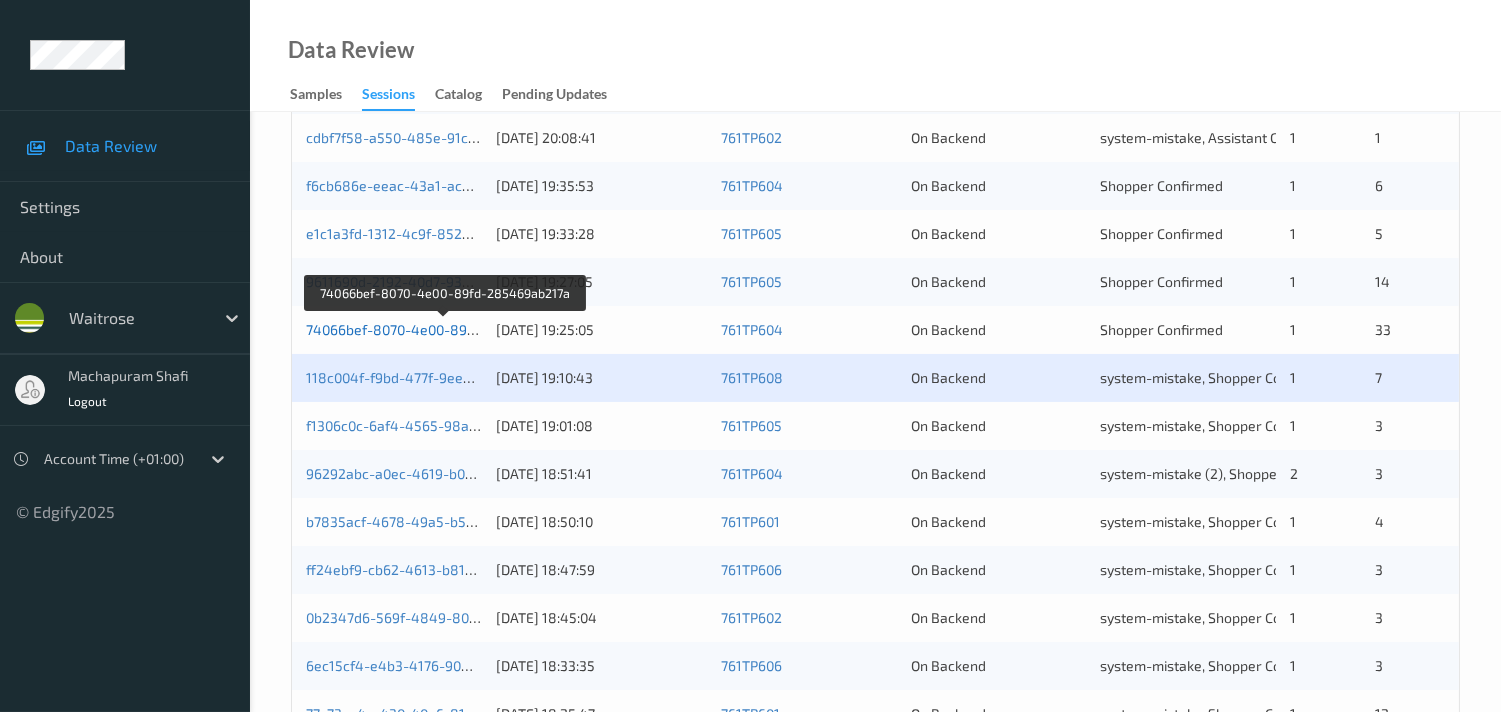 click on "74066bef-8070-4e00-89fd-285469ab217a" at bounding box center [443, 329] 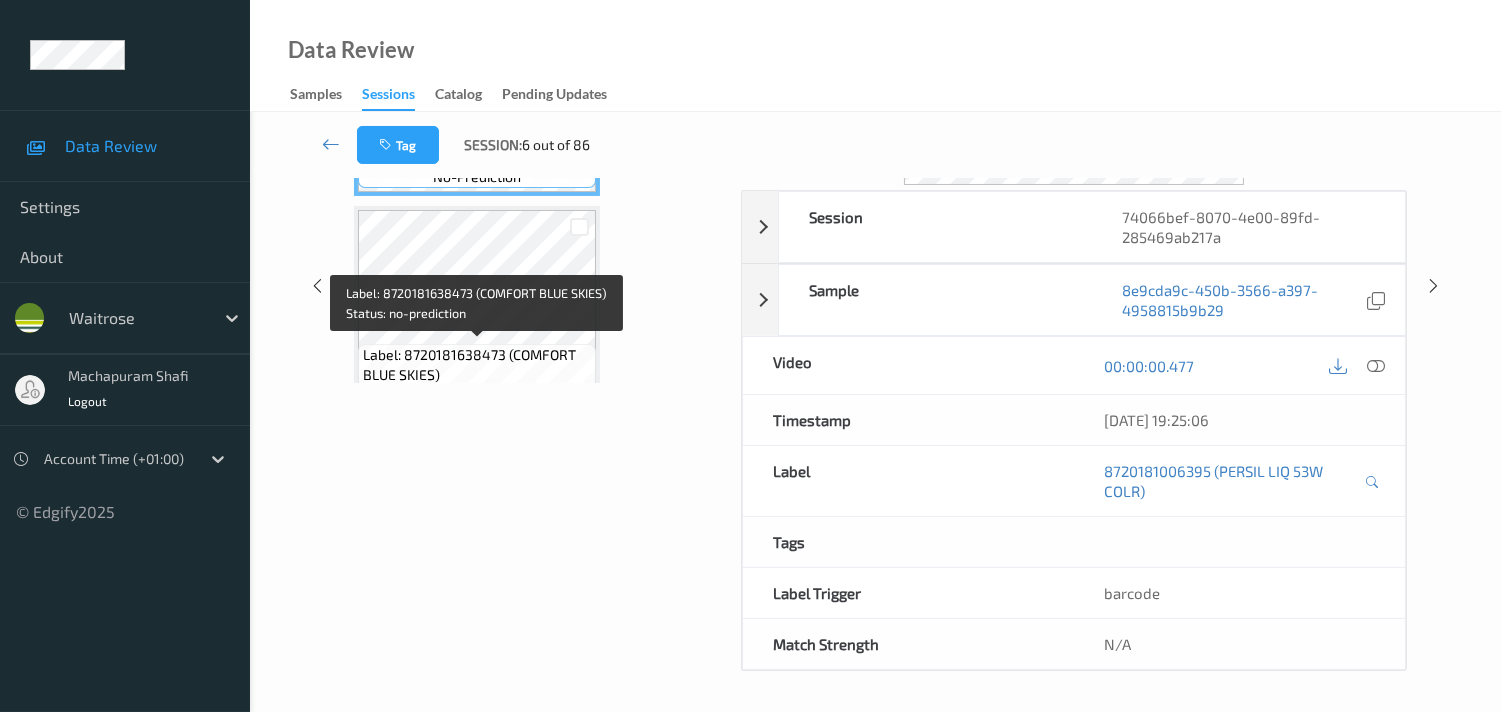 scroll, scrollTop: 168, scrollLeft: 0, axis: vertical 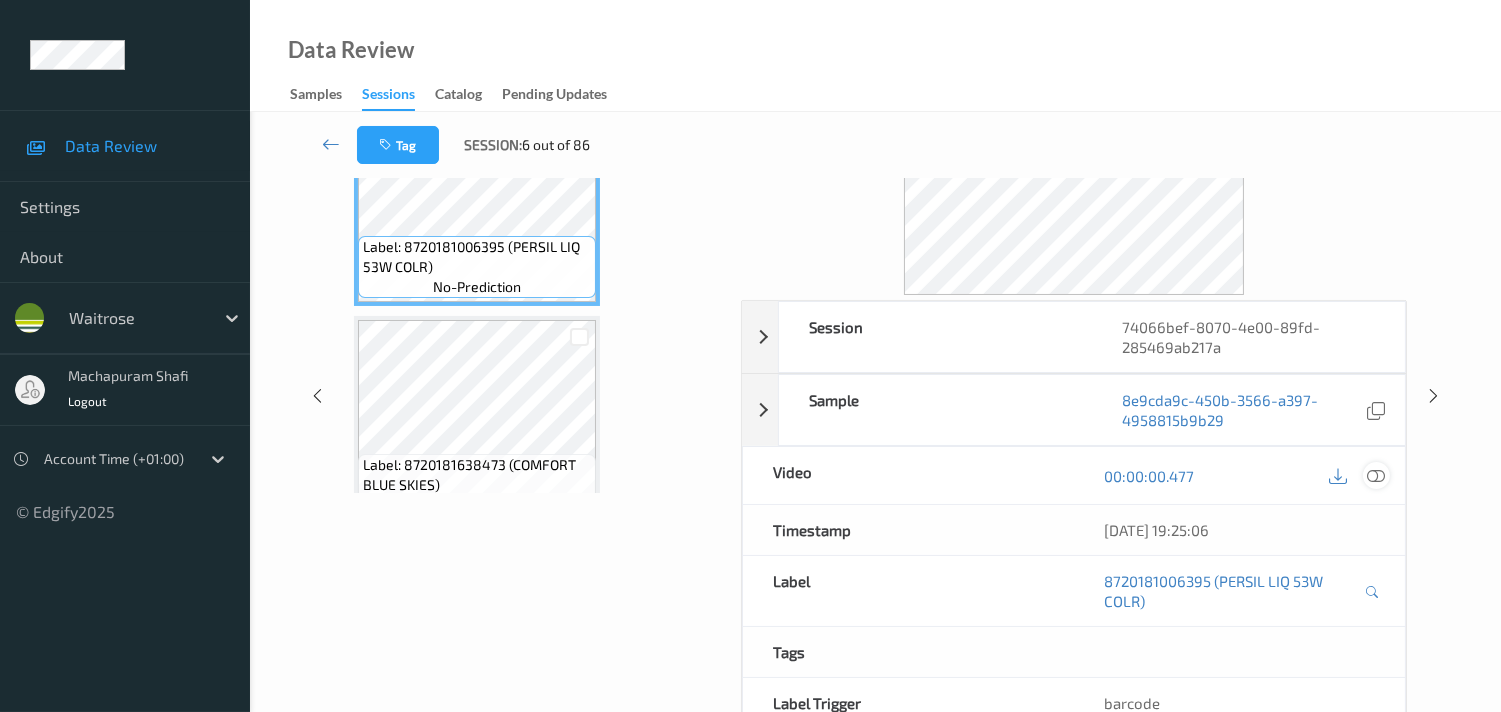 click at bounding box center [1376, 476] 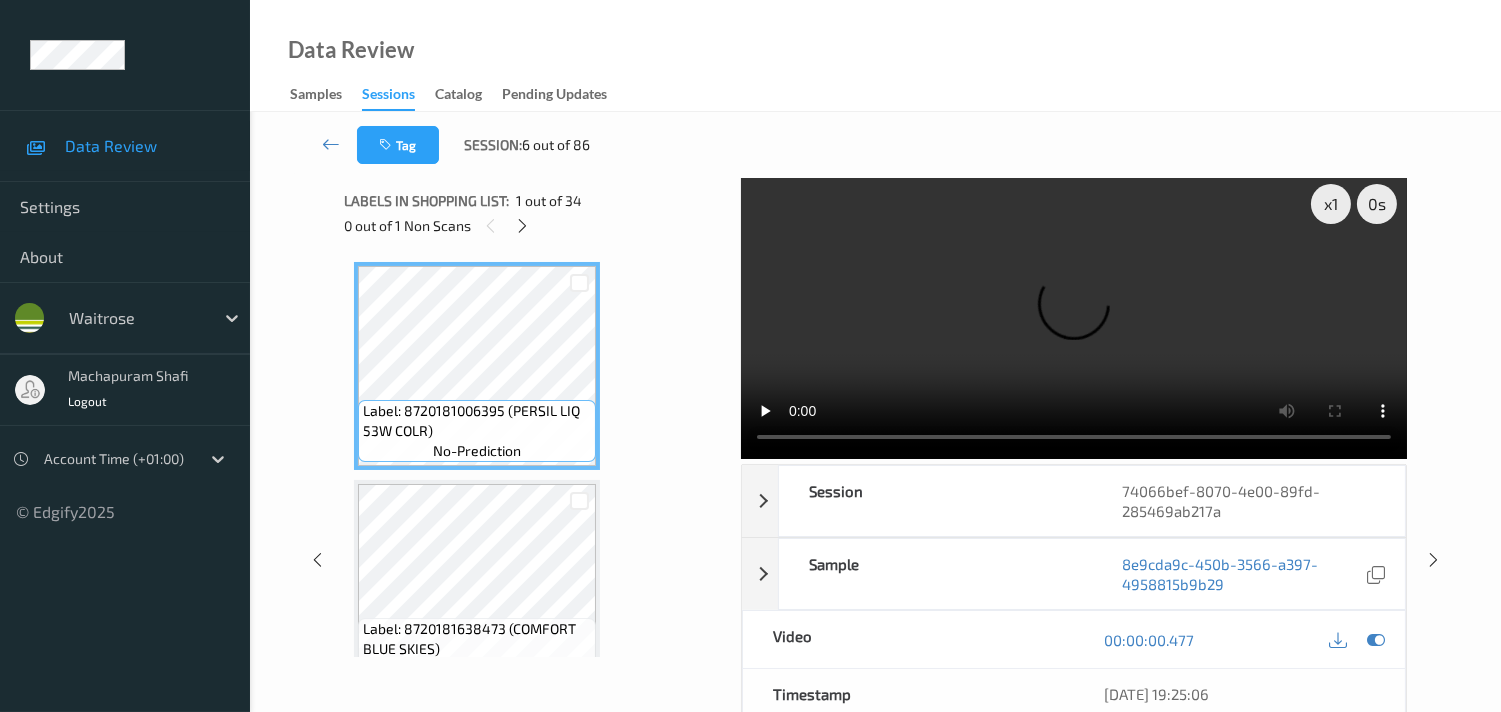 scroll, scrollTop: 0, scrollLeft: 0, axis: both 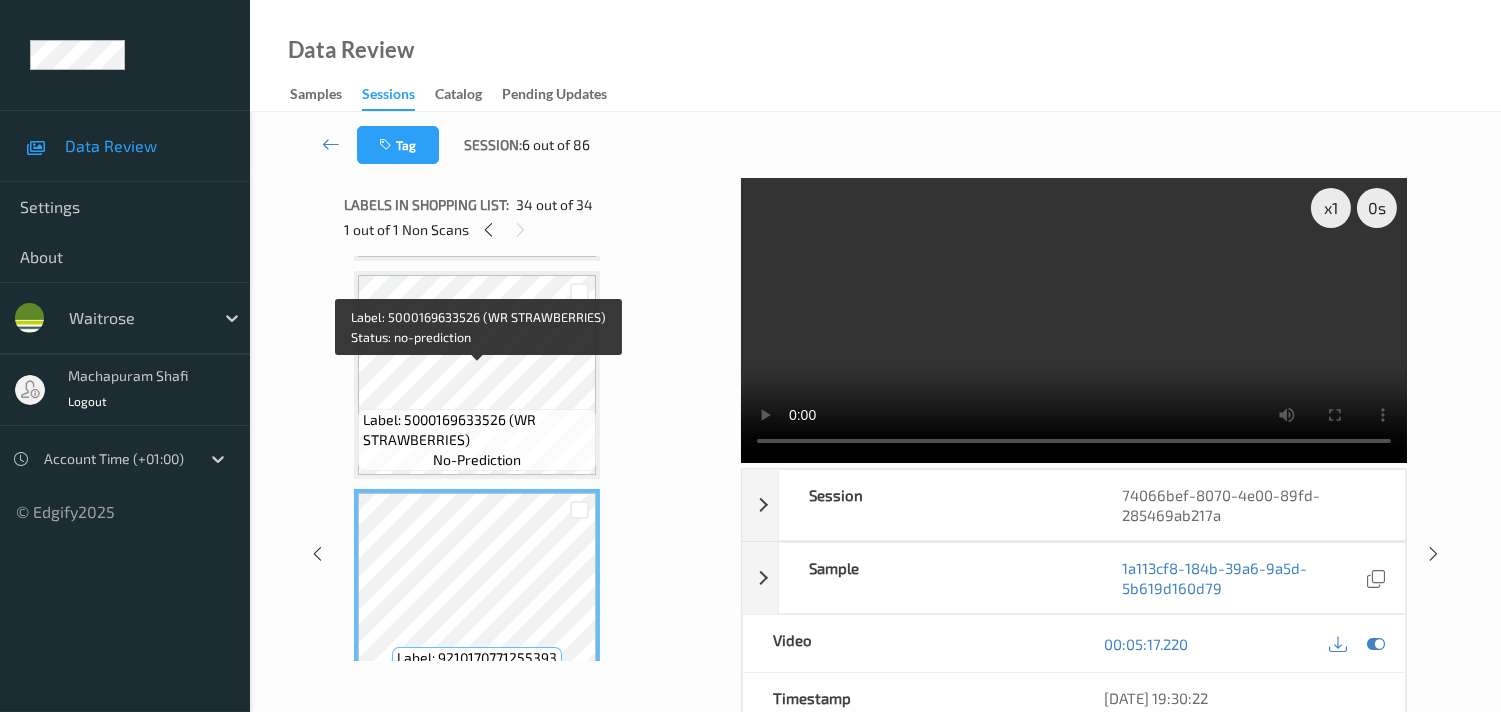 click on "Label: 5000169633526 (WR STRAWBERRIES)" at bounding box center (477, 430) 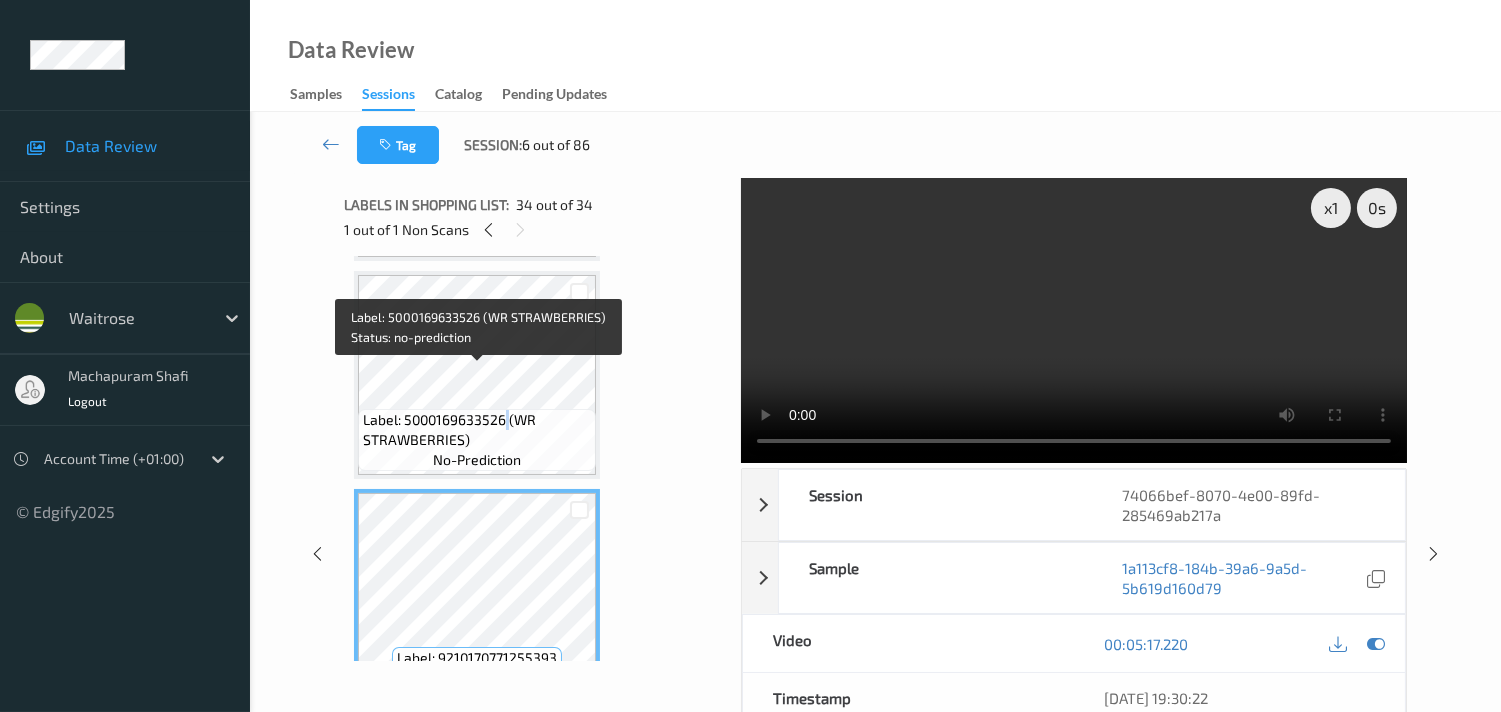 click on "Label: 5000169633526 (WR STRAWBERRIES)" at bounding box center [477, 430] 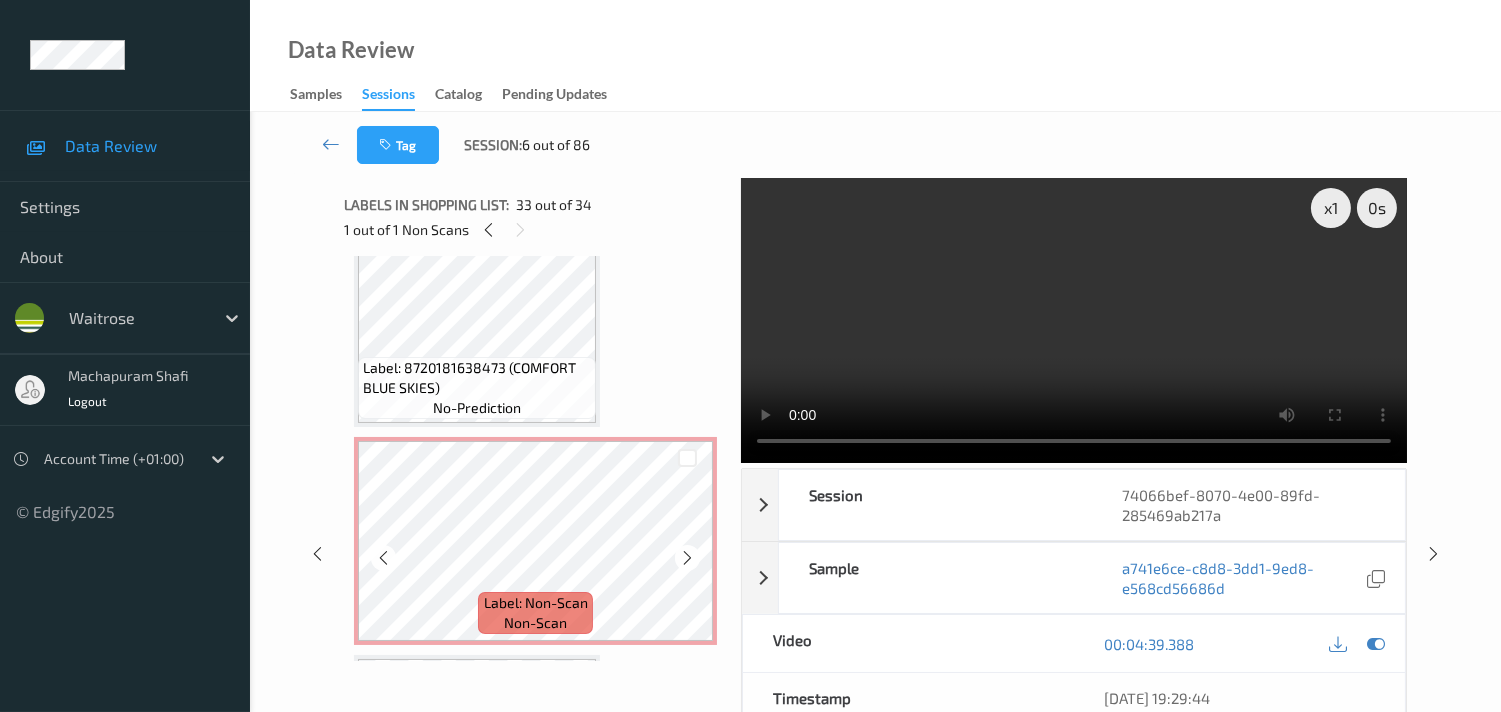 scroll, scrollTop: 304, scrollLeft: 0, axis: vertical 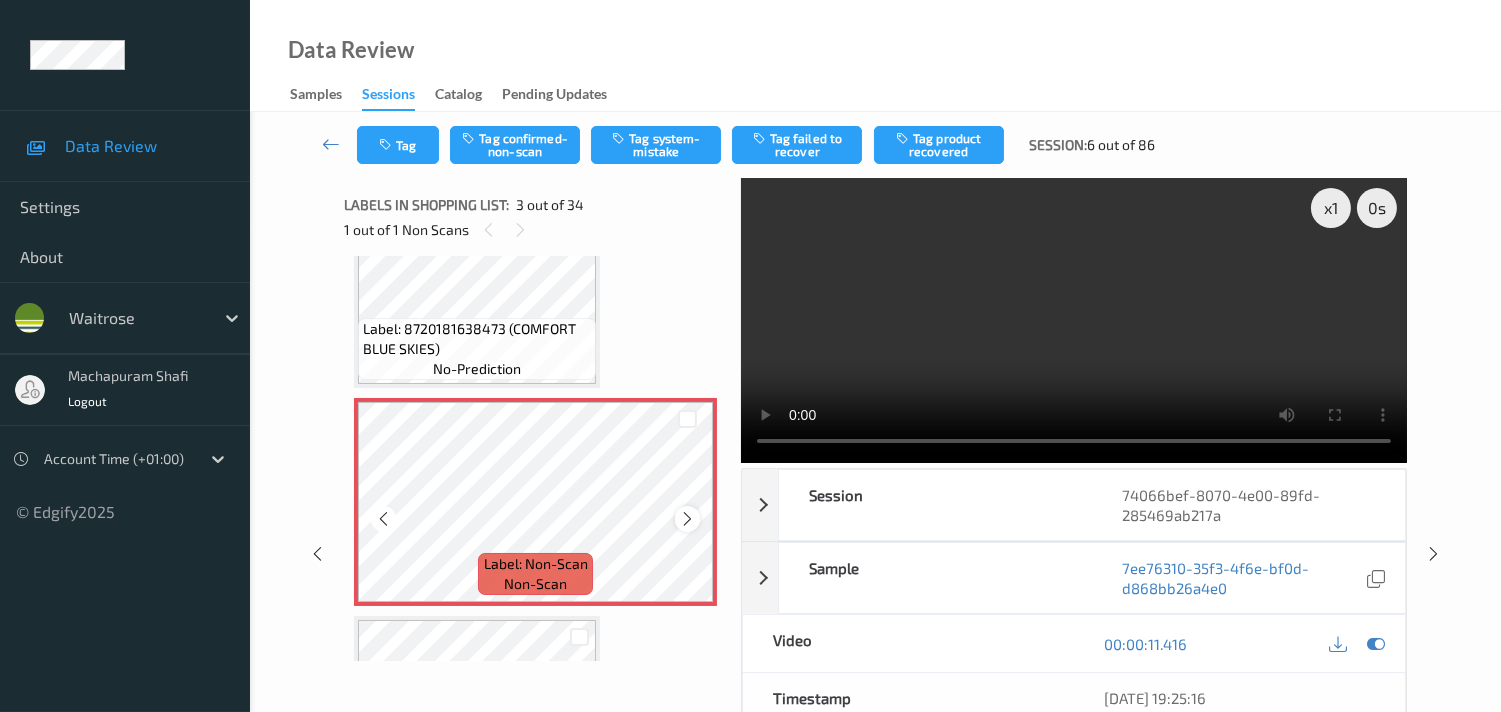 click at bounding box center [687, 518] 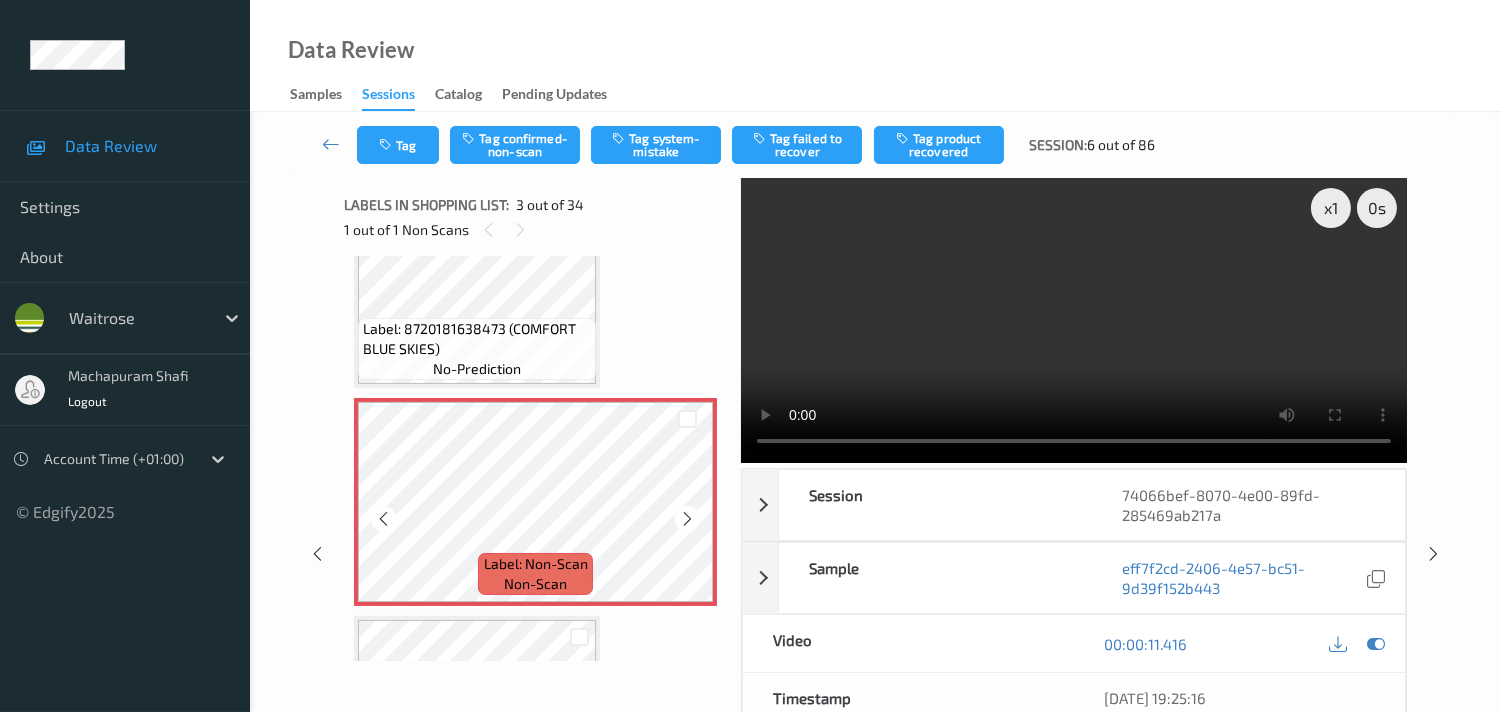 click at bounding box center [687, 518] 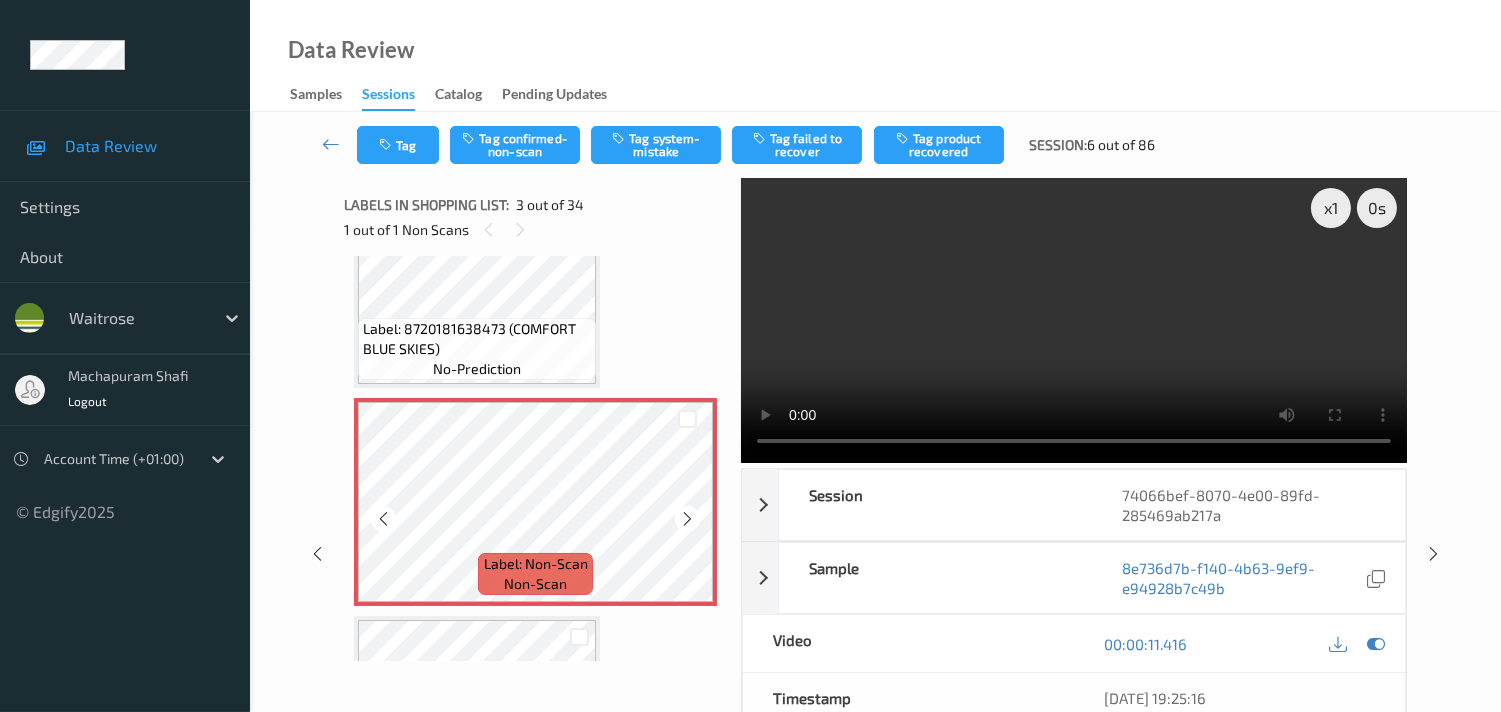 click at bounding box center (687, 518) 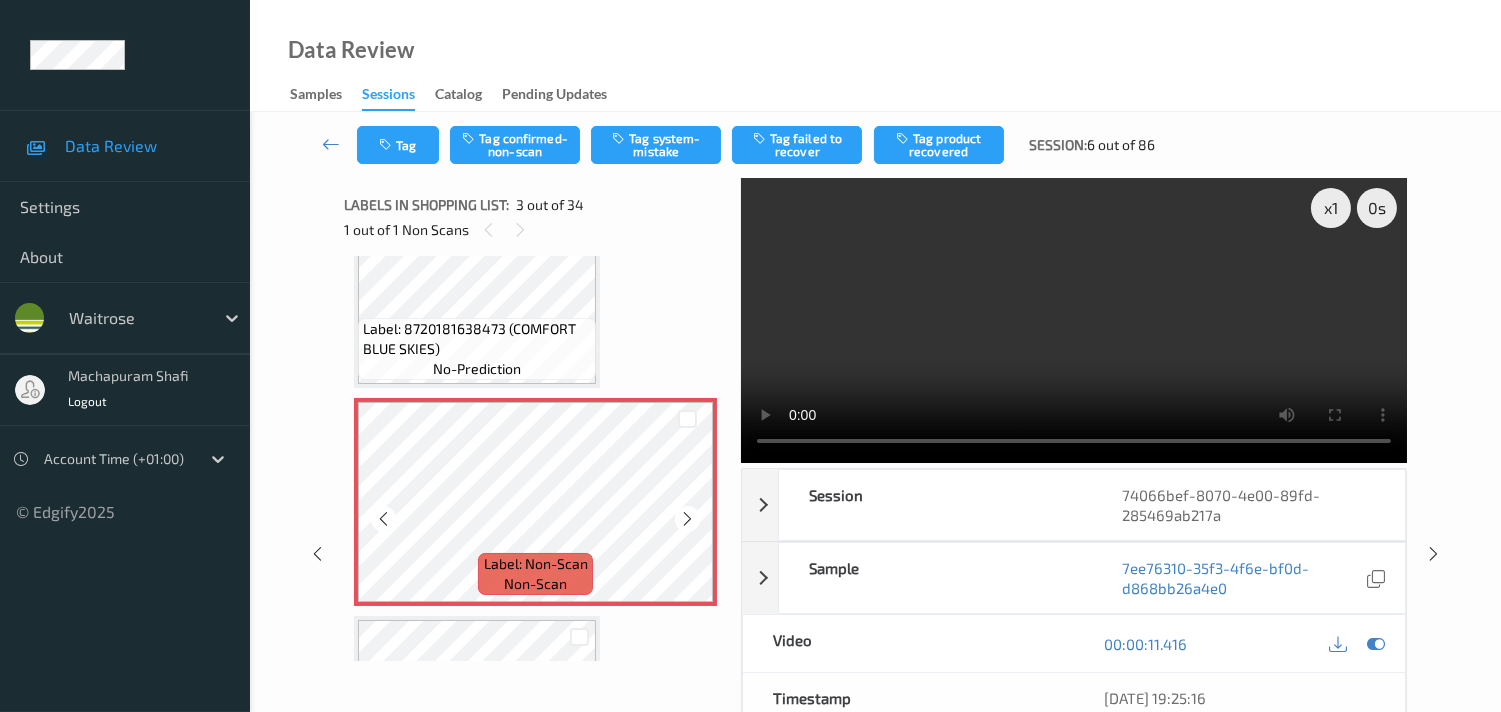 click at bounding box center [687, 518] 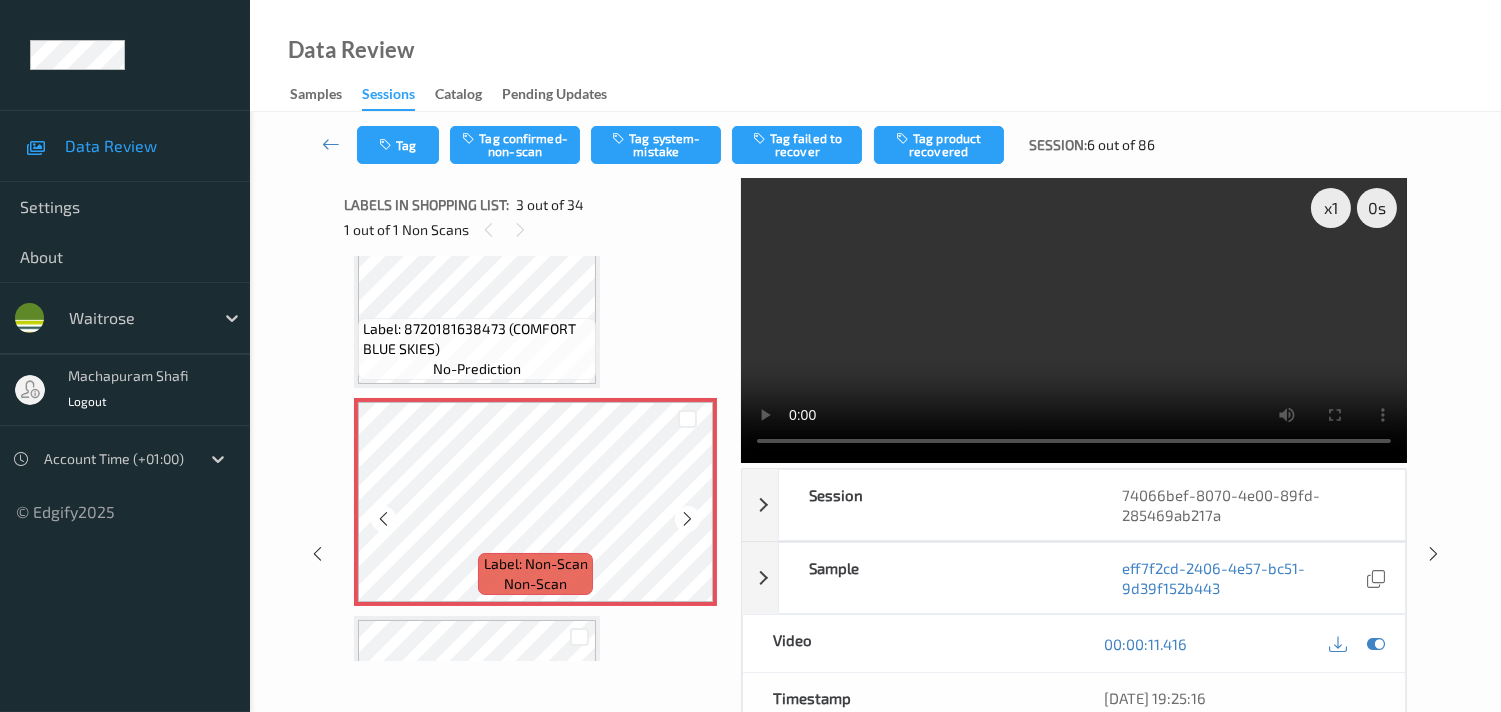 click at bounding box center (687, 518) 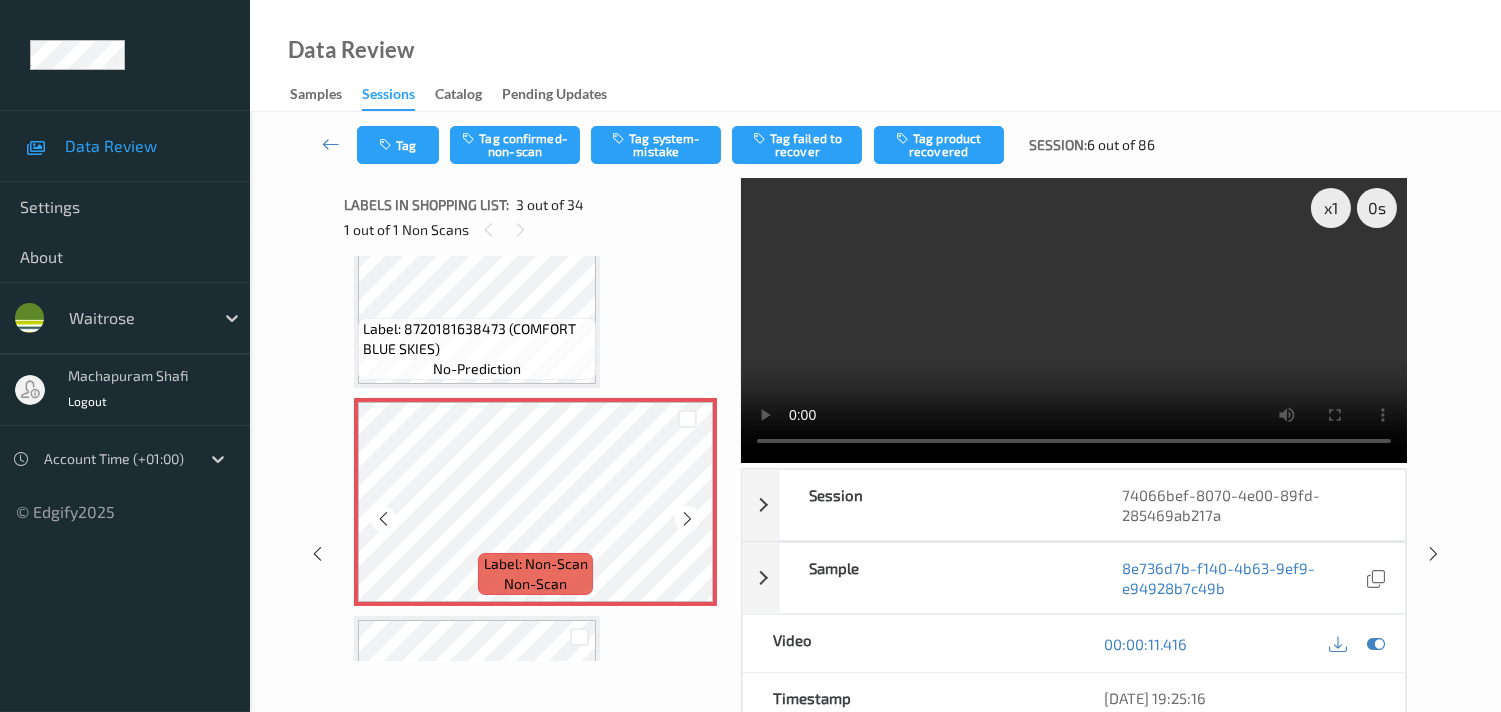 click at bounding box center [687, 518] 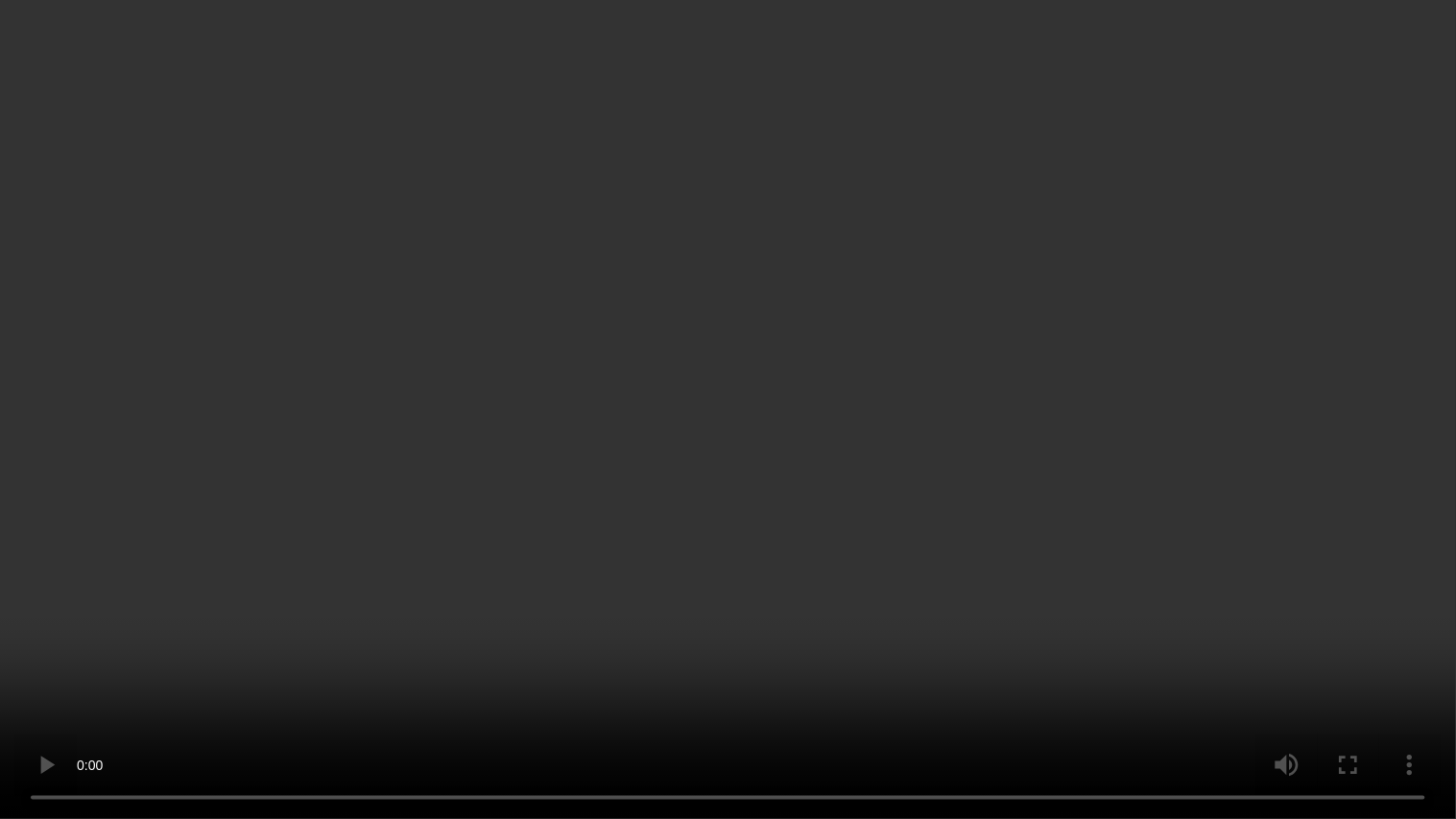 click at bounding box center [728, 409] 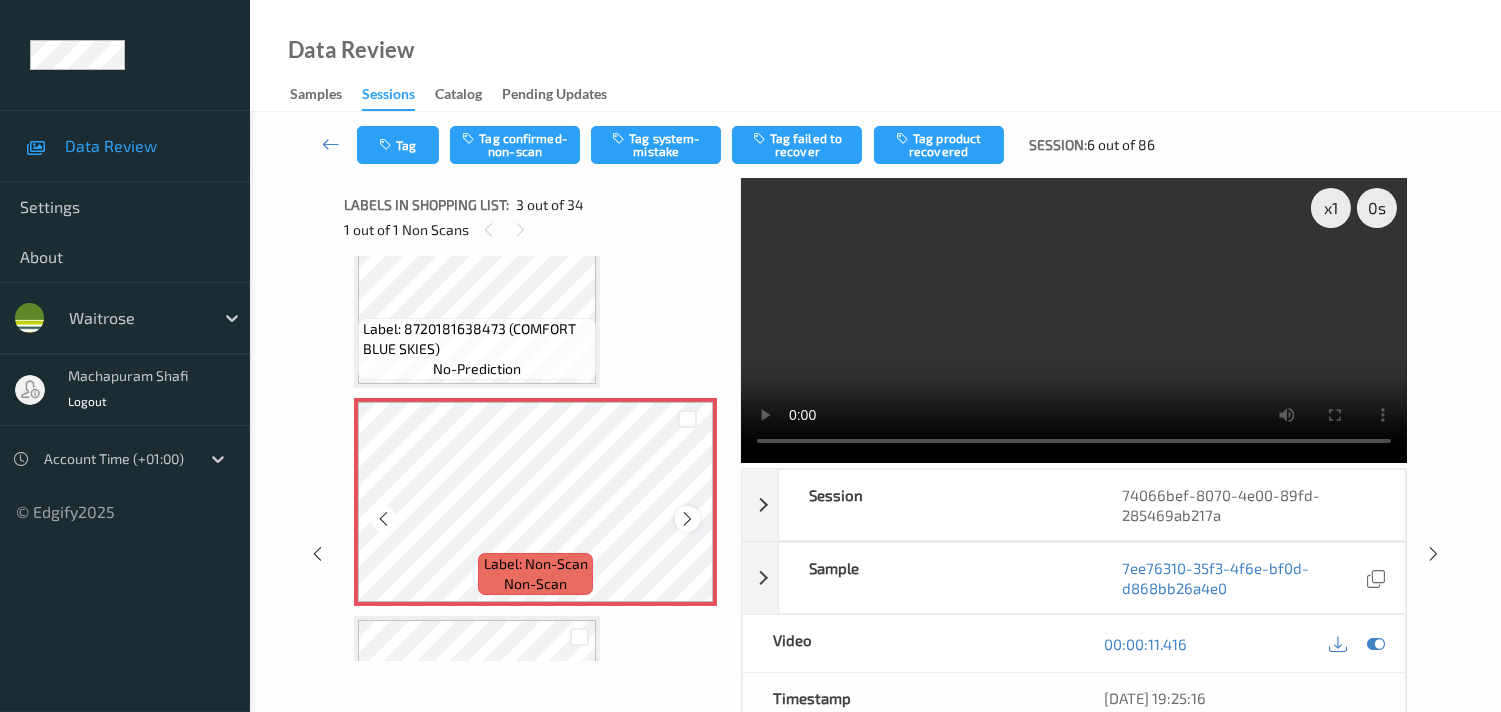click at bounding box center [687, 518] 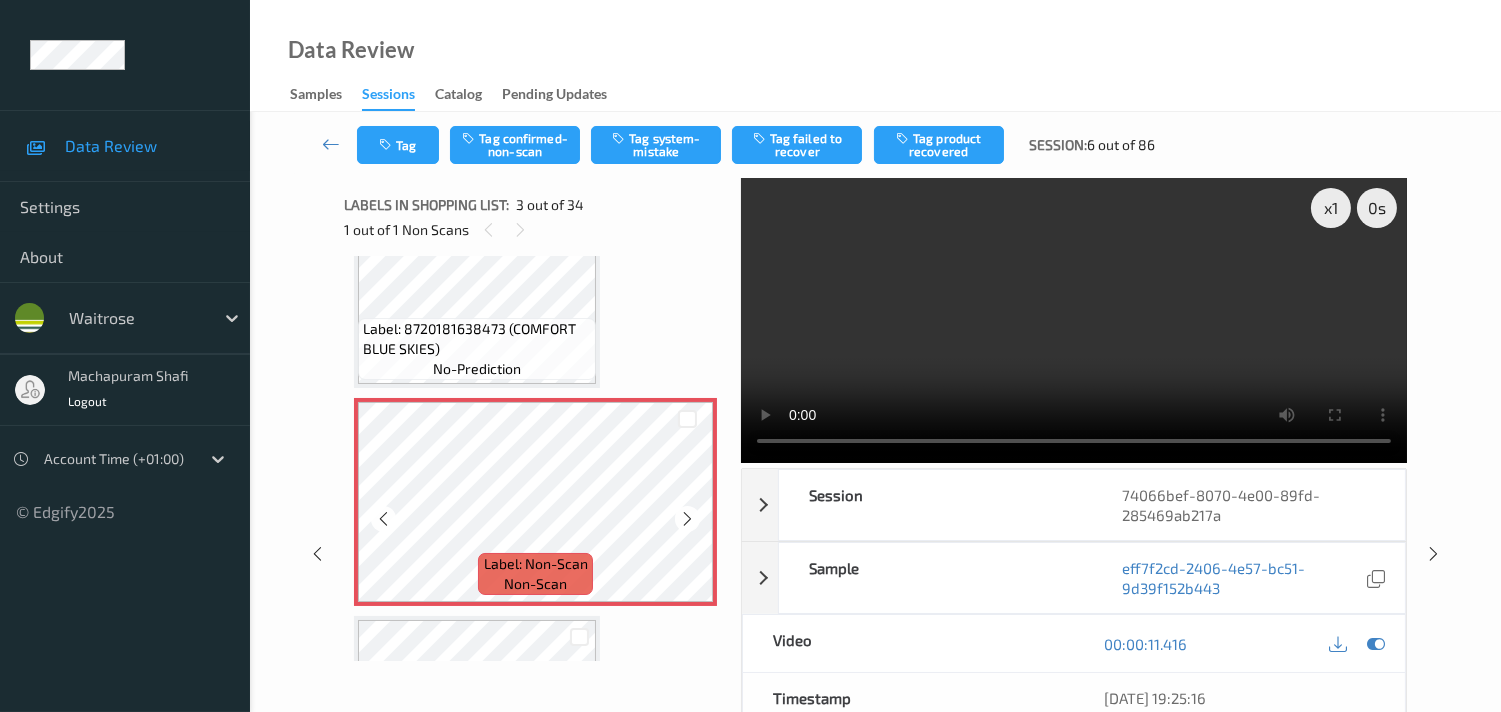click at bounding box center (687, 518) 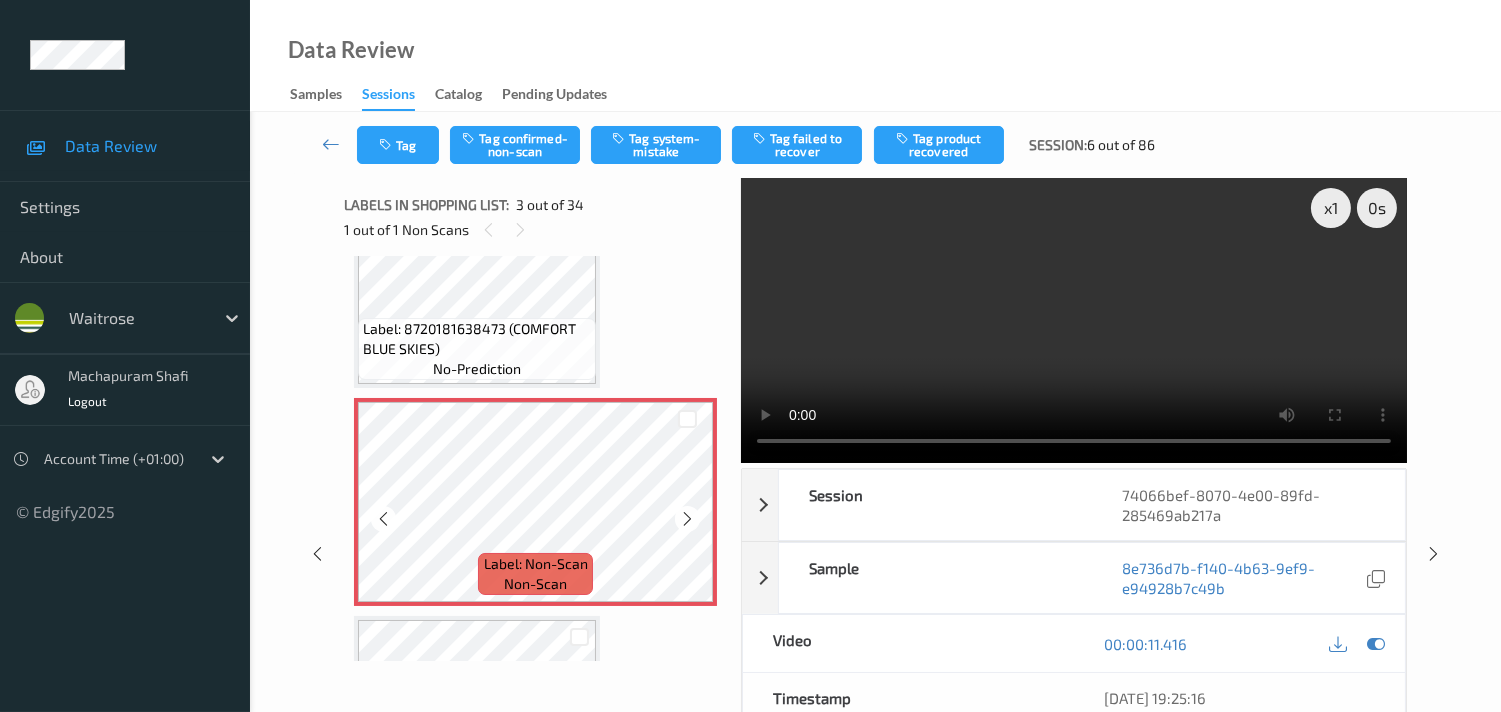 click at bounding box center (687, 518) 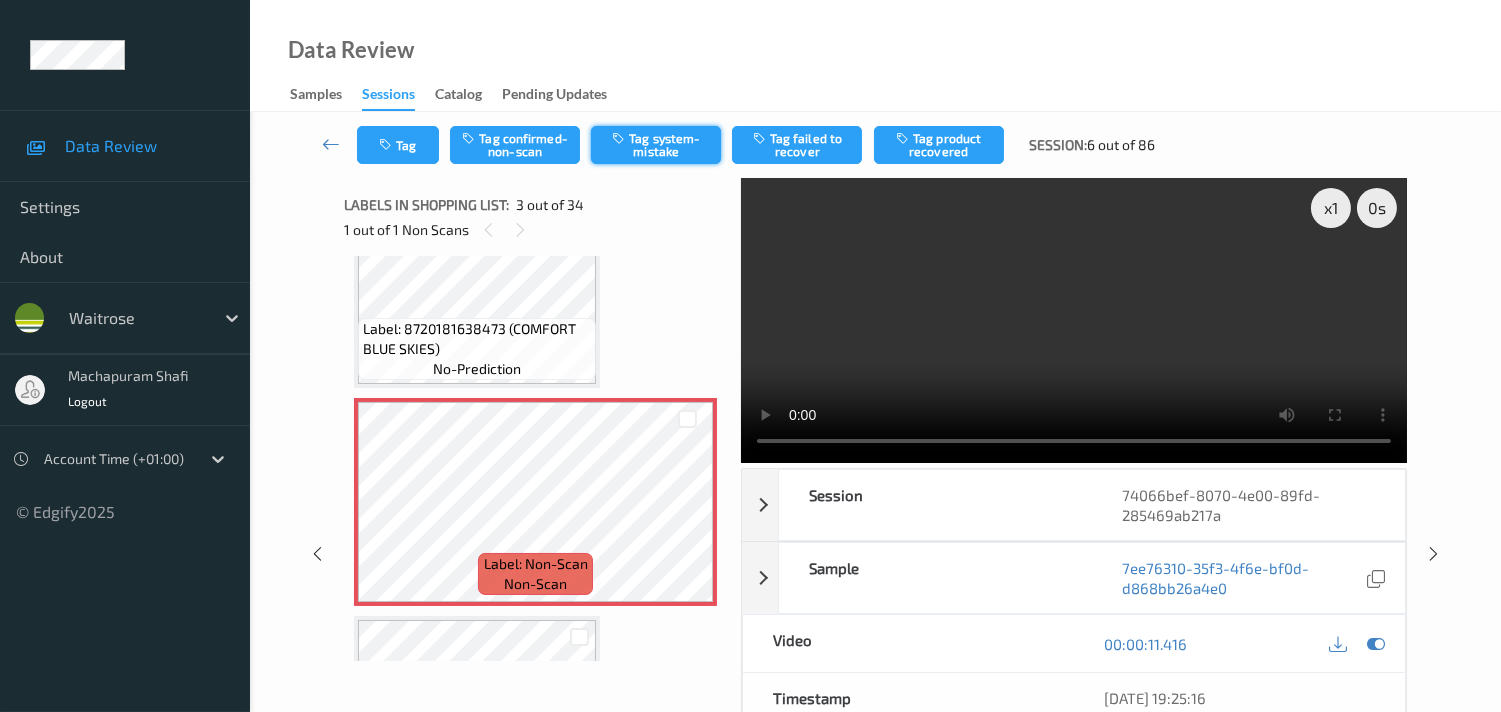 click on "Tag   system-mistake" at bounding box center [656, 145] 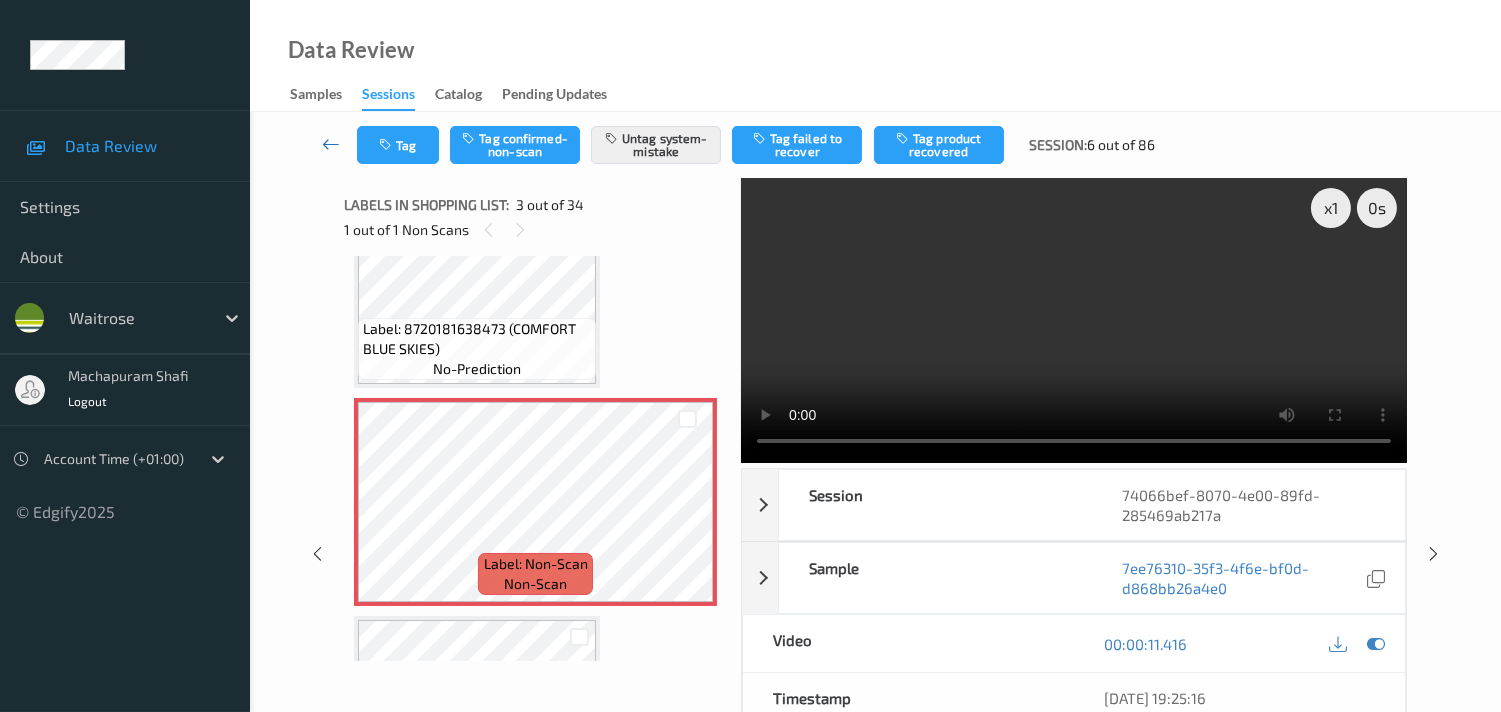 click at bounding box center (331, 144) 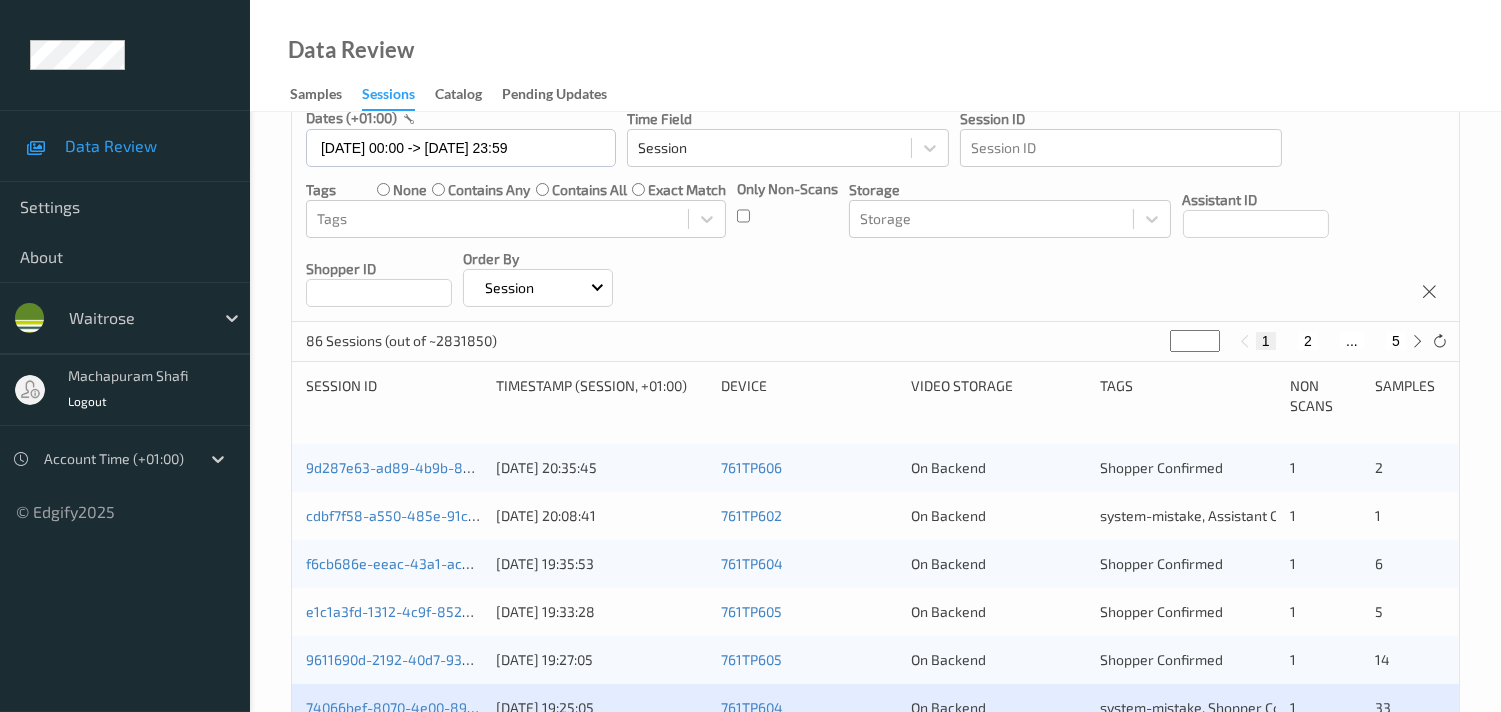 scroll, scrollTop: 444, scrollLeft: 0, axis: vertical 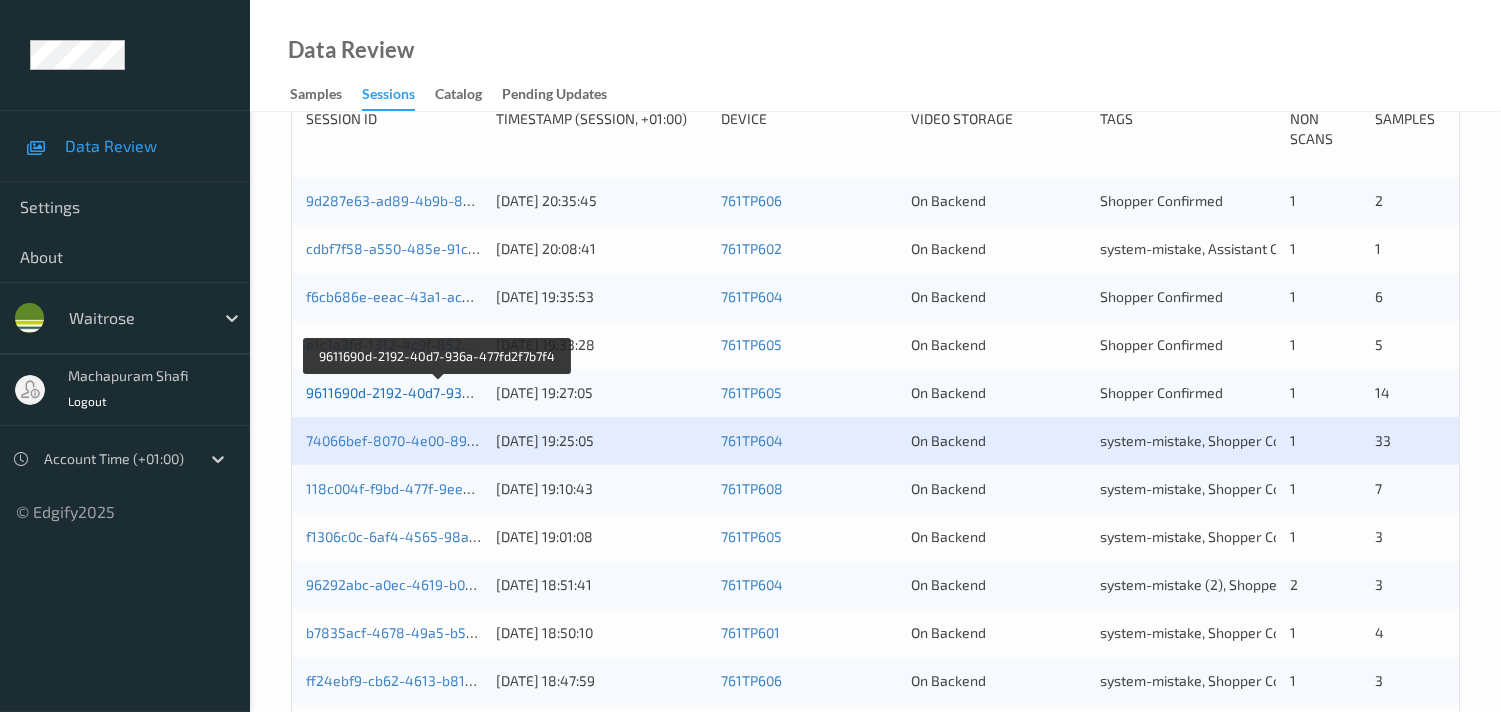 click on "9611690d-2192-40d7-936a-477fd2f7b7f4" at bounding box center (437, 392) 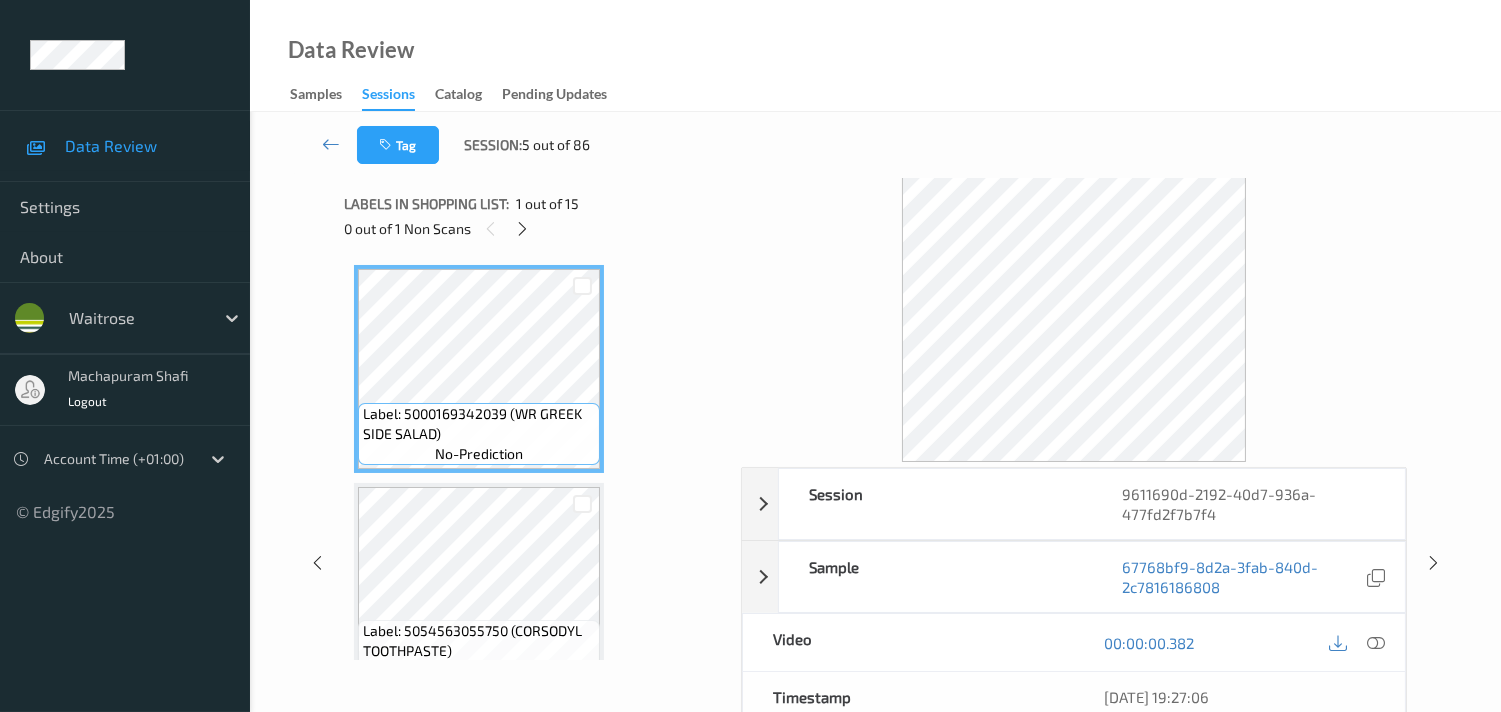scroll, scrollTop: 0, scrollLeft: 0, axis: both 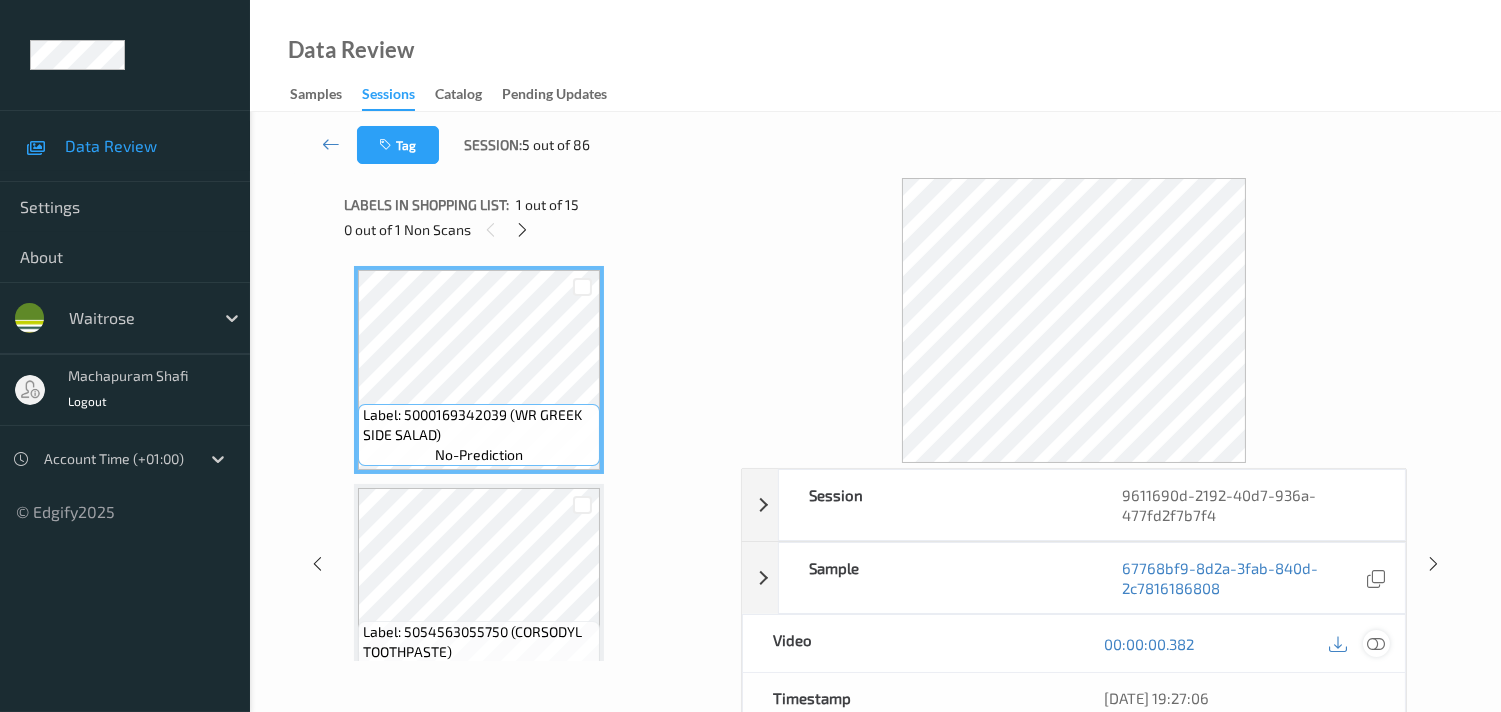 click at bounding box center (1376, 644) 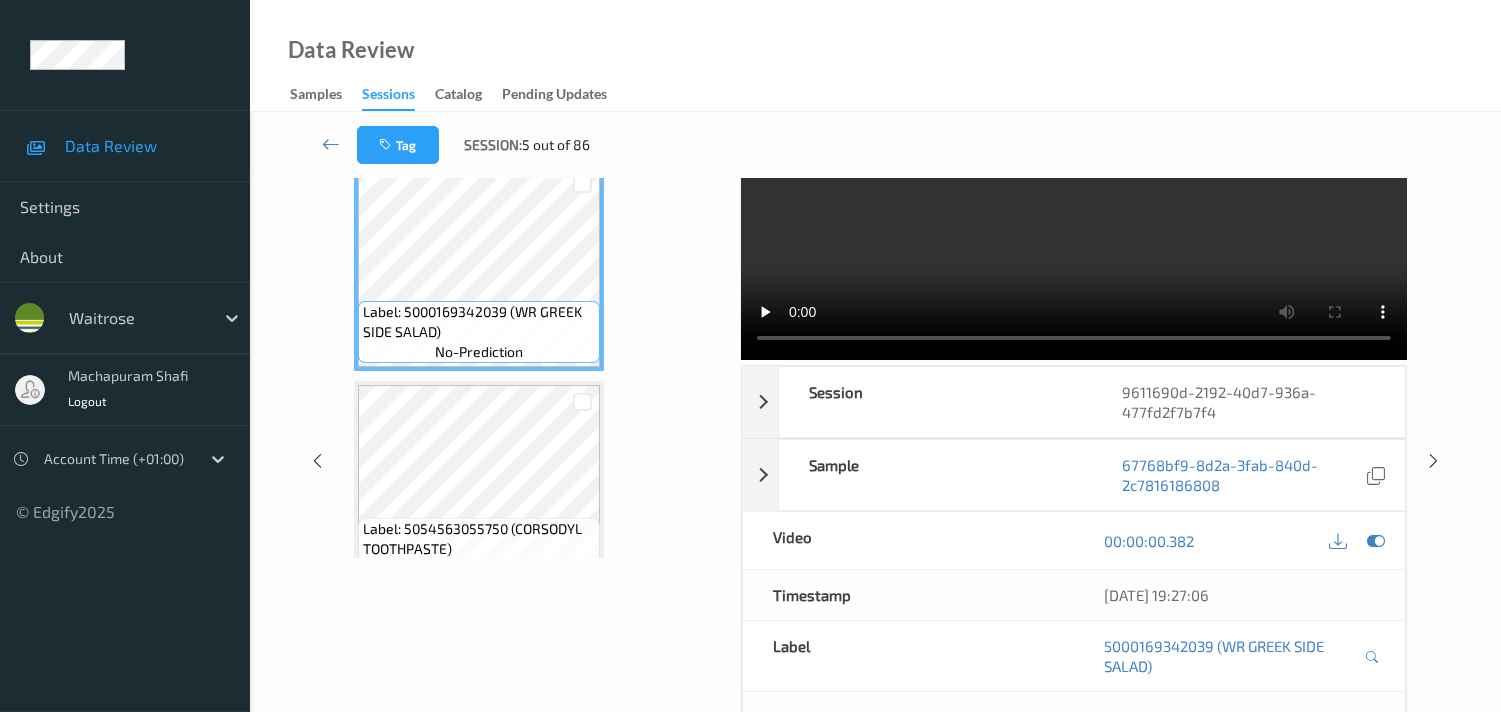 scroll, scrollTop: 0, scrollLeft: 0, axis: both 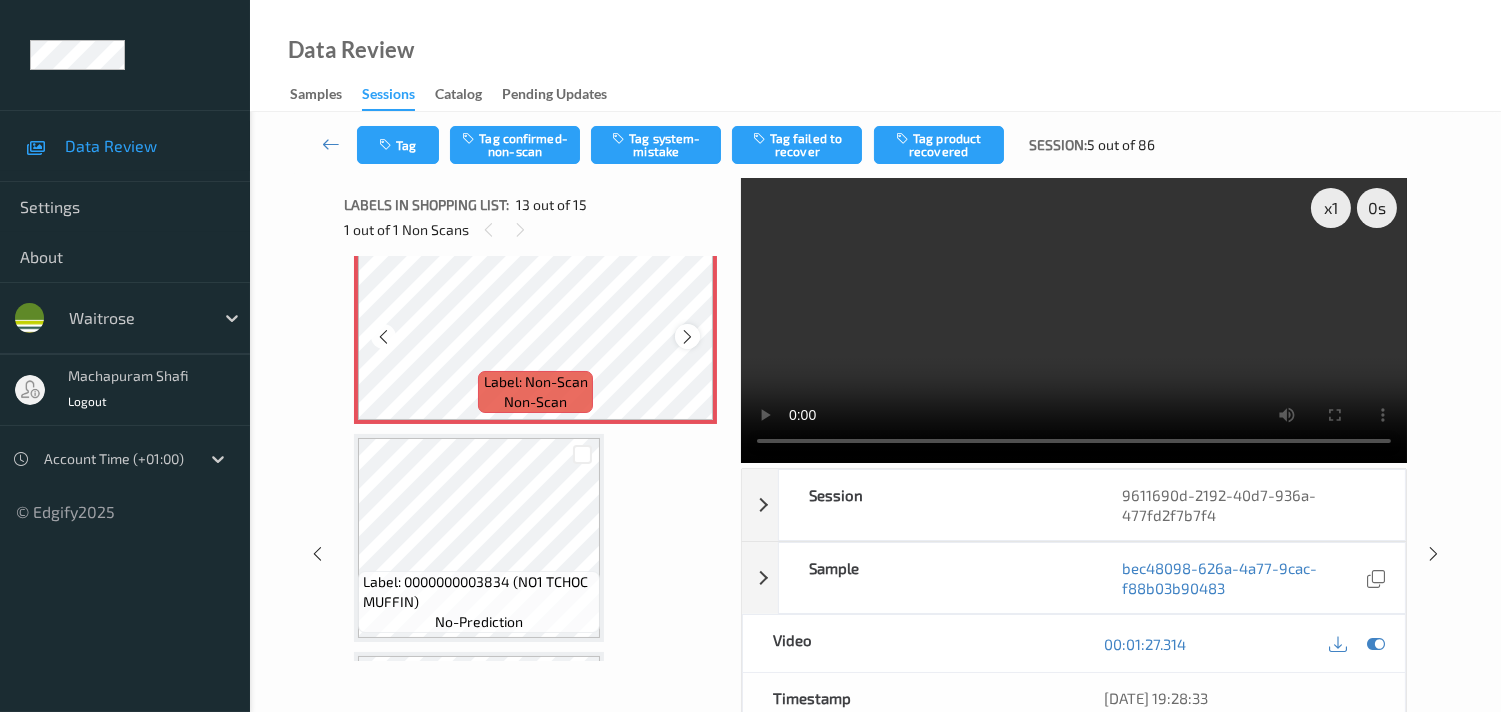 click at bounding box center [687, 337] 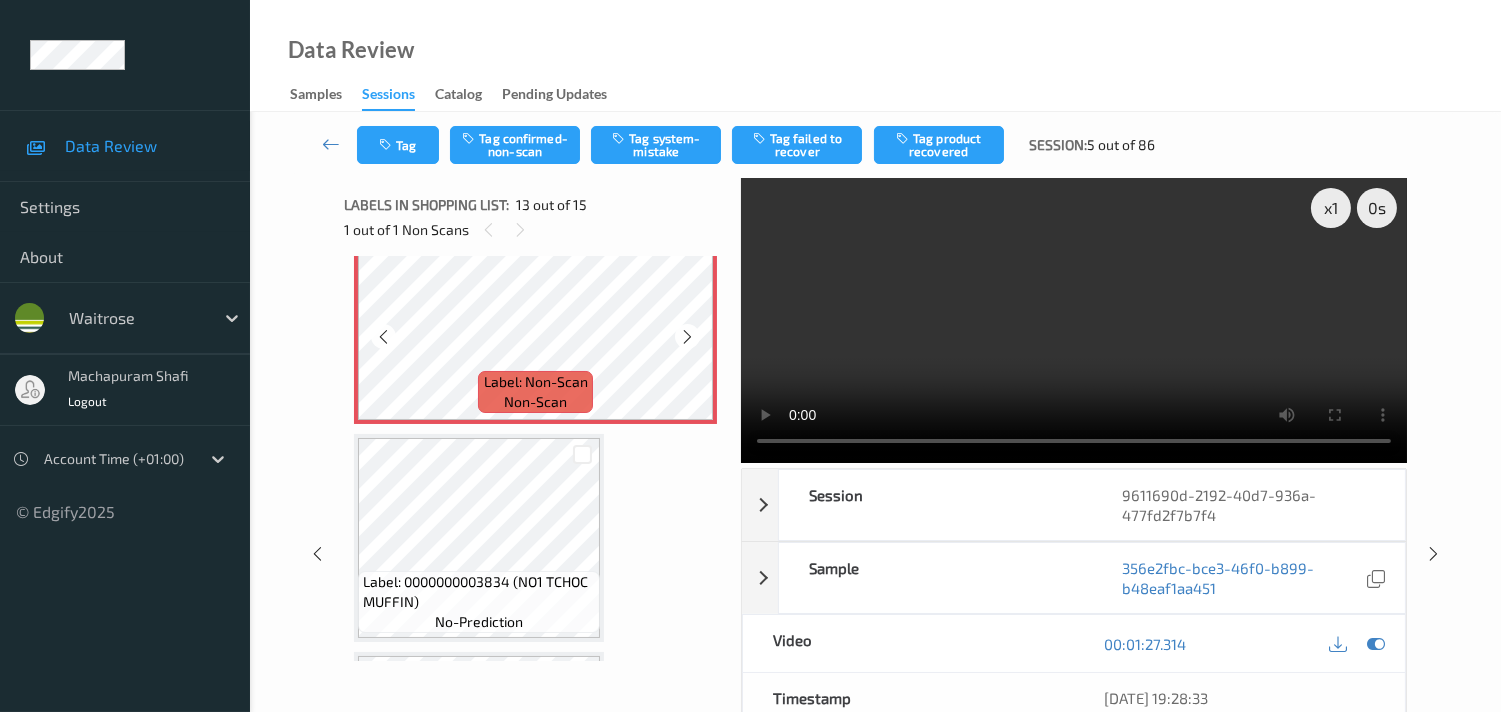 click at bounding box center [687, 337] 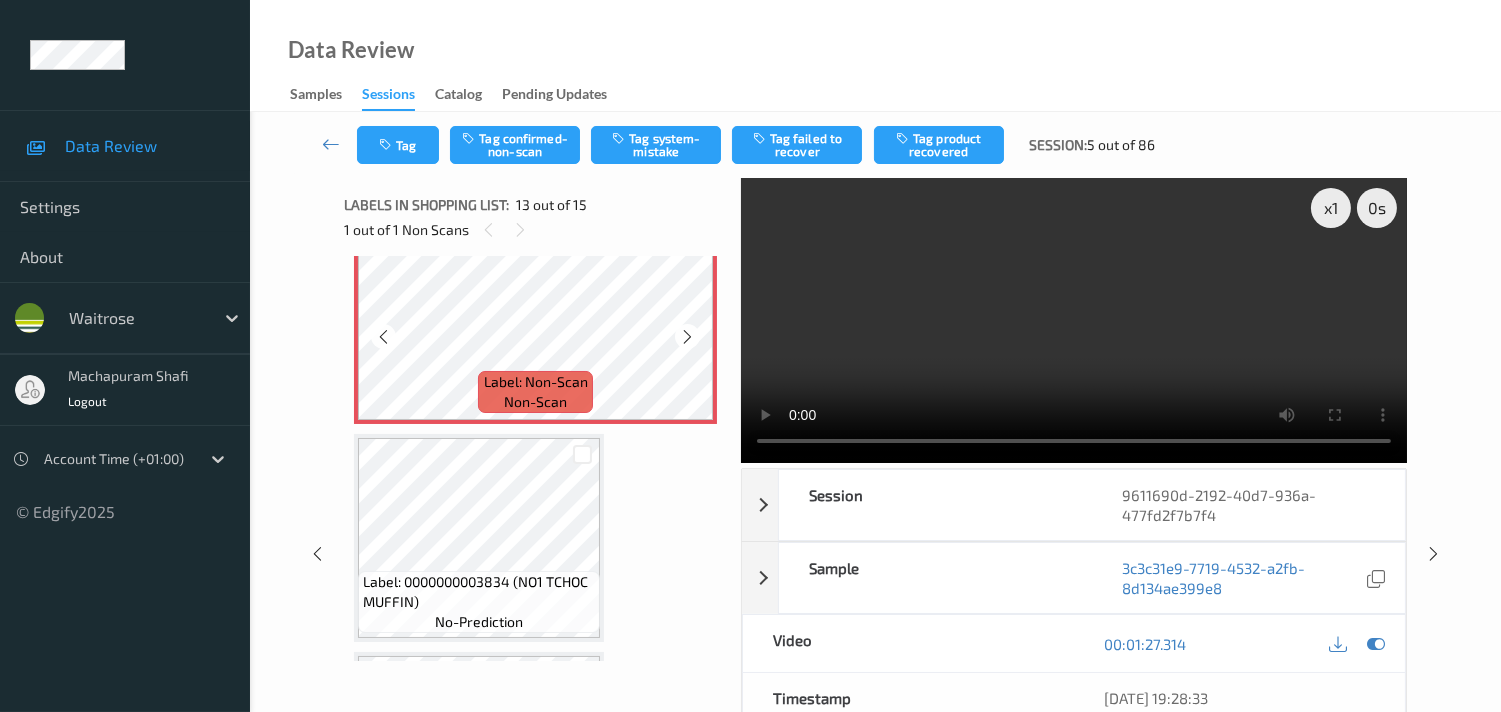 click at bounding box center (687, 337) 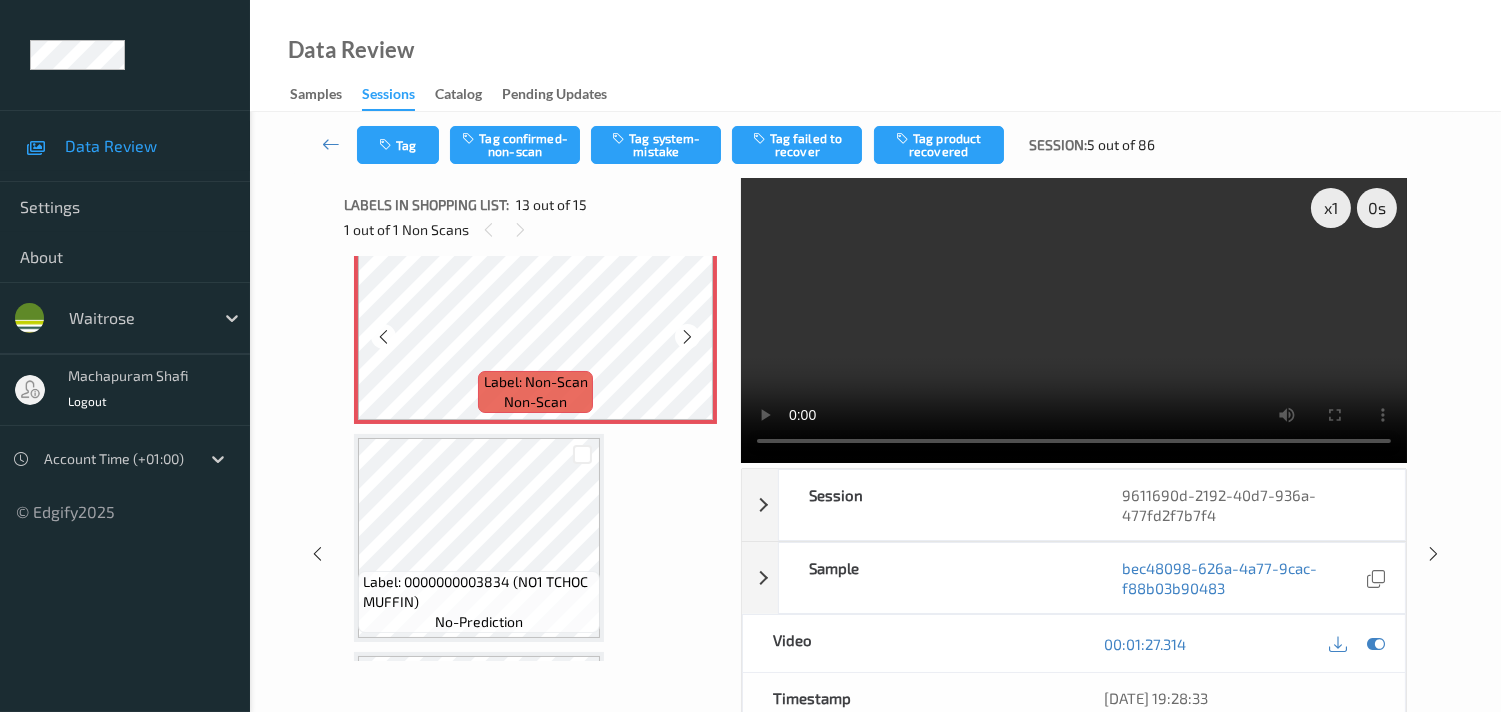click at bounding box center [687, 337] 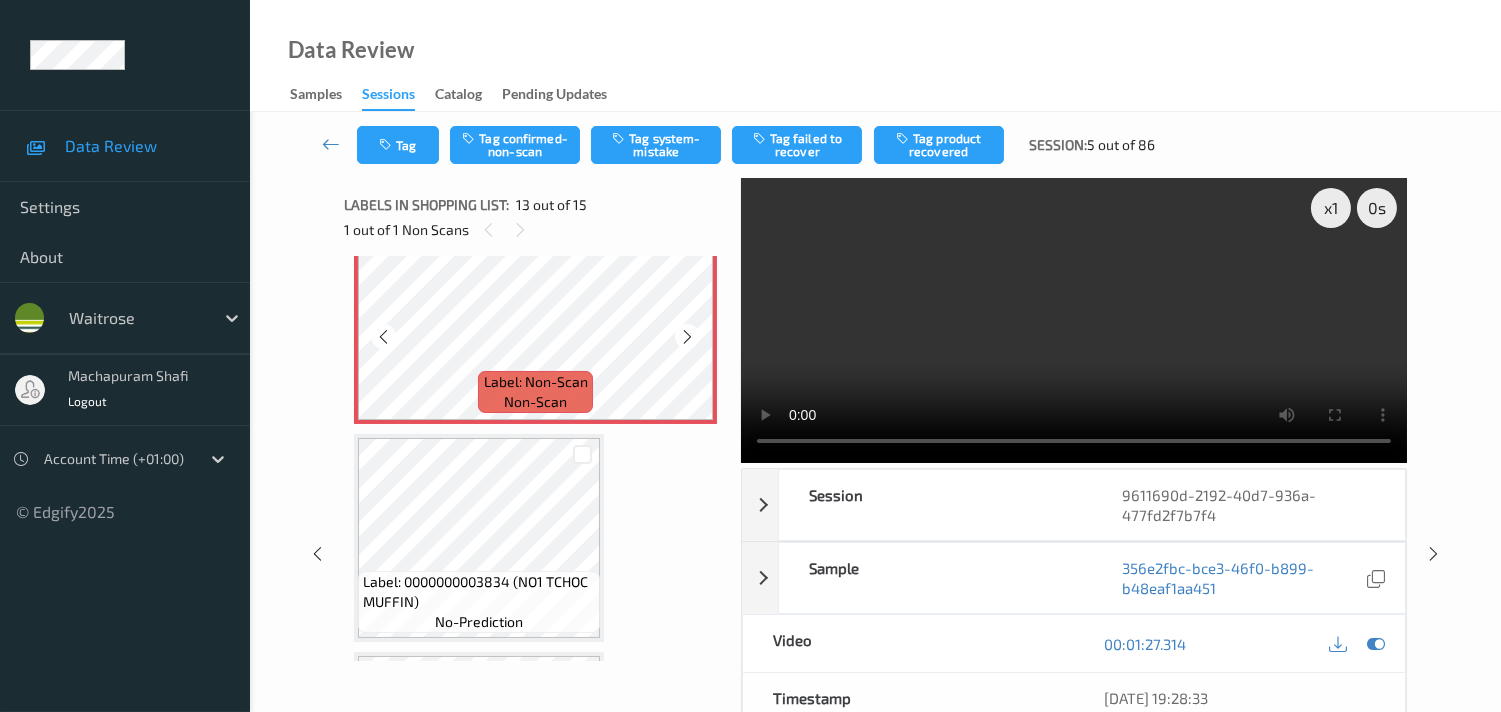 click at bounding box center [687, 337] 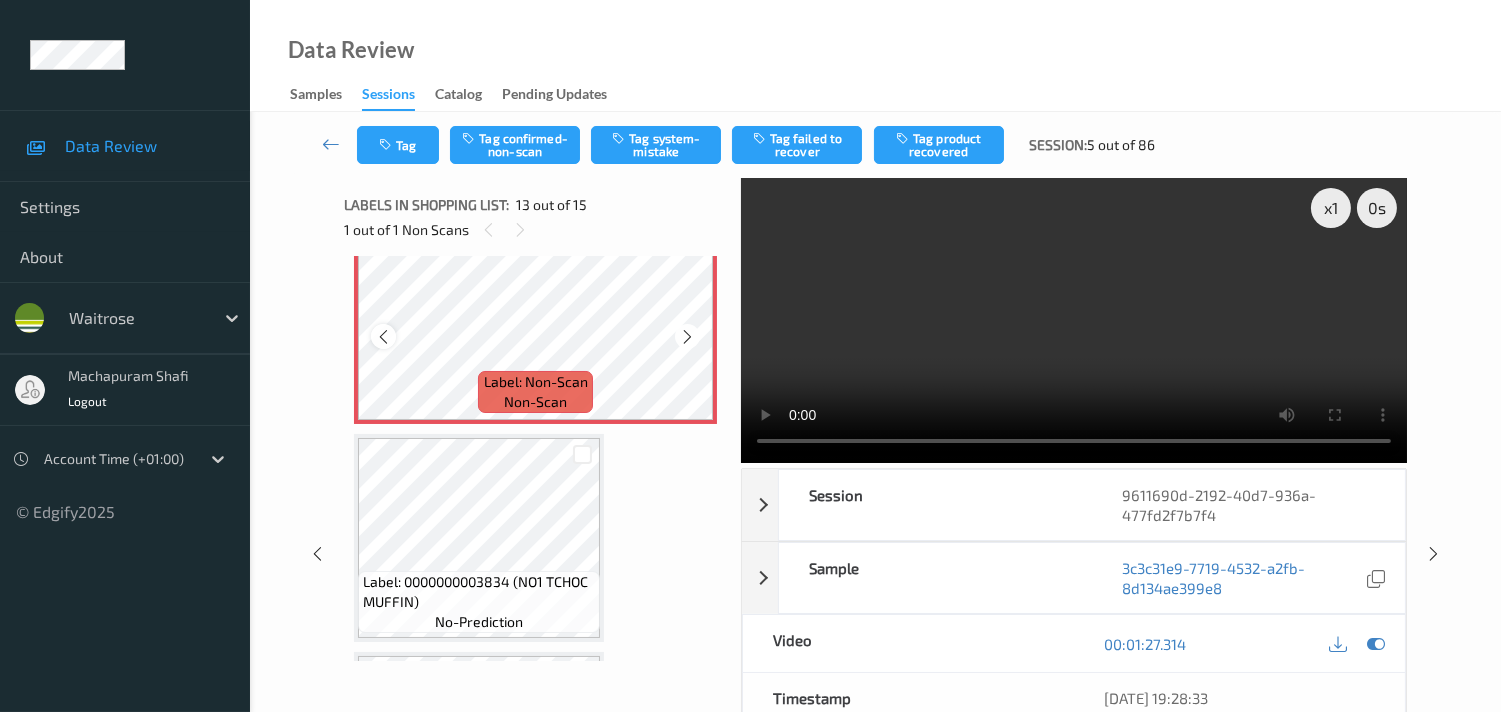 click at bounding box center (383, 337) 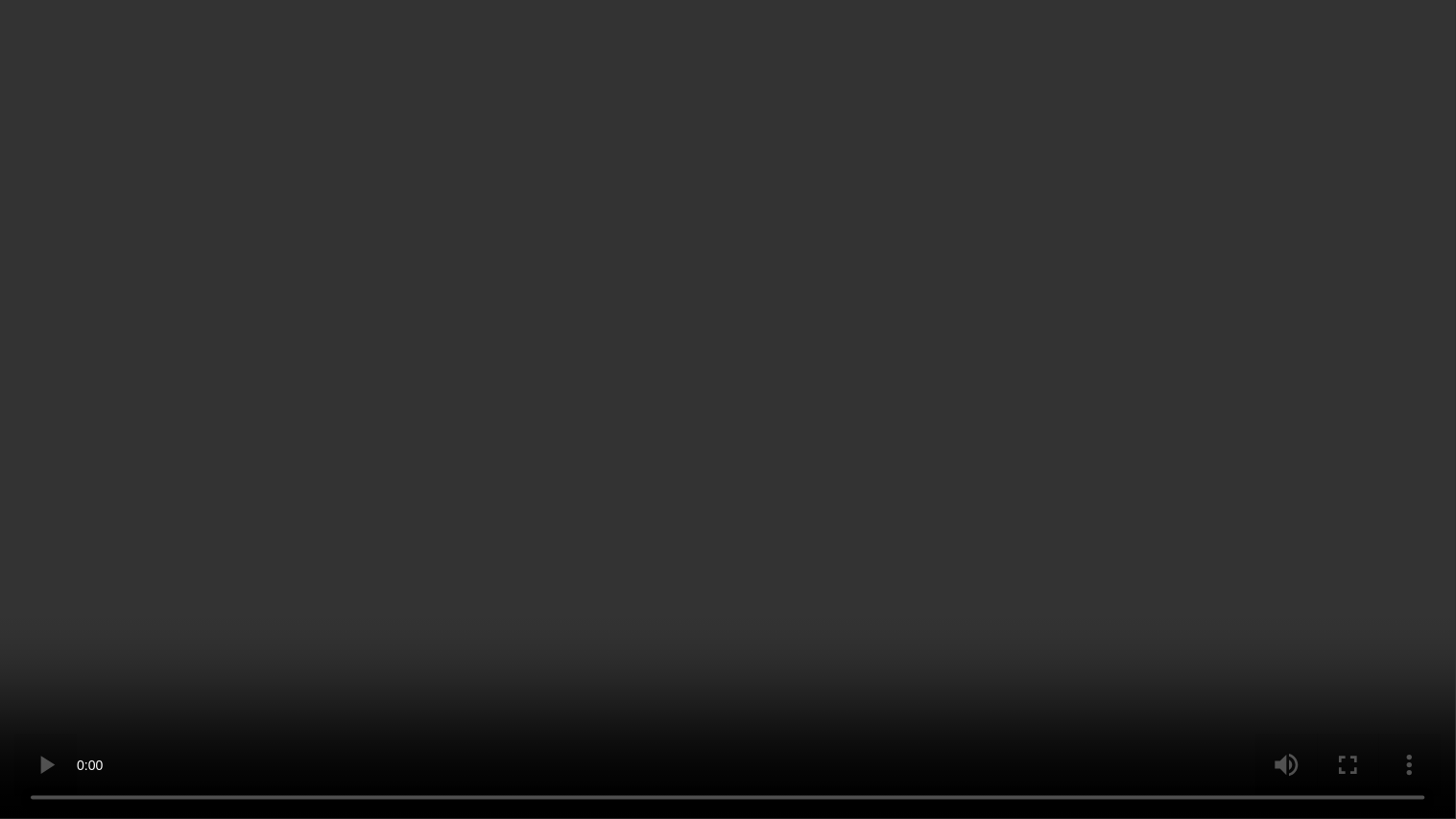 click at bounding box center [728, 409] 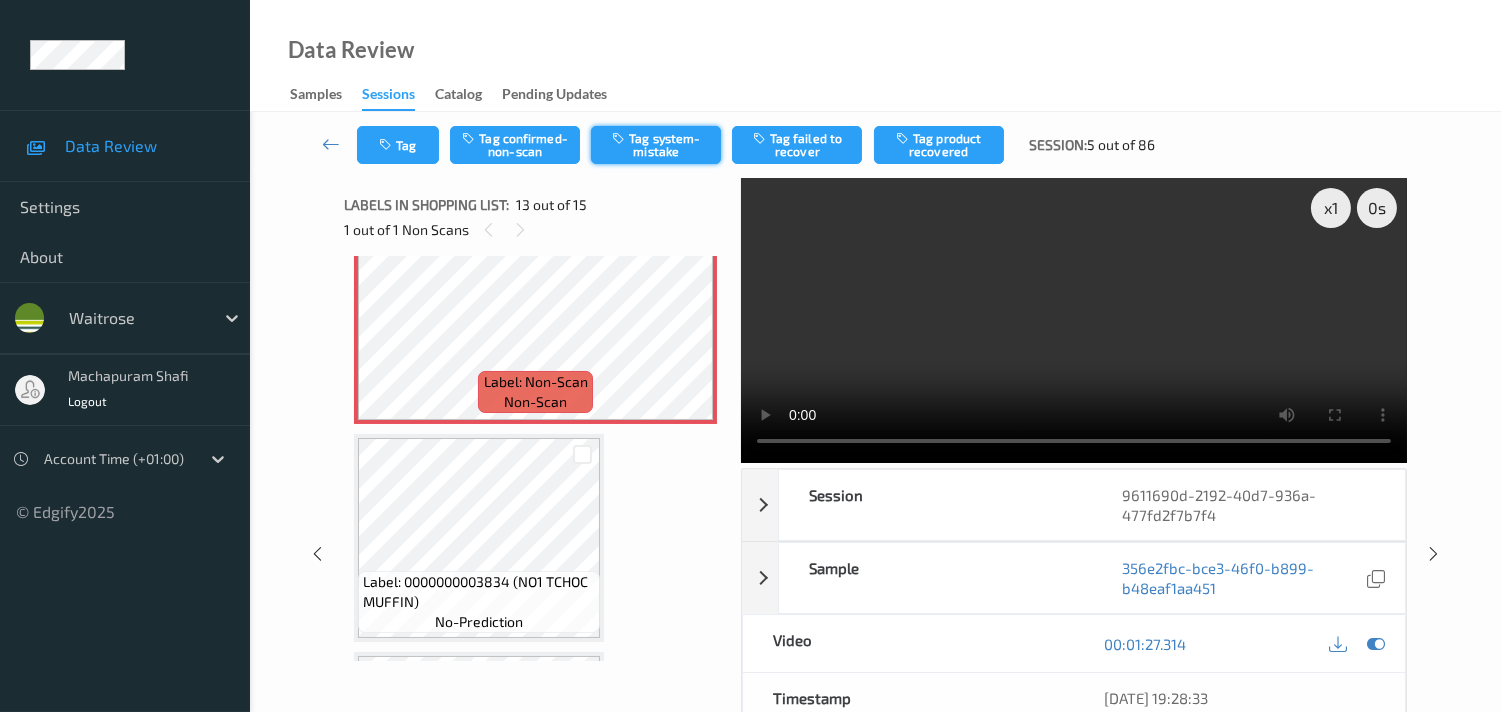 click on "Tag   system-mistake" at bounding box center (656, 145) 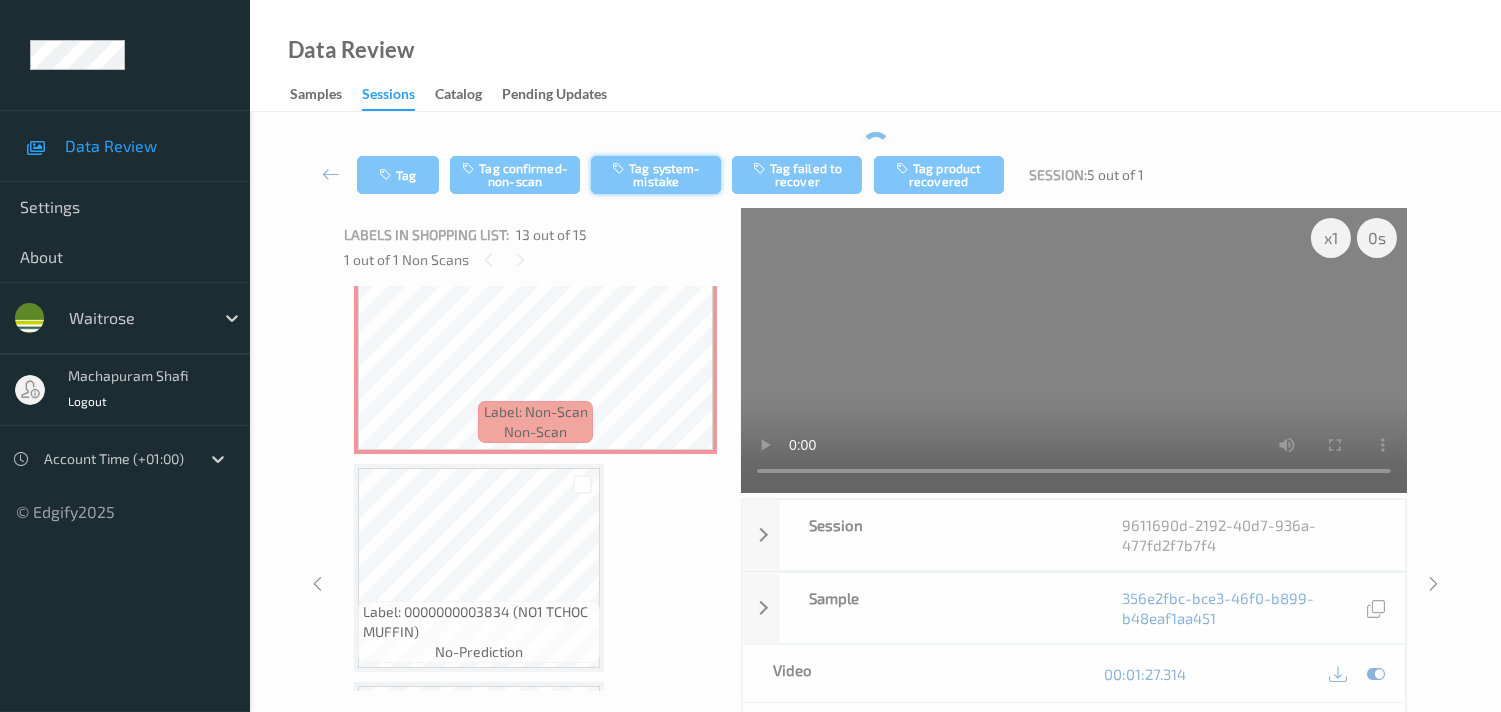 click on "Tag Tag   confirmed-non-scan Tag   system-mistake Tag   failed to recover Tag   product recovered Session: 5 out of 1" at bounding box center [875, 175] 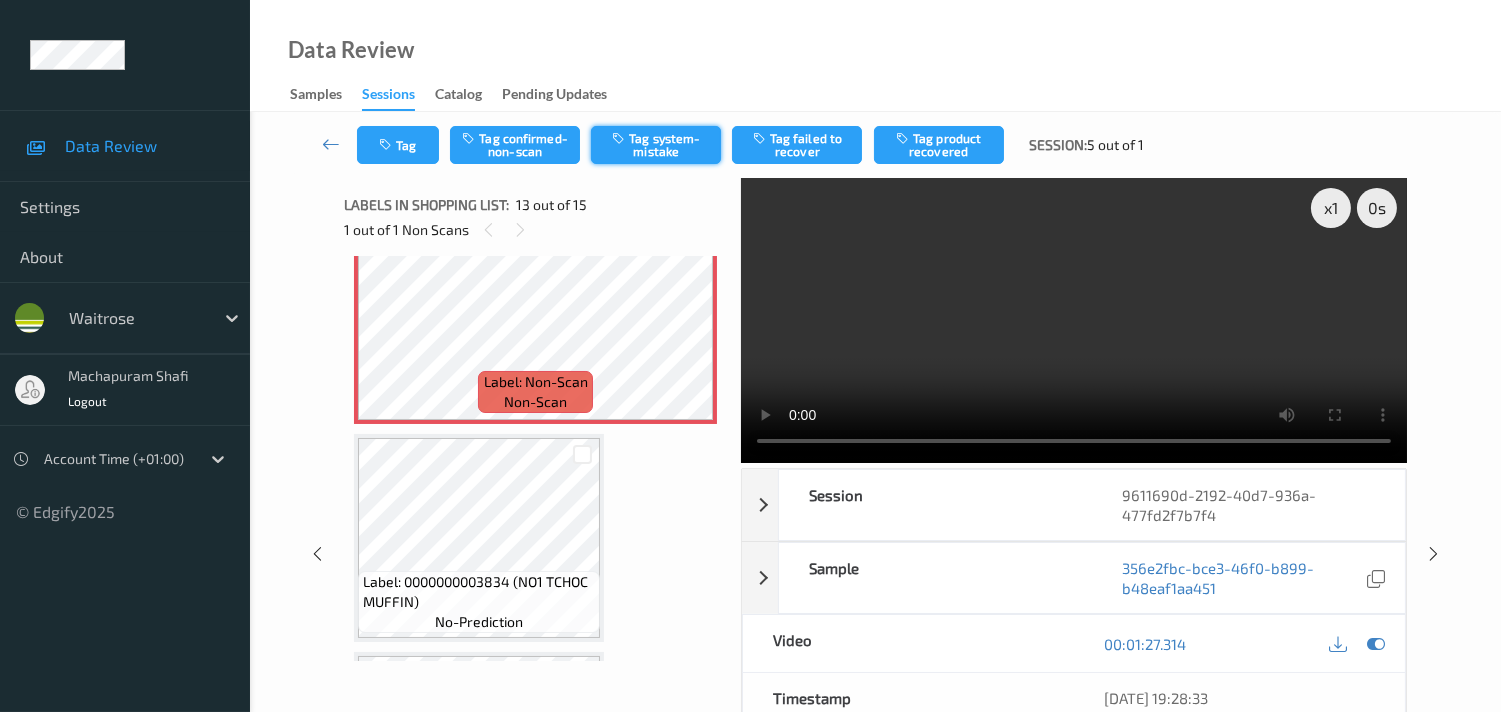click on "Tag   system-mistake" at bounding box center (656, 145) 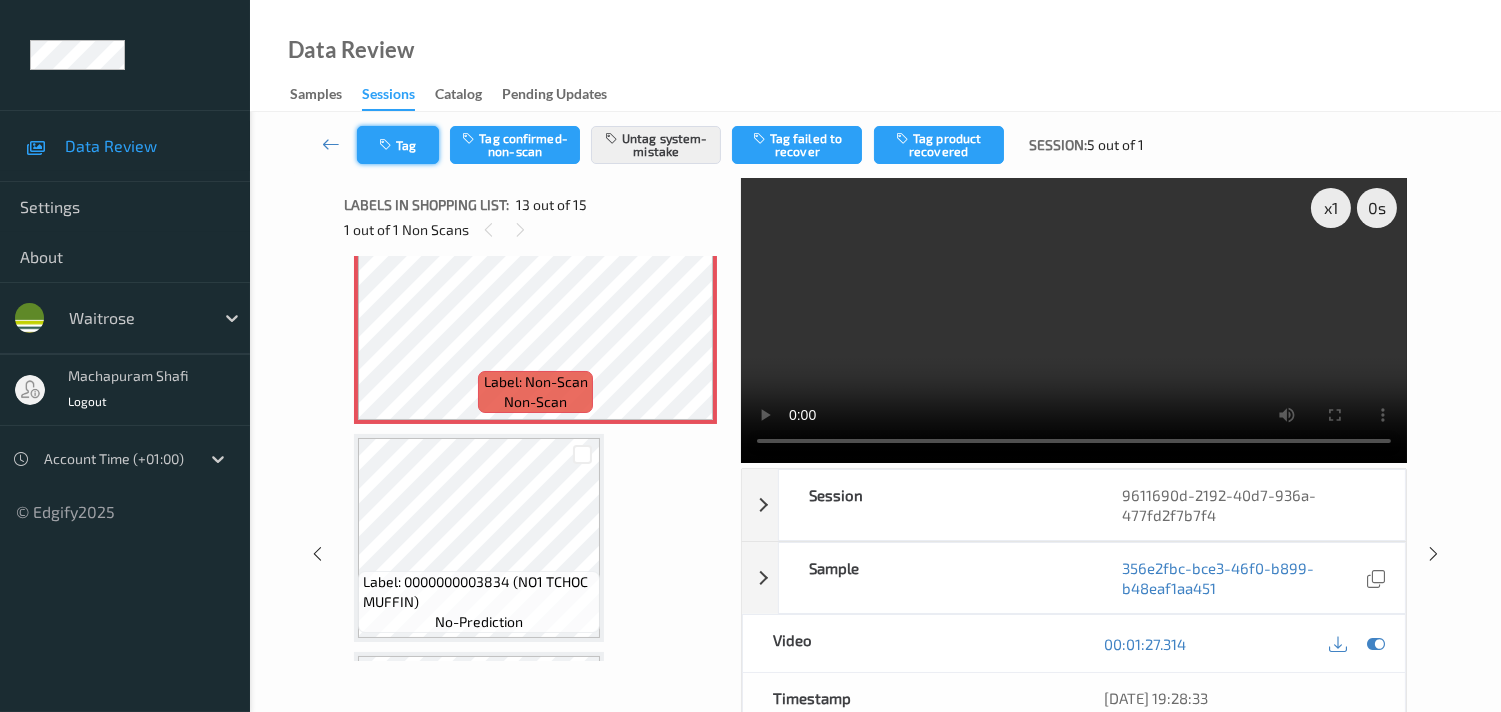 click on "Tag" at bounding box center (398, 145) 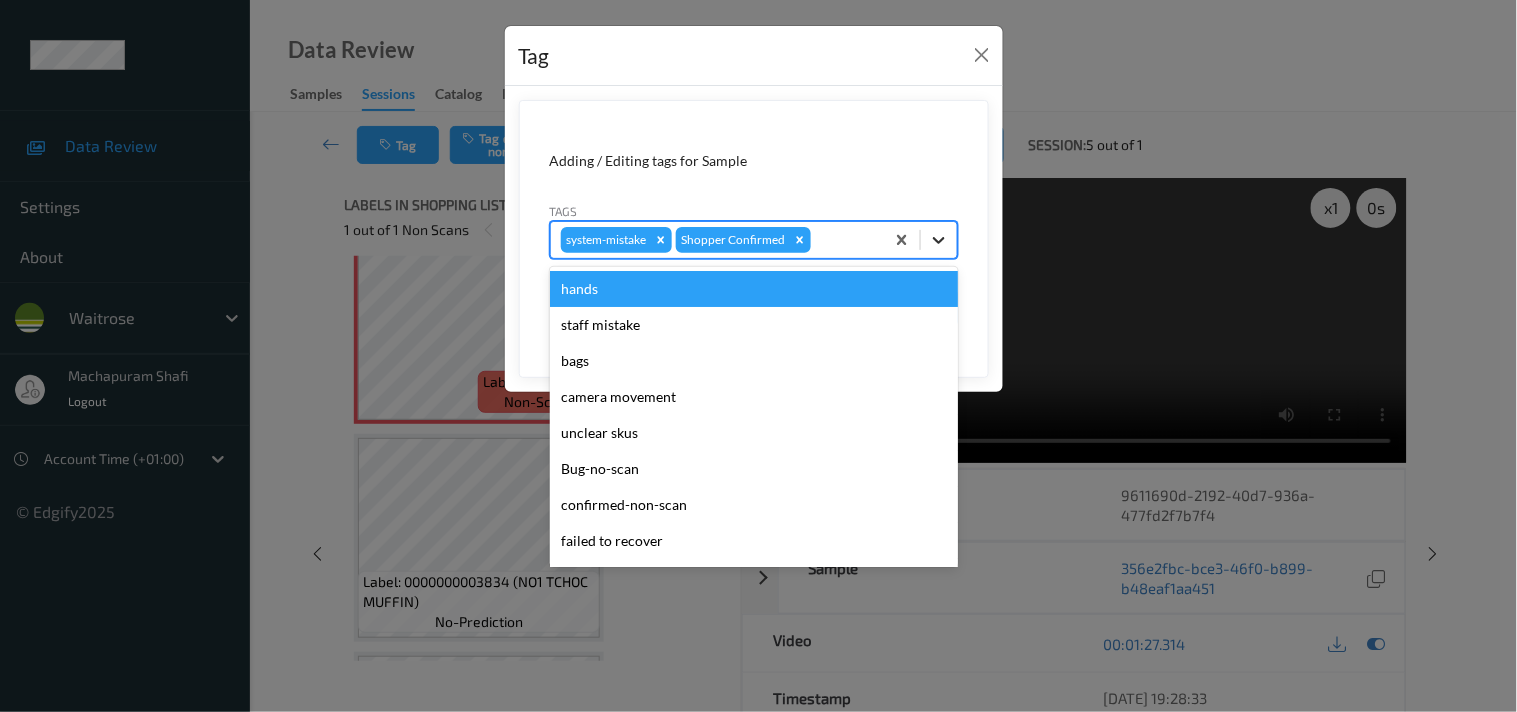 click 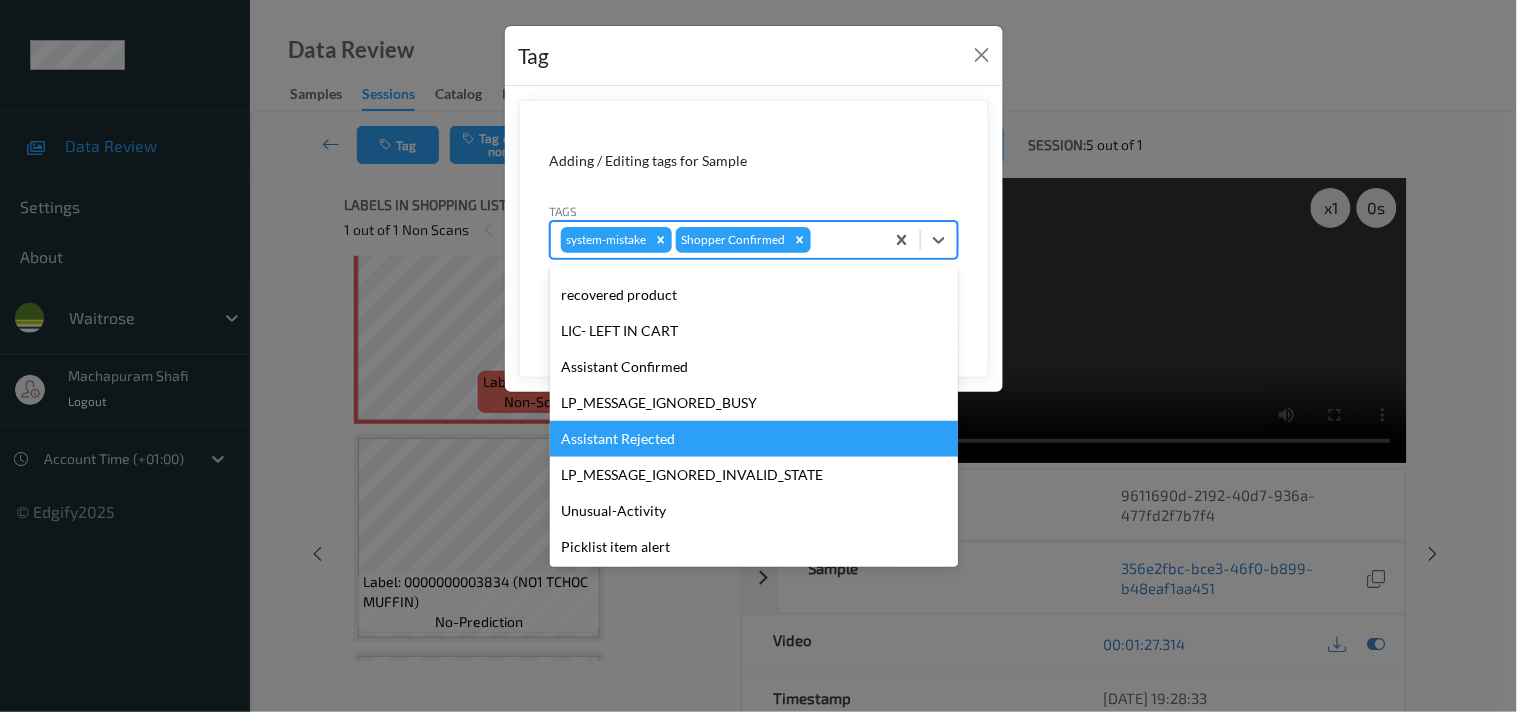 scroll, scrollTop: 320, scrollLeft: 0, axis: vertical 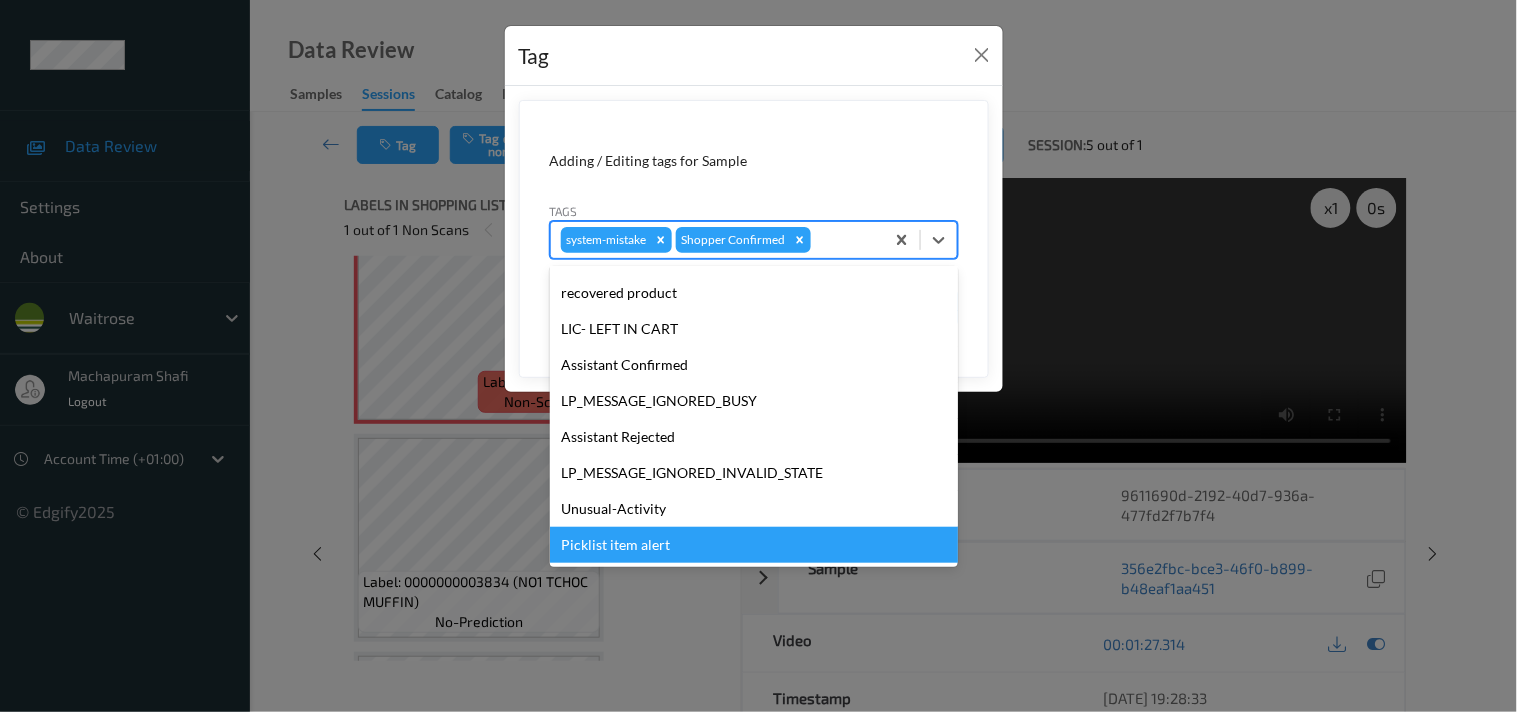 click on "Picklist item alert" at bounding box center (754, 545) 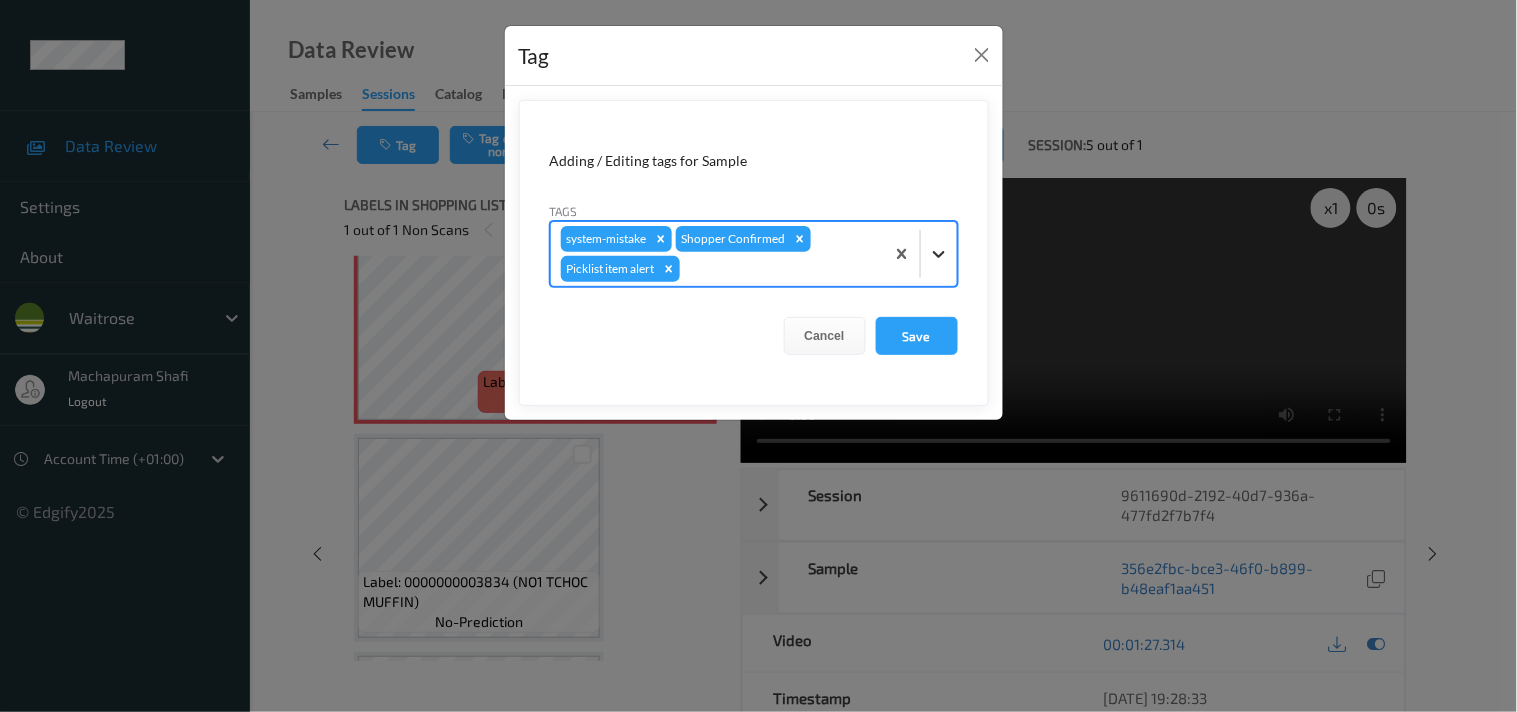 click 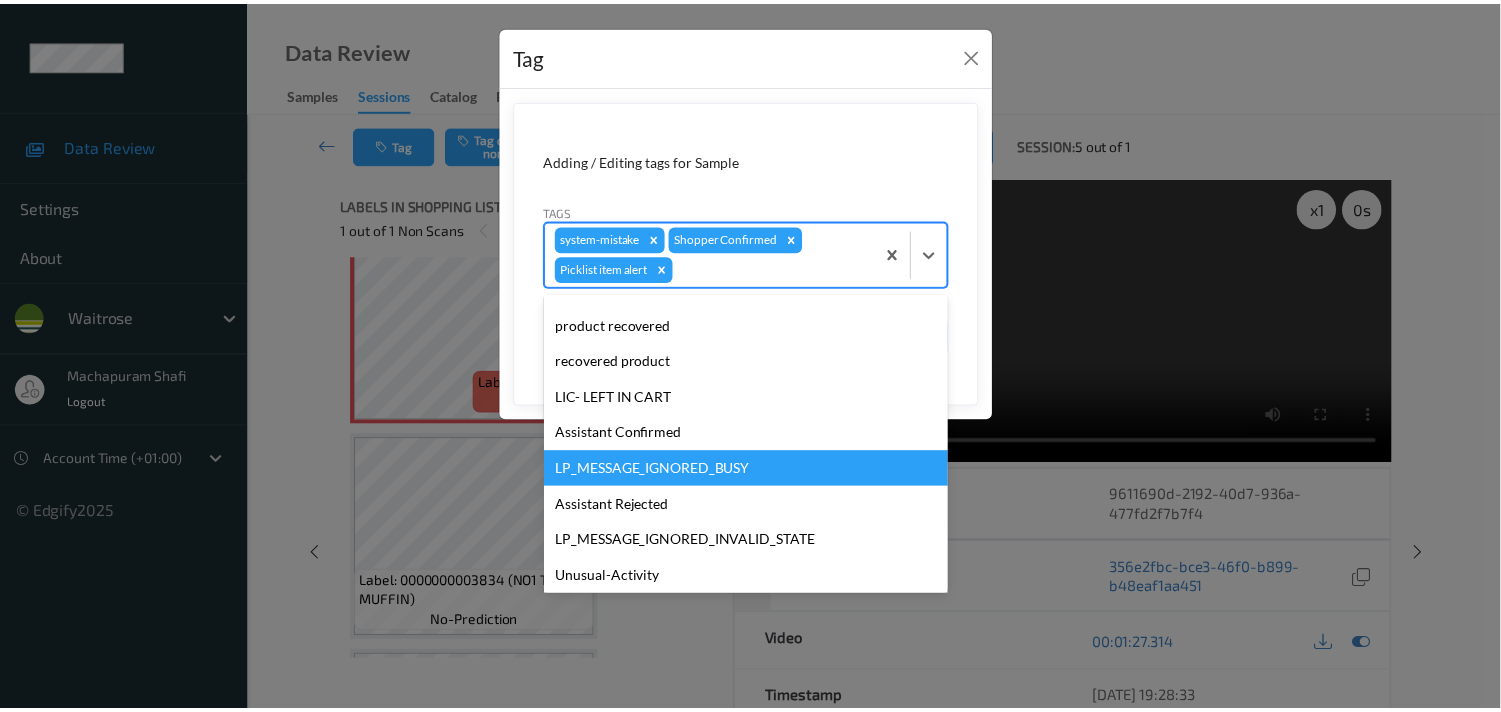 scroll, scrollTop: 283, scrollLeft: 0, axis: vertical 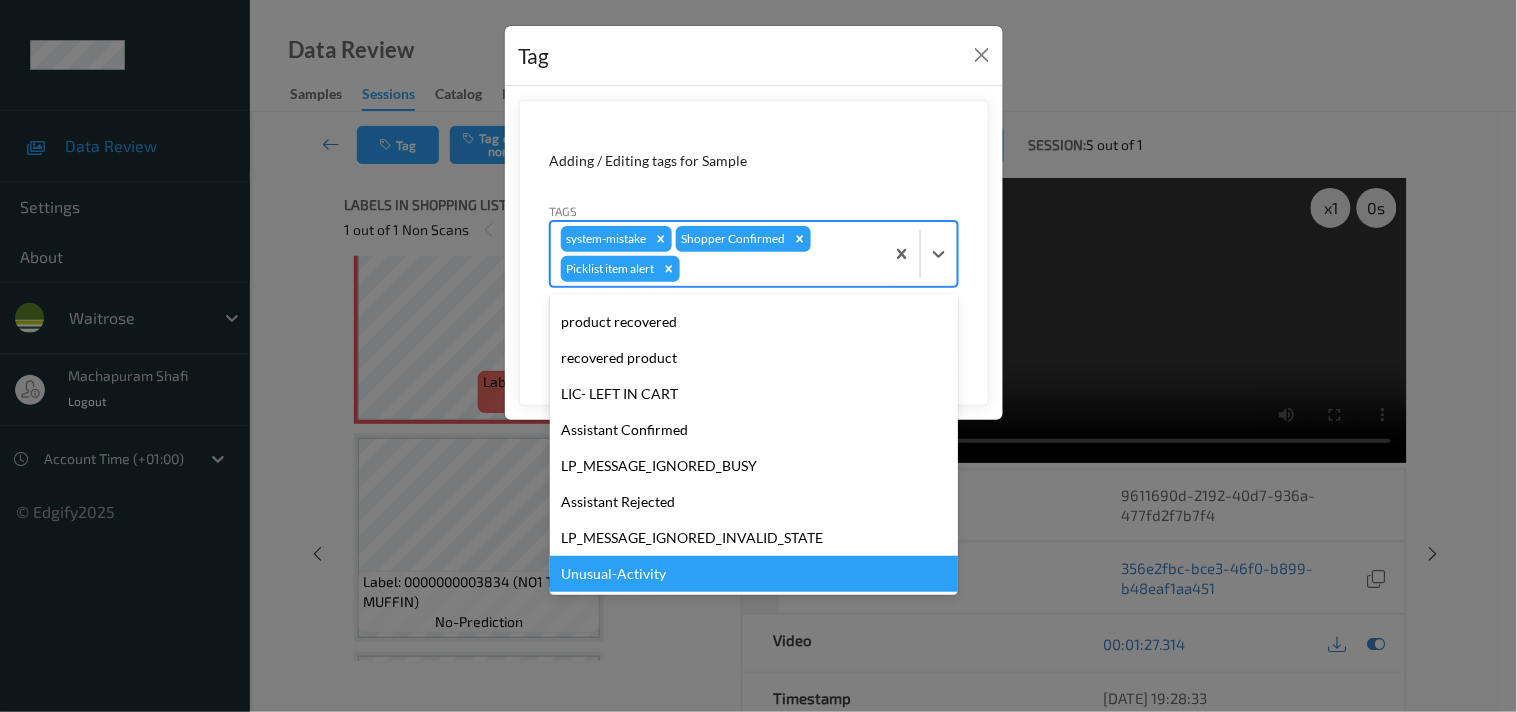 click on "Unusual-Activity" at bounding box center [754, 574] 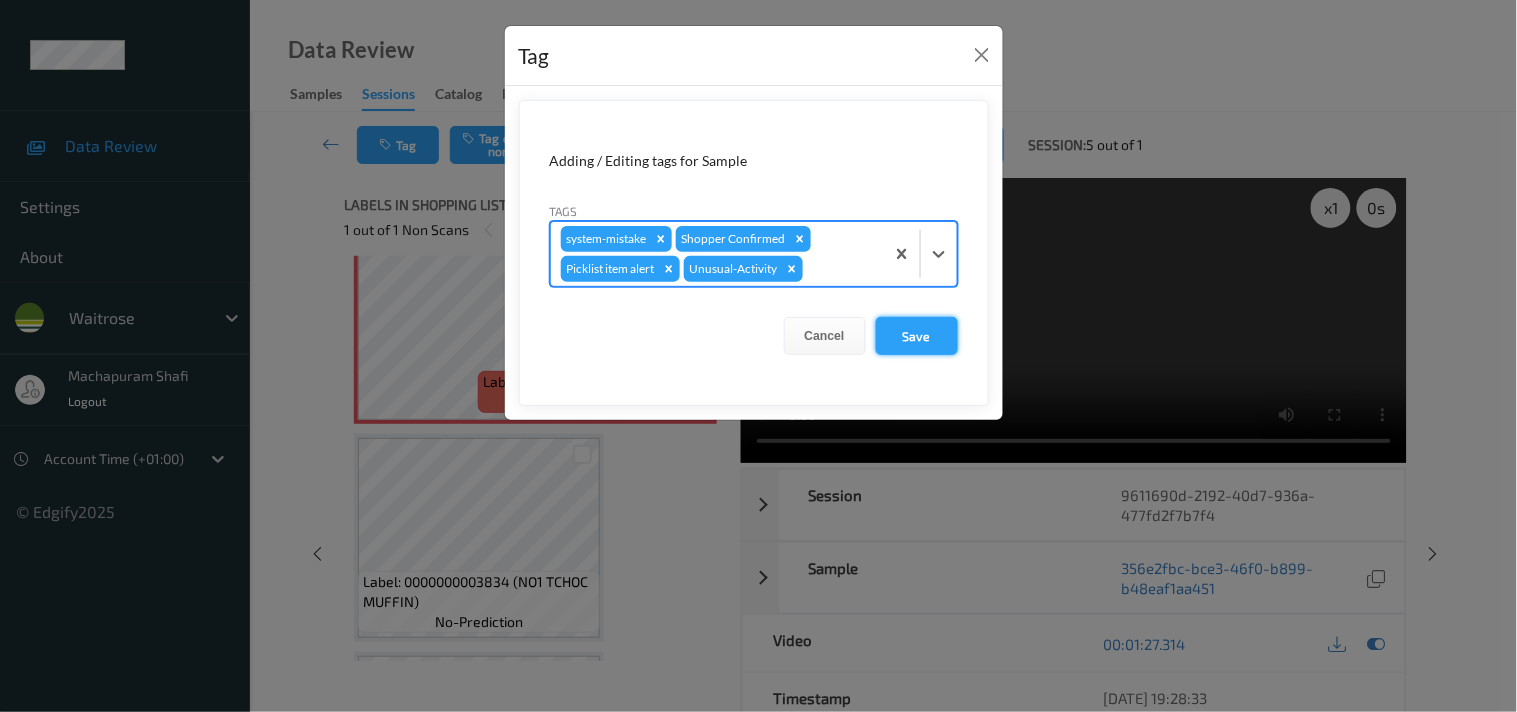click on "Save" at bounding box center [917, 336] 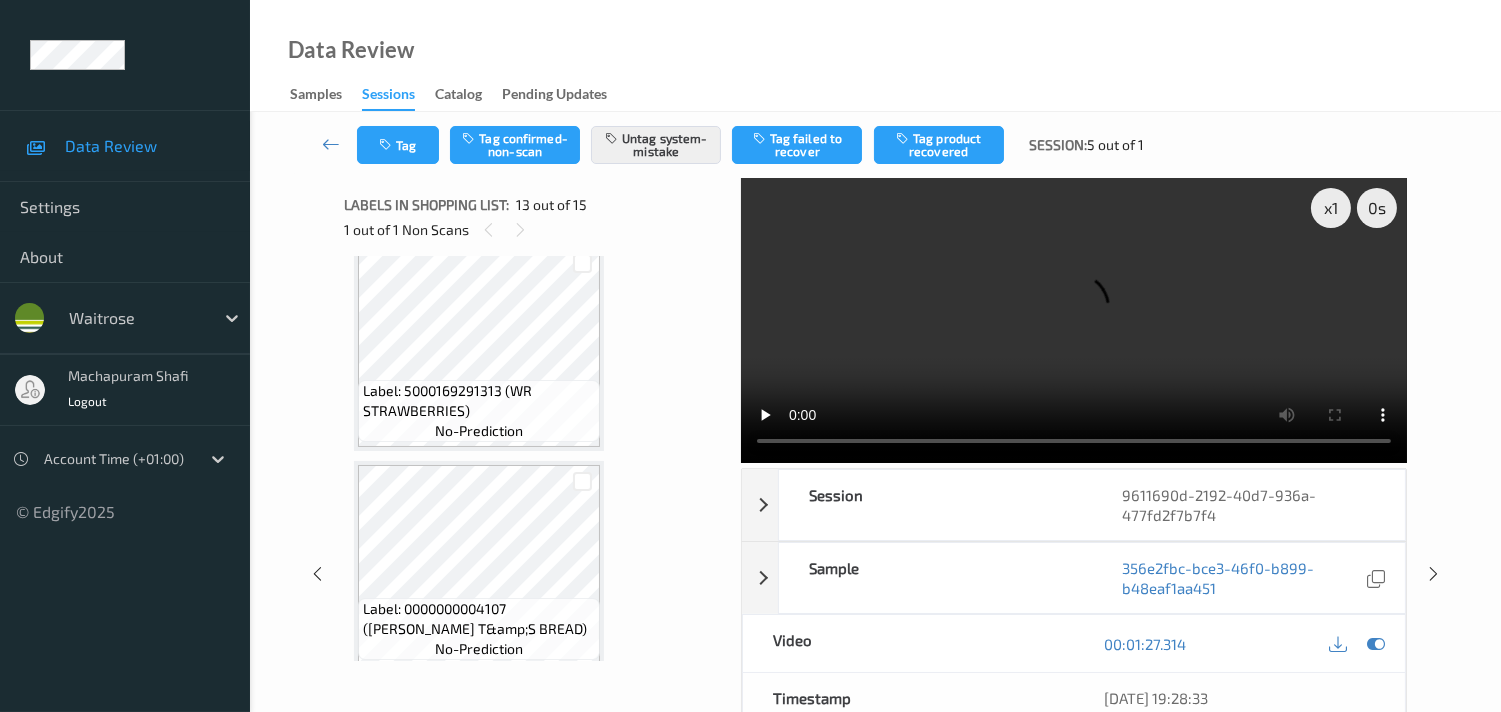 scroll, scrollTop: 2111, scrollLeft: 0, axis: vertical 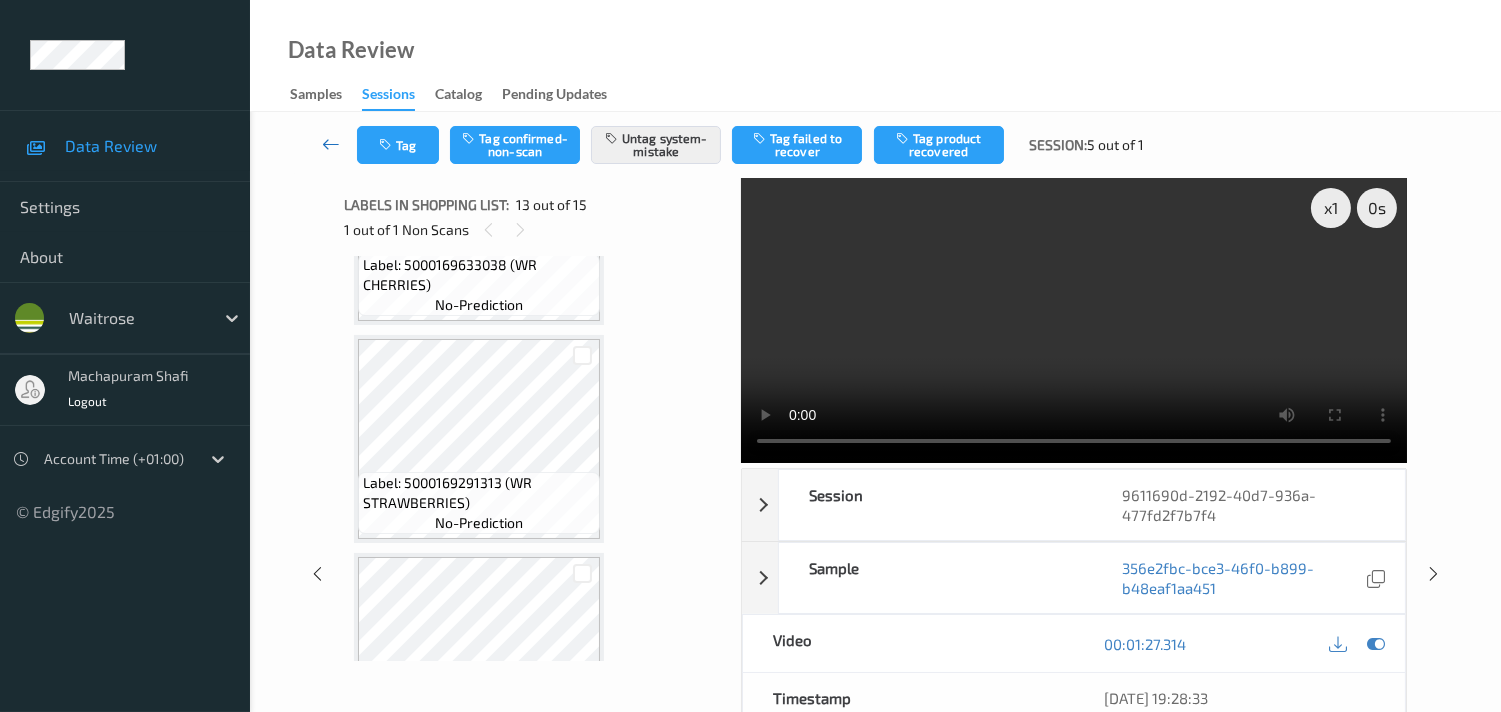 click at bounding box center [331, 144] 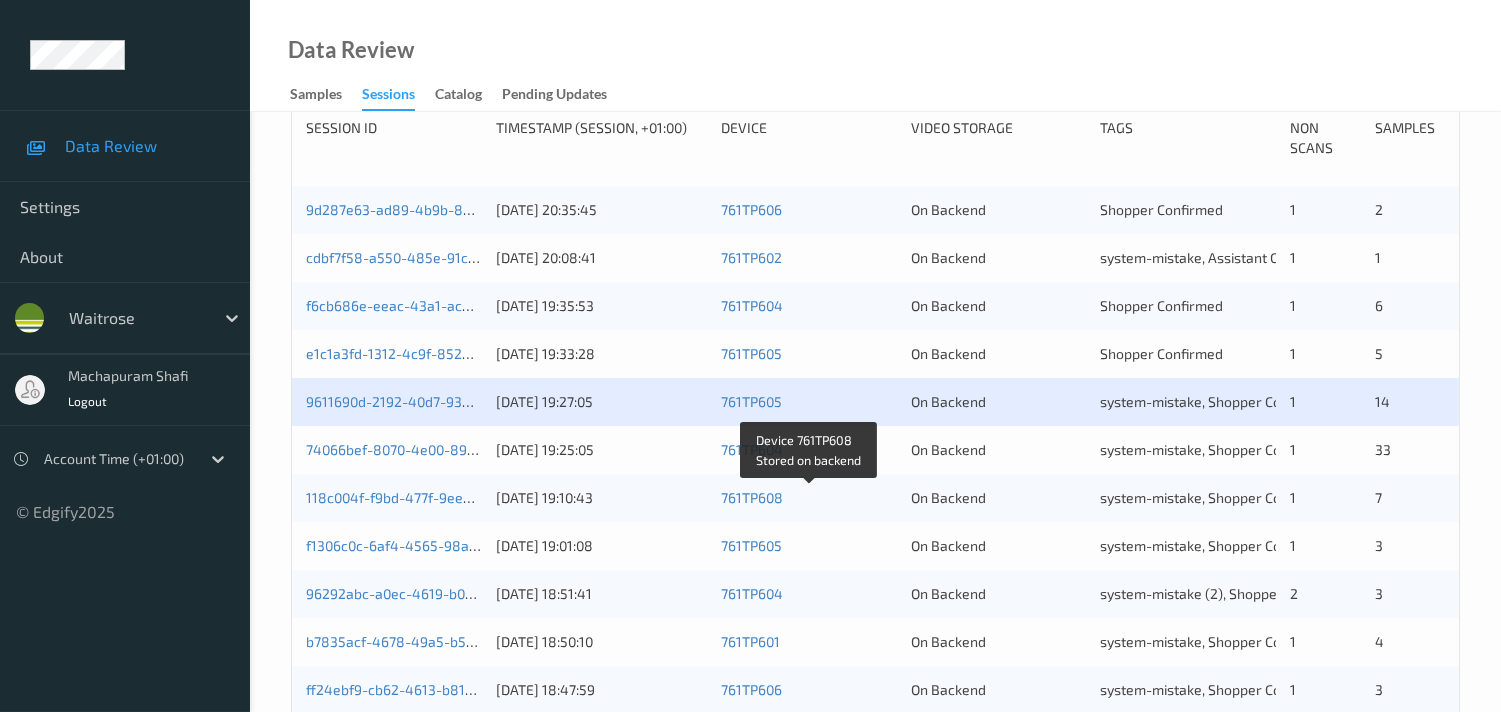 scroll, scrollTop: 395, scrollLeft: 0, axis: vertical 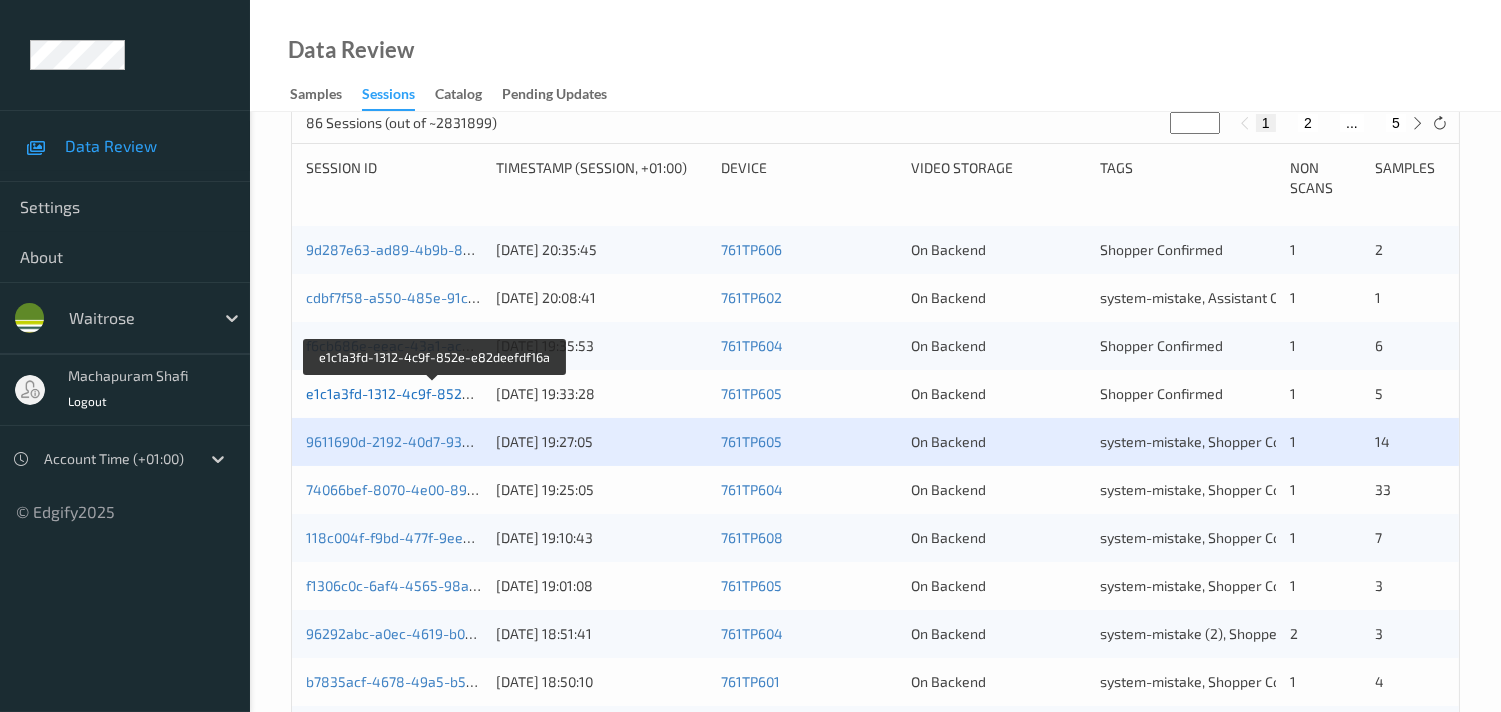 click on "e1c1a3fd-1312-4c9f-852e-e82deefdf16a" at bounding box center [435, 393] 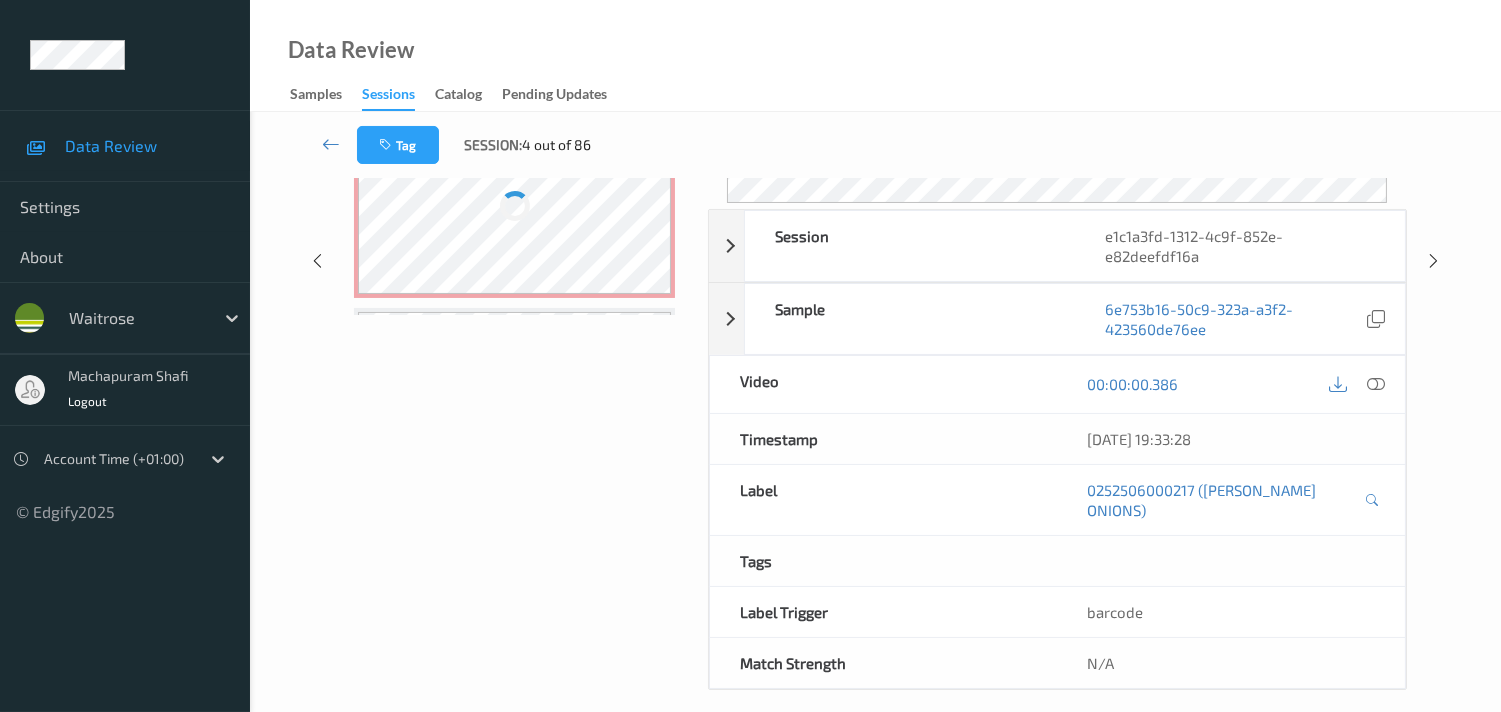 scroll, scrollTop: 260, scrollLeft: 0, axis: vertical 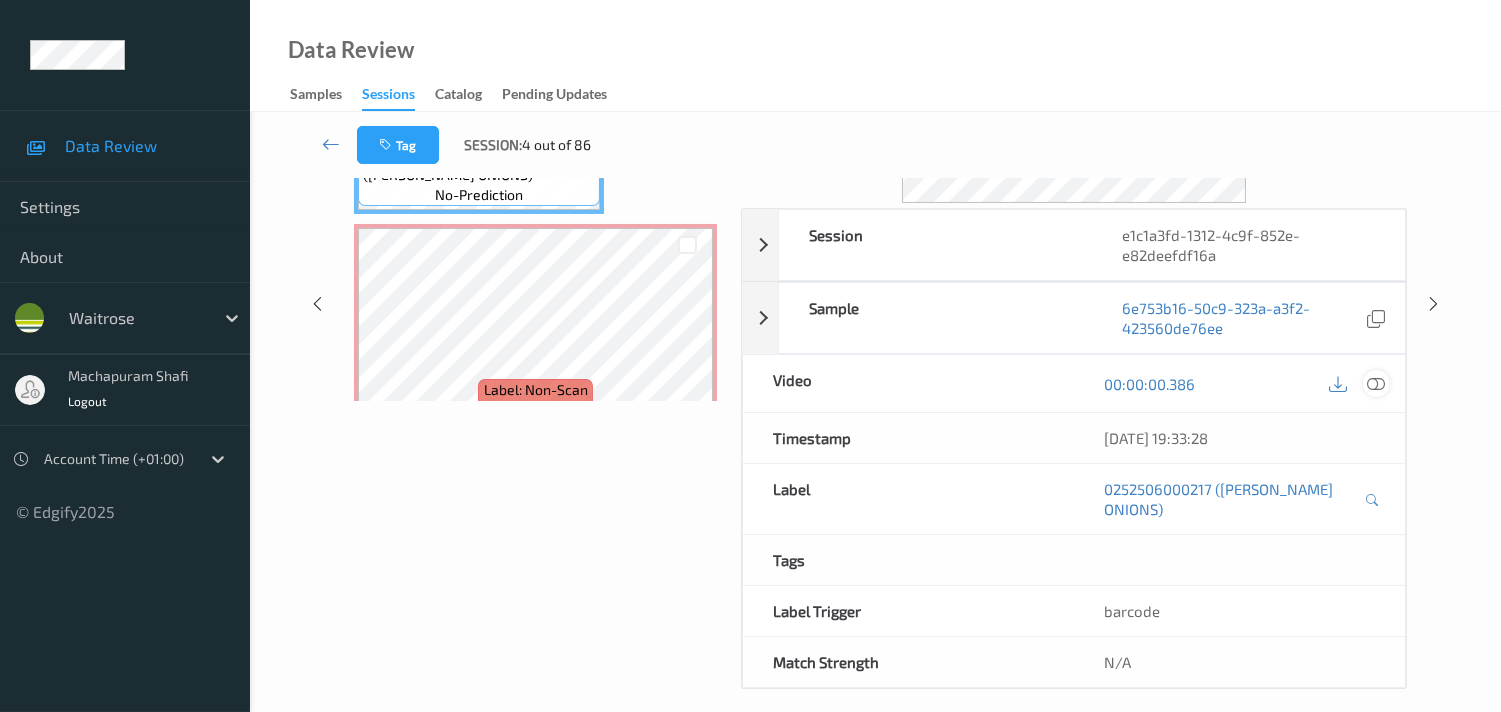 click at bounding box center [1376, 384] 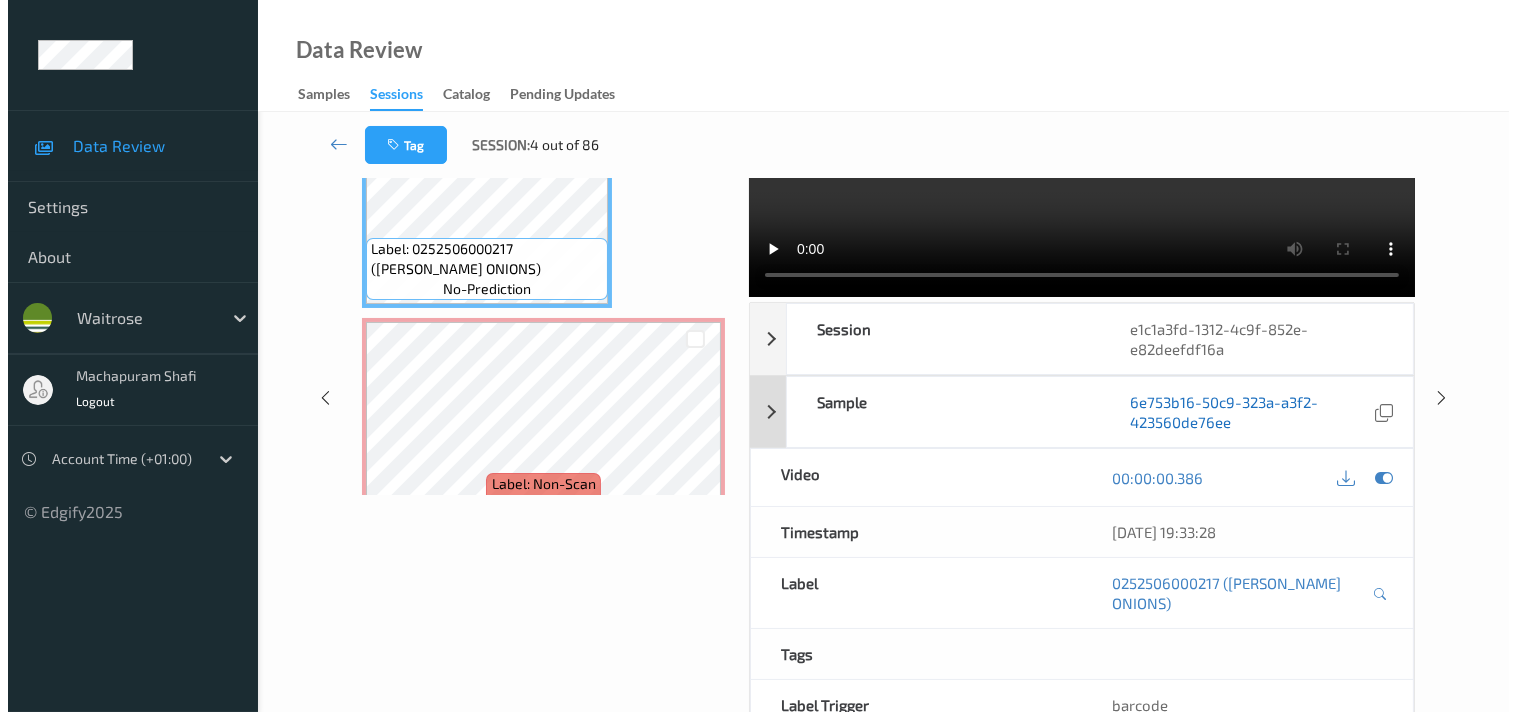 scroll, scrollTop: 0, scrollLeft: 0, axis: both 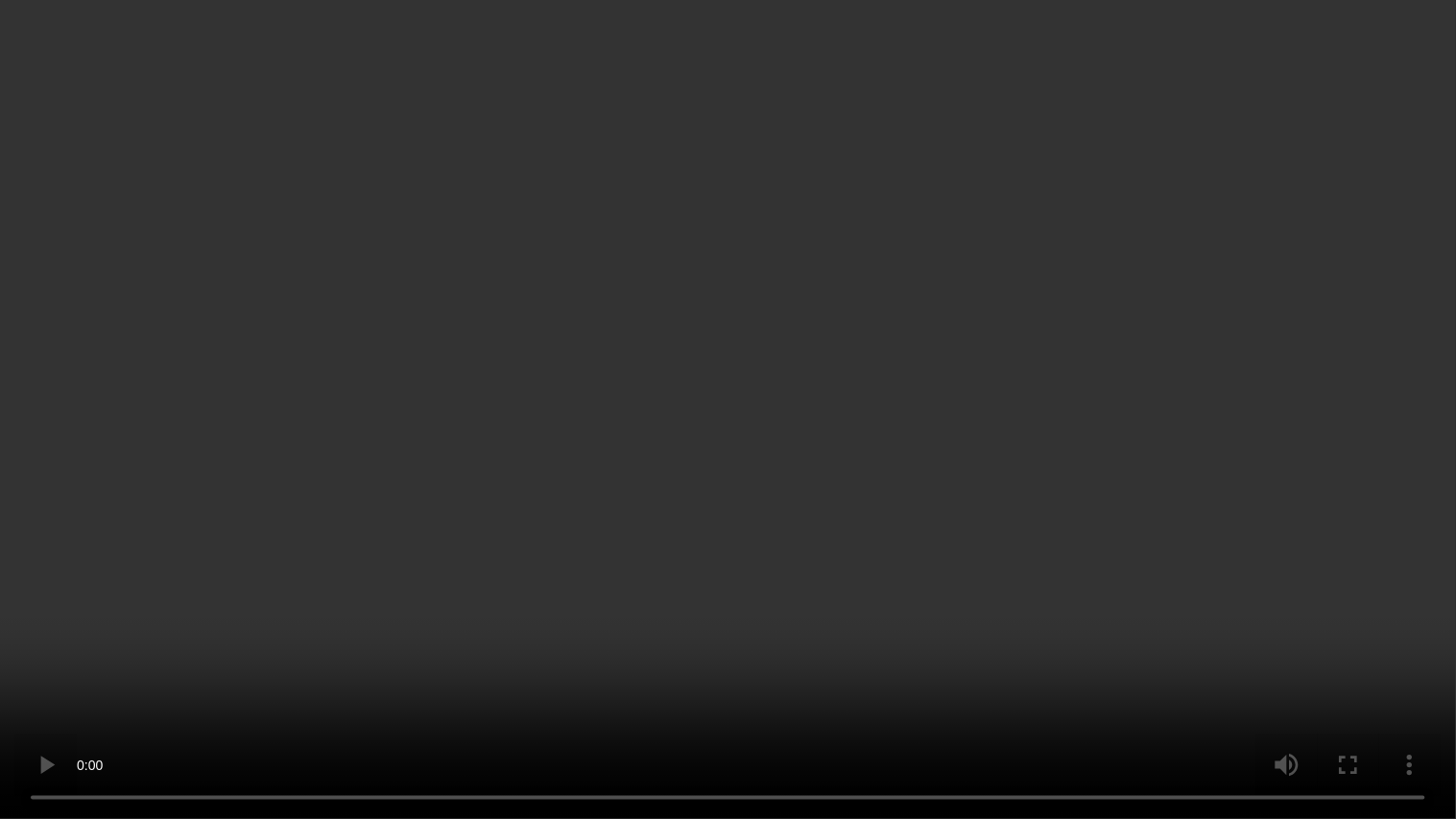 click at bounding box center [728, 409] 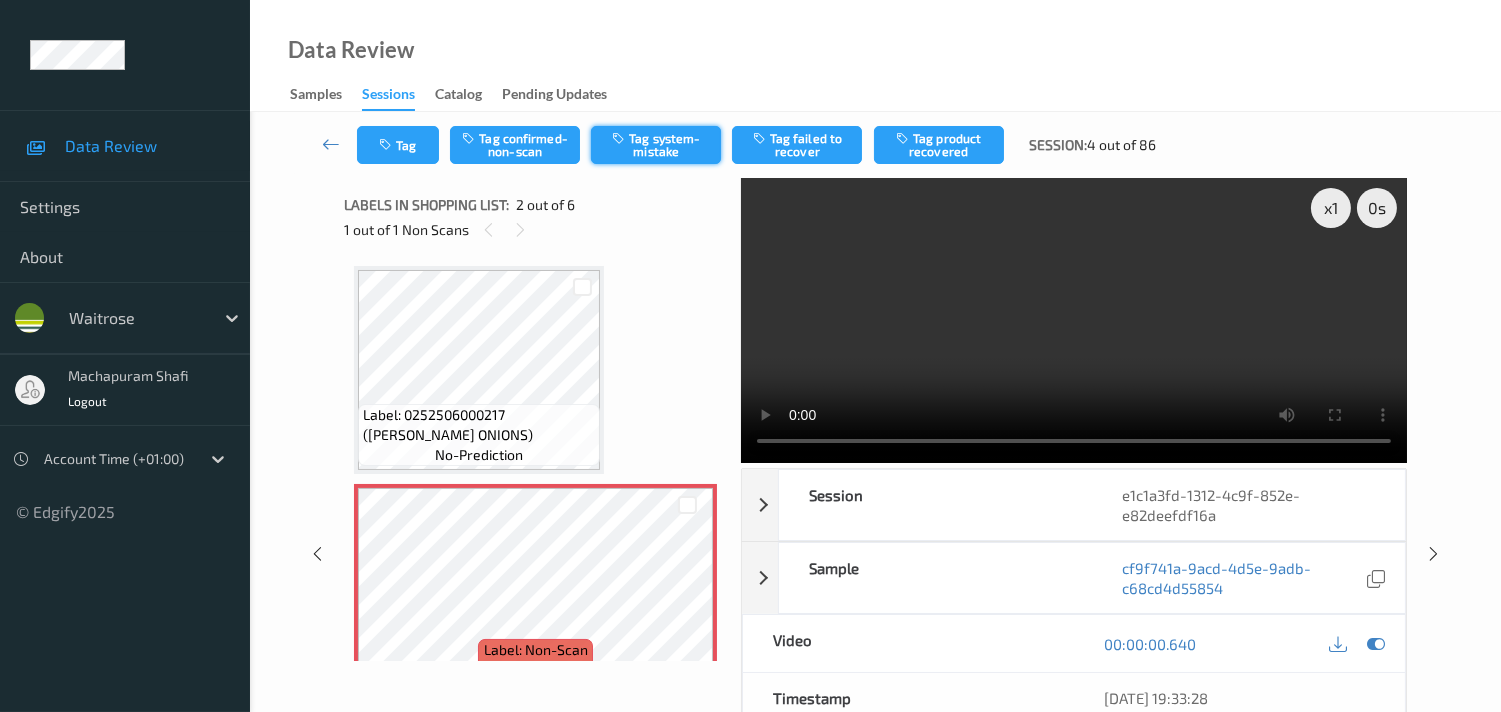 click on "Tag   system-mistake" at bounding box center [656, 145] 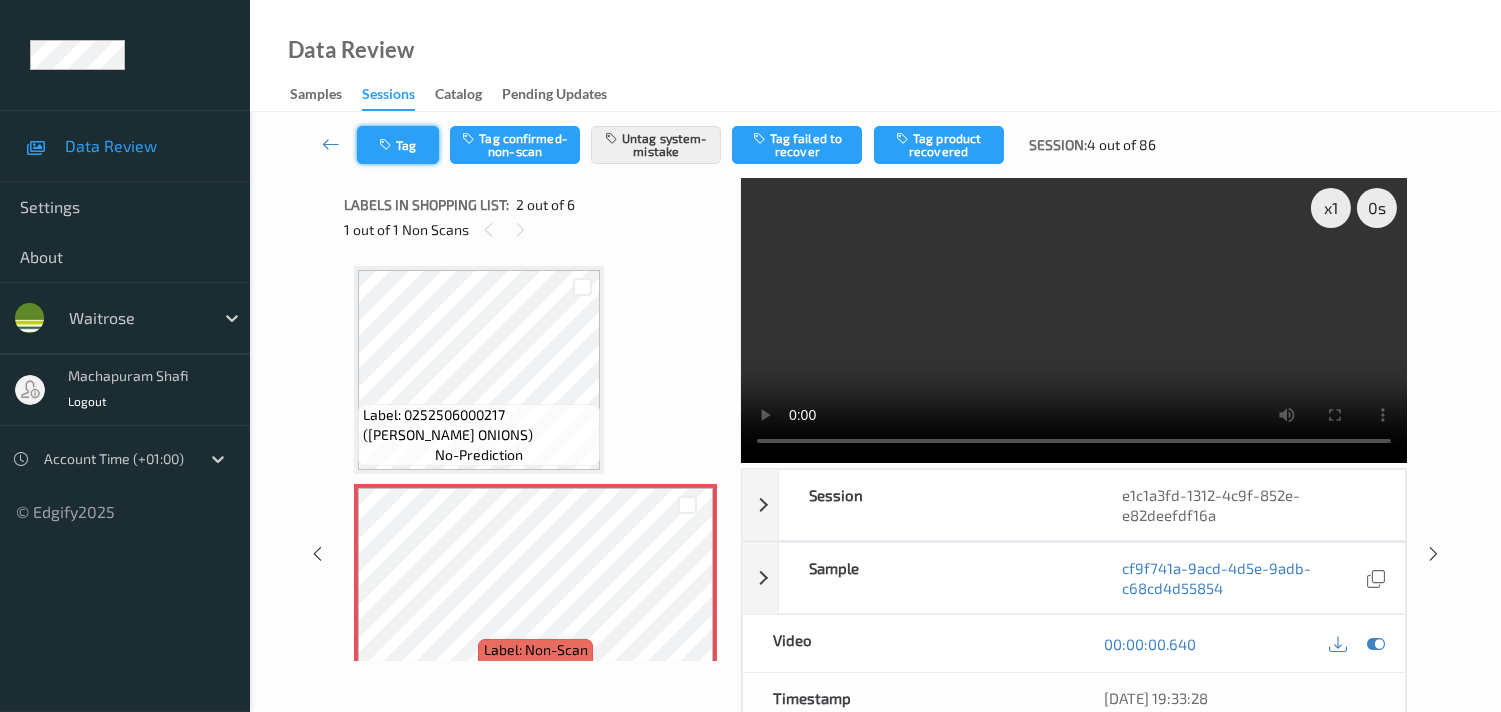 click on "Tag" at bounding box center [398, 145] 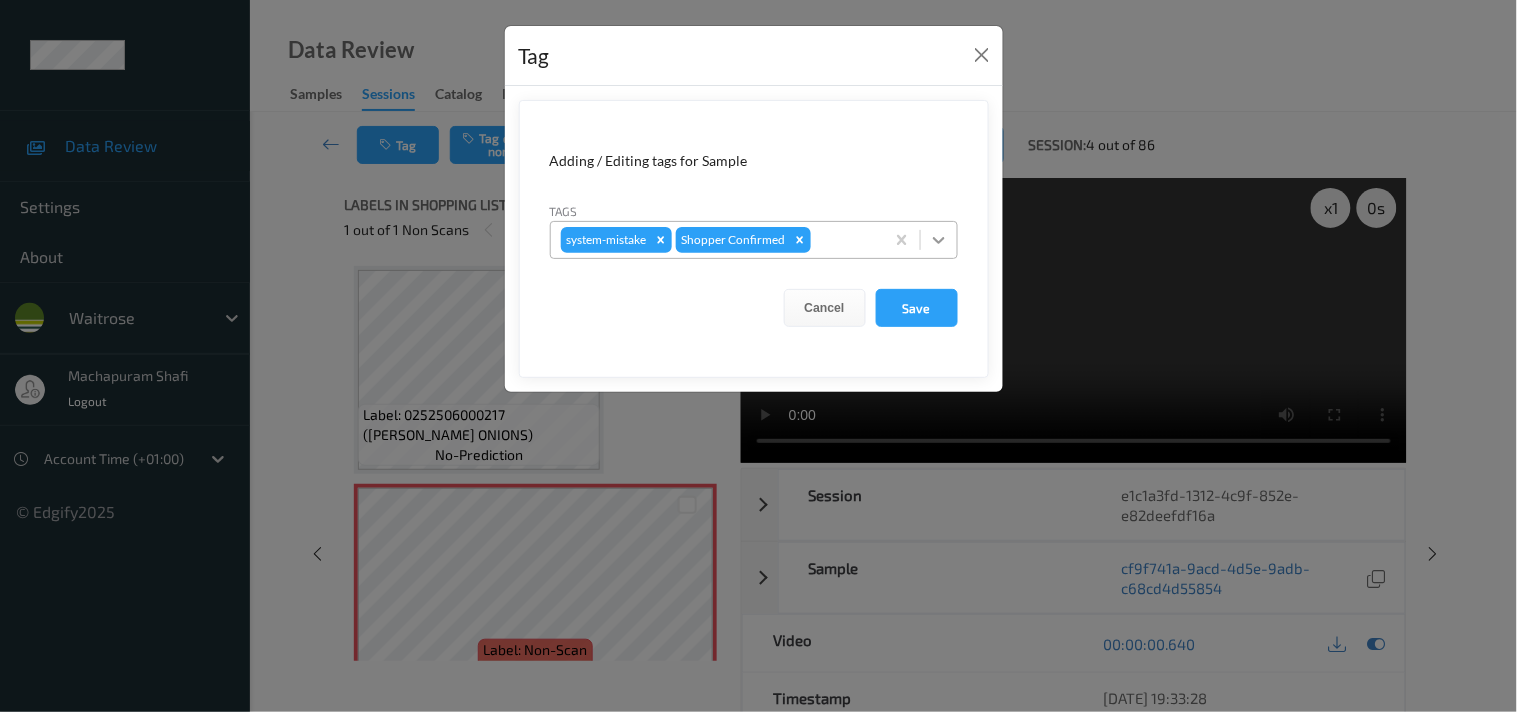 click 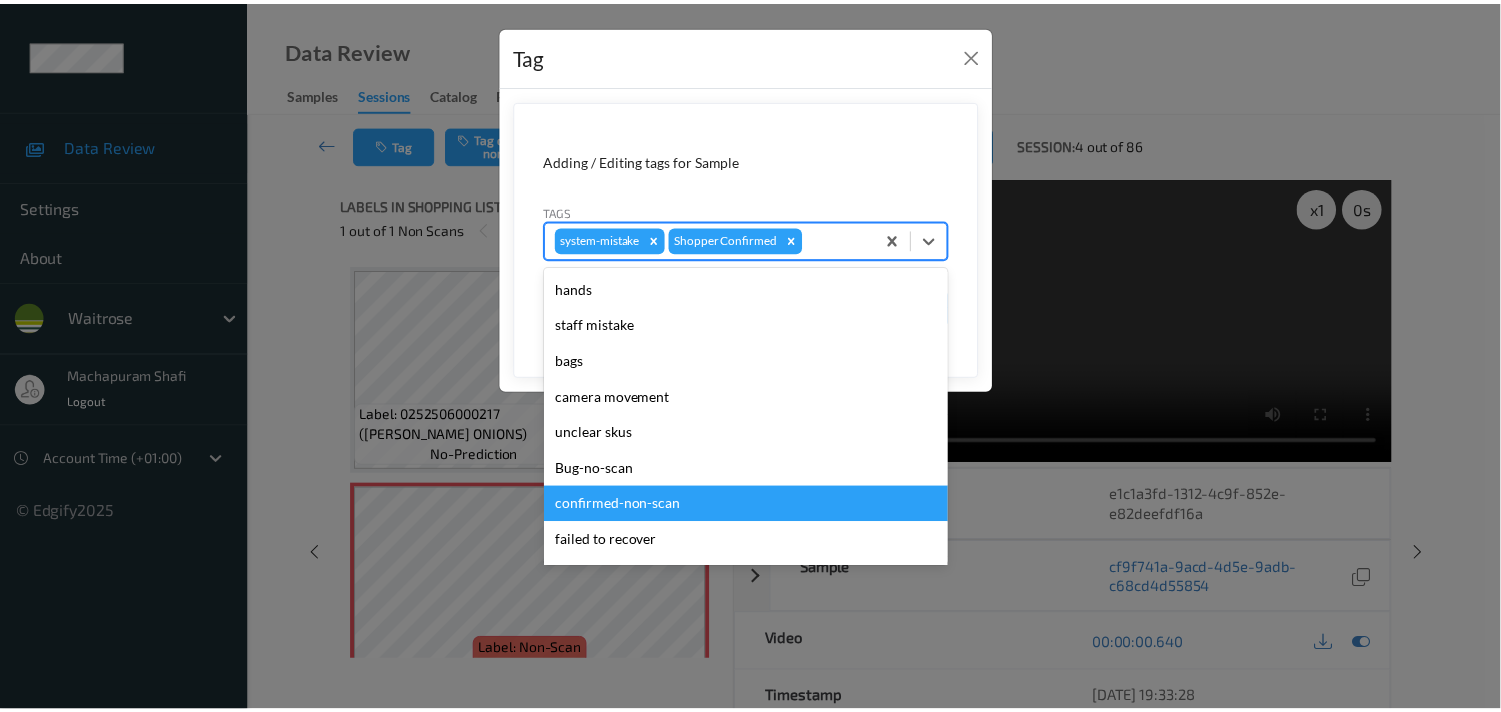 scroll, scrollTop: 318, scrollLeft: 0, axis: vertical 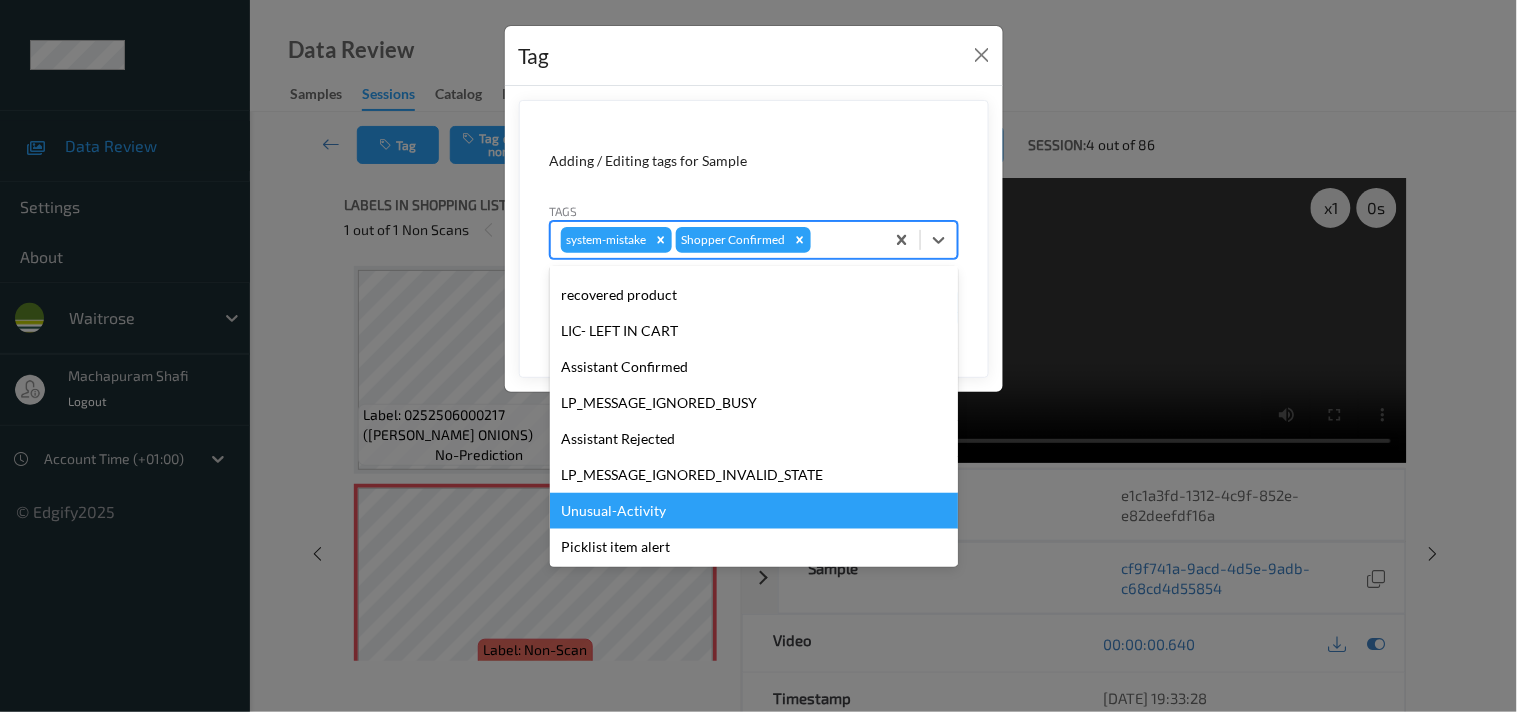 click on "Unusual-Activity" at bounding box center [754, 511] 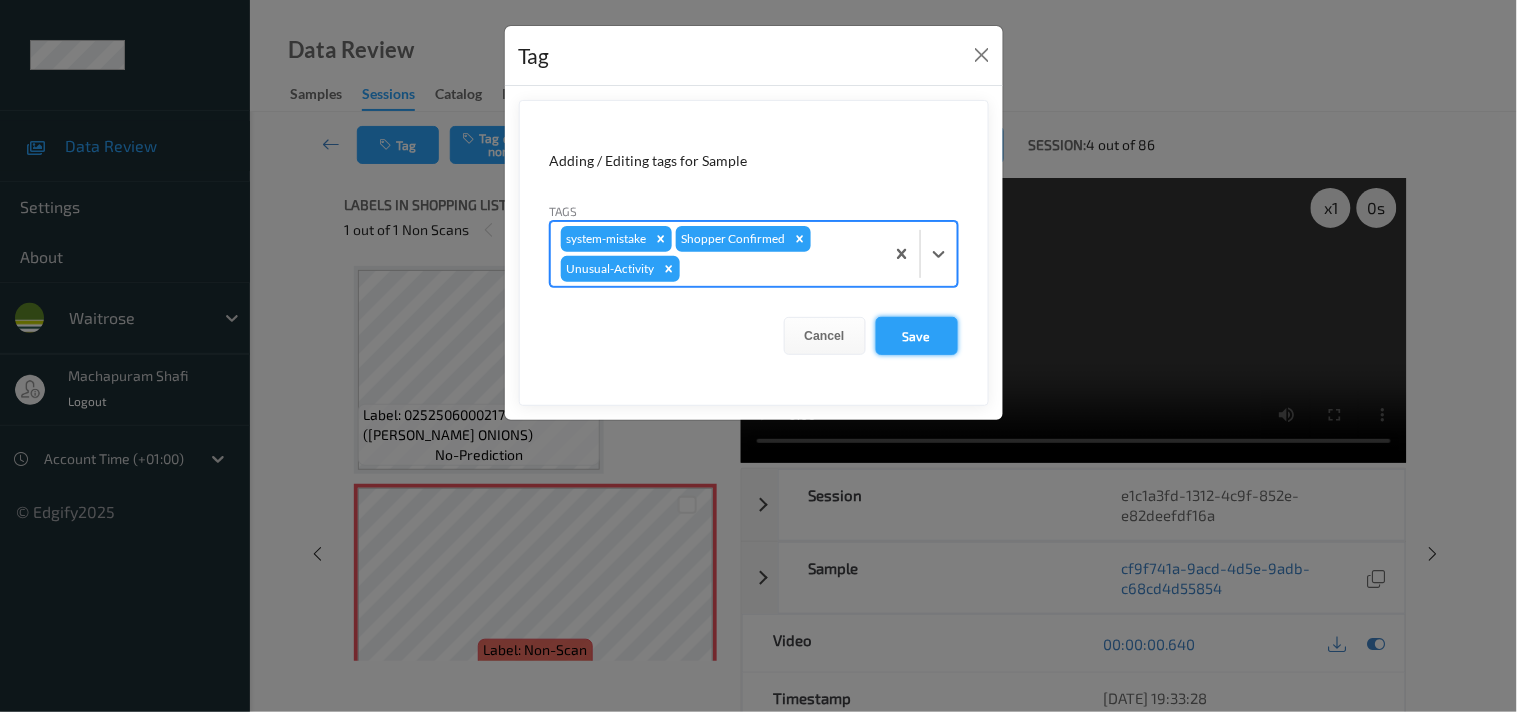 click on "Save" at bounding box center [917, 336] 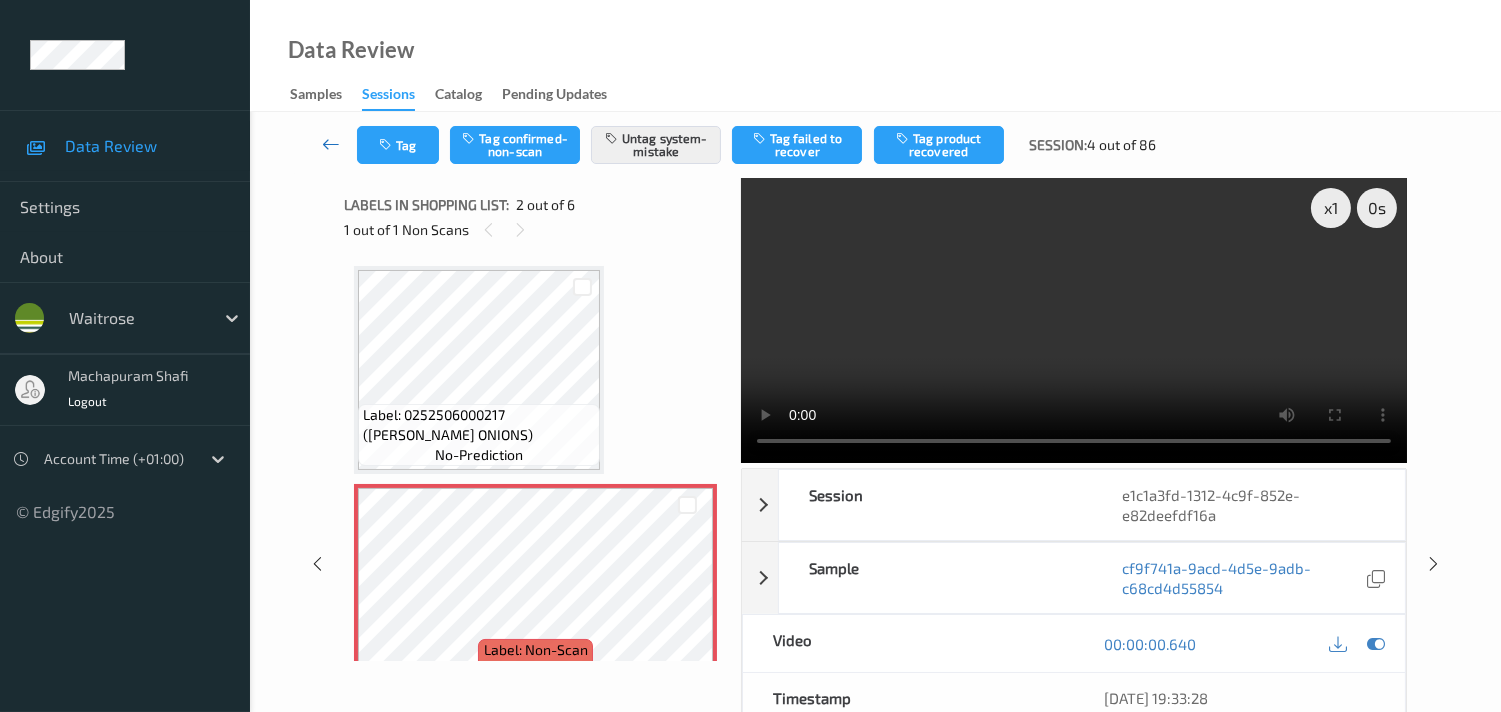 click at bounding box center (331, 144) 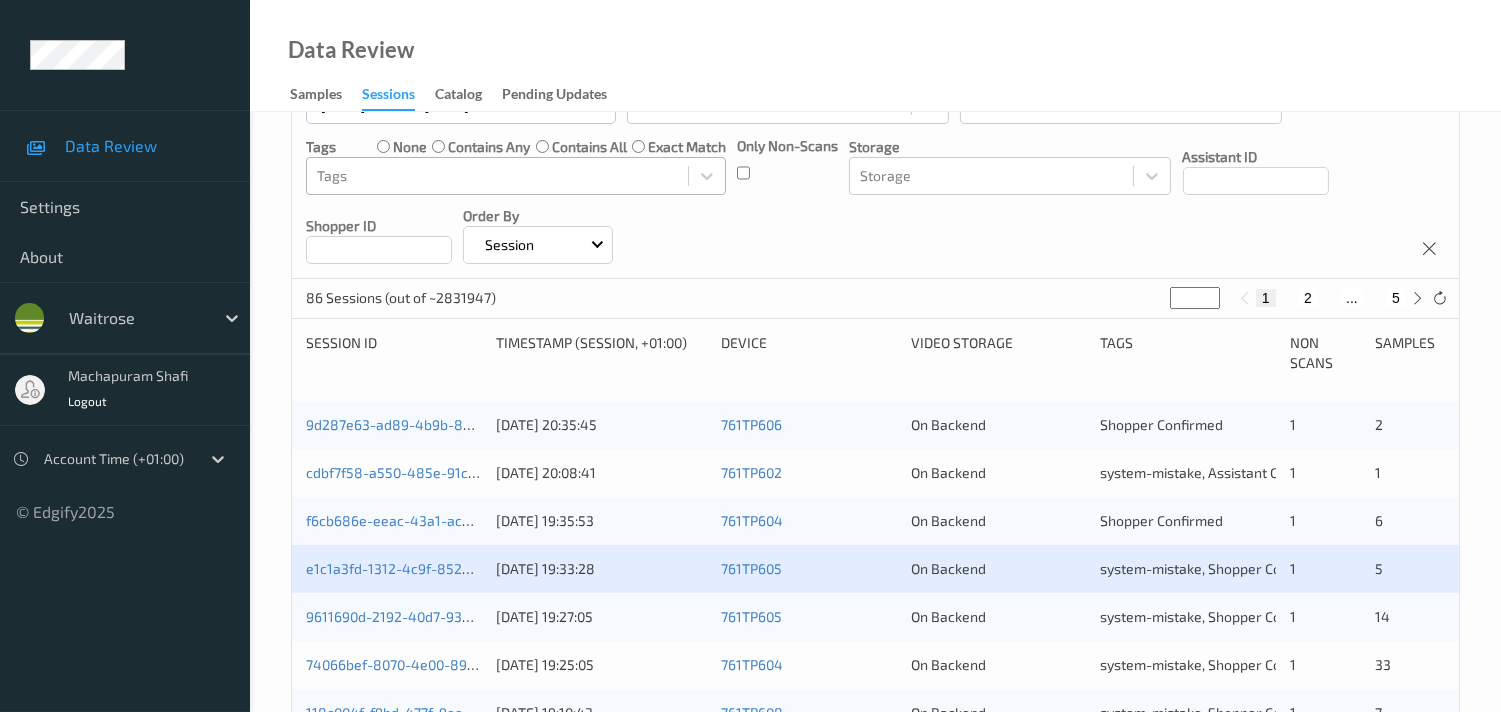 scroll, scrollTop: 222, scrollLeft: 0, axis: vertical 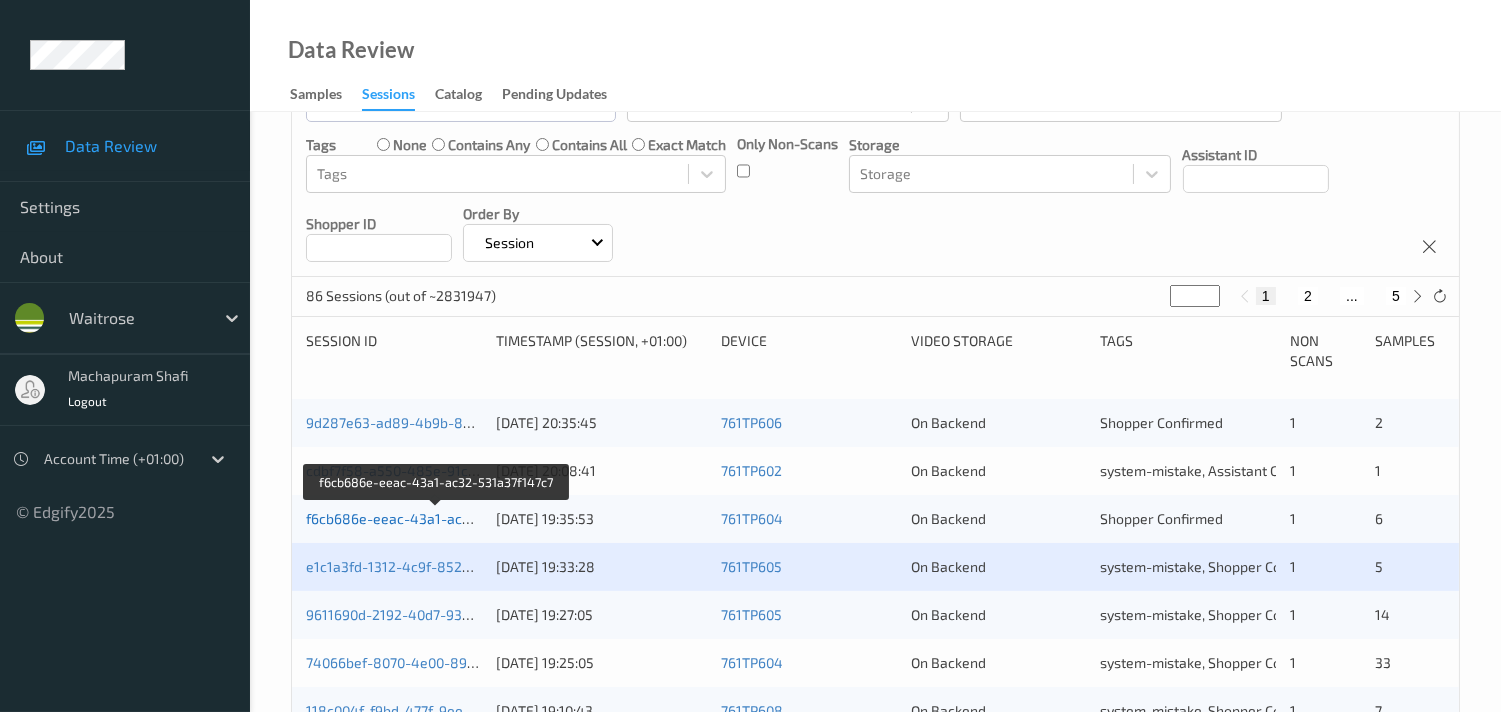 click on "f6cb686e-eeac-43a1-ac32-531a37f147c7" at bounding box center (438, 518) 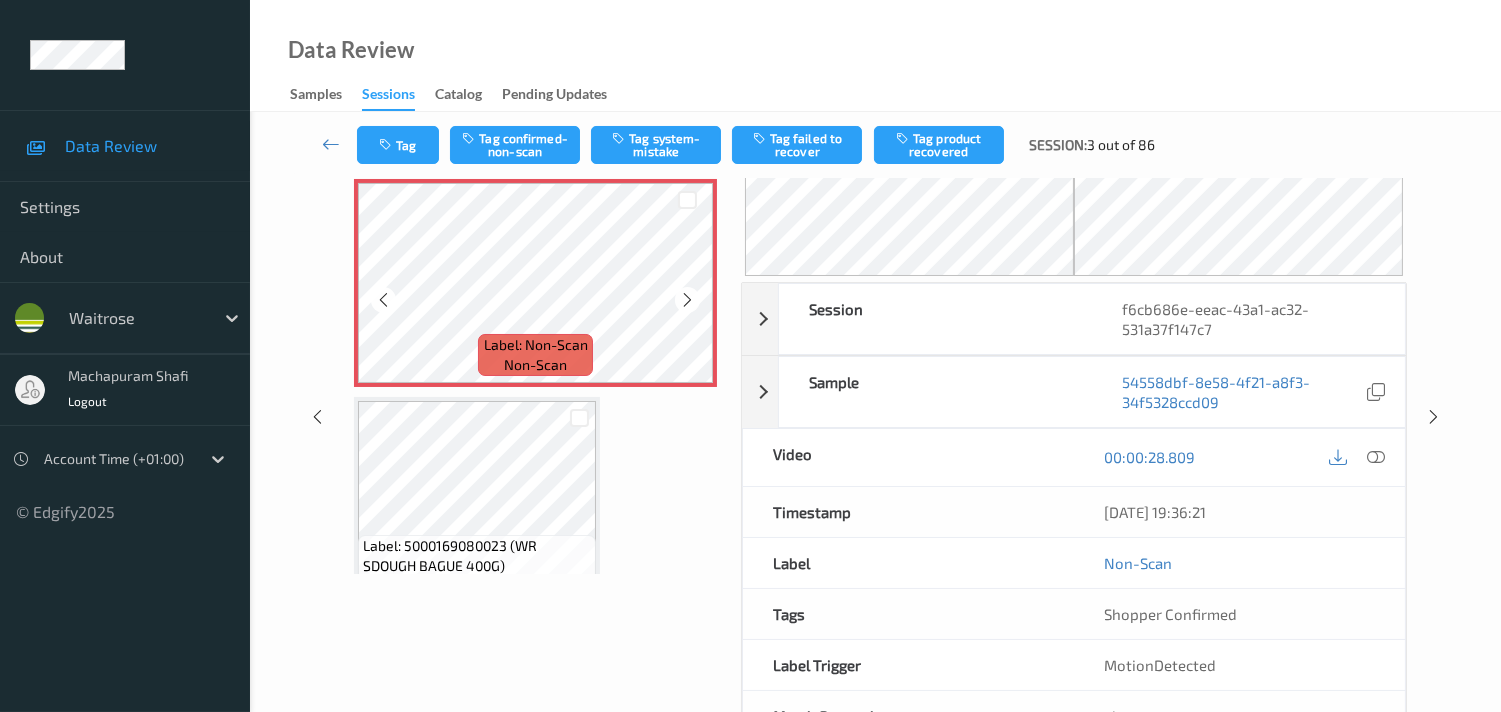 scroll, scrollTop: 0, scrollLeft: 0, axis: both 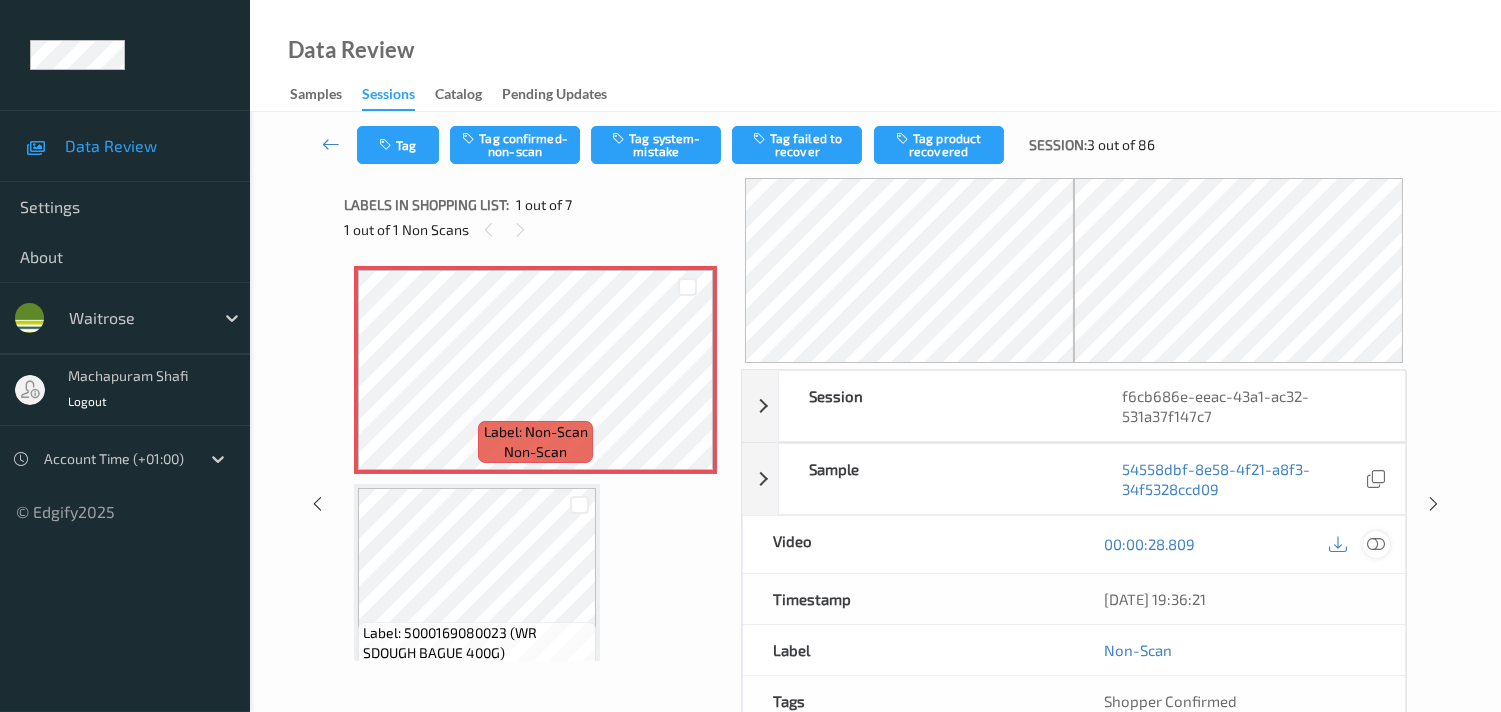 click at bounding box center [1376, 544] 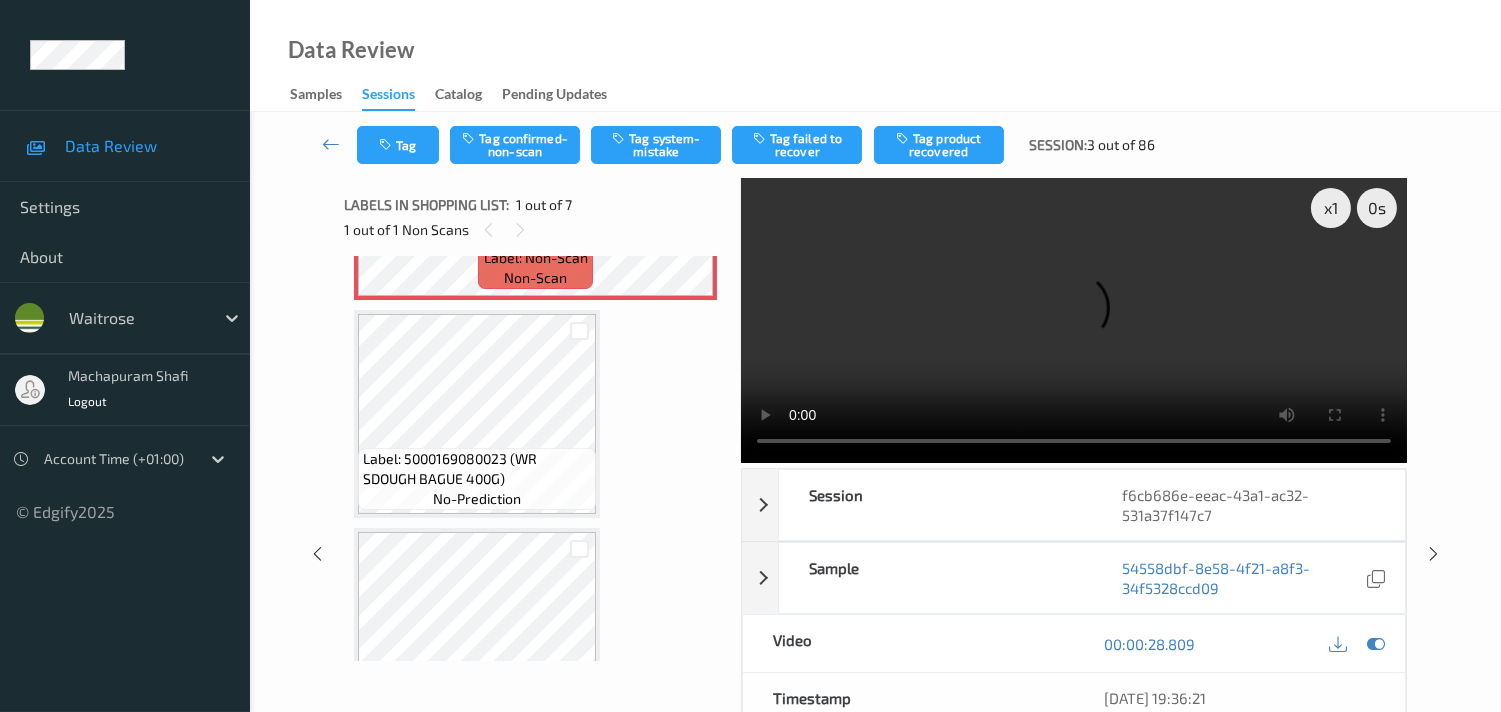 scroll, scrollTop: 0, scrollLeft: 0, axis: both 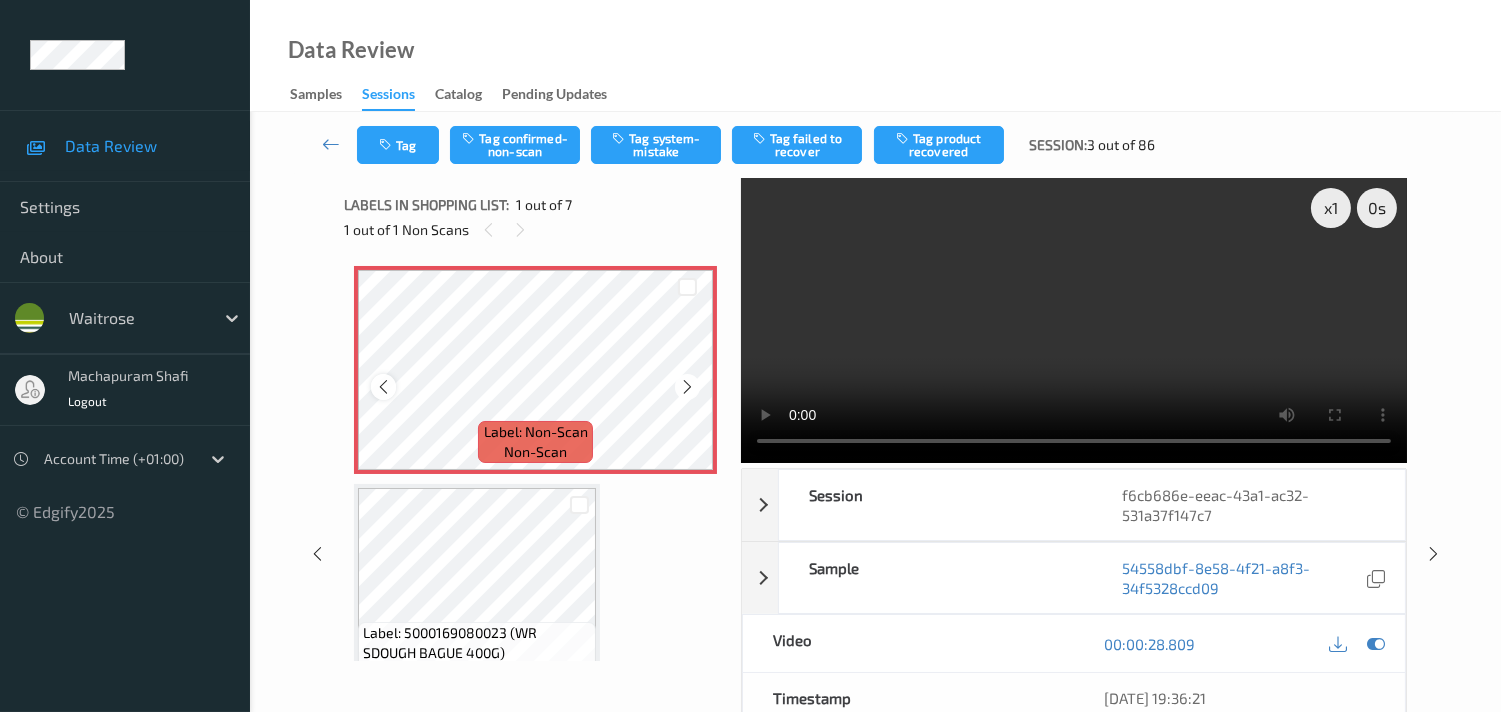click at bounding box center (383, 387) 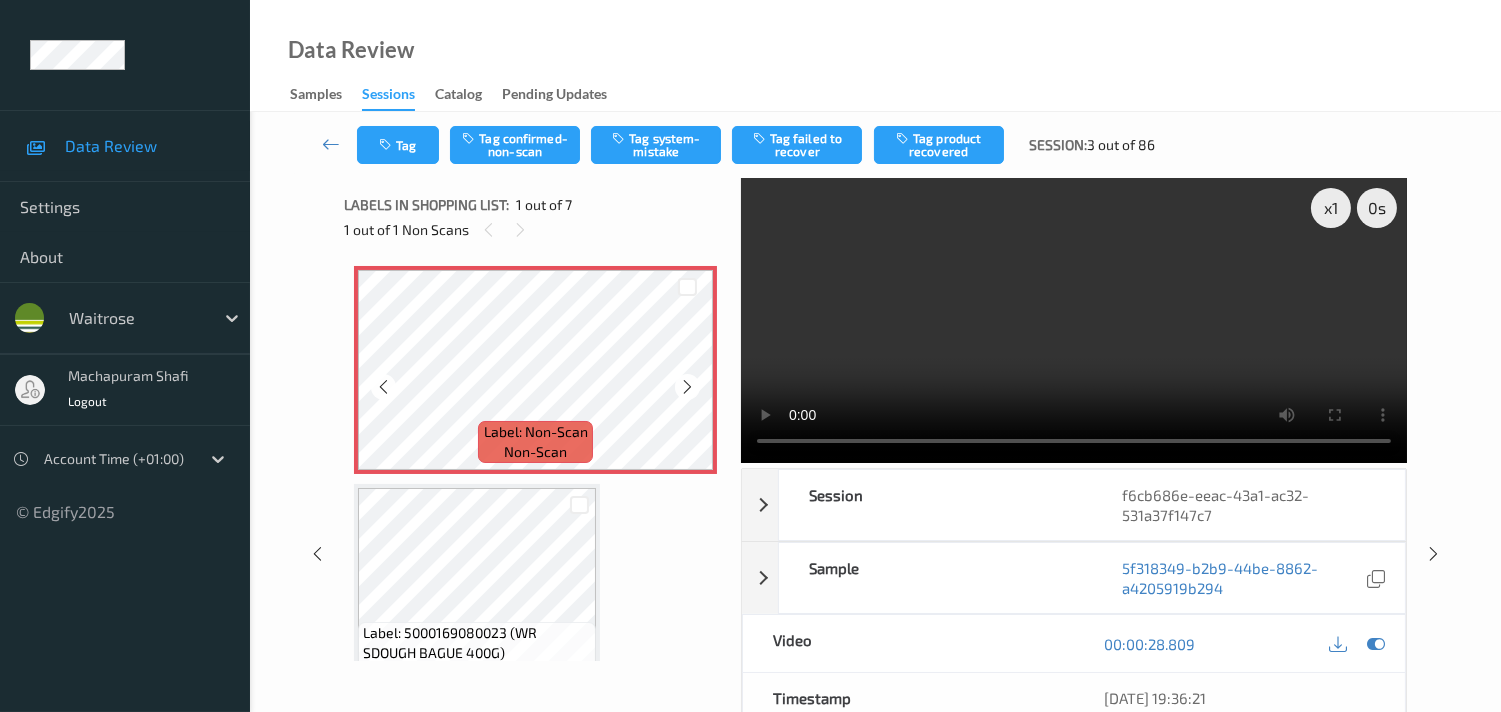 click at bounding box center [383, 387] 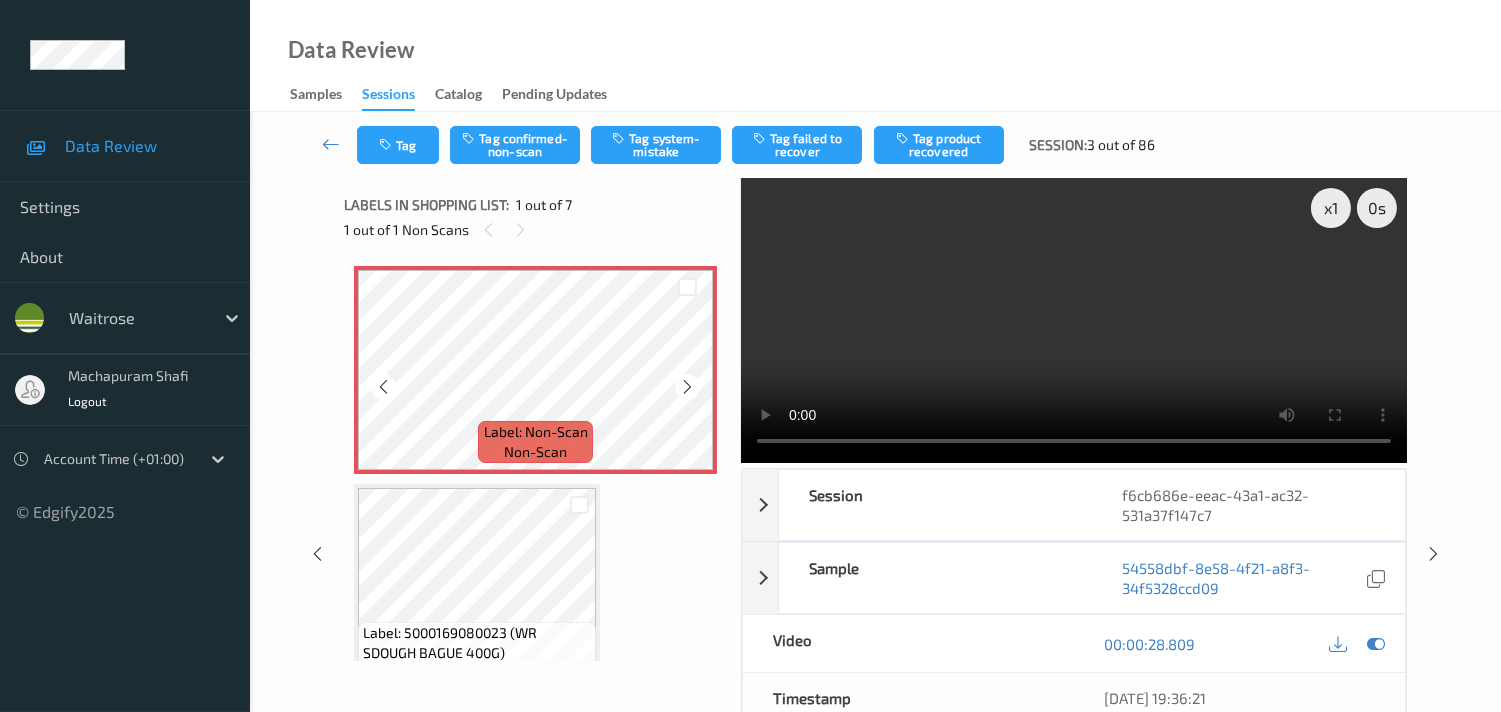 click at bounding box center (383, 387) 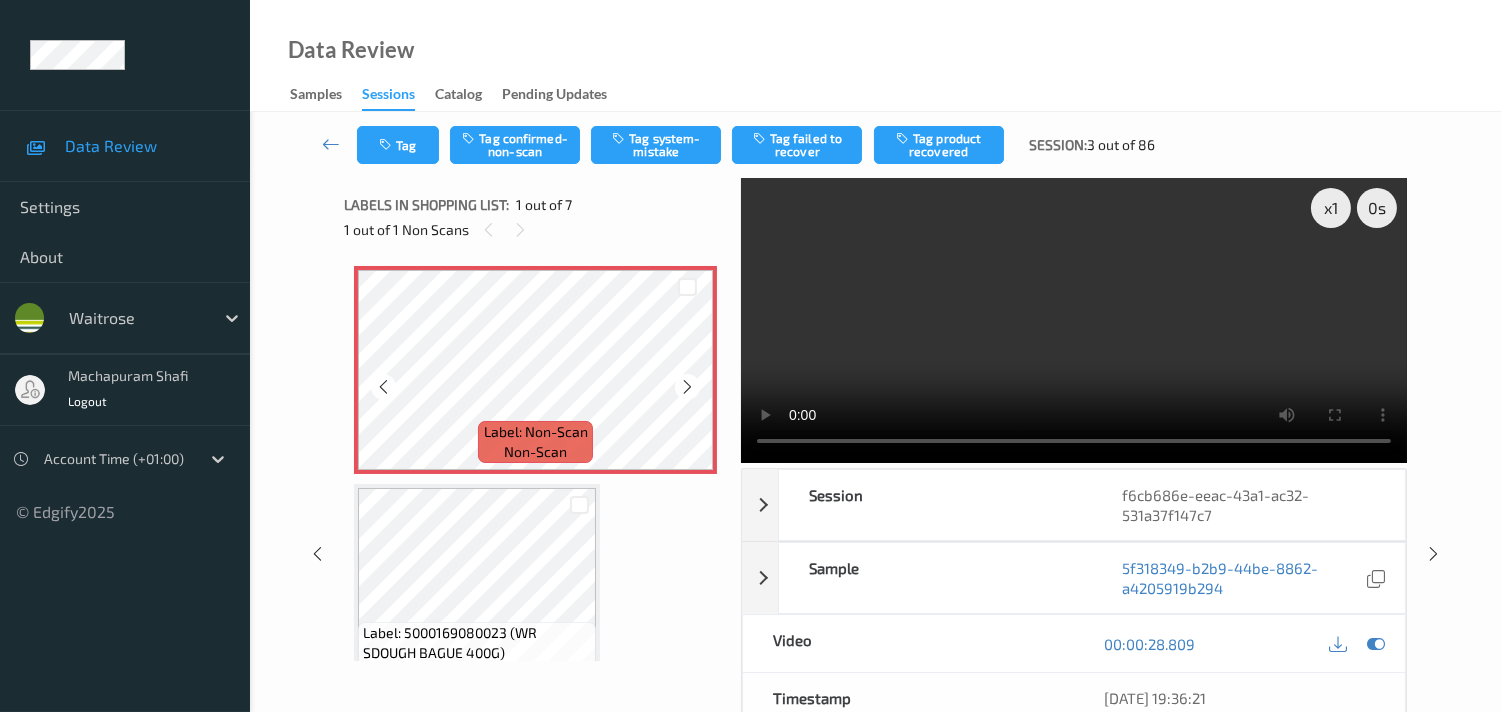 click at bounding box center [383, 387] 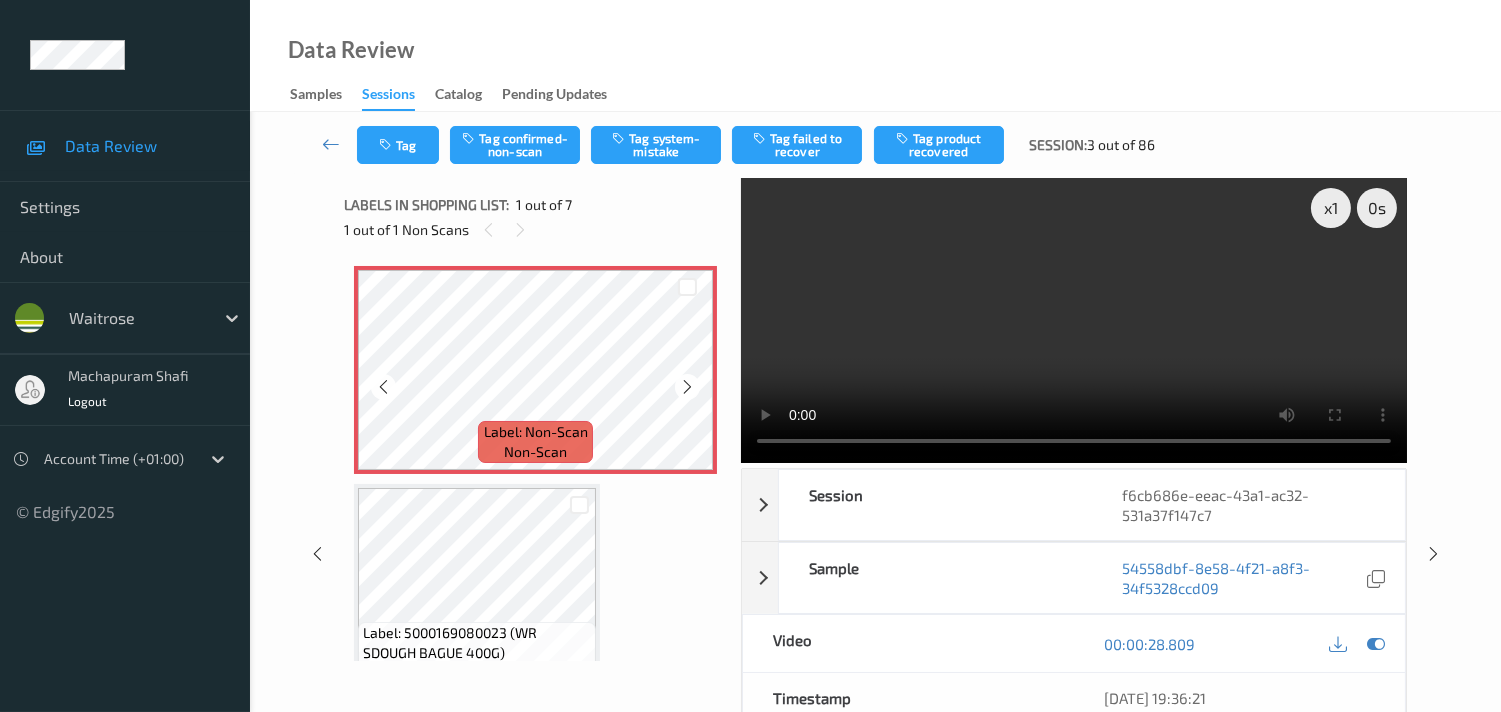 click at bounding box center (383, 387) 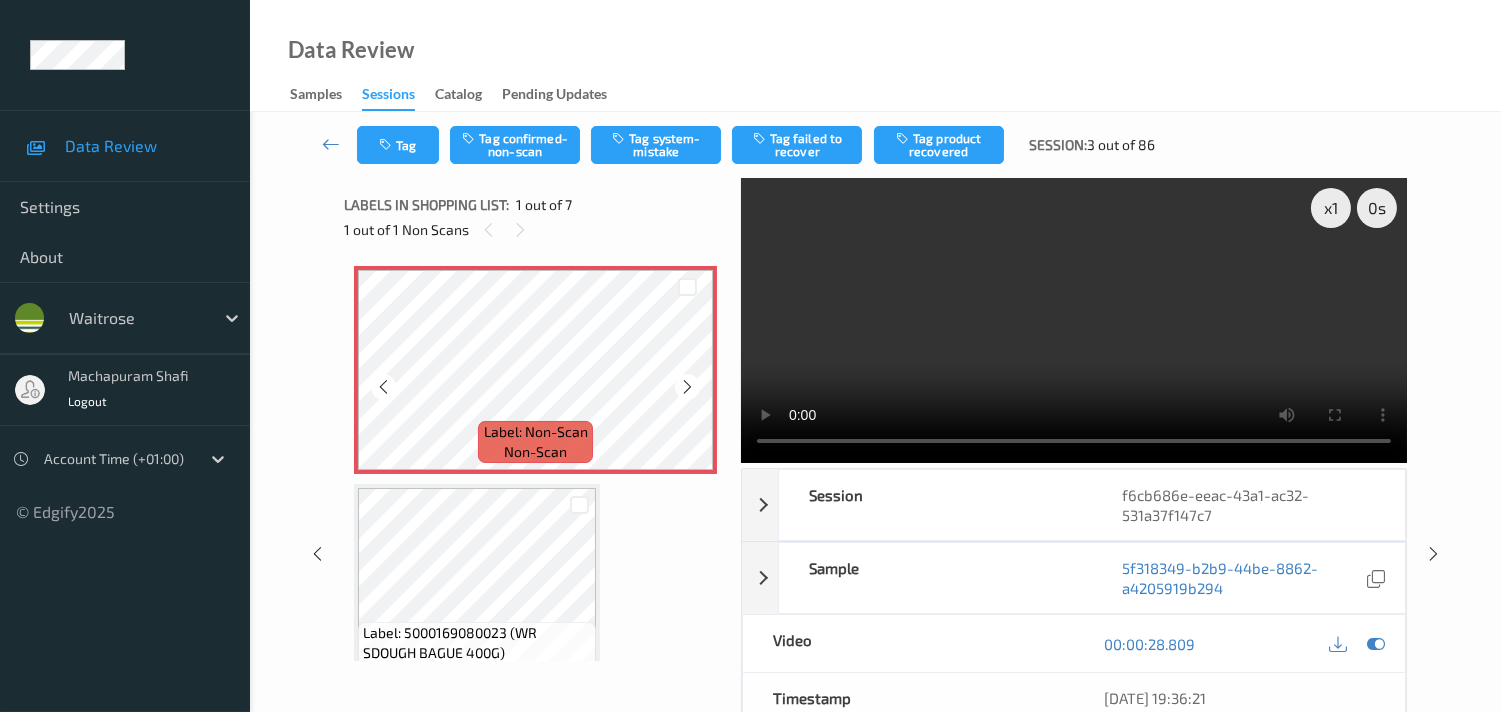 click at bounding box center (383, 387) 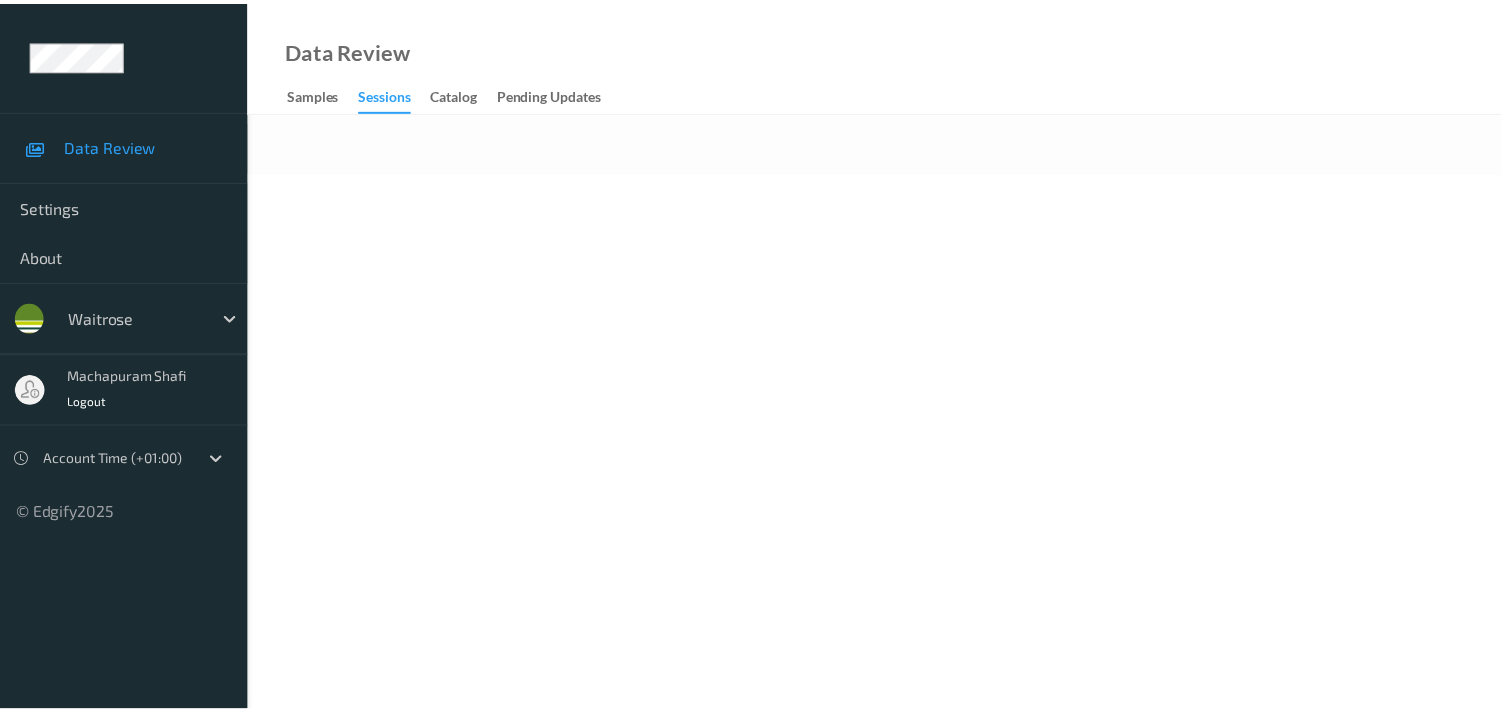 scroll, scrollTop: 0, scrollLeft: 0, axis: both 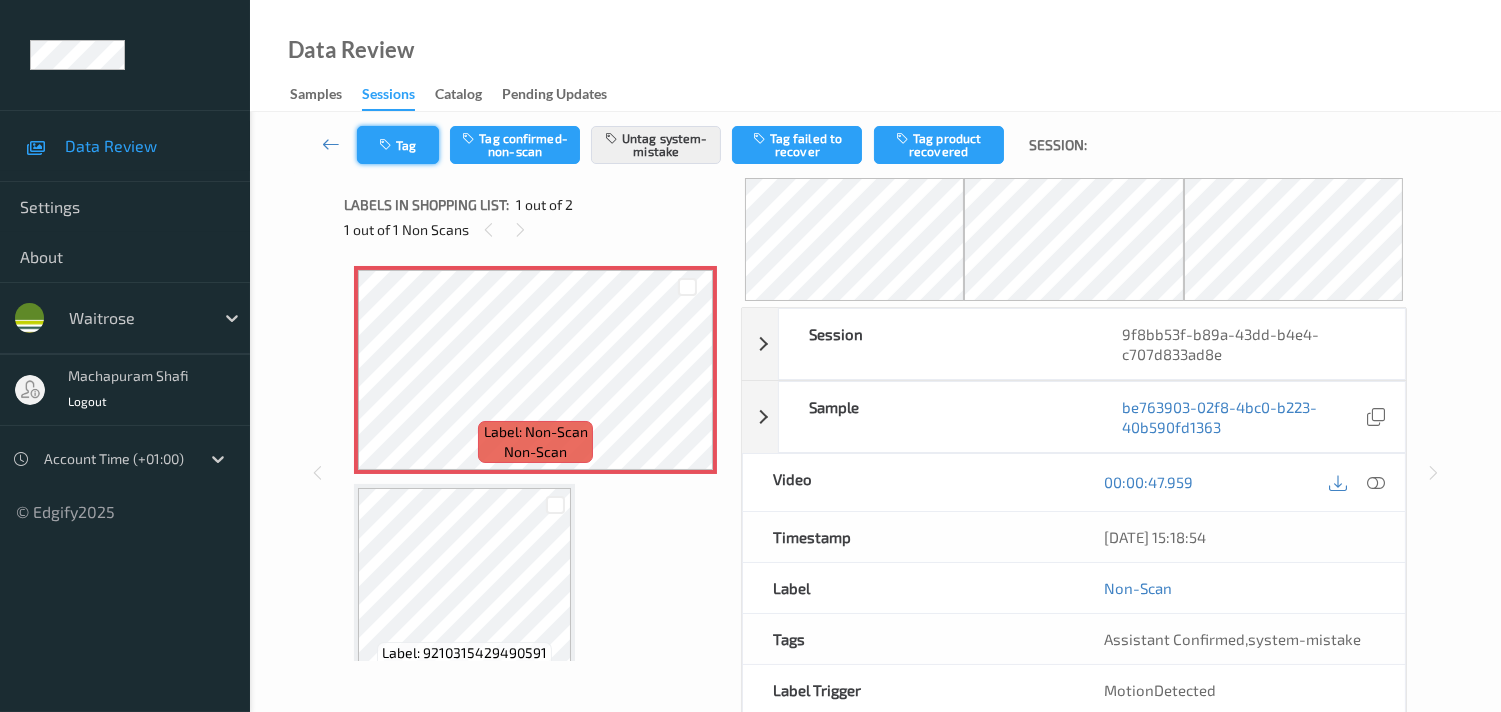 click on "Tag" at bounding box center (398, 145) 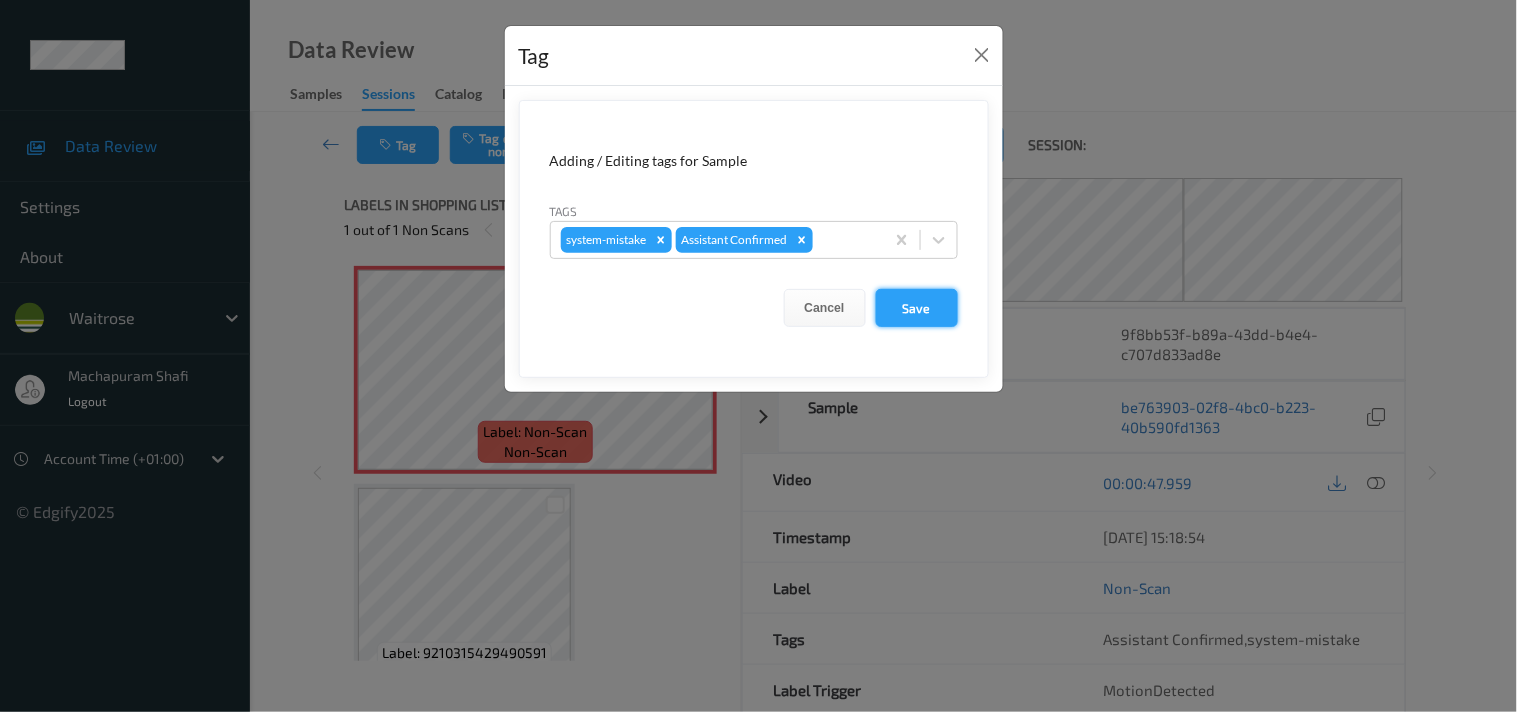 click on "Save" at bounding box center (917, 308) 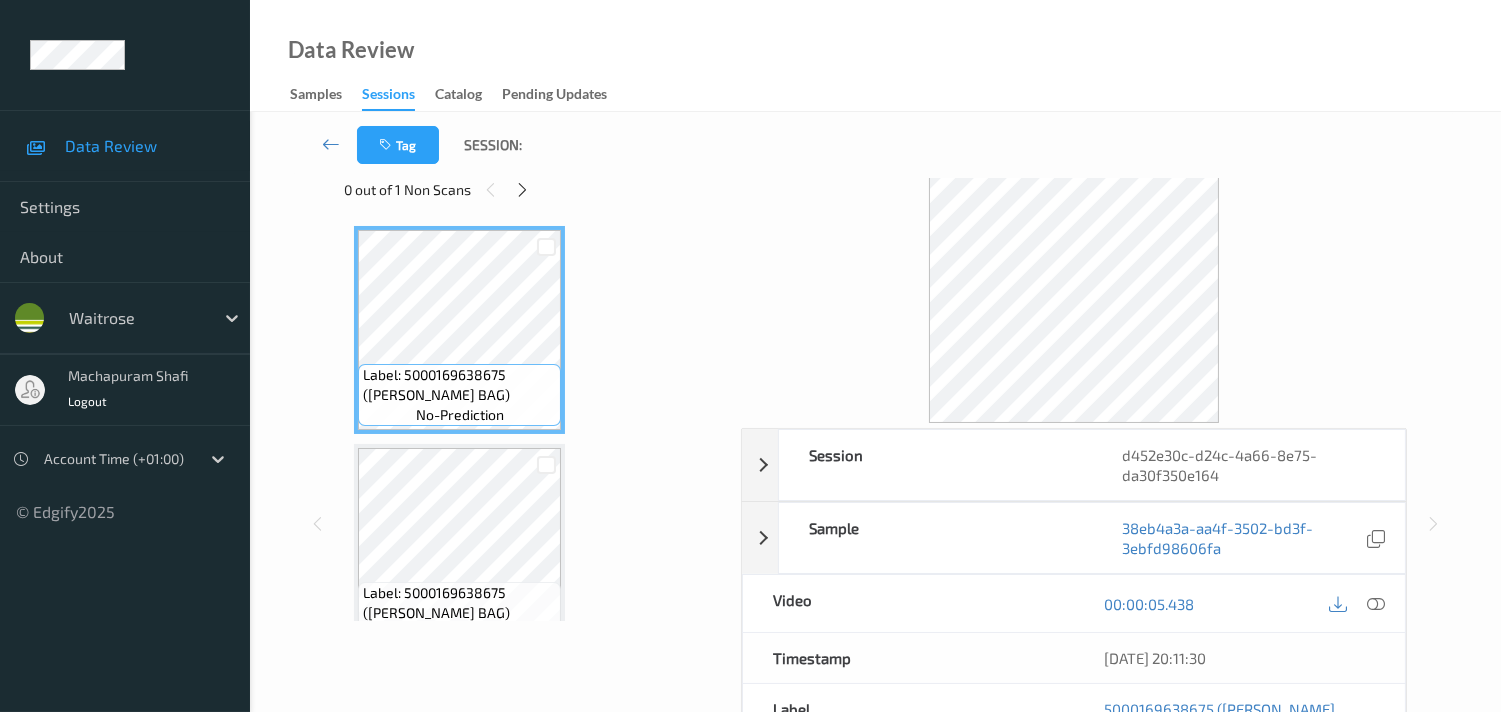 scroll, scrollTop: 37, scrollLeft: 0, axis: vertical 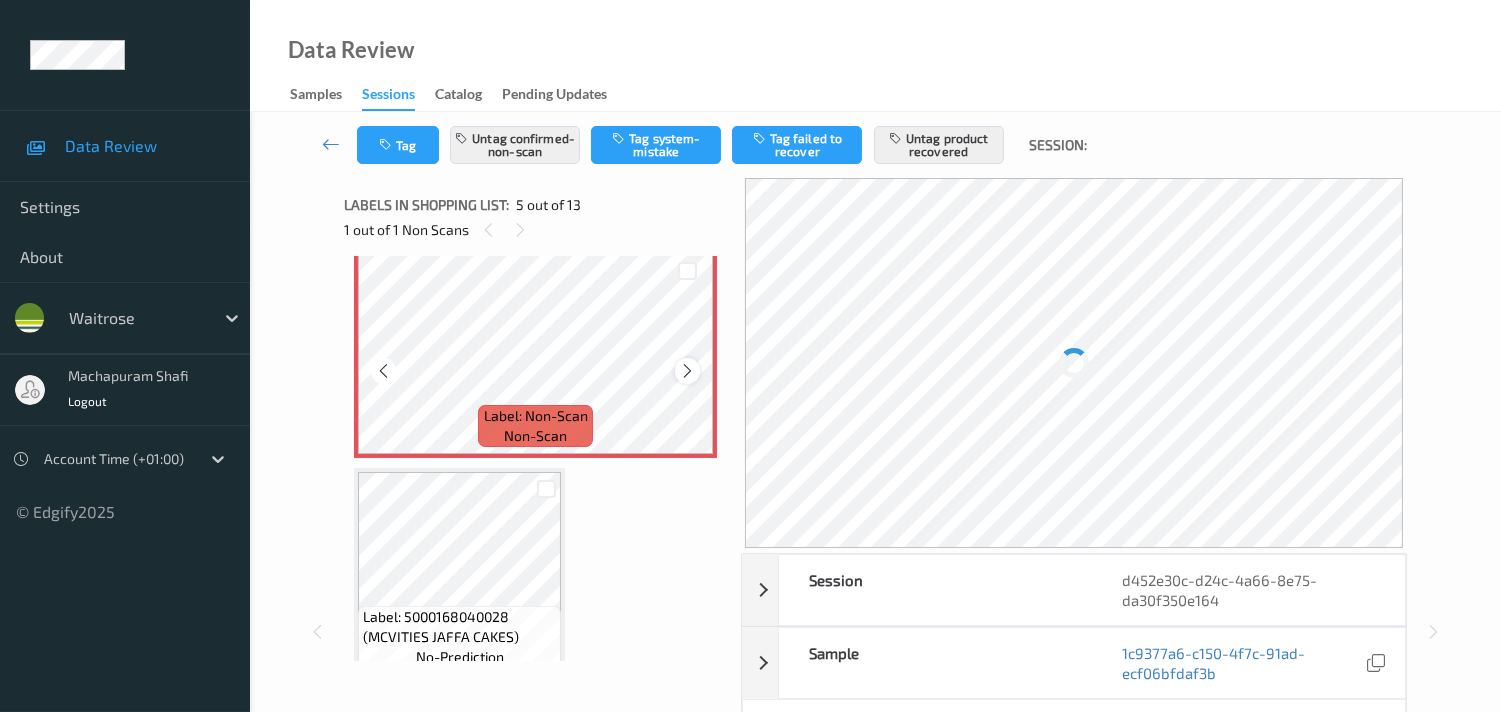 click at bounding box center (687, 371) 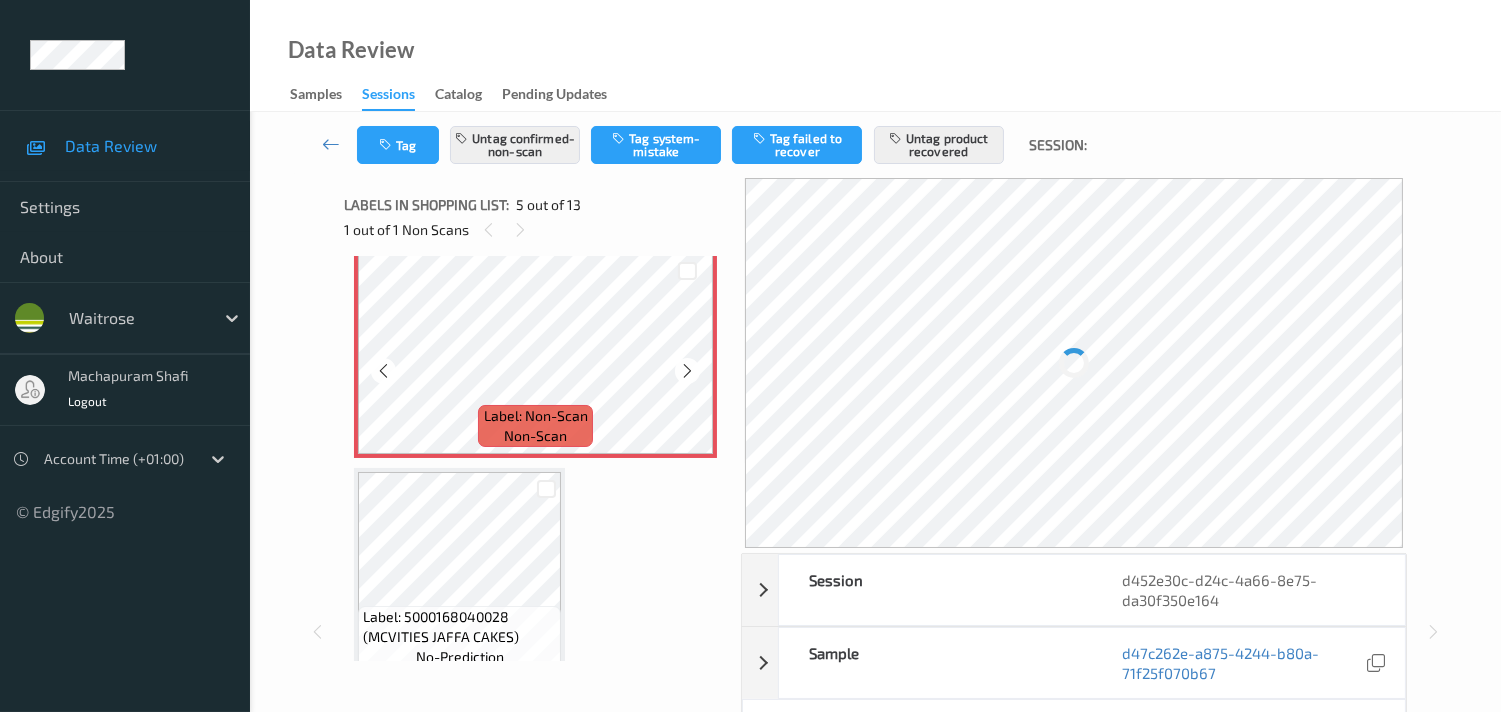 click at bounding box center (687, 371) 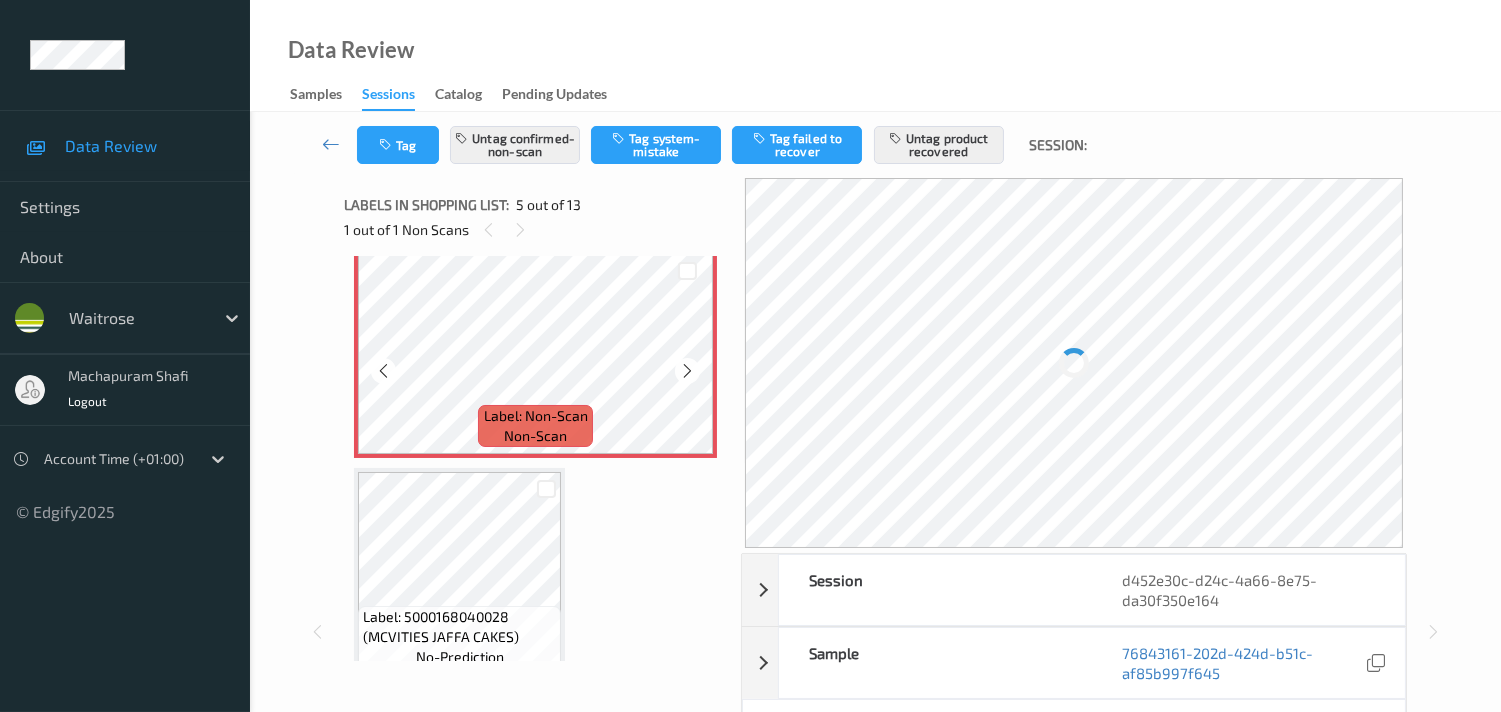 click at bounding box center [687, 371] 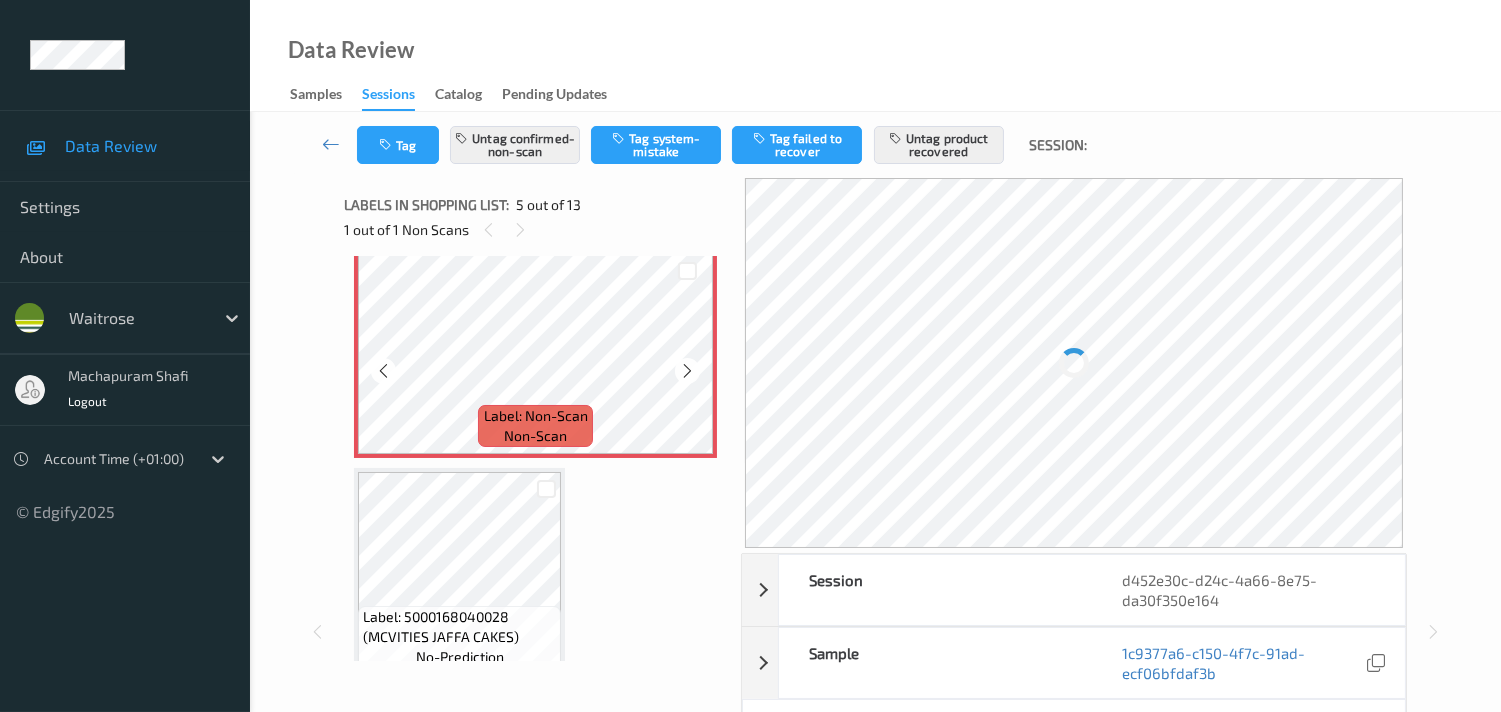 click at bounding box center (687, 371) 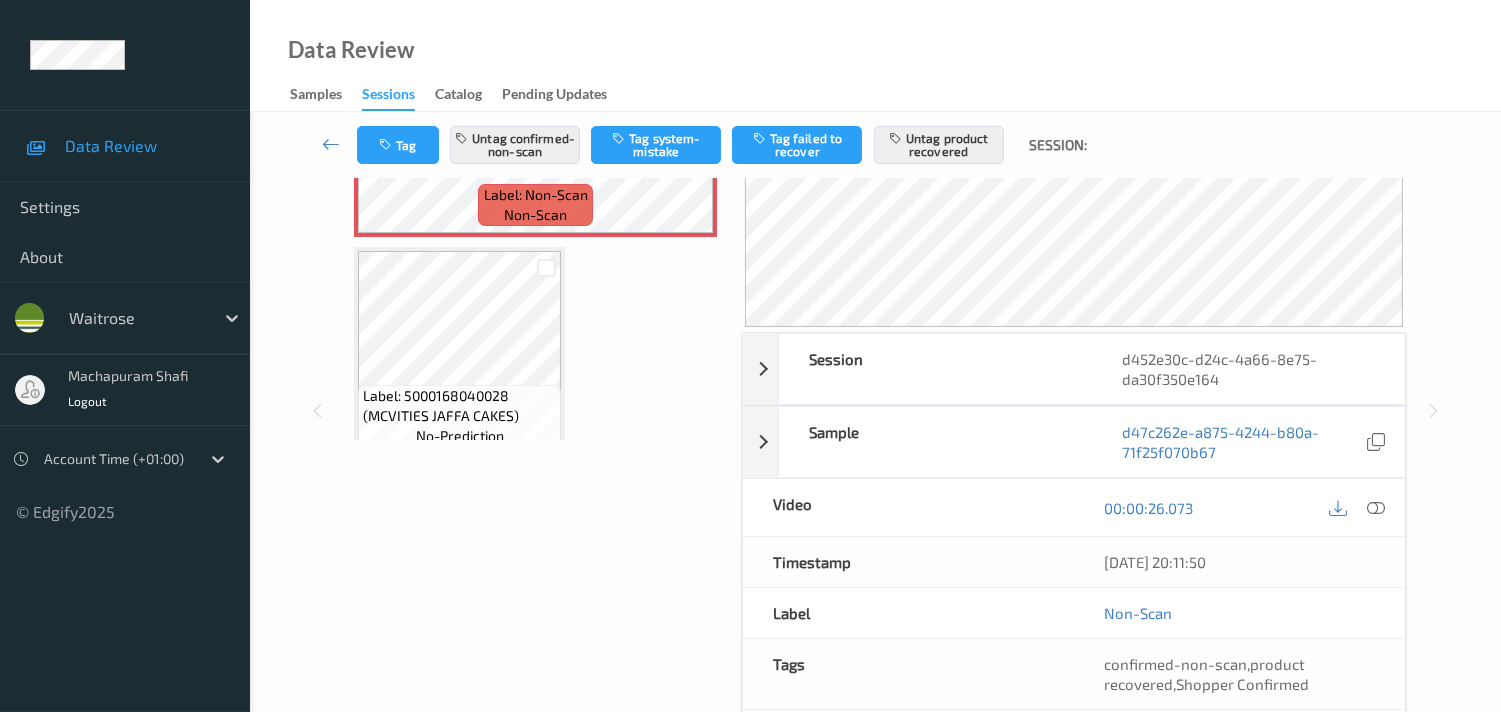 scroll, scrollTop: 222, scrollLeft: 0, axis: vertical 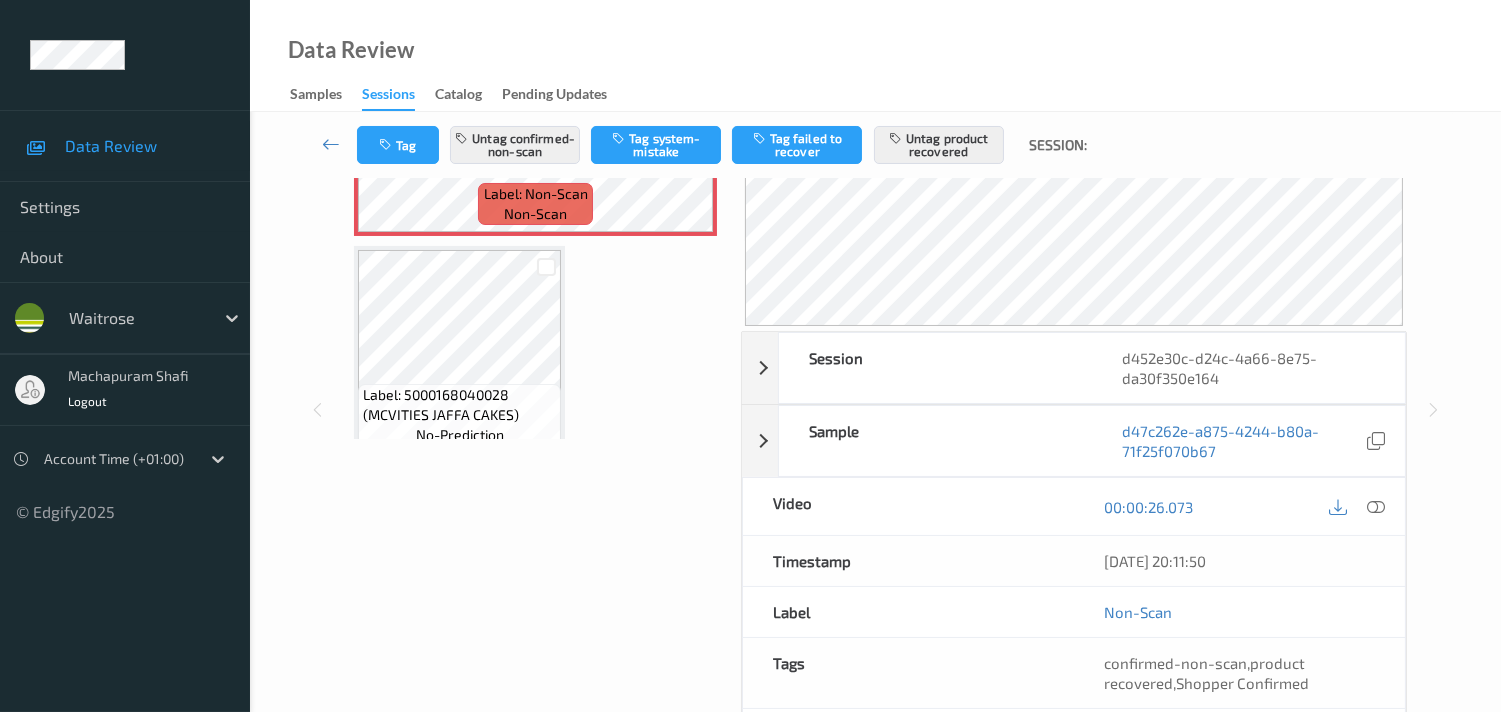 click at bounding box center [1376, 507] 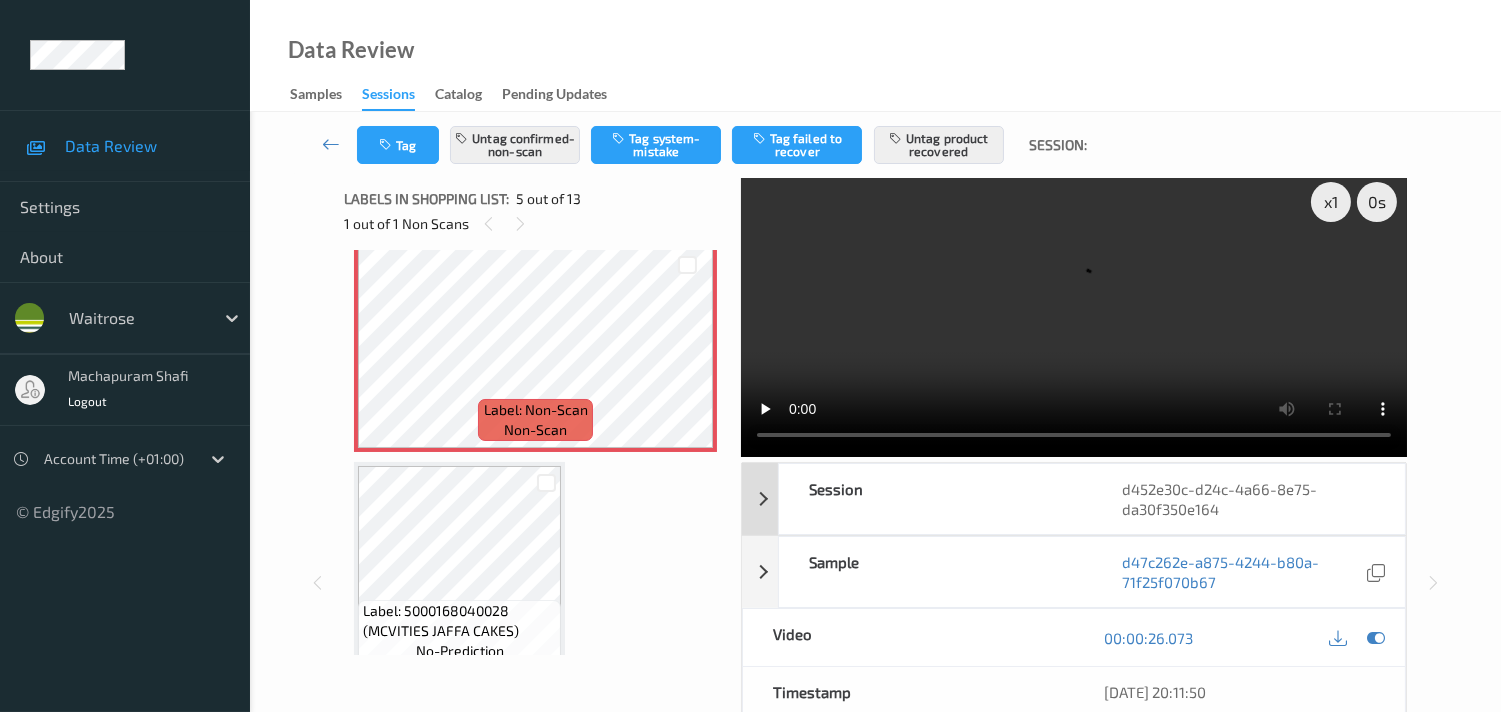 scroll, scrollTop: 0, scrollLeft: 0, axis: both 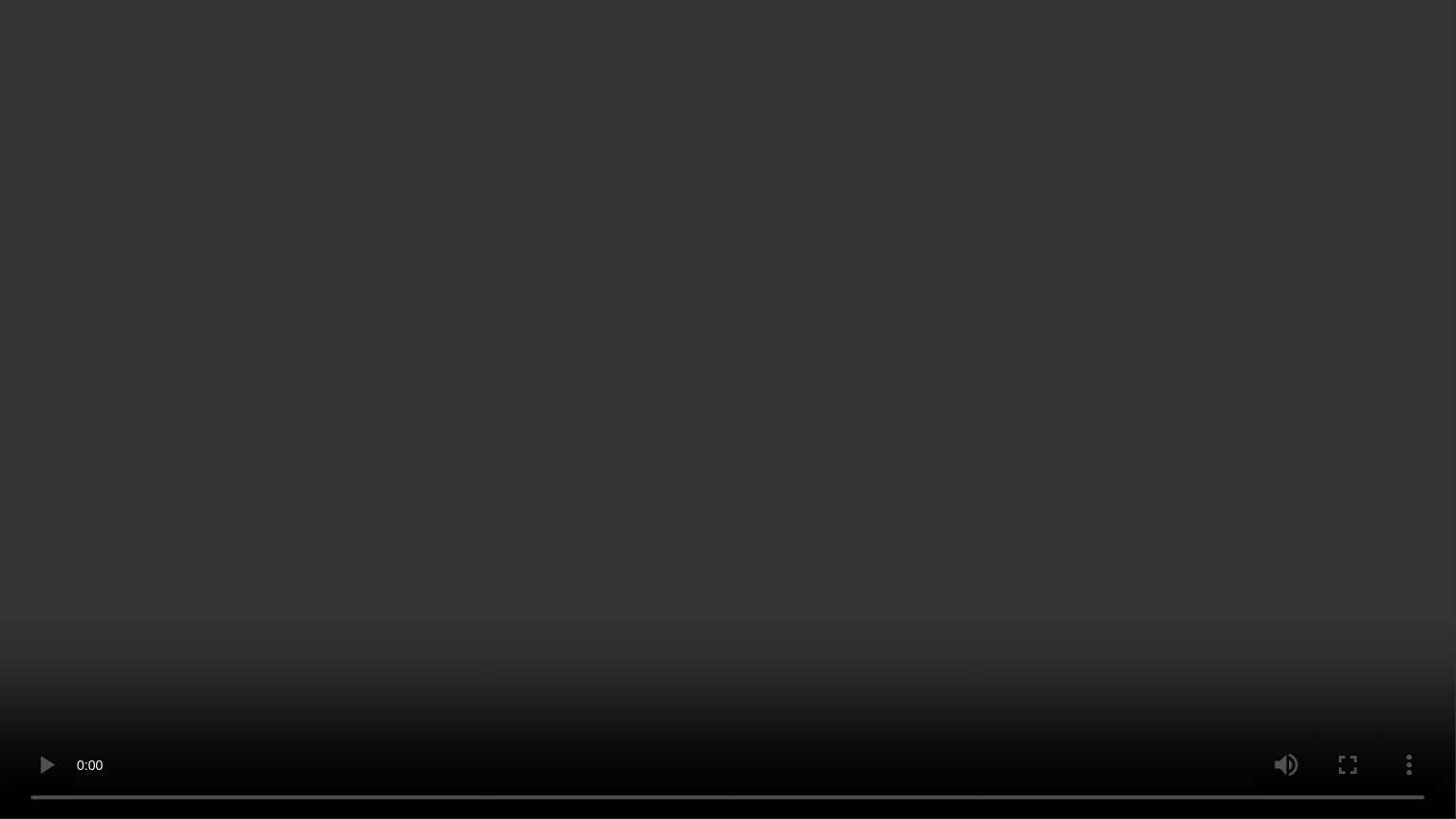 click at bounding box center (728, 409) 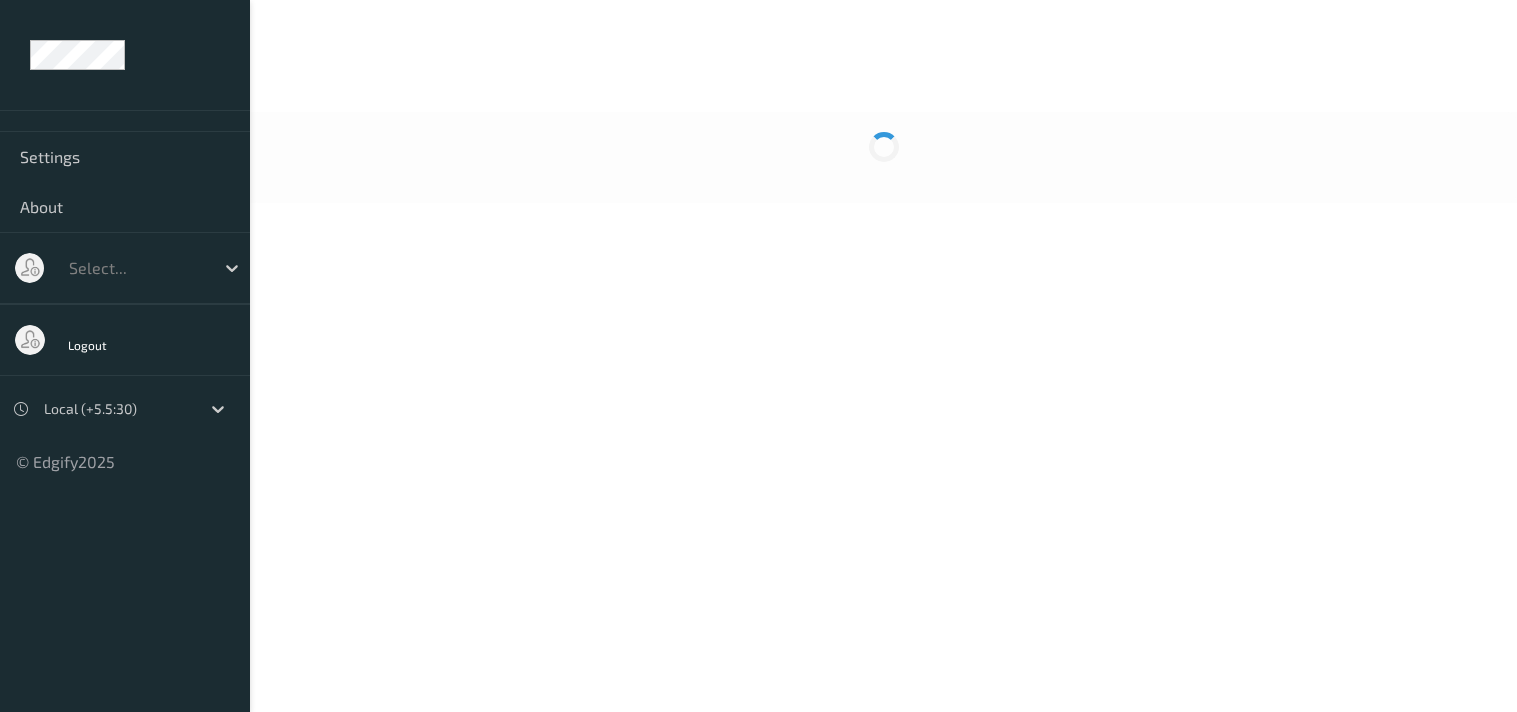 scroll, scrollTop: 0, scrollLeft: 0, axis: both 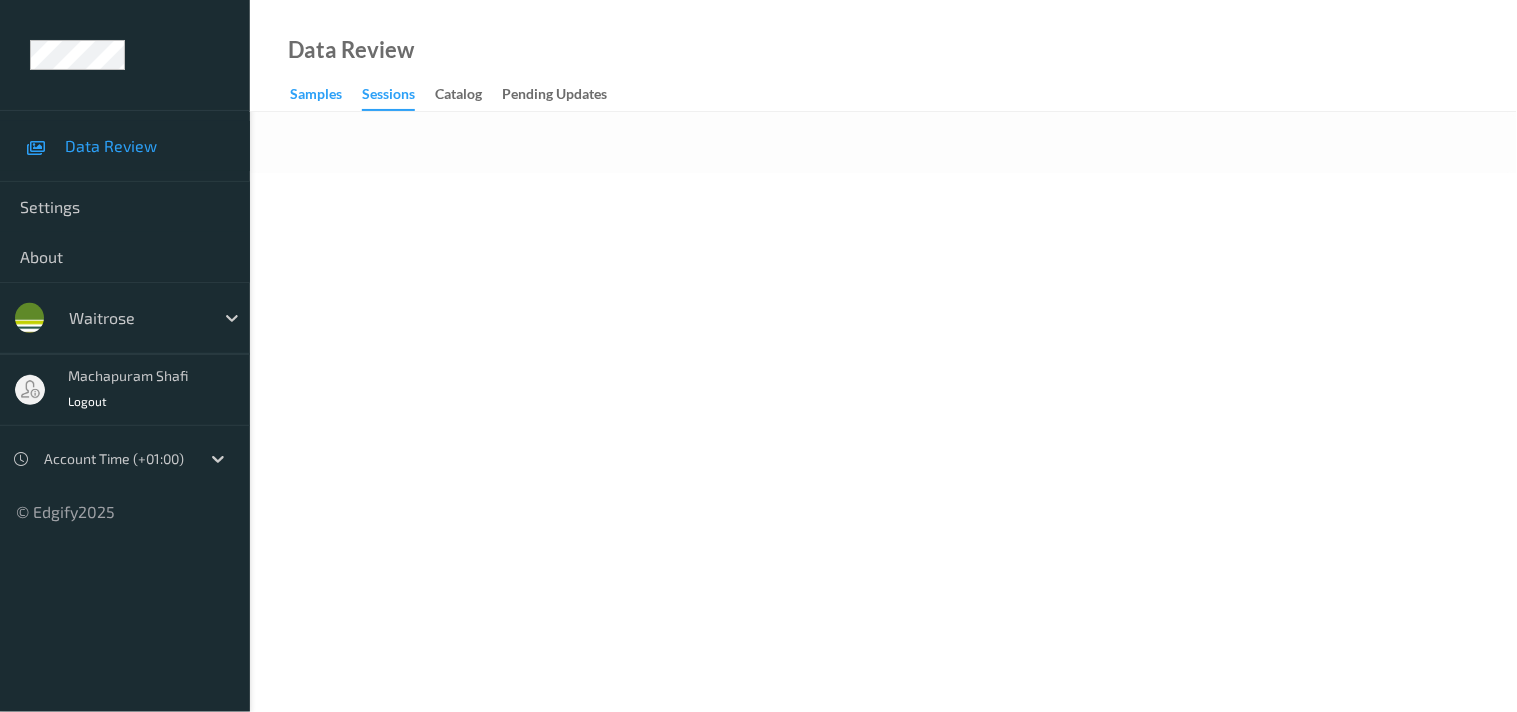 click on "Samples" at bounding box center [316, 96] 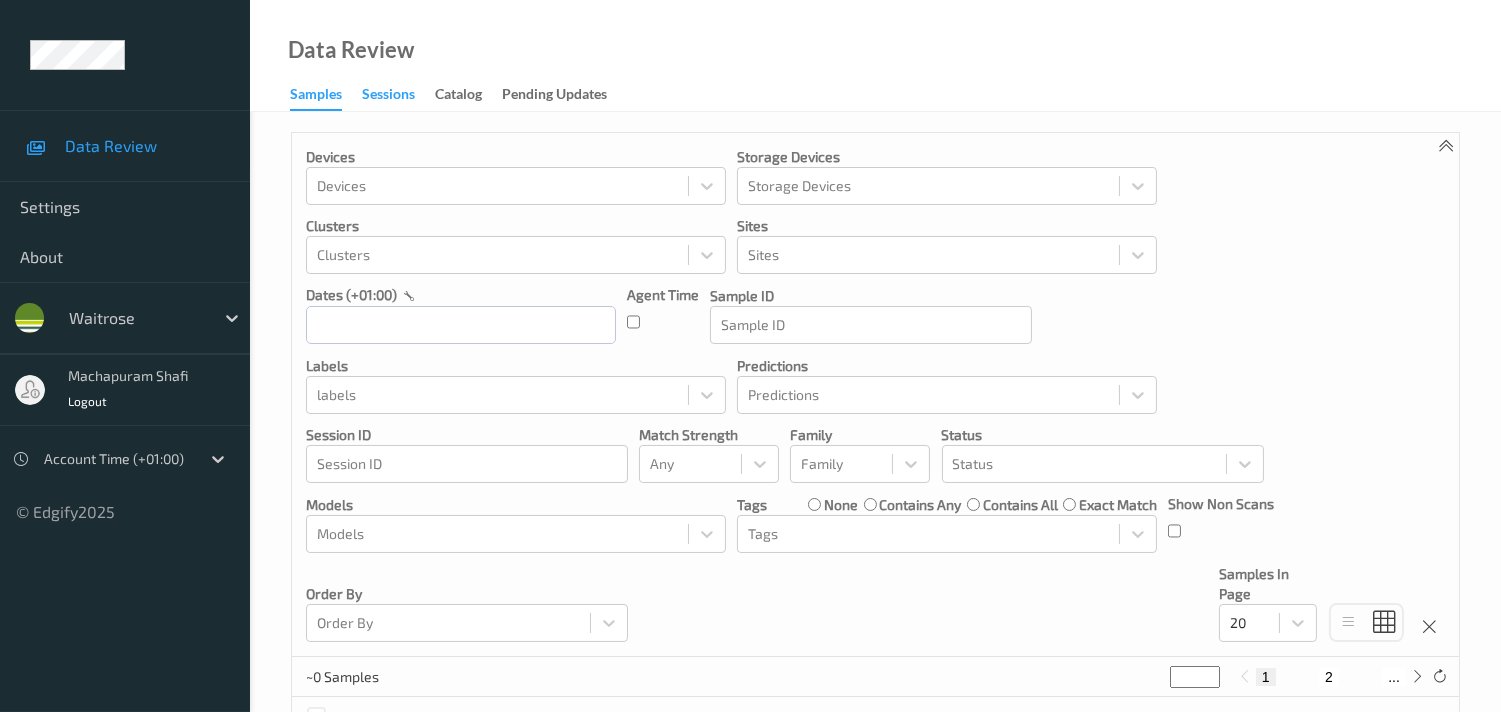 click on "Sessions" at bounding box center (388, 96) 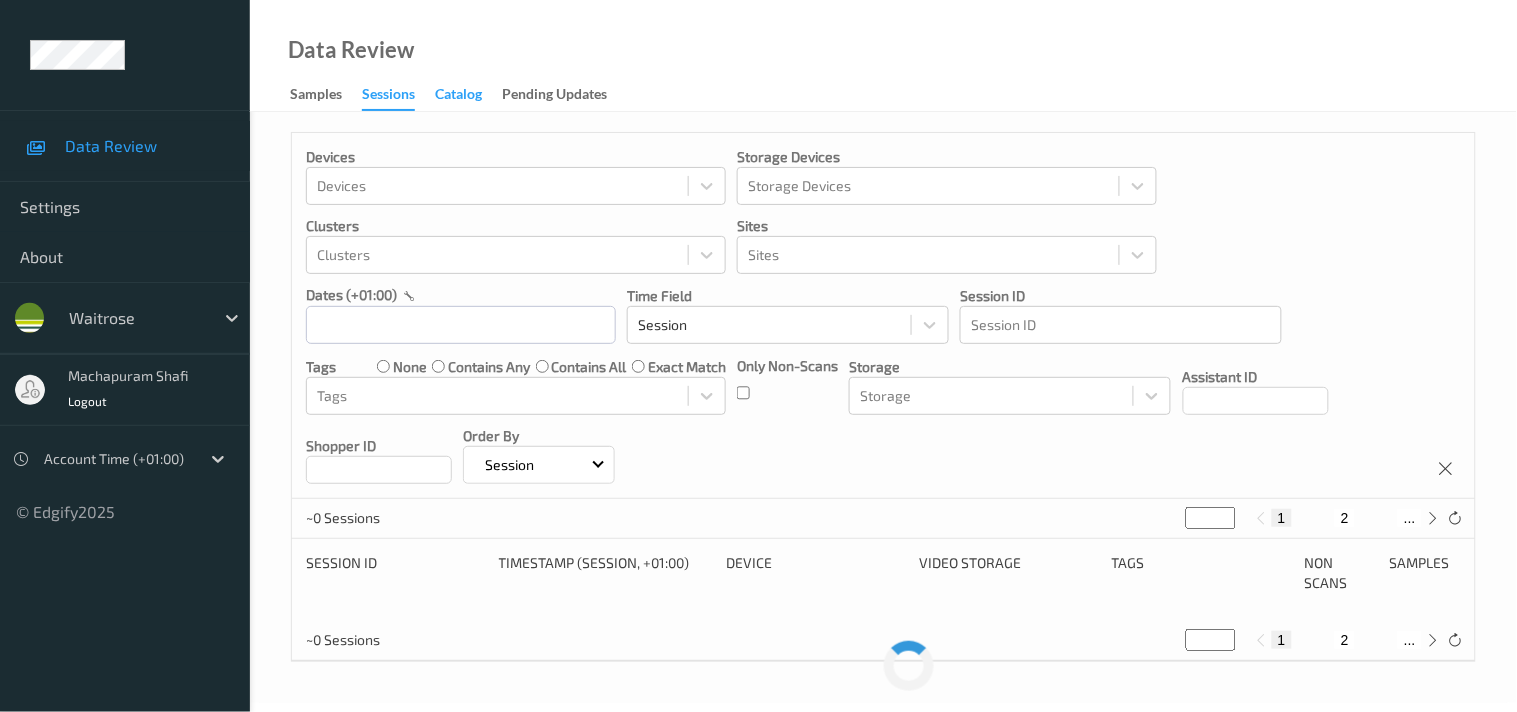 click on "Catalog" at bounding box center [458, 96] 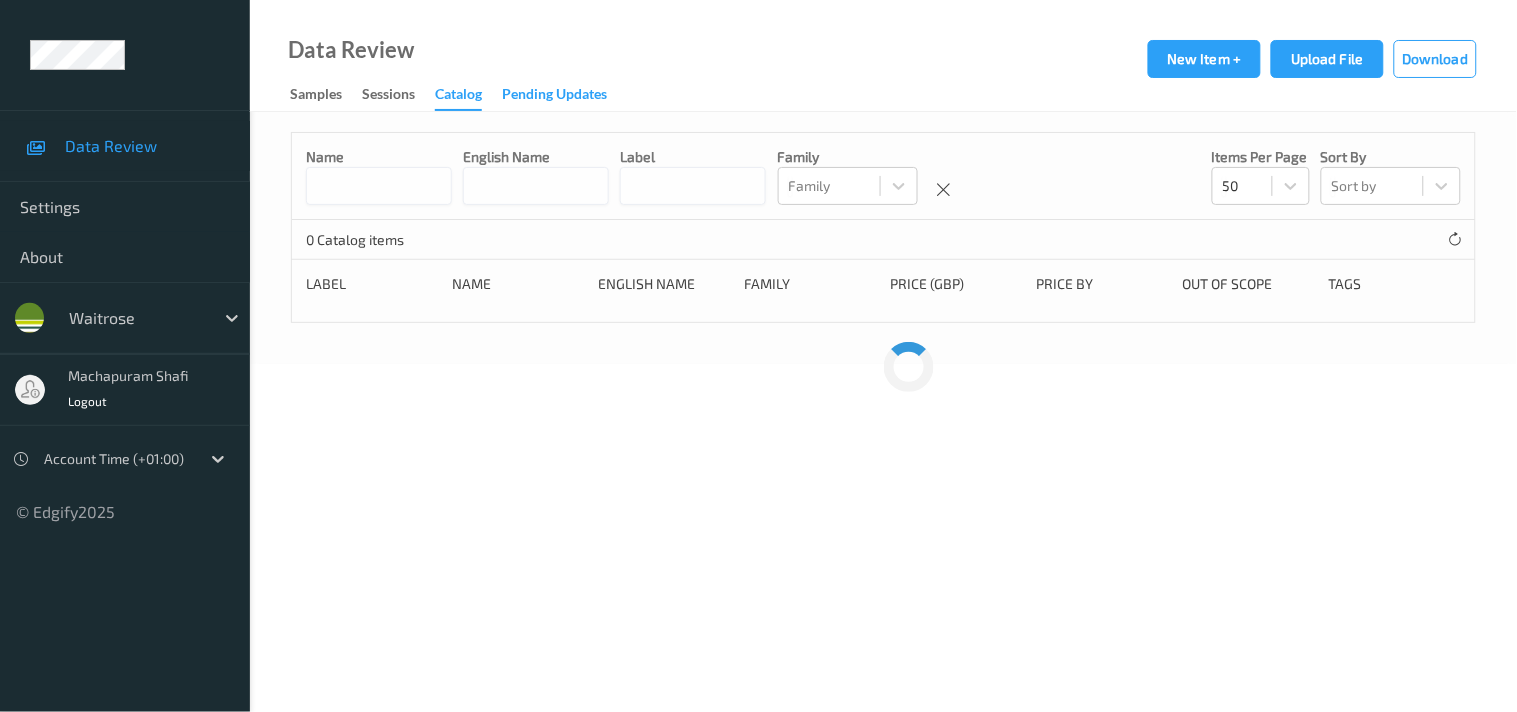 click on "Pending Updates" at bounding box center (554, 96) 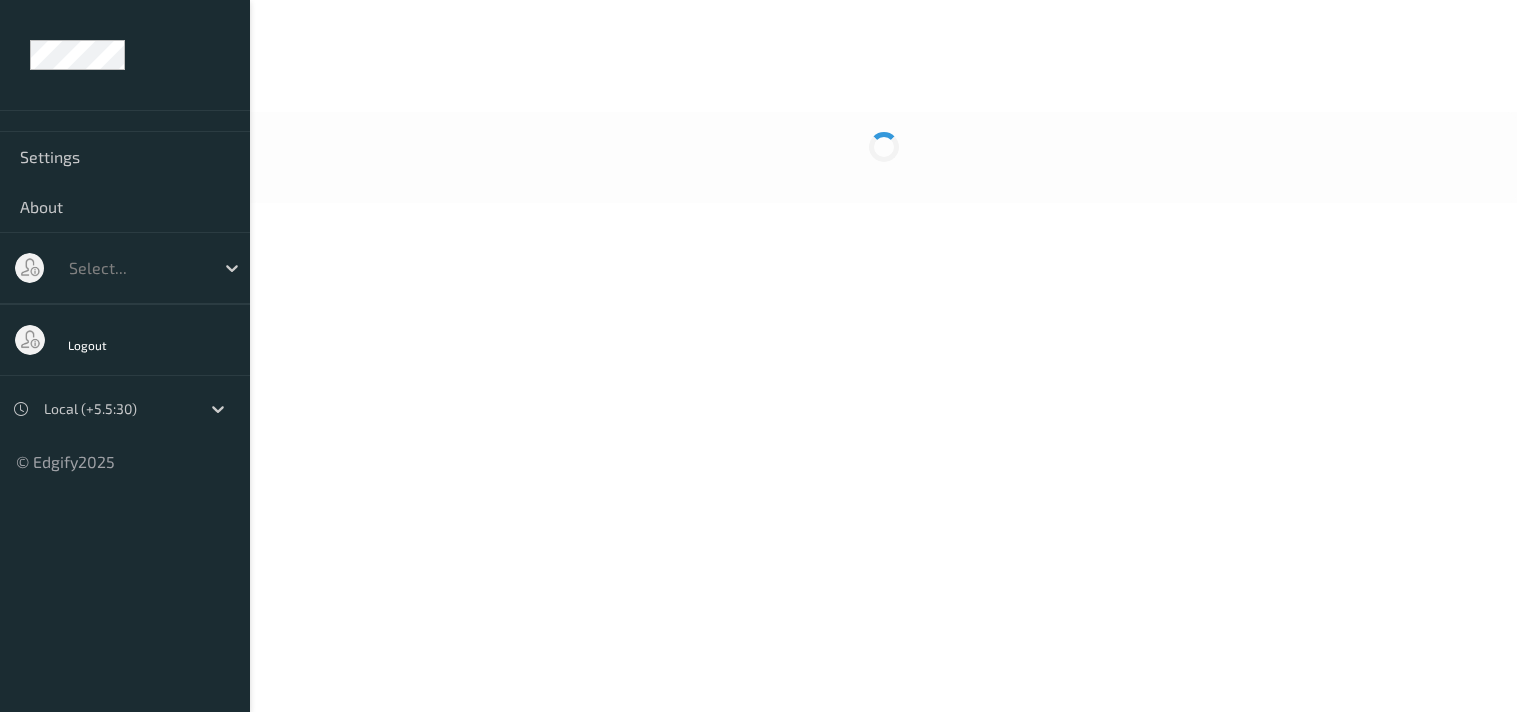 scroll, scrollTop: 0, scrollLeft: 0, axis: both 